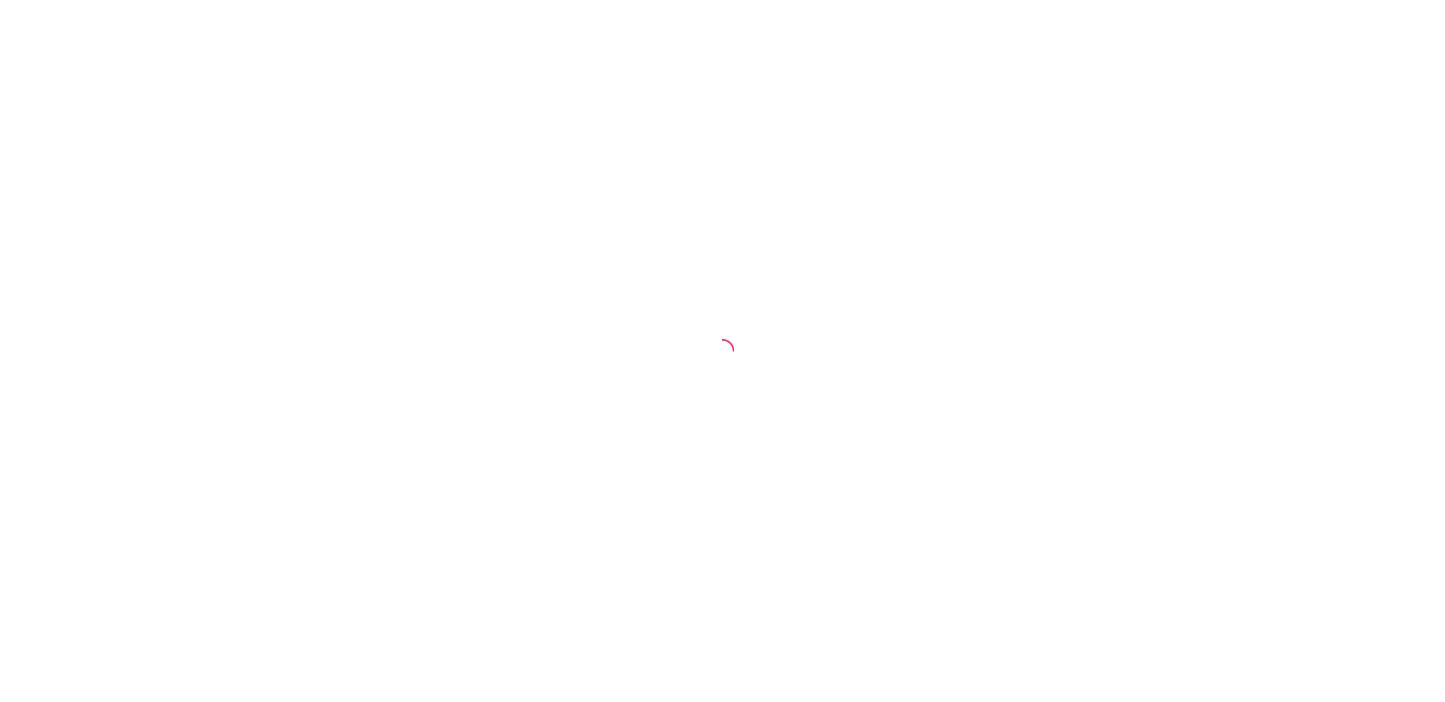 scroll, scrollTop: 0, scrollLeft: 0, axis: both 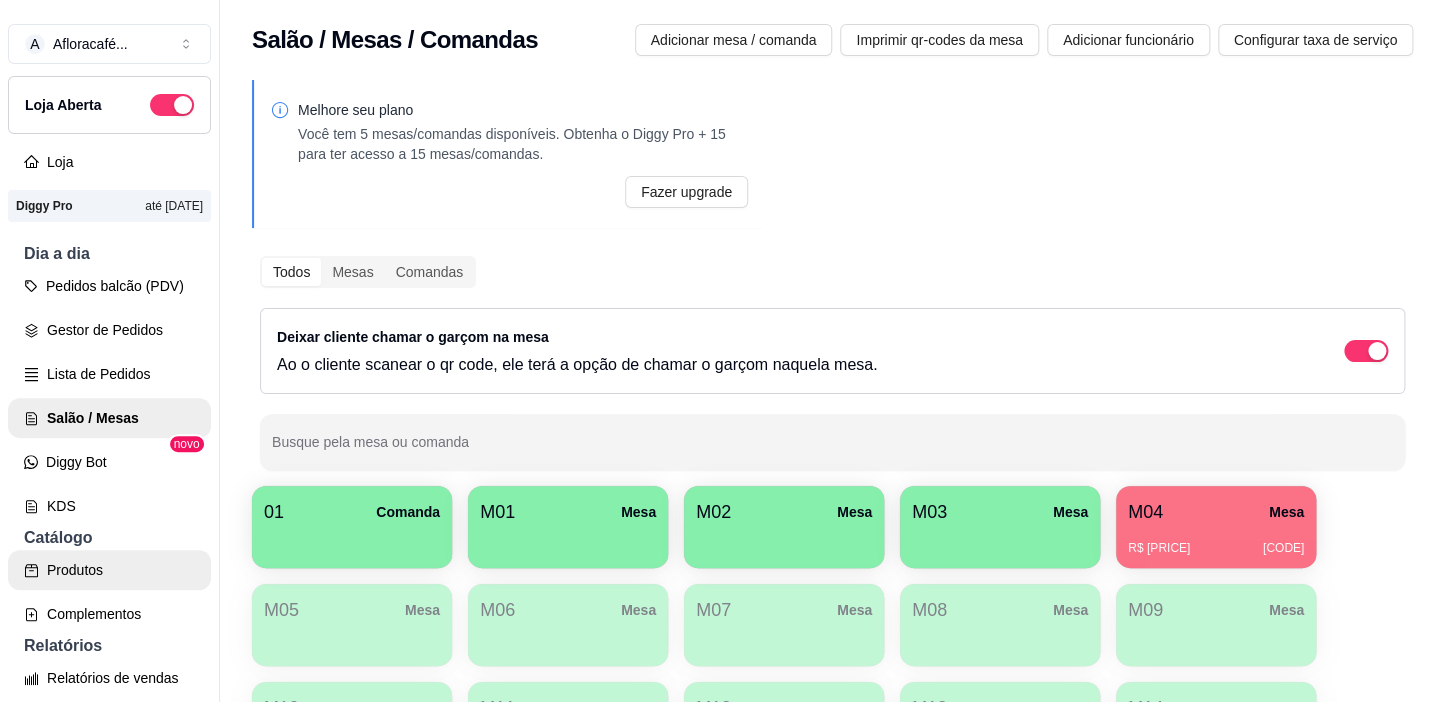 click on "Produtos" at bounding box center [109, 570] 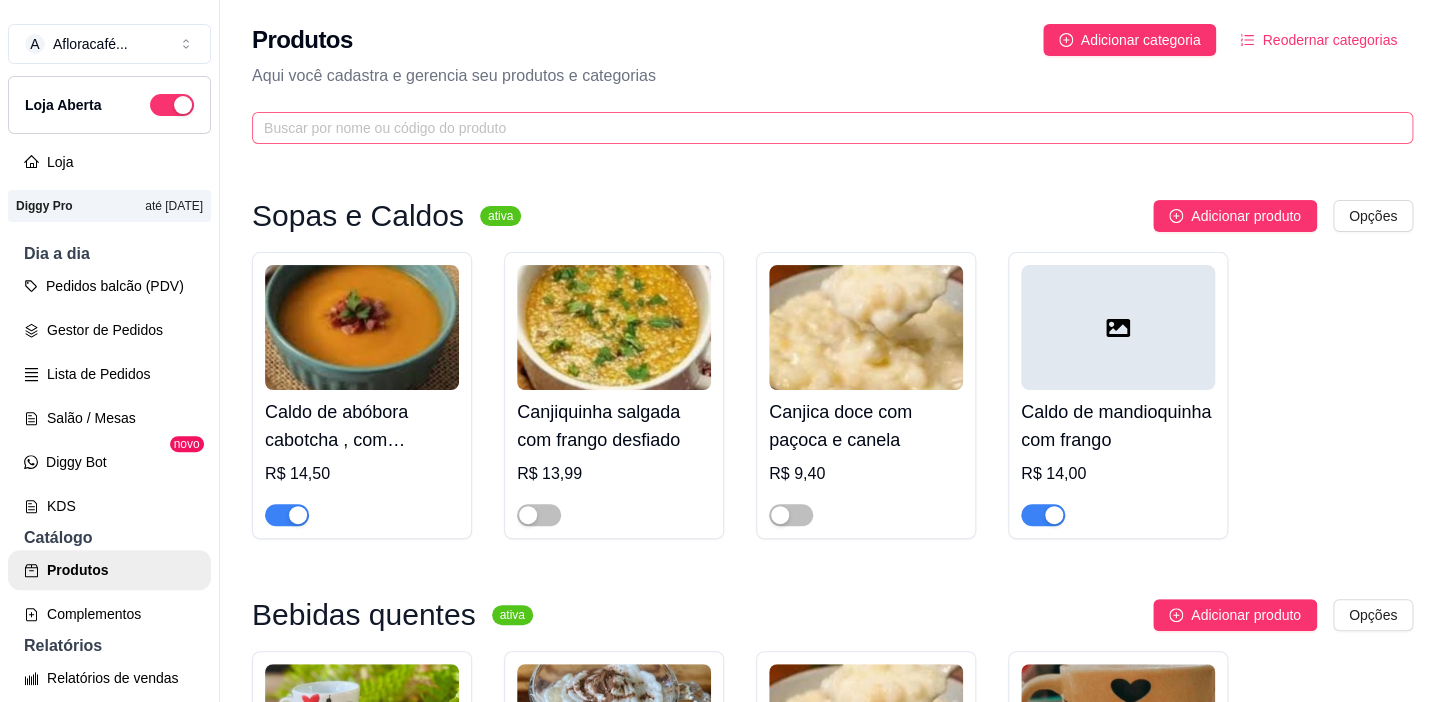 click at bounding box center (832, 128) 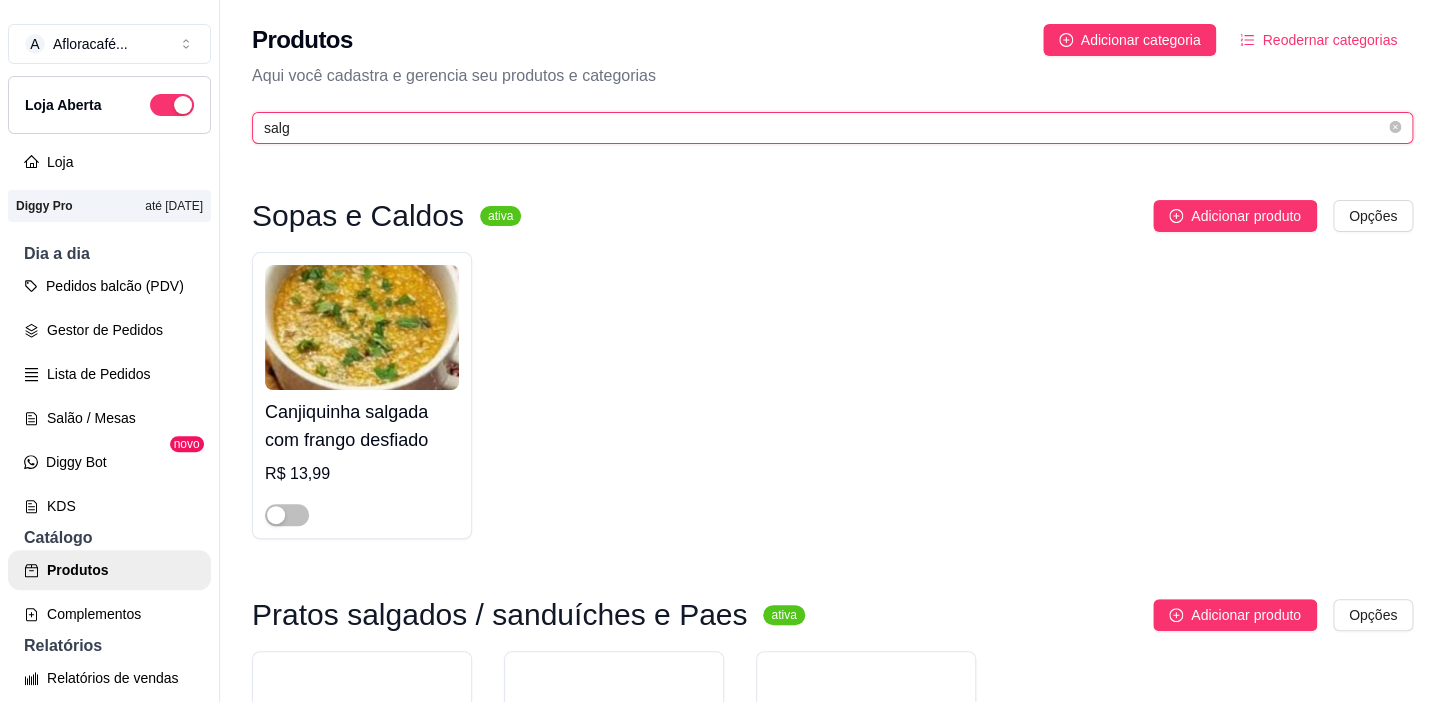 scroll, scrollTop: 323, scrollLeft: 0, axis: vertical 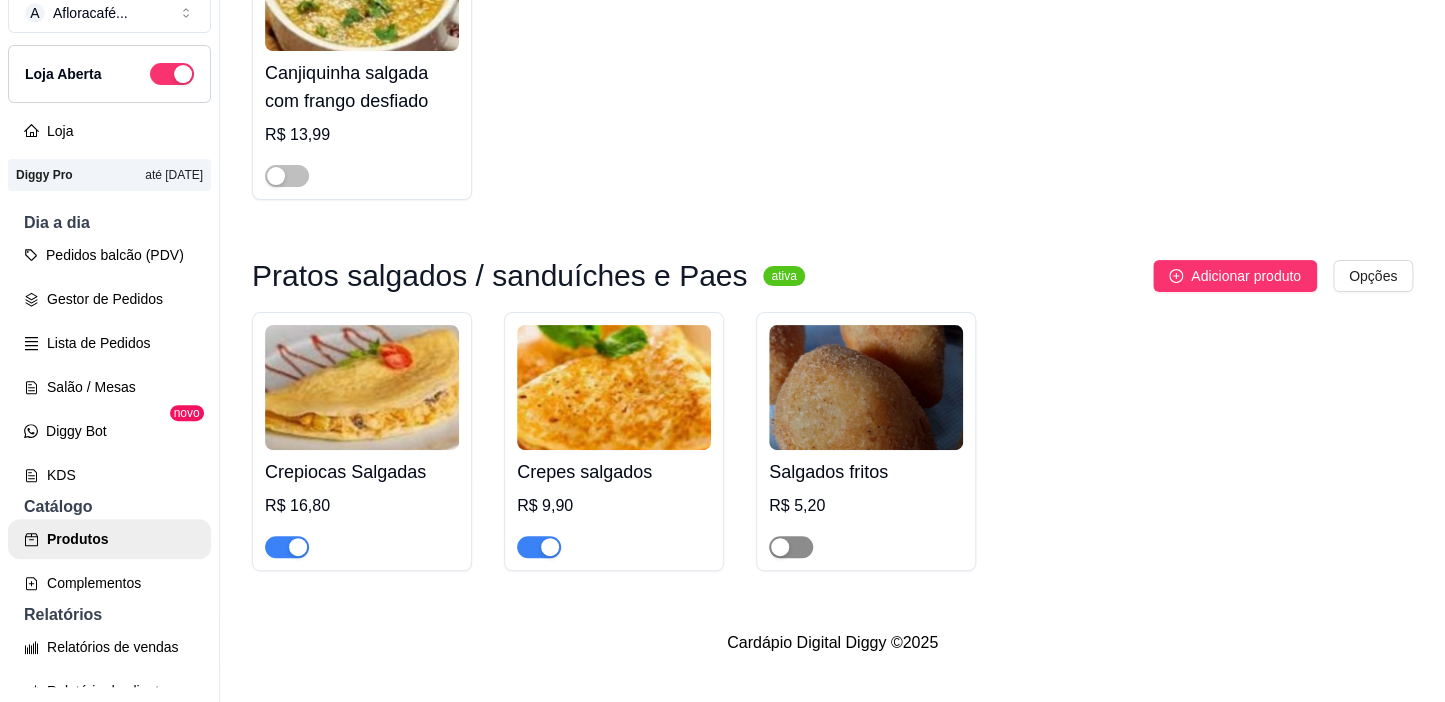 click at bounding box center (791, 547) 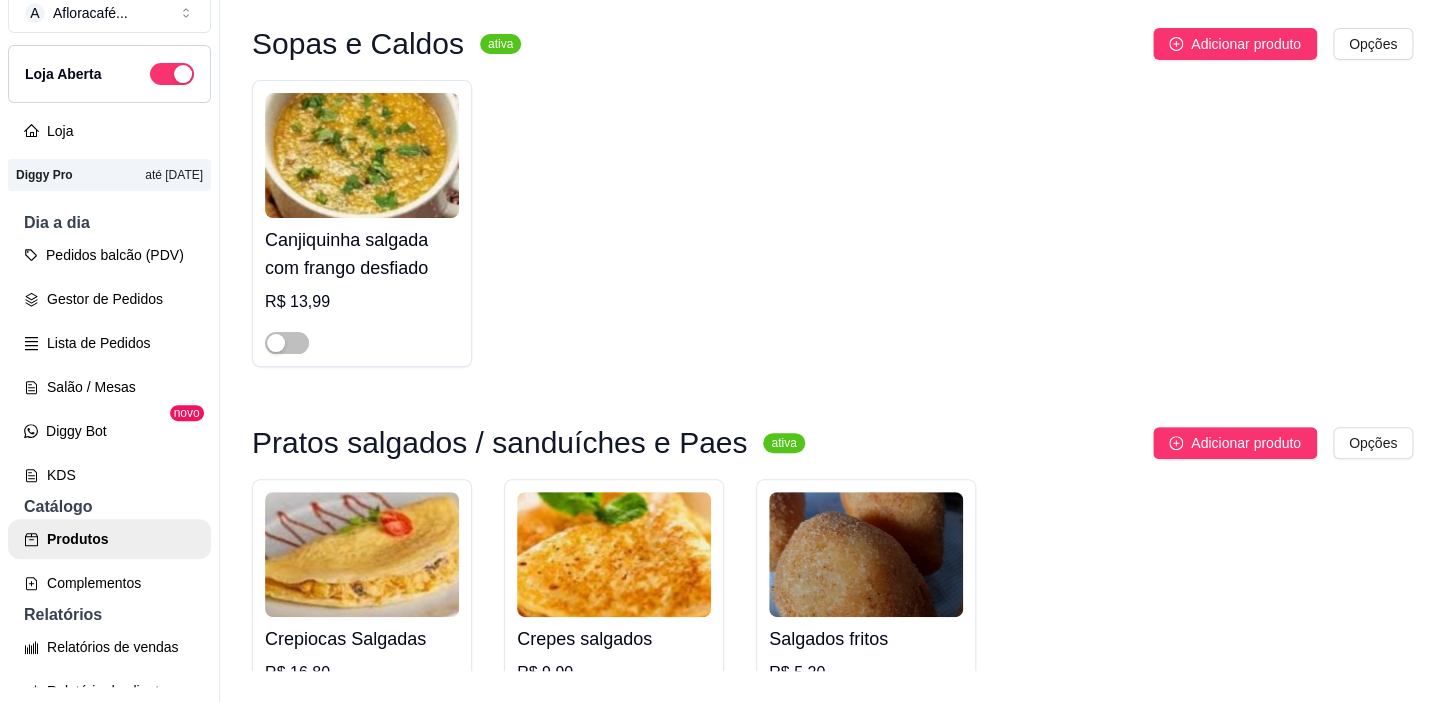 scroll, scrollTop: 0, scrollLeft: 0, axis: both 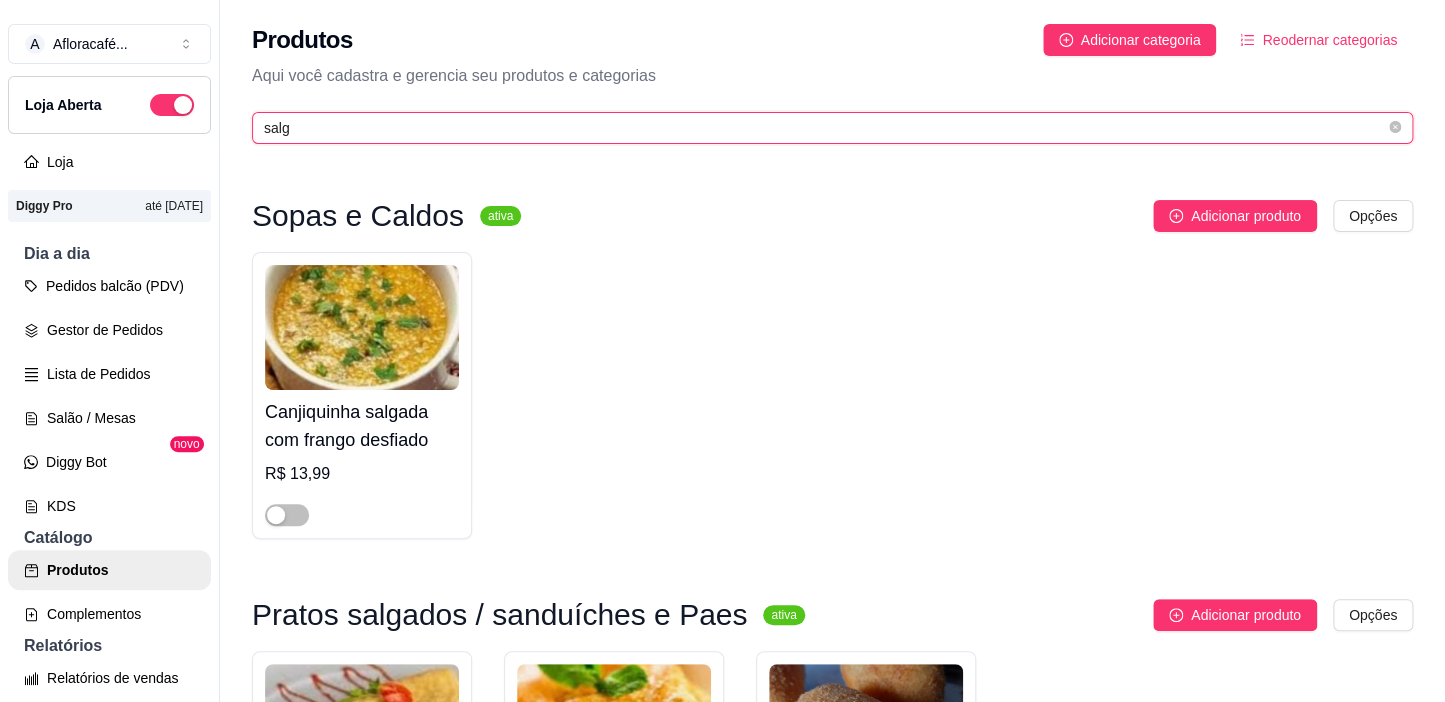 click on "salg" at bounding box center [824, 128] 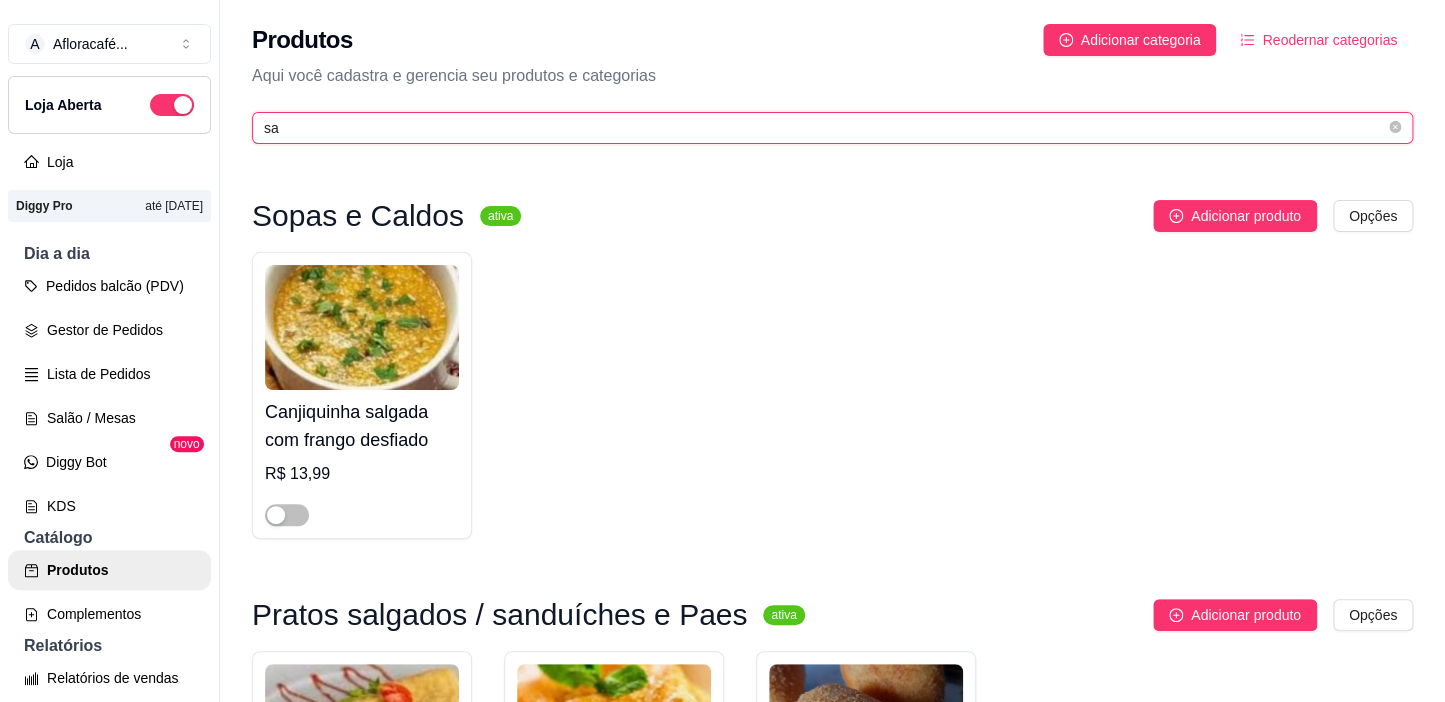 type on "s" 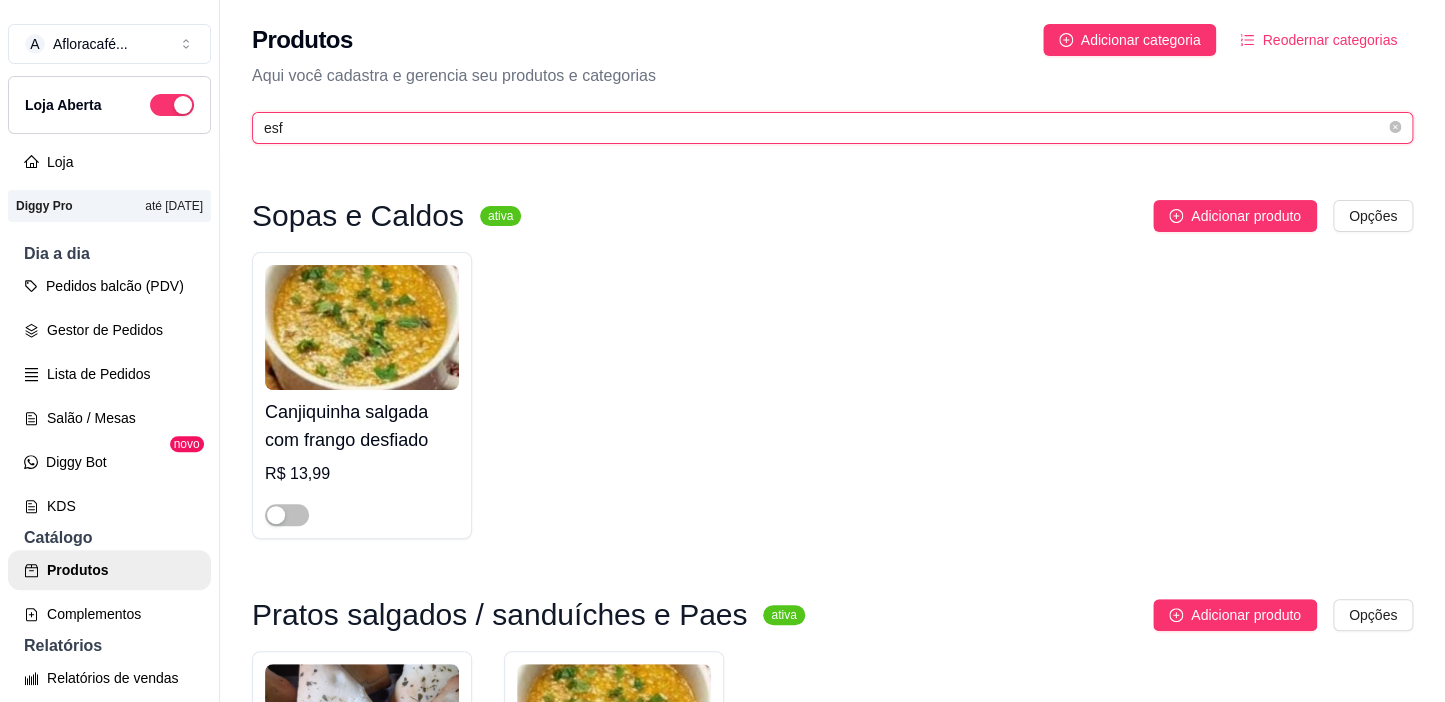 scroll, scrollTop: 363, scrollLeft: 0, axis: vertical 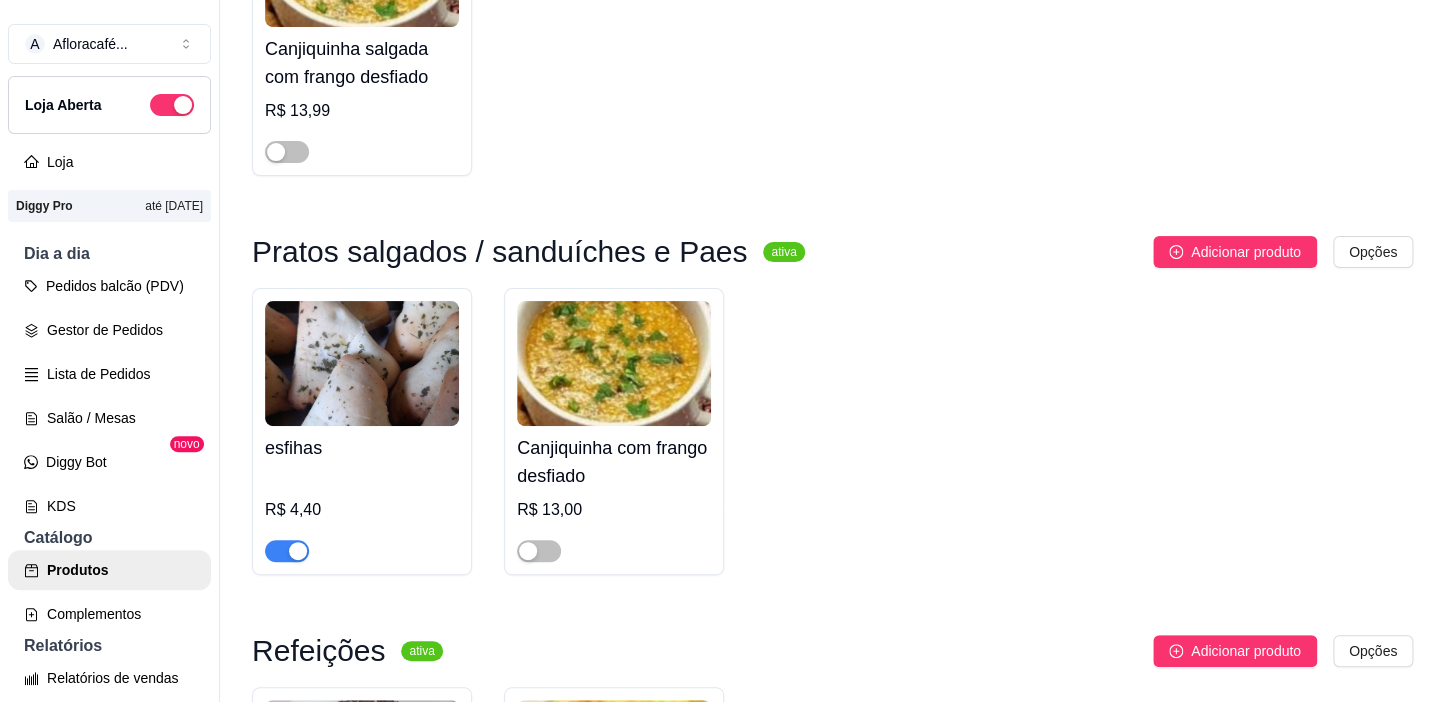 type on "esf" 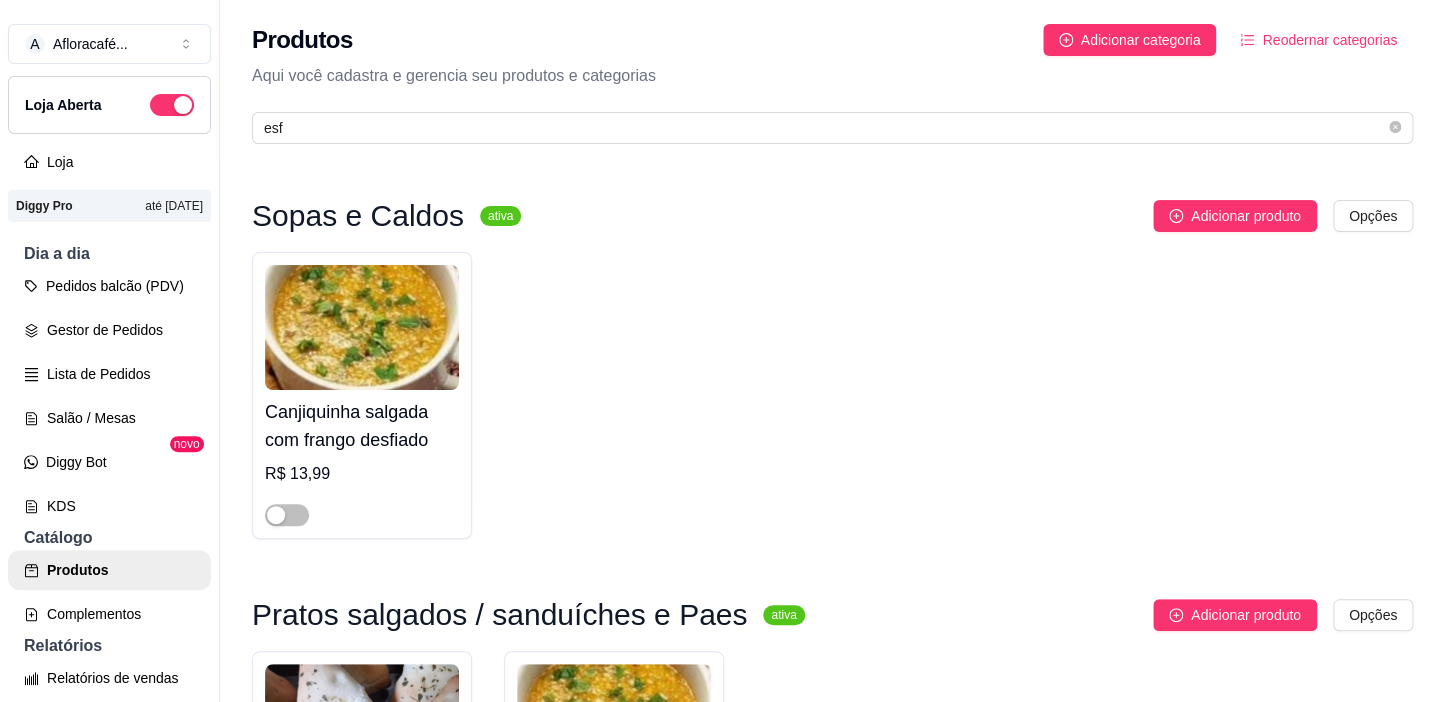scroll, scrollTop: 601, scrollLeft: 0, axis: vertical 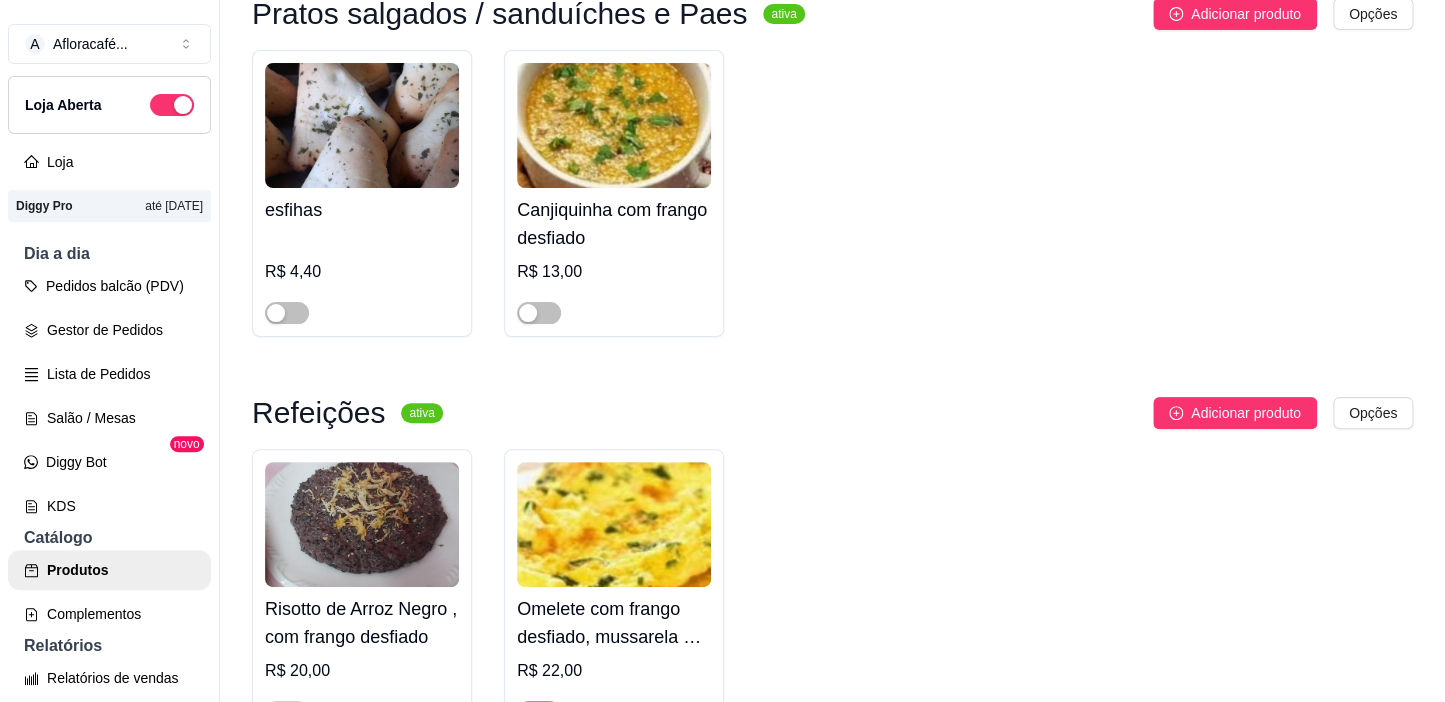 click on "Pedidos balcão (PDV) Gestor de Pedidos Lista de Pedidos Salão / Mesas Diggy Bot novo KDS" at bounding box center (109, 396) 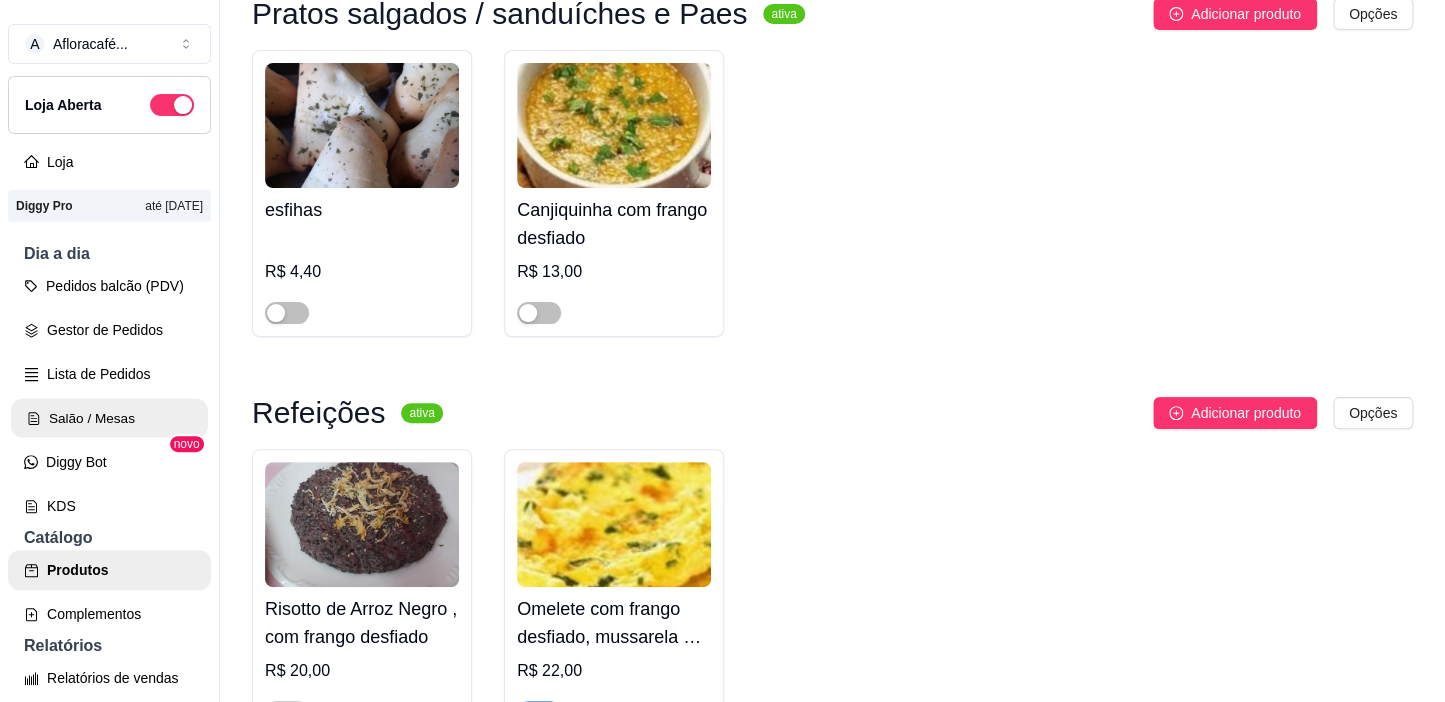 click on "Salão / Mesas" at bounding box center (109, 418) 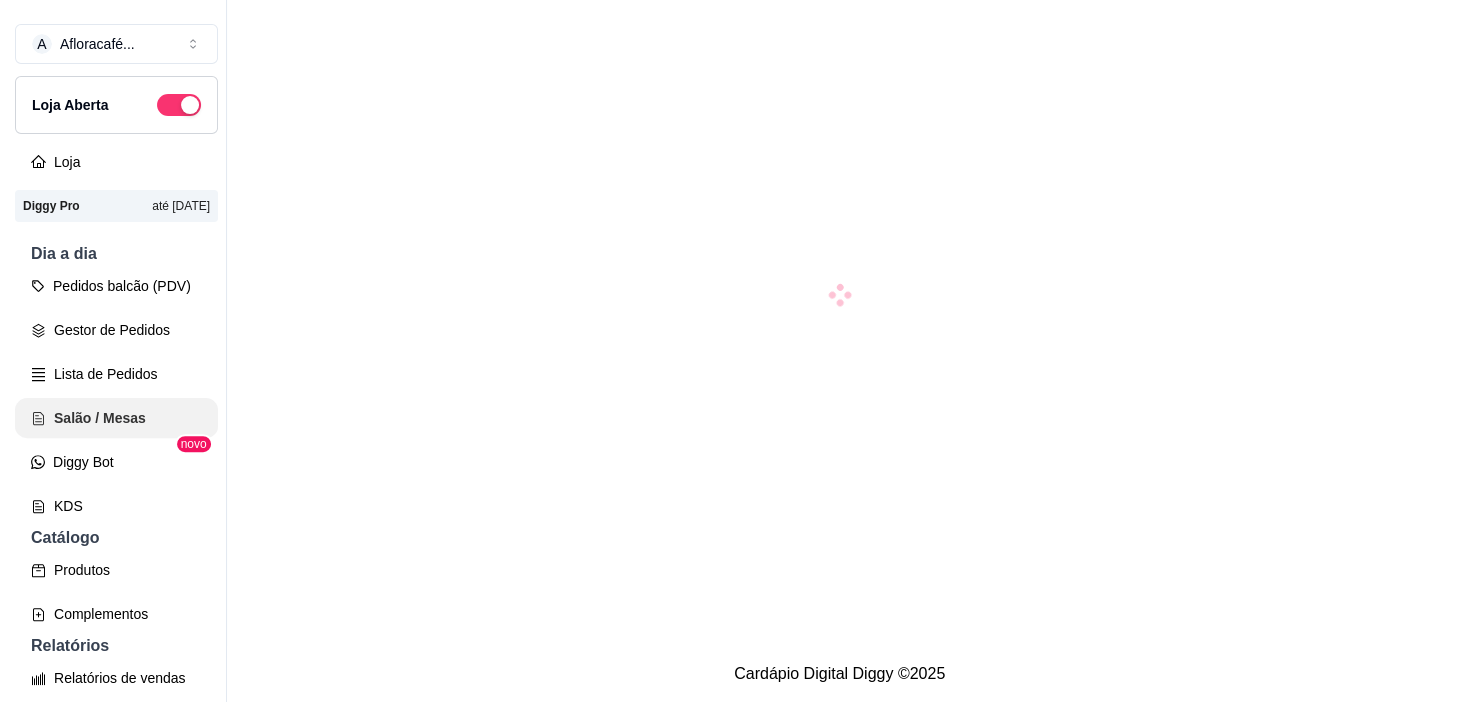 scroll, scrollTop: 0, scrollLeft: 0, axis: both 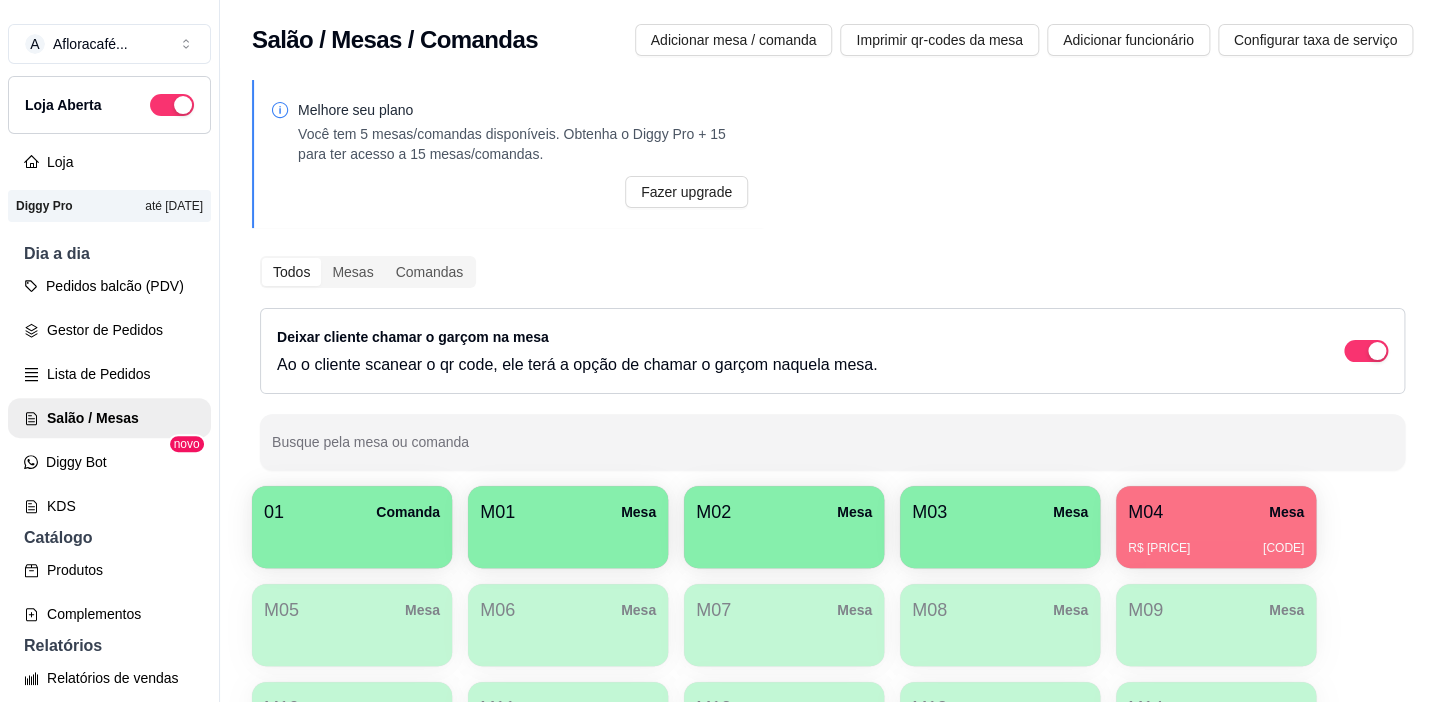 click on "M04 Mesa" at bounding box center (1216, 512) 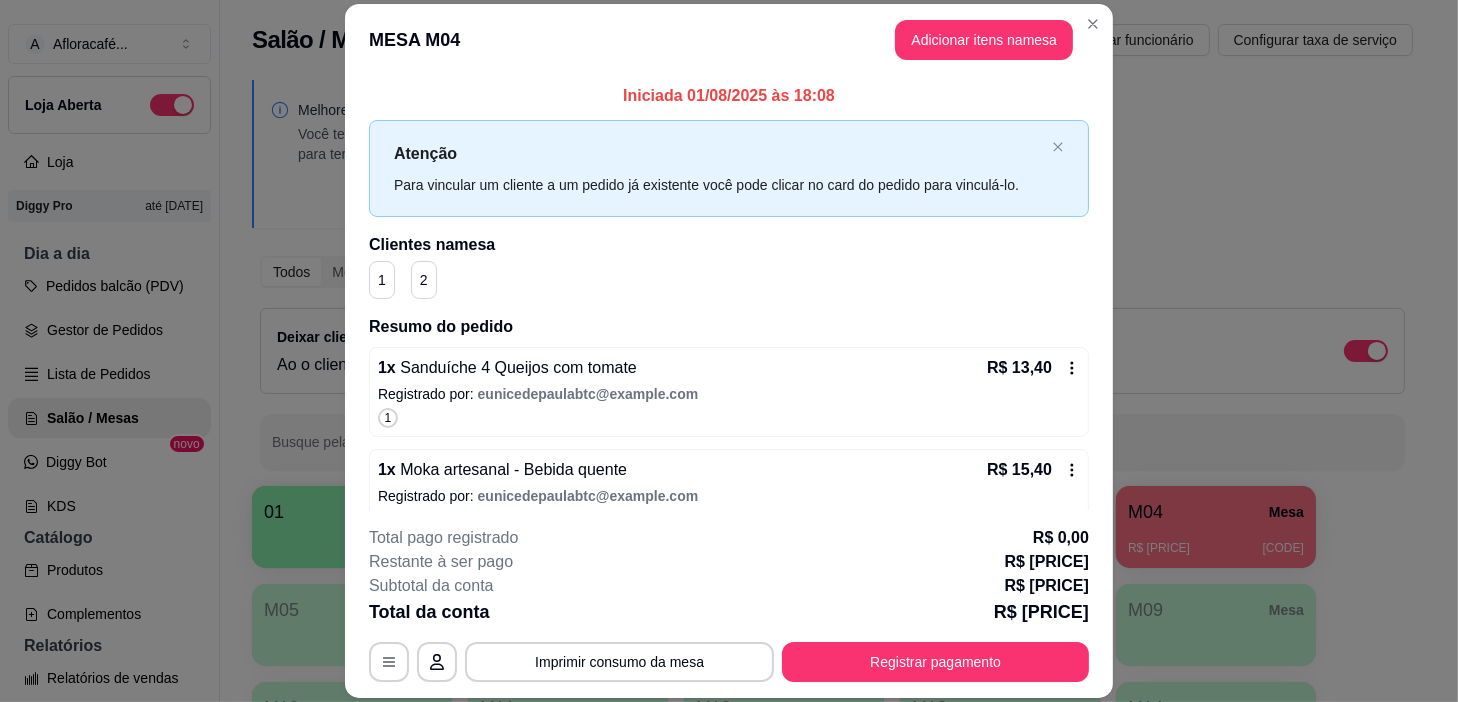 scroll, scrollTop: 239, scrollLeft: 0, axis: vertical 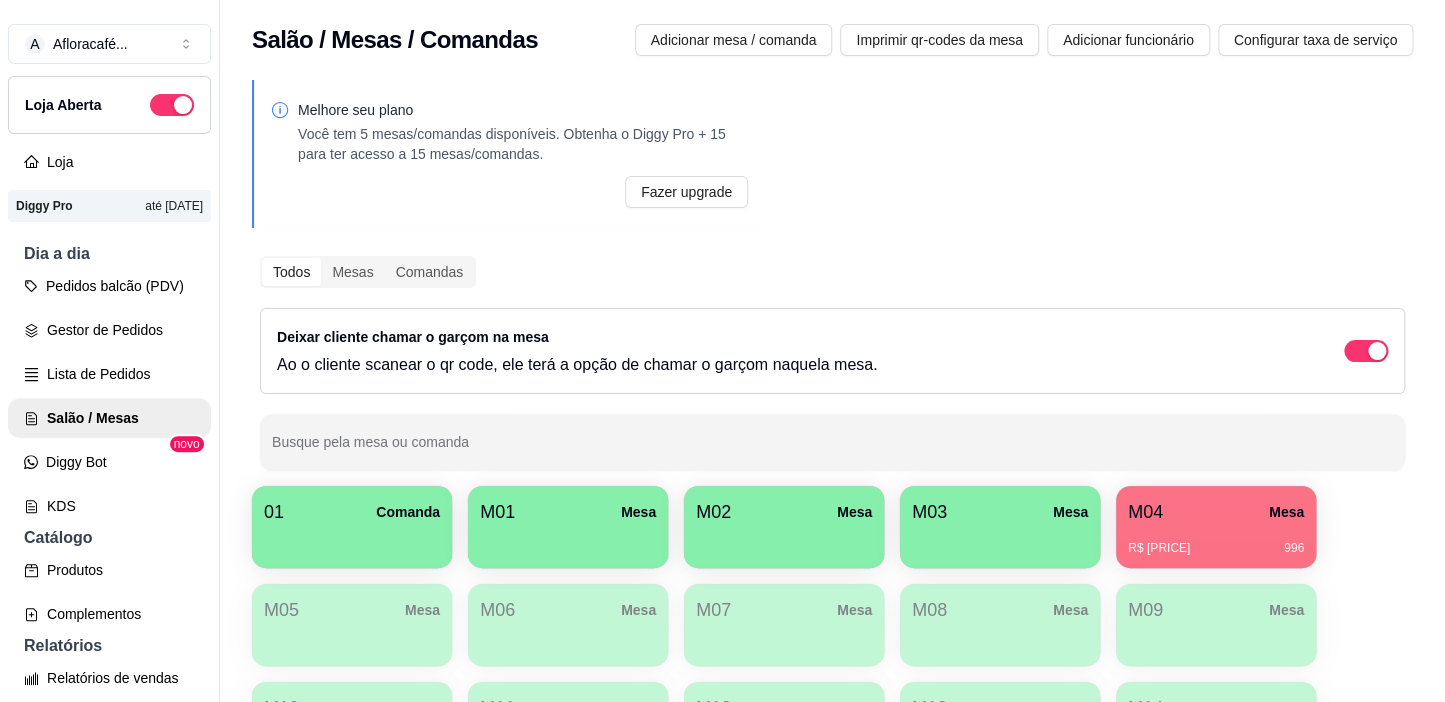 click on "M02 Mesa" at bounding box center (784, 527) 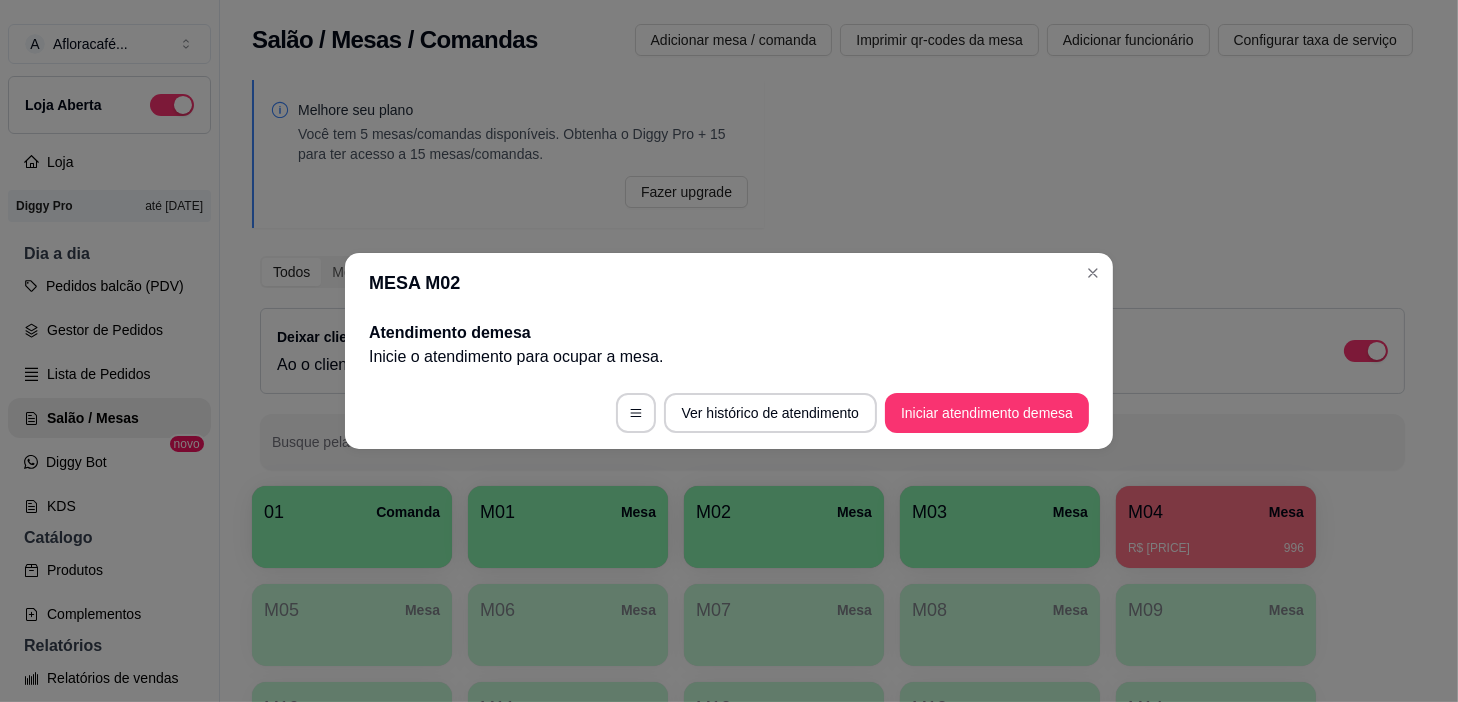 click on "Ver histórico de atendimento Iniciar atendimento de  mesa" at bounding box center [729, 413] 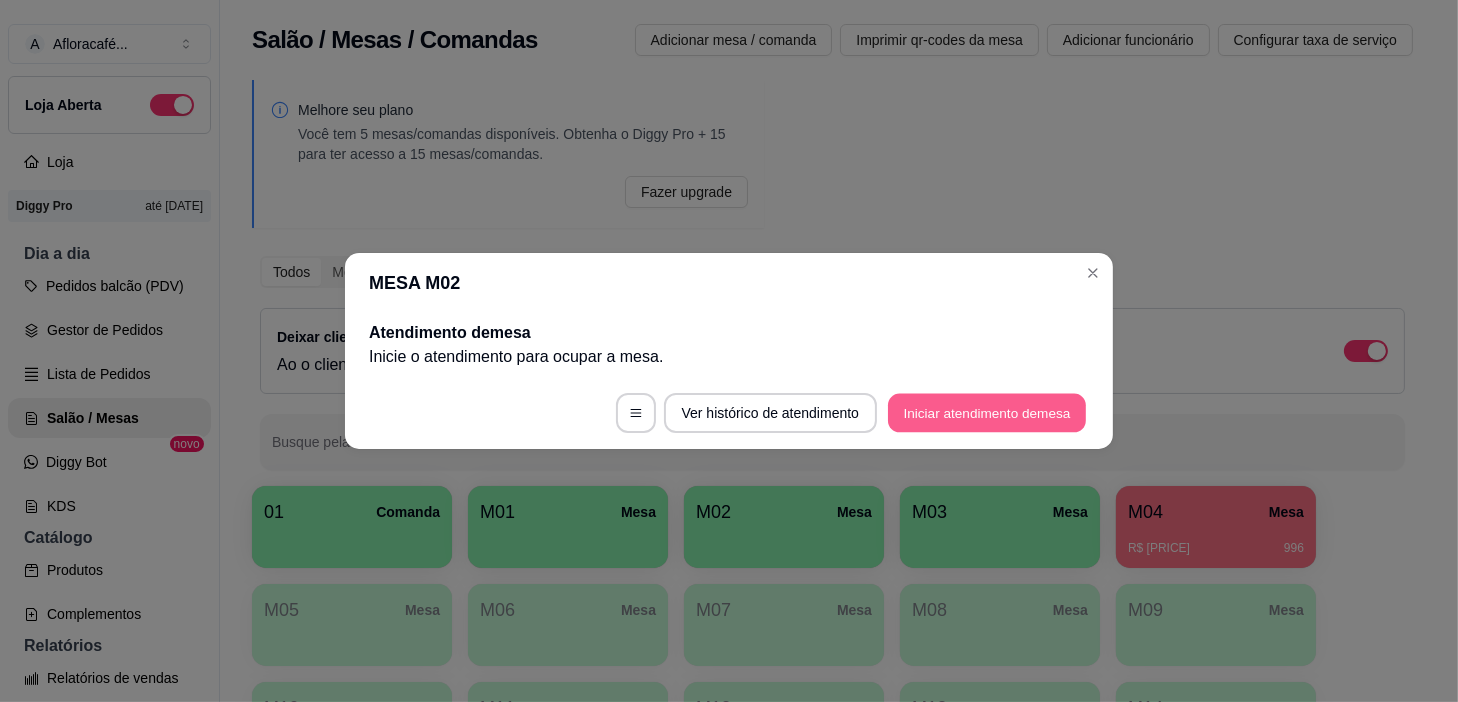 click on "Iniciar atendimento de  mesa" at bounding box center (987, 413) 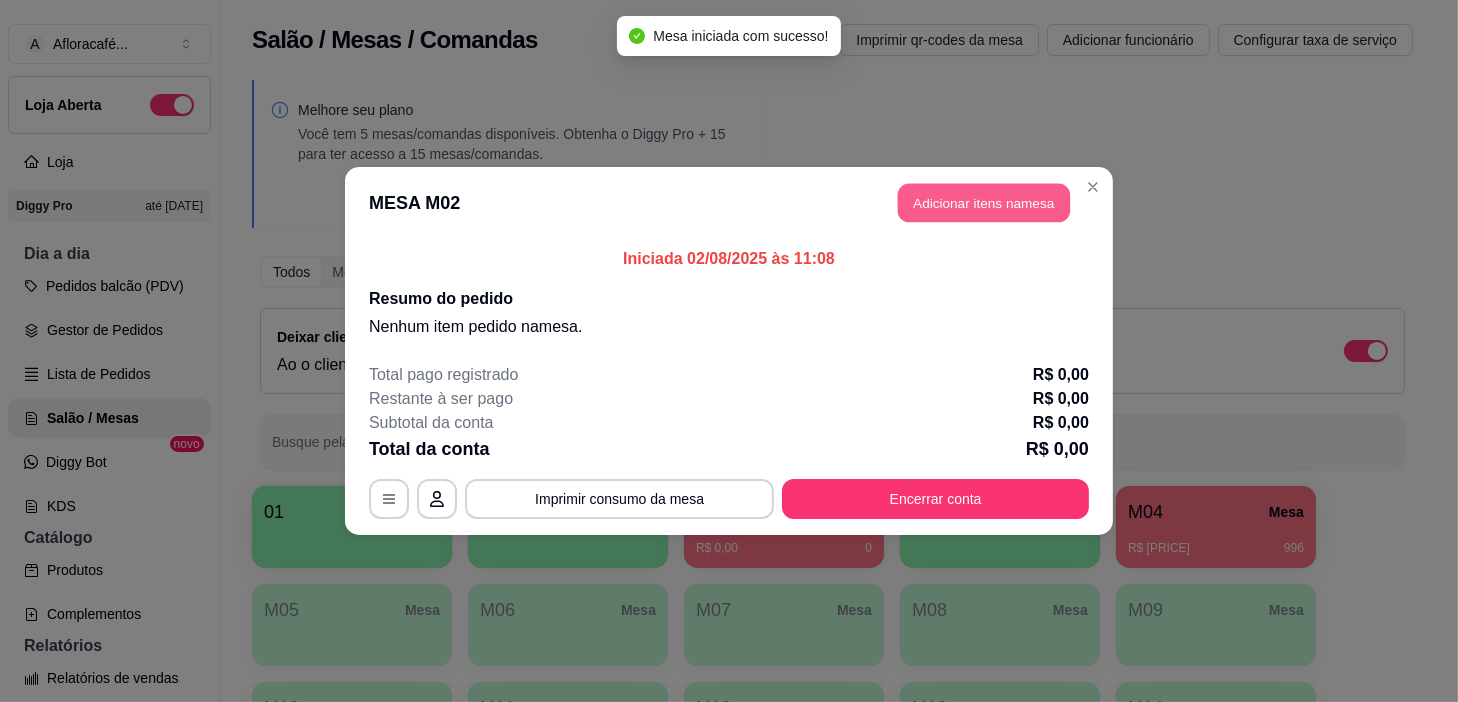 click on "Adicionar itens na  mesa" at bounding box center (984, 203) 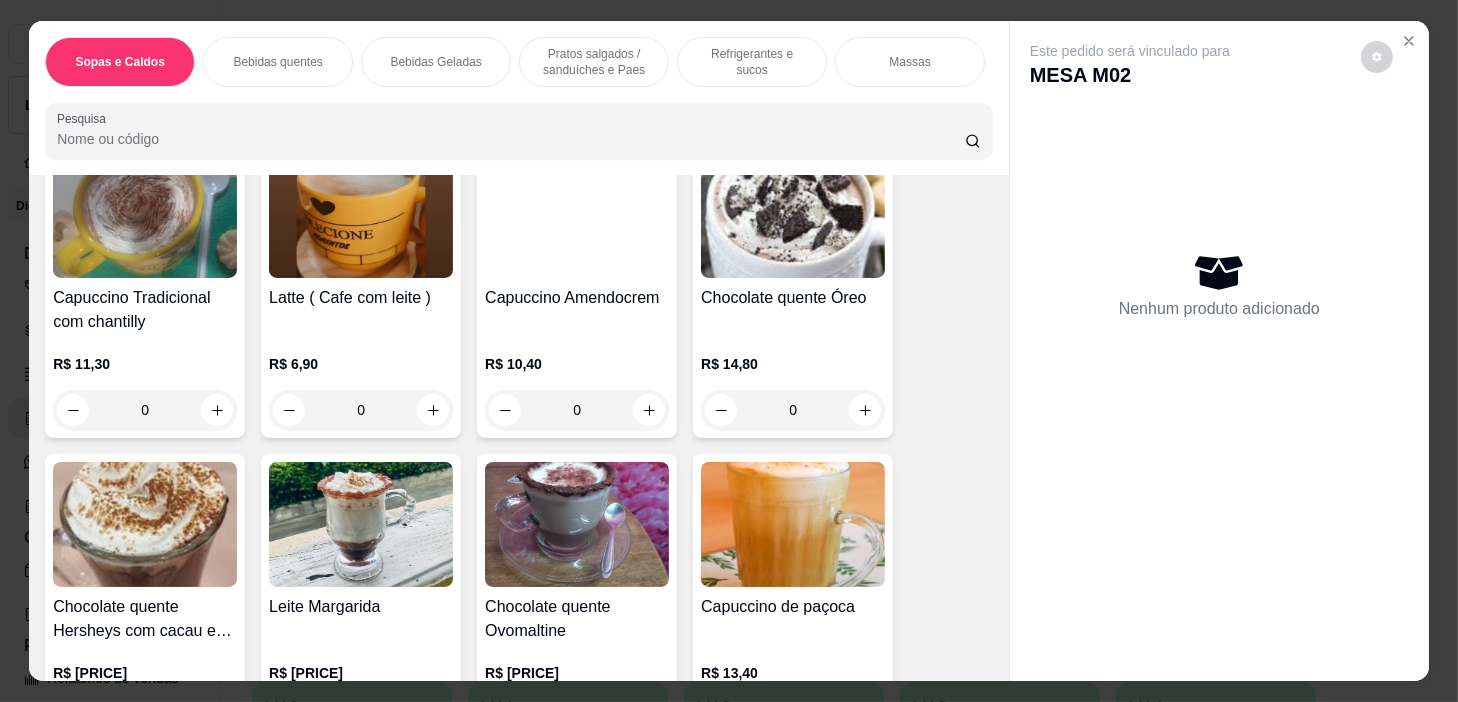 scroll, scrollTop: 545, scrollLeft: 0, axis: vertical 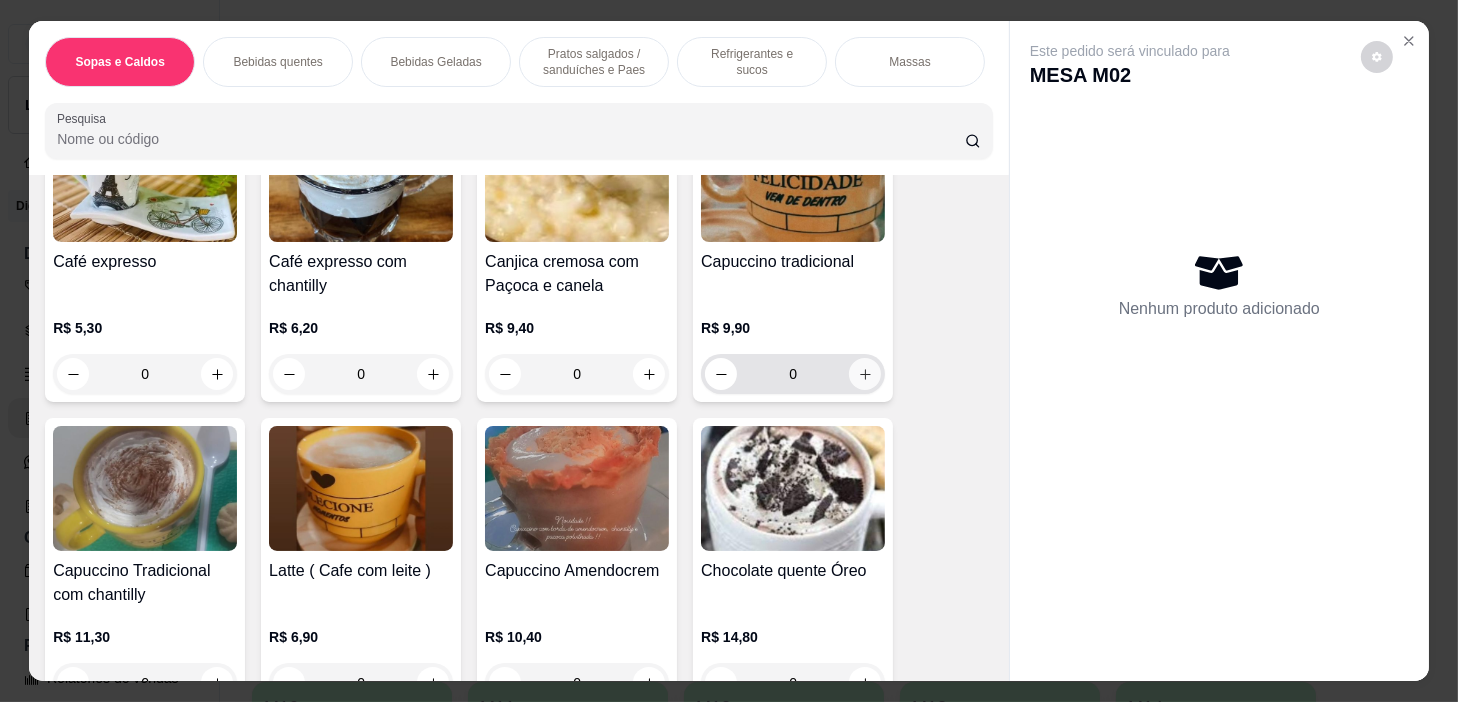 click 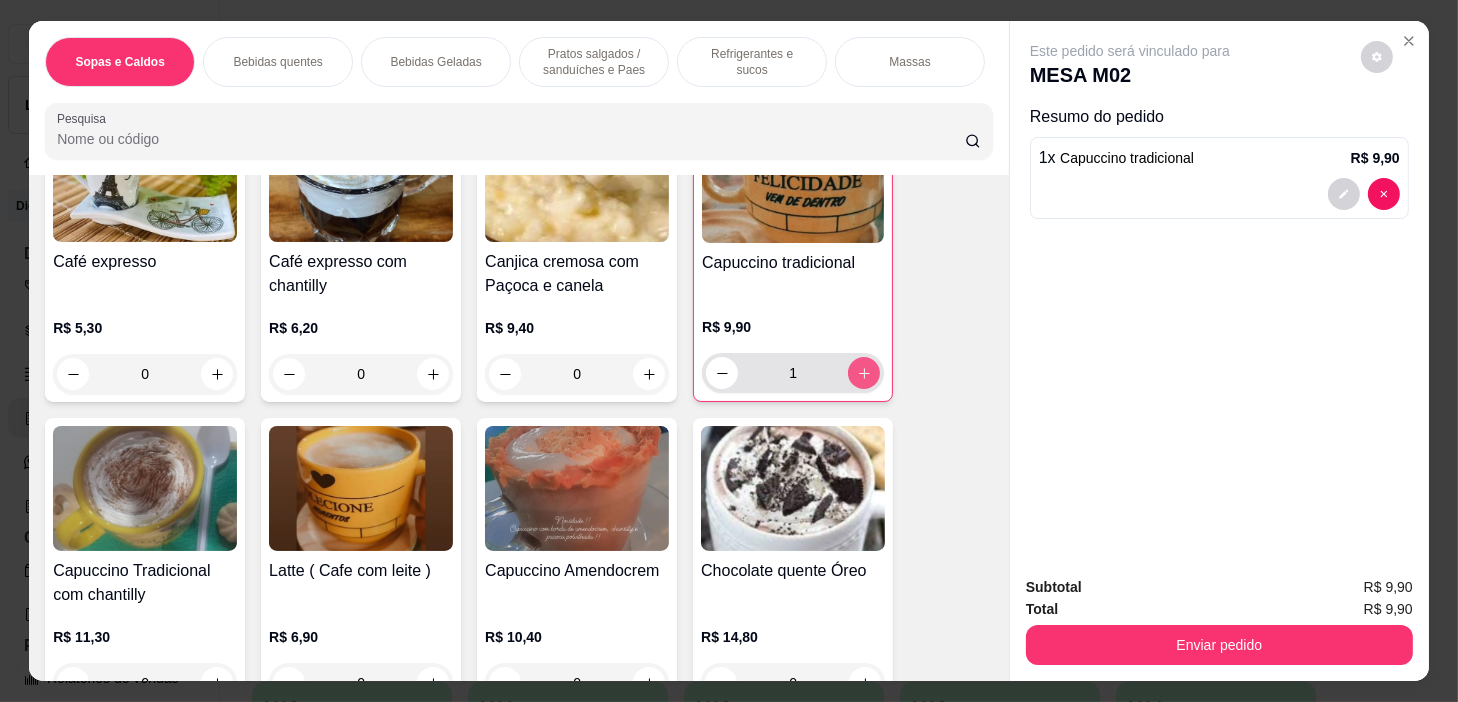 type on "1" 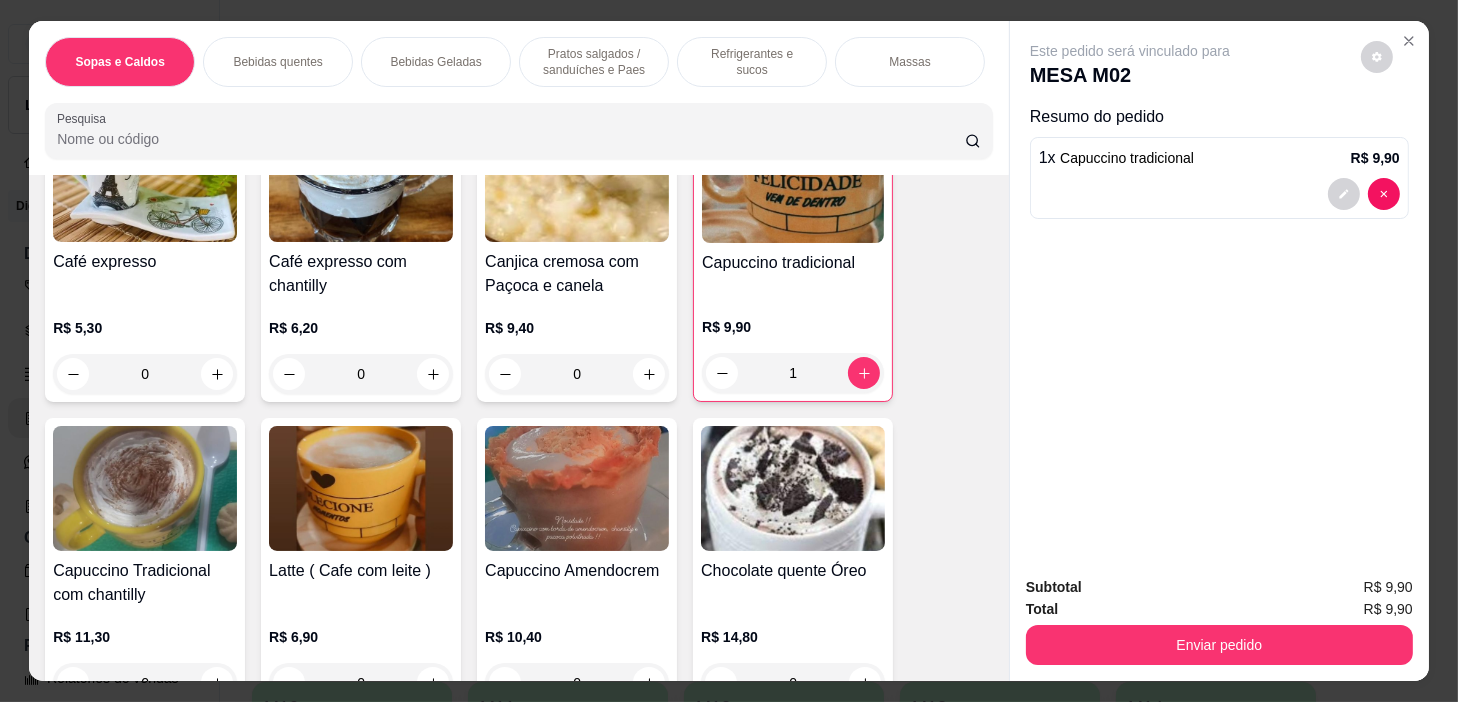 click on "Sopas e Caldos  Bebidas quentes Bebidas Geladas Pratos salgados / sanduíches e Paes  Refrigerantes e sucos  Massas  Refeições  Cervejas e drinks alcoólicos e não alcoólicos  Acompanhamentos das refeições  Pratos Doces e sobremesas  Descartáveis para consumos de alimentos que não são da loja" at bounding box center [519, 62] 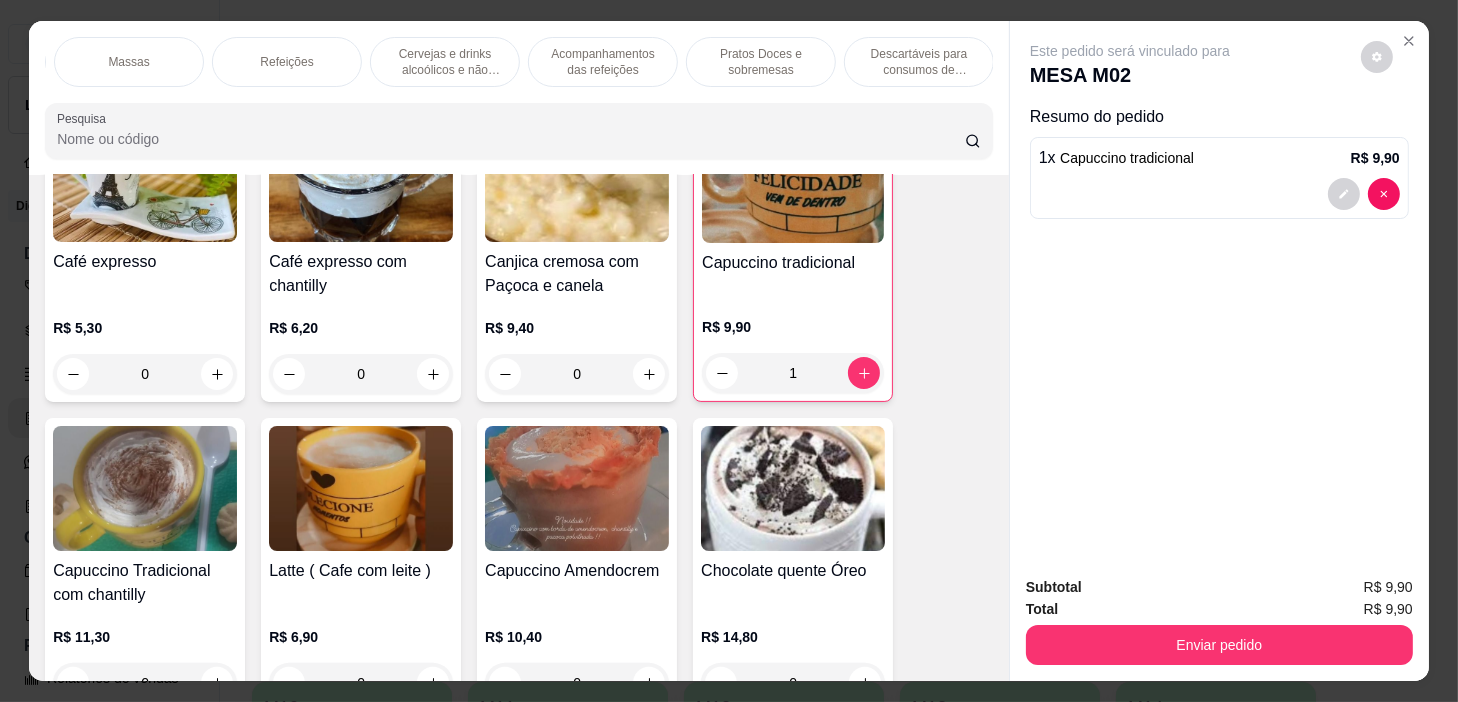 click on "Pratos Doces e sobremesas" at bounding box center (761, 62) 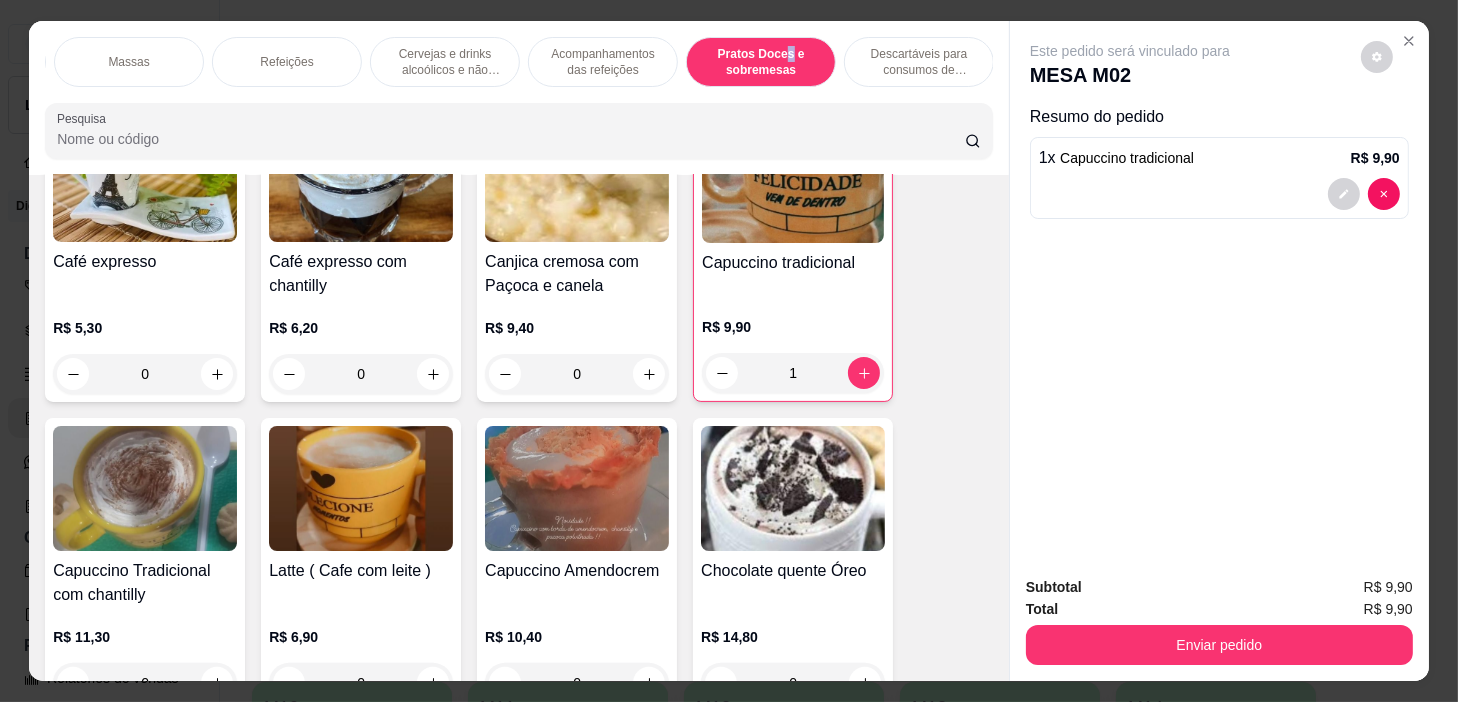 scroll, scrollTop: 14233, scrollLeft: 0, axis: vertical 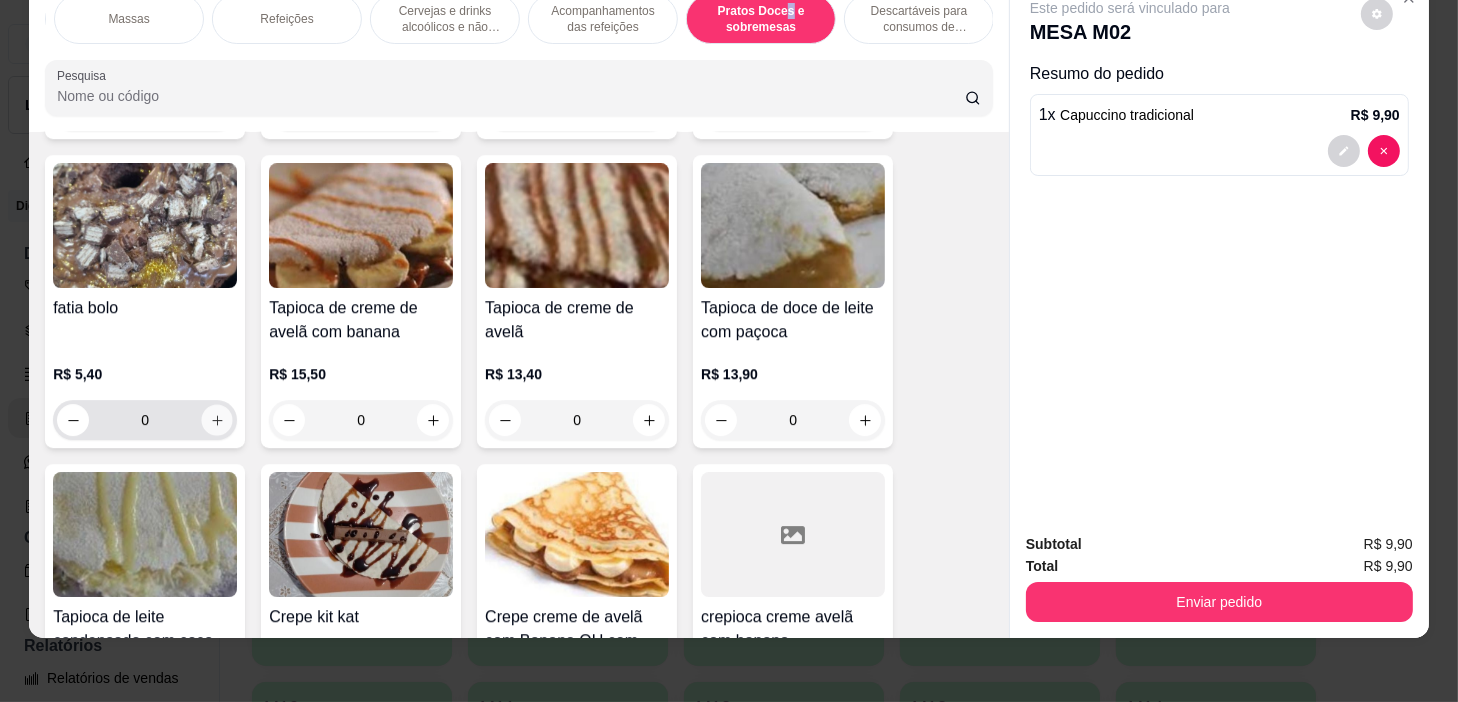 click at bounding box center [217, 420] 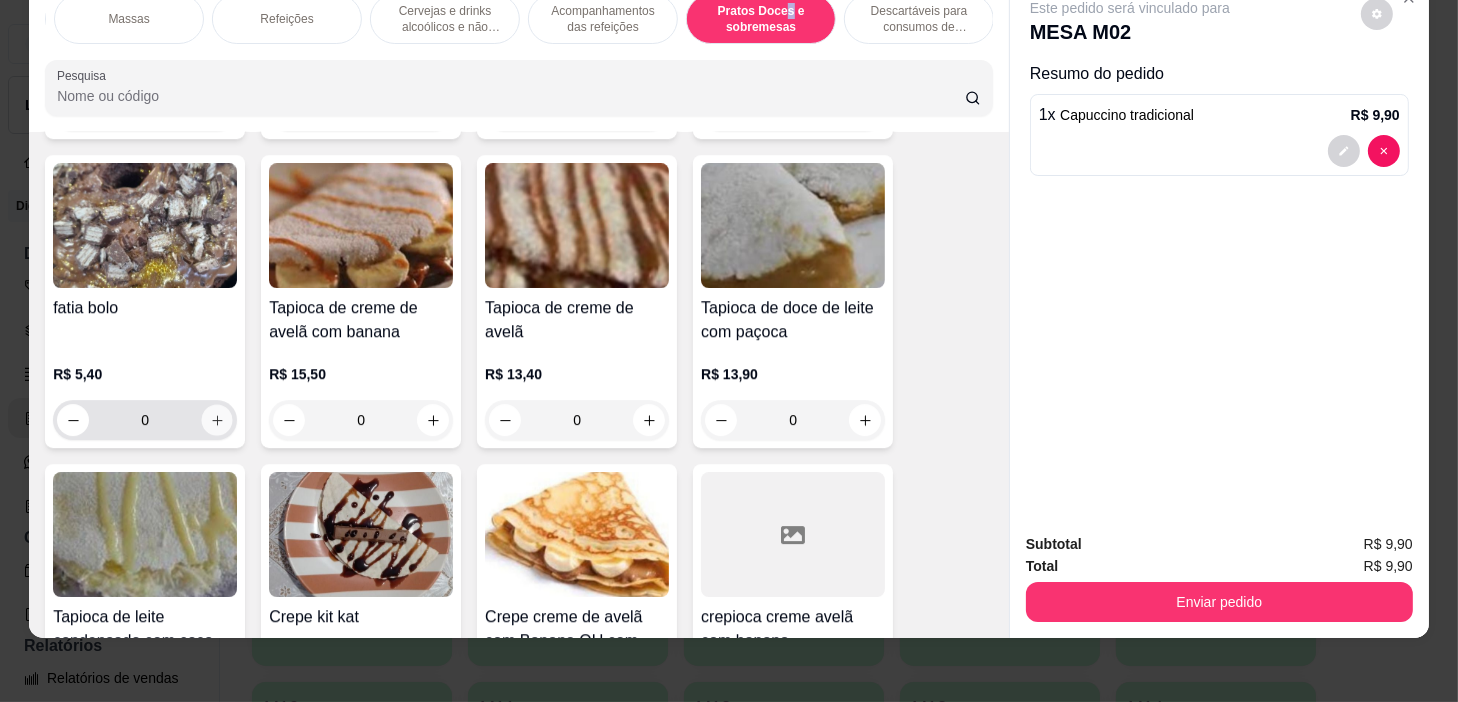 type on "1" 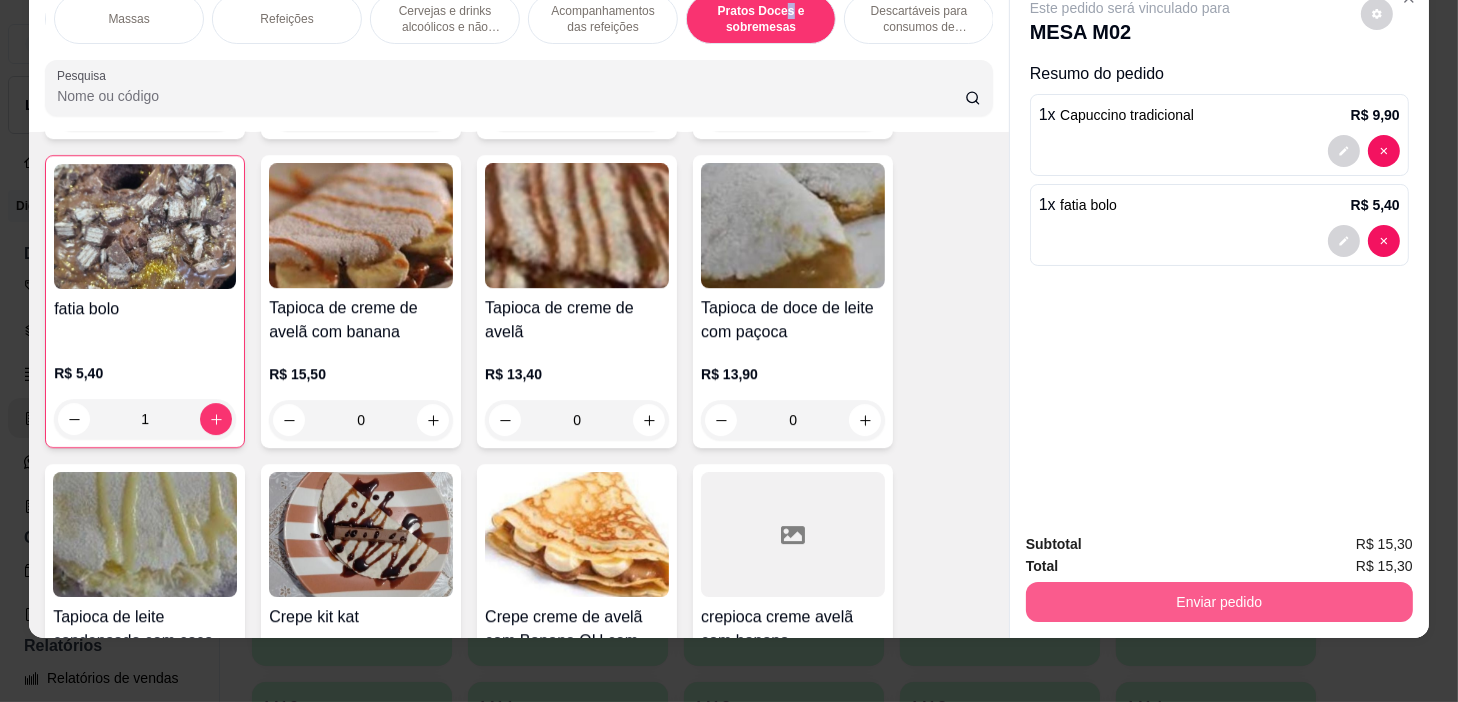 click on "Enviar pedido" at bounding box center (1219, 602) 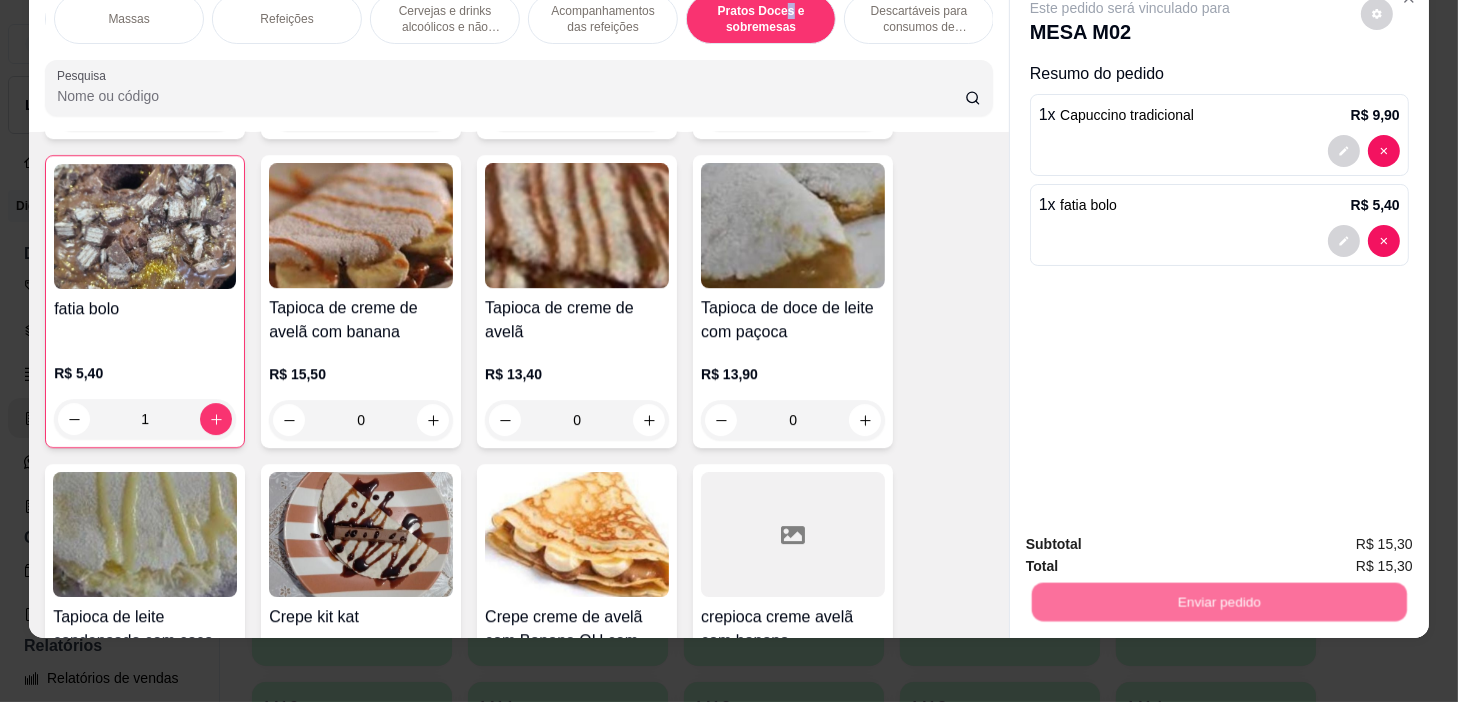 click on "Não registrar e enviar pedido" at bounding box center [1154, 539] 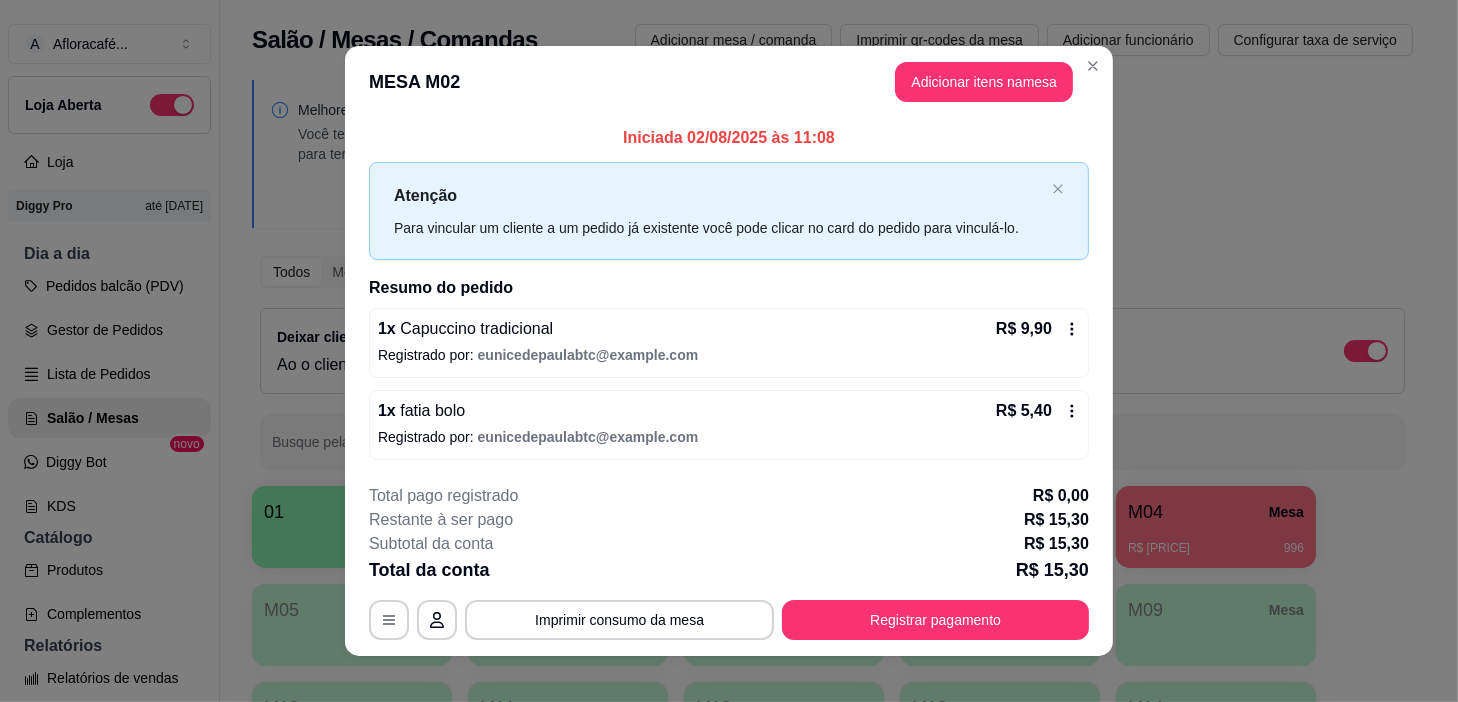click on "**********" at bounding box center [729, 562] 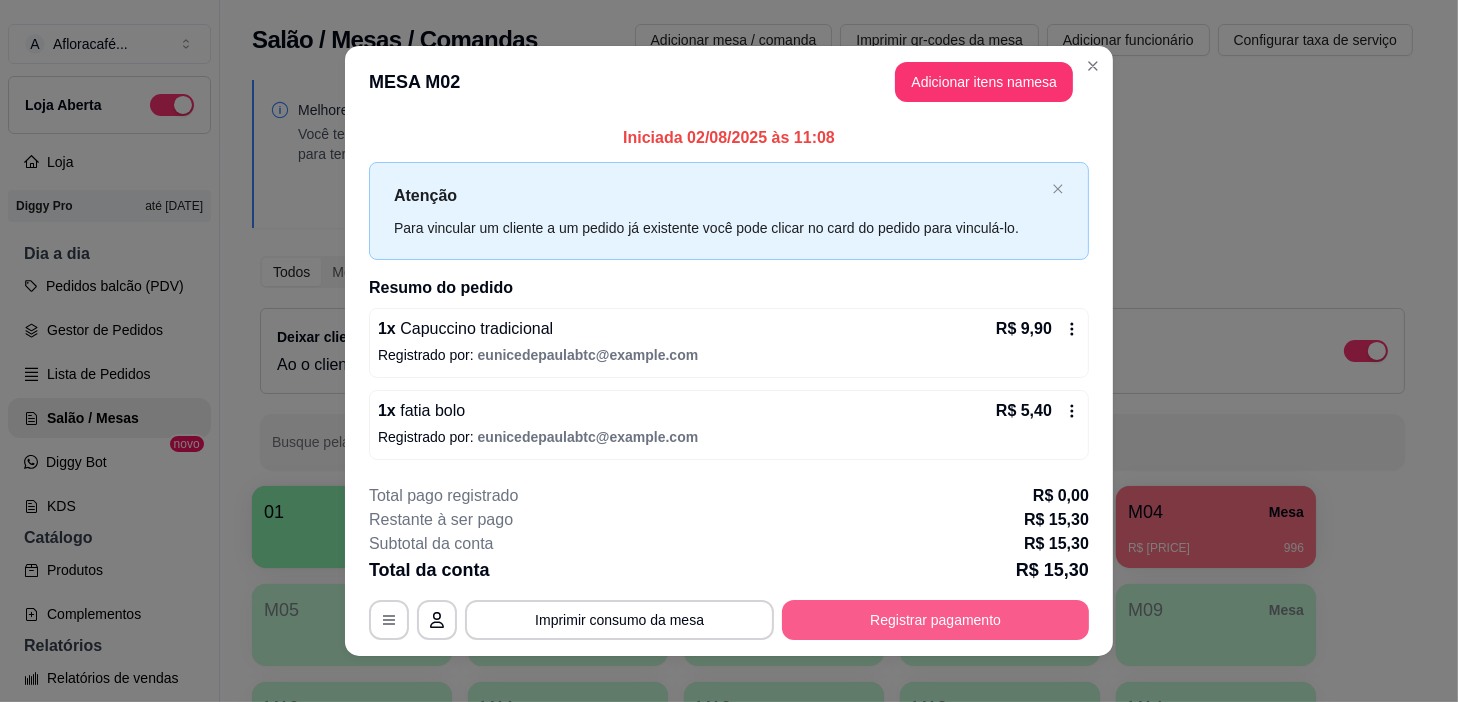click on "Registrar pagamento" at bounding box center (935, 620) 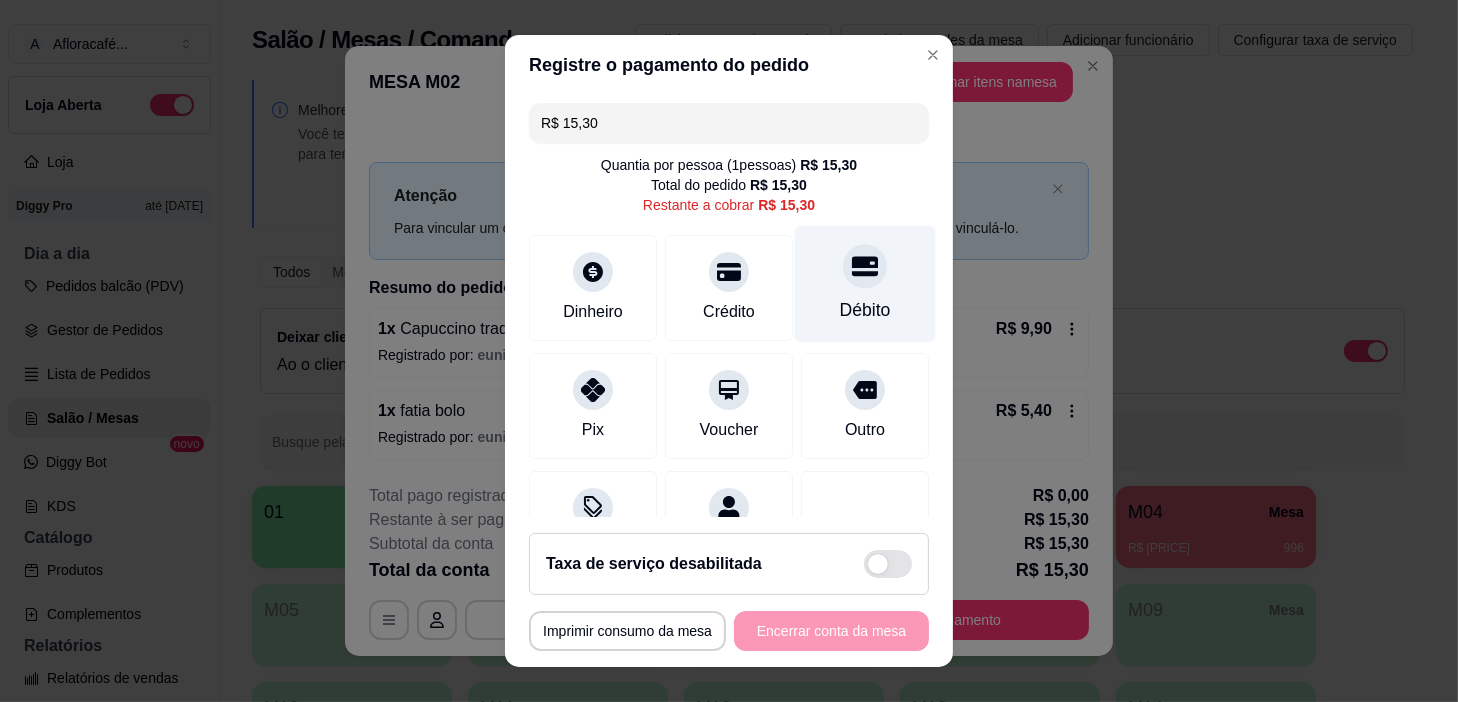 click on "Débito" at bounding box center (865, 284) 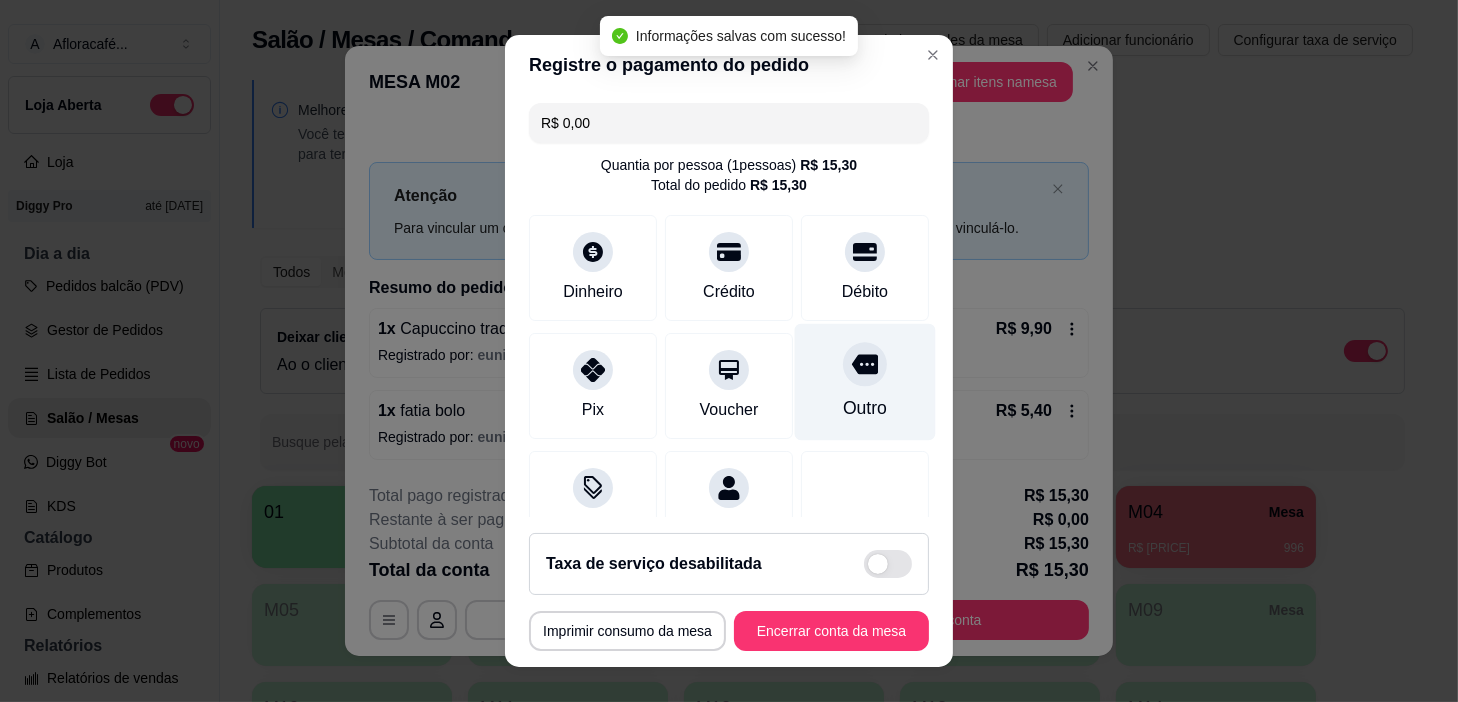 type on "R$ 0,00" 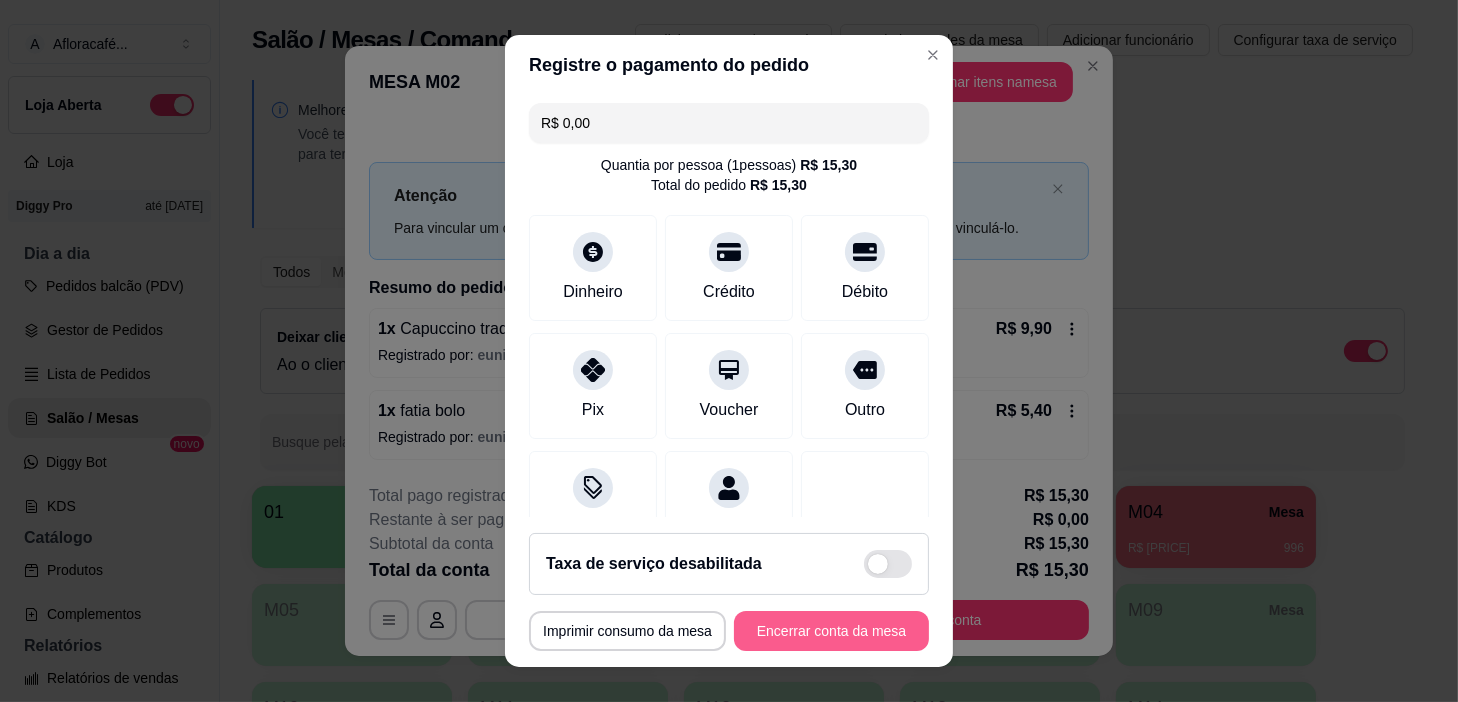 click on "Encerrar conta da mesa" at bounding box center (831, 631) 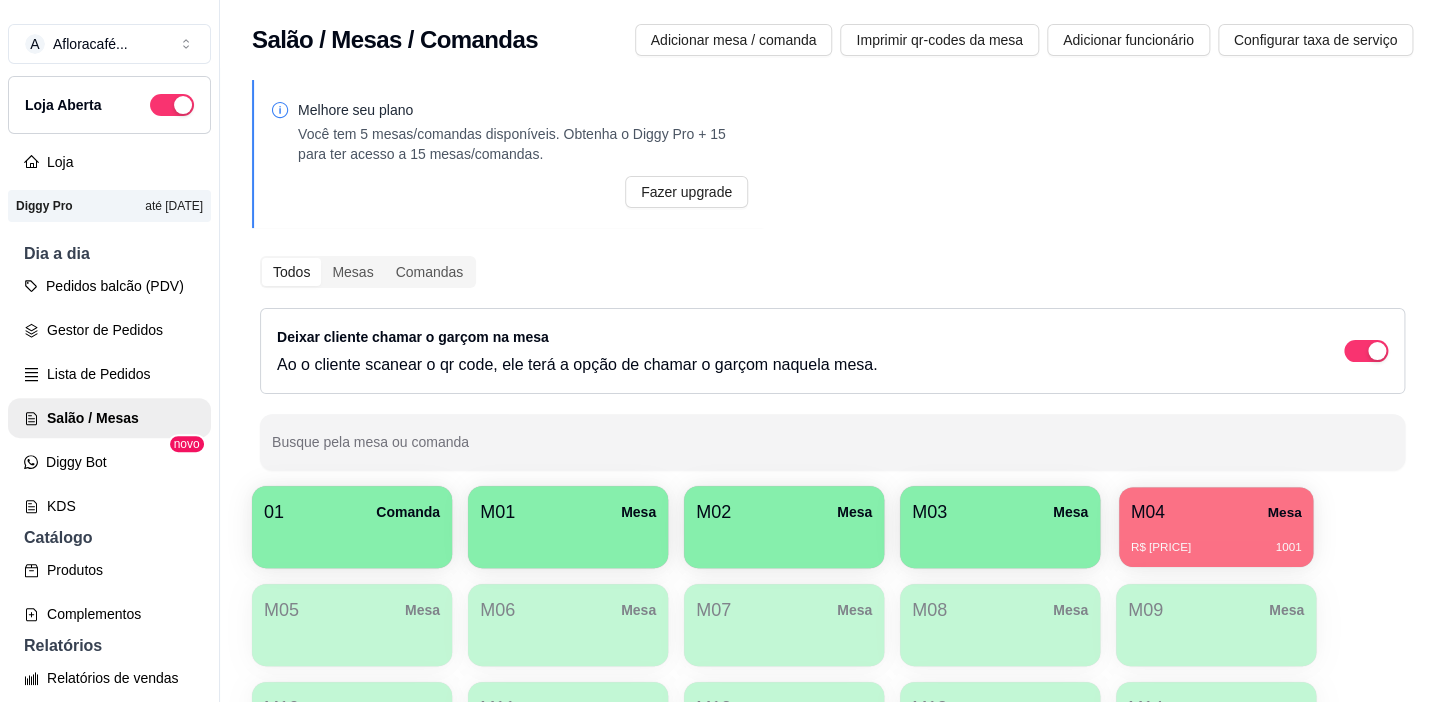click on "M04 Mesa R$ 57,20 1001" at bounding box center (1216, 527) 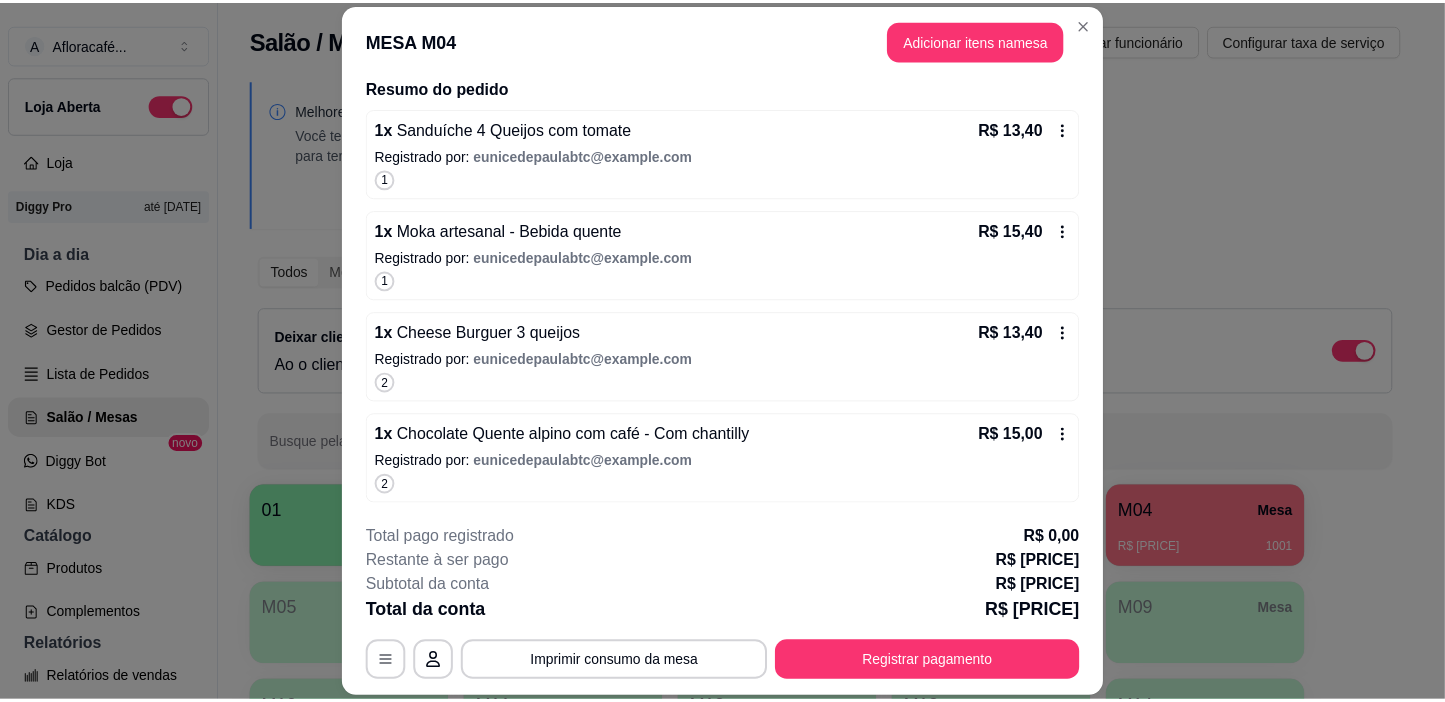 scroll, scrollTop: 148, scrollLeft: 0, axis: vertical 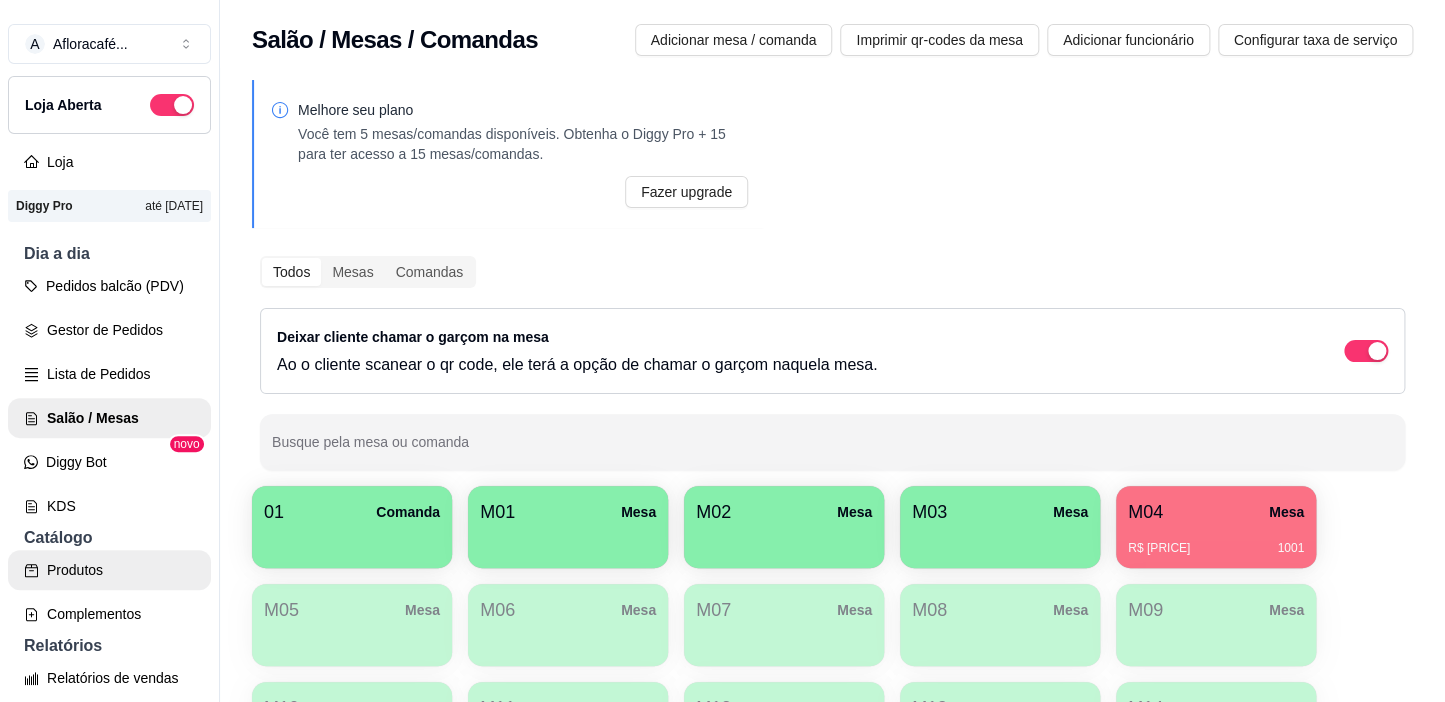 click on "Produtos" at bounding box center (109, 570) 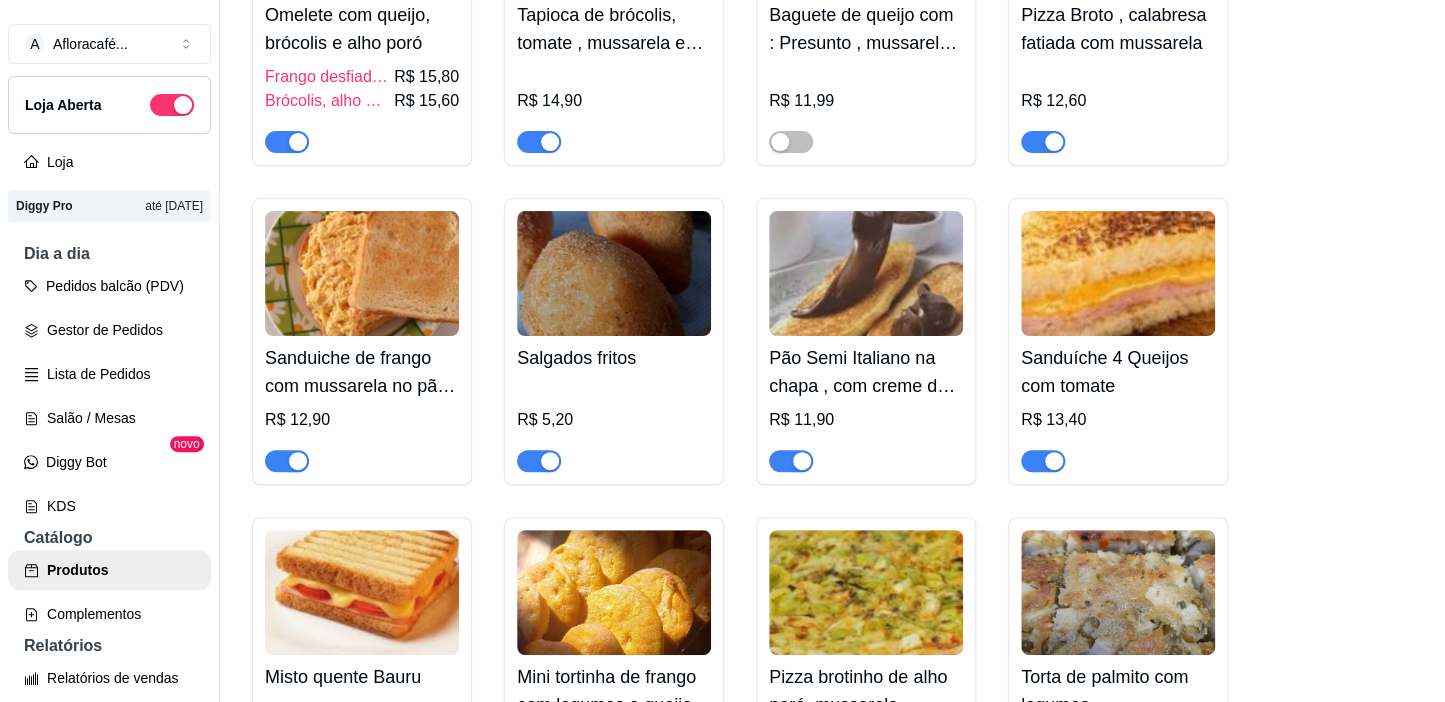 scroll, scrollTop: 8636, scrollLeft: 0, axis: vertical 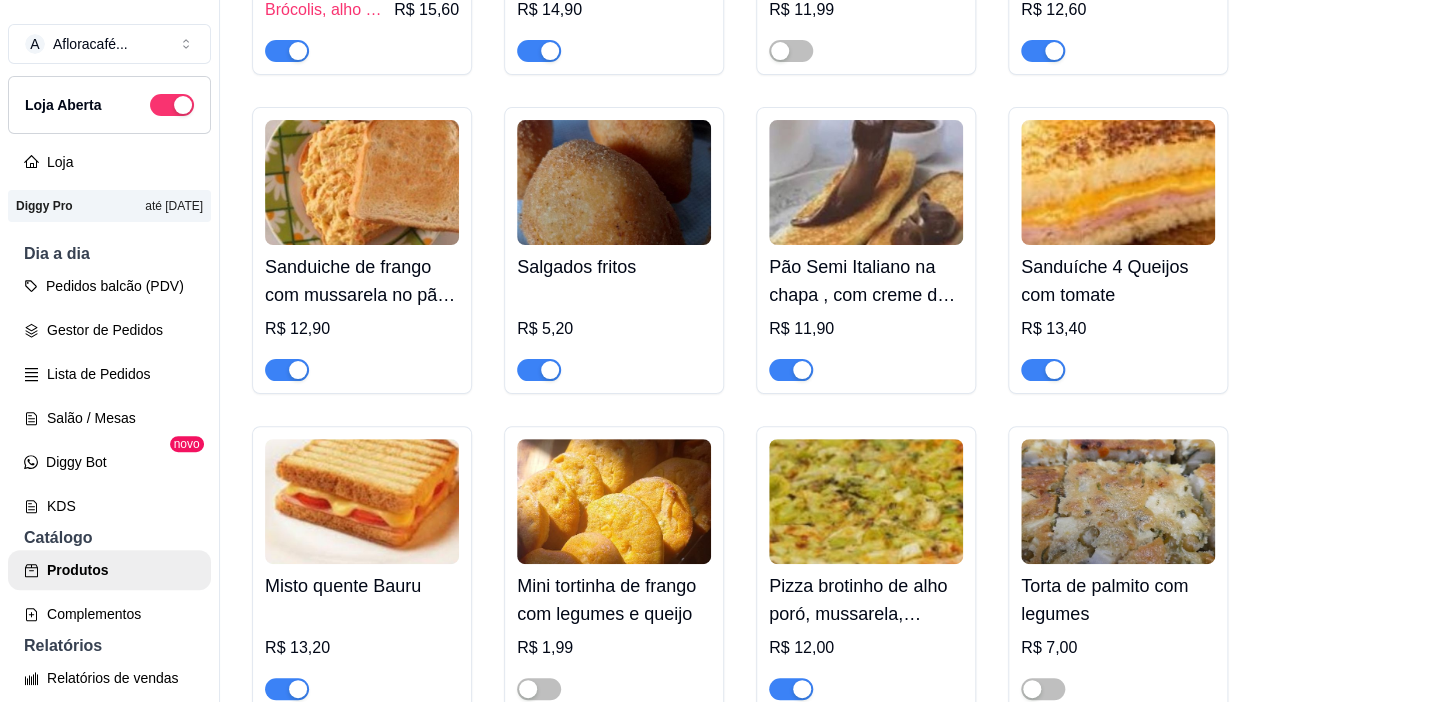 click on "Pedidos balcão (PDV) Gestor de Pedidos Lista de Pedidos Salão / Mesas Diggy Bot novo KDS" at bounding box center (109, 396) 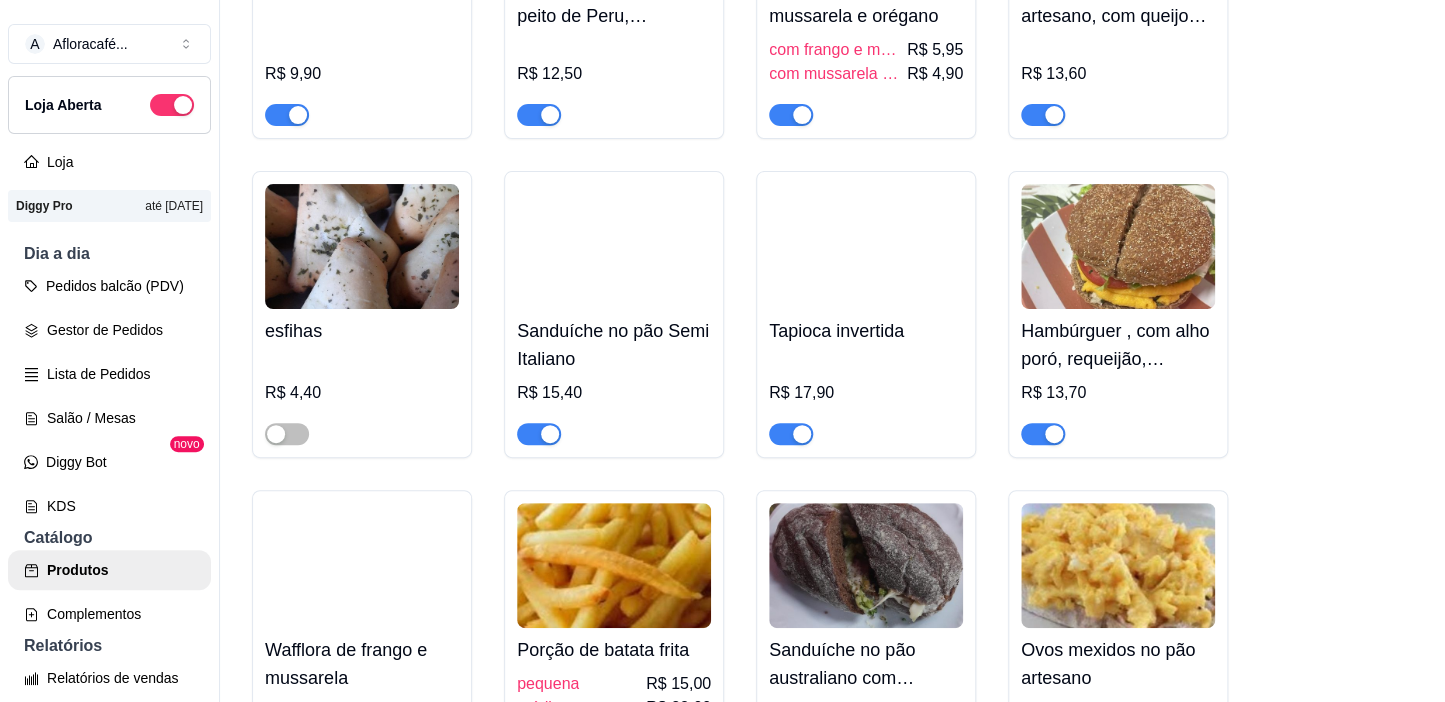 scroll, scrollTop: 6727, scrollLeft: 0, axis: vertical 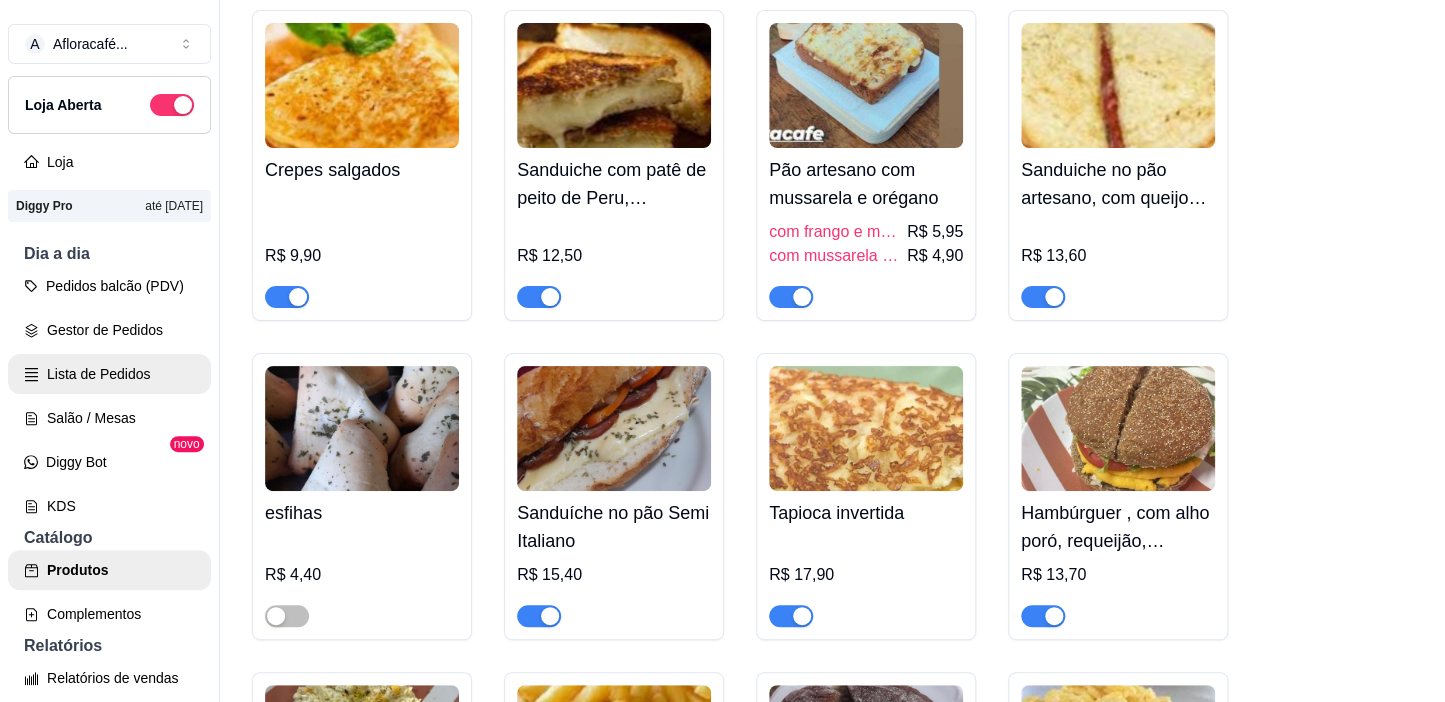 click on "Lista de Pedidos" at bounding box center [109, 374] 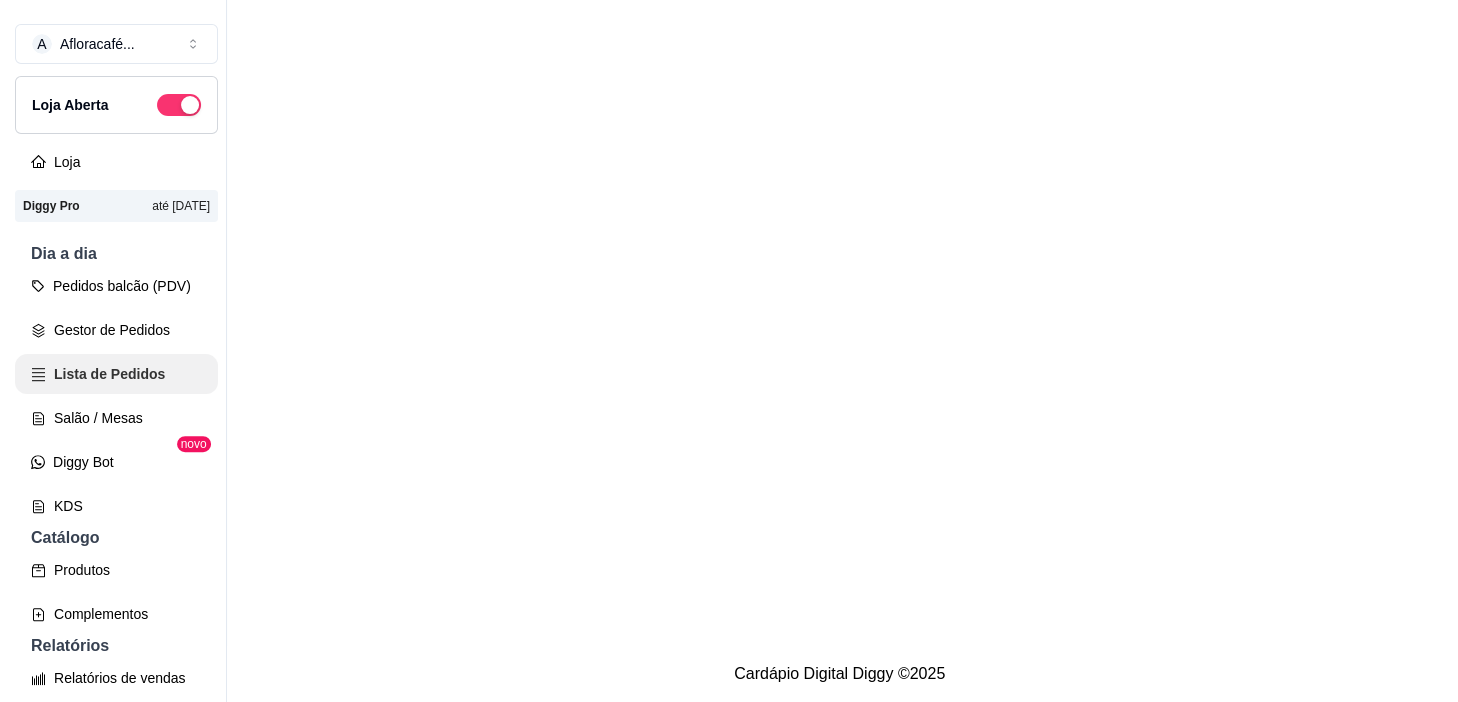 scroll, scrollTop: 0, scrollLeft: 0, axis: both 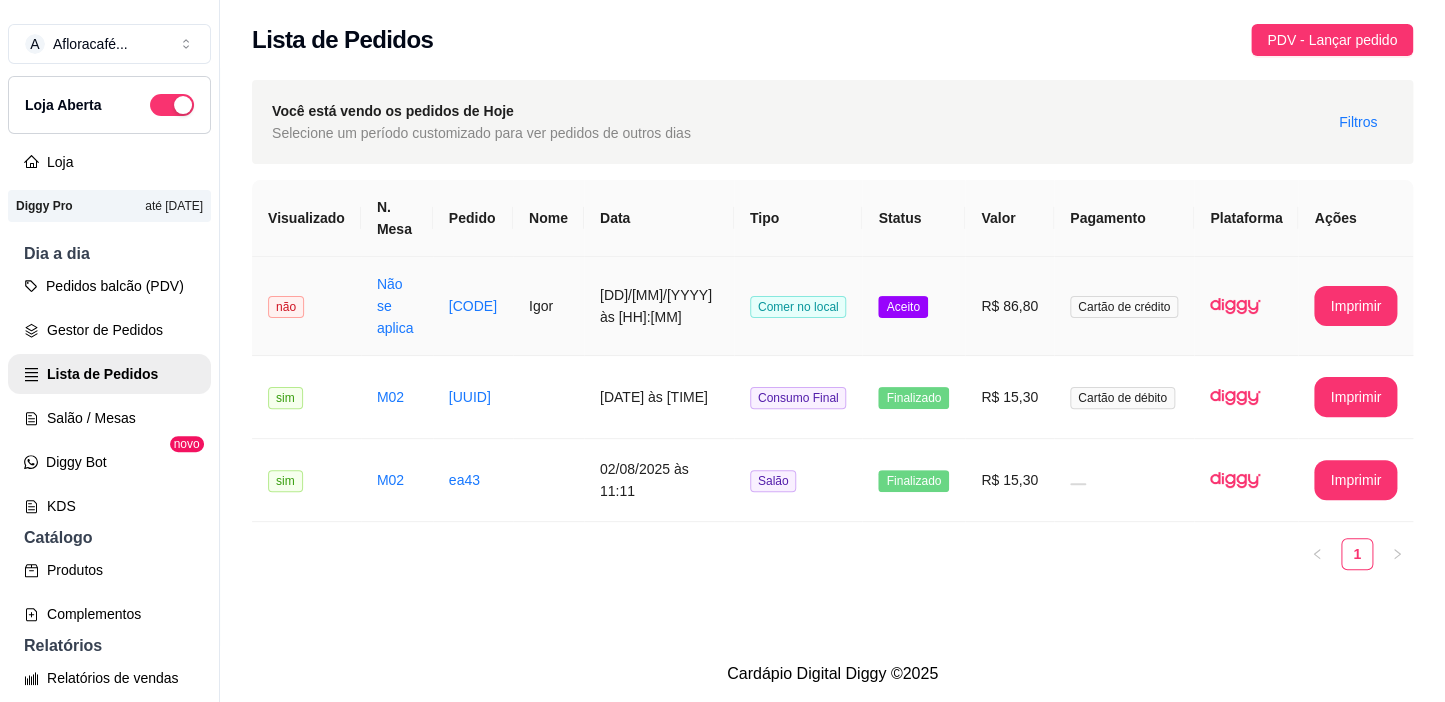 click on "02/08/2025 às 11:17" at bounding box center (659, 306) 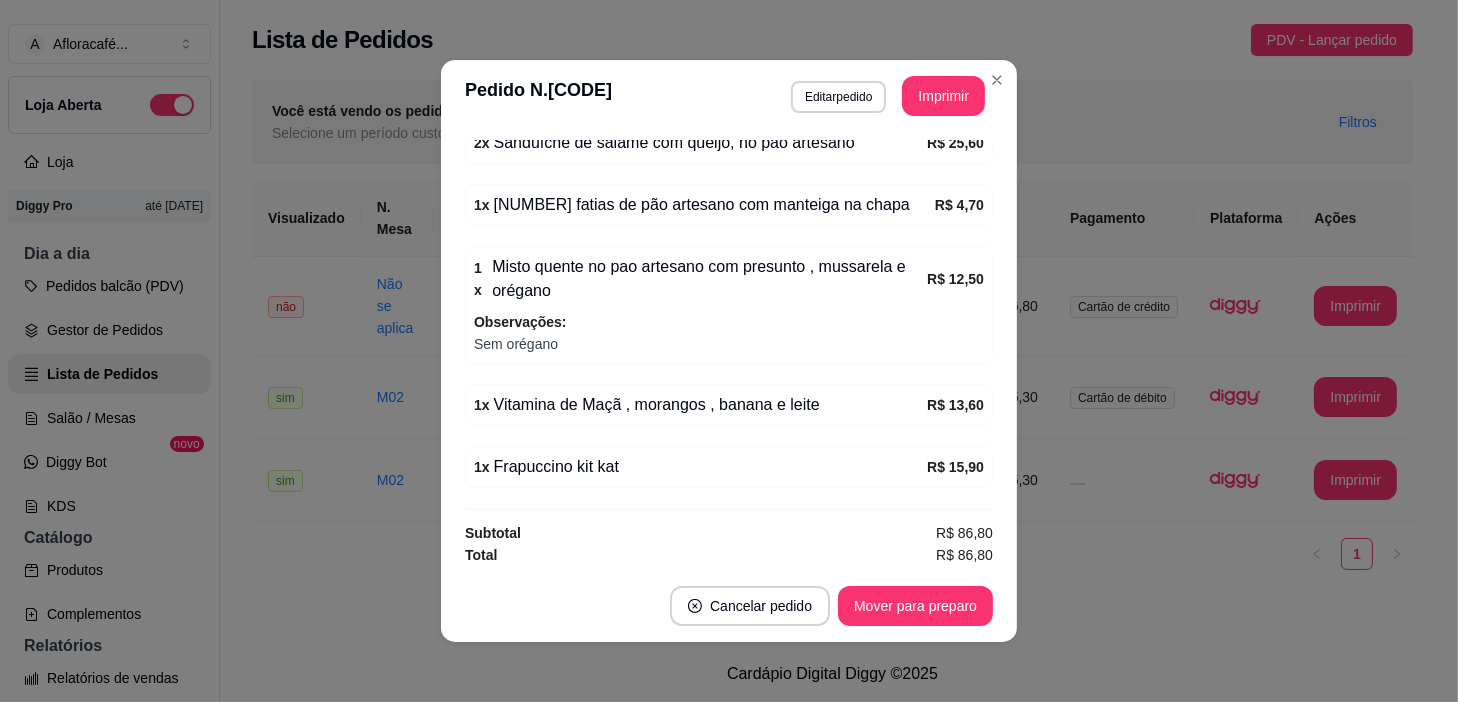 scroll, scrollTop: 547, scrollLeft: 0, axis: vertical 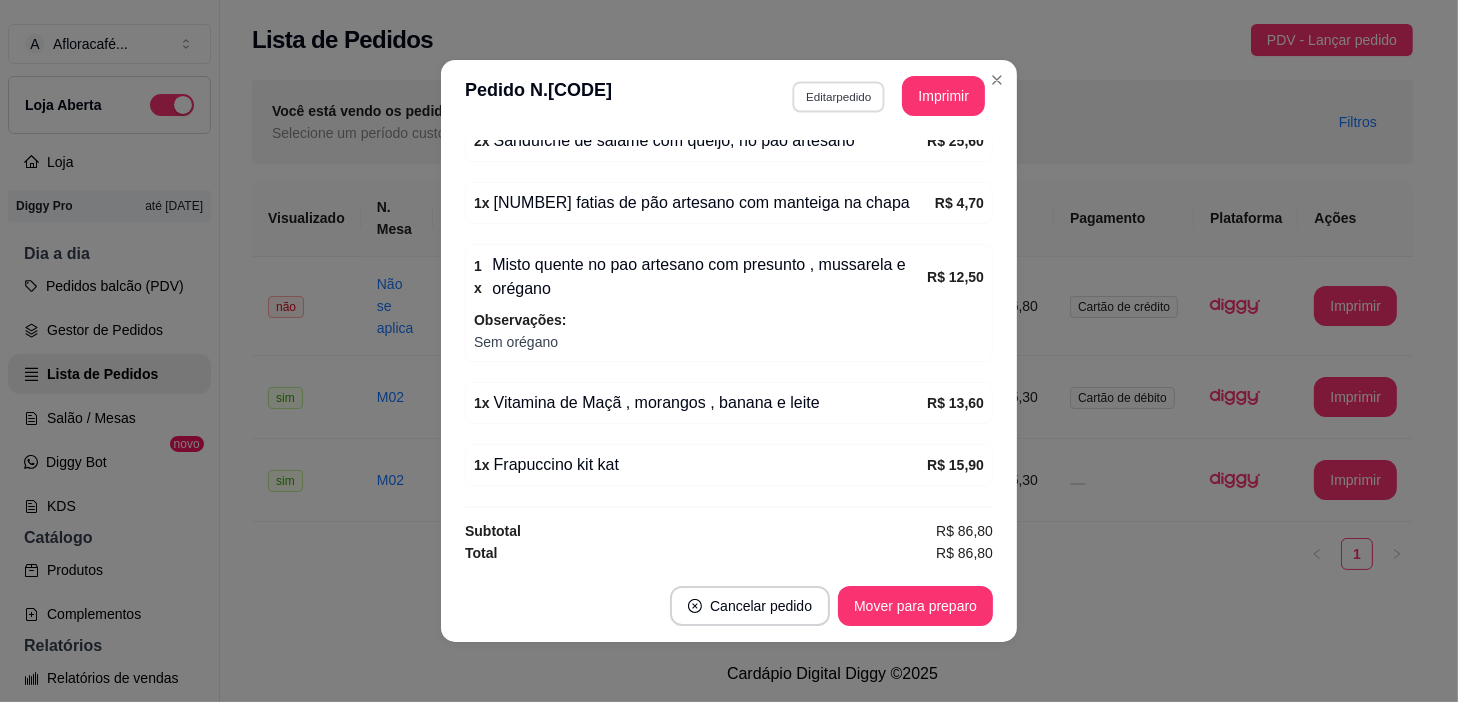 click on "Editar  pedido" at bounding box center (838, 96) 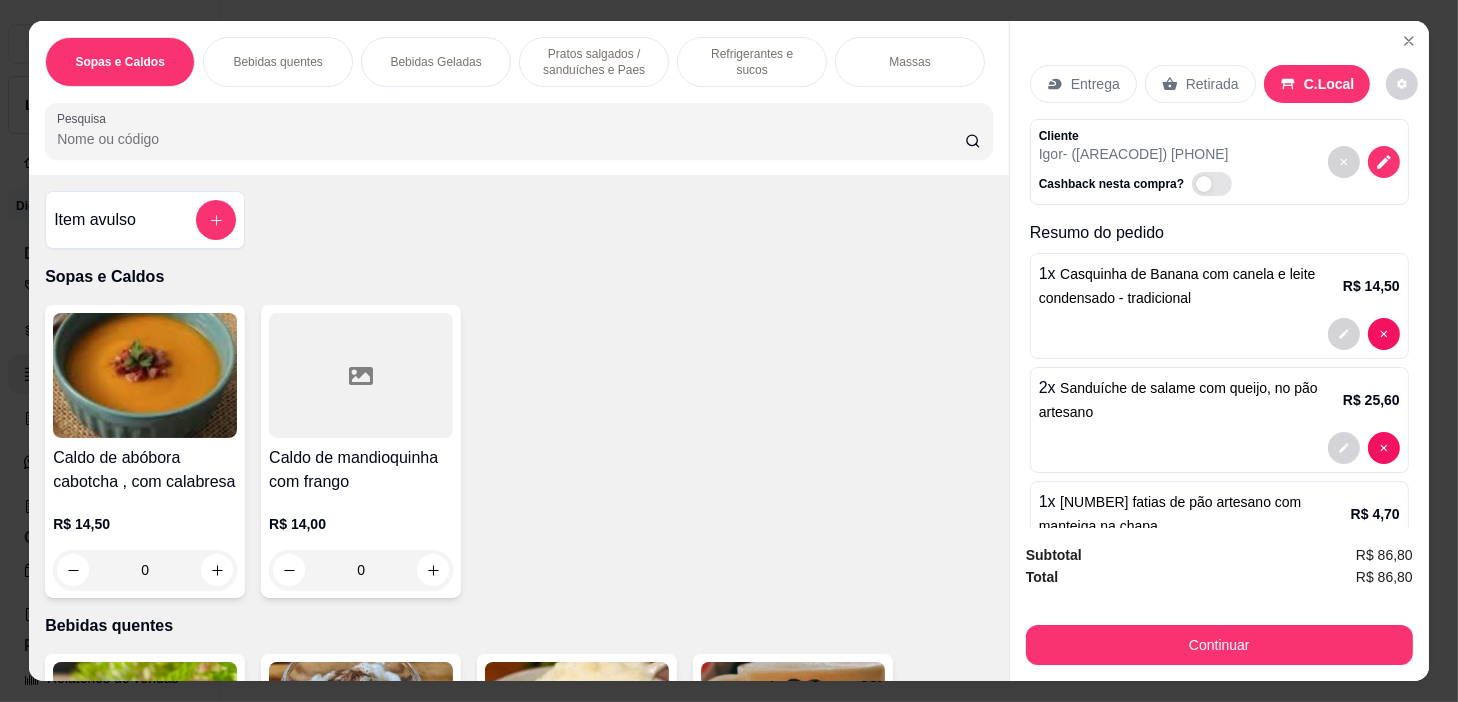 click on "Refrigerantes e sucos" at bounding box center (752, 62) 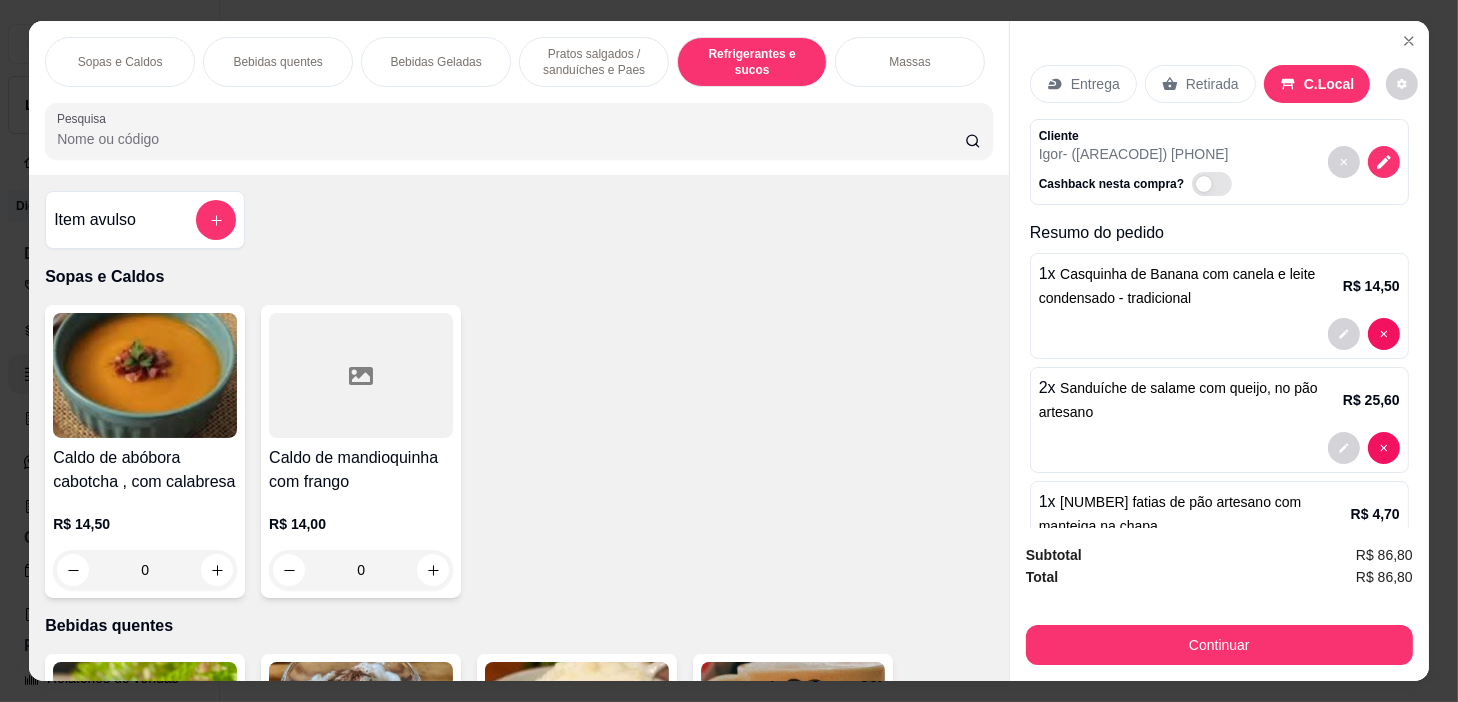 scroll, scrollTop: 8549, scrollLeft: 0, axis: vertical 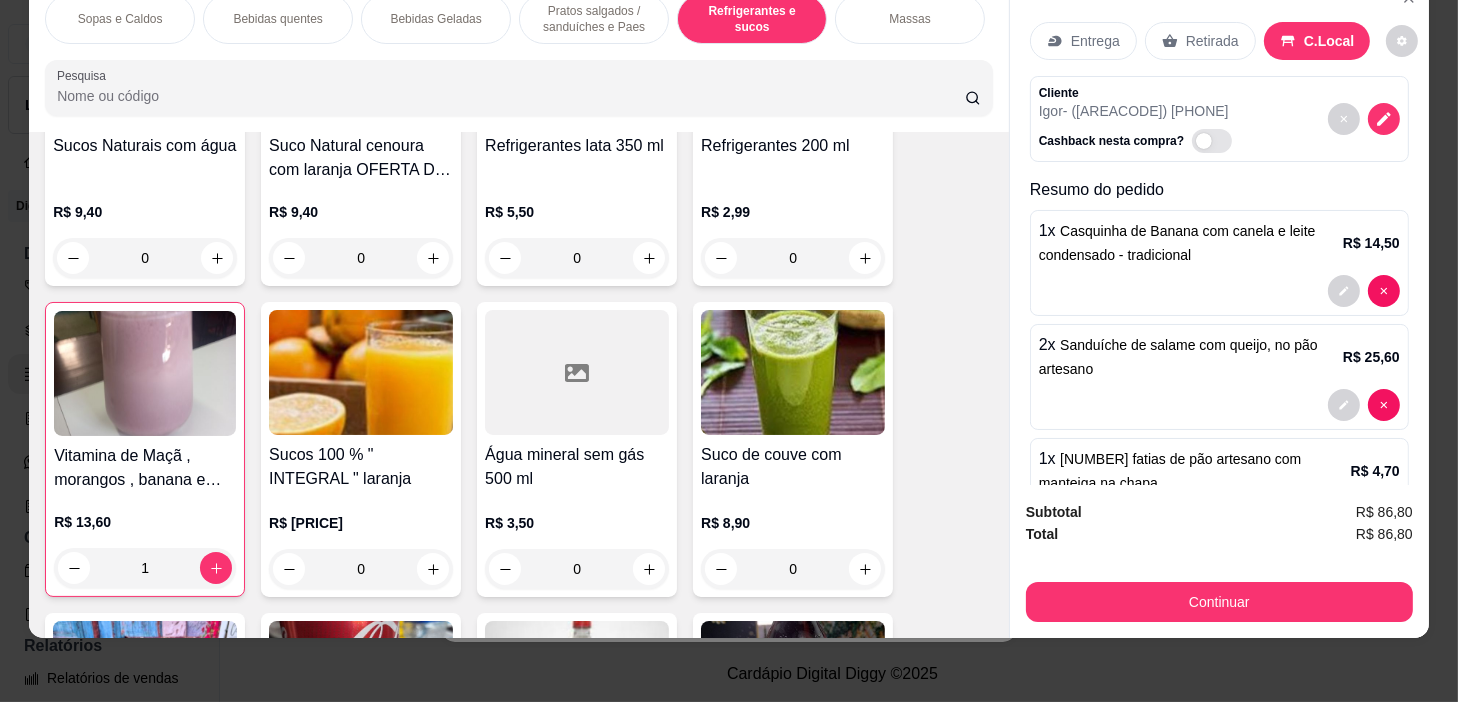 click on "0" at bounding box center (145, 258) 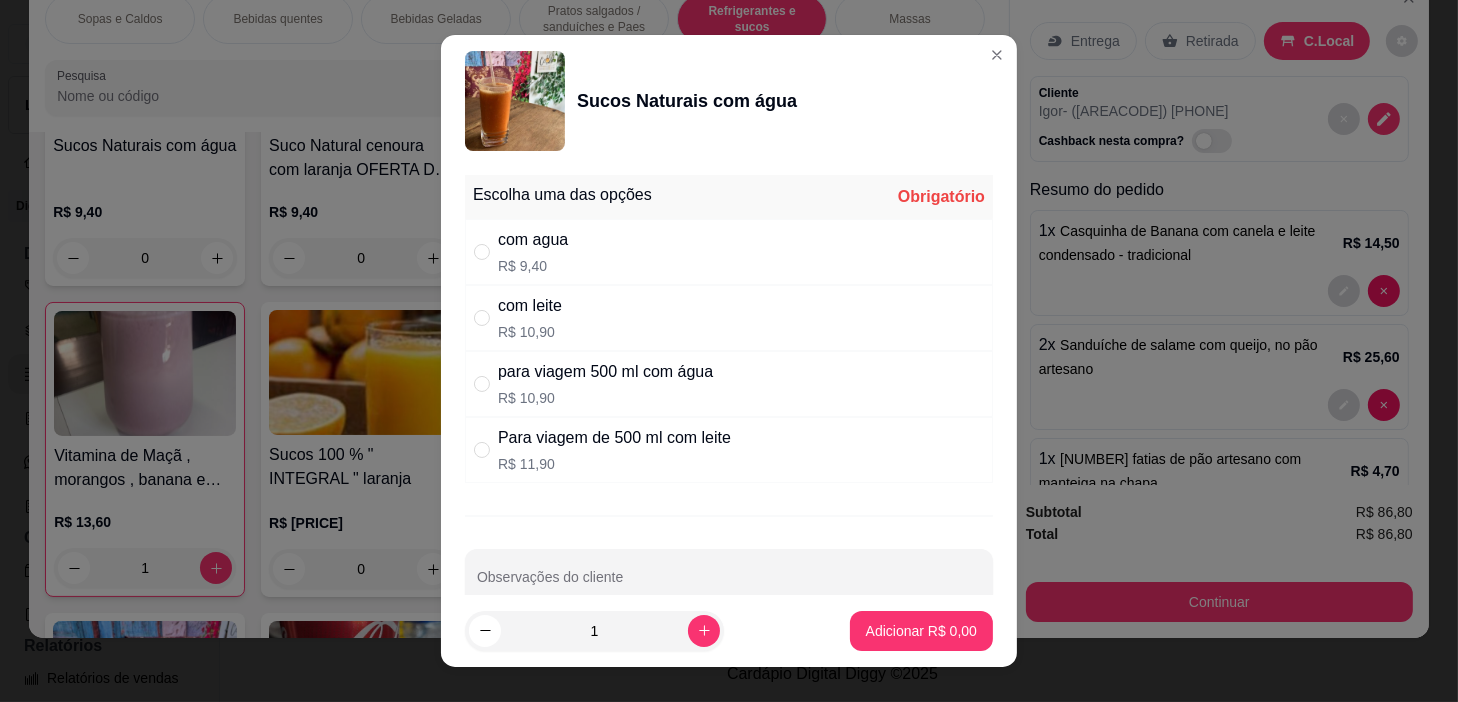 click on "com agua  R$ 9,40" at bounding box center [729, 252] 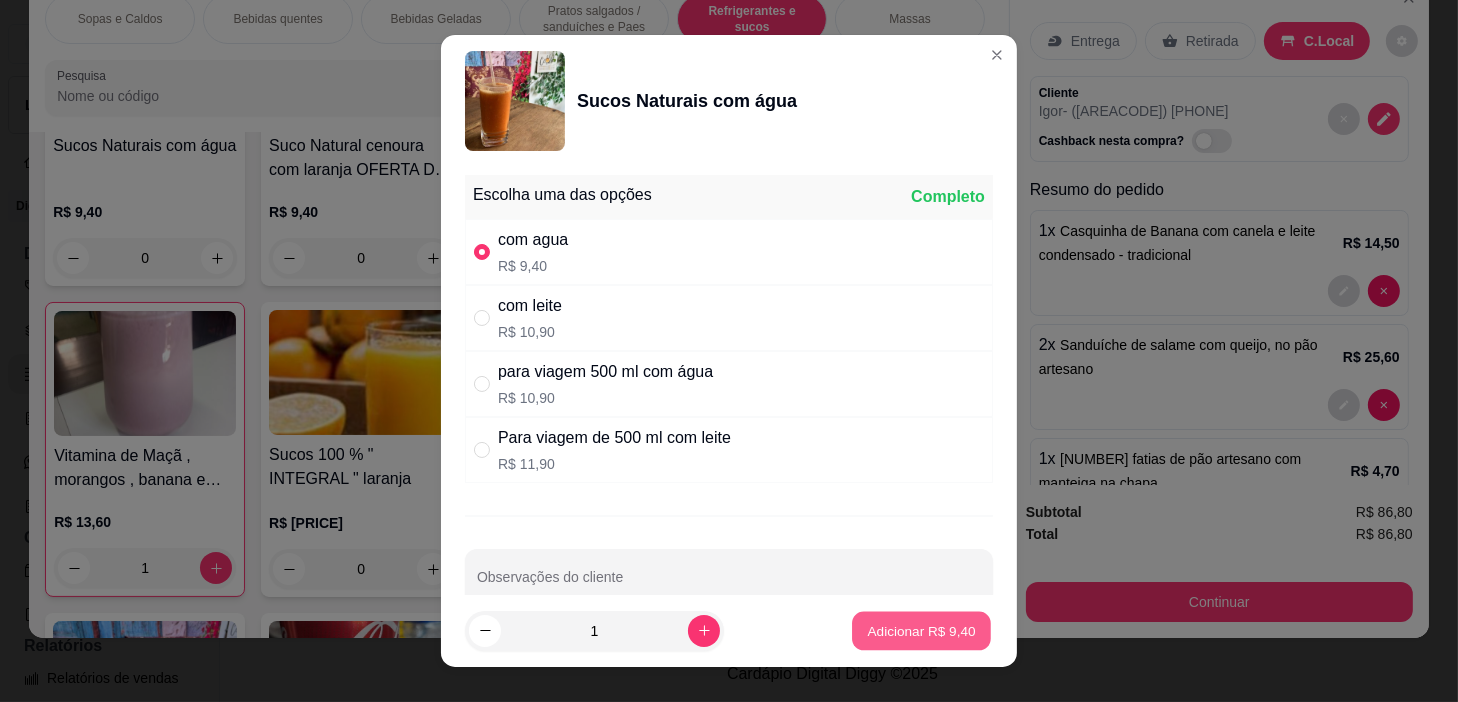 click on "Adicionar   R$ 9,40" at bounding box center (921, 631) 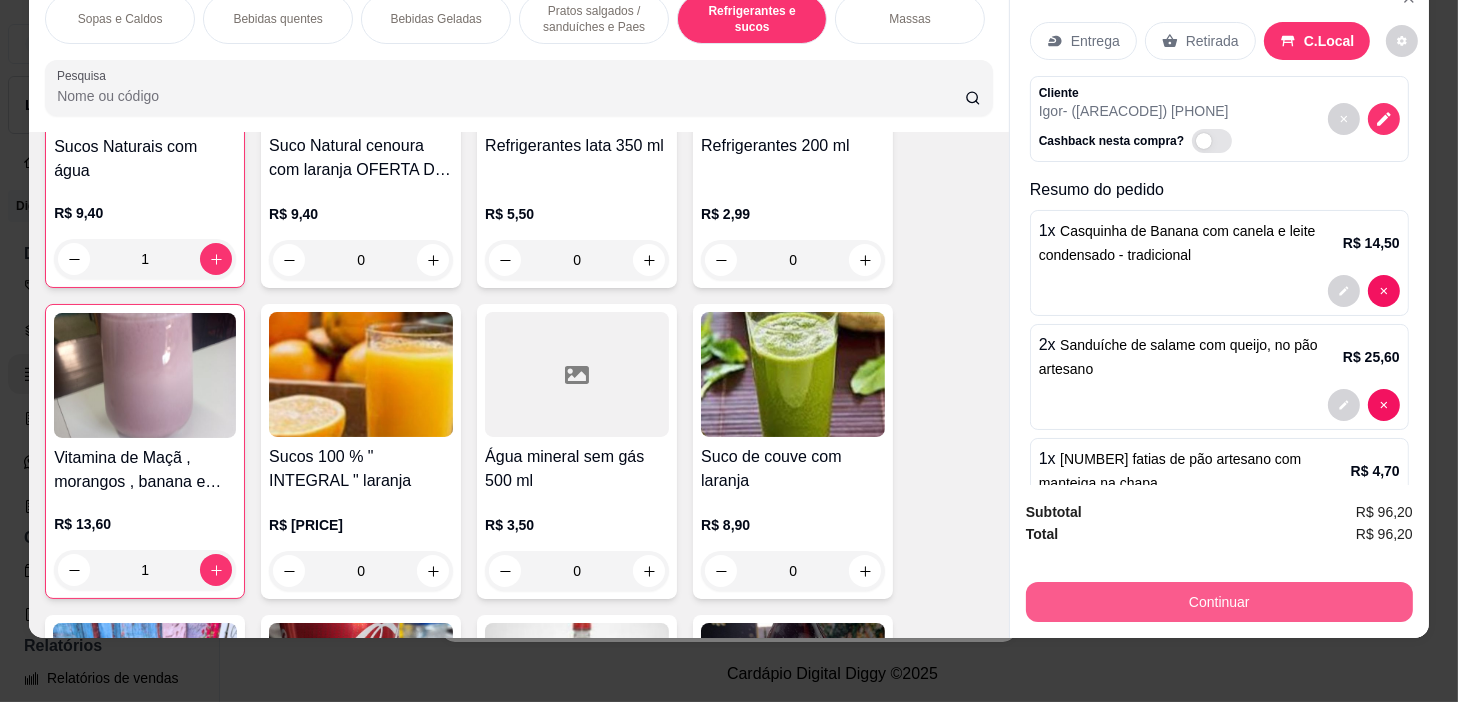 scroll, scrollTop: 8731, scrollLeft: 0, axis: vertical 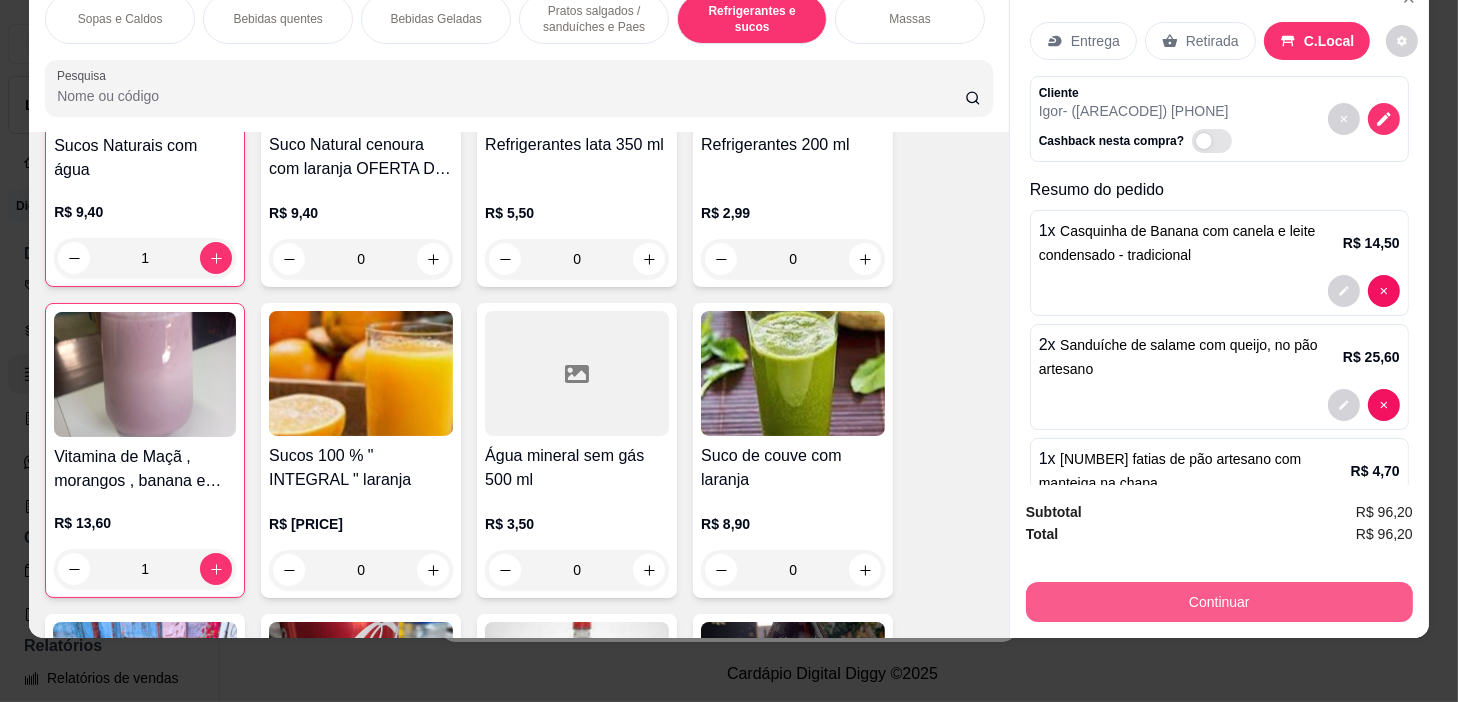 click on "Continuar" at bounding box center (1219, 602) 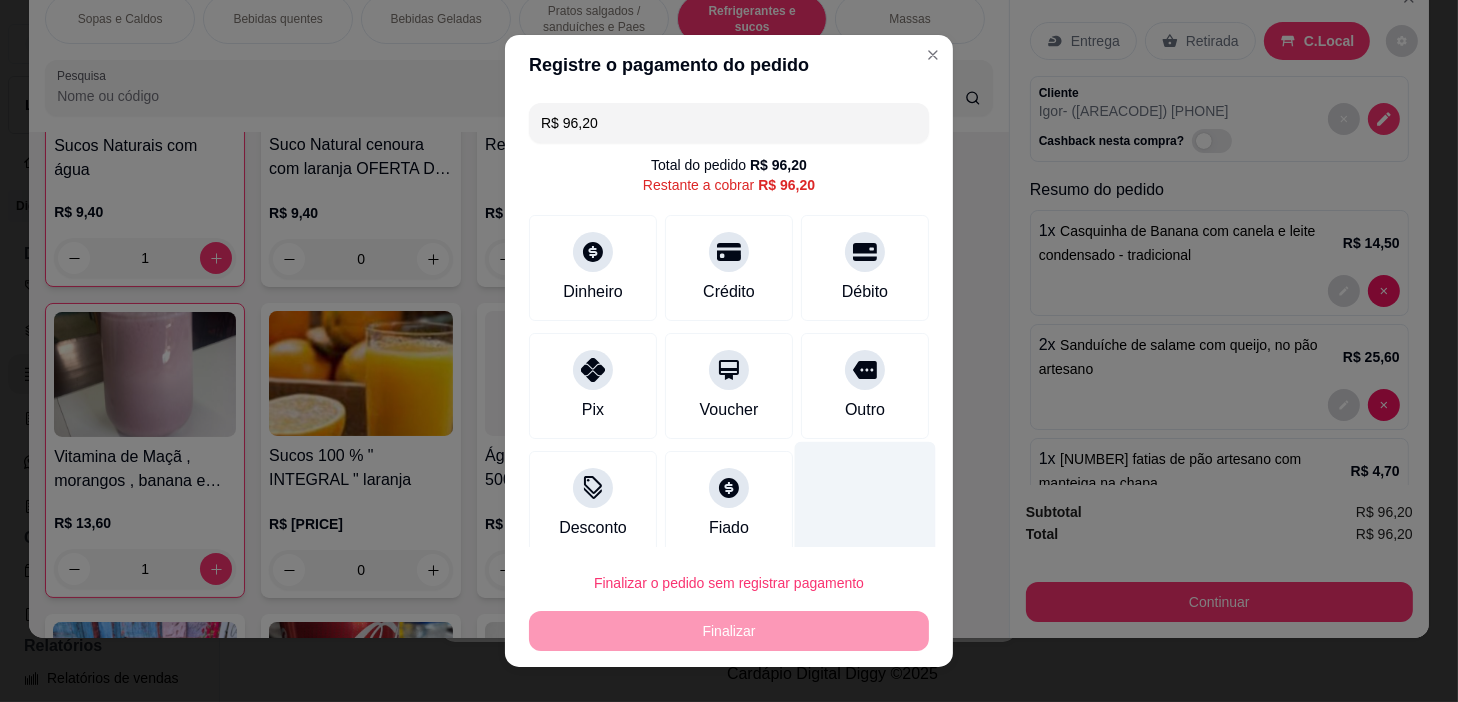 scroll, scrollTop: 17, scrollLeft: 0, axis: vertical 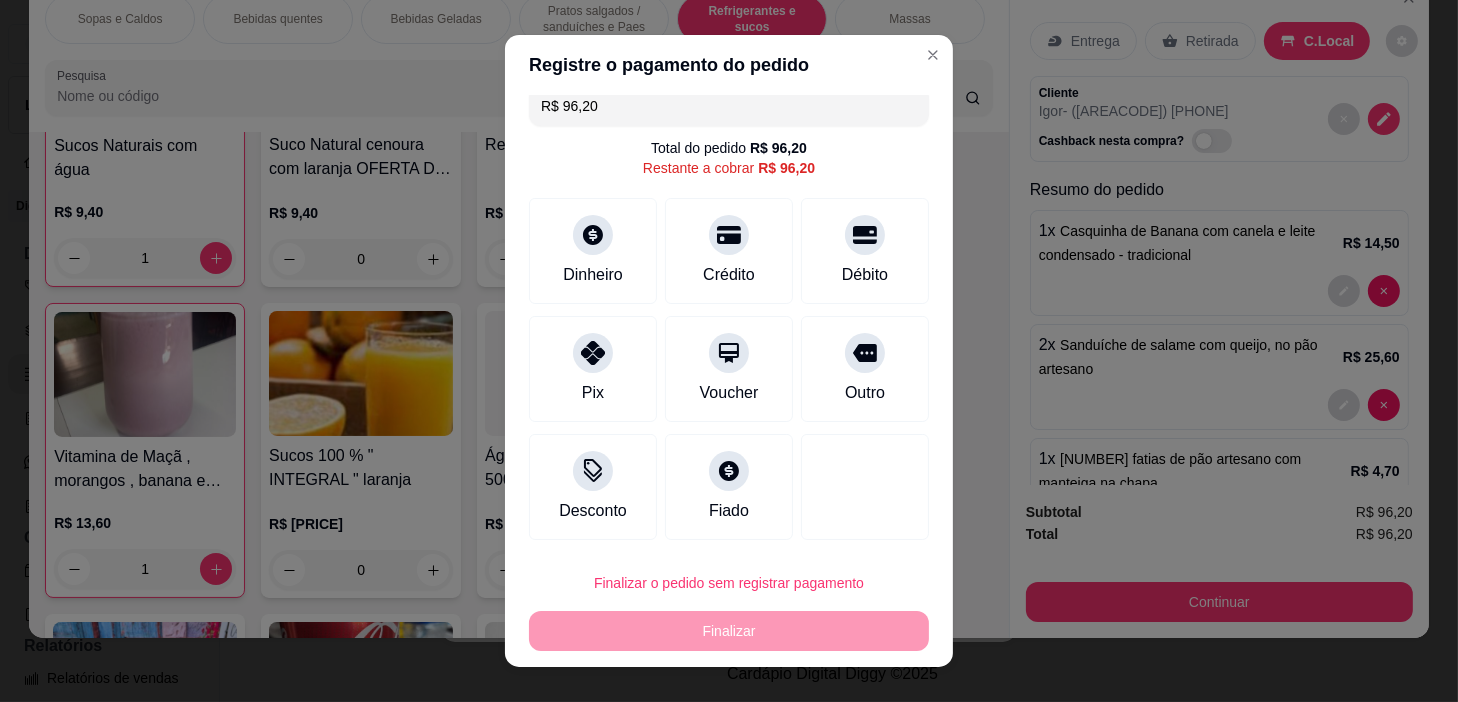 click on "Finalizar o pedido sem registrar pagamento Finalizar" at bounding box center (729, 607) 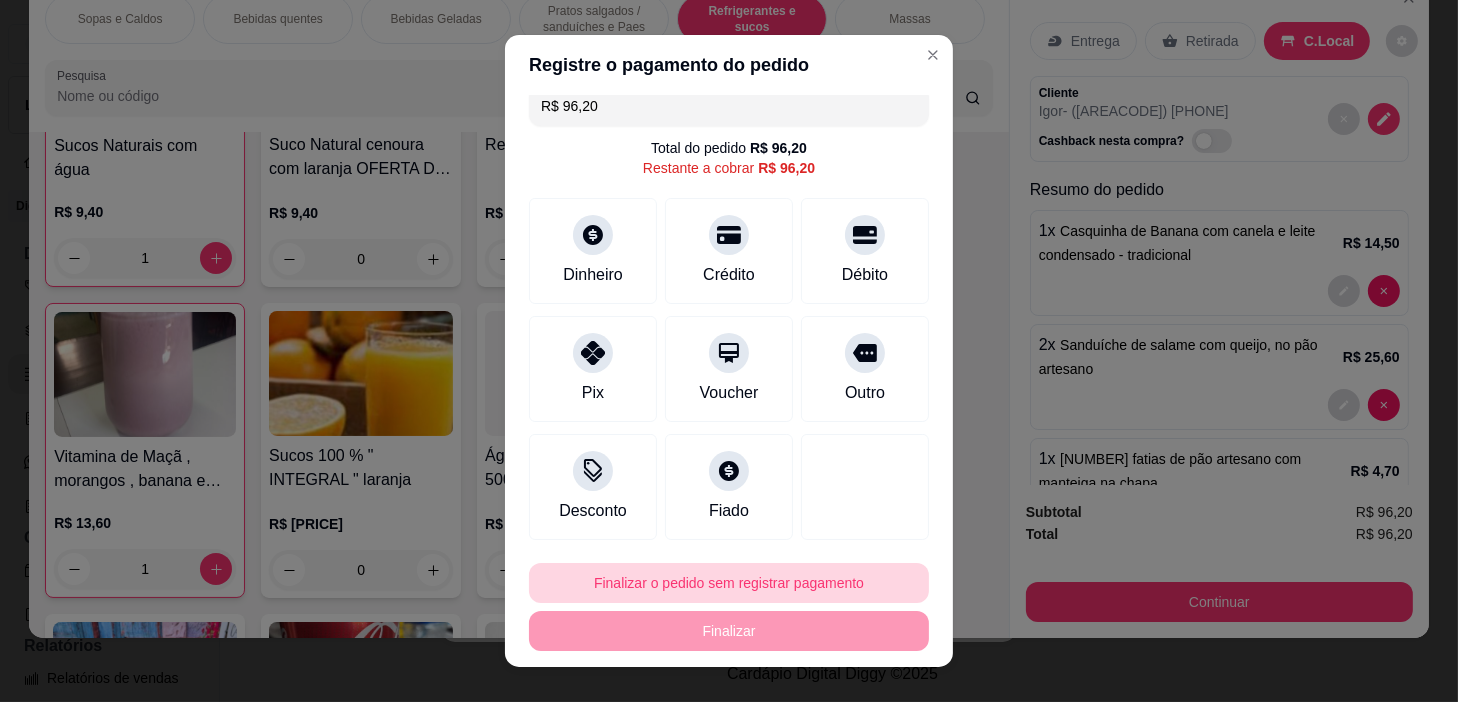 click on "Finalizar o pedido sem registrar pagamento" at bounding box center [729, 583] 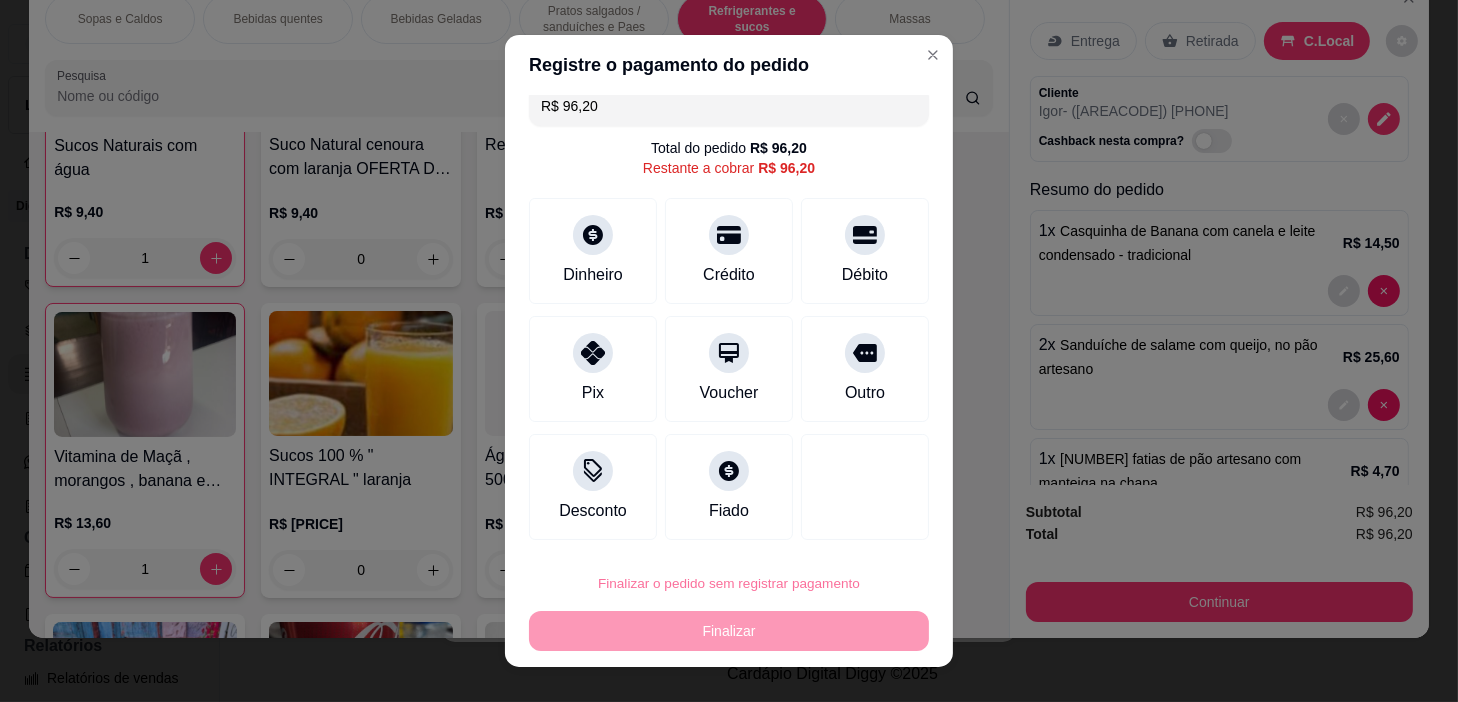 click on "Confirmar" at bounding box center (844, 526) 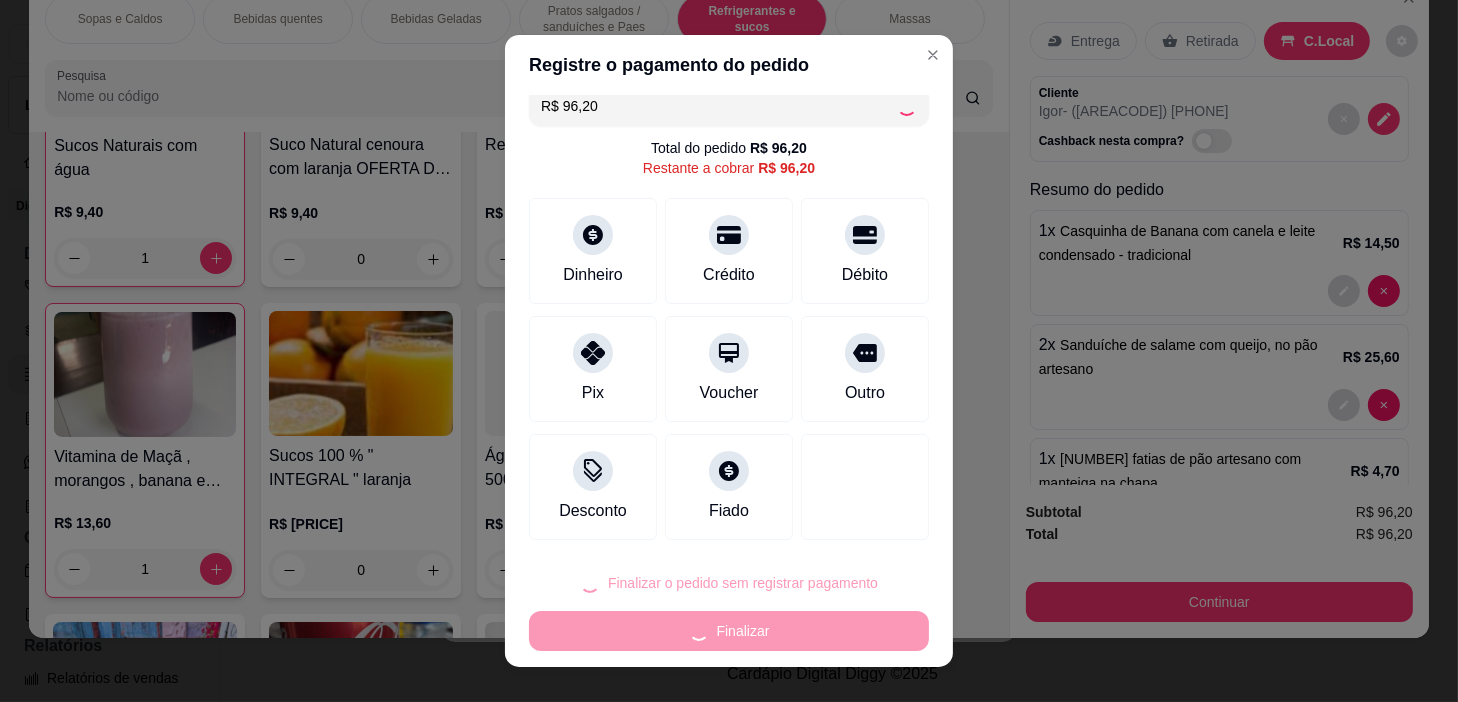 type on "0" 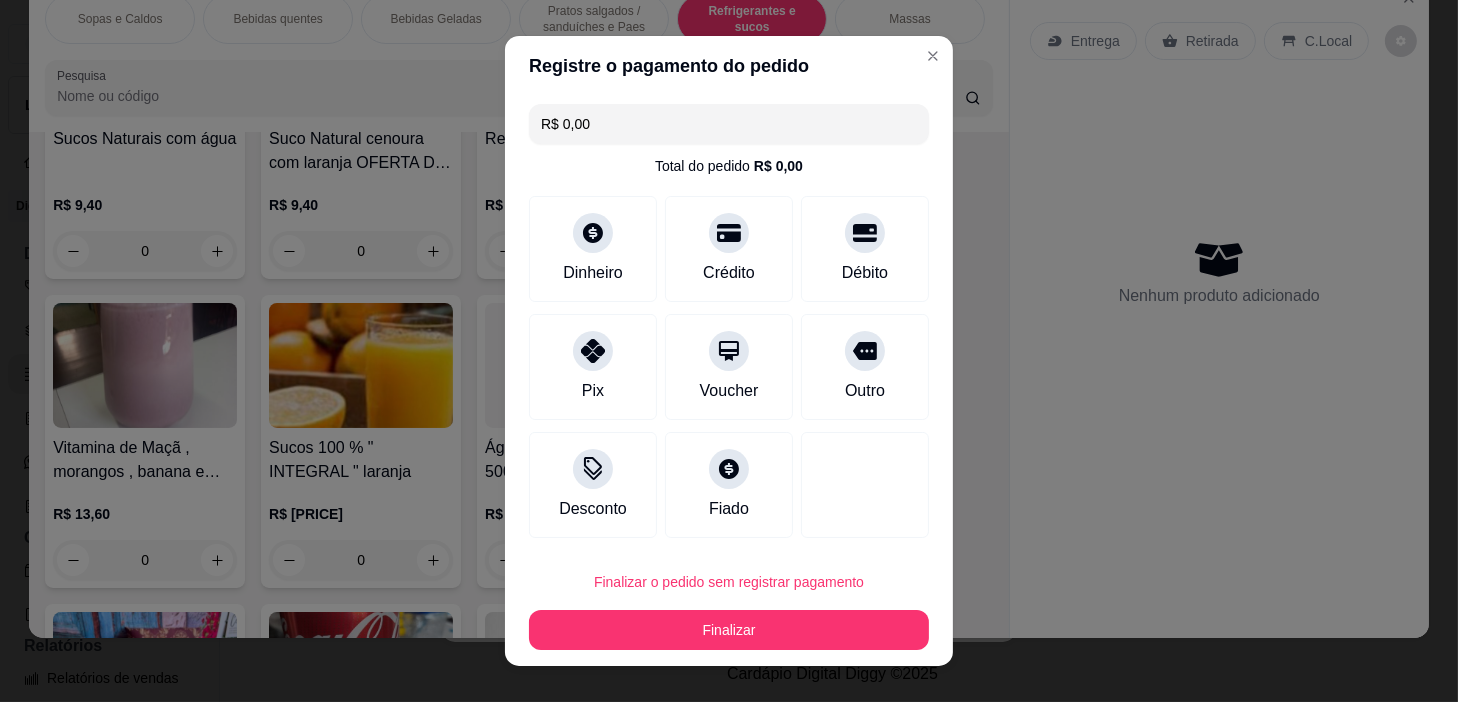 type on "R$ 0,00" 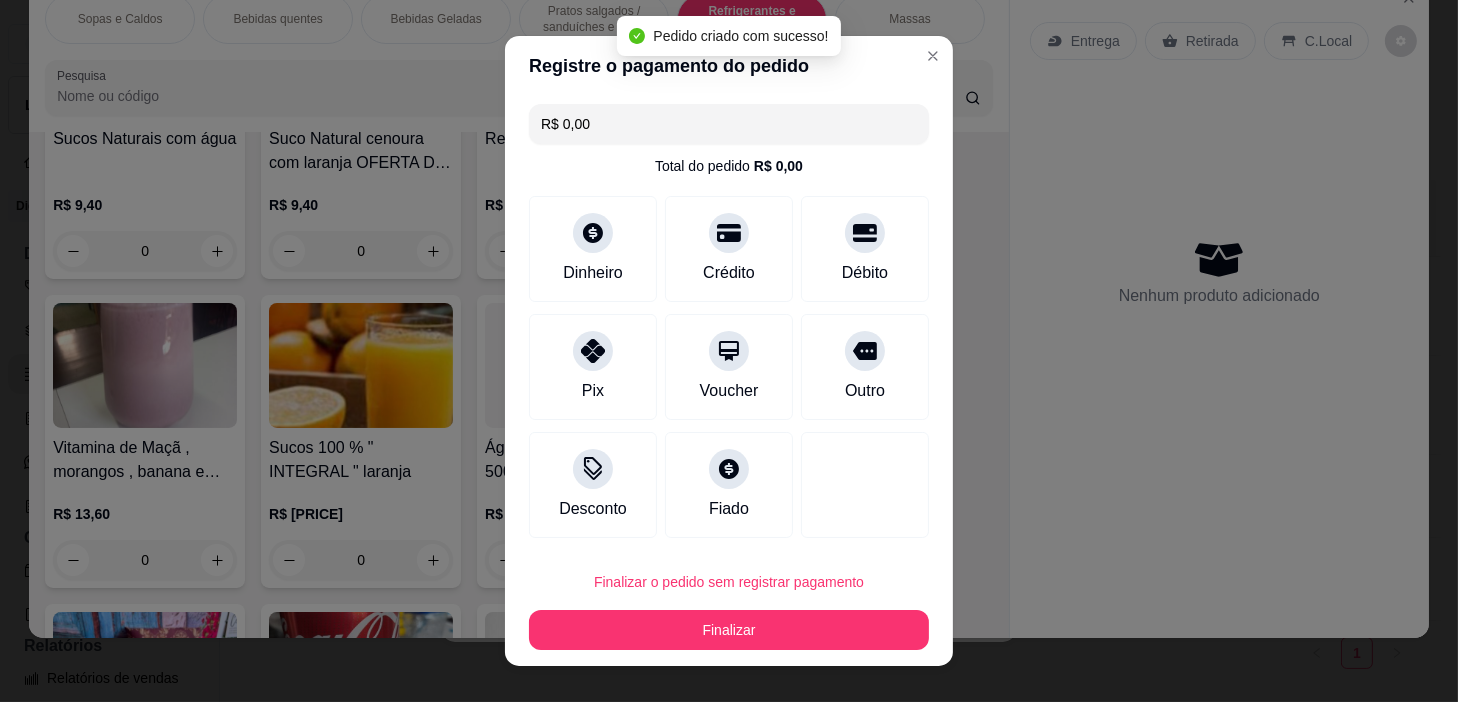 scroll, scrollTop: 0, scrollLeft: 0, axis: both 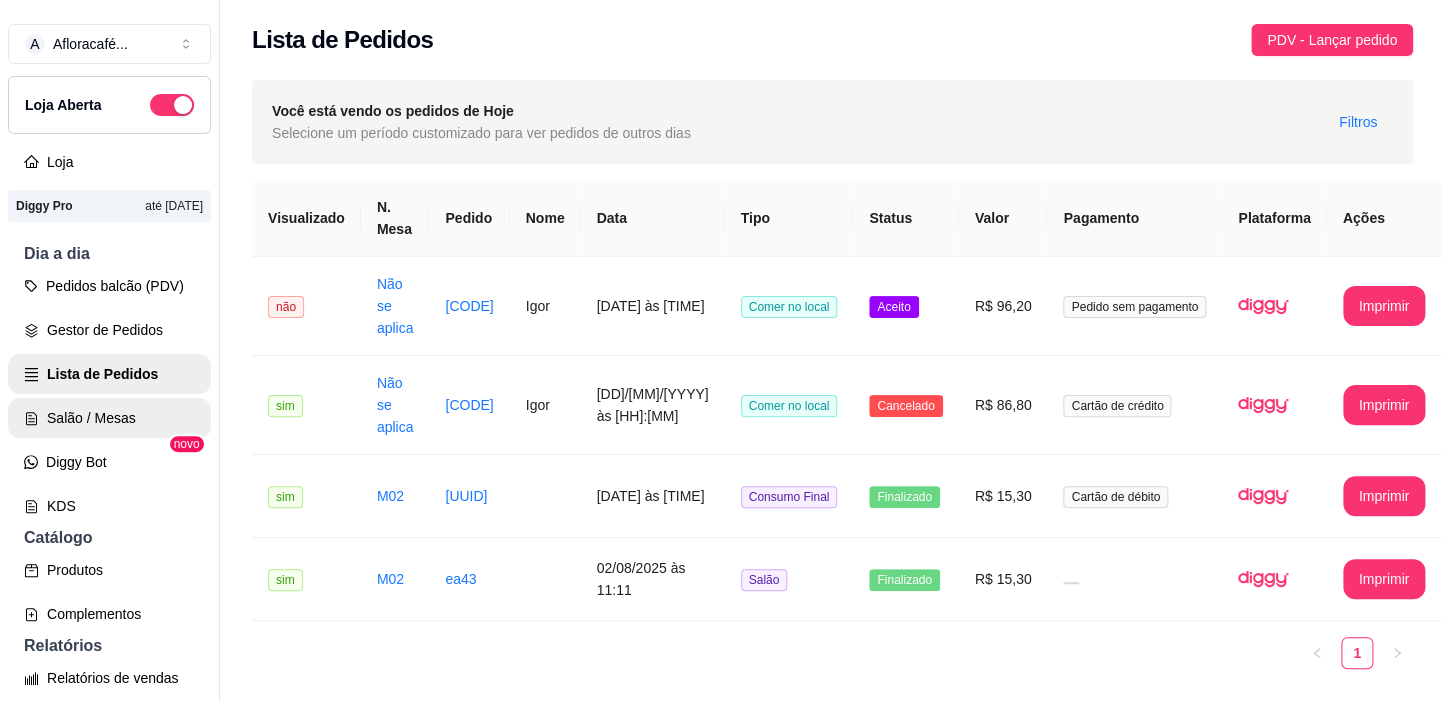 click on "Salão / Mesas" at bounding box center [109, 418] 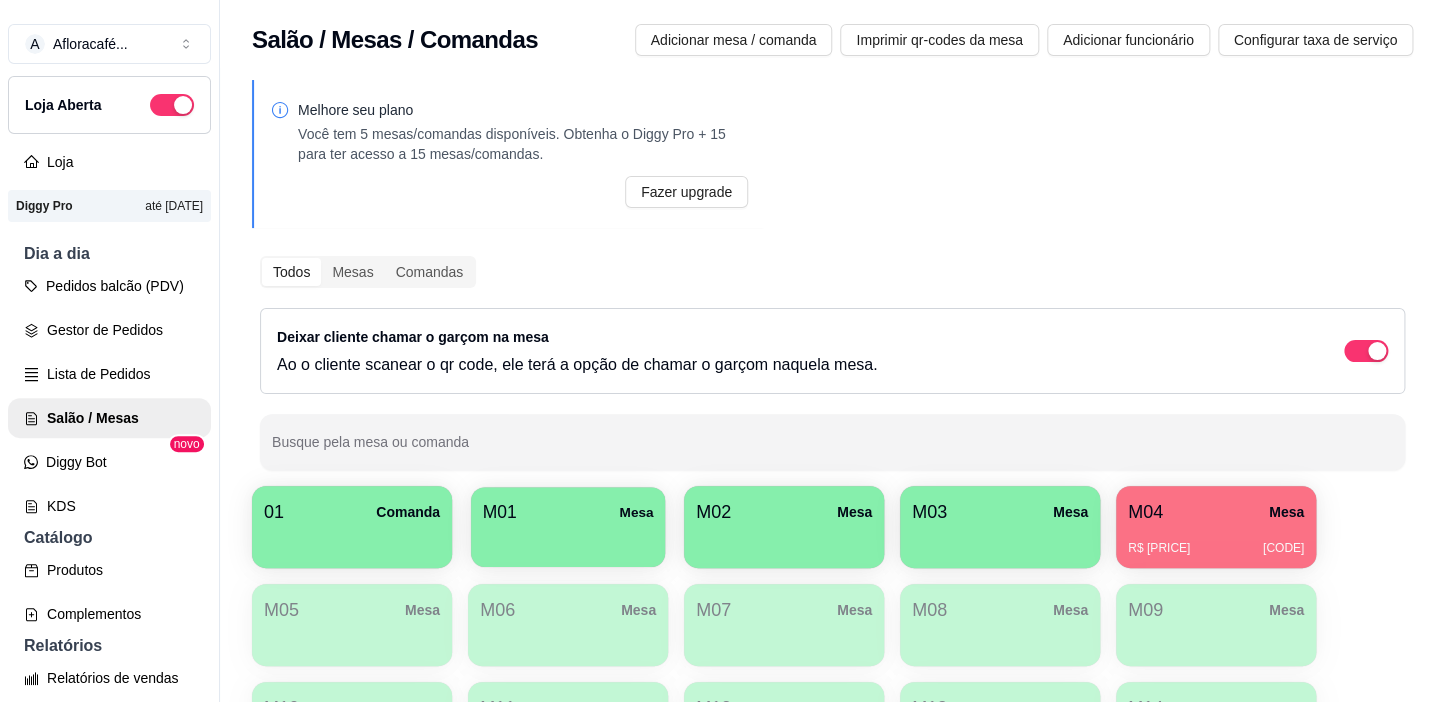 click at bounding box center [568, 540] 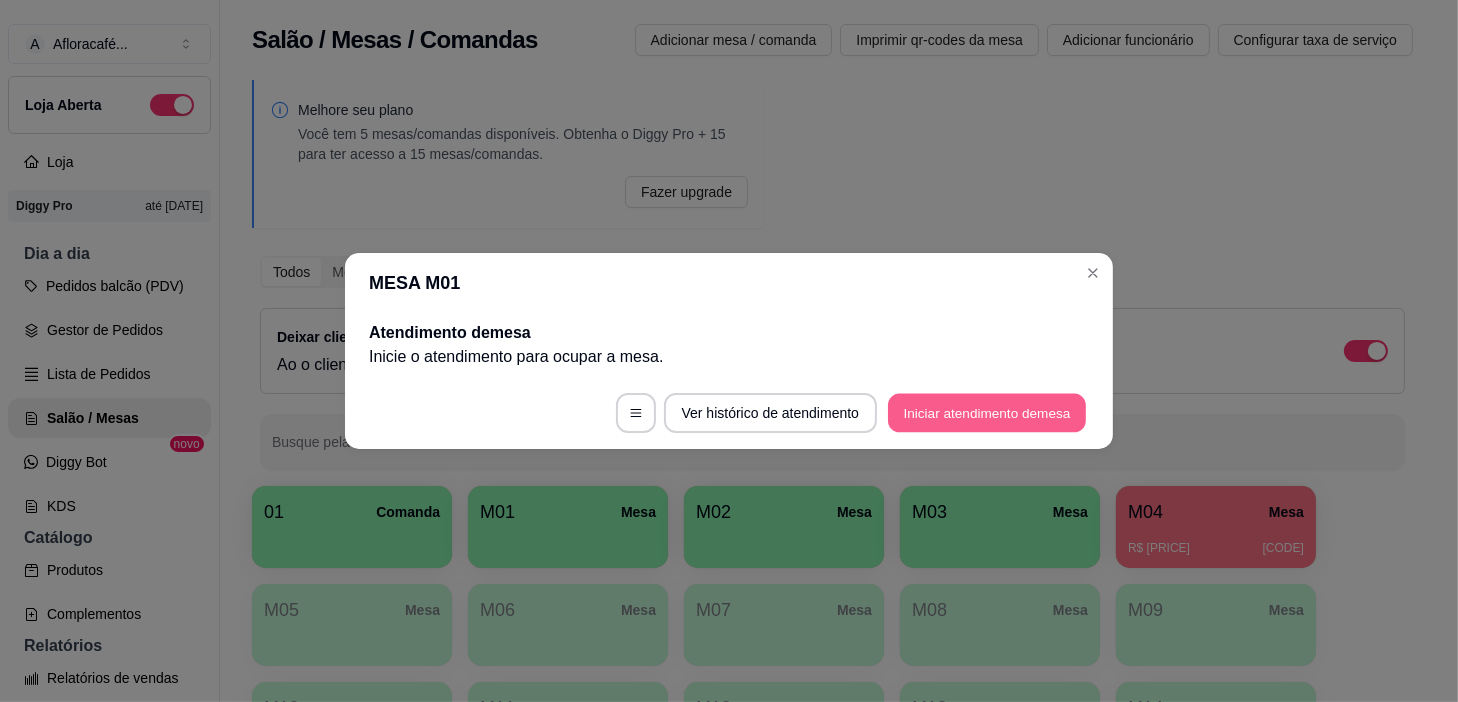 click on "Iniciar atendimento de  mesa" at bounding box center (987, 413) 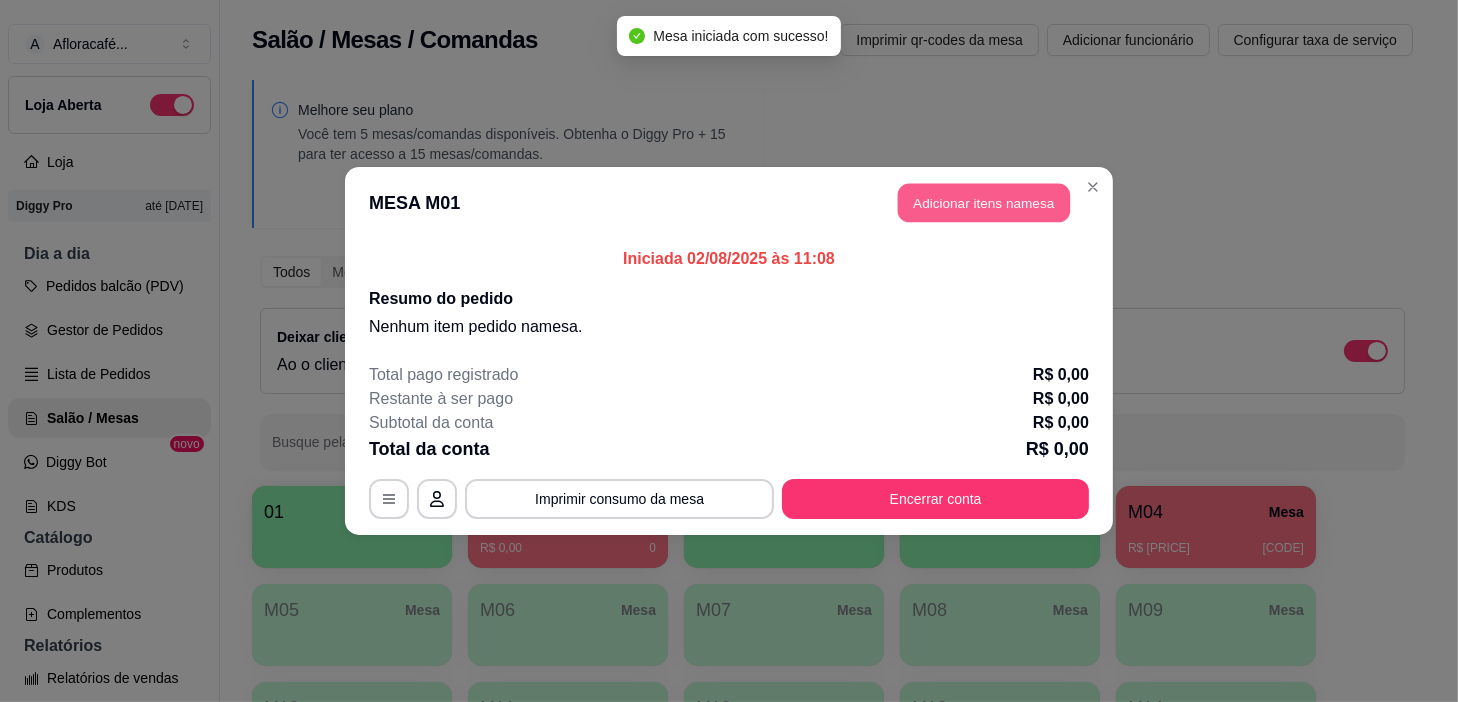 click on "Adicionar itens na  mesa" at bounding box center [984, 203] 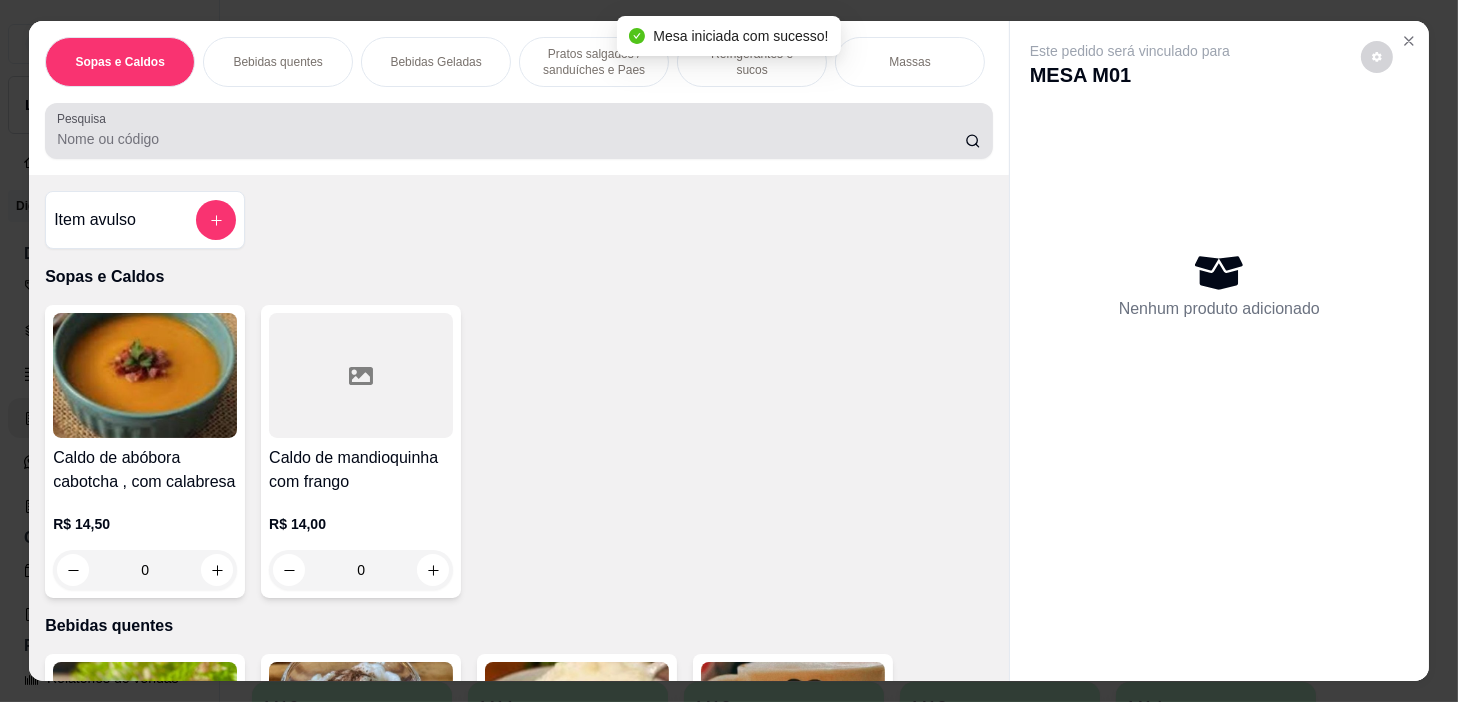 click on "Pesquisa" at bounding box center [511, 139] 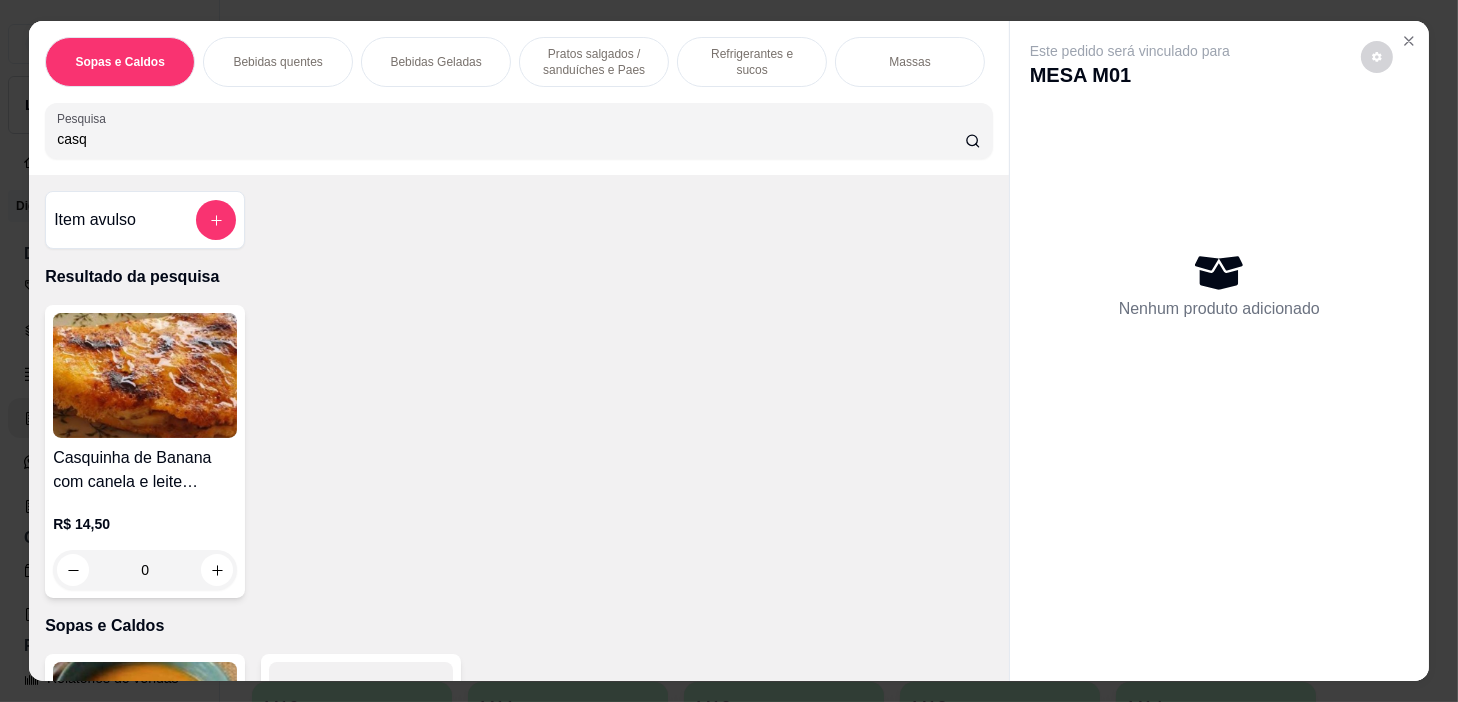 type on "casq" 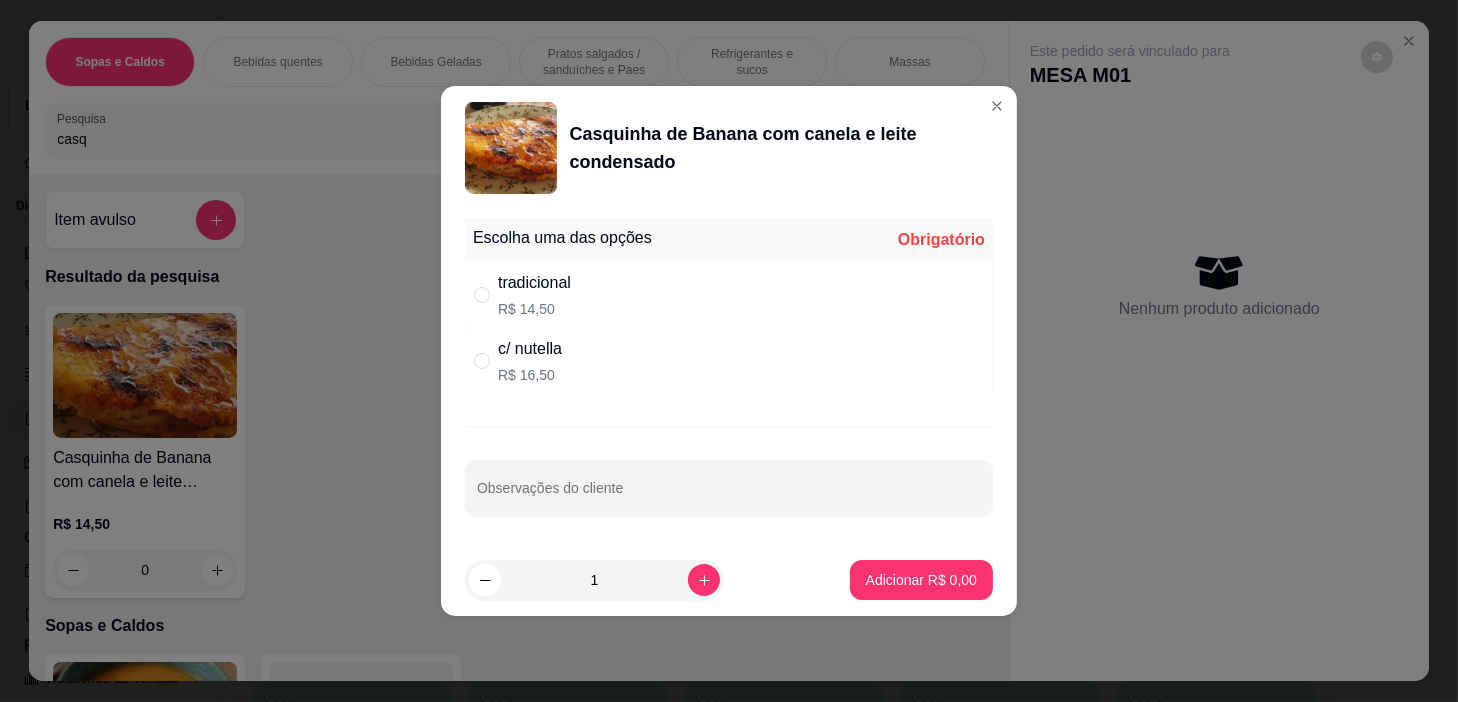 click at bounding box center [486, 295] 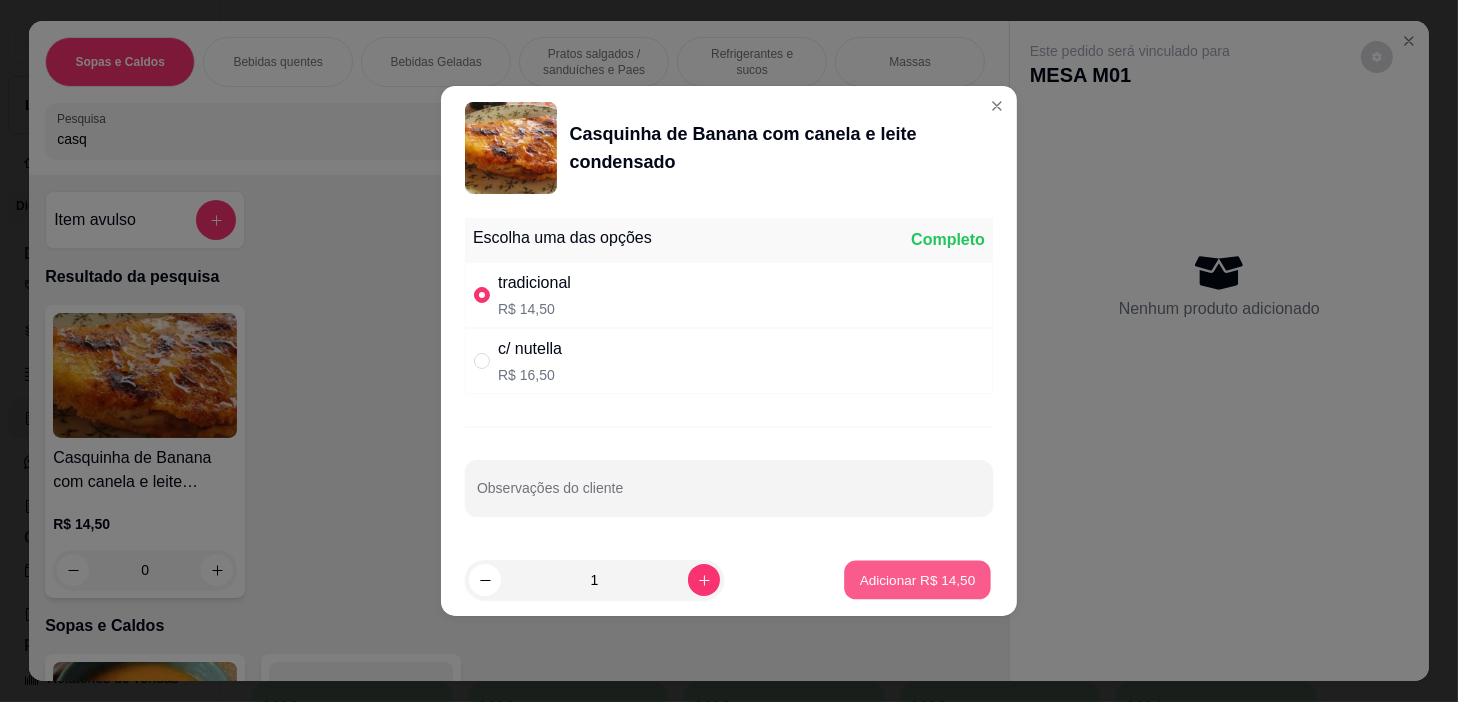 click on "Adicionar   R$ 14,50" at bounding box center [917, 580] 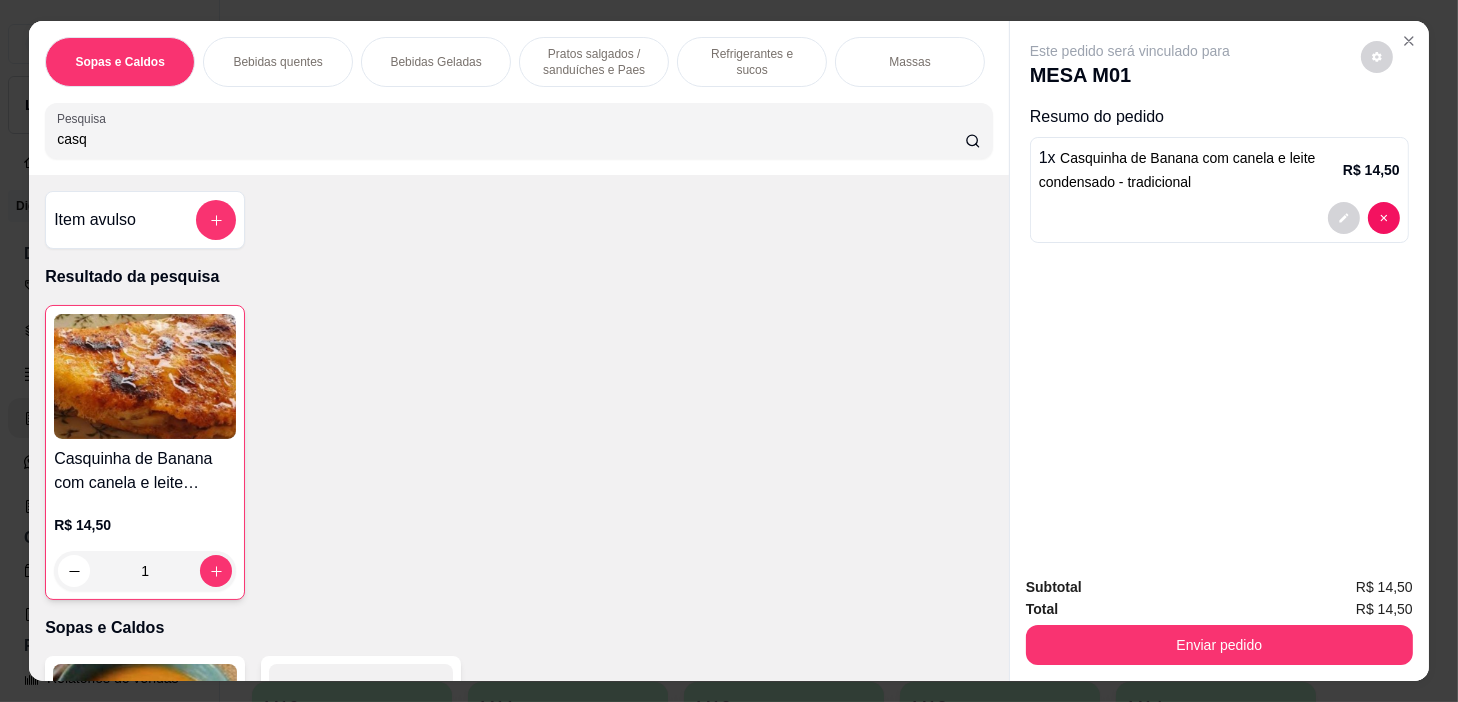 click on "Bebidas quentes" at bounding box center [278, 62] 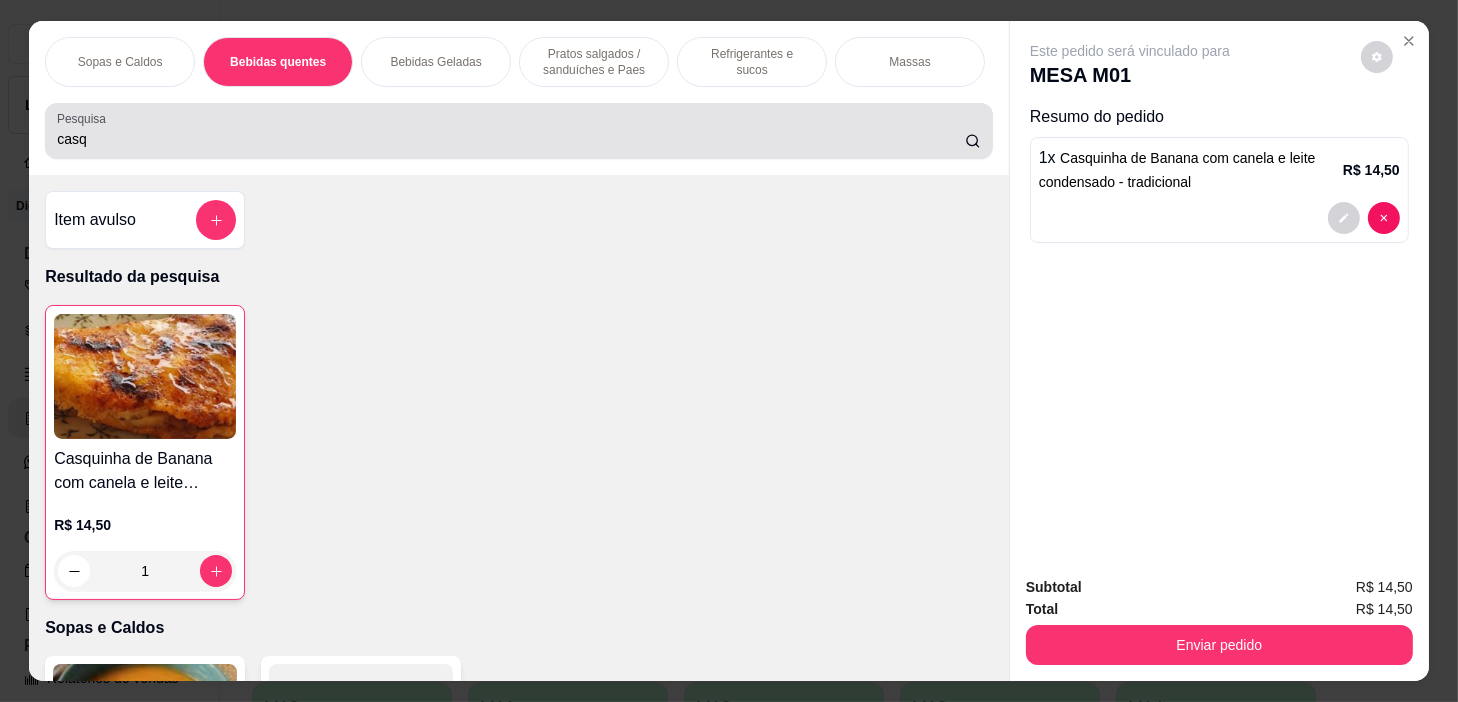 scroll, scrollTop: 790, scrollLeft: 0, axis: vertical 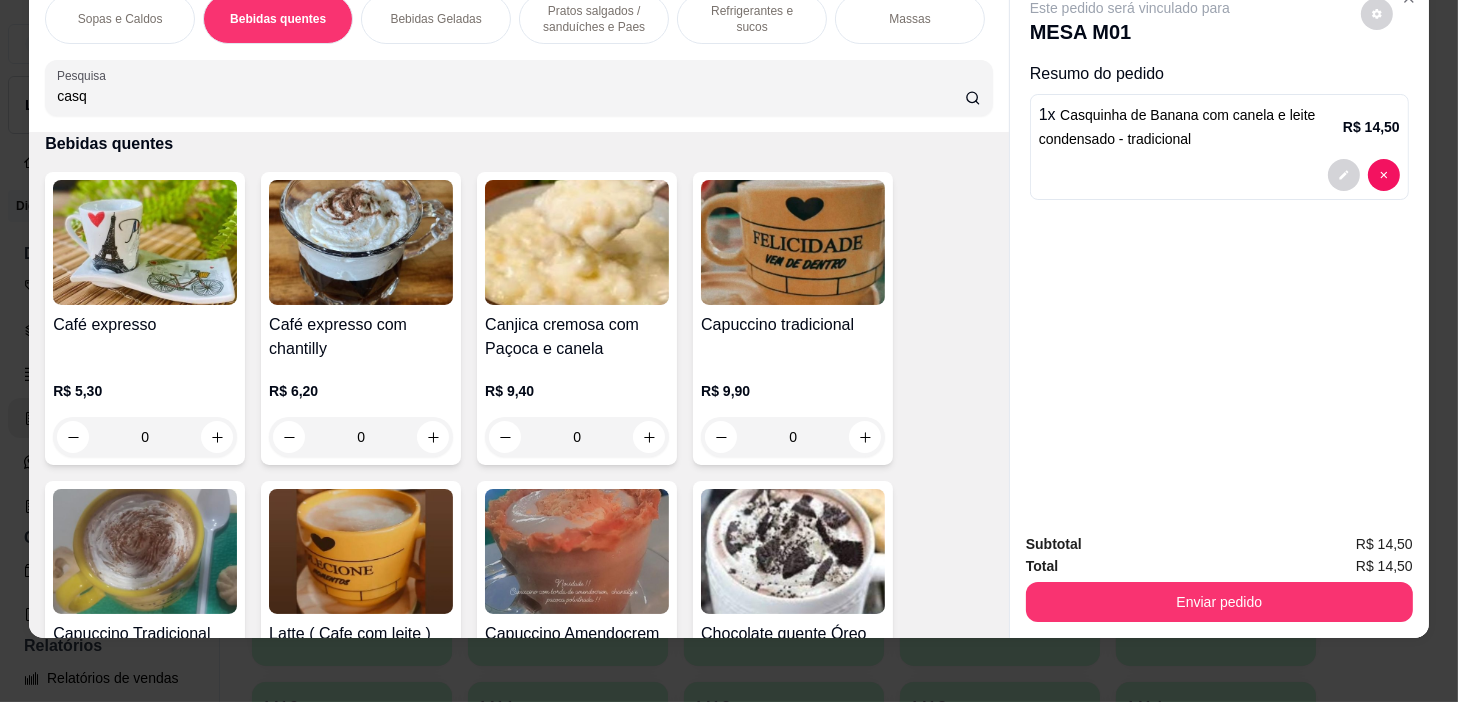 click on "Bebidas Geladas" at bounding box center (435, 19) 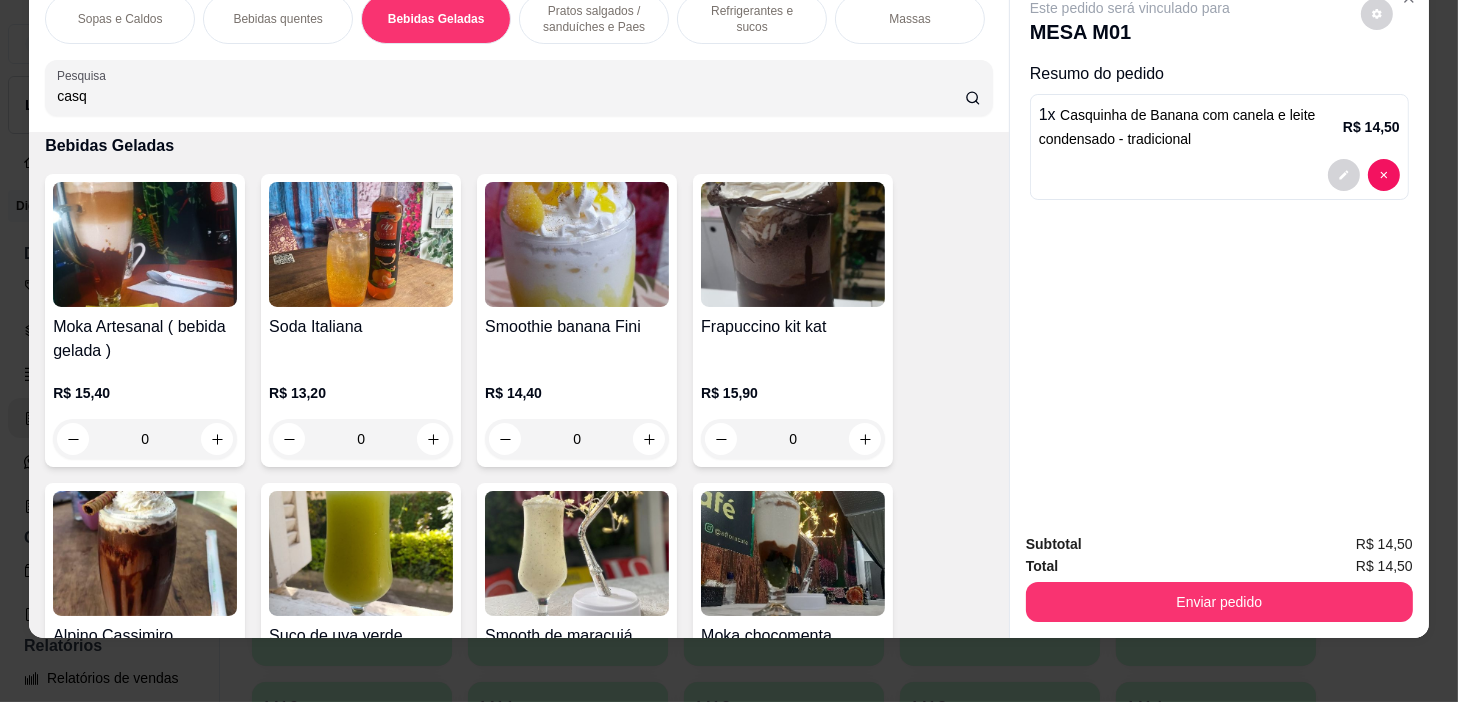 scroll, scrollTop: 3391, scrollLeft: 0, axis: vertical 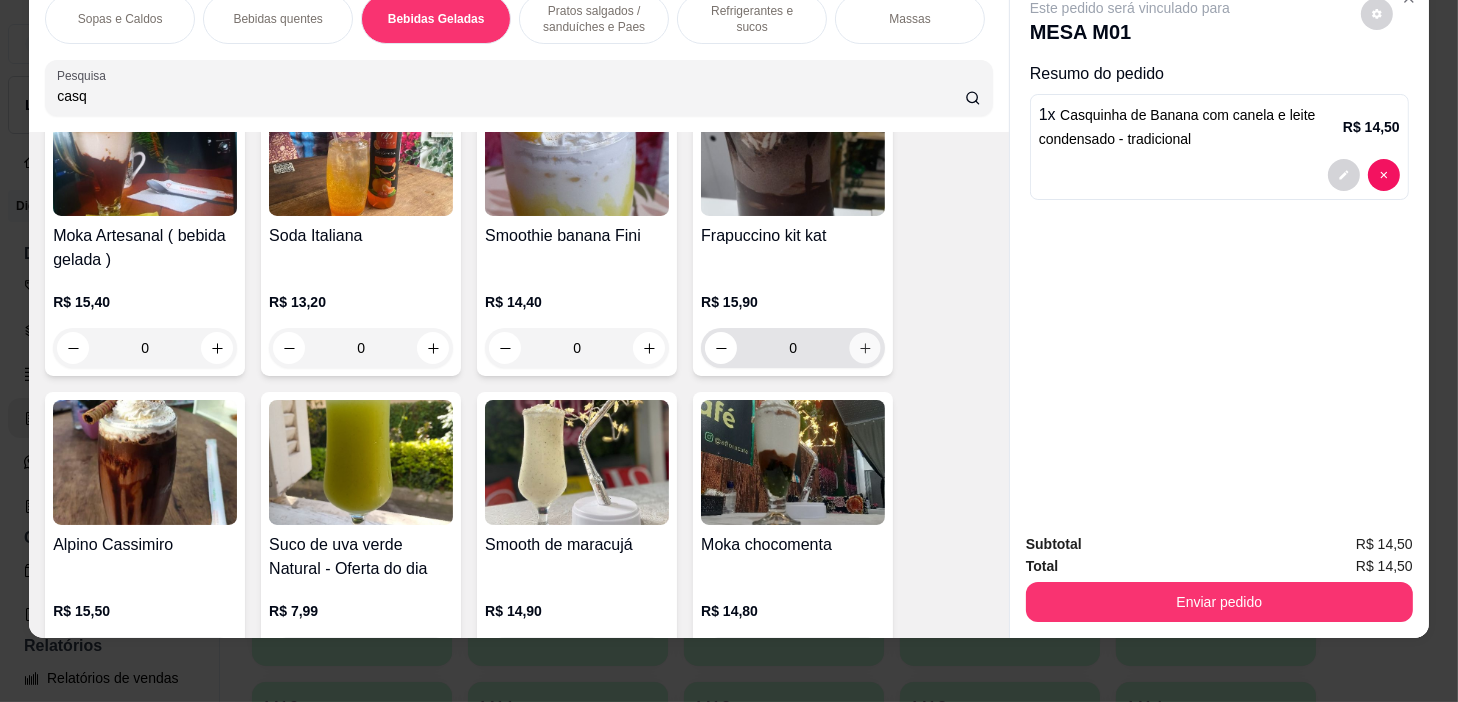 click 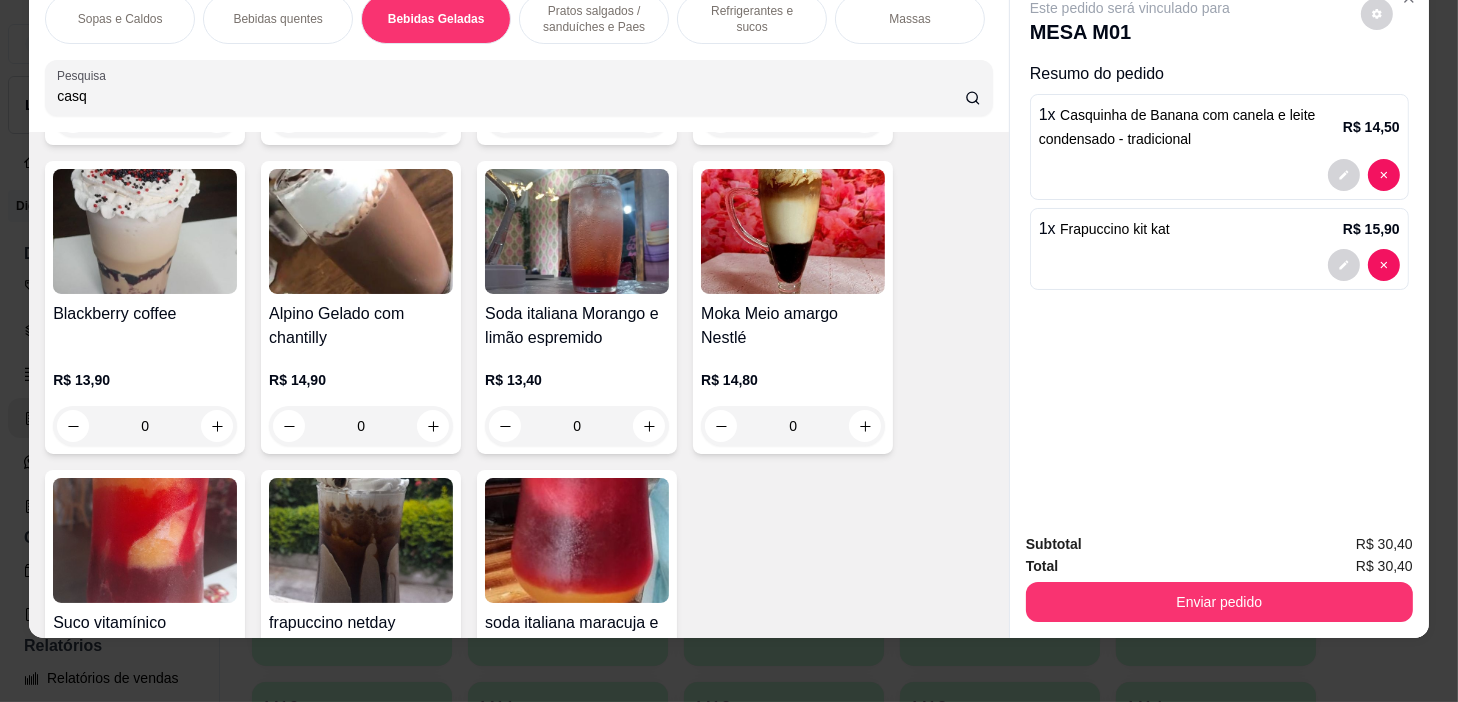 scroll, scrollTop: 4846, scrollLeft: 0, axis: vertical 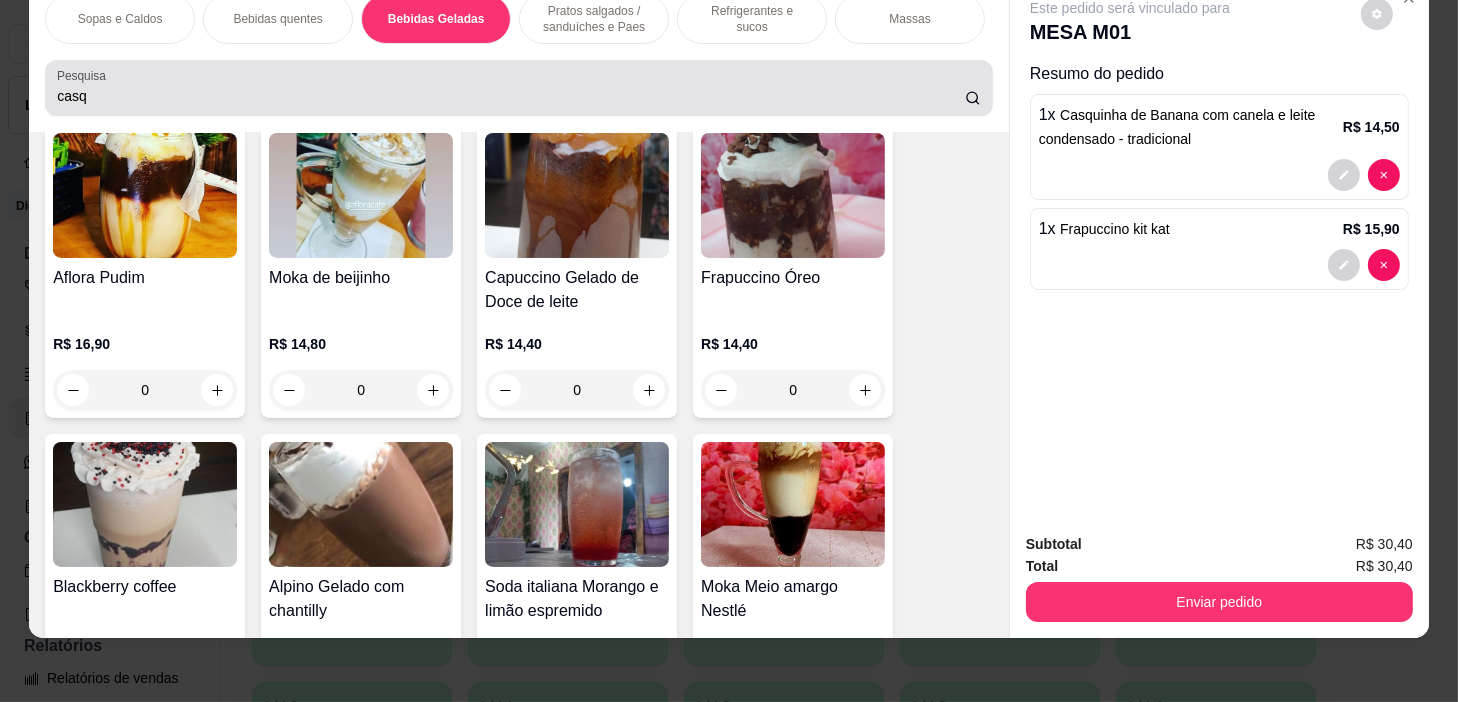 click on "casq" at bounding box center [519, 88] 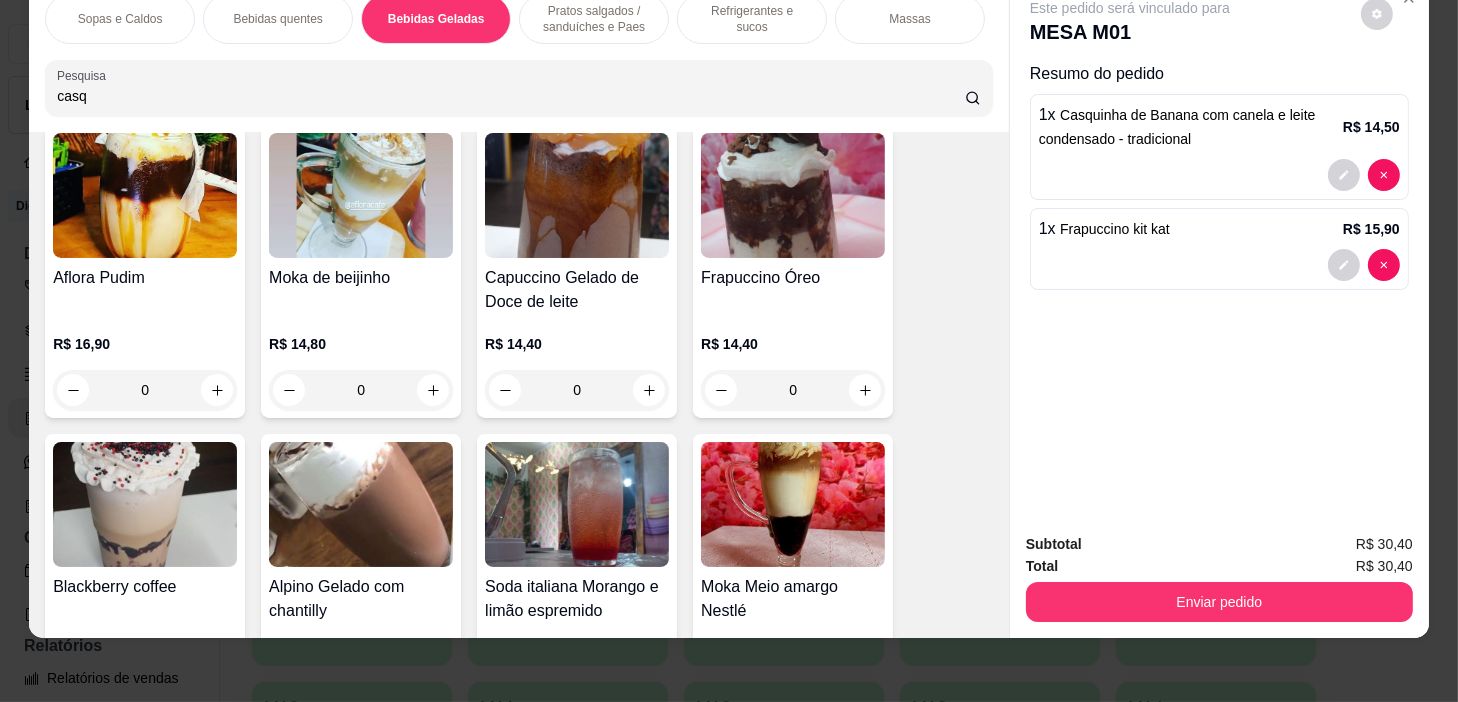 click on "Refrigerantes e sucos" at bounding box center (752, 19) 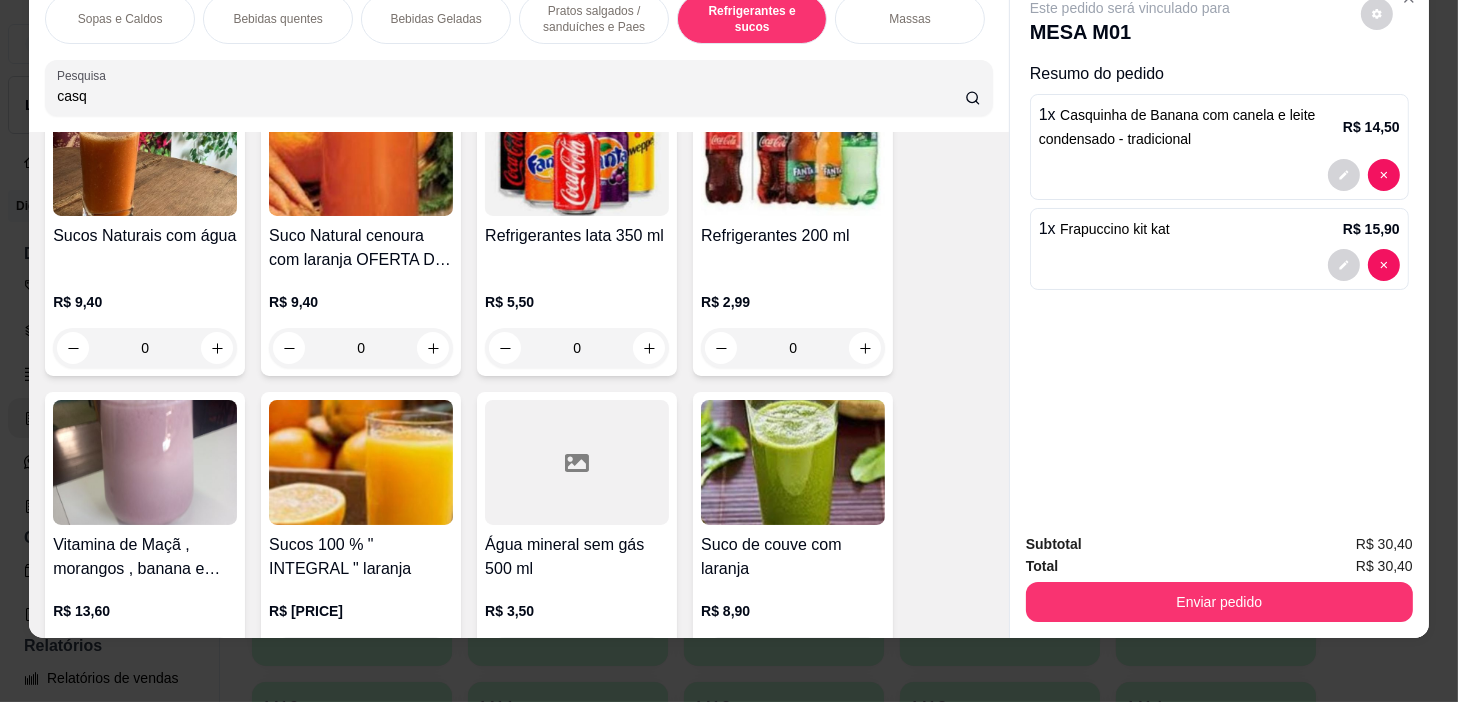 scroll, scrollTop: 9169, scrollLeft: 0, axis: vertical 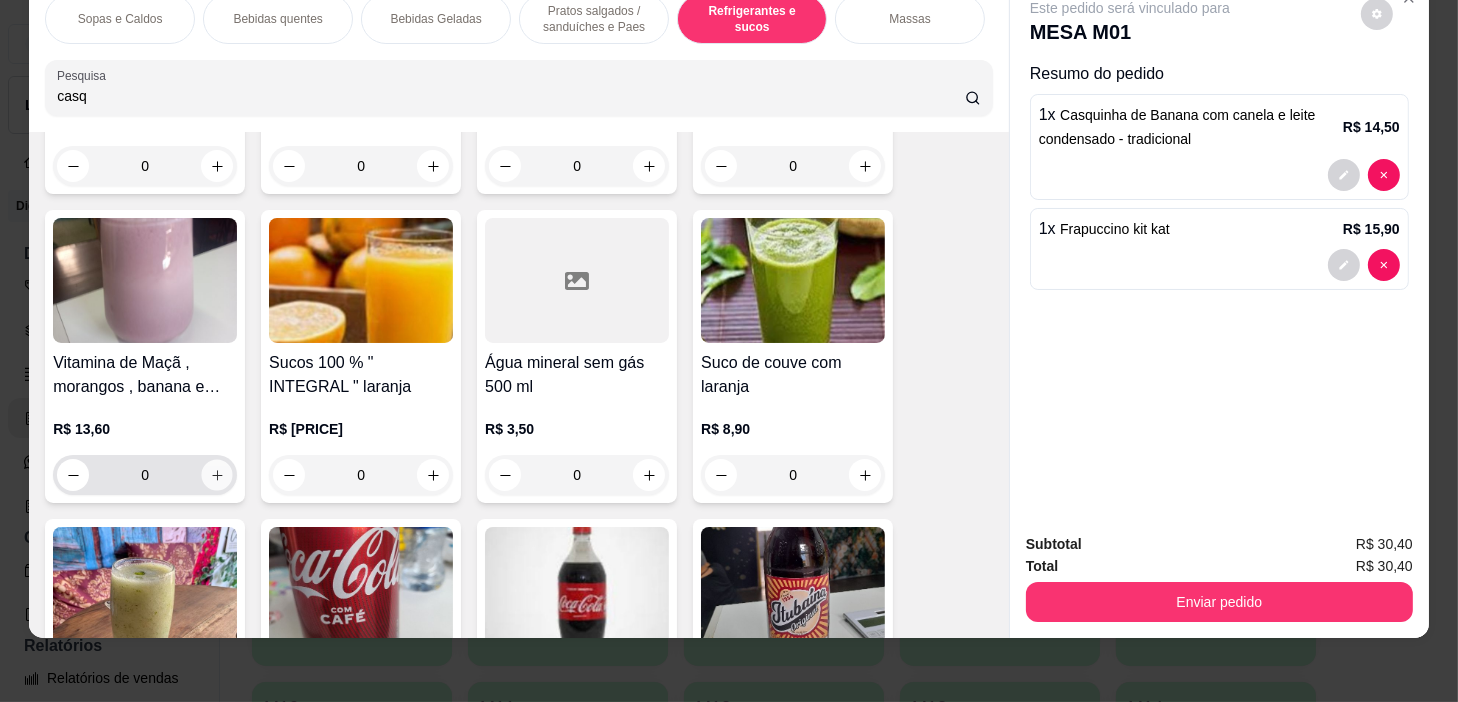 click 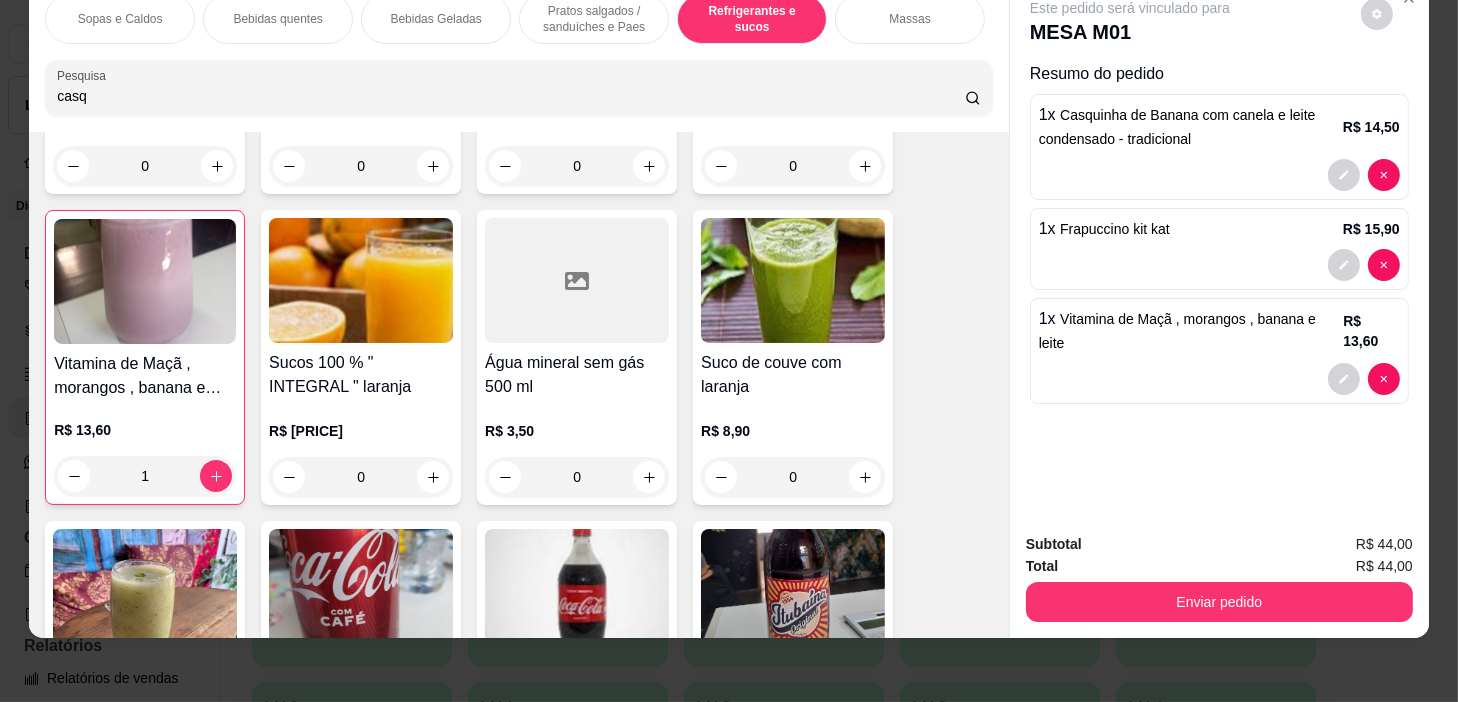 scroll, scrollTop: 8896, scrollLeft: 0, axis: vertical 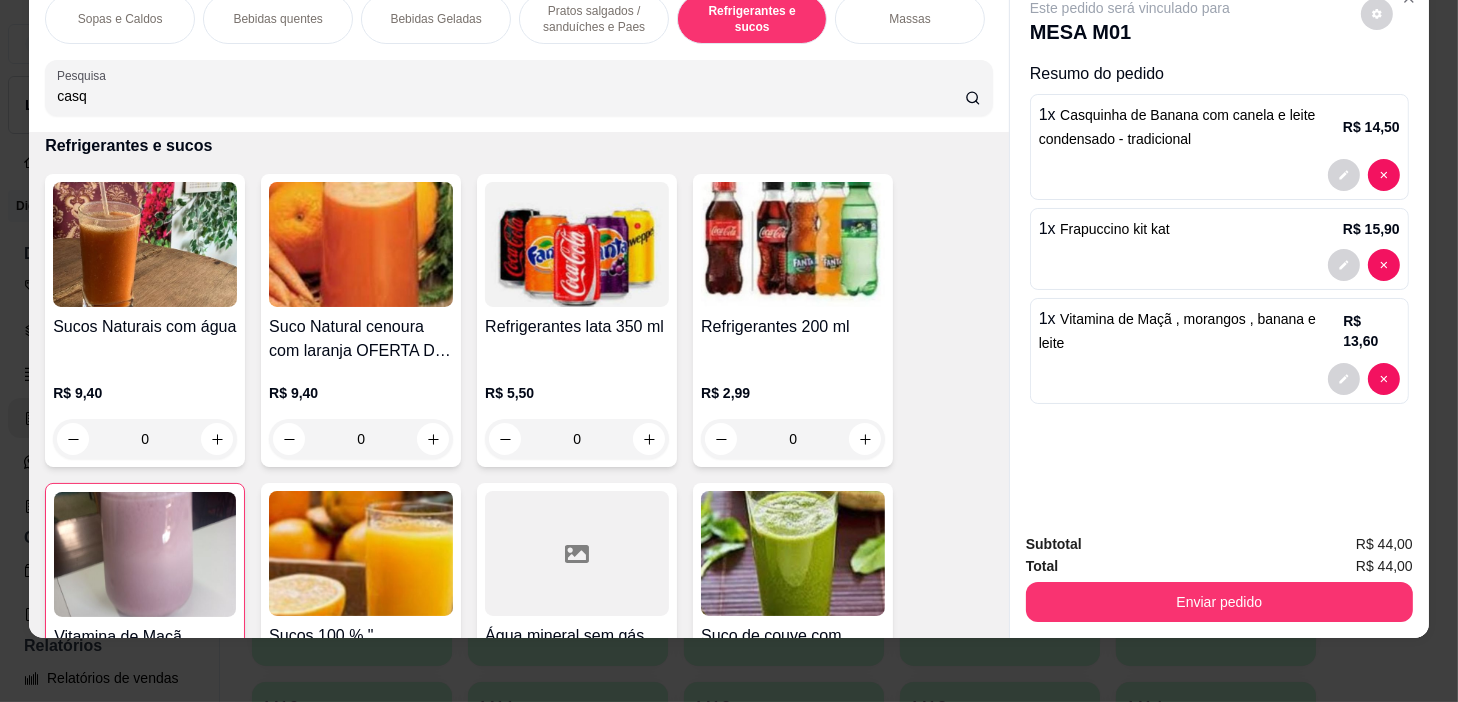 click on "casq" at bounding box center (511, 96) 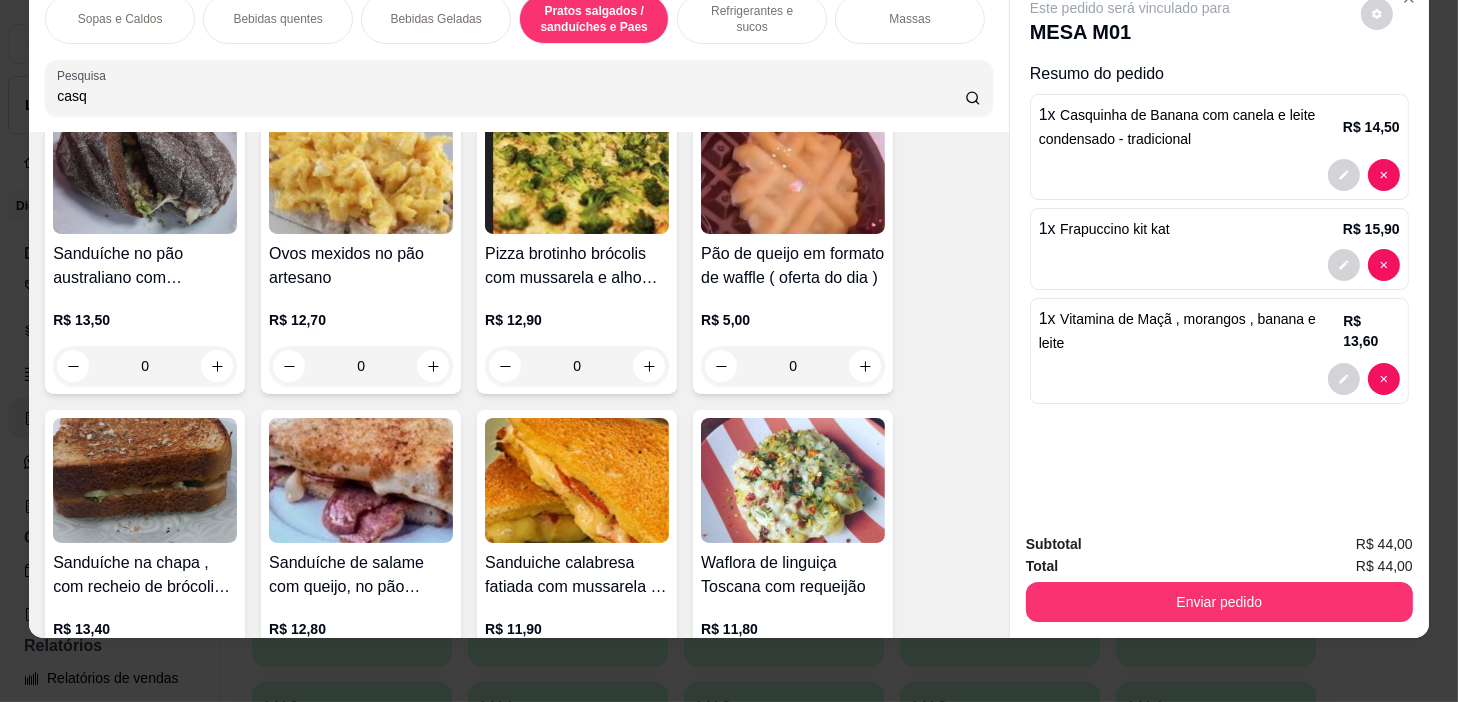 scroll, scrollTop: 6855, scrollLeft: 0, axis: vertical 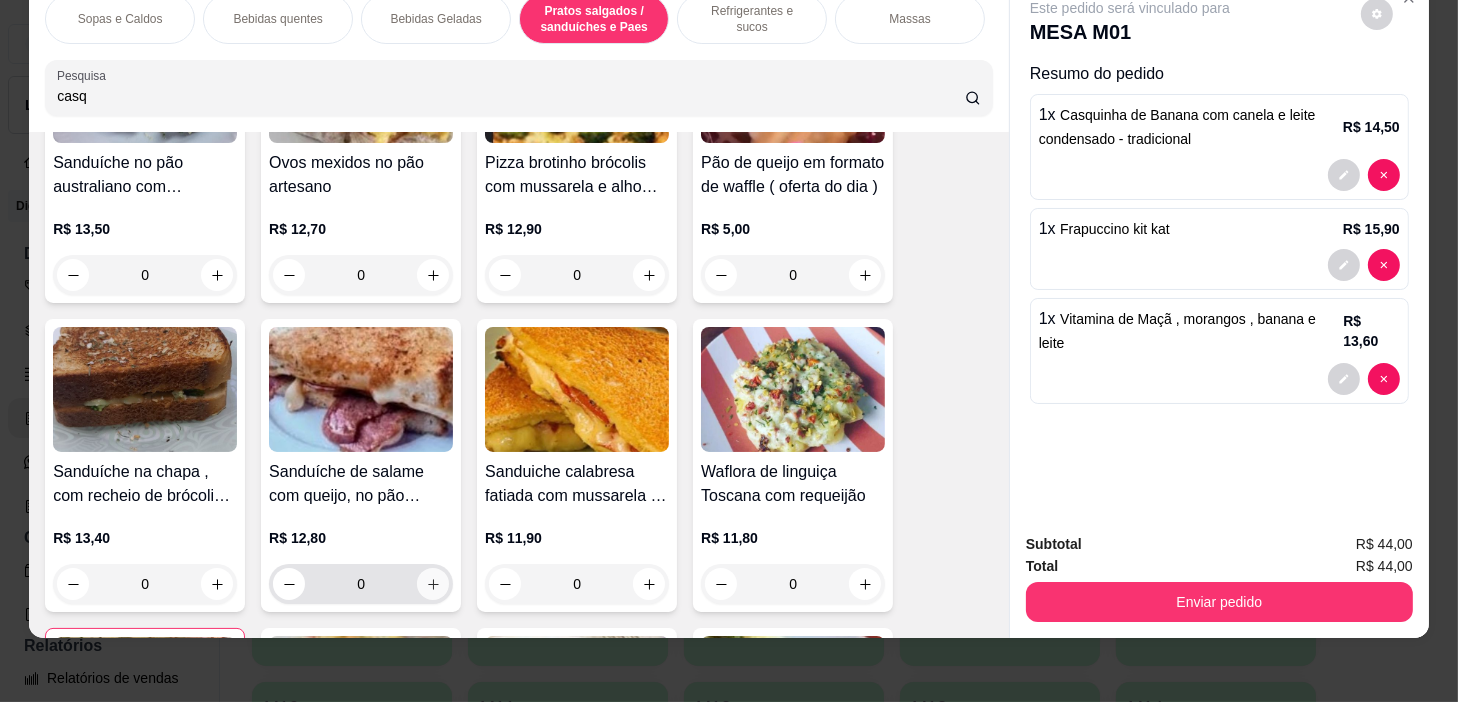 click 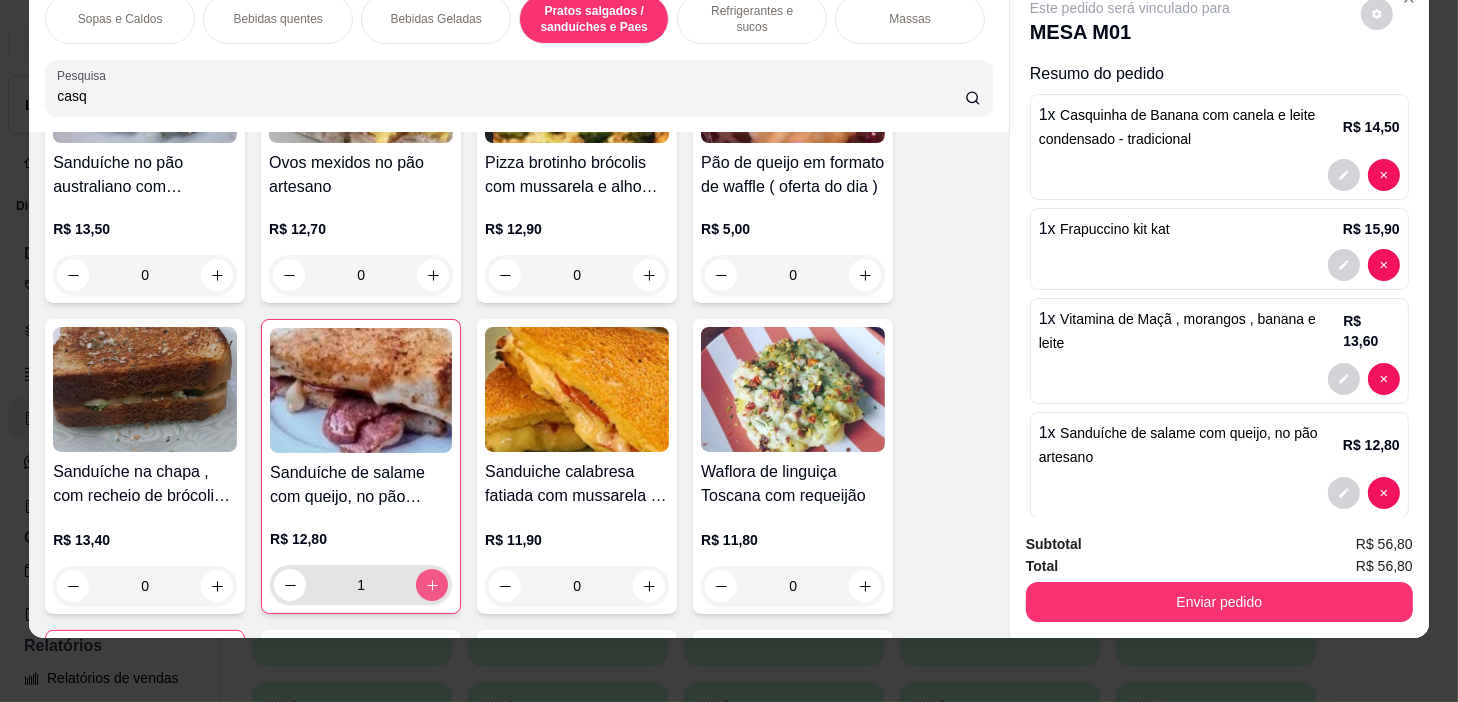 click 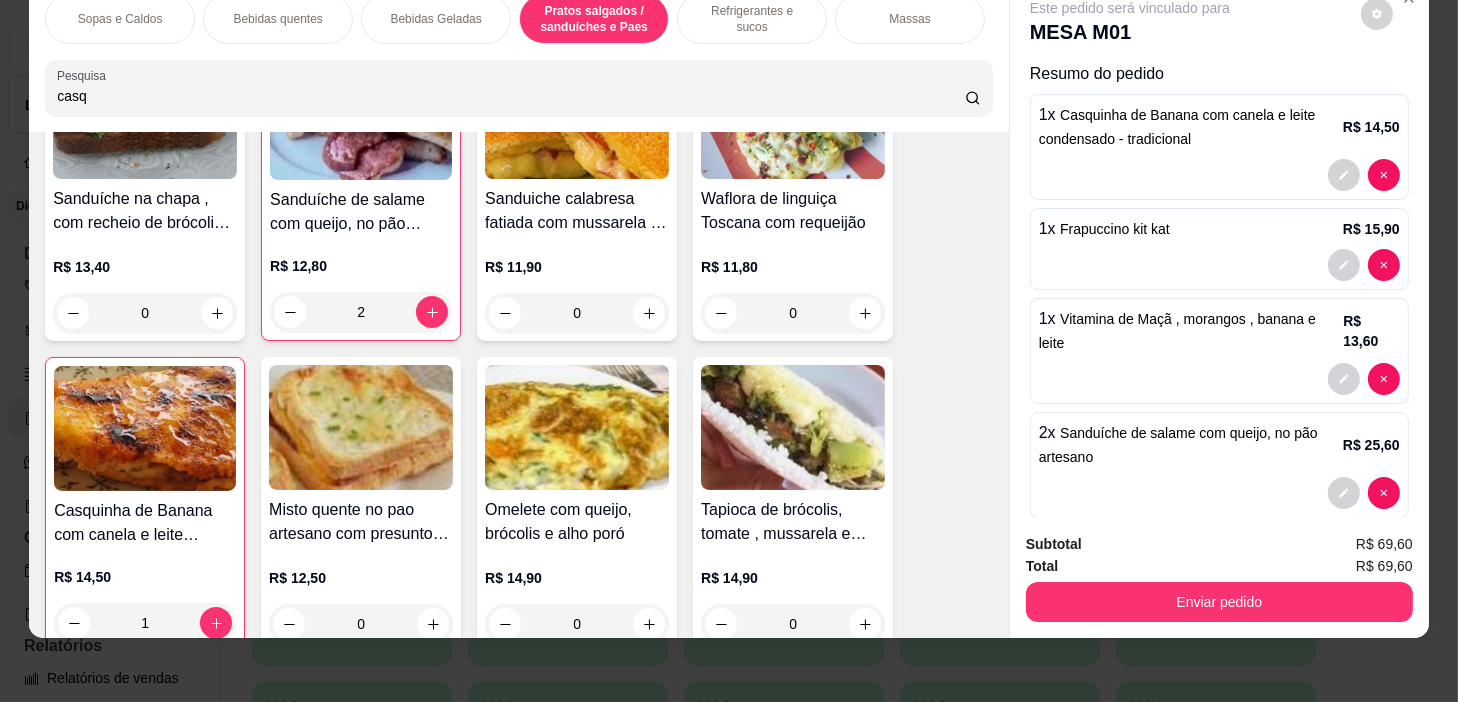 scroll, scrollTop: 7219, scrollLeft: 0, axis: vertical 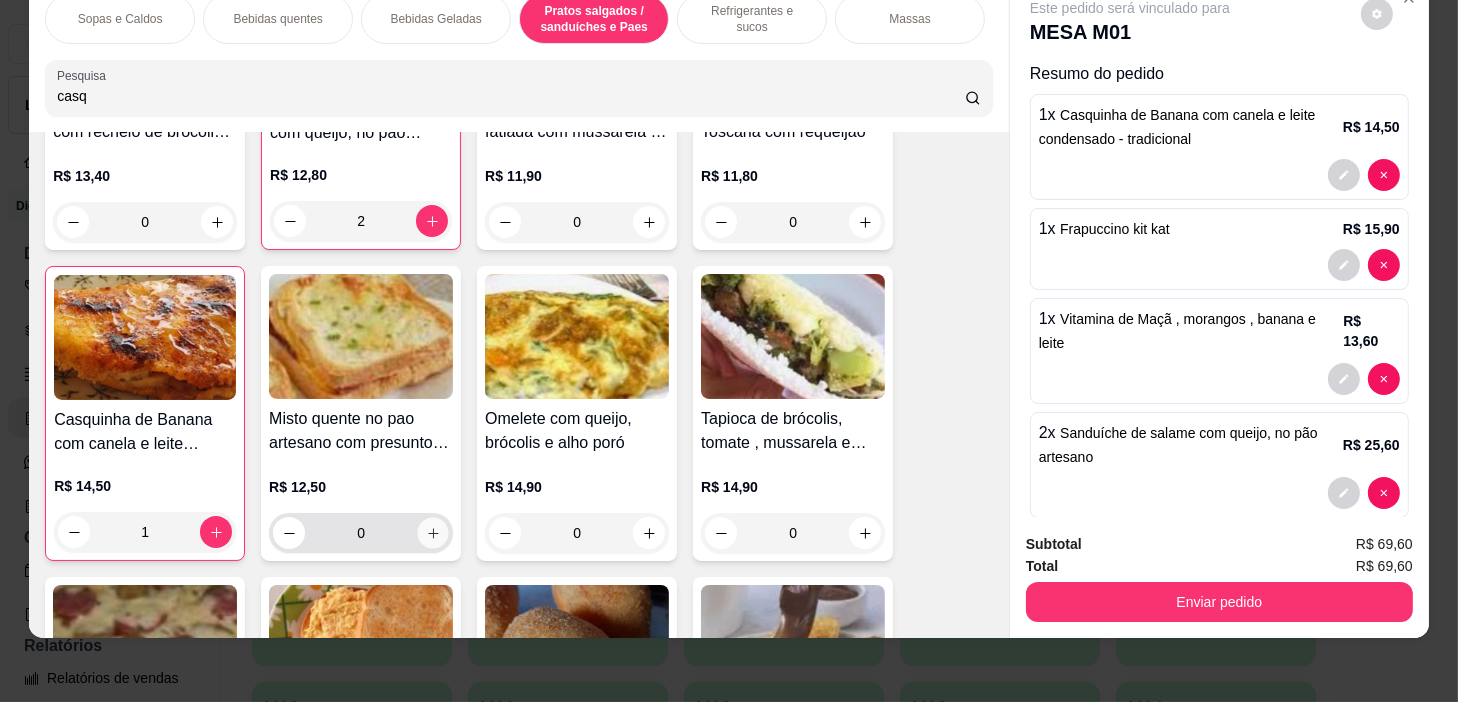 click 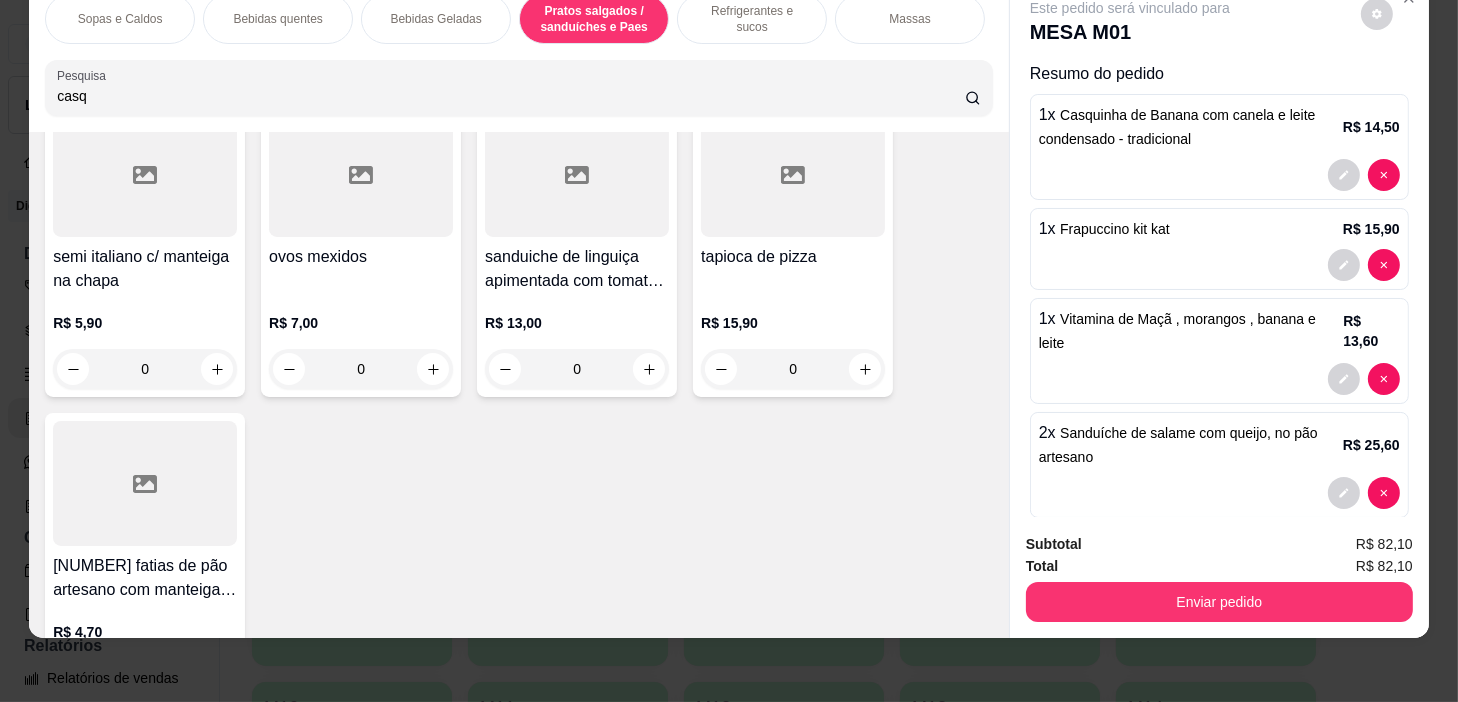 scroll, scrollTop: 8400, scrollLeft: 0, axis: vertical 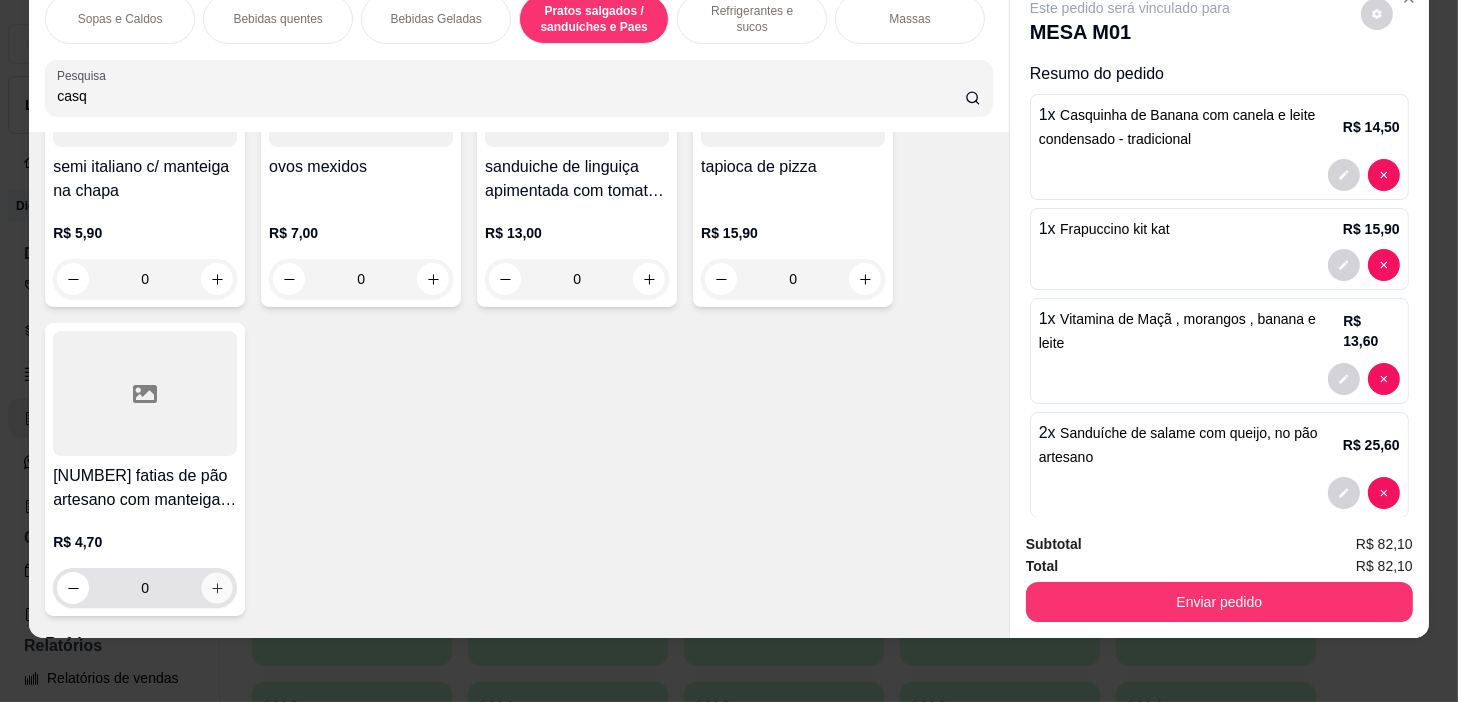 click 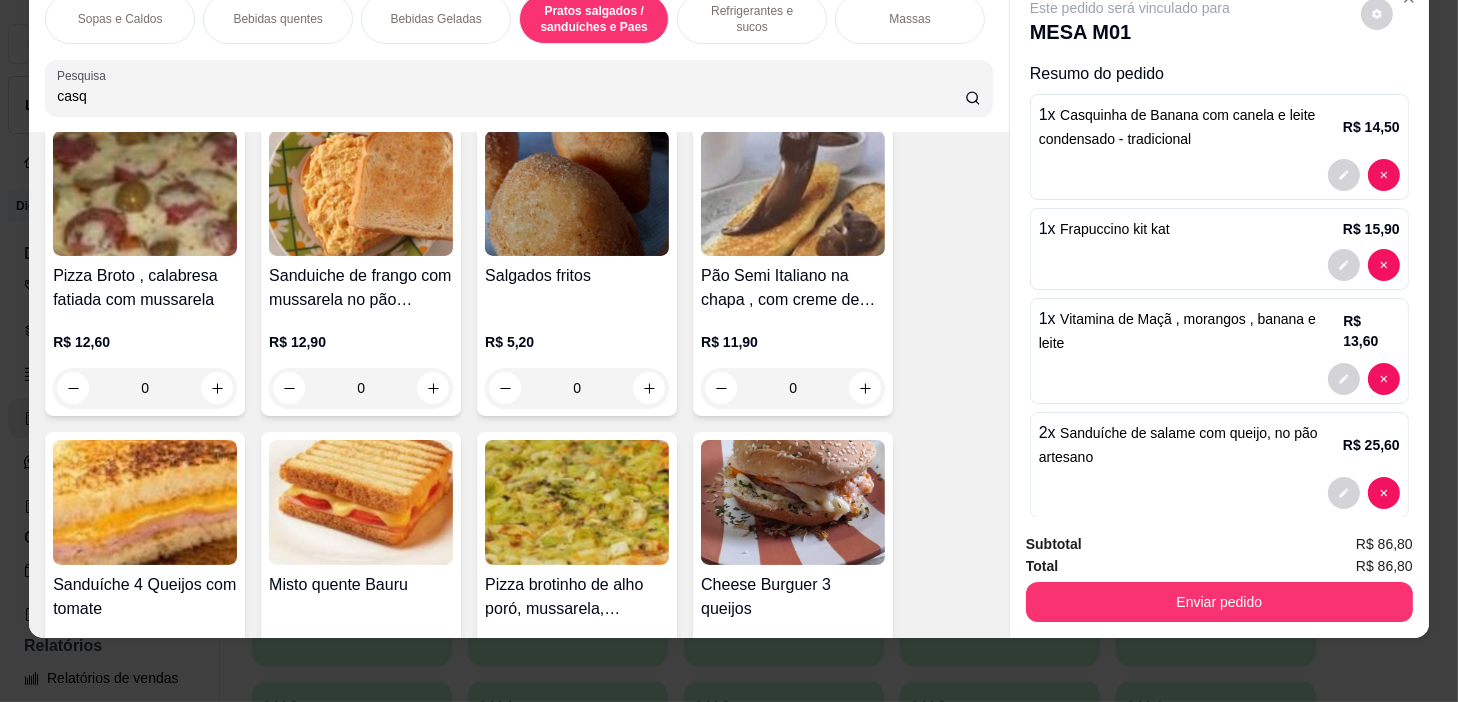 scroll, scrollTop: 7582, scrollLeft: 0, axis: vertical 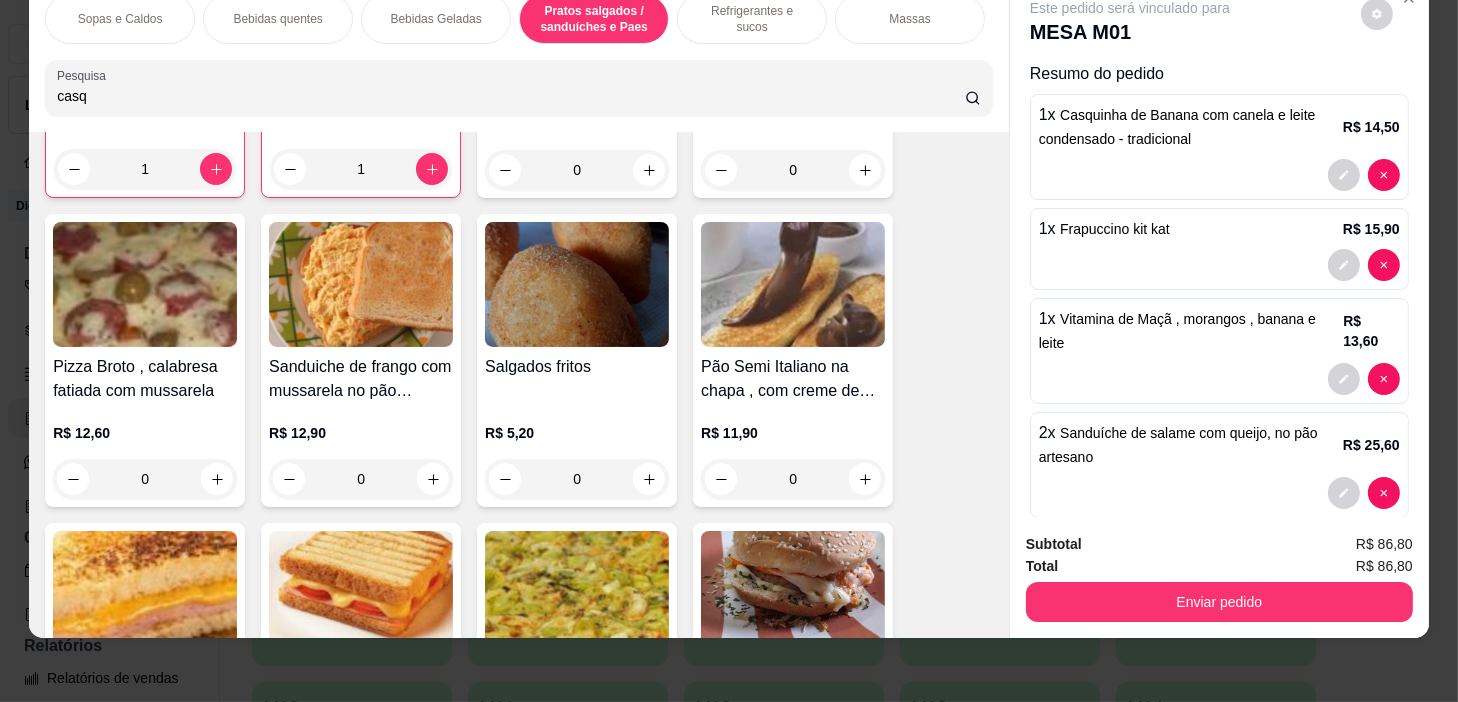 drag, startPoint x: 768, startPoint y: 10, endPoint x: 594, endPoint y: 210, distance: 265.09622 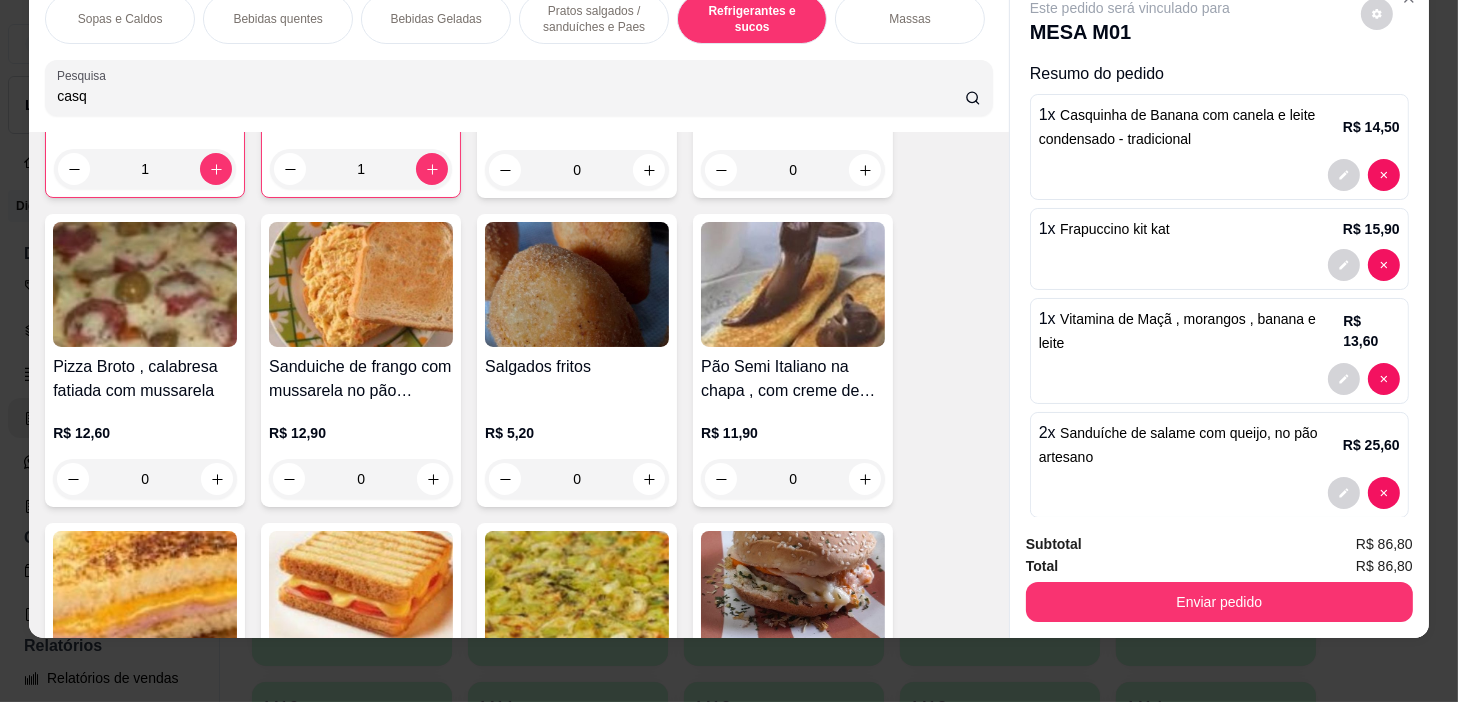 scroll, scrollTop: 8900, scrollLeft: 0, axis: vertical 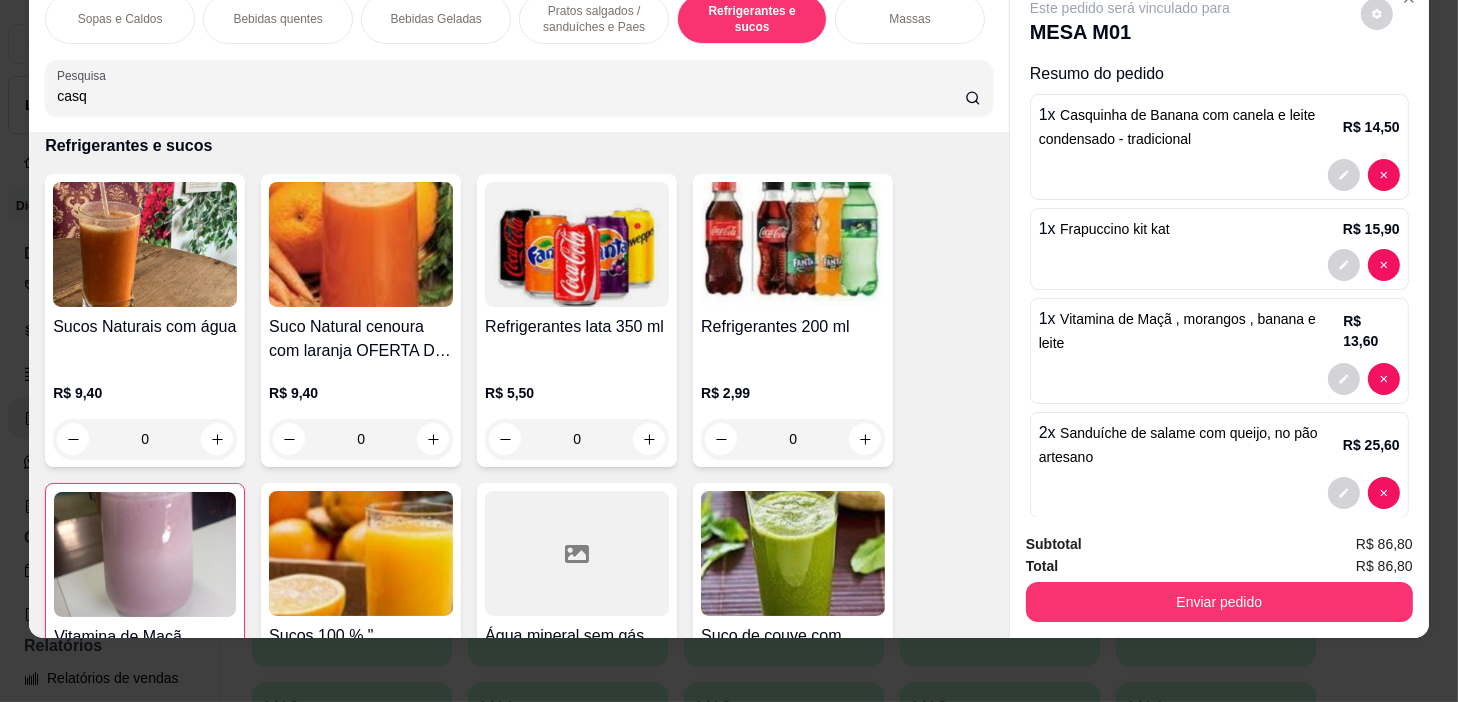 click on "0" at bounding box center [145, 439] 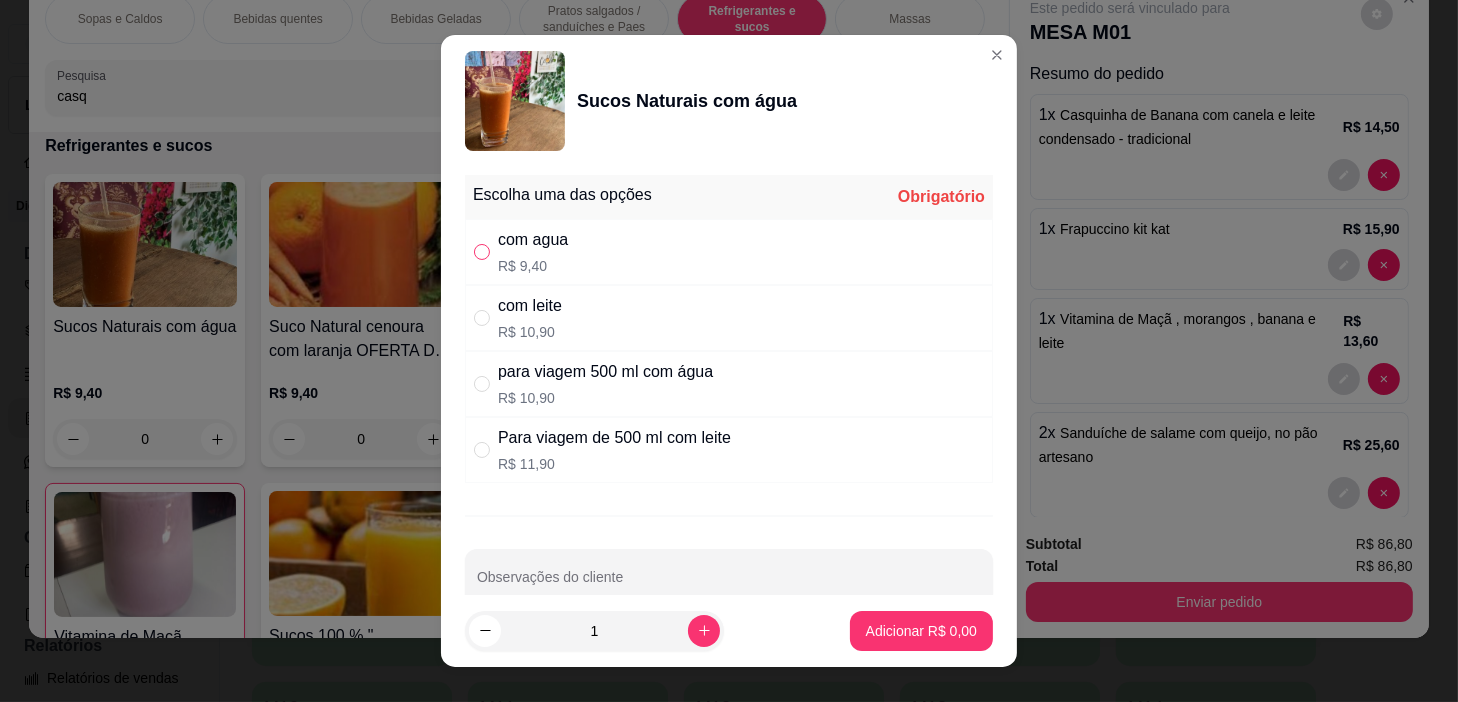 click at bounding box center (482, 252) 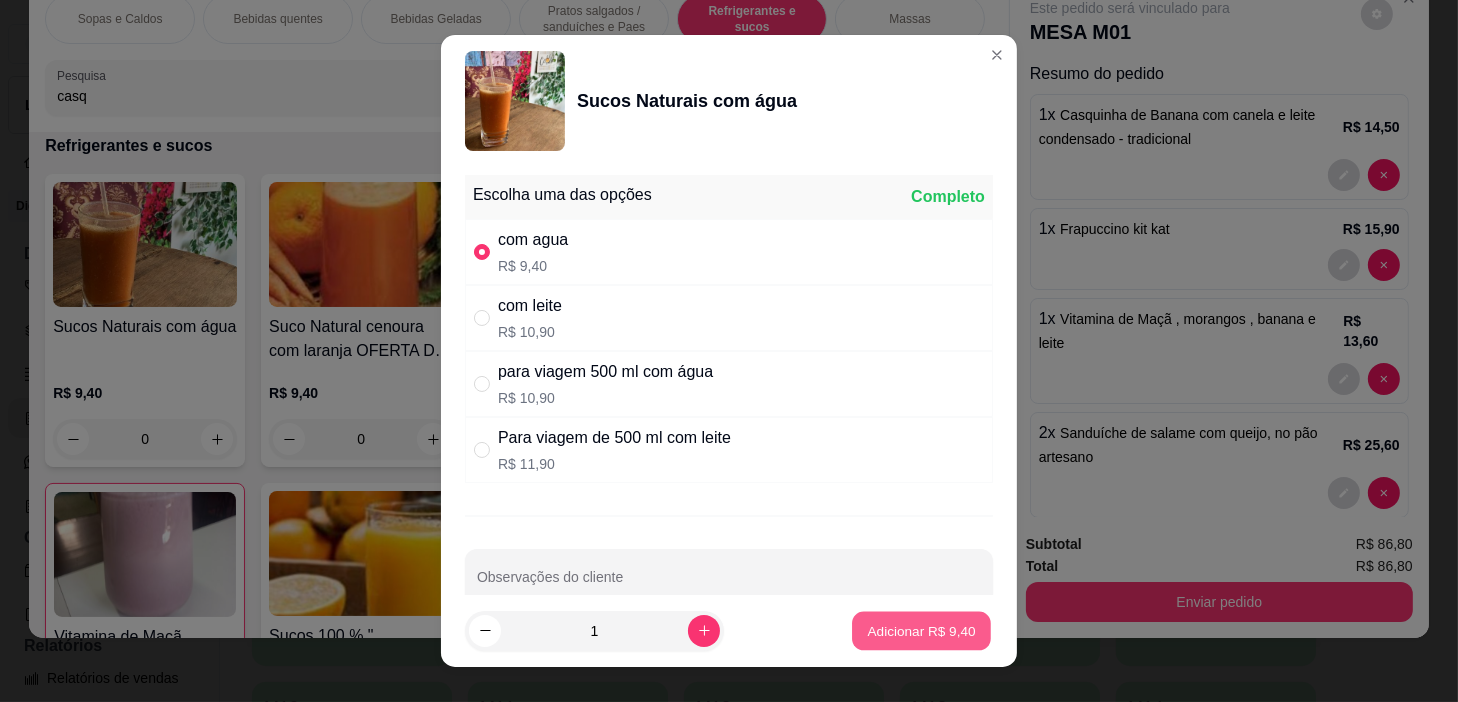 click on "Adicionar   R$ 9,40" at bounding box center (921, 630) 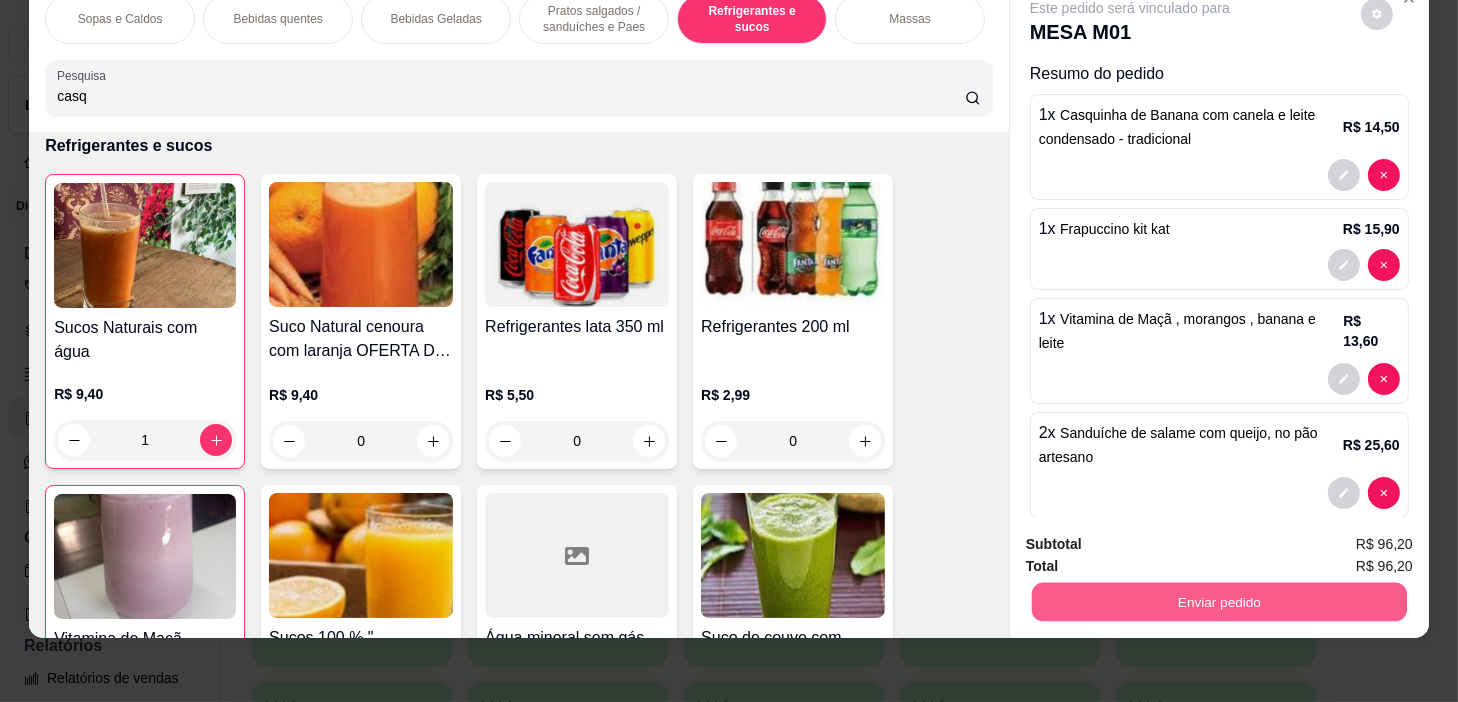 click on "Enviar pedido" at bounding box center (1219, 602) 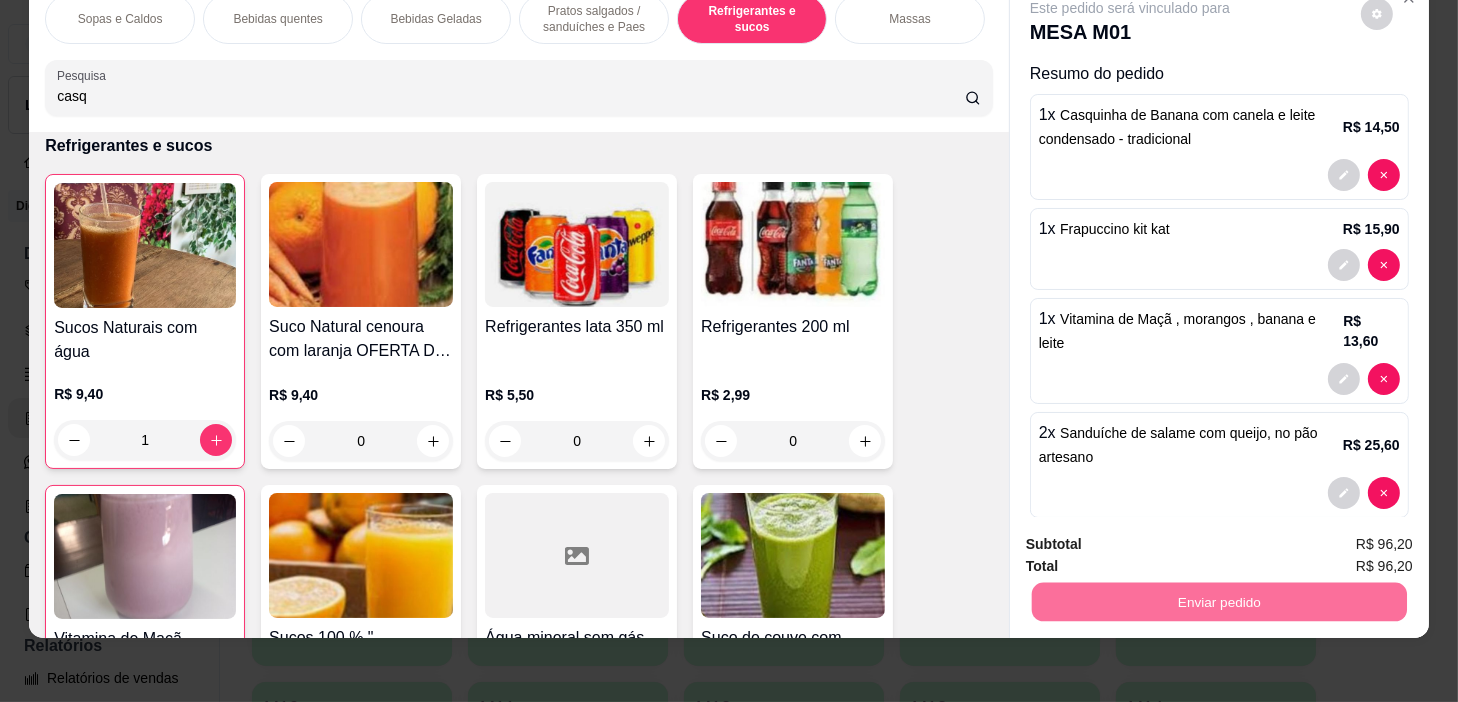 click on "Não registrar e enviar pedido" at bounding box center [1154, 539] 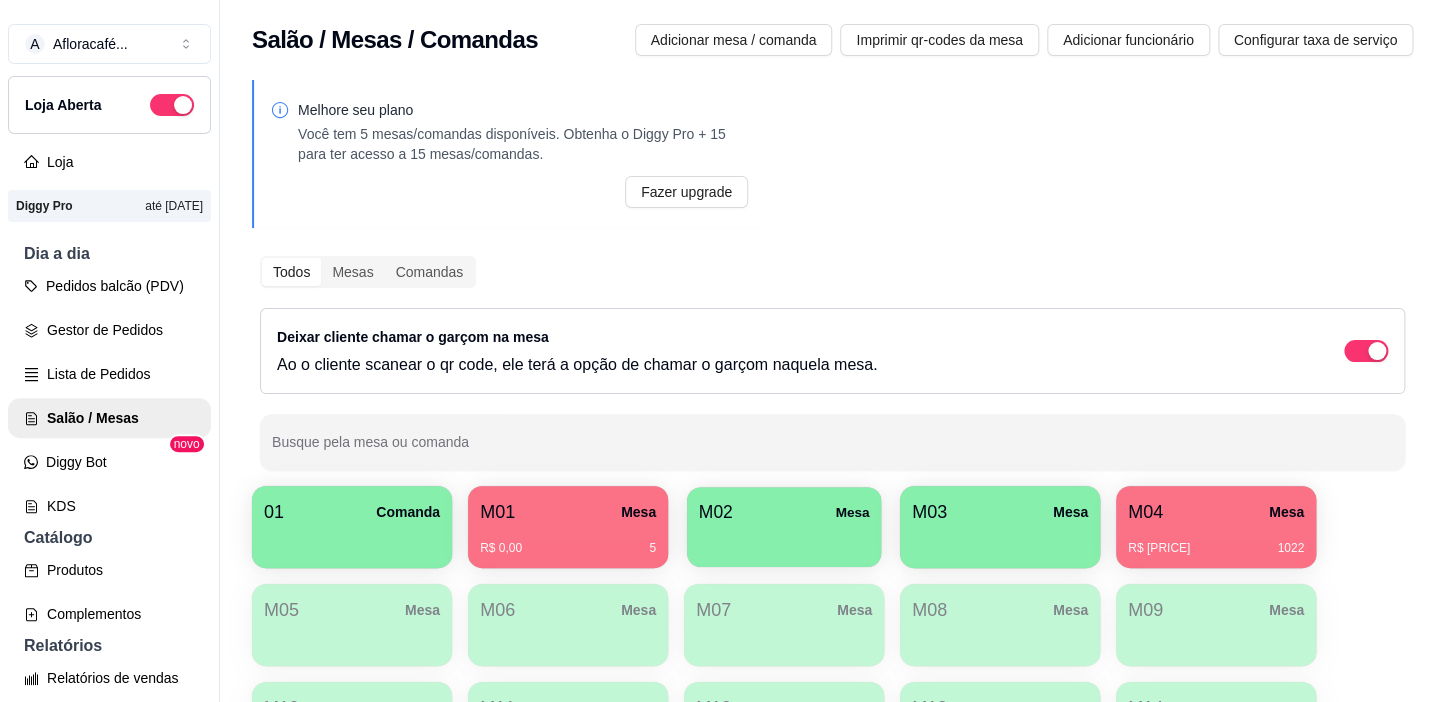 click at bounding box center [784, 540] 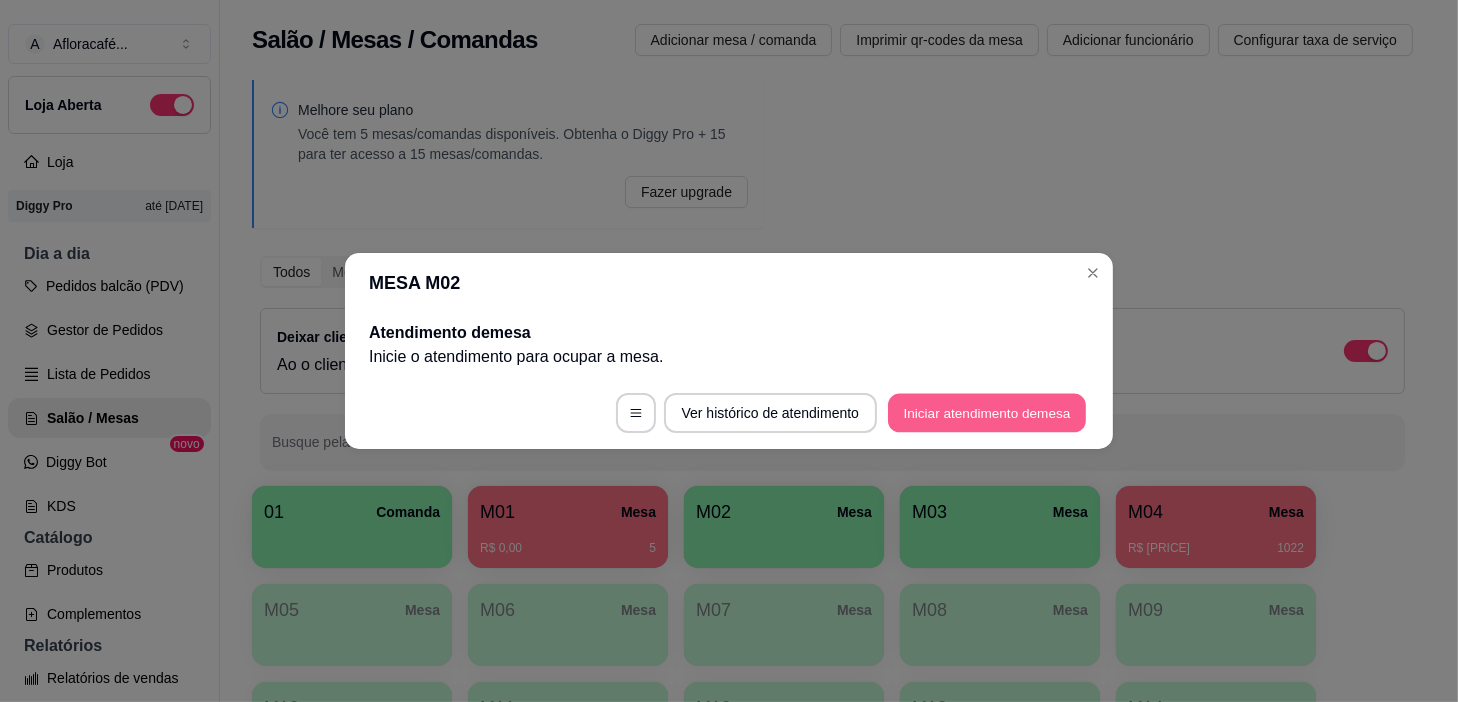 click on "Iniciar atendimento de  mesa" at bounding box center [987, 413] 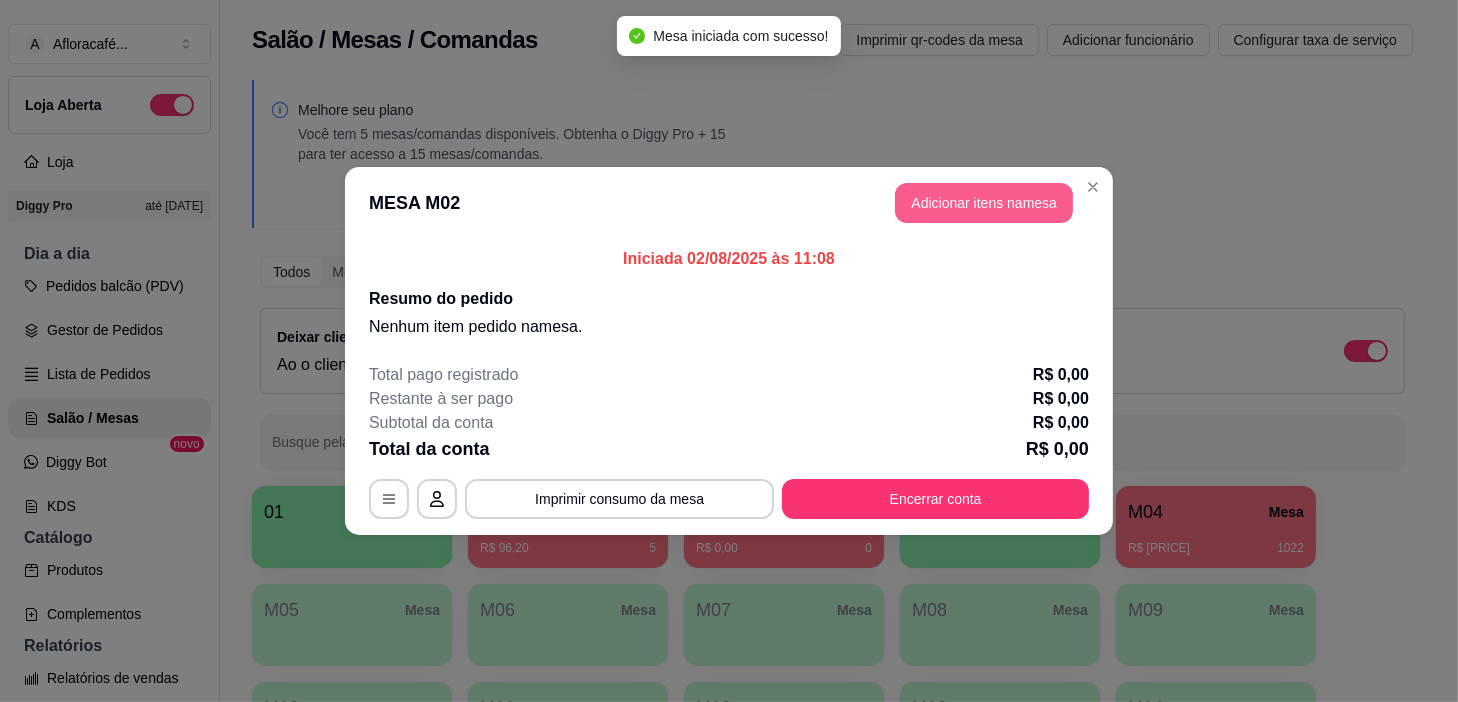 click on "Adicionar itens na  mesa" at bounding box center (984, 203) 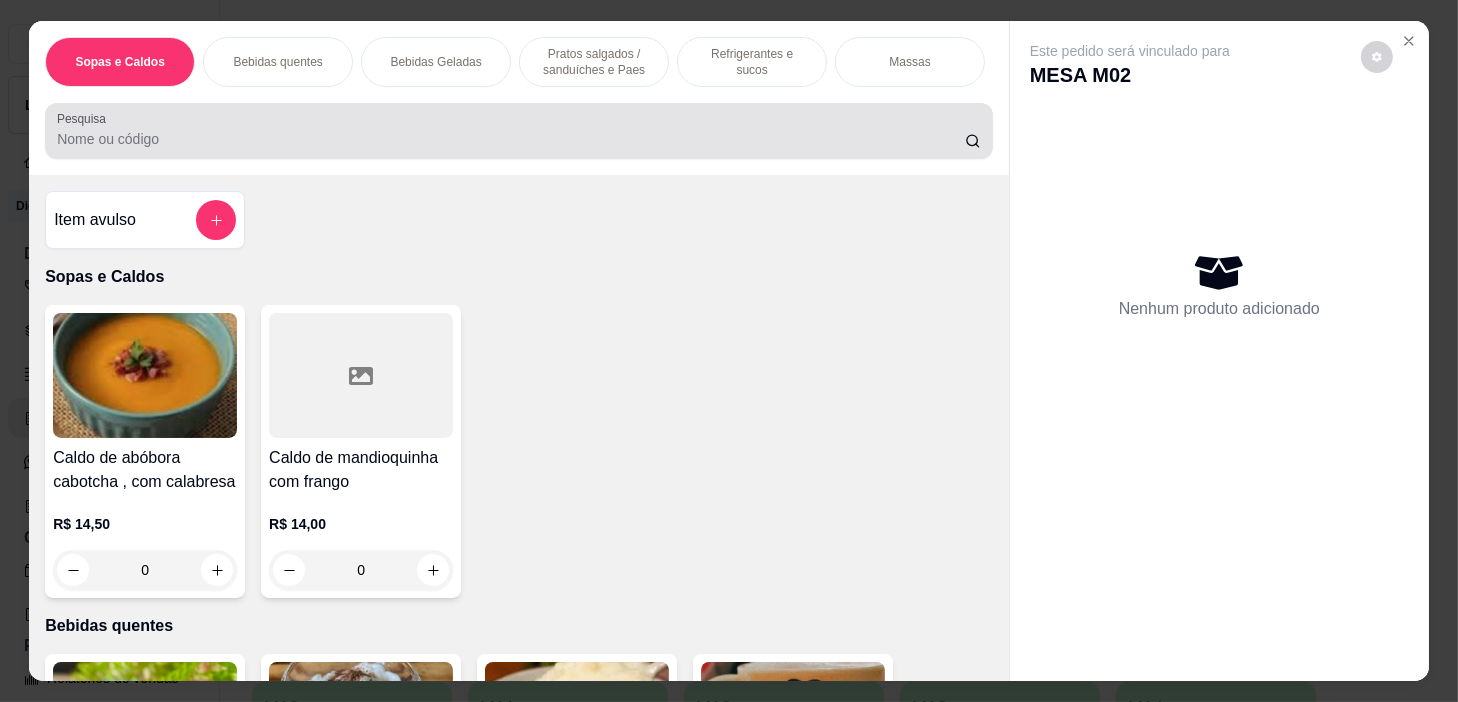 click on "Pesquisa" at bounding box center (511, 139) 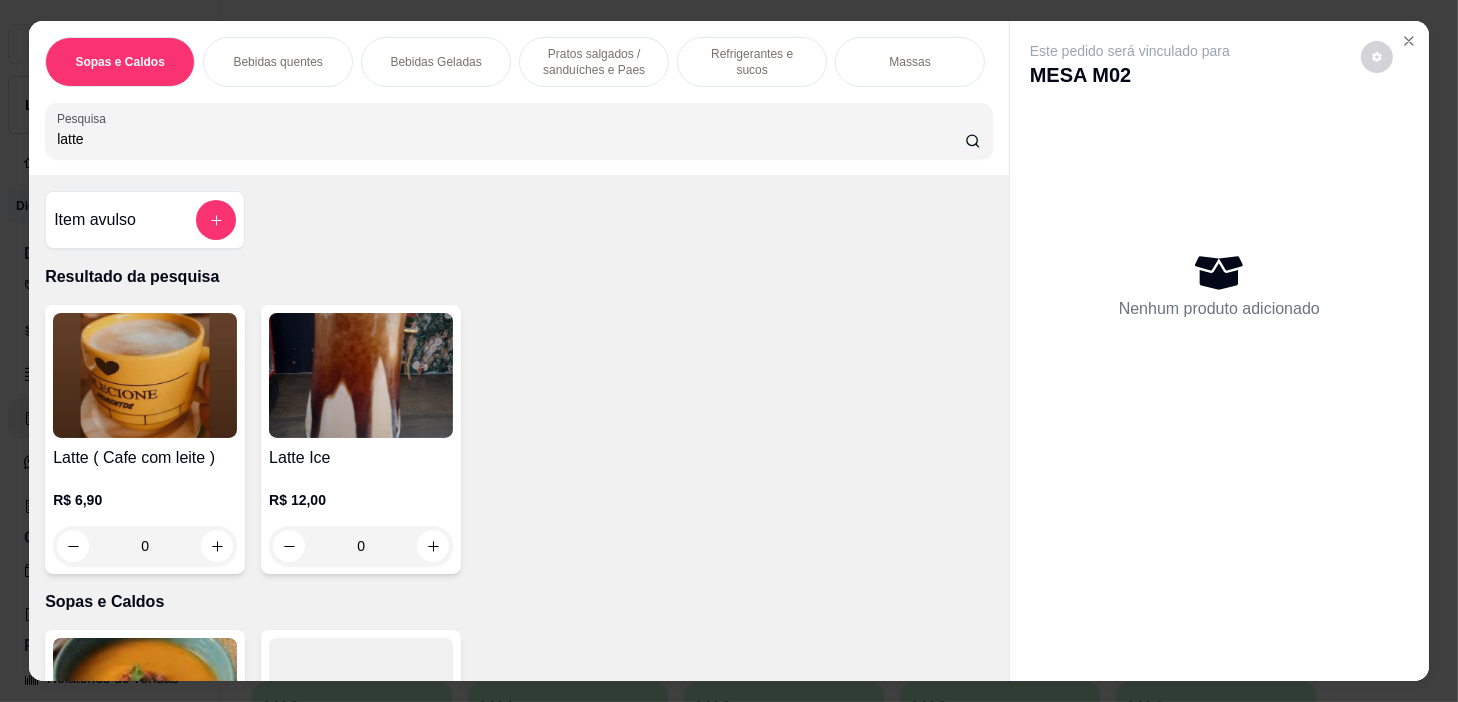 type on "latte" 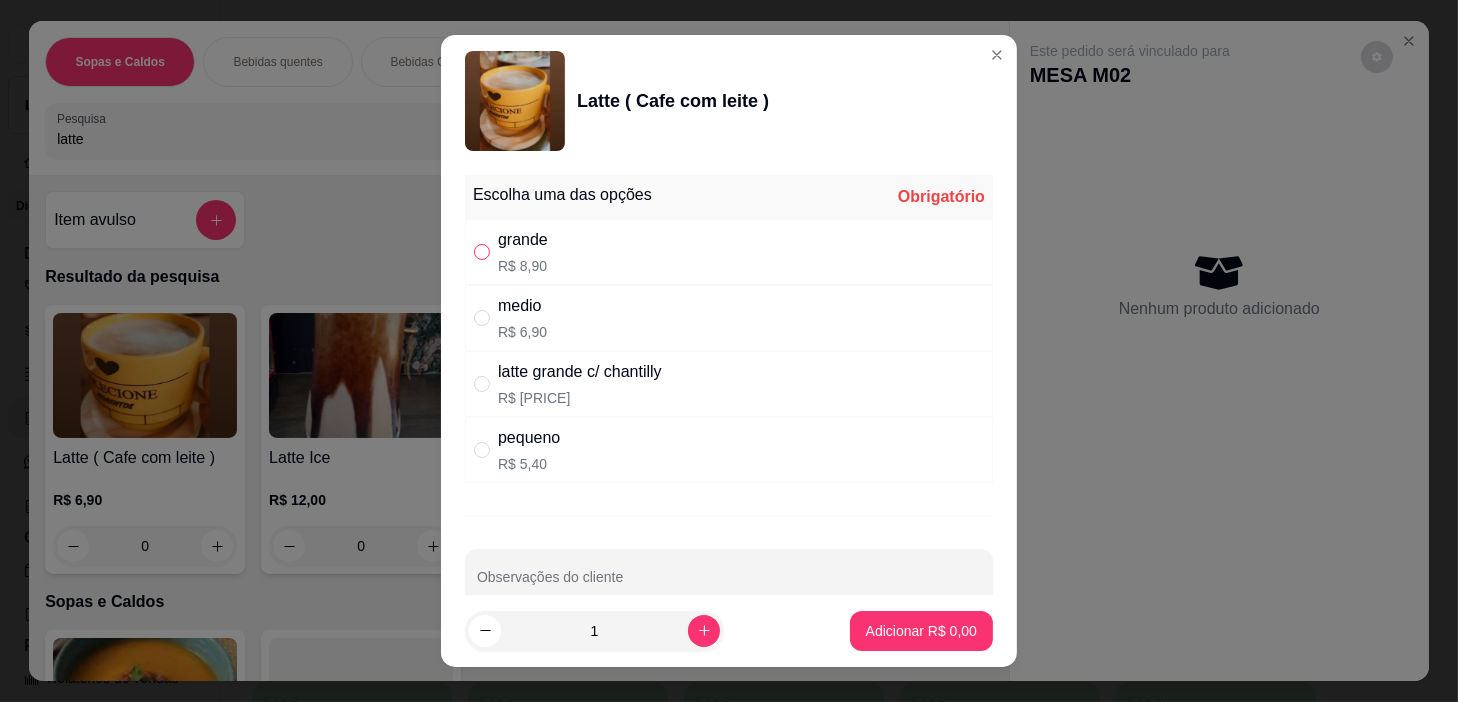 click at bounding box center [482, 252] 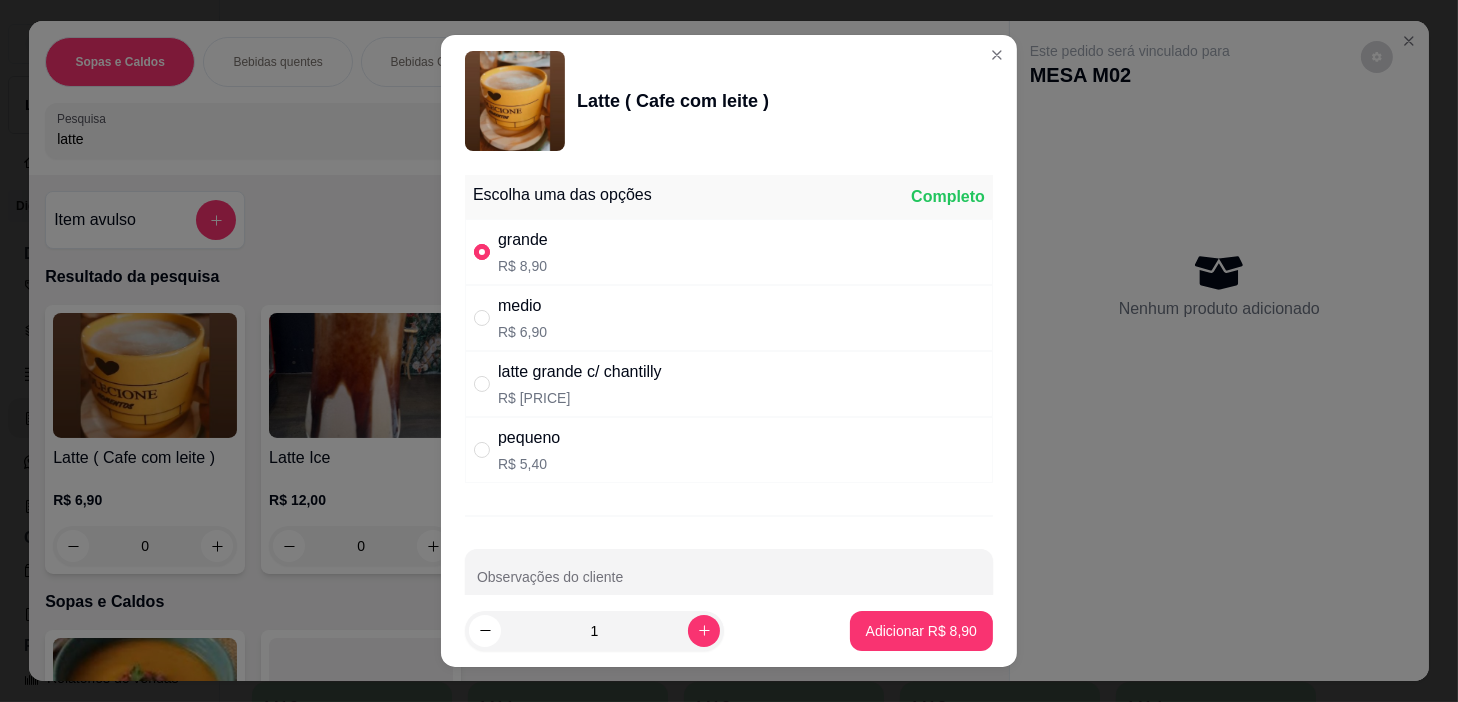 click at bounding box center [482, 252] 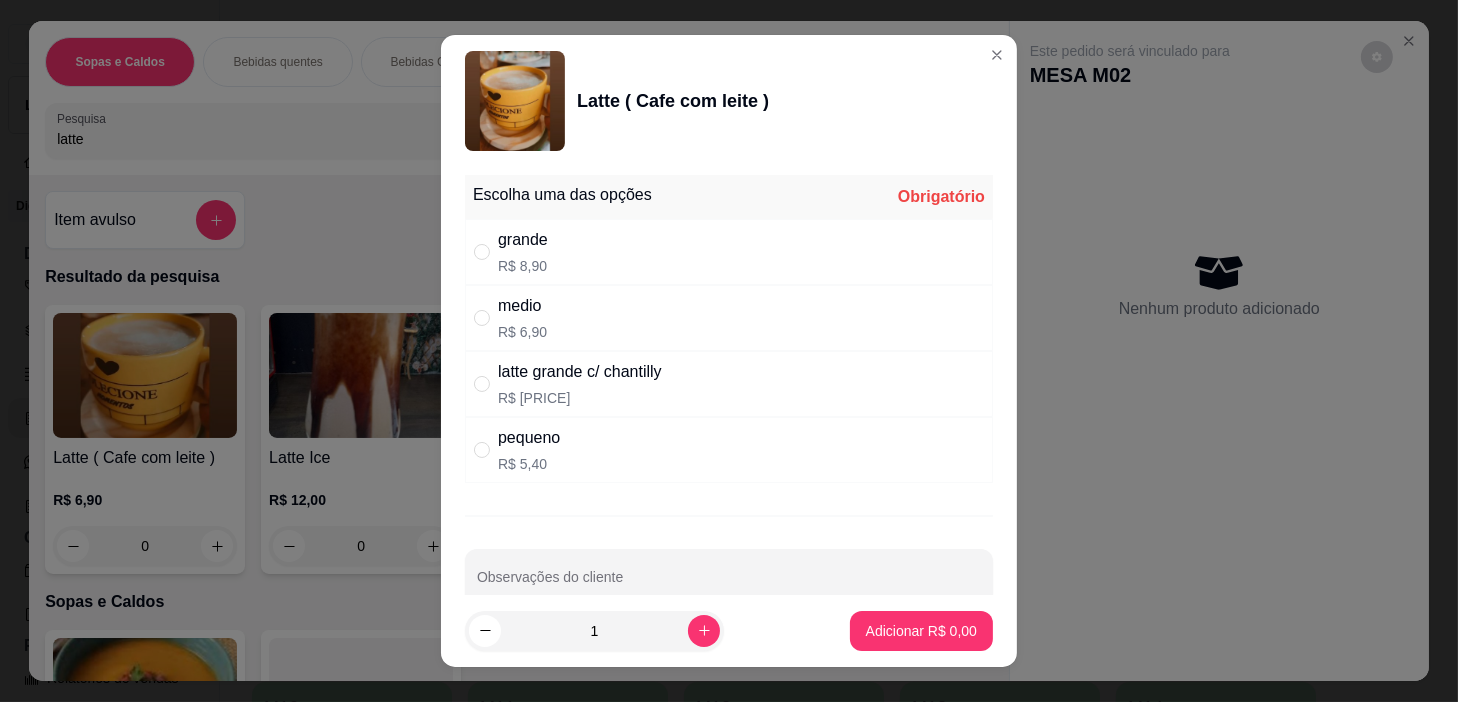 click on "medio R$ 6,90" at bounding box center [729, 318] 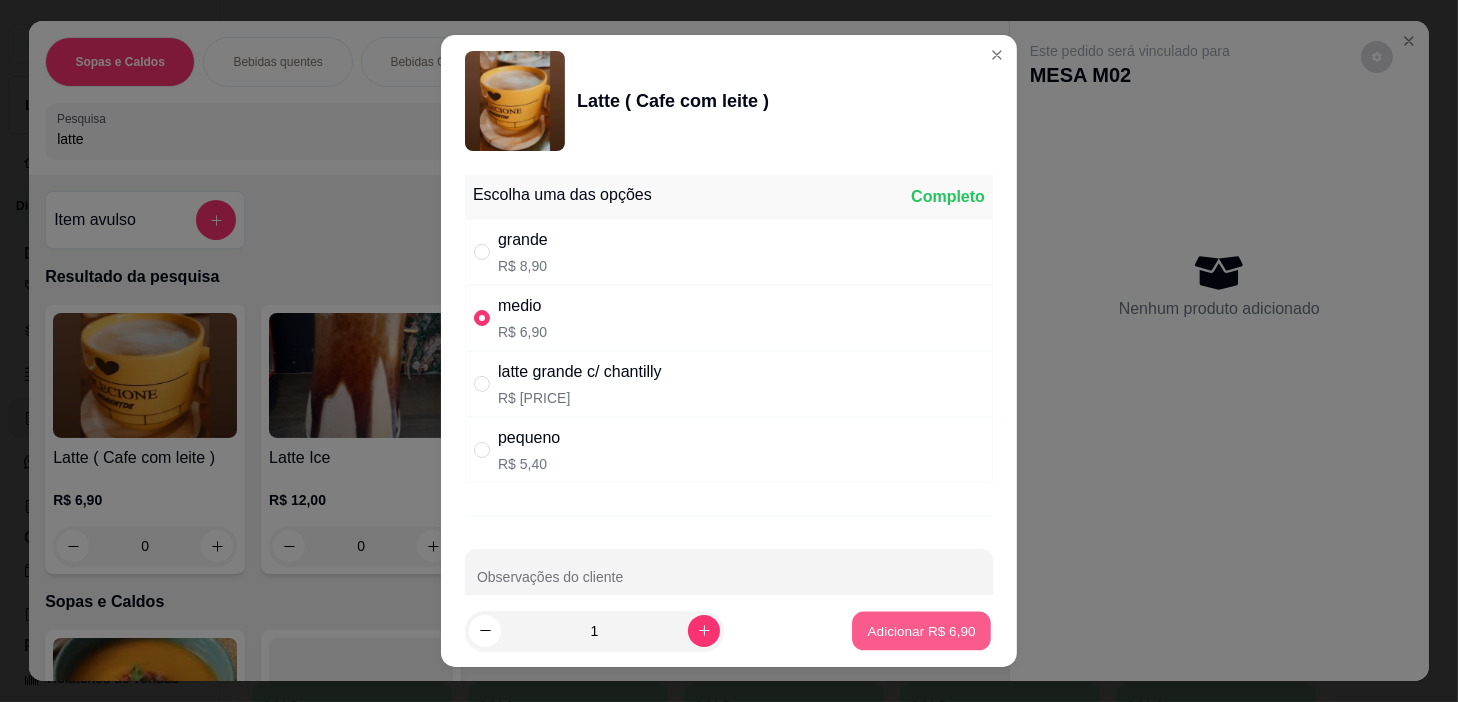 click on "Adicionar   R$ 6,90" at bounding box center [921, 630] 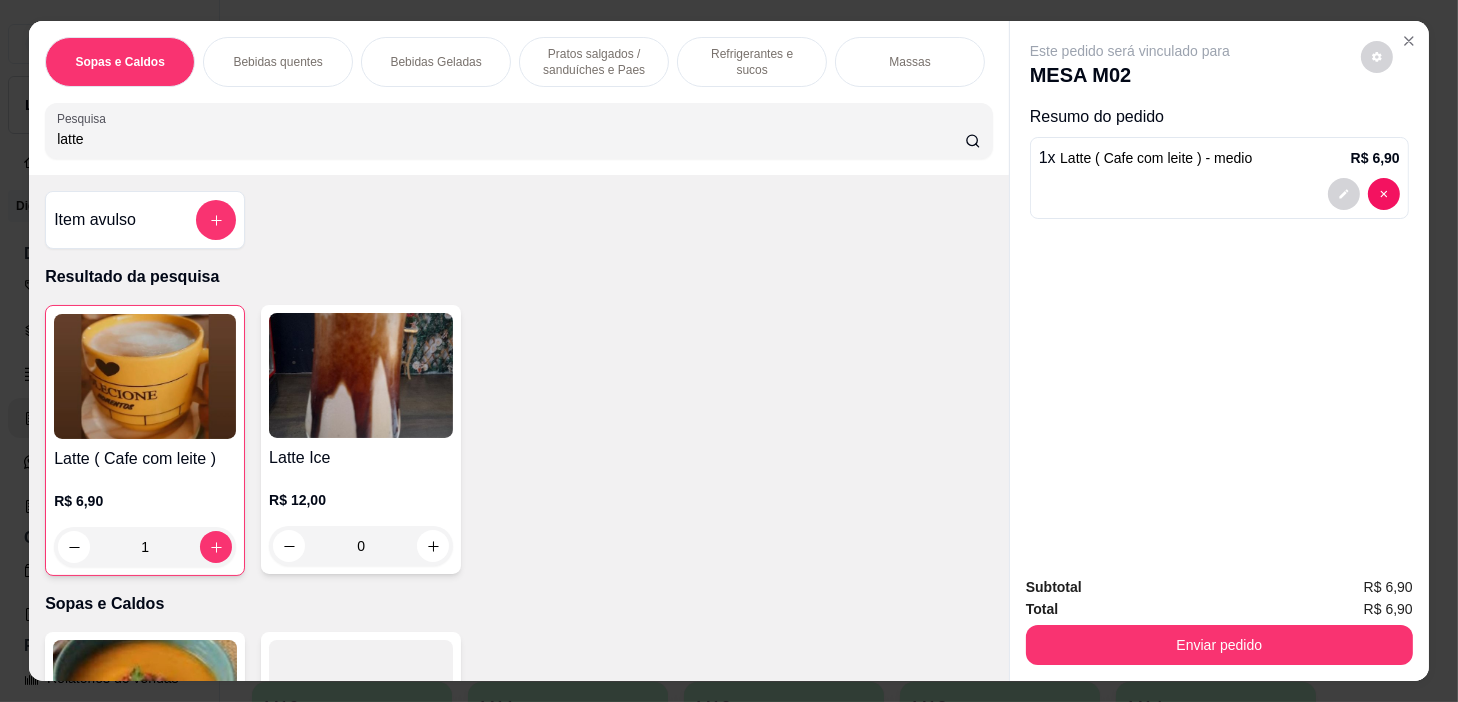 click on "1" at bounding box center [145, 547] 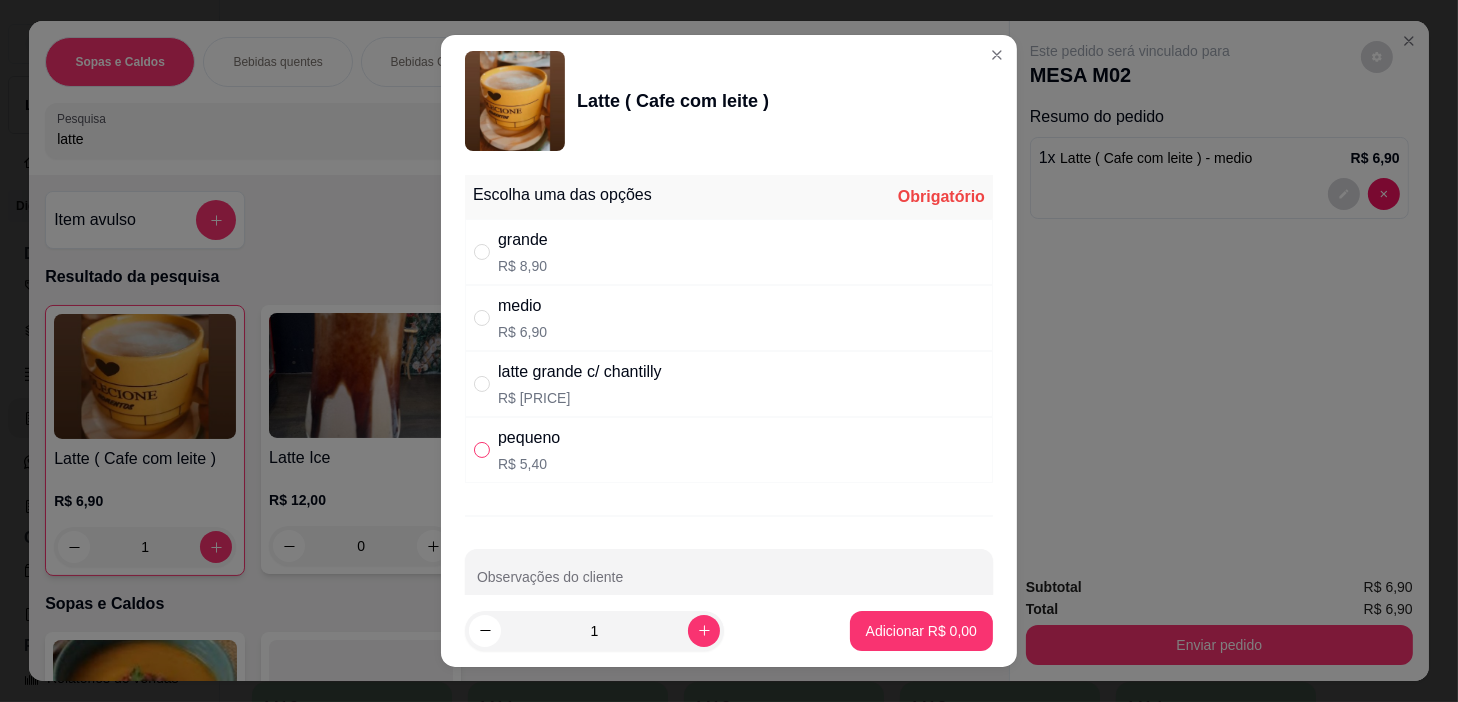 click at bounding box center (482, 450) 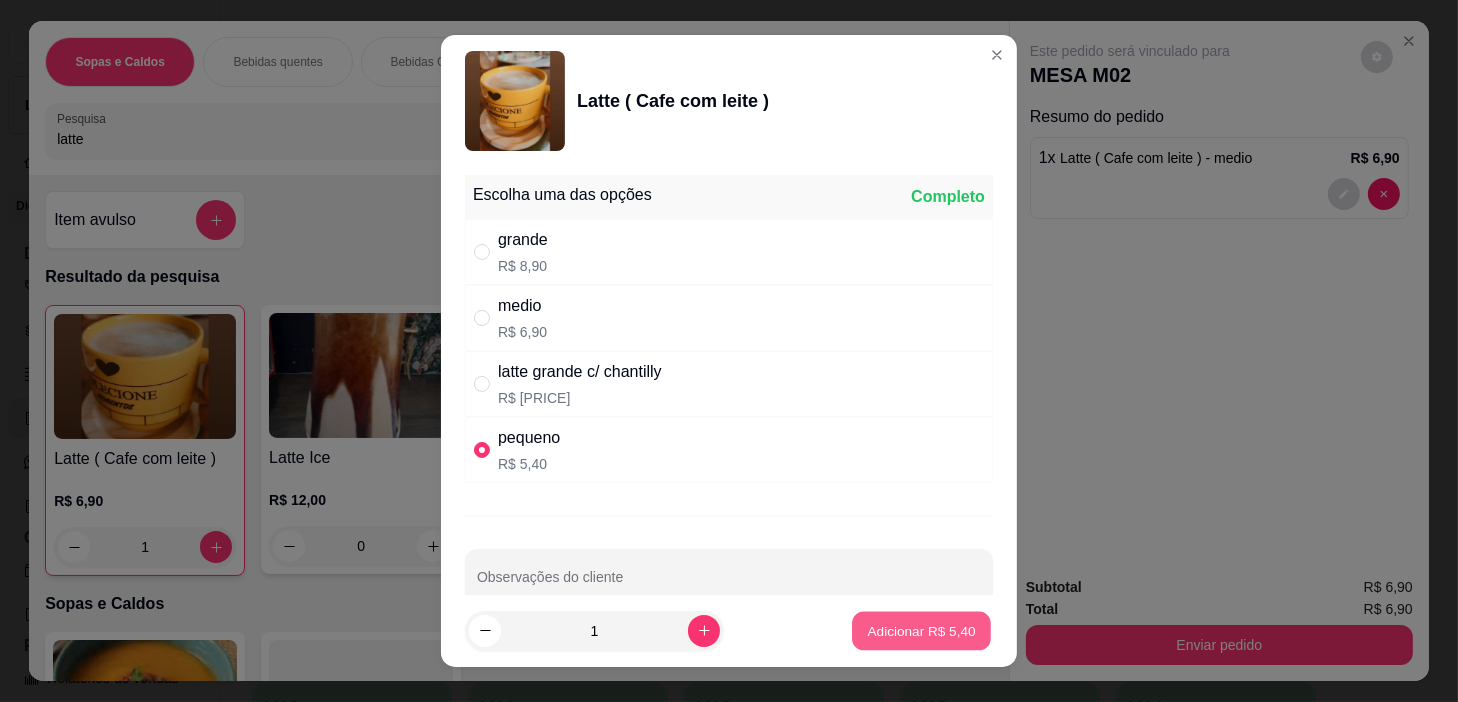 click on "Adicionar   R$ 5,40" at bounding box center [921, 630] 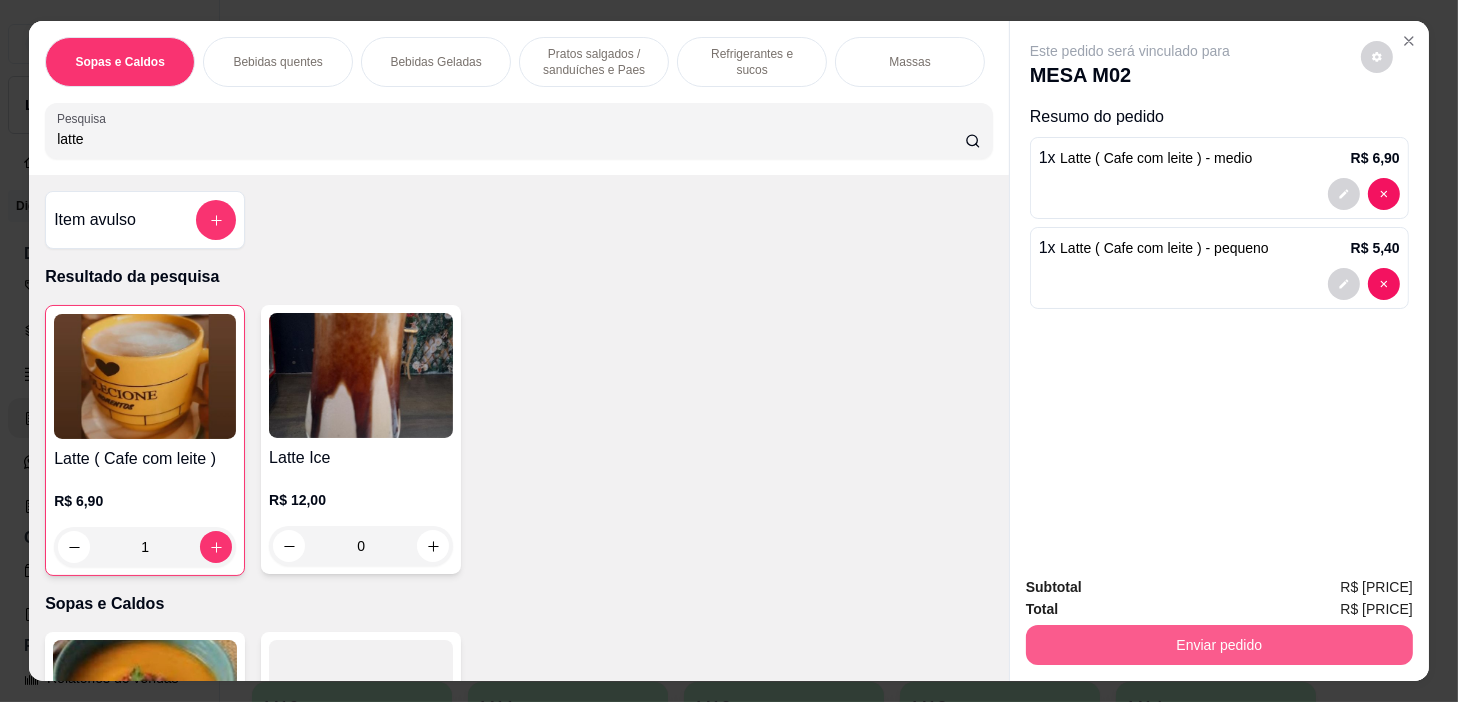 click on "Enviar pedido" at bounding box center [1219, 645] 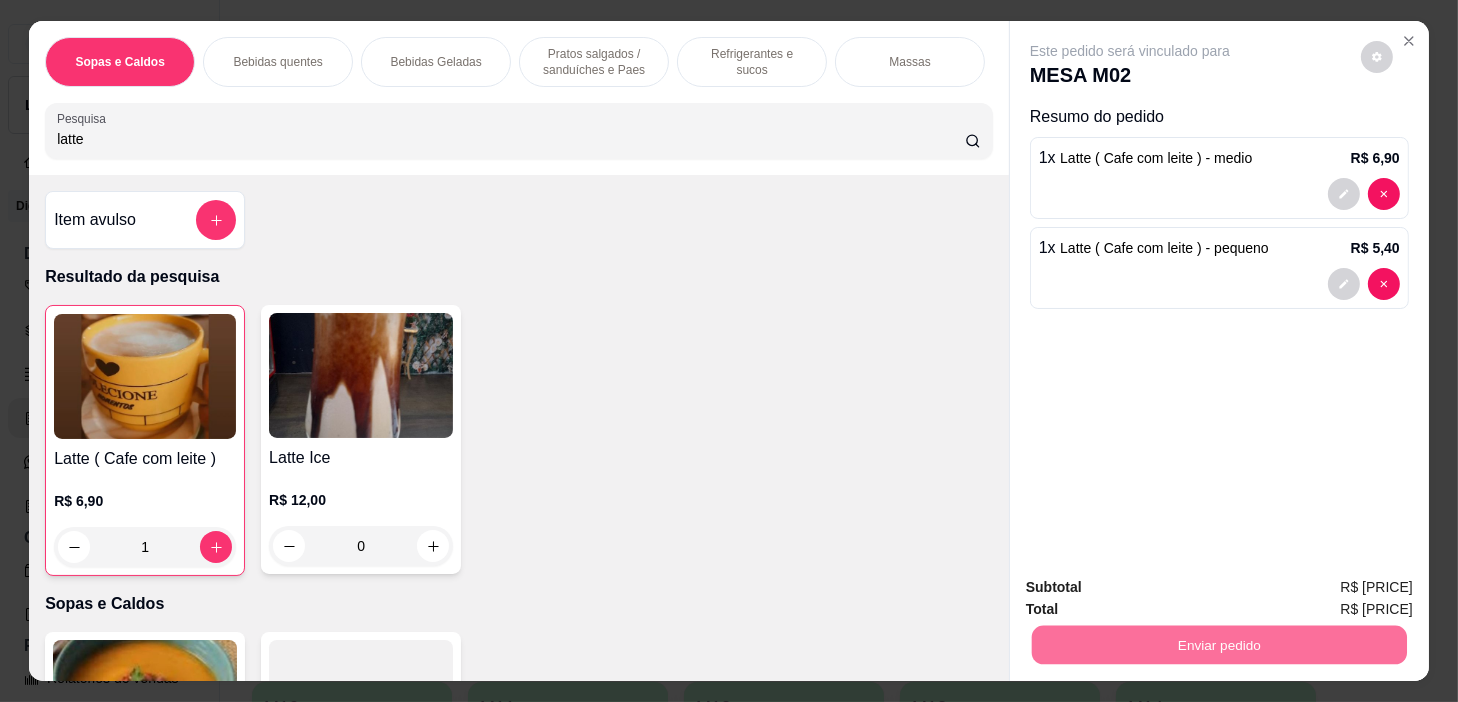 click on "Não registrar e enviar pedido" at bounding box center [1154, 589] 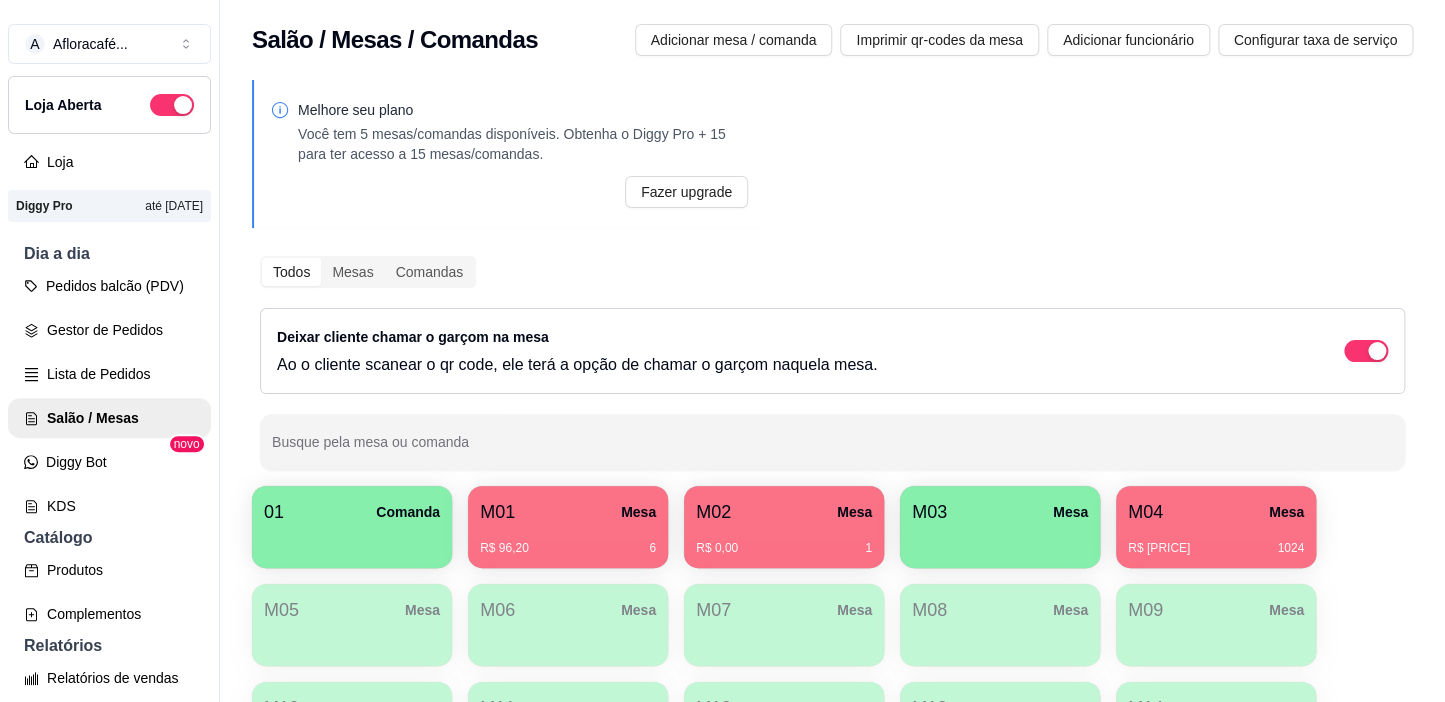 click on "R$ 57,20 1024" at bounding box center (1216, 541) 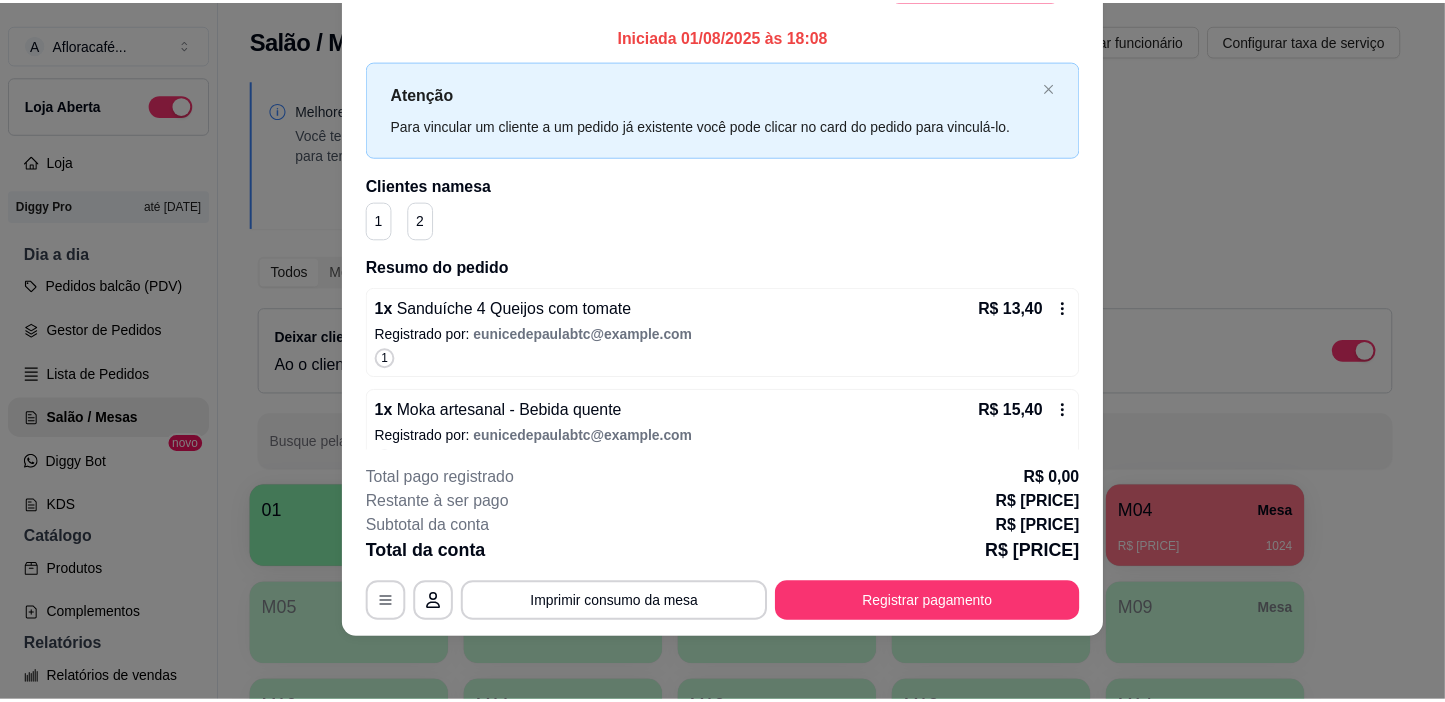 scroll, scrollTop: 0, scrollLeft: 0, axis: both 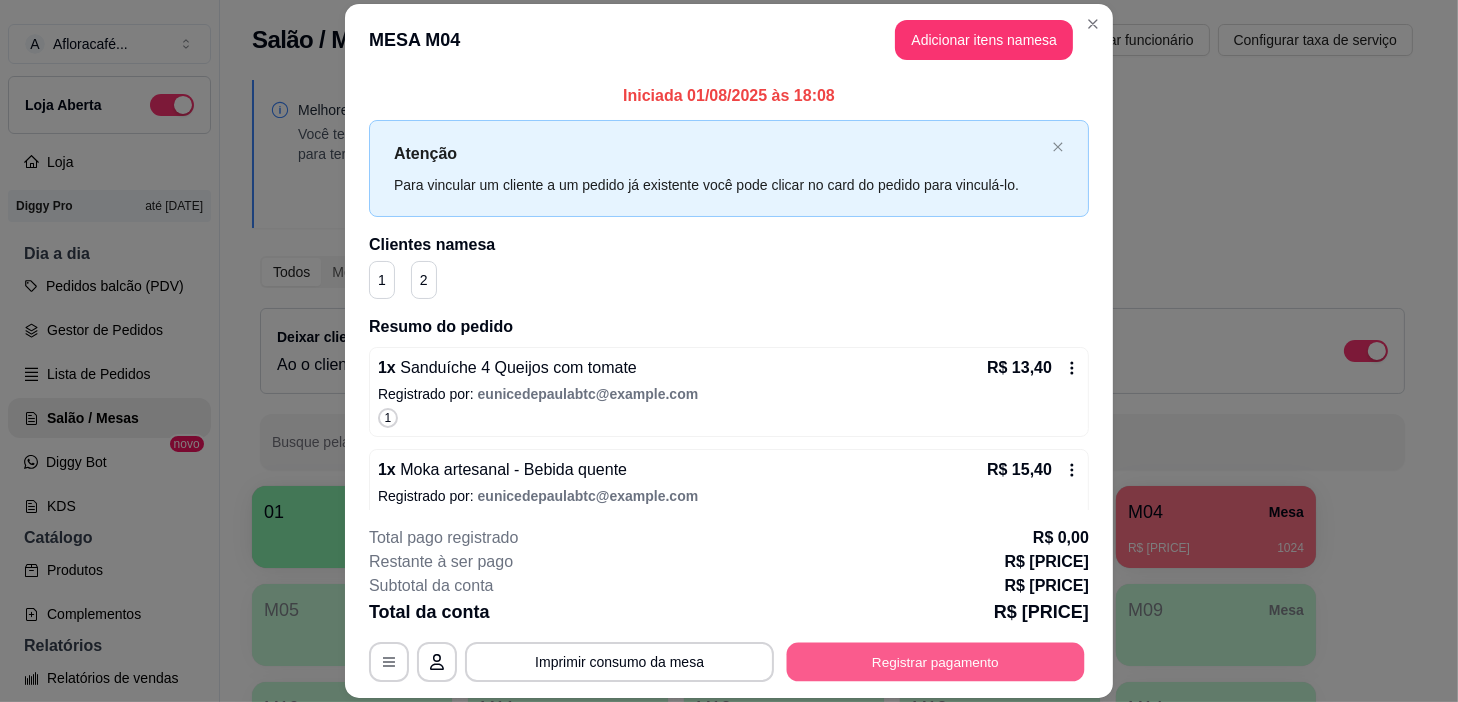 click on "Registrar pagamento" at bounding box center (936, 662) 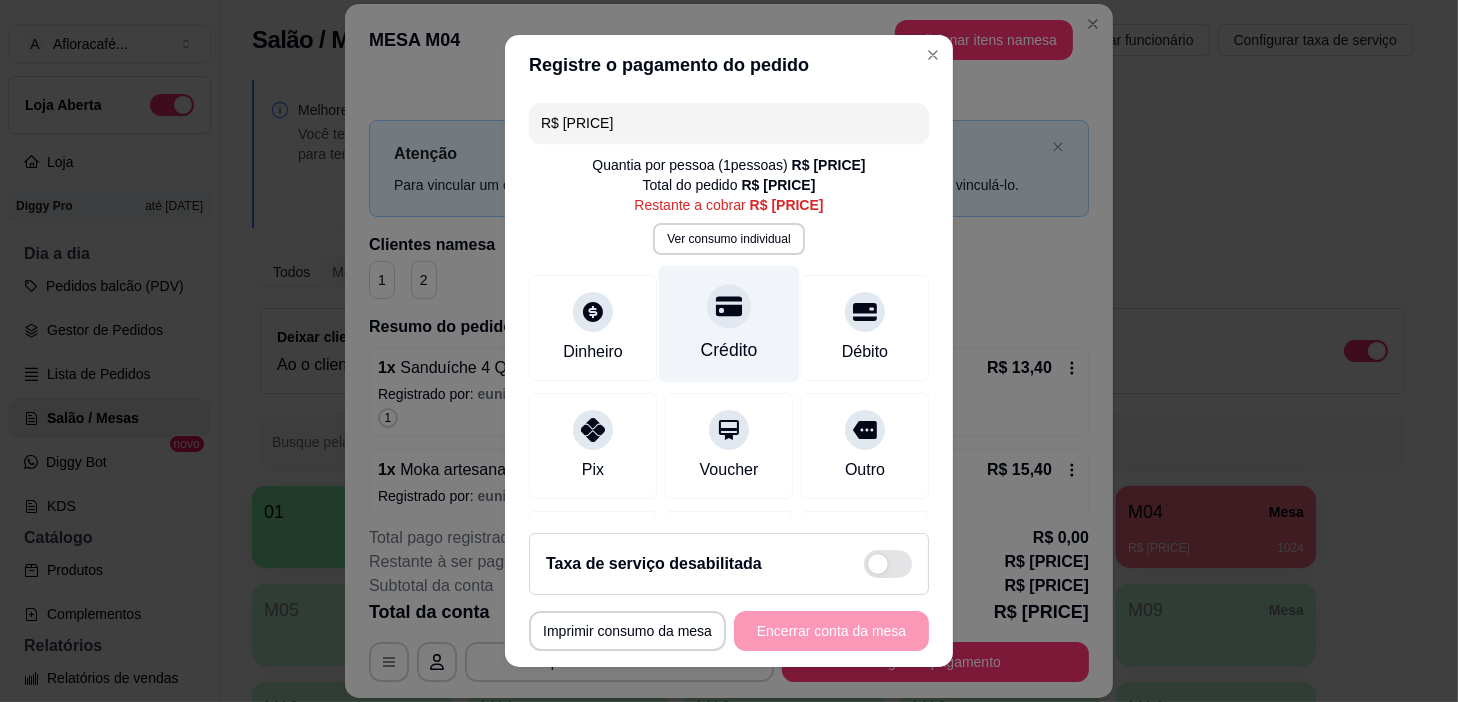 click on "Crédito" at bounding box center [729, 350] 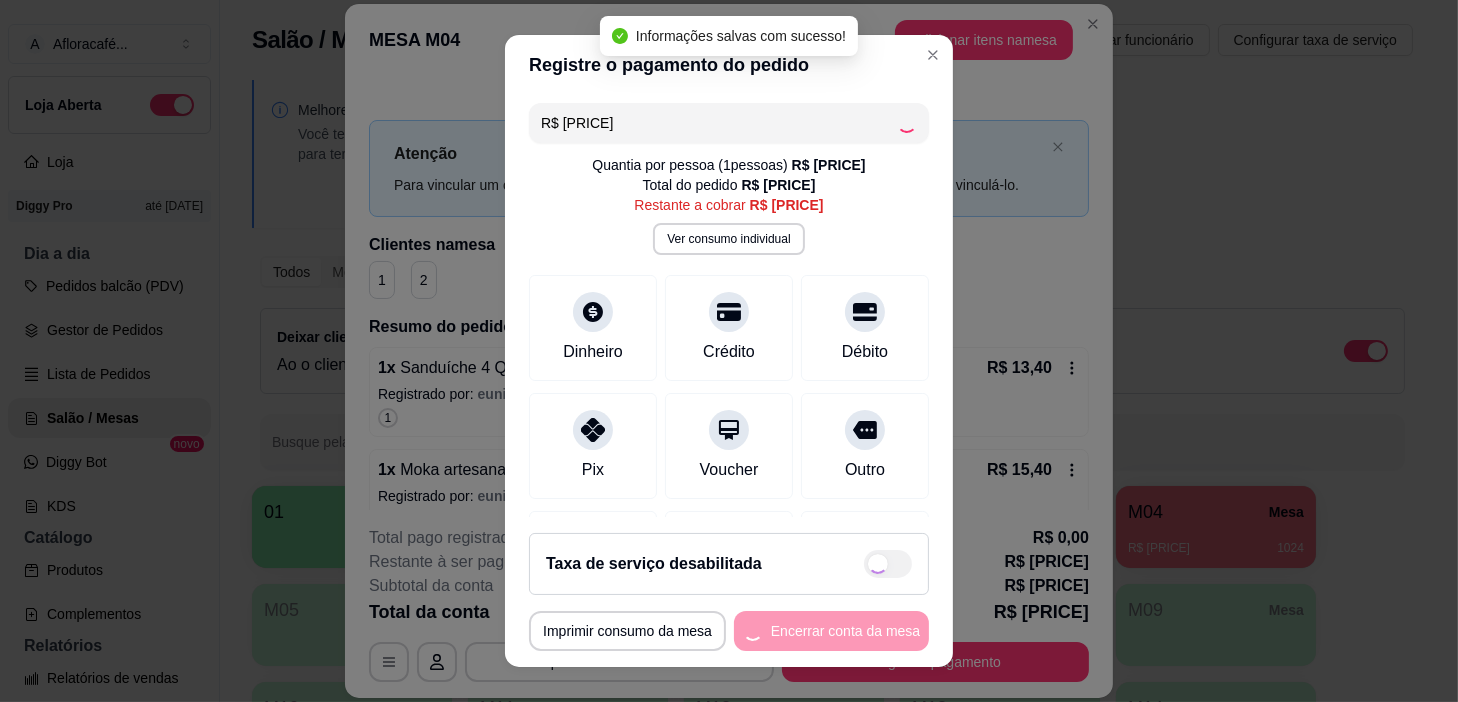 type on "R$ 0,00" 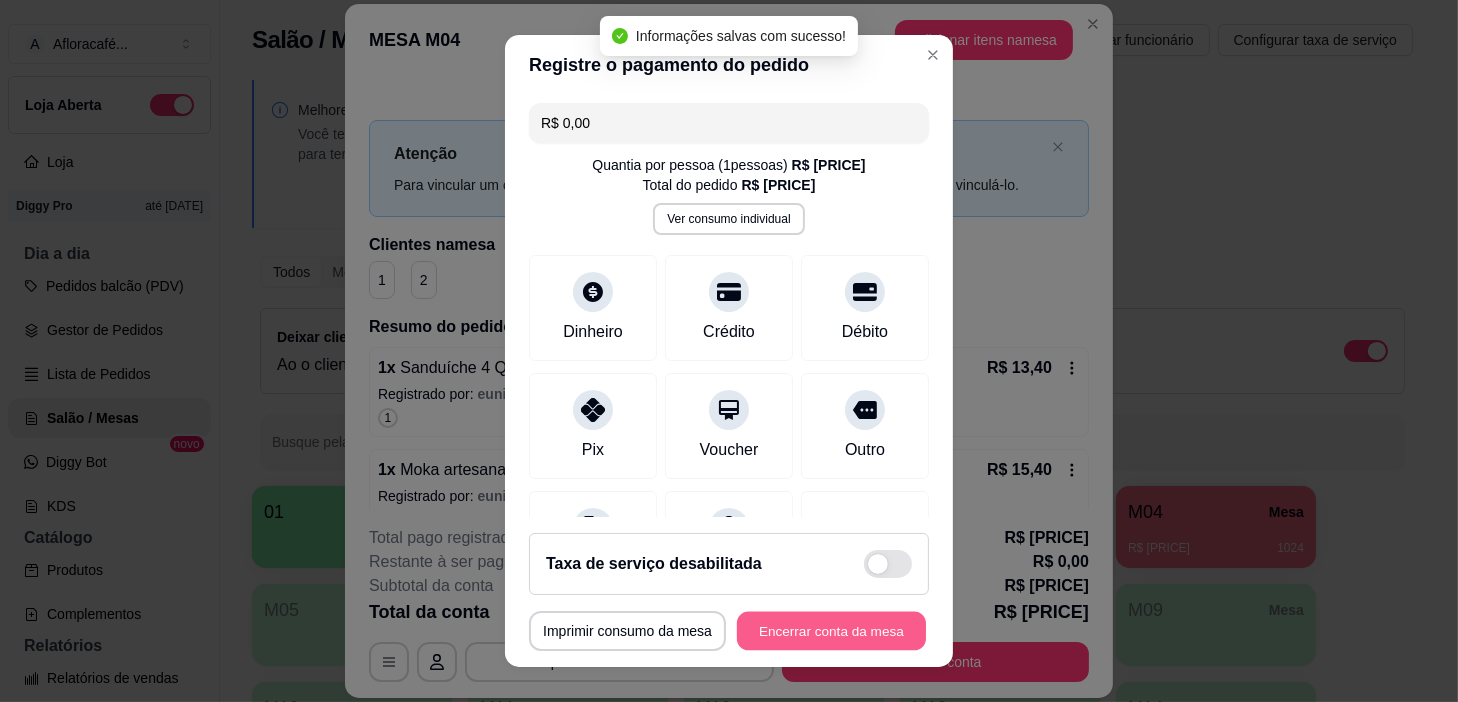 click on "Encerrar conta da mesa" at bounding box center [831, 631] 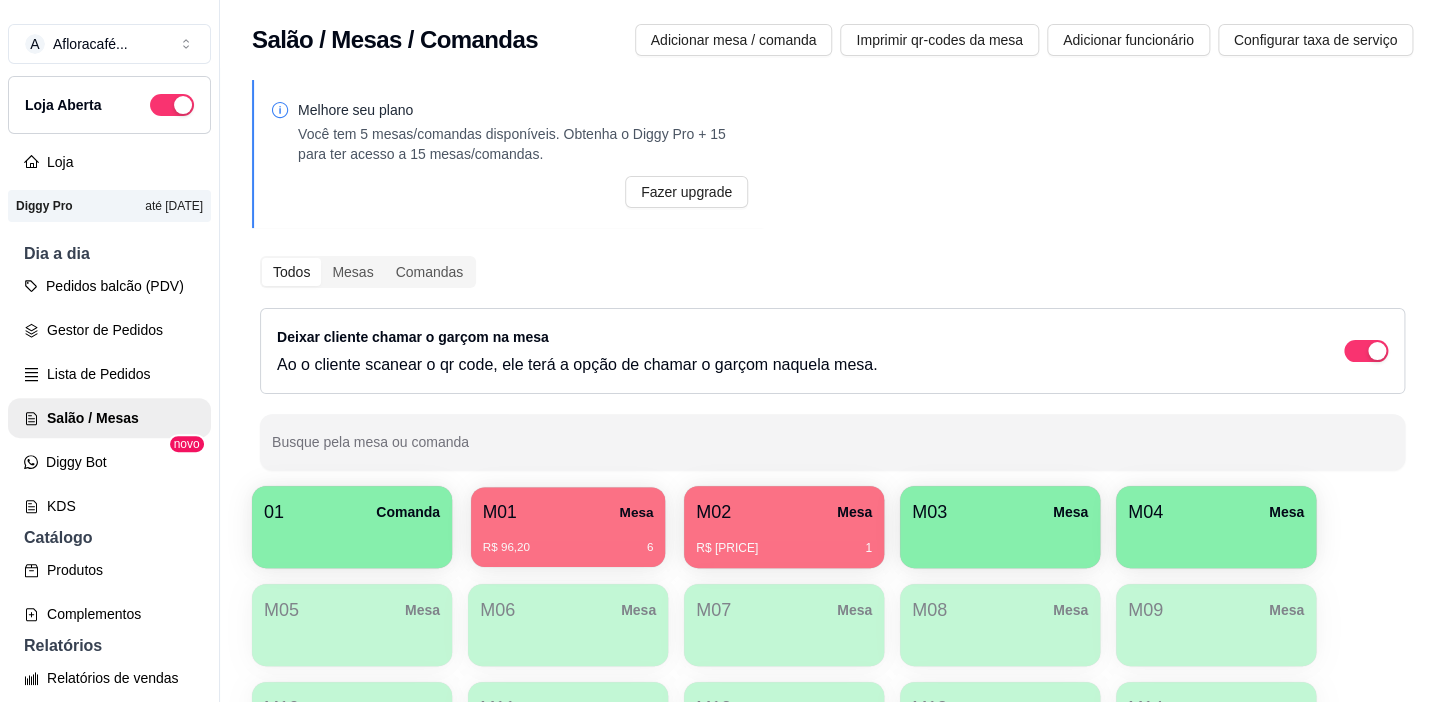 click on "M01 Mesa R$ 96,20 6" at bounding box center (568, 527) 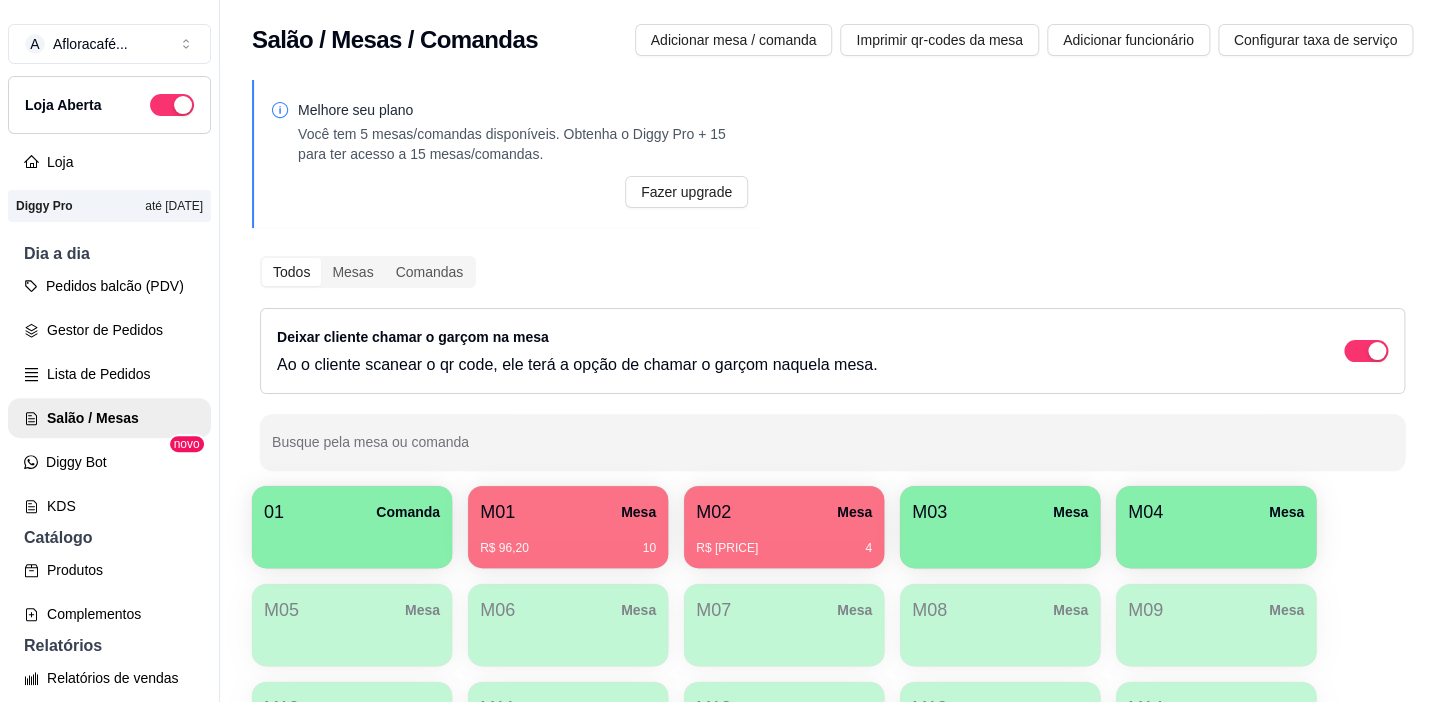 click on "R$ 12,30 4" at bounding box center [784, 541] 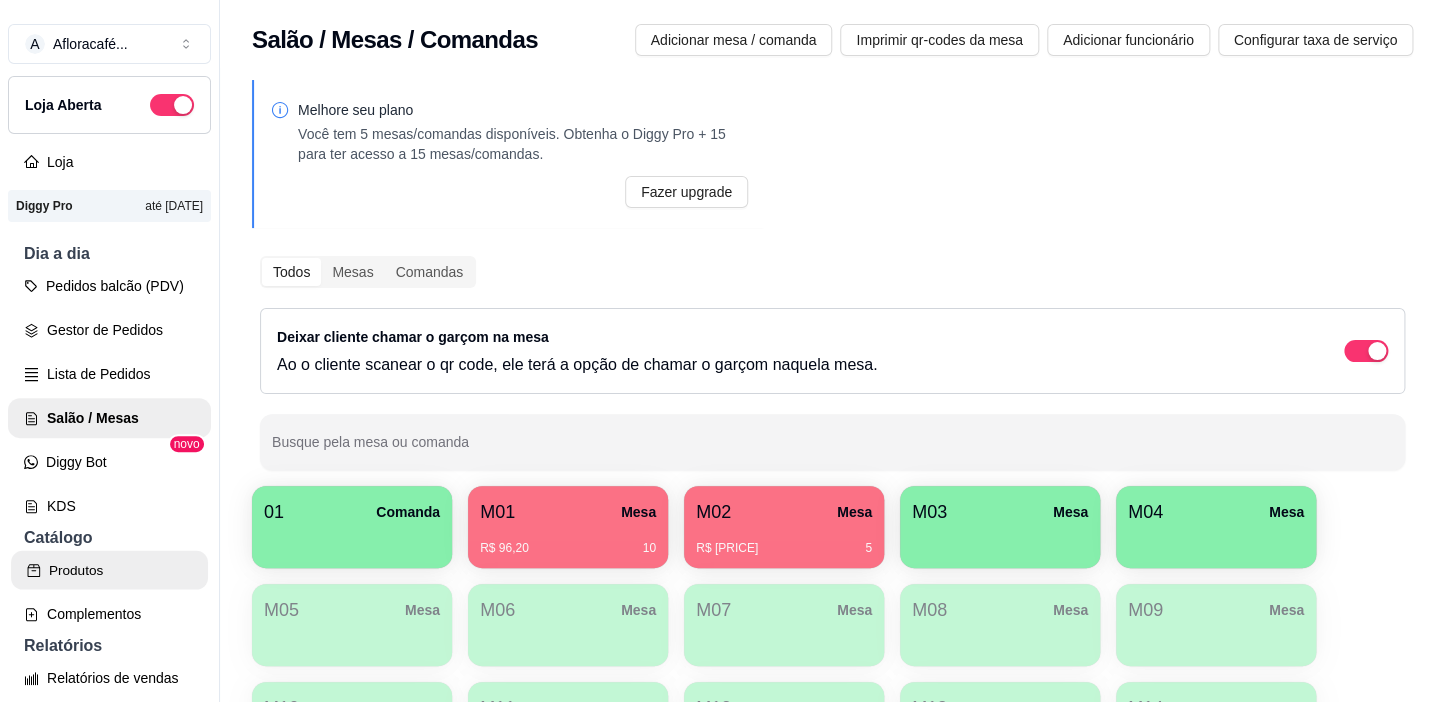 click on "Produtos" at bounding box center [109, 570] 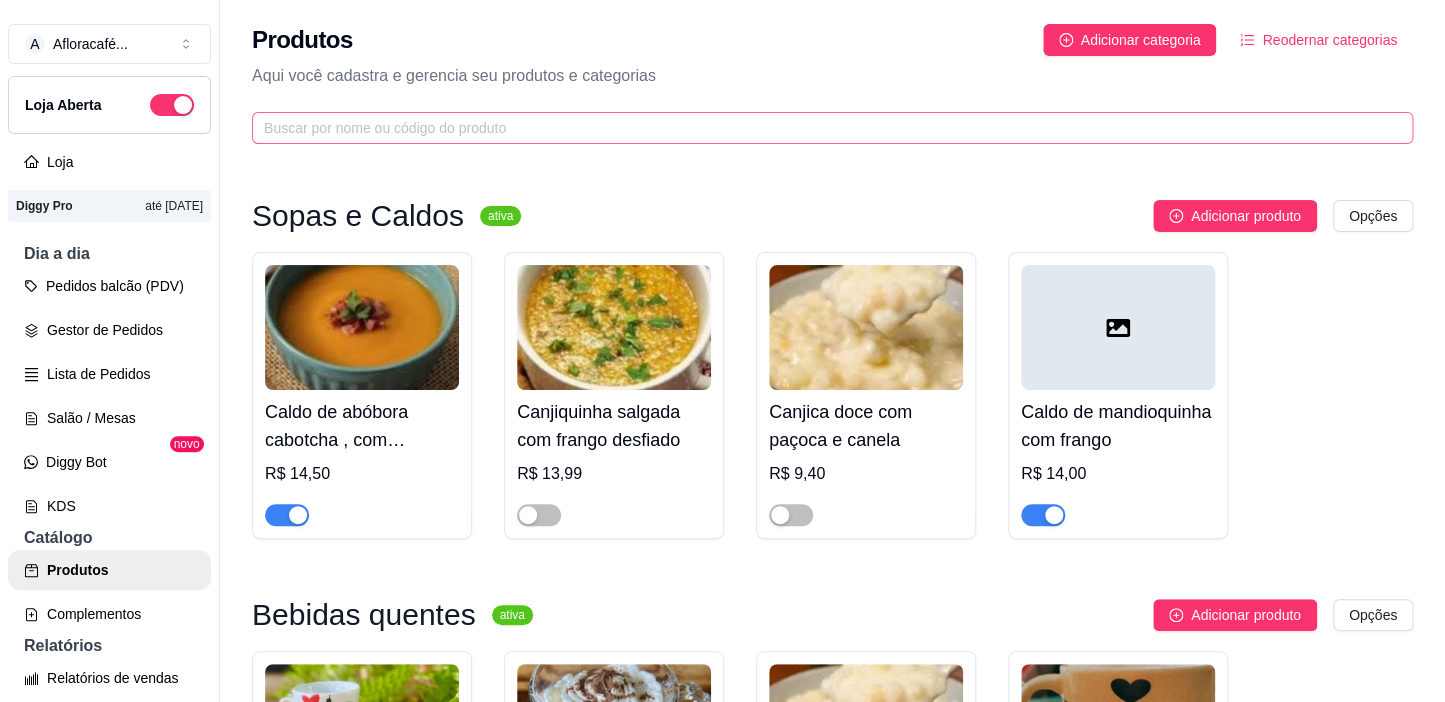 click on "Produtos Adicionar categoria Reodernar categorias Aqui você cadastra e gerencia seu produtos e categorias" at bounding box center [832, 78] 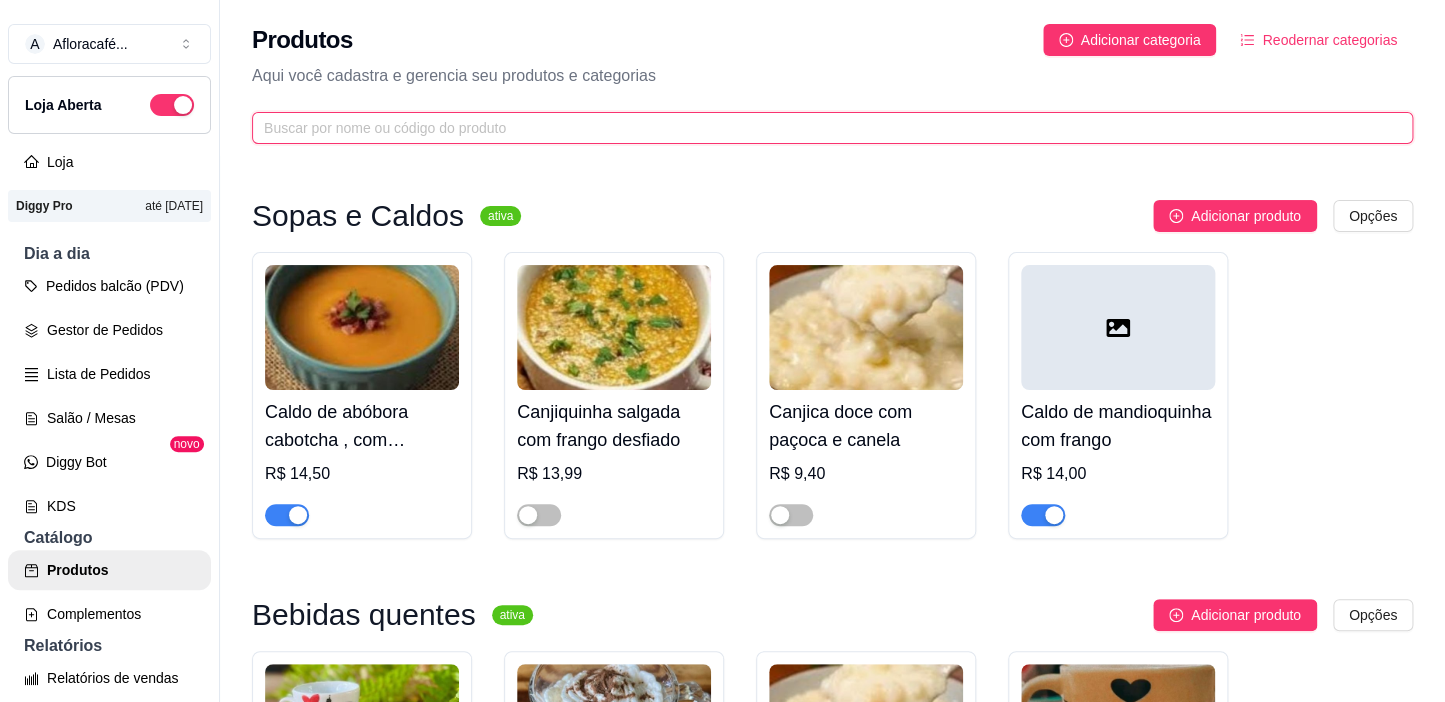 drag, startPoint x: 683, startPoint y: 118, endPoint x: 713, endPoint y: 111, distance: 30.805843 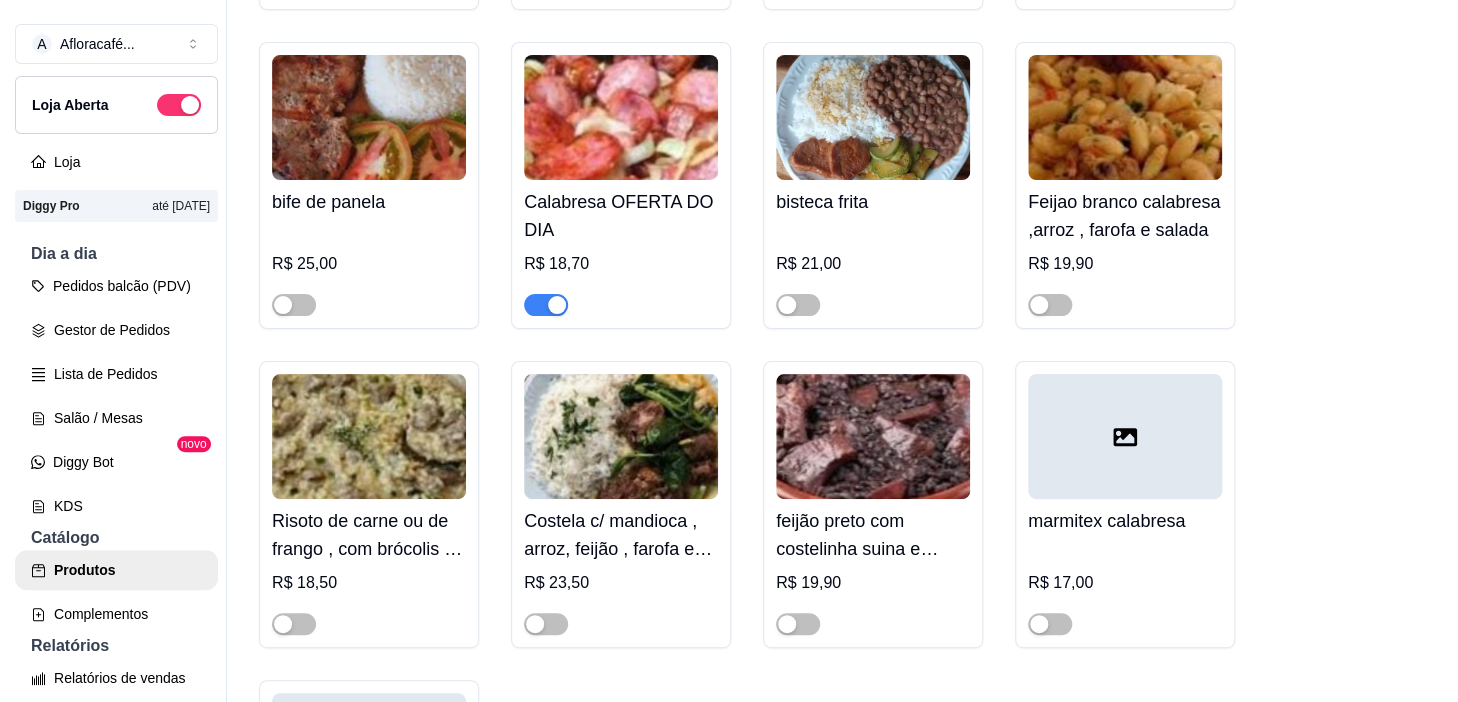 scroll, scrollTop: 16600, scrollLeft: 0, axis: vertical 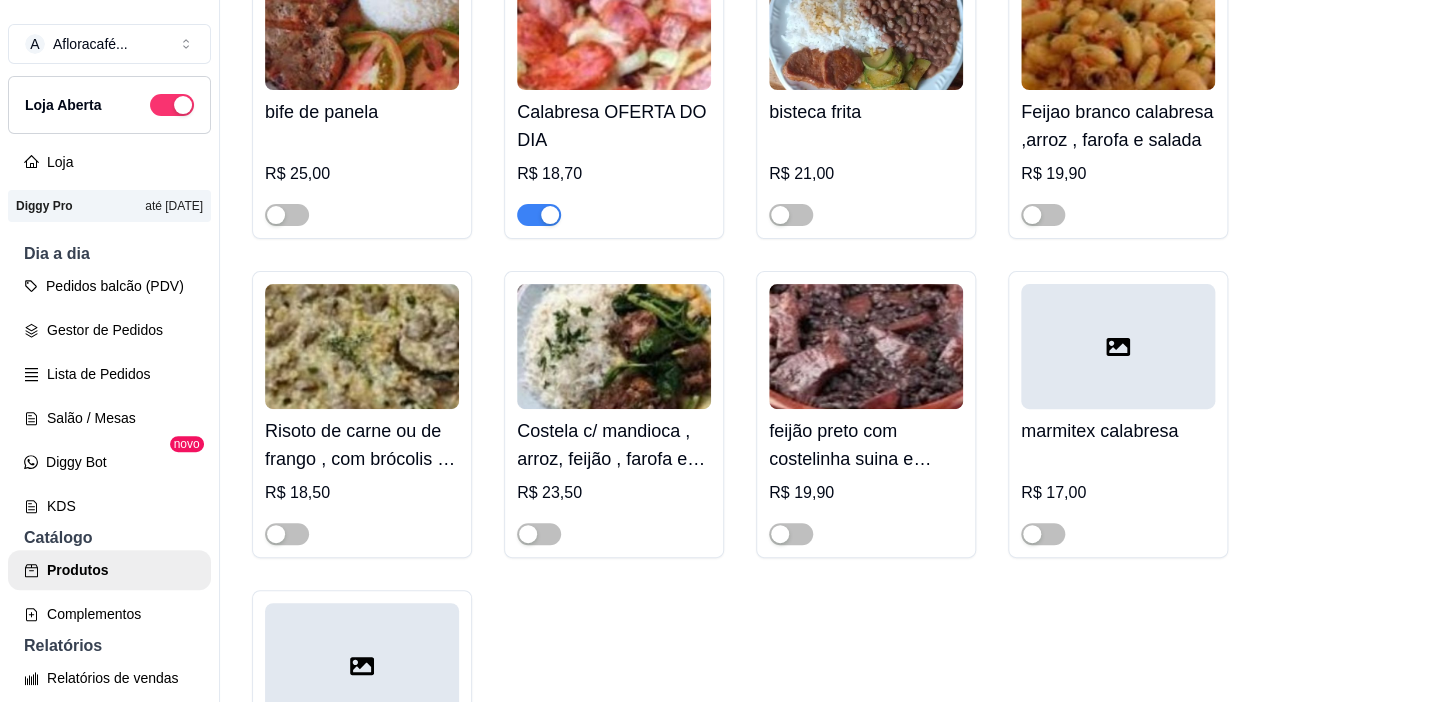 click on "Costela c/ mandioca , arroz, feijão , farofa e salada" at bounding box center [614, 445] 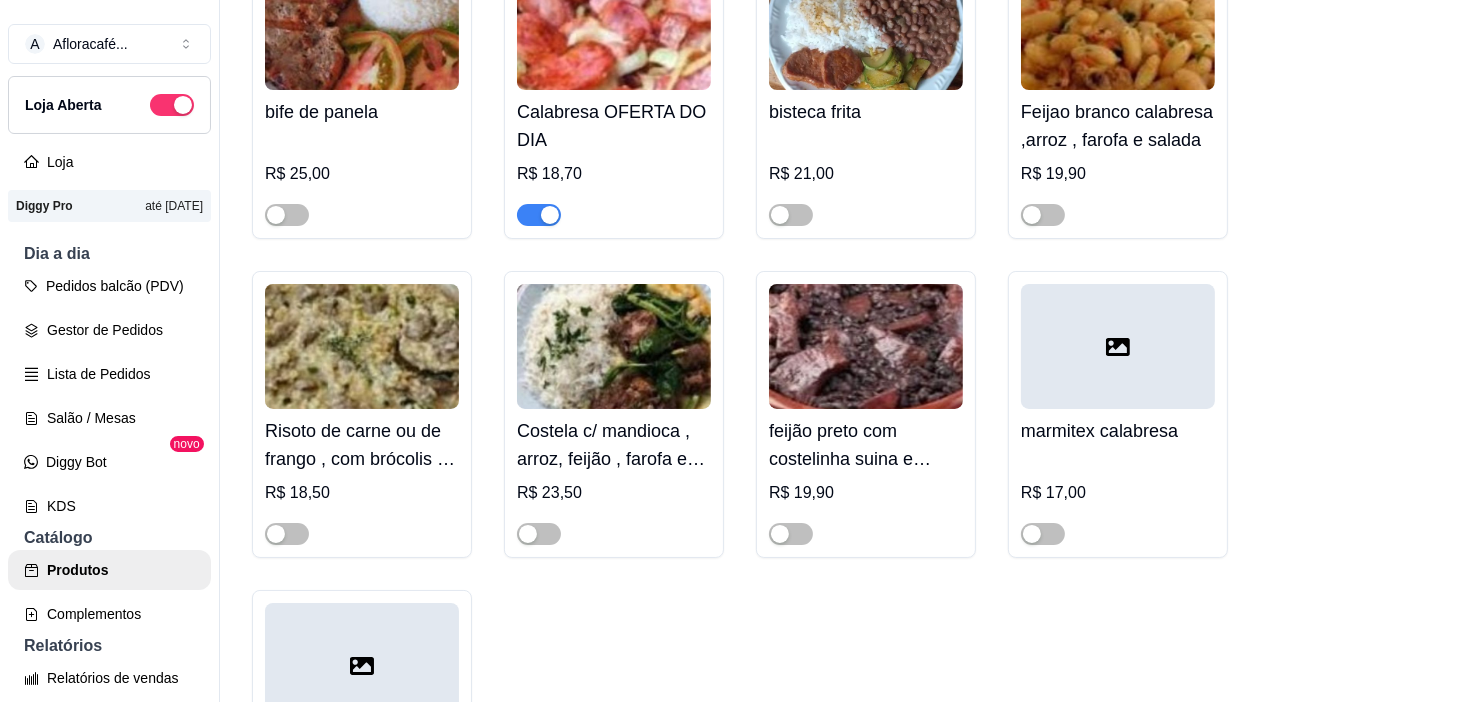 type 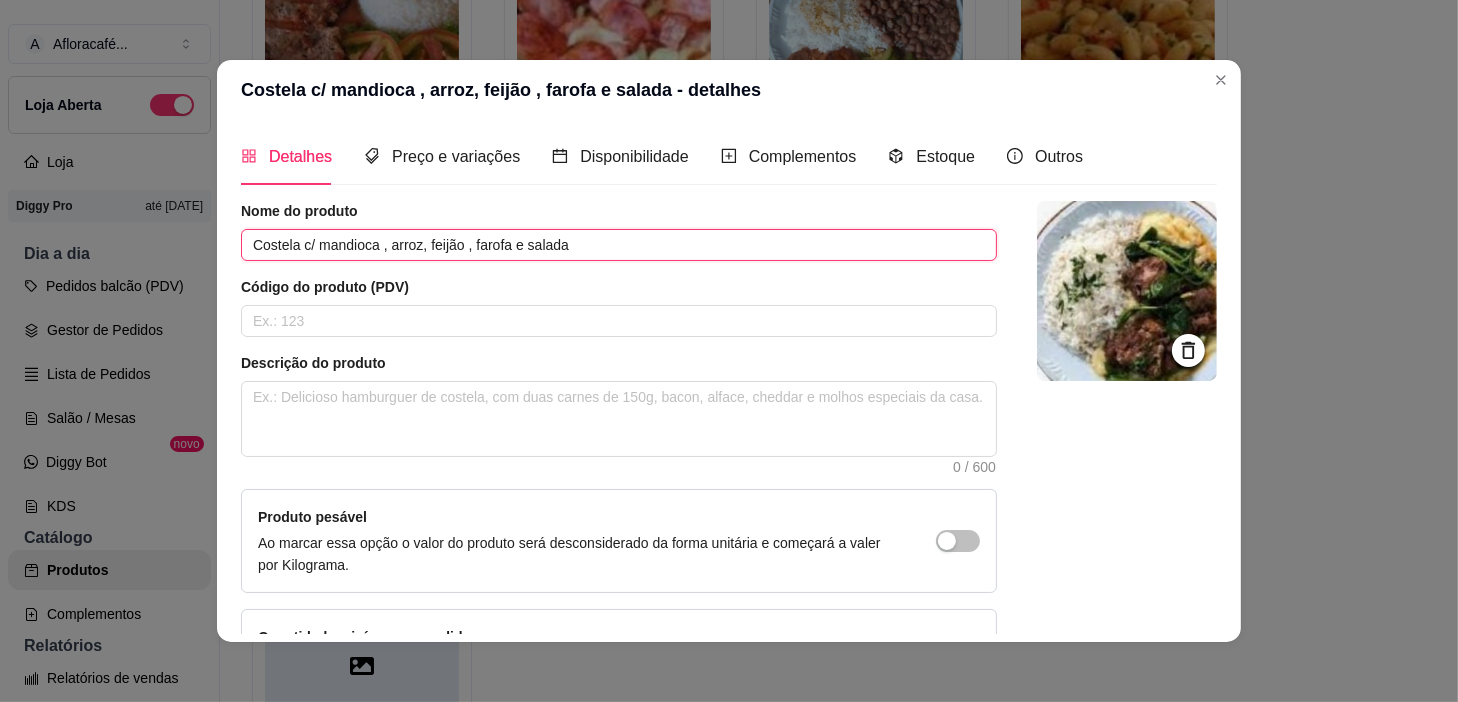 click on "Costela c/ mandioca , arroz, feijão , farofa e salada" at bounding box center (619, 245) 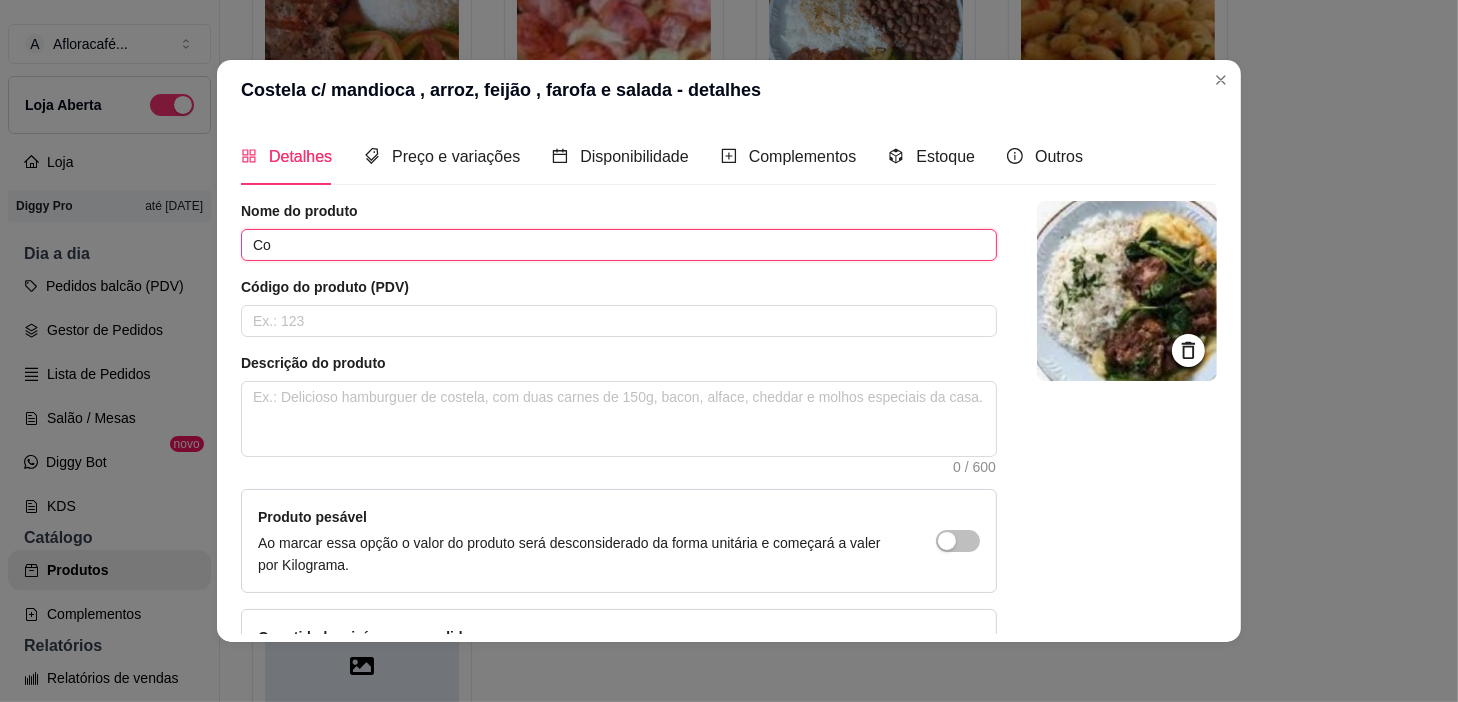 type on "C" 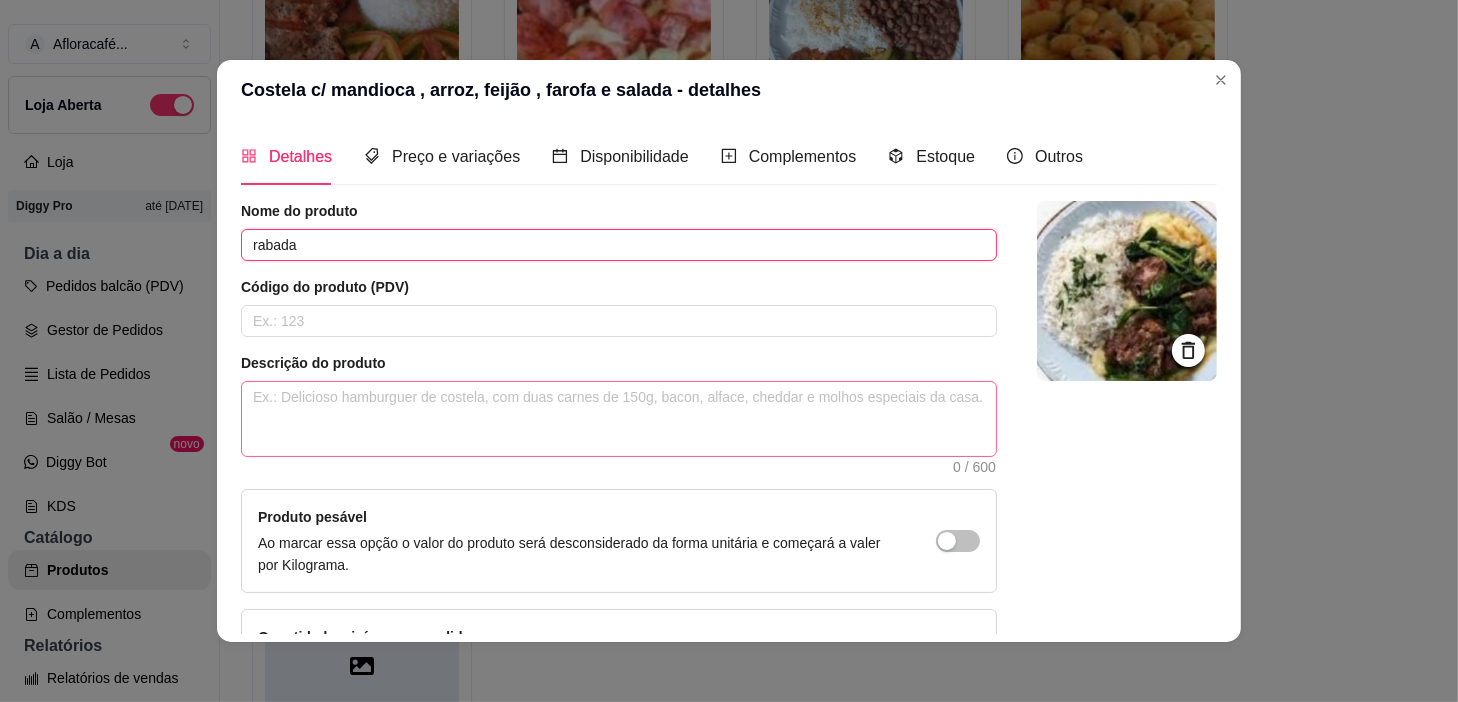 type on "rabada" 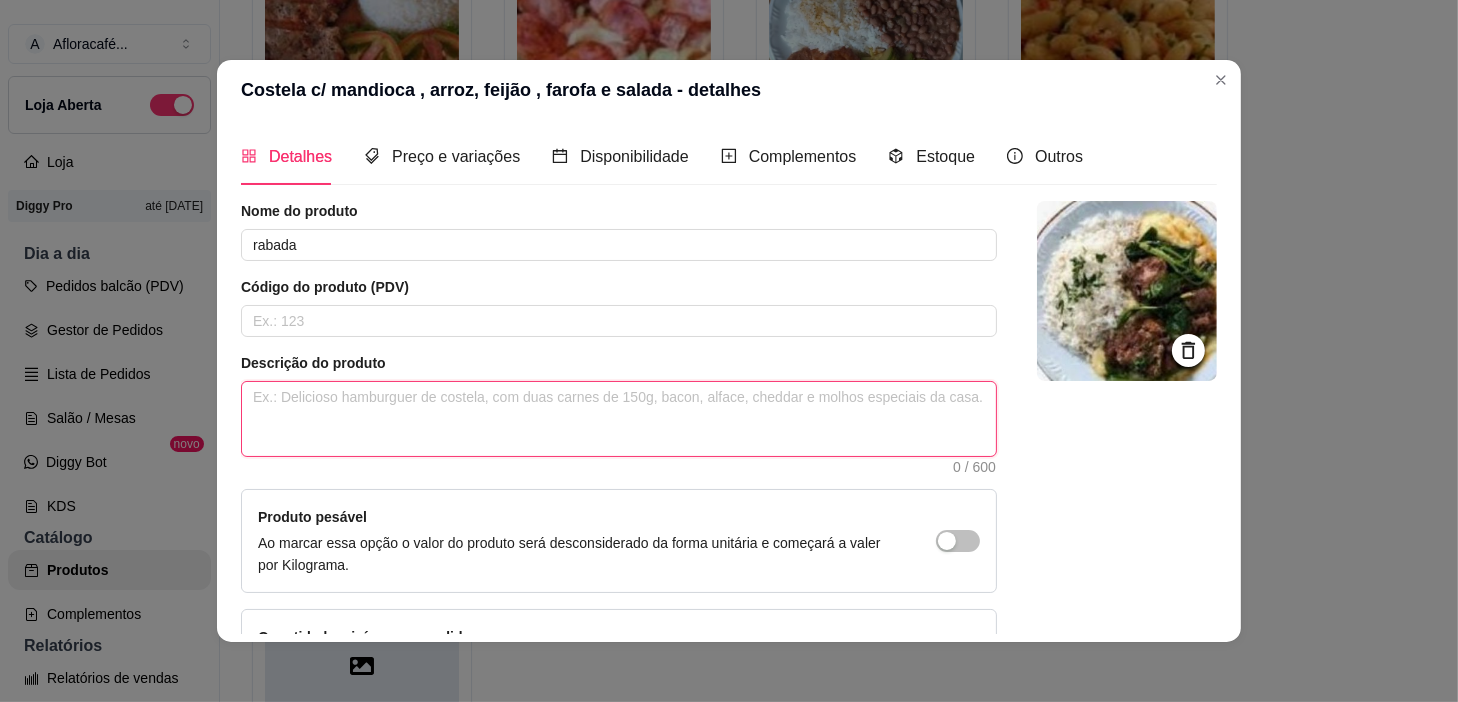 click at bounding box center [619, 419] 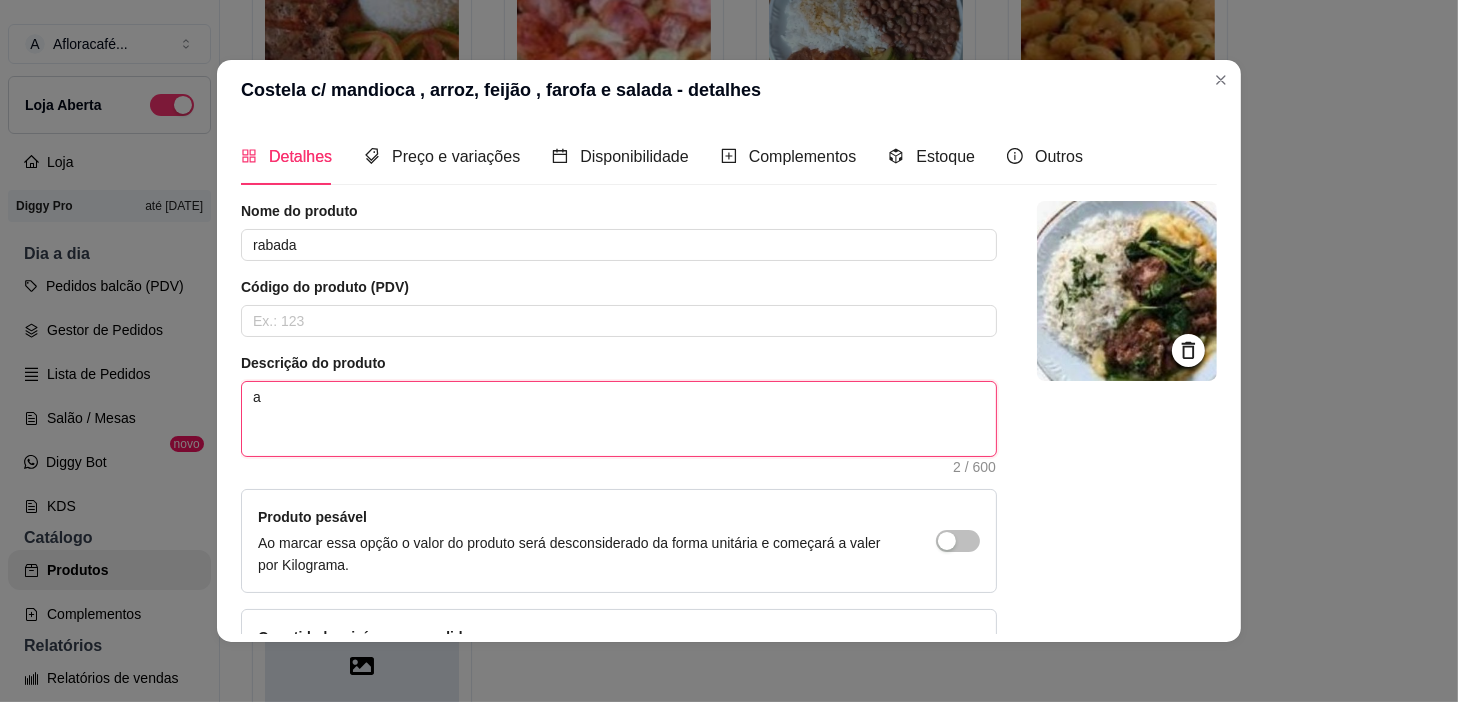 type on "ac" 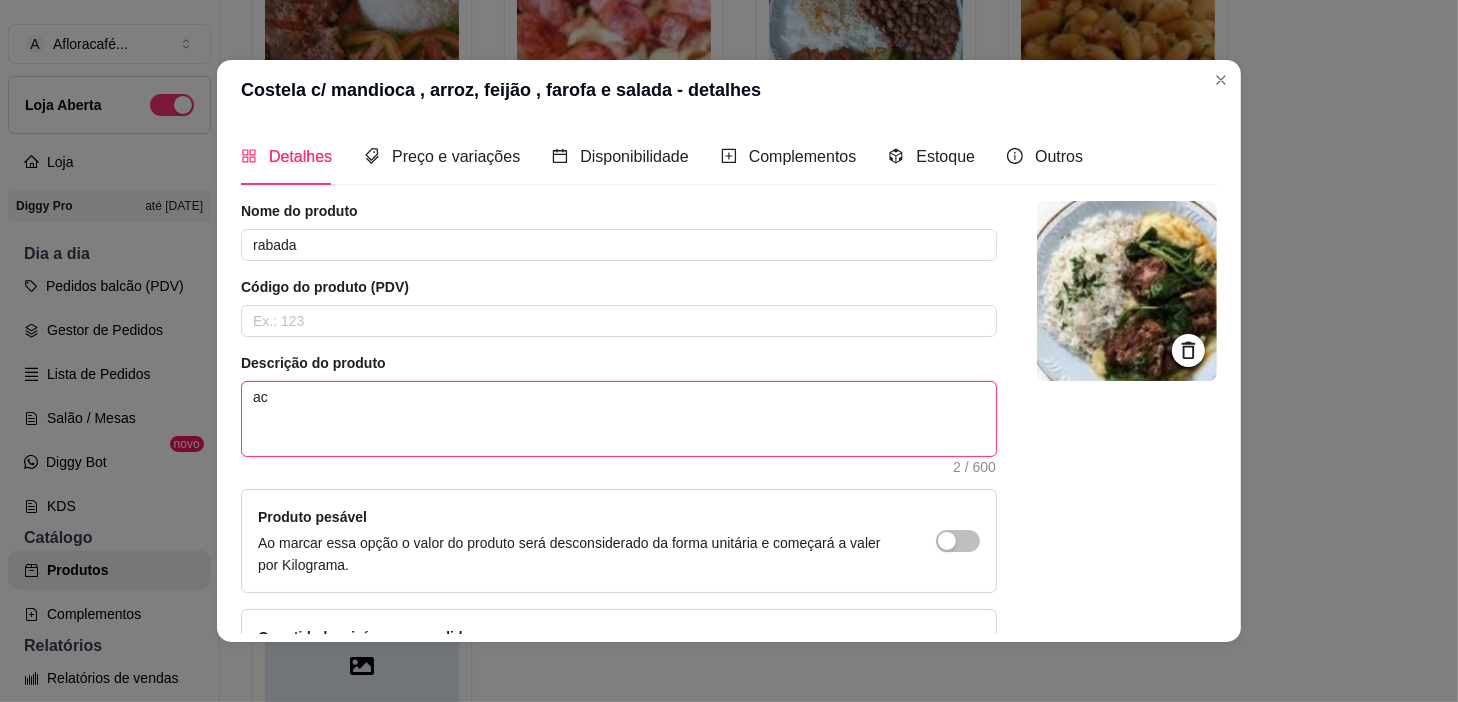 type on "aco" 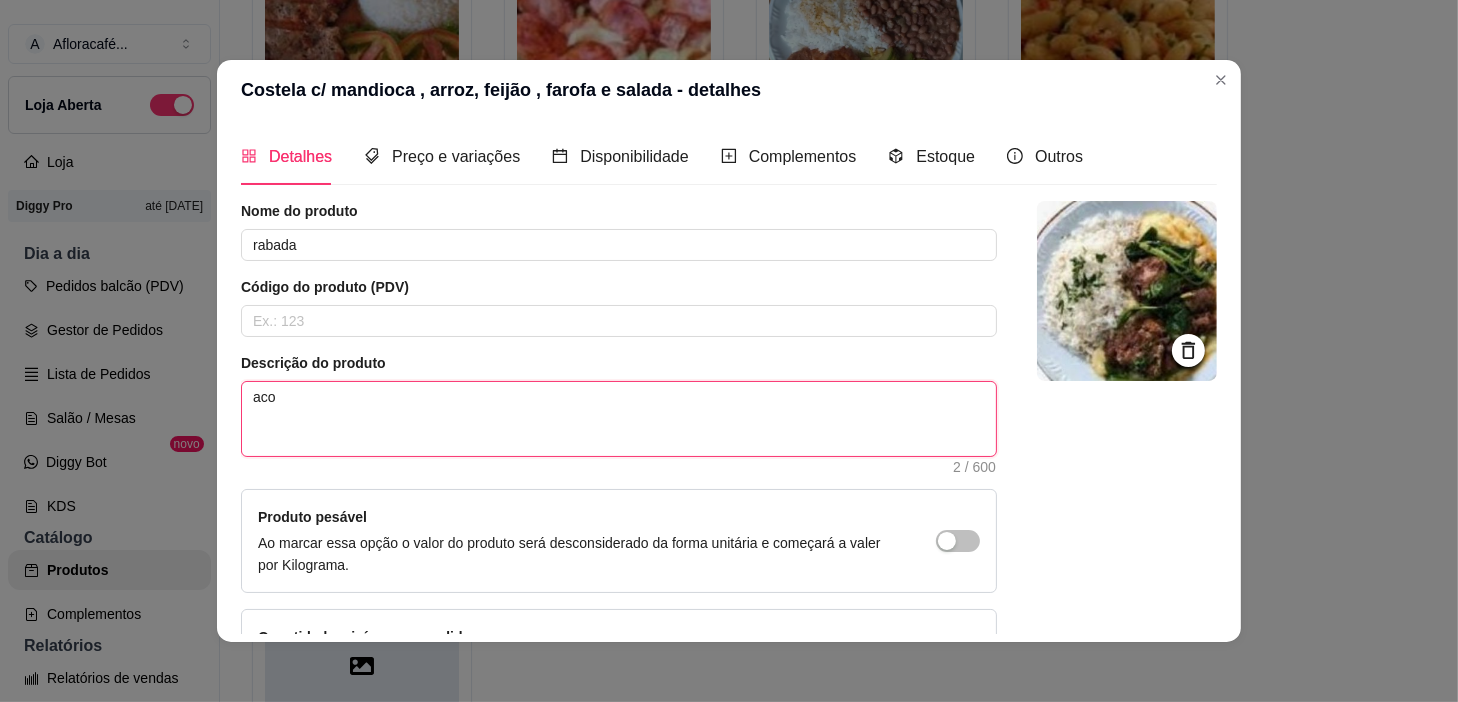type 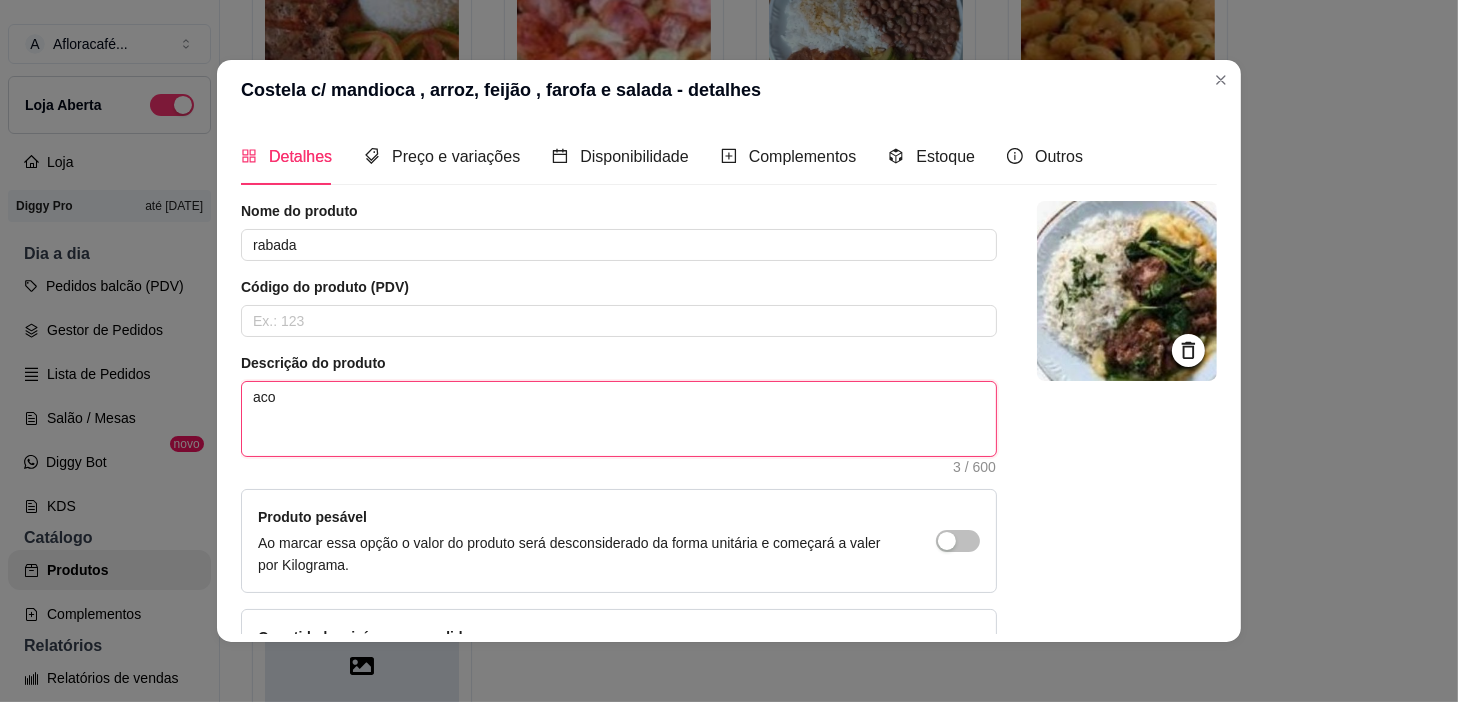 type on "acom" 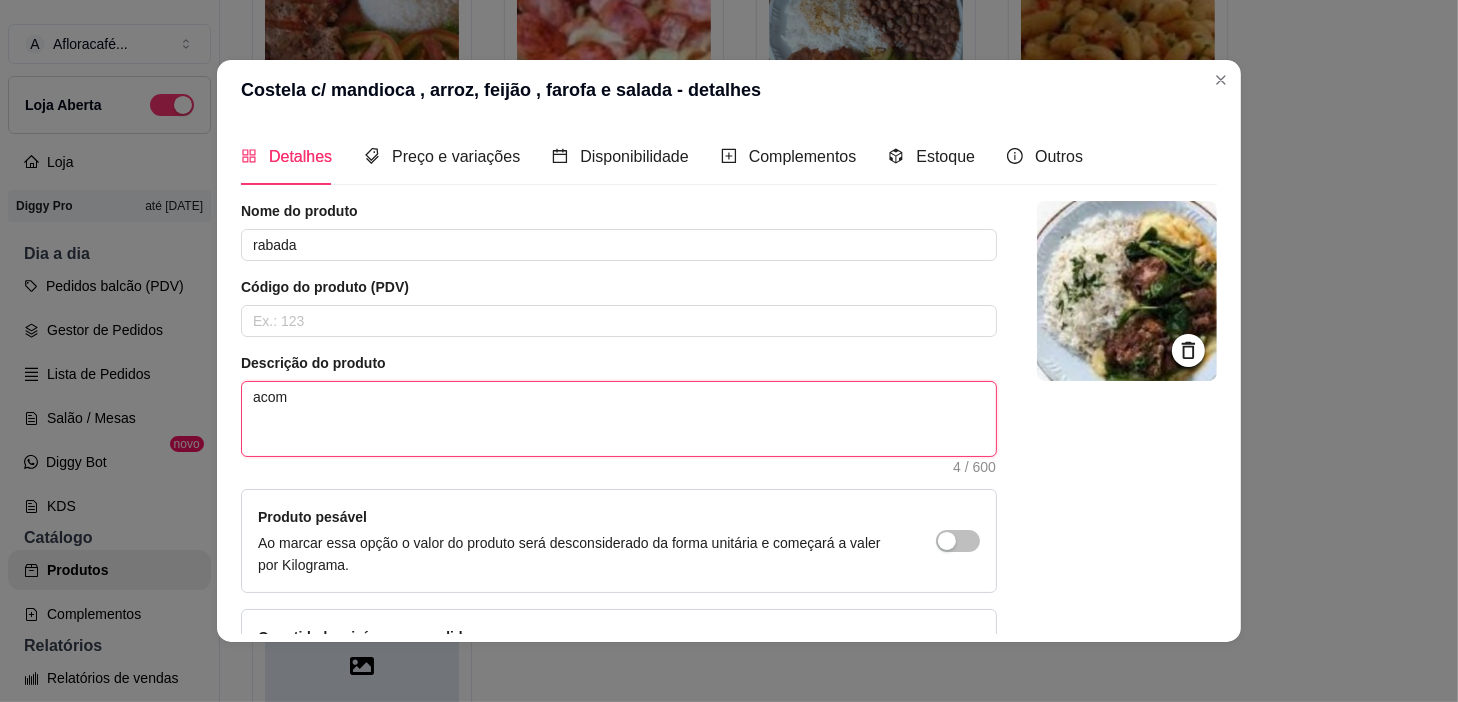 type on "acomp" 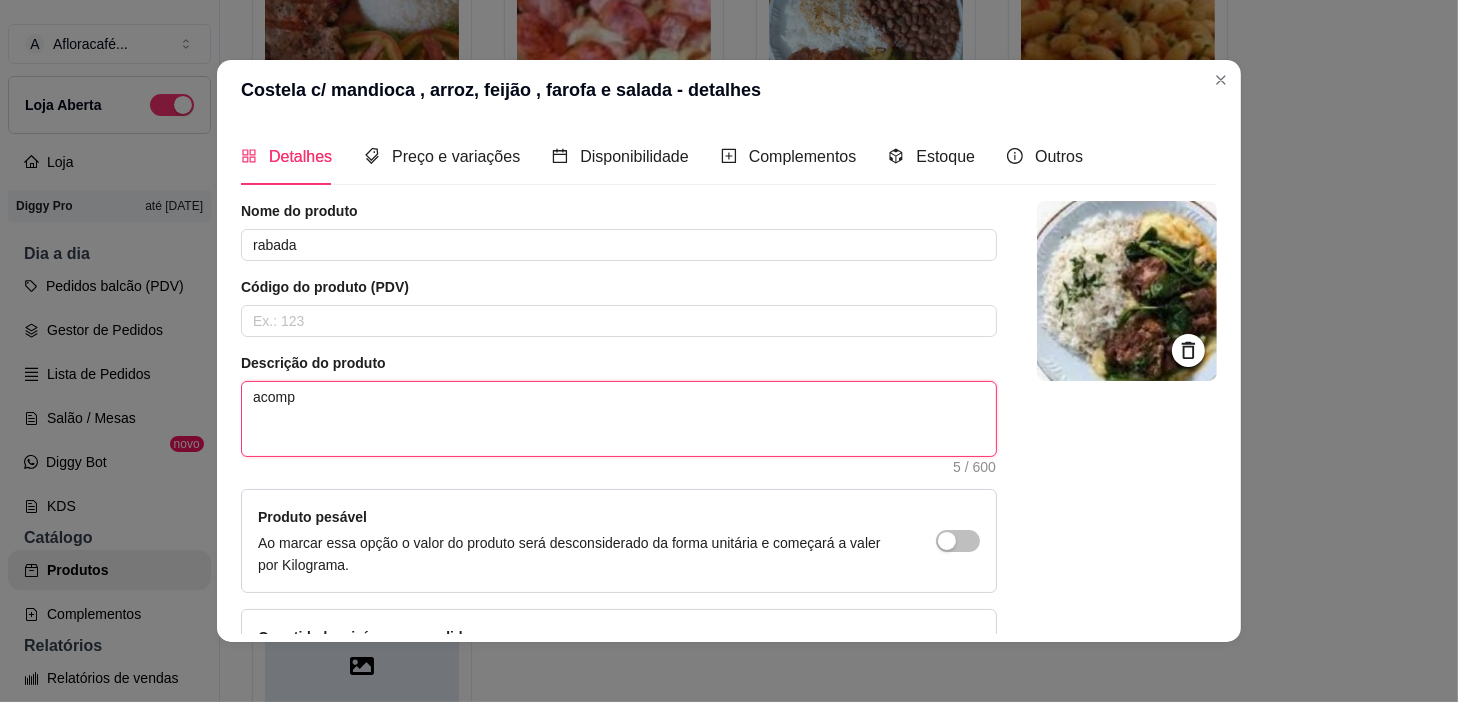 type on "acompa" 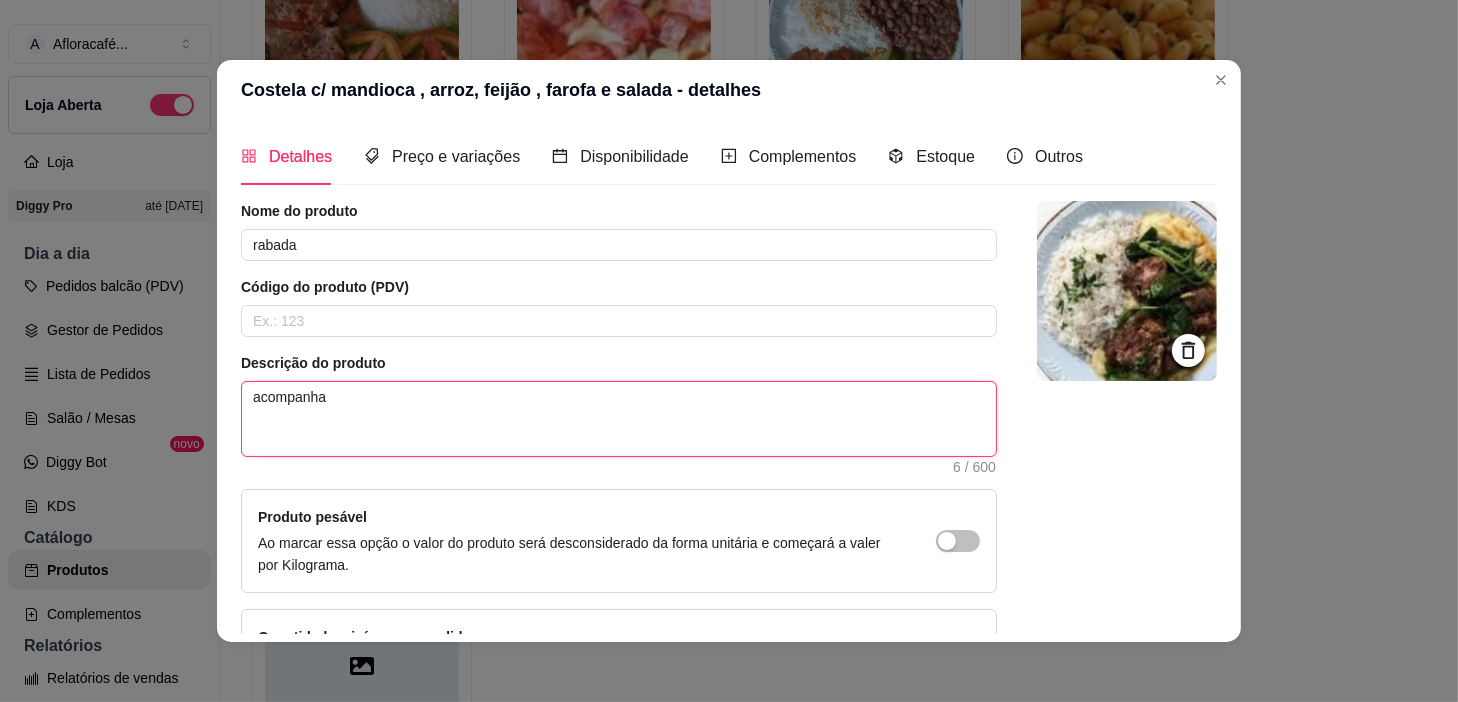 type on "acompan" 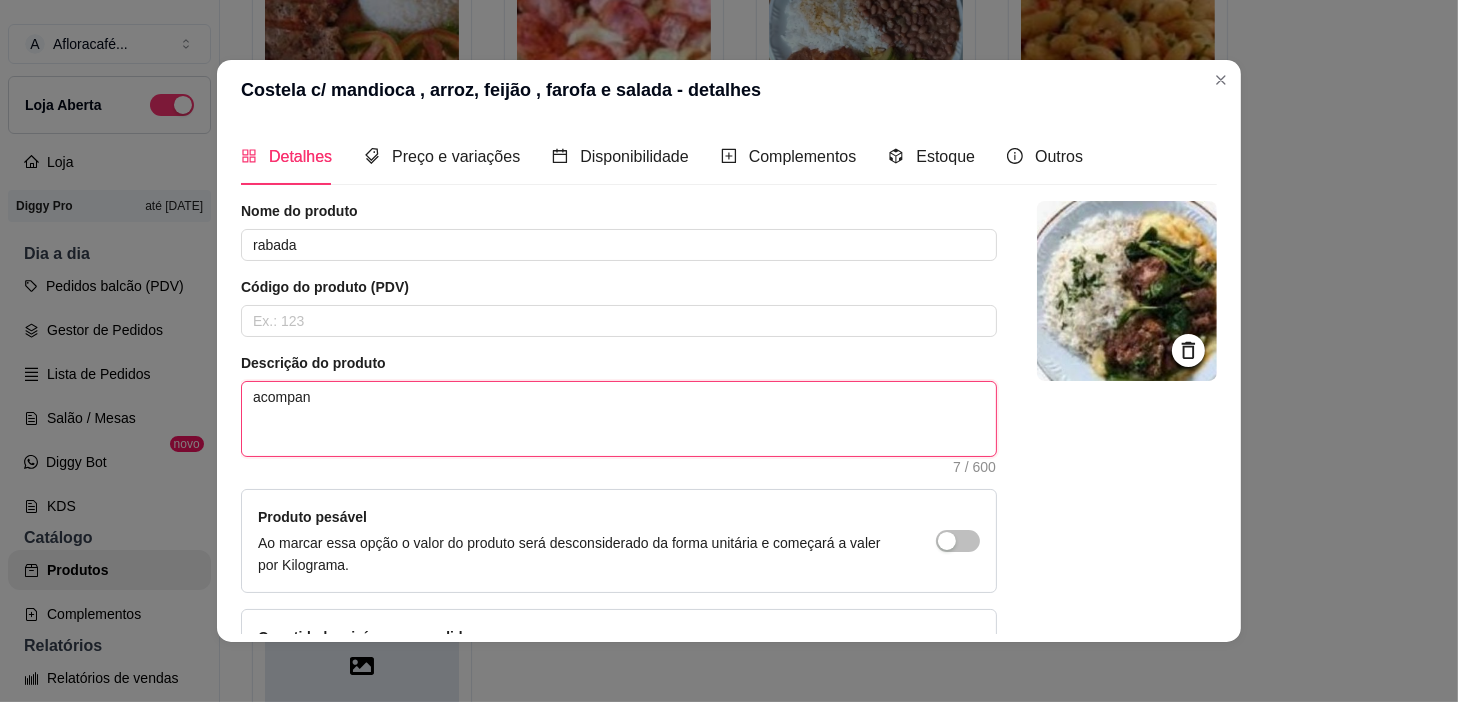 type on "acompanh" 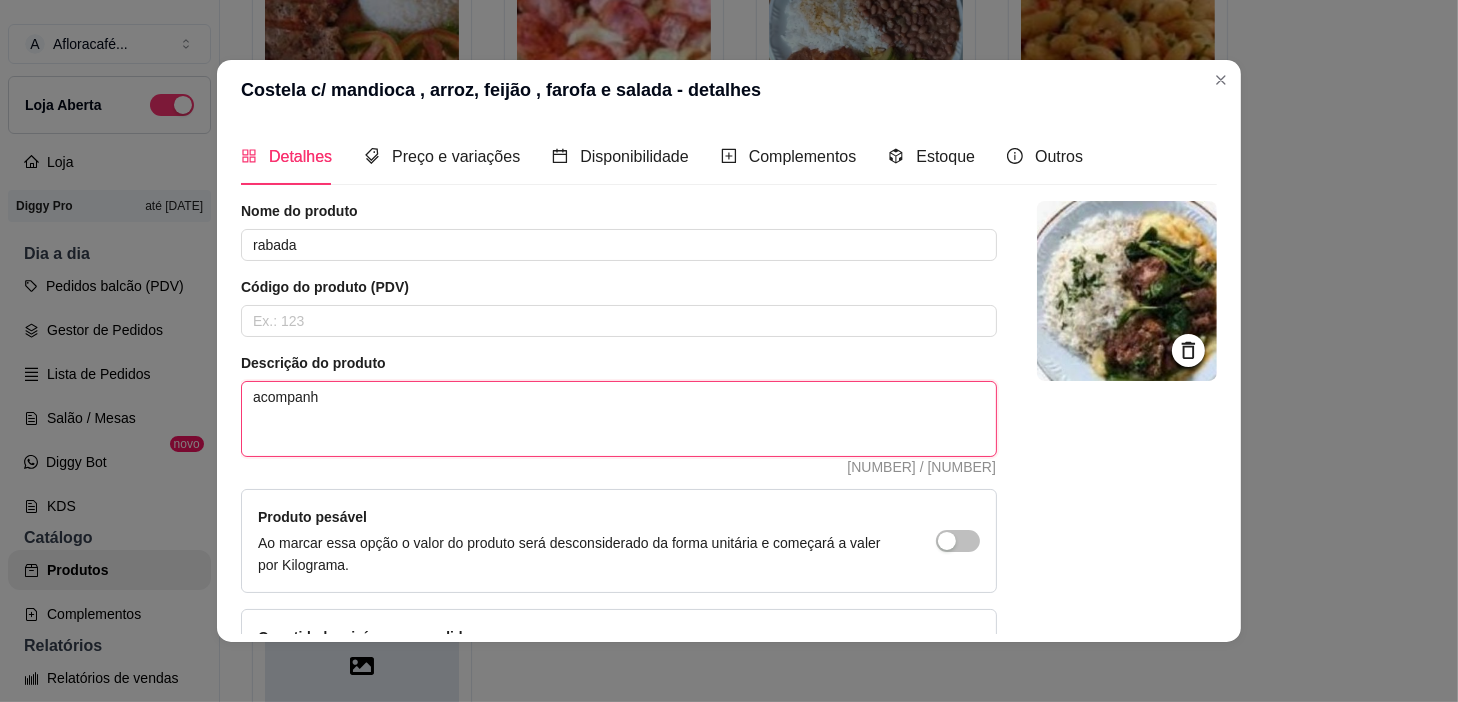 type on "acompanha" 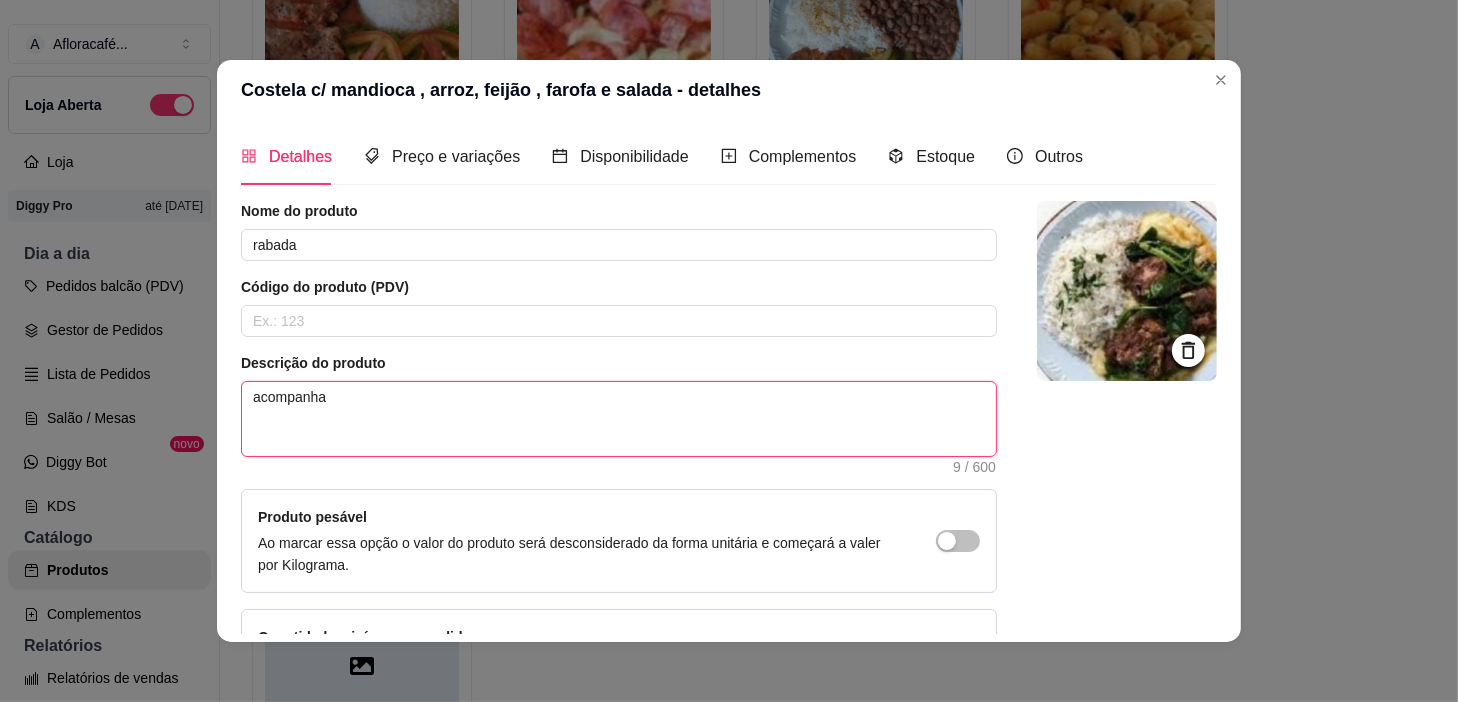 type on "acompanha" 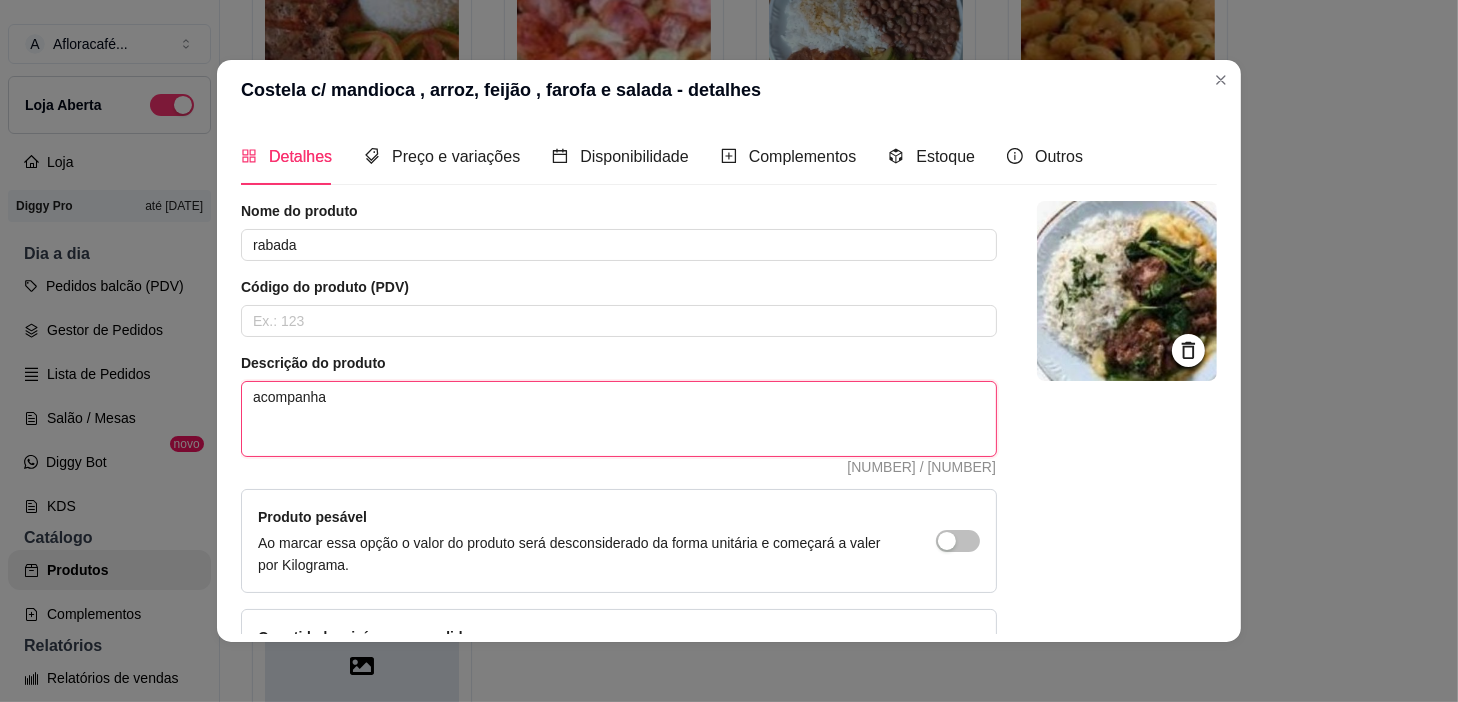 type on "acompanha a" 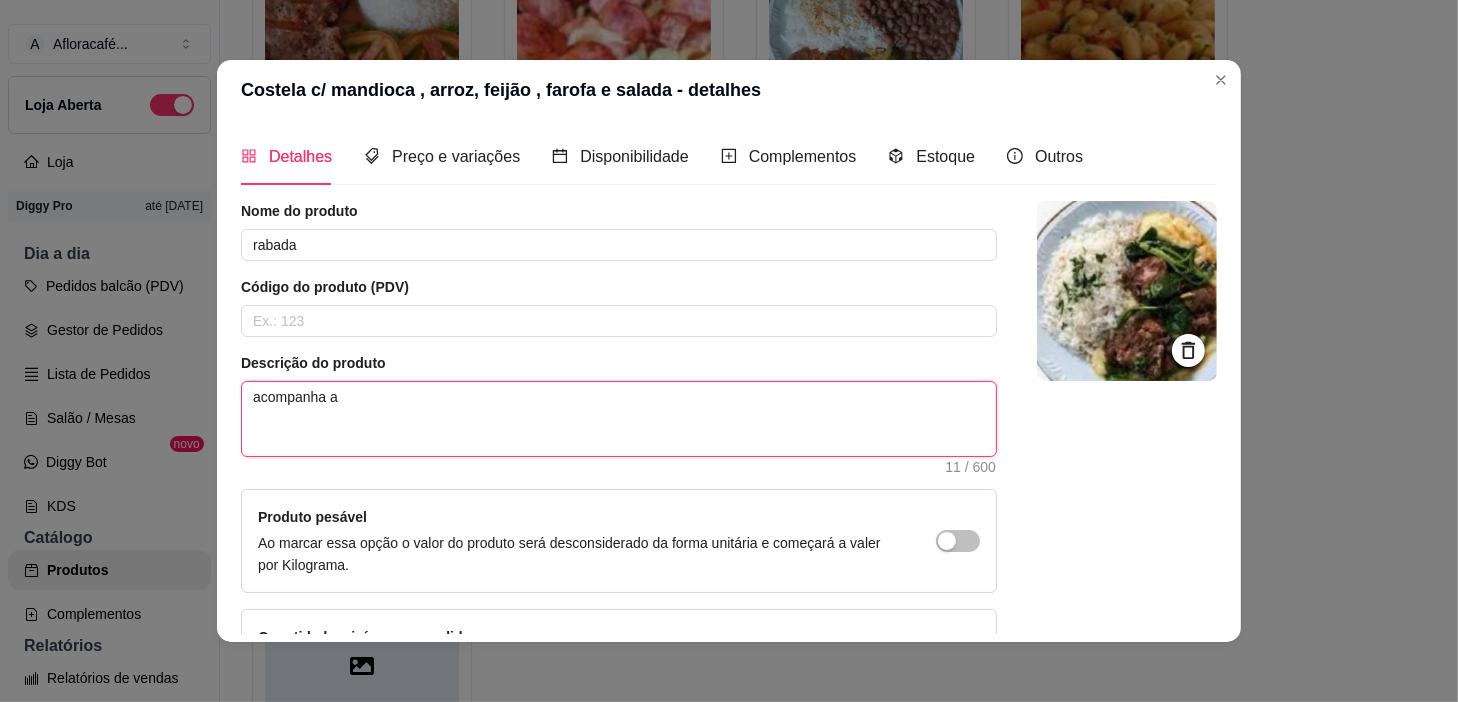 type on "acompanha ar" 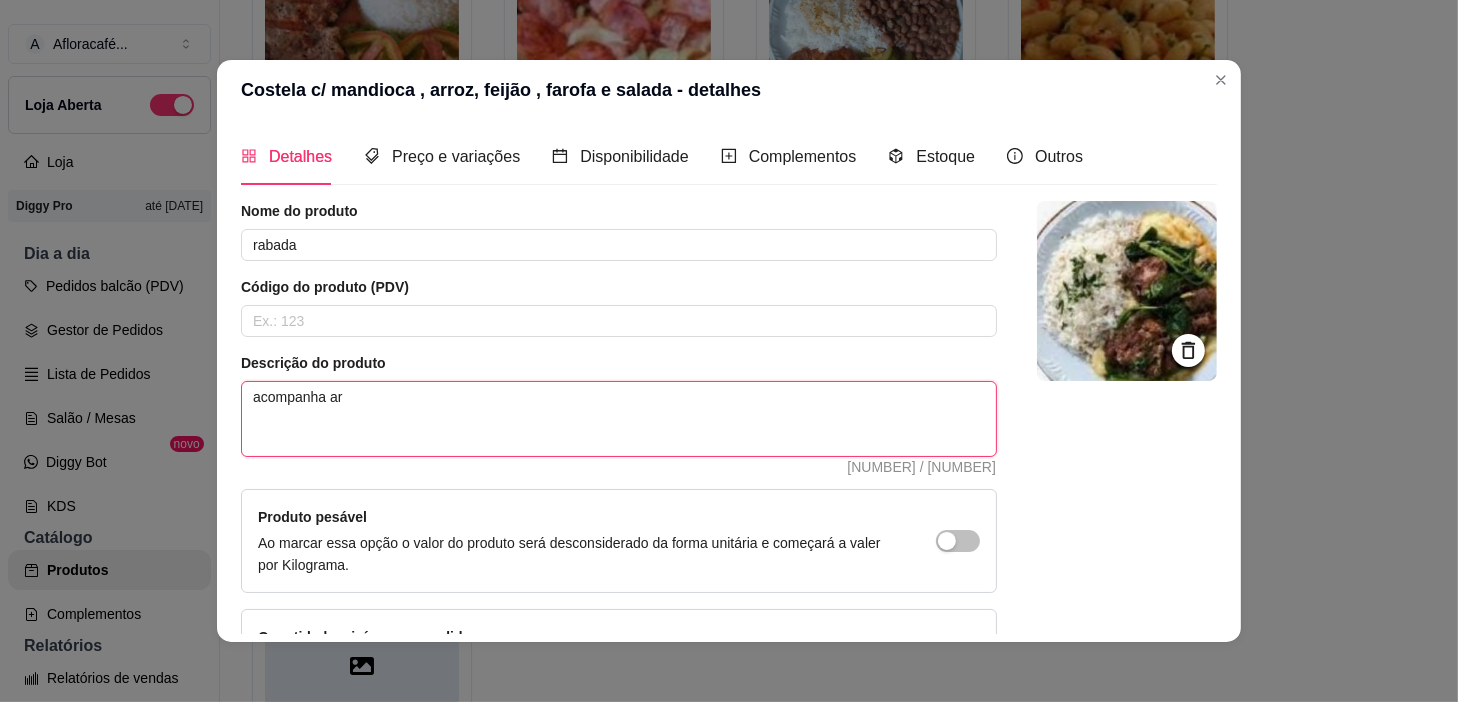 type on "acompanha arr" 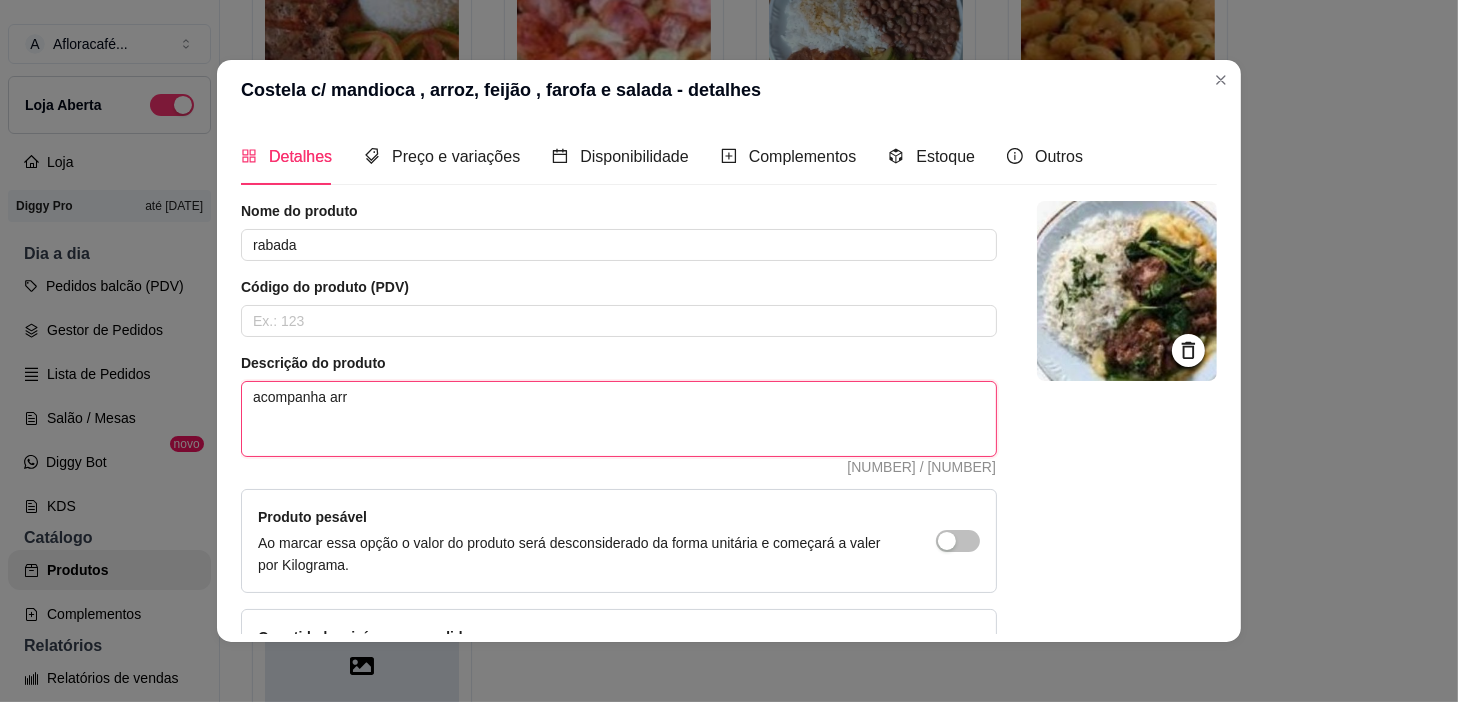 type on "acompanha arro" 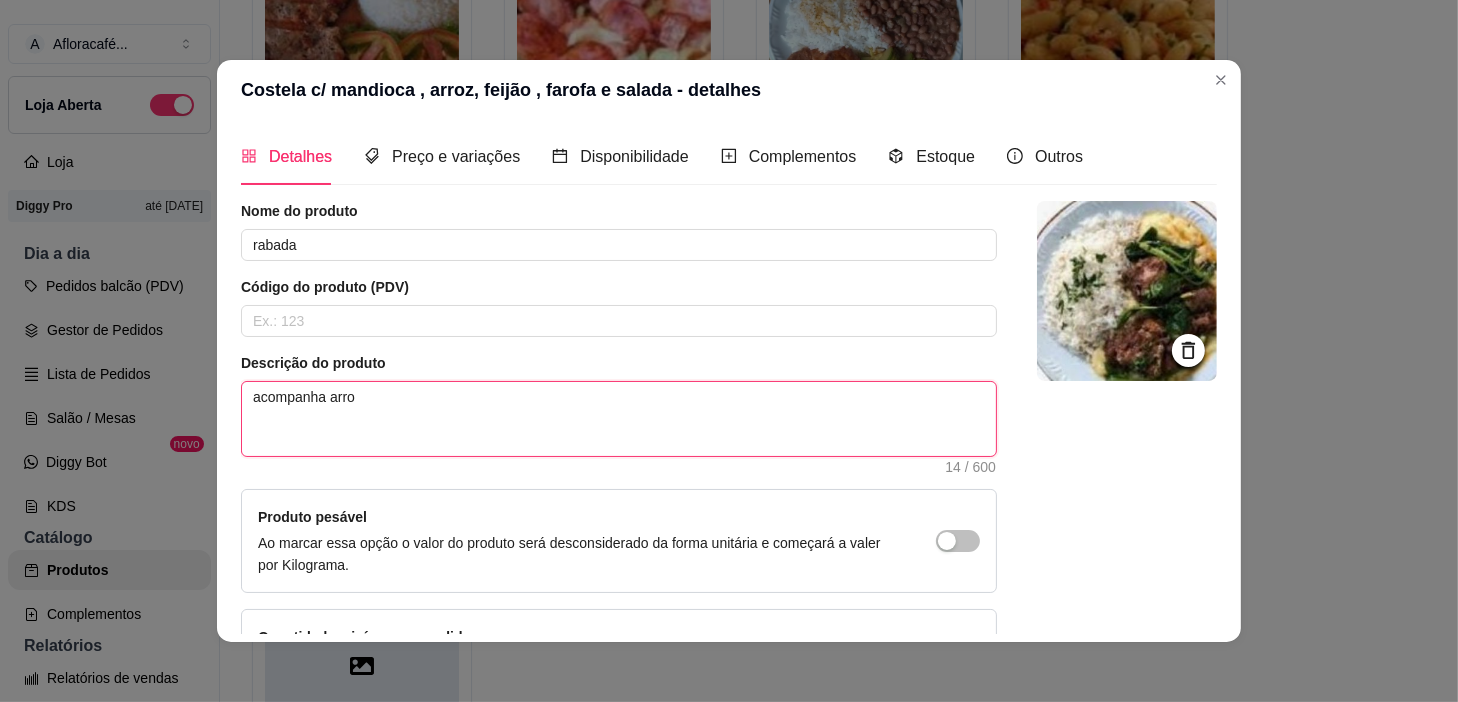 type on "acompanha arroz" 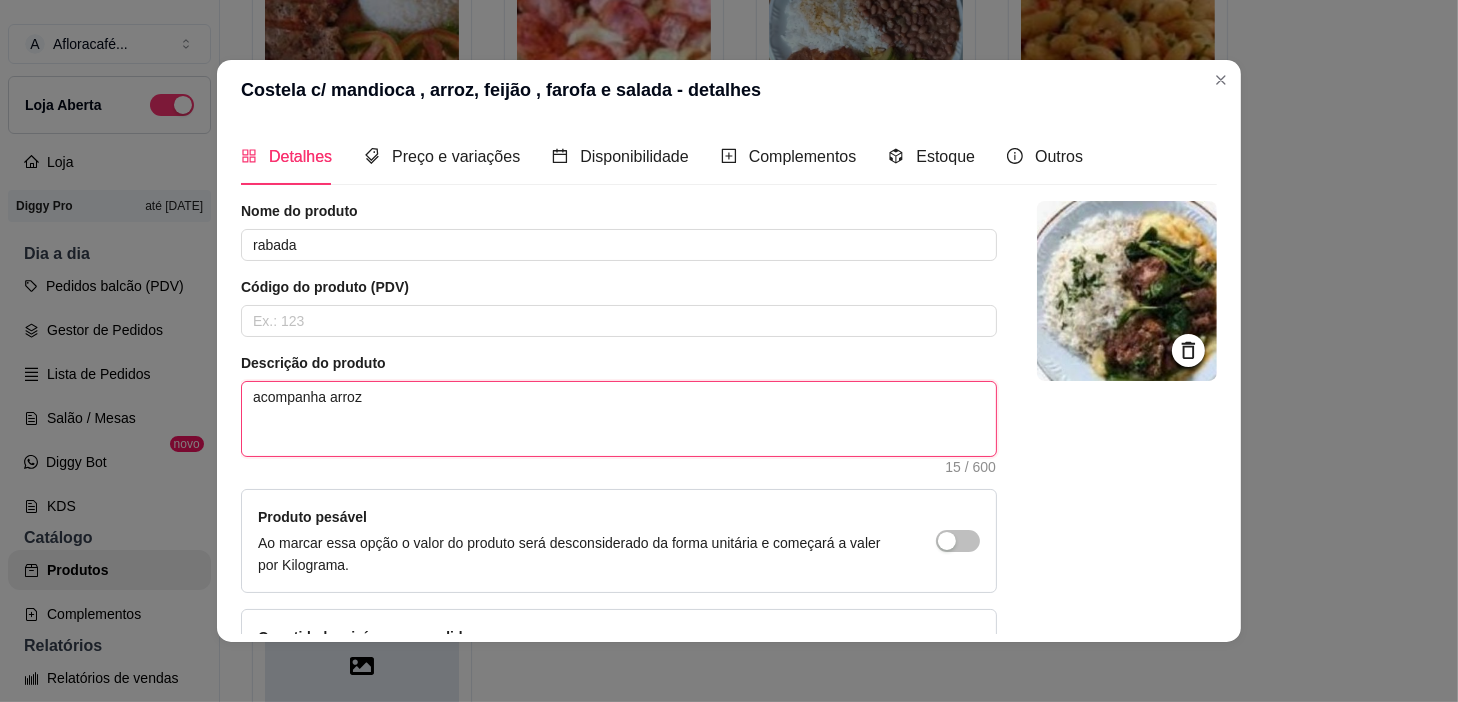 type on "acompanha arroz" 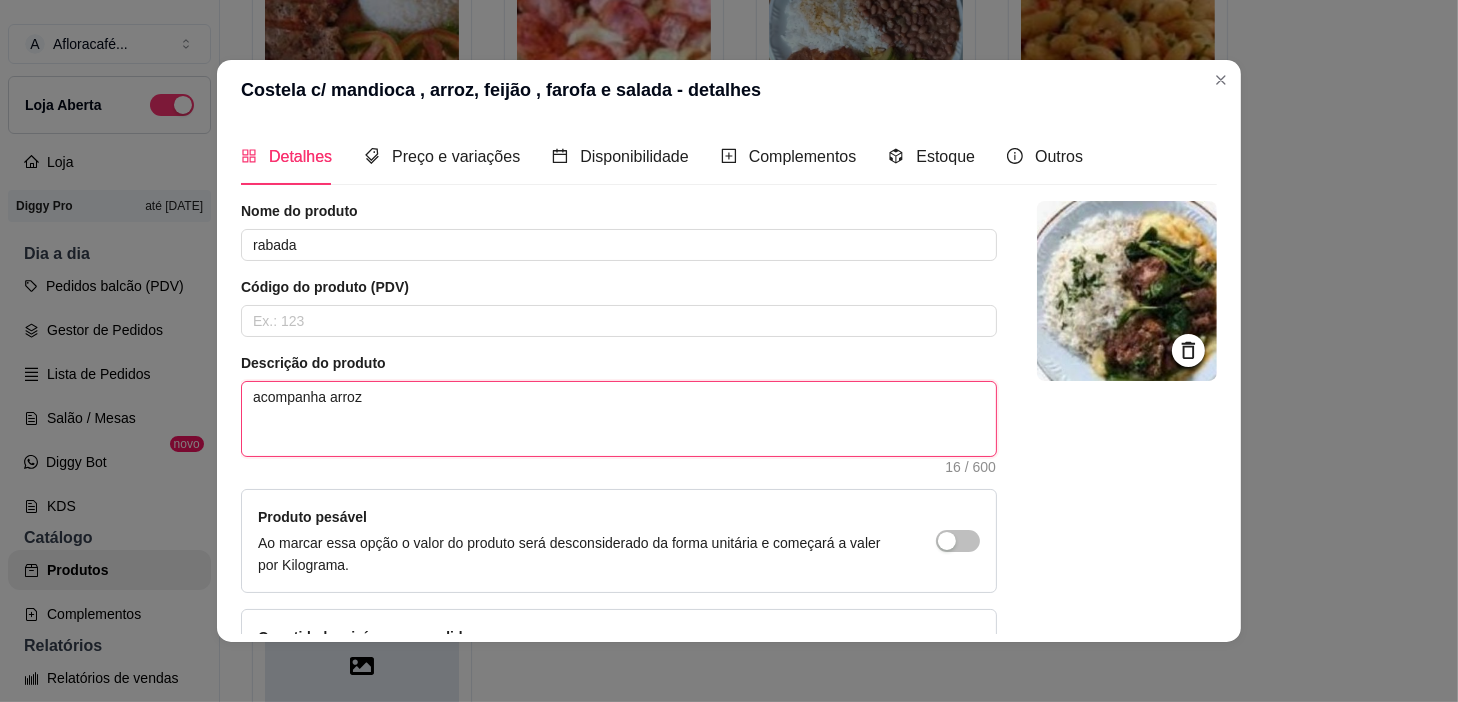 type on "acompanha arroz" 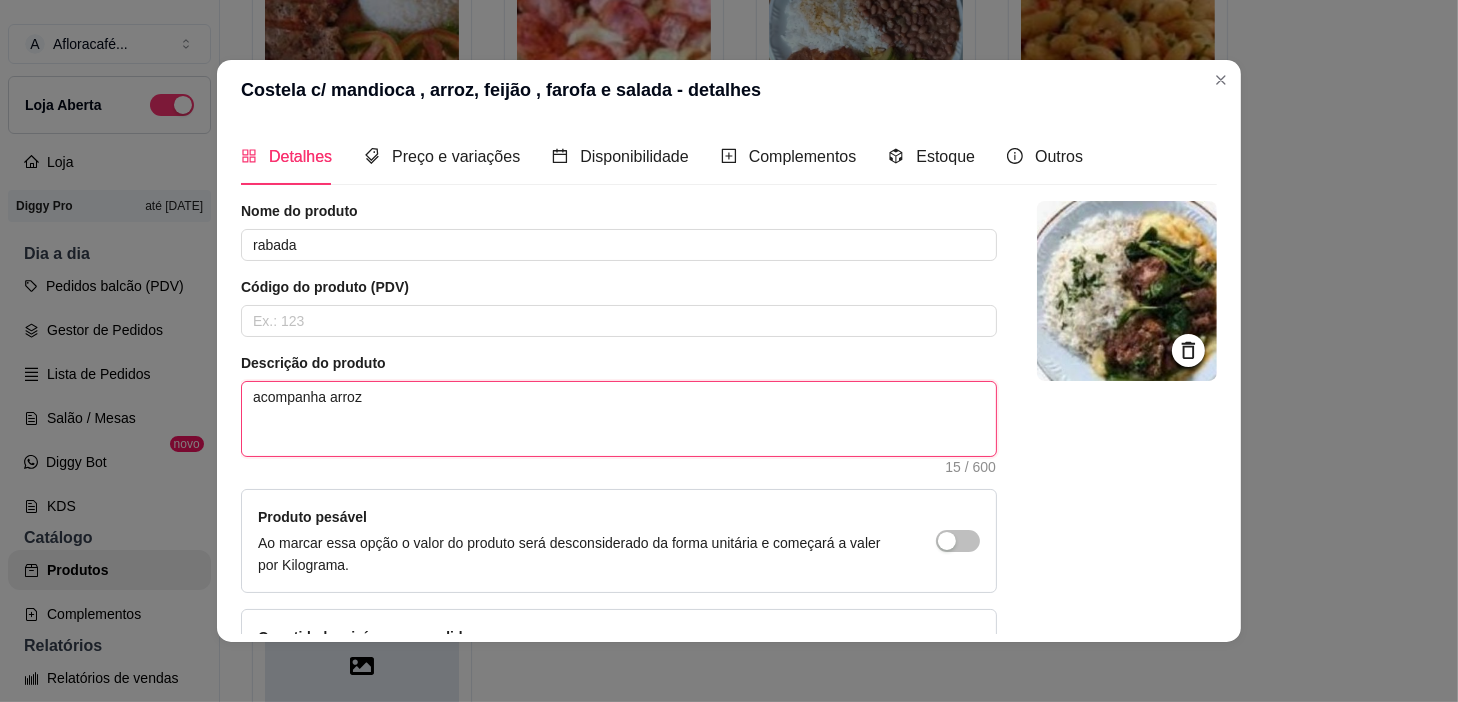 type on "acompanha arroz," 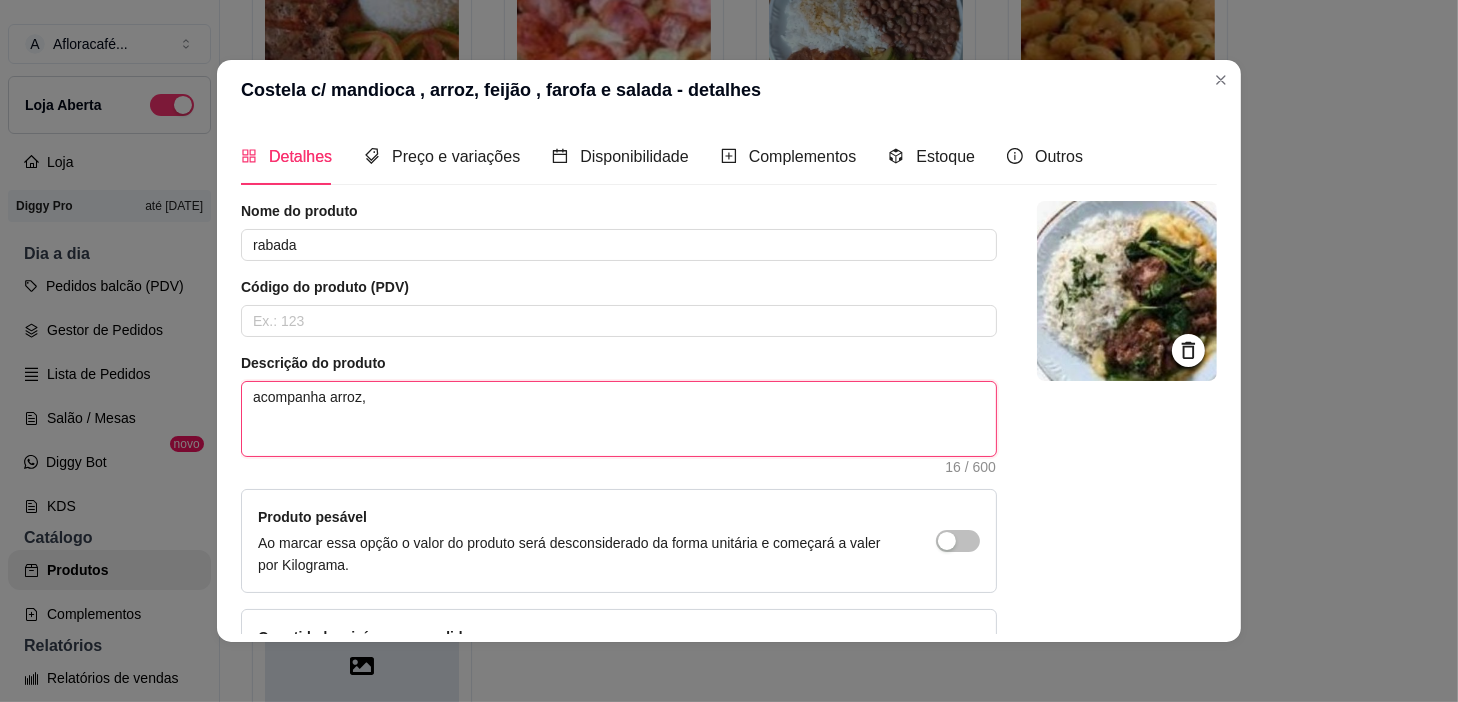 type on "acompanha arroz," 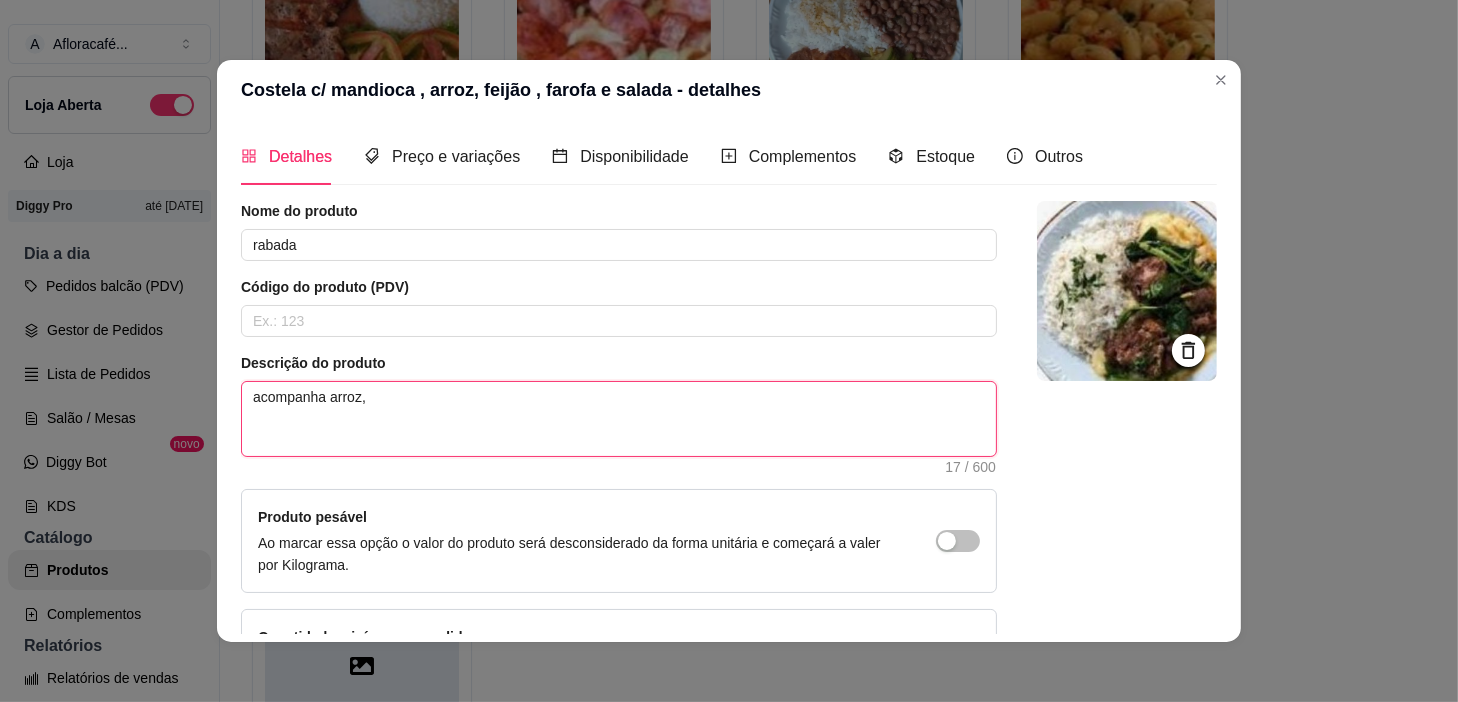 type on "acompanha arroz, f" 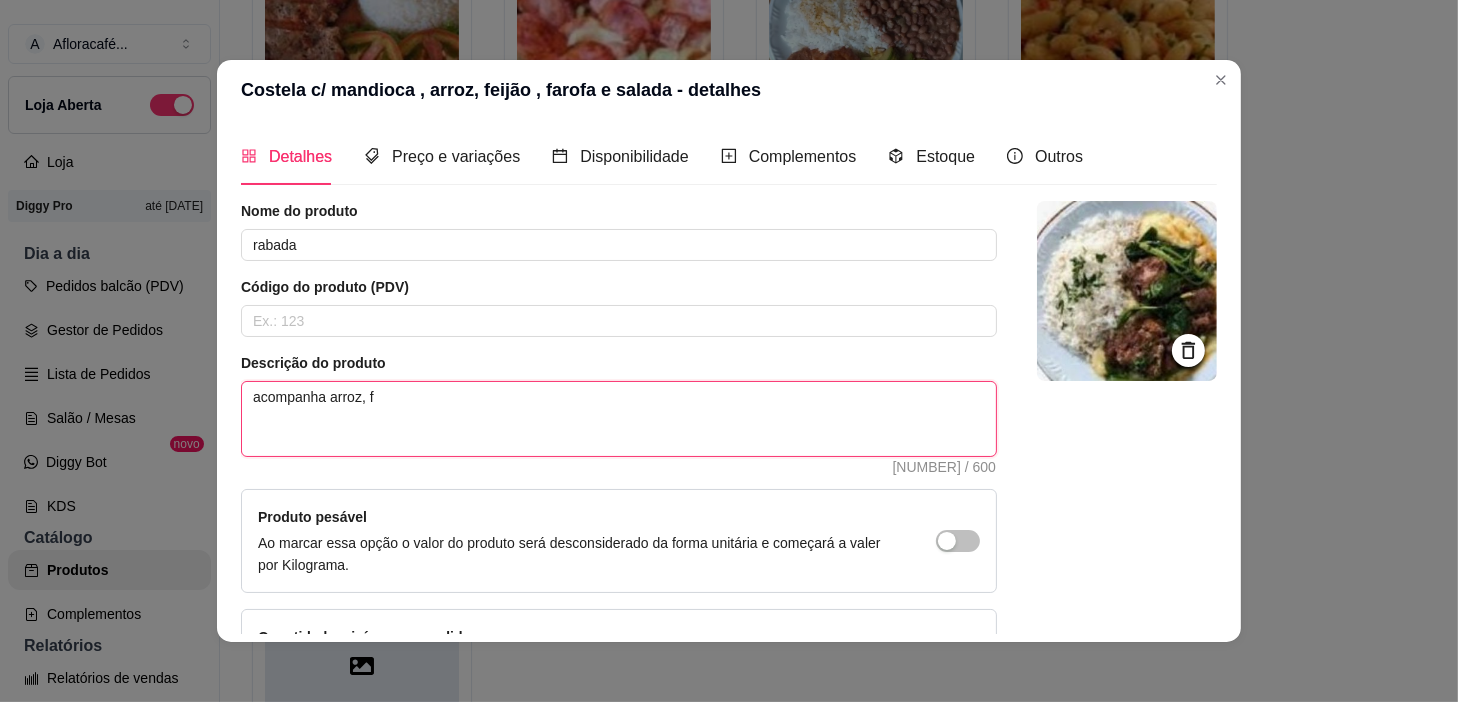type on "acompanha arroz, fe" 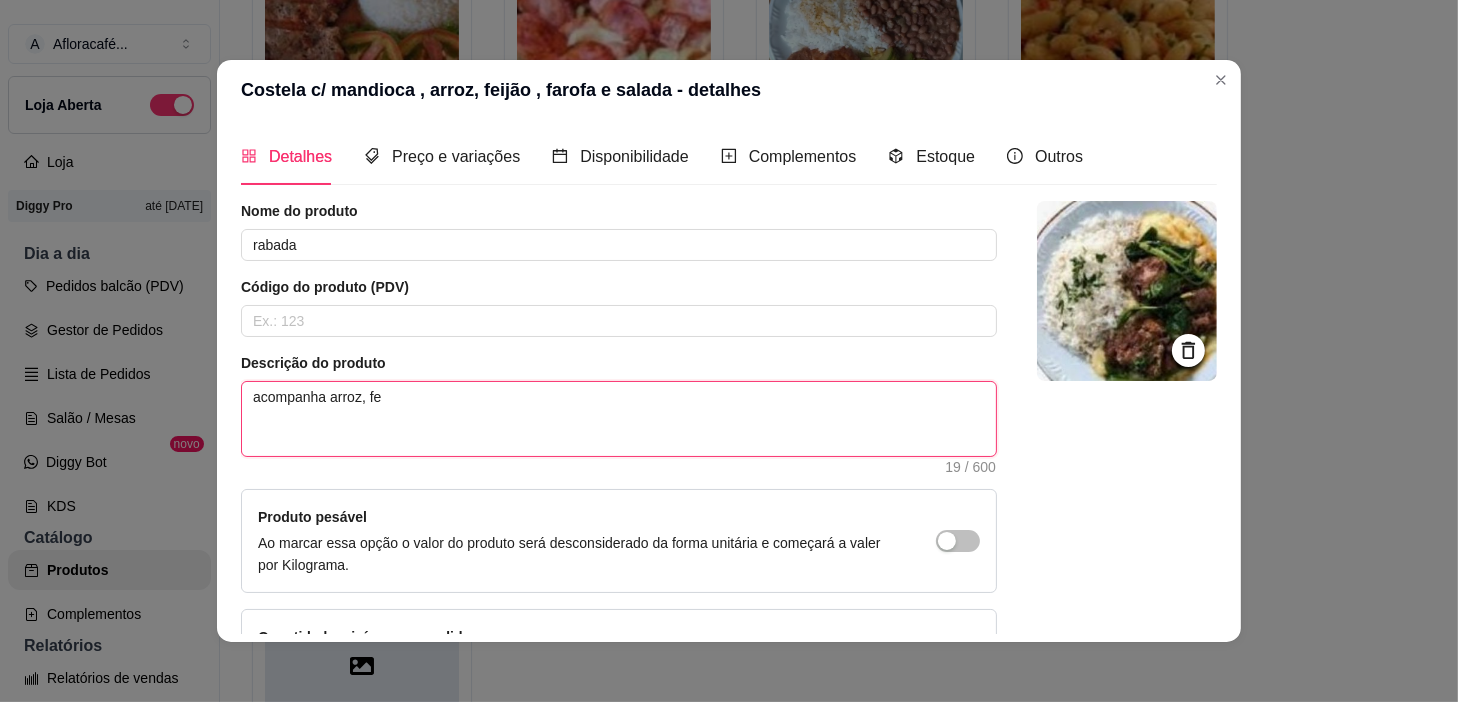 type on "acompanha arroz, fei" 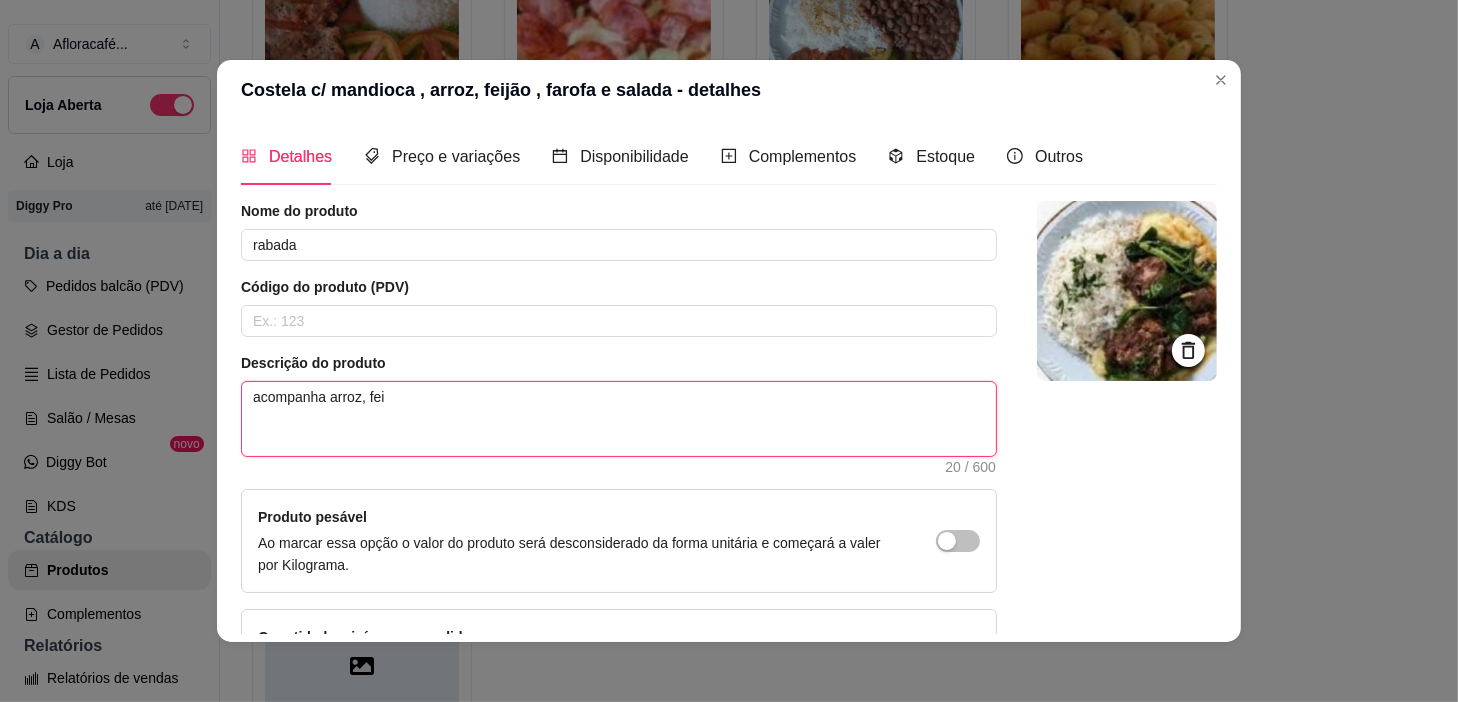 type on "acompanha arroz, feij" 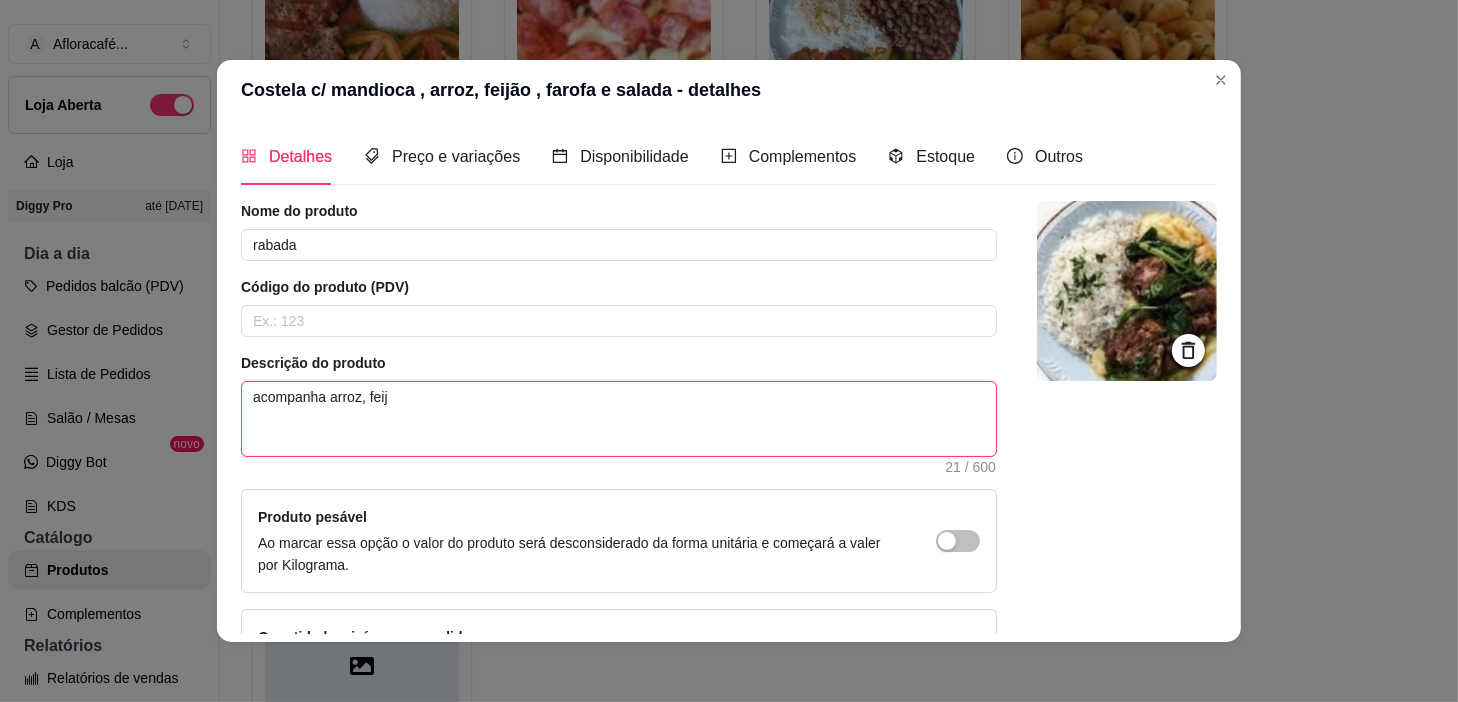 type on "acompanha arroz, feijã" 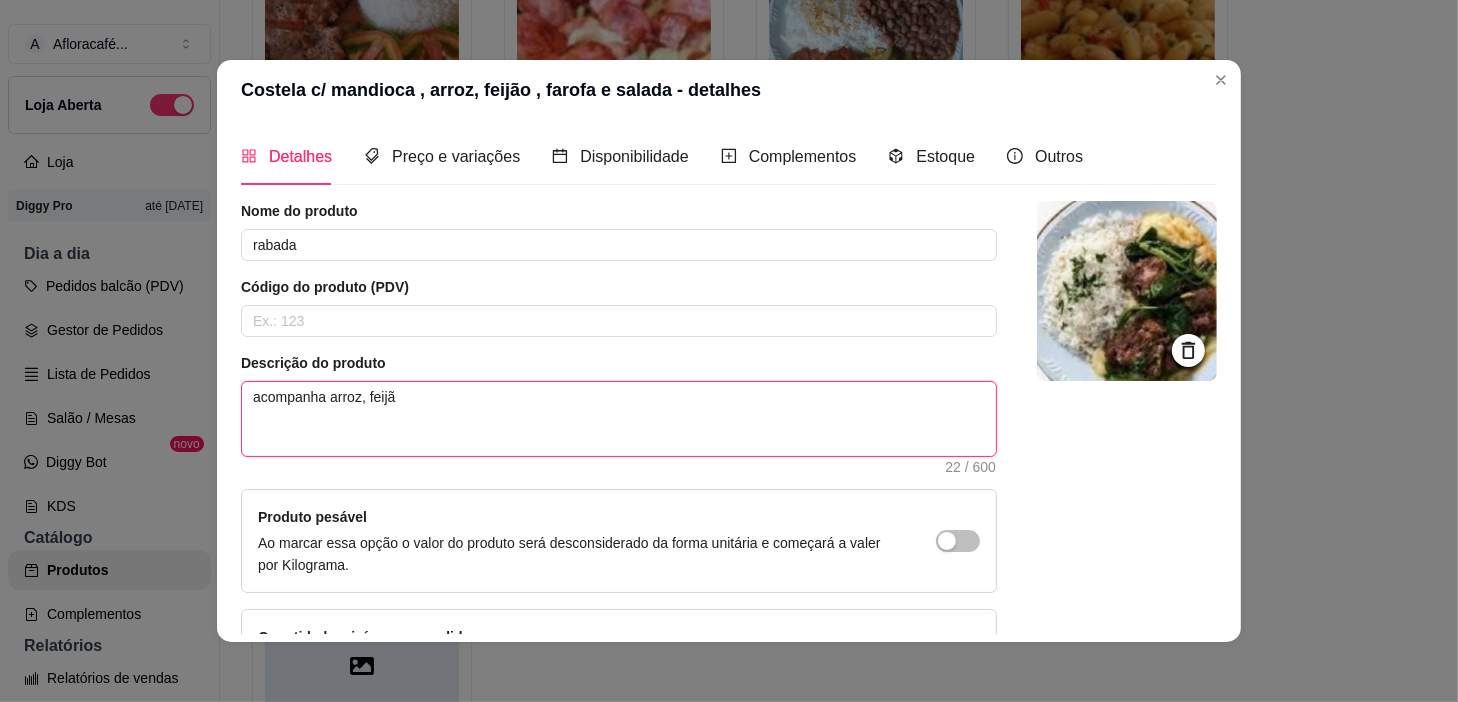 type on "acompanha arroz, feijão" 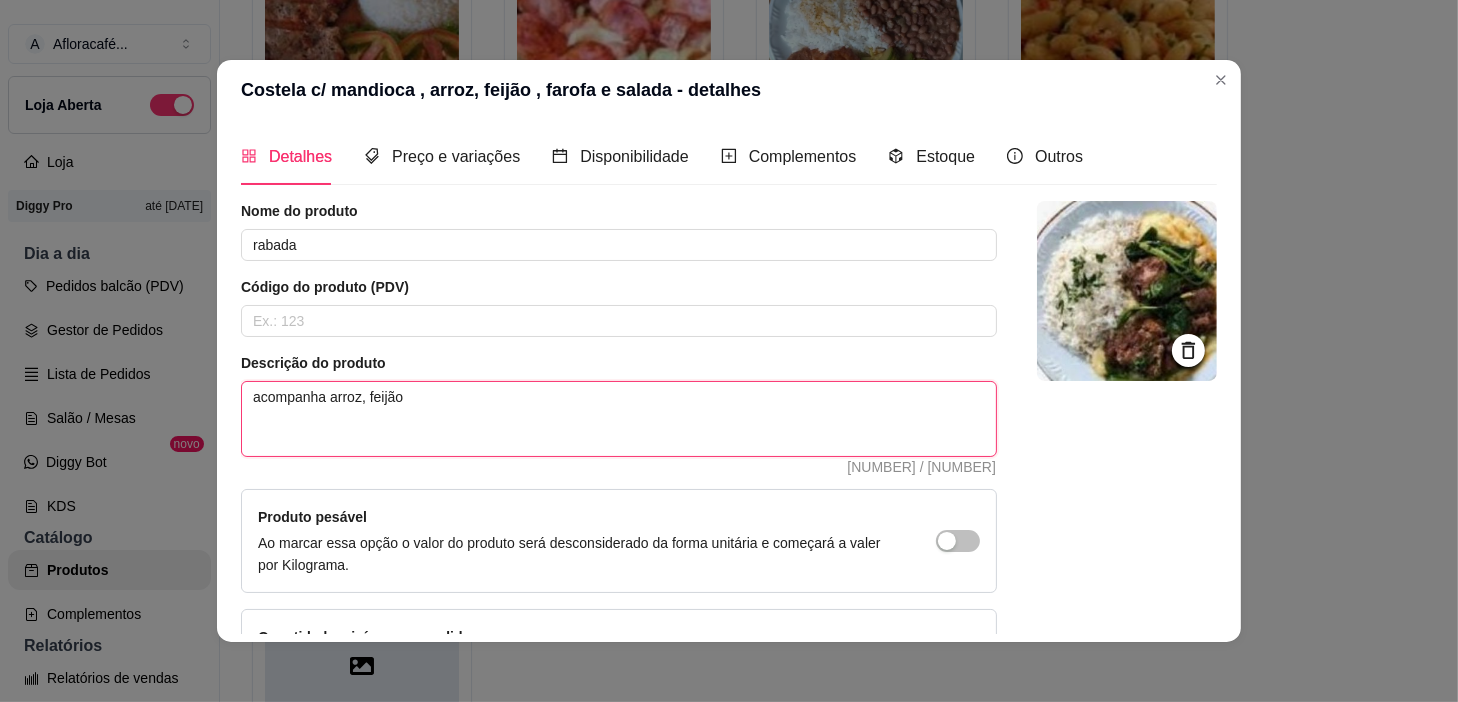 type on "acompanha arroz, feijão," 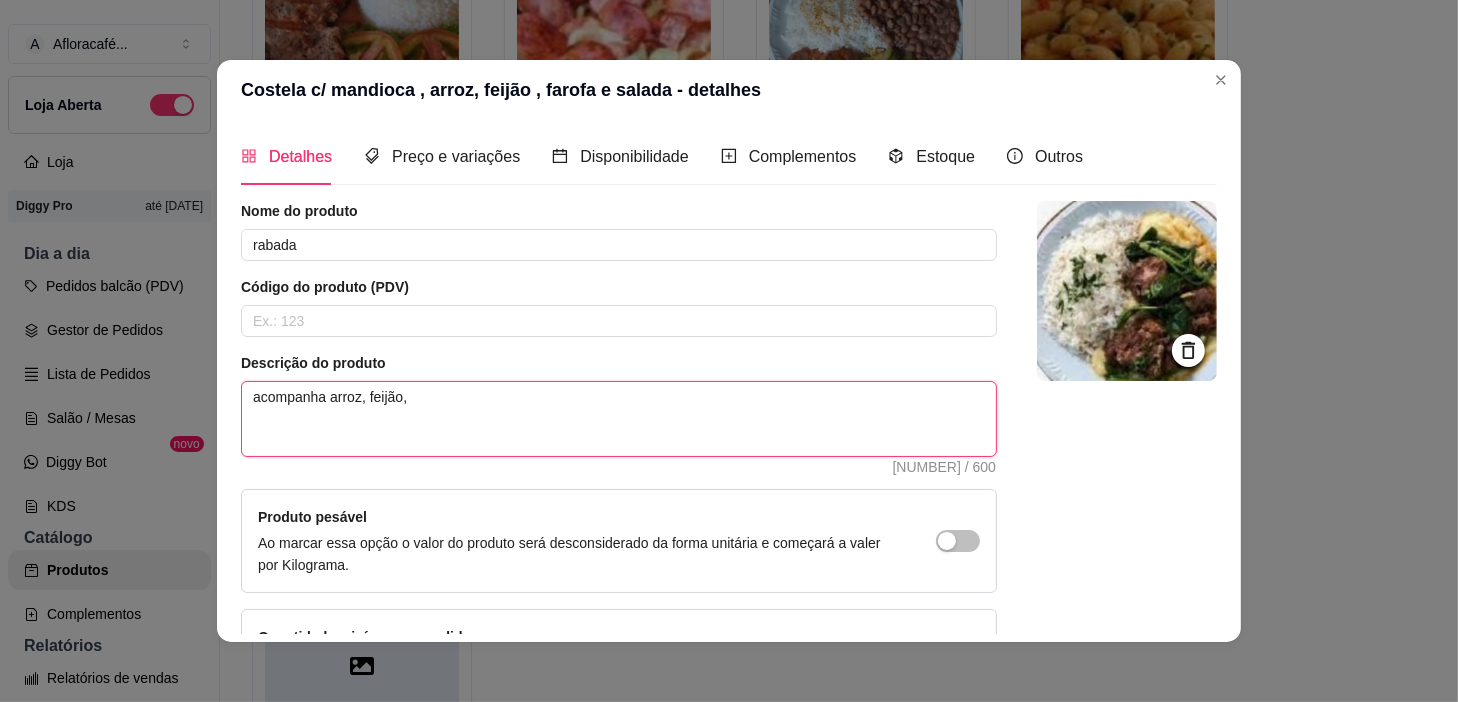 type on "acompanha arroz, feijão," 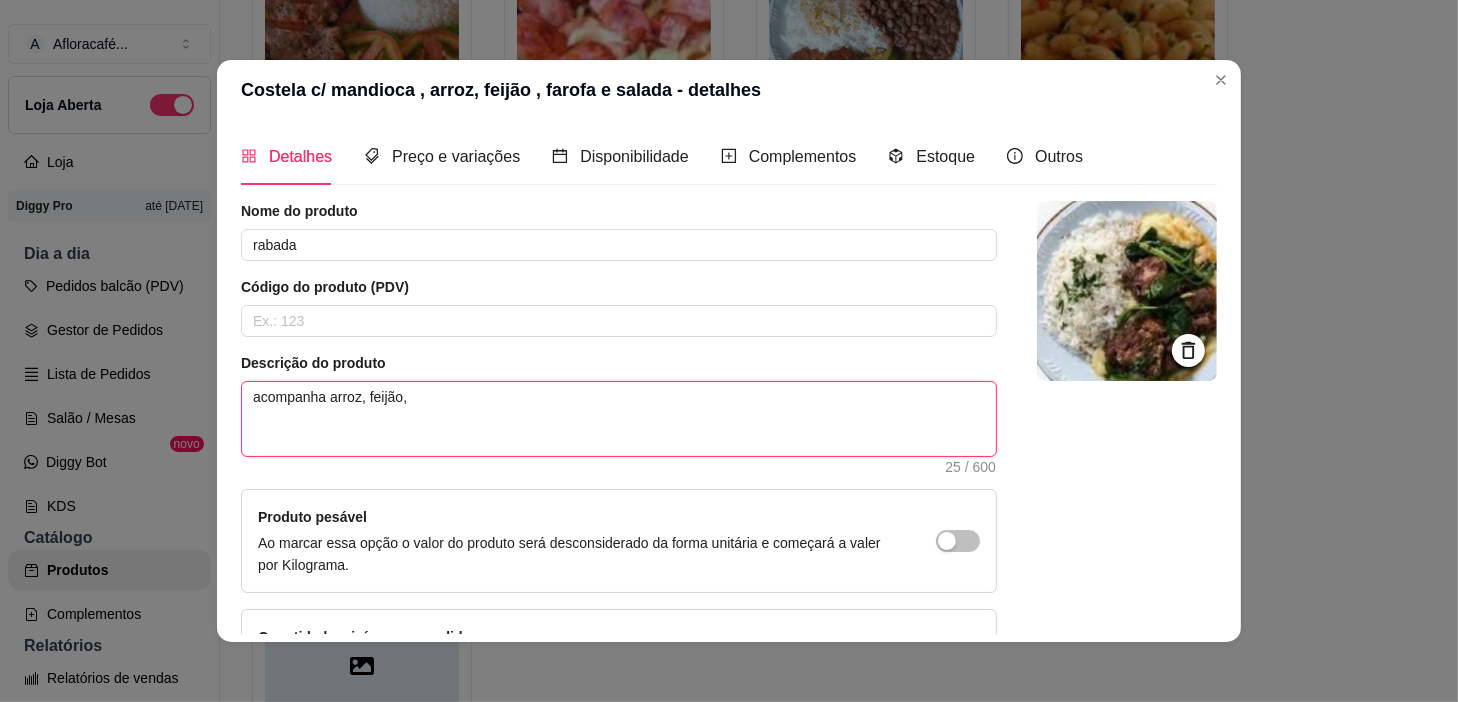 type on "acompanha arroz, feijão, f" 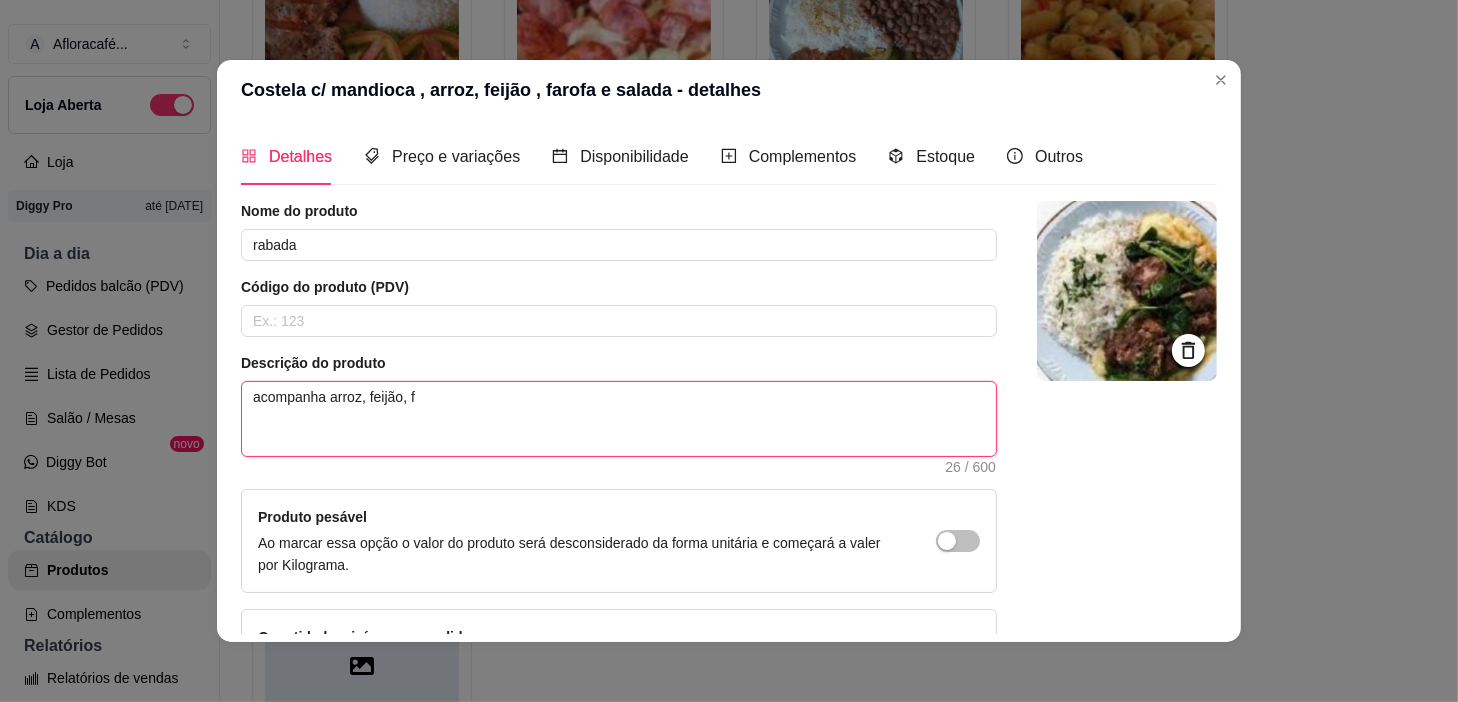 type on "acompanha arroz, feijão, fa" 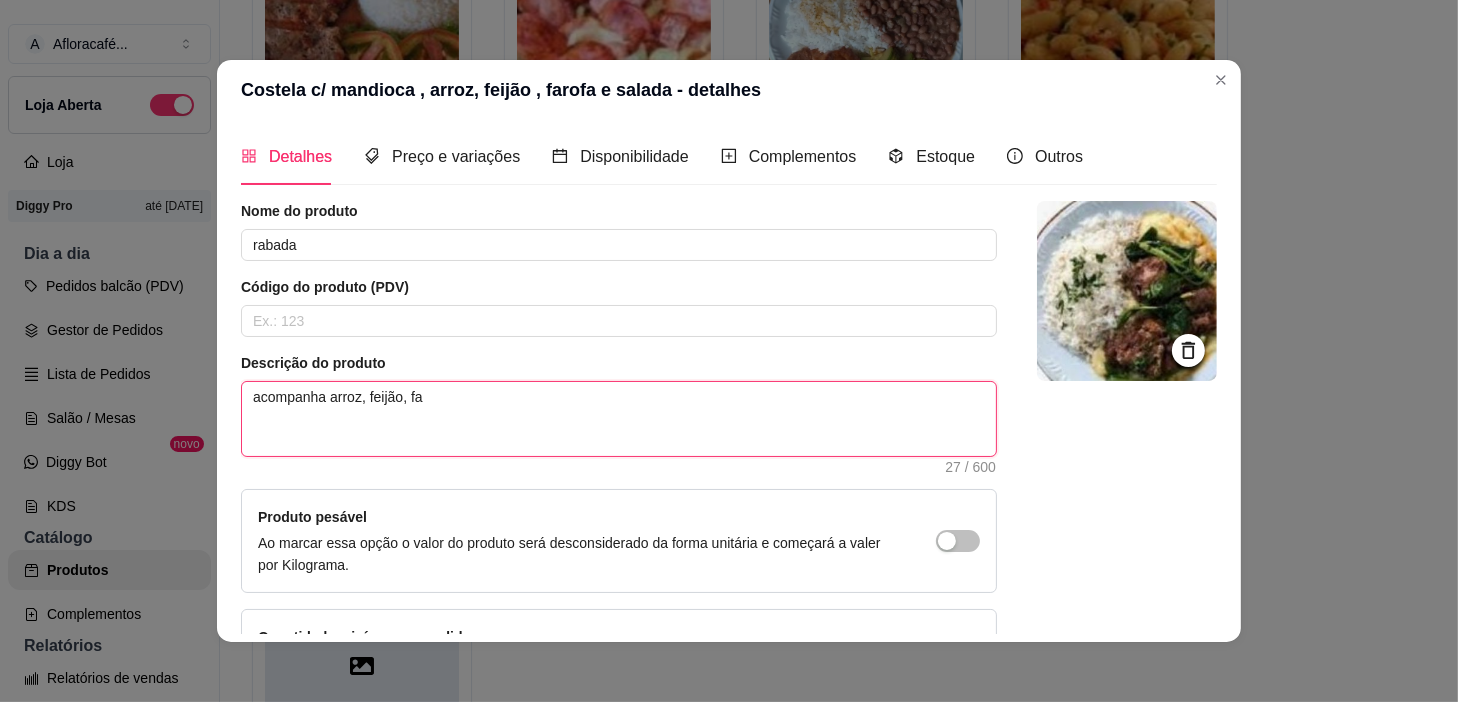 type on "acompanha arroz, feijão, far" 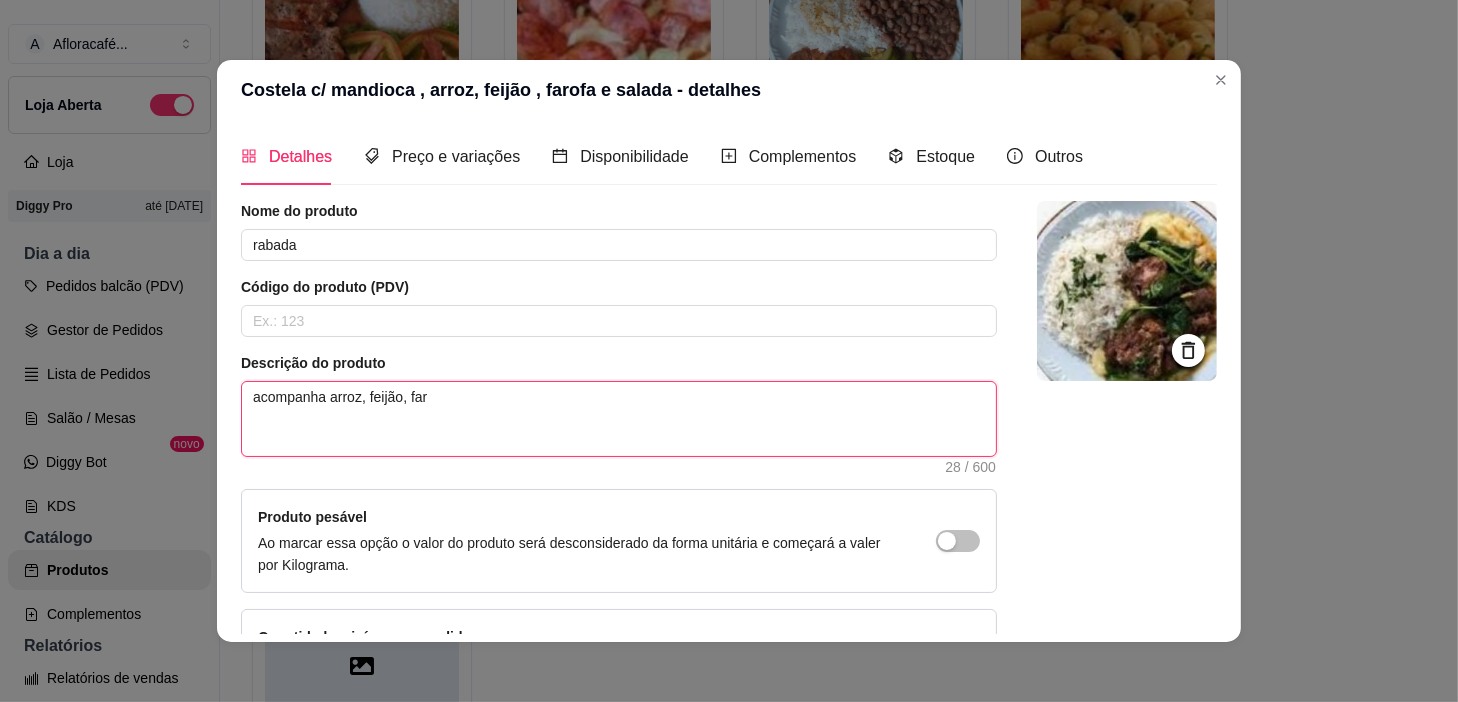 type on "acompanha arroz, feijão, faro" 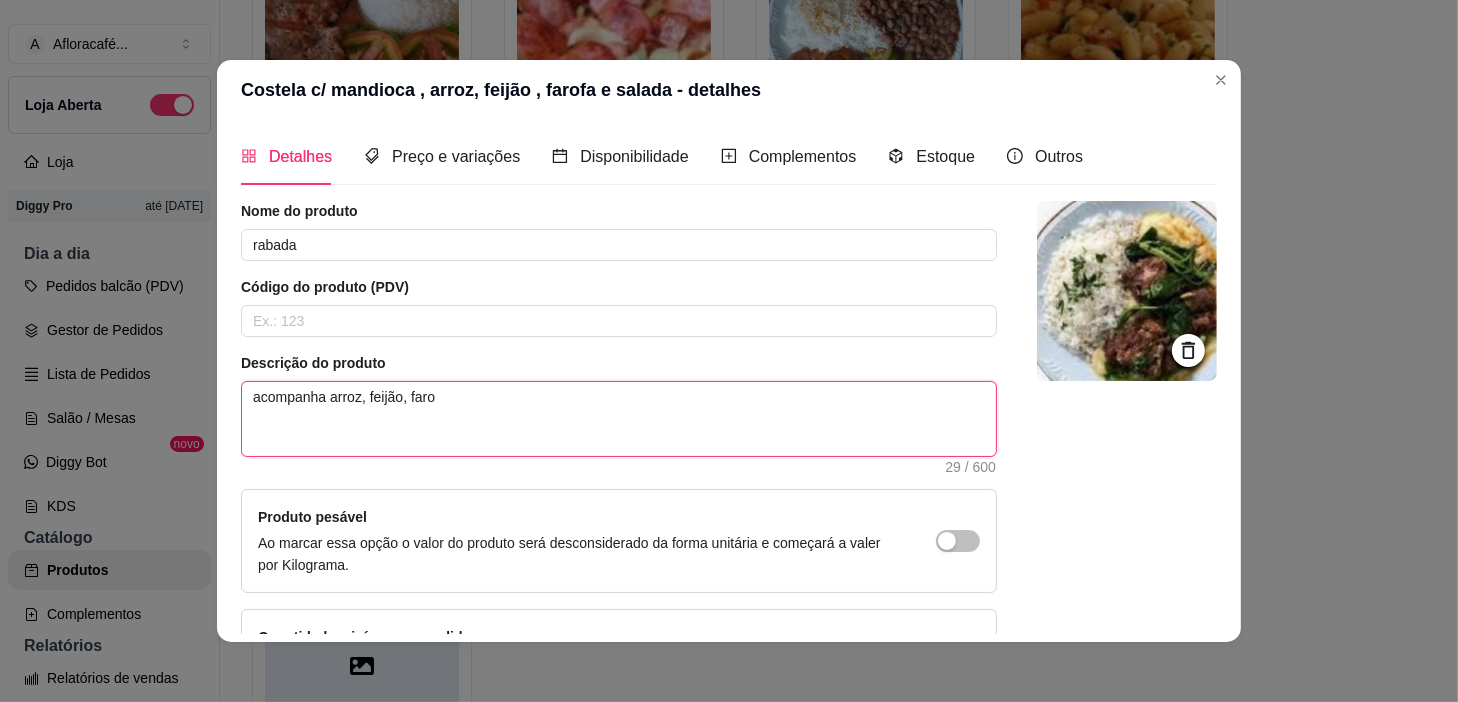 type on "acompanha arroz, feijão, farof" 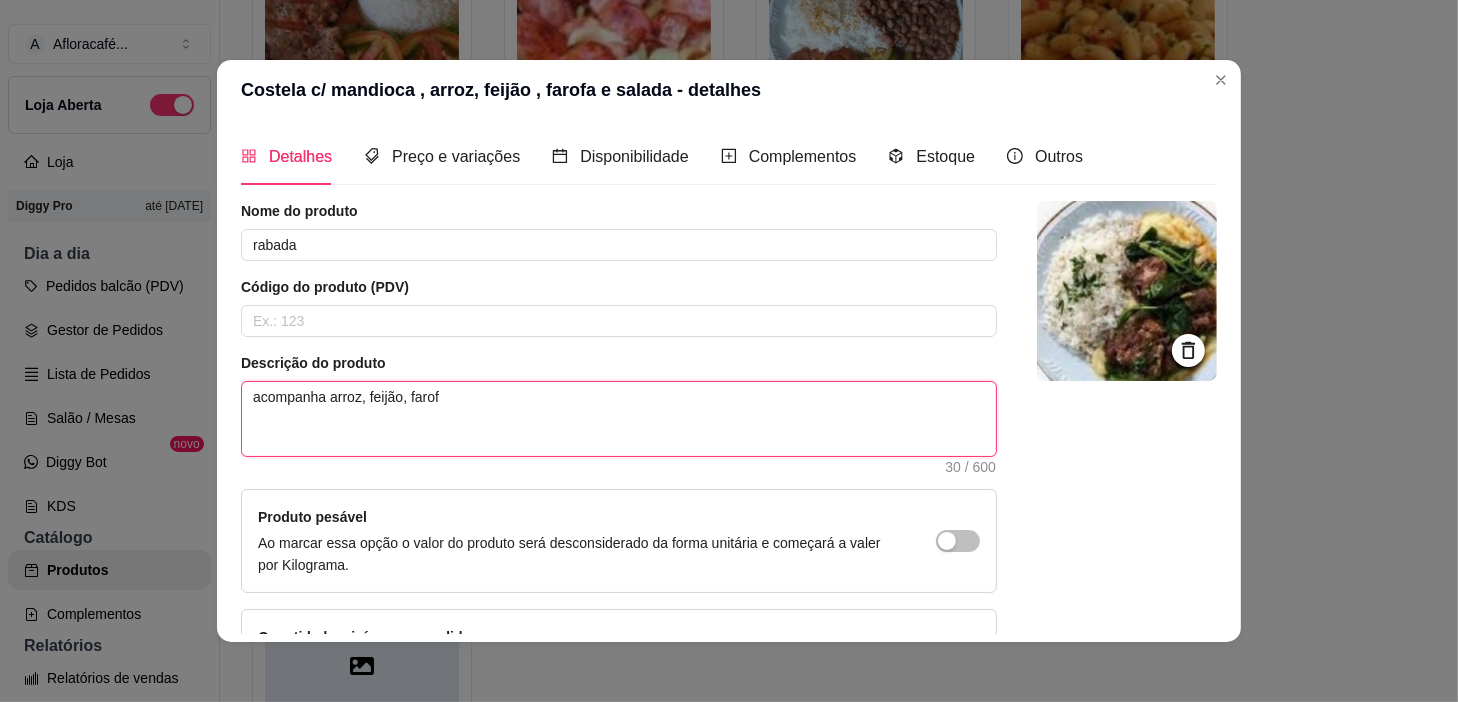 type on "acompanha arroz, feijão, farofa" 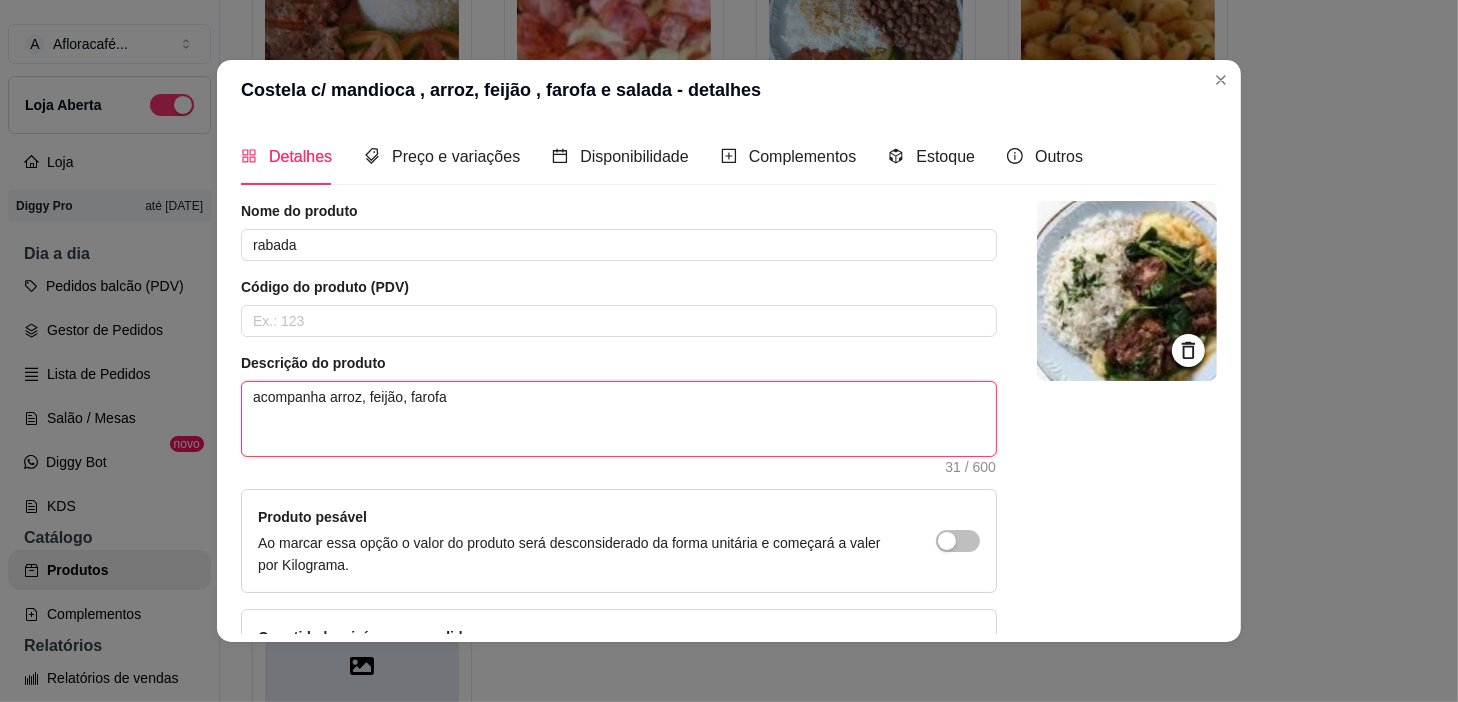 type on "acompanha arroz, feijão, farofa" 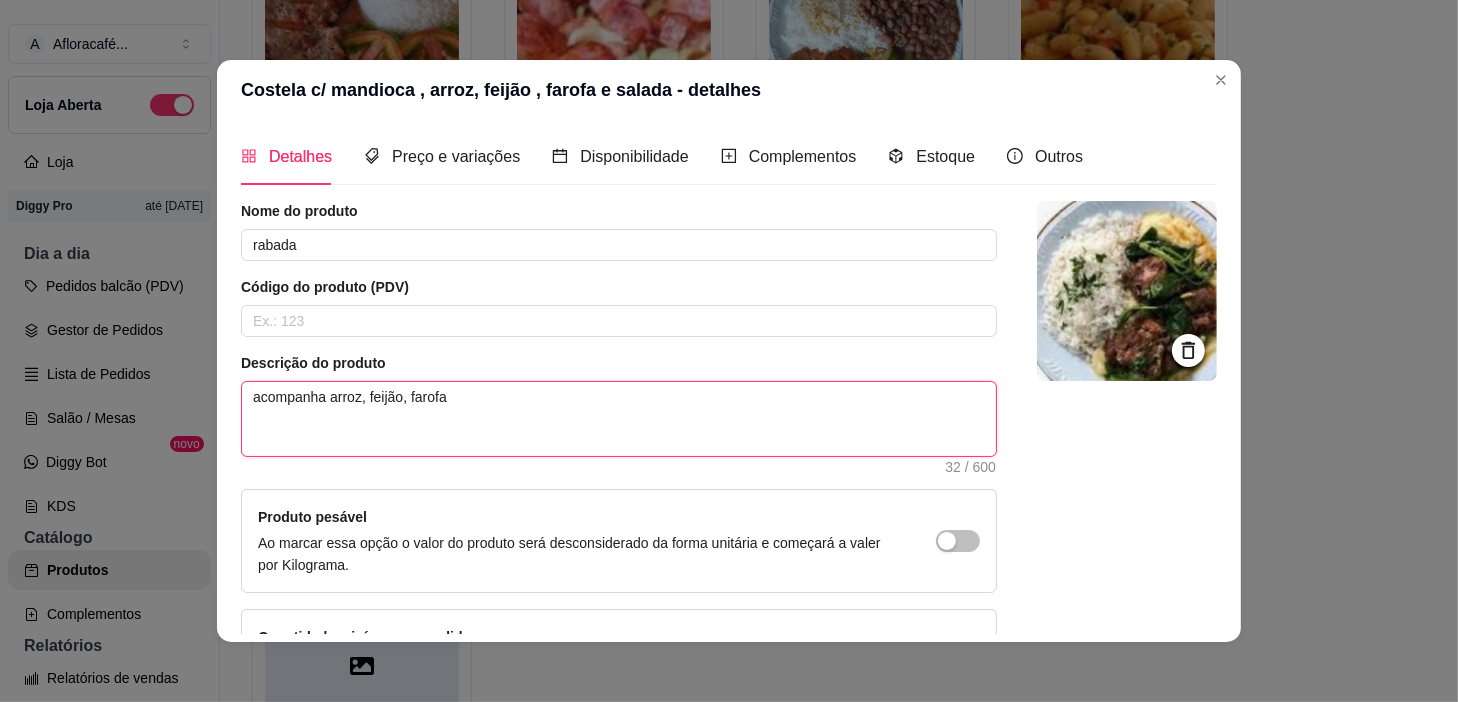 type on "acompanha arroz, feijão, farofa e" 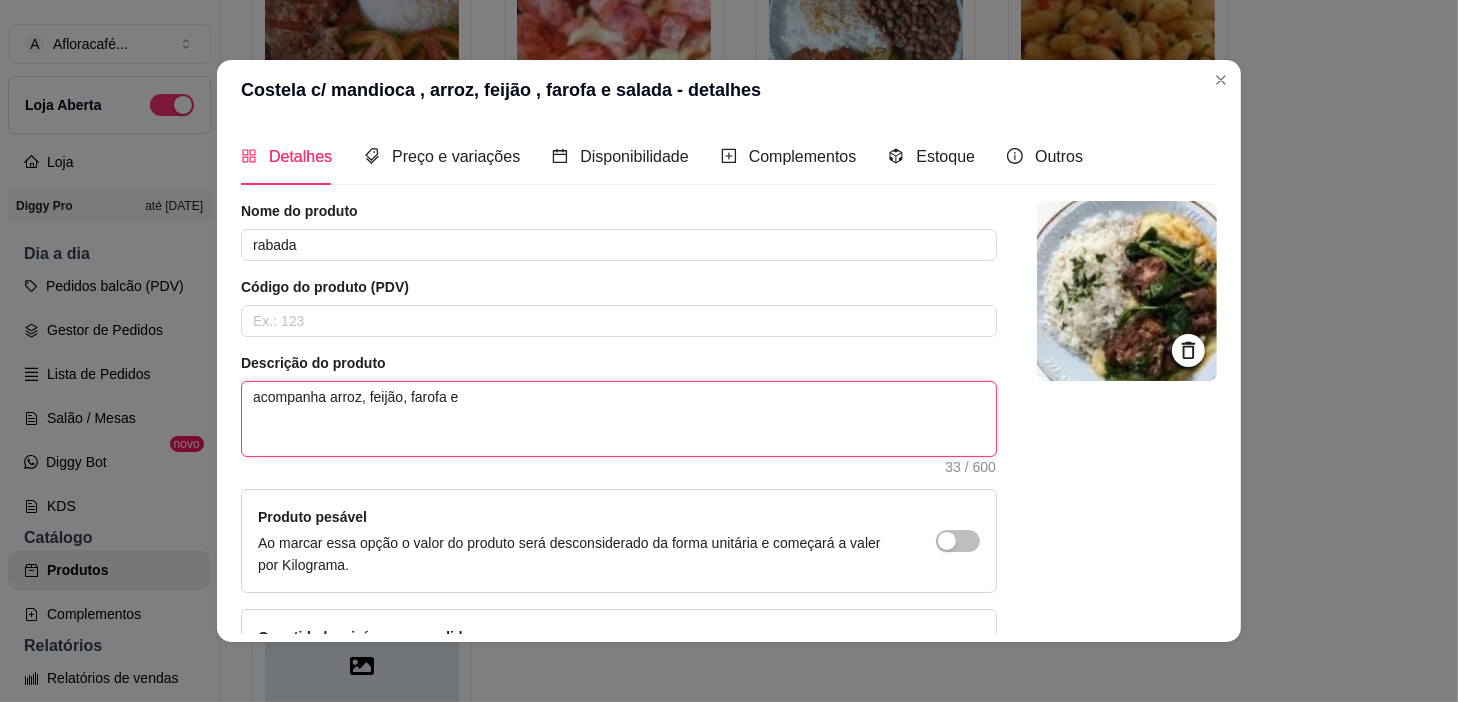 type on "acompanha arroz, feijão, farofa e" 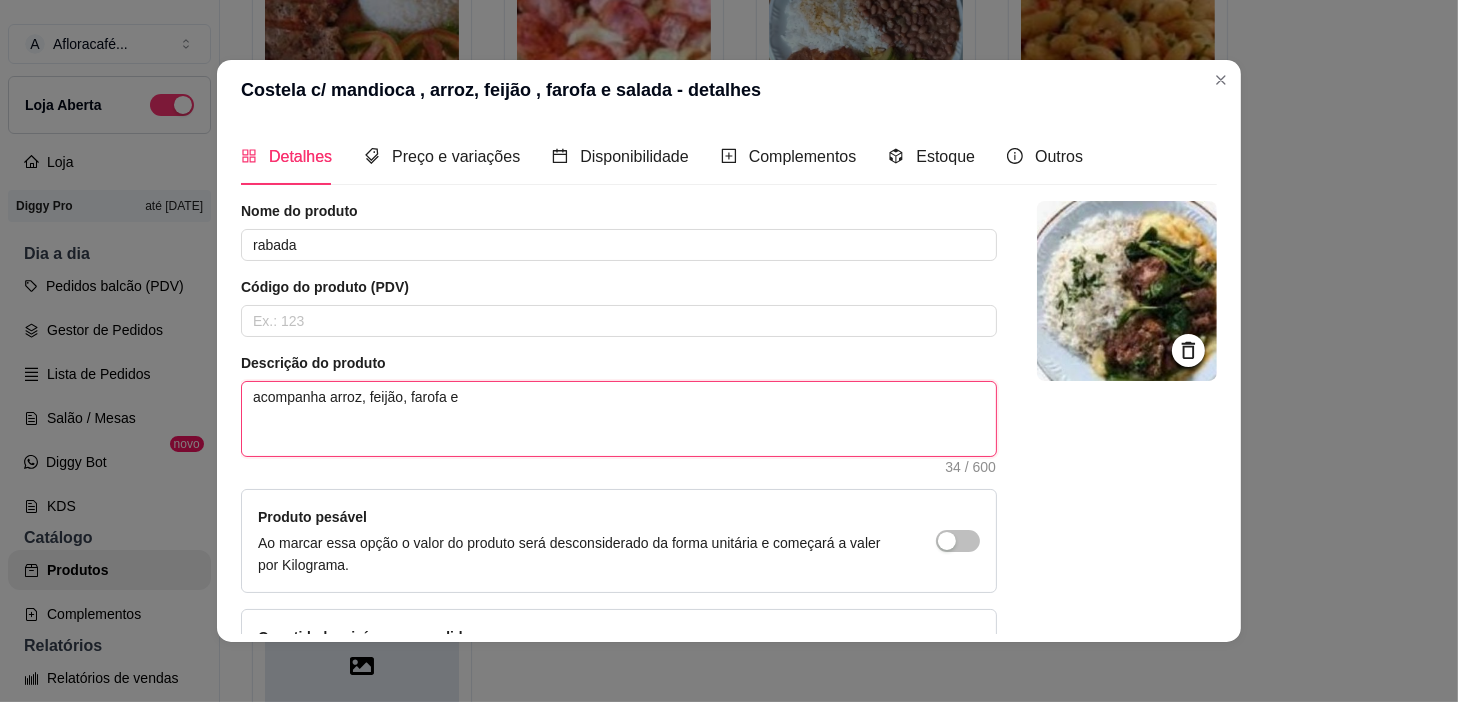 type on "acompanha arroz, feijão, farofa e s" 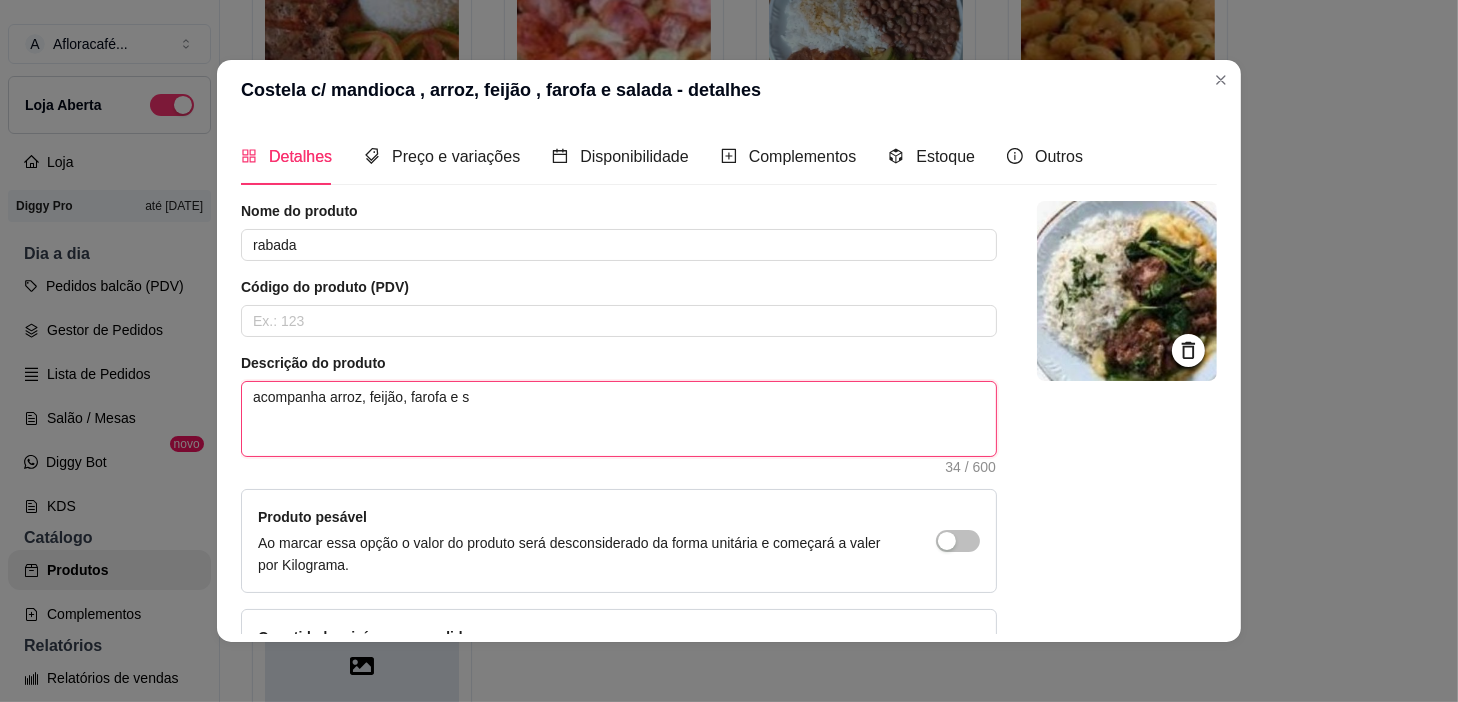 type on "acompanha arroz, feijão, farofa e sa" 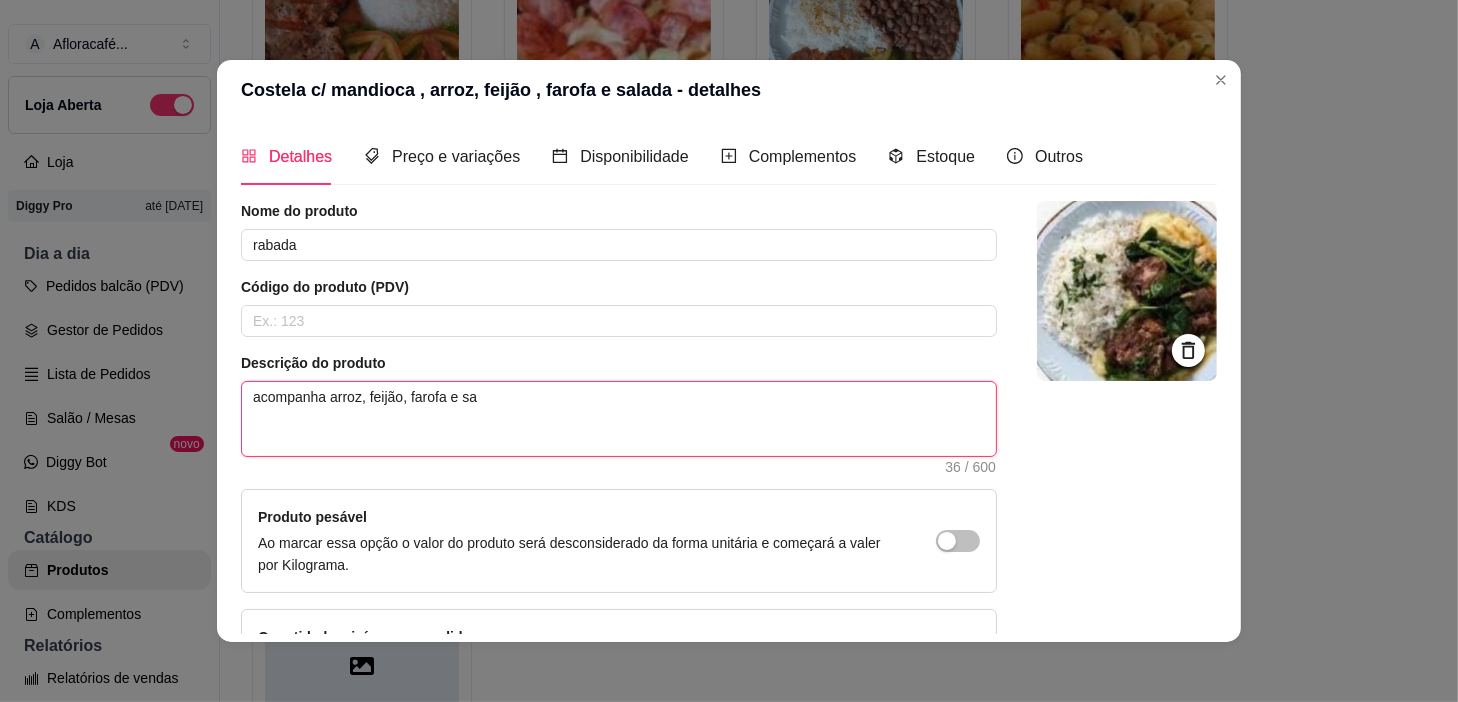 type on "acompanha arroz, feijão, farofa e sal" 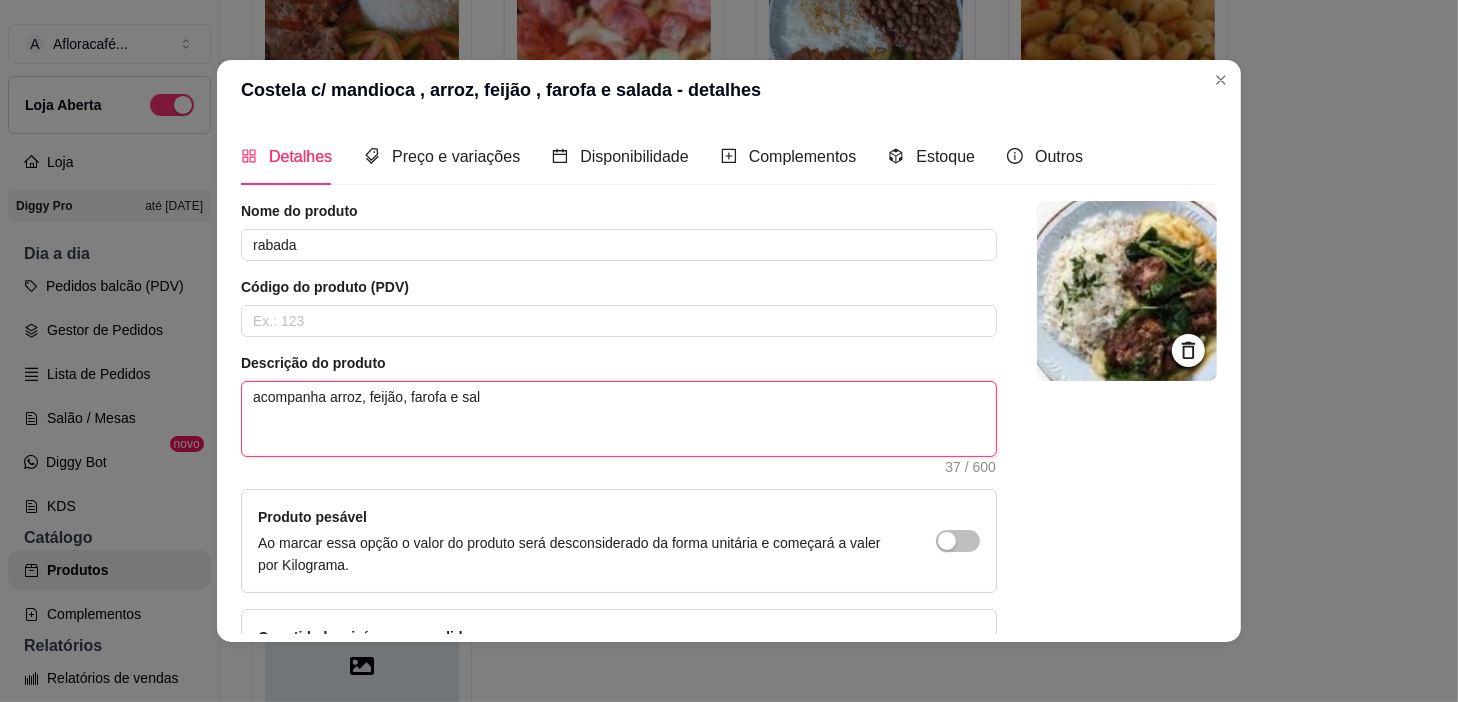 type on "acompanha arroz, feijão, farofa e sala" 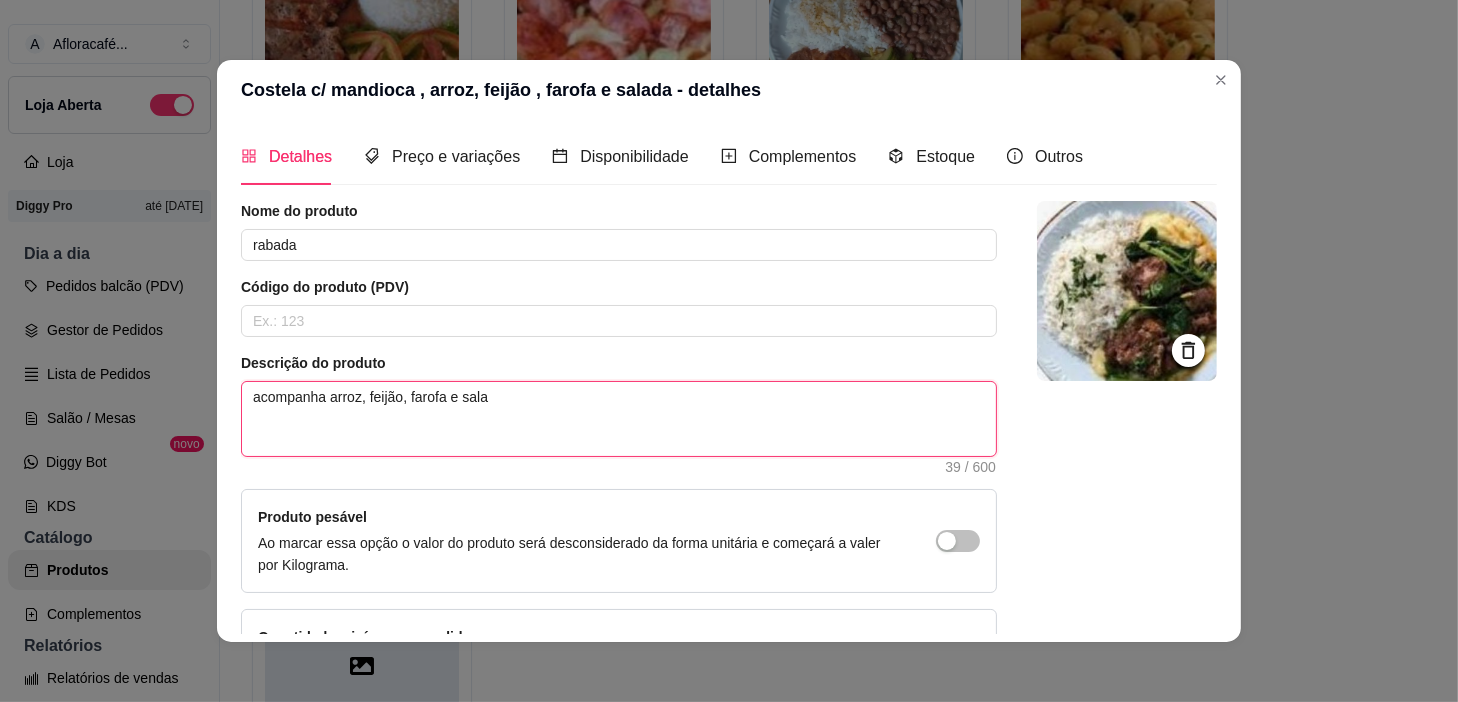 type on "acompanha arroz, feijão, farofa e salad" 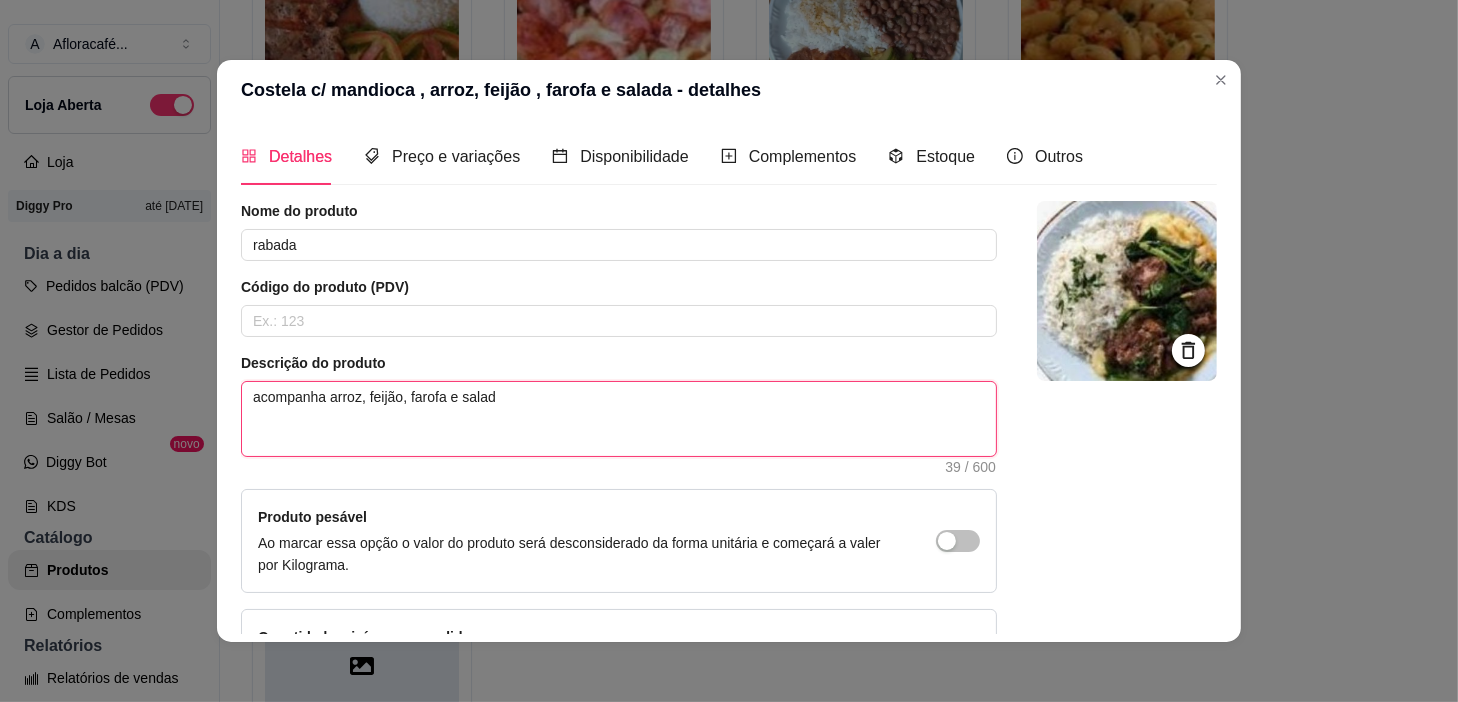 type on "acompanha arroz, feijão, farofa e salada" 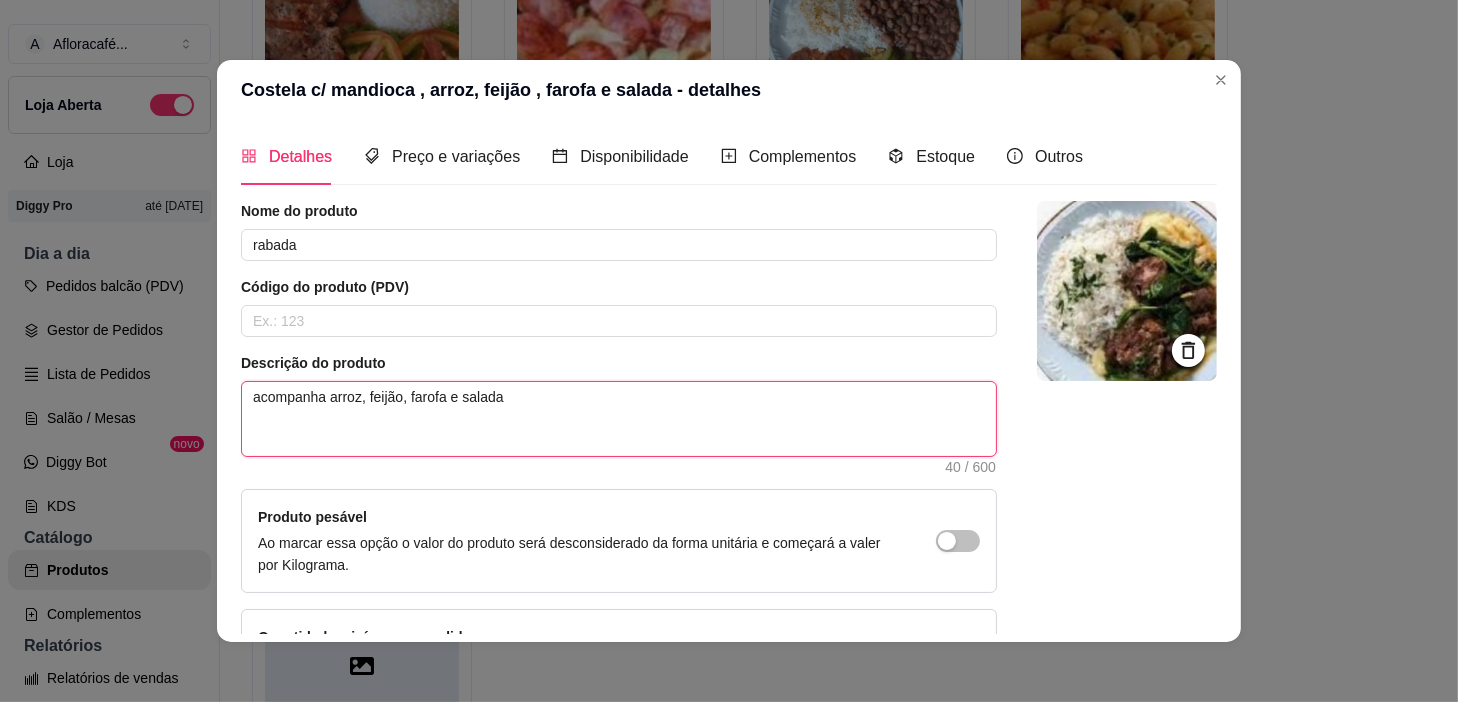 type on "acompanha arroz, feijão, farofa e salada" 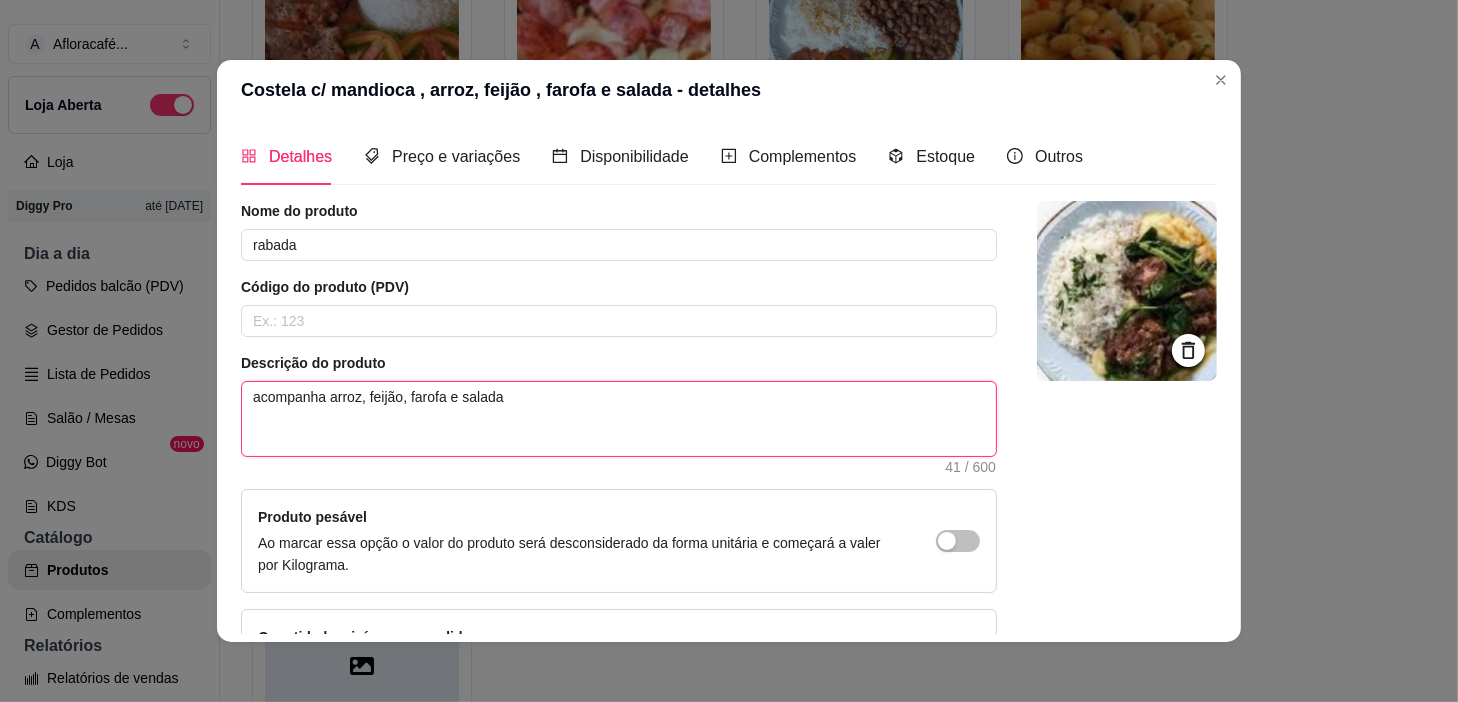 scroll, scrollTop: 145, scrollLeft: 0, axis: vertical 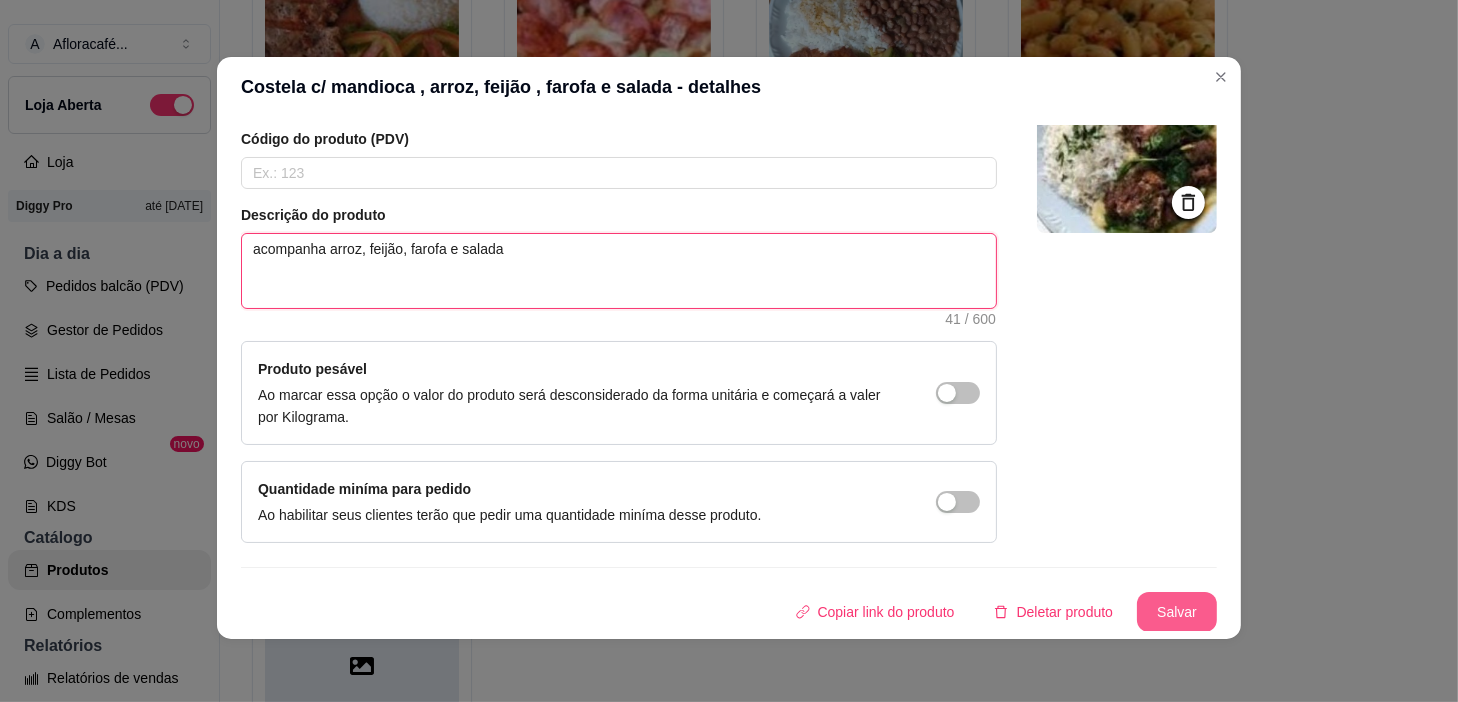 type on "acompanha arroz, feijão, farofa e salada" 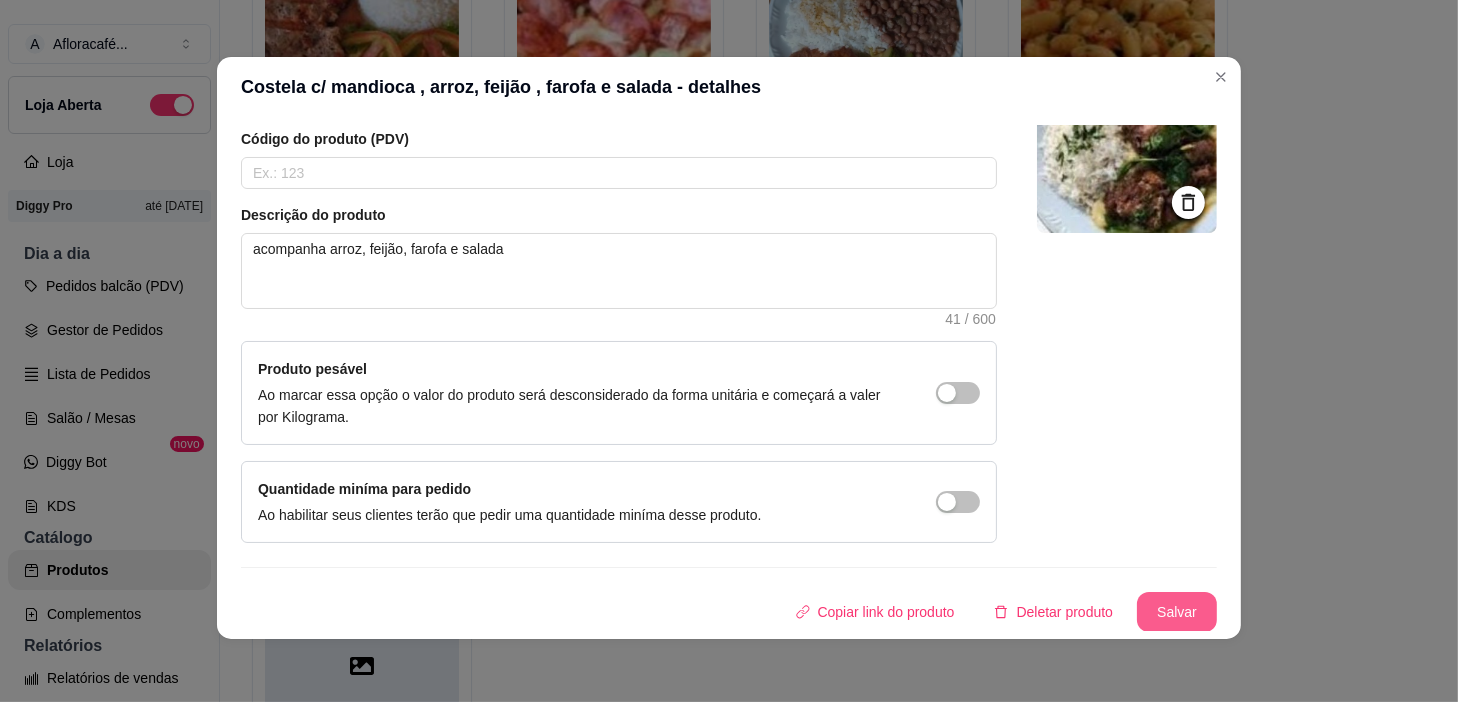click on "Salvar" at bounding box center (1177, 612) 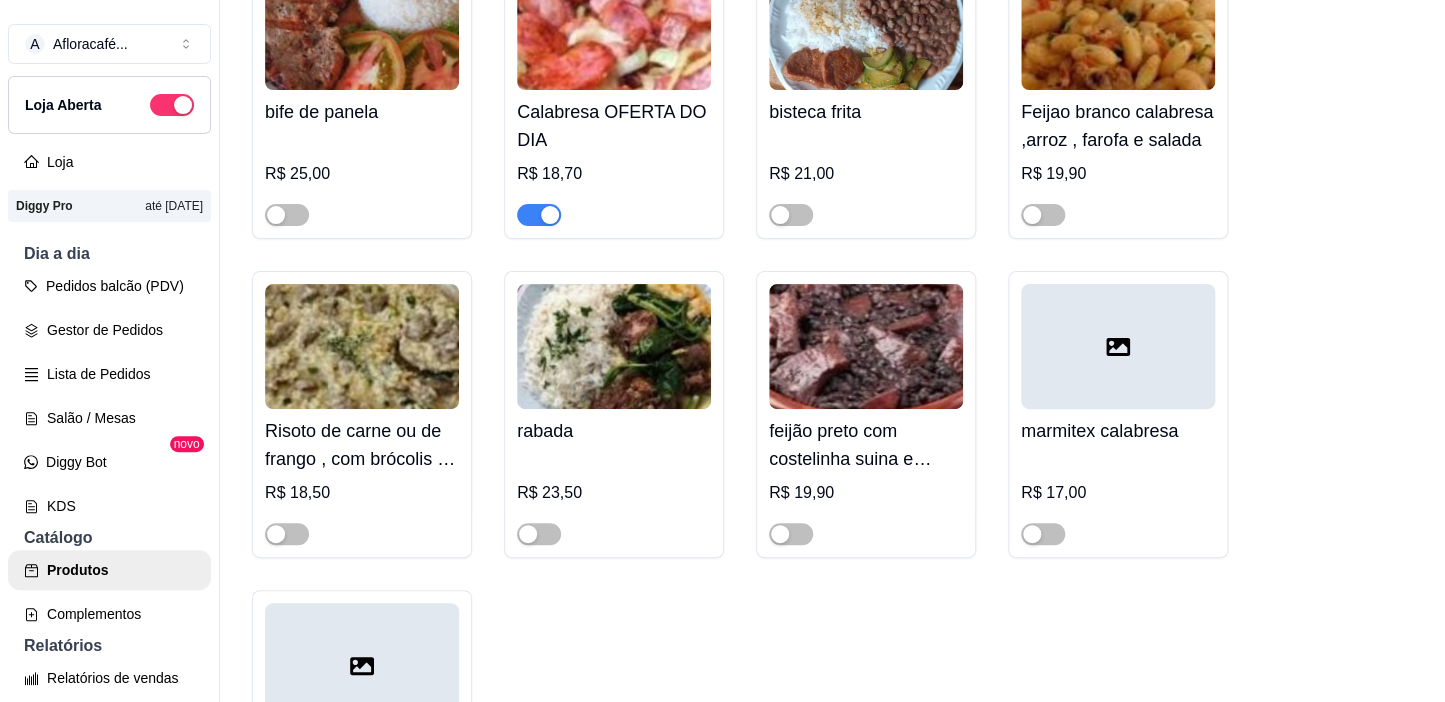 click on "R$ 23,50" at bounding box center [614, 493] 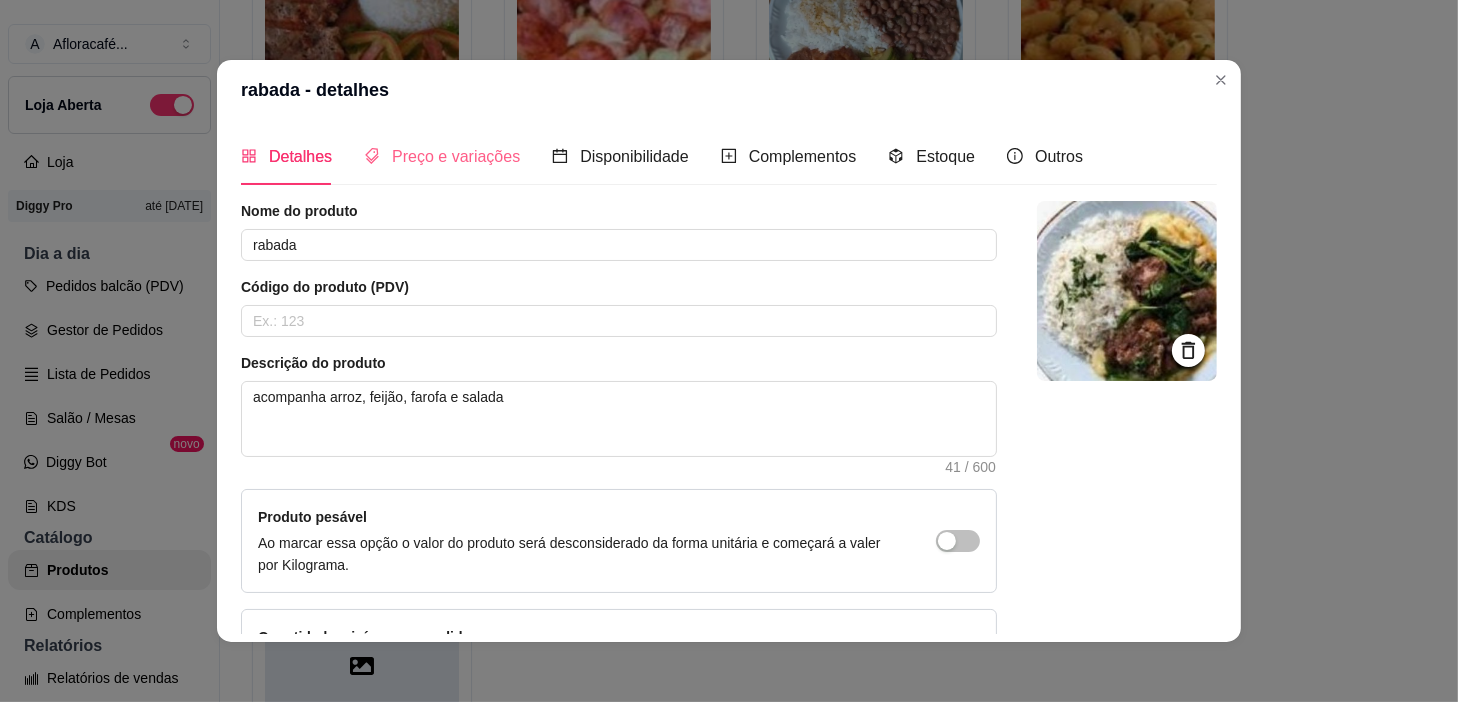 click on "Preço e variações" at bounding box center [442, 156] 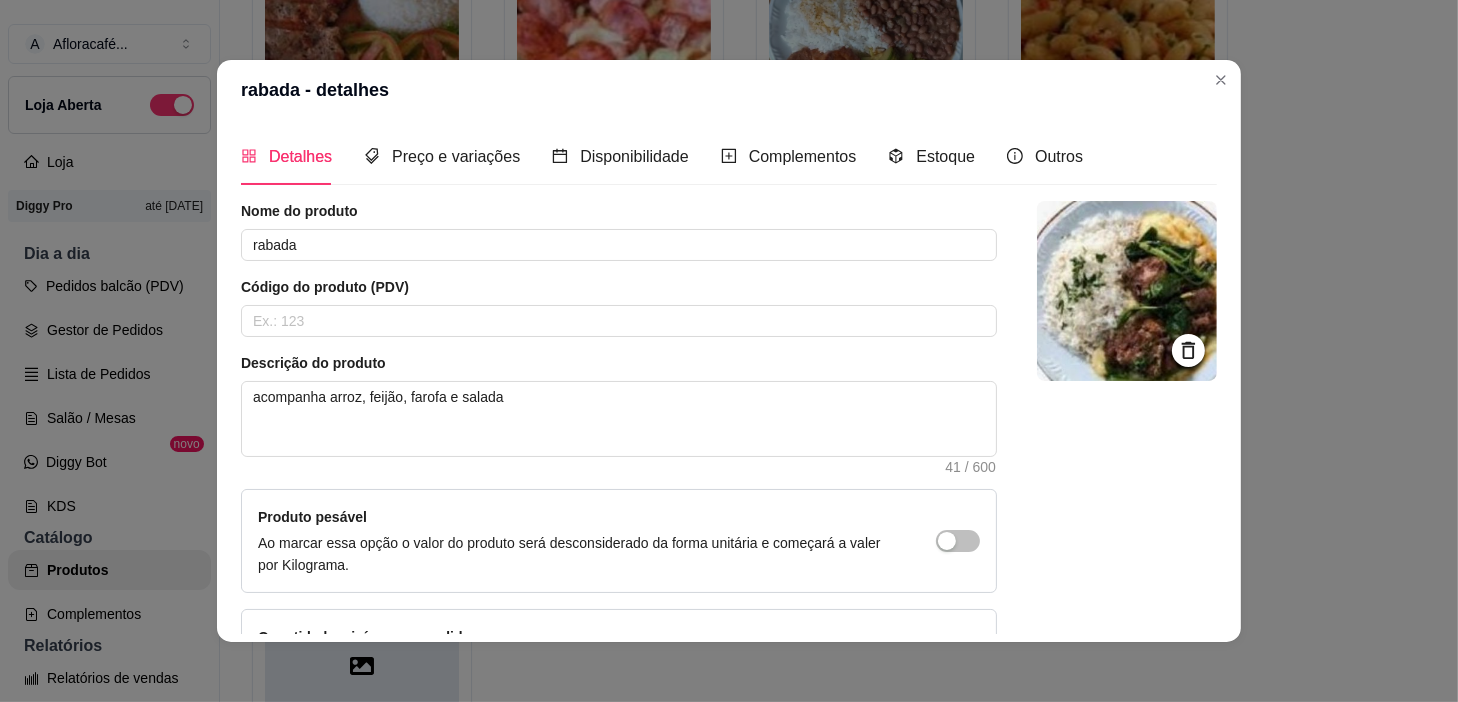 type 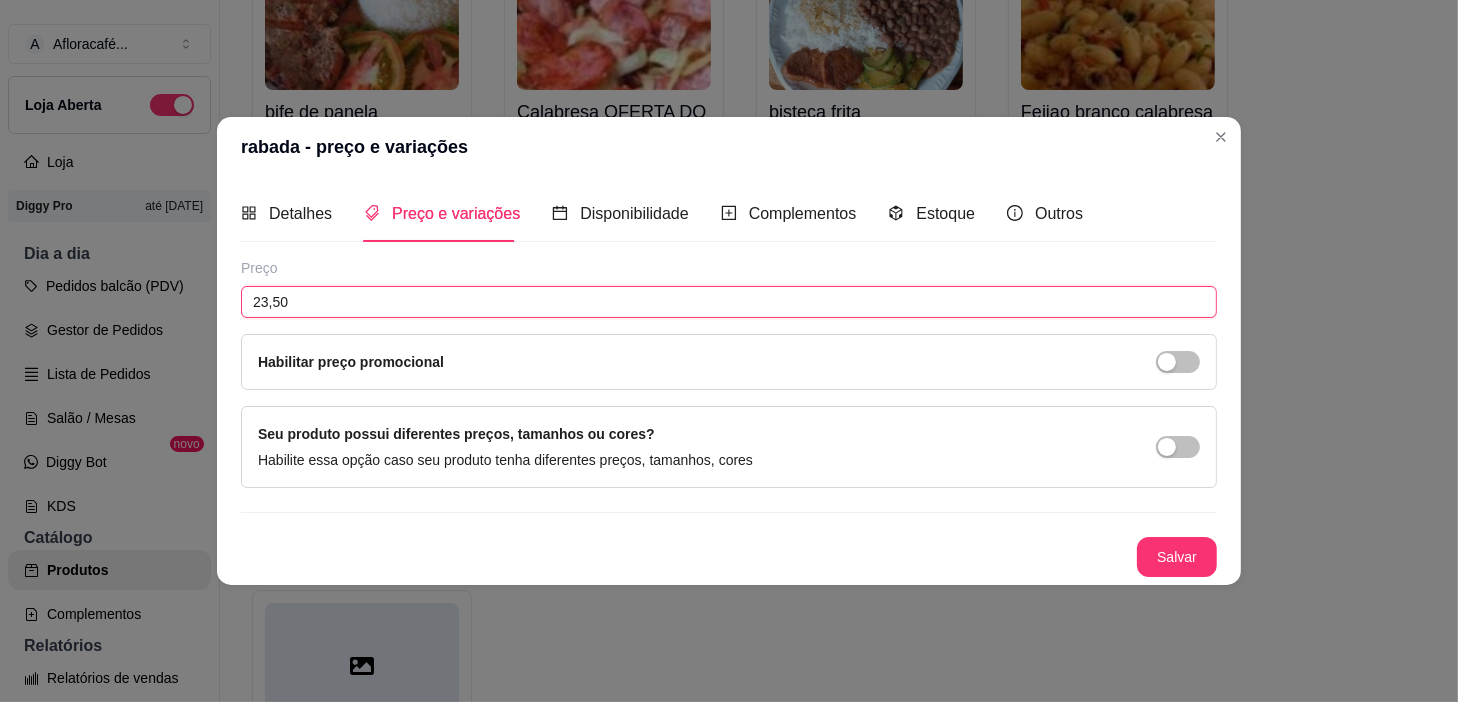 click on "23,50" at bounding box center (729, 302) 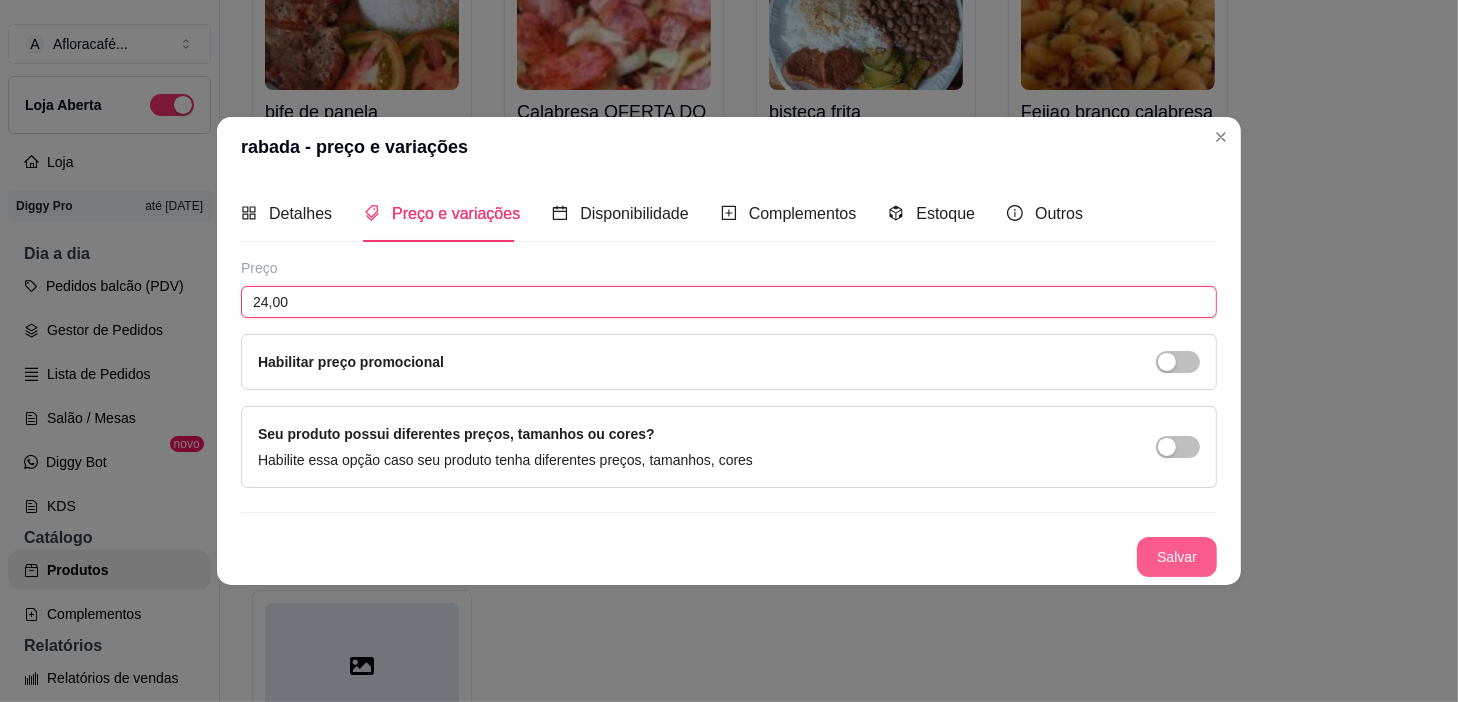 type on "24,00" 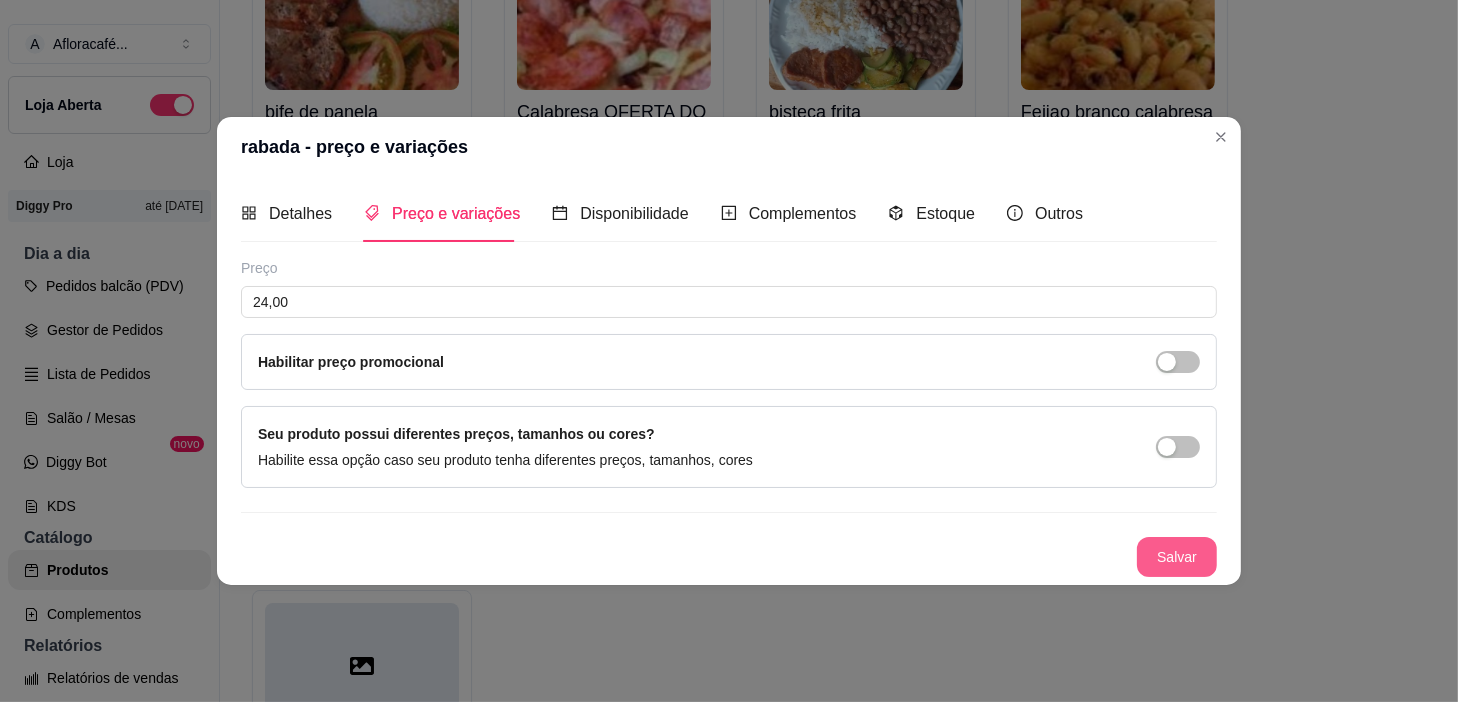 click on "Salvar" at bounding box center [1177, 557] 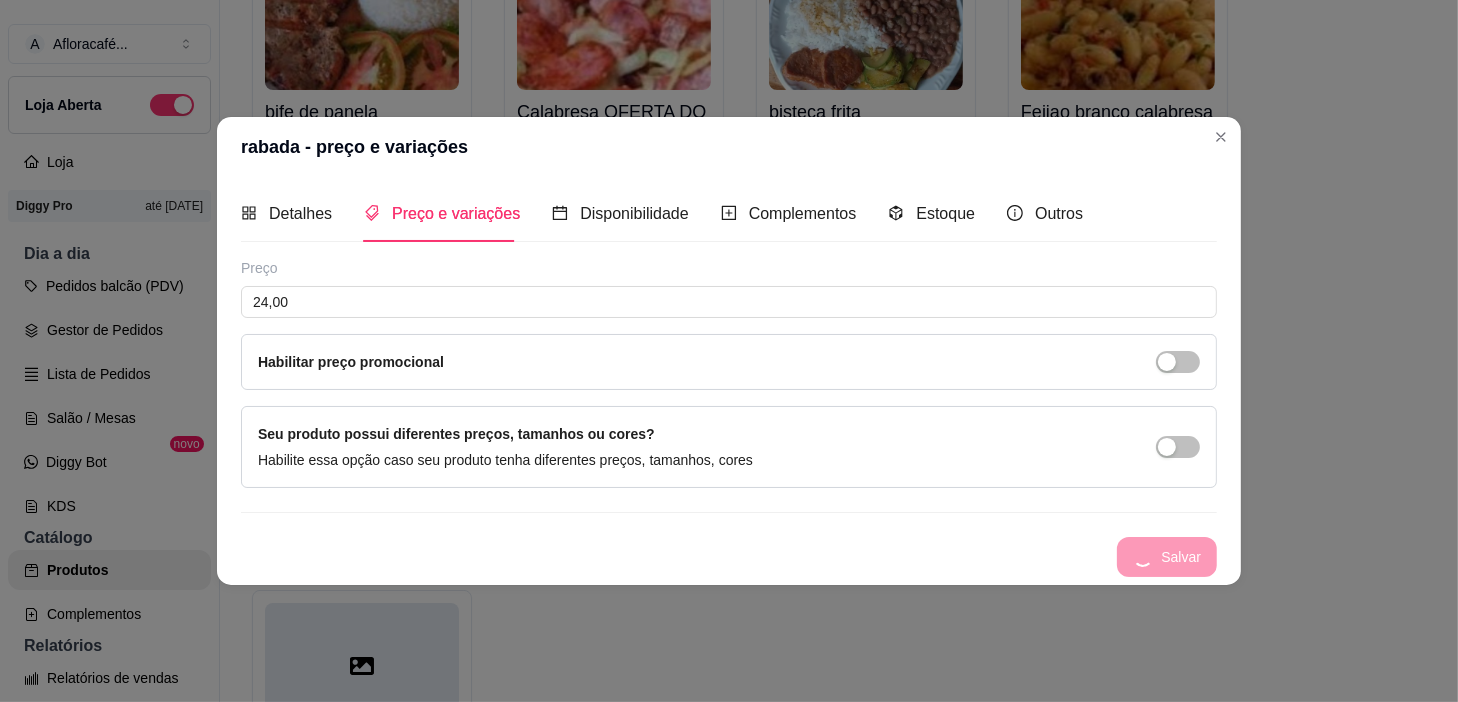 click on "Salvar" at bounding box center [729, 557] 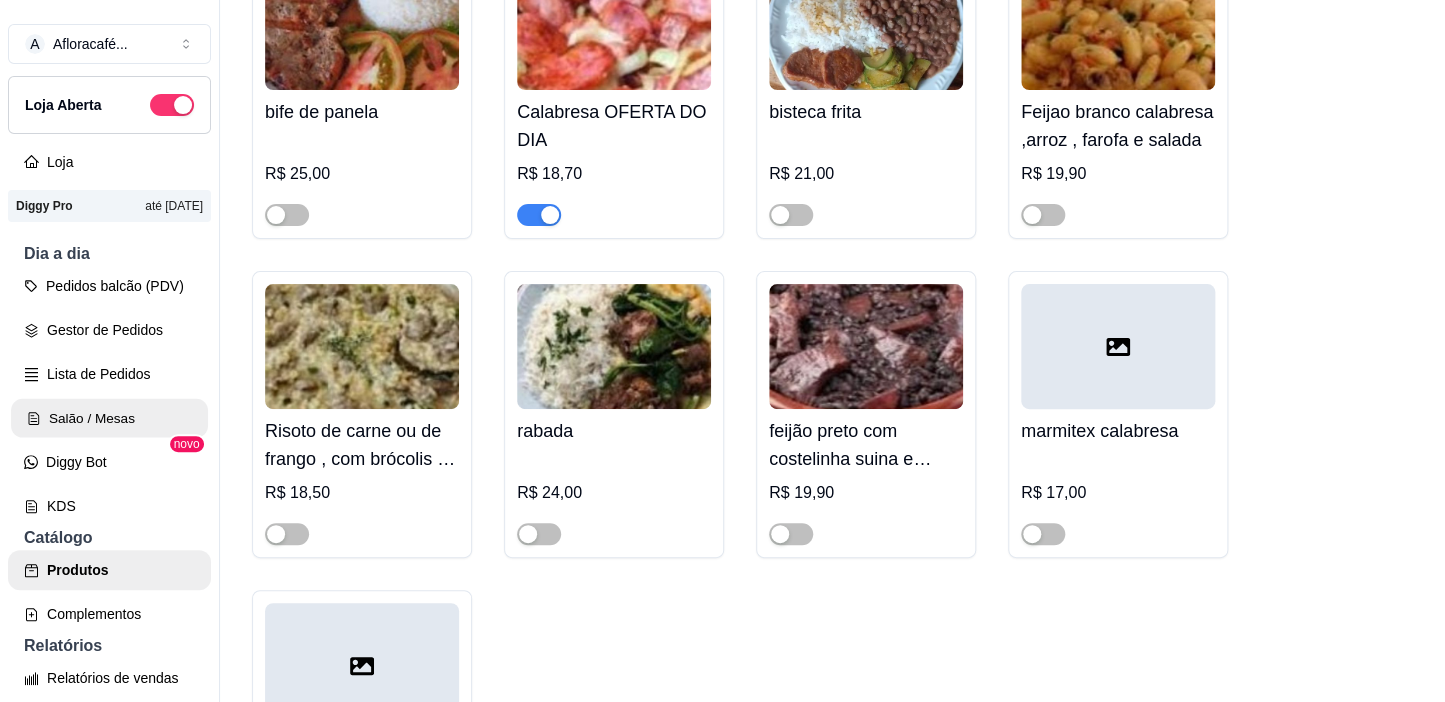 click on "Salão / Mesas" at bounding box center (109, 418) 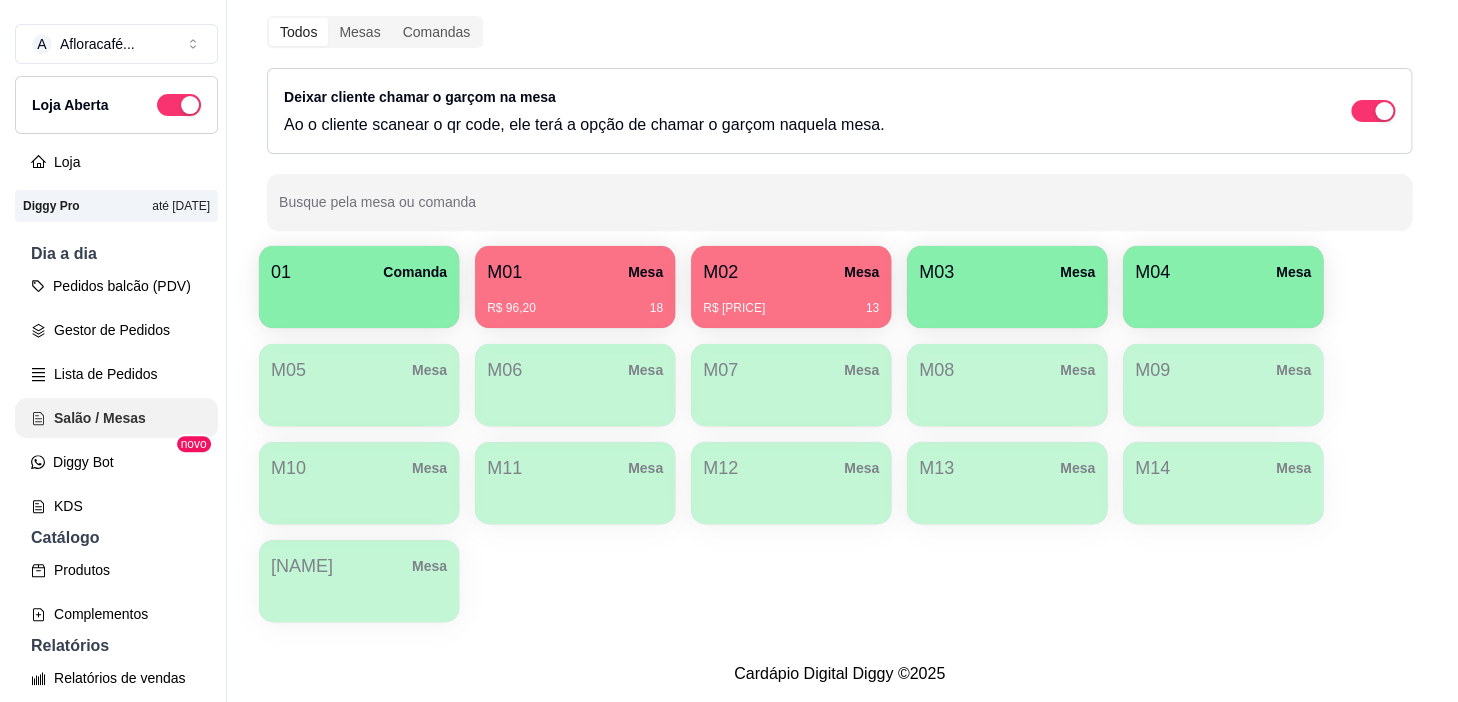scroll, scrollTop: 0, scrollLeft: 0, axis: both 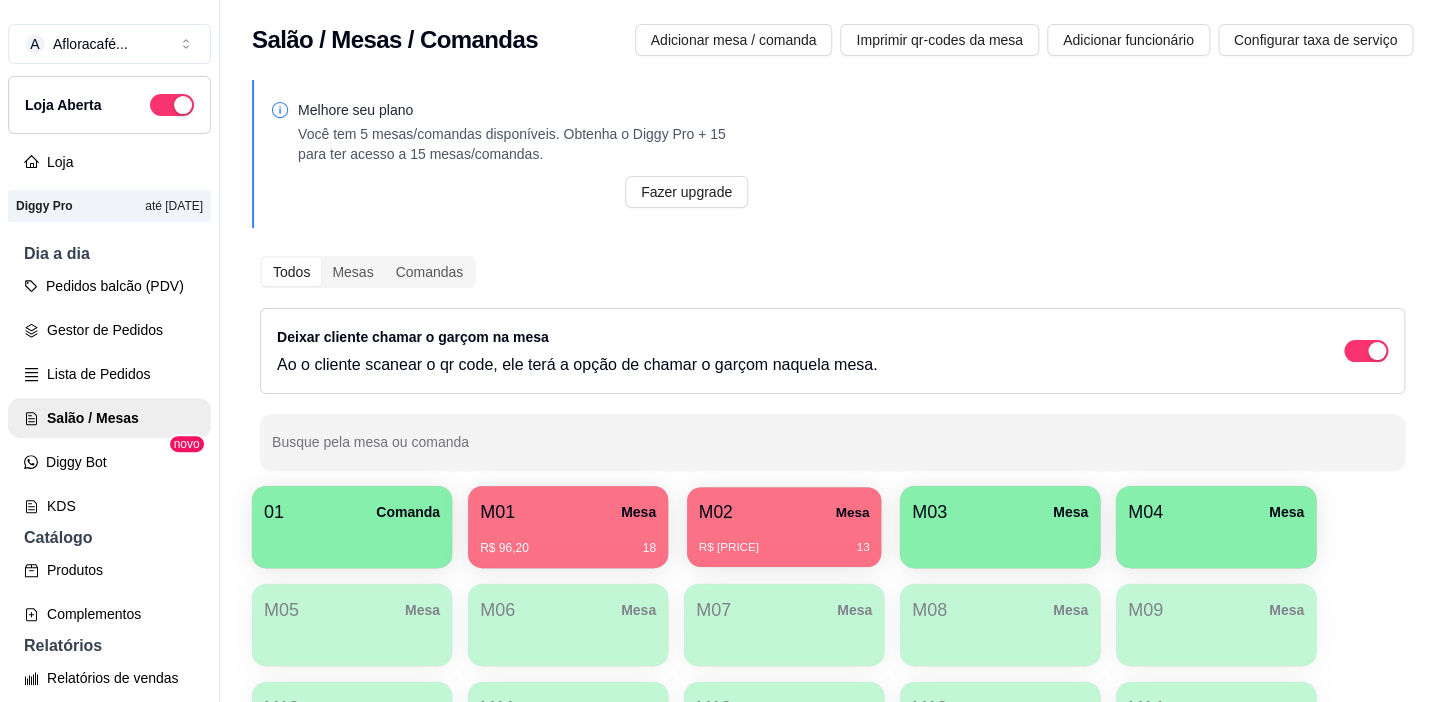click on "M02 Mesa" at bounding box center (784, 512) 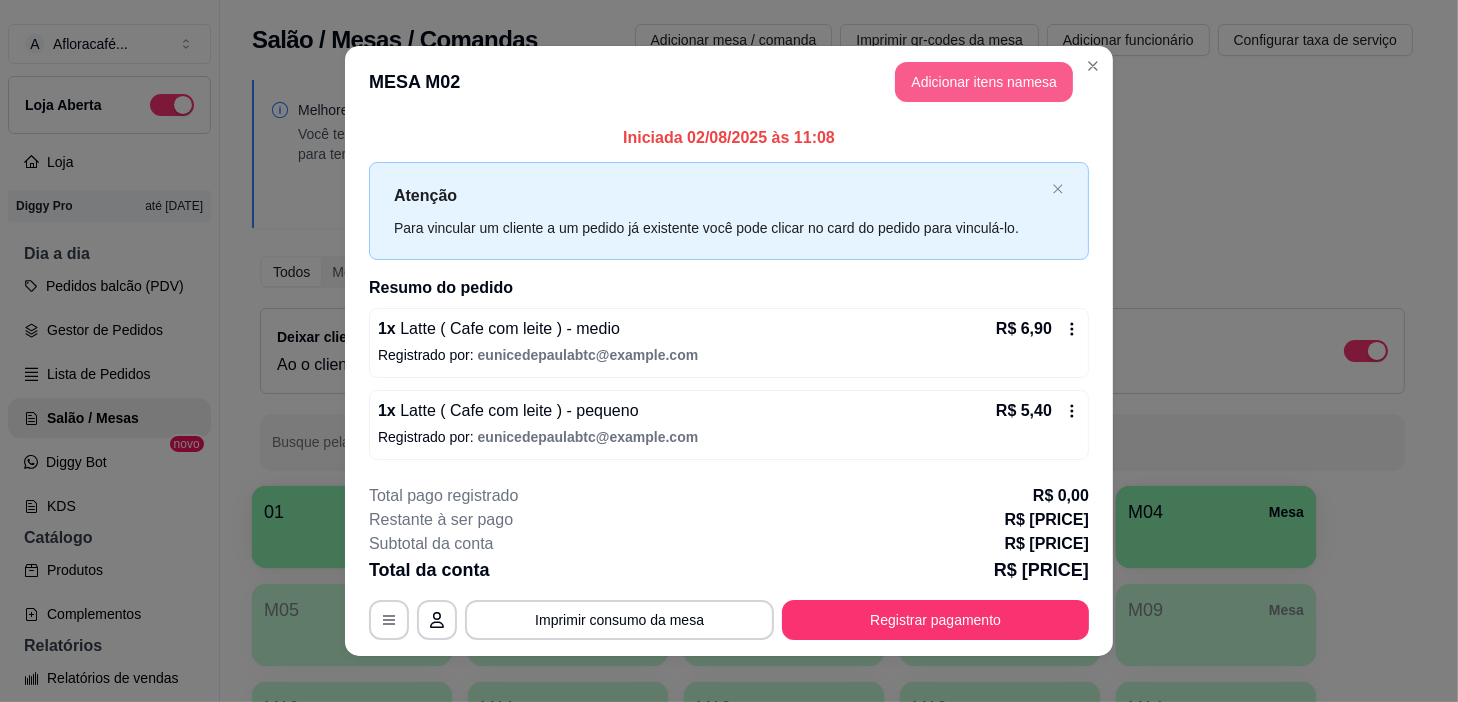 click on "Adicionar itens na  mesa" at bounding box center (984, 82) 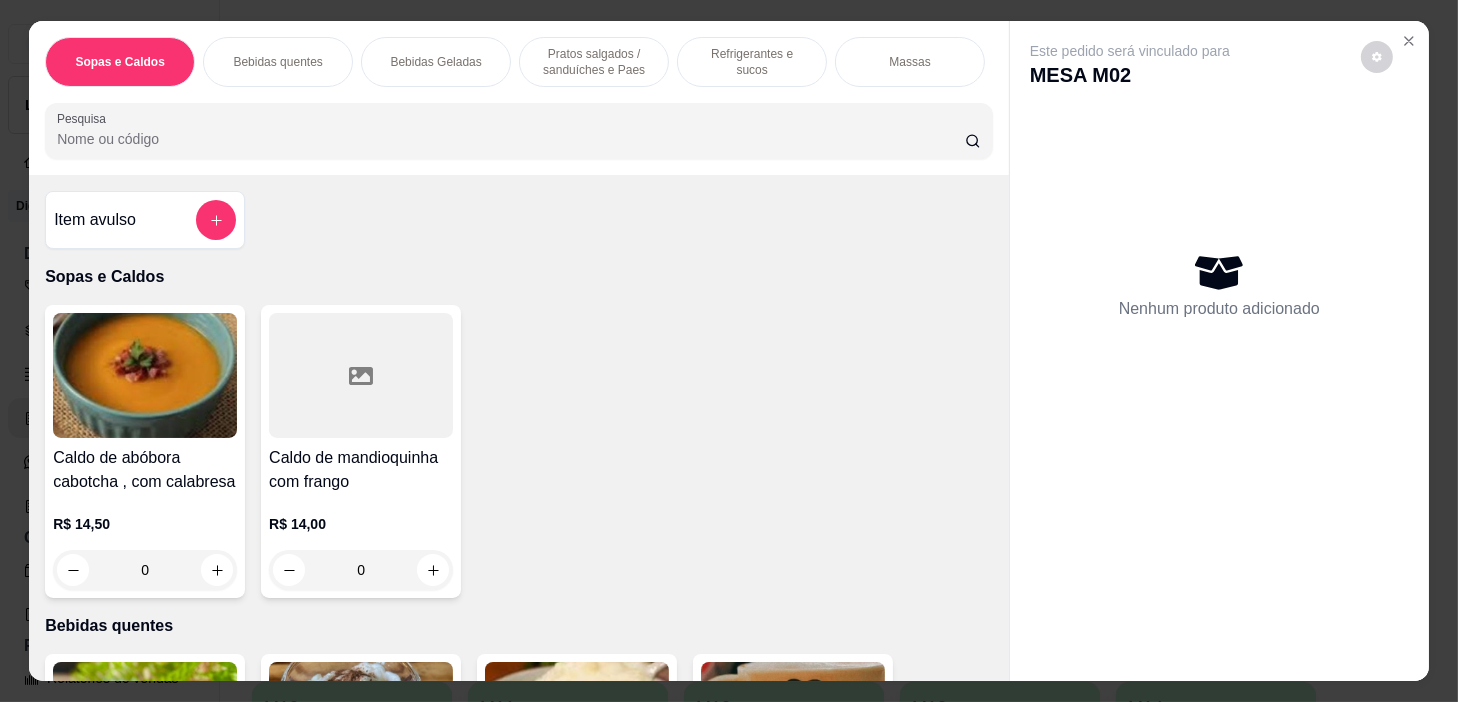 click on "Pratos salgados / sanduíches e Paes" at bounding box center (594, 62) 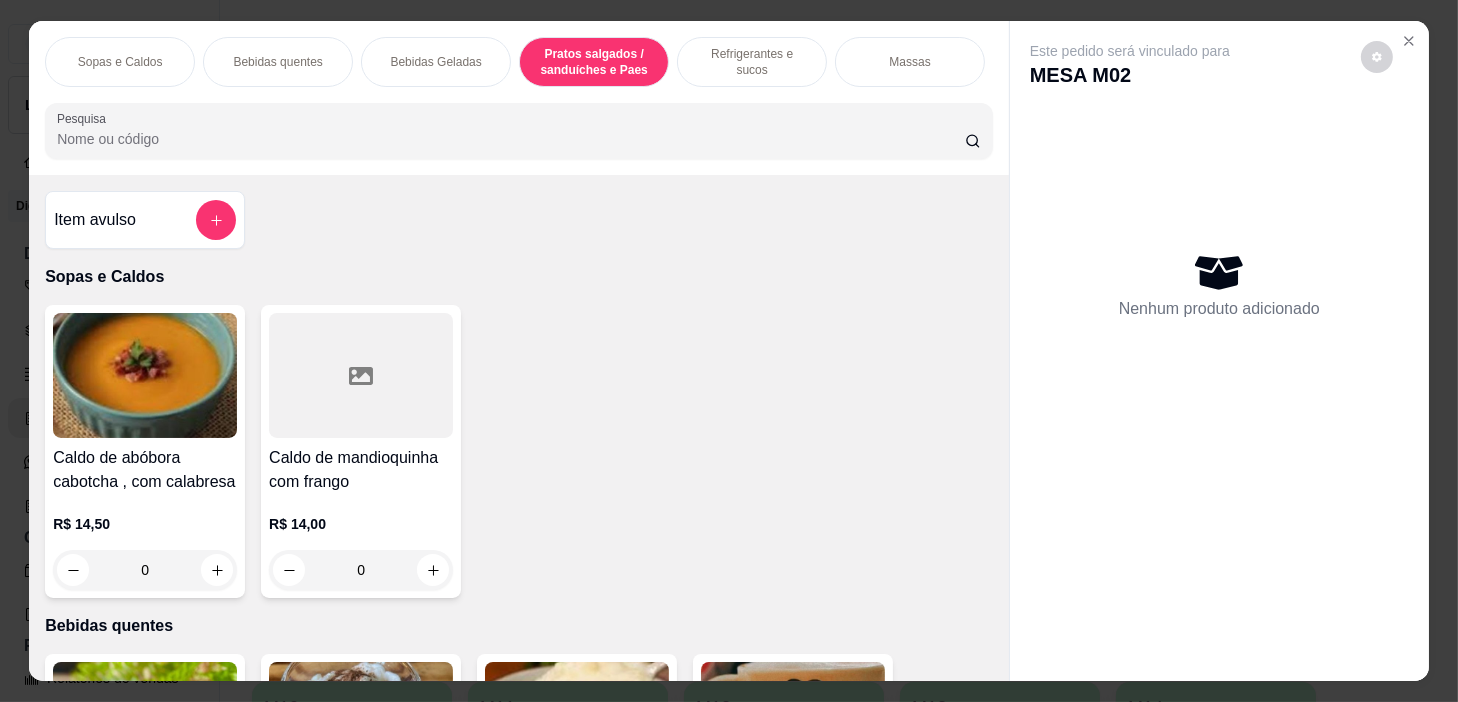 scroll, scrollTop: 5414, scrollLeft: 0, axis: vertical 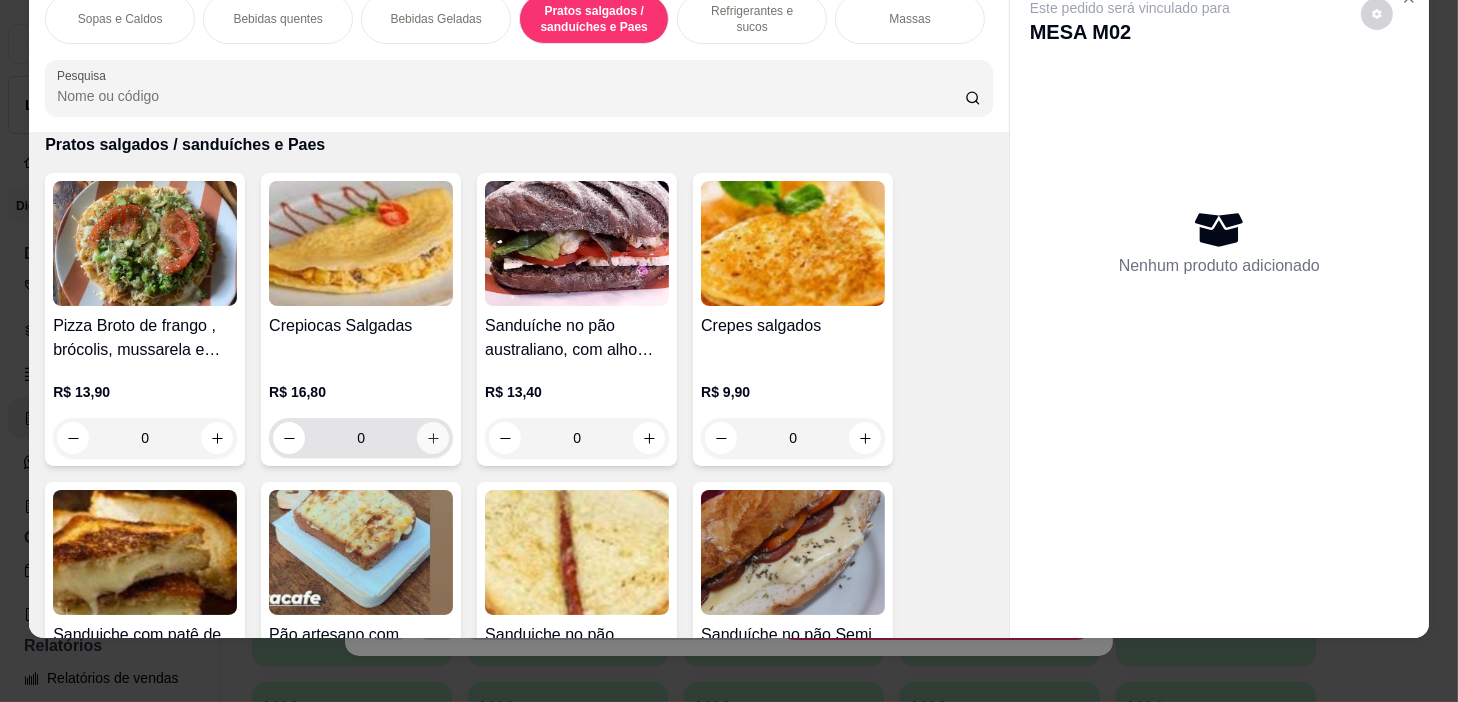 click 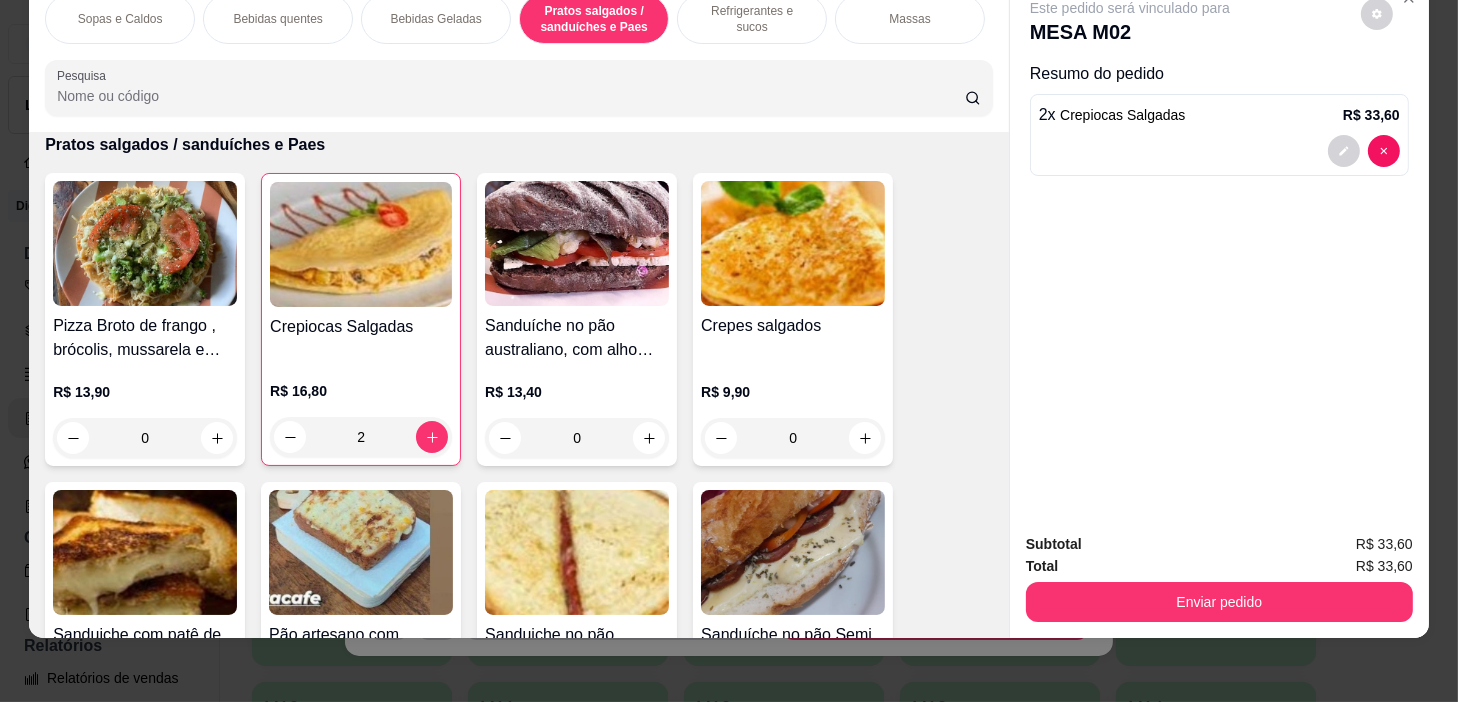click on "Sopas e Caldos  Bebidas quentes Bebidas Geladas Pratos salgados / sanduíches e Paes  Refrigerantes e sucos  Massas  Refeições  Cervejas e drinks alcoólicos e não alcoólicos  Acompanhamentos das refeições  Pratos Doces e sobremesas  Descartáveis para consumos de alimentos que não são da loja  Pesquisa Item avulso Sopas e Caldos  Caldo de abóbora cabotcha , com calabresa    R$ 14,50 0 Caldo de mandioquinha com frango    R$ 14,00 0 Bebidas quentes Café expresso    R$ 5,30 0 Café expresso com chantilly    R$ 6,20 0 Canjica cremosa  com Paçoca e canela    R$ 9,40 0 Capuccino tradicional    R$ 9,90 0 Capuccino Tradicional  com chantilly    R$ 11,30 0 Latte ( Cafe com leite )    R$ 6,90 0 Capuccino Amendocrem   R$ 10,40 0 Chocolate quente Óreo    R$ 14,80 0 Chocolate quente Hersheys com cacau e chantilly    R$ 14,60 0 Leite Margarida    R$ 9,80 0 Chocolate quente Ovomaltine   R$ 9,80 0 Capuccino de paçoca   R$ 13,40 0 Moka artesanal - Bebida quente    R$ 15,40 0   R$ 14,90 0 Chá" at bounding box center (729, 351) 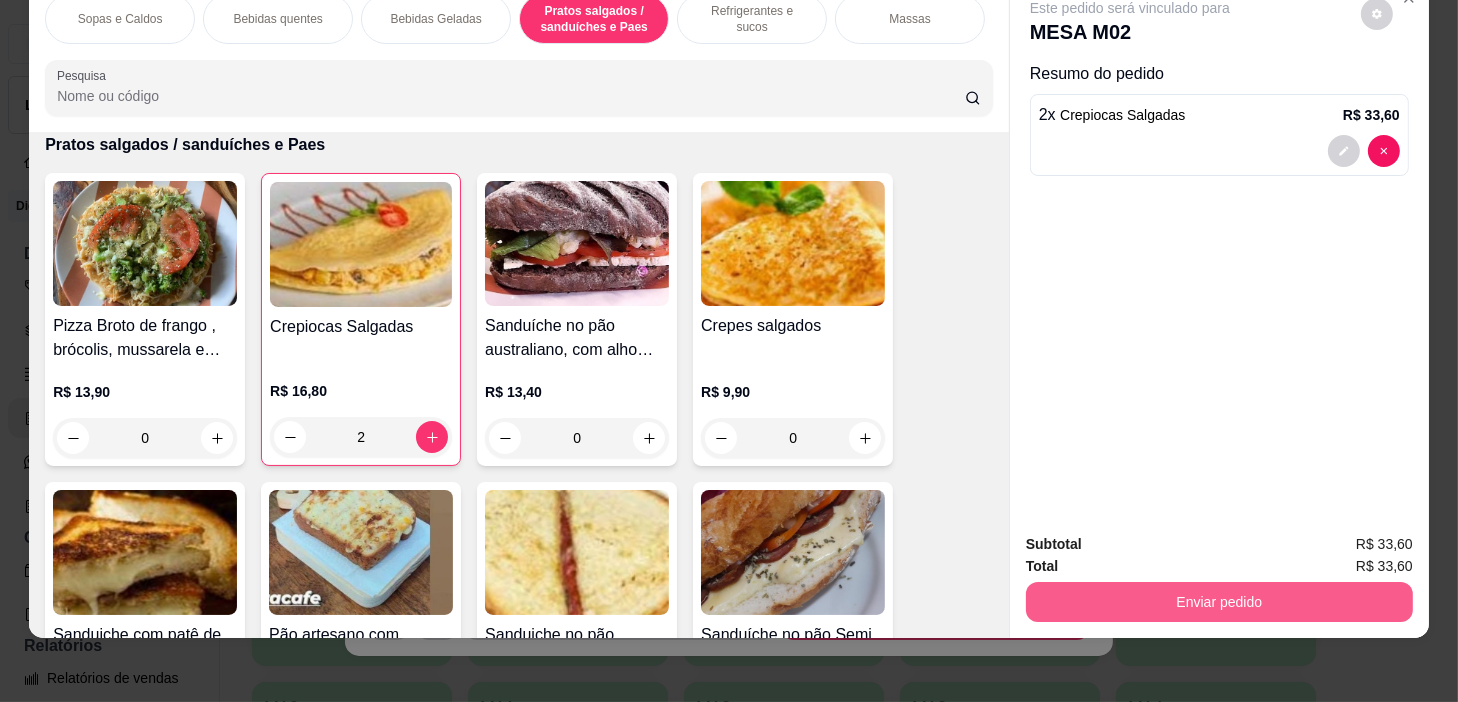 click on "Enviar pedido" at bounding box center (1219, 602) 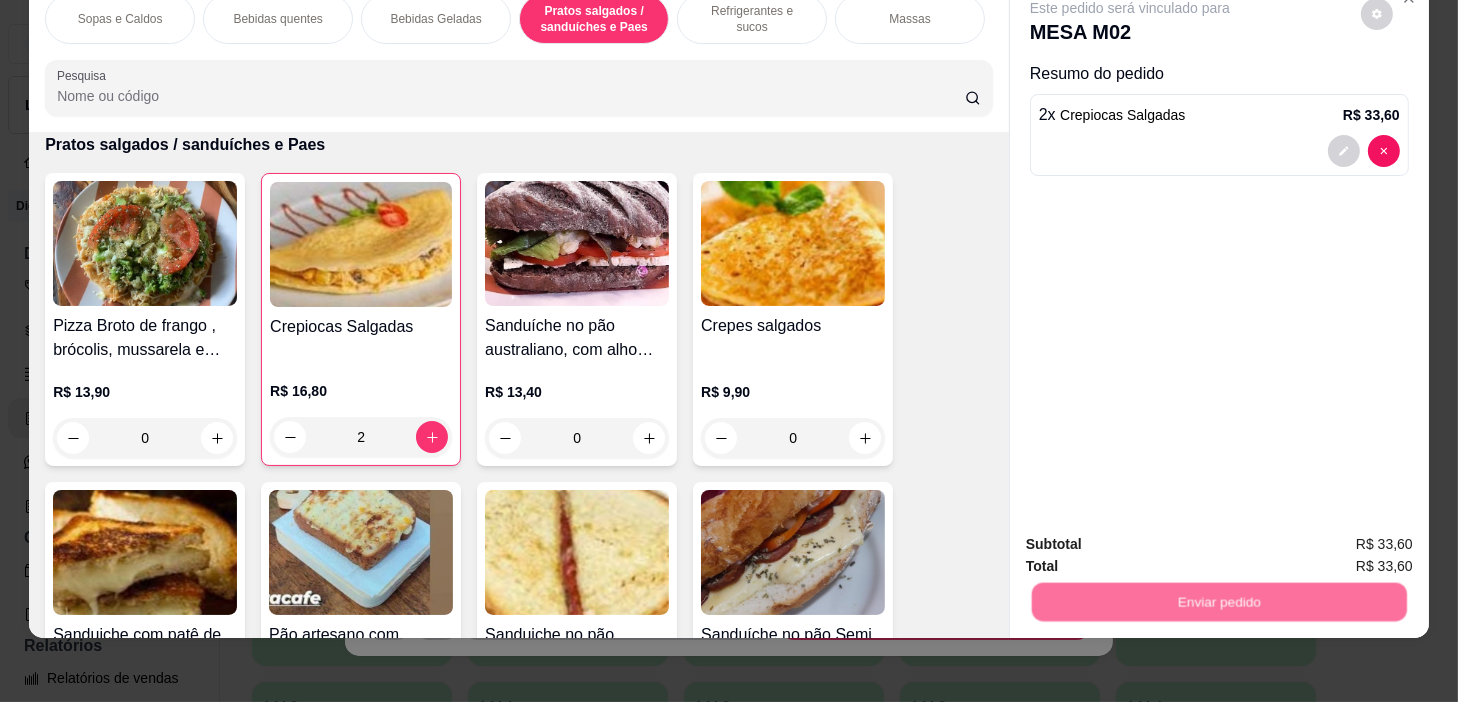 click on "Não registrar e enviar pedido" at bounding box center [1154, 539] 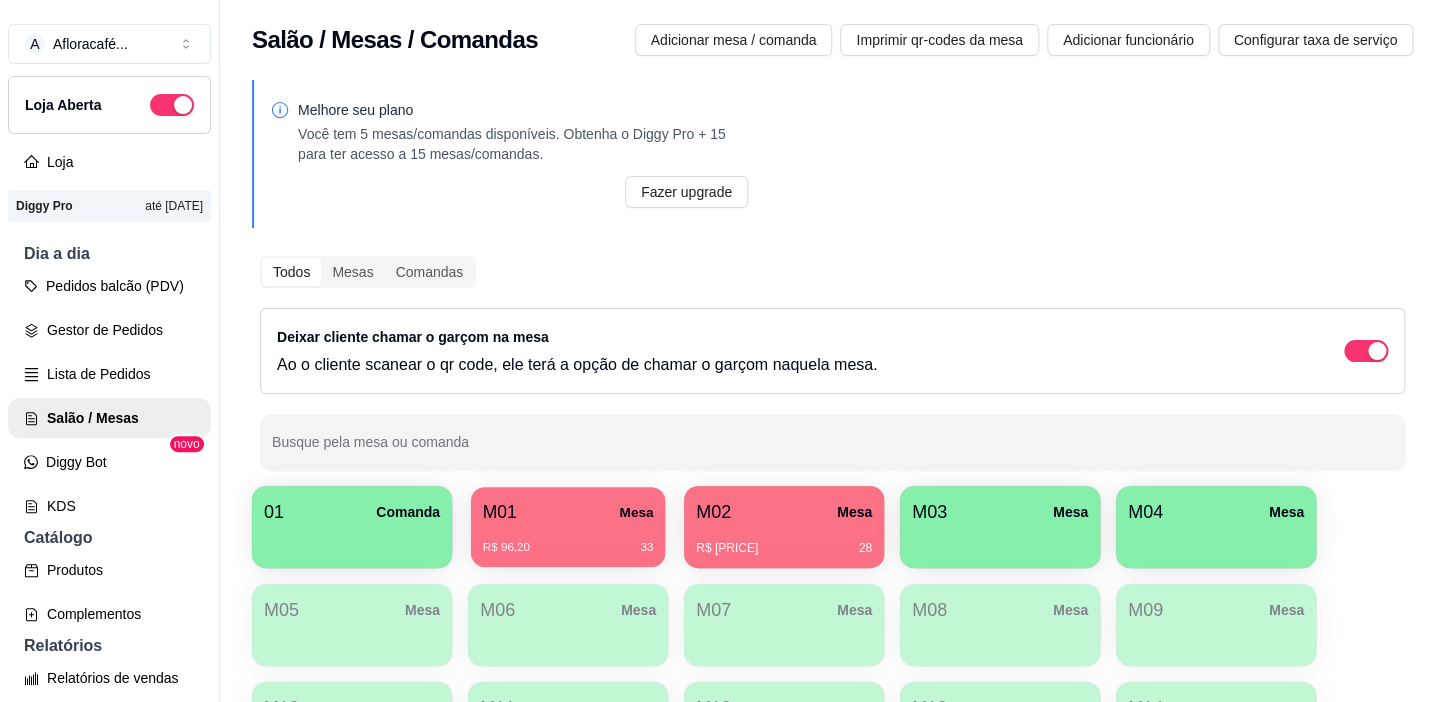 click on "R$ 96,20 33" at bounding box center (568, 548) 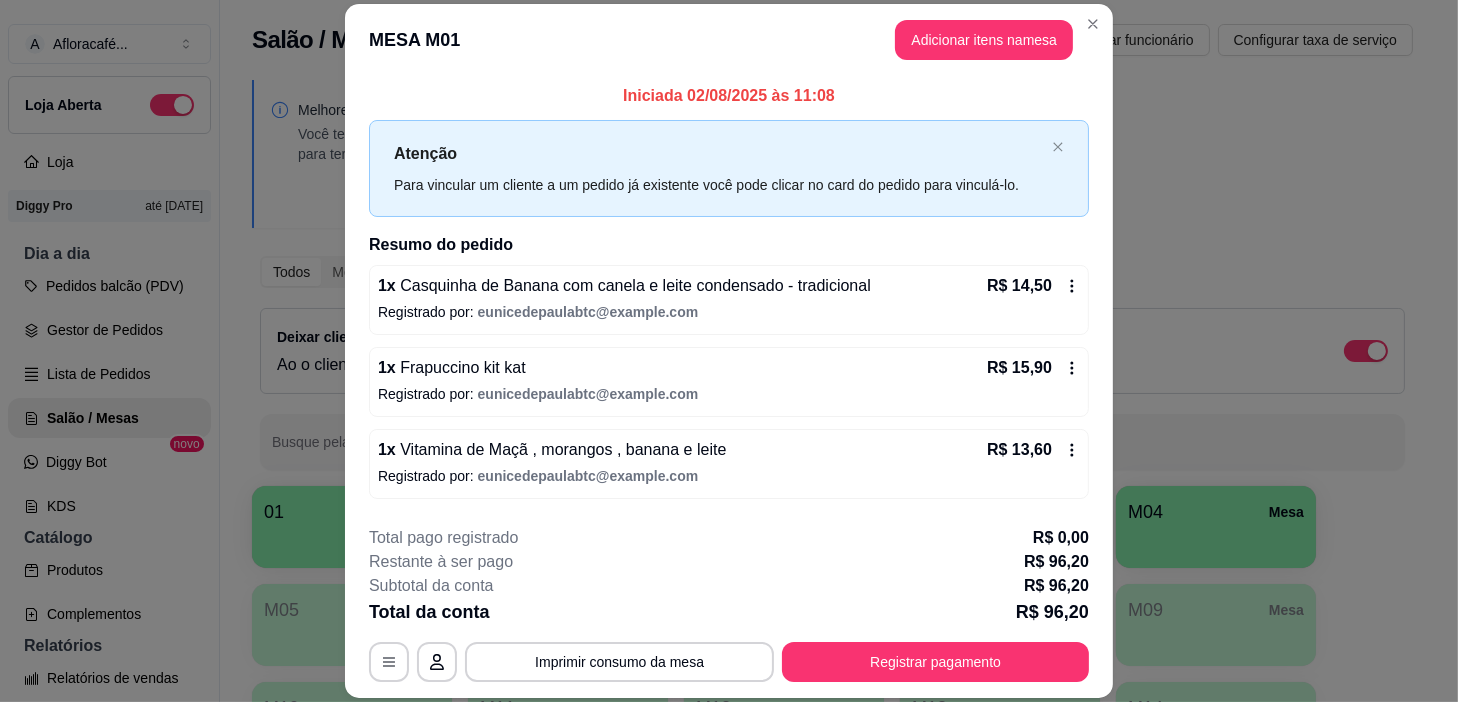 scroll, scrollTop: 60, scrollLeft: 0, axis: vertical 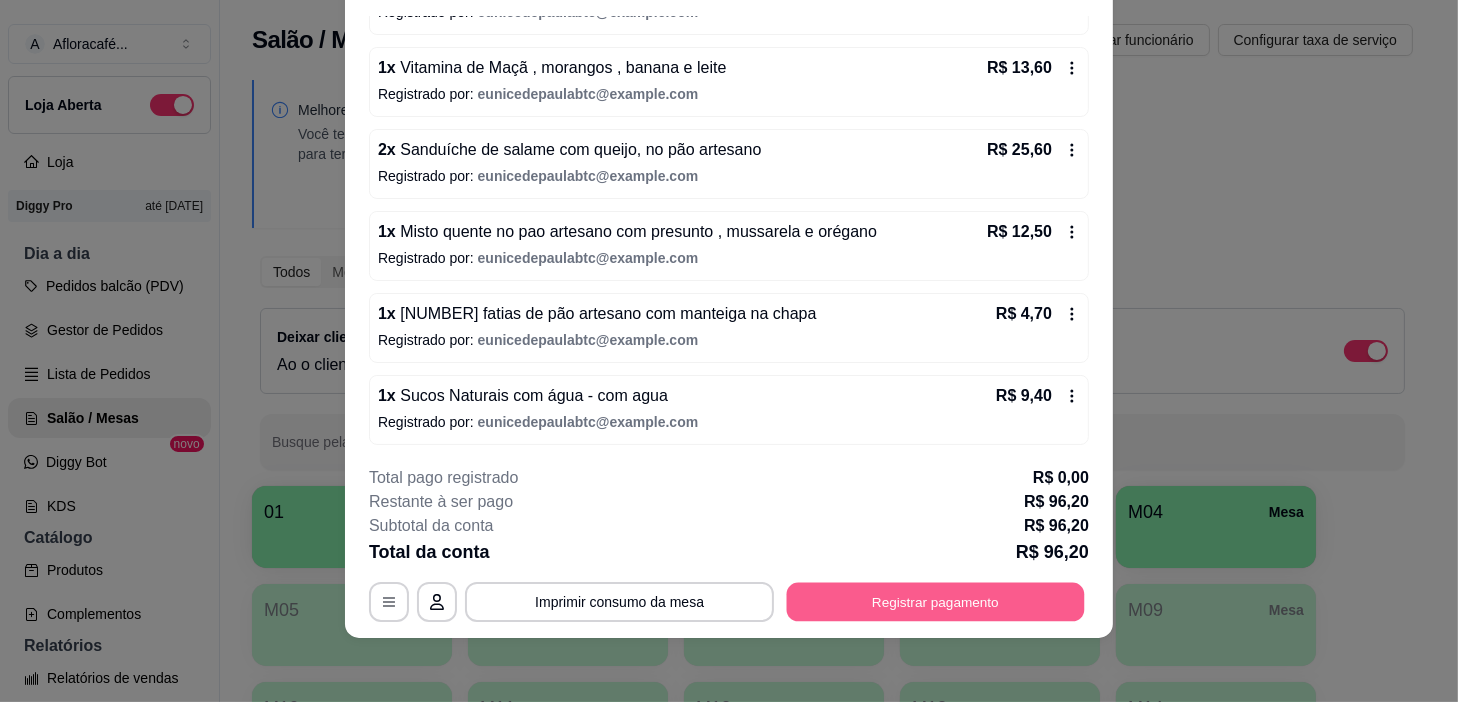 click on "Registrar pagamento" at bounding box center [936, 602] 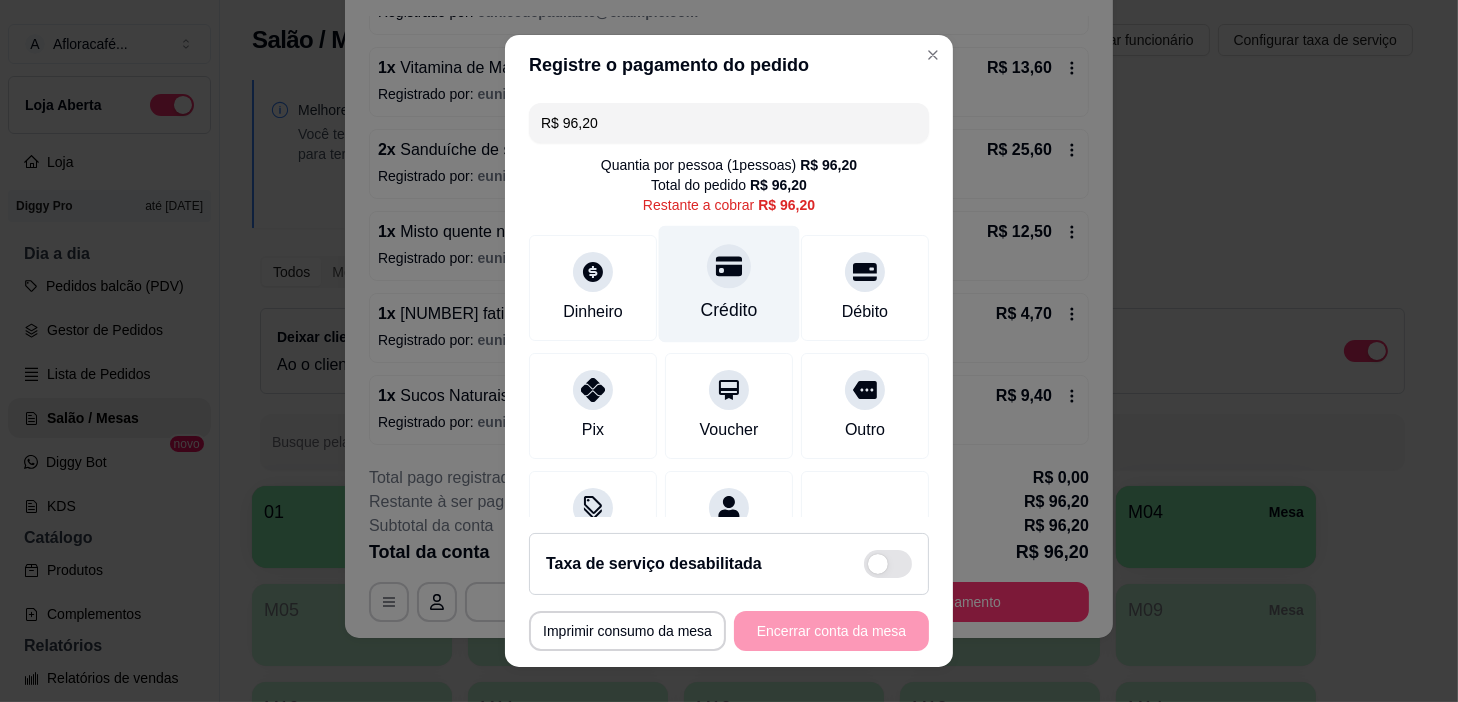 click on "Crédito" at bounding box center [729, 284] 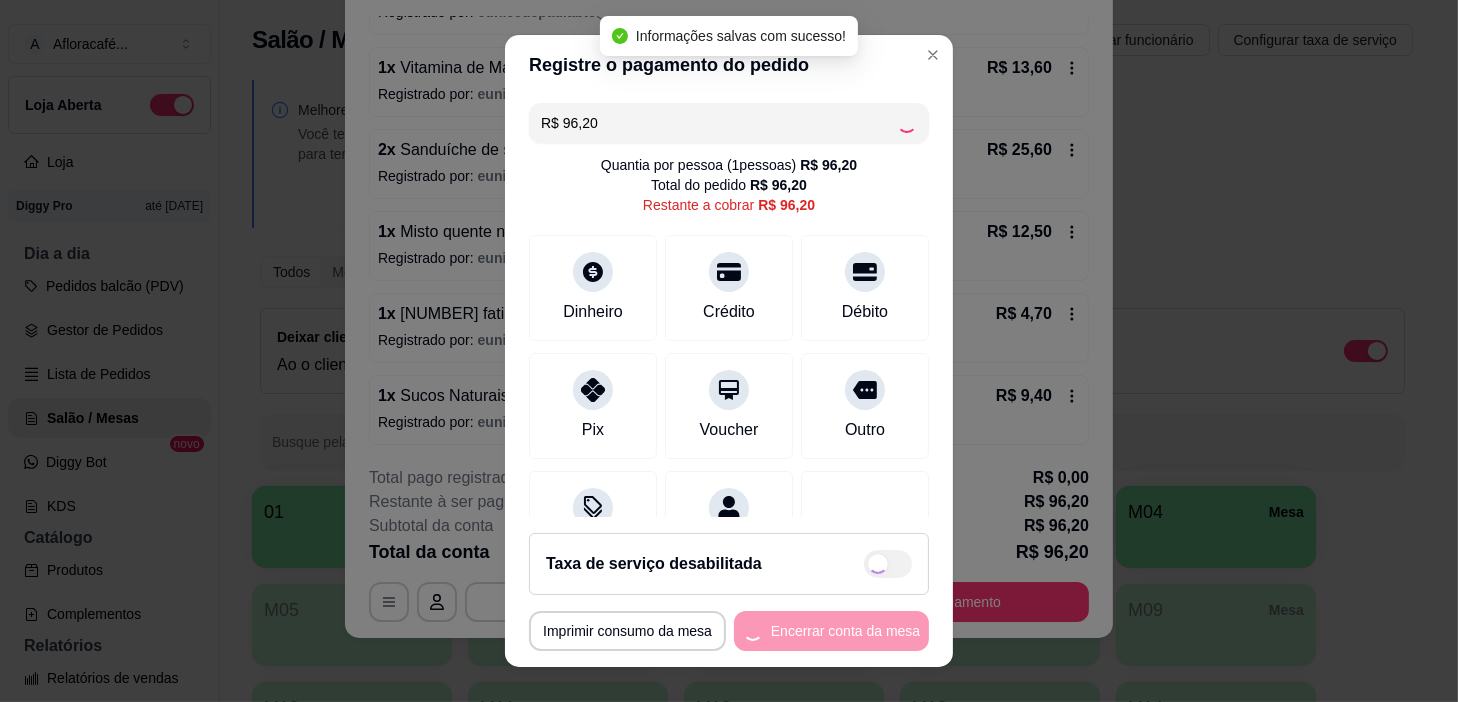 type on "R$ 0,00" 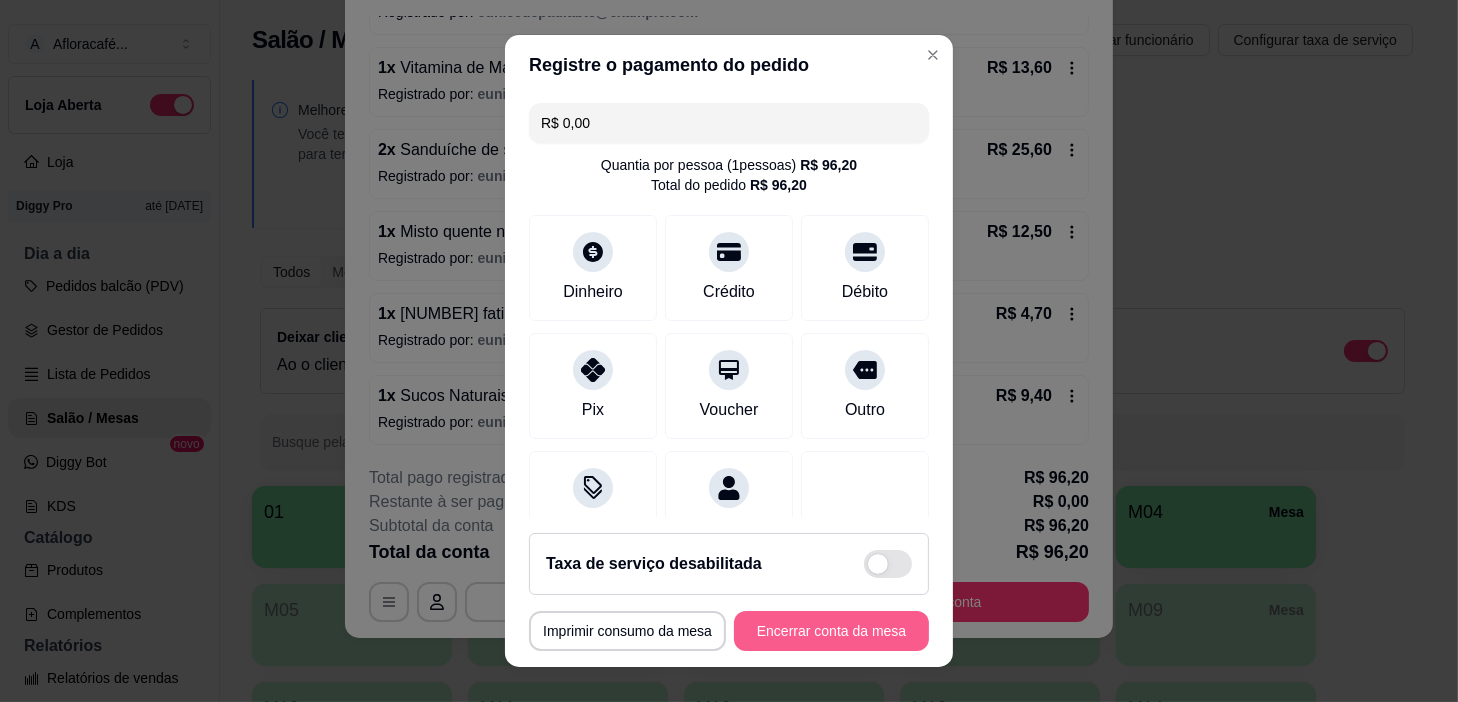 click on "Encerrar conta da mesa" at bounding box center [831, 631] 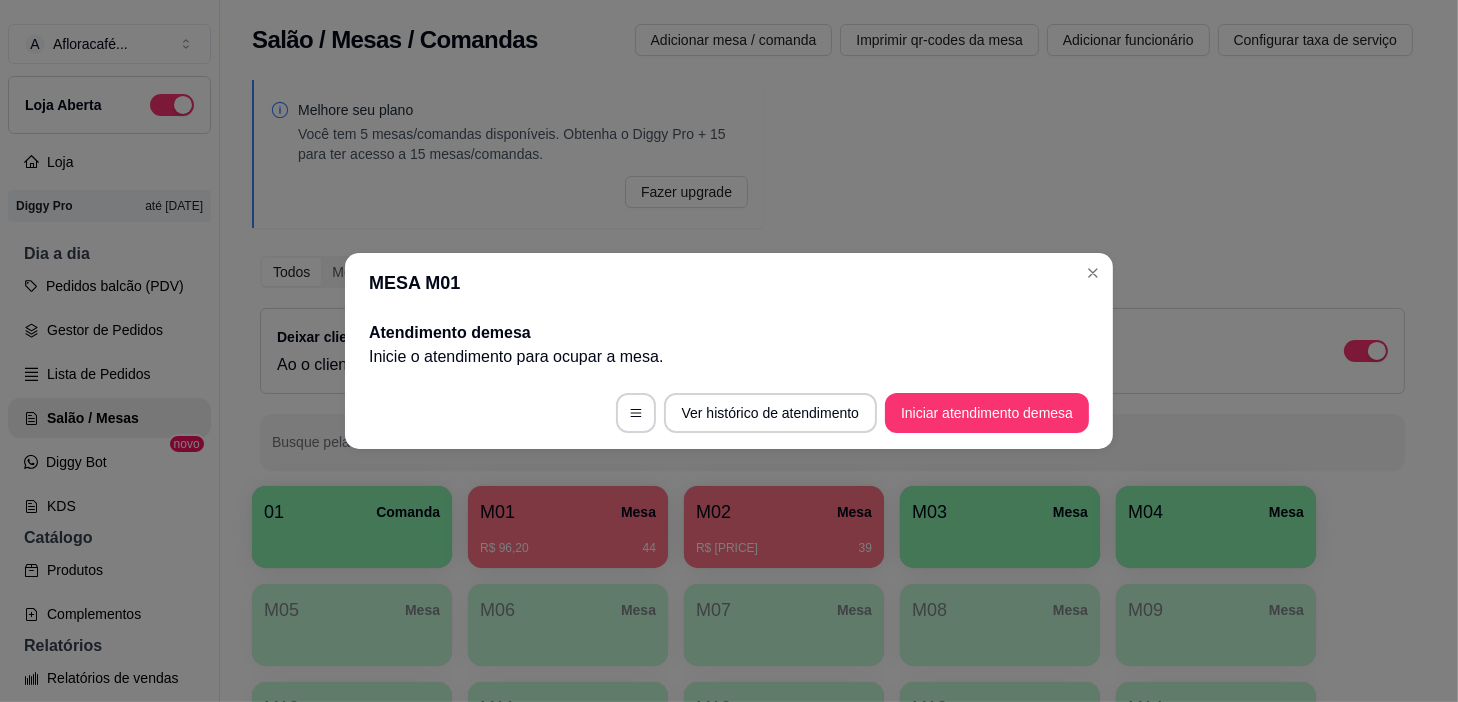 scroll, scrollTop: 0, scrollLeft: 0, axis: both 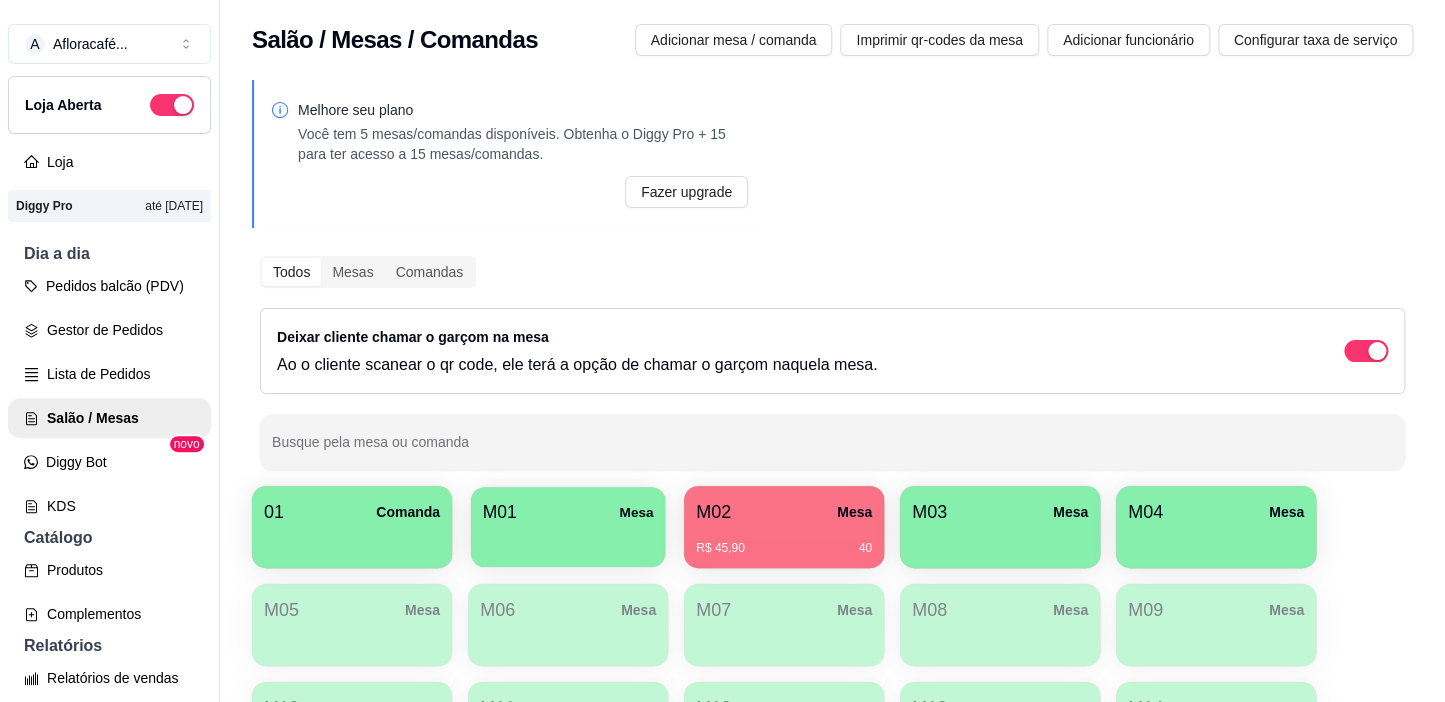 click at bounding box center [568, 540] 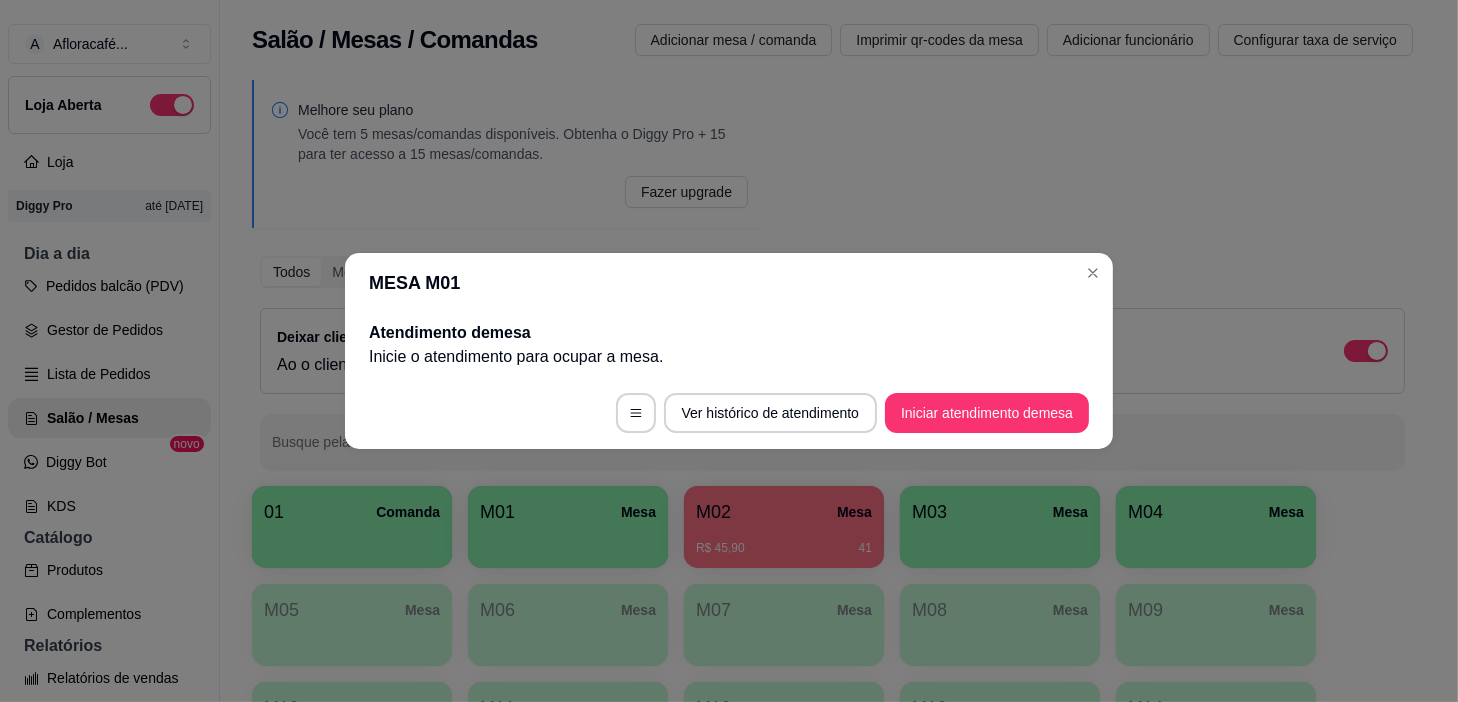 drag, startPoint x: 1067, startPoint y: 259, endPoint x: 1090, endPoint y: 294, distance: 41.880783 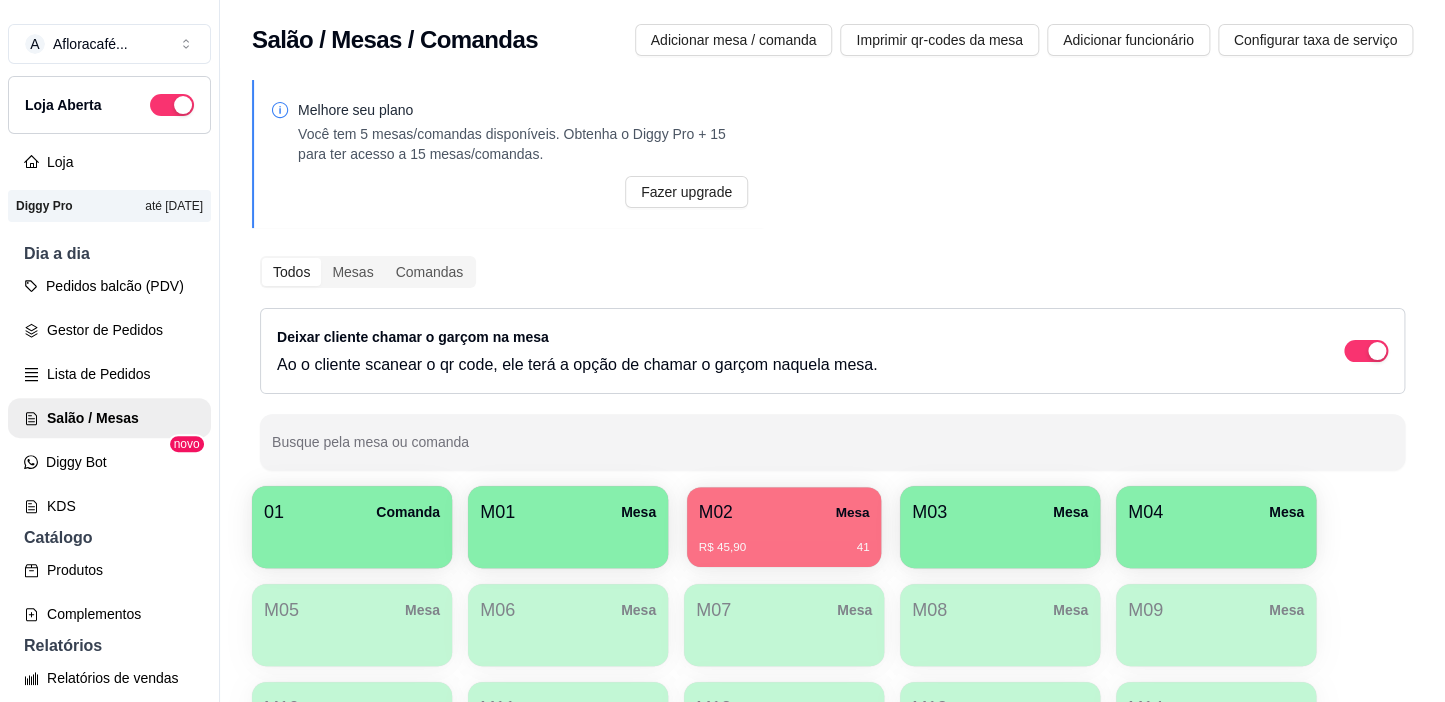 click on "M02 Mesa R$ 45,90 41" at bounding box center (784, 527) 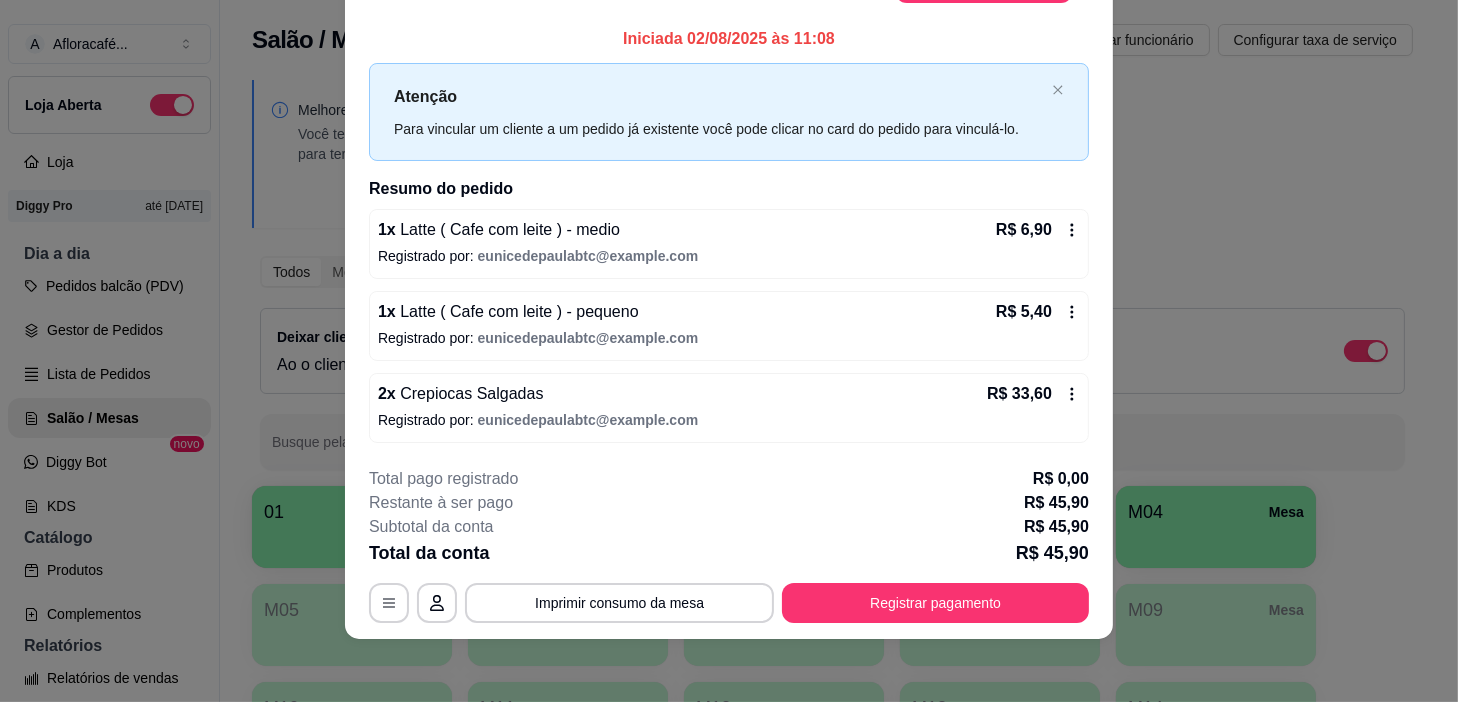 scroll, scrollTop: 0, scrollLeft: 0, axis: both 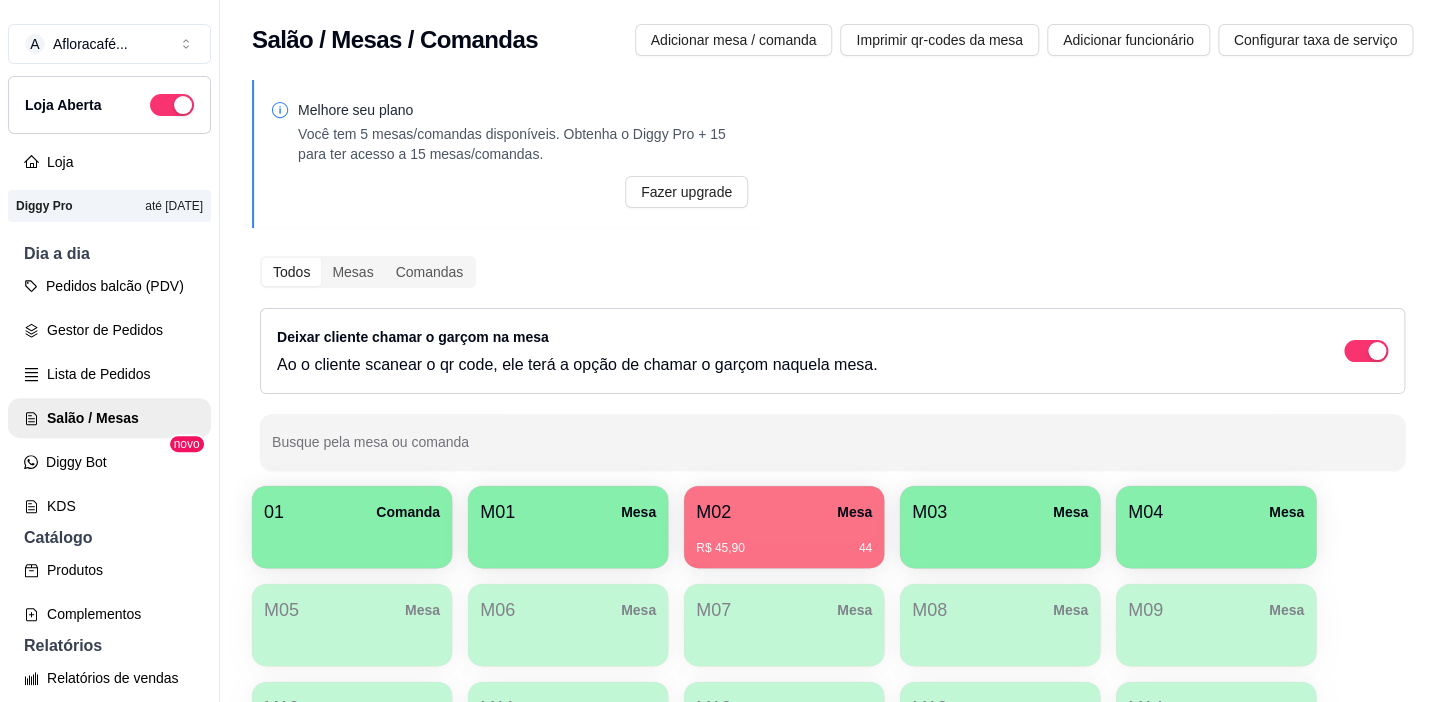 click on "M01 Mesa" at bounding box center [568, 512] 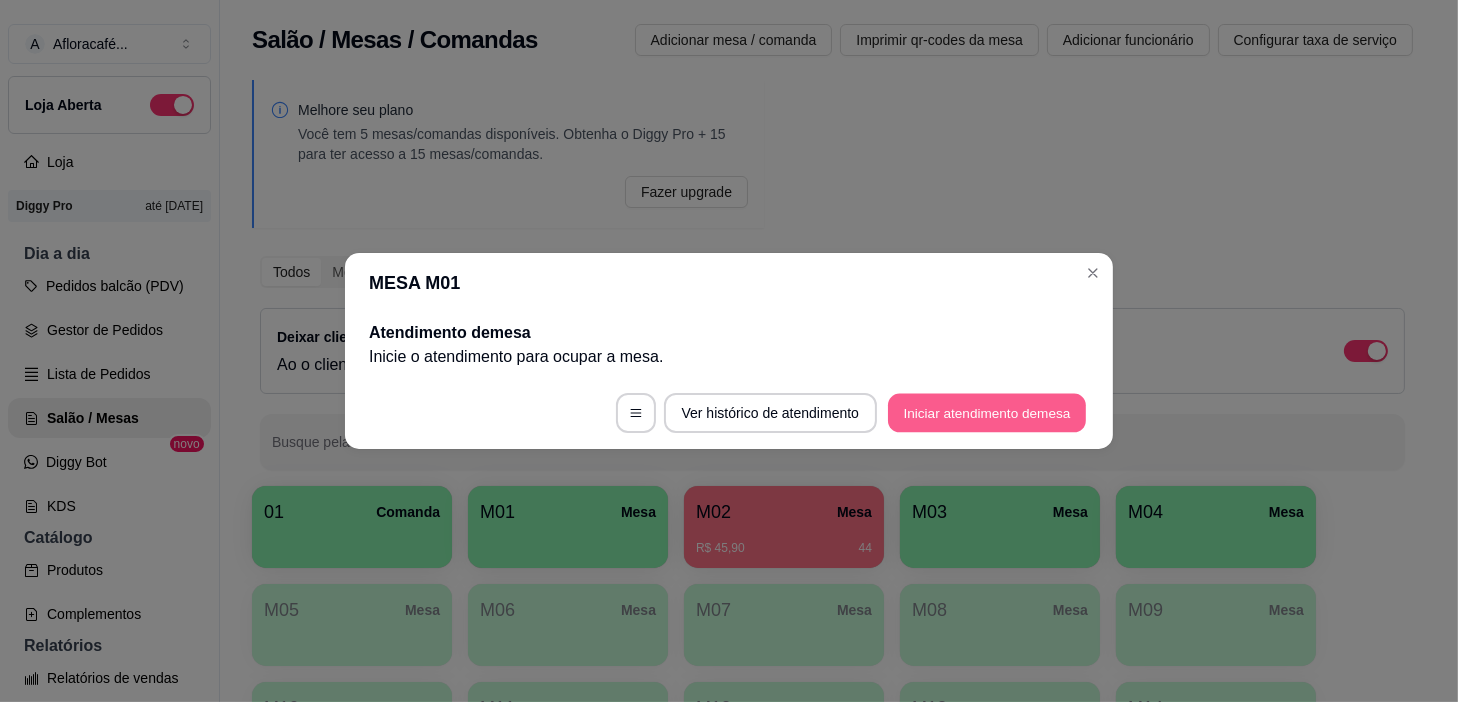 click on "Iniciar atendimento de  mesa" at bounding box center (987, 413) 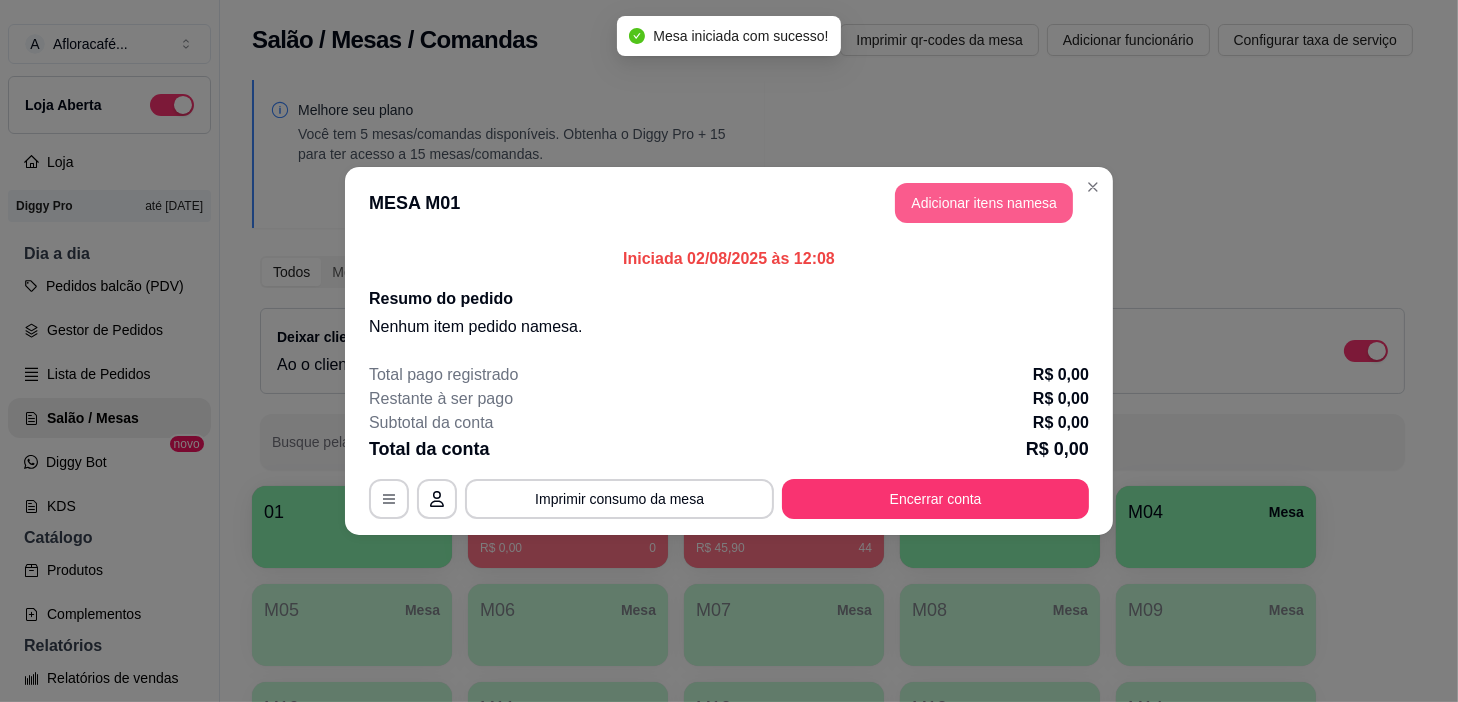 click on "Adicionar itens na  mesa" at bounding box center [984, 203] 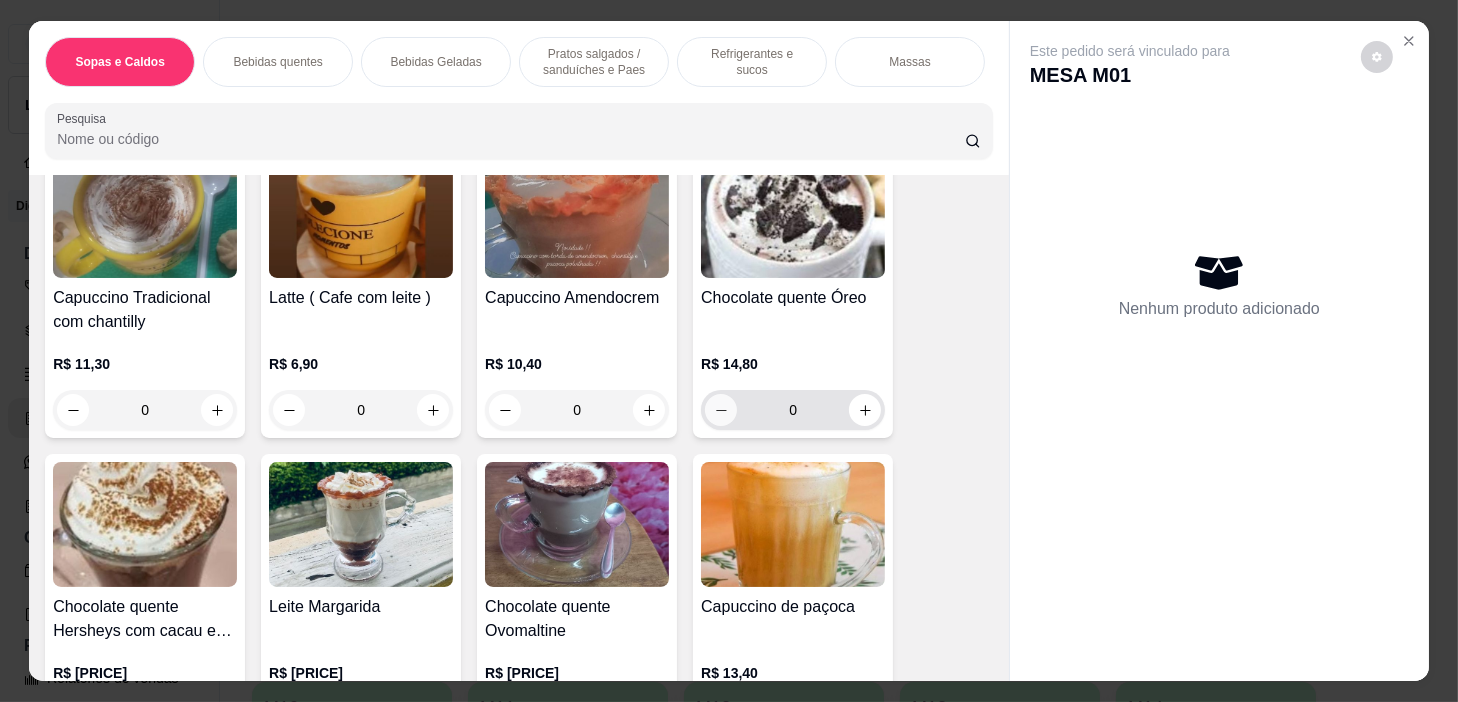 scroll, scrollTop: 1090, scrollLeft: 0, axis: vertical 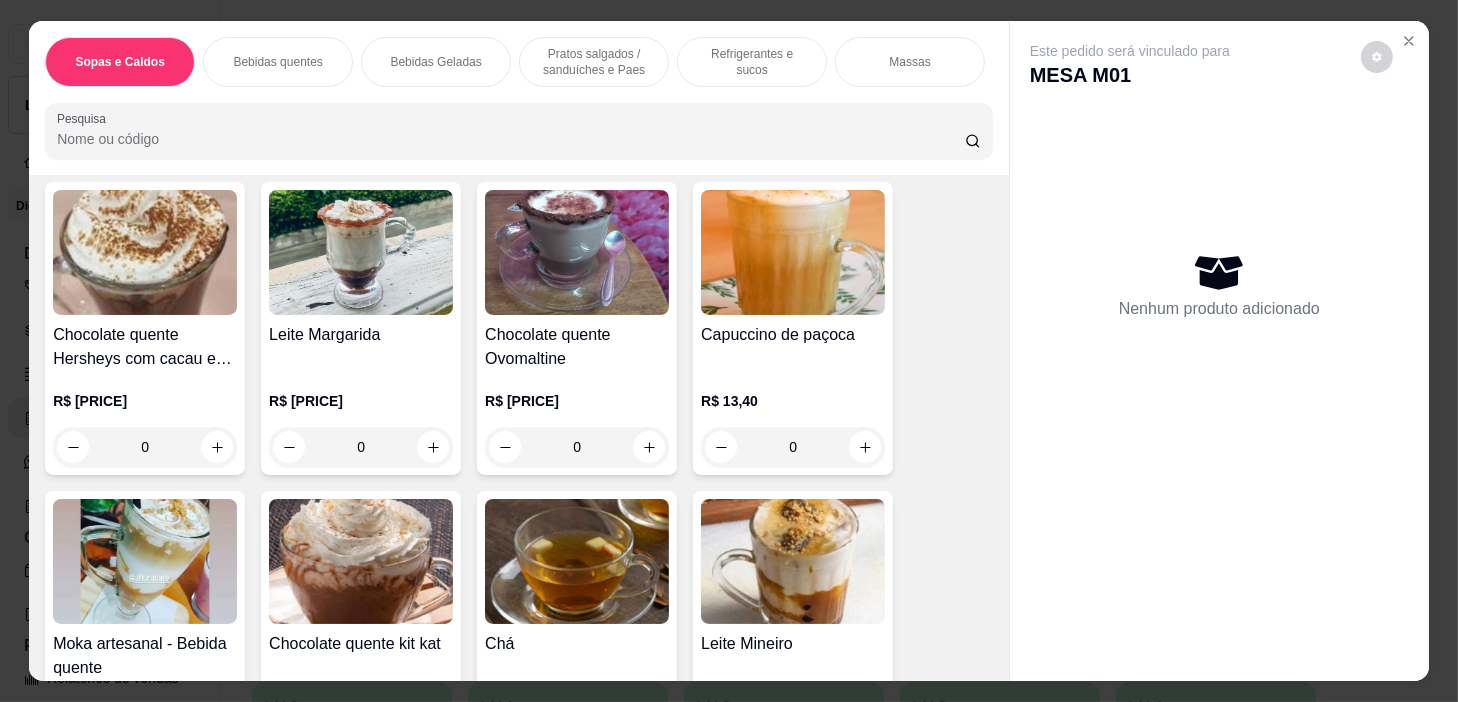 click on "0" at bounding box center (577, 447) 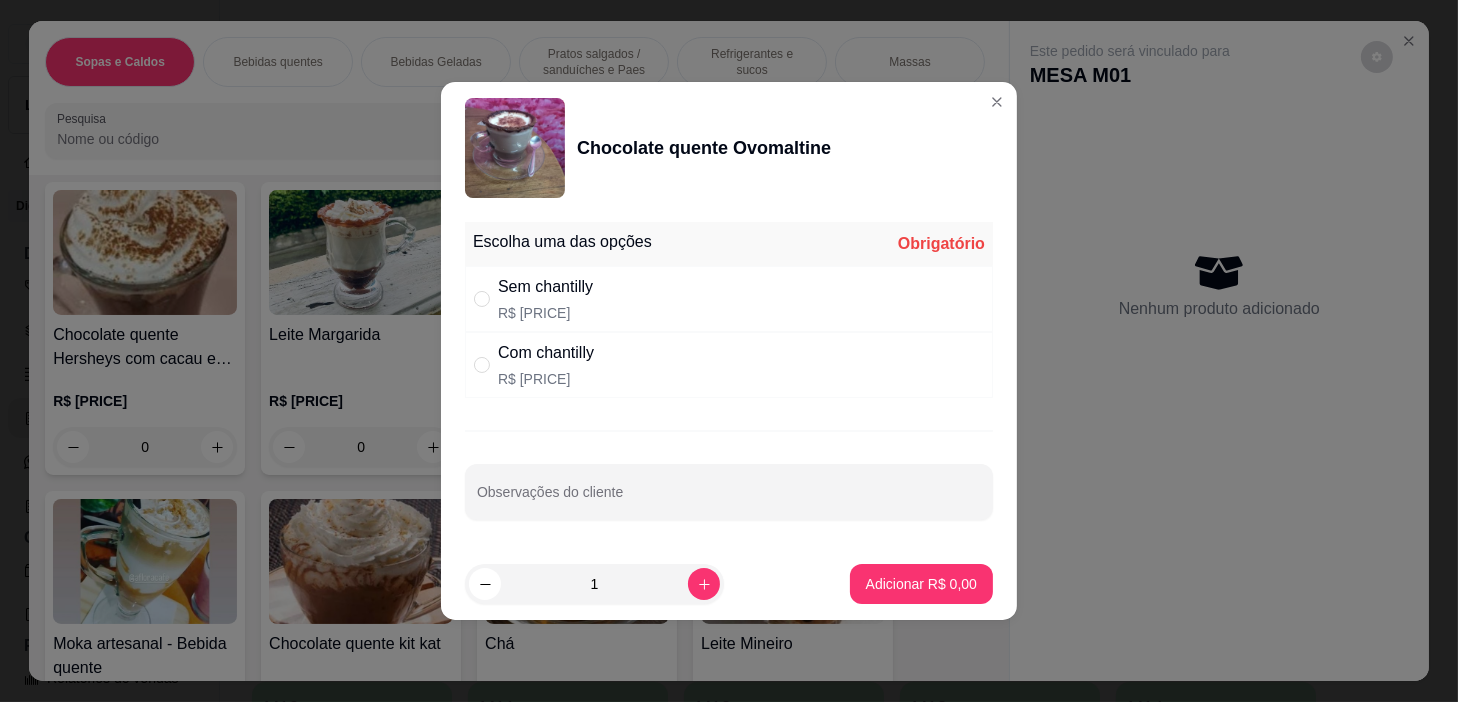 click on "Sem chantilly  R$ 9,80" at bounding box center (729, 299) 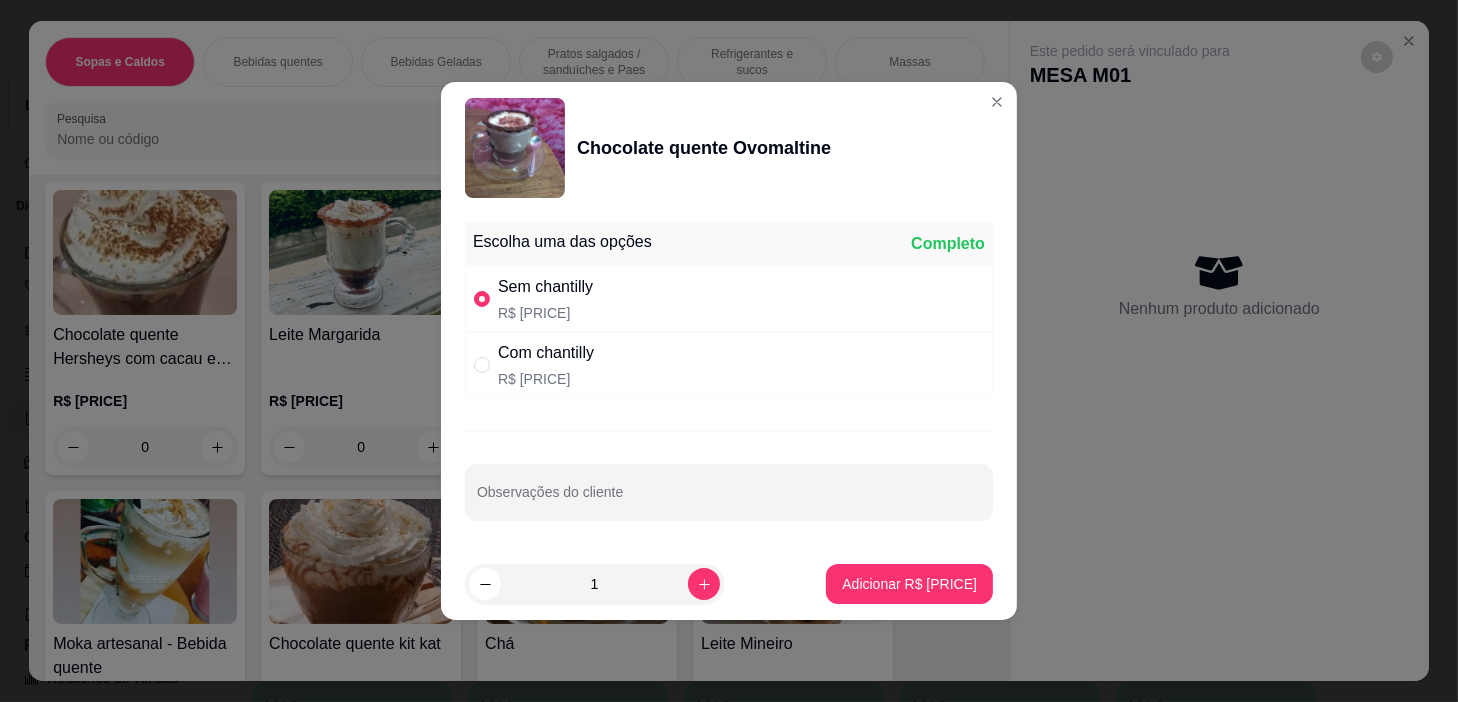 click on "Escolha uma das opções Completo Sem chantilly  R$ 9,80 Com chantilly  R$ 10,80 Observações do cliente" at bounding box center (729, 381) 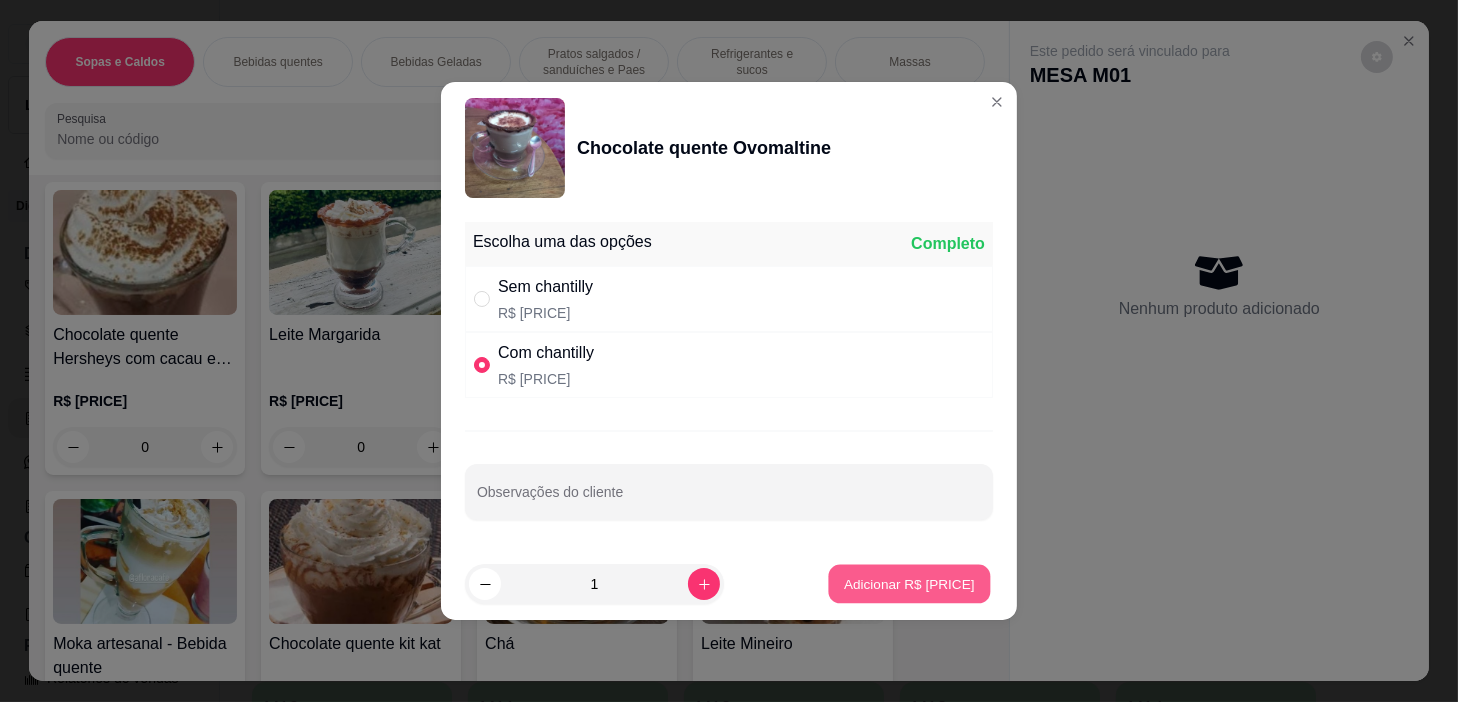 click on "Adicionar   R$ 10,80" at bounding box center (909, 583) 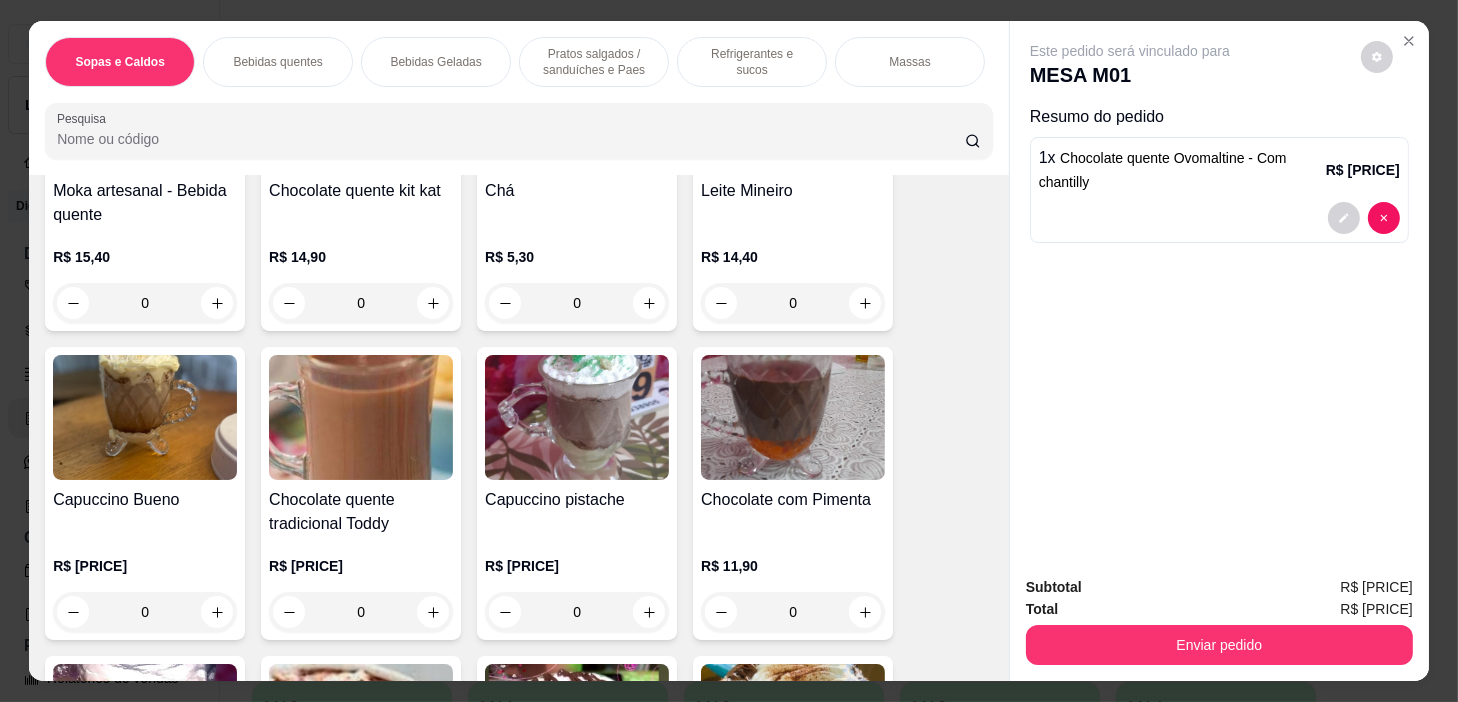 scroll, scrollTop: 1636, scrollLeft: 0, axis: vertical 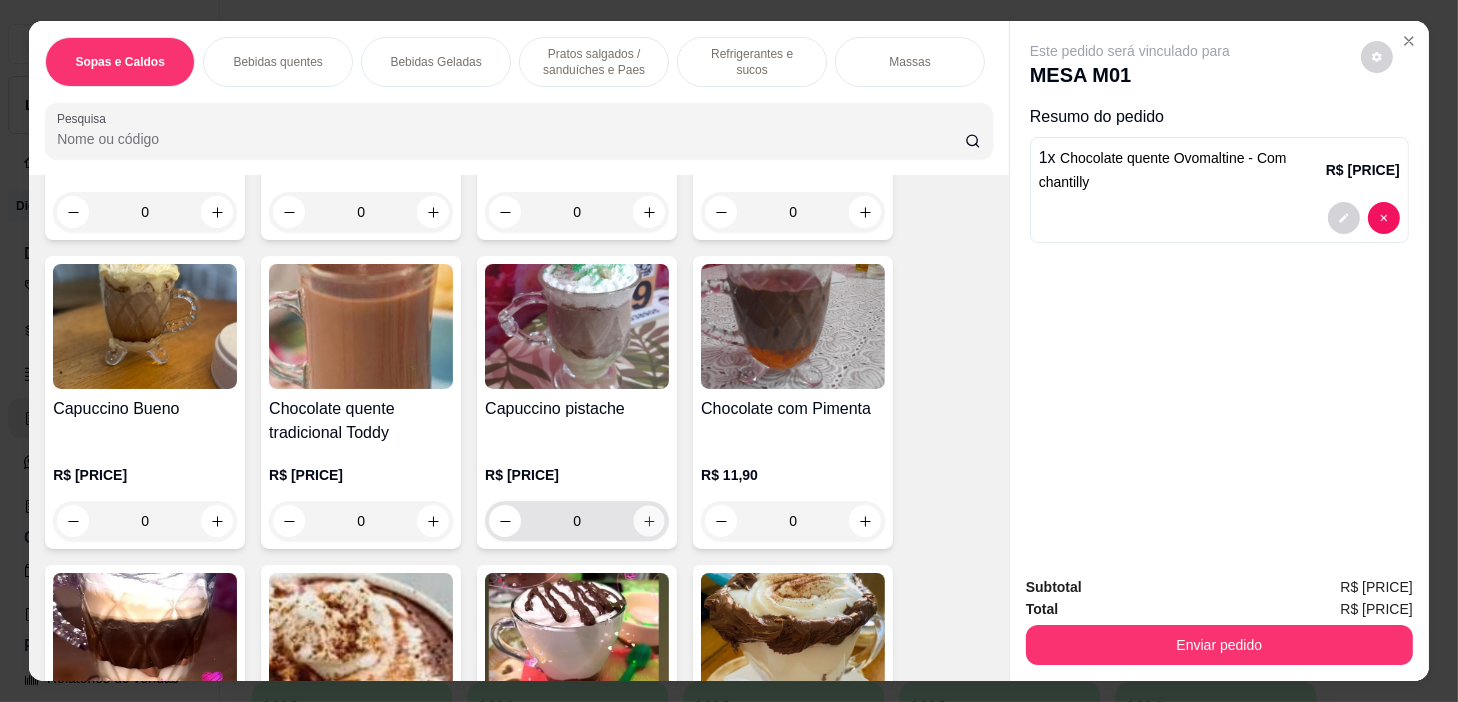 click 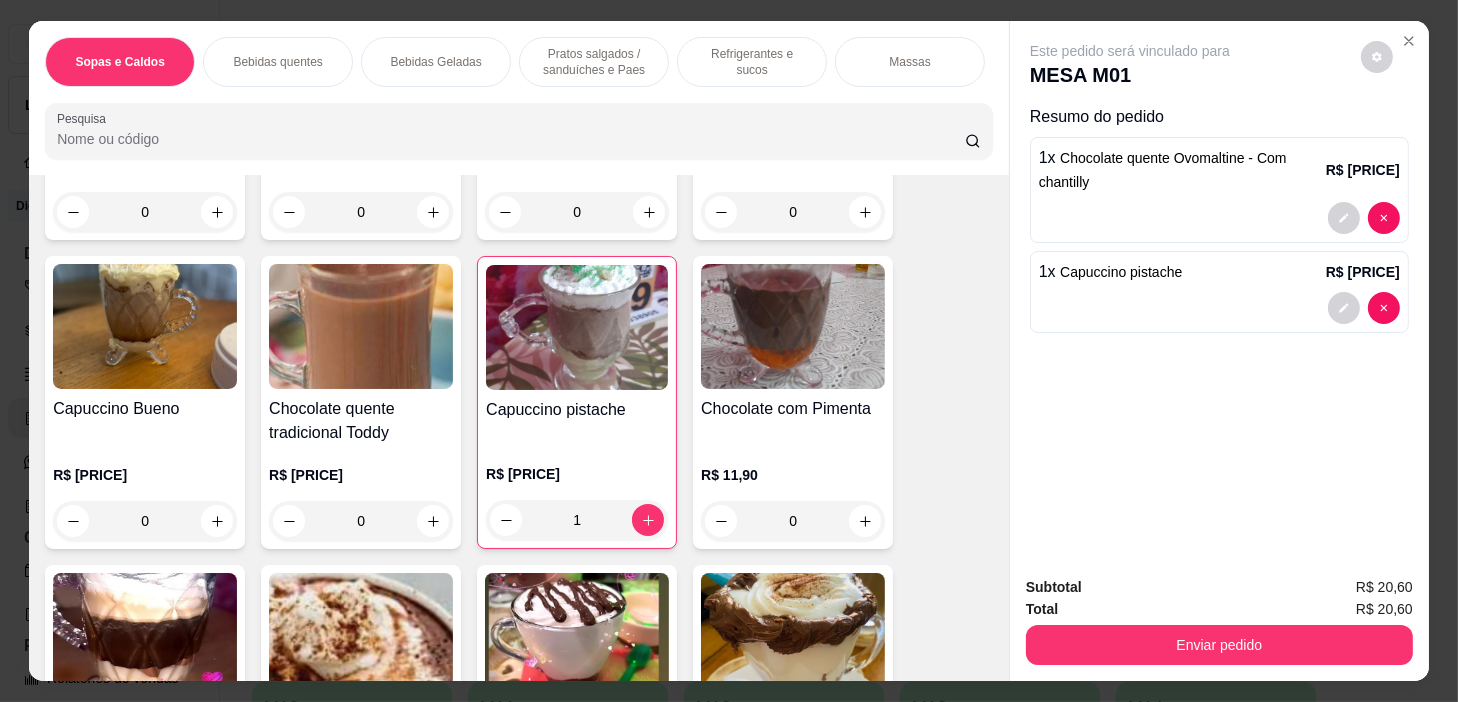scroll, scrollTop: 2090, scrollLeft: 0, axis: vertical 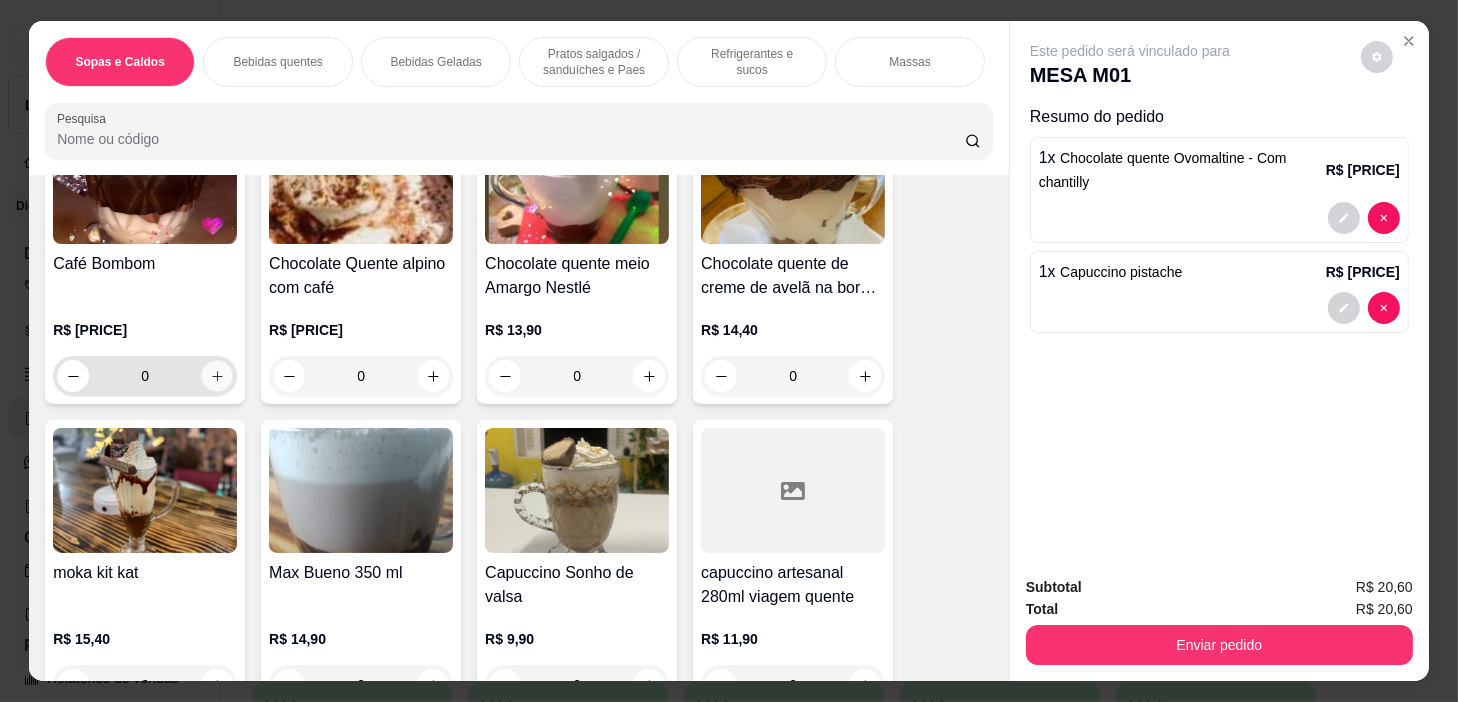 click at bounding box center (217, 376) 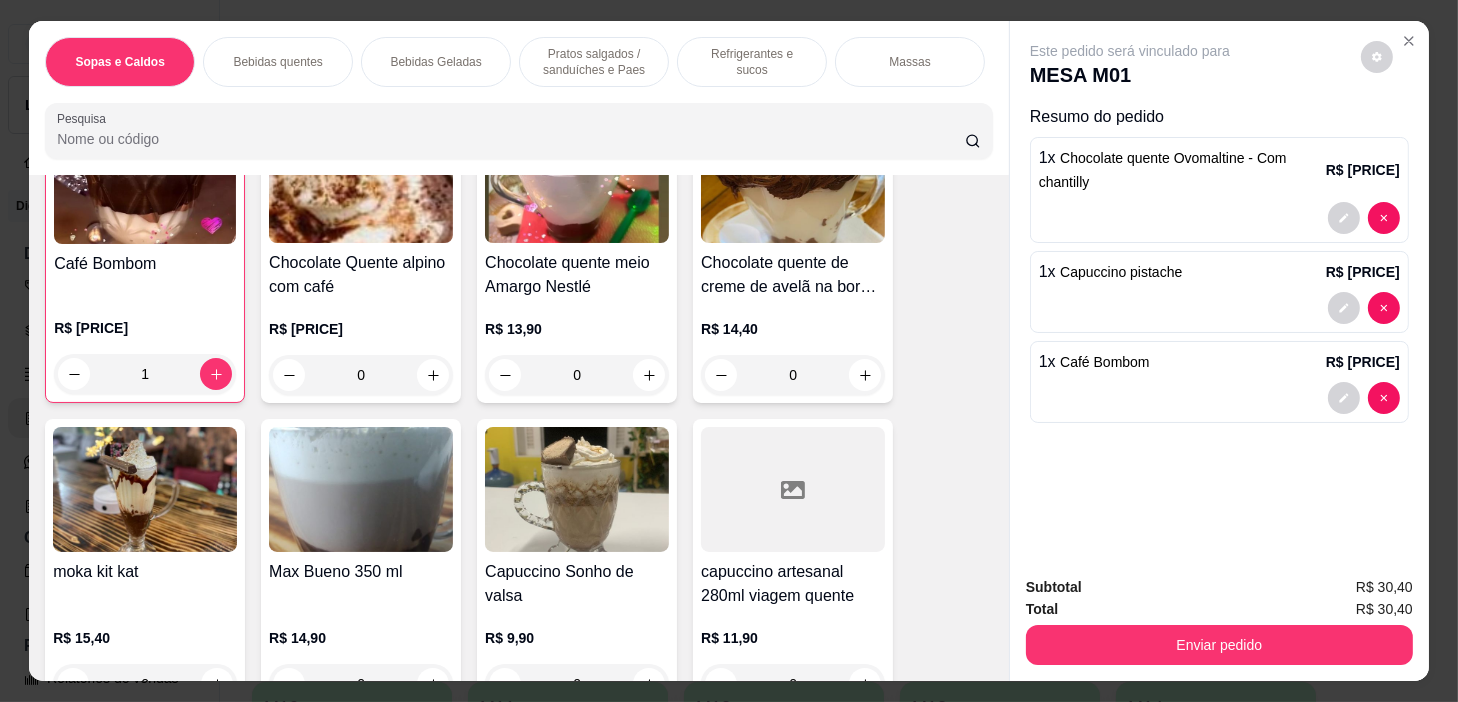 click on "Pratos salgados / sanduíches e Paes" at bounding box center (594, 62) 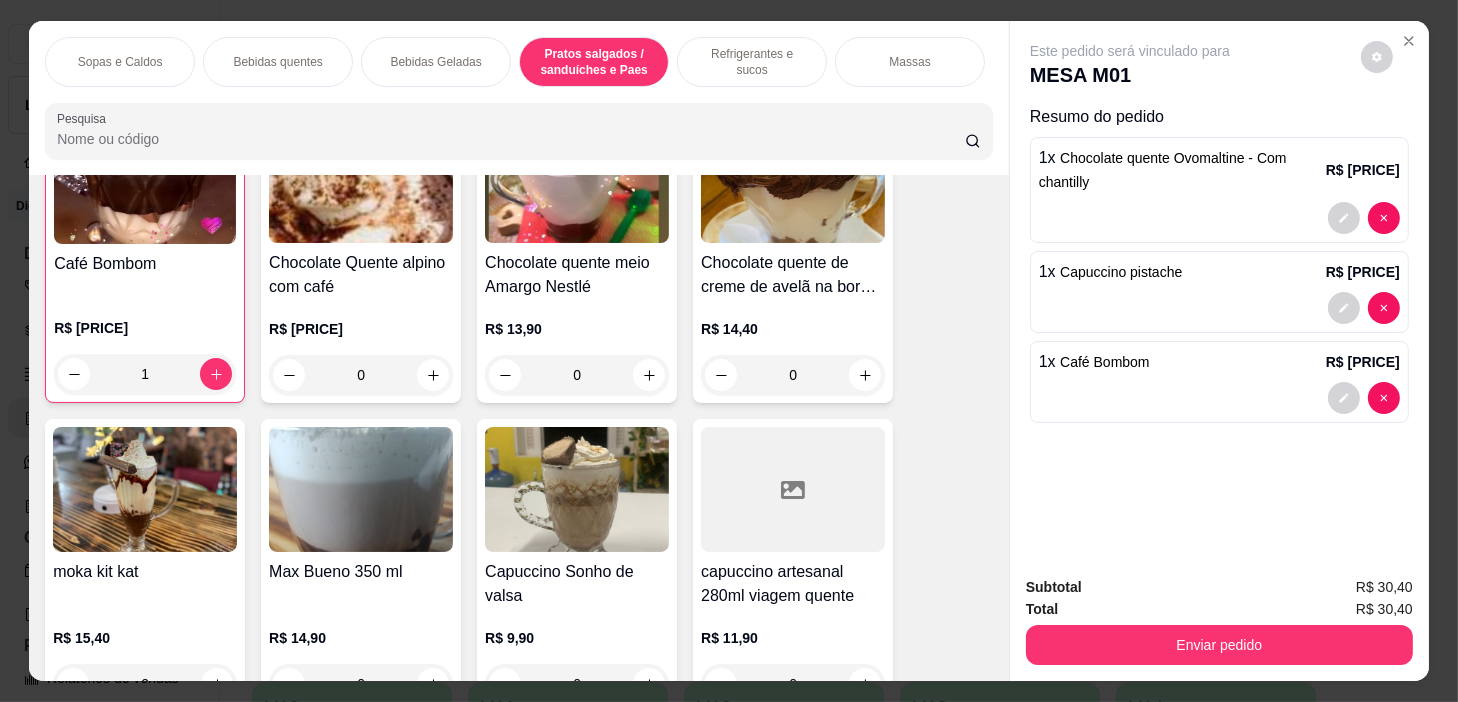 scroll, scrollTop: 5416, scrollLeft: 0, axis: vertical 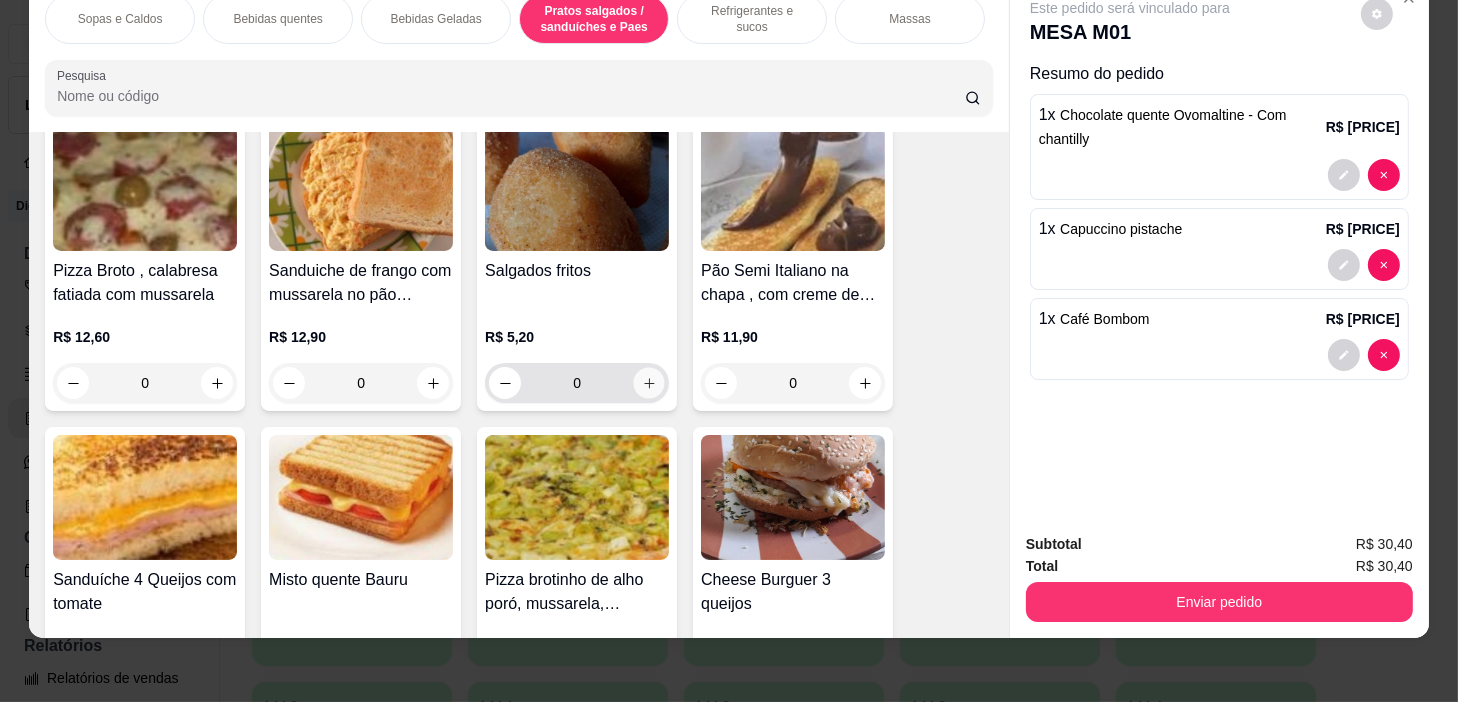 click 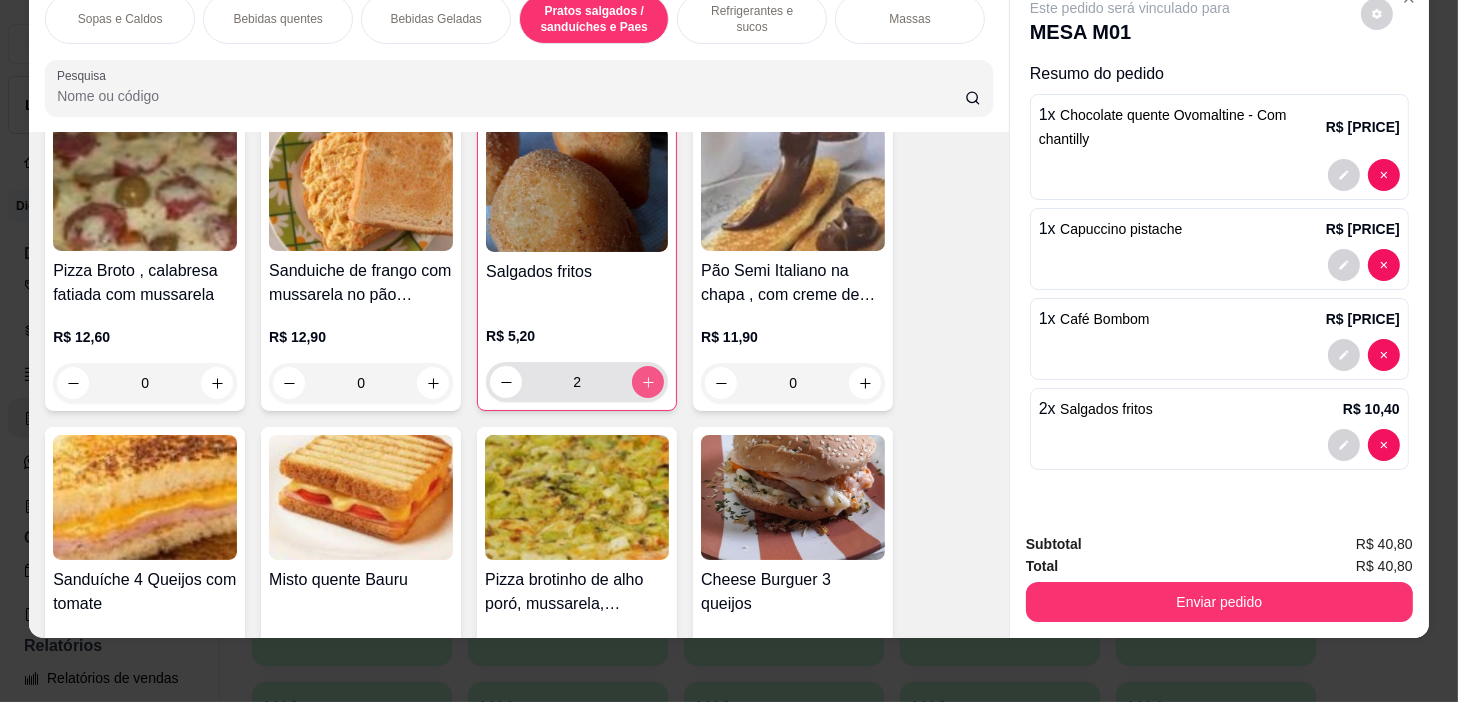 click at bounding box center [648, 382] 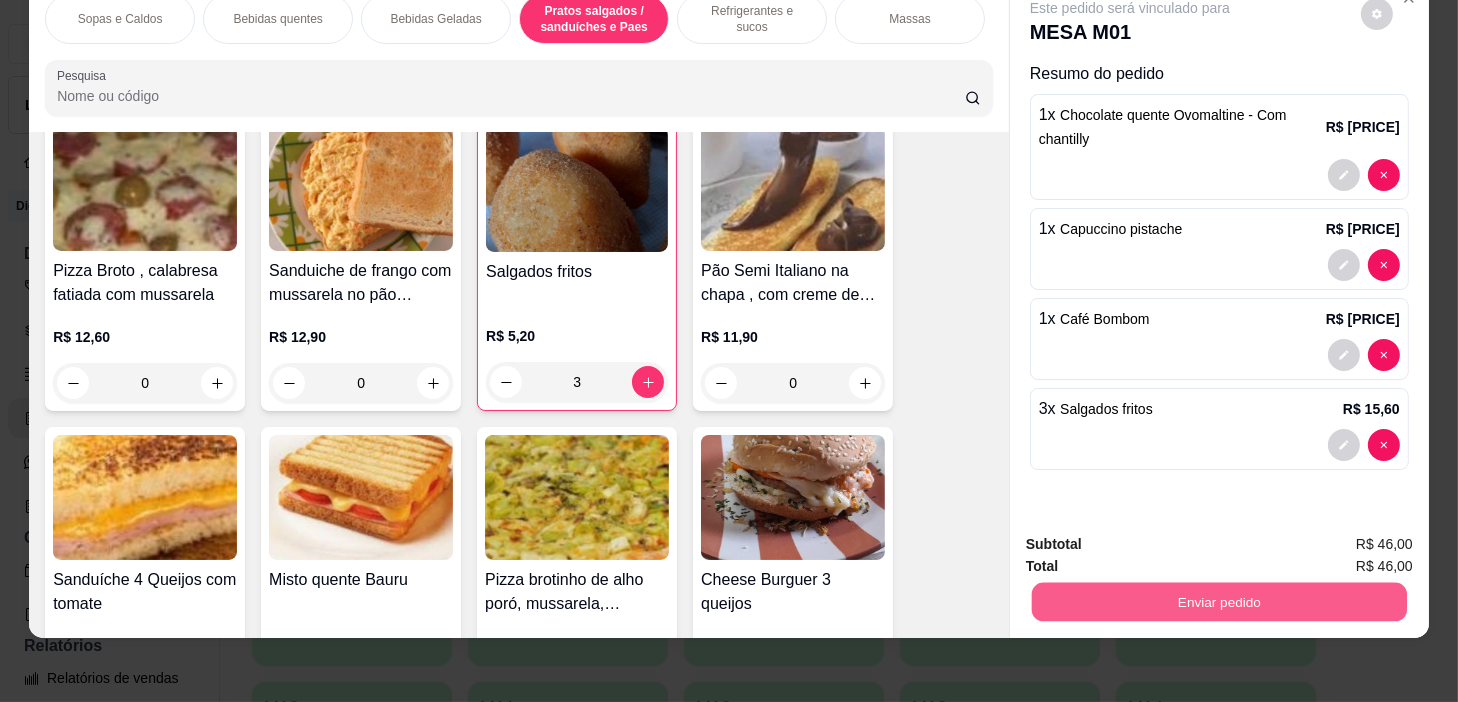 click on "Enviar pedido" at bounding box center [1219, 602] 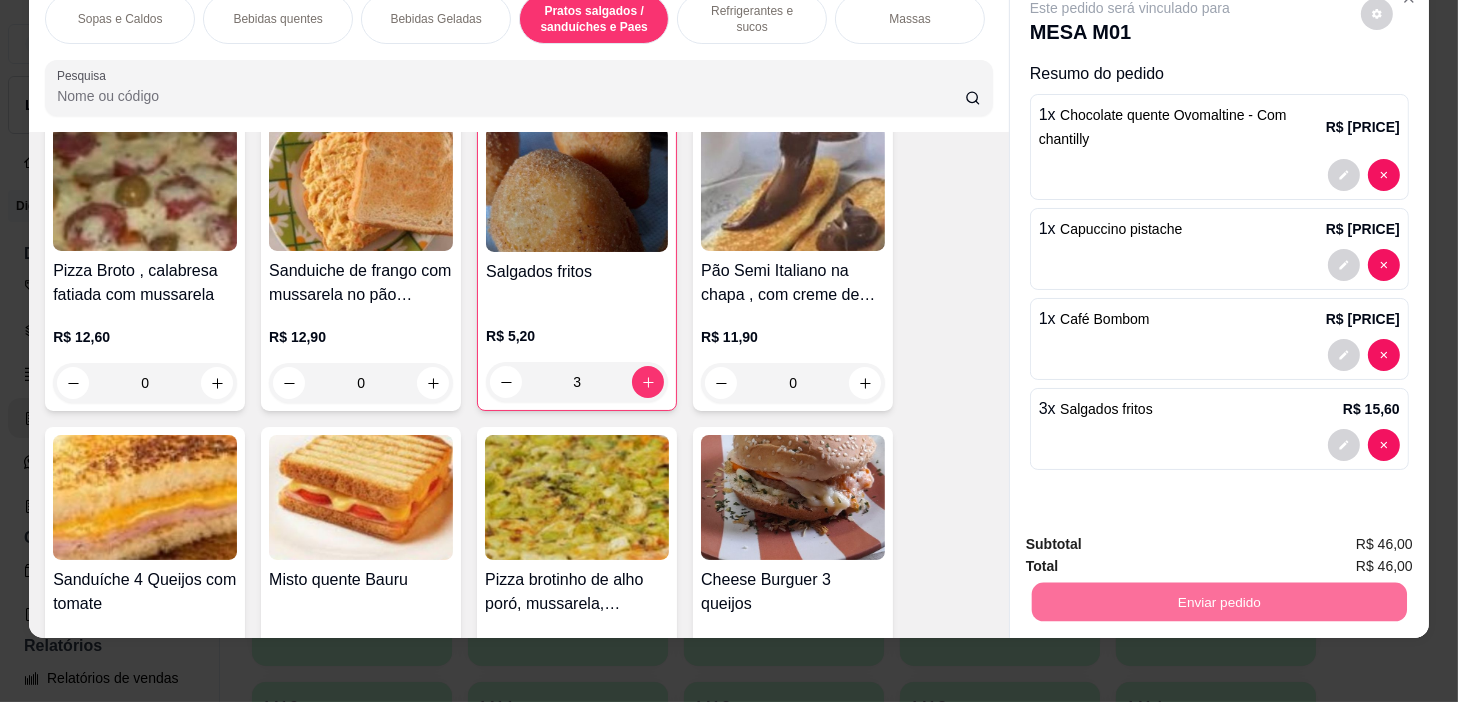 click on "Não registrar e enviar pedido" at bounding box center (1154, 538) 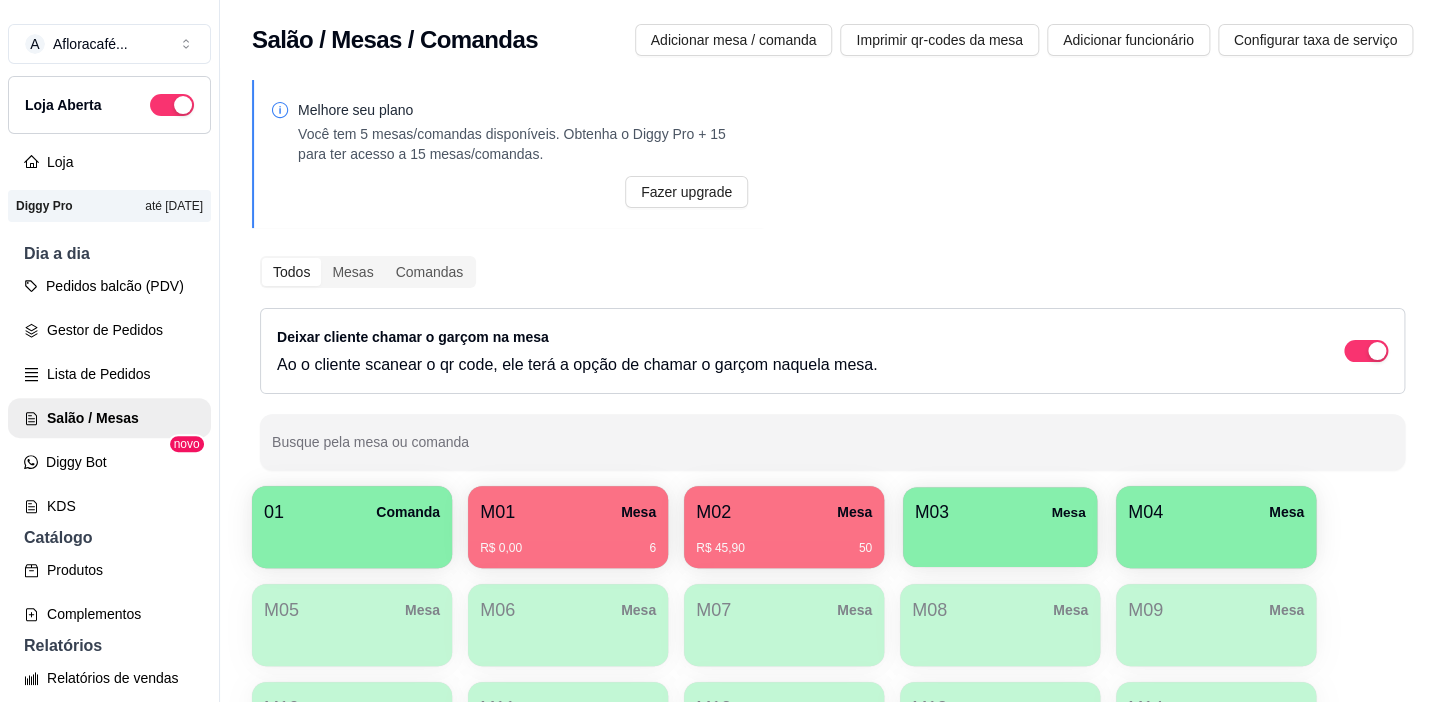 click on "M03" at bounding box center (932, 512) 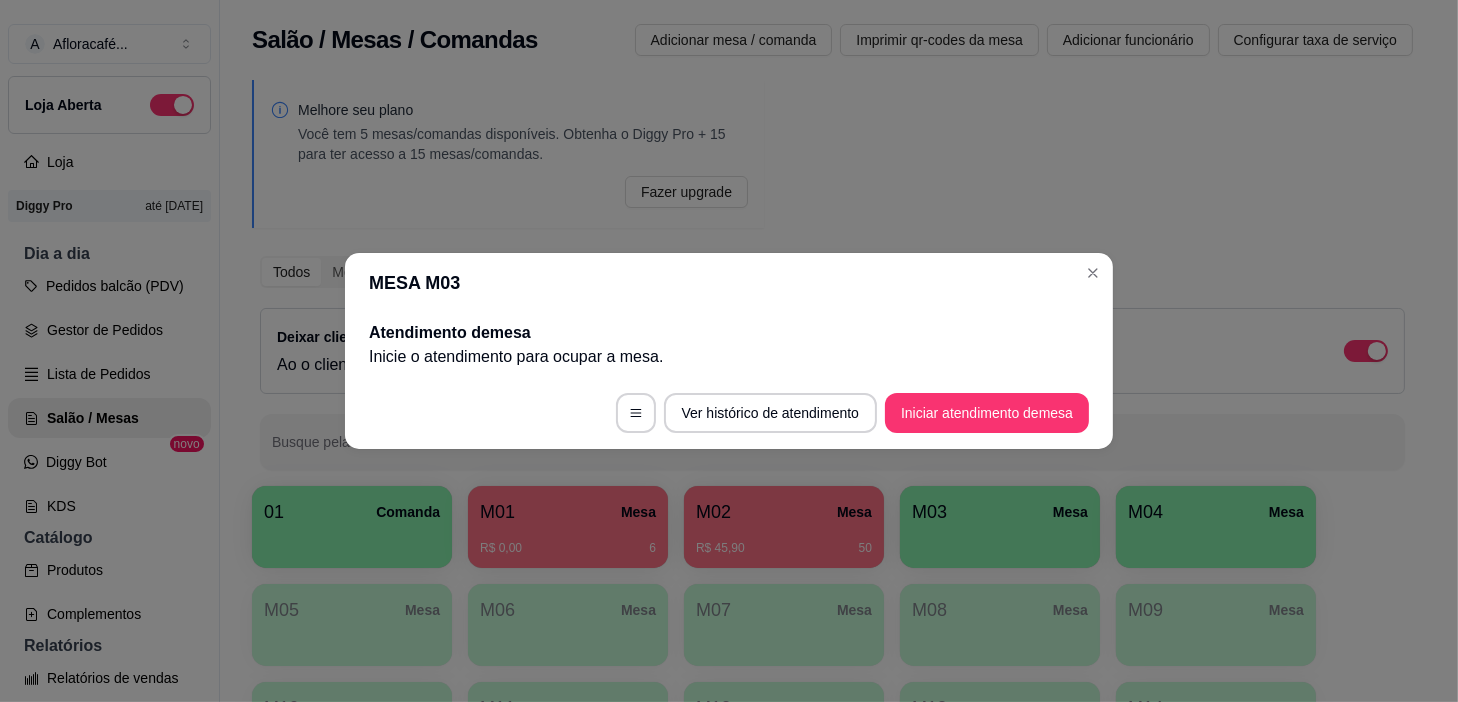 click on "Ver histórico de atendimento Iniciar atendimento de  mesa" at bounding box center [729, 413] 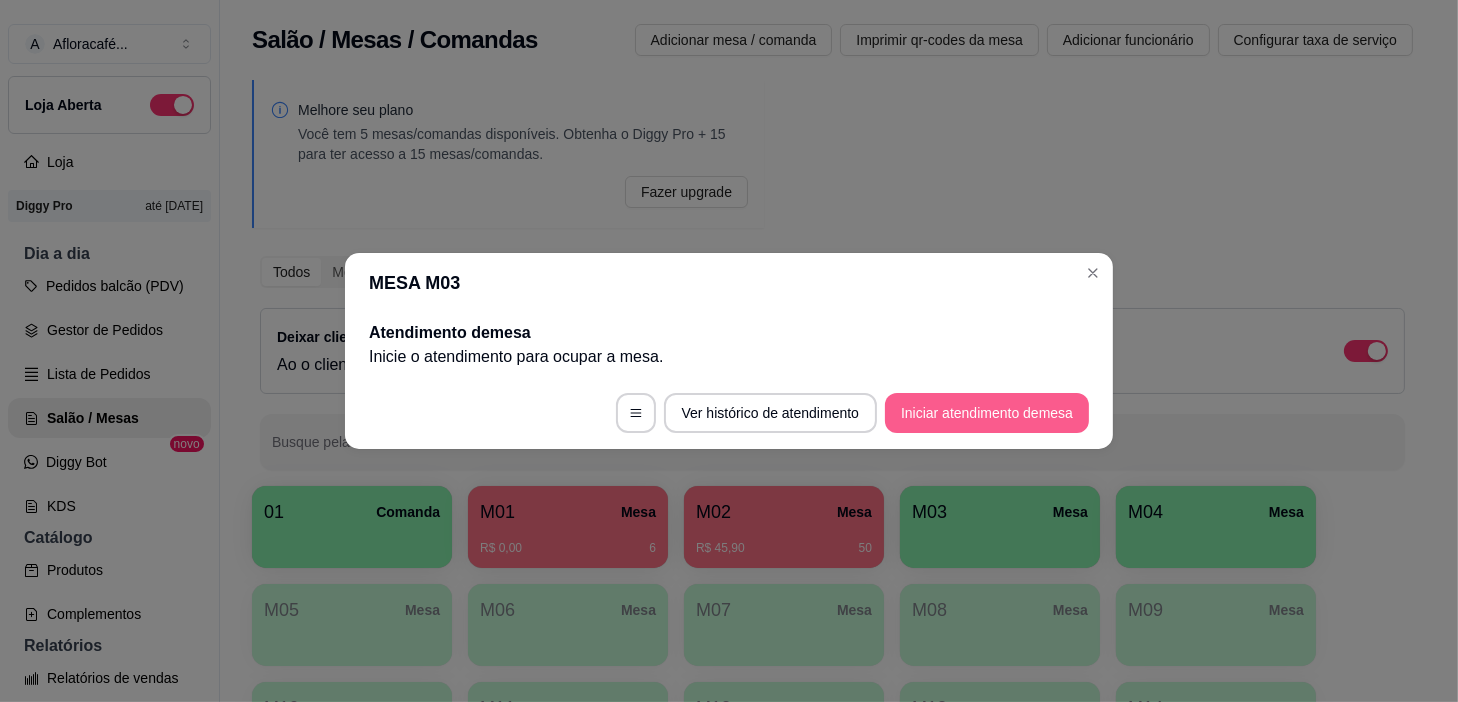 click on "Iniciar atendimento de  mesa" at bounding box center (987, 413) 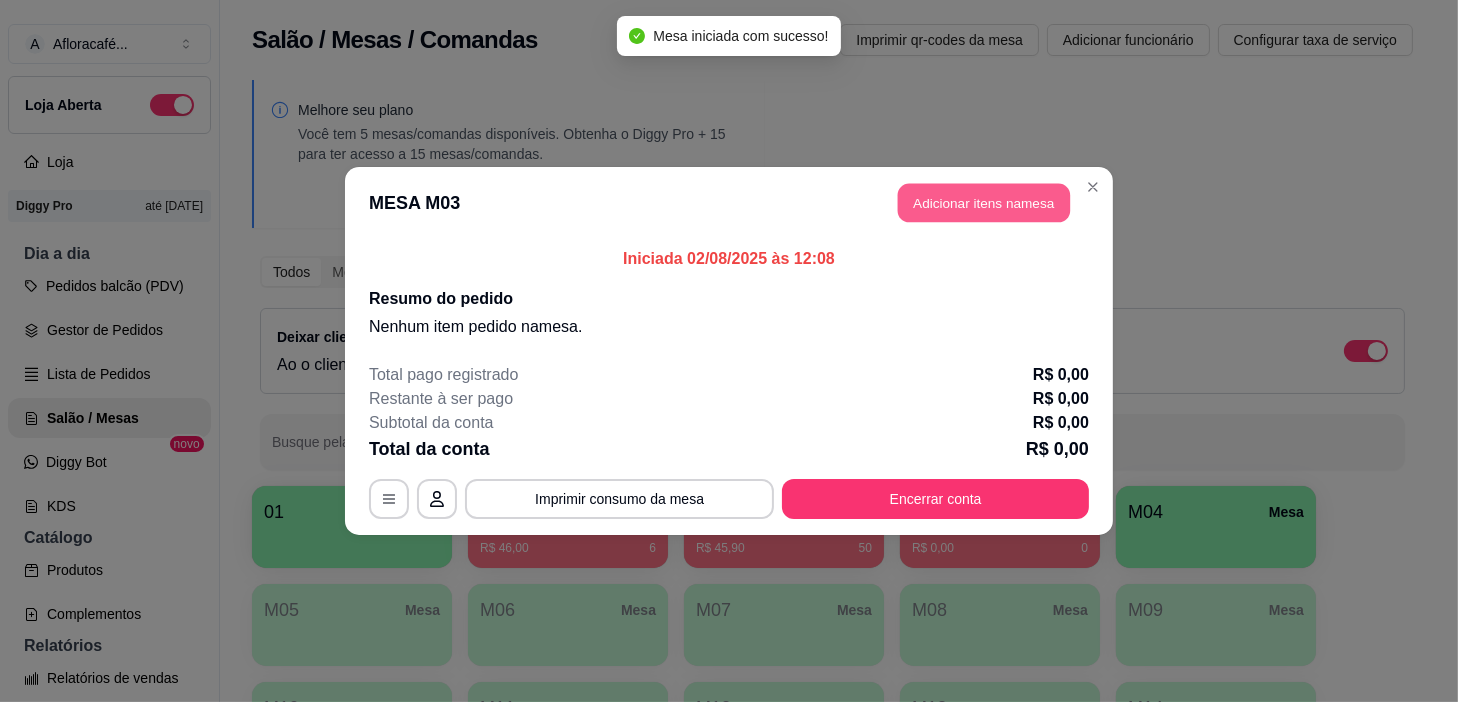 click on "Adicionar itens na  mesa" at bounding box center (984, 203) 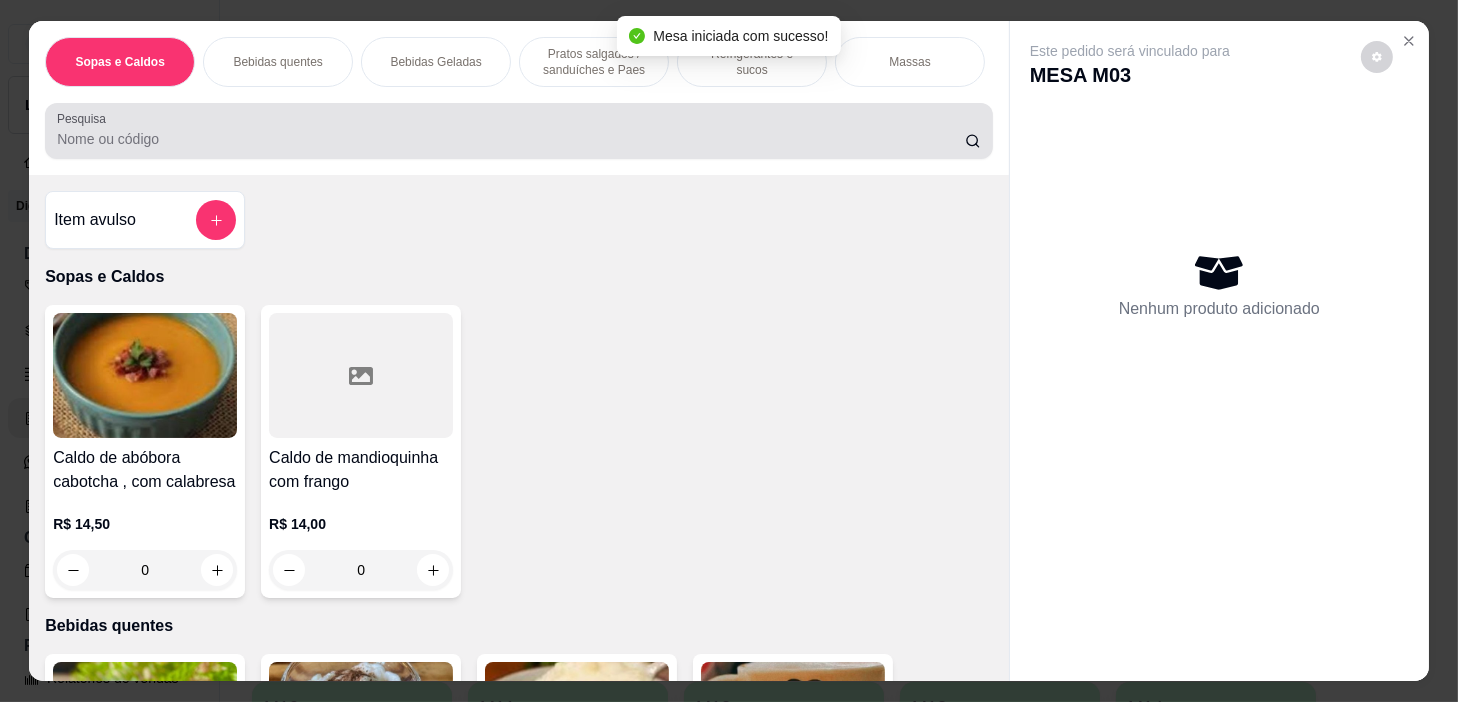 click on "Pesquisa" at bounding box center (511, 139) 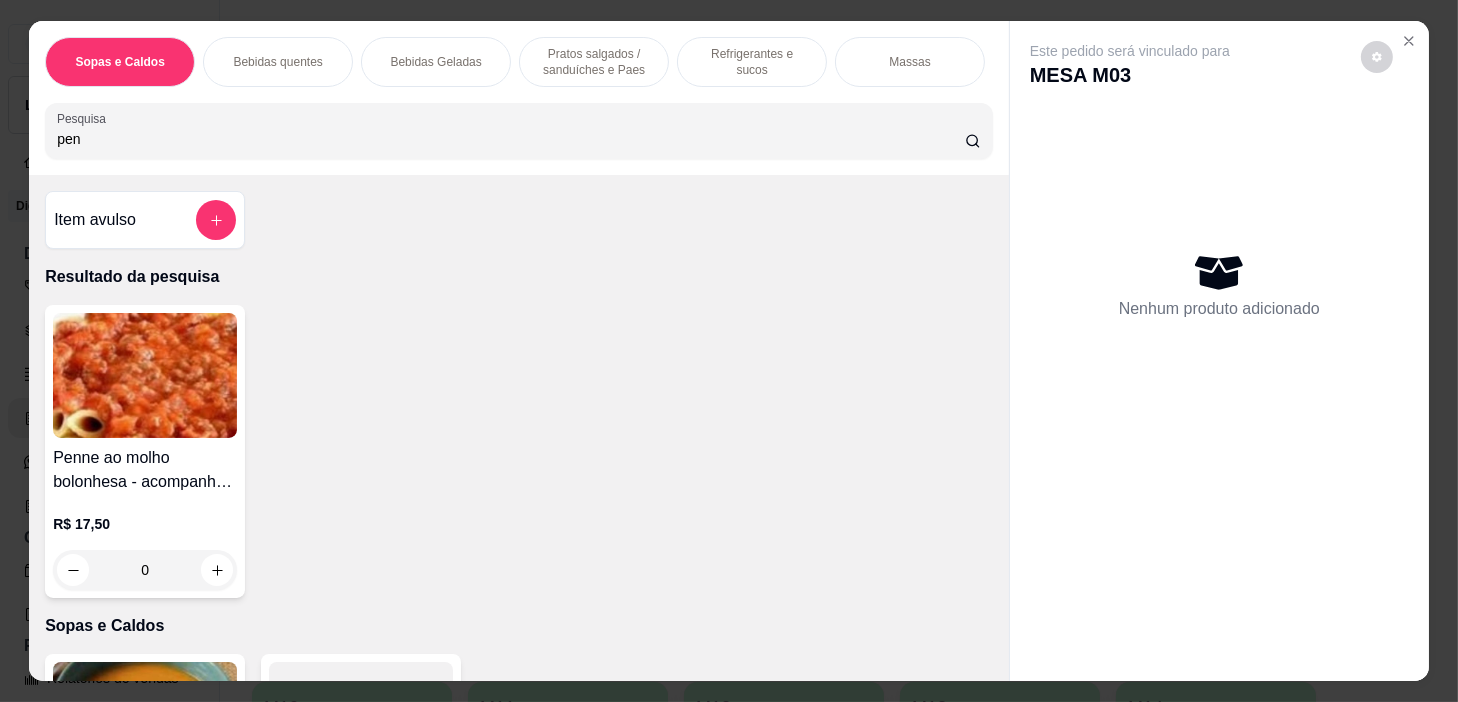 type on "pen" 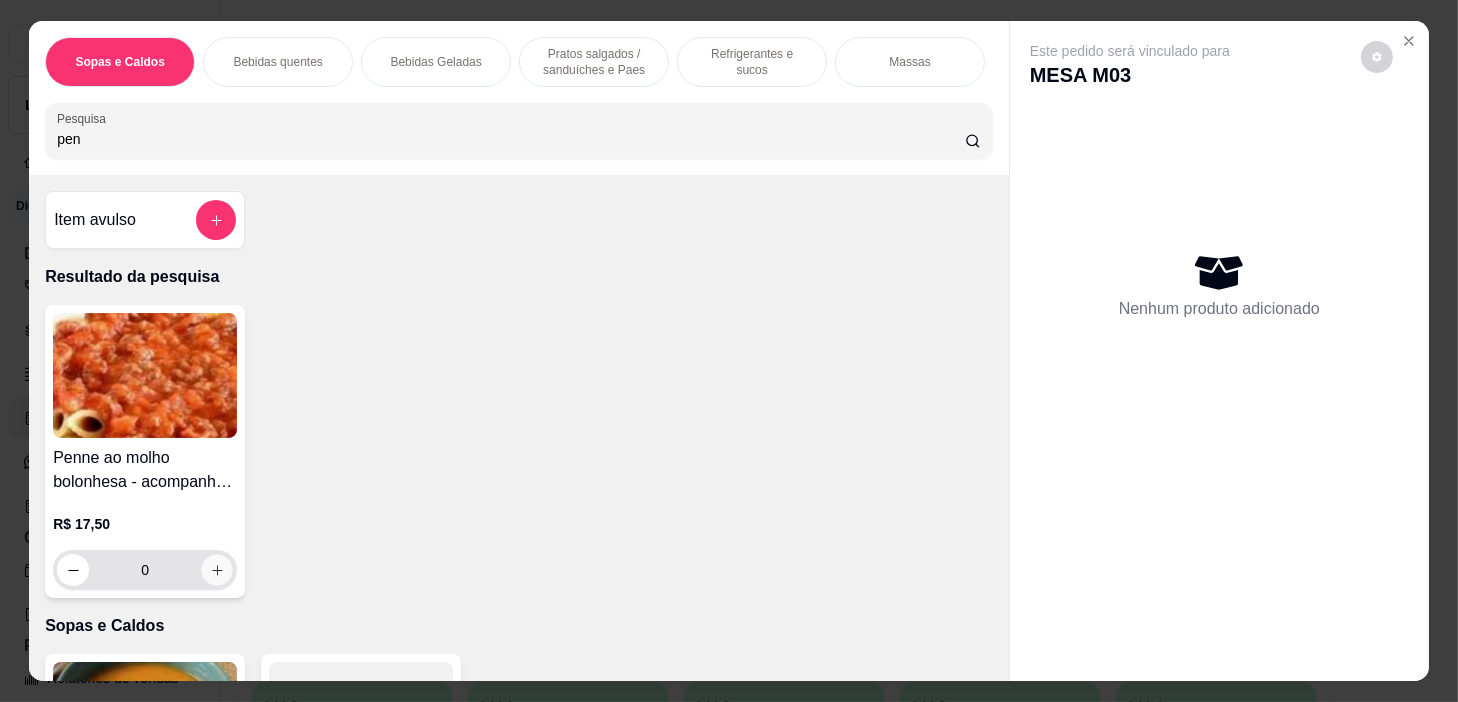 click at bounding box center [217, 570] 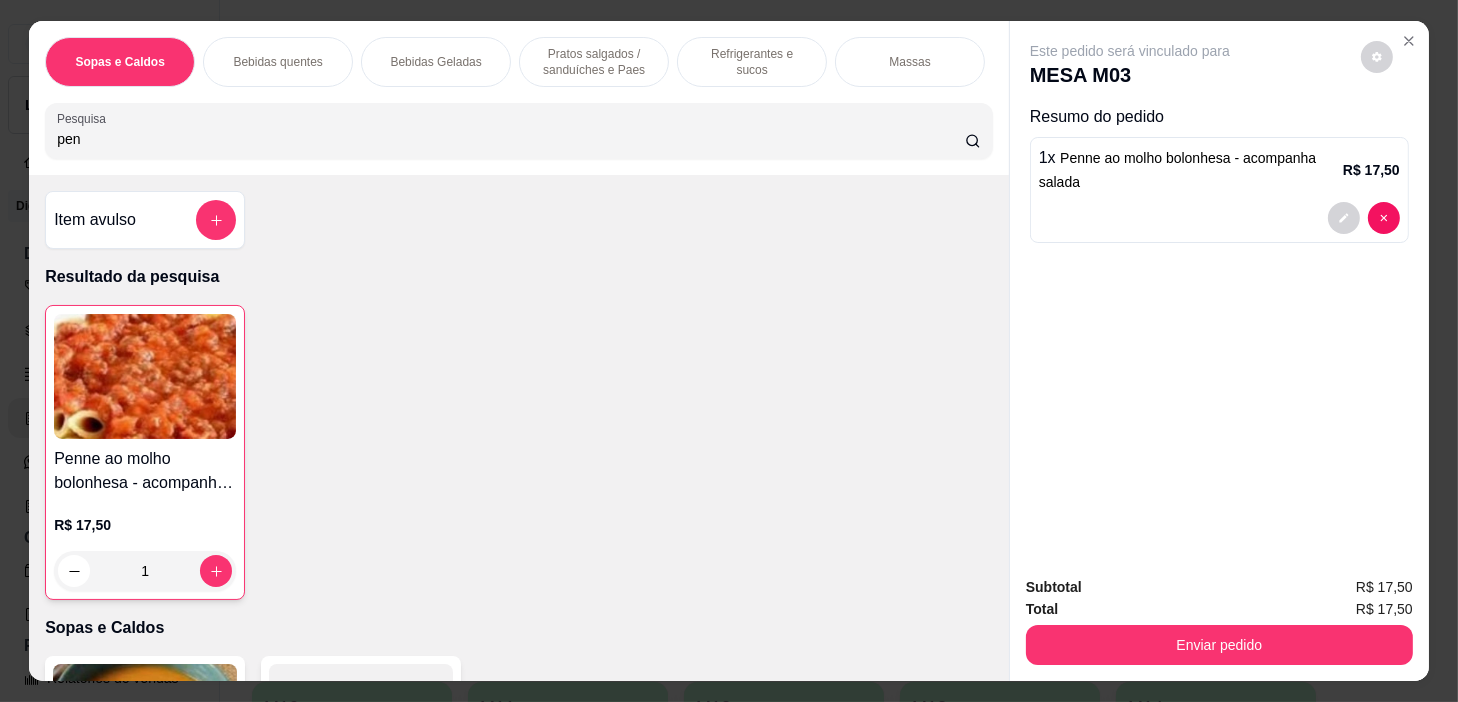 click on "Refrigerantes e sucos" at bounding box center (752, 62) 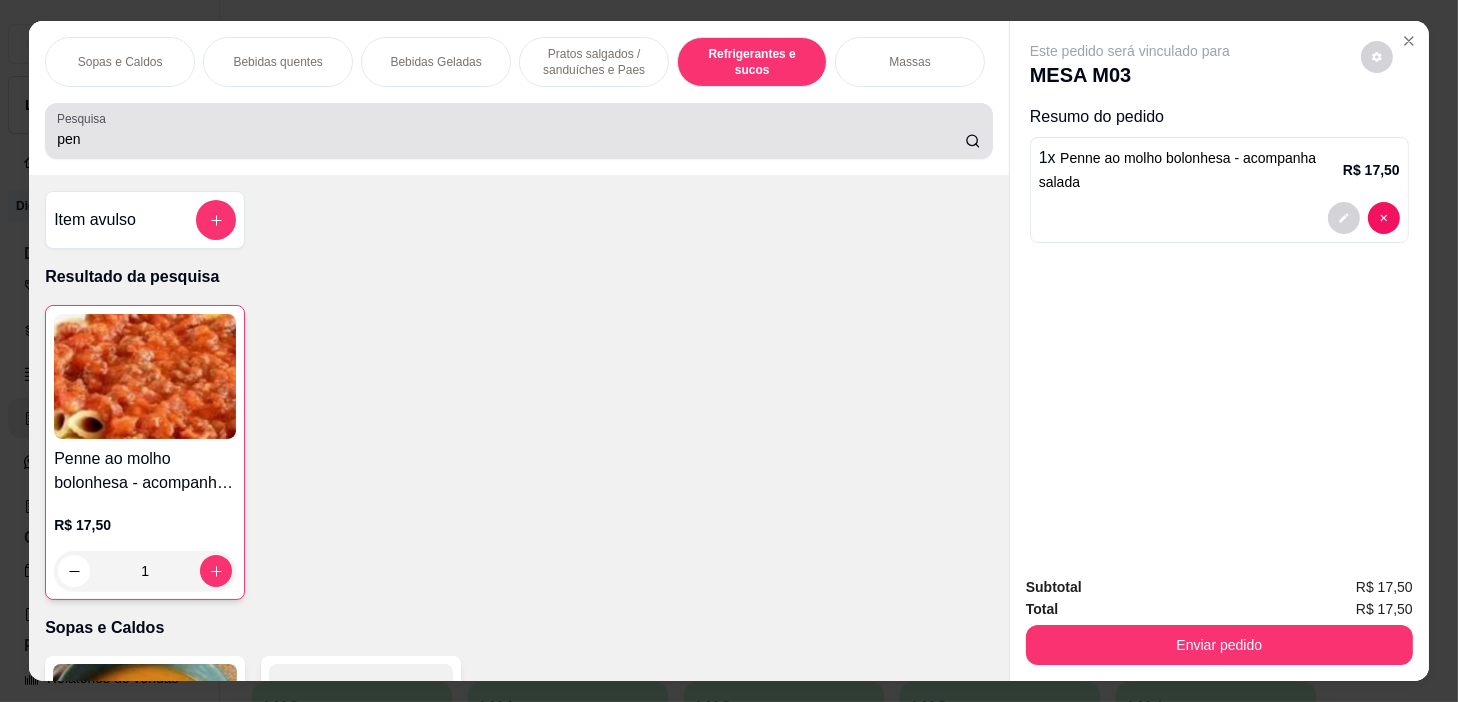 scroll, scrollTop: 8894, scrollLeft: 0, axis: vertical 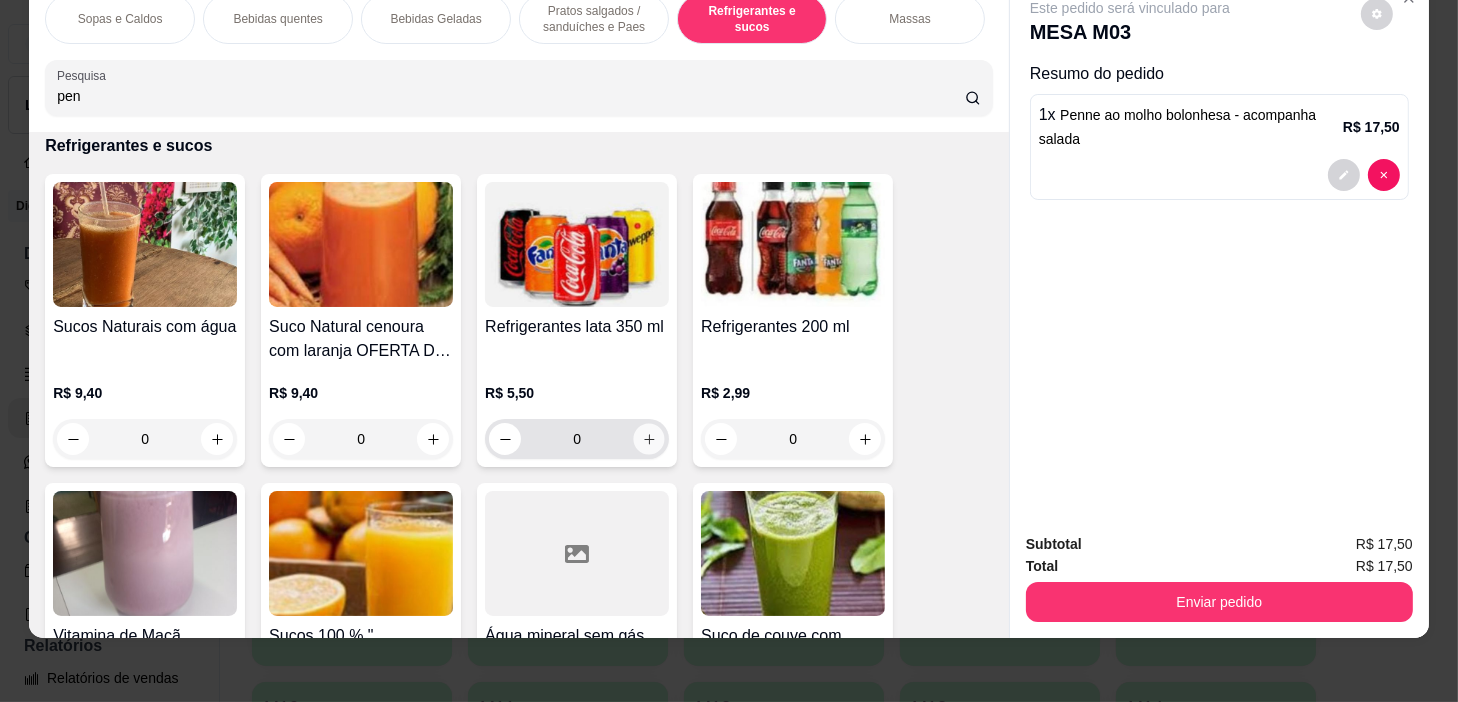 click at bounding box center [649, 439] 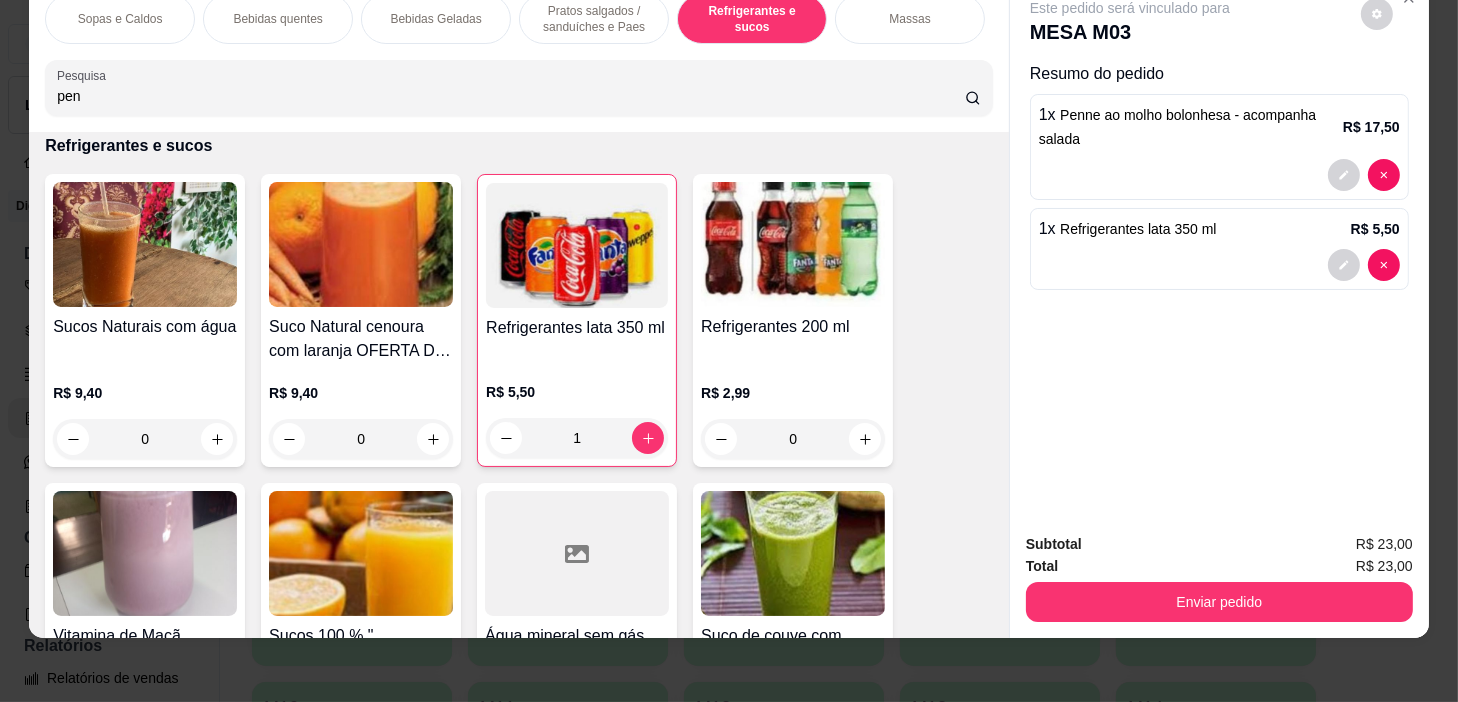scroll, scrollTop: 8985, scrollLeft: 0, axis: vertical 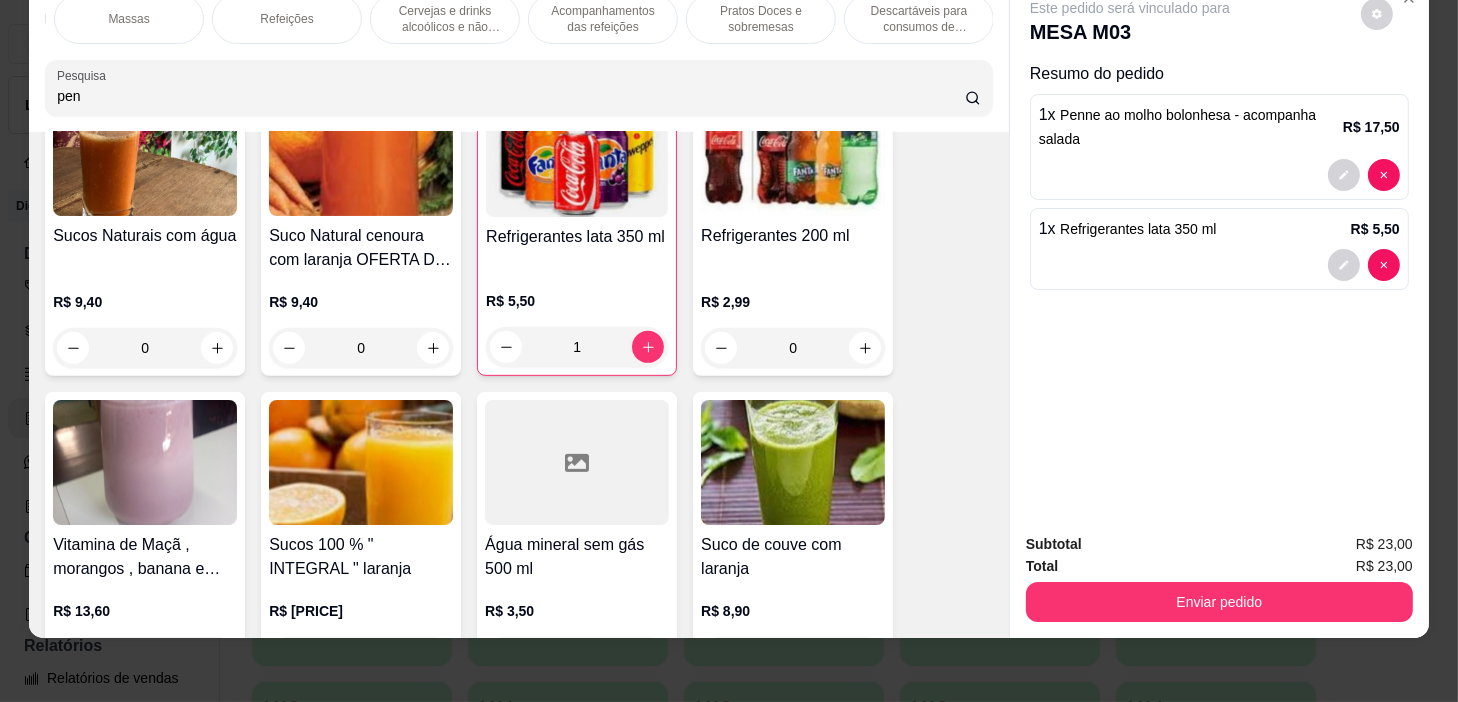 click on "Pratos Doces e sobremesas" at bounding box center (761, 19) 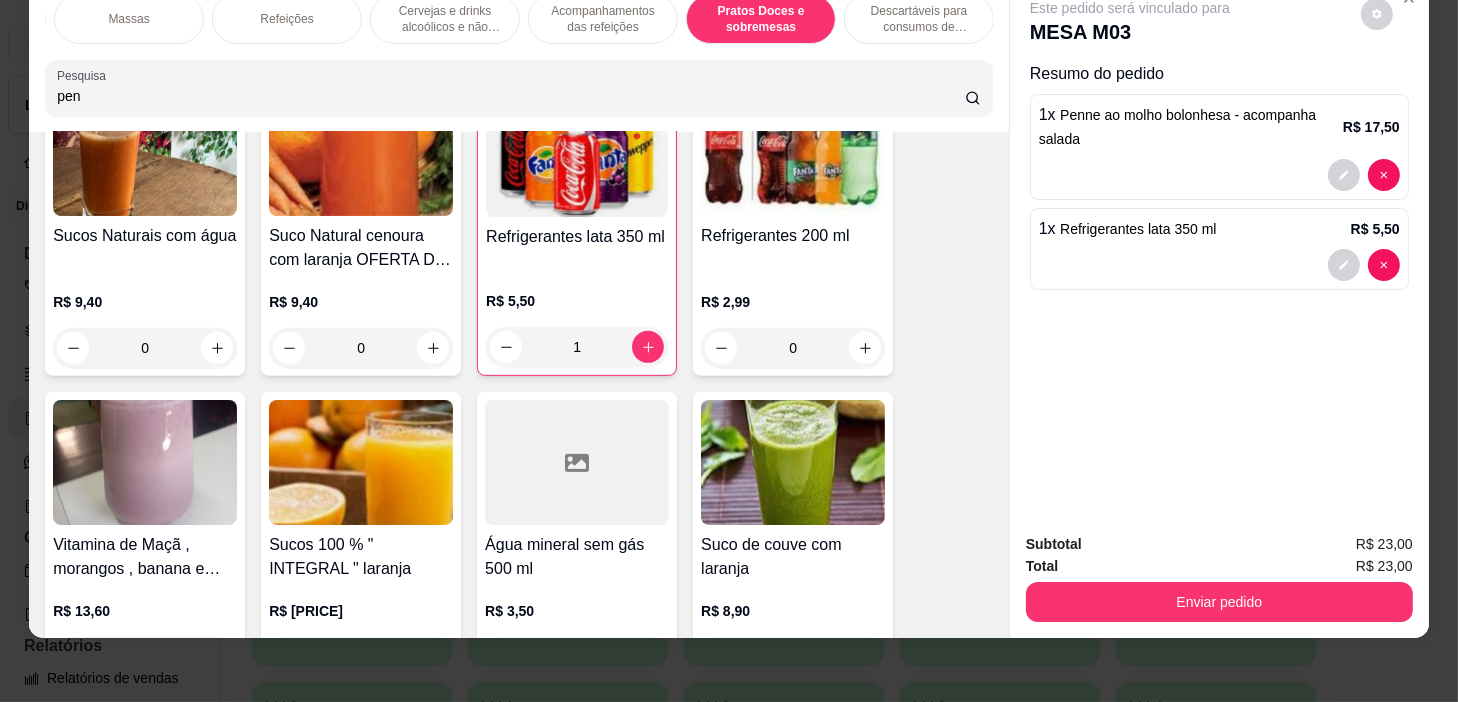 scroll, scrollTop: 14585, scrollLeft: 0, axis: vertical 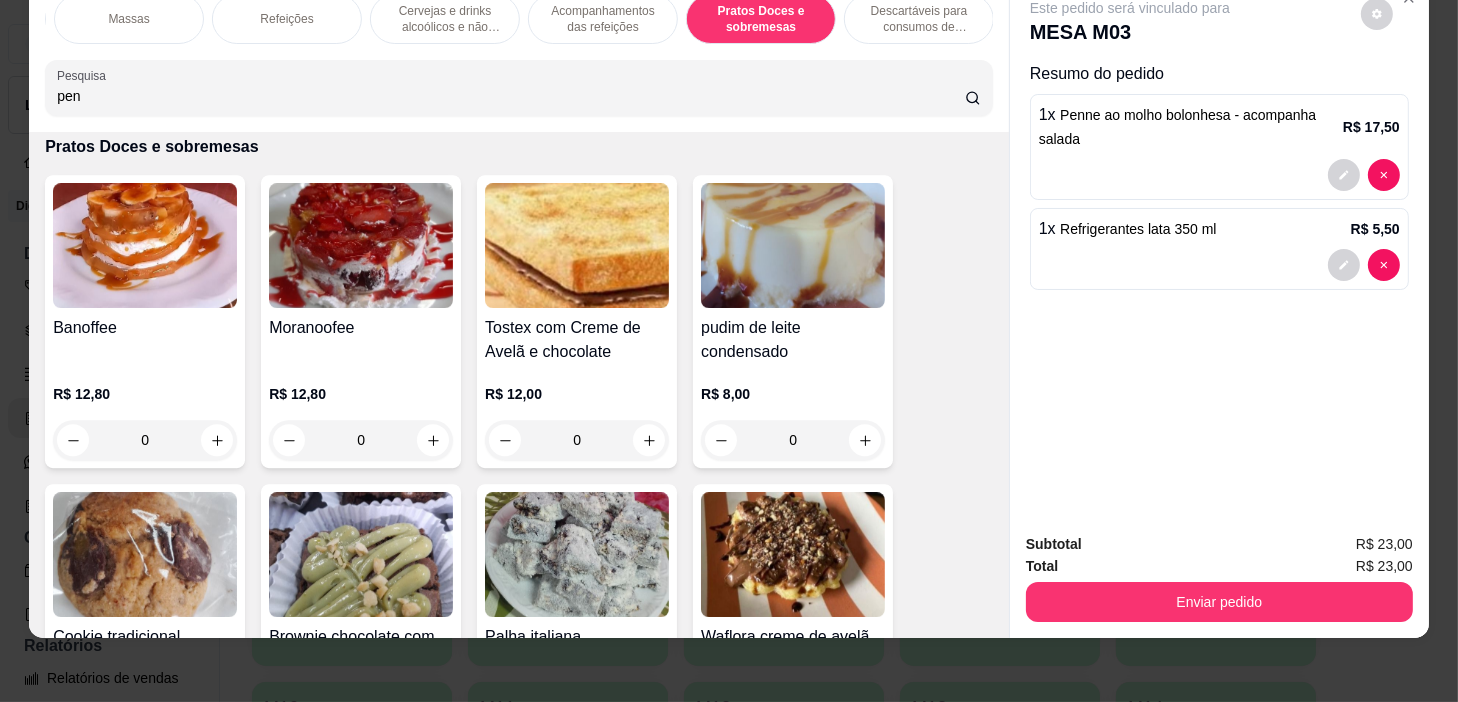 click on "0" at bounding box center [577, 440] 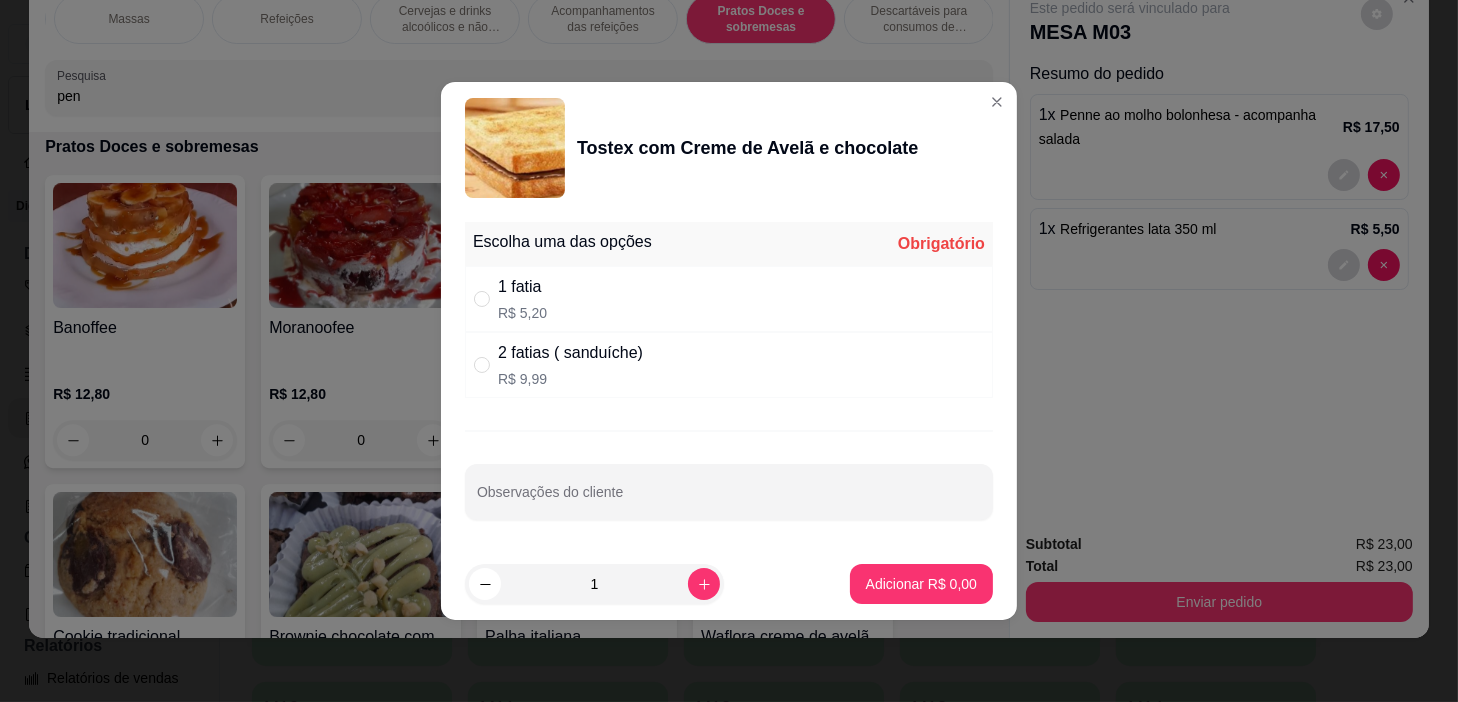 click on "1 fatia  R$ 5,20" at bounding box center (729, 299) 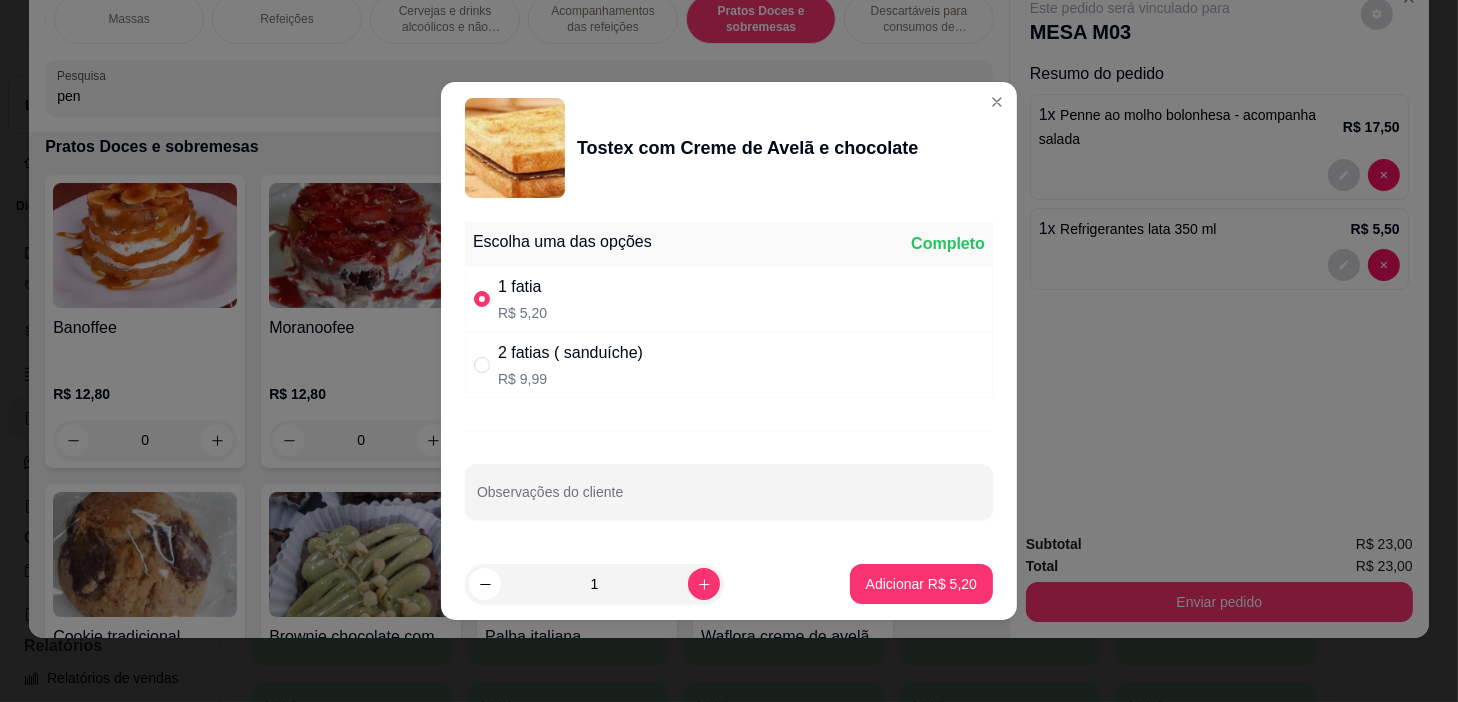 drag, startPoint x: 908, startPoint y: 604, endPoint x: 900, endPoint y: 594, distance: 12.806249 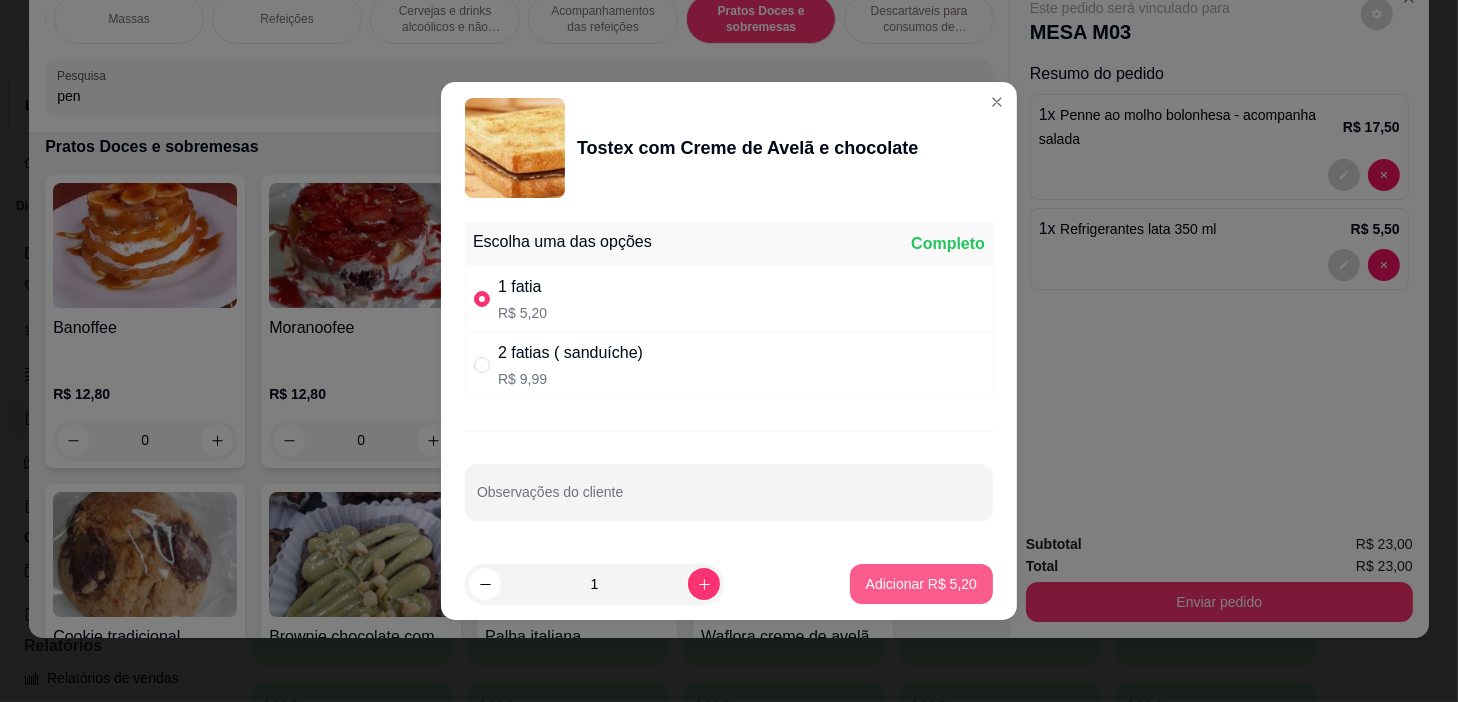 click on "Adicionar   R$ 5,20" at bounding box center [921, 584] 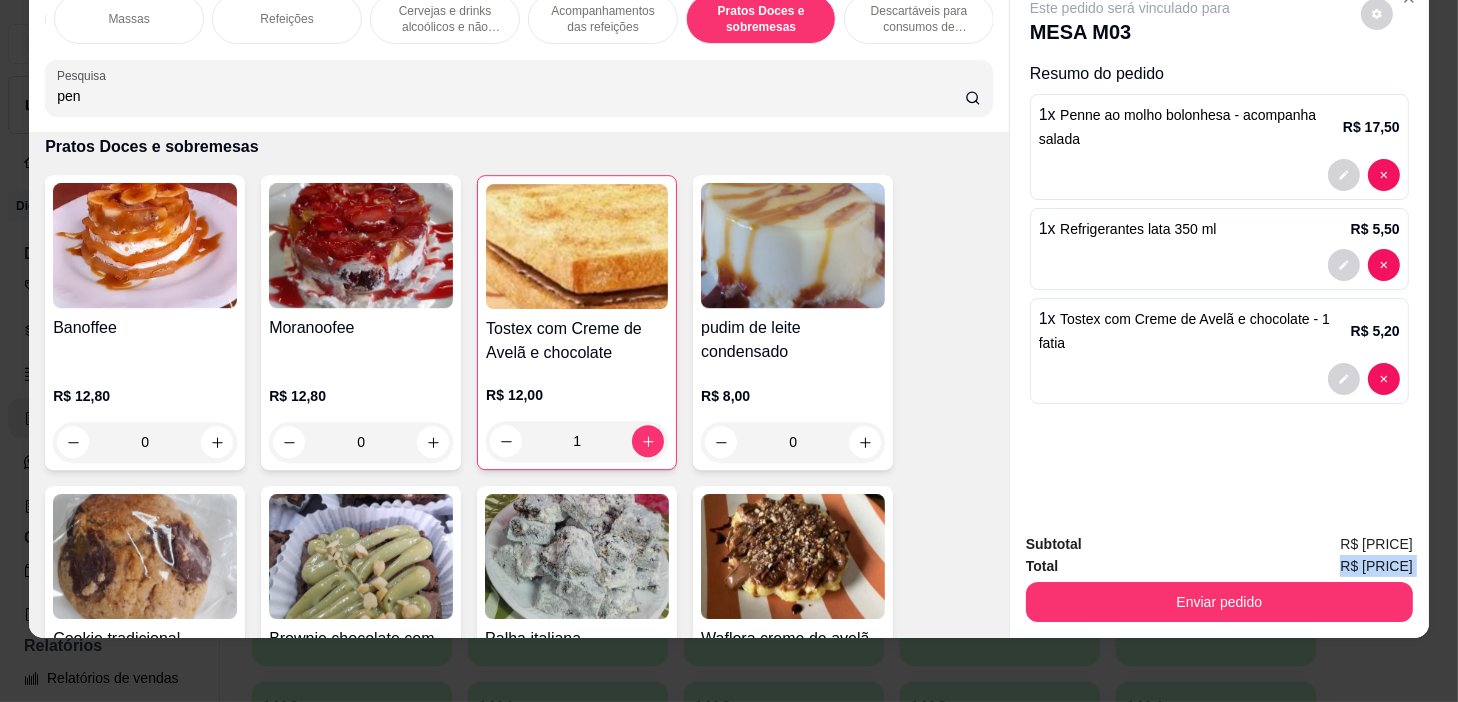 click on "Subtotal R$ 28,20 Total R$ 28,20 Enviar pedido" at bounding box center [1219, 577] 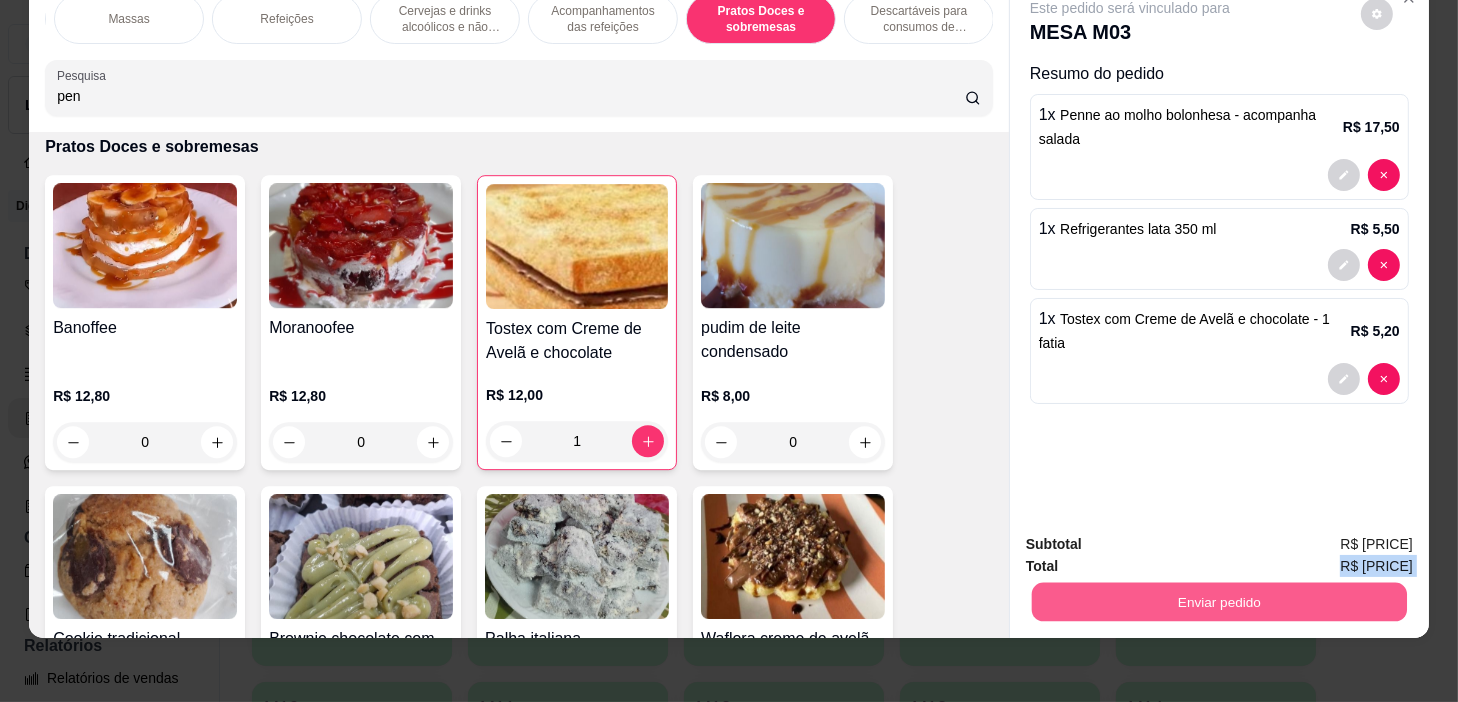 click on "Enviar pedido" at bounding box center [1219, 602] 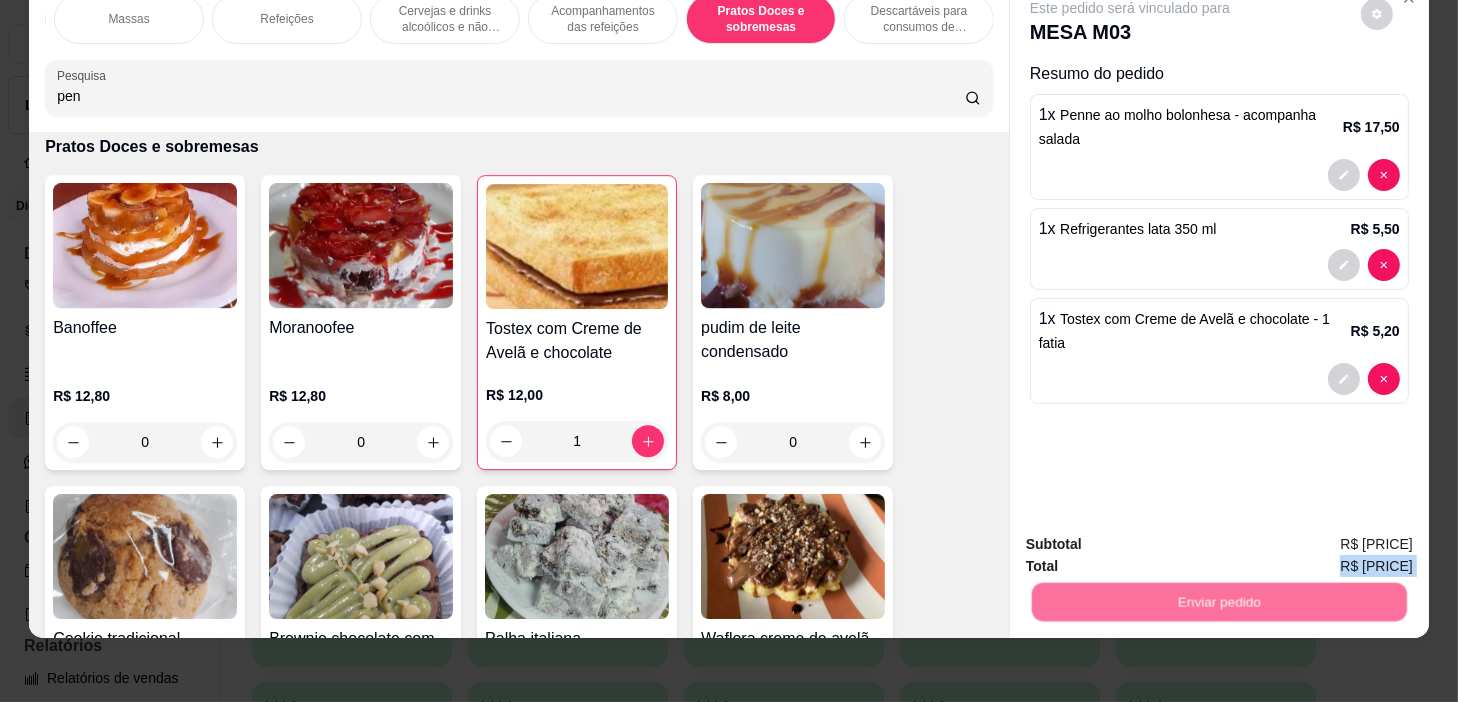 click on "Não registrar e enviar pedido" at bounding box center (1154, 538) 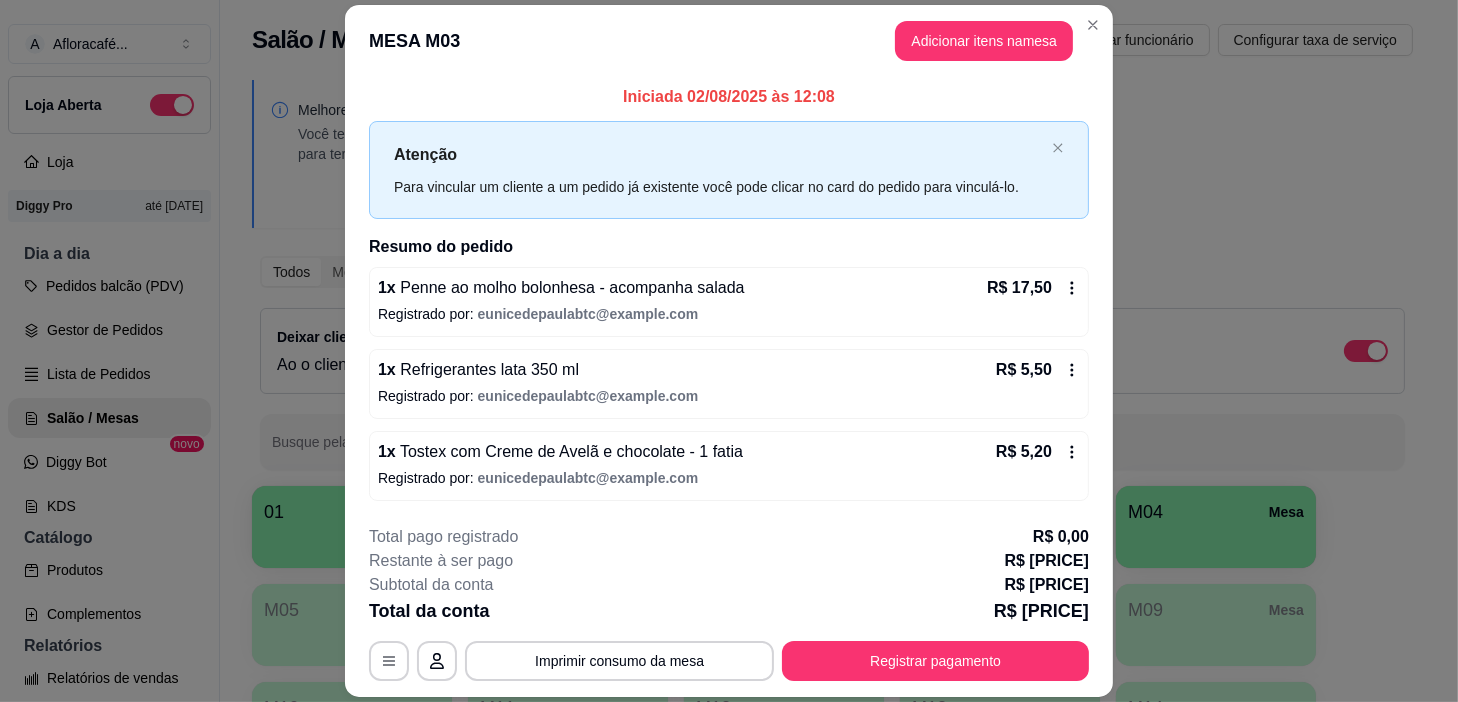 click on "**********" at bounding box center [729, 351] 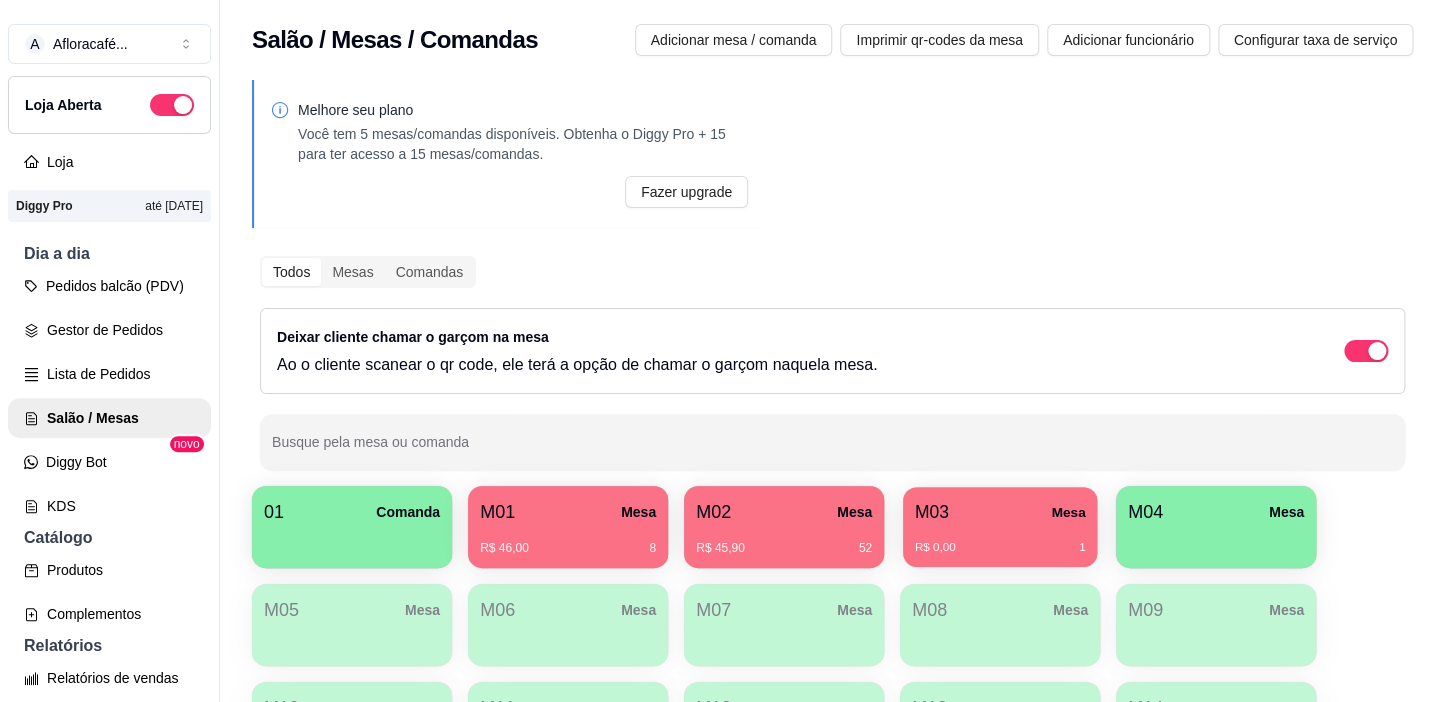 click on "M03 Mesa R$ 0,00 1" at bounding box center (1000, 527) 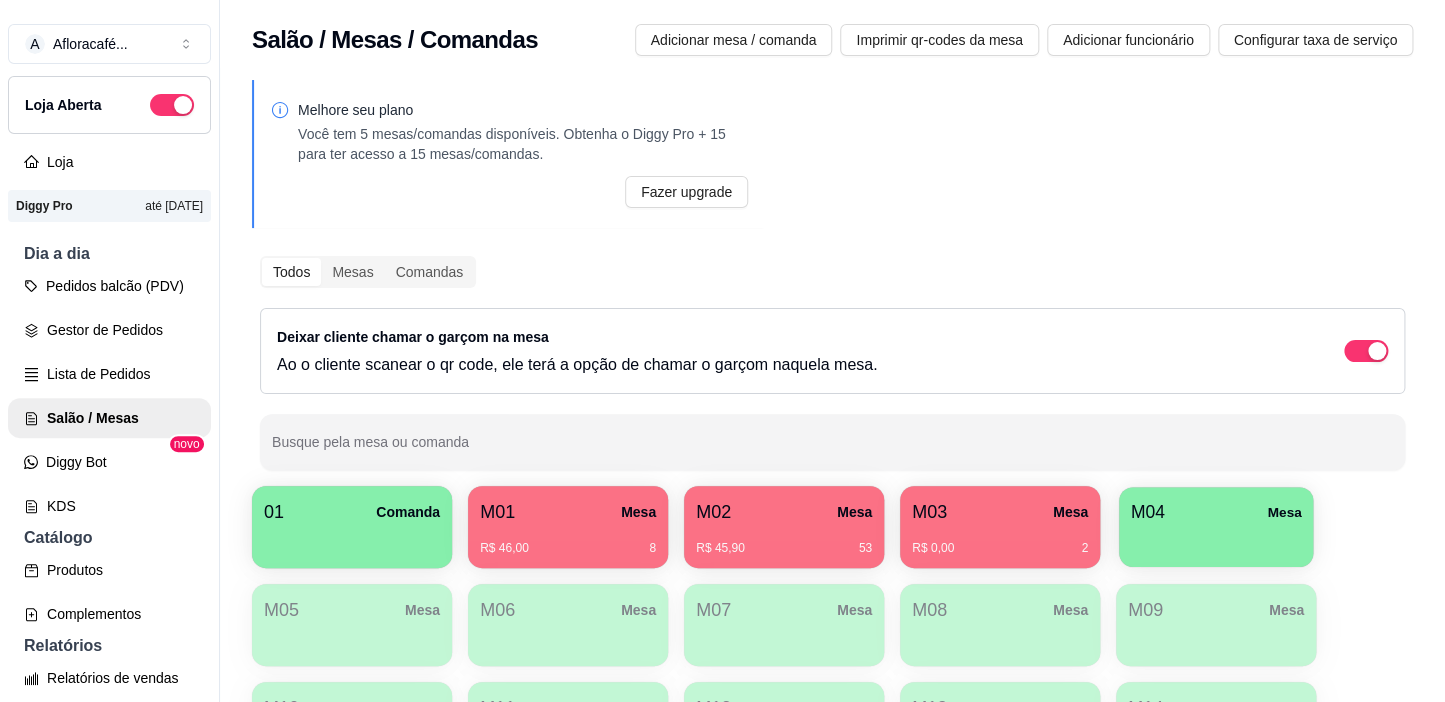 click on "M04 Mesa" at bounding box center [1216, 527] 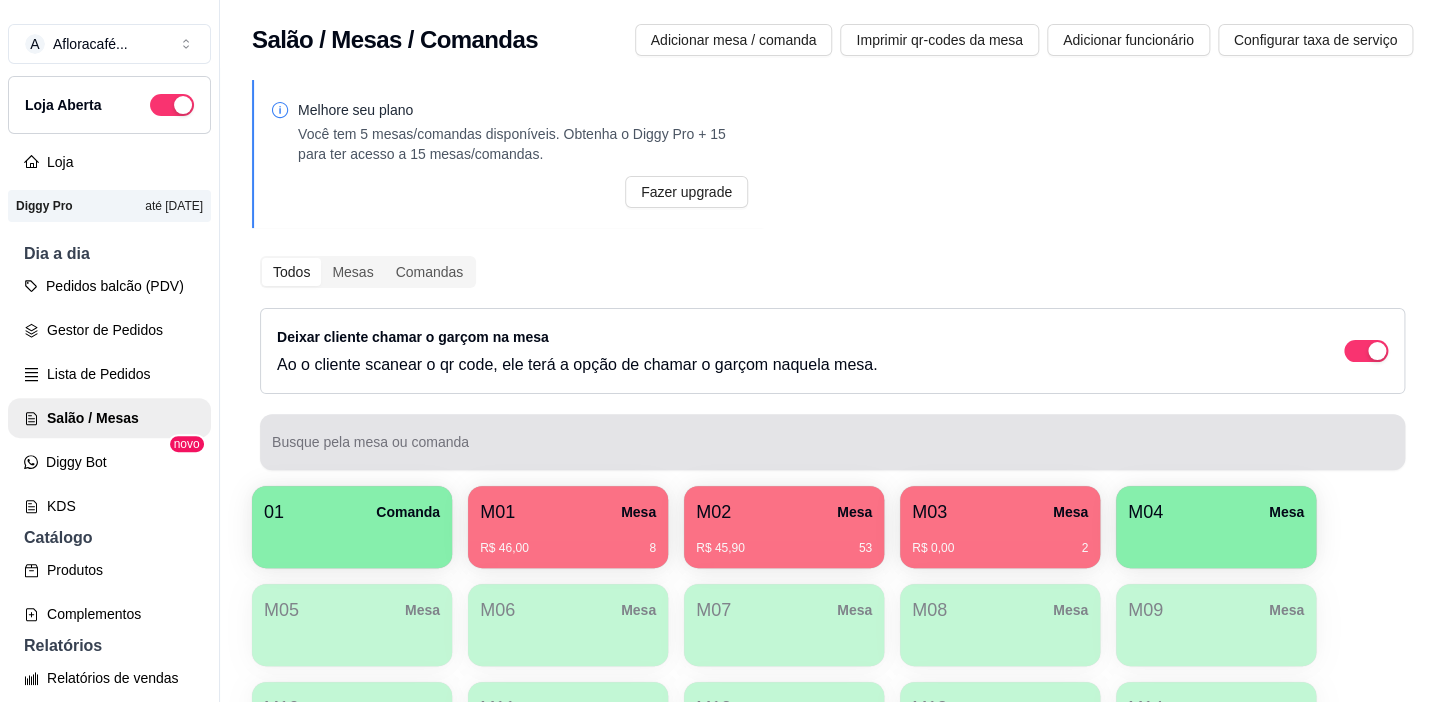 click on "Todos Mesas Comandas Deixar cliente chamar o garçom na mesa Ao o cliente scanear o qr code, ele terá a opção de chamar o garçom naquela mesa. Busque pela mesa ou comanda" at bounding box center (832, 363) 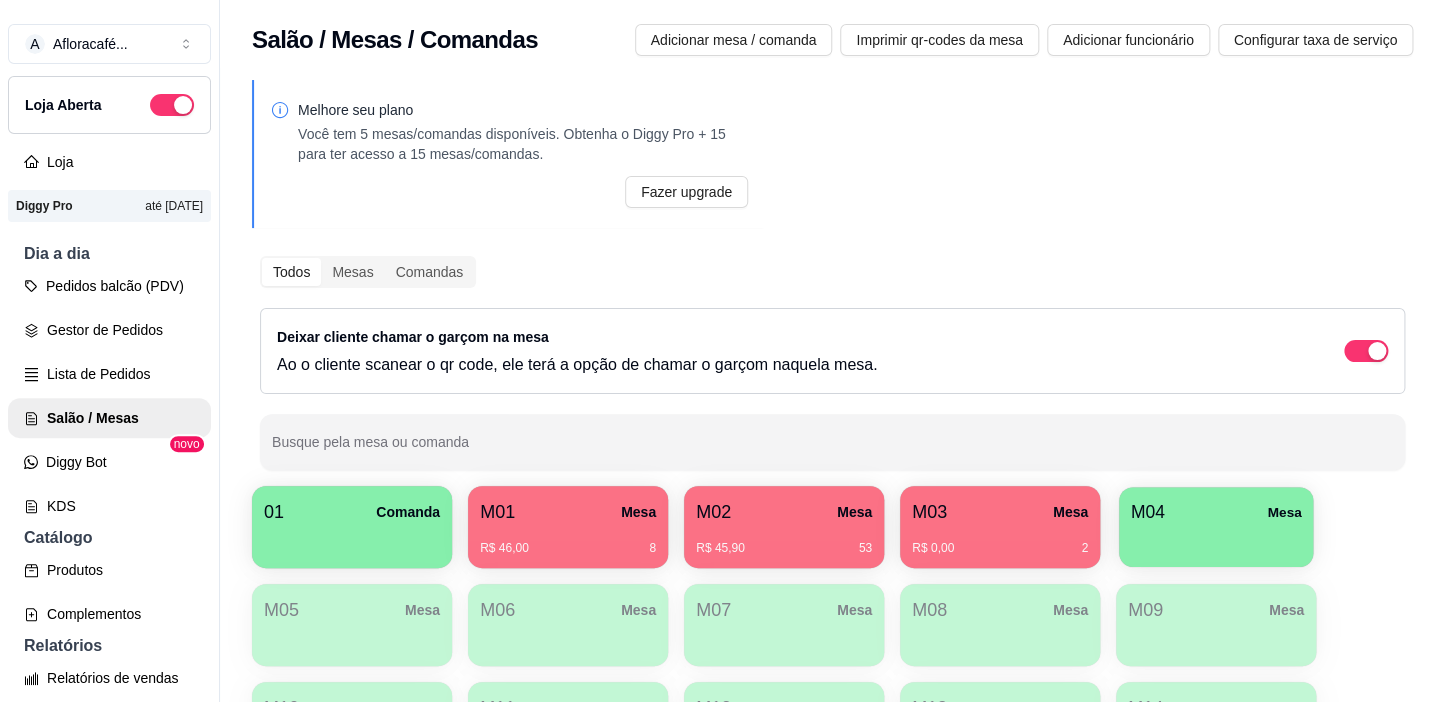 click on "M04" at bounding box center (1148, 512) 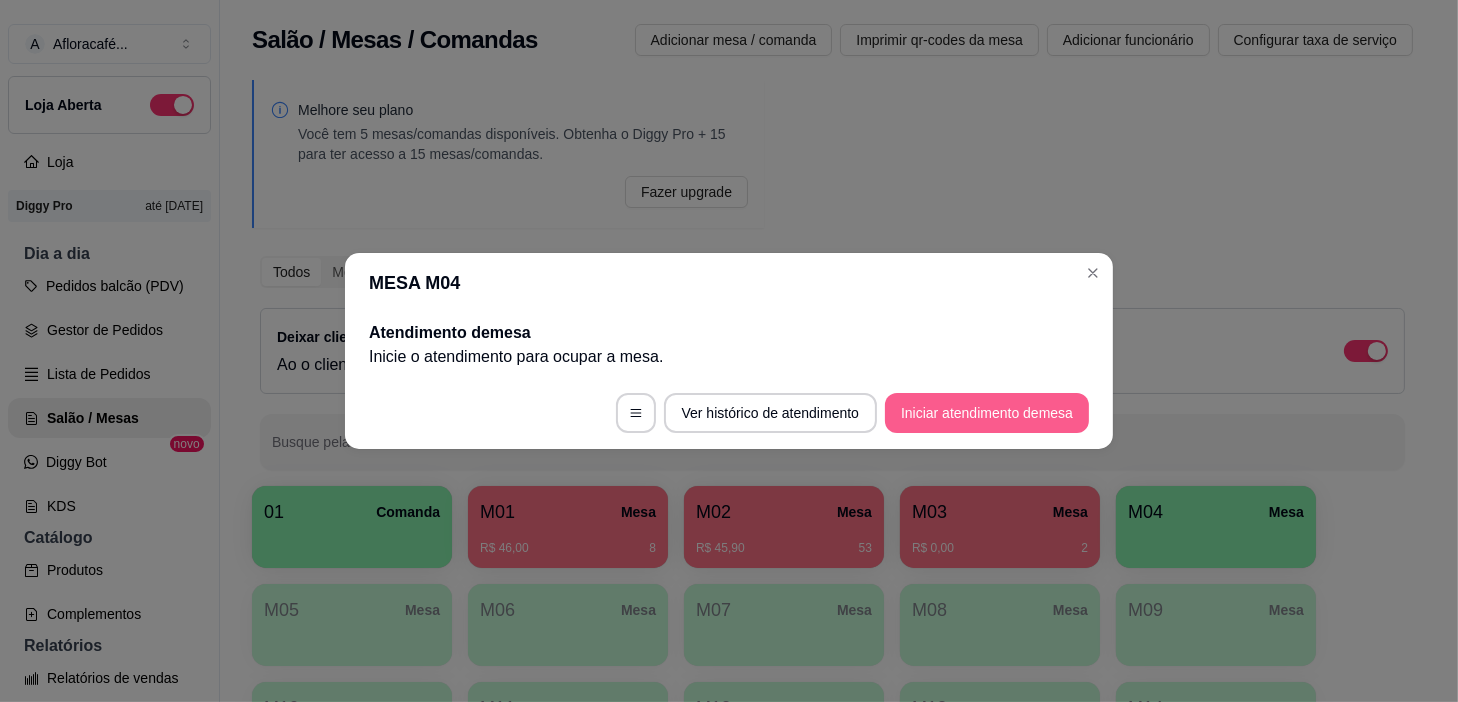 click on "Iniciar atendimento de  mesa" at bounding box center (987, 413) 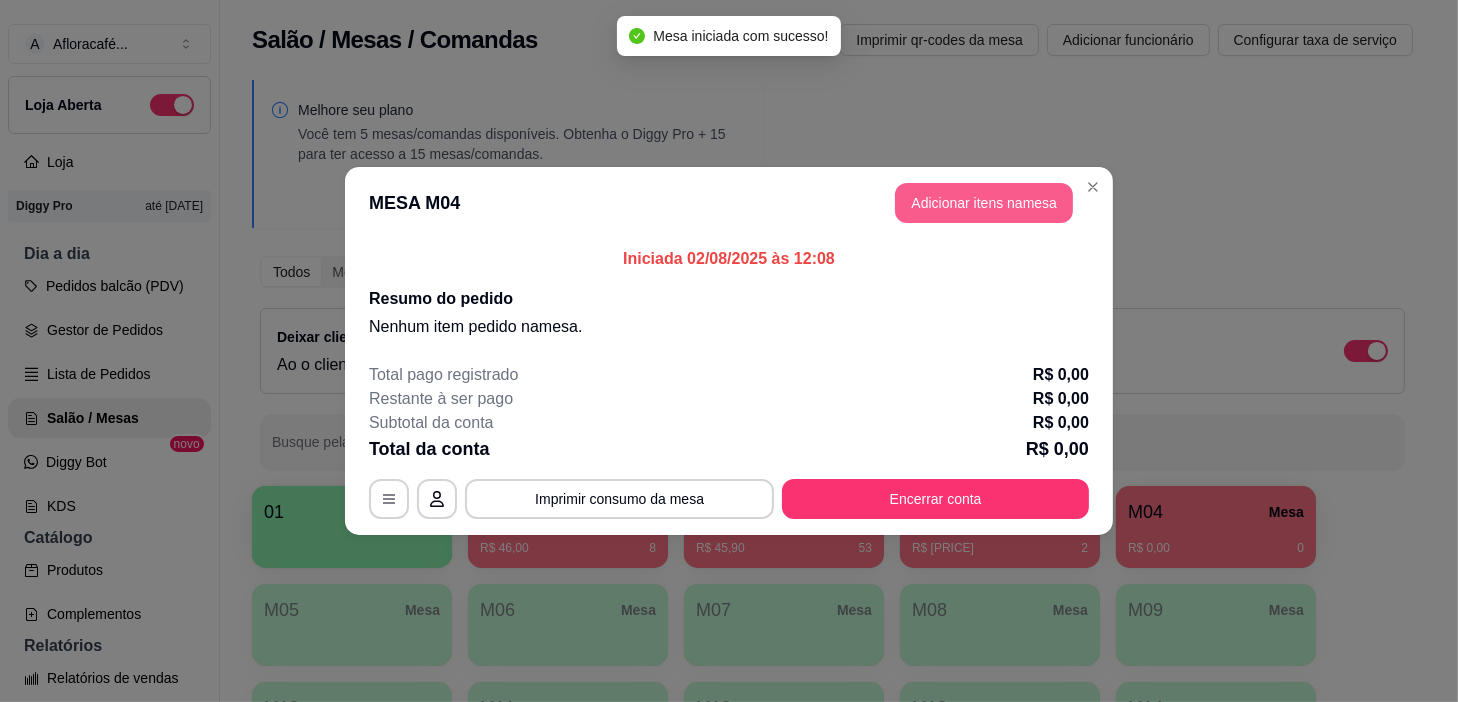 click on "Adicionar itens na  mesa" at bounding box center (984, 203) 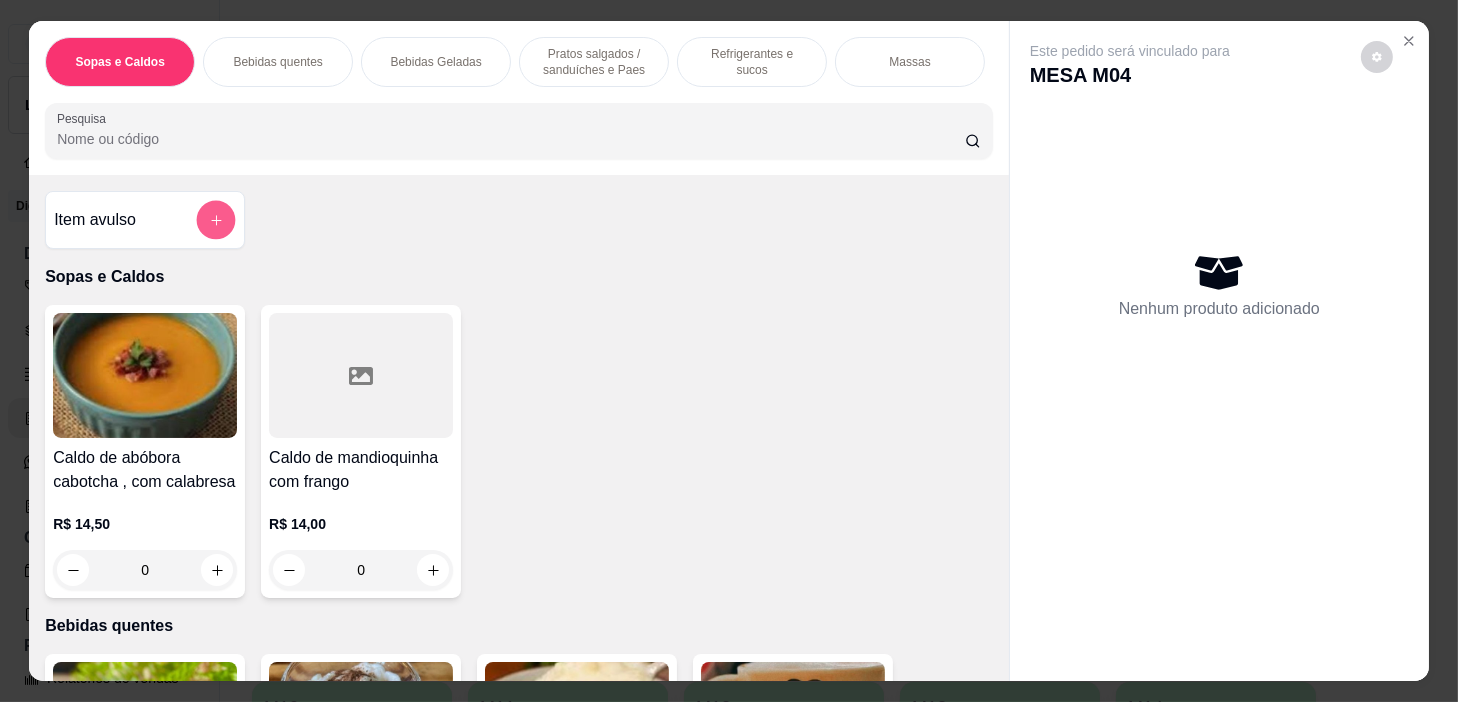 click on "Item avulso" at bounding box center (145, 220) 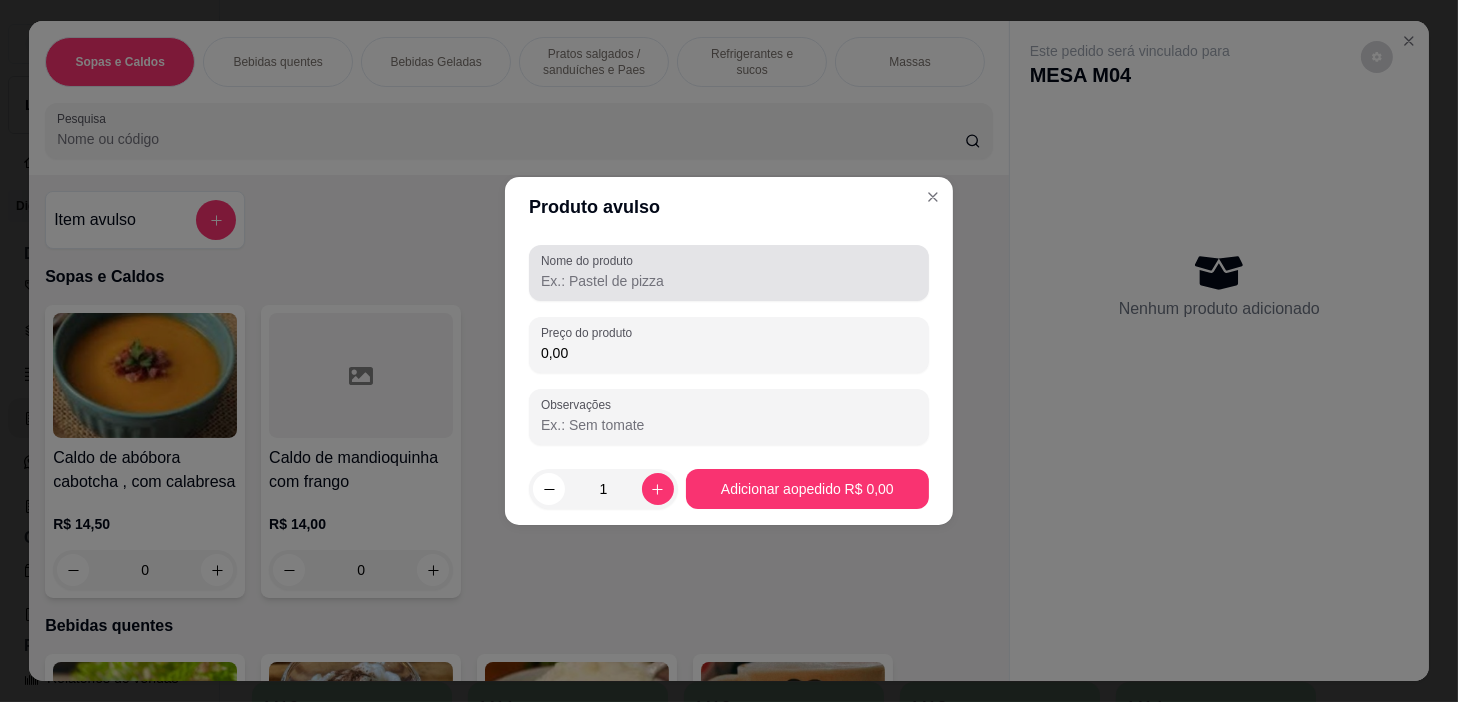 drag, startPoint x: 587, startPoint y: 245, endPoint x: 589, endPoint y: 264, distance: 19.104973 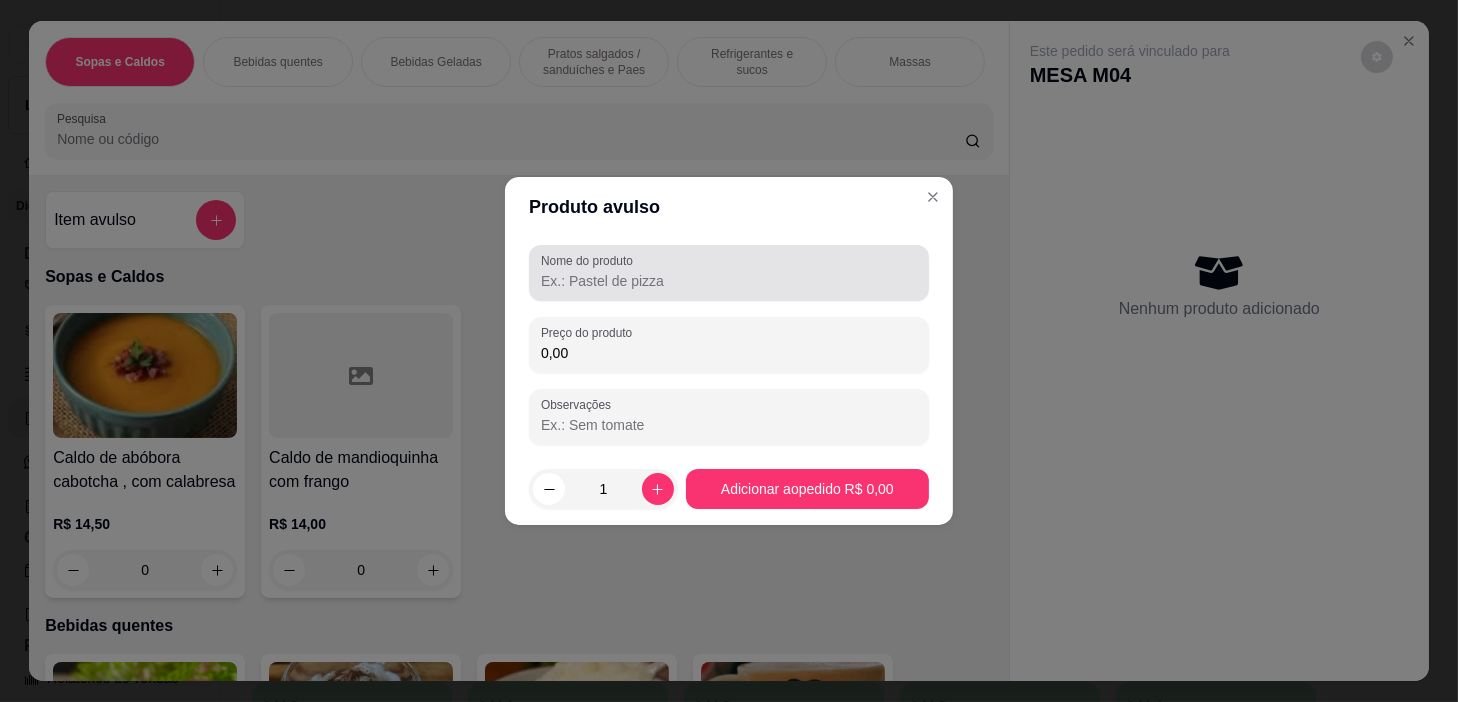 click on "Nome do produto" at bounding box center (729, 273) 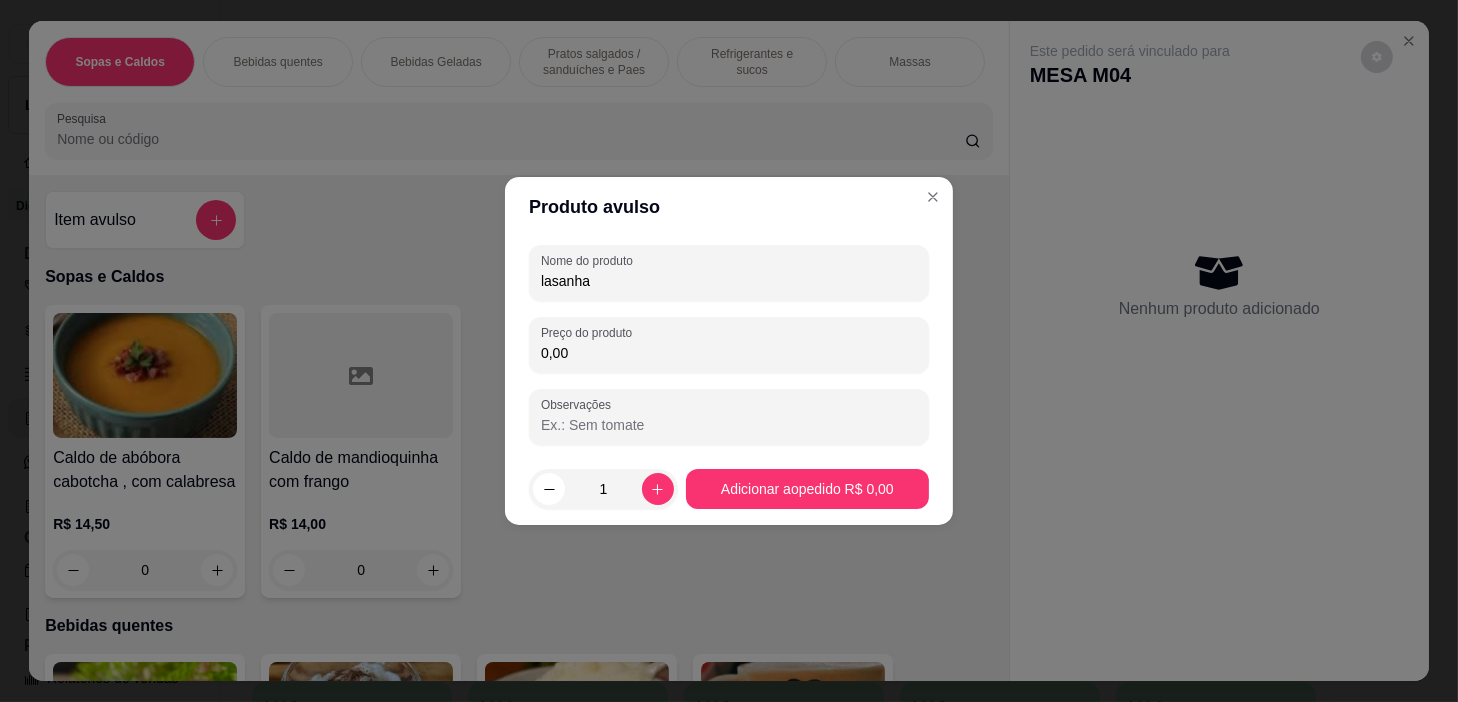 type on "lasanha" 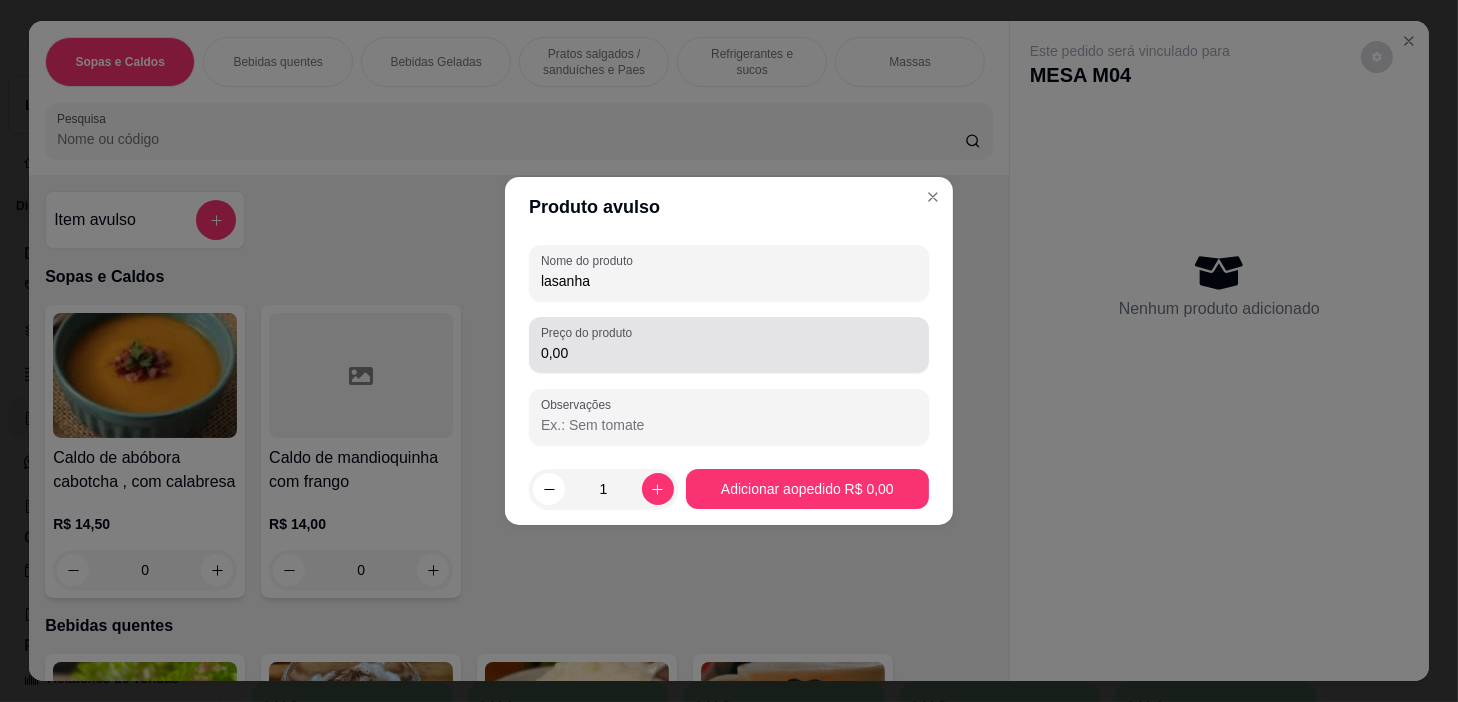 click on "0,00" at bounding box center (729, 345) 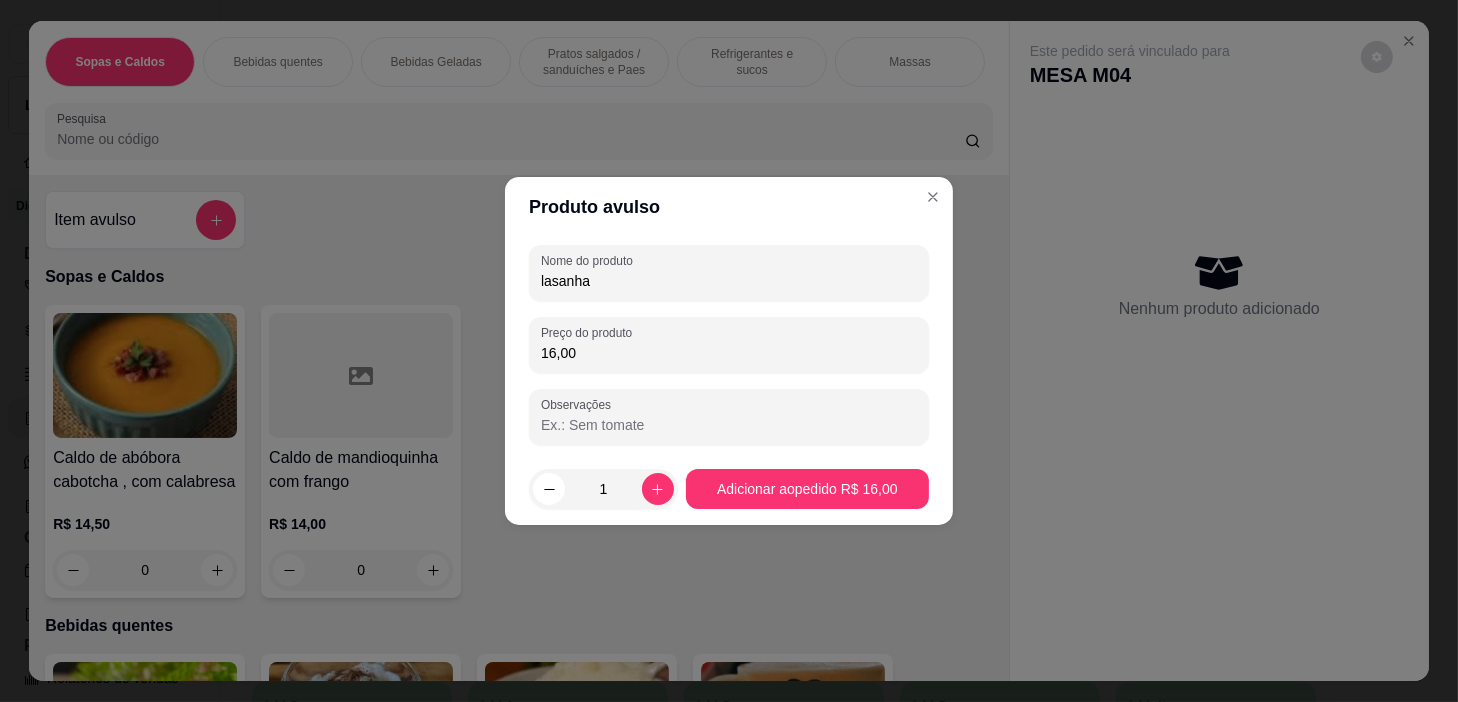 type on "16,00" 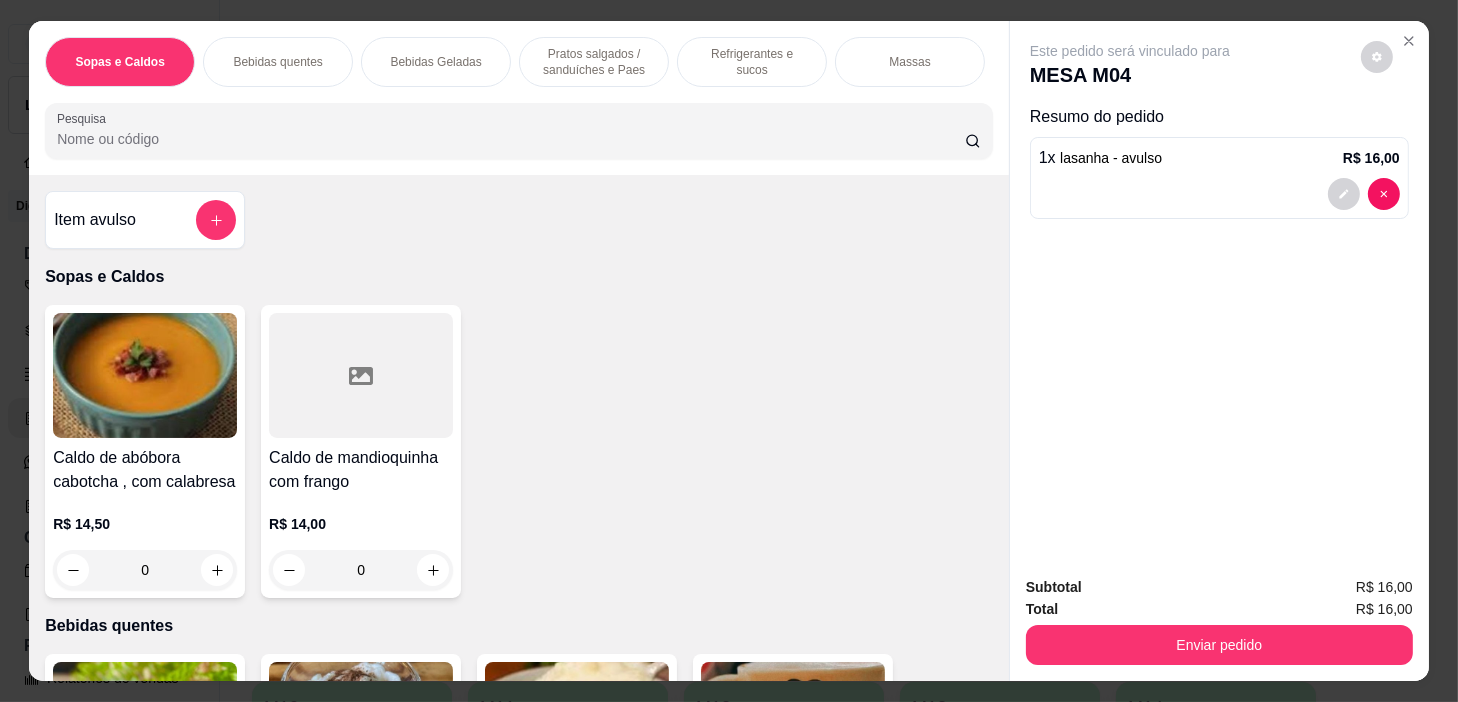 drag, startPoint x: 708, startPoint y: 54, endPoint x: 639, endPoint y: 67, distance: 70.21396 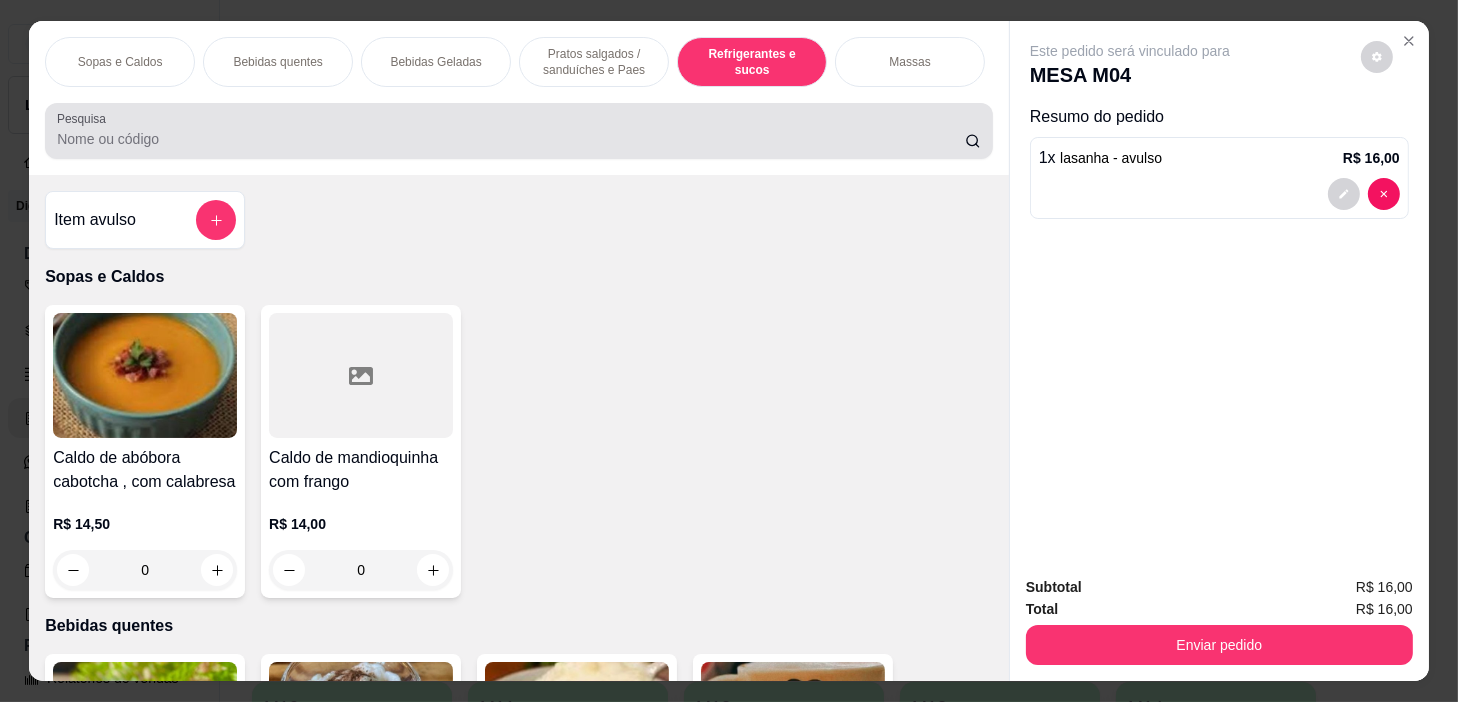 scroll, scrollTop: 8543, scrollLeft: 0, axis: vertical 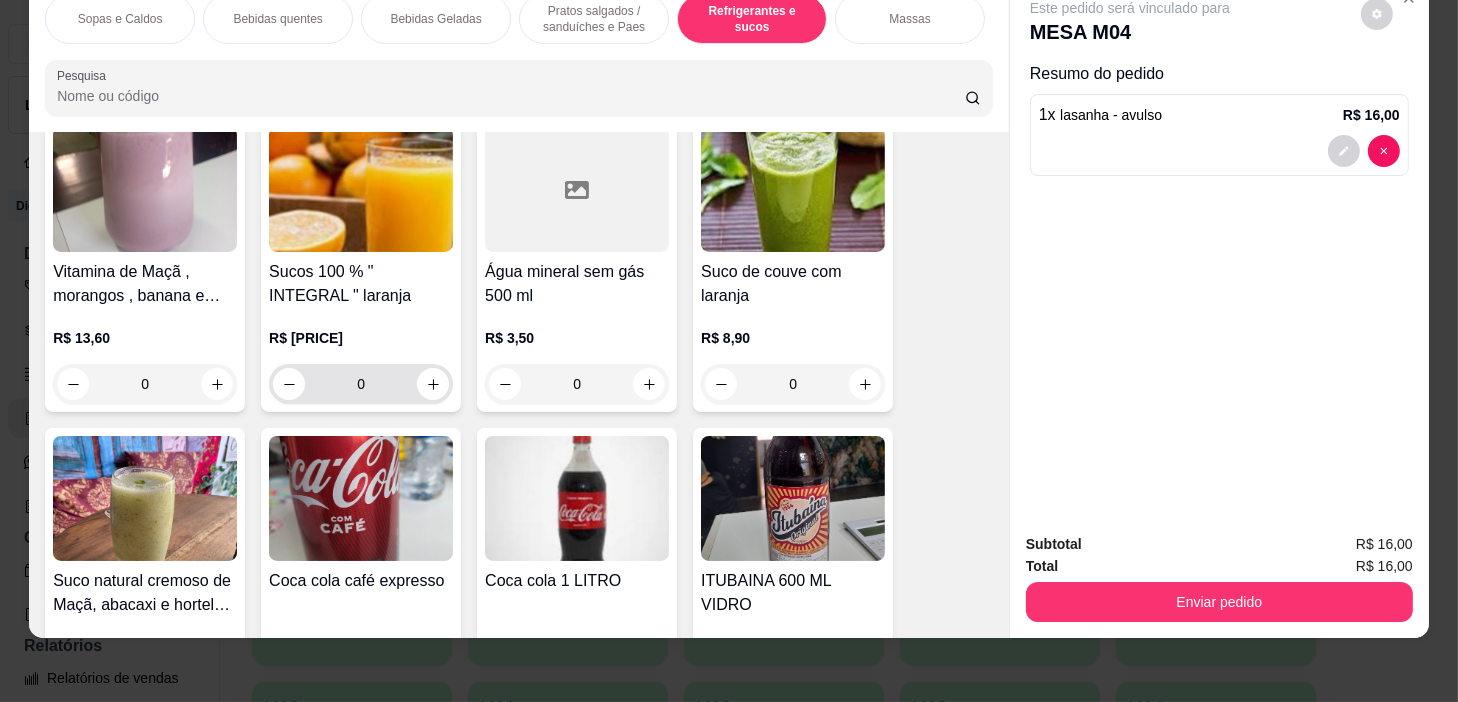 drag, startPoint x: 419, startPoint y: 397, endPoint x: 436, endPoint y: 392, distance: 17.720045 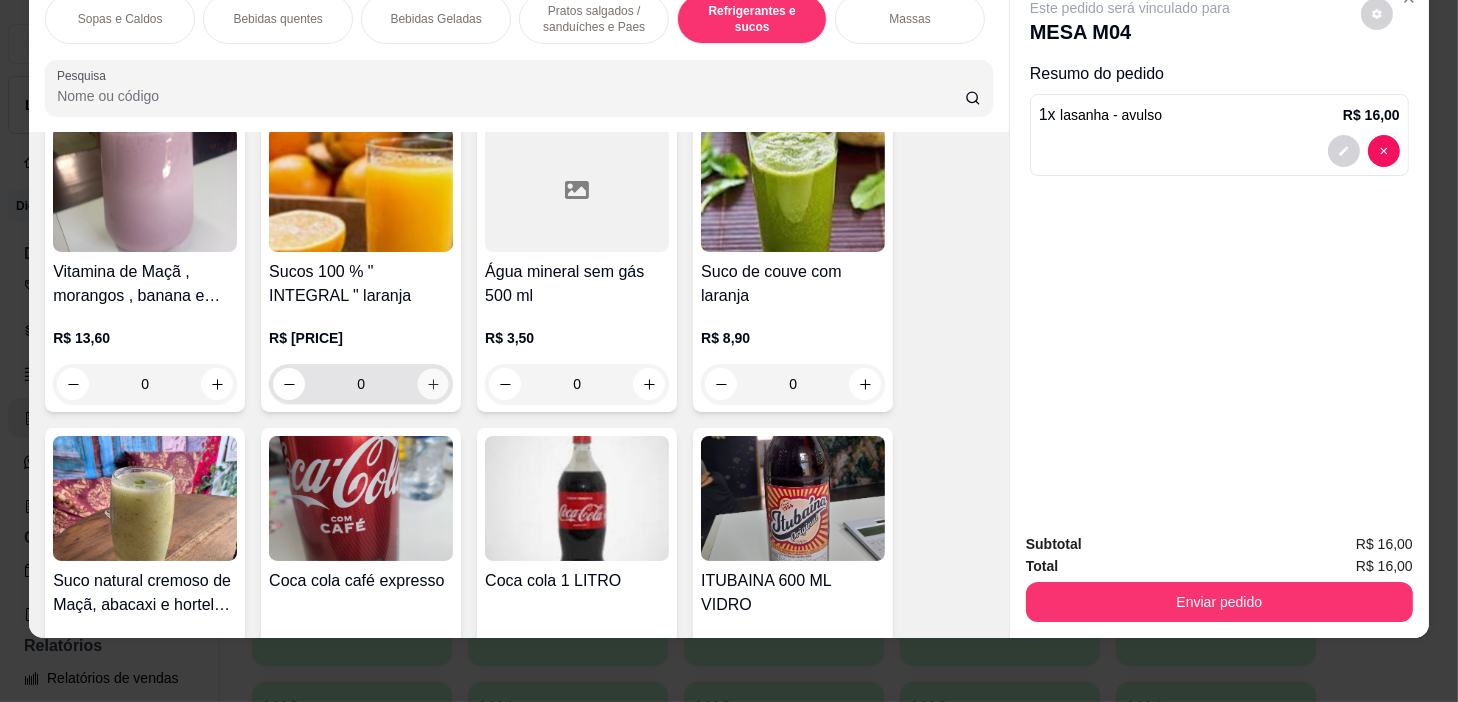 click 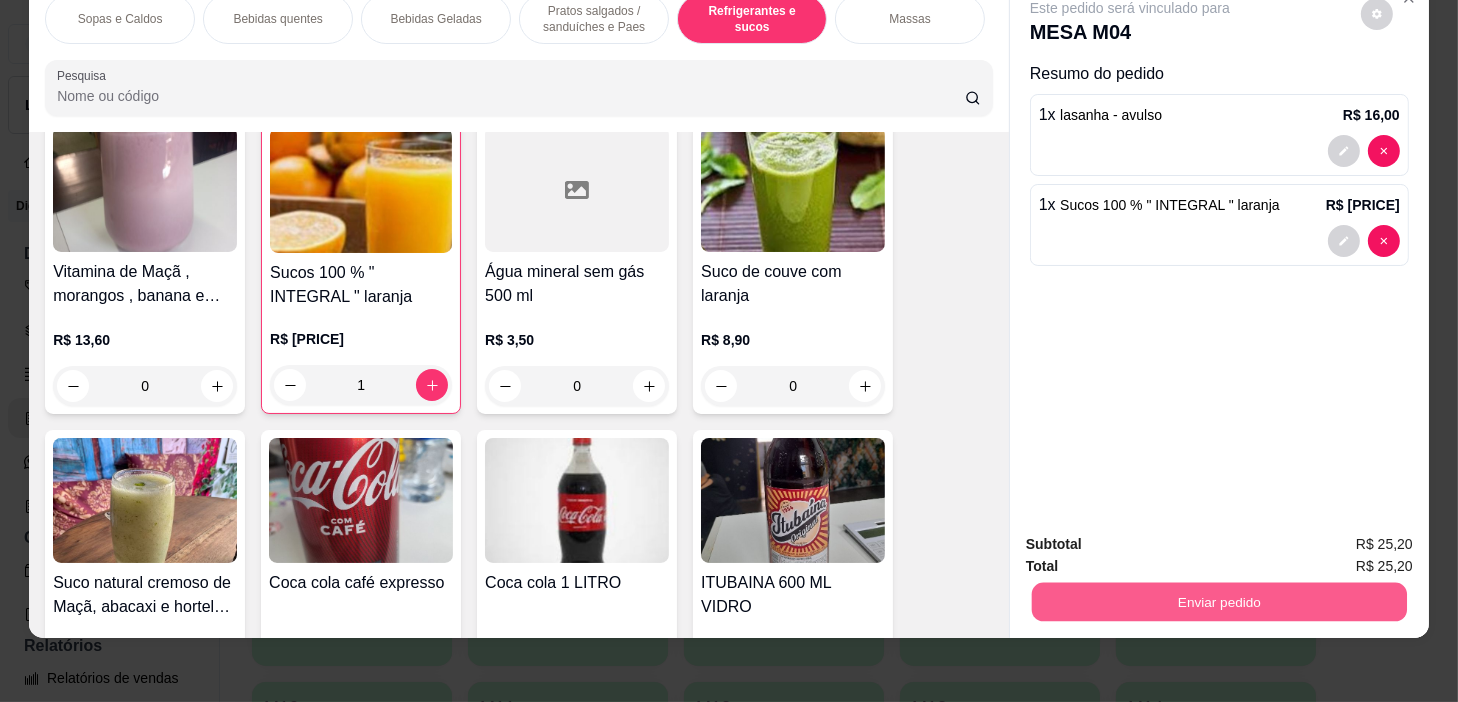 click on "Enviar pedido" at bounding box center [1219, 602] 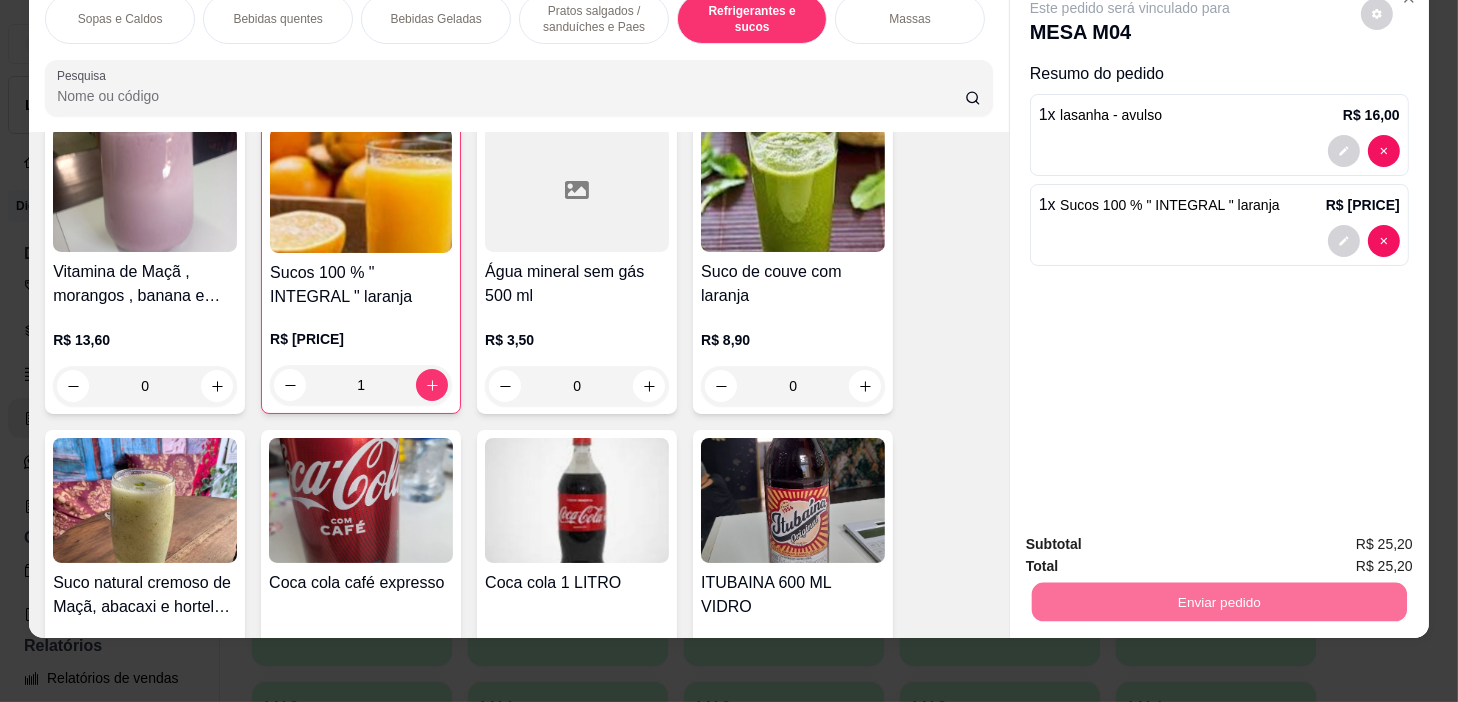 click on "Não registrar e enviar pedido" at bounding box center (1154, 539) 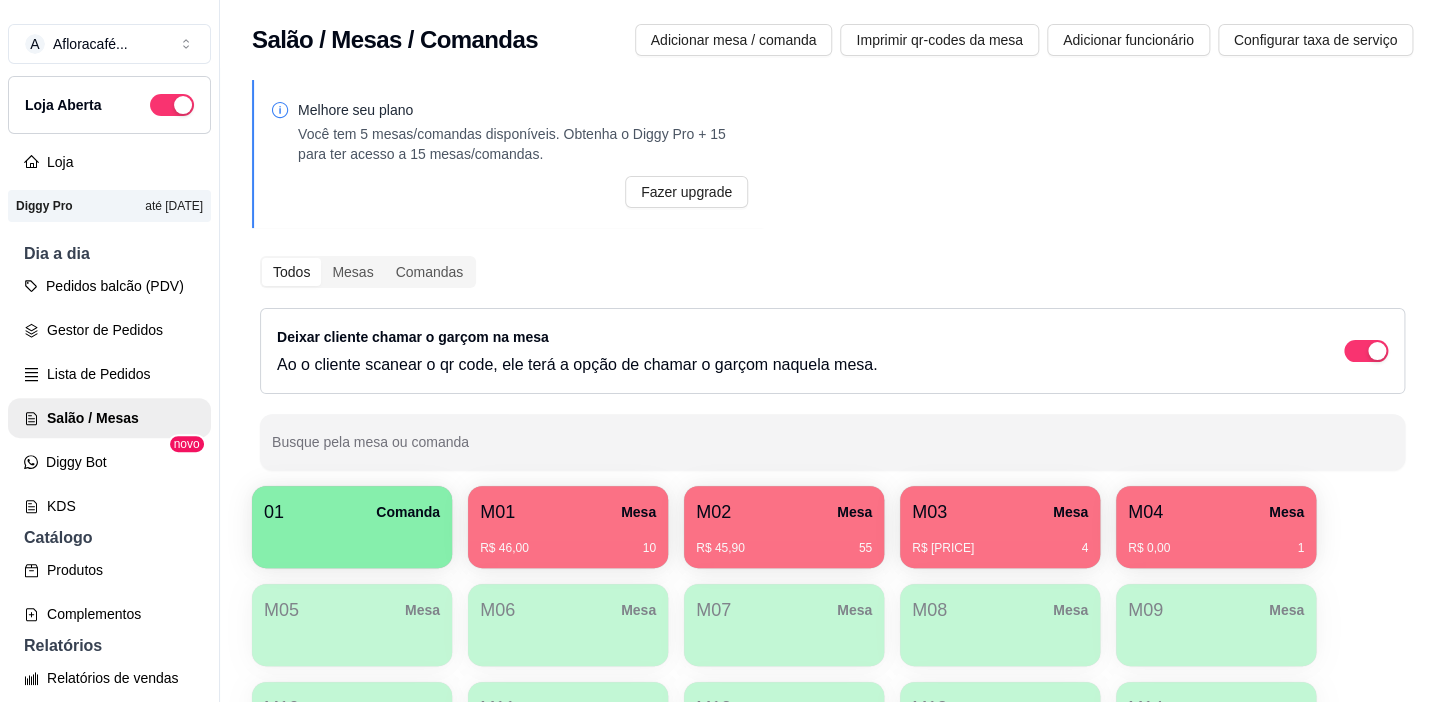 click on "R$ 45,90 55" at bounding box center (784, 541) 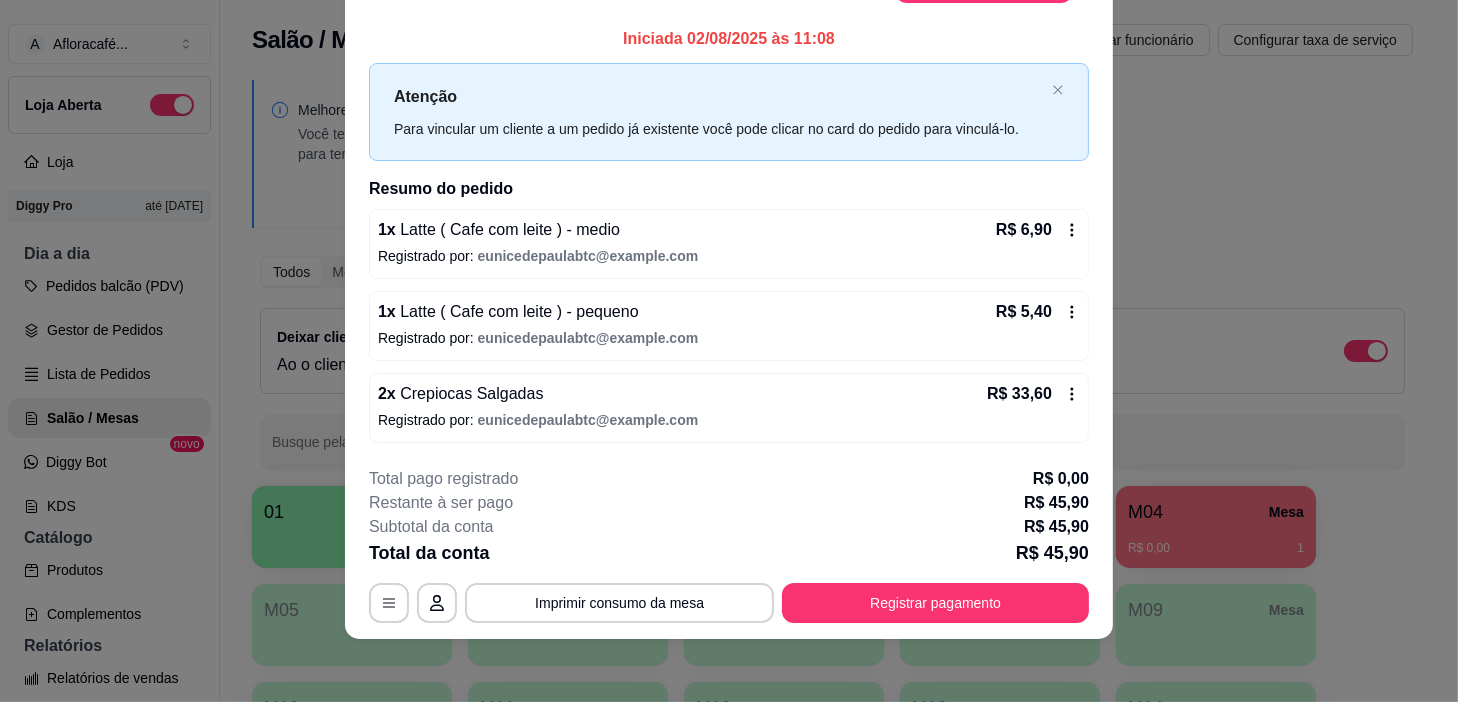 scroll, scrollTop: 0, scrollLeft: 0, axis: both 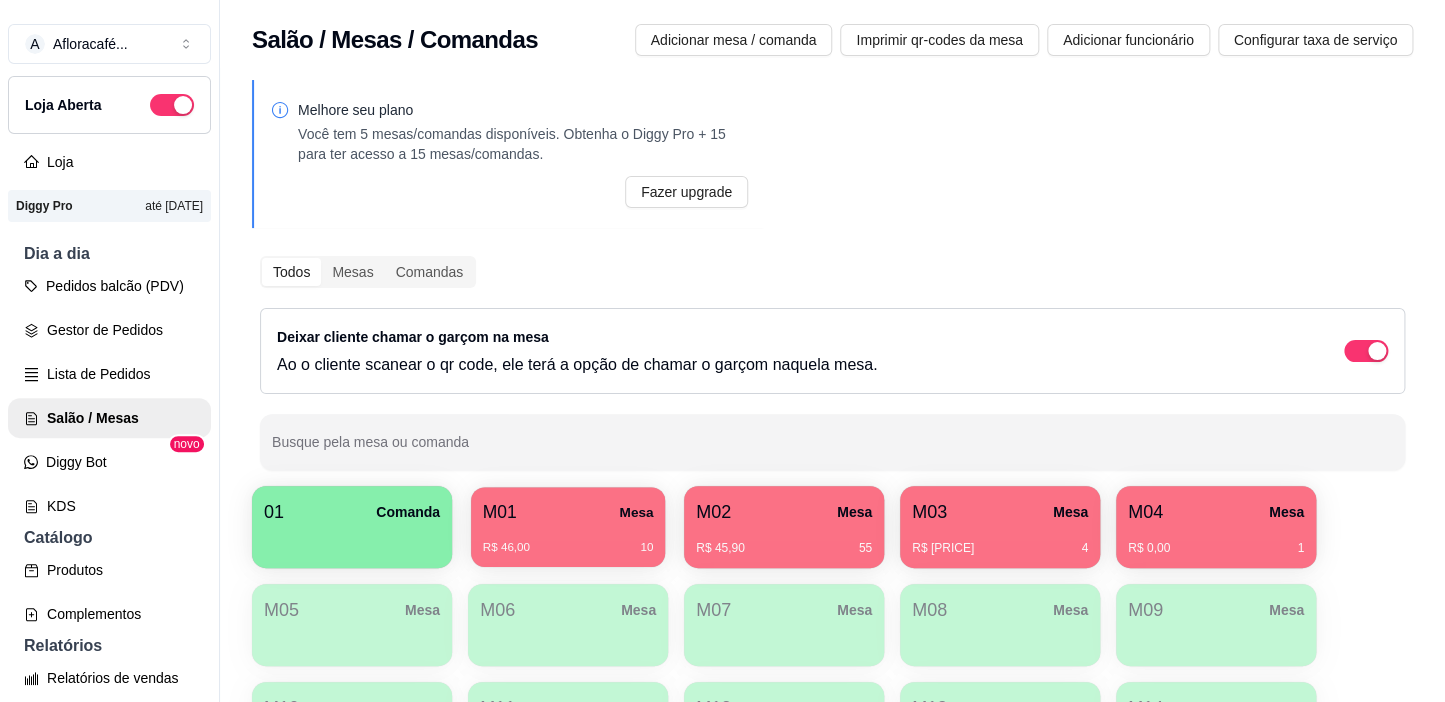 click on "M01 Mesa" at bounding box center [568, 512] 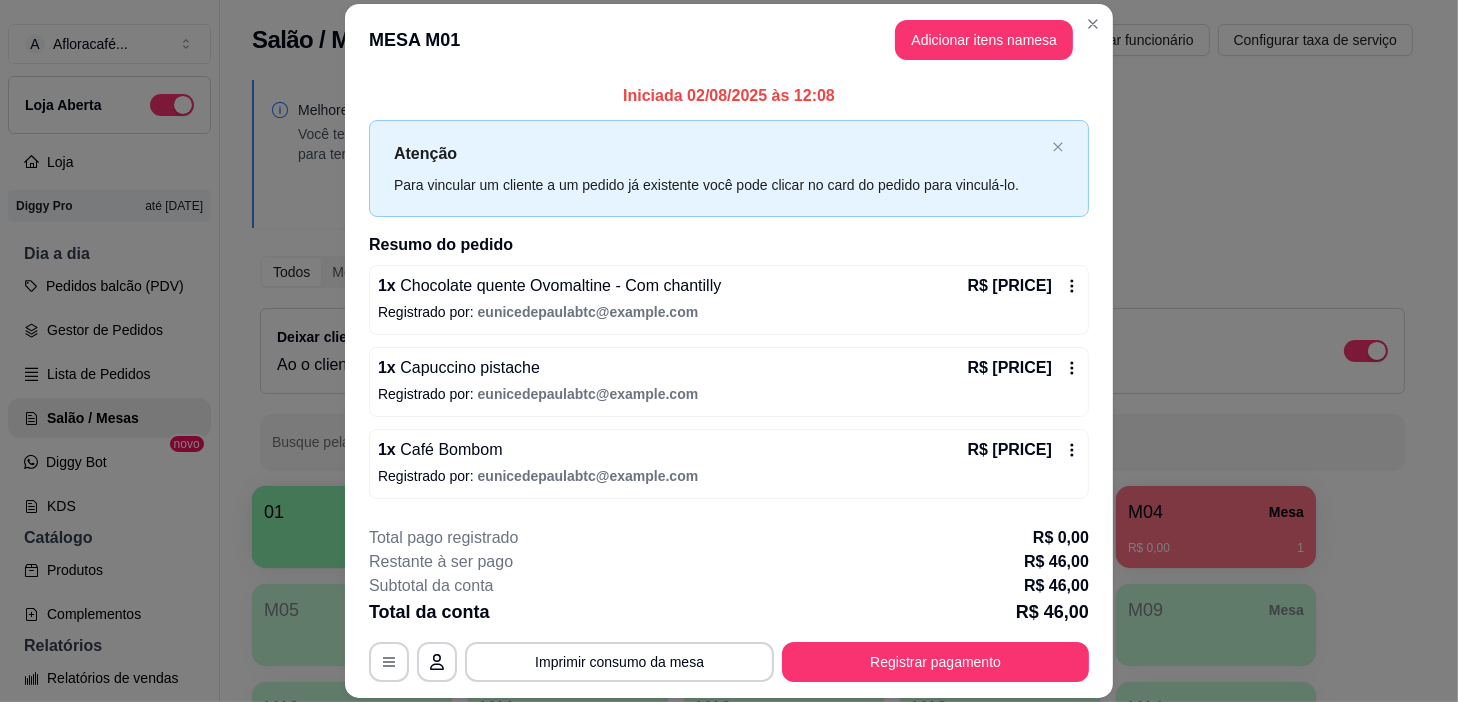scroll, scrollTop: 77, scrollLeft: 0, axis: vertical 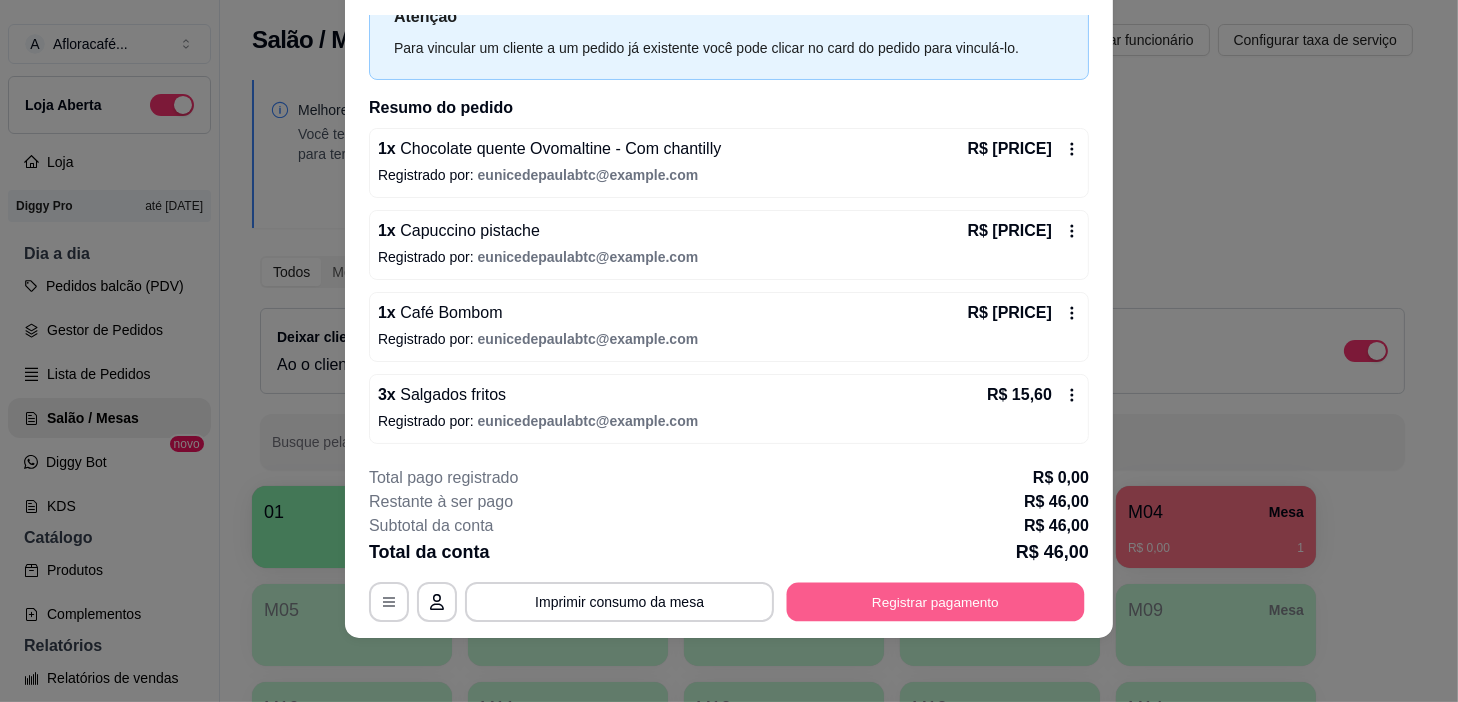 click on "Registrar pagamento" at bounding box center (936, 602) 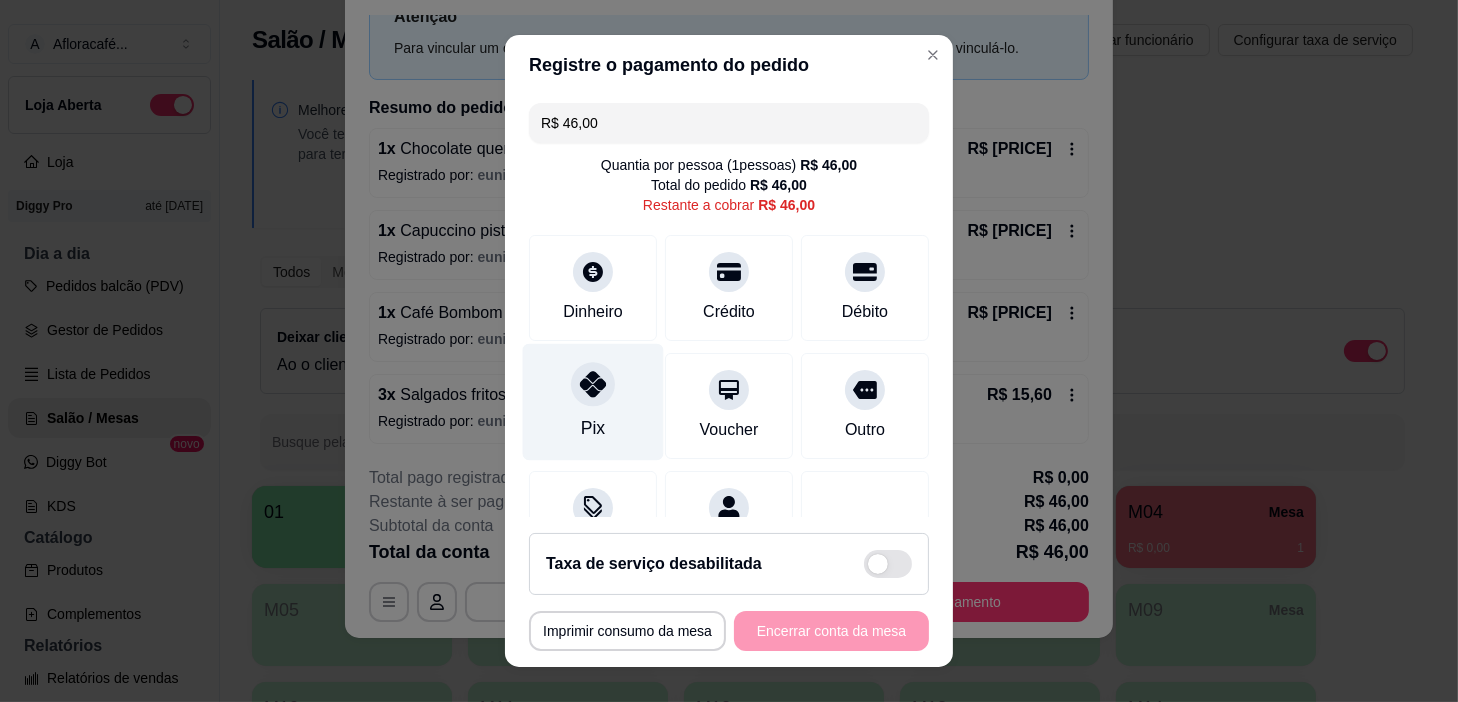 drag, startPoint x: 600, startPoint y: 410, endPoint x: 639, endPoint y: 402, distance: 39.812057 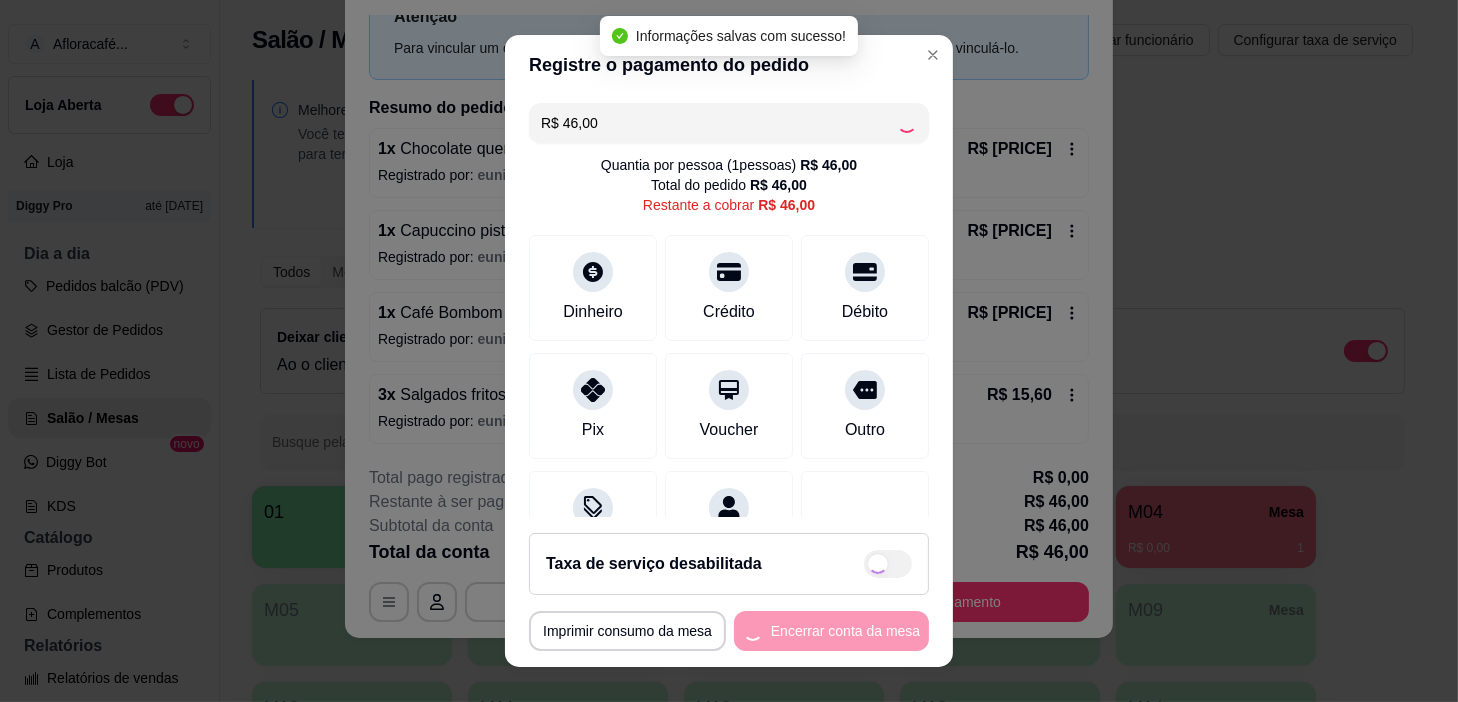 type on "R$ 0,00" 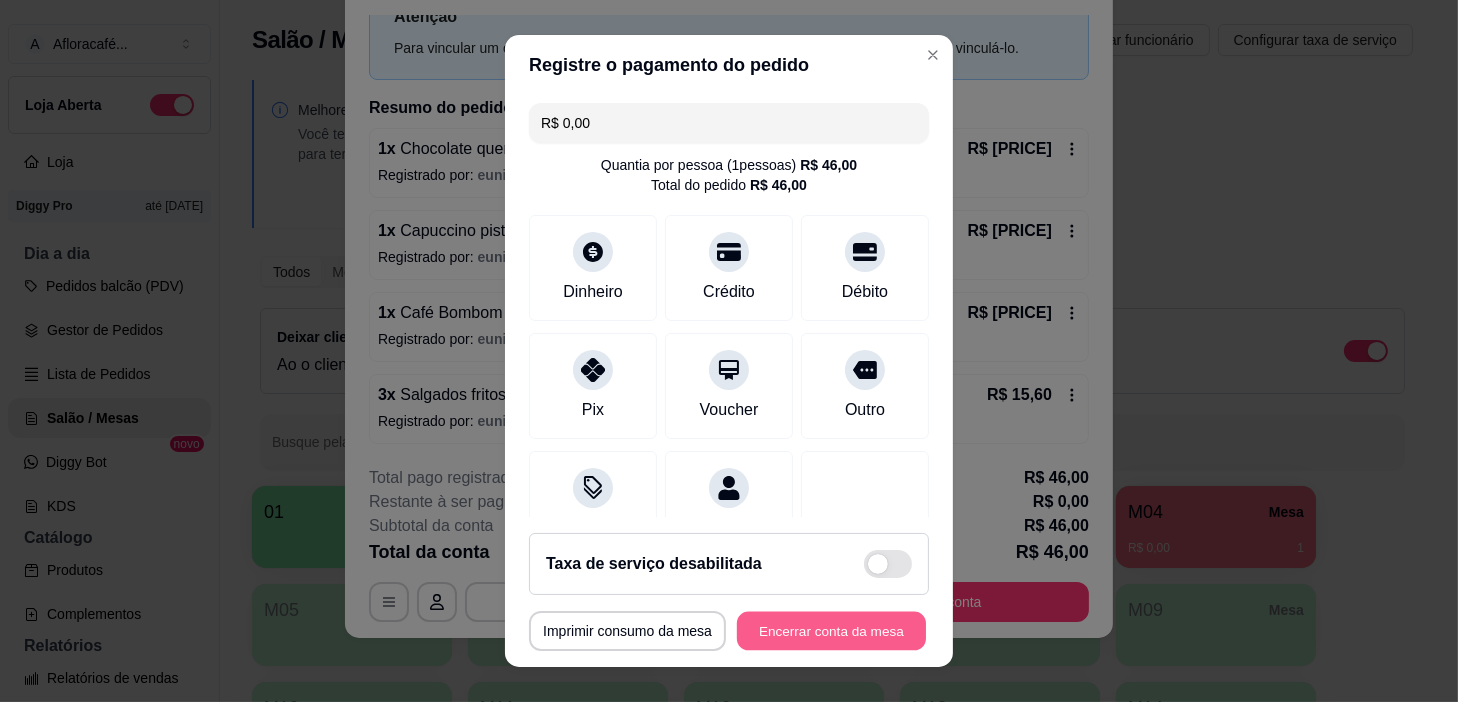 click on "Encerrar conta da mesa" at bounding box center (831, 631) 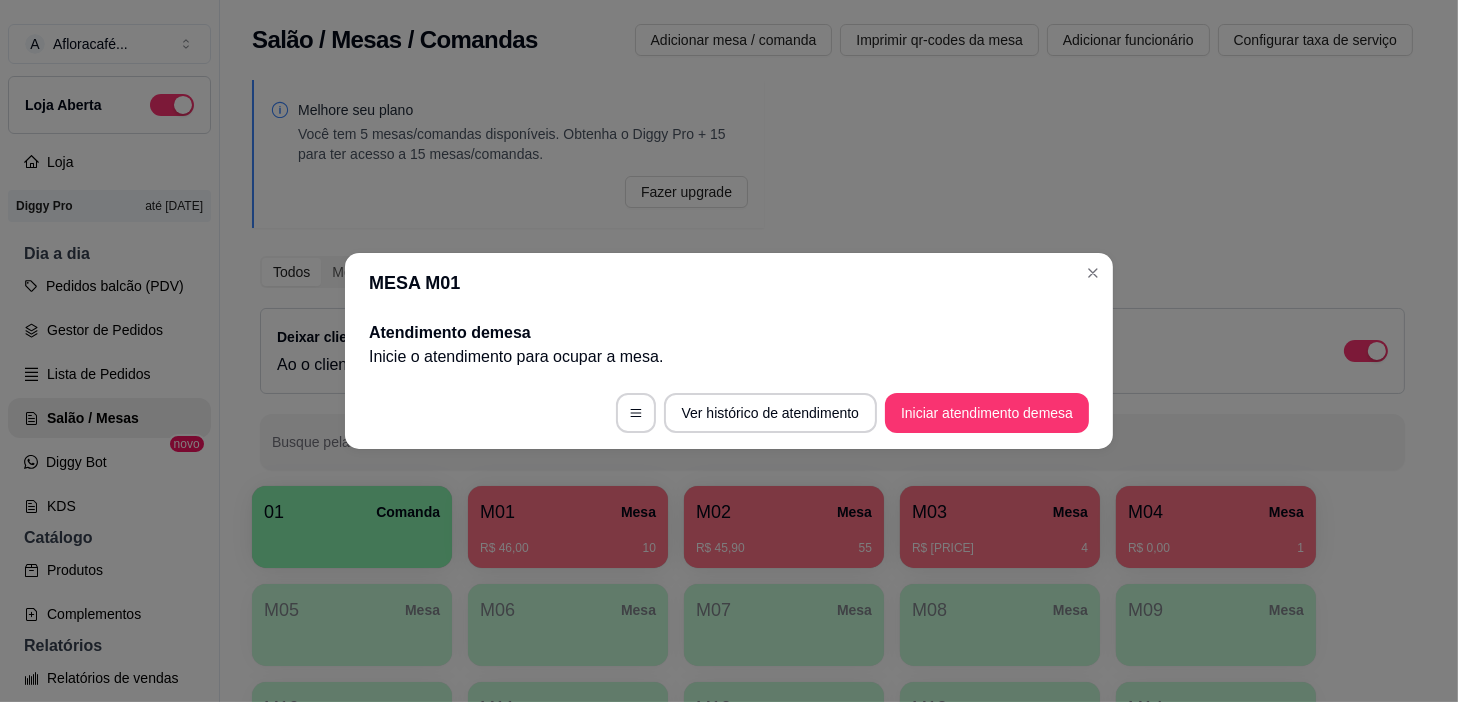 scroll, scrollTop: 0, scrollLeft: 0, axis: both 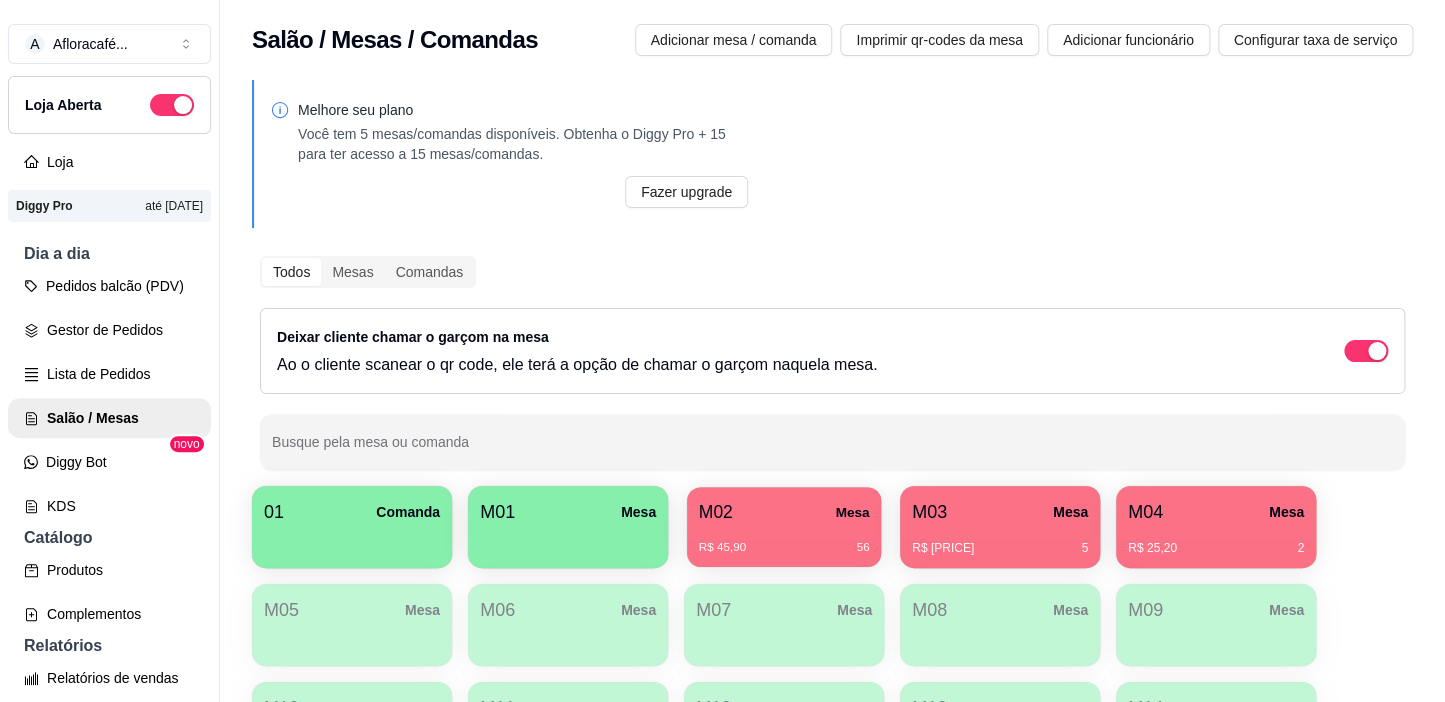 click on "R$ 45,90 56" at bounding box center (784, 540) 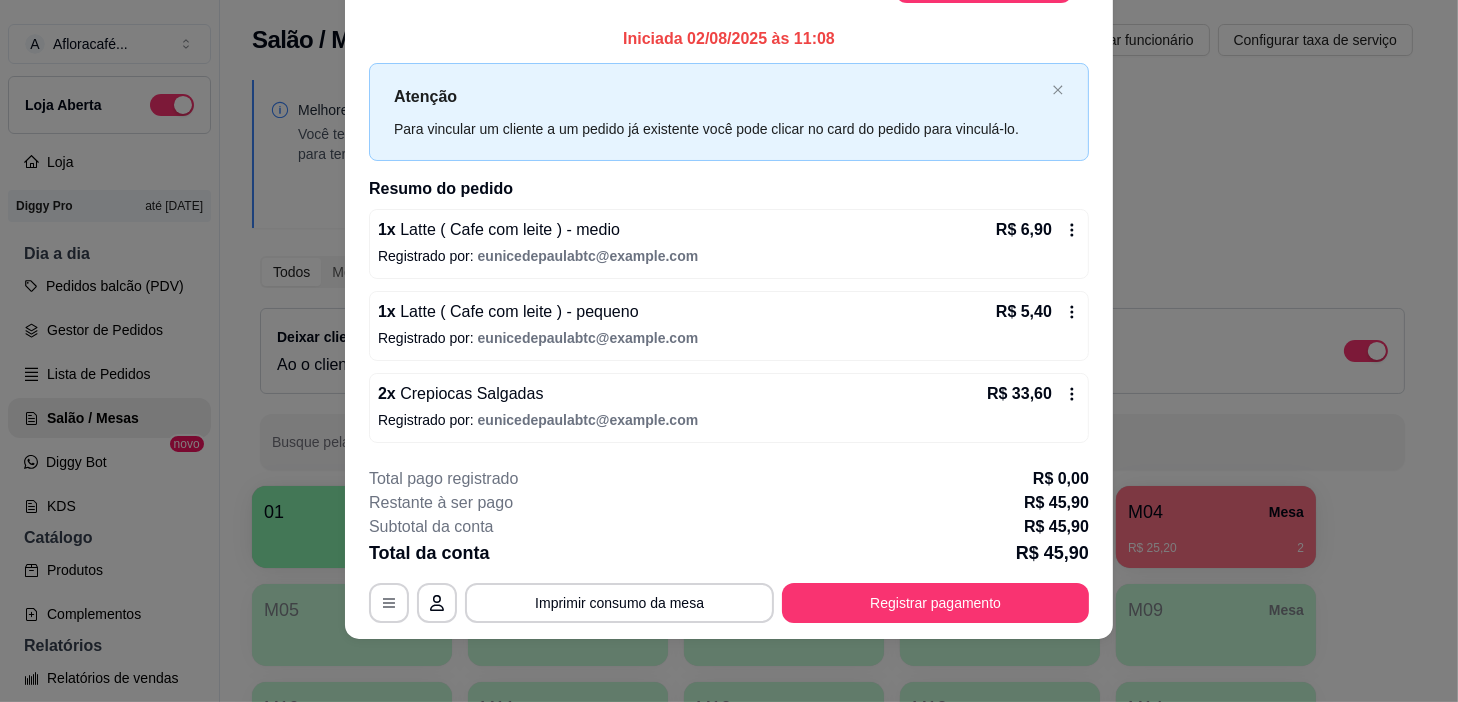 scroll, scrollTop: 0, scrollLeft: 0, axis: both 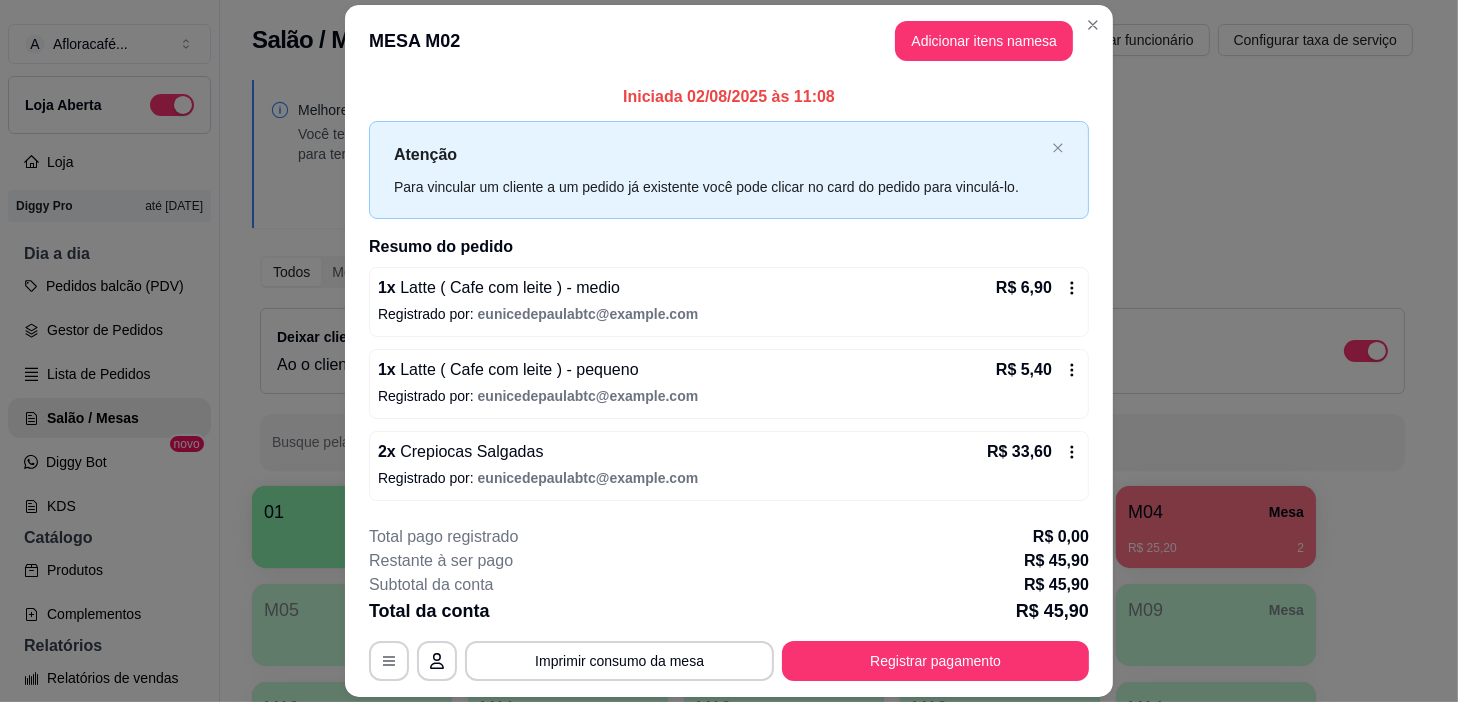 drag, startPoint x: 935, startPoint y: 632, endPoint x: 934, endPoint y: 652, distance: 20.024984 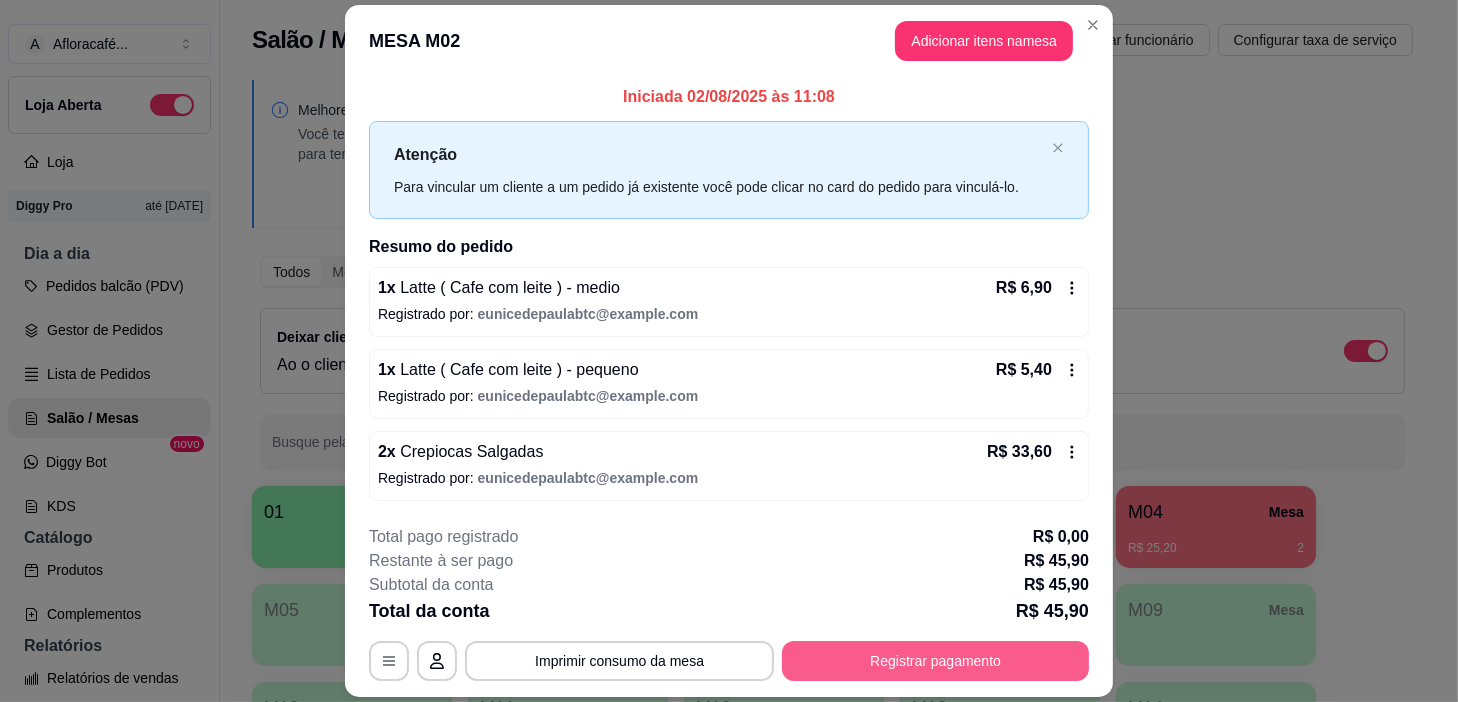 click on "Registrar pagamento" at bounding box center (935, 661) 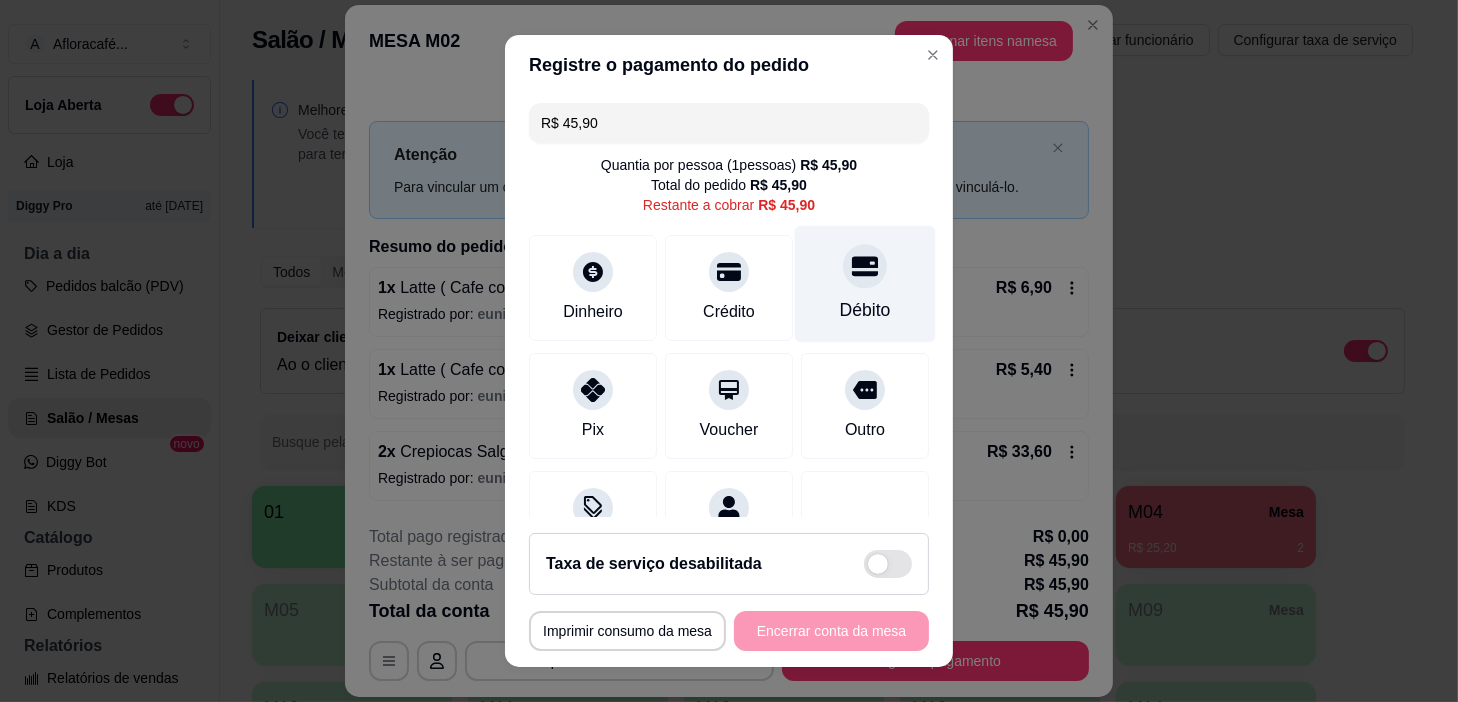 click on "Débito" at bounding box center [865, 284] 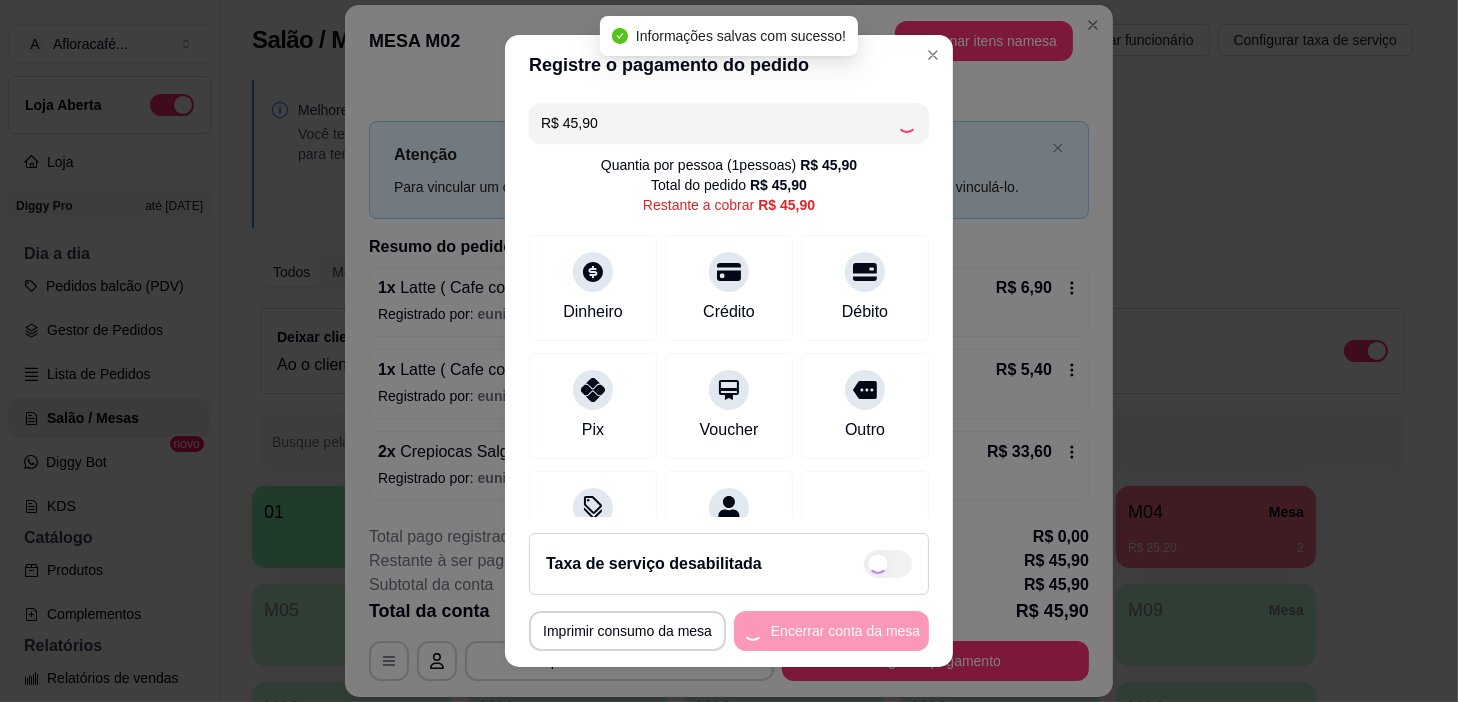 type on "R$ 0,00" 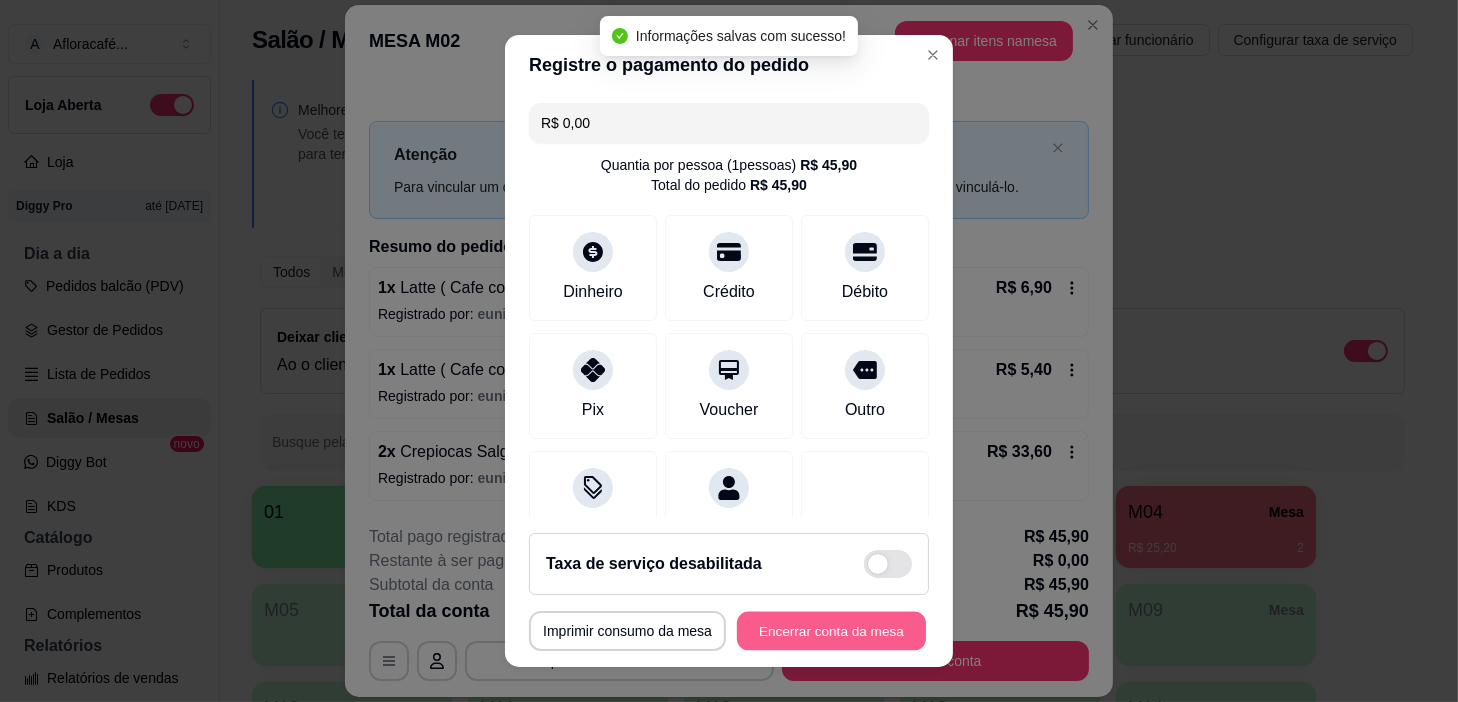 click on "Encerrar conta da mesa" at bounding box center [831, 631] 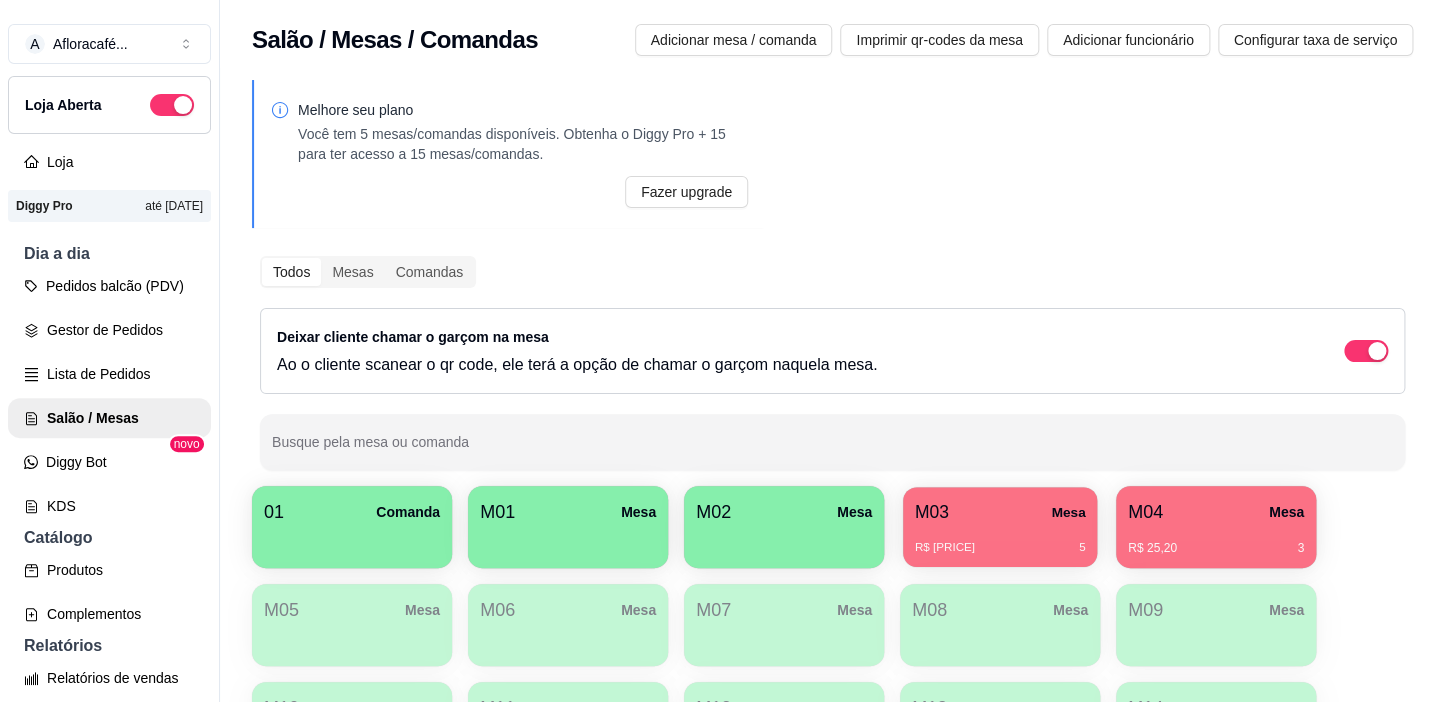 click on "M03 Mesa" at bounding box center (1000, 512) 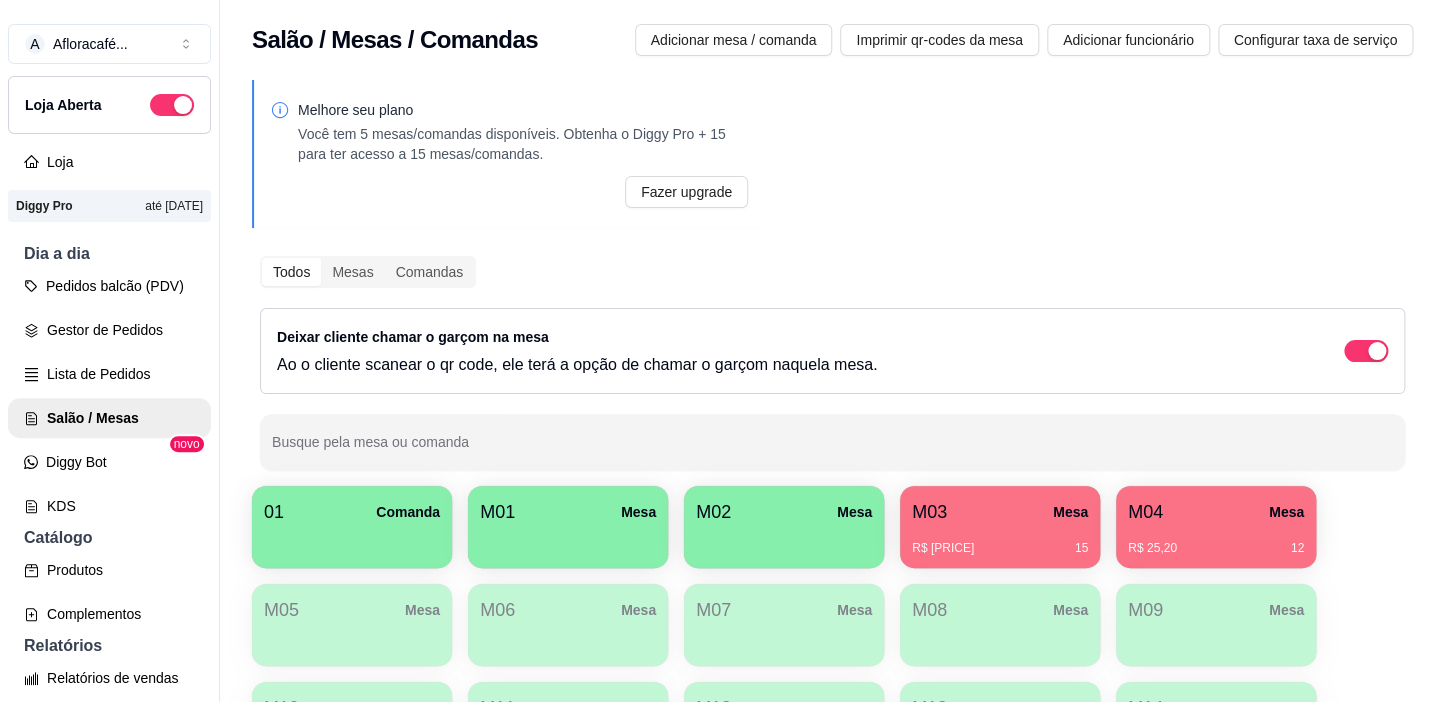 click on "Salão / Mesas / Comandas Adicionar mesa / comanda Imprimir qr-codes da mesa Adicionar funcionário Configurar taxa de serviço" at bounding box center (832, 34) 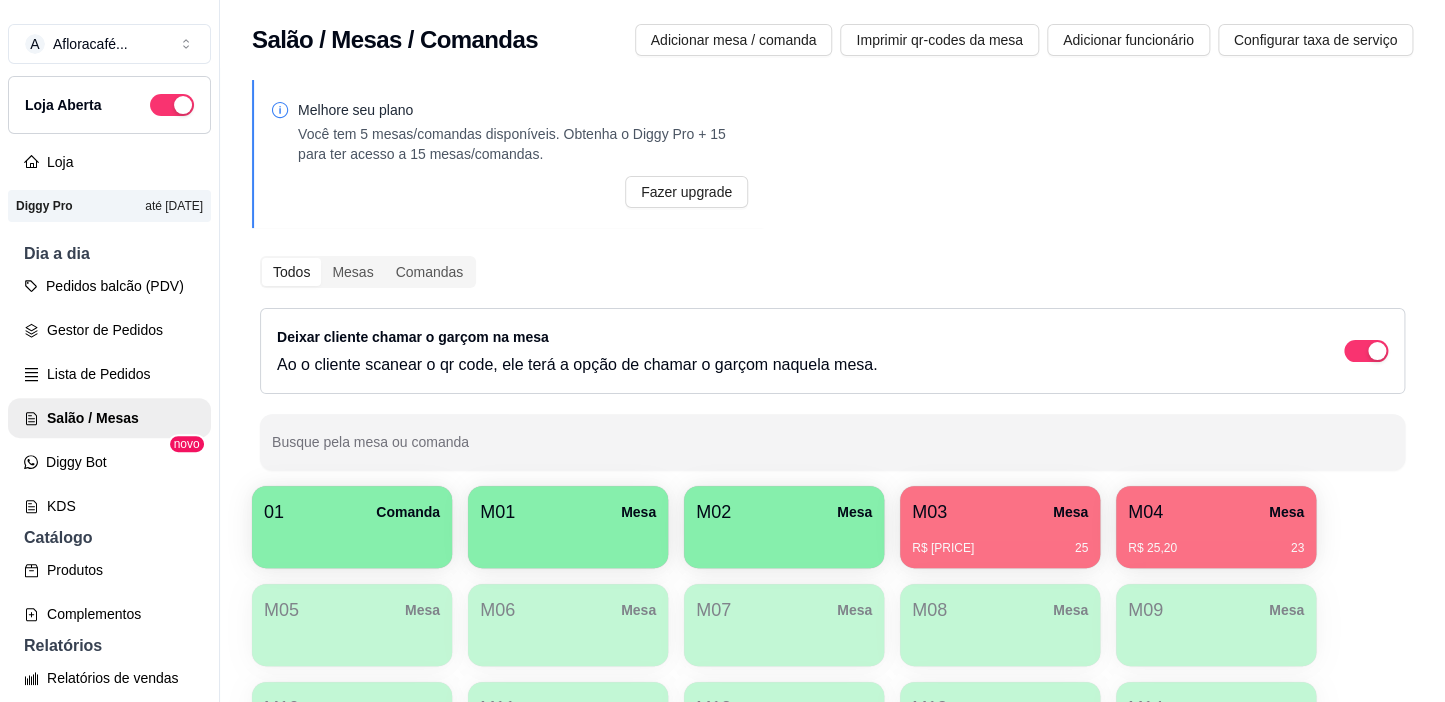 click on "R$ 28,20 25" at bounding box center (1000, 541) 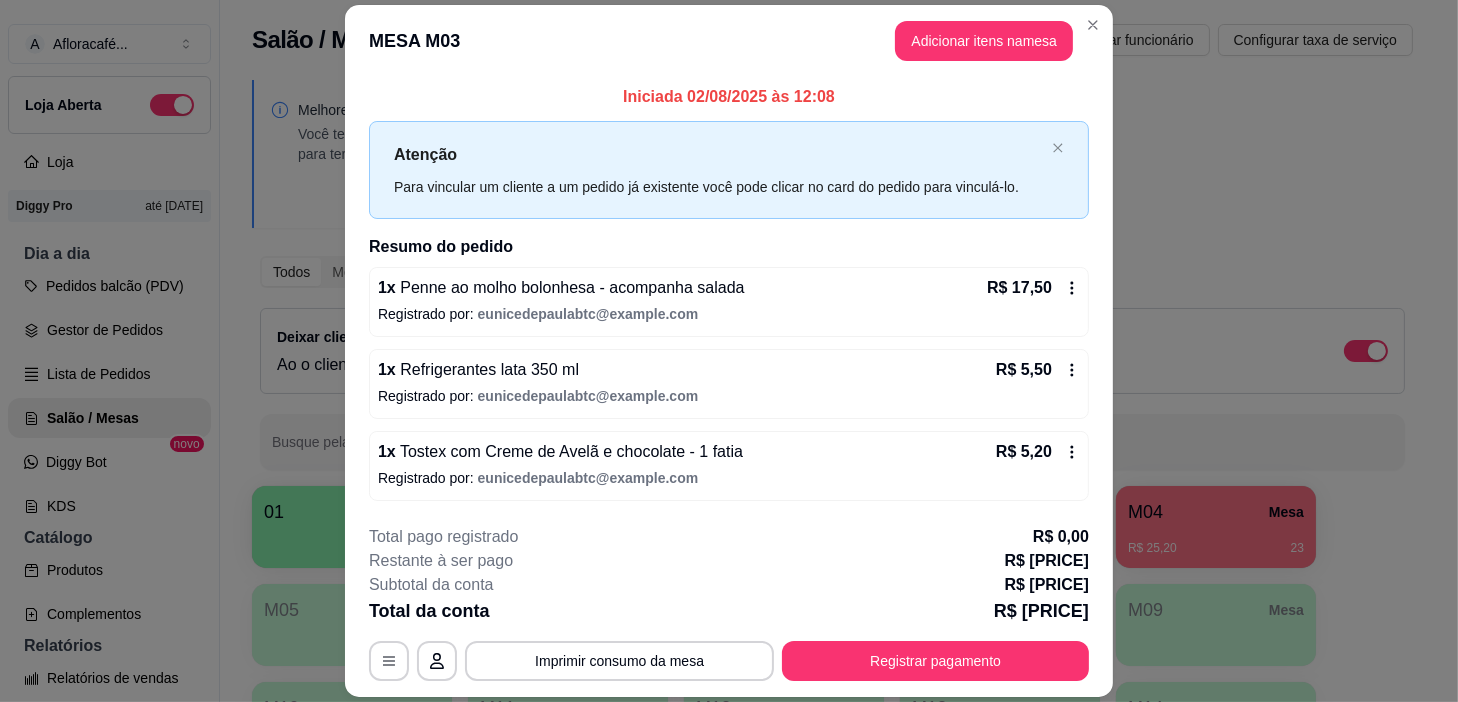 scroll, scrollTop: 58, scrollLeft: 0, axis: vertical 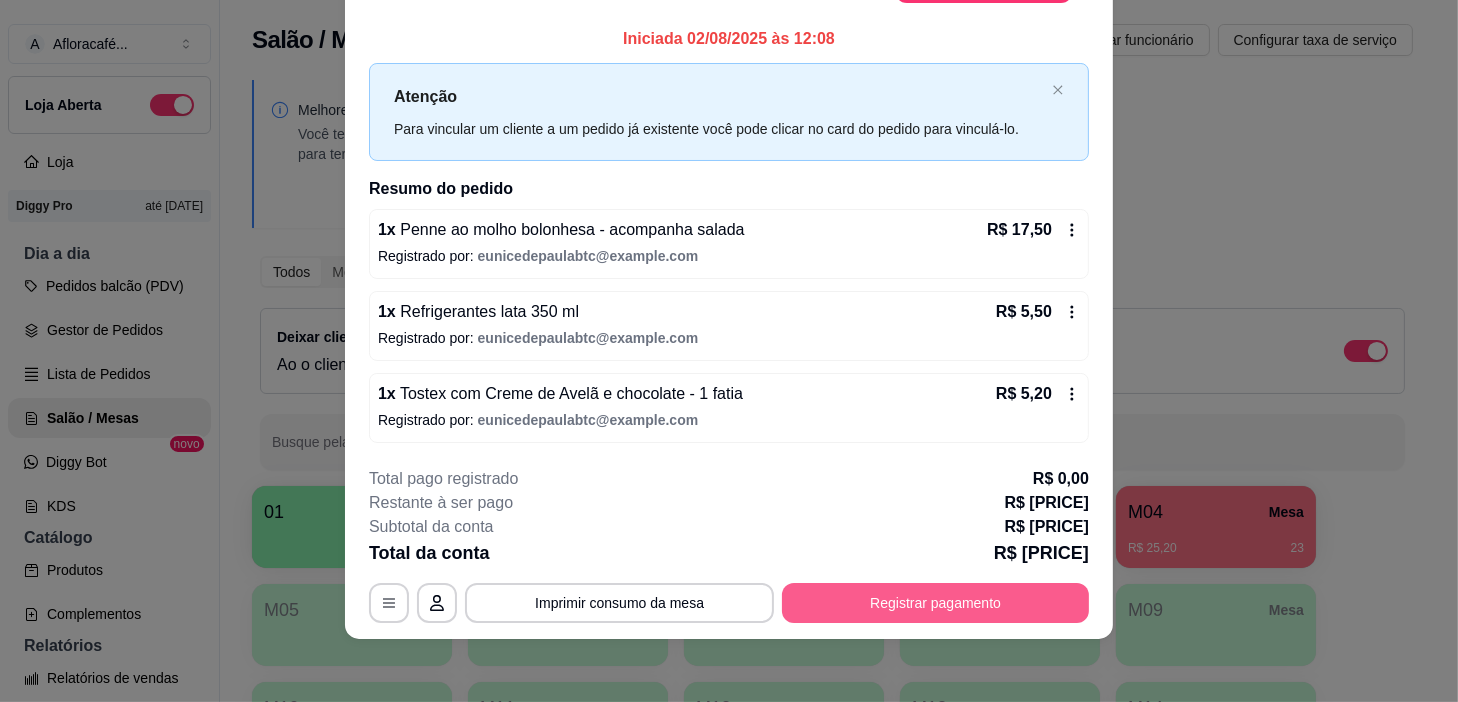 click on "Registrar pagamento" at bounding box center [935, 603] 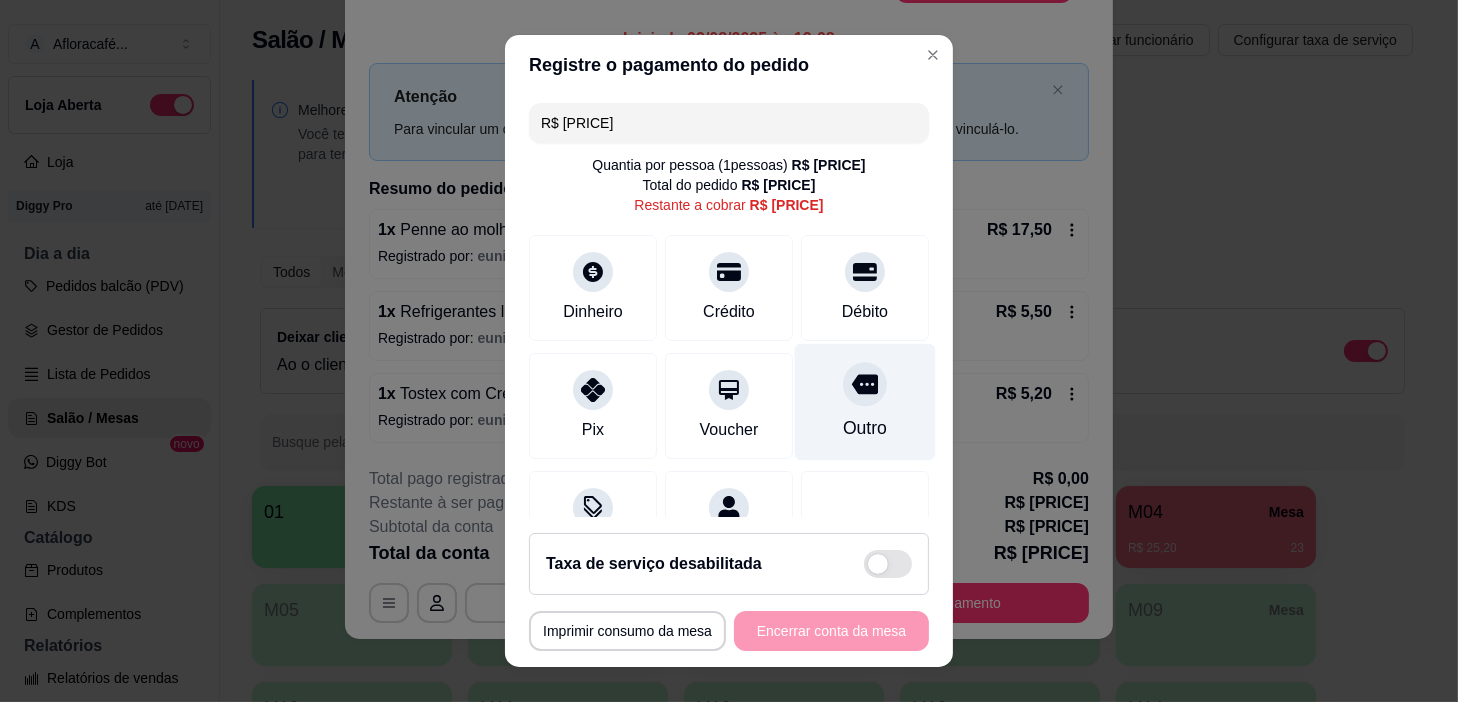drag, startPoint x: 832, startPoint y: 288, endPoint x: 834, endPoint y: 405, distance: 117.01709 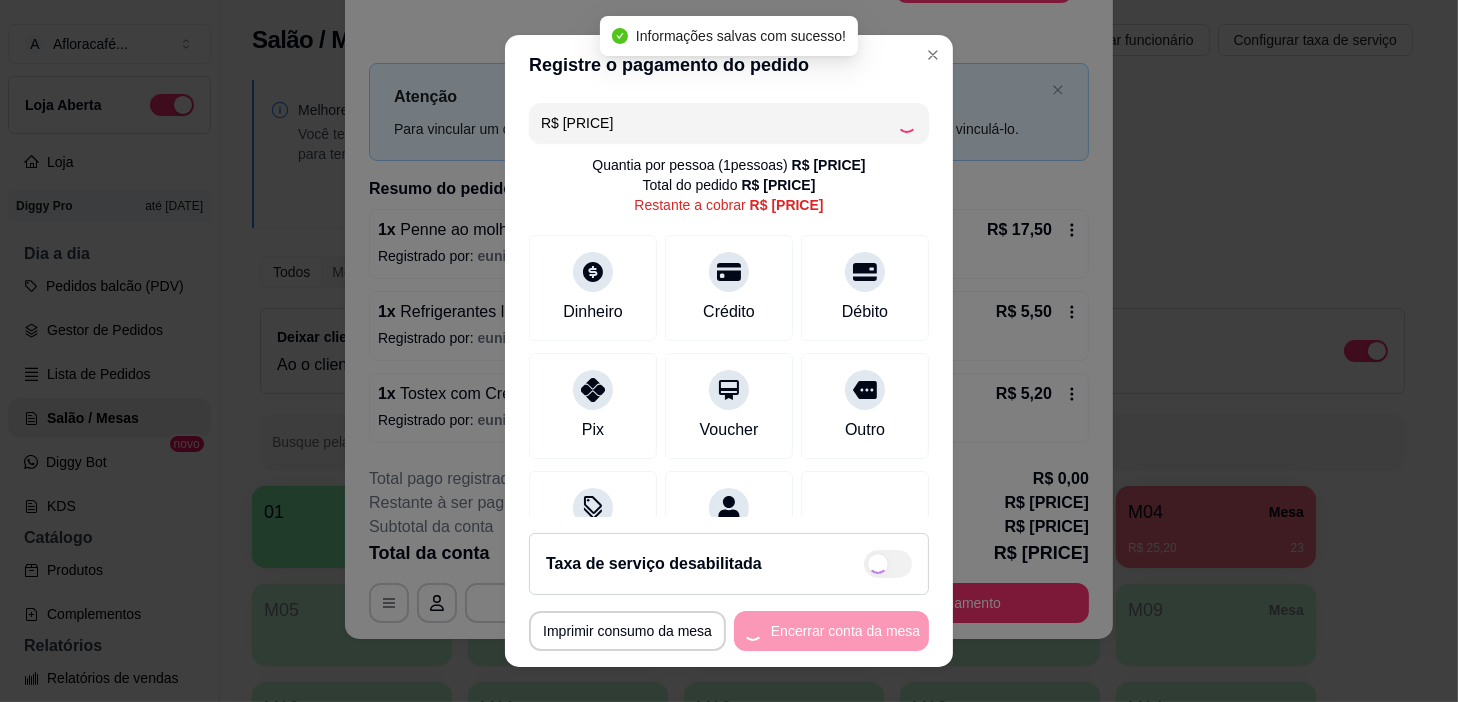 type on "R$ 0,00" 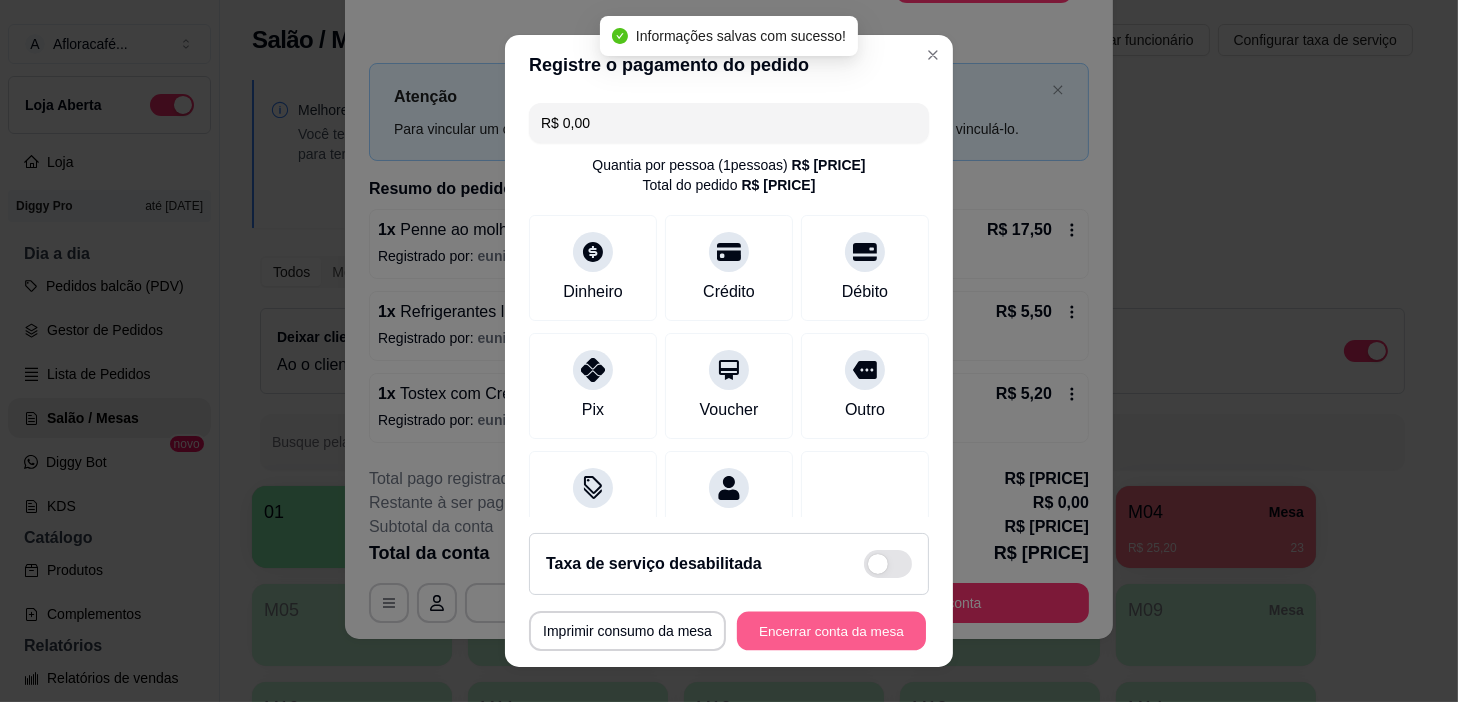 click on "Encerrar conta da mesa" at bounding box center [831, 631] 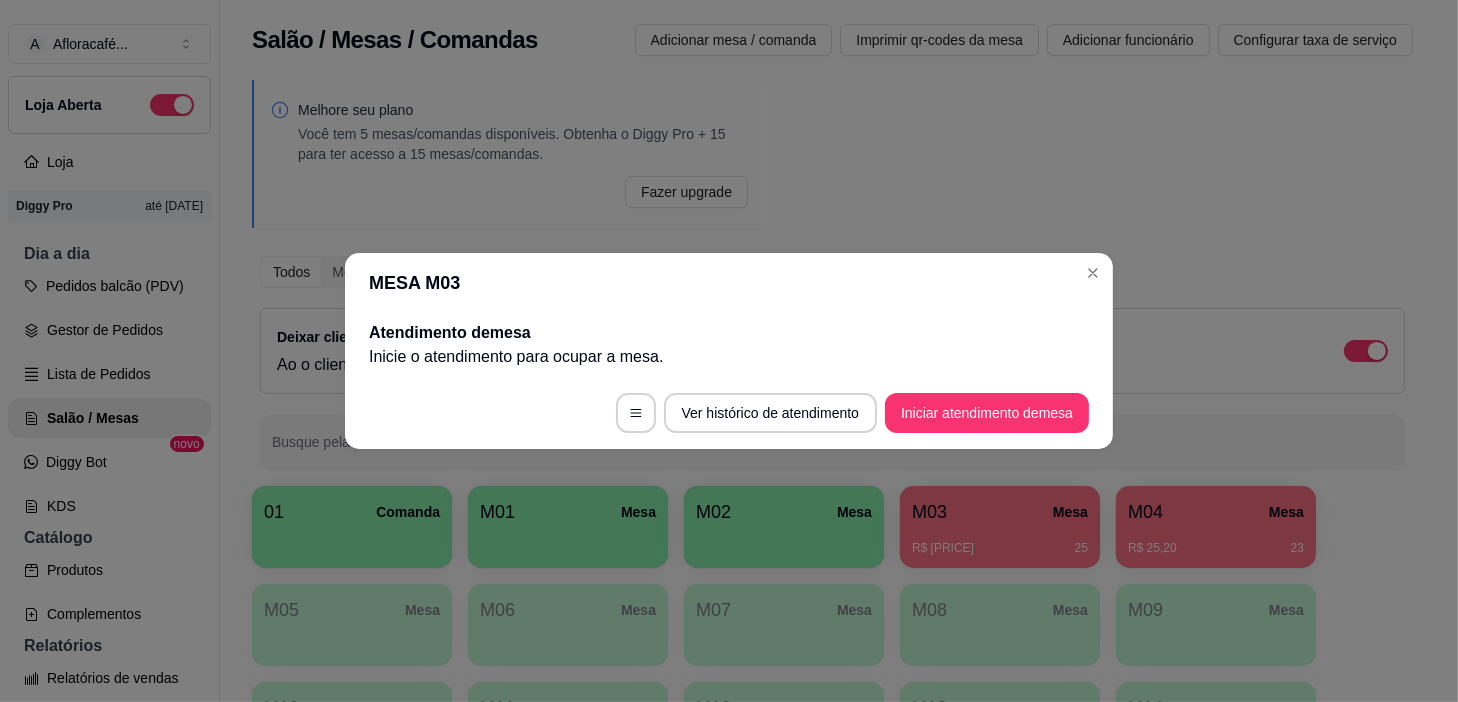 scroll, scrollTop: 0, scrollLeft: 0, axis: both 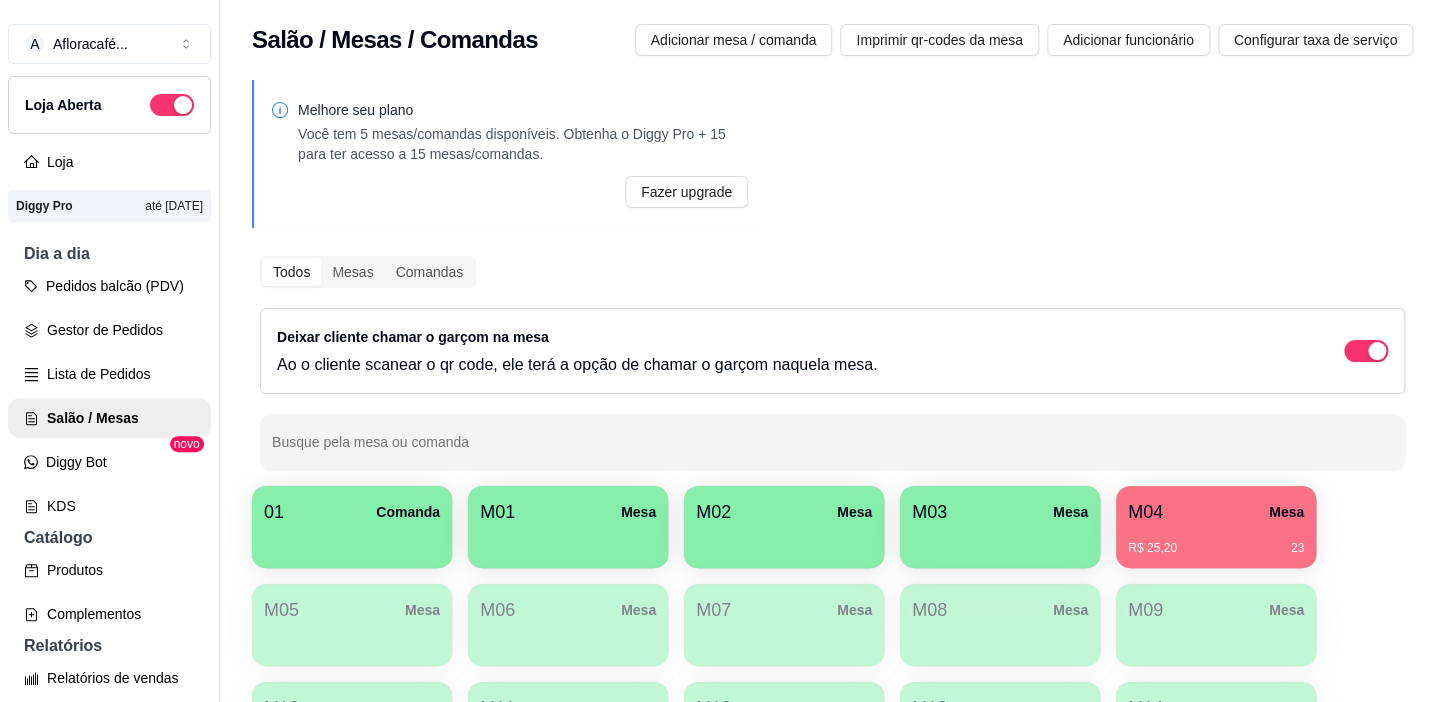 click on "M04 Mesa" at bounding box center [1216, 512] 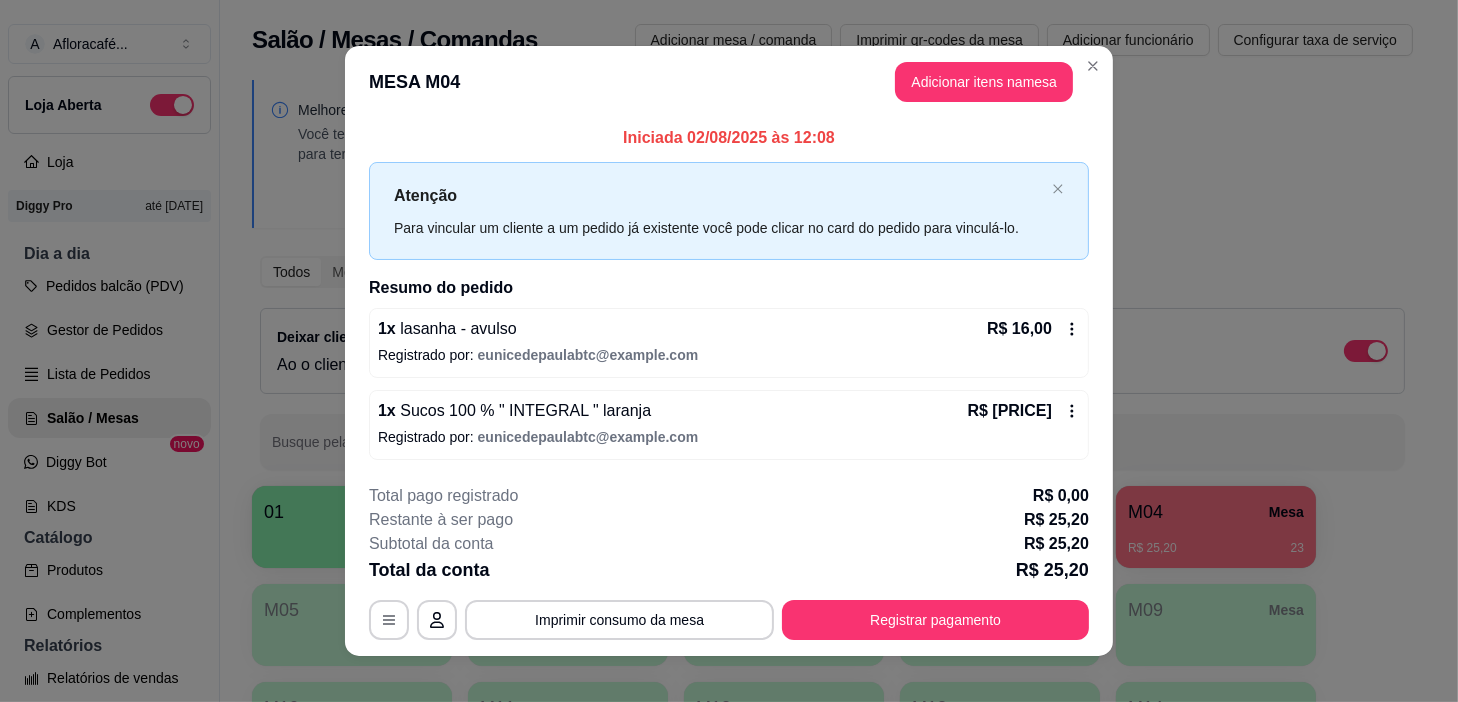 scroll, scrollTop: 17, scrollLeft: 0, axis: vertical 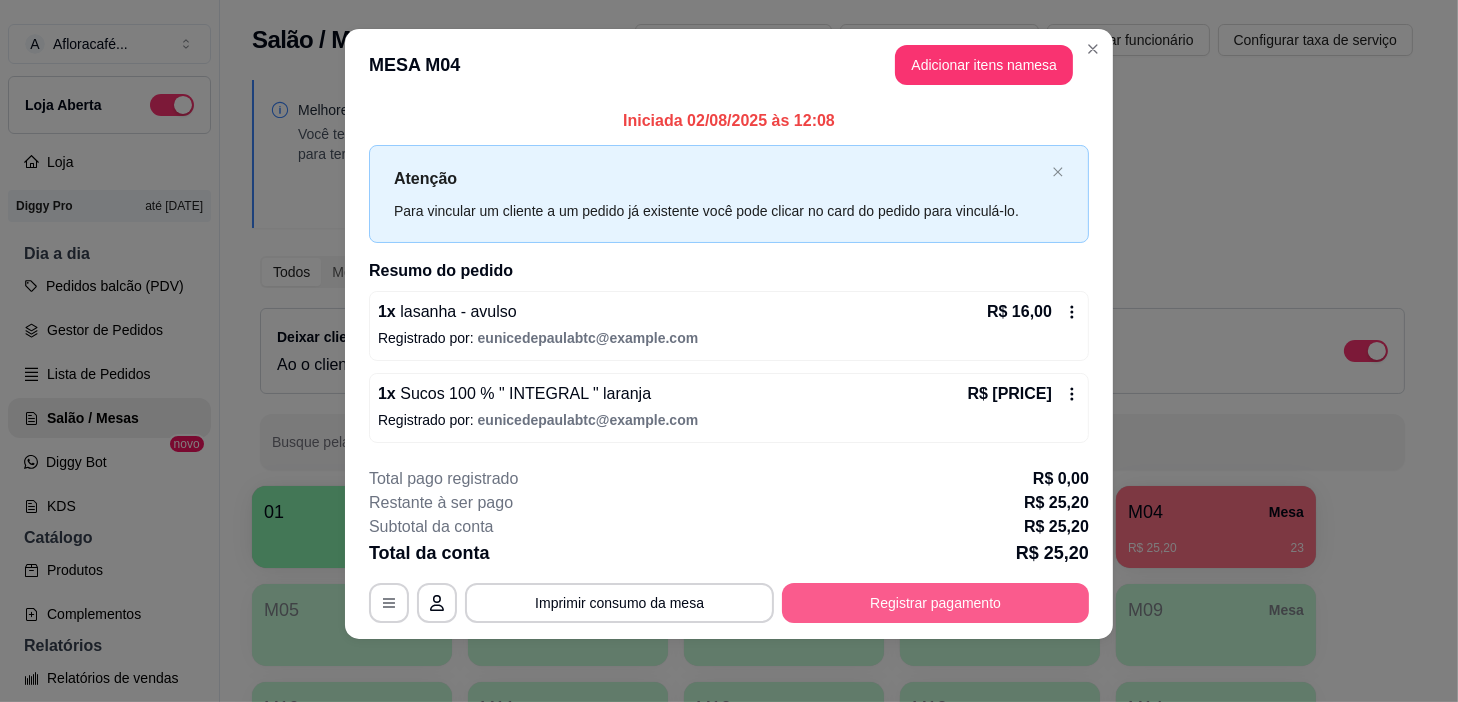 click on "Registrar pagamento" at bounding box center [935, 603] 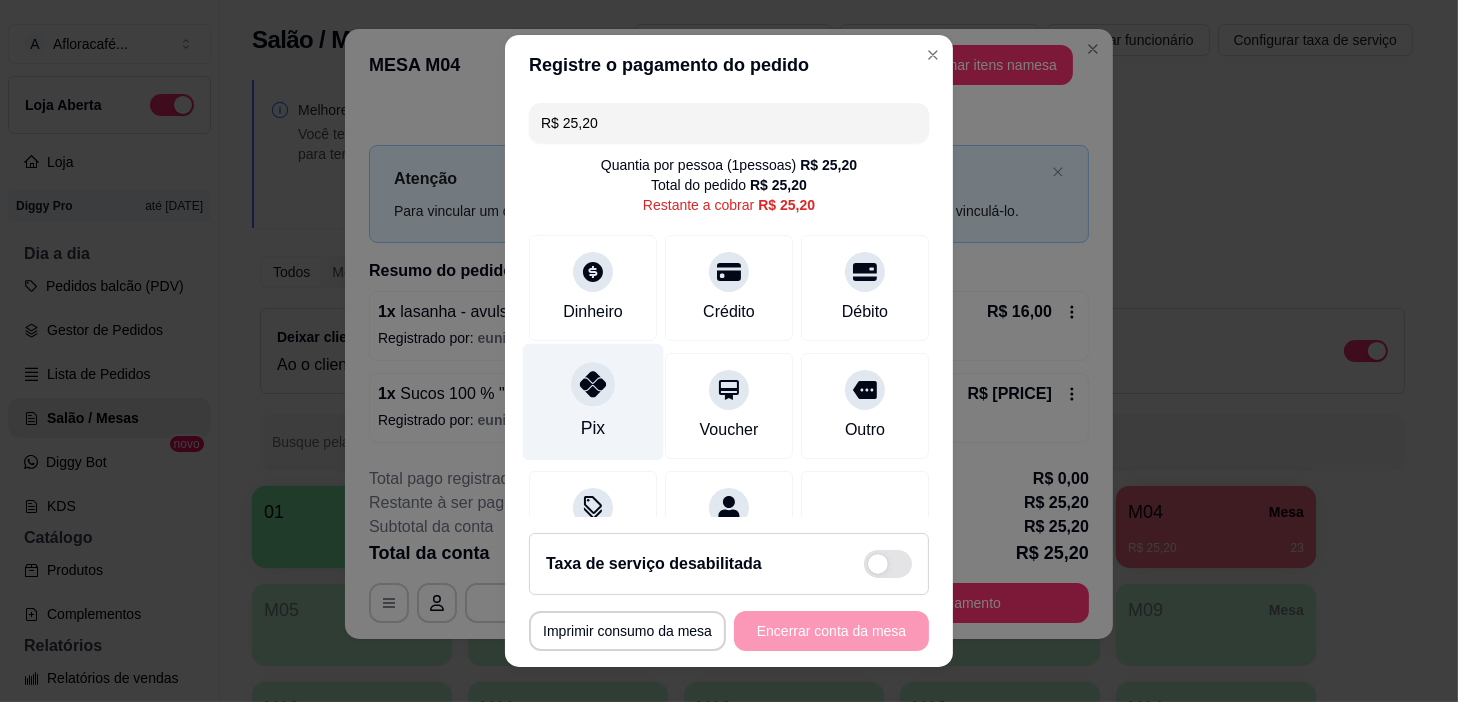 click on "Pix" at bounding box center (593, 402) 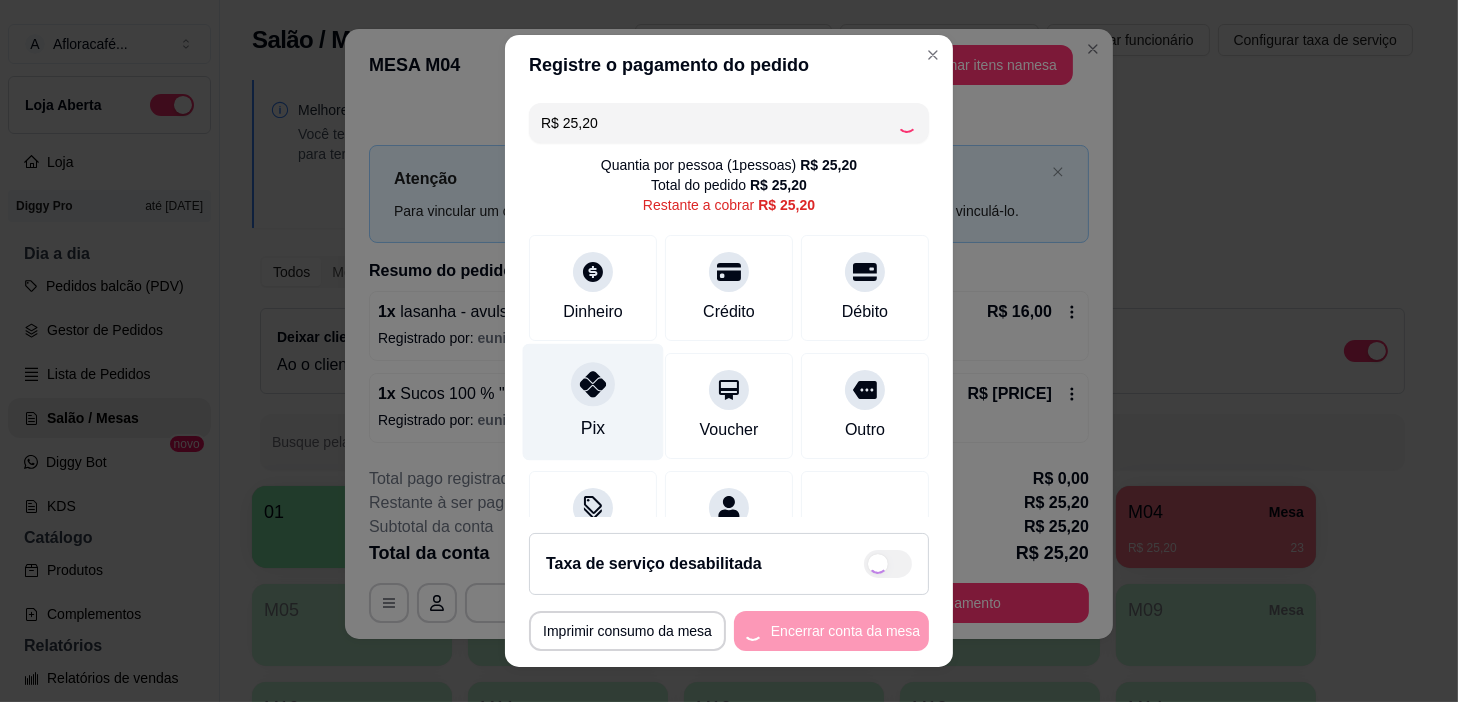 type on "R$ 0,00" 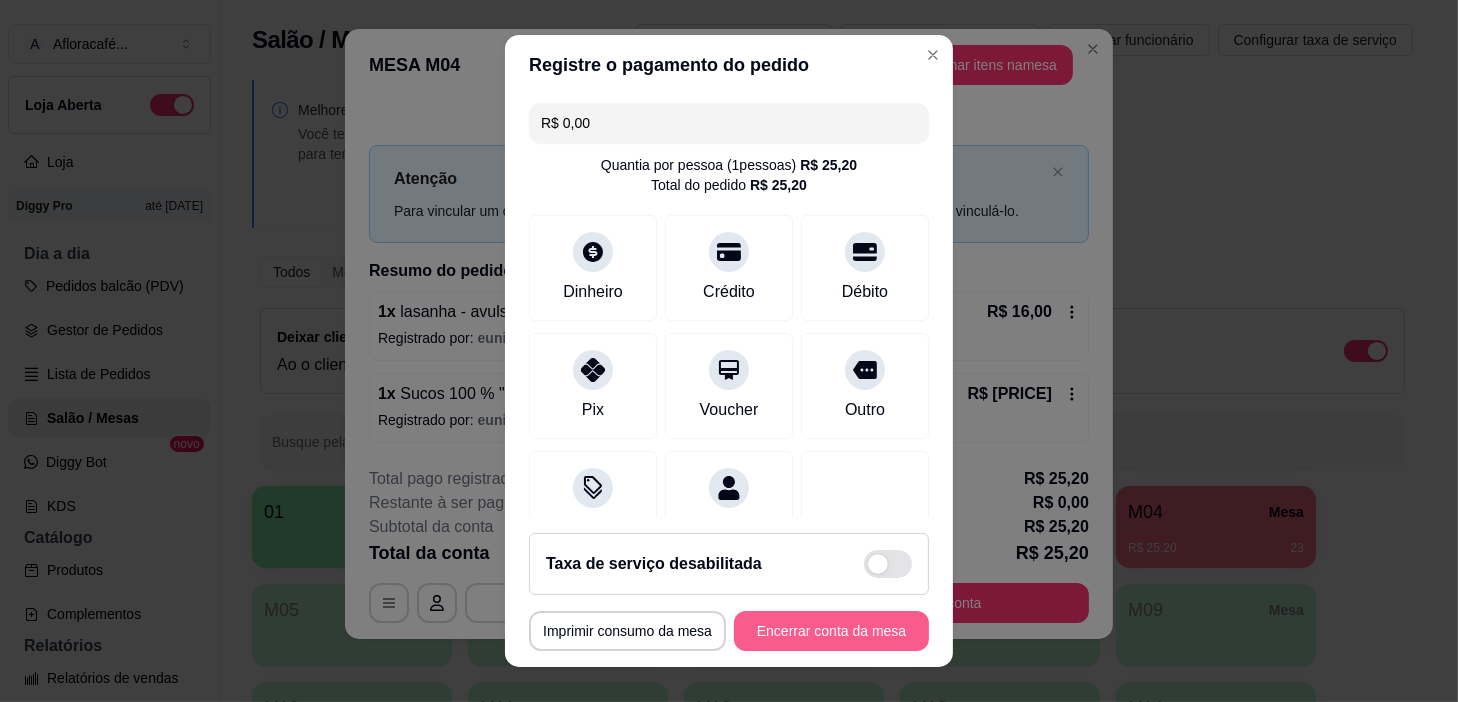 click on "Encerrar conta da mesa" at bounding box center [831, 631] 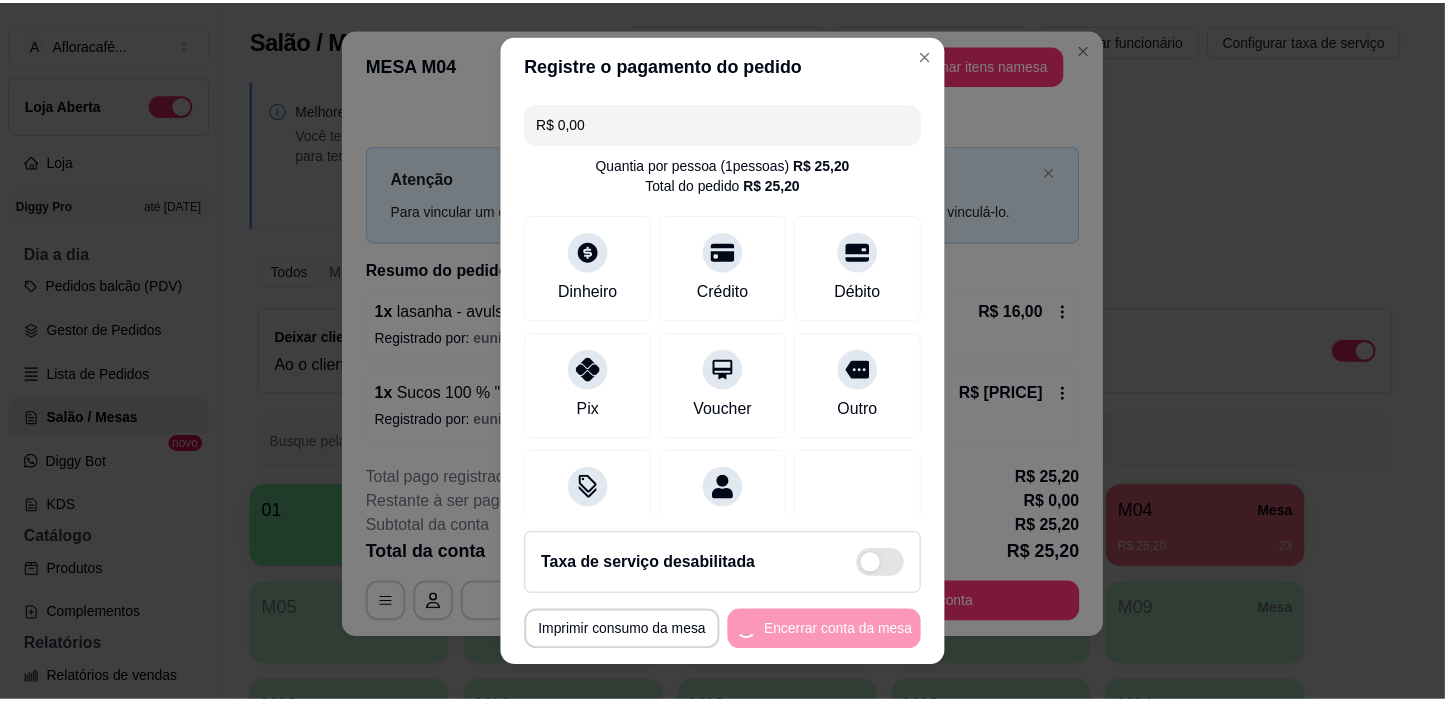 scroll, scrollTop: 0, scrollLeft: 0, axis: both 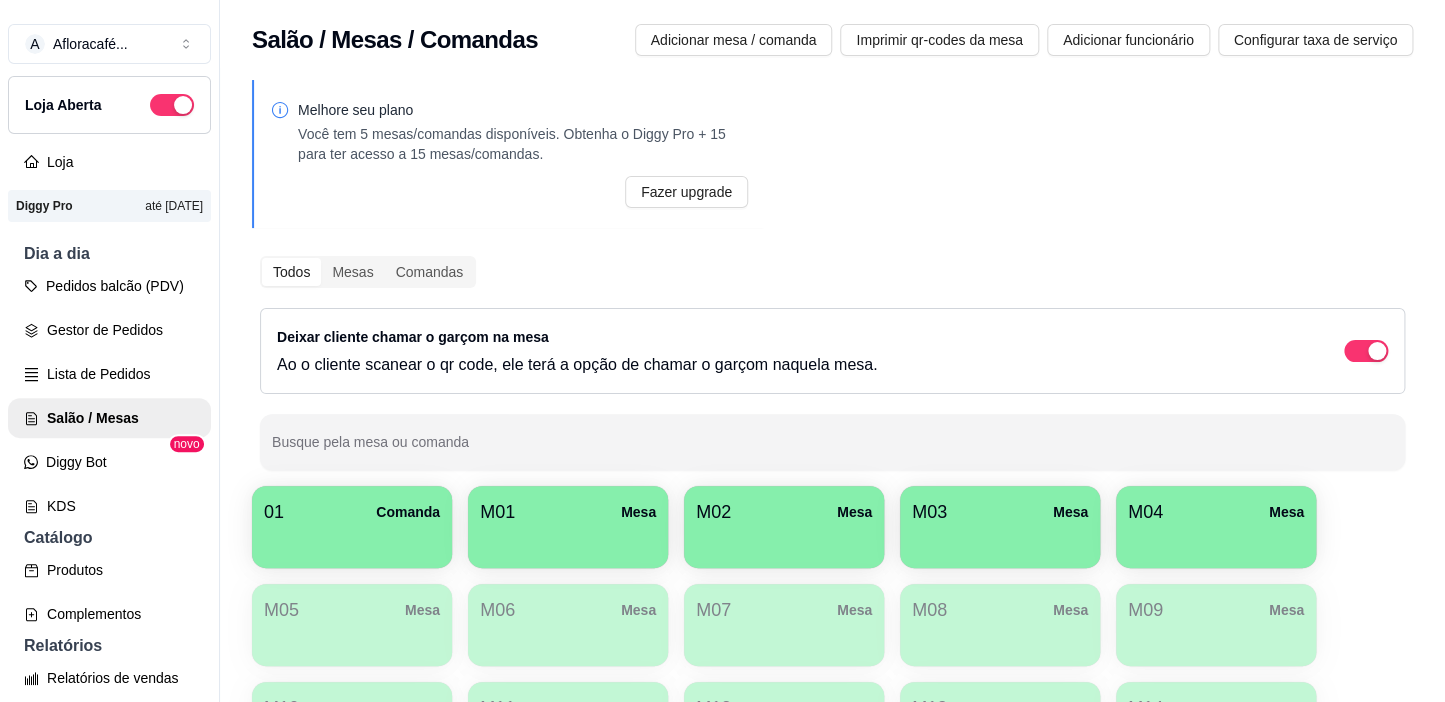 type 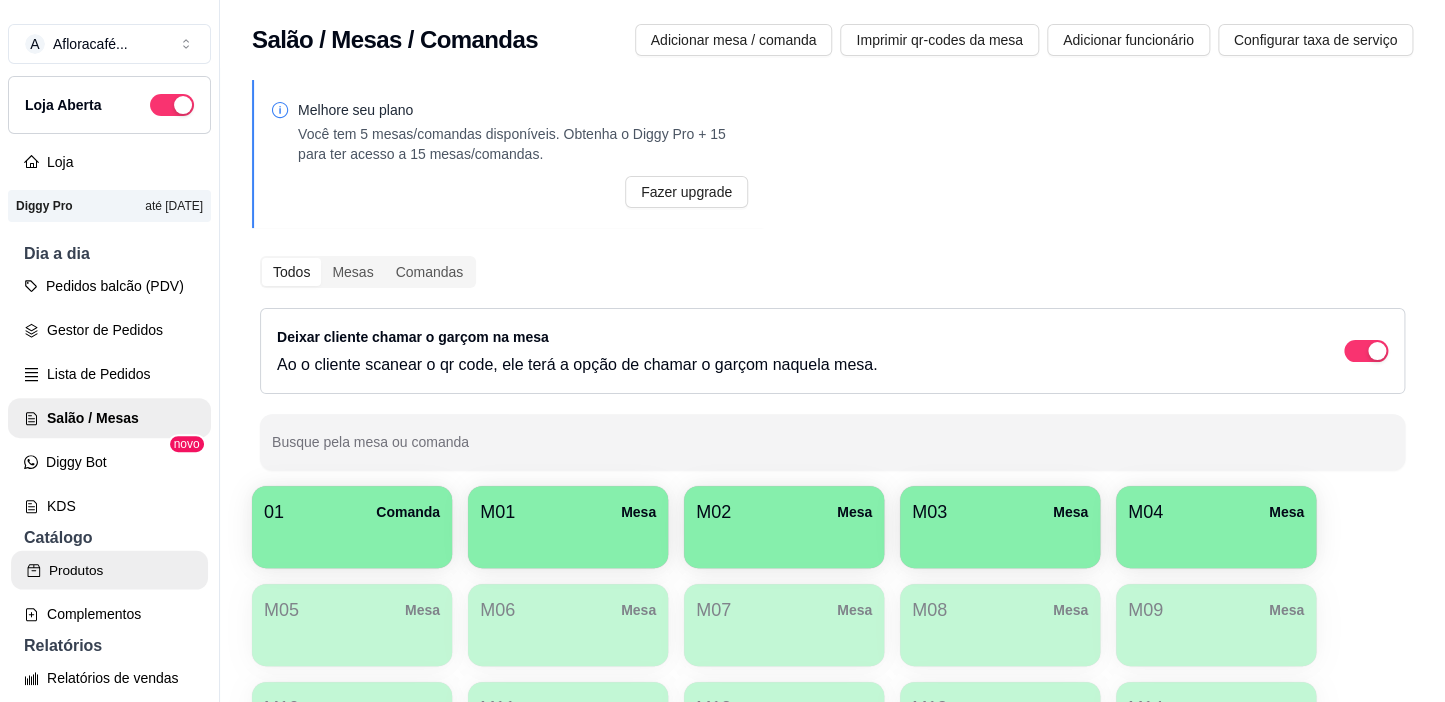 click on "Produtos" at bounding box center [109, 570] 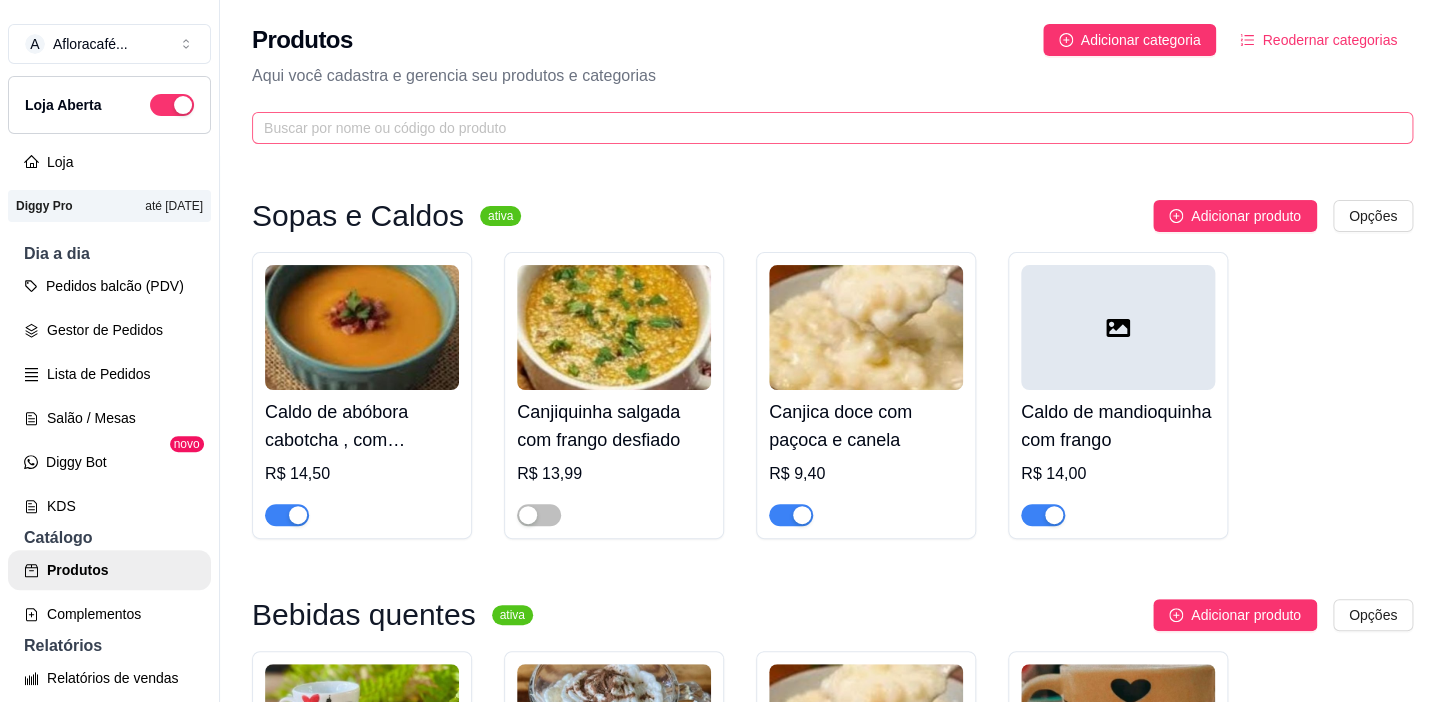 click at bounding box center [832, 128] 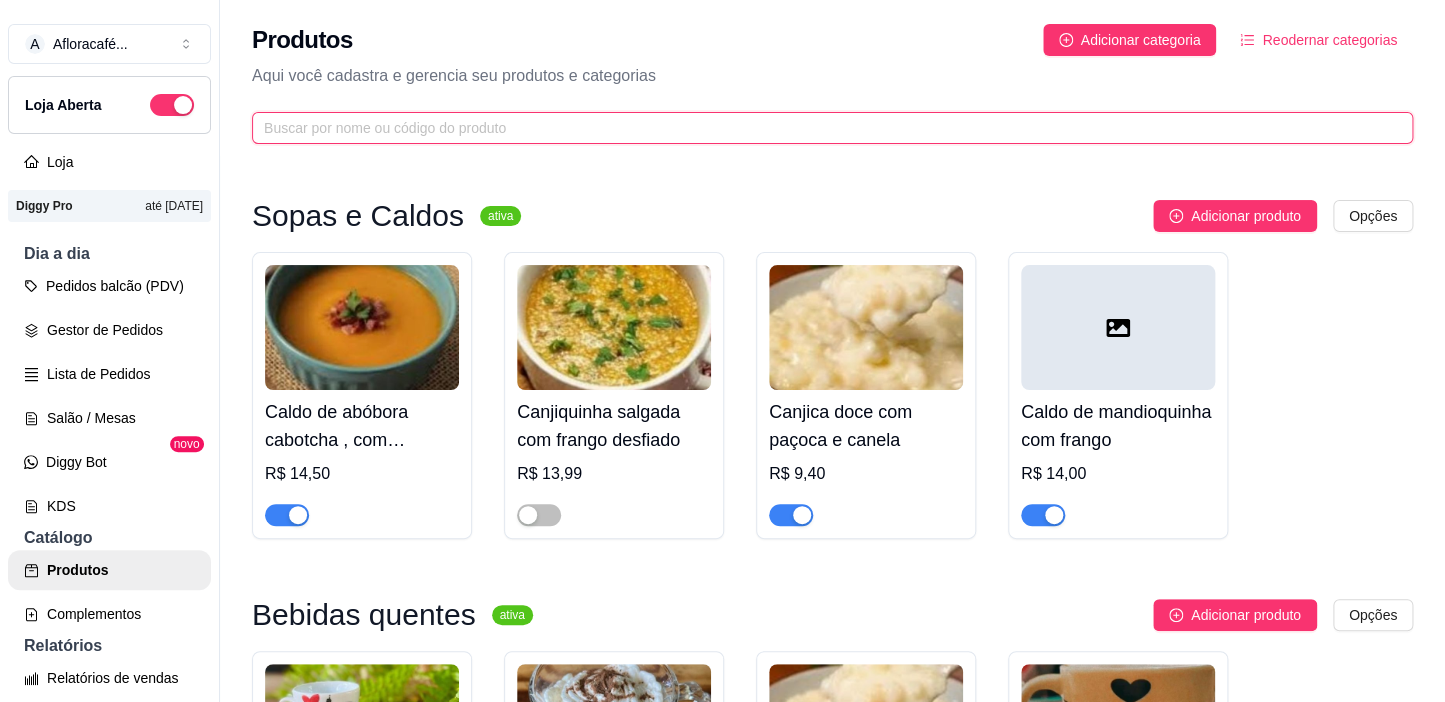 click at bounding box center (824, 128) 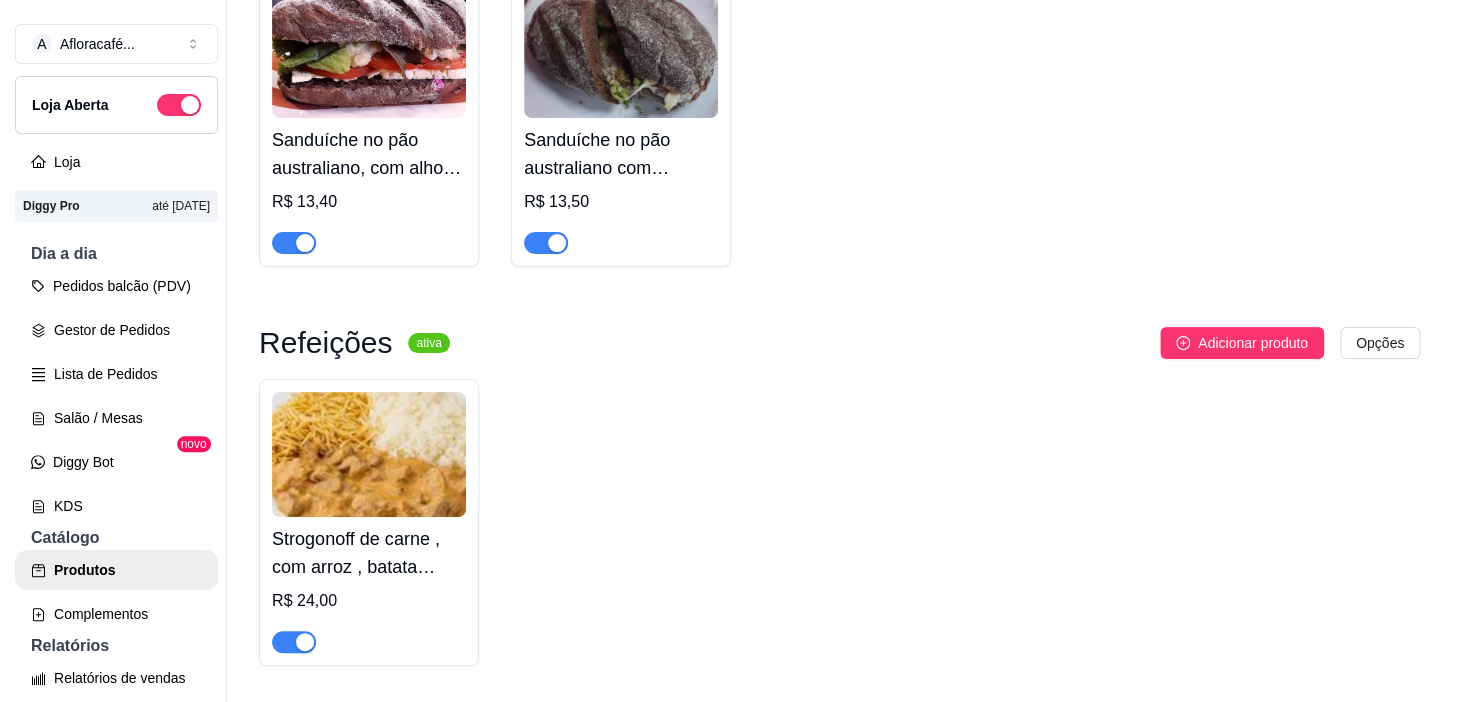 scroll, scrollTop: 454, scrollLeft: 0, axis: vertical 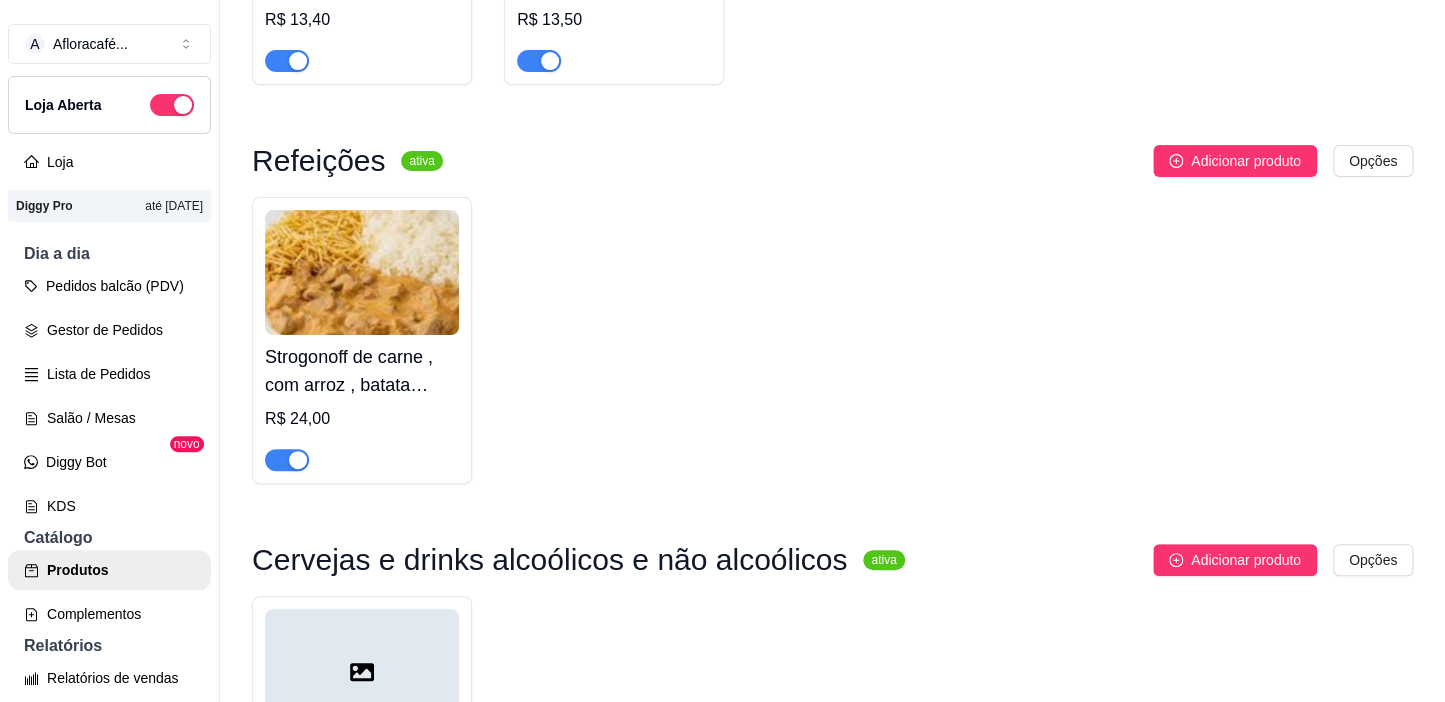 type on "str" 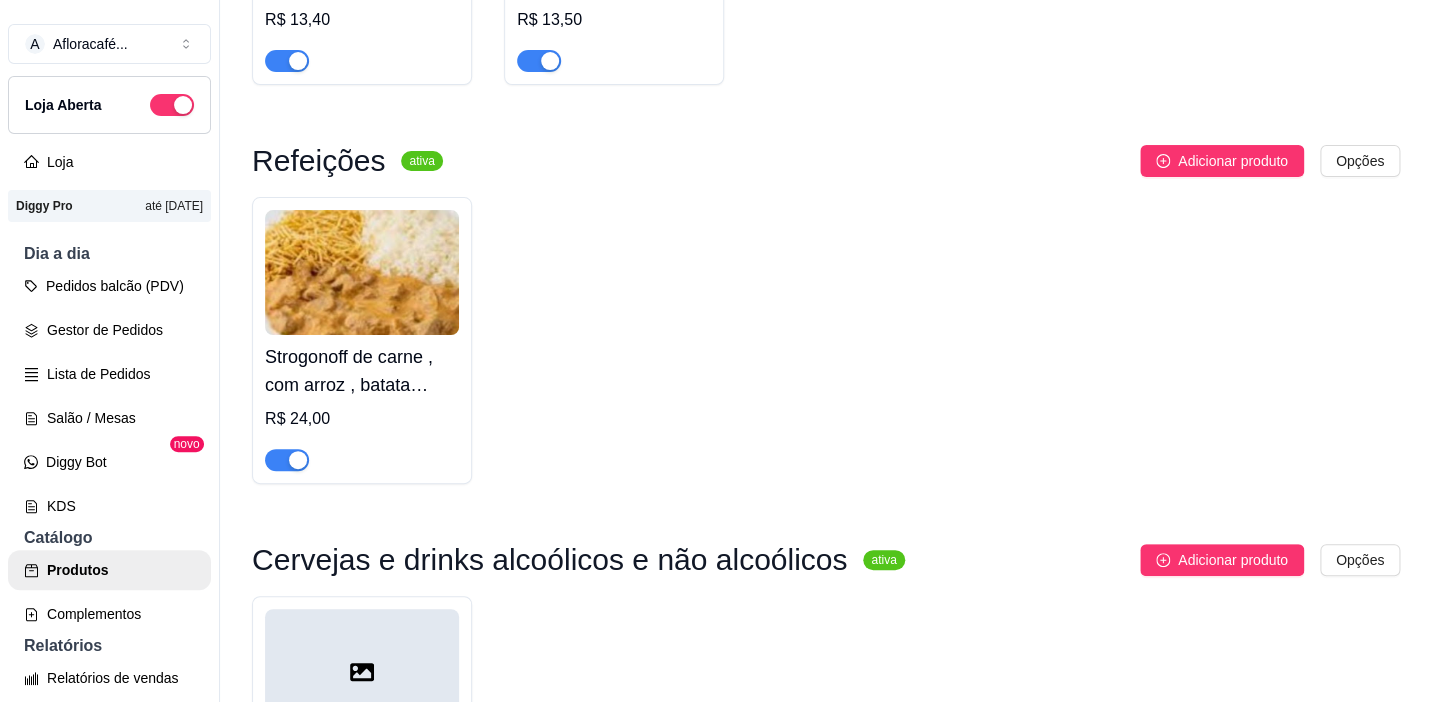 type 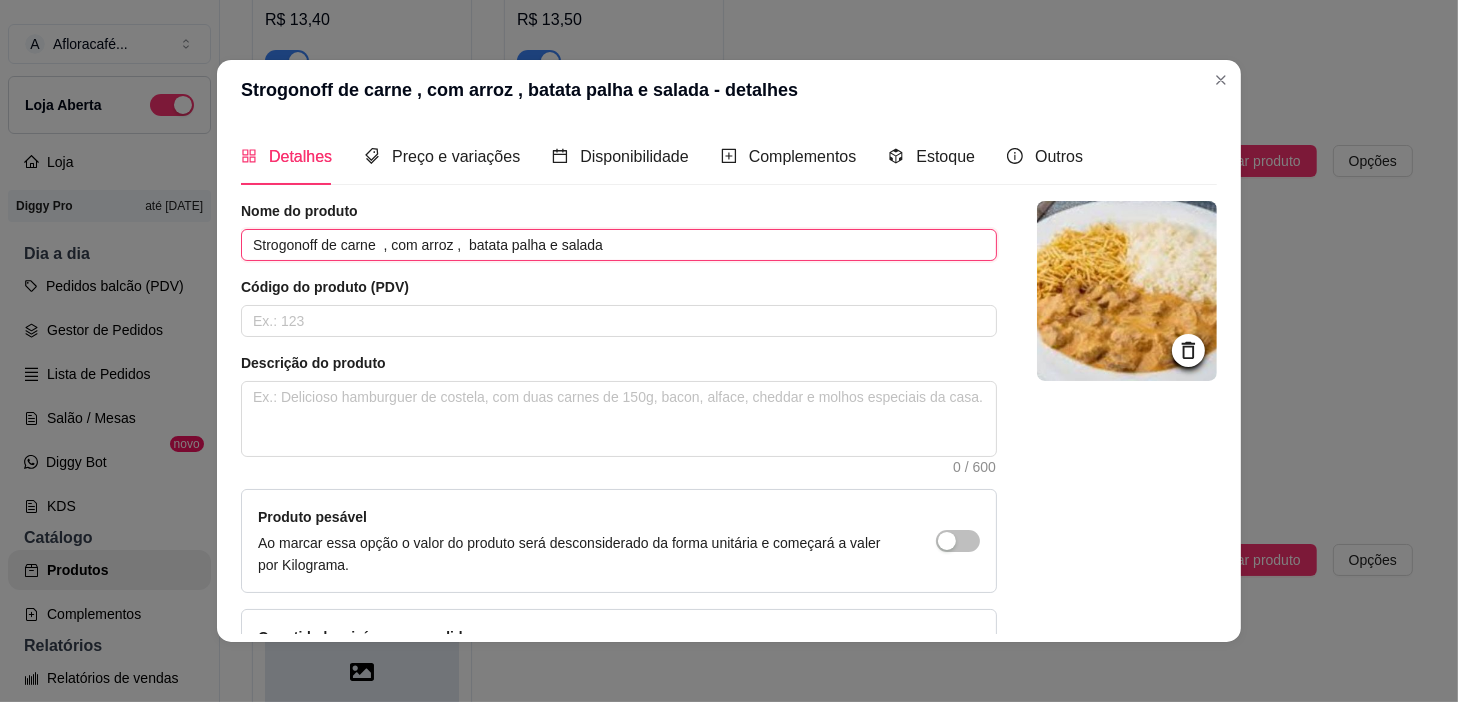 click on "Strogonoff de carne  , com arroz ,  batata palha e salada" at bounding box center (619, 245) 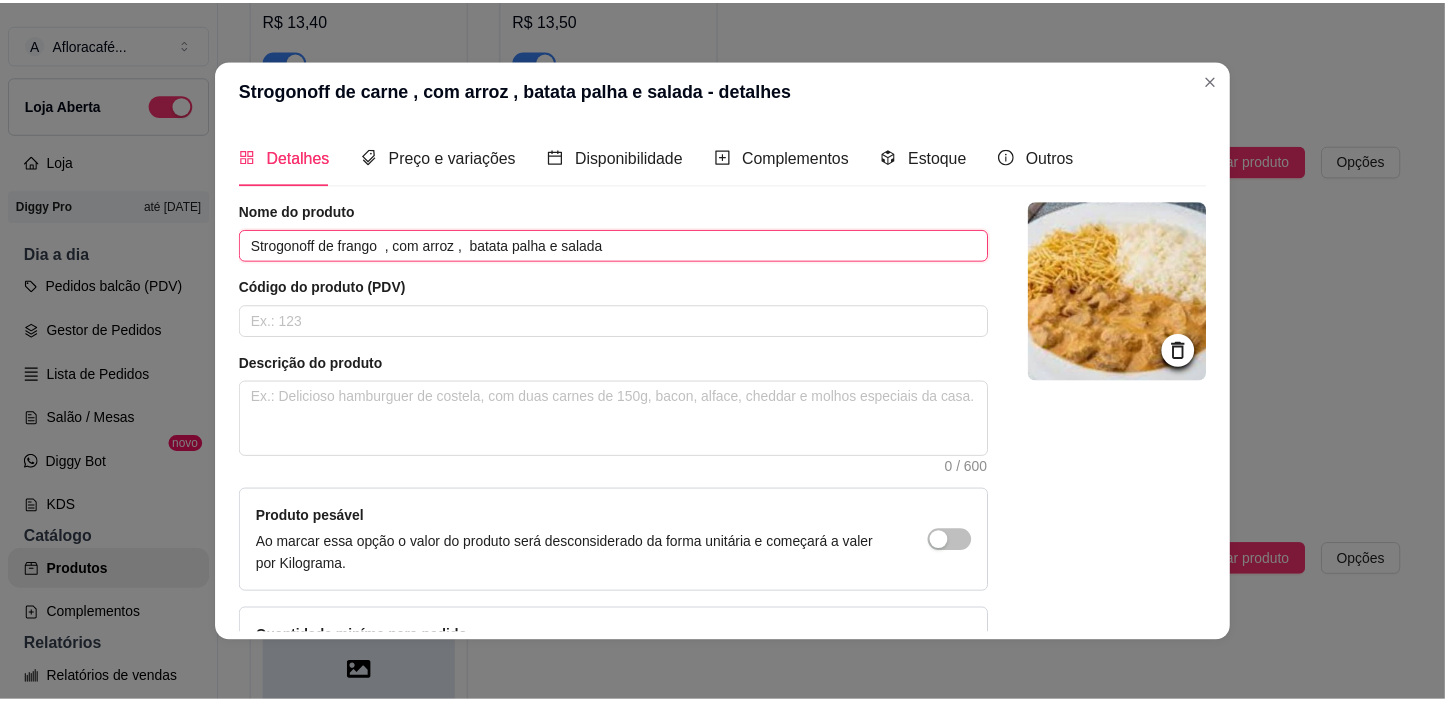 scroll, scrollTop: 145, scrollLeft: 0, axis: vertical 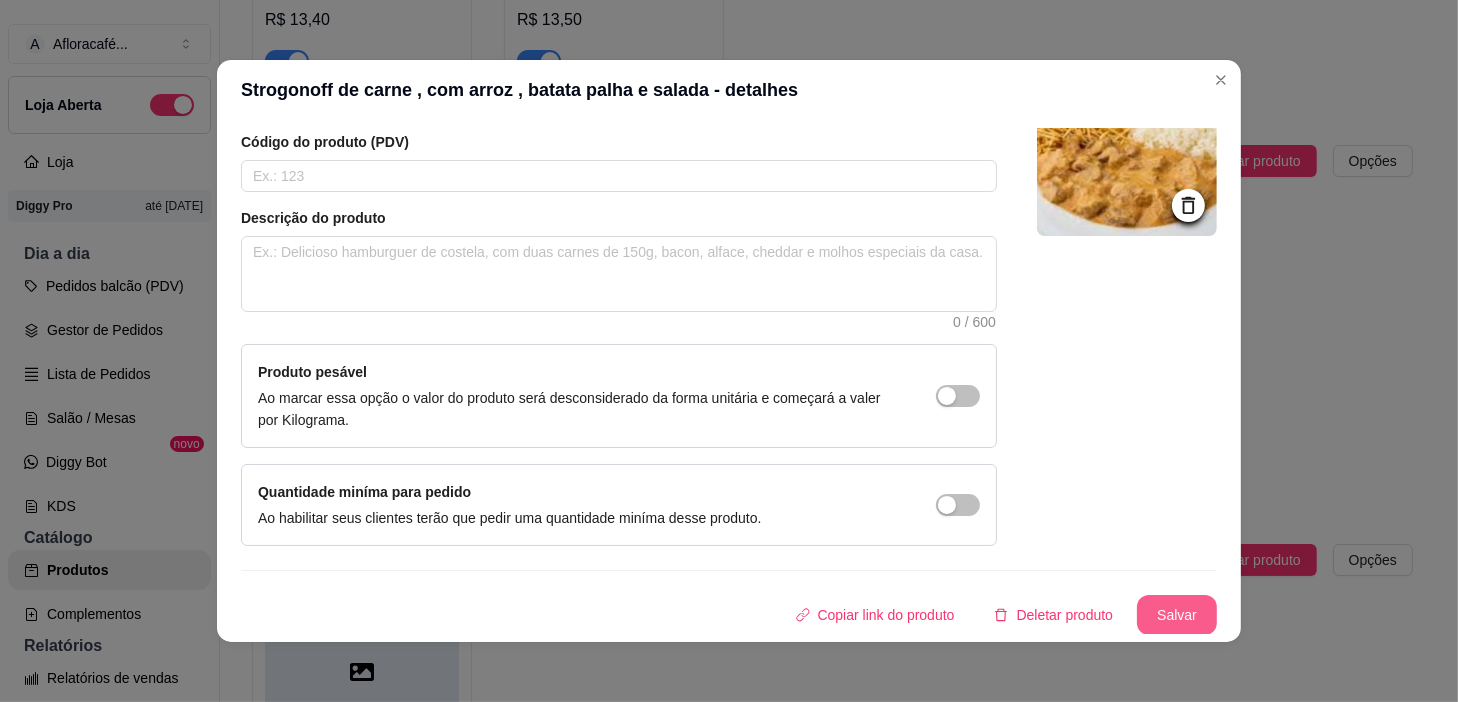 type on "Strogonoff de frango , com arroz , batata palha e salada" 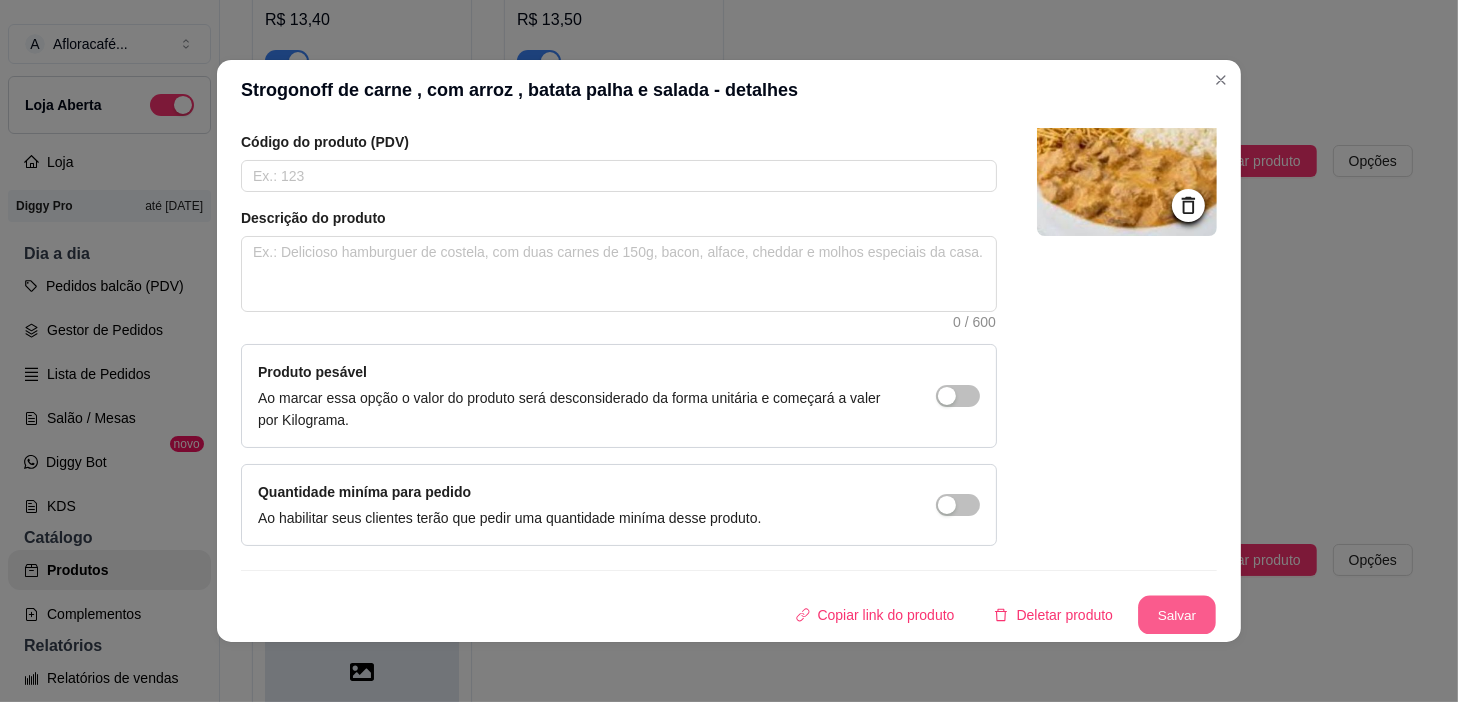 click on "Salvar" at bounding box center [1177, 615] 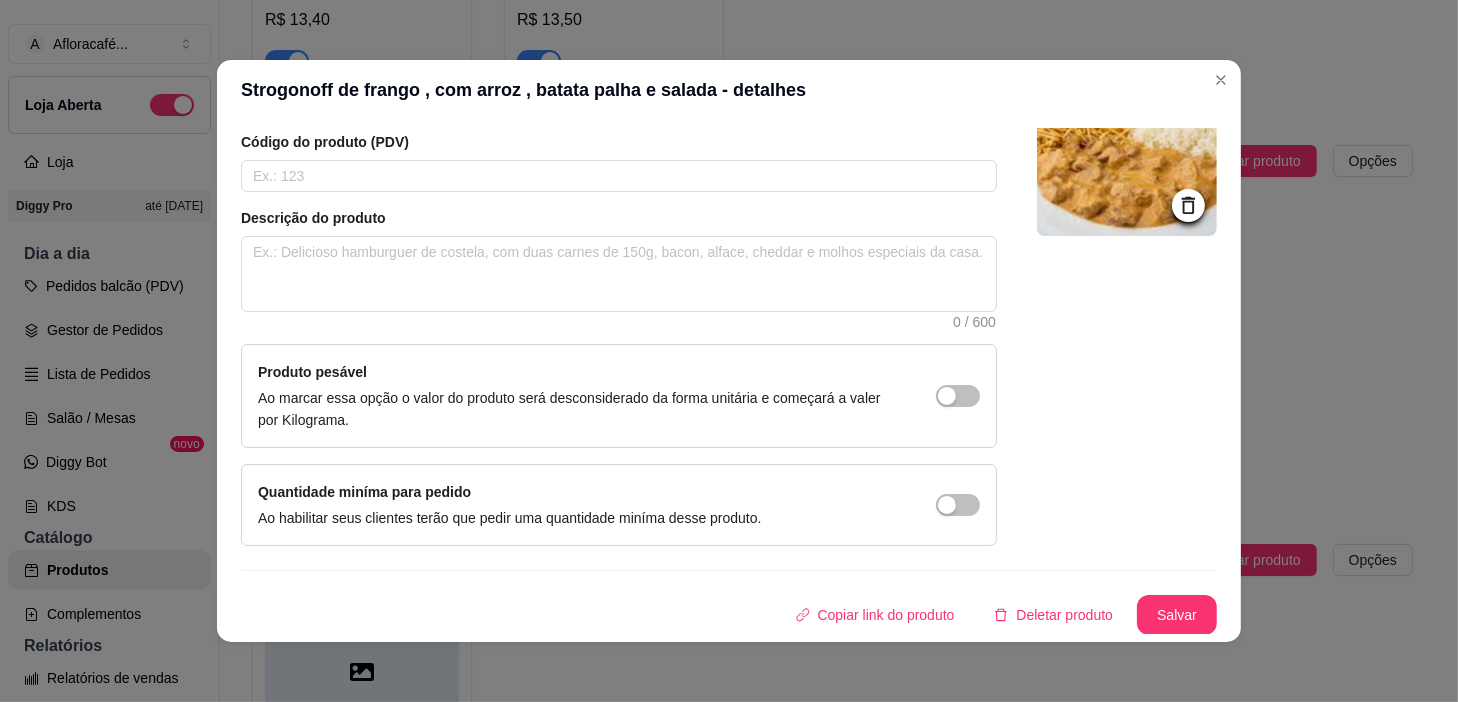 click on "Strogonoff de frango  , com arroz ,  batata palha e salada - detalhes Detalhes Preço e variações Disponibilidade Complementos Estoque Outros Nome do produto Strogonoff de frango  , com arroz ,  batata palha e salada Código do produto (PDV) Descrição do produto 0 / 600 Produto pesável Ao marcar essa opção o valor do produto será desconsiderado da forma unitária e começará a valer por Kilograma. Quantidade miníma para pedido Ao habilitar seus clientes terão que pedir uma quantidade miníma desse produto. Copiar link do produto Deletar produto Salvar" at bounding box center (729, 351) 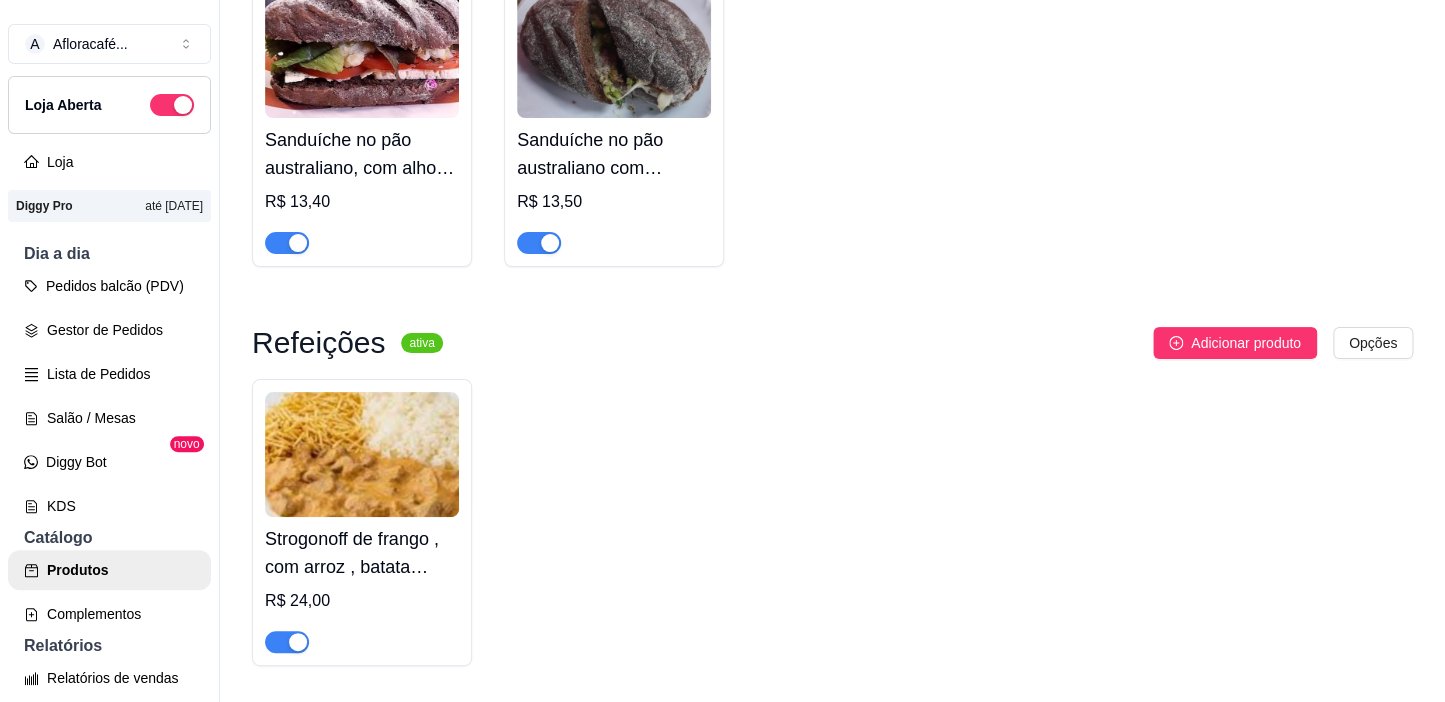 scroll, scrollTop: 0, scrollLeft: 0, axis: both 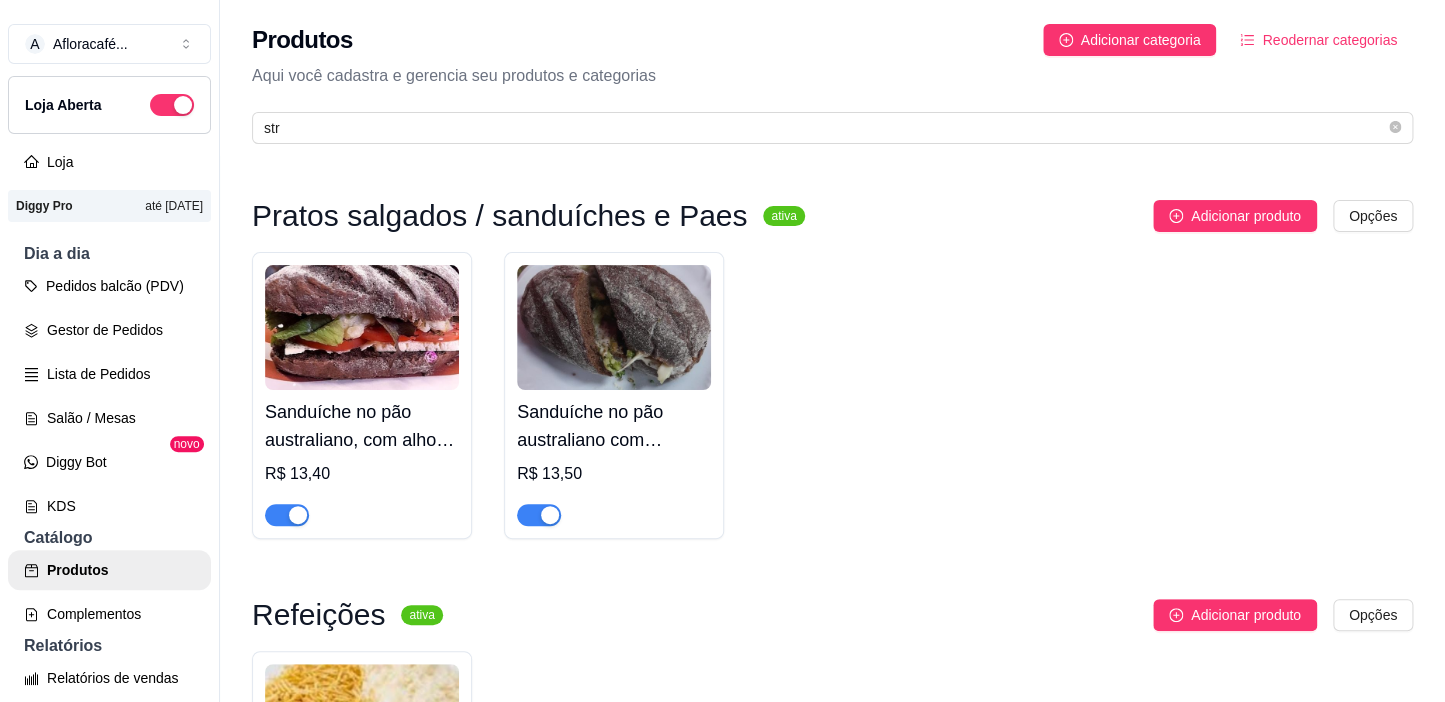 click on "Produtos Adicionar categoria Reodernar categorias Aqui você cadastra e gerencia seu produtos e categorias str" at bounding box center (832, 78) 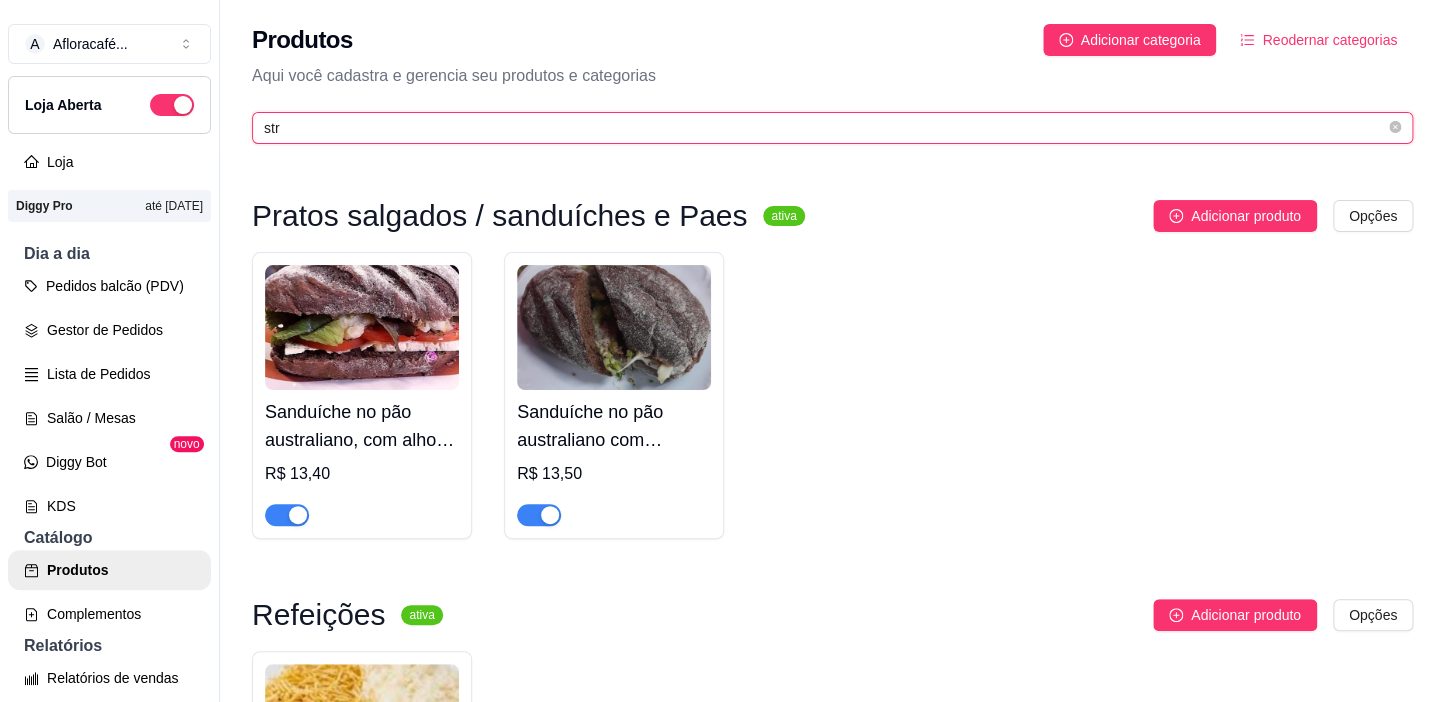 click on "str" at bounding box center (824, 128) 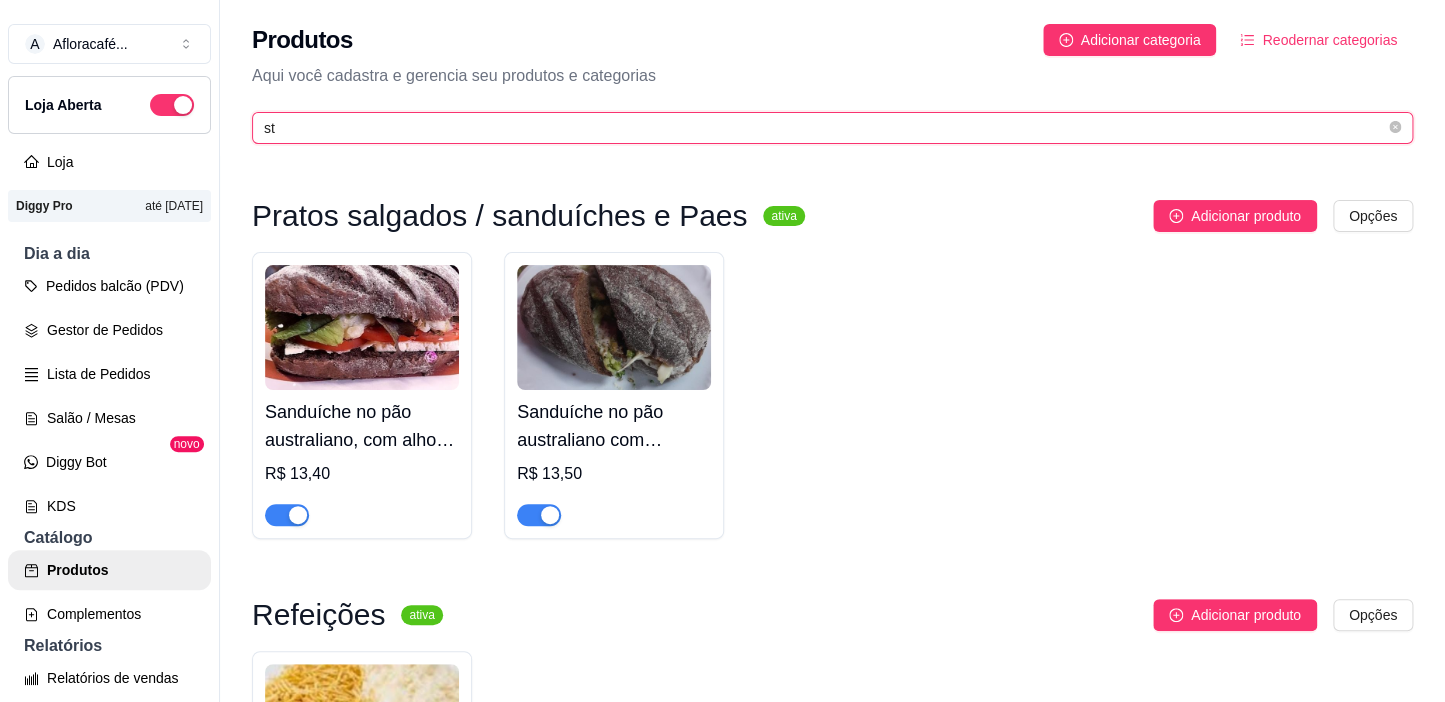 type on "s" 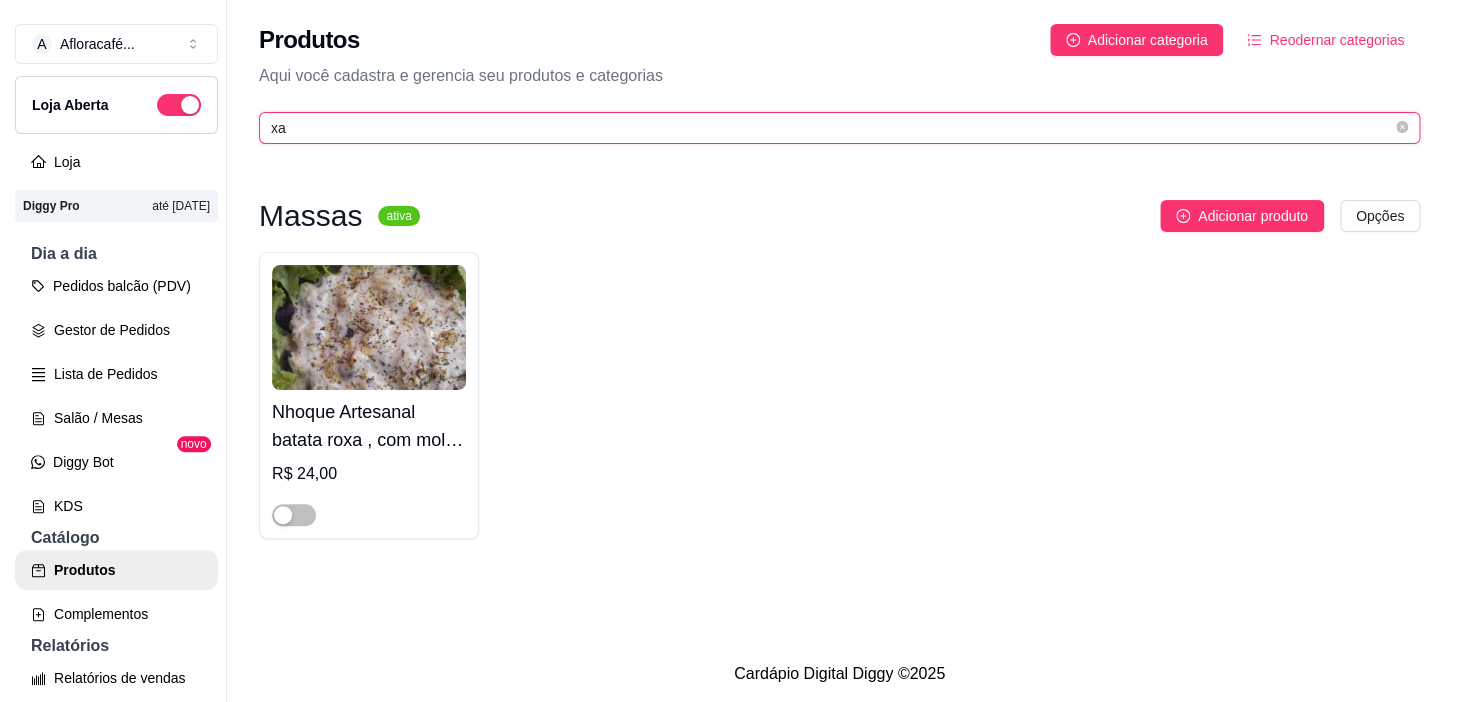 scroll, scrollTop: 0, scrollLeft: 0, axis: both 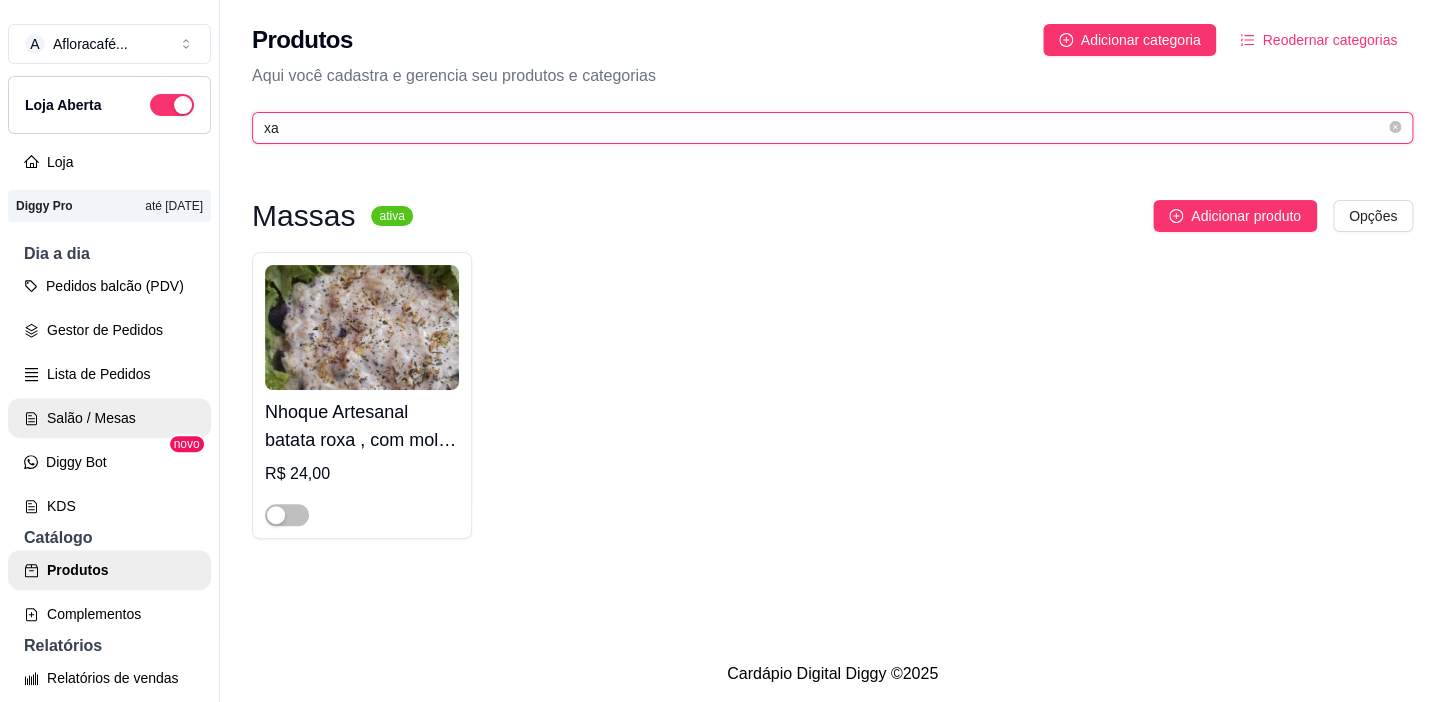 type on "xa" 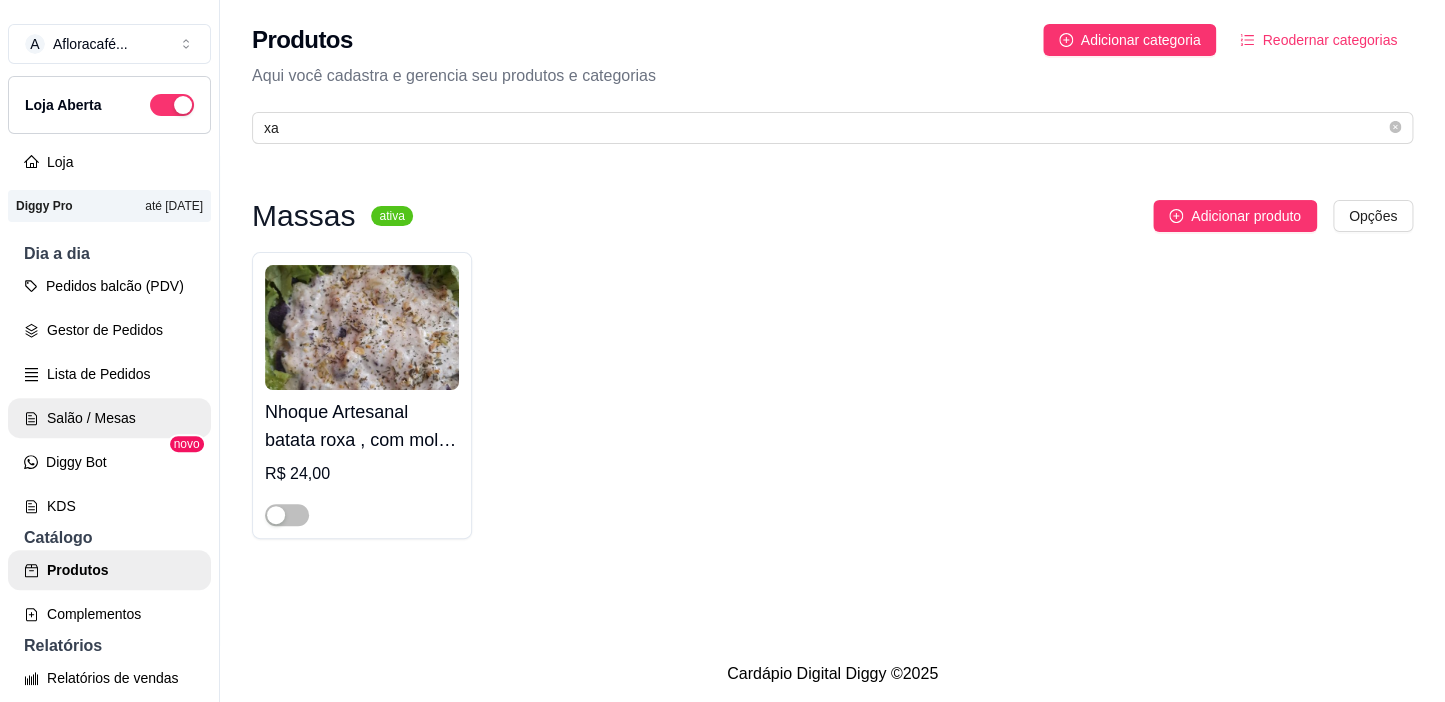 click on "Salão / Mesas" at bounding box center [109, 418] 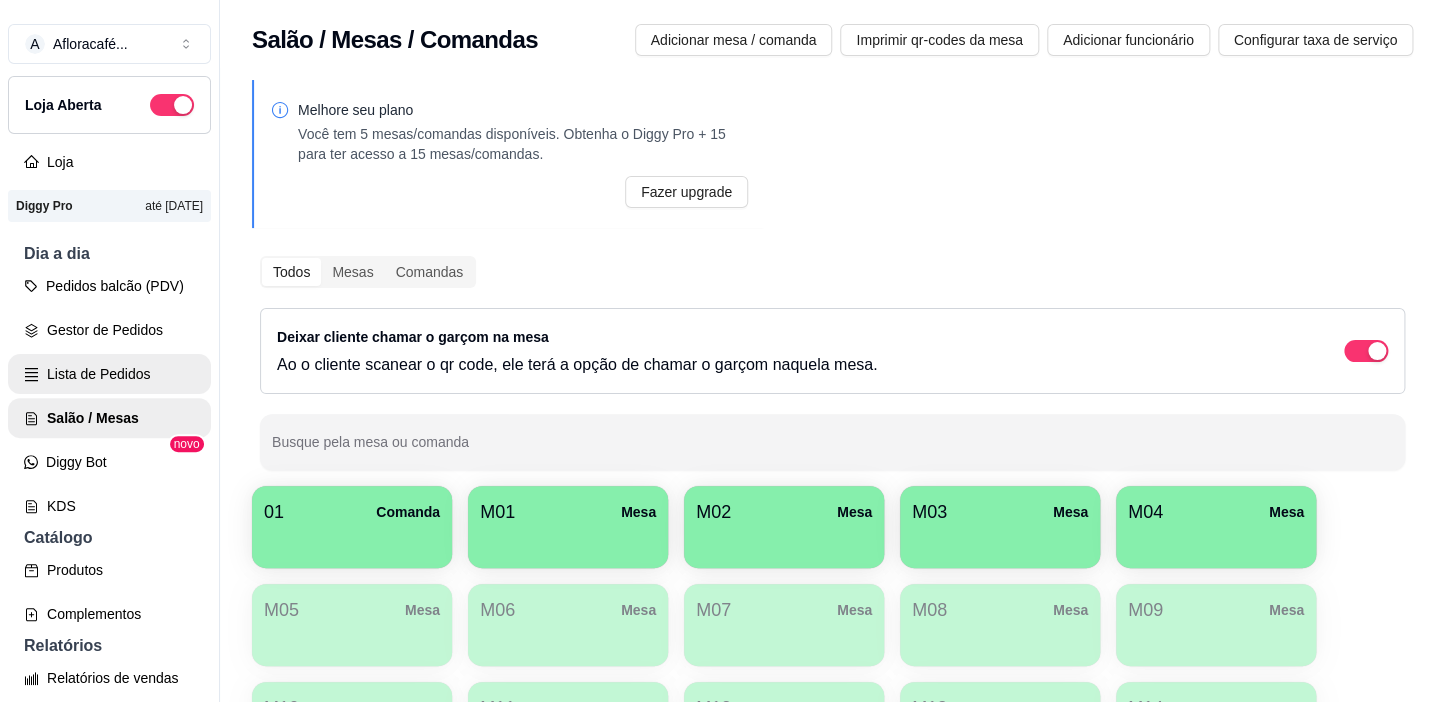 click on "Lista de Pedidos" at bounding box center [109, 374] 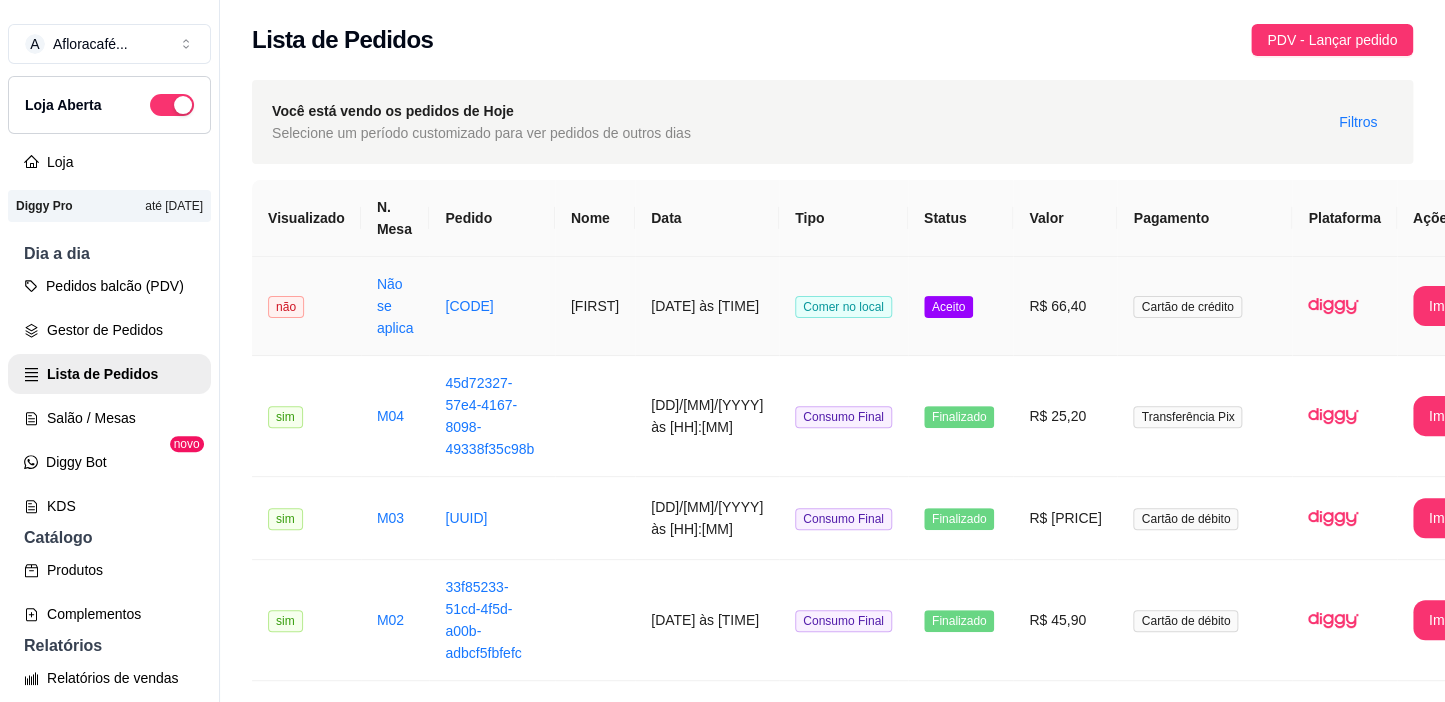 click on "Comer no local" at bounding box center (843, 306) 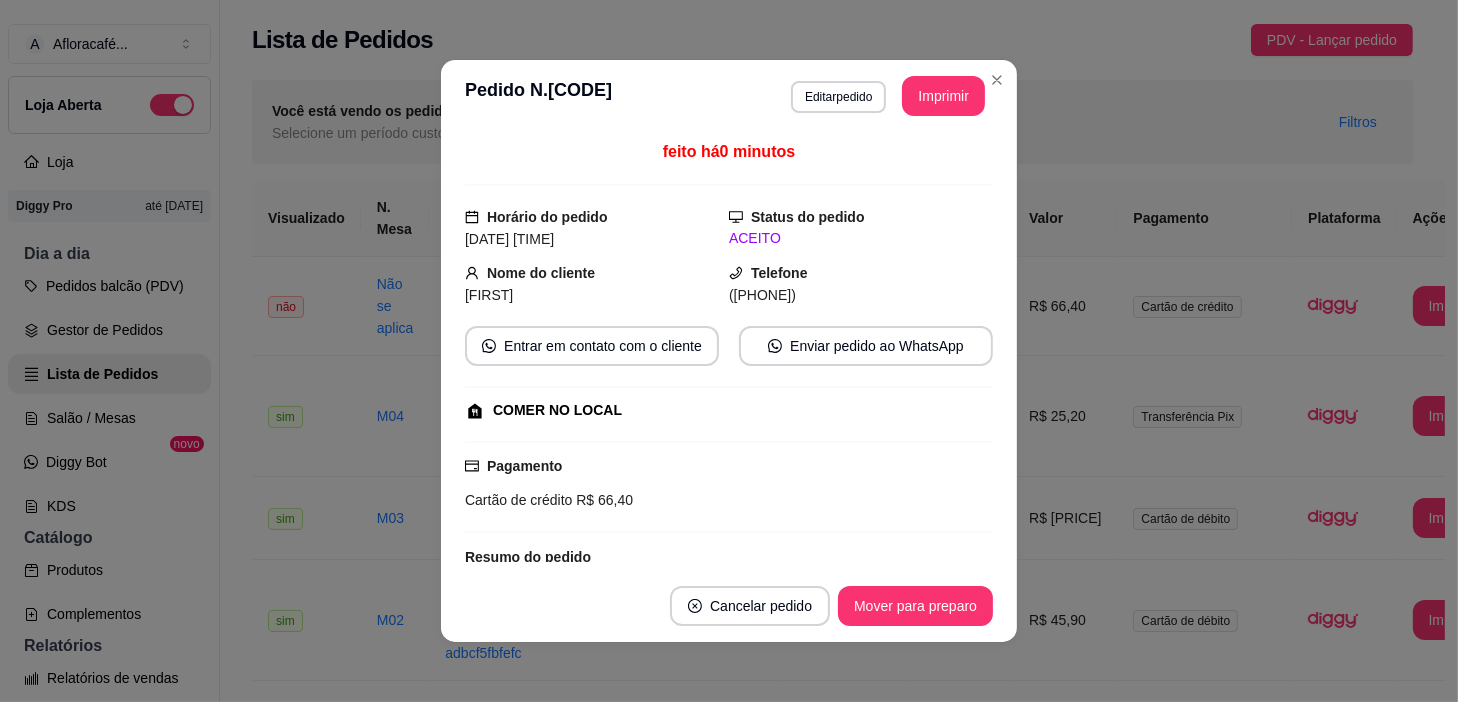 scroll, scrollTop: 3, scrollLeft: 0, axis: vertical 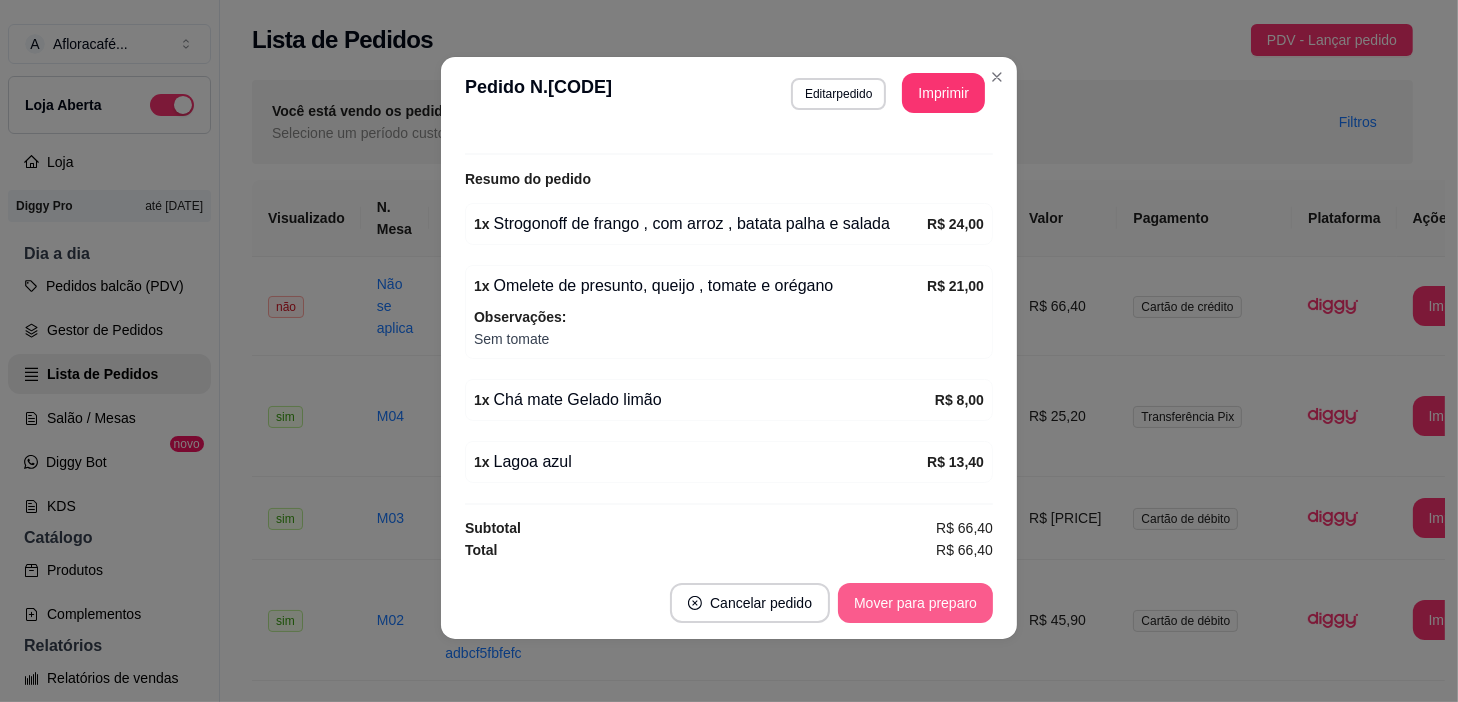 click on "Mover para preparo" at bounding box center (915, 603) 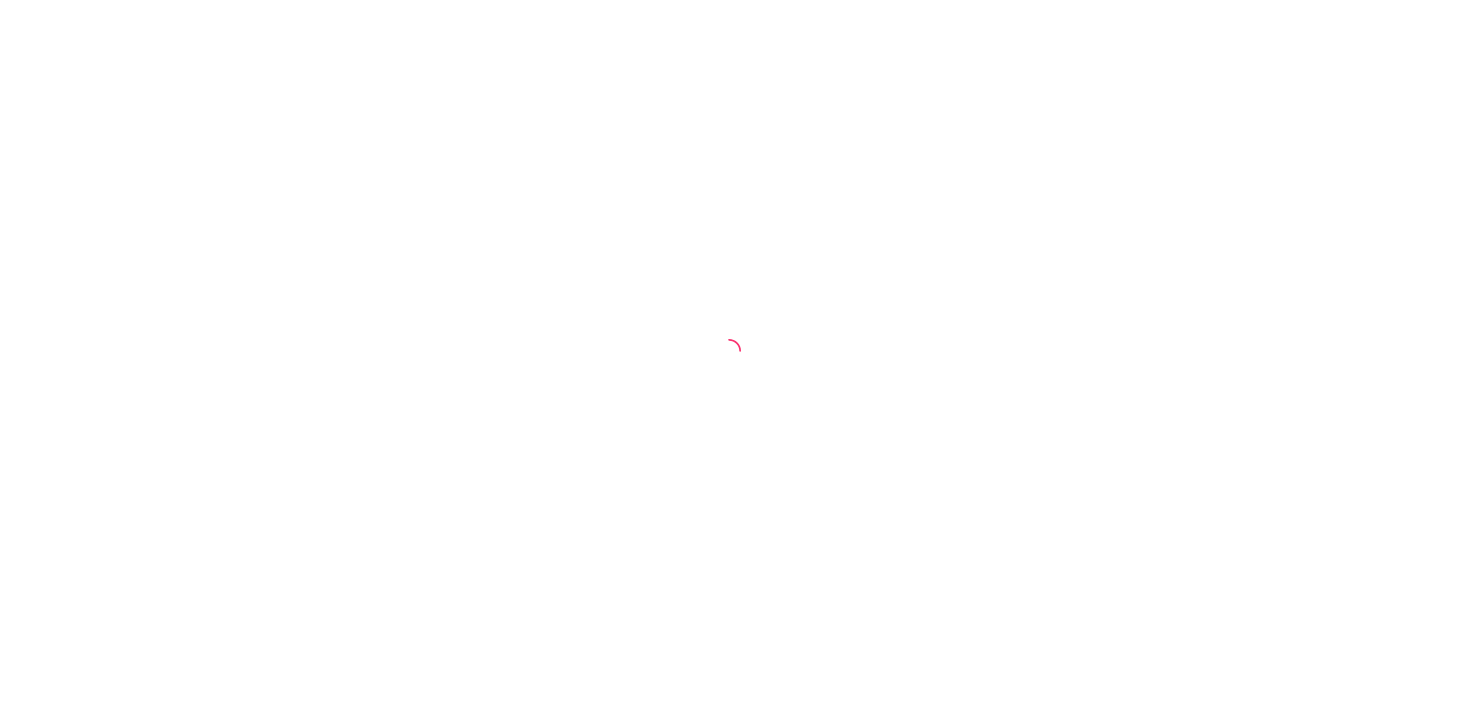 scroll, scrollTop: 0, scrollLeft: 0, axis: both 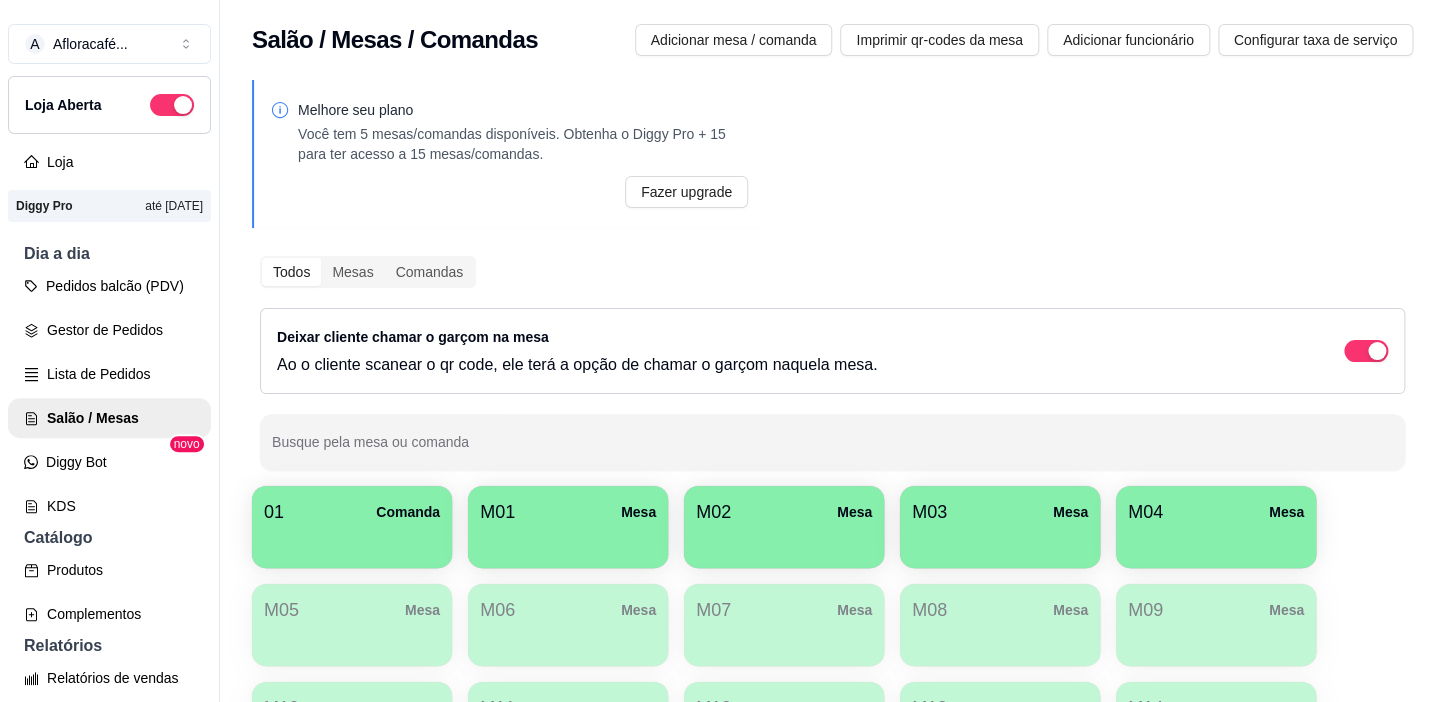 click at bounding box center (568, 541) 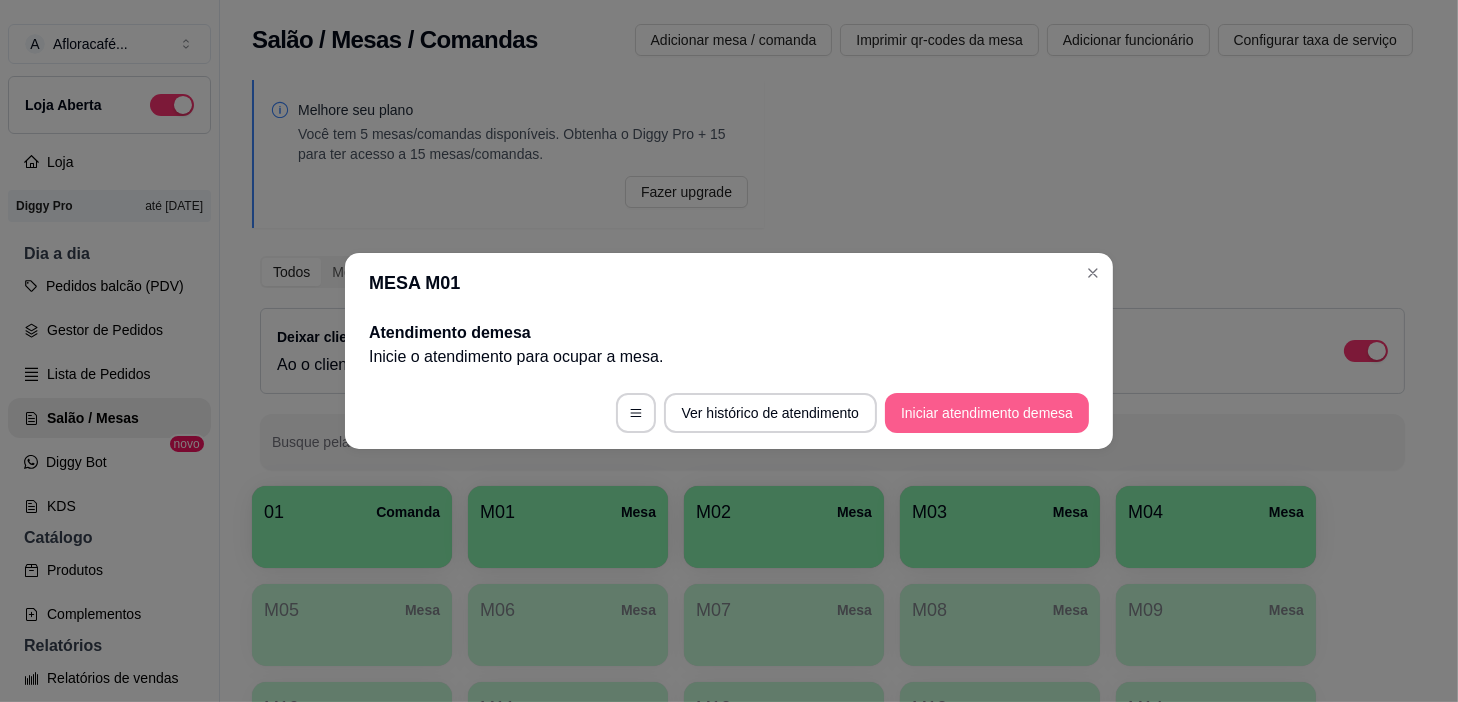 click on "Iniciar atendimento de  mesa" at bounding box center (987, 413) 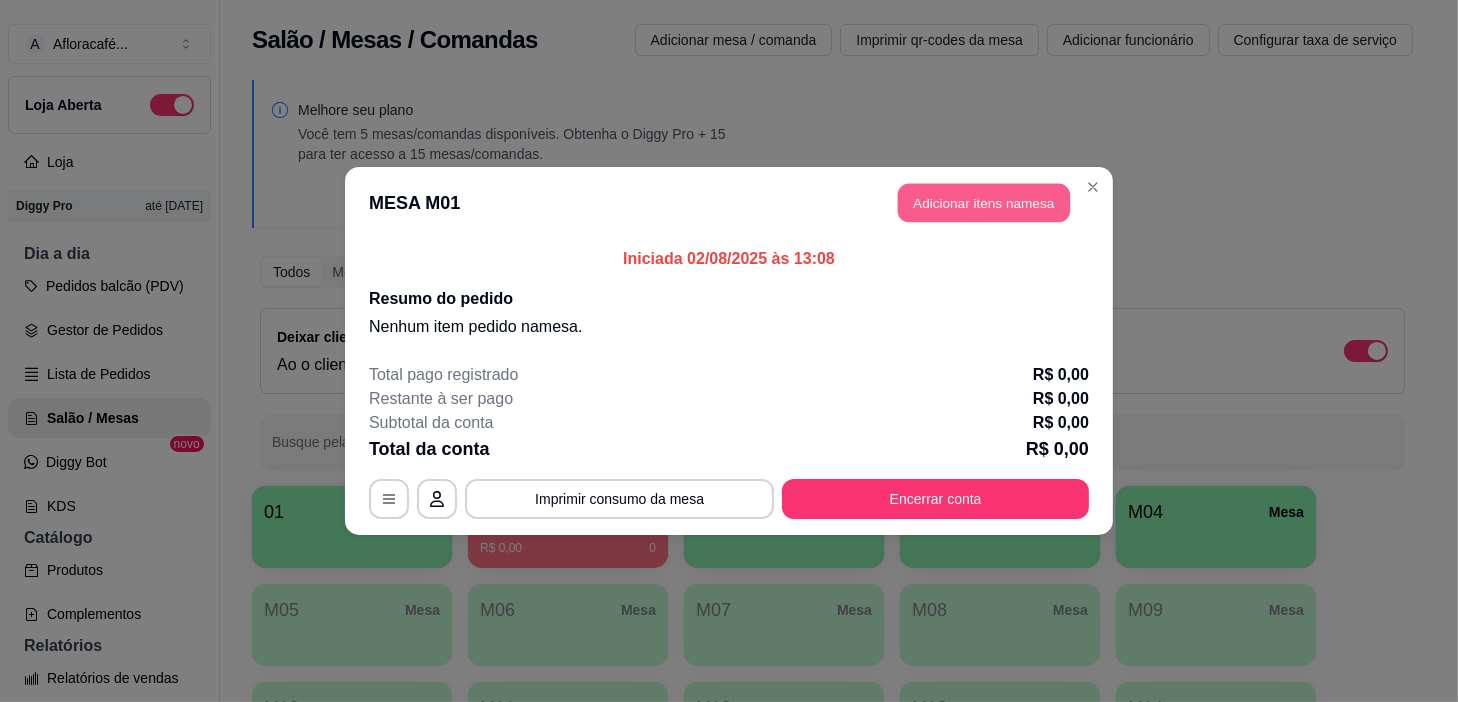 click on "Adicionar itens na  mesa" at bounding box center (984, 203) 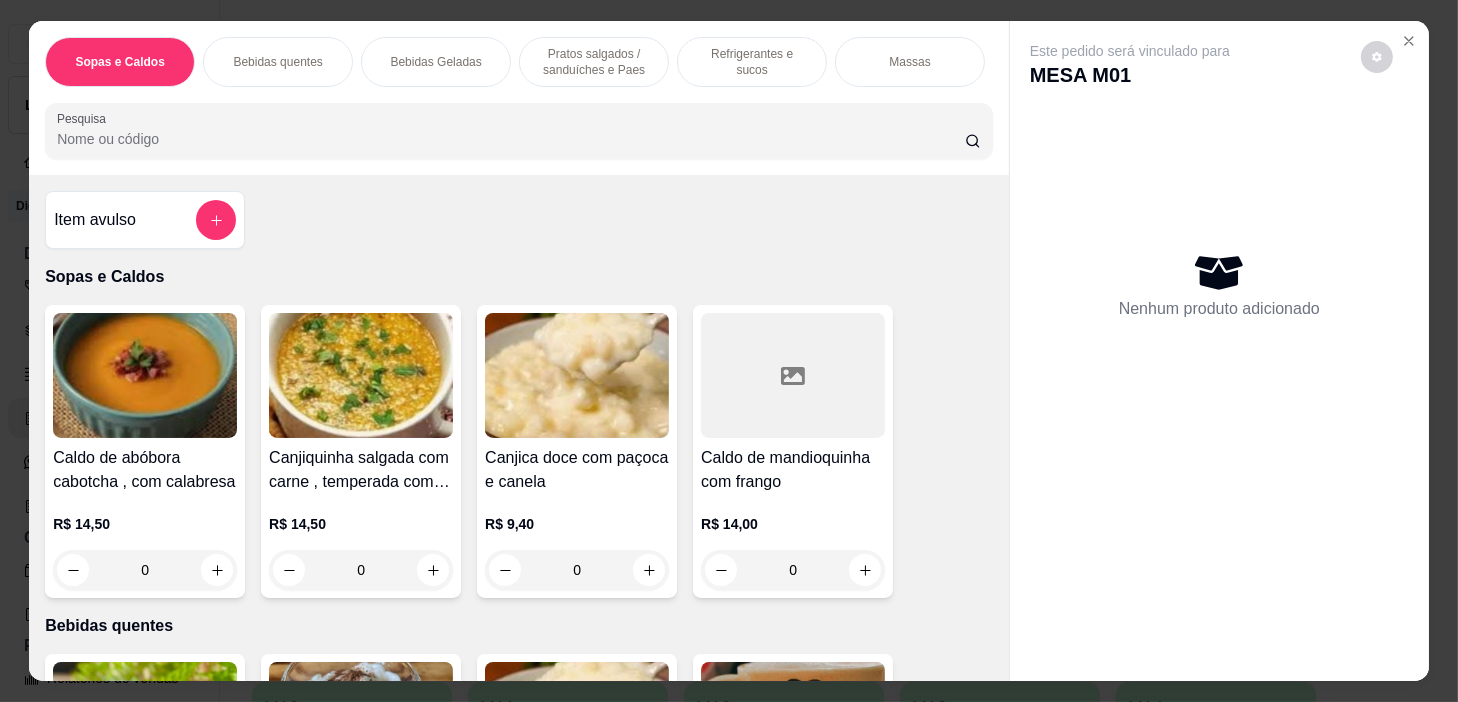 click on "Massas" at bounding box center [910, 62] 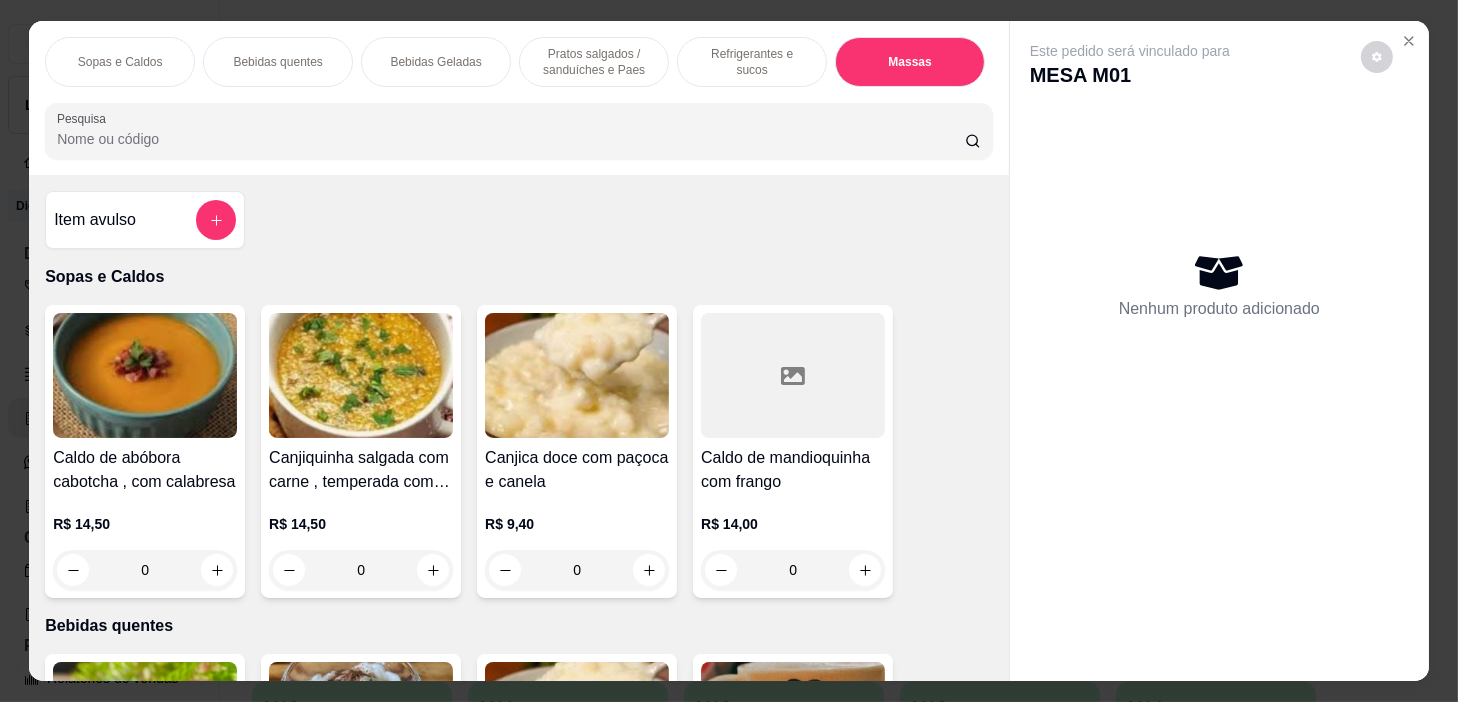 scroll, scrollTop: 10746, scrollLeft: 0, axis: vertical 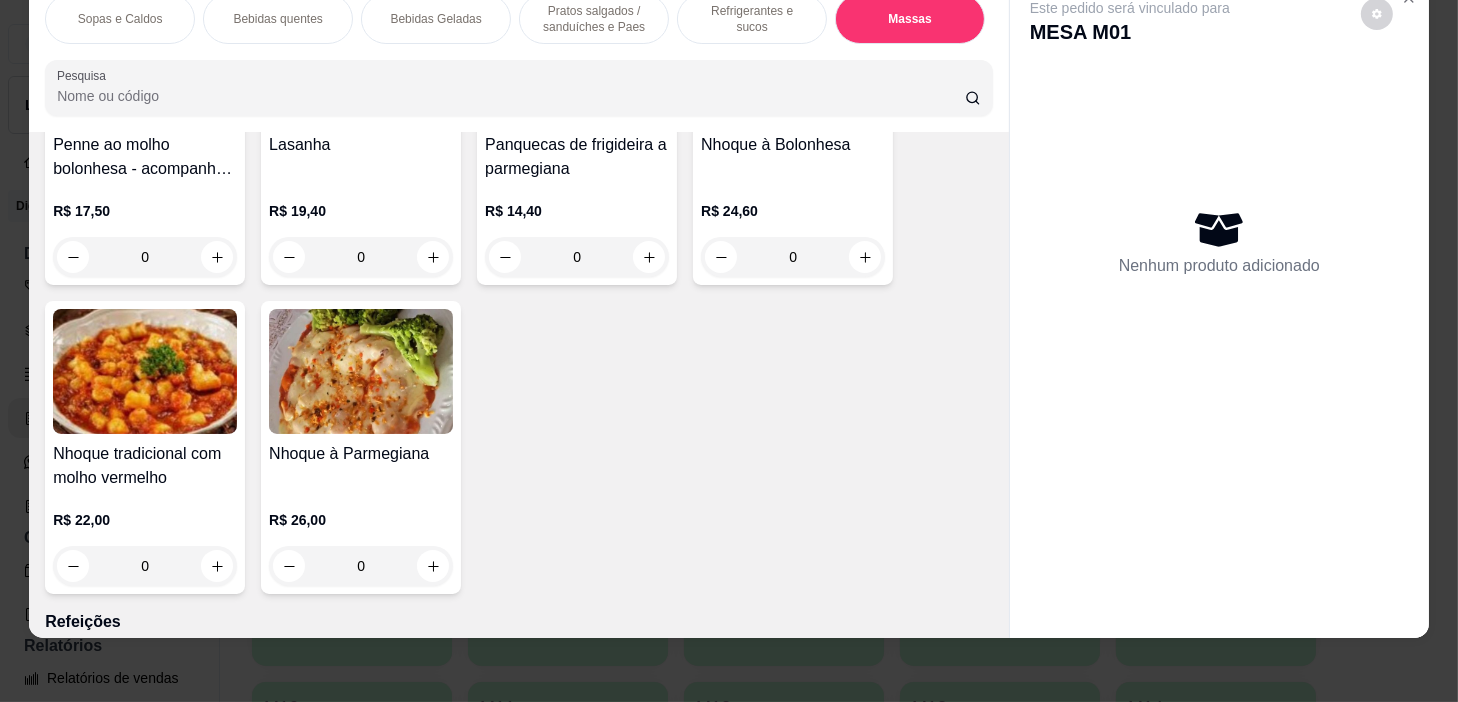 click on "0" at bounding box center (145, 566) 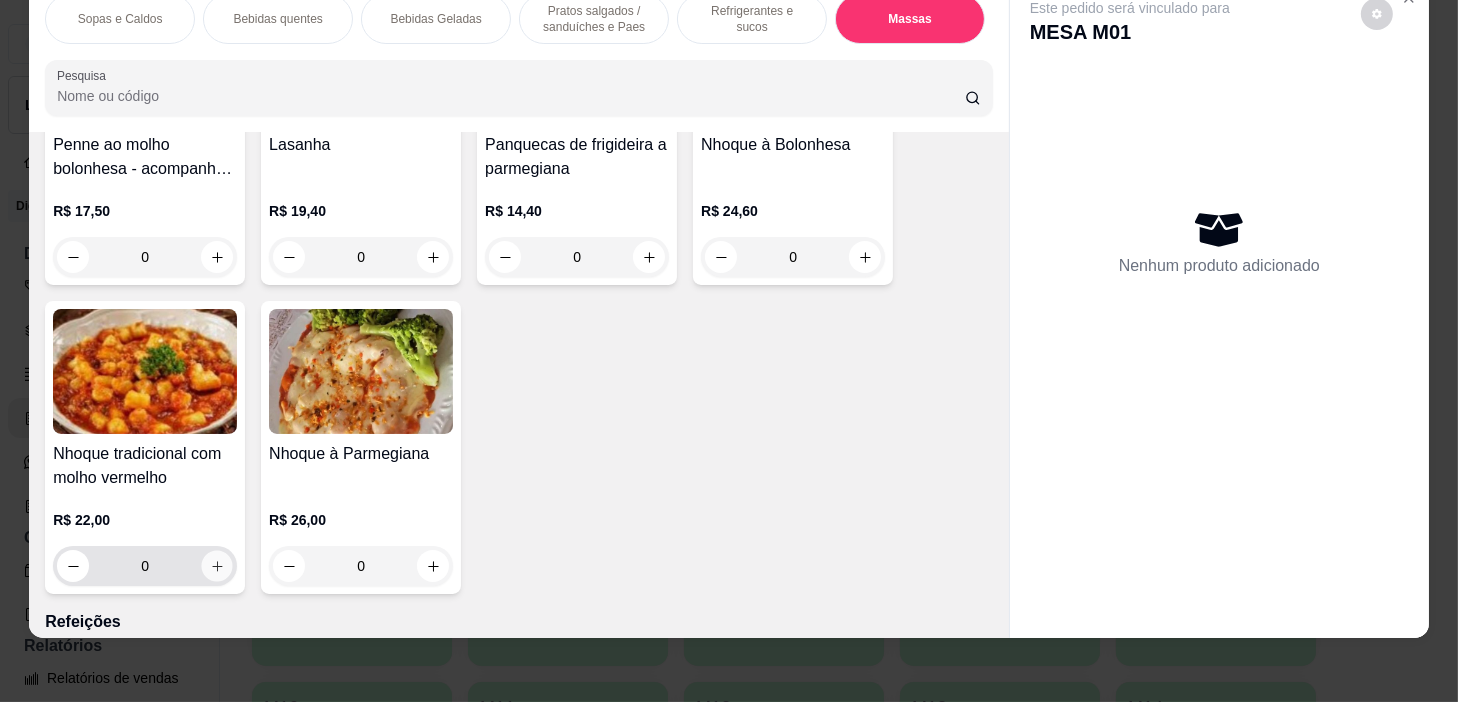 click 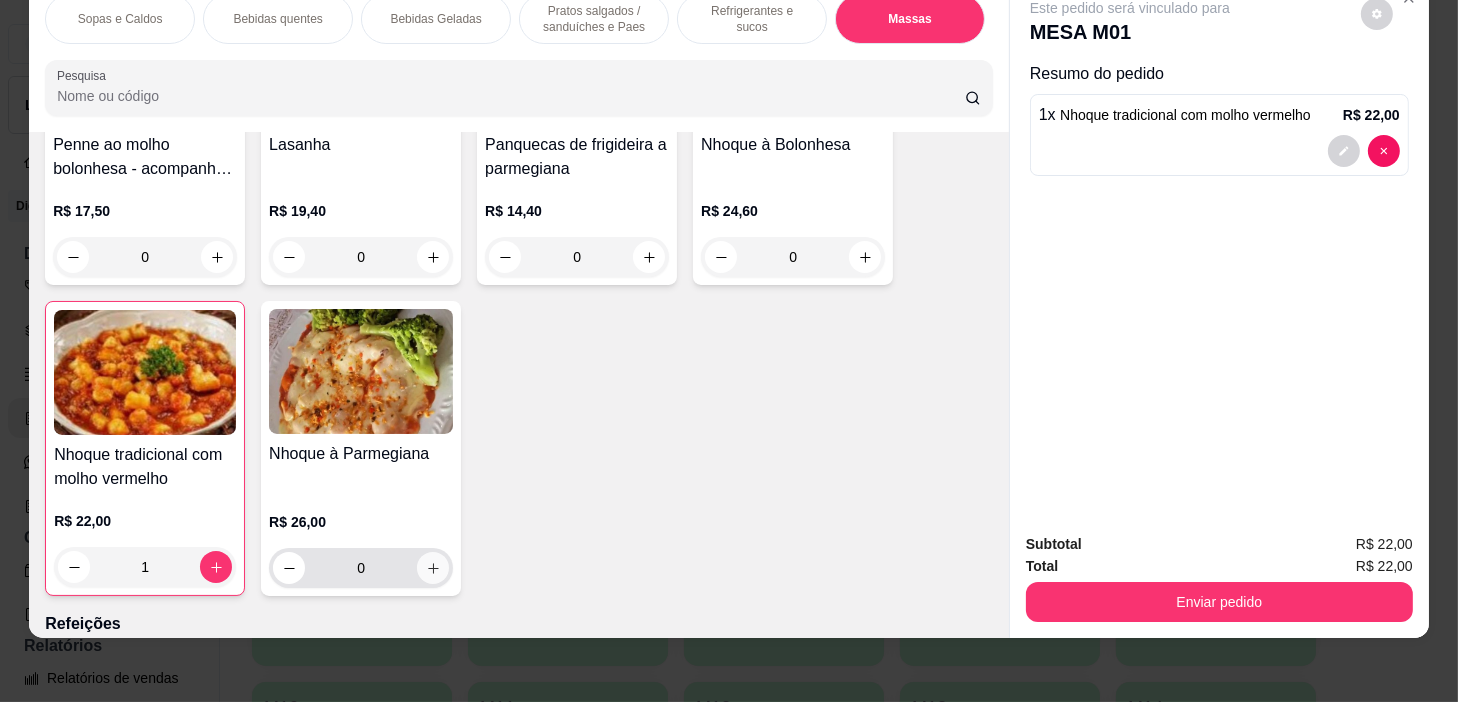 click 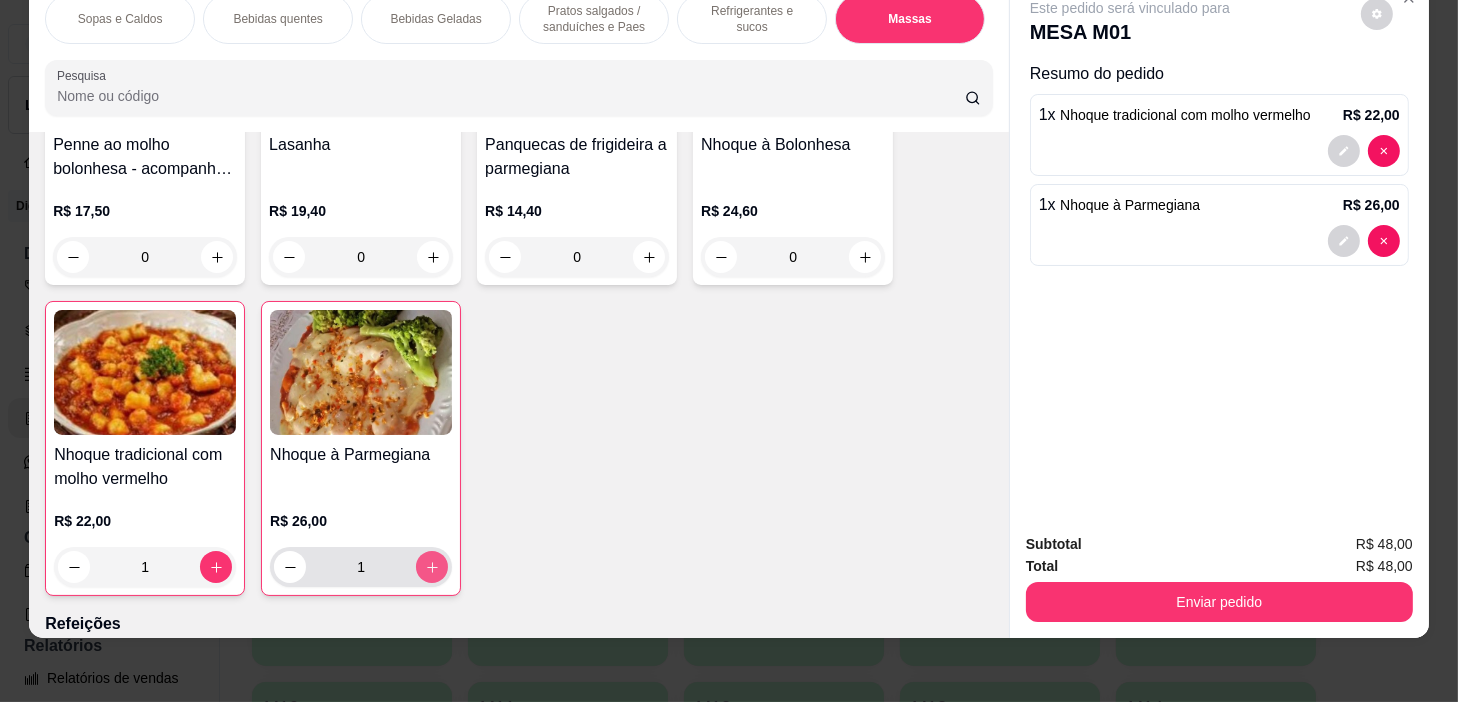 type on "1" 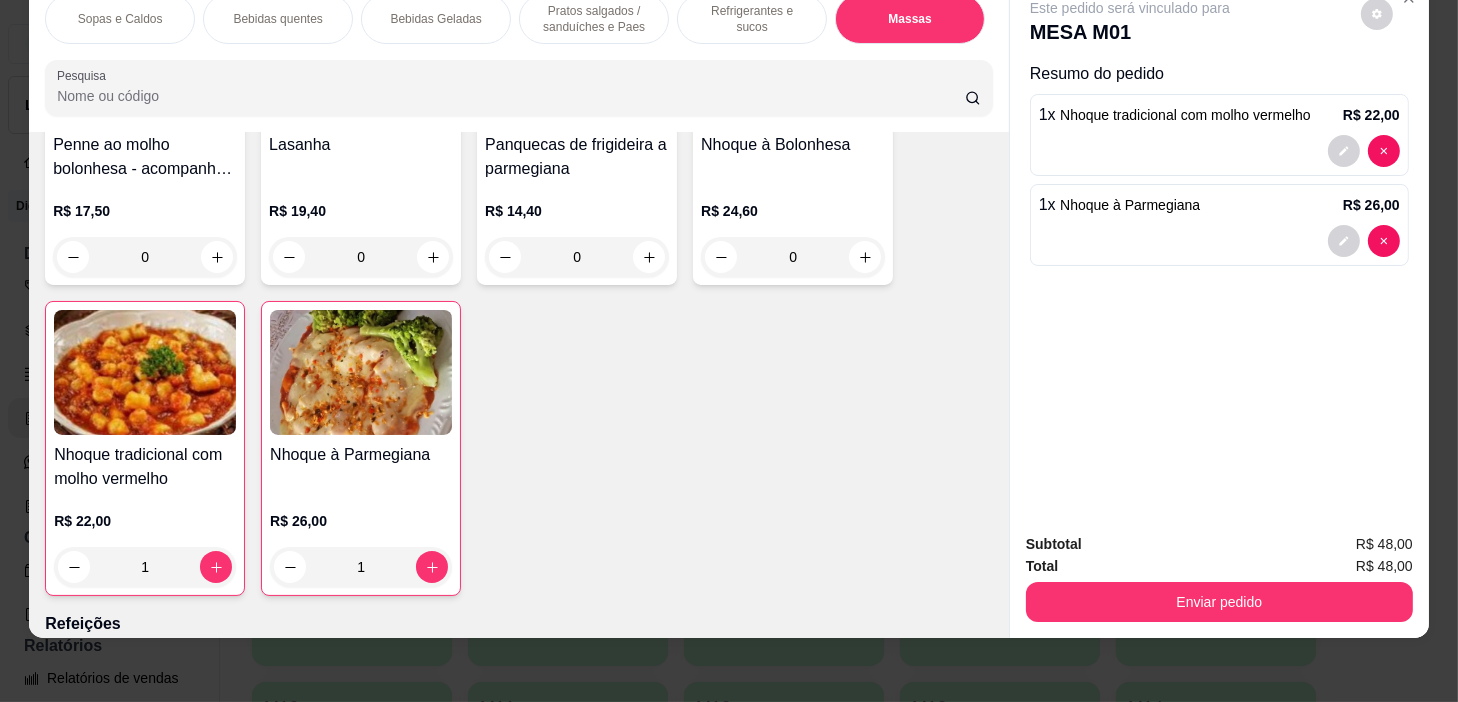 drag, startPoint x: 731, startPoint y: 22, endPoint x: 310, endPoint y: 413, distance: 574.56244 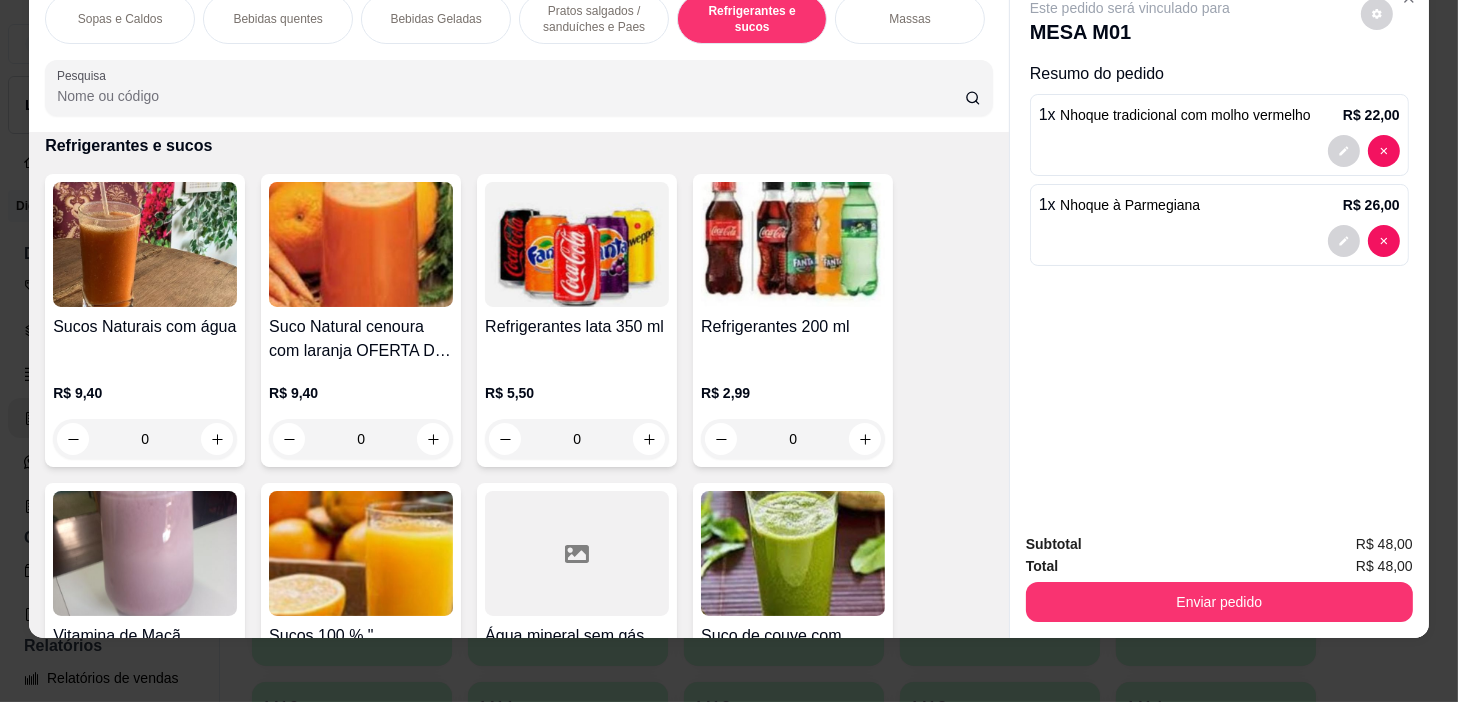 scroll, scrollTop: 8907, scrollLeft: 0, axis: vertical 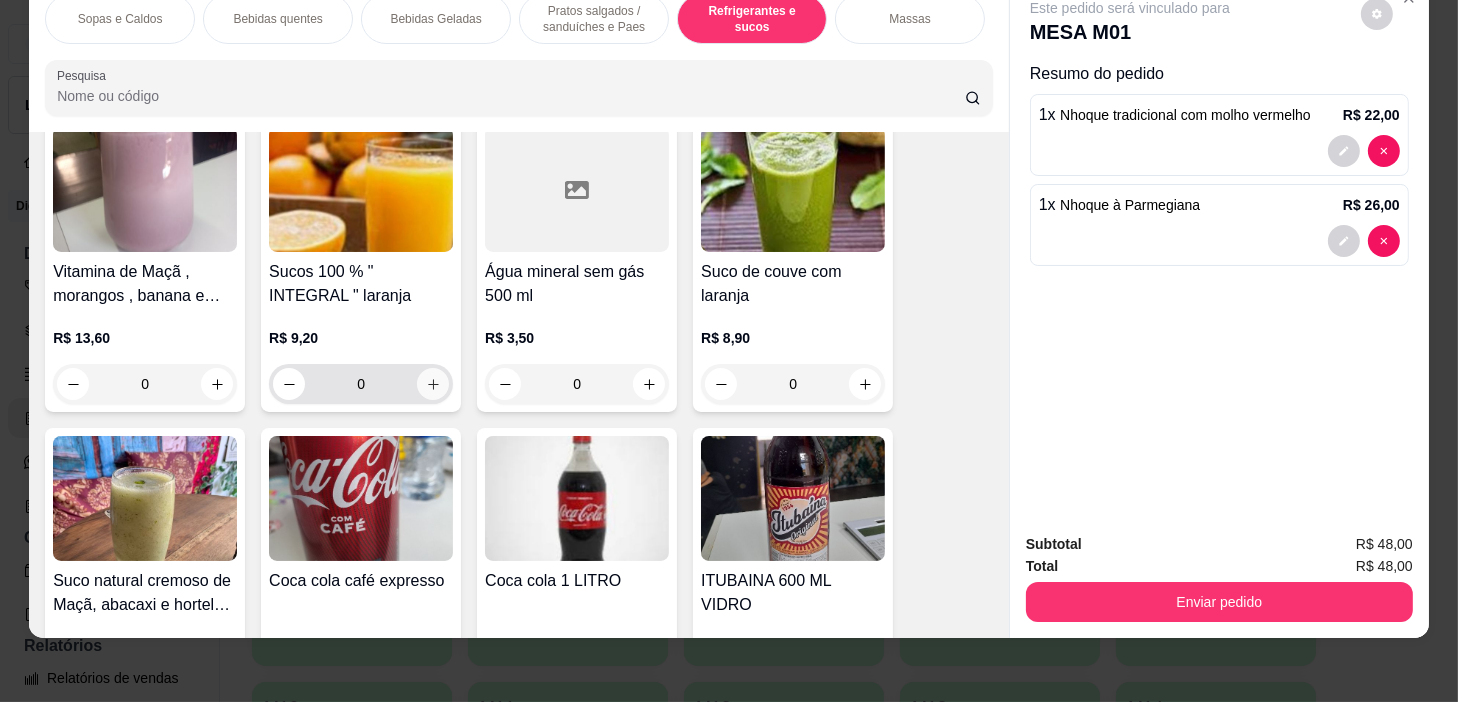 click 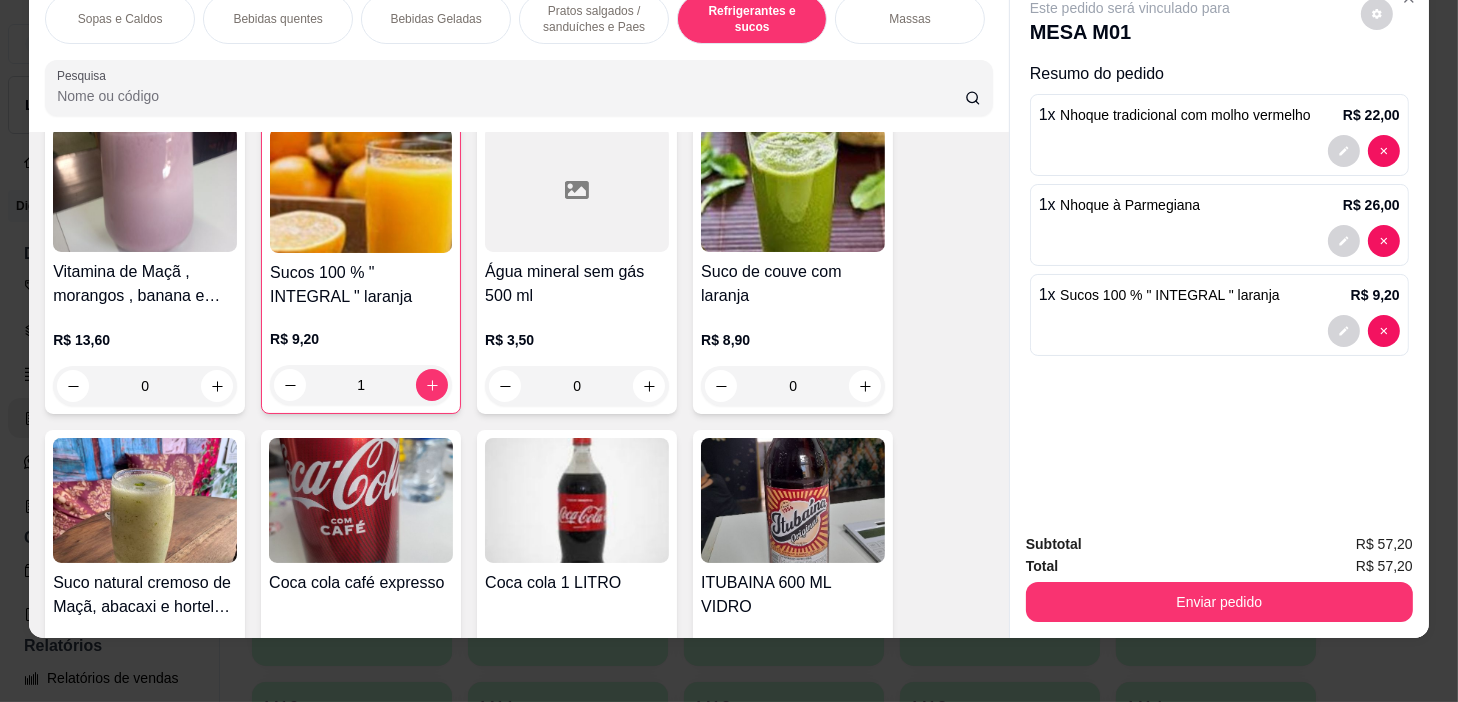 click on "Total R$ 57,20" at bounding box center [1219, 566] 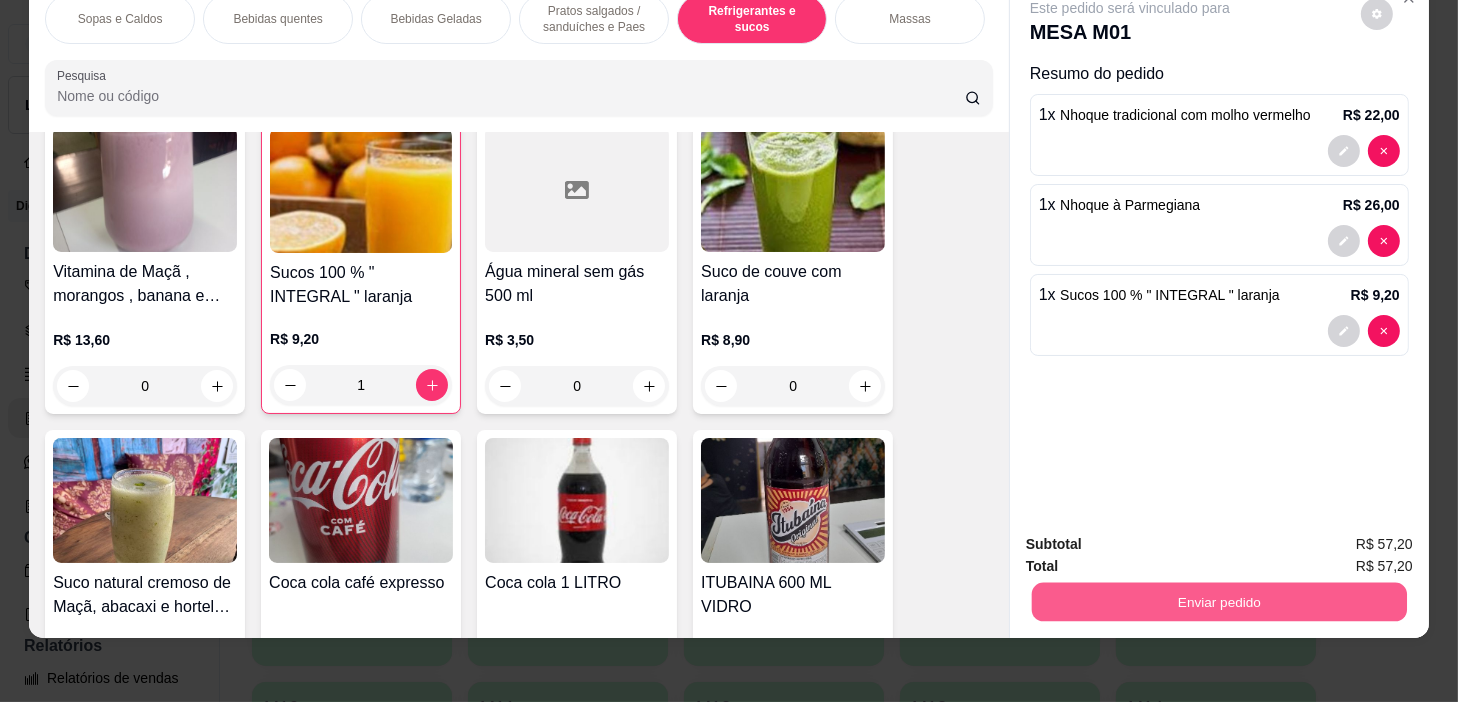 click on "Enviar pedido" at bounding box center [1219, 602] 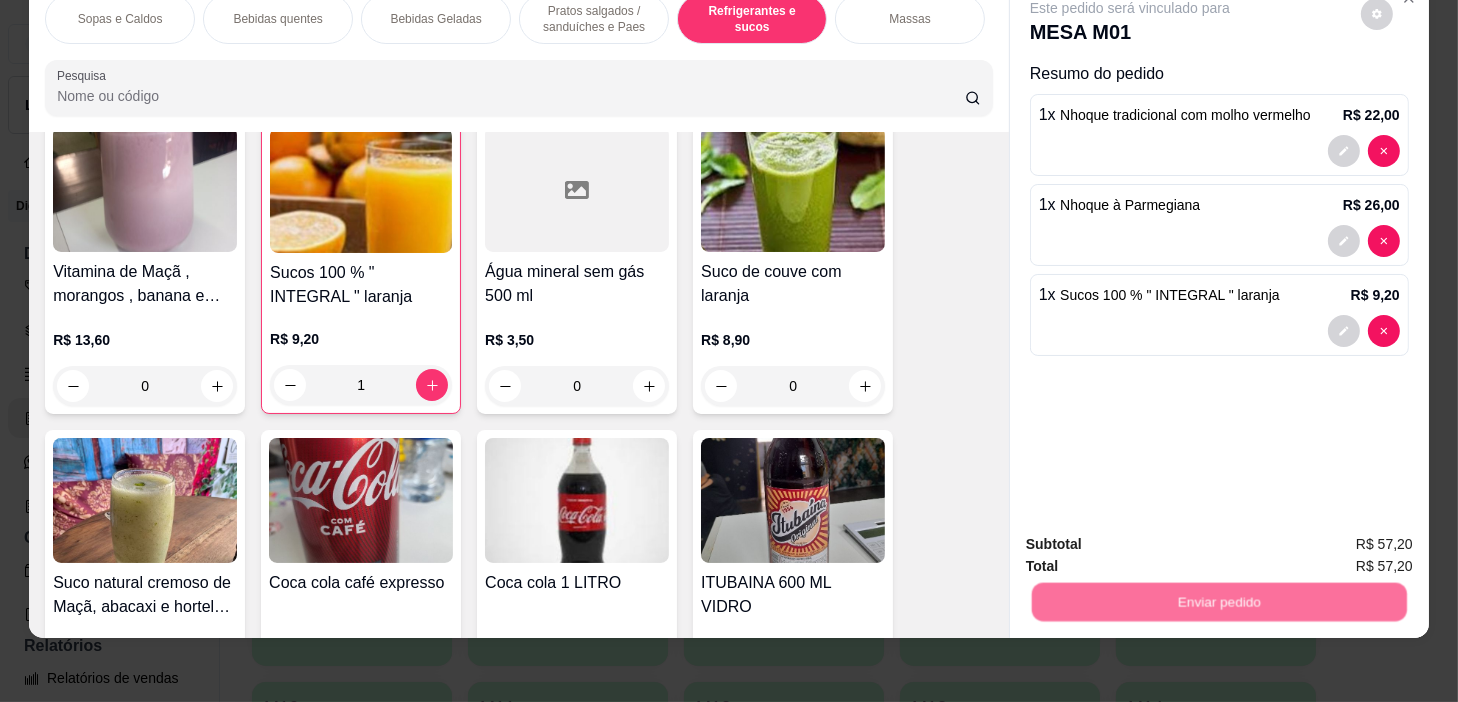 click on "Não registrar e enviar pedido" at bounding box center (1154, 538) 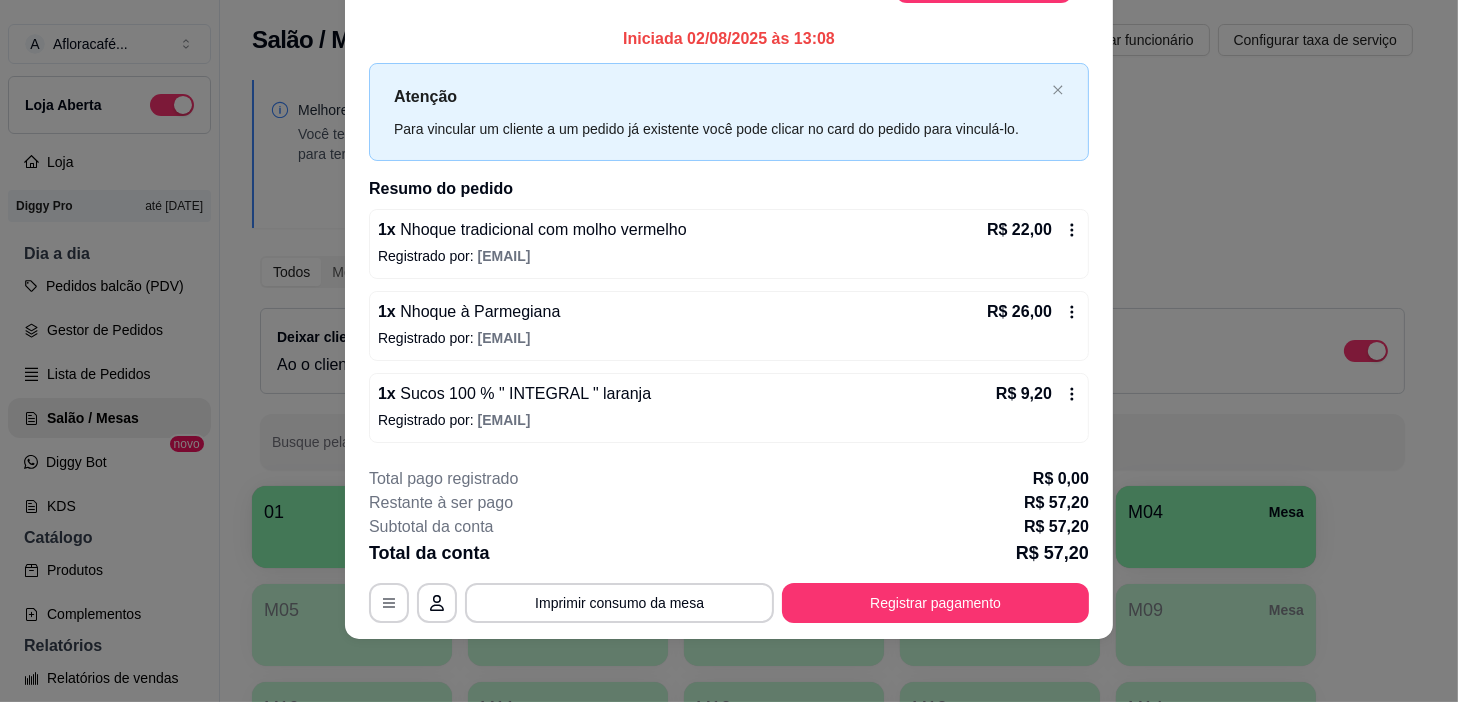 scroll, scrollTop: 0, scrollLeft: 0, axis: both 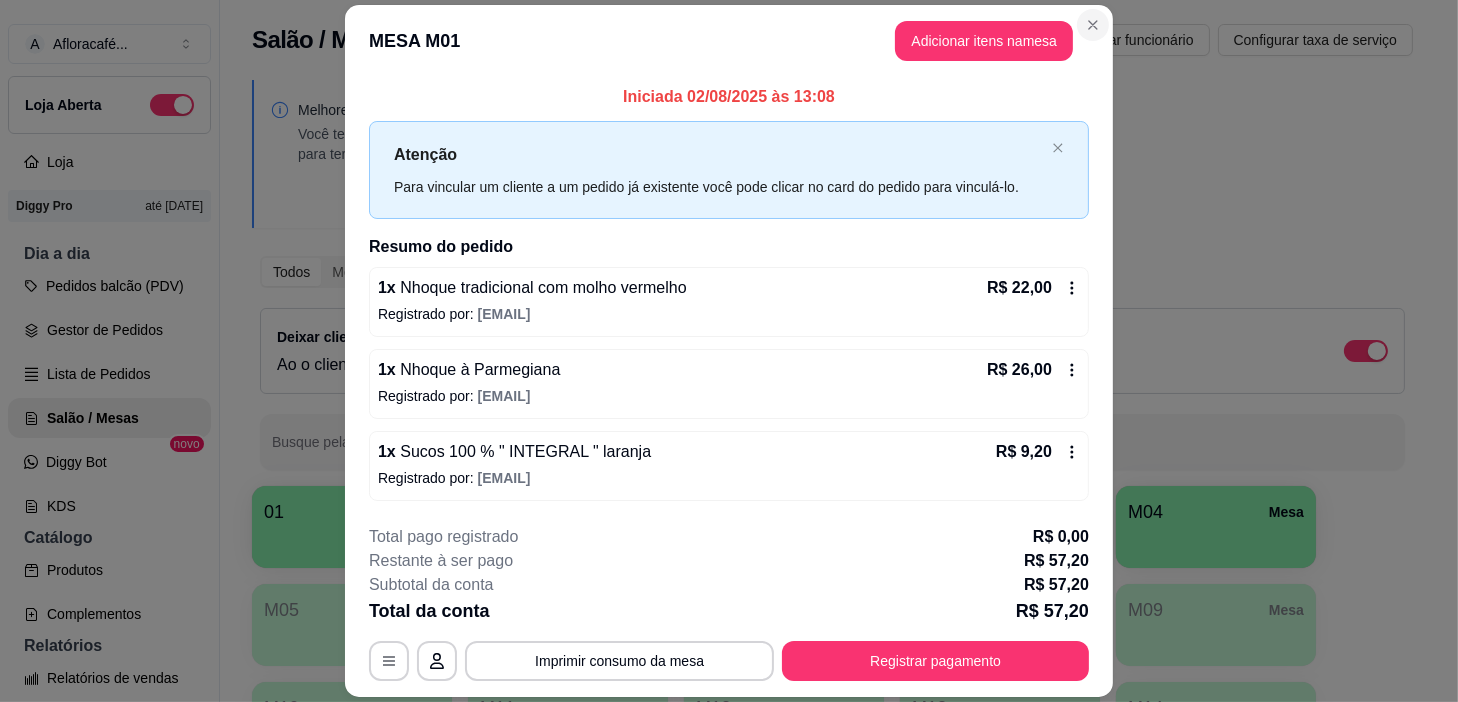 click on "**********" at bounding box center [729, 351] 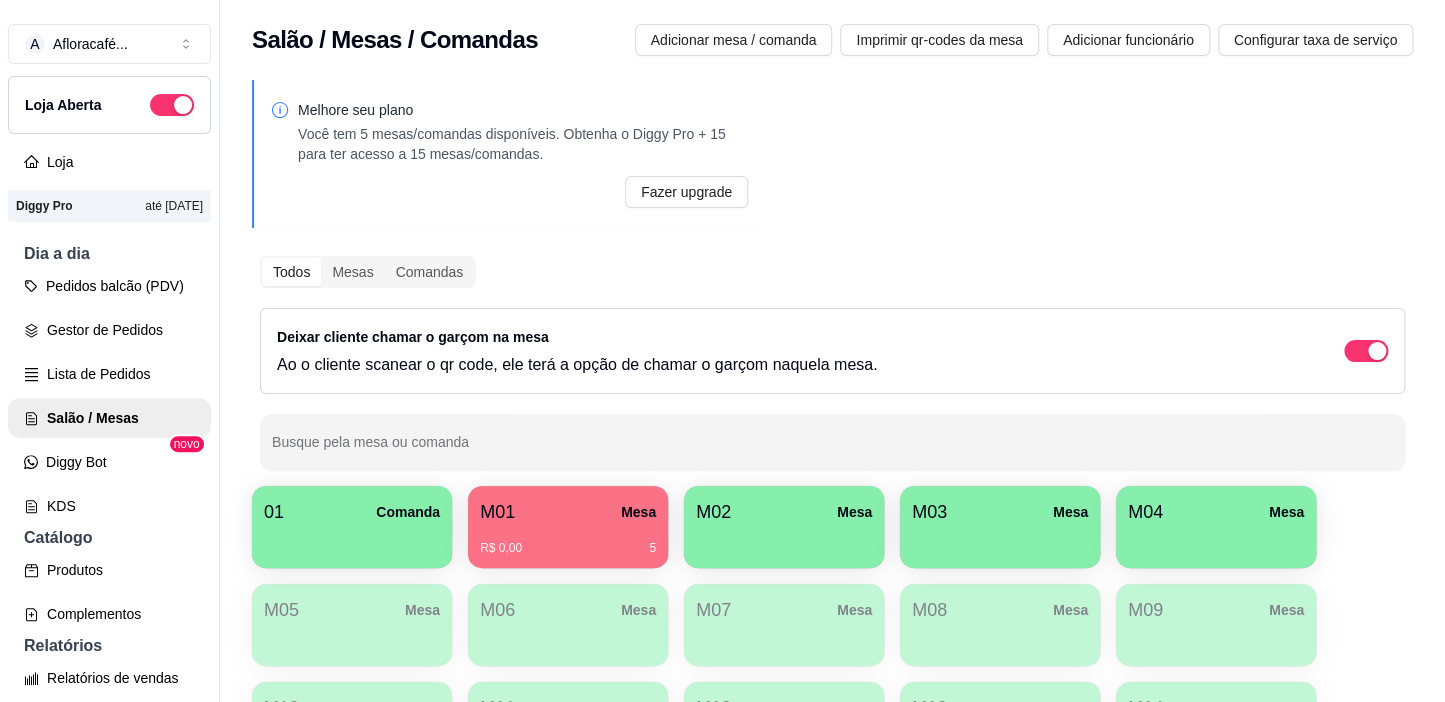 click on "01 Comanda M01 Mesa R$ 0,00 5 M02 Mesa M03 Mesa M04 Mesa M05 Mesa M06 Mesa M07 Mesa M08 Mesa M09 Mesa M10 Mesa M11 Mesa M12 Mesa M13 Mesa M14 Mesa [LAST] Mesa" at bounding box center [832, 674] 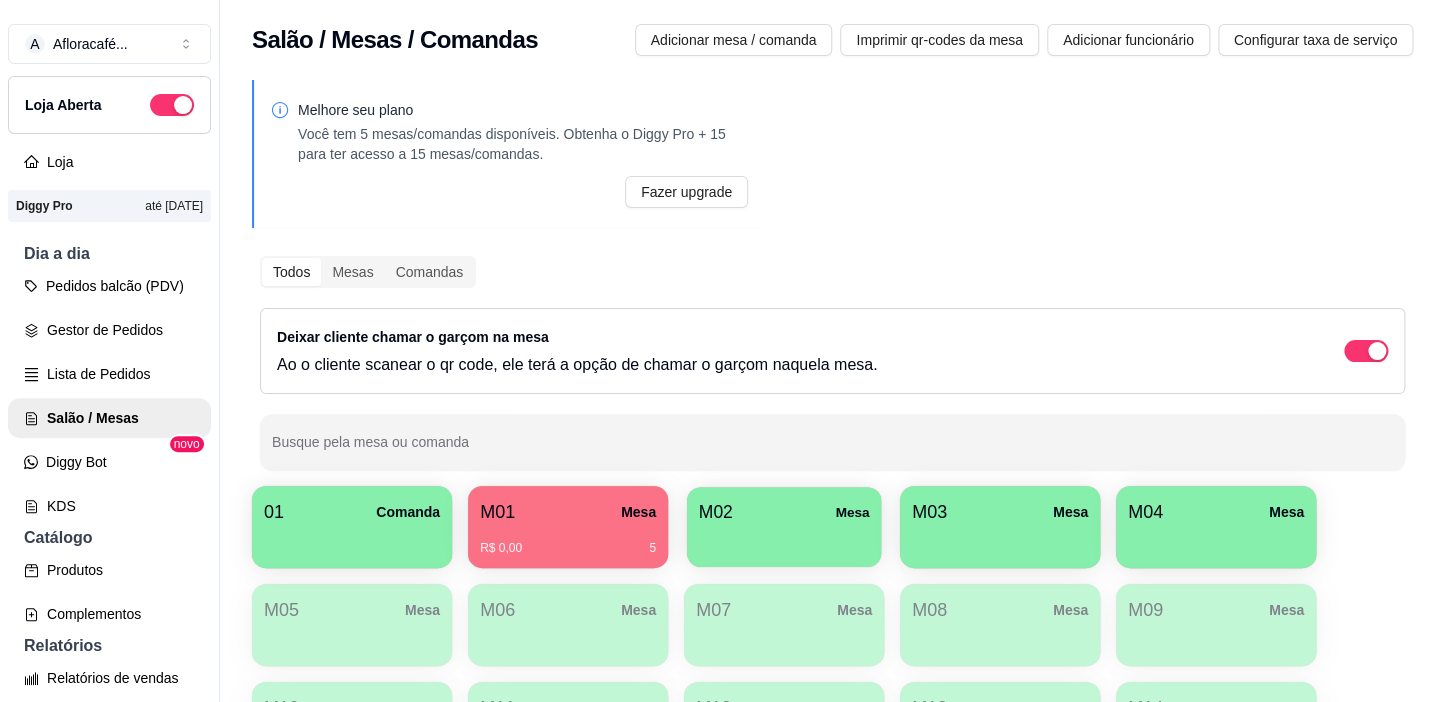 click at bounding box center [784, 540] 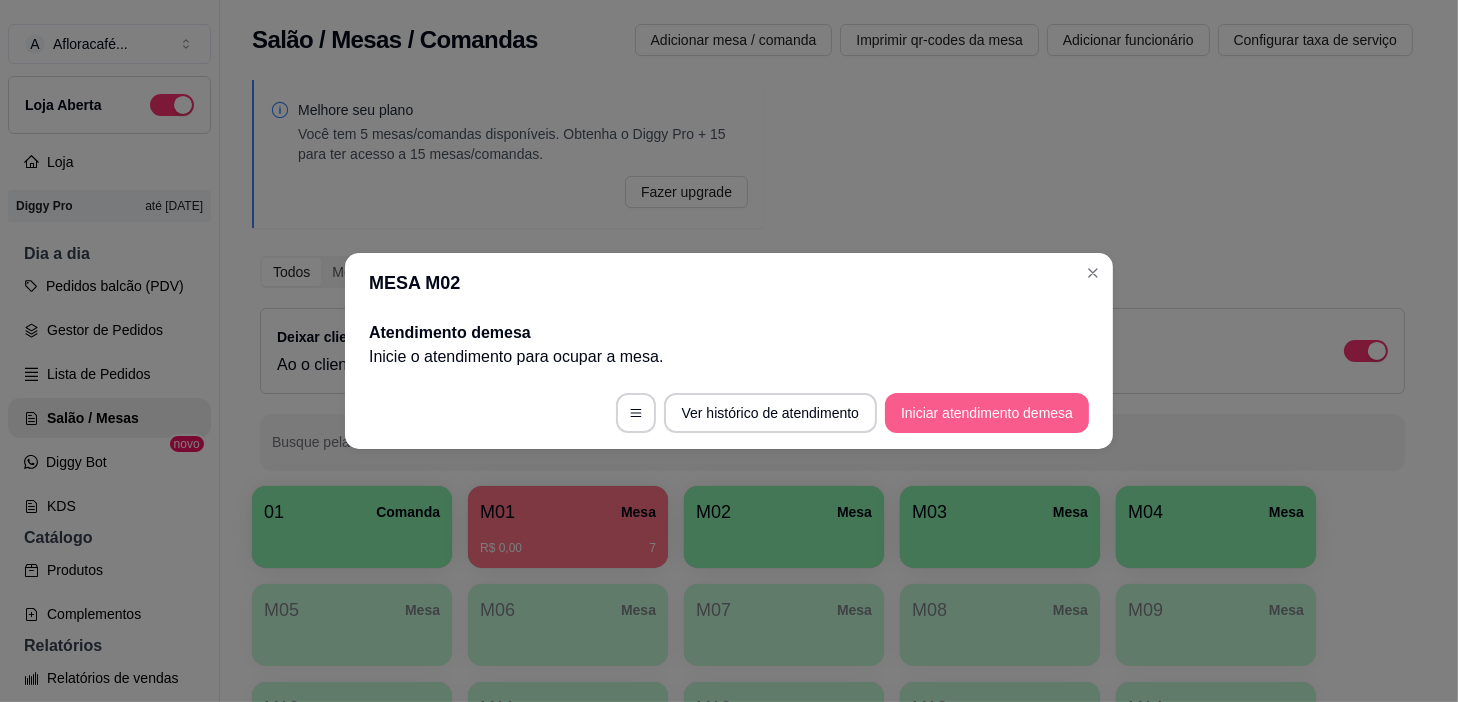 click on "Iniciar atendimento de  mesa" at bounding box center [987, 413] 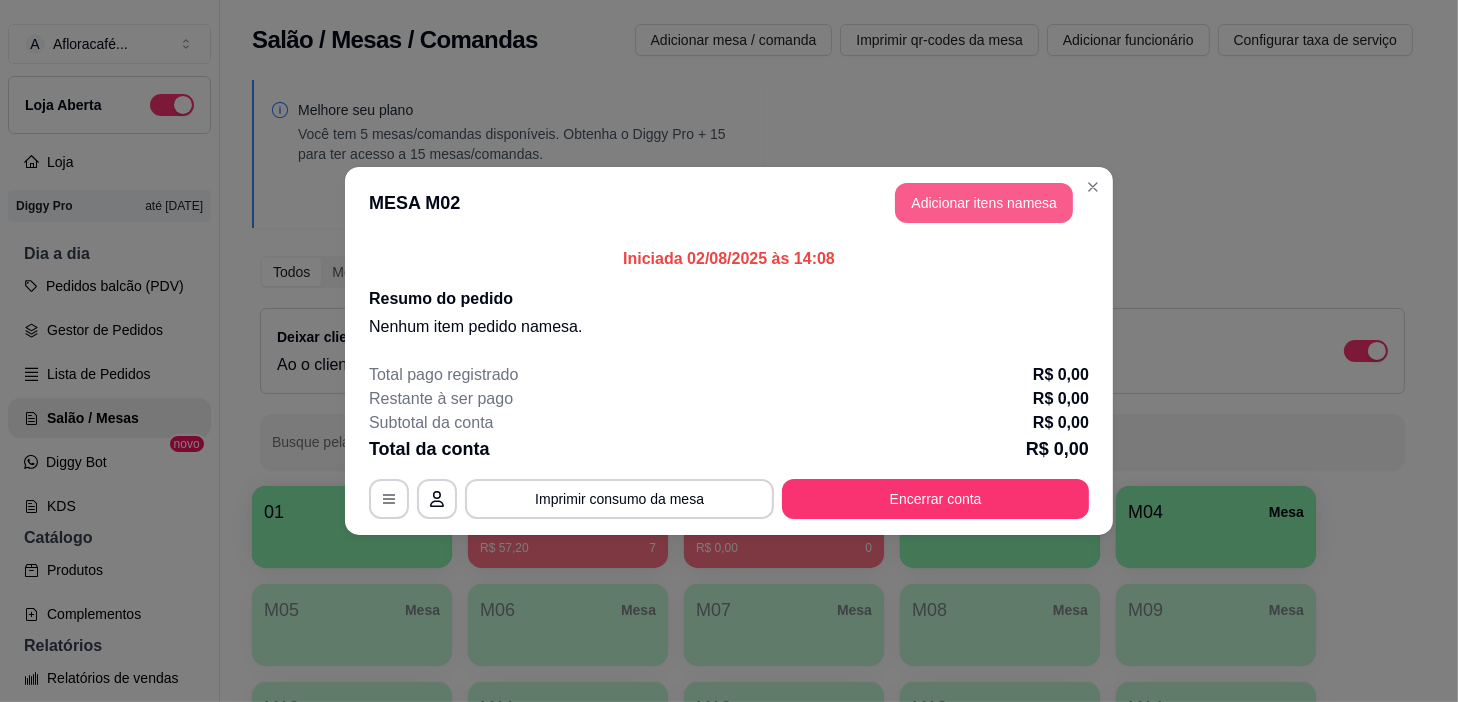 click on "Adicionar itens na  mesa" at bounding box center [984, 203] 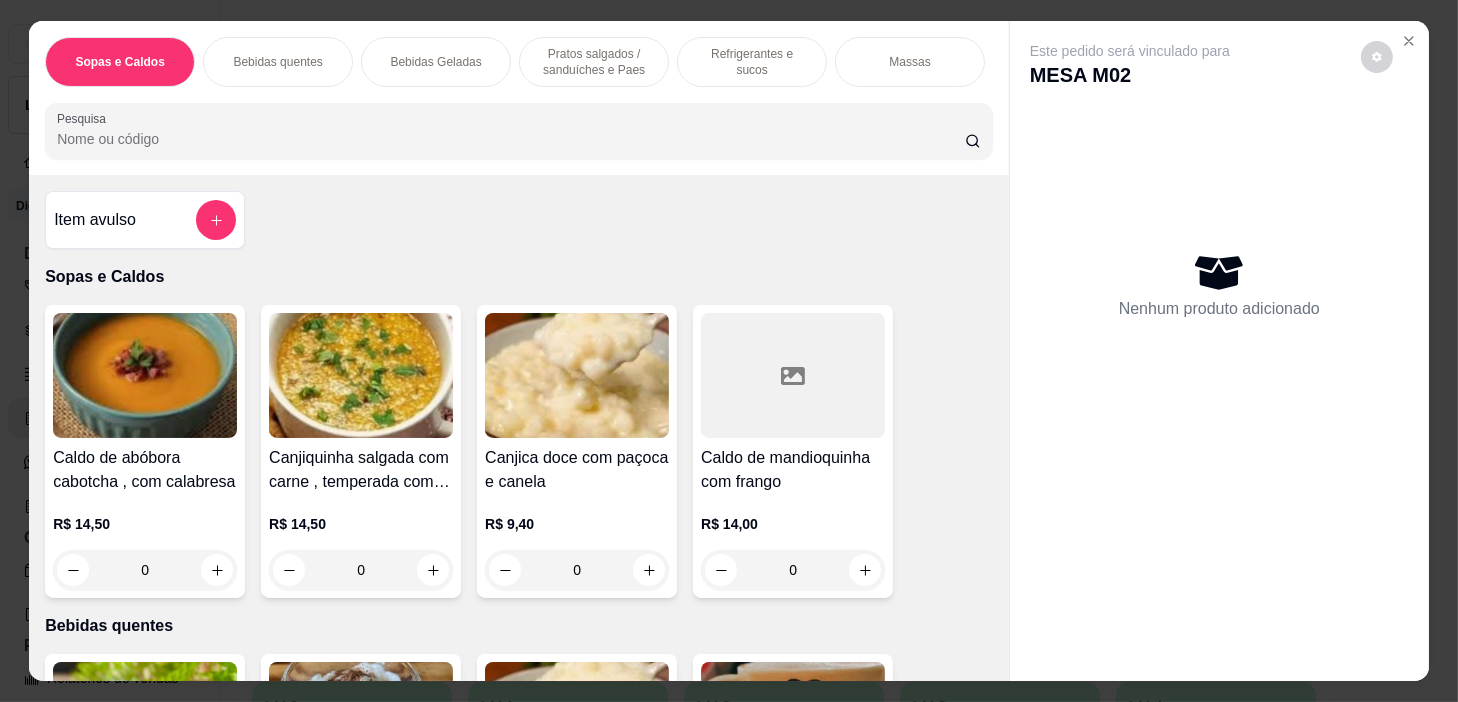 click on "Refrigerantes e sucos" at bounding box center (752, 62) 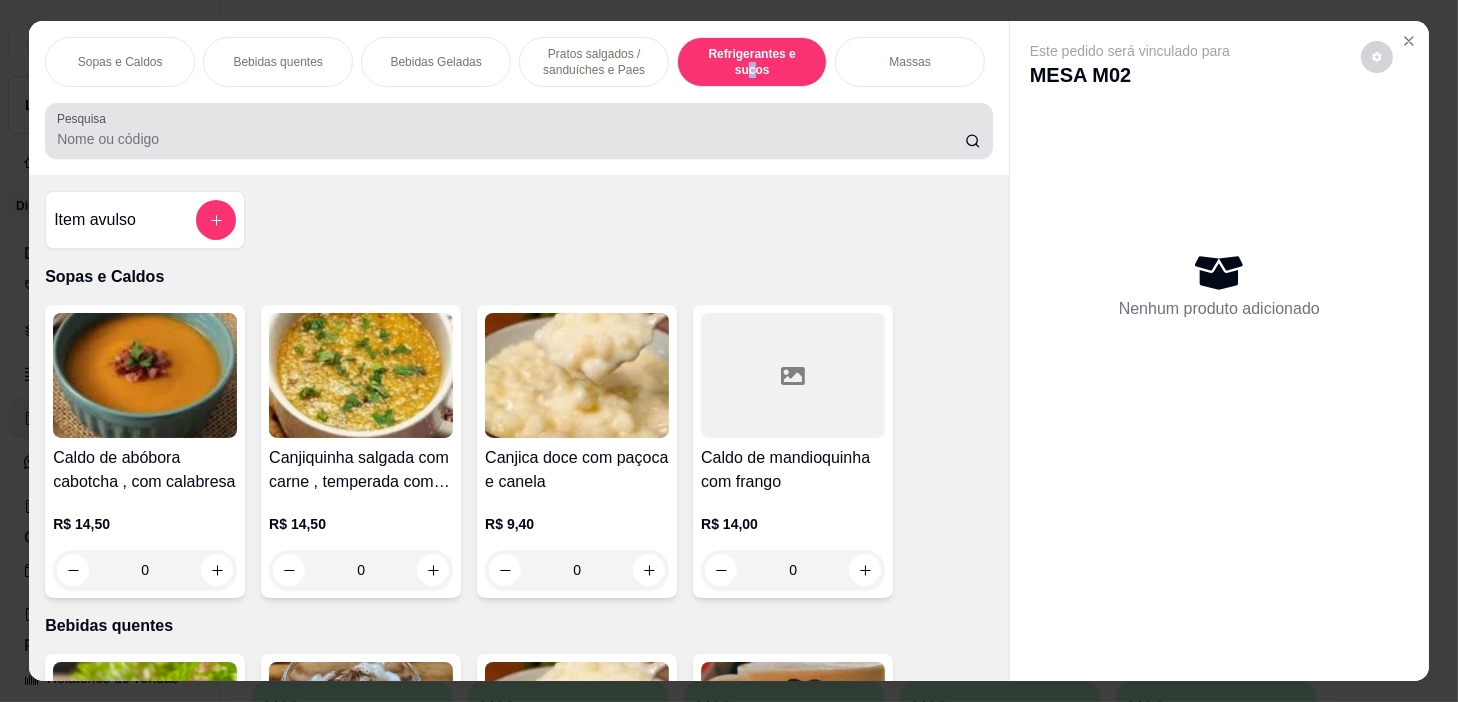 scroll, scrollTop: 8543, scrollLeft: 0, axis: vertical 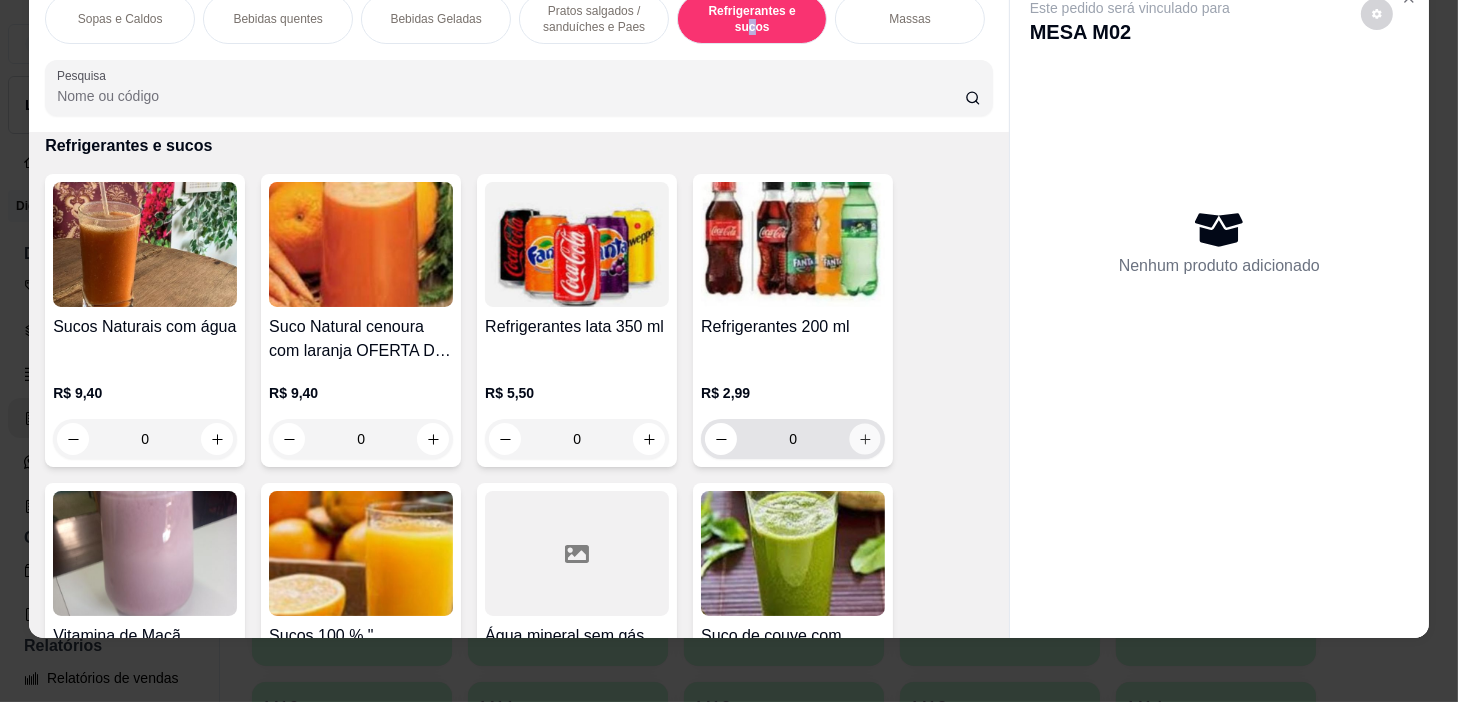 click at bounding box center [865, 439] 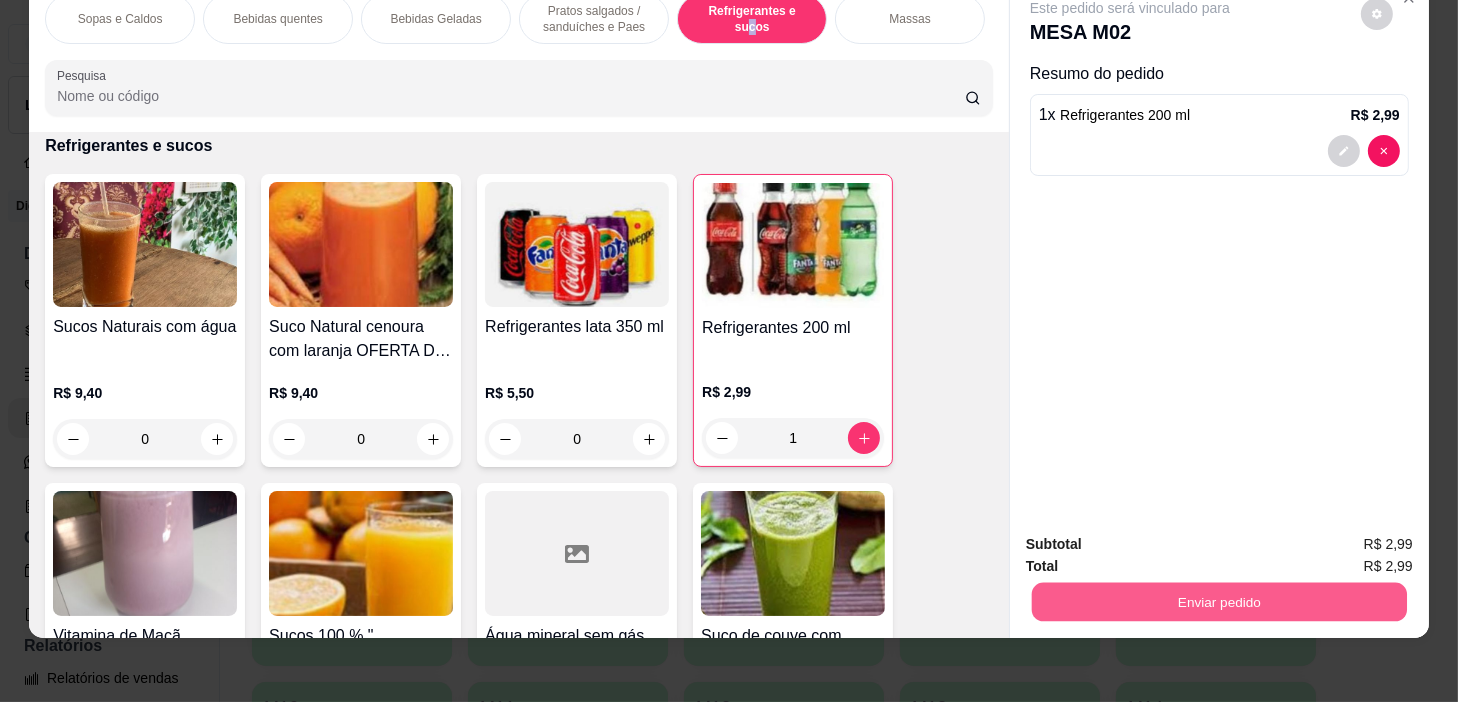 click on "Enviar pedido" at bounding box center (1219, 602) 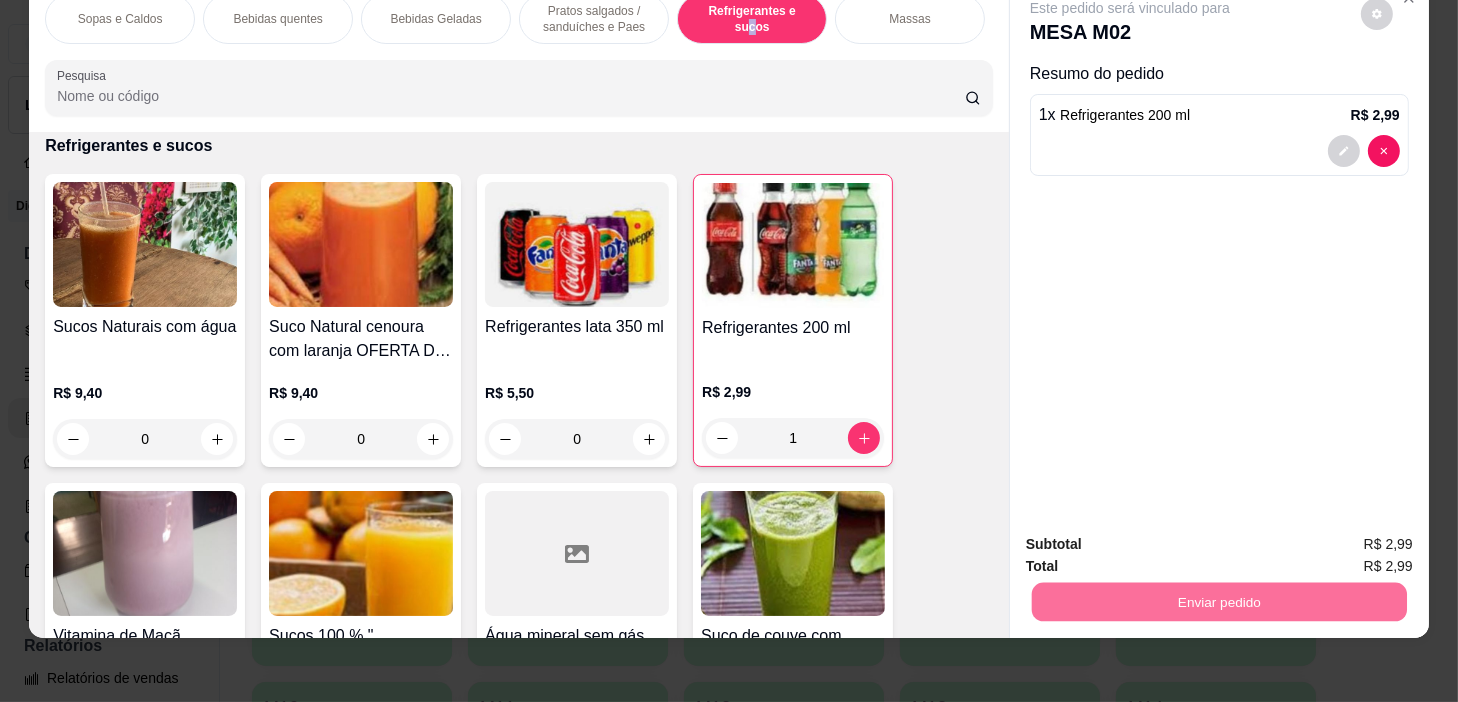 click on "Não registrar e enviar pedido" at bounding box center [1154, 538] 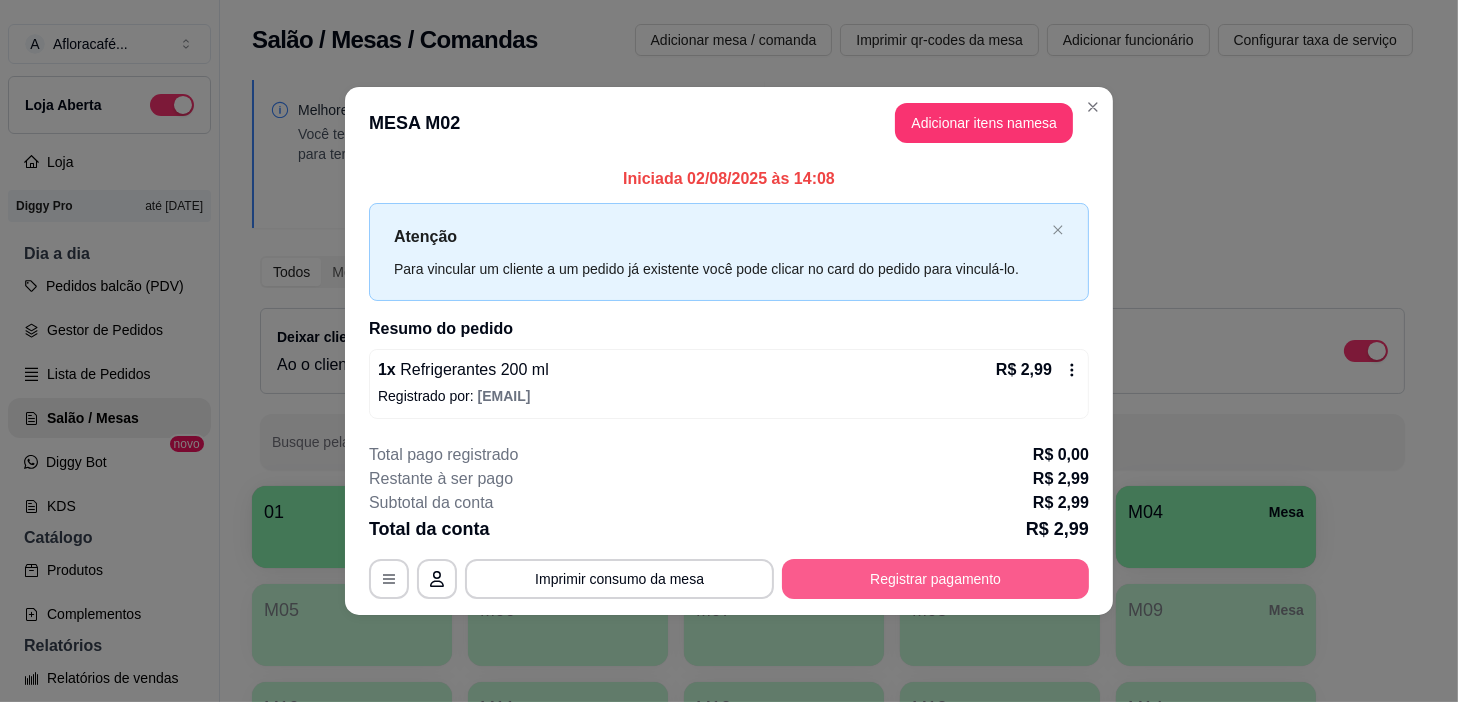 click on "Registrar pagamento" at bounding box center (935, 579) 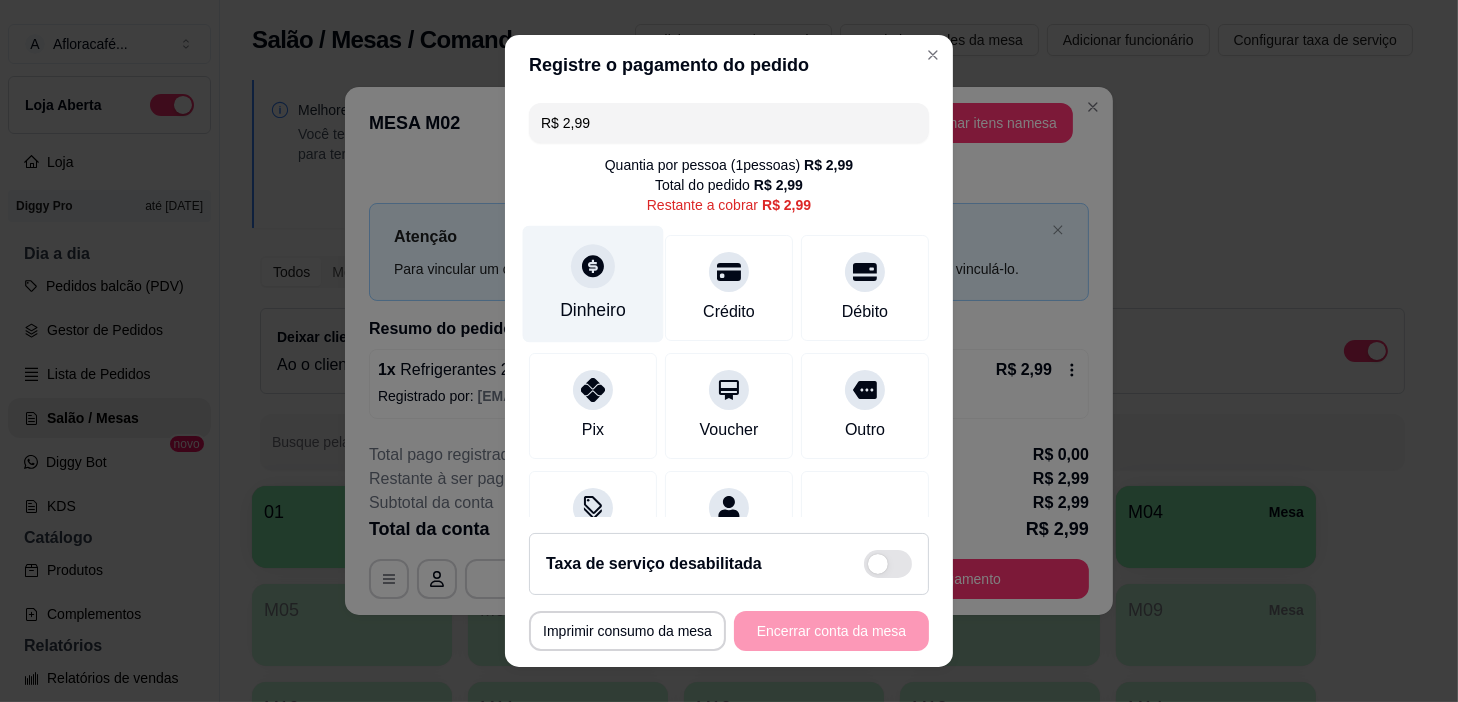 click on "Dinheiro" at bounding box center (593, 284) 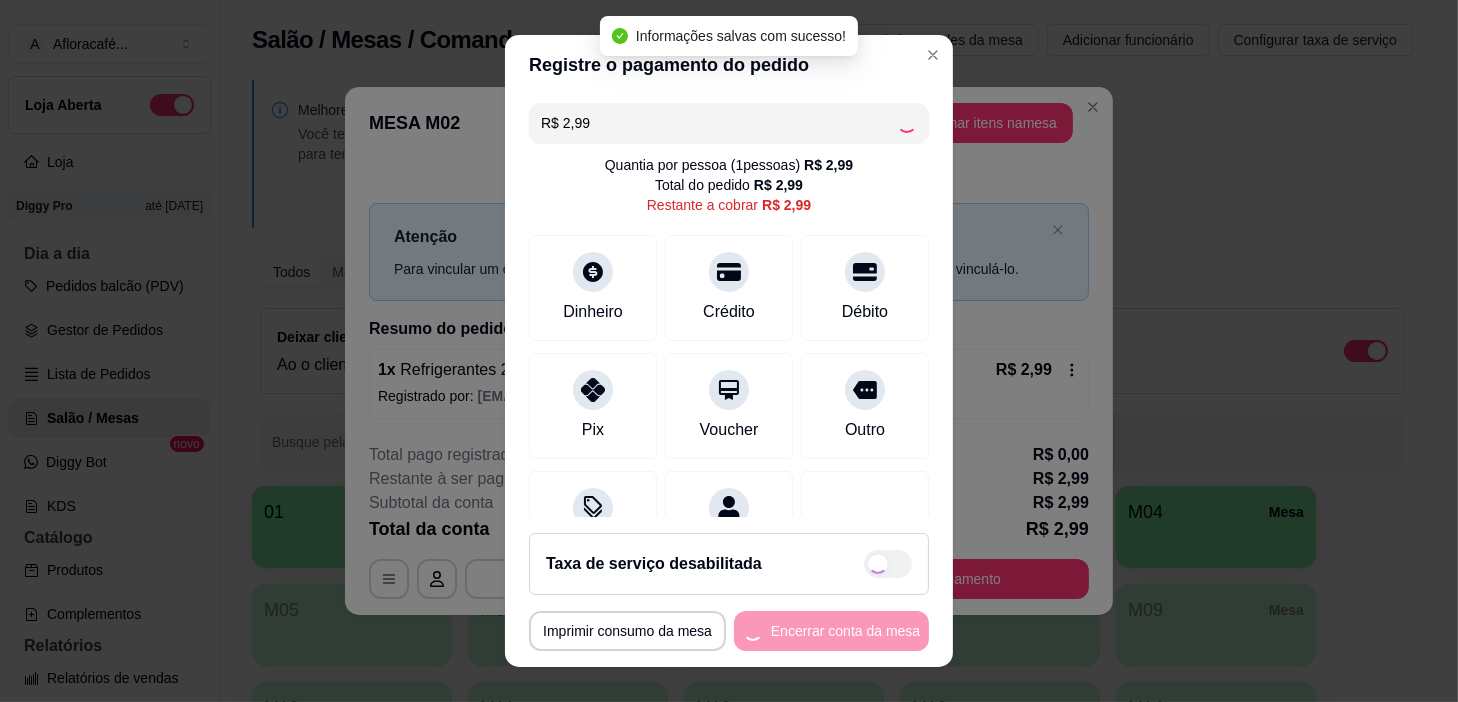 type on "R$ 0,00" 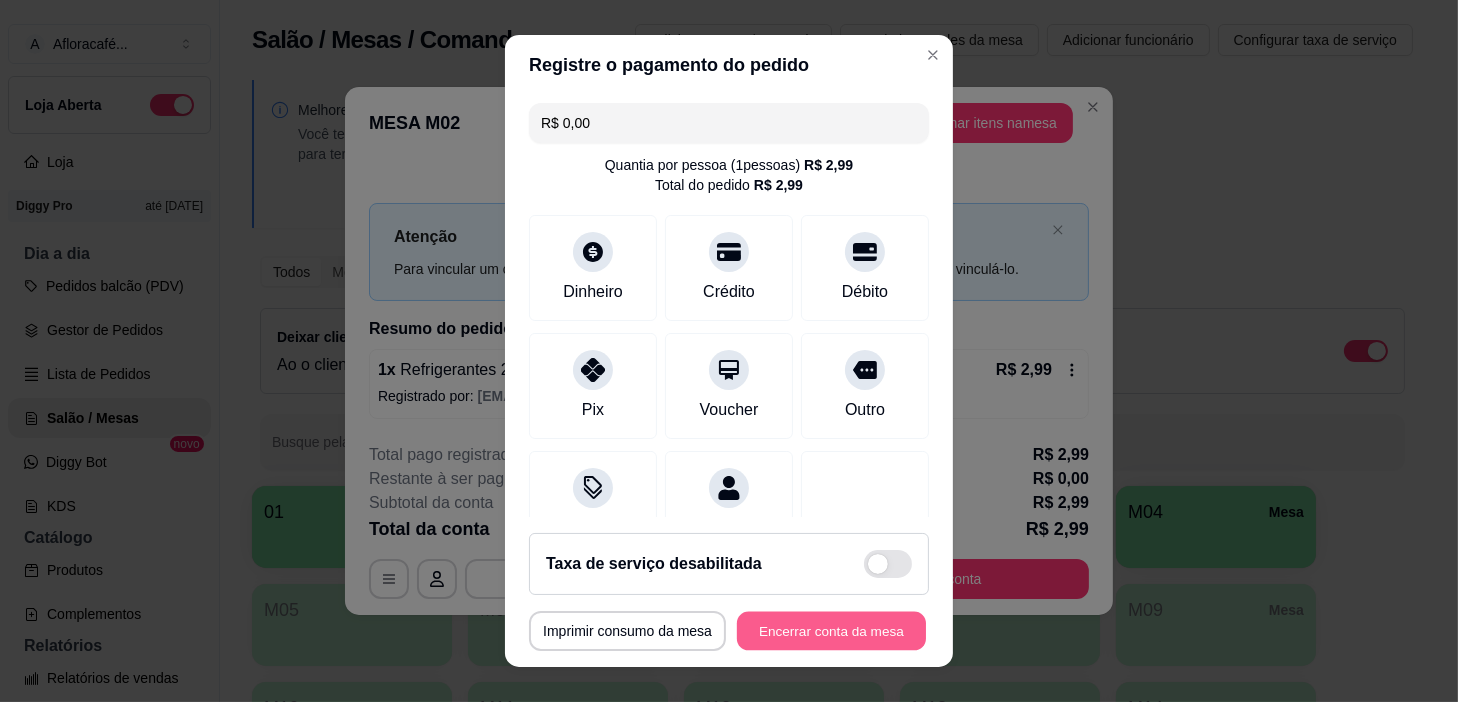 click on "Encerrar conta da mesa" at bounding box center (831, 631) 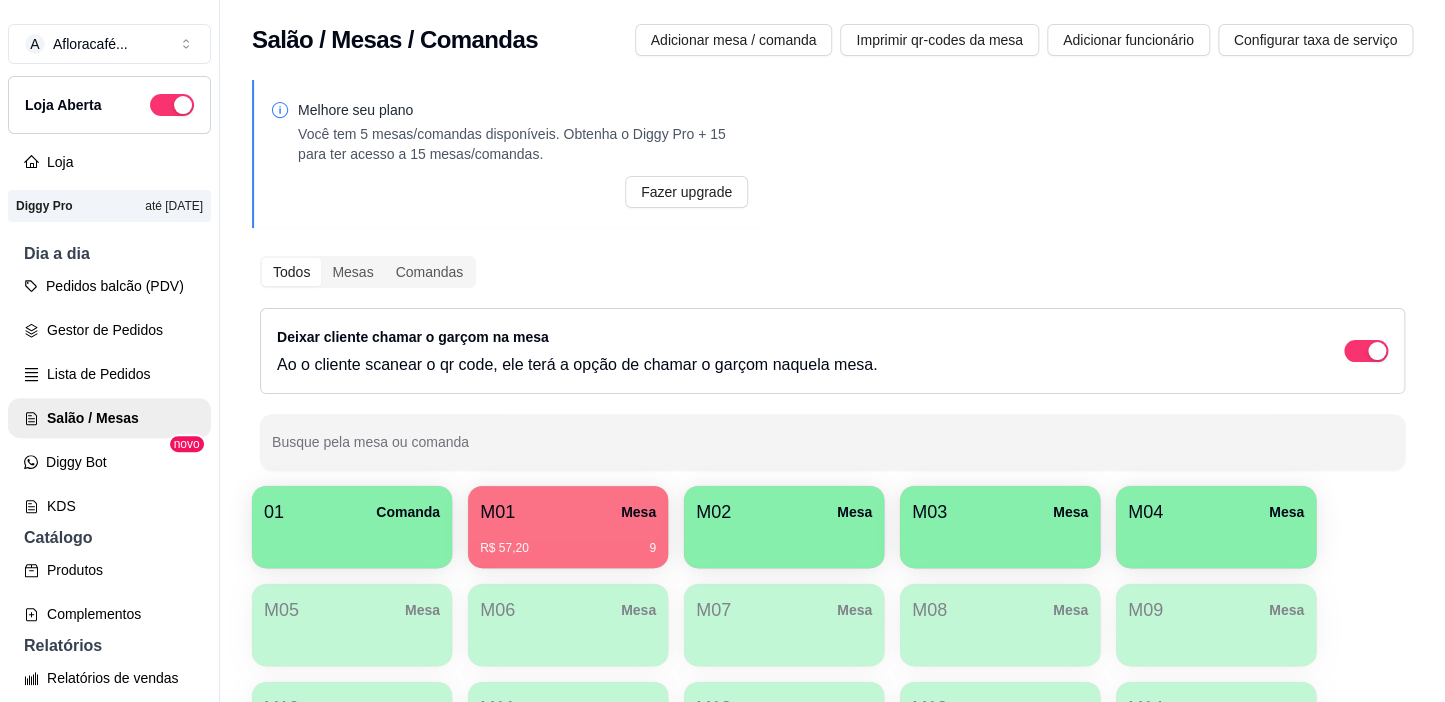 click on "M01" at bounding box center [497, 512] 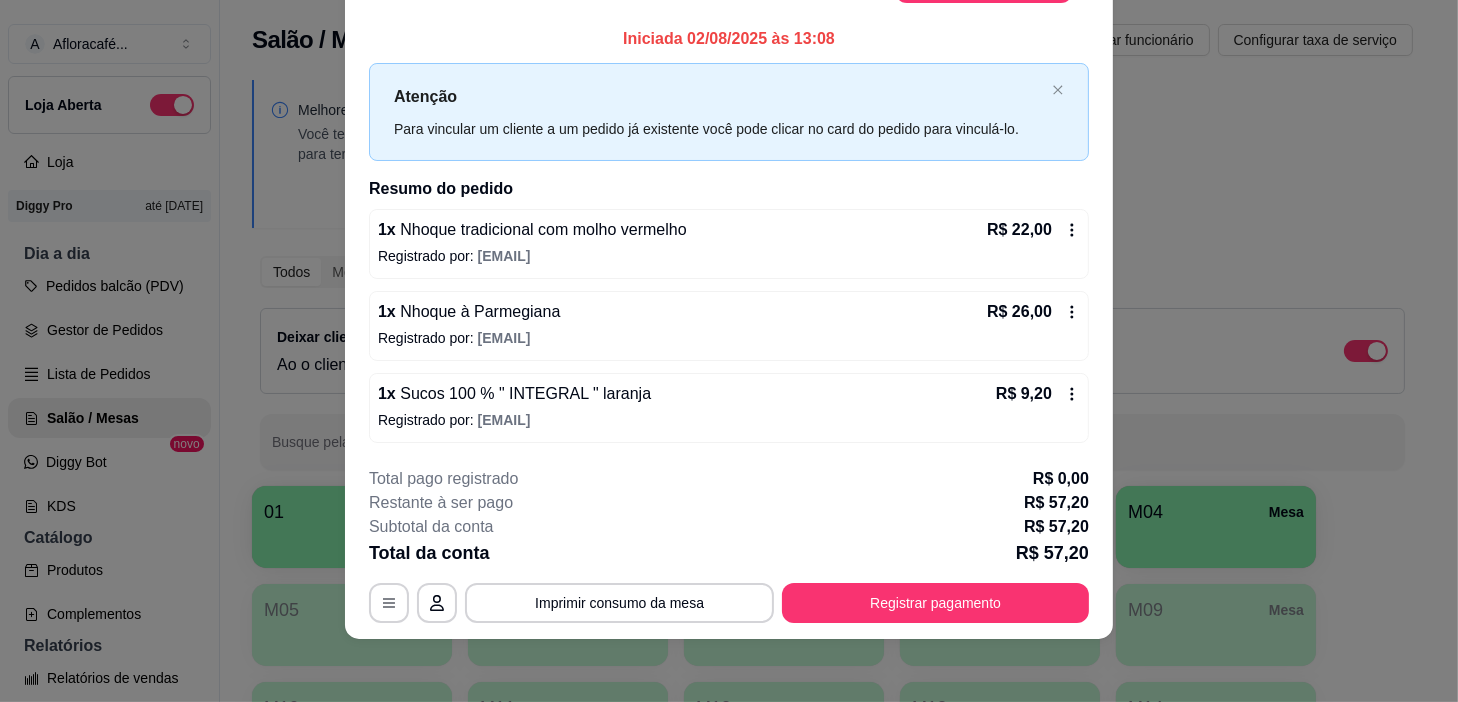 scroll, scrollTop: 0, scrollLeft: 0, axis: both 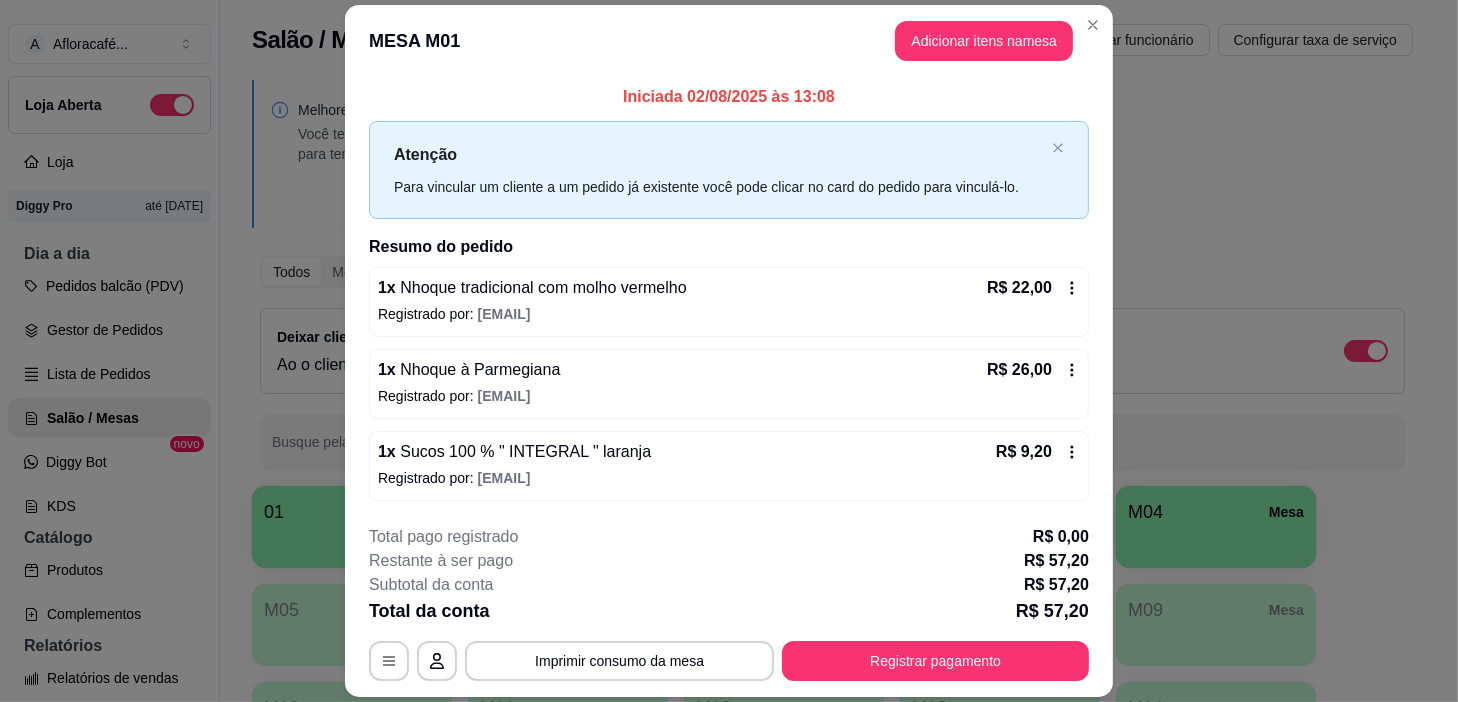 click on "Adicionar itens na  mesa" at bounding box center [984, 41] 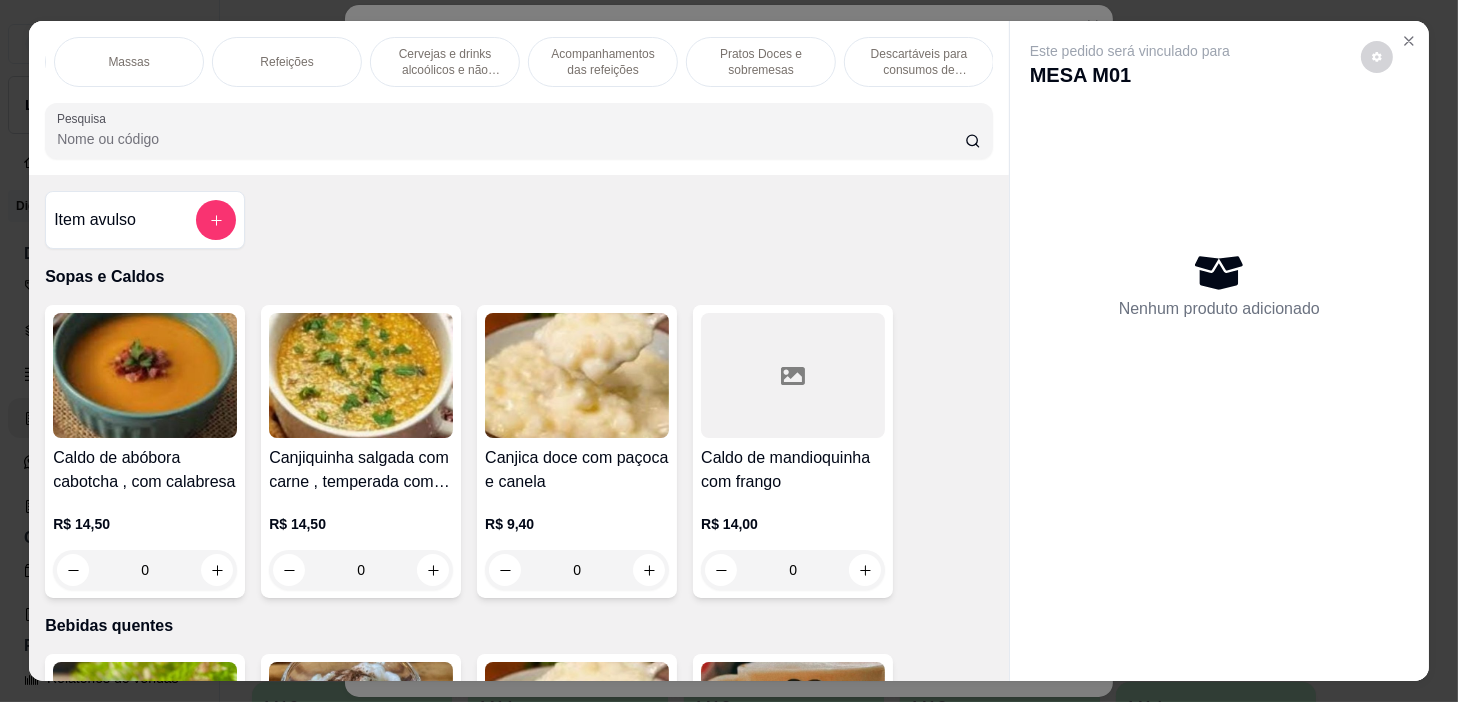 scroll, scrollTop: 0, scrollLeft: 780, axis: horizontal 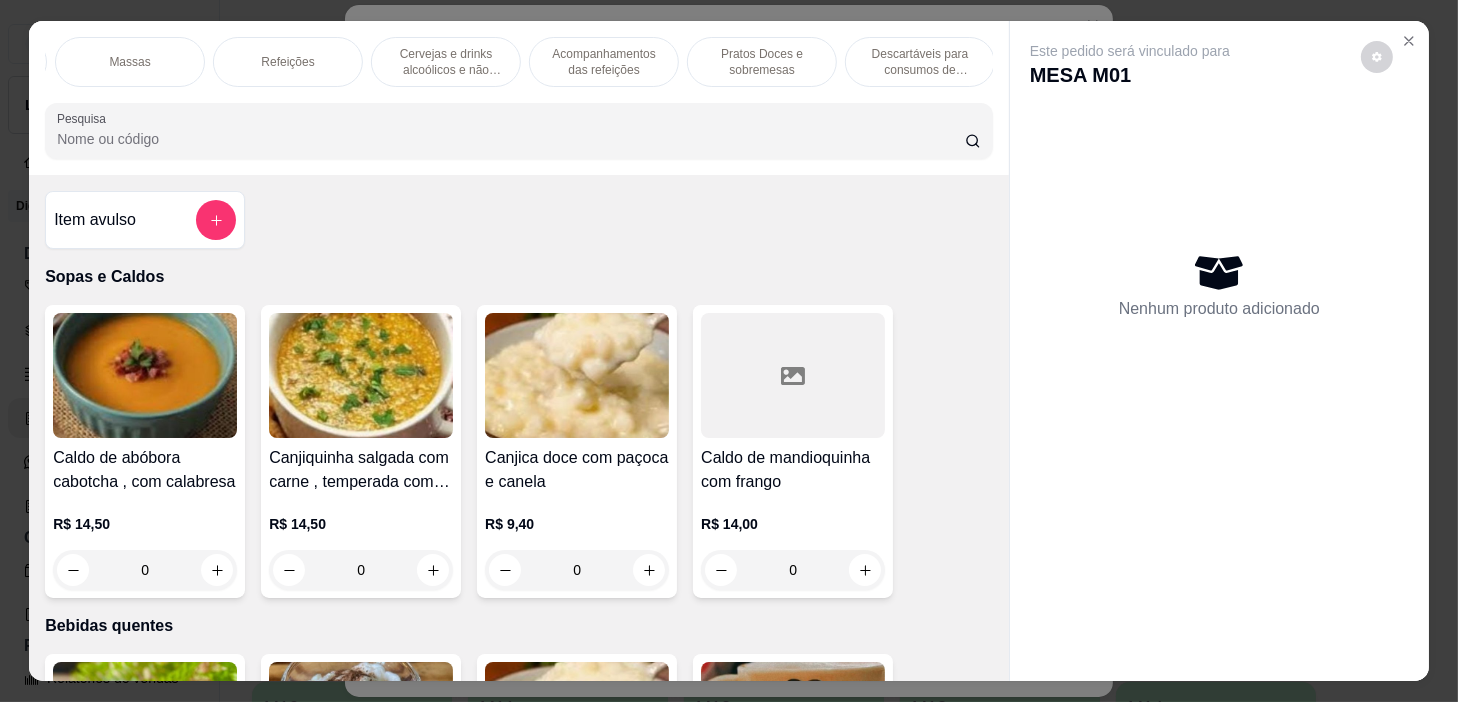 click on "Acompanhamentos das refeições" at bounding box center [604, 62] 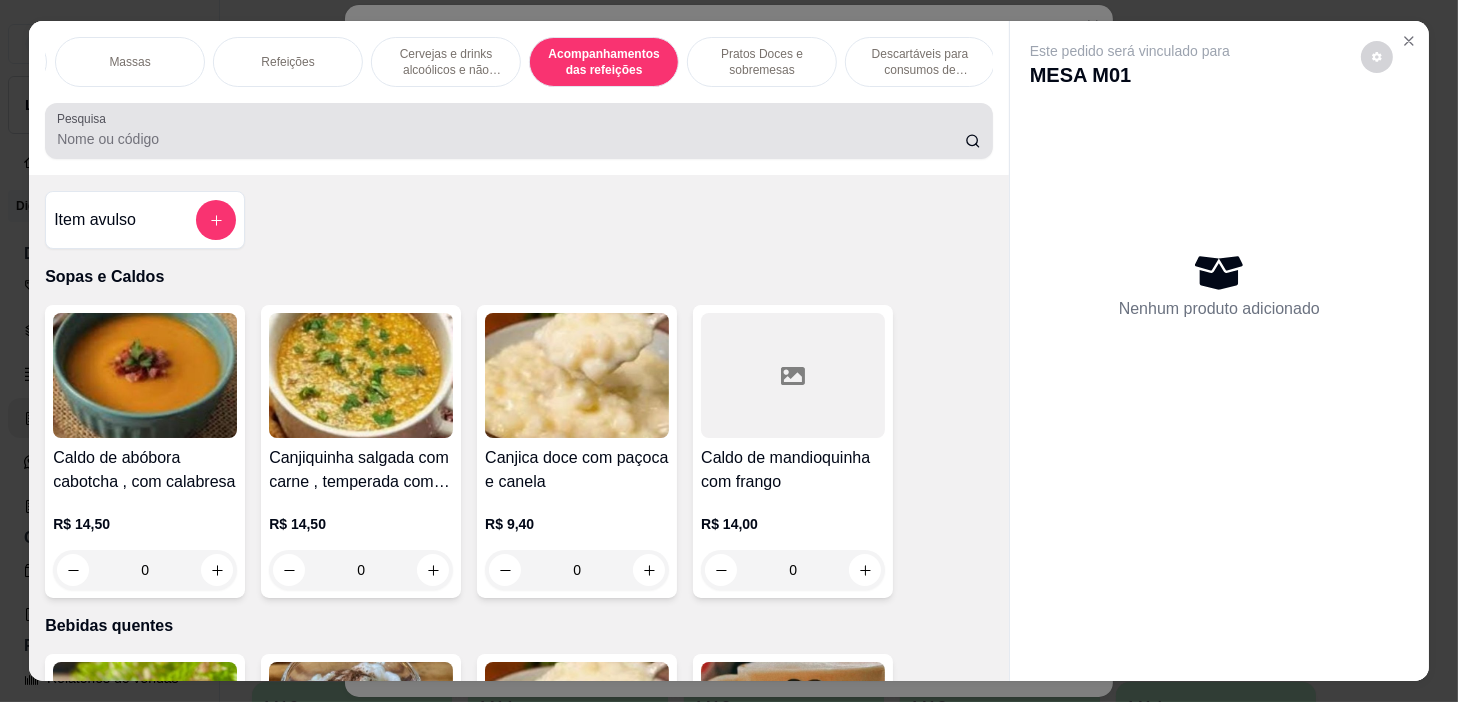 scroll, scrollTop: 13599, scrollLeft: 0, axis: vertical 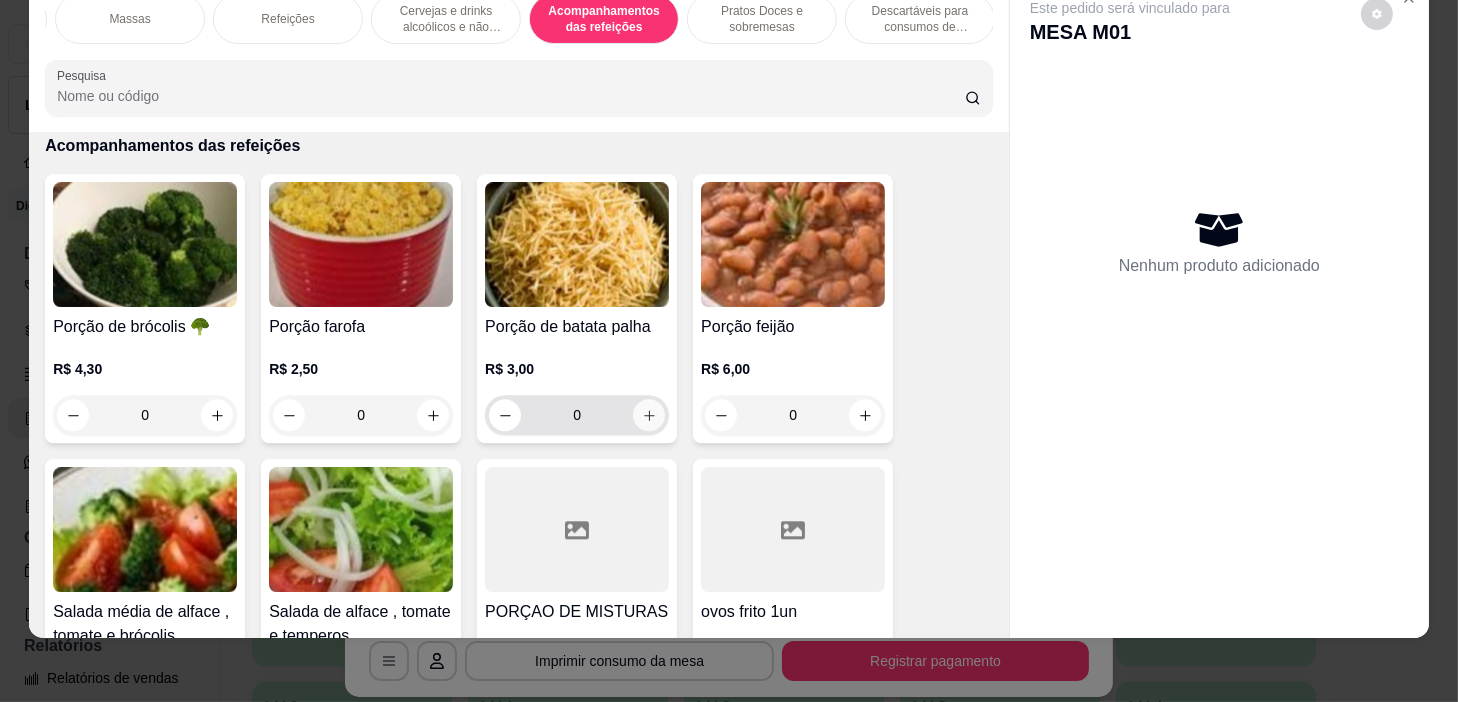 click 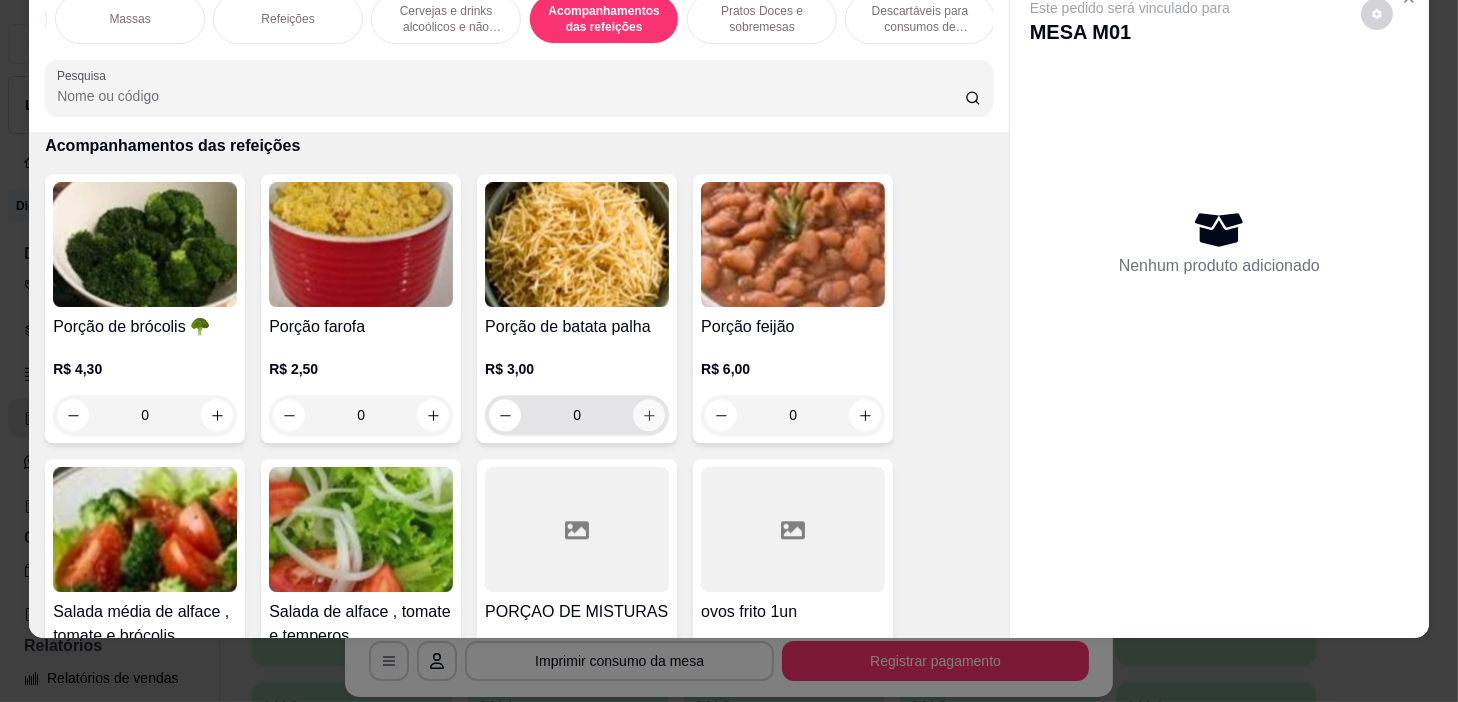type on "1" 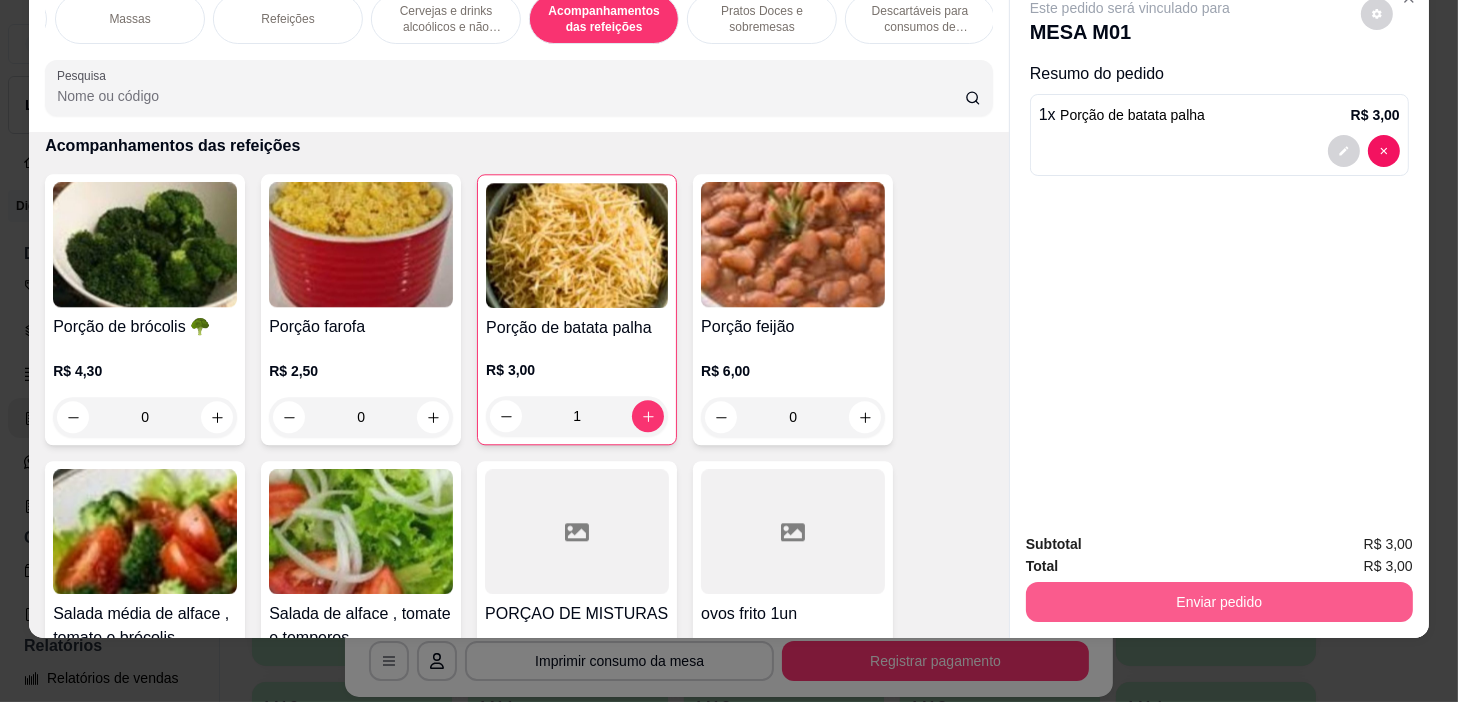click on "Enviar pedido" at bounding box center (1219, 602) 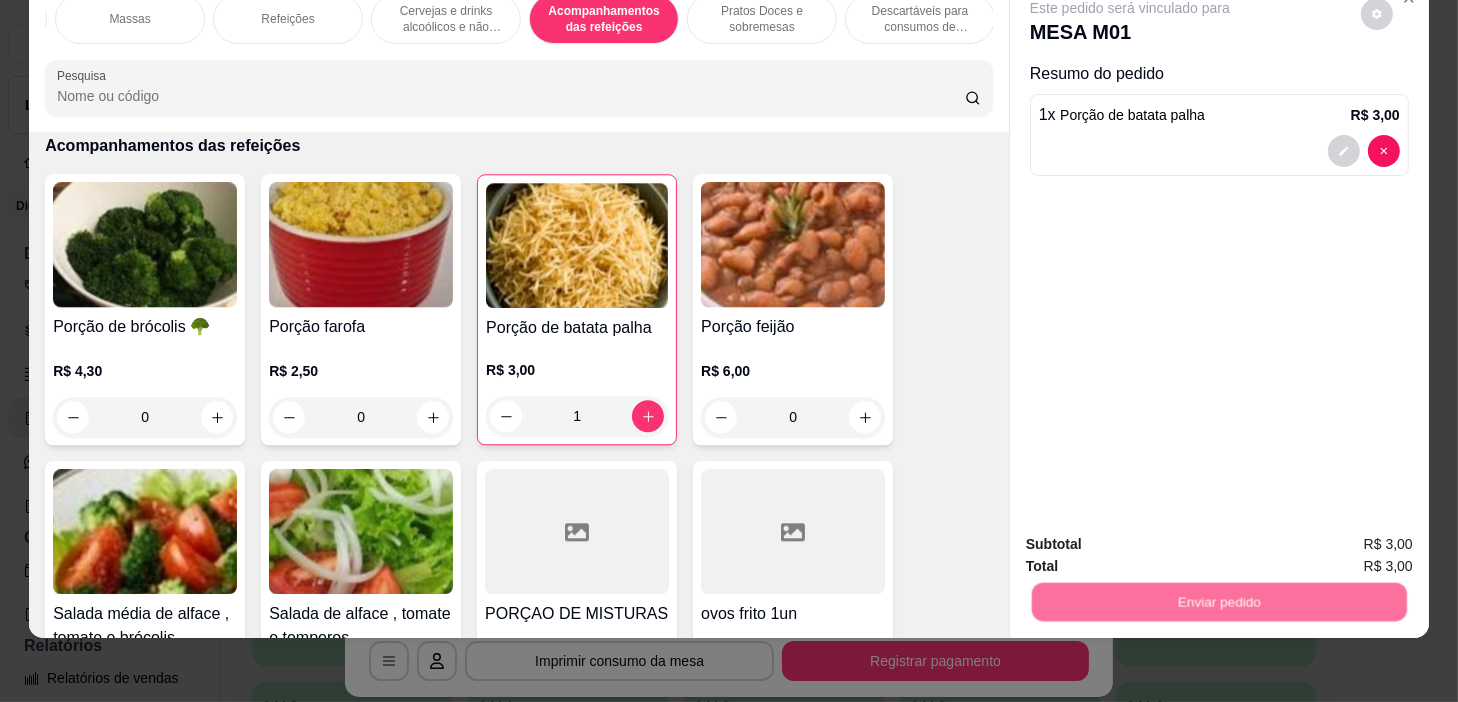 click on "Não registrar e enviar pedido" at bounding box center [1154, 539] 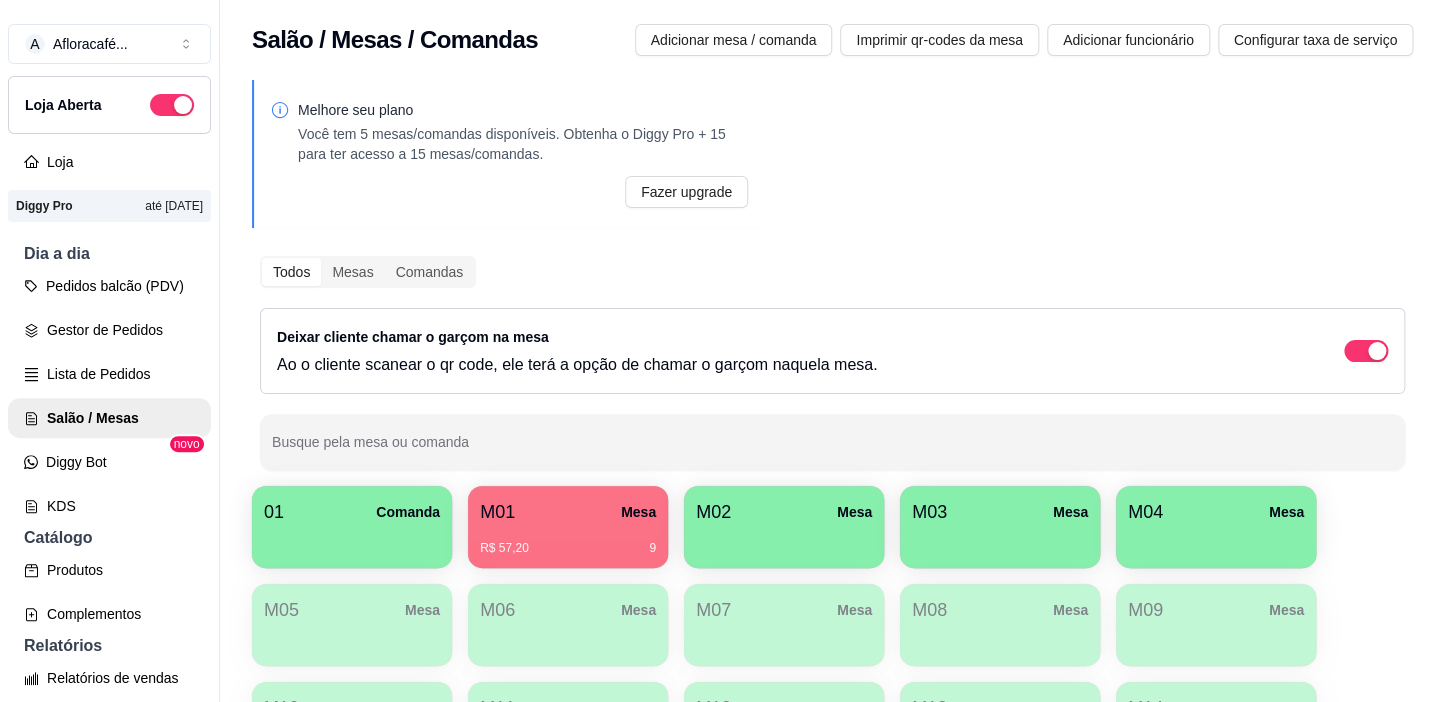click at bounding box center (784, 541) 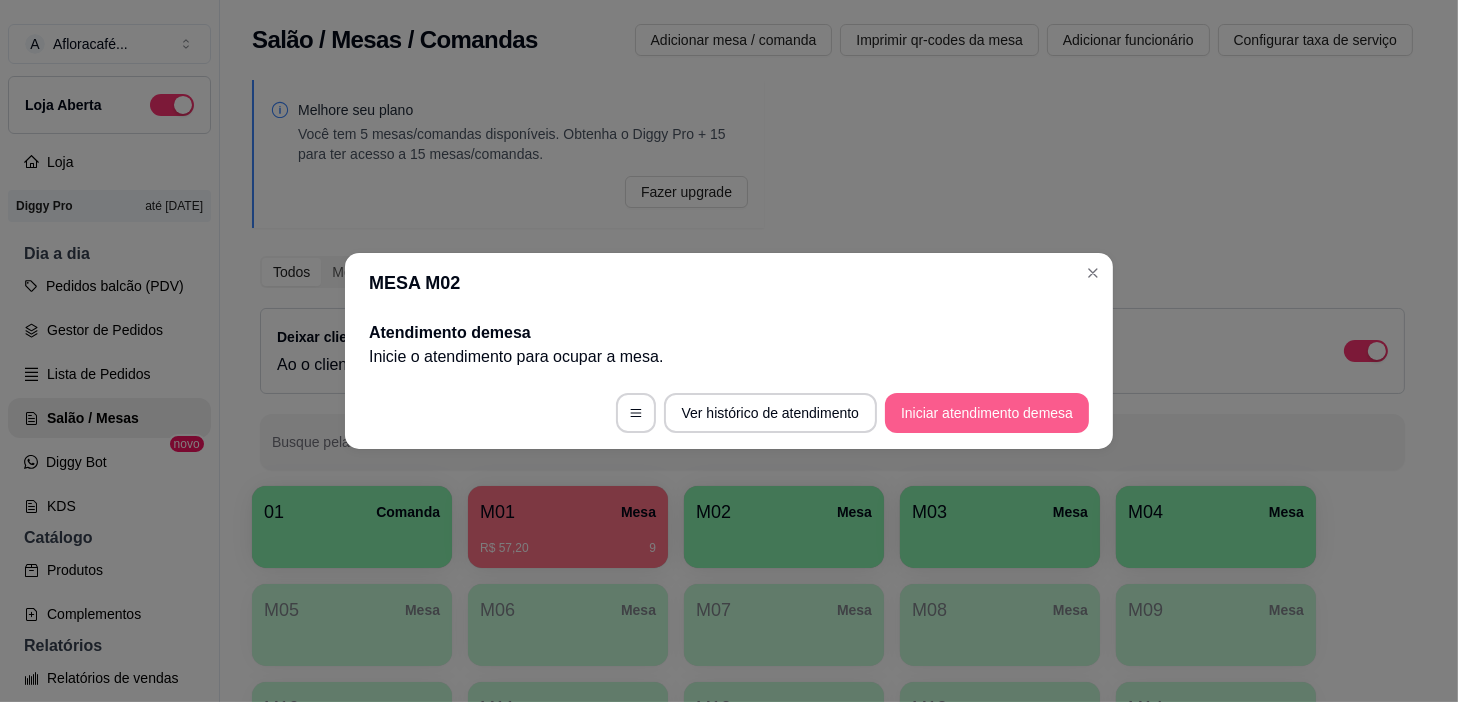 click on "Iniciar atendimento de  mesa" at bounding box center [987, 413] 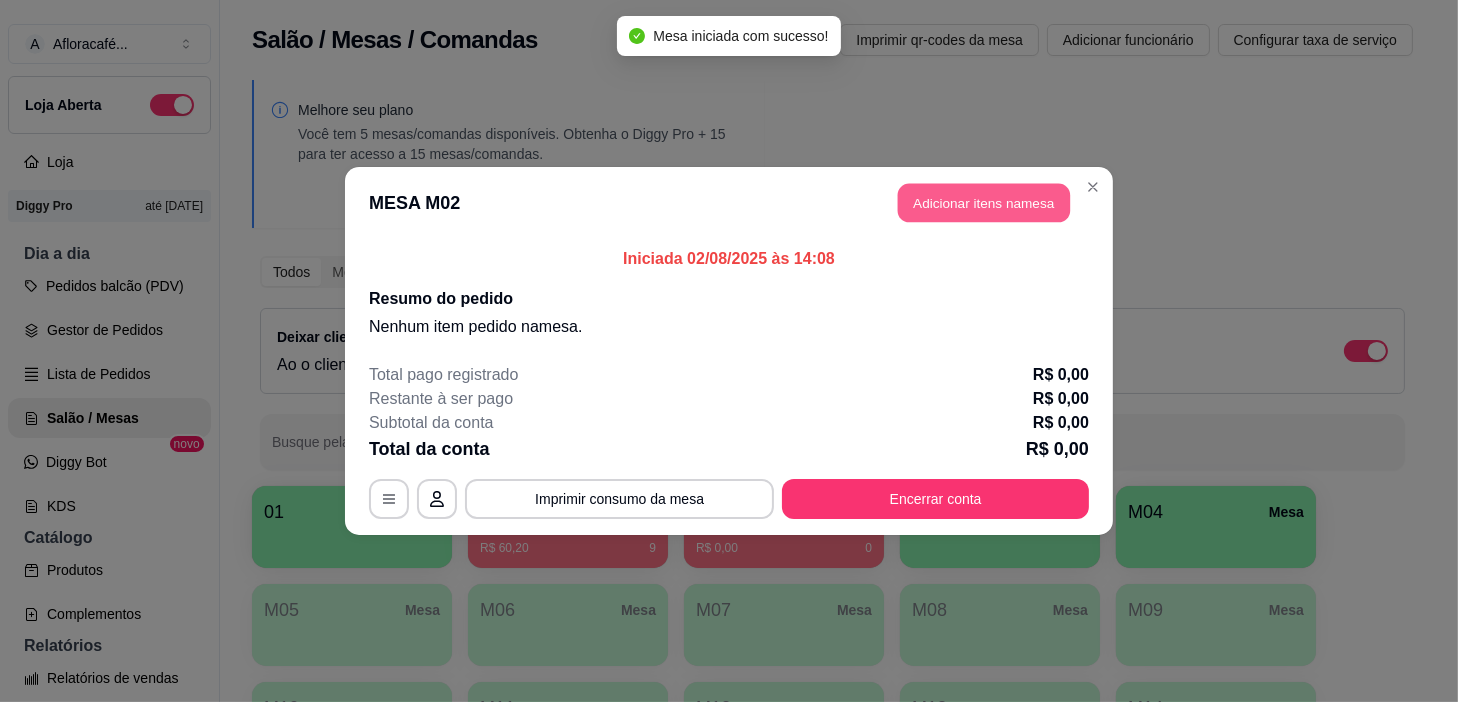 click on "Adicionar itens na  mesa" at bounding box center [984, 203] 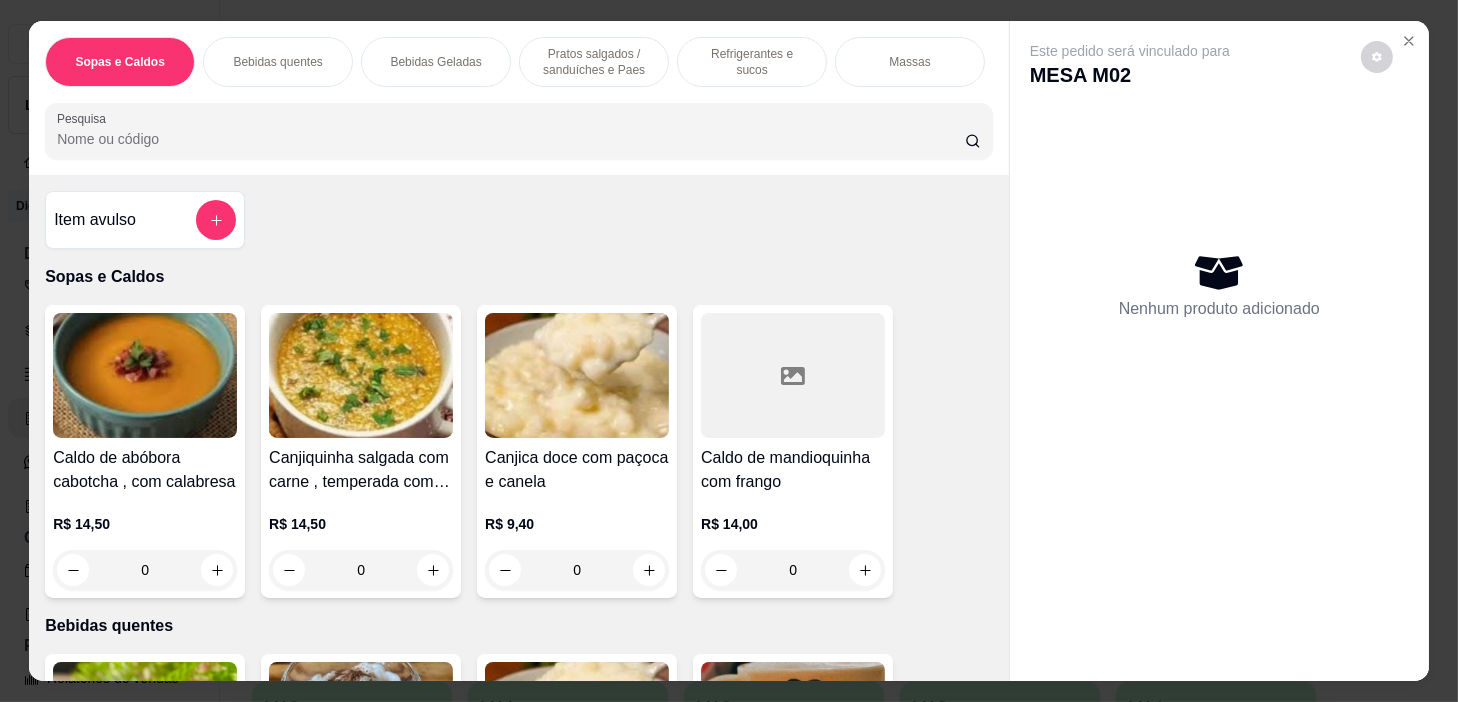 scroll, scrollTop: 0, scrollLeft: 781, axis: horizontal 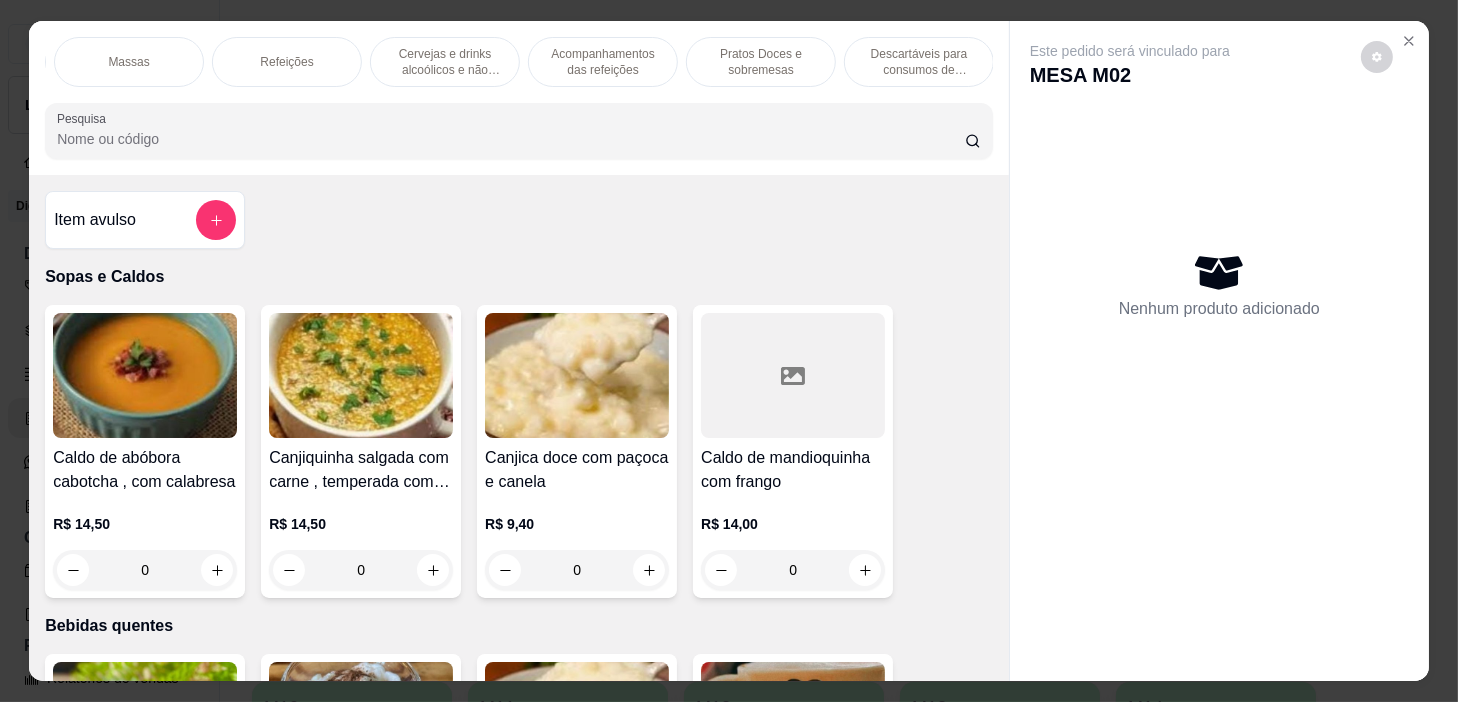 drag, startPoint x: 467, startPoint y: 52, endPoint x: 464, endPoint y: 330, distance: 278.01617 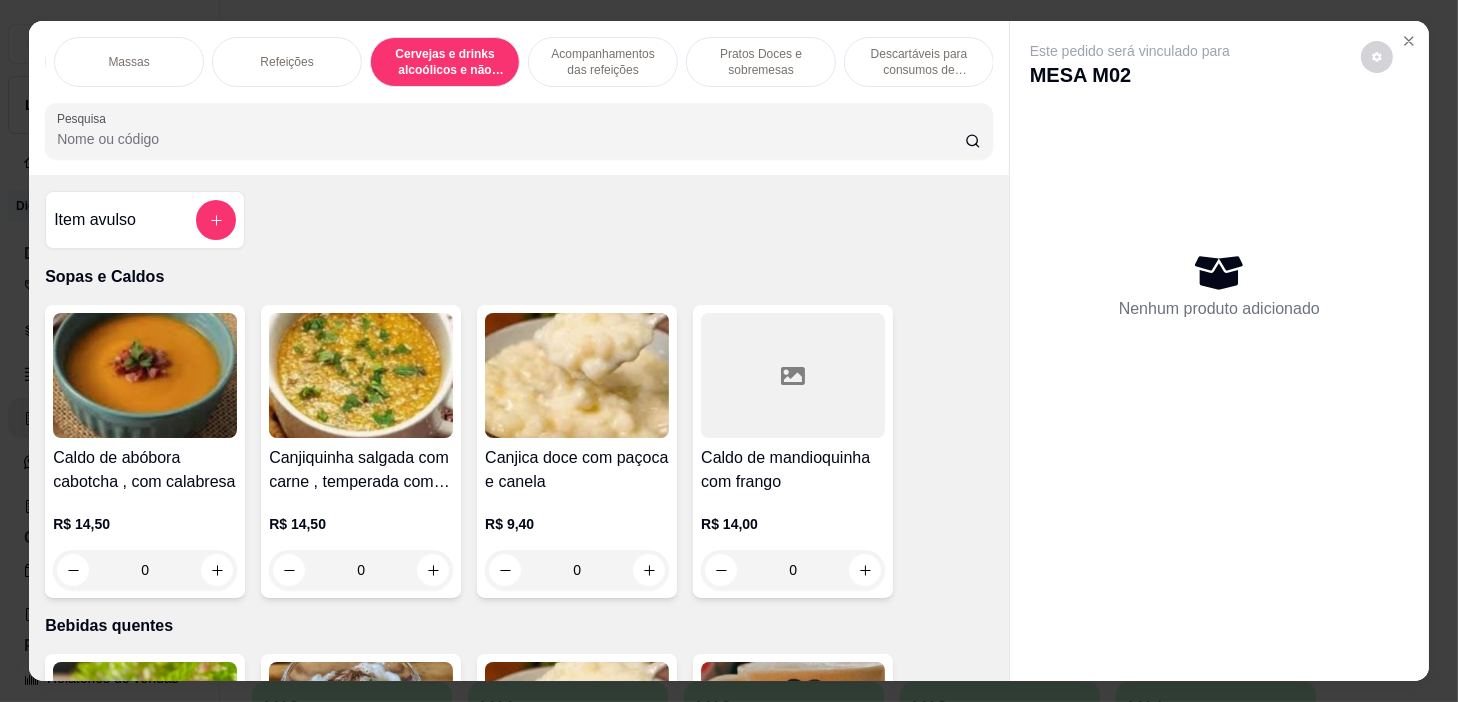 scroll, scrollTop: 12371, scrollLeft: 0, axis: vertical 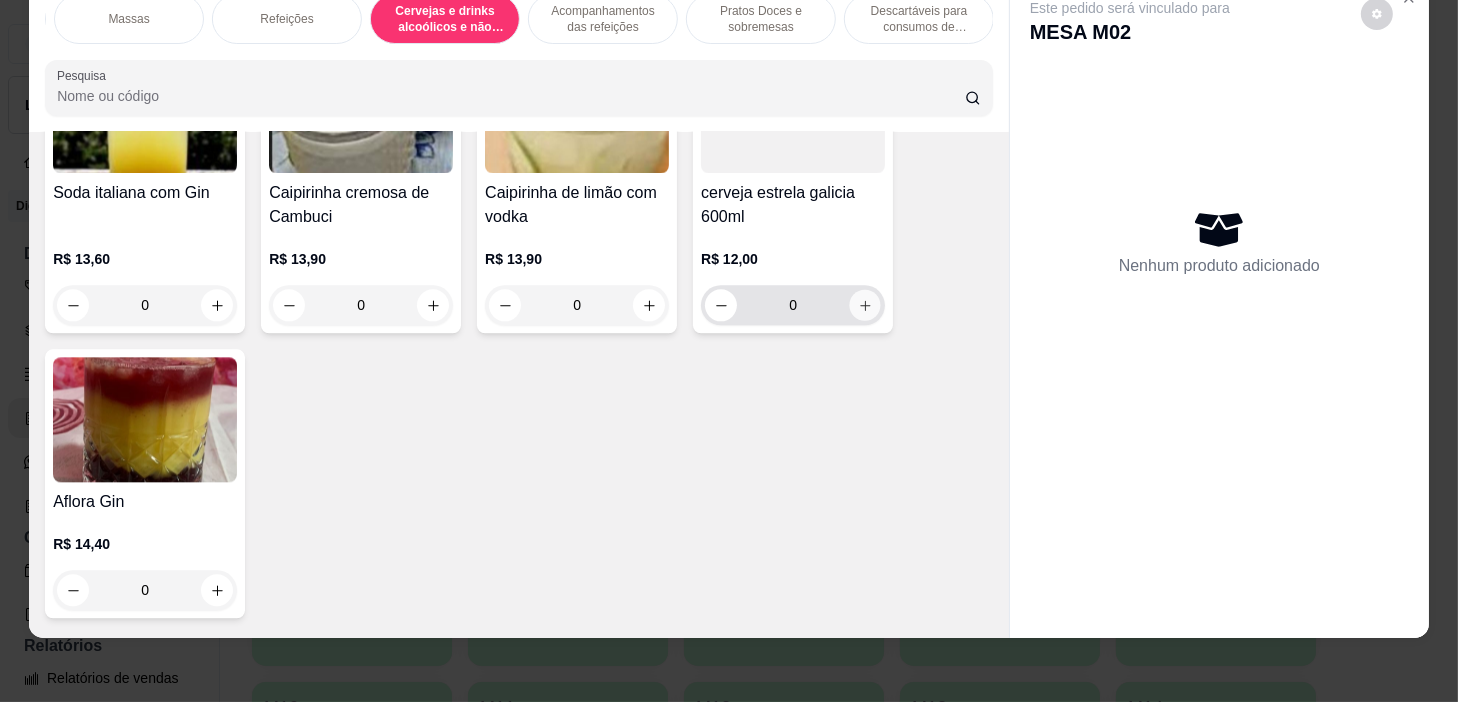 click 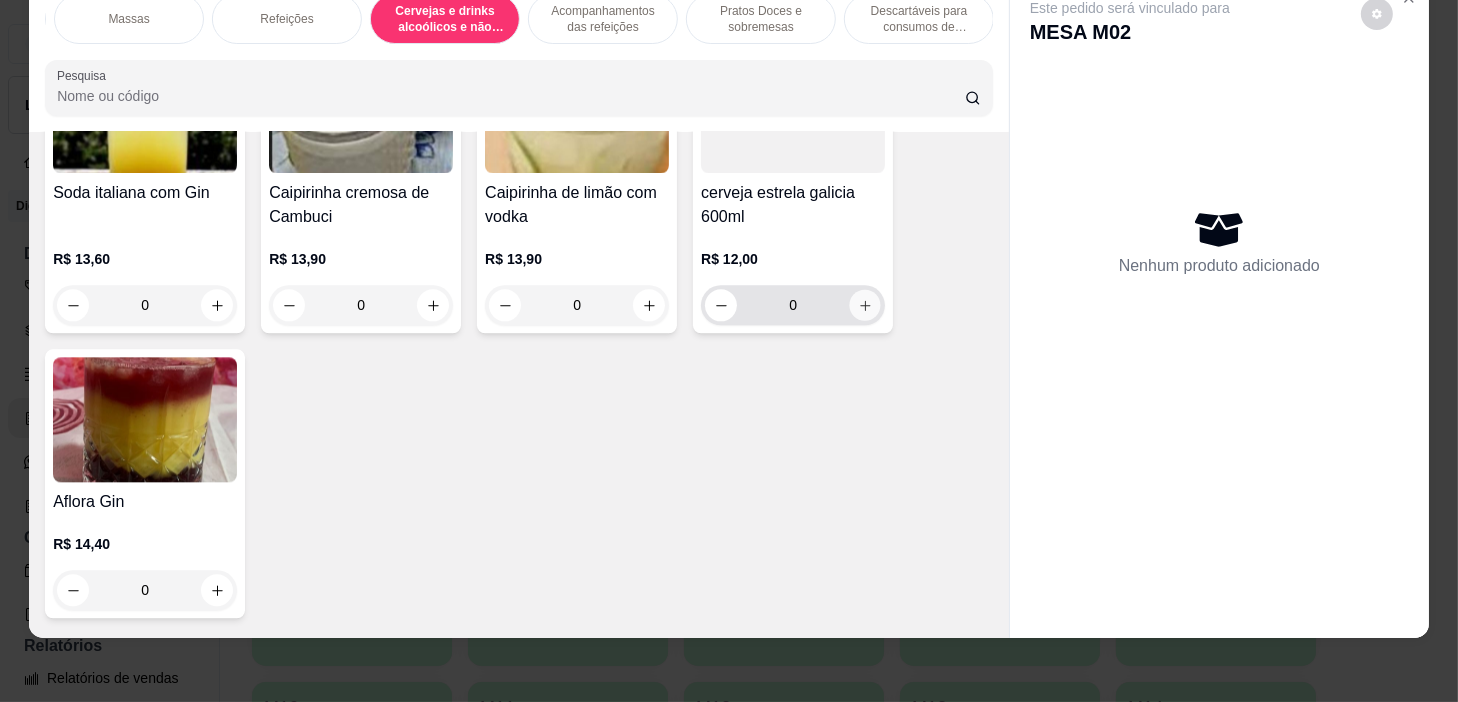 type on "1" 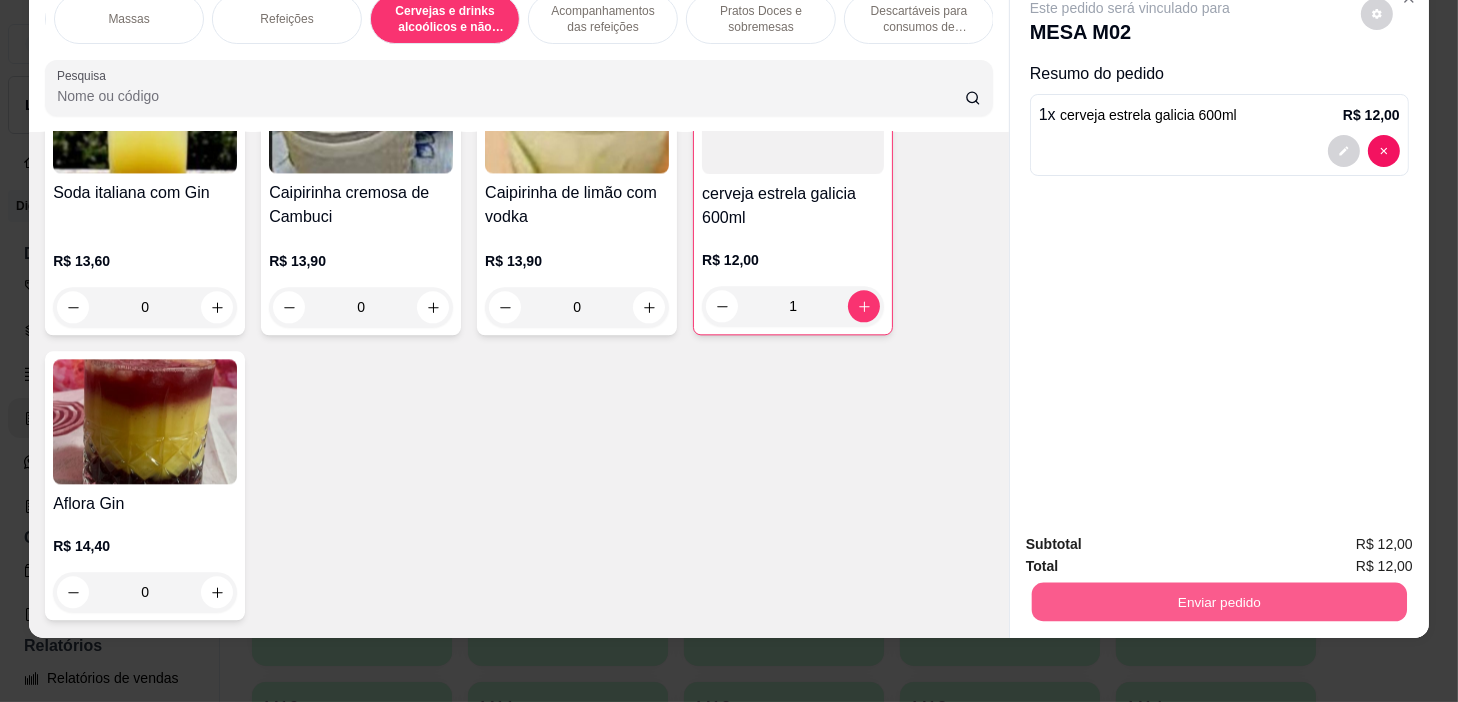 click on "Enviar pedido" at bounding box center (1219, 602) 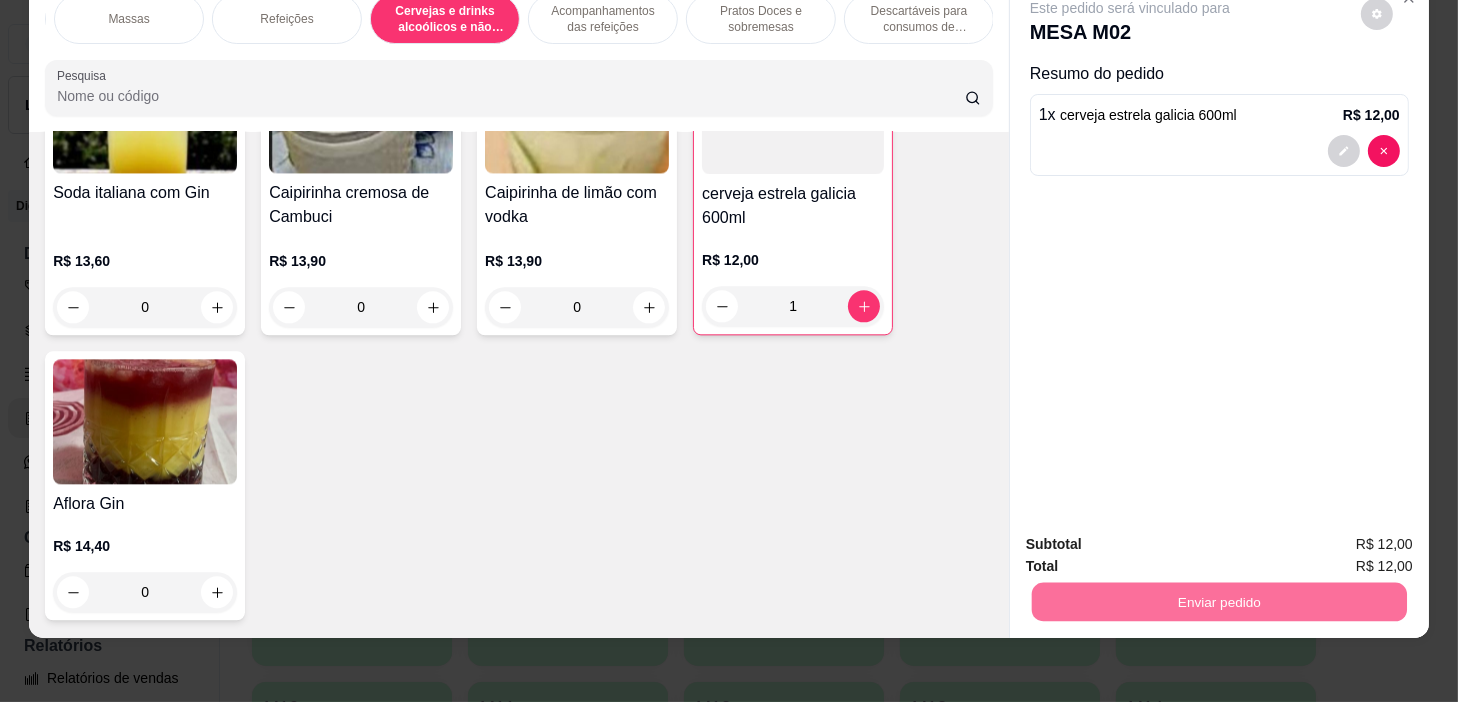 click on "Não registrar e enviar pedido" at bounding box center [1154, 538] 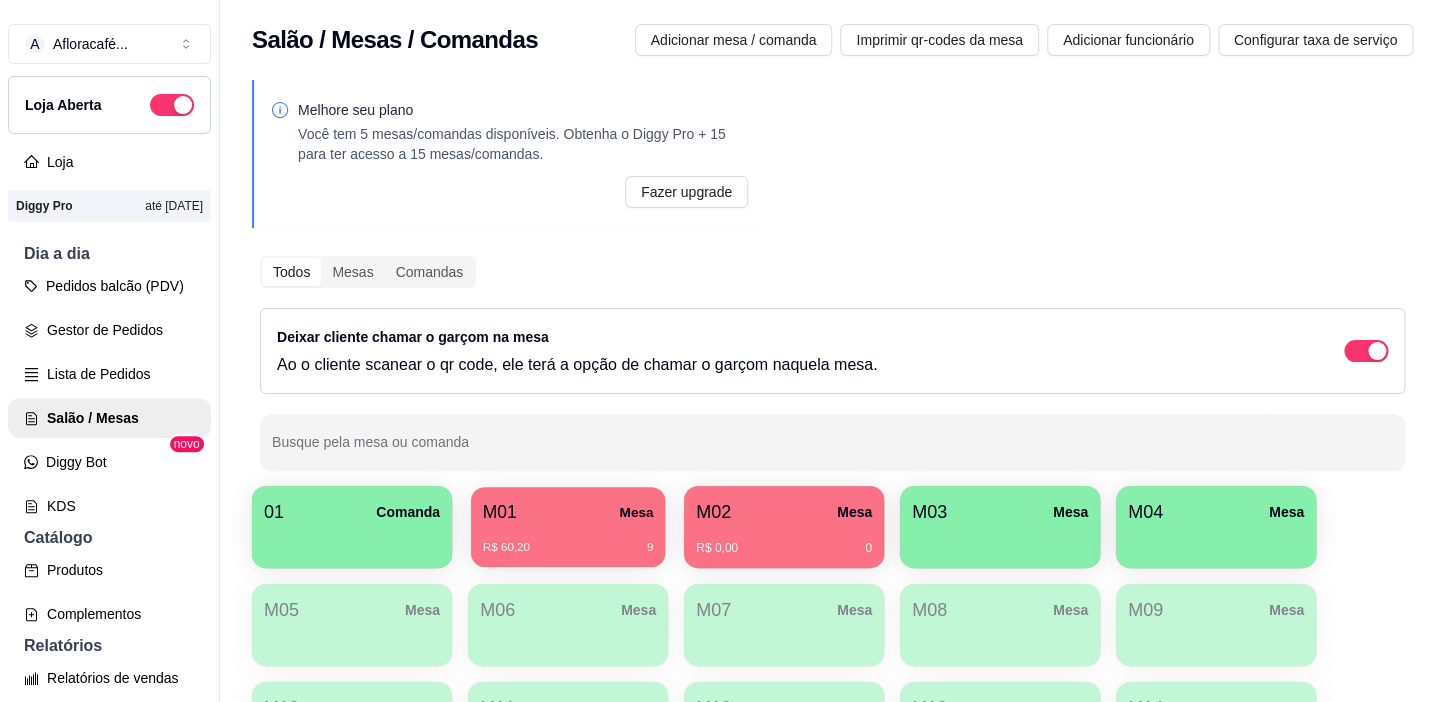 click on "M01 Mesa" at bounding box center (568, 512) 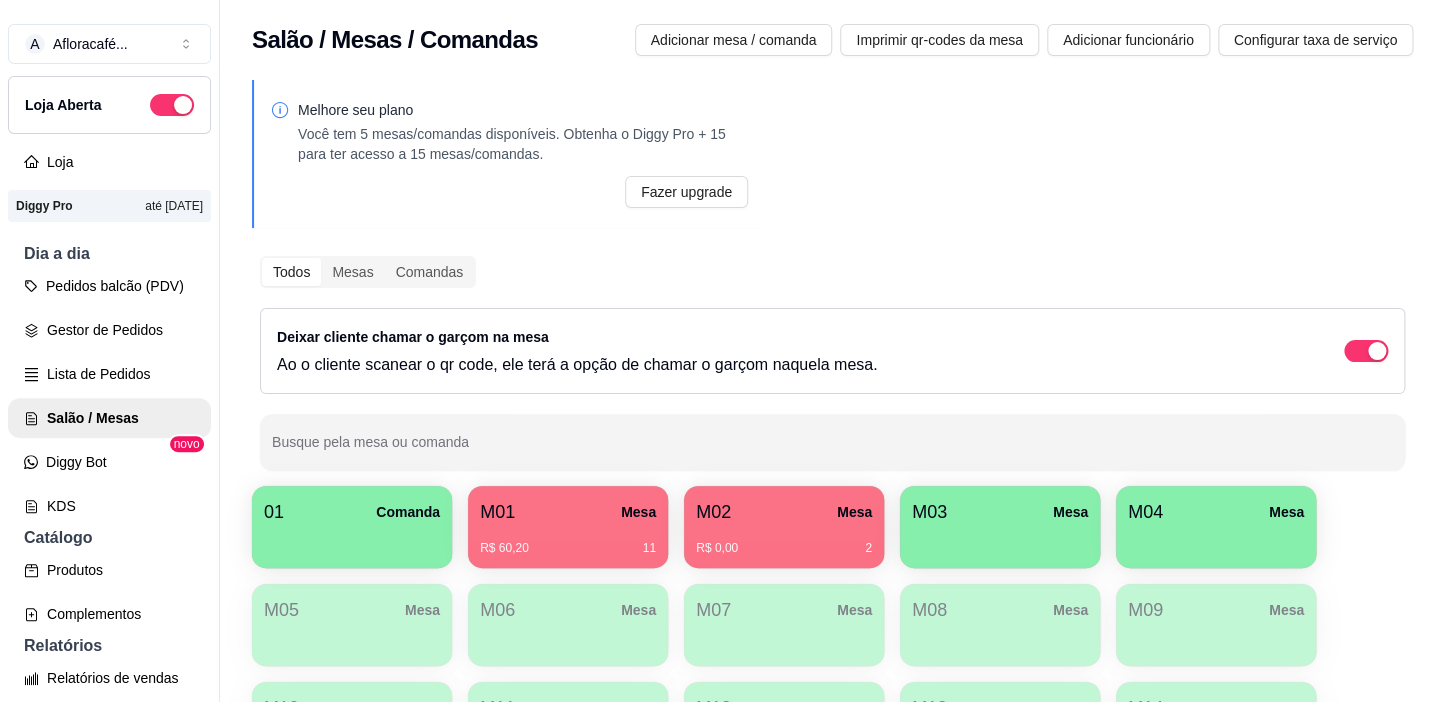 click on "M01 Mesa" at bounding box center [568, 512] 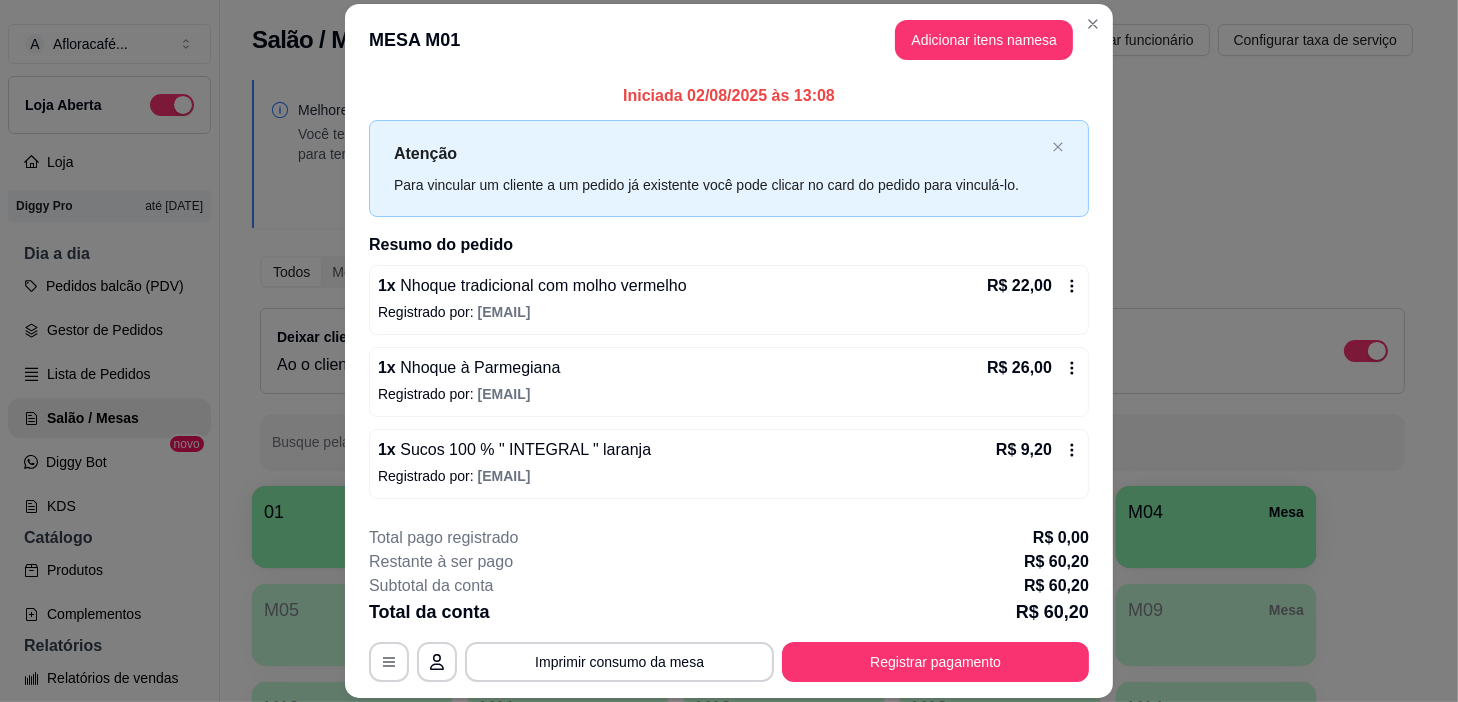 scroll, scrollTop: 77, scrollLeft: 0, axis: vertical 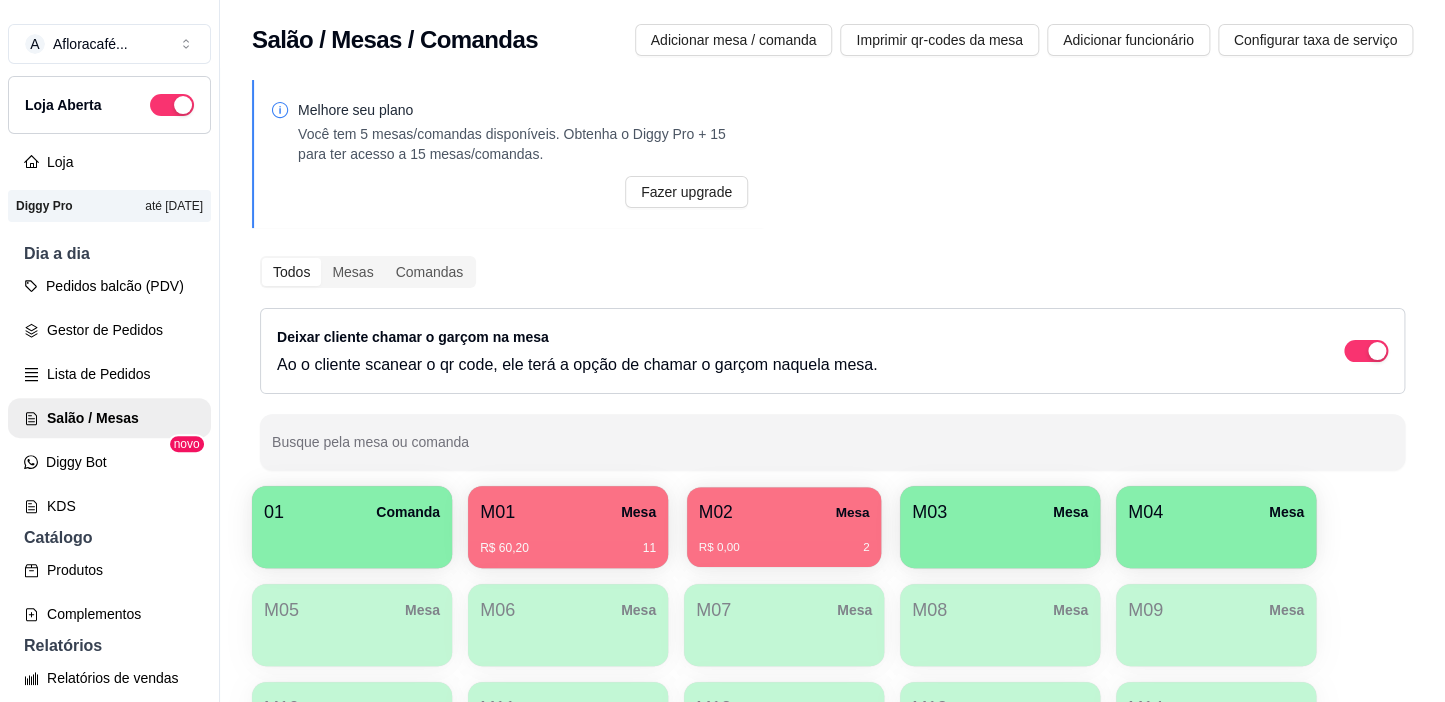 click on "M02 Mesa" at bounding box center [784, 512] 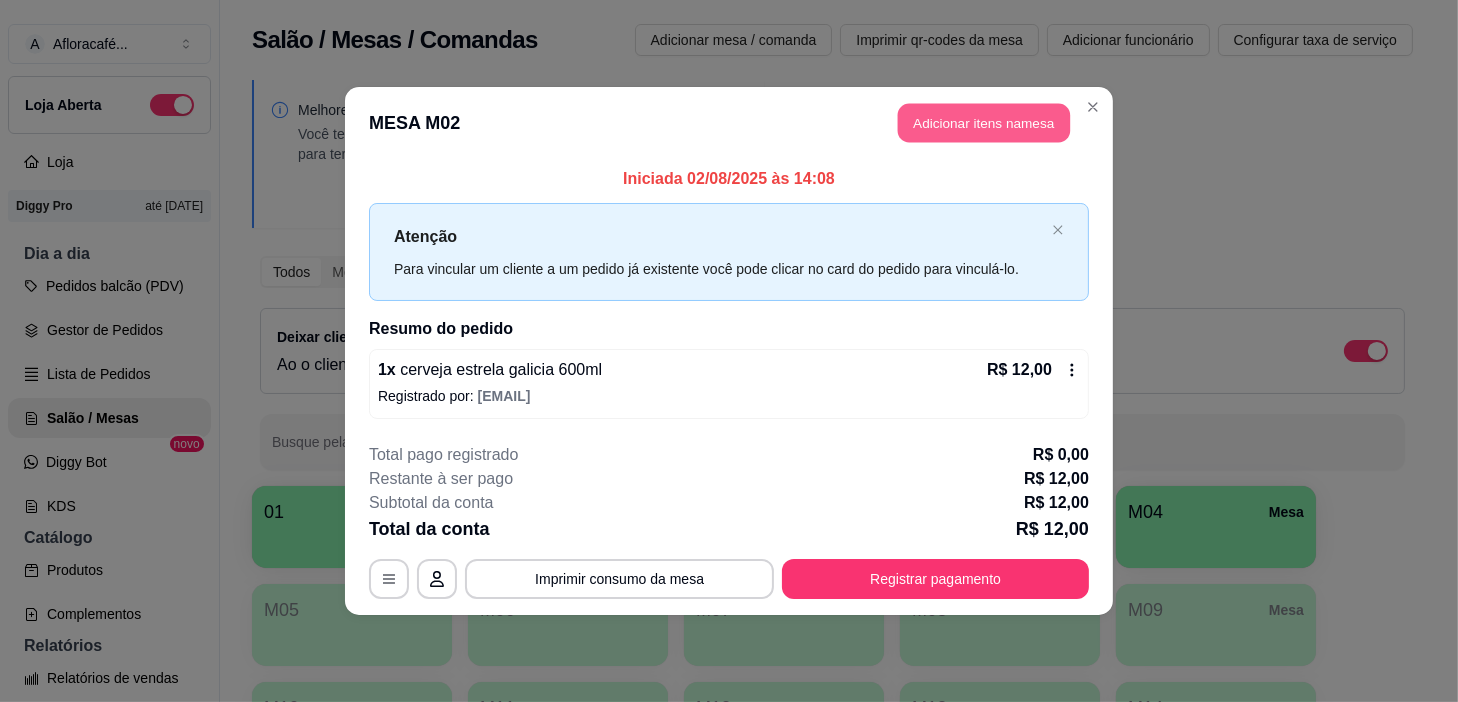 click on "Adicionar itens na  mesa" at bounding box center (984, 123) 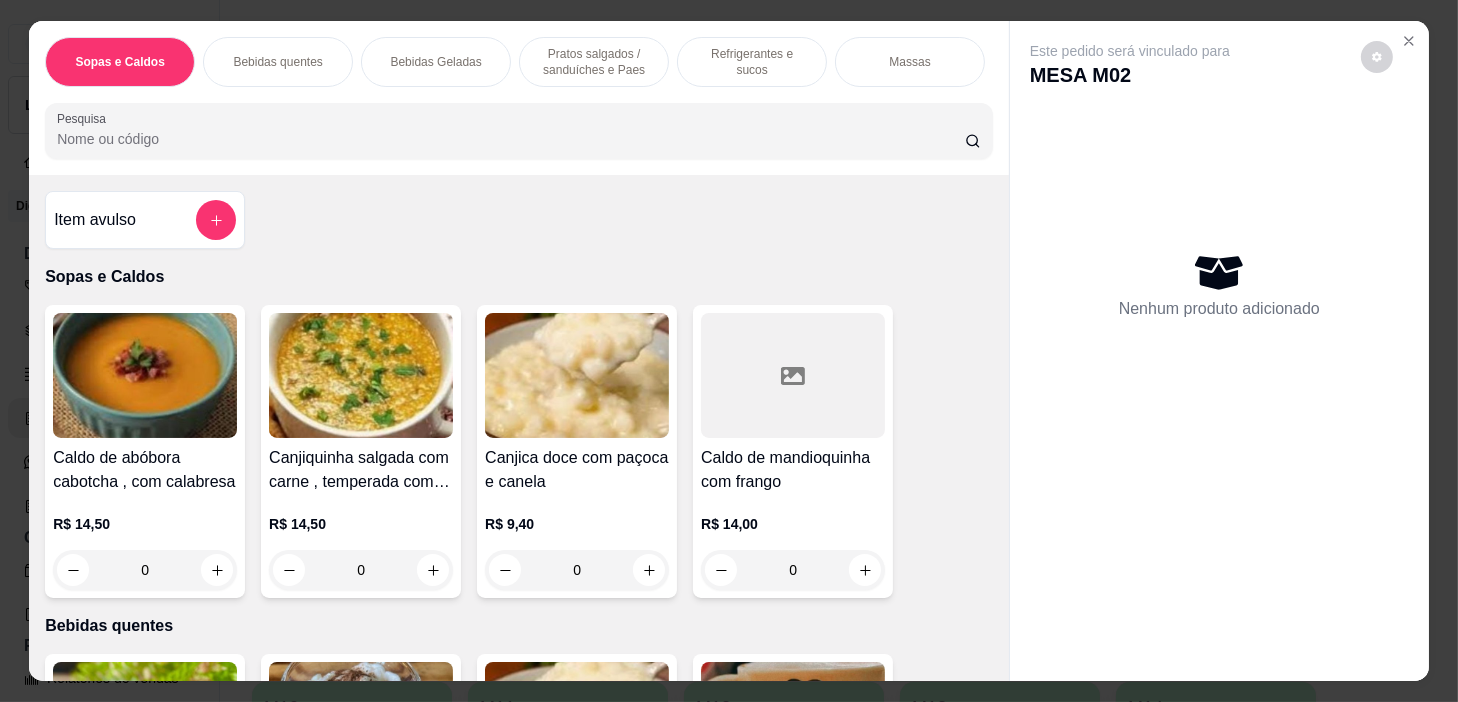 click on "Pratos salgados / sanduíches e Paes" at bounding box center (594, 62) 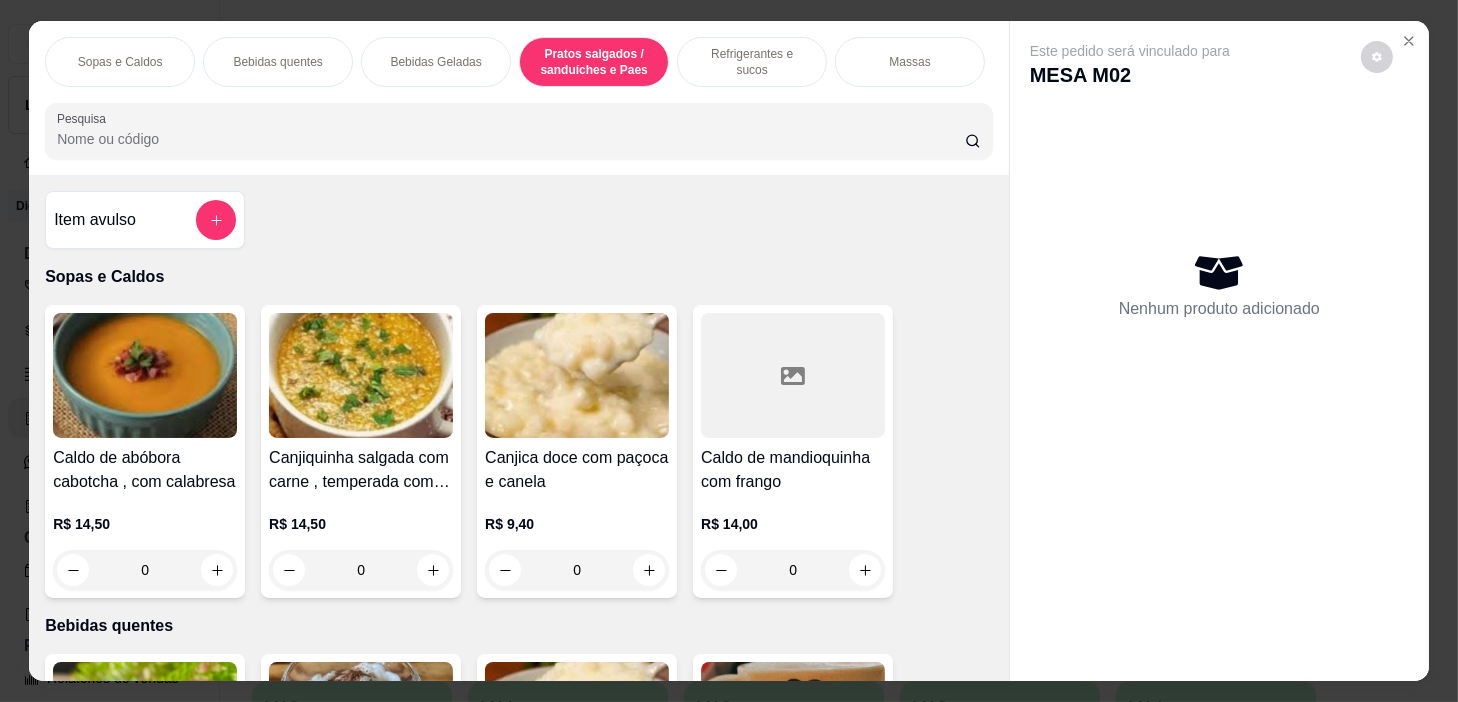 scroll, scrollTop: 5414, scrollLeft: 0, axis: vertical 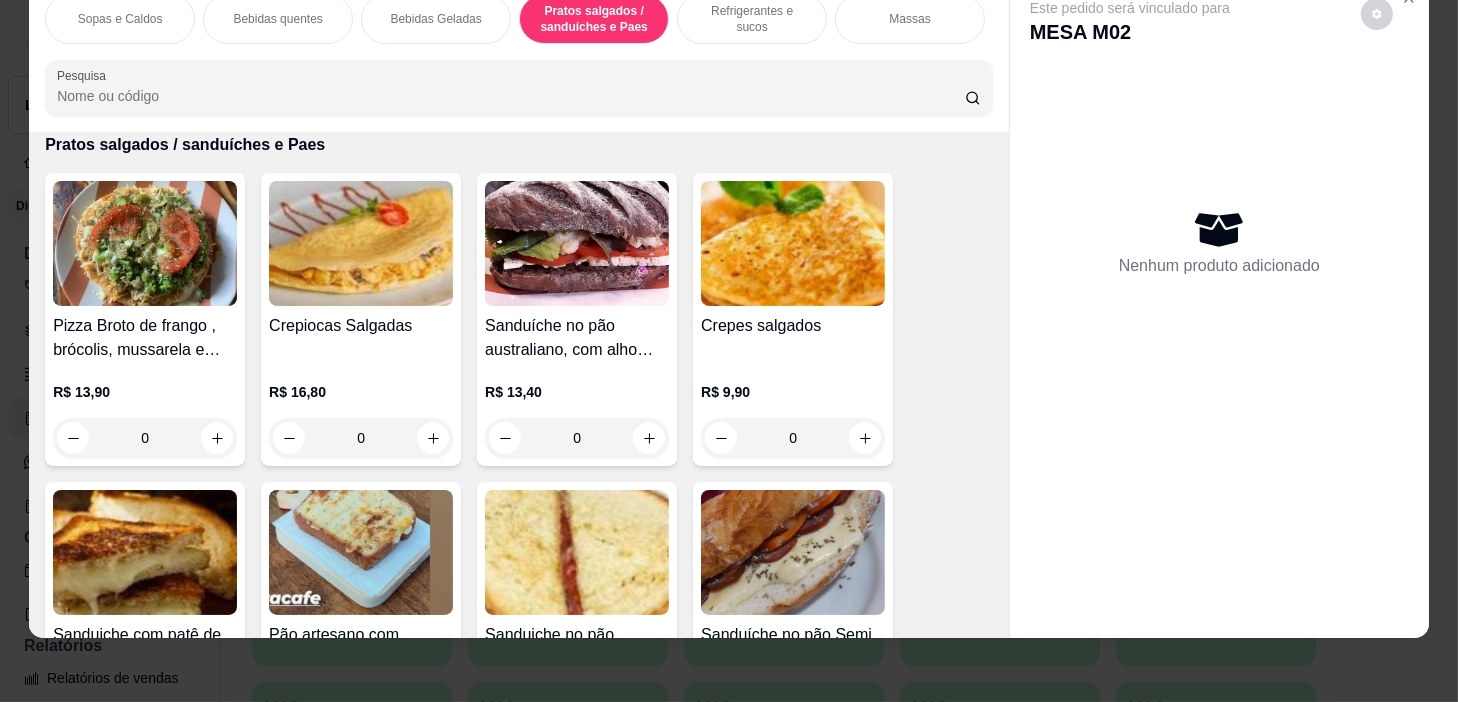 drag, startPoint x: 868, startPoint y: 12, endPoint x: 822, endPoint y: 379, distance: 369.8716 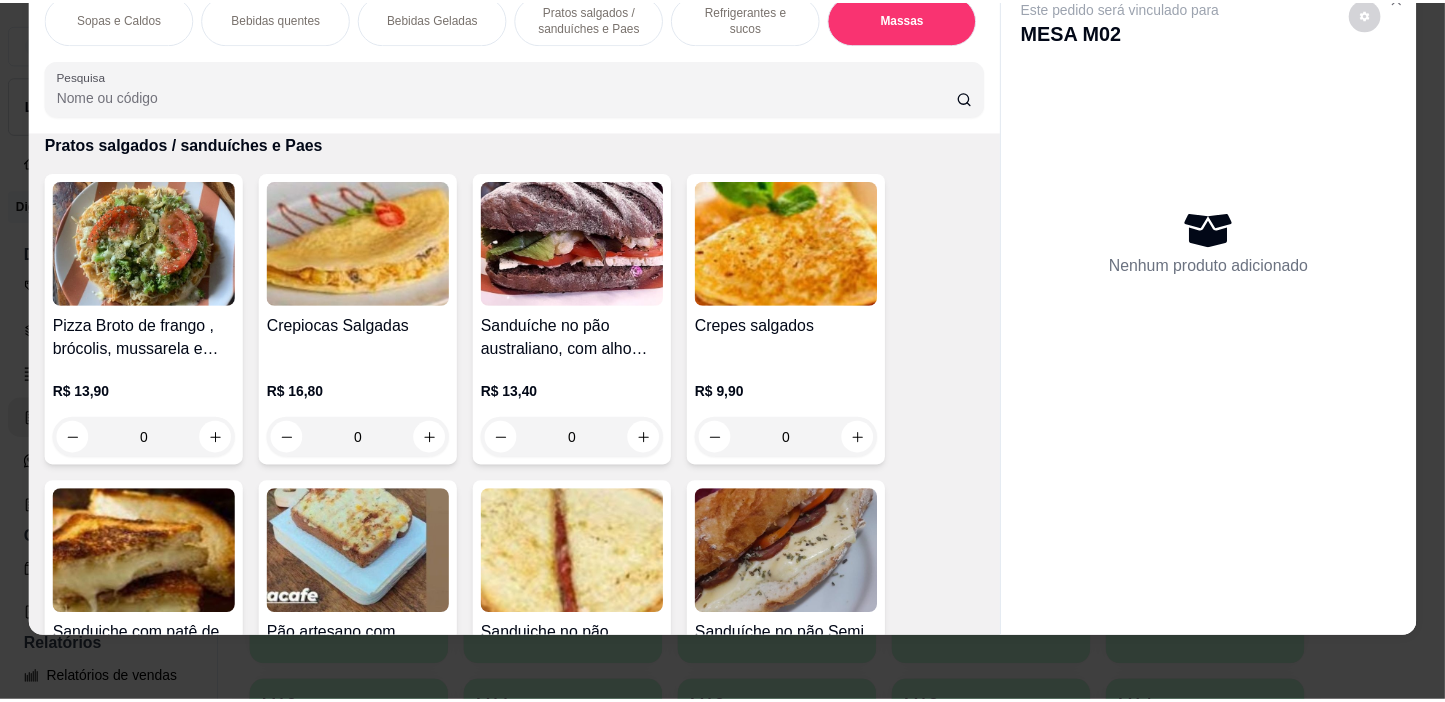 scroll, scrollTop: 10746, scrollLeft: 0, axis: vertical 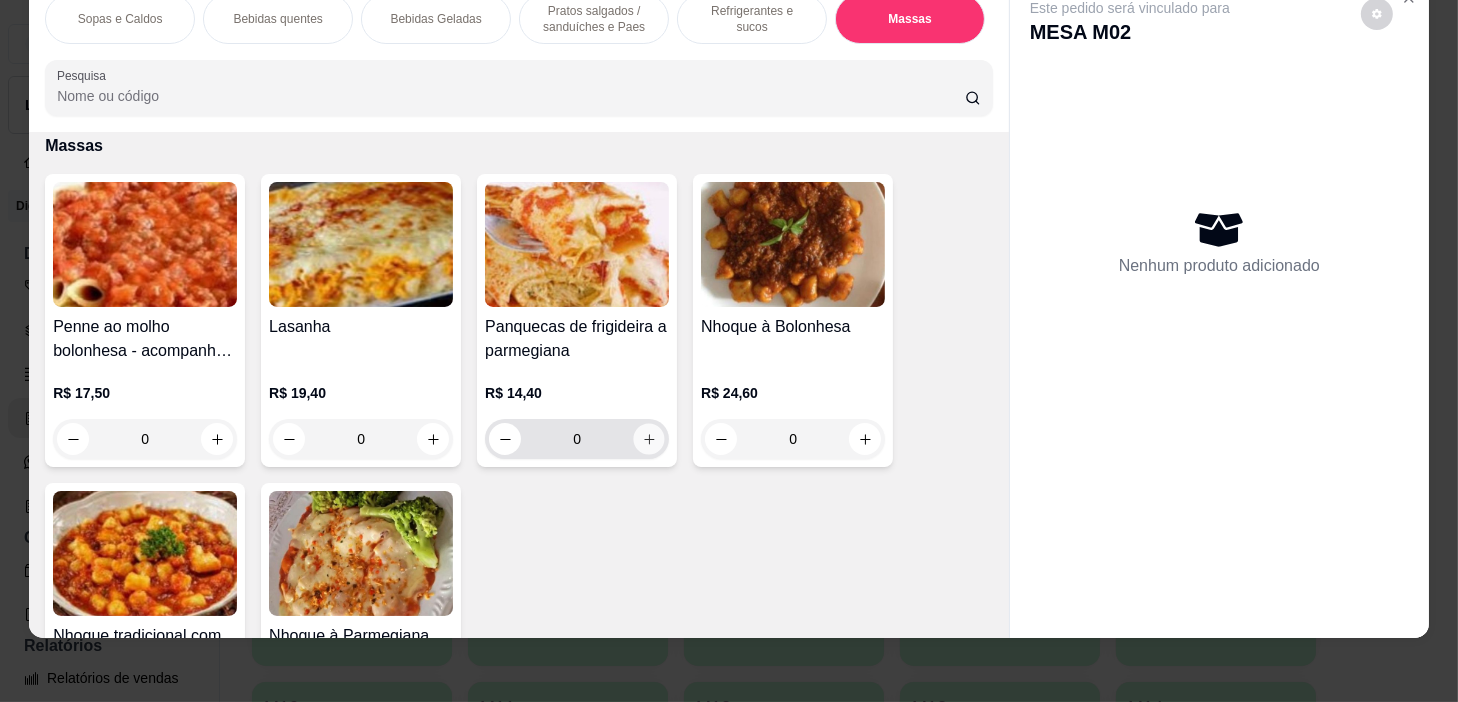 click at bounding box center [649, 439] 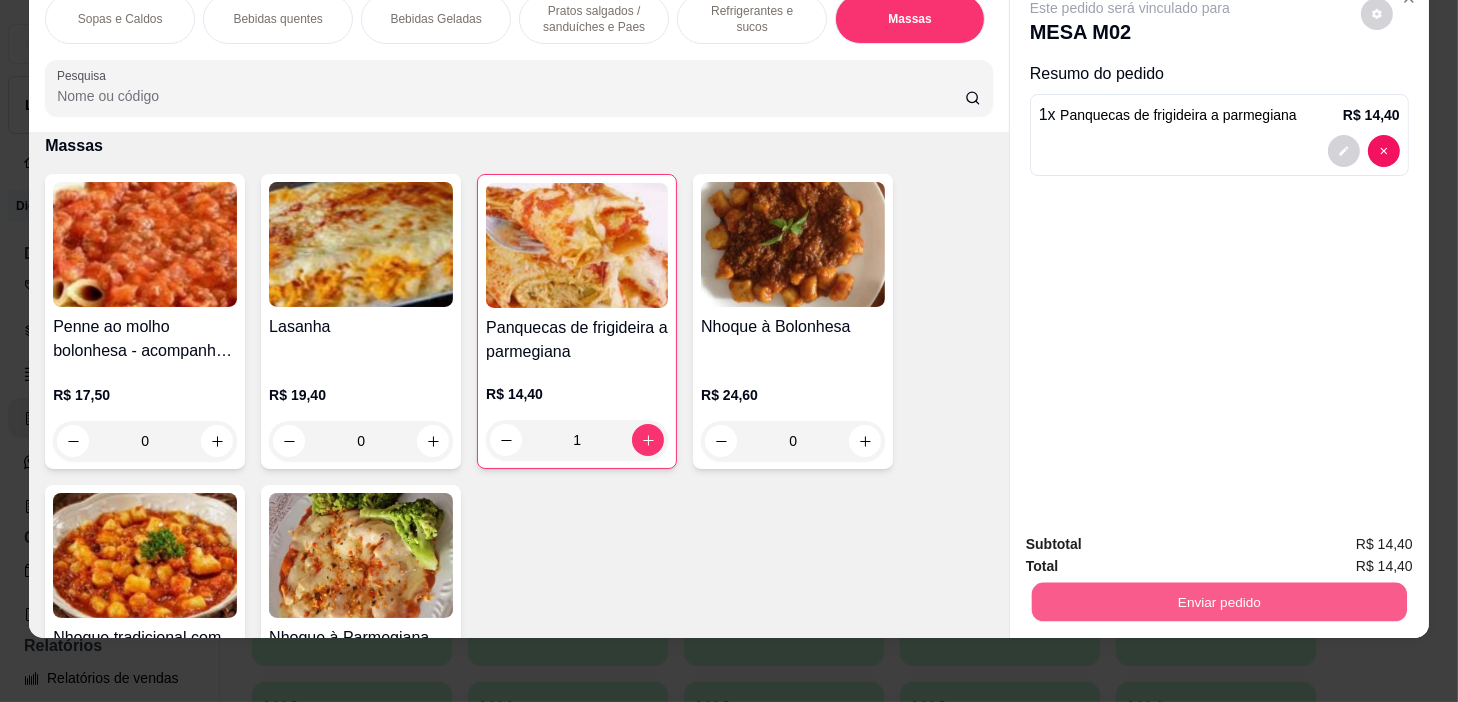 click on "Enviar pedido" at bounding box center [1219, 602] 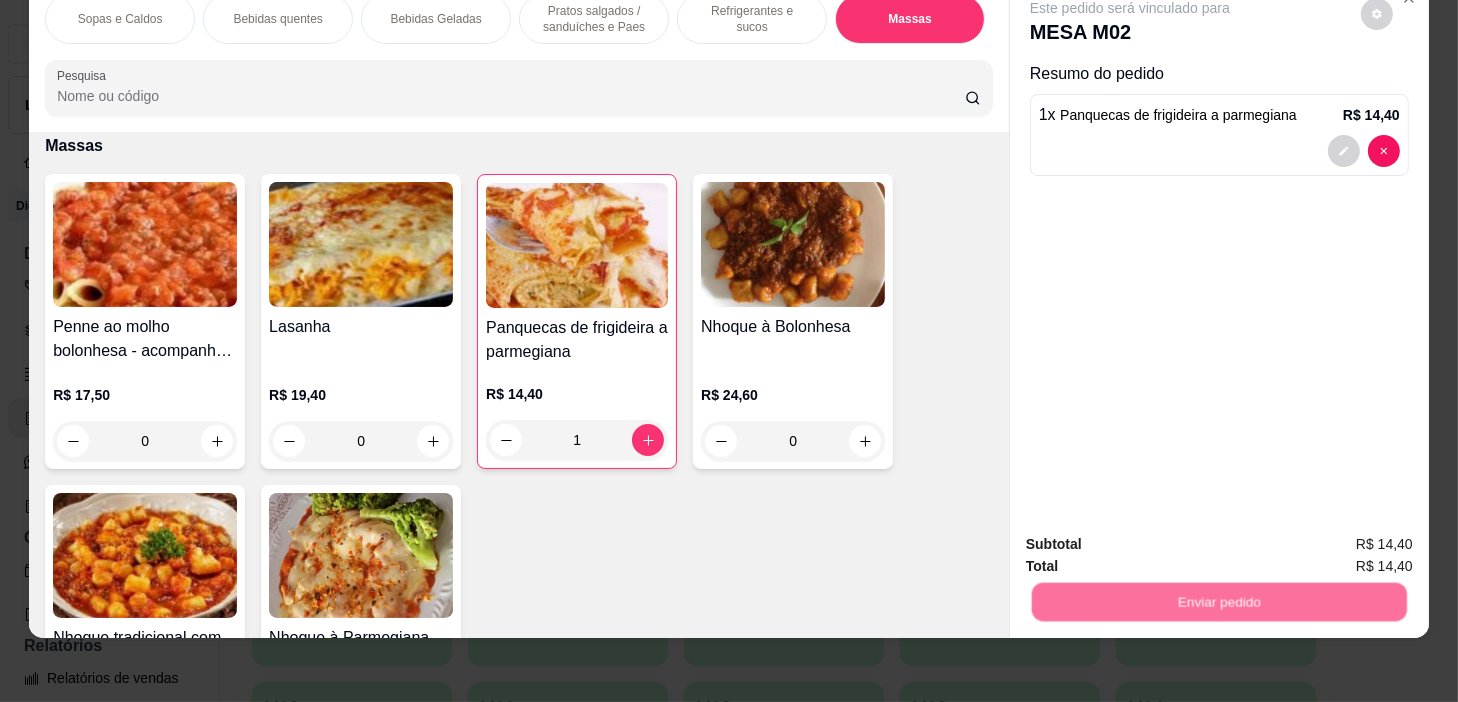 click on "Não registrar e enviar pedido" at bounding box center (1154, 539) 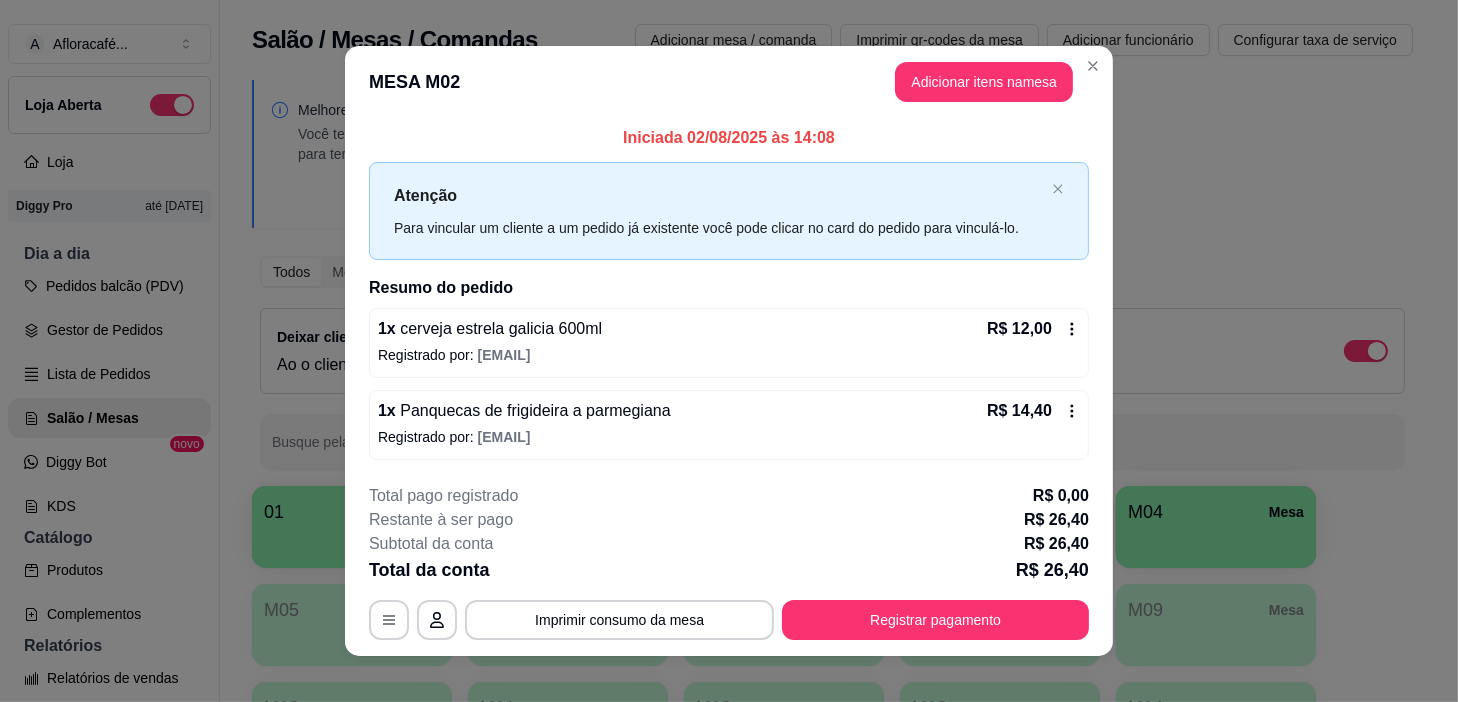 click on "MESA M02 Adicionar itens na  mesa" at bounding box center [729, 82] 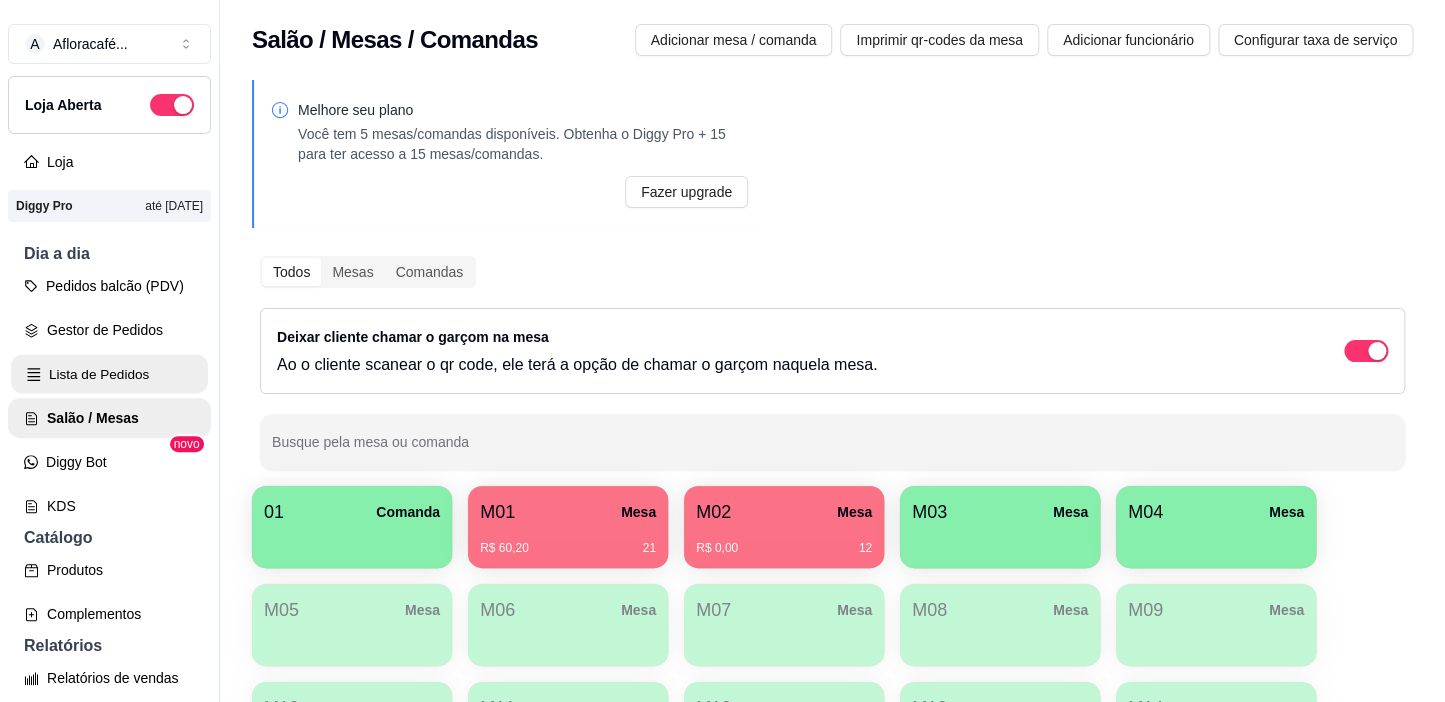 click on "Lista de Pedidos" at bounding box center [109, 374] 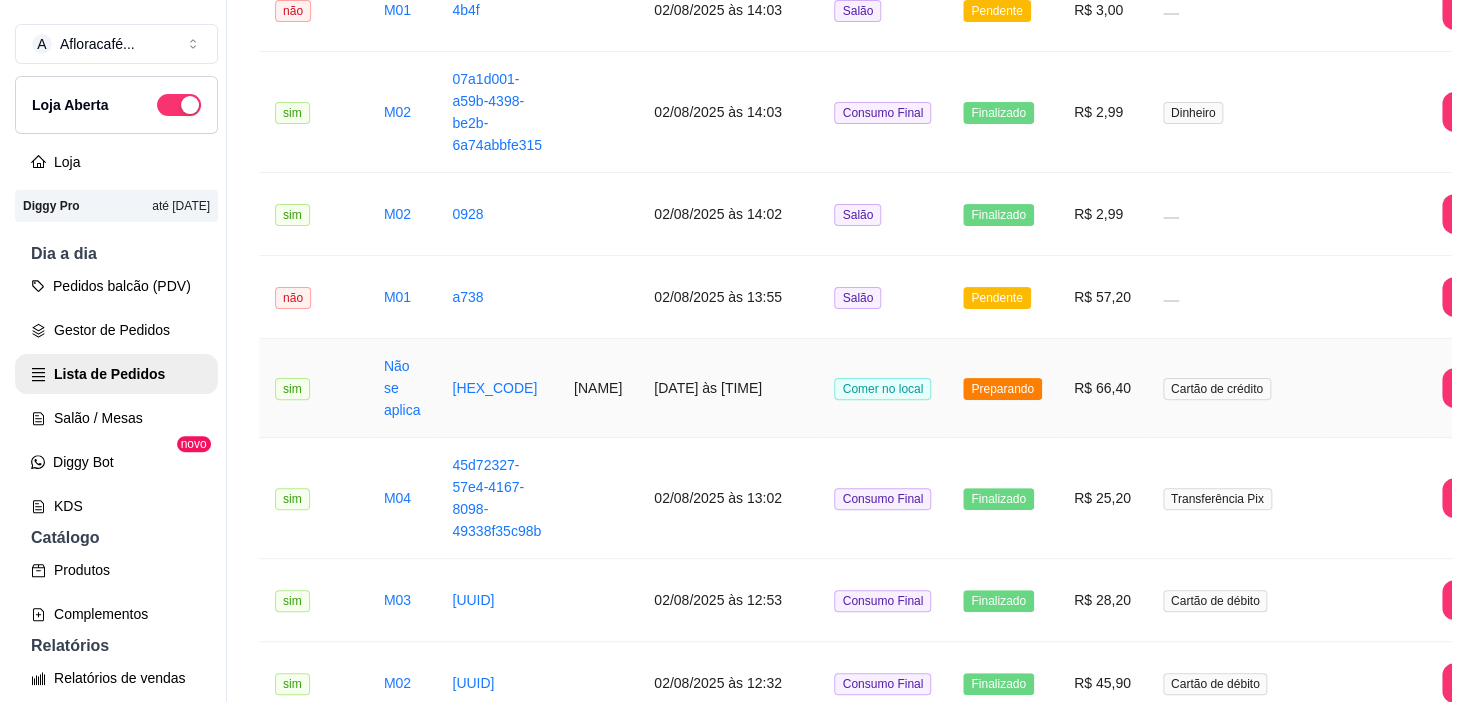 scroll, scrollTop: 545, scrollLeft: 0, axis: vertical 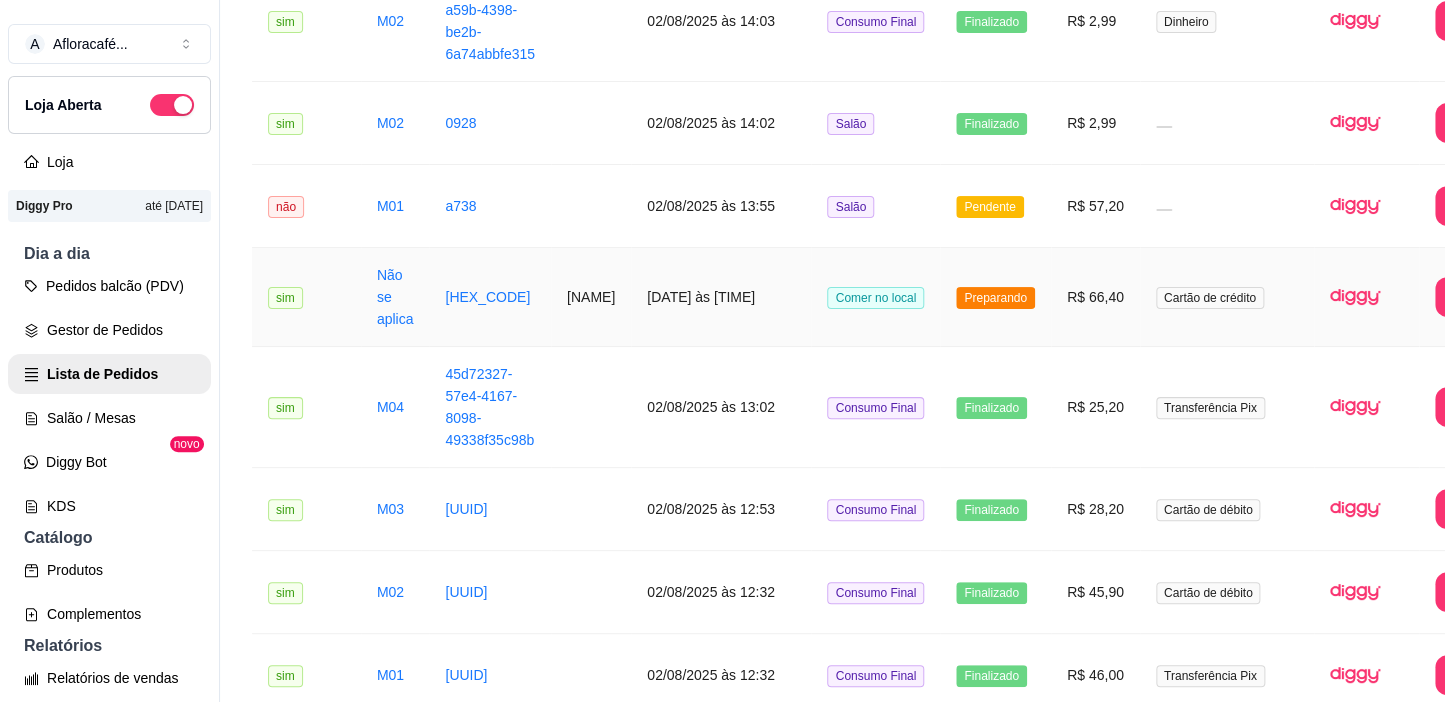 click on "[NAME]" at bounding box center [591, 297] 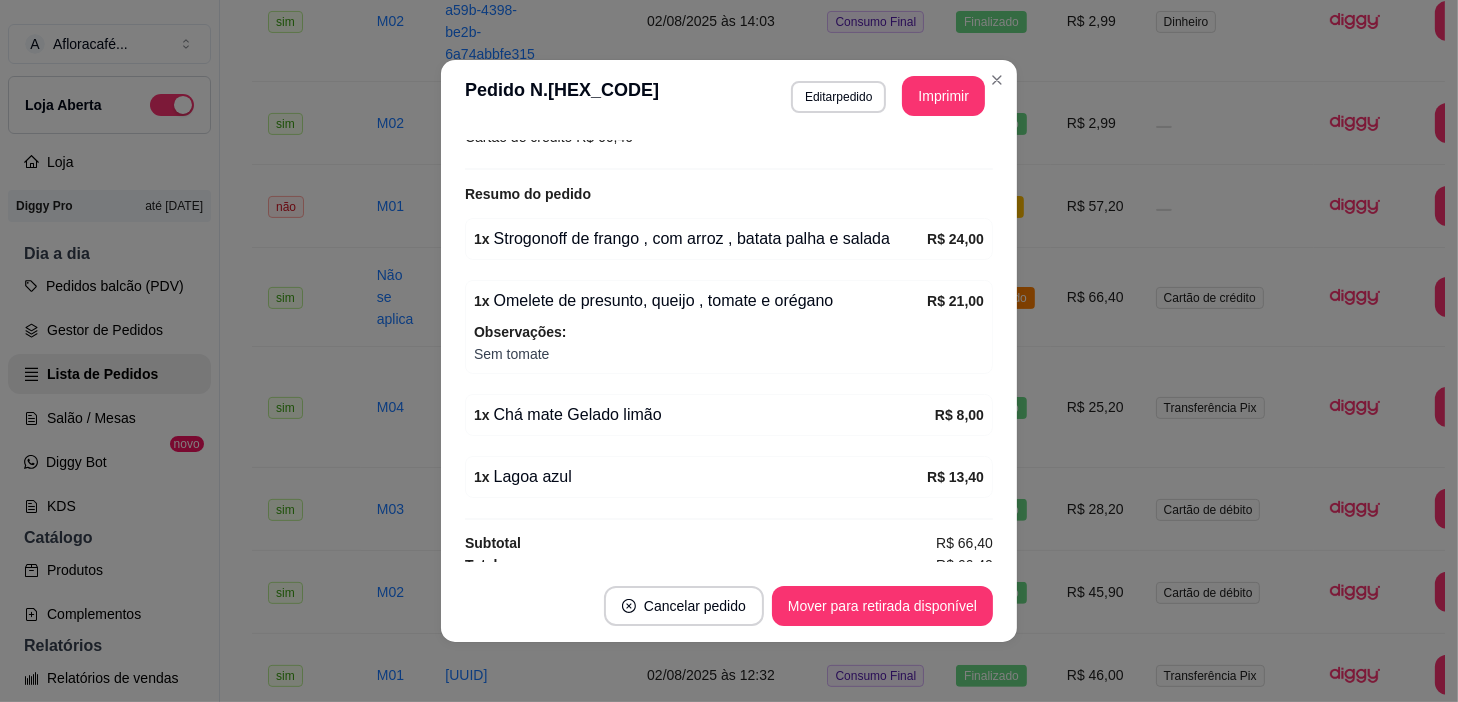 scroll, scrollTop: 375, scrollLeft: 0, axis: vertical 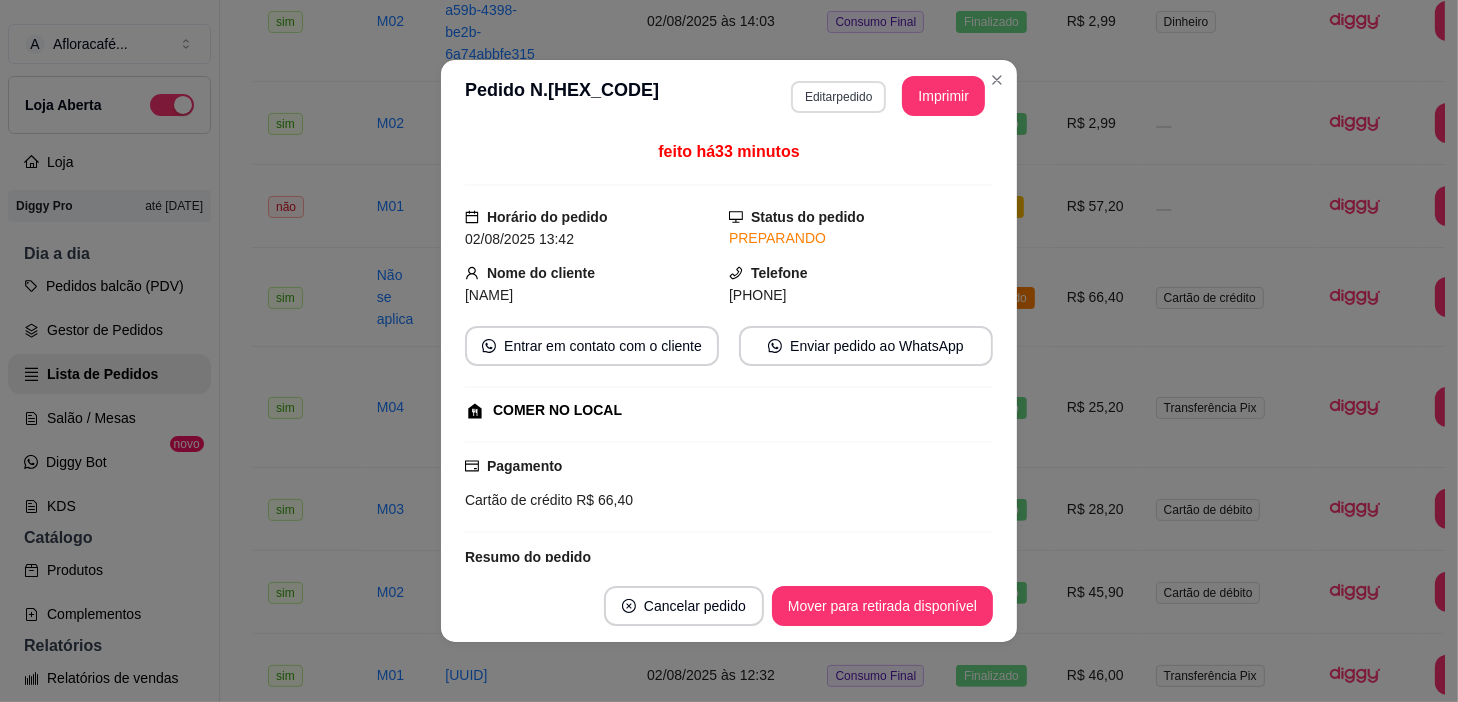 click on "Editar  pedido" at bounding box center [838, 97] 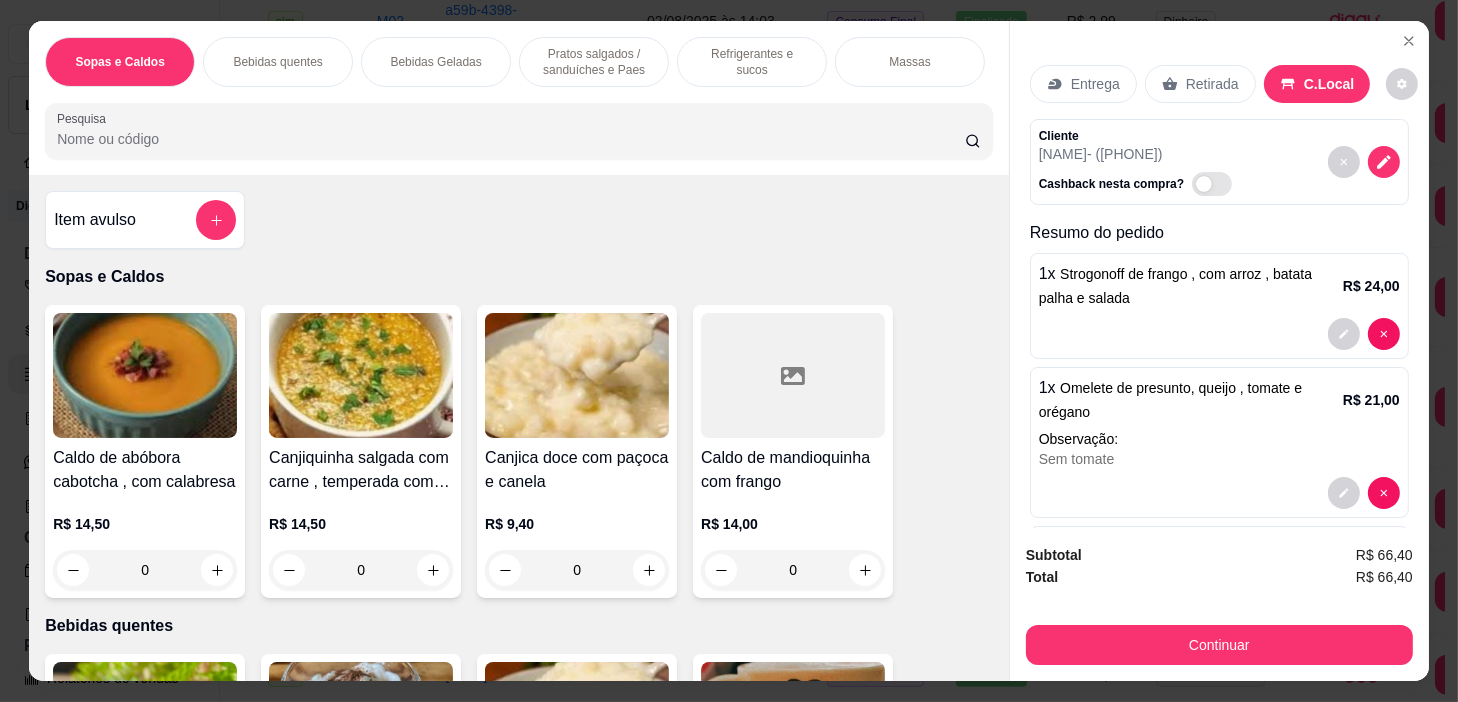 click on "Pesquisa" at bounding box center [511, 139] 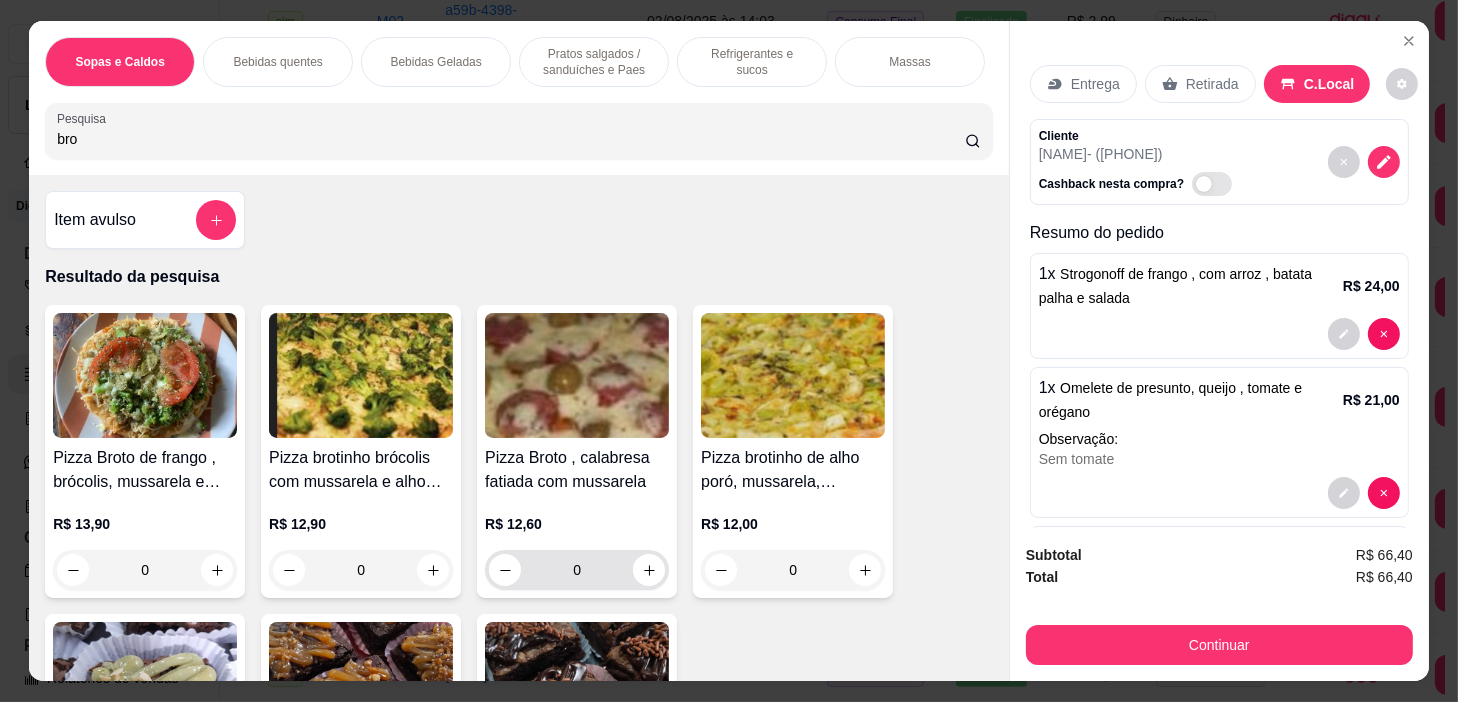 scroll, scrollTop: 363, scrollLeft: 0, axis: vertical 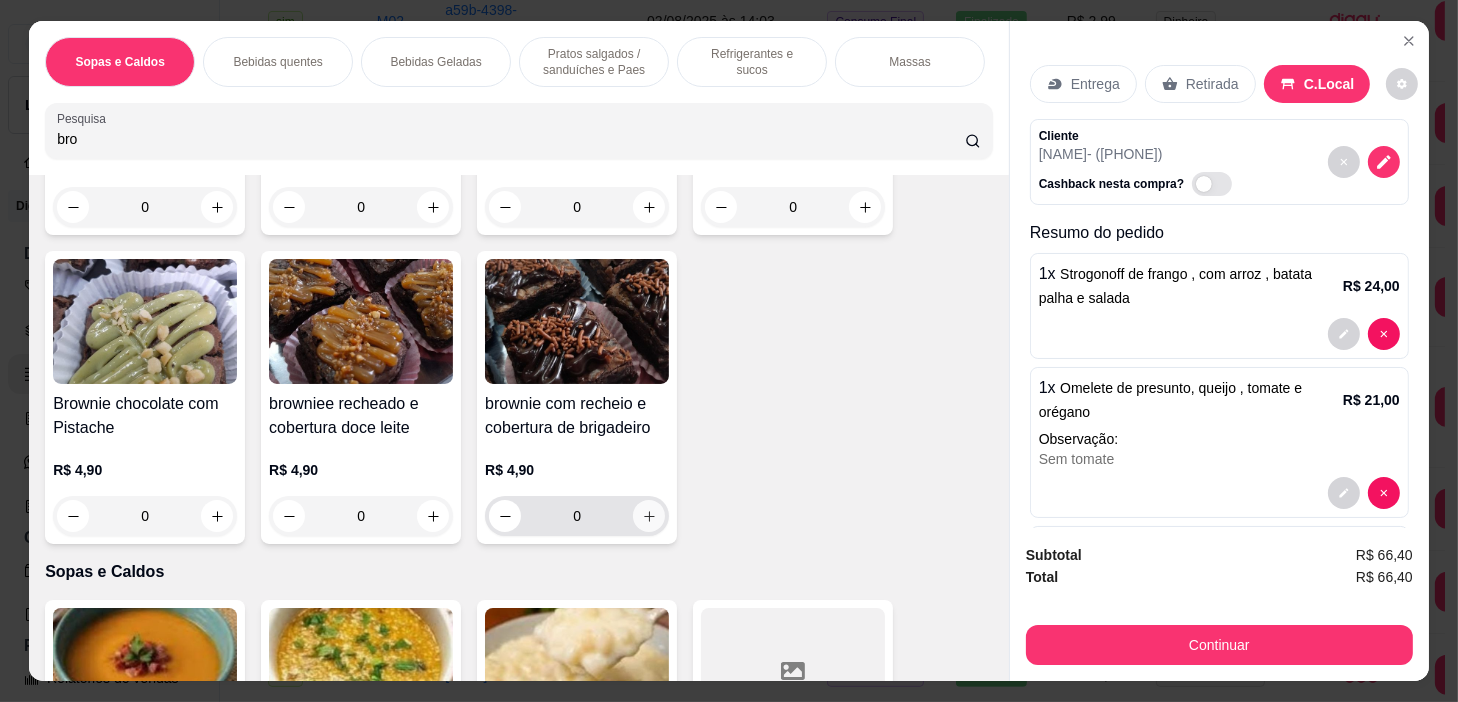 type on "bro" 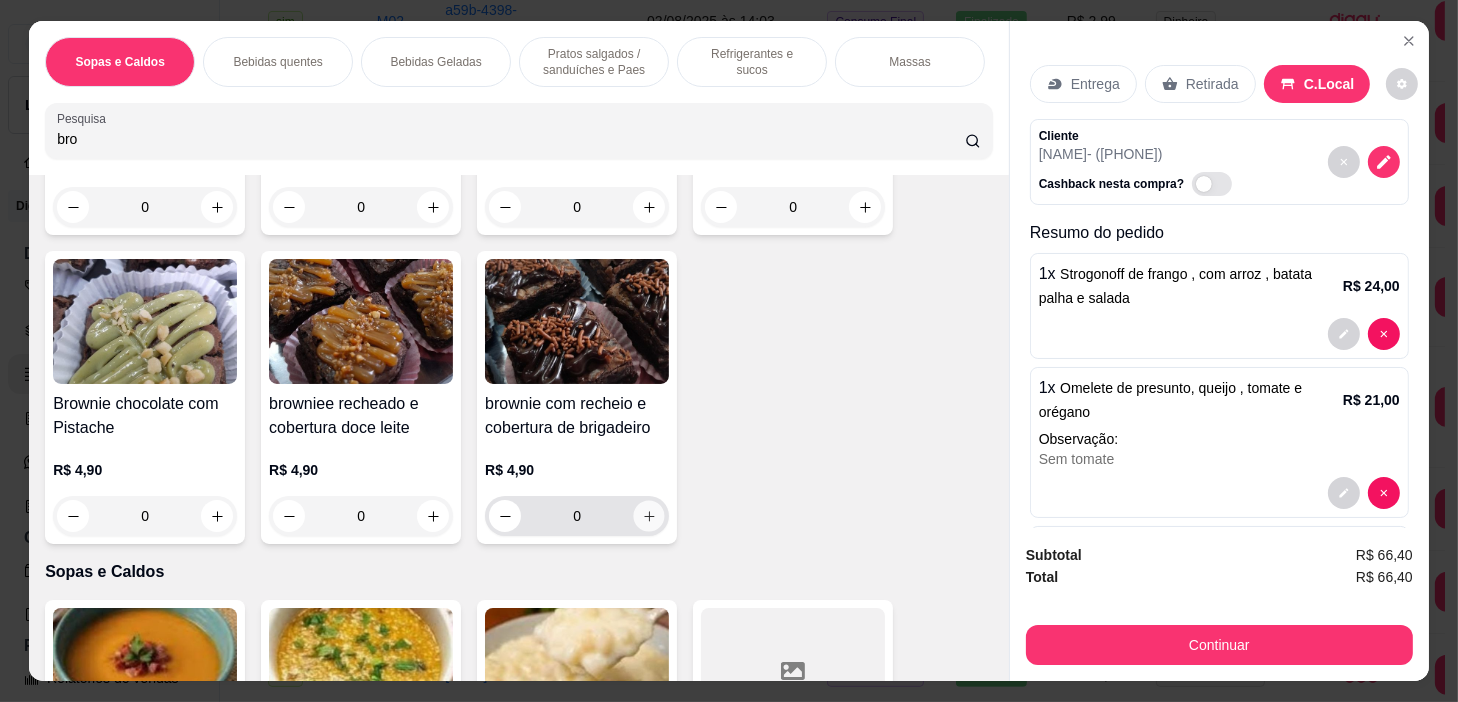 click at bounding box center [649, 516] 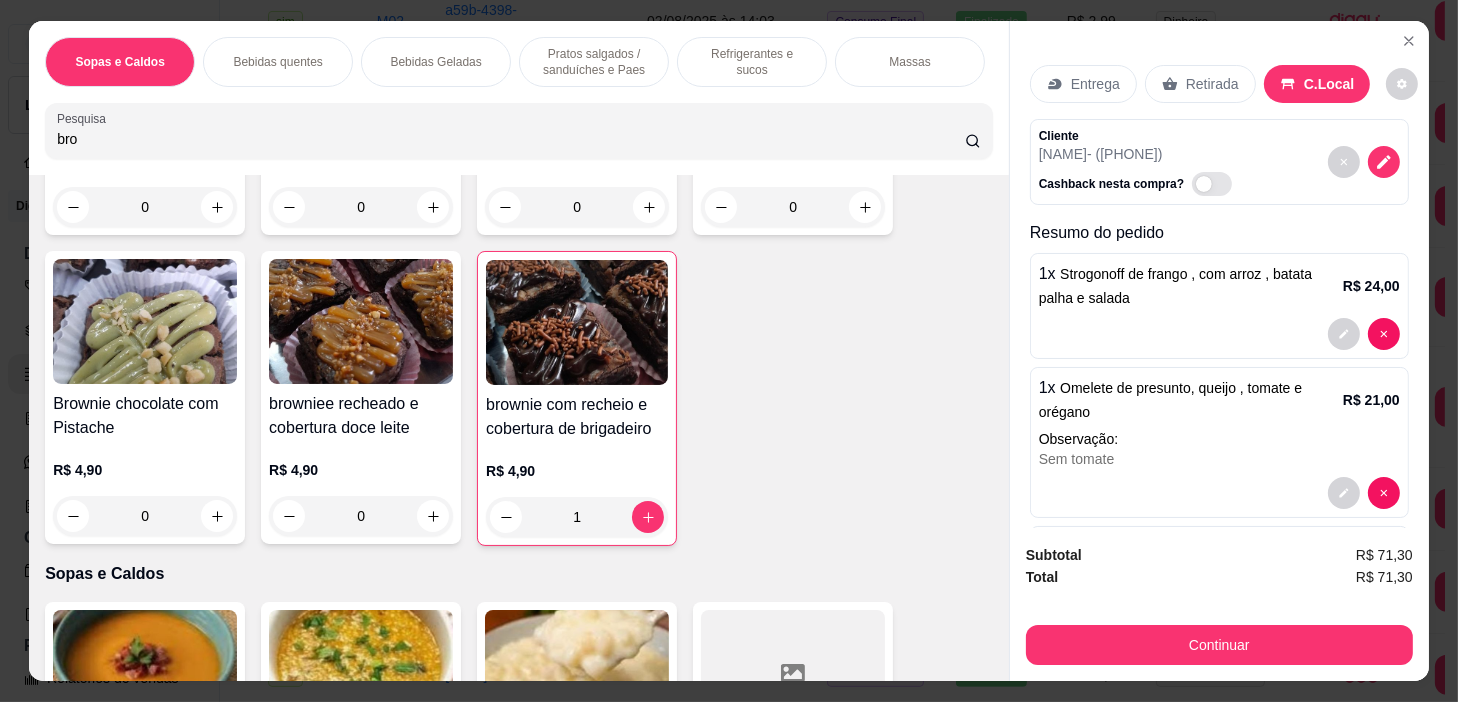 click on "bro" at bounding box center (511, 139) 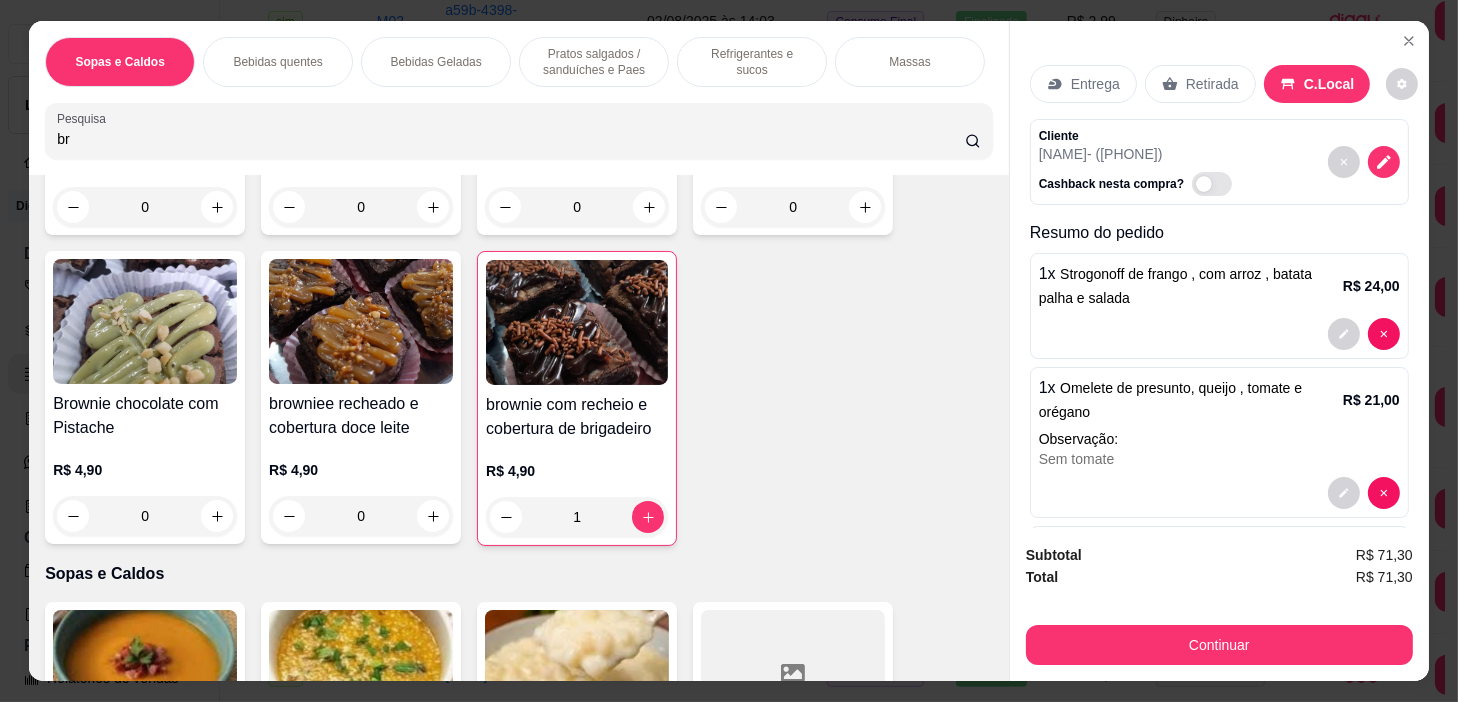 type on "b" 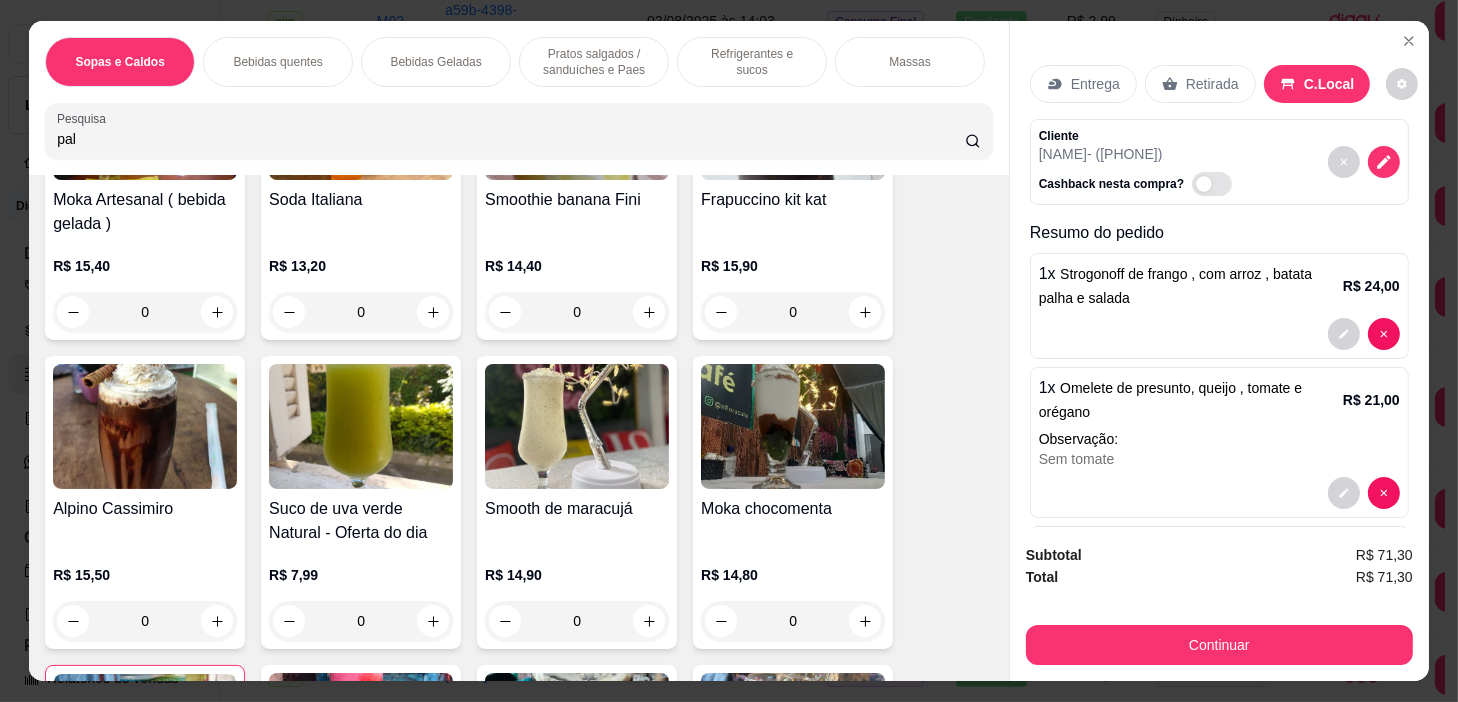 scroll, scrollTop: 1617, scrollLeft: 0, axis: vertical 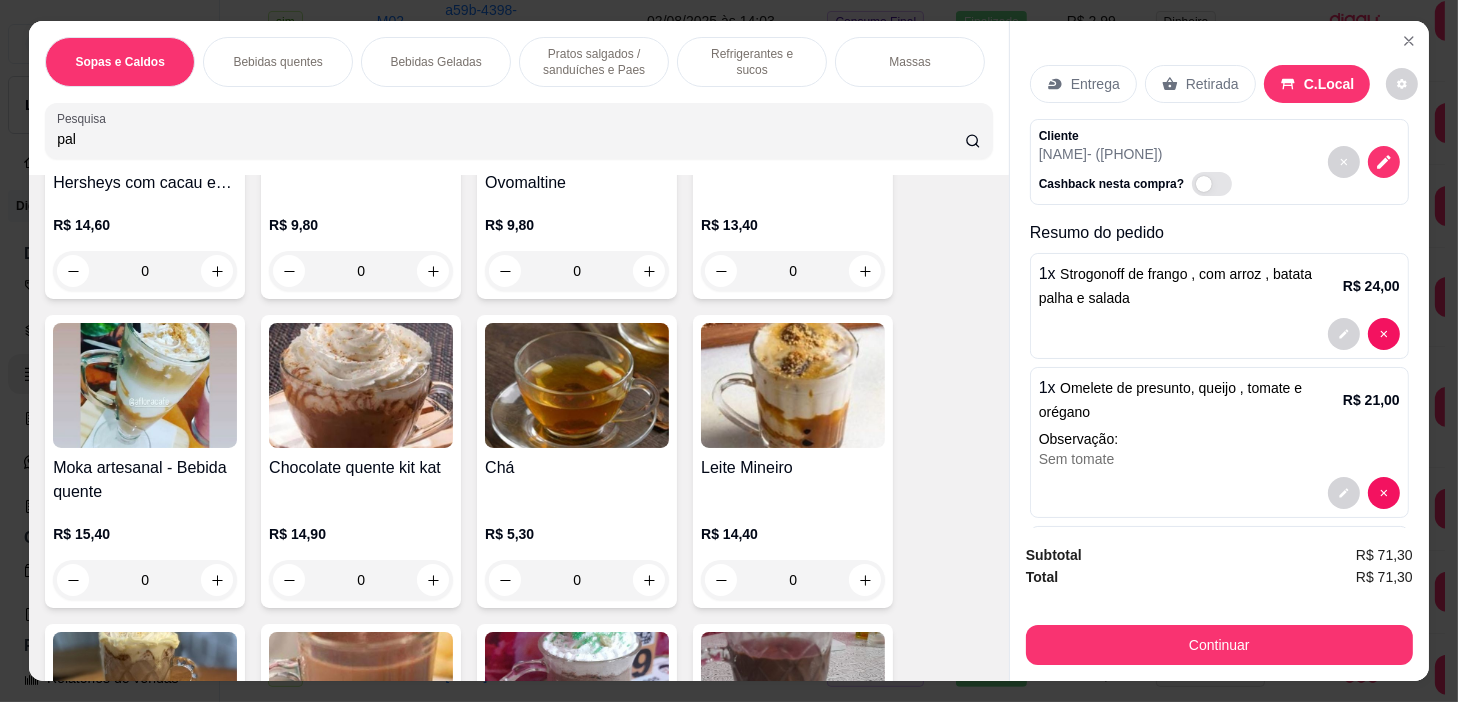 type on "pal" 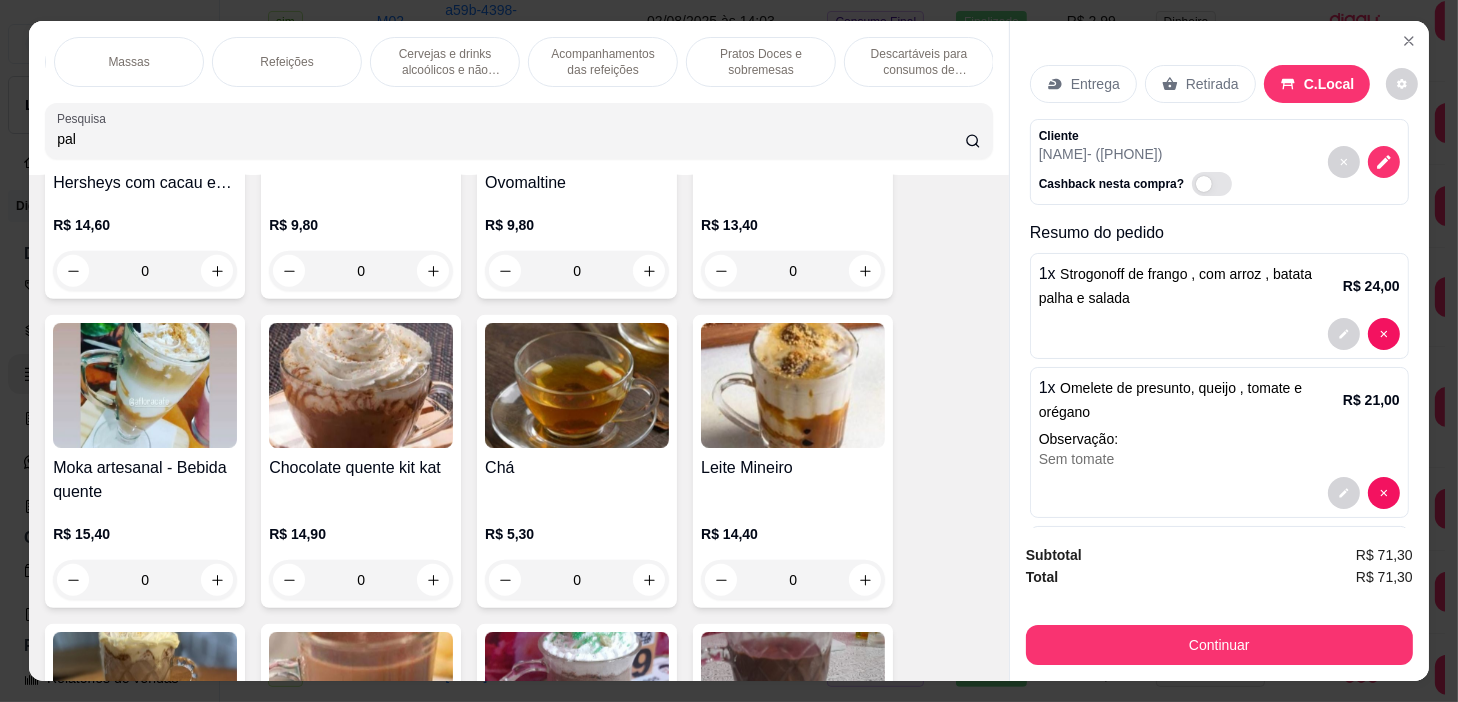 drag, startPoint x: 763, startPoint y: 47, endPoint x: 466, endPoint y: 395, distance: 457.5074 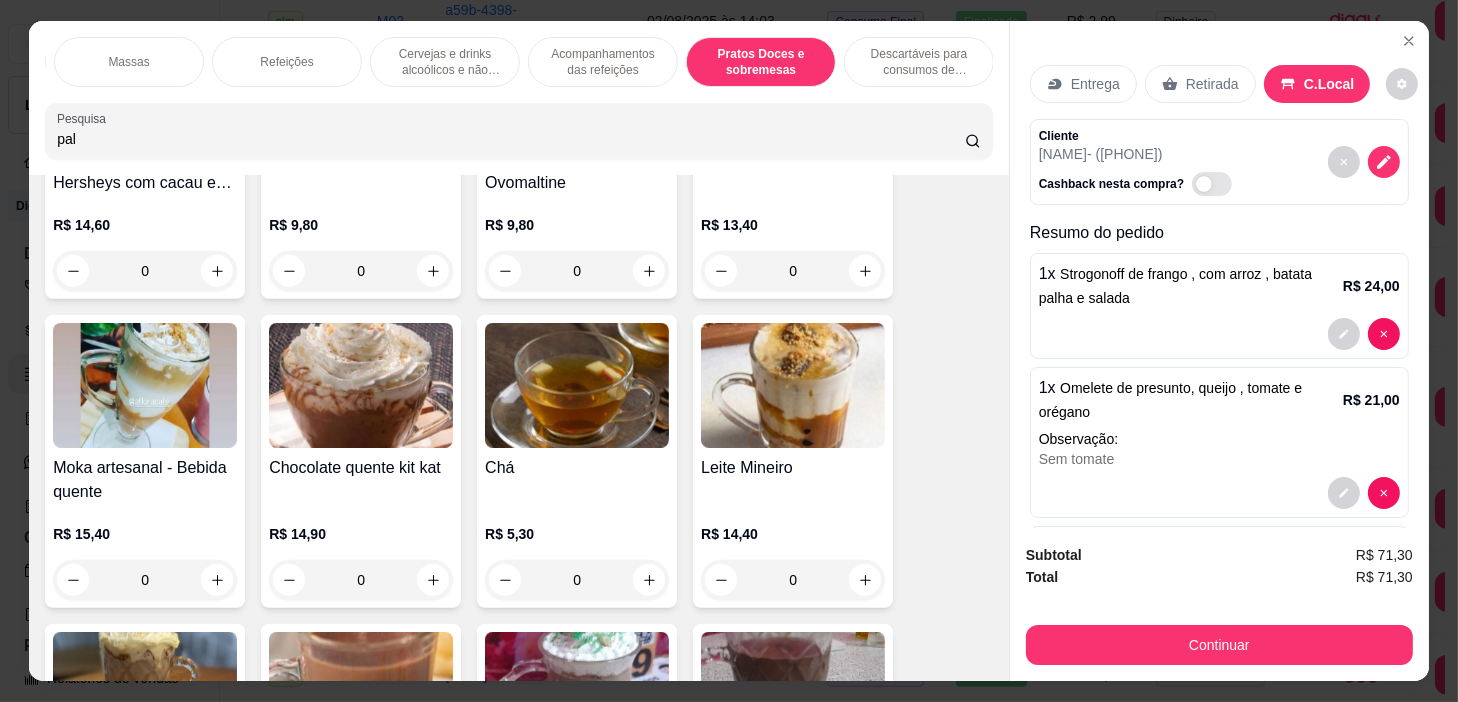 scroll, scrollTop: 14587, scrollLeft: 0, axis: vertical 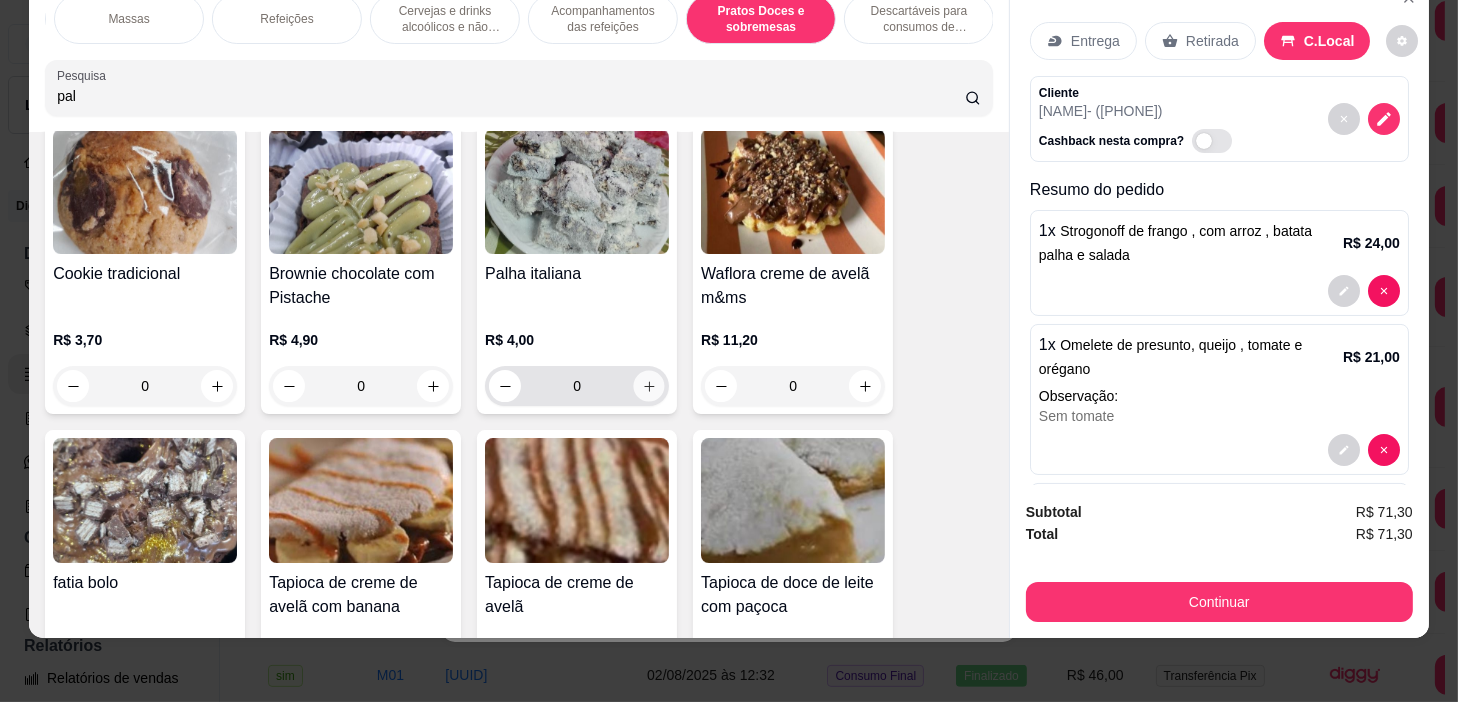 click at bounding box center [649, 386] 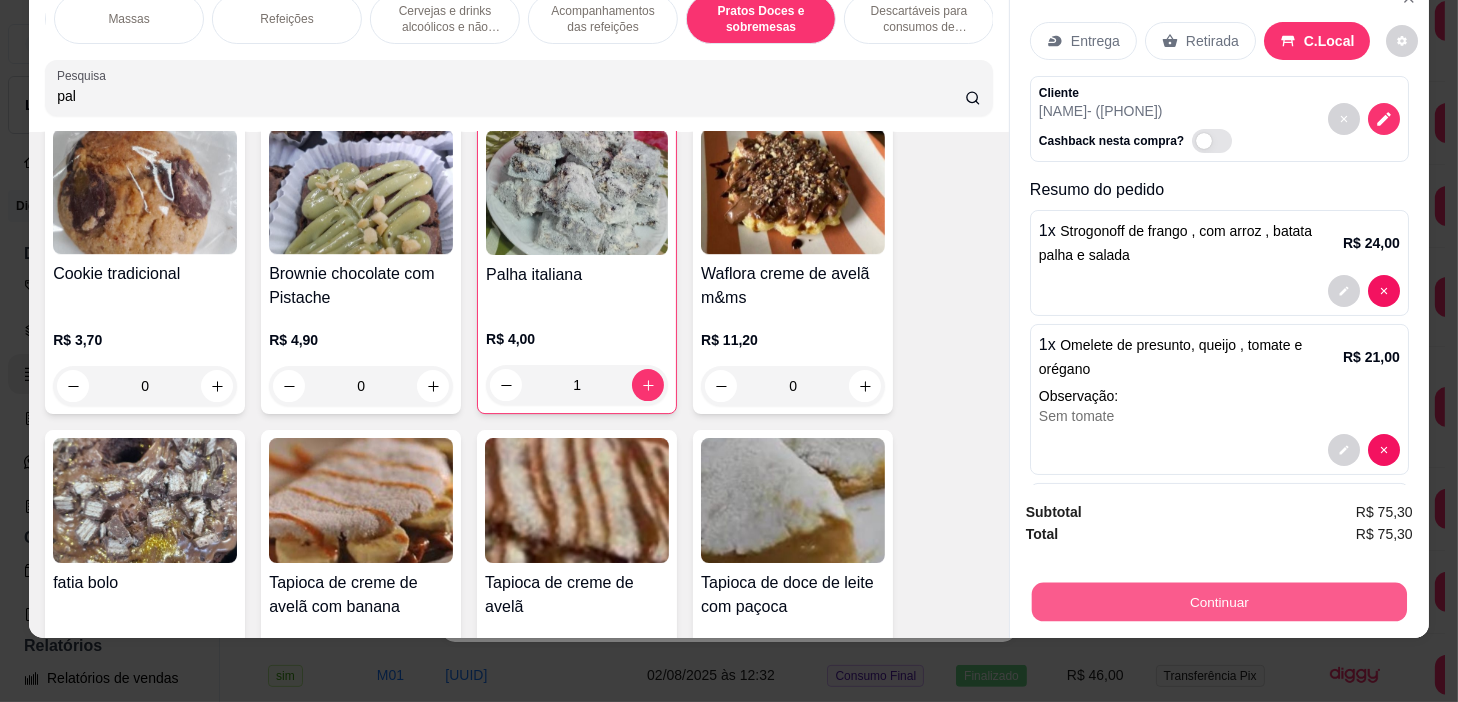 click on "Continuar" at bounding box center [1219, 602] 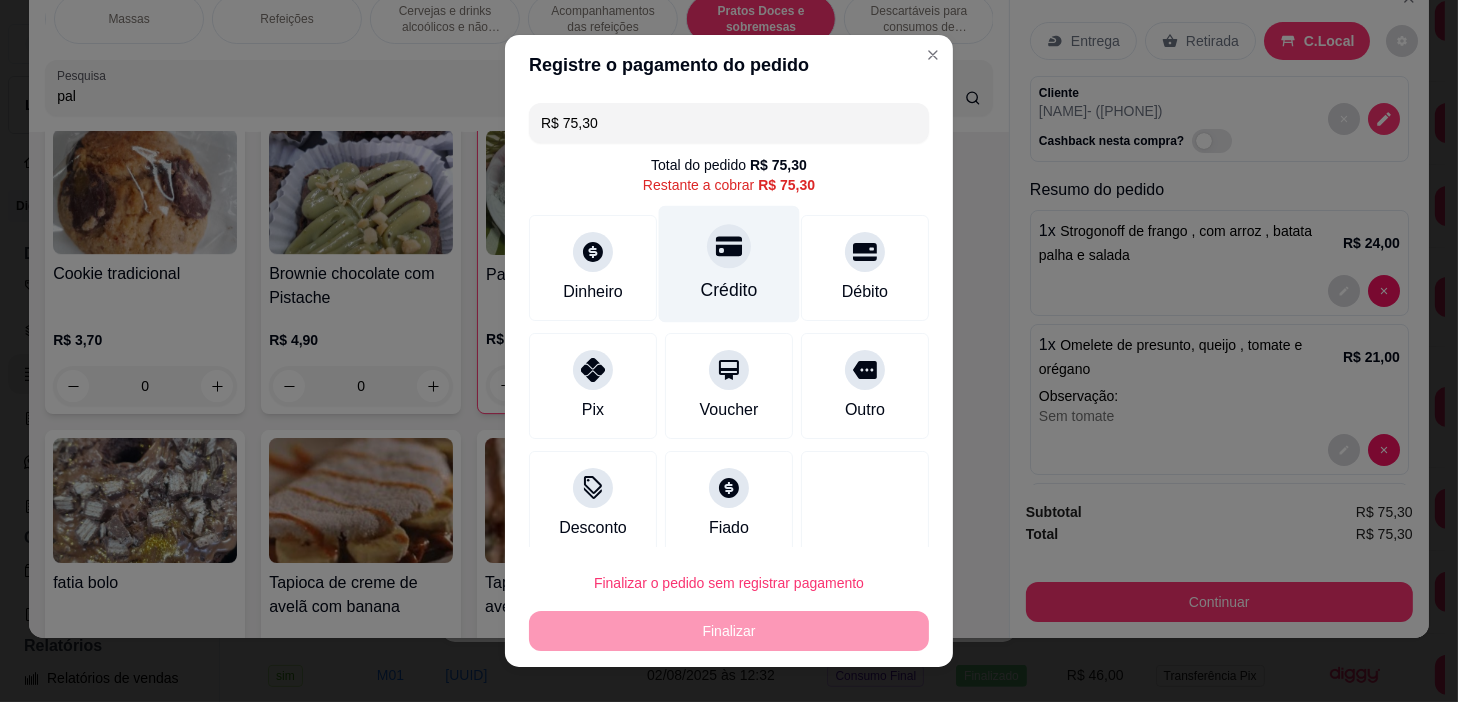 click at bounding box center (729, 247) 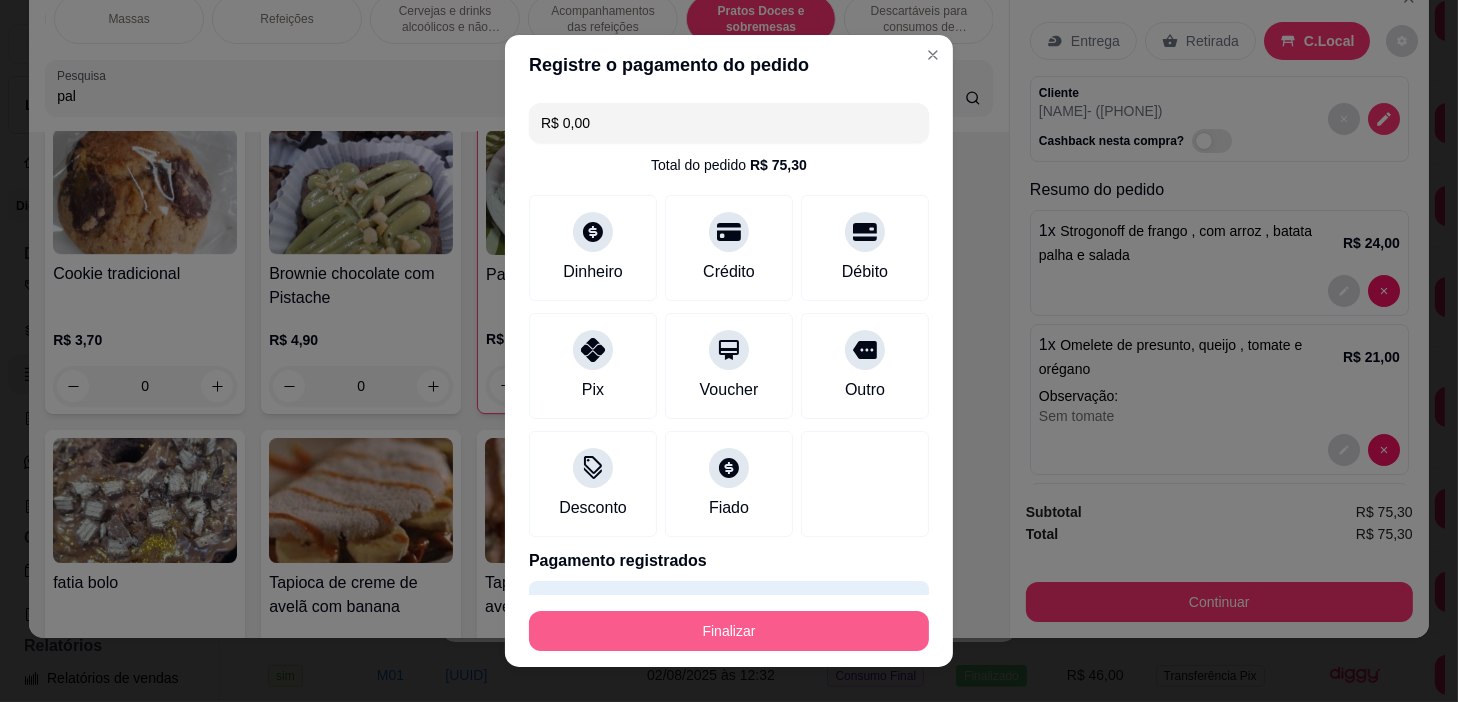 click on "Finalizar" at bounding box center (729, 631) 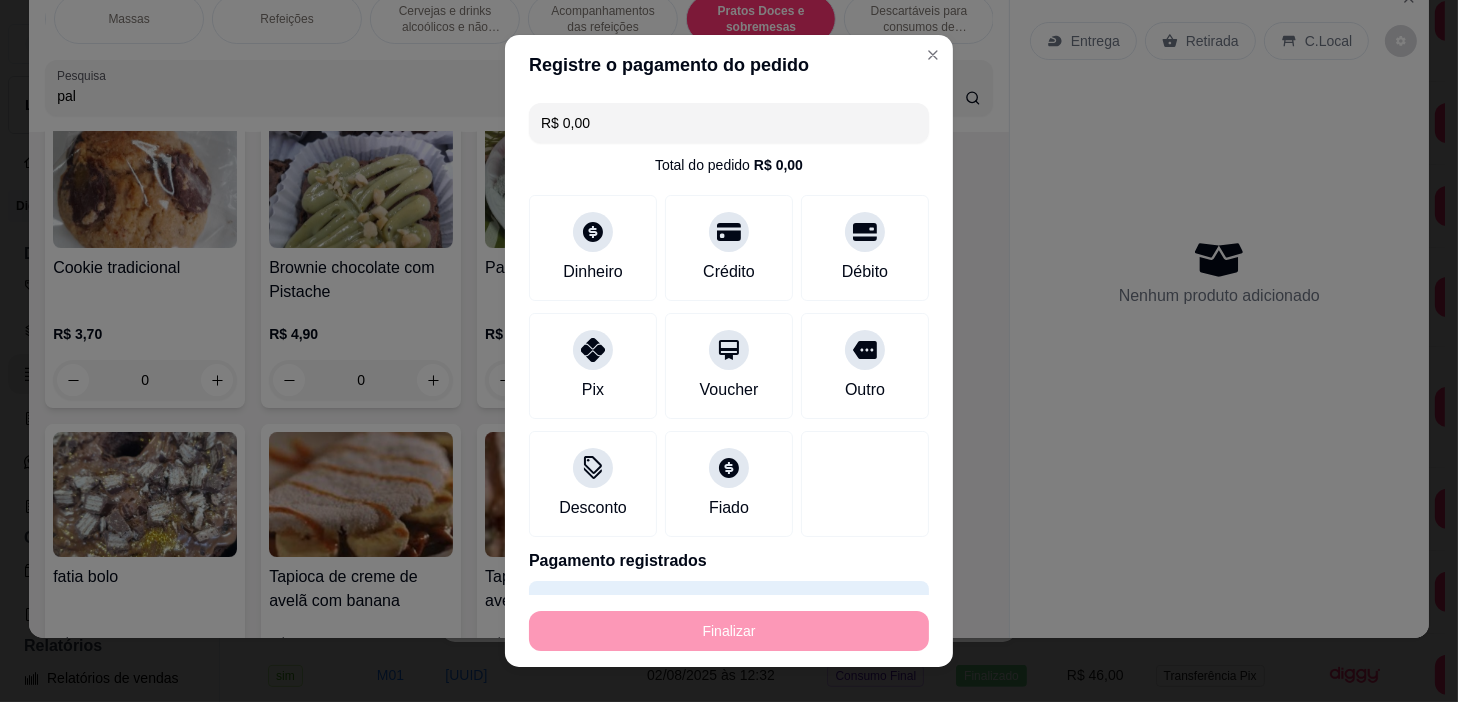 type on "0" 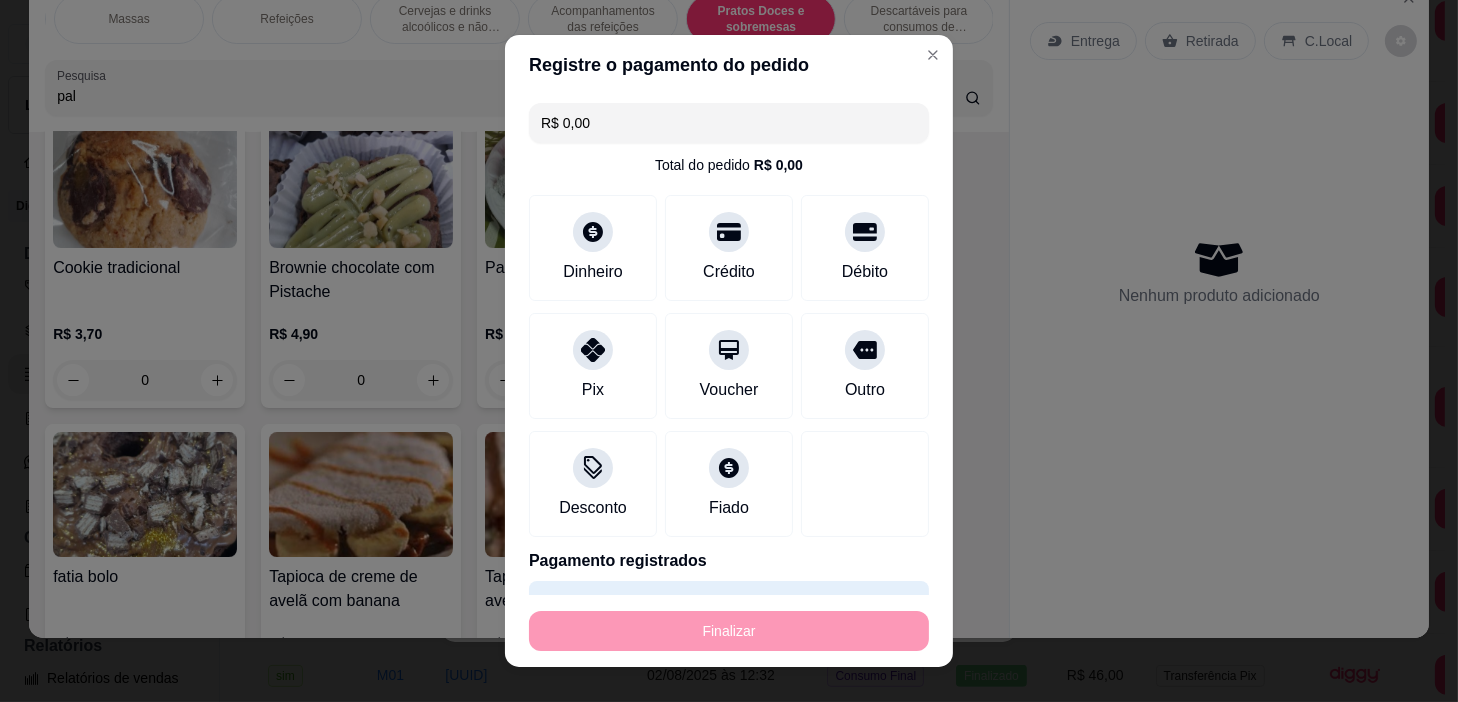 type on "0" 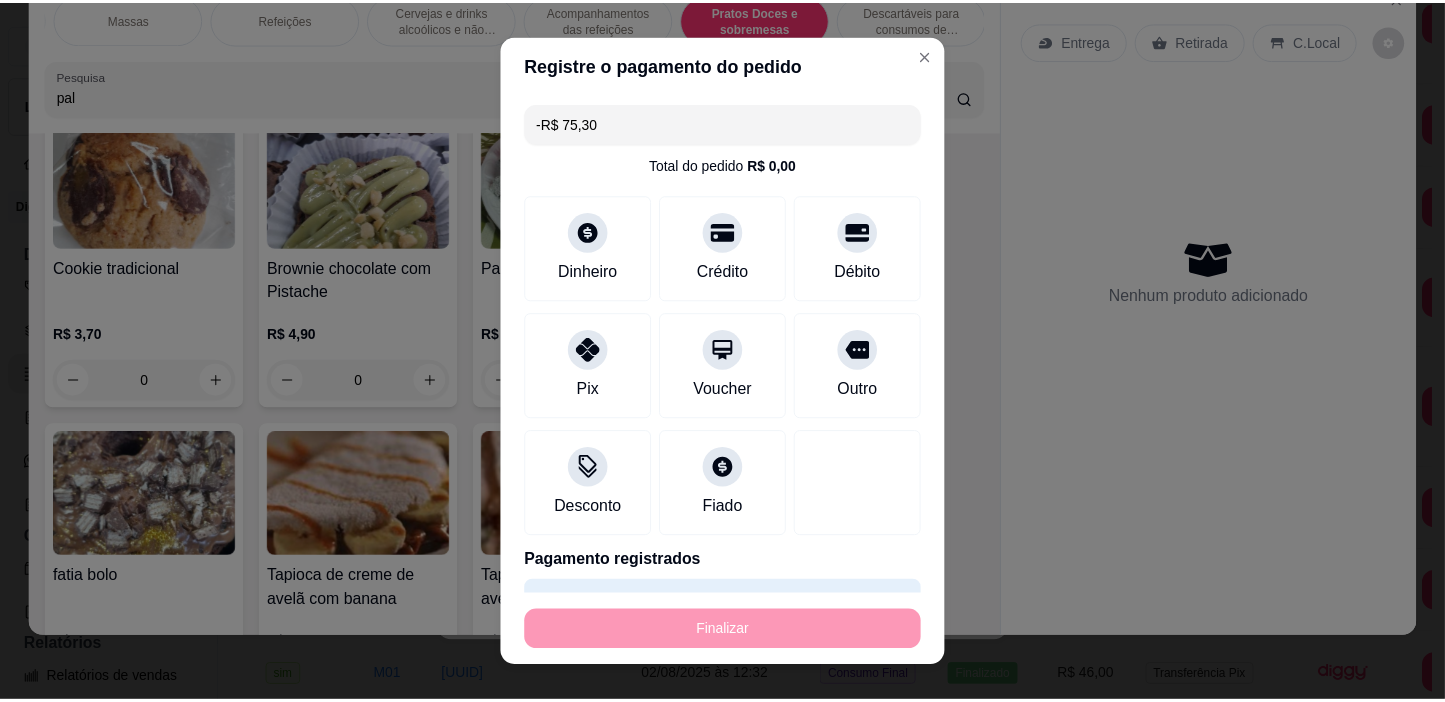 scroll, scrollTop: 14945, scrollLeft: 0, axis: vertical 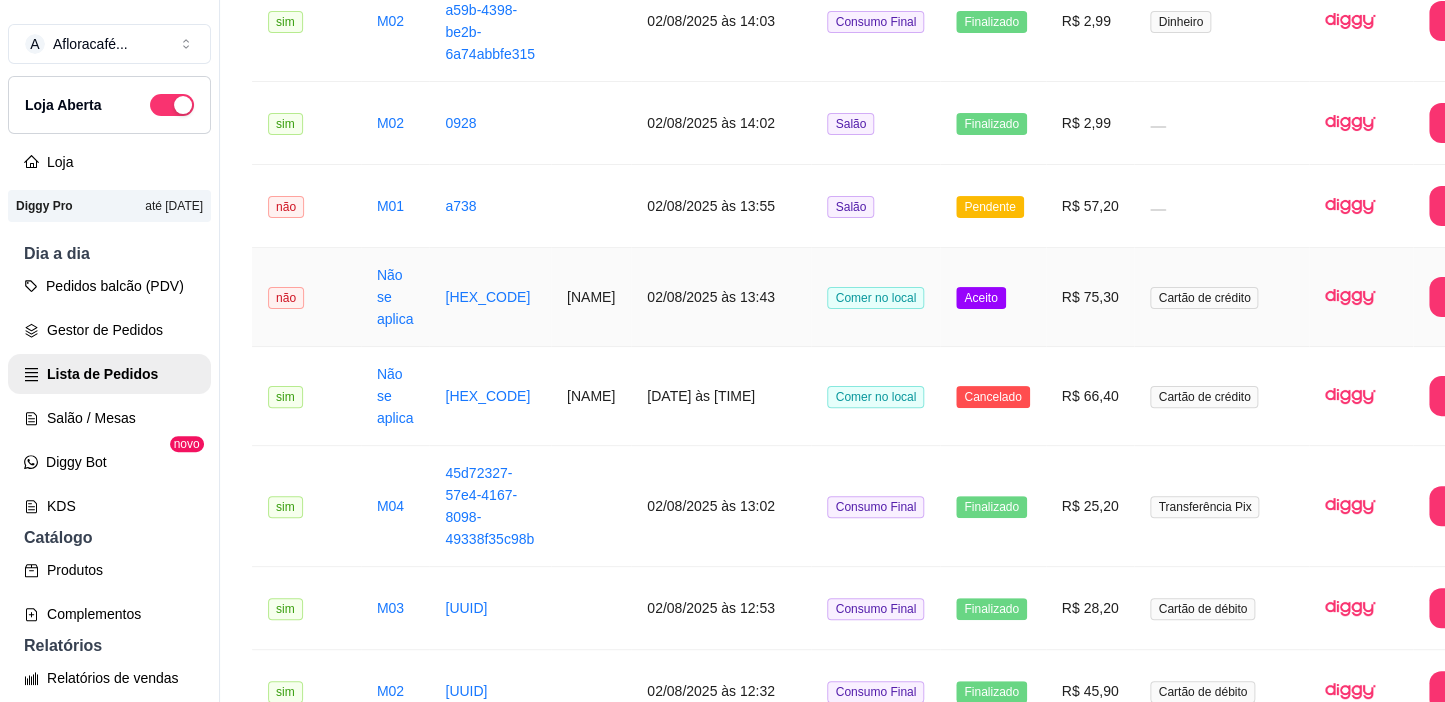 click on "Comer no local" at bounding box center [875, 297] 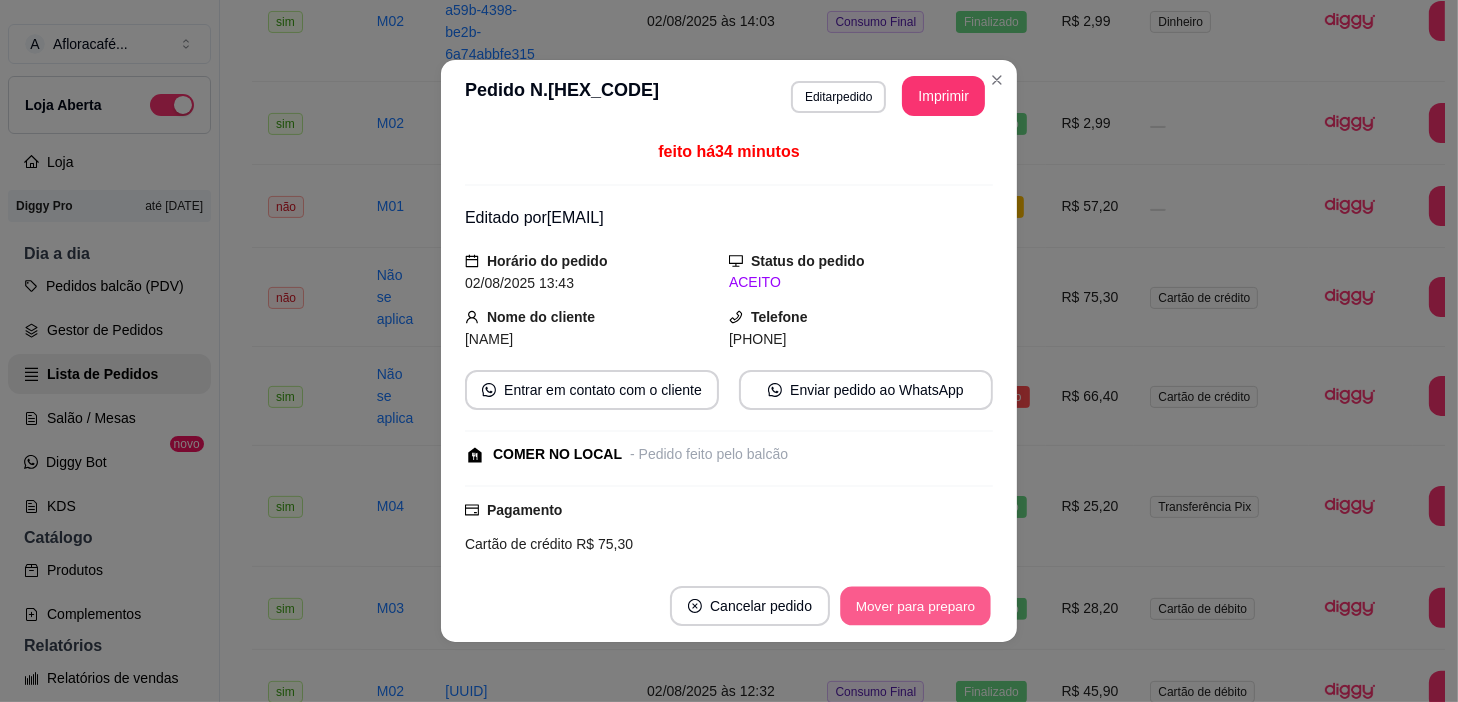 click on "Mover para preparo" at bounding box center (915, 606) 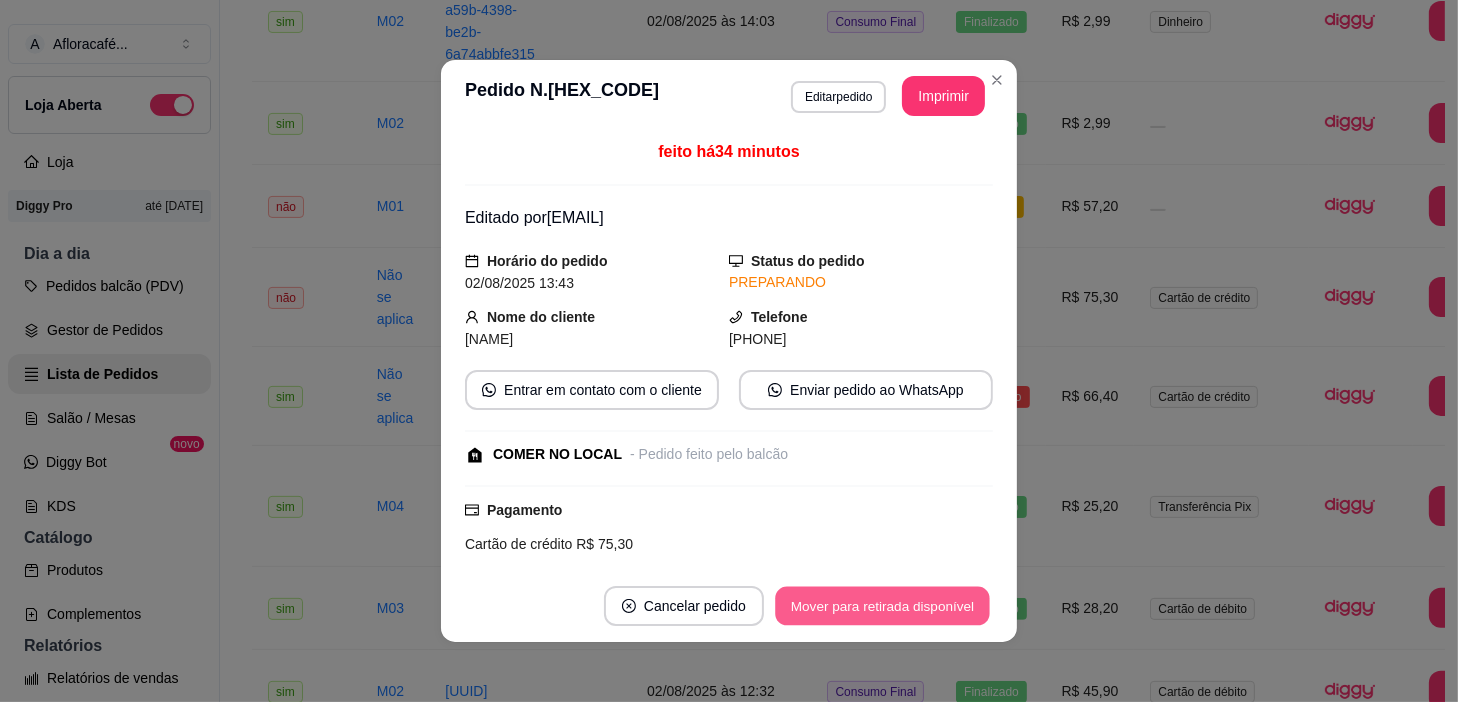 click on "Mover para retirada disponível" at bounding box center [882, 606] 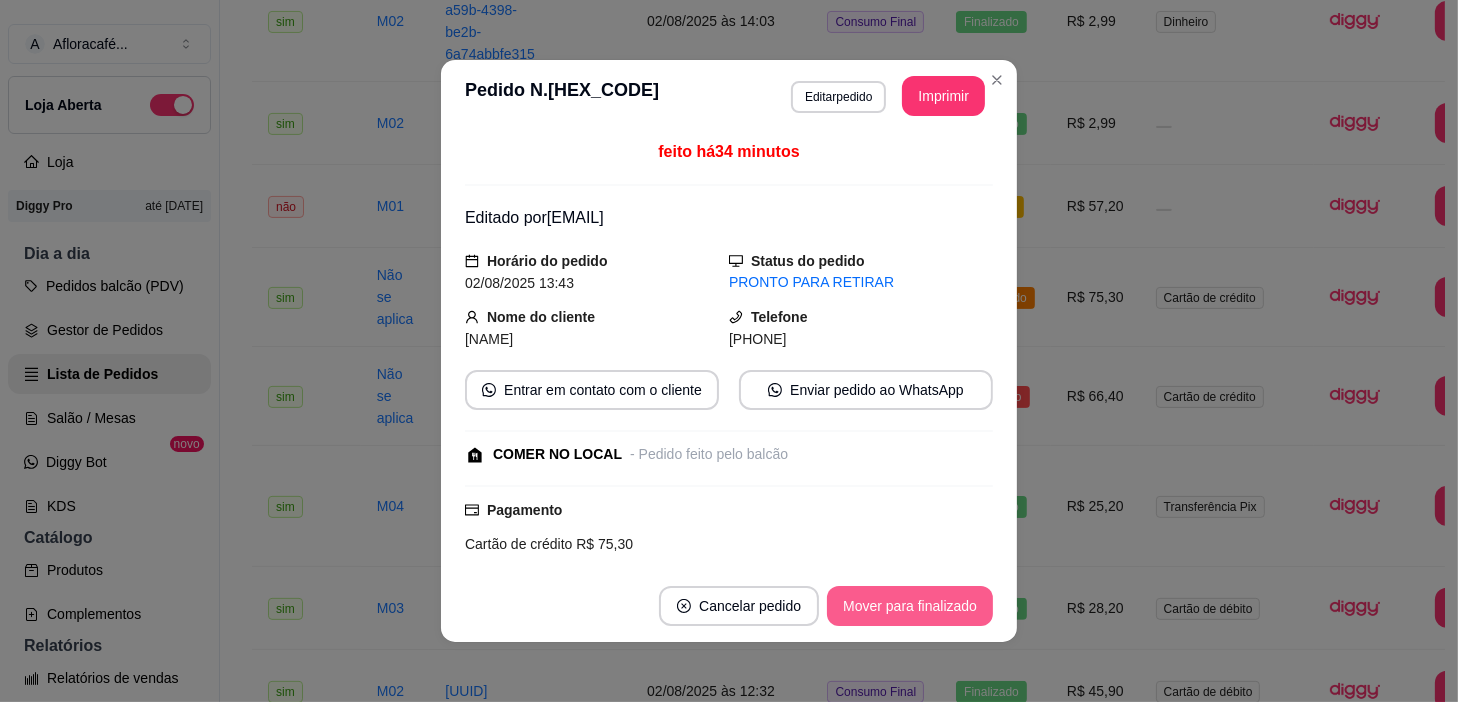 click on "Mover para finalizado" at bounding box center (910, 606) 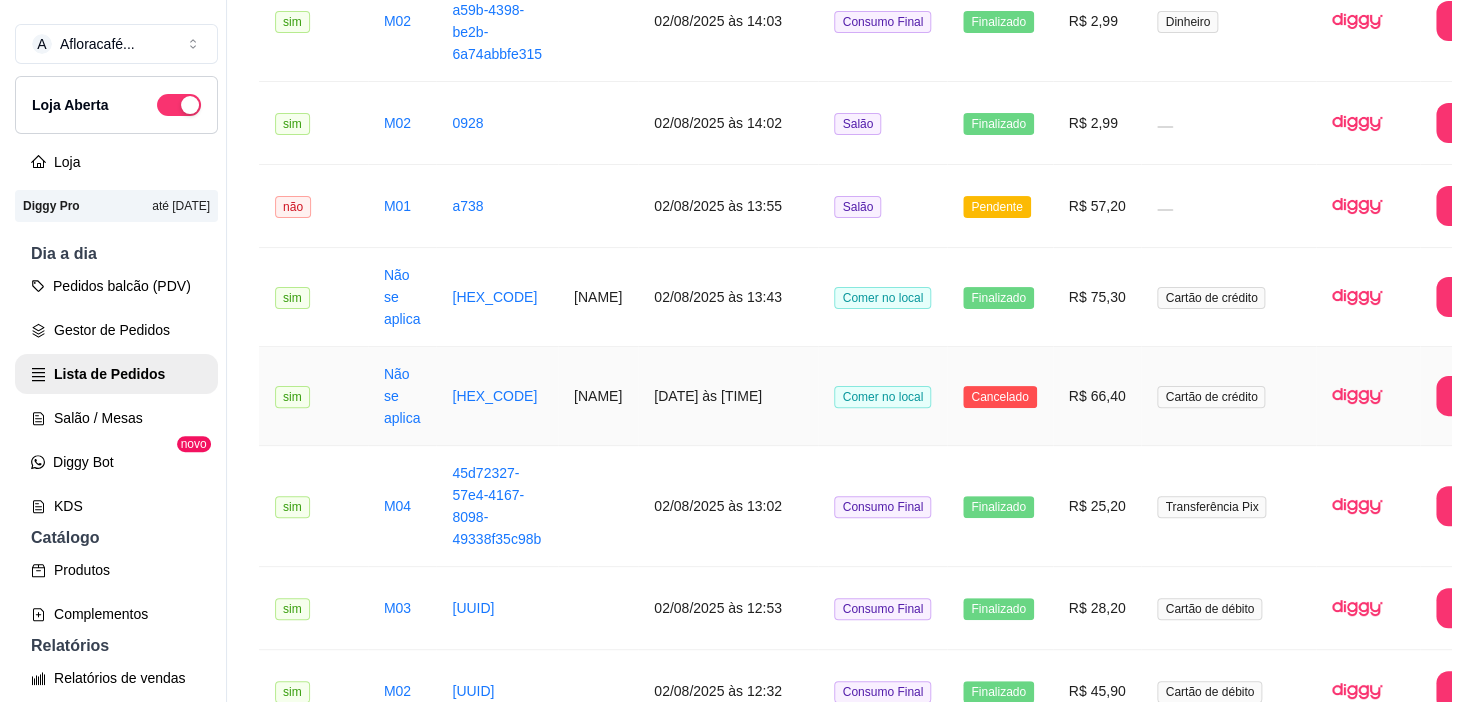 scroll, scrollTop: 0, scrollLeft: 0, axis: both 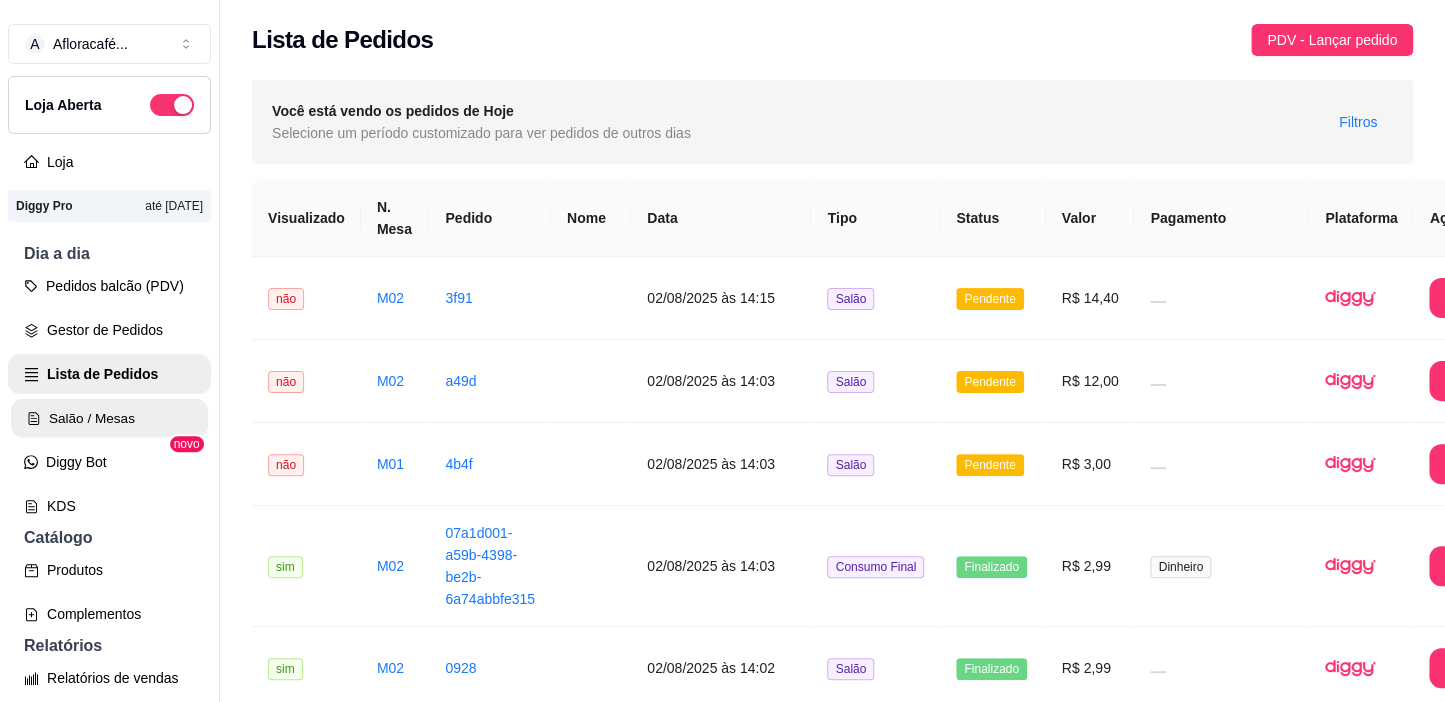 click on "Salão / Mesas" at bounding box center (109, 418) 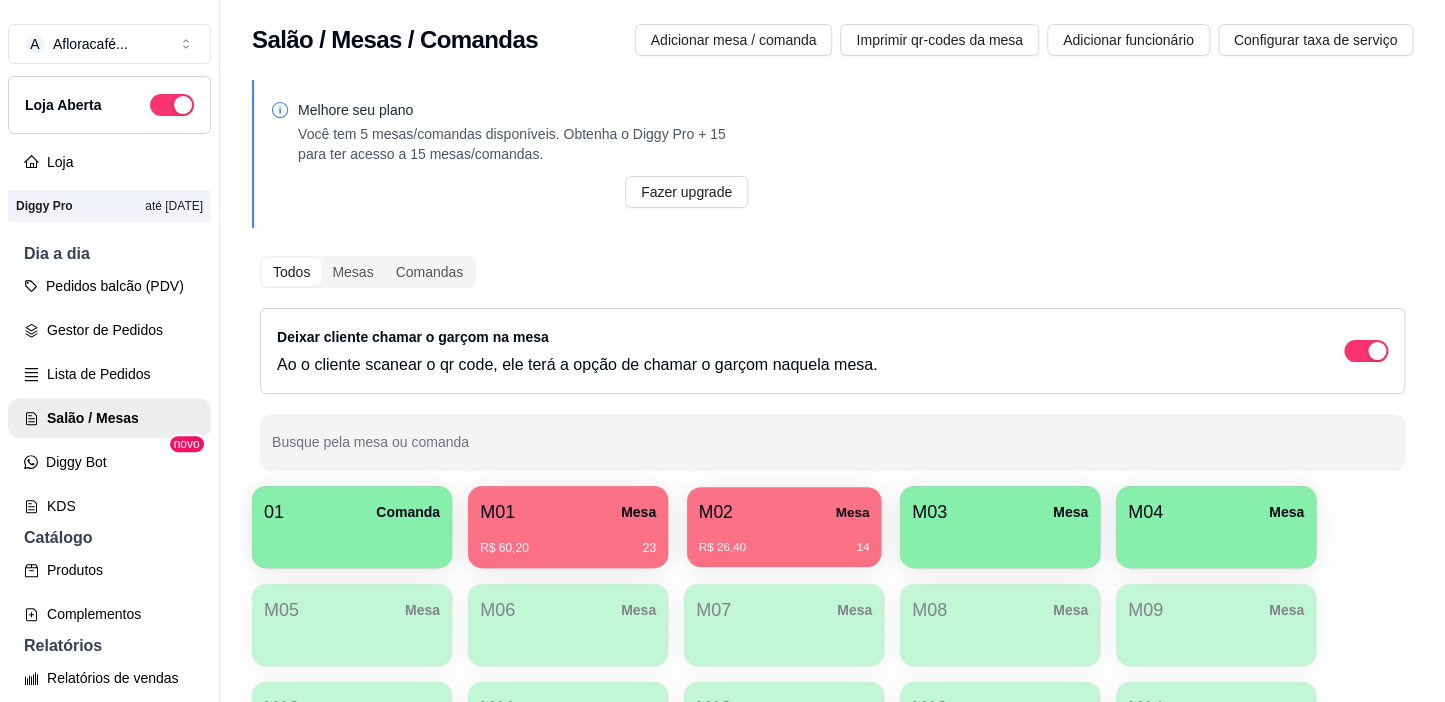 click on "R$ 26,40 14" at bounding box center [784, 540] 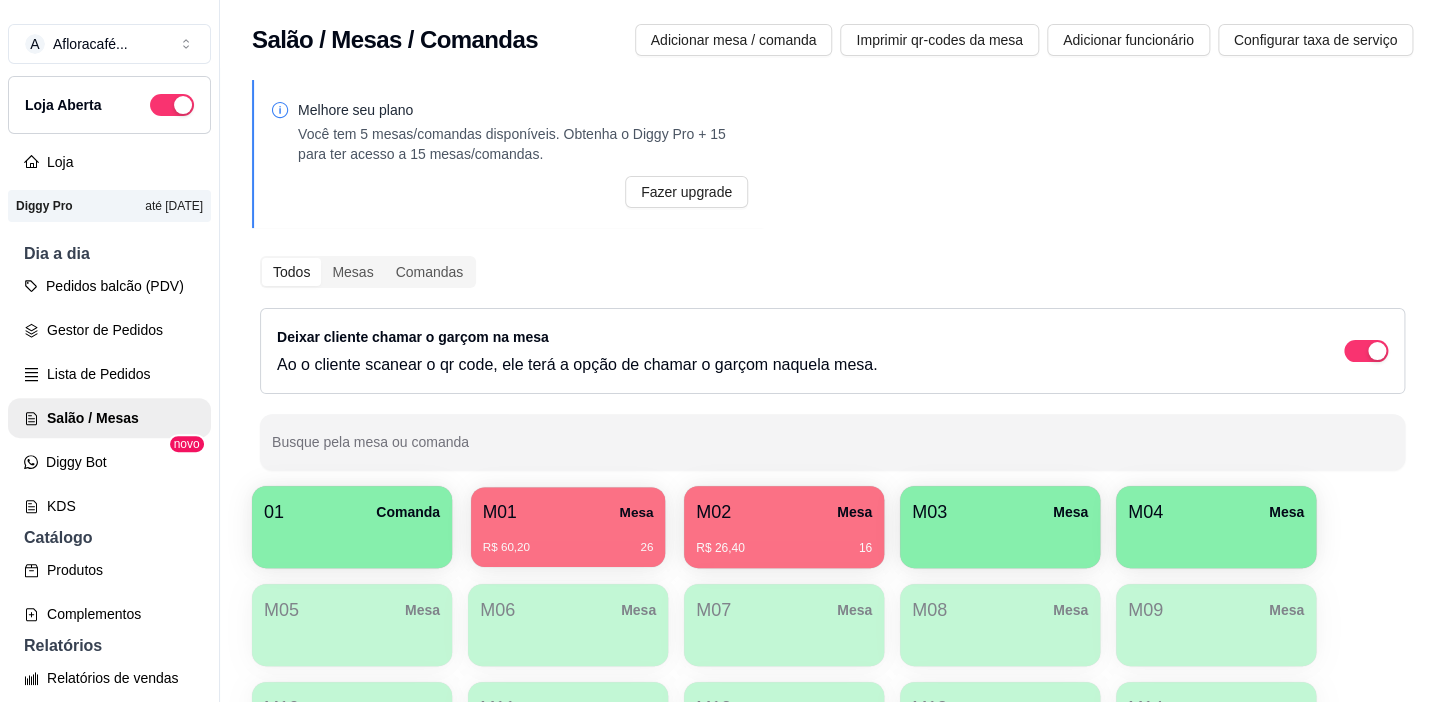 click on "M01 Mesa R$ 60,20 26" at bounding box center [568, 527] 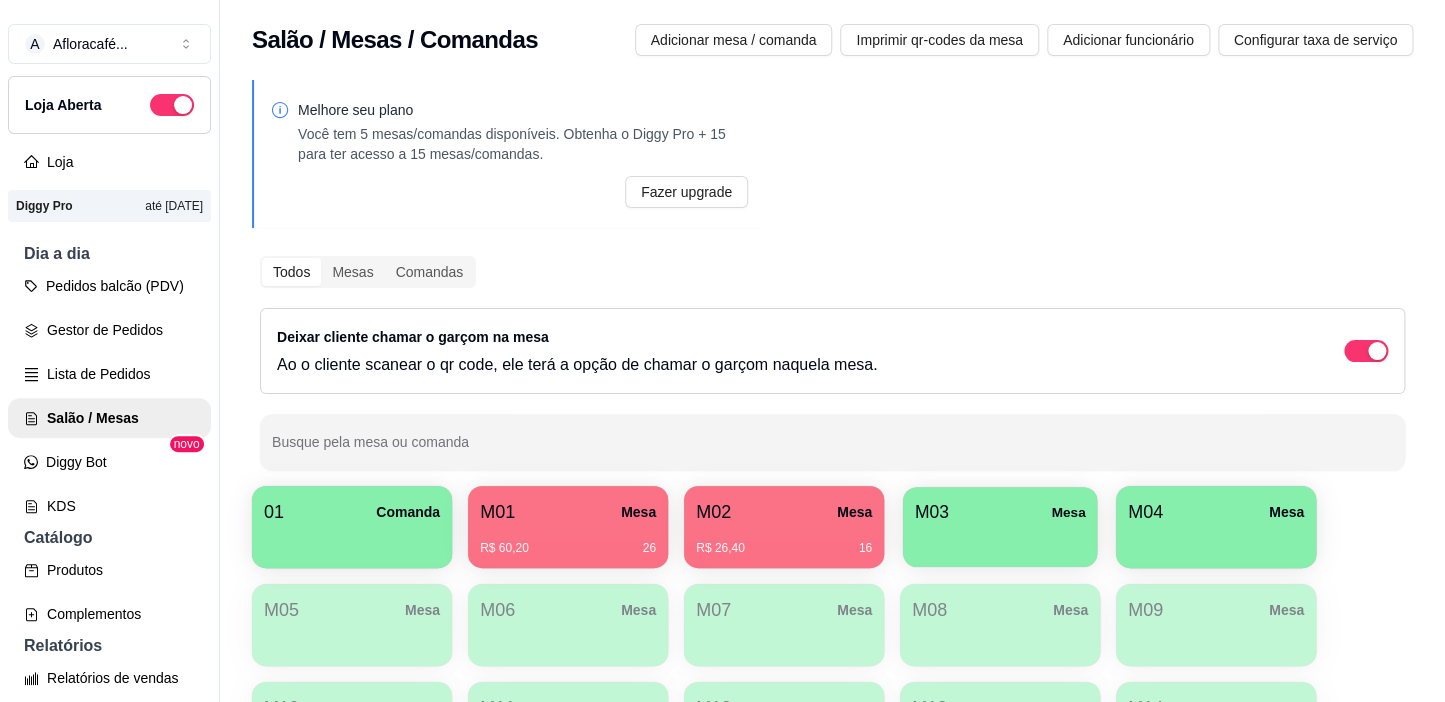 click at bounding box center (1000, 540) 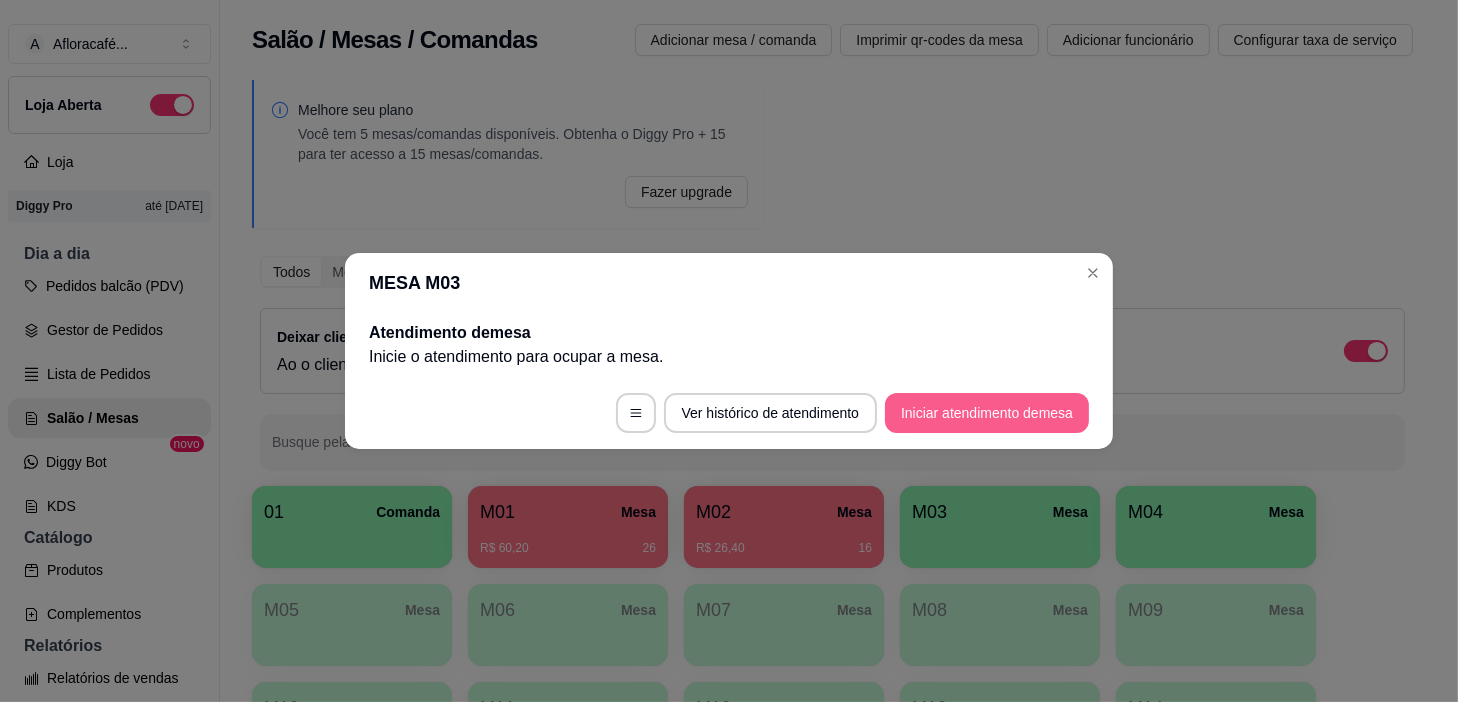 click on "Iniciar atendimento de  mesa" at bounding box center [987, 413] 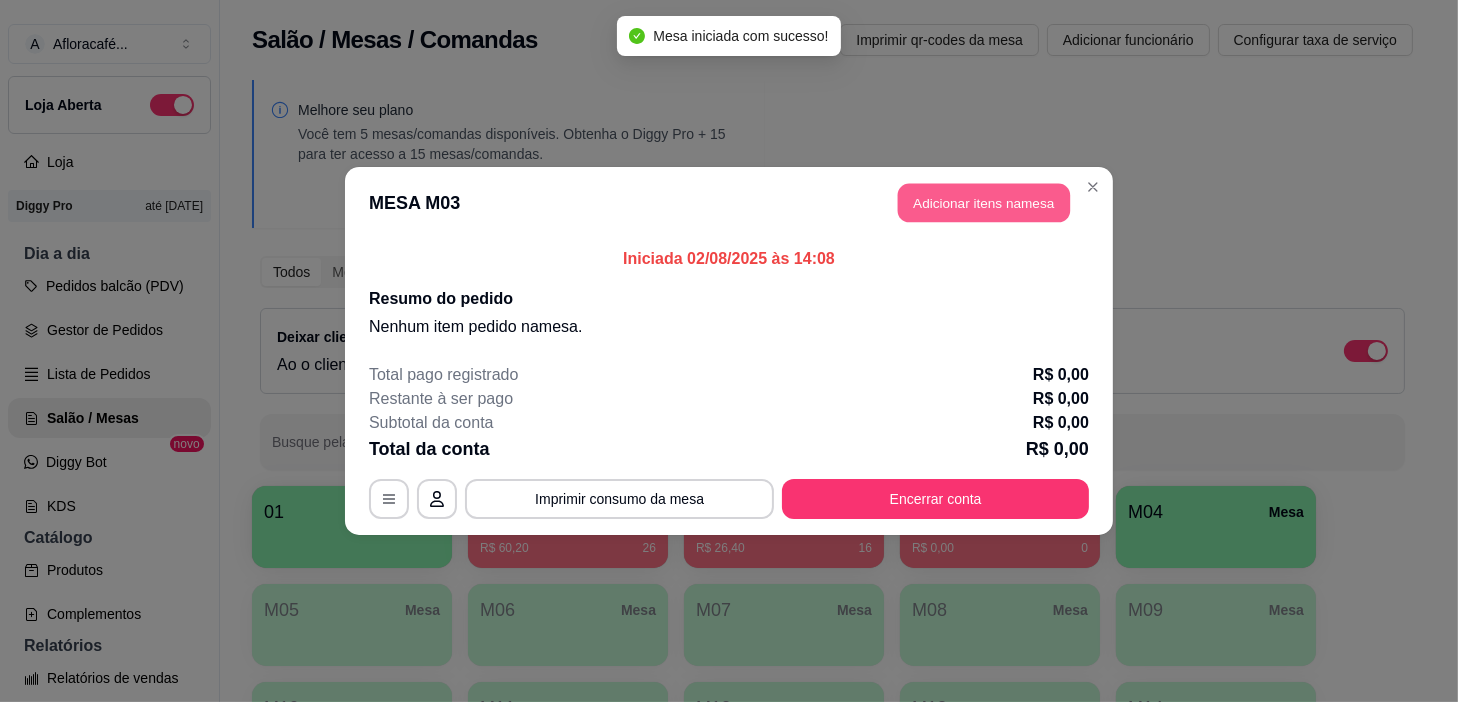 click on "Adicionar itens na  mesa" at bounding box center [984, 203] 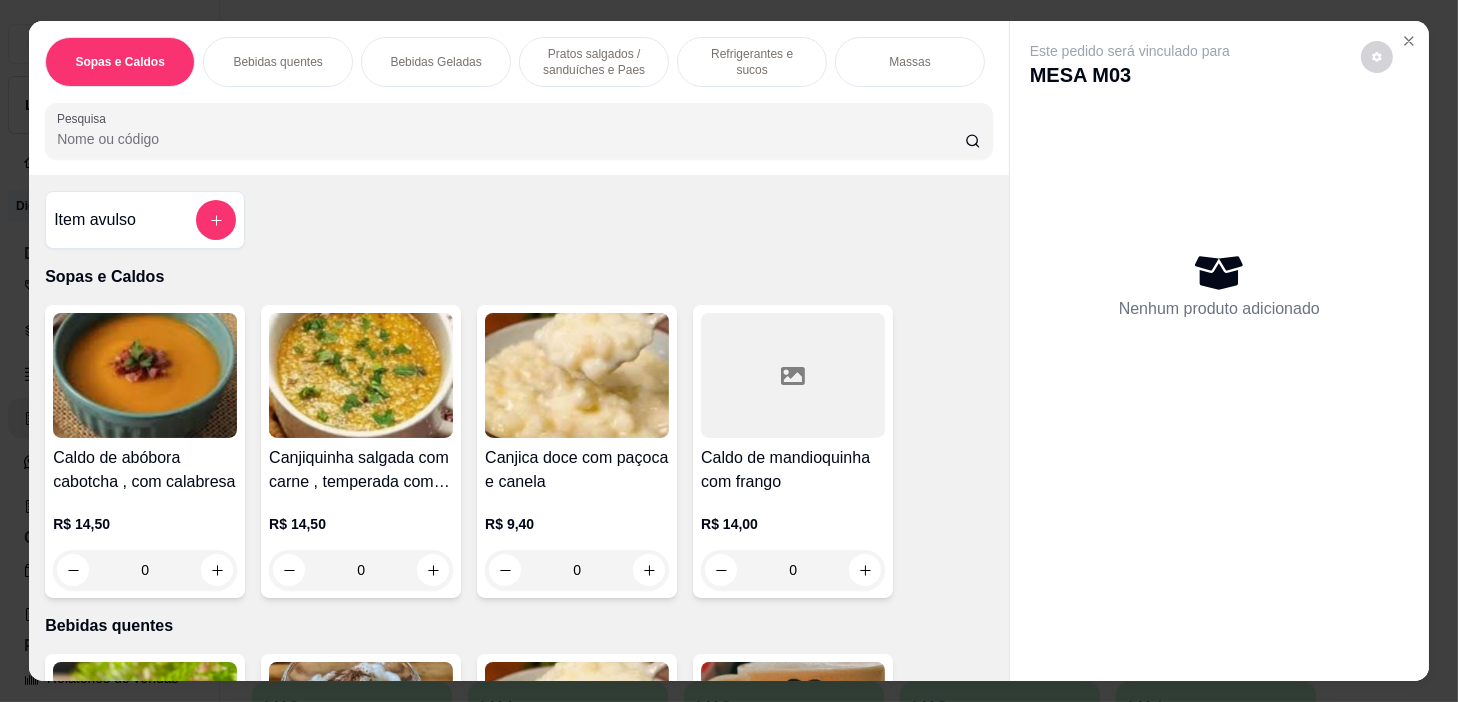 drag, startPoint x: 887, startPoint y: 59, endPoint x: 879, endPoint y: 97, distance: 38.832977 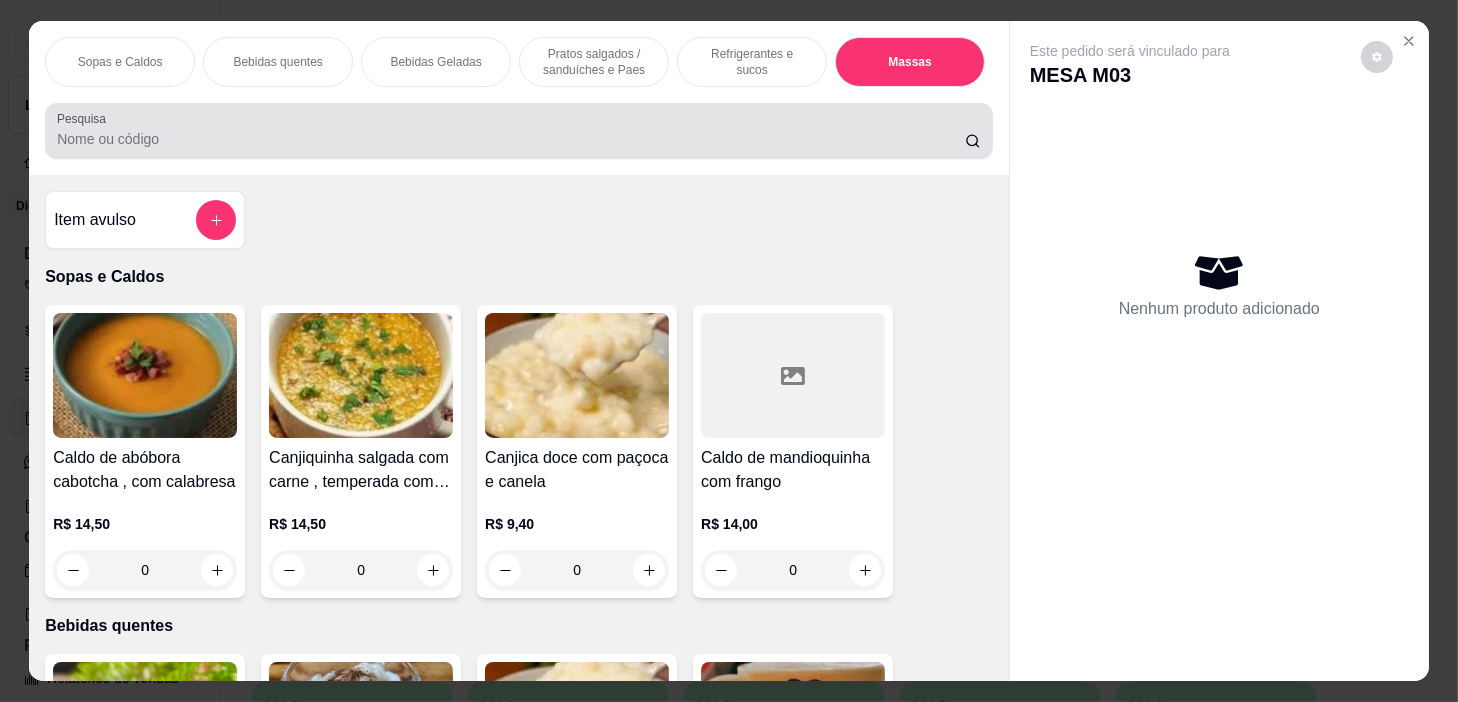 scroll, scrollTop: 10746, scrollLeft: 0, axis: vertical 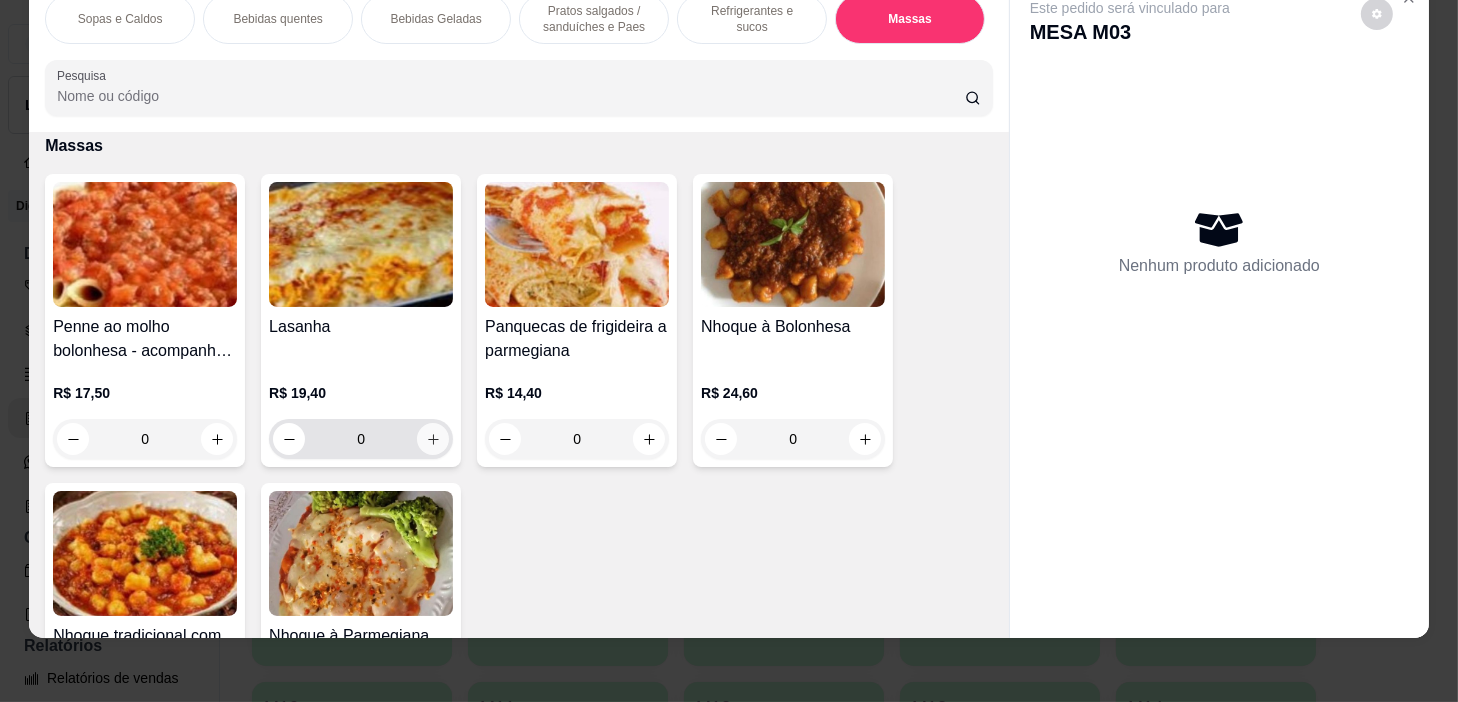 click 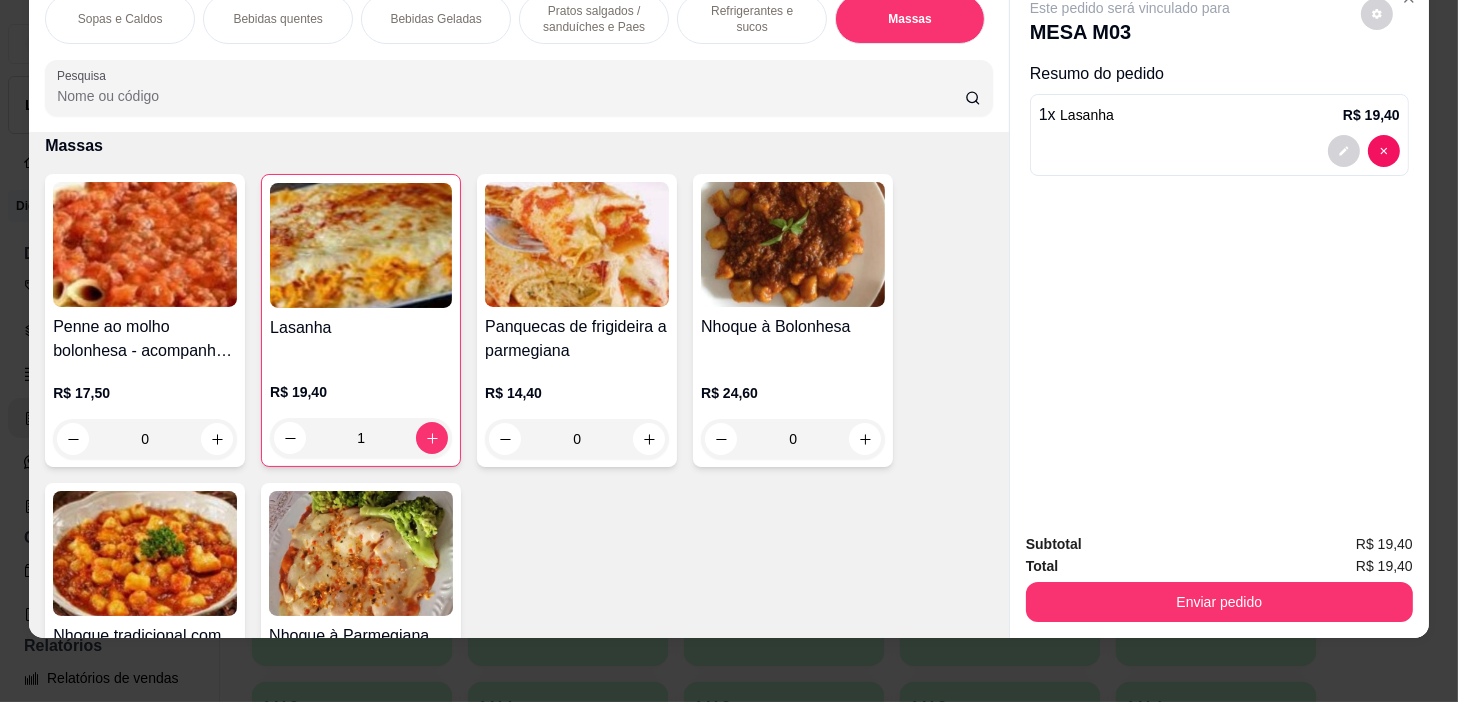 scroll, scrollTop: 10928, scrollLeft: 0, axis: vertical 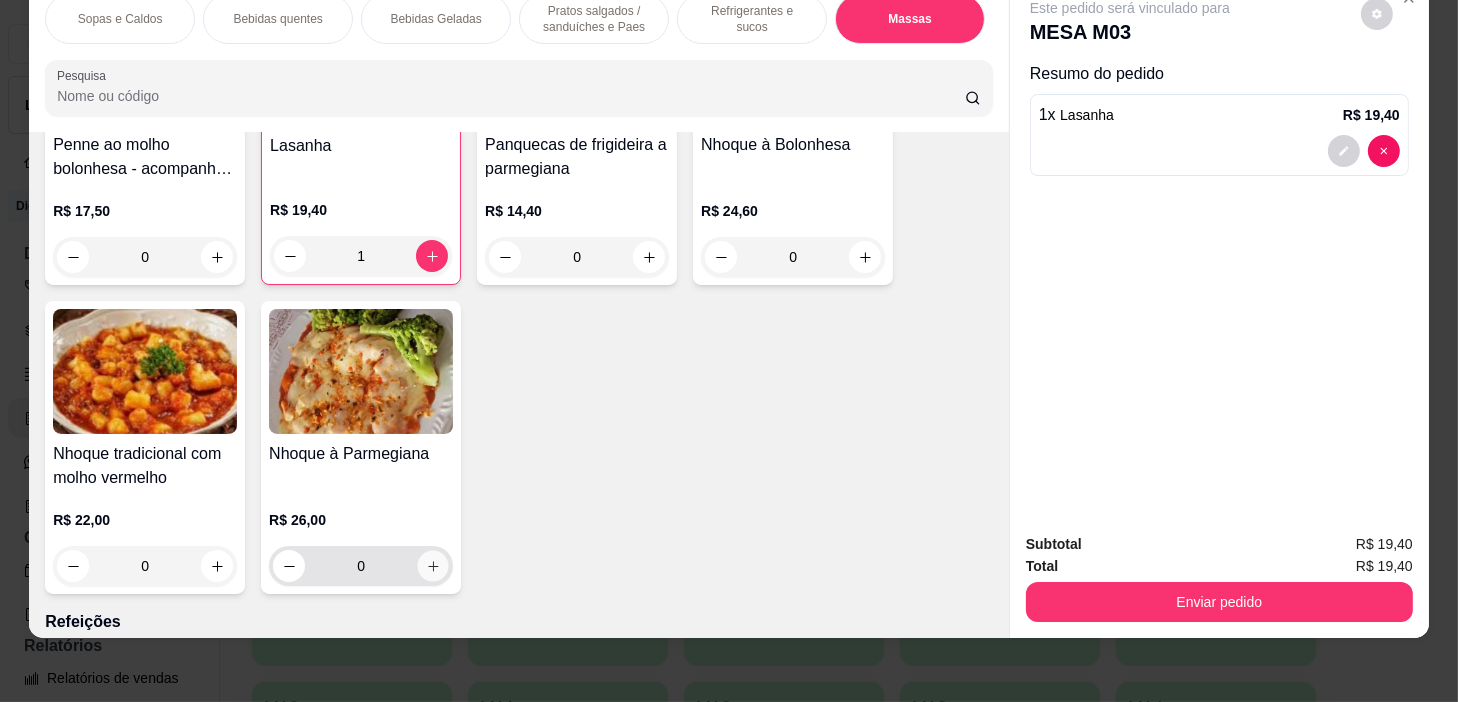 click at bounding box center [433, 566] 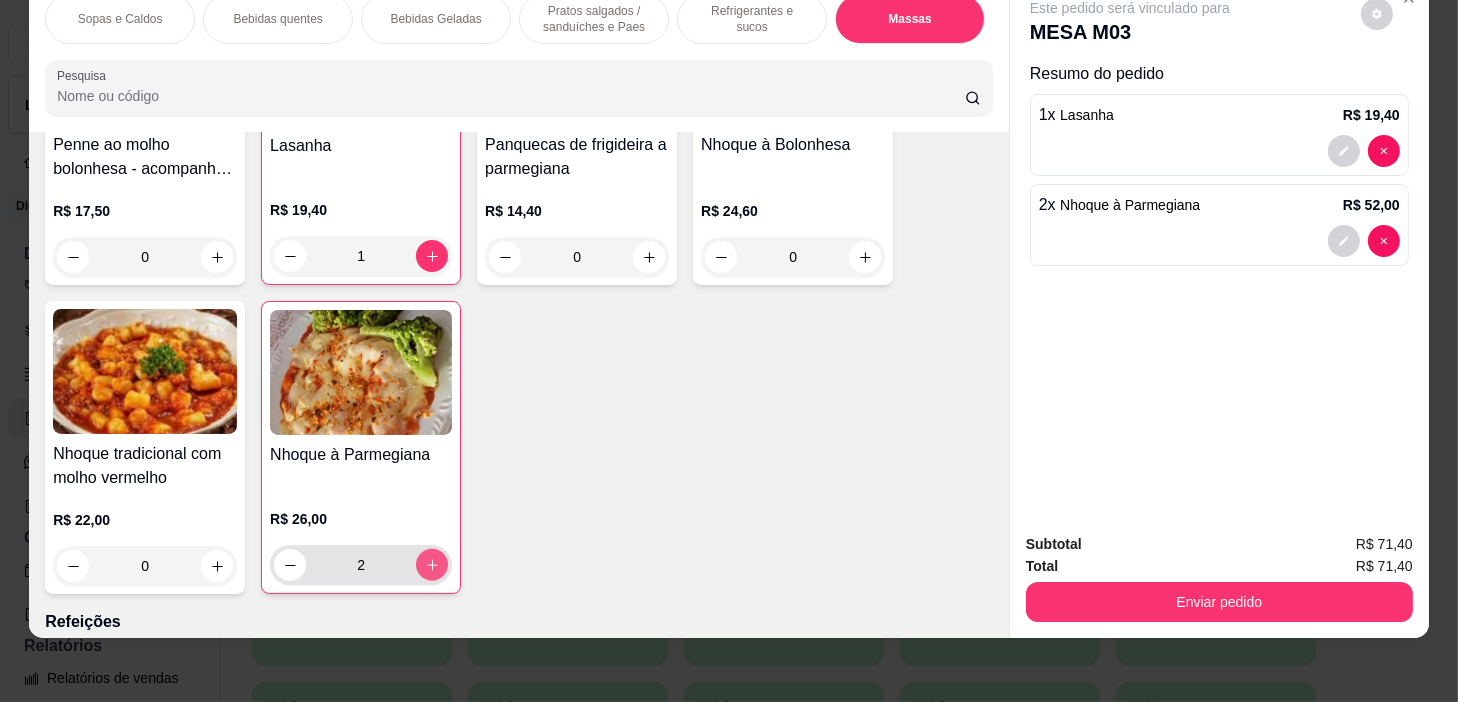 click at bounding box center [432, 565] 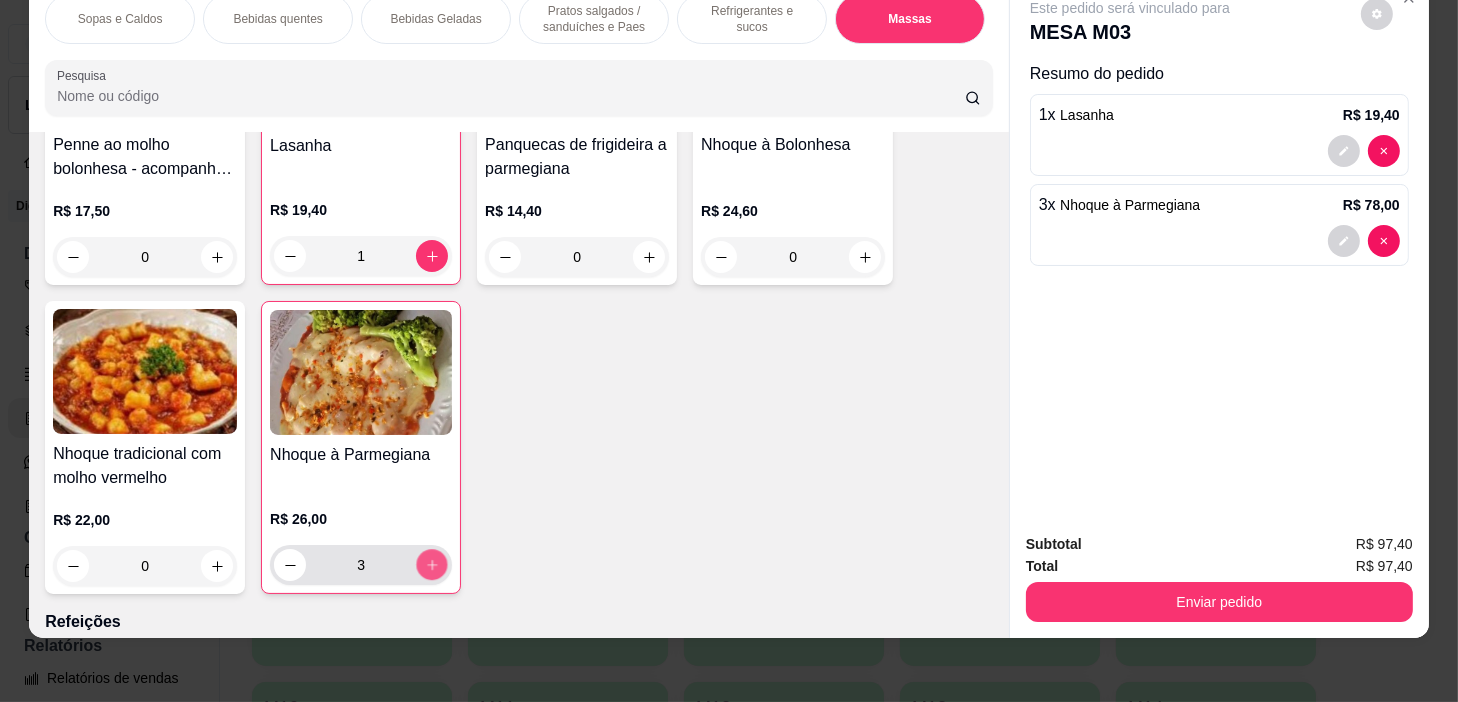 click at bounding box center [432, 565] 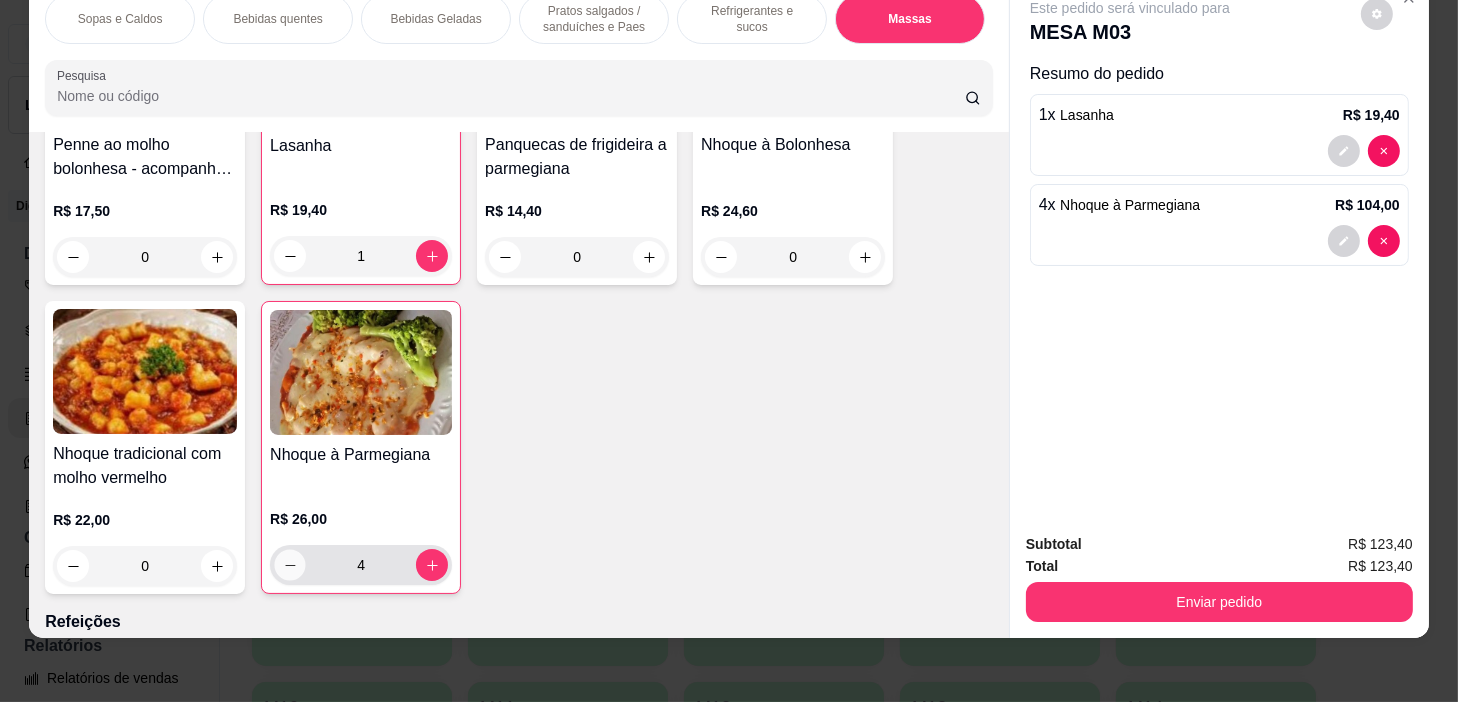 click 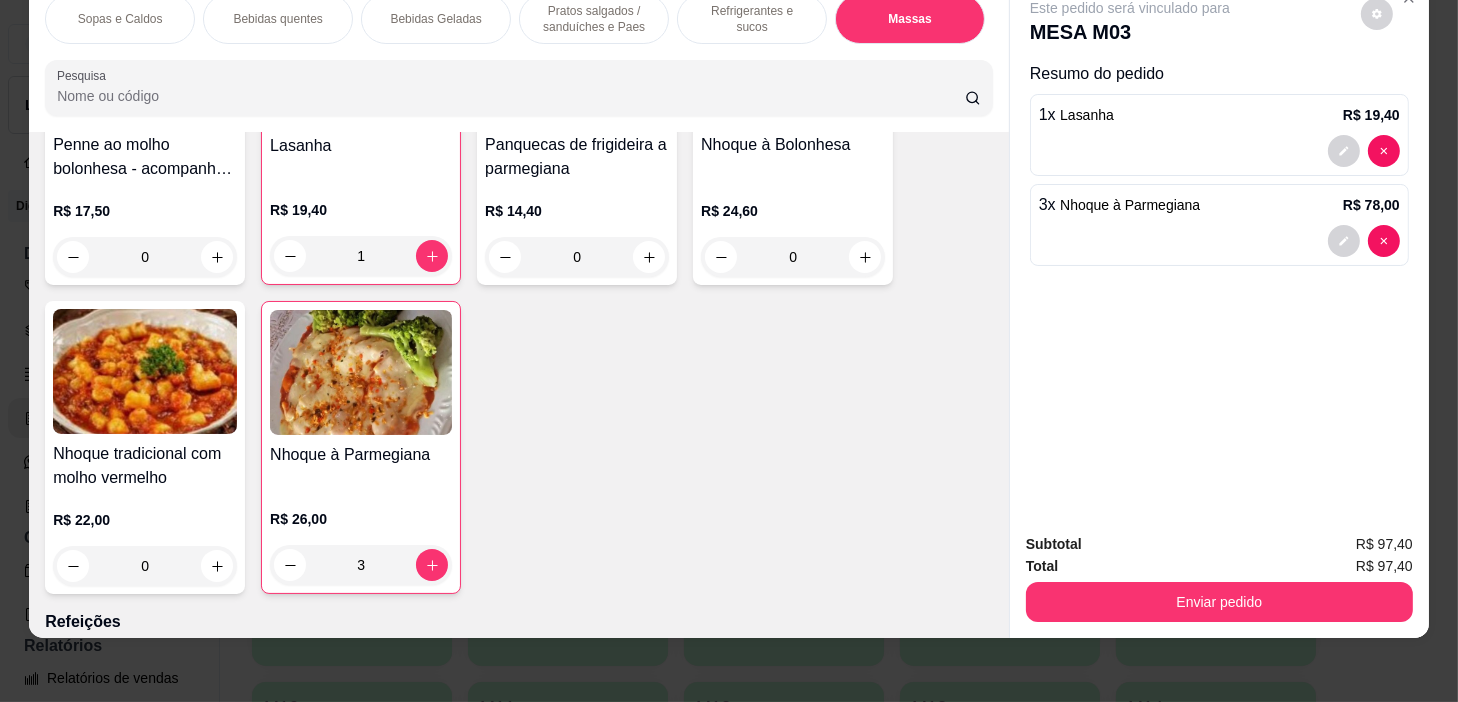 click on "Refrigerantes e sucos" at bounding box center [752, 19] 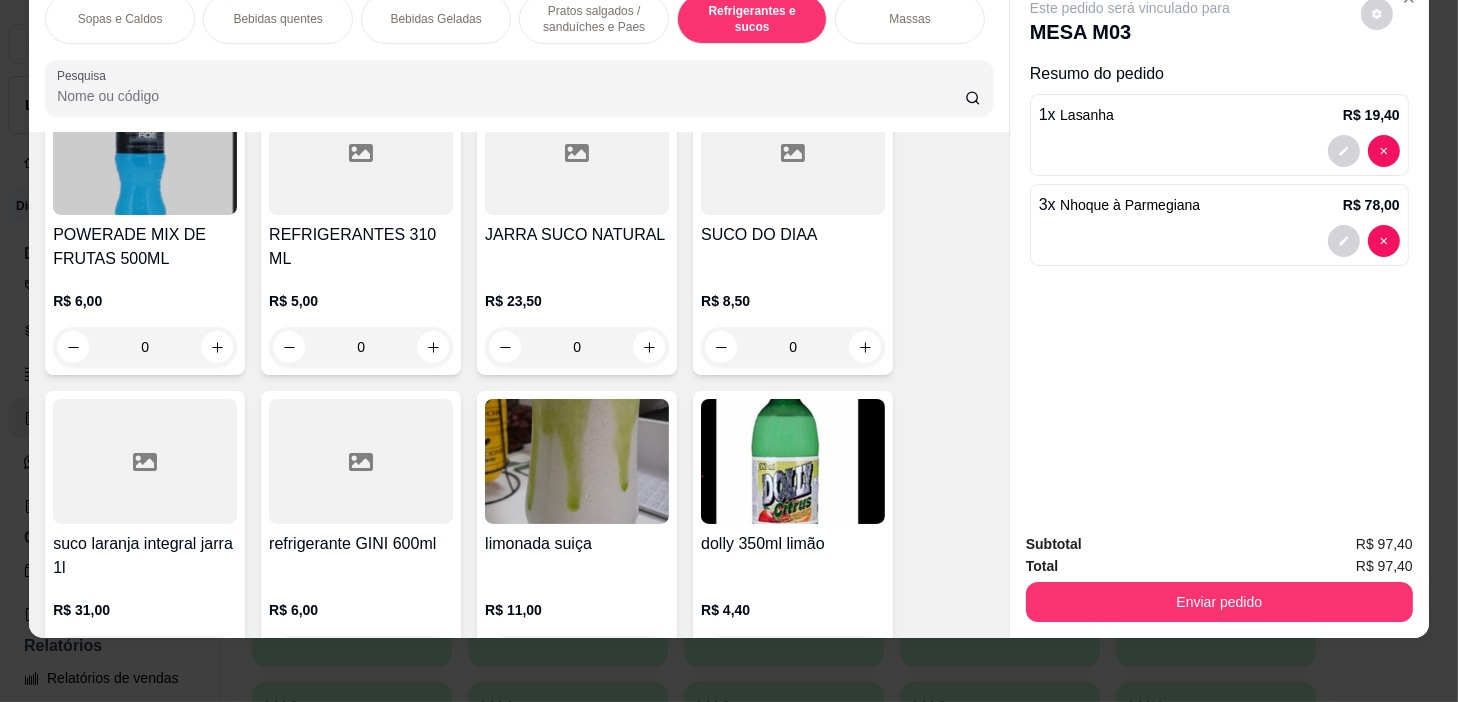 scroll, scrollTop: 10270, scrollLeft: 0, axis: vertical 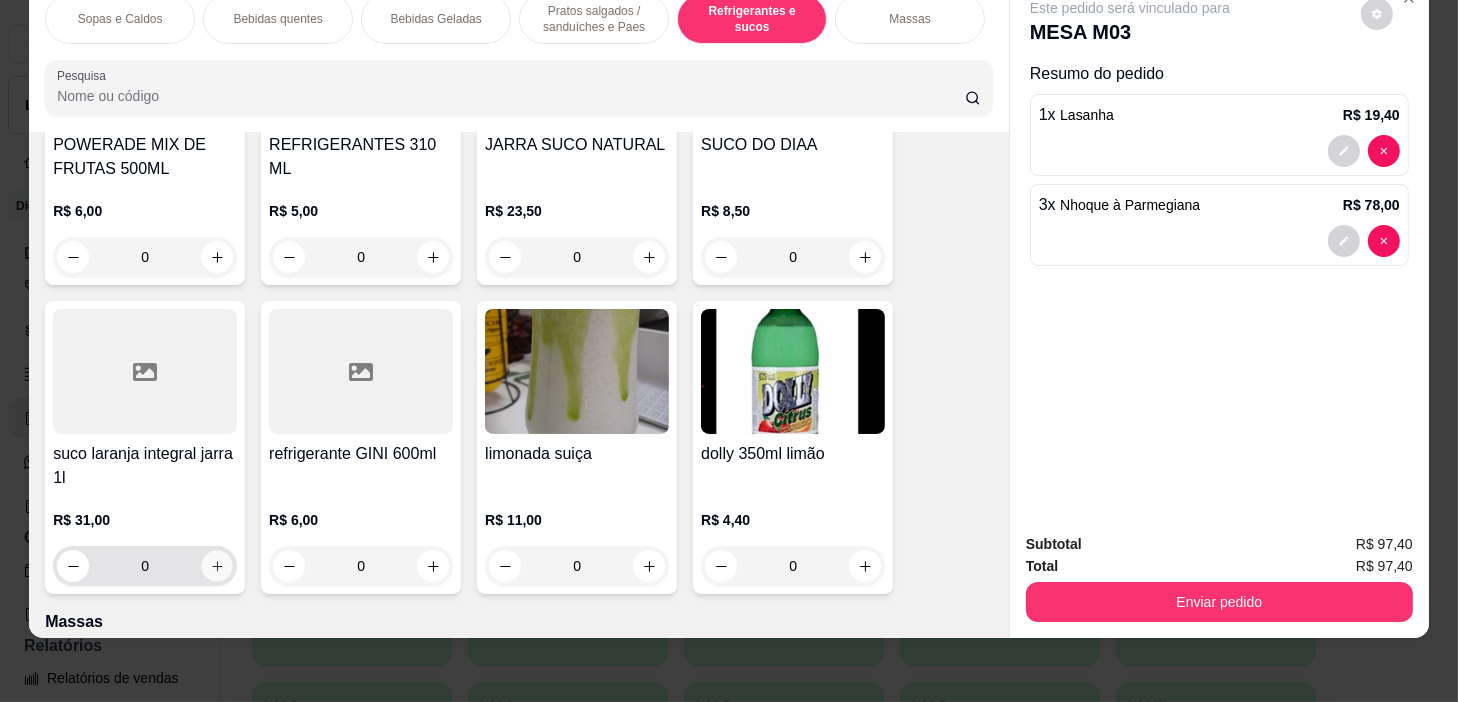click at bounding box center [217, 566] 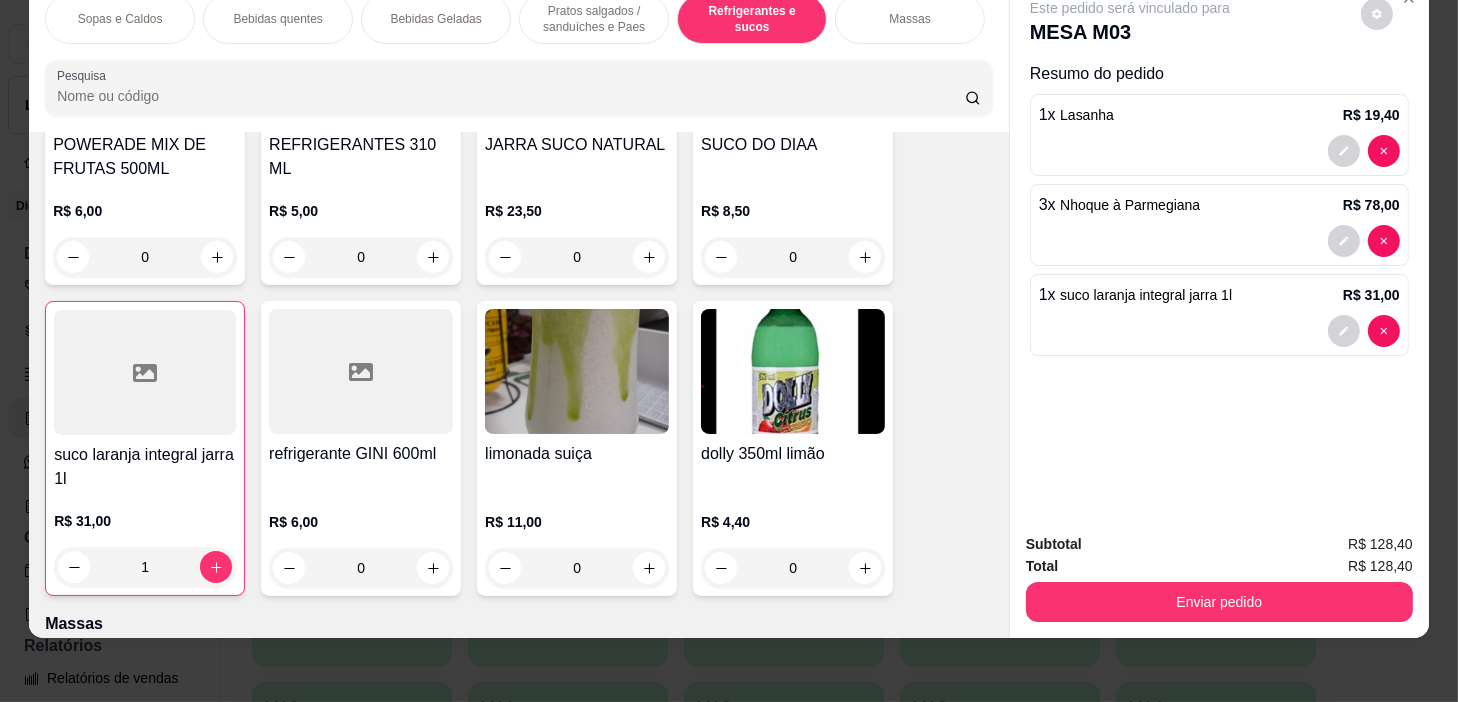 scroll, scrollTop: 10180, scrollLeft: 0, axis: vertical 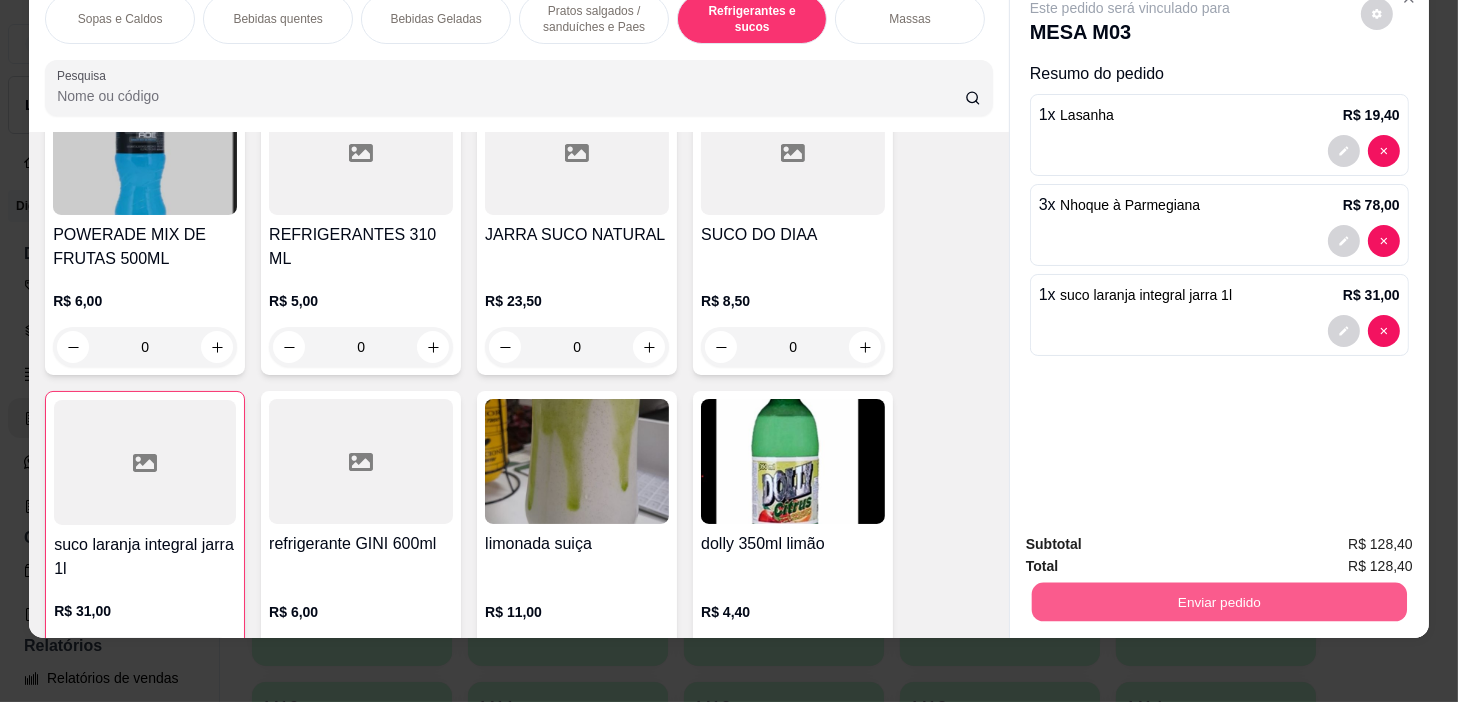 click on "Enviar pedido" at bounding box center [1219, 602] 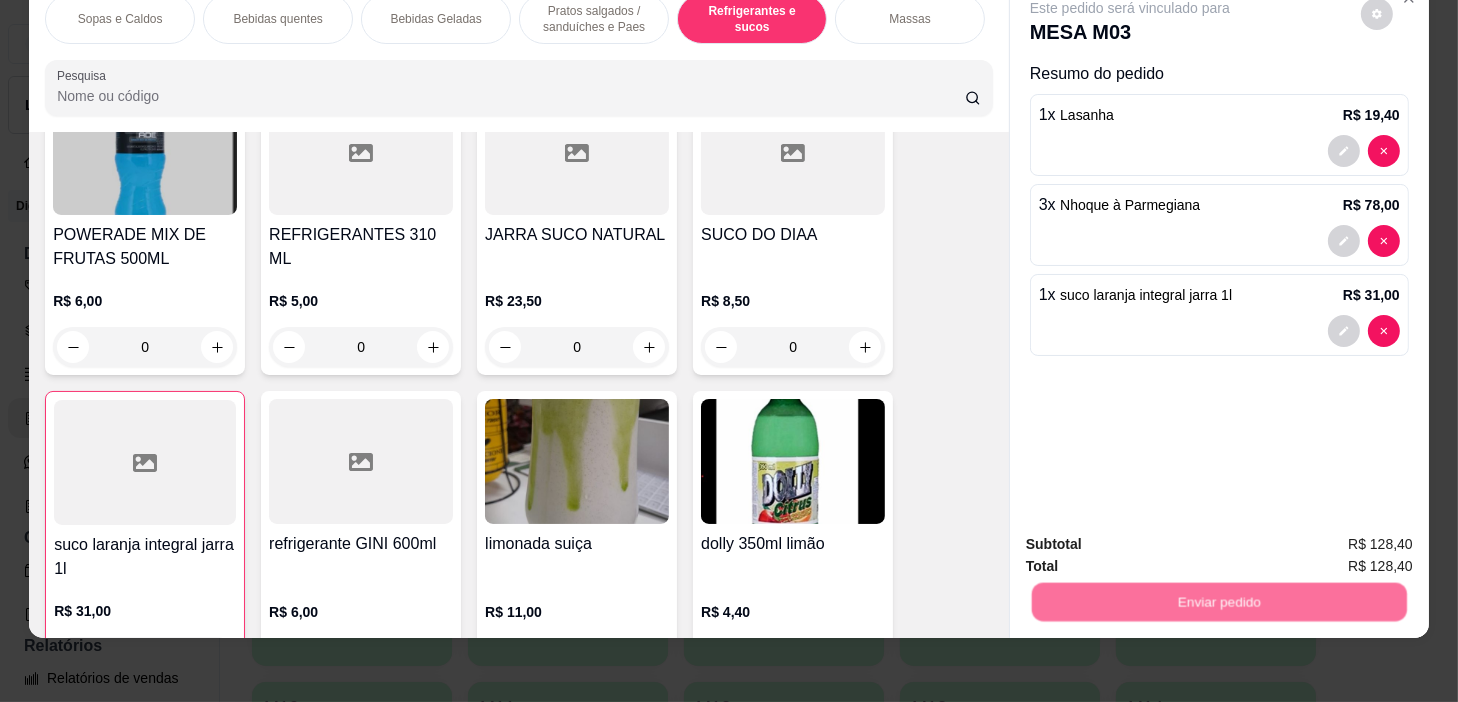 click on "Não registrar e enviar pedido" at bounding box center (1154, 538) 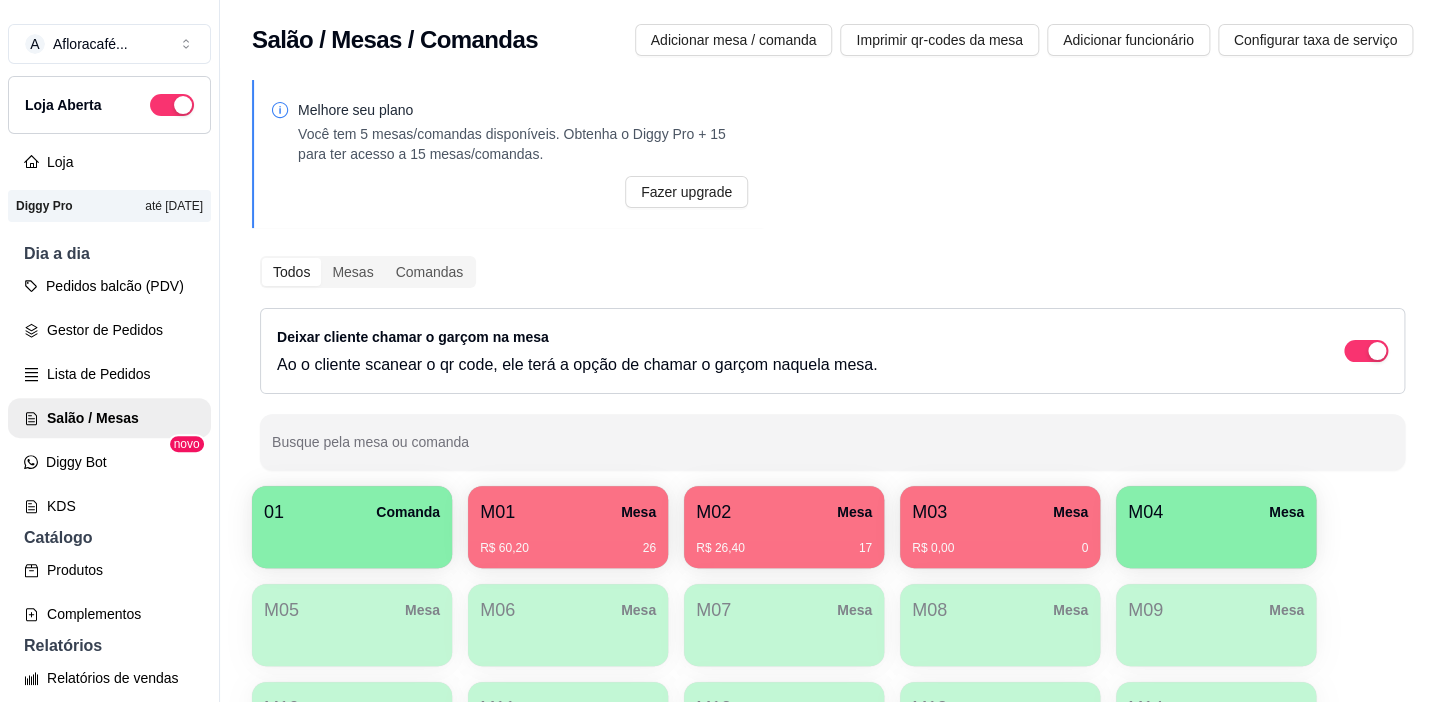 type 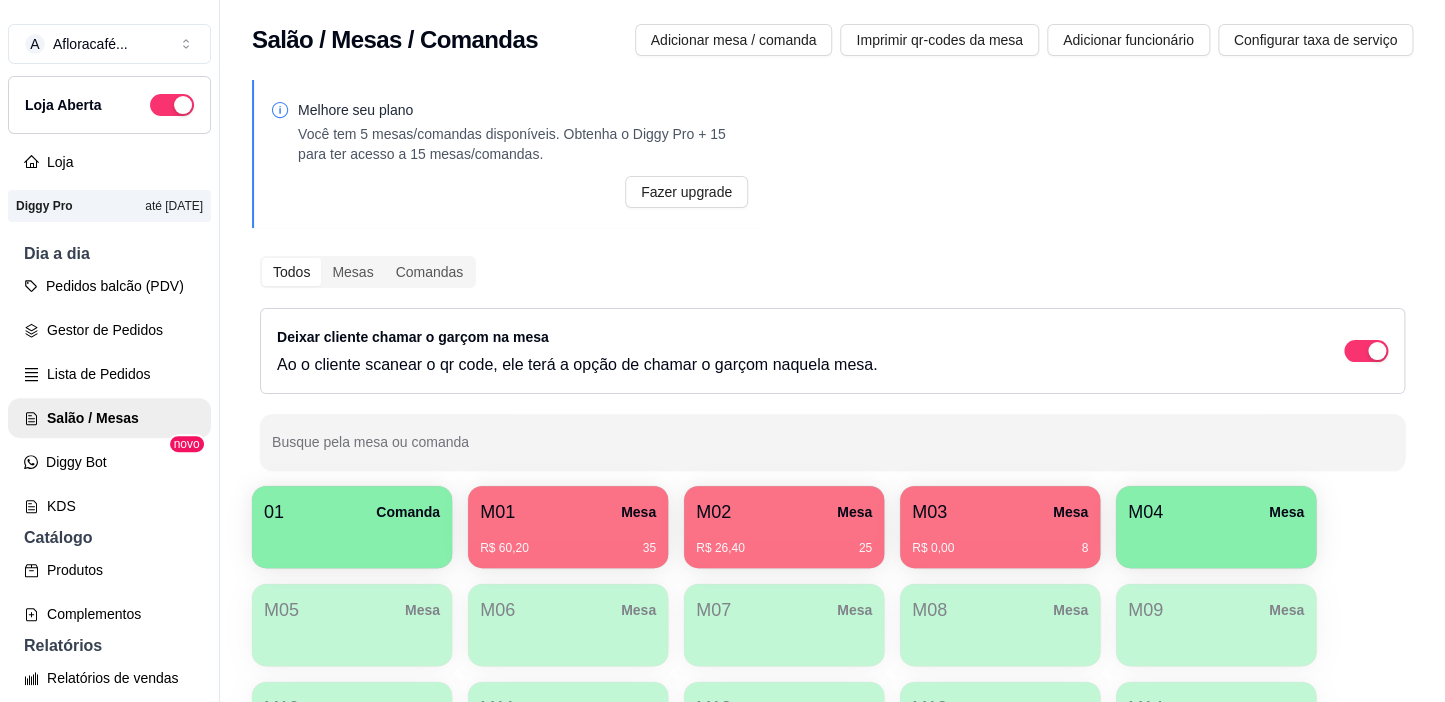 click on "R$ 26,40 25" at bounding box center [784, 541] 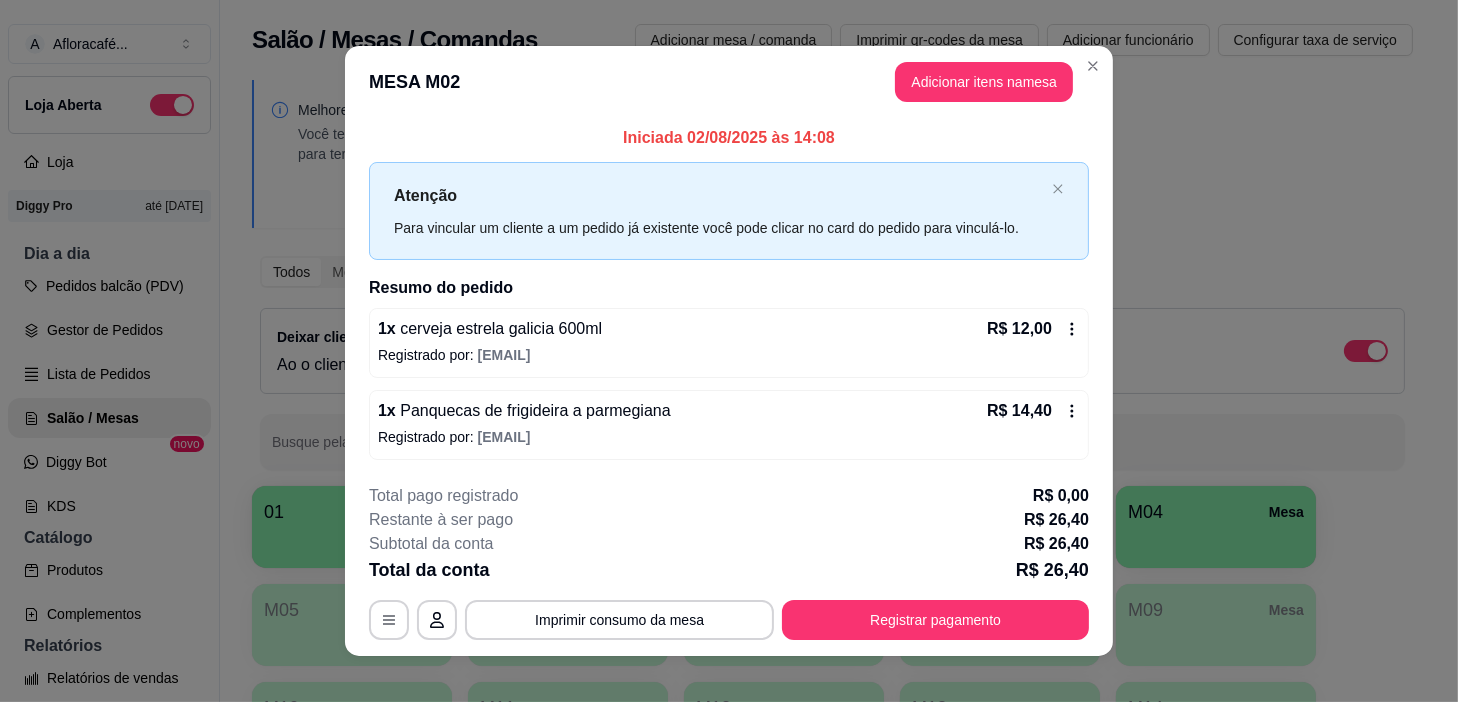 drag, startPoint x: 627, startPoint y: 423, endPoint x: 639, endPoint y: 420, distance: 12.369317 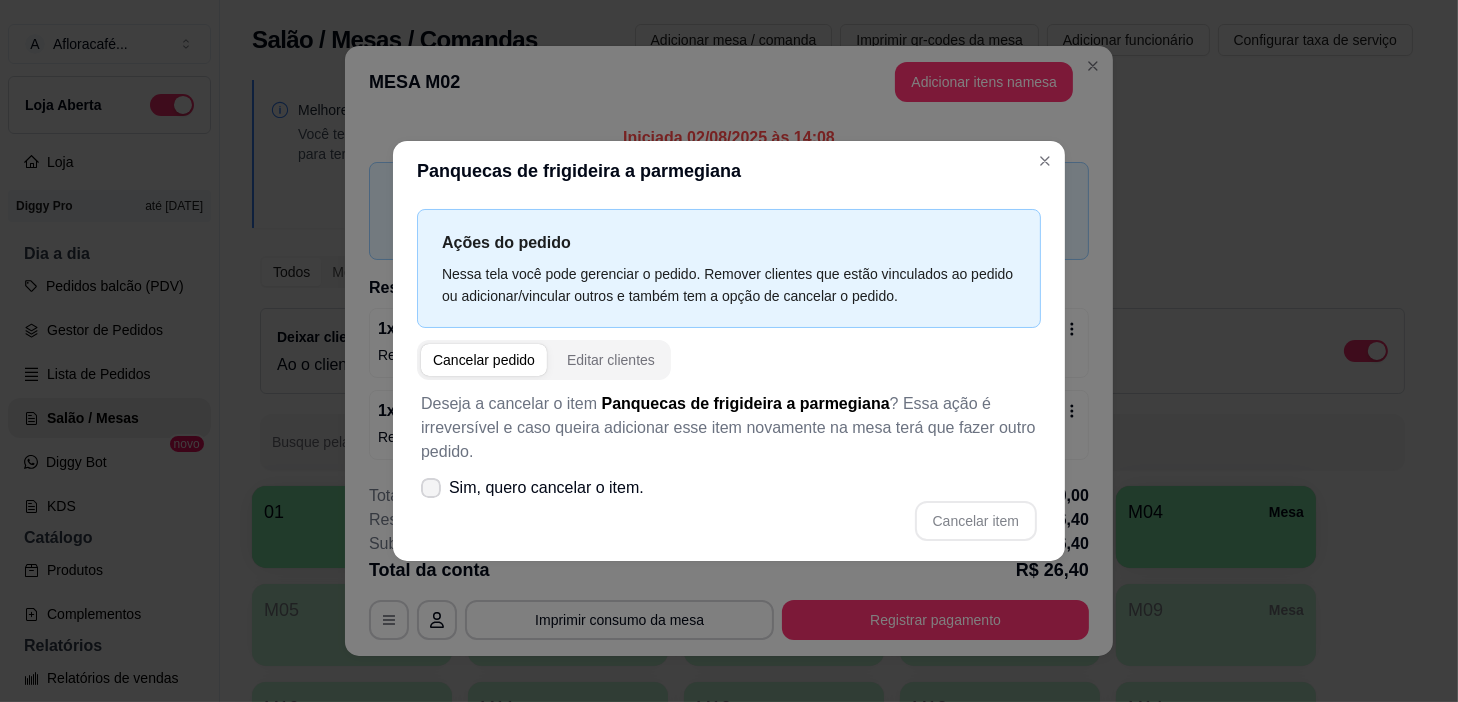 click on "Sim, quero cancelar o item." at bounding box center (546, 488) 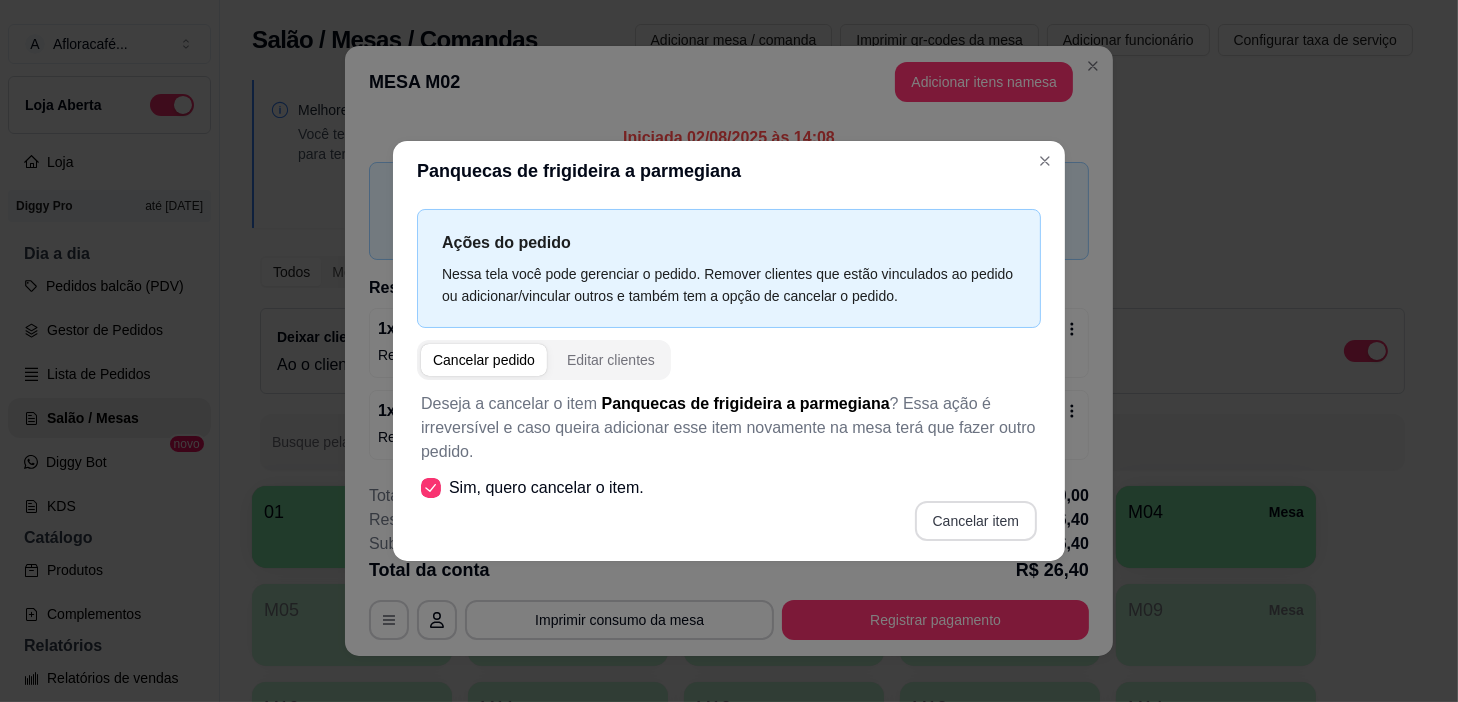 click on "Cancelar item" at bounding box center (976, 521) 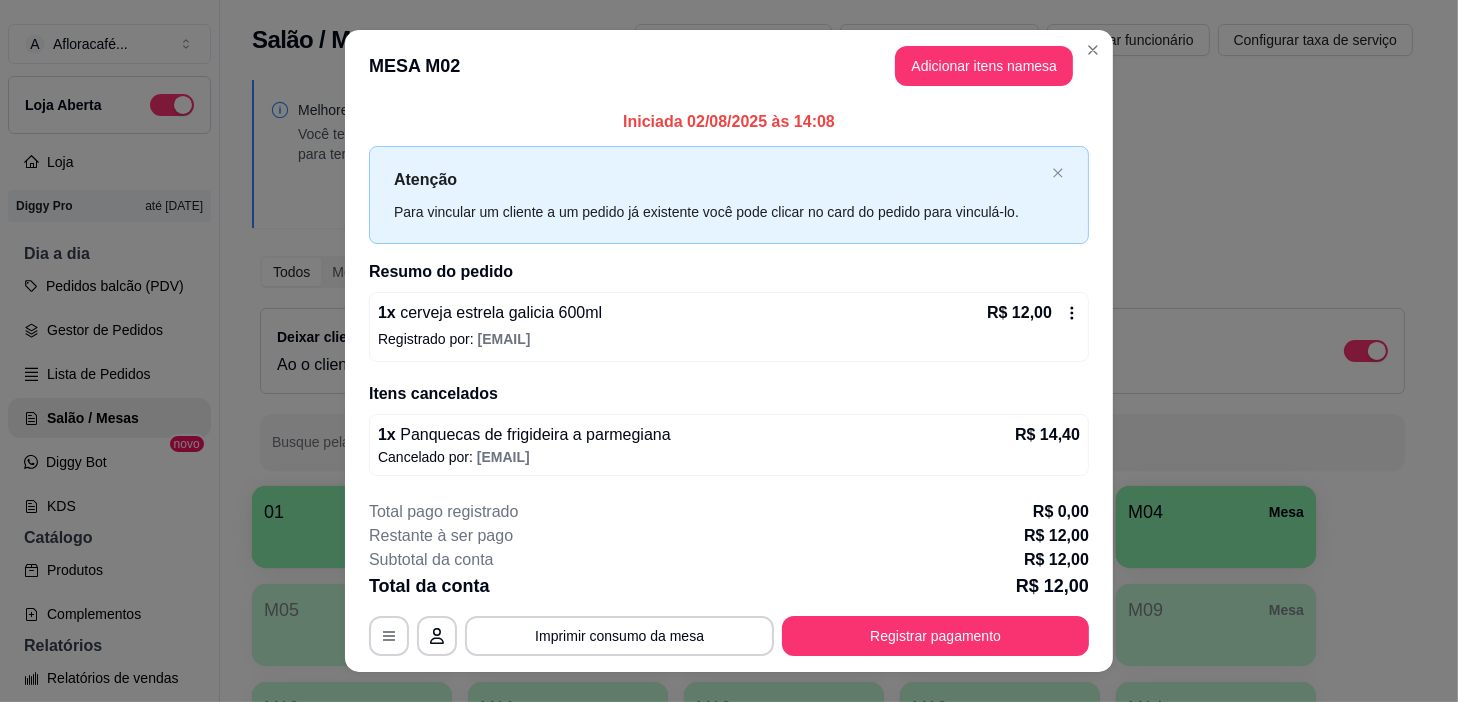 drag, startPoint x: 990, startPoint y: 35, endPoint x: 978, endPoint y: 36, distance: 12.0415945 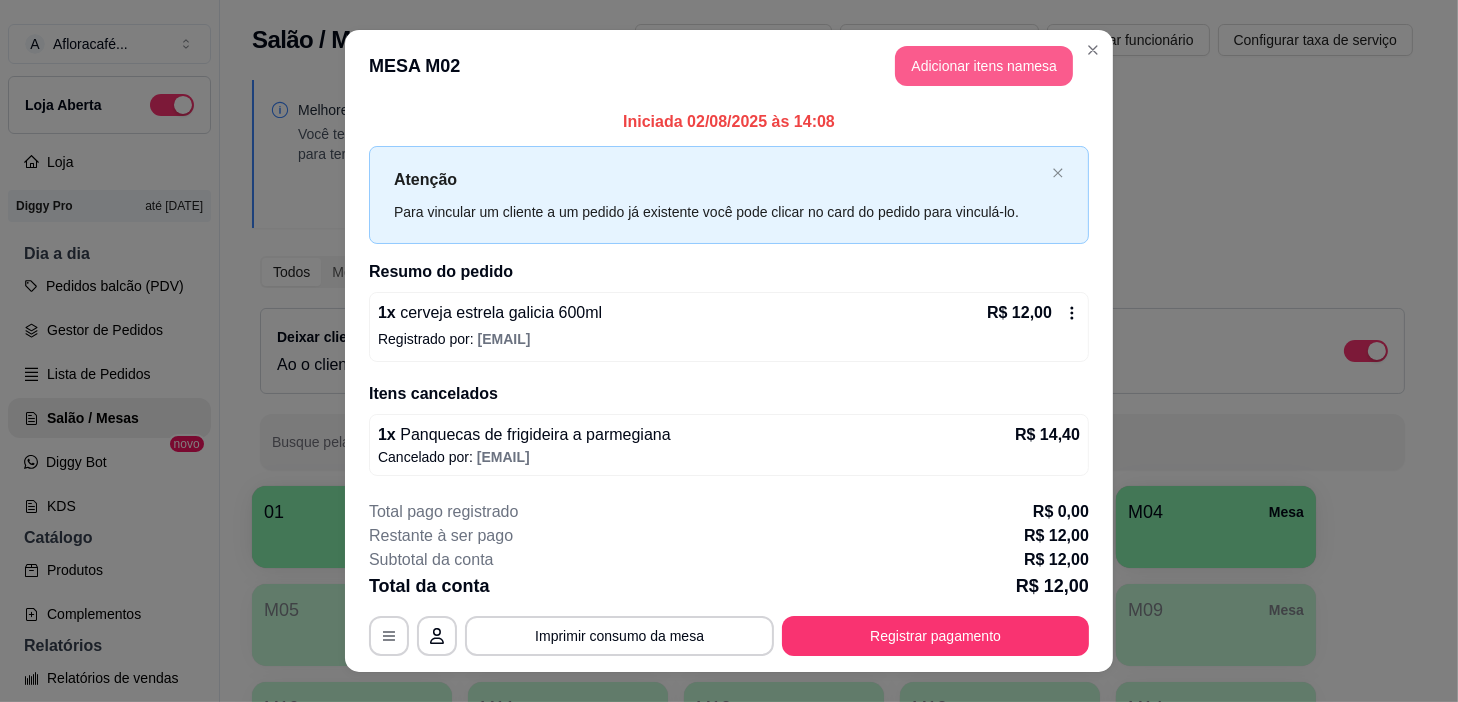 click on "Adicionar itens na  mesa" at bounding box center [984, 66] 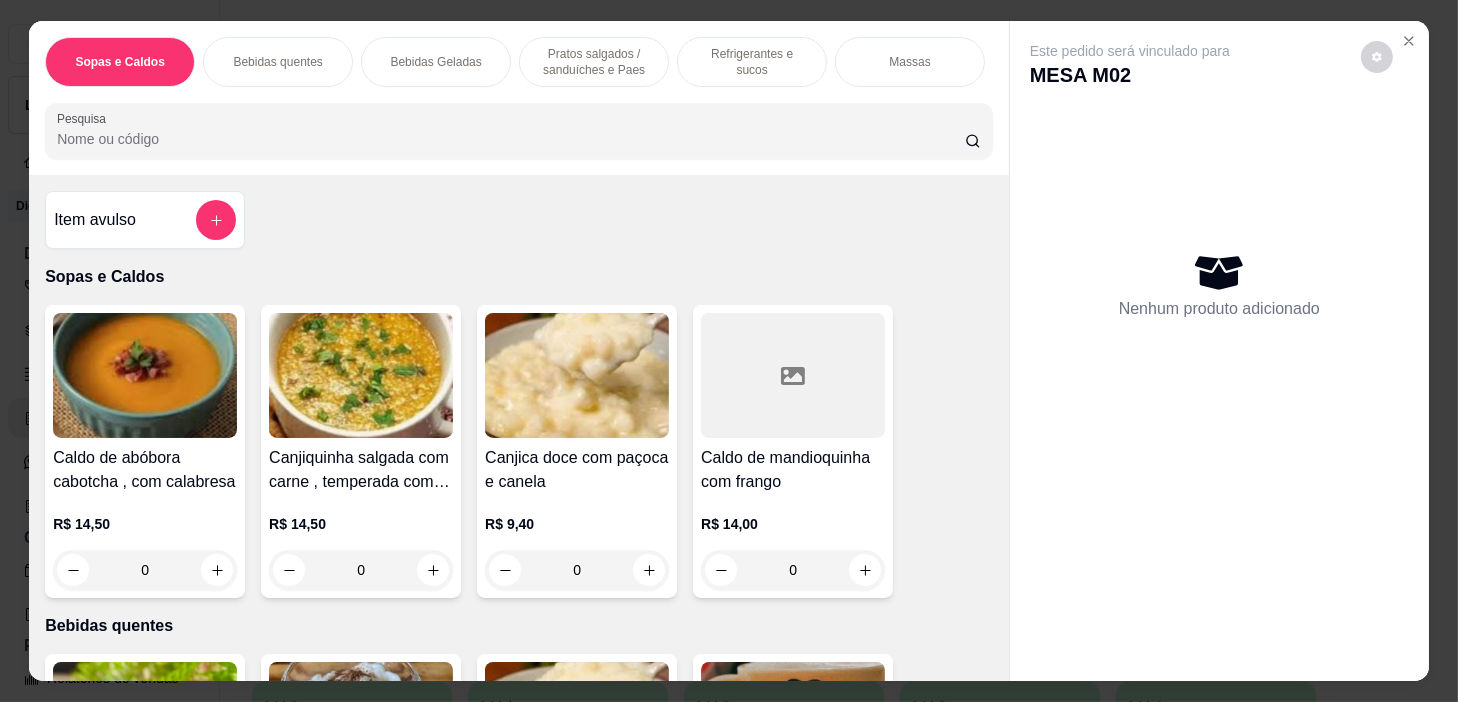 click on "Bebidas Geladas" at bounding box center (436, 62) 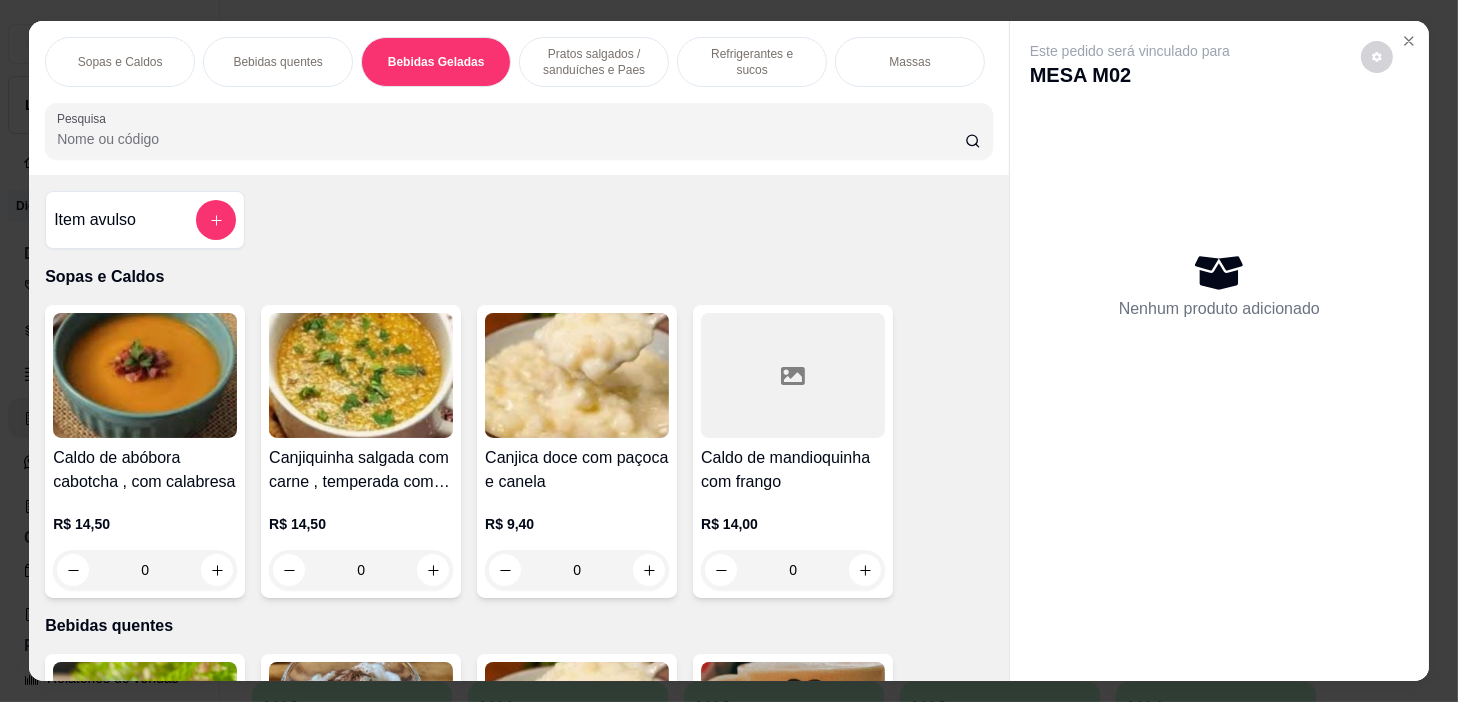 scroll, scrollTop: 2950, scrollLeft: 0, axis: vertical 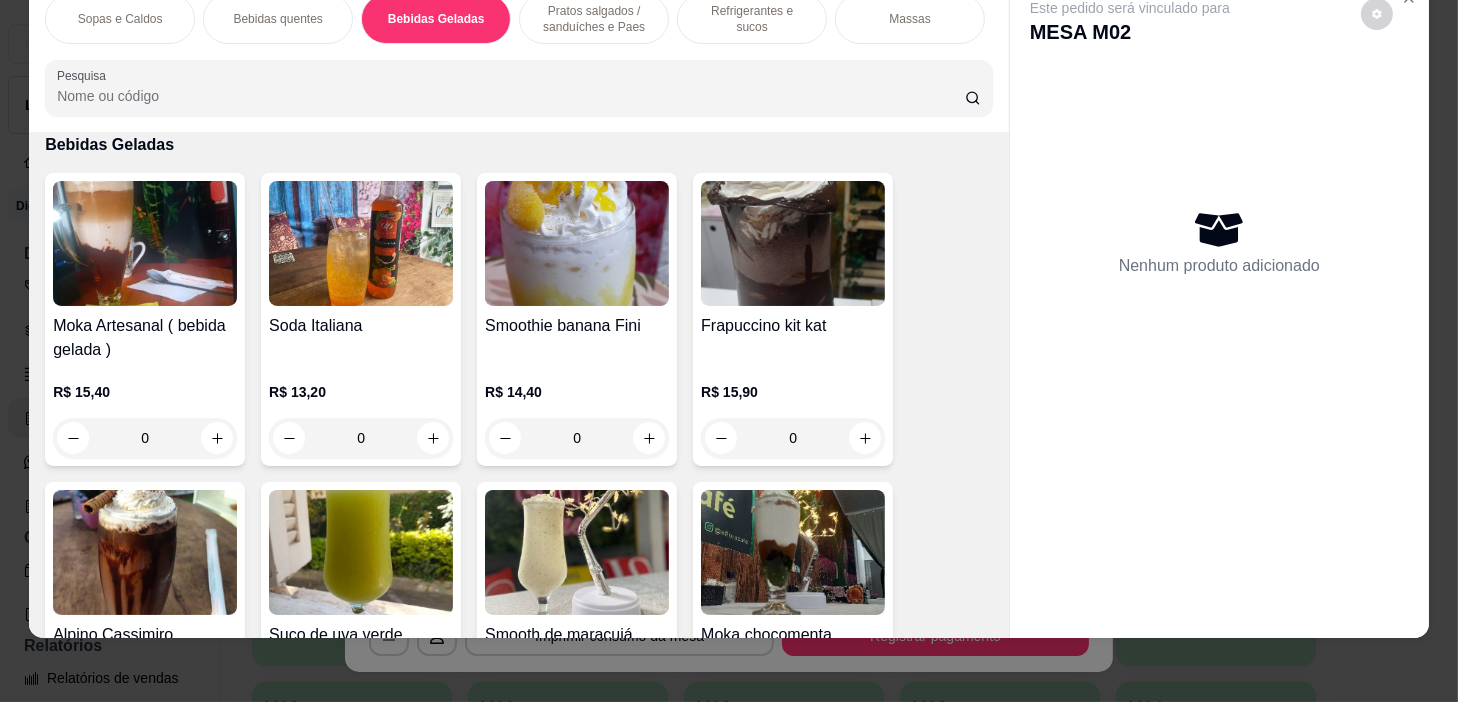 click on "Refrigerantes e sucos" at bounding box center (752, 19) 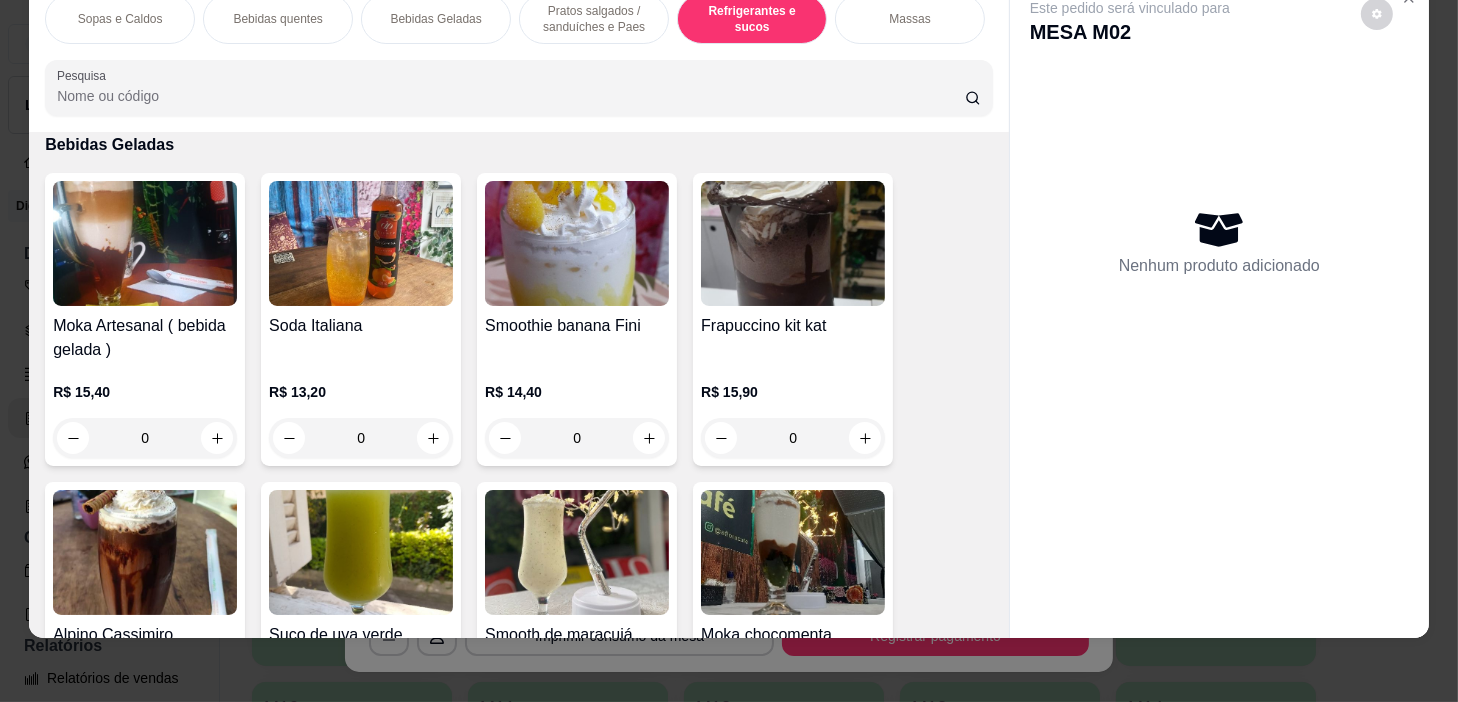 scroll, scrollTop: 8543, scrollLeft: 0, axis: vertical 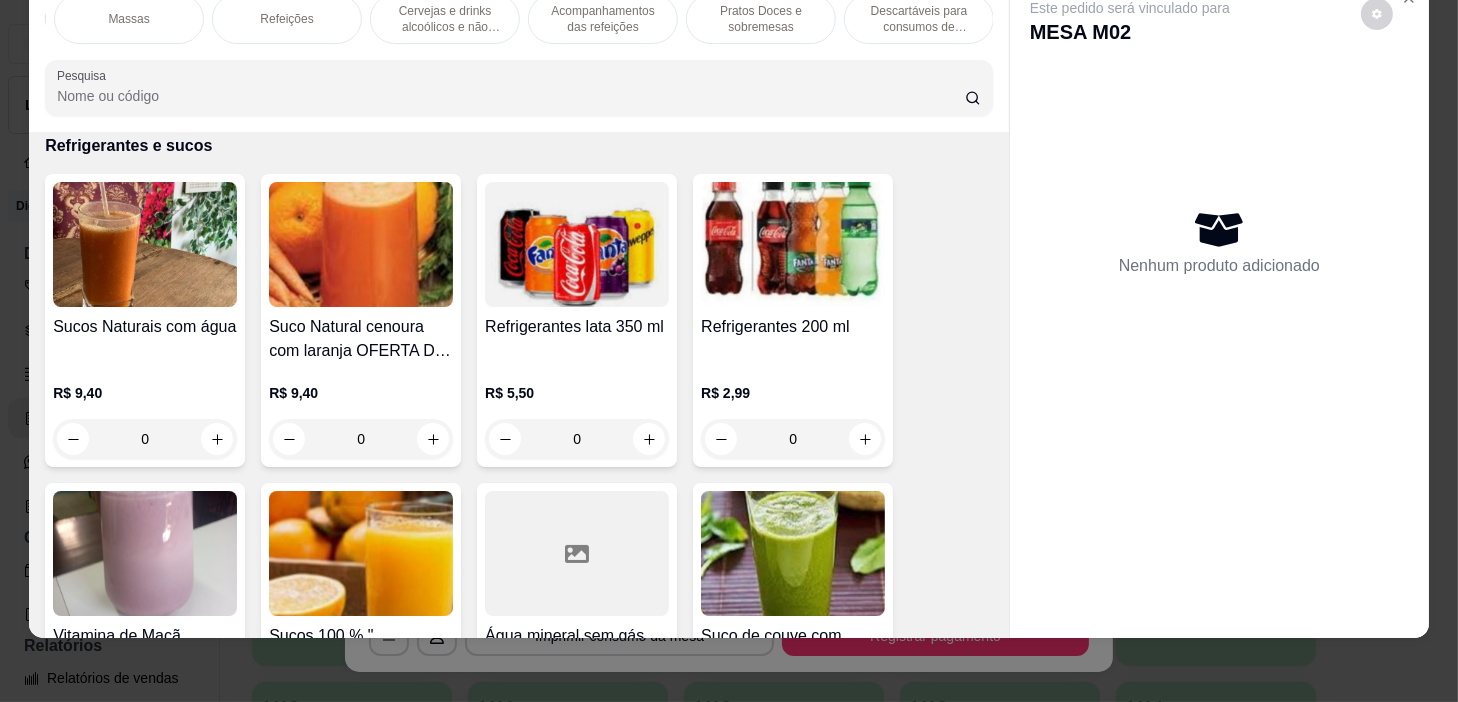 drag, startPoint x: 320, startPoint y: 10, endPoint x: 425, endPoint y: 277, distance: 286.90417 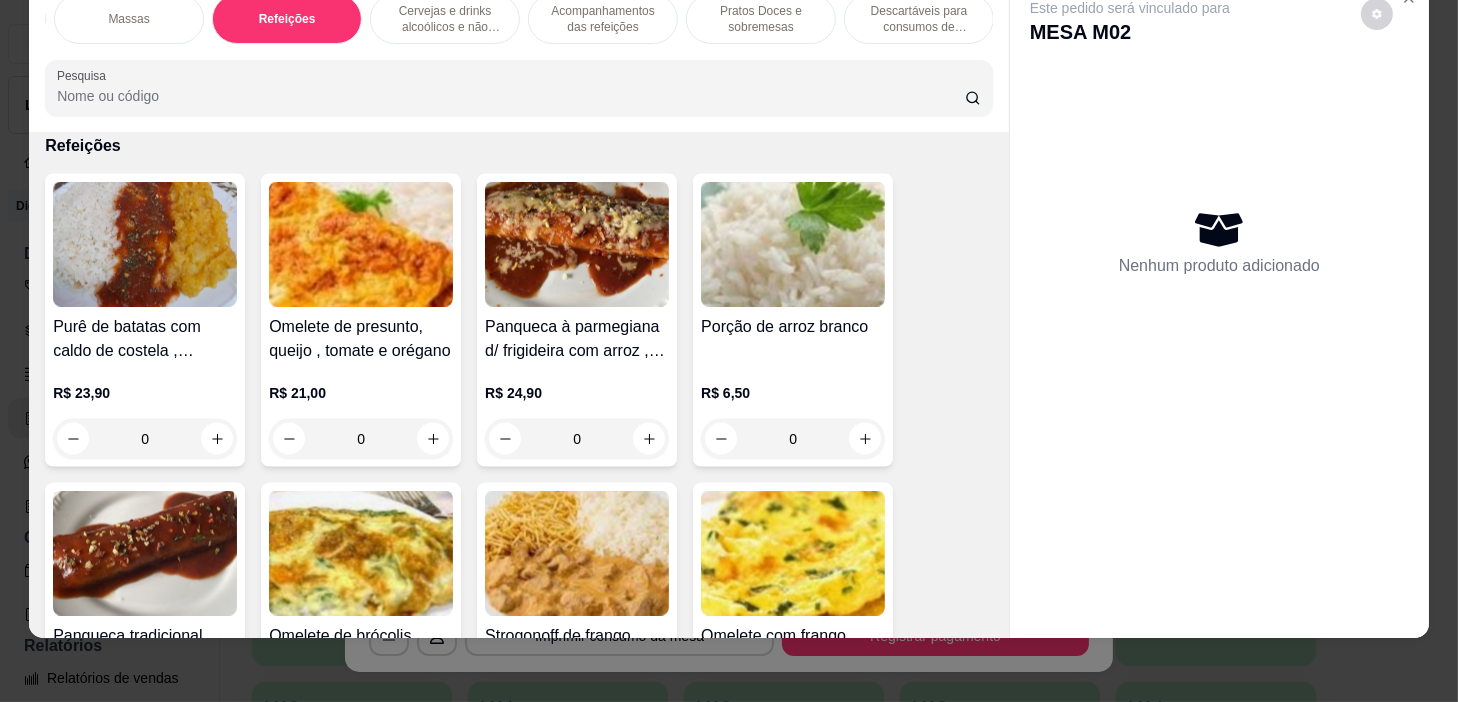 scroll, scrollTop: 11586, scrollLeft: 0, axis: vertical 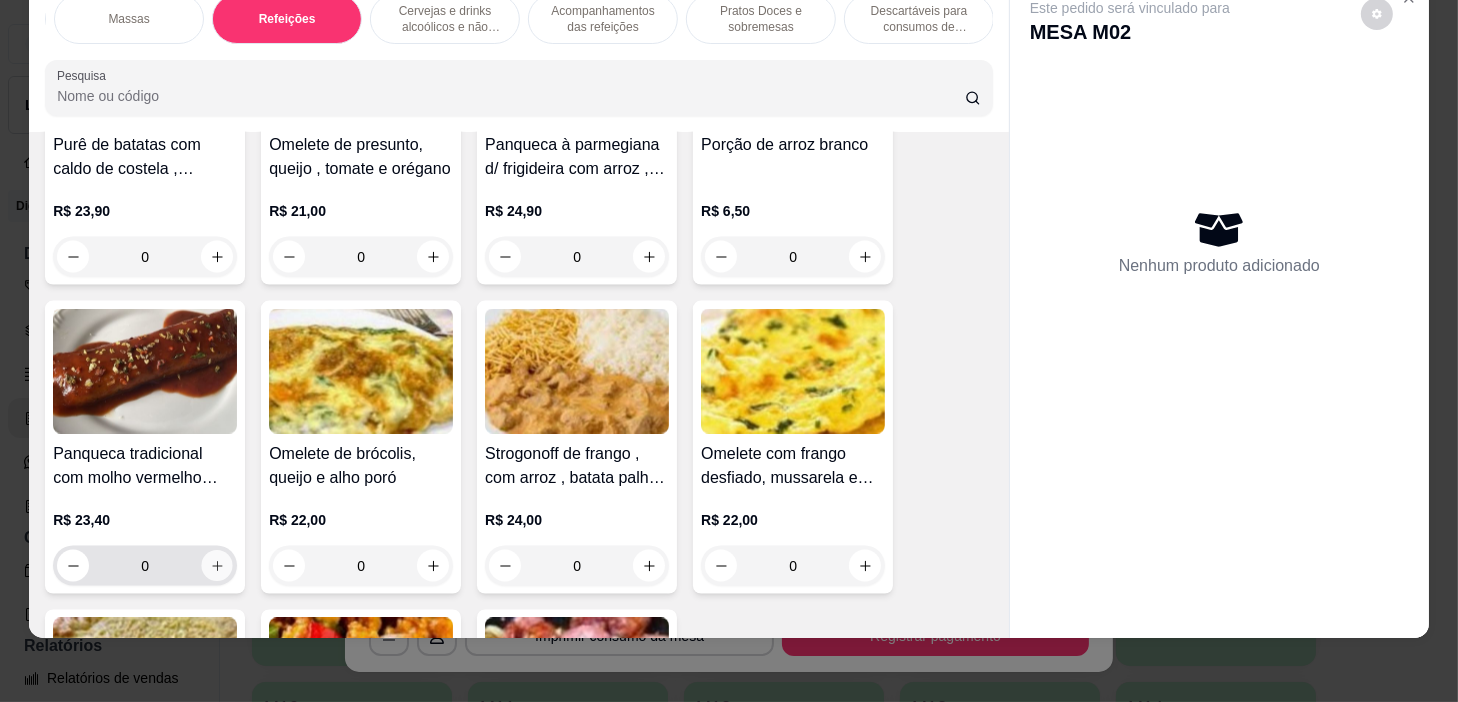 click at bounding box center [217, 566] 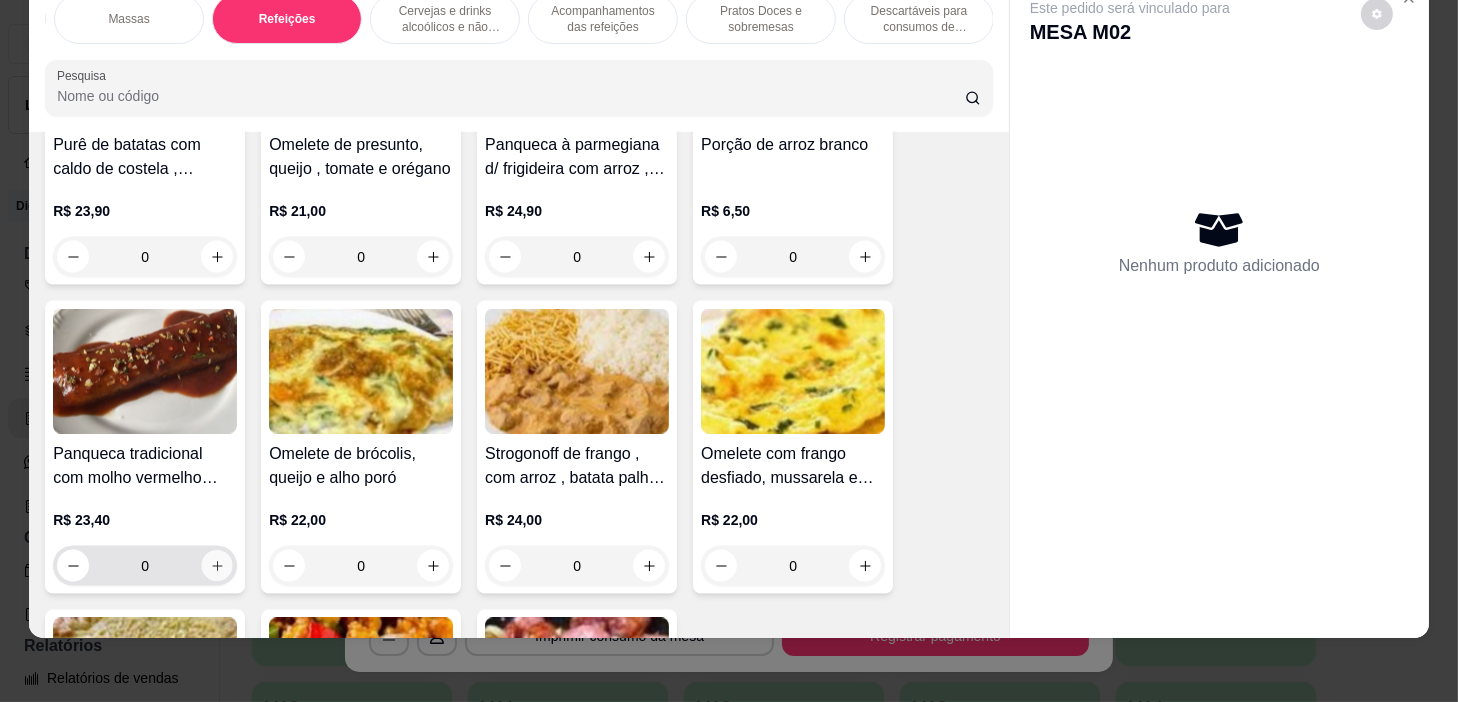 type on "1" 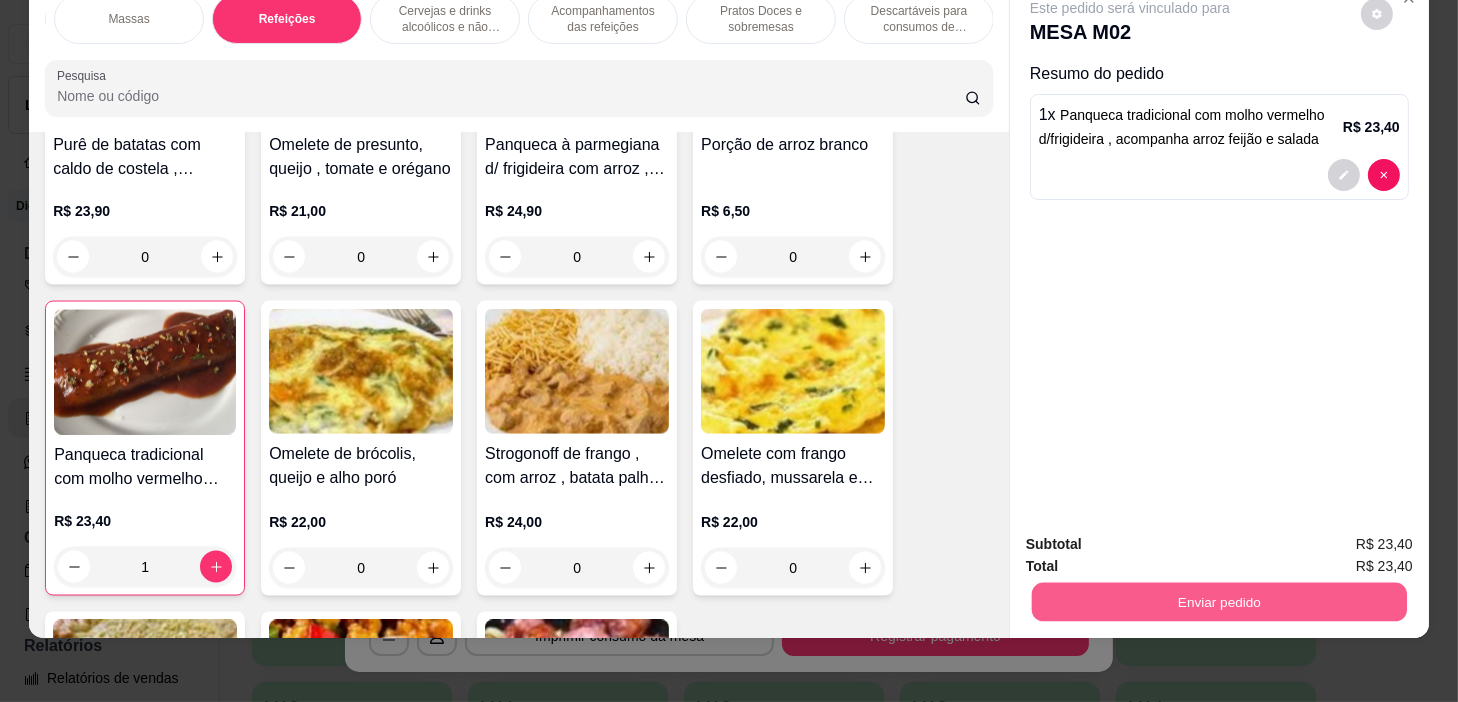 click on "Enviar pedido" at bounding box center [1219, 602] 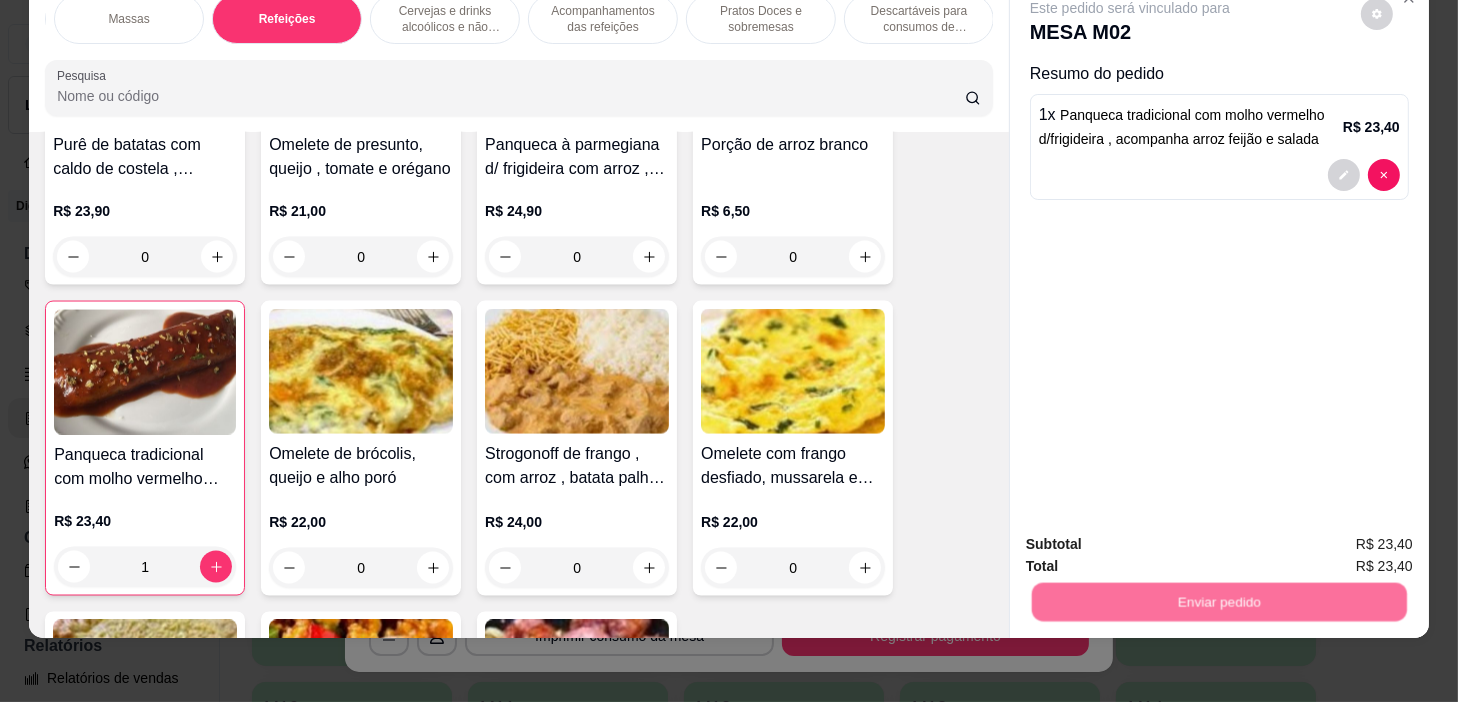click on "Não registrar e enviar pedido" at bounding box center (1154, 538) 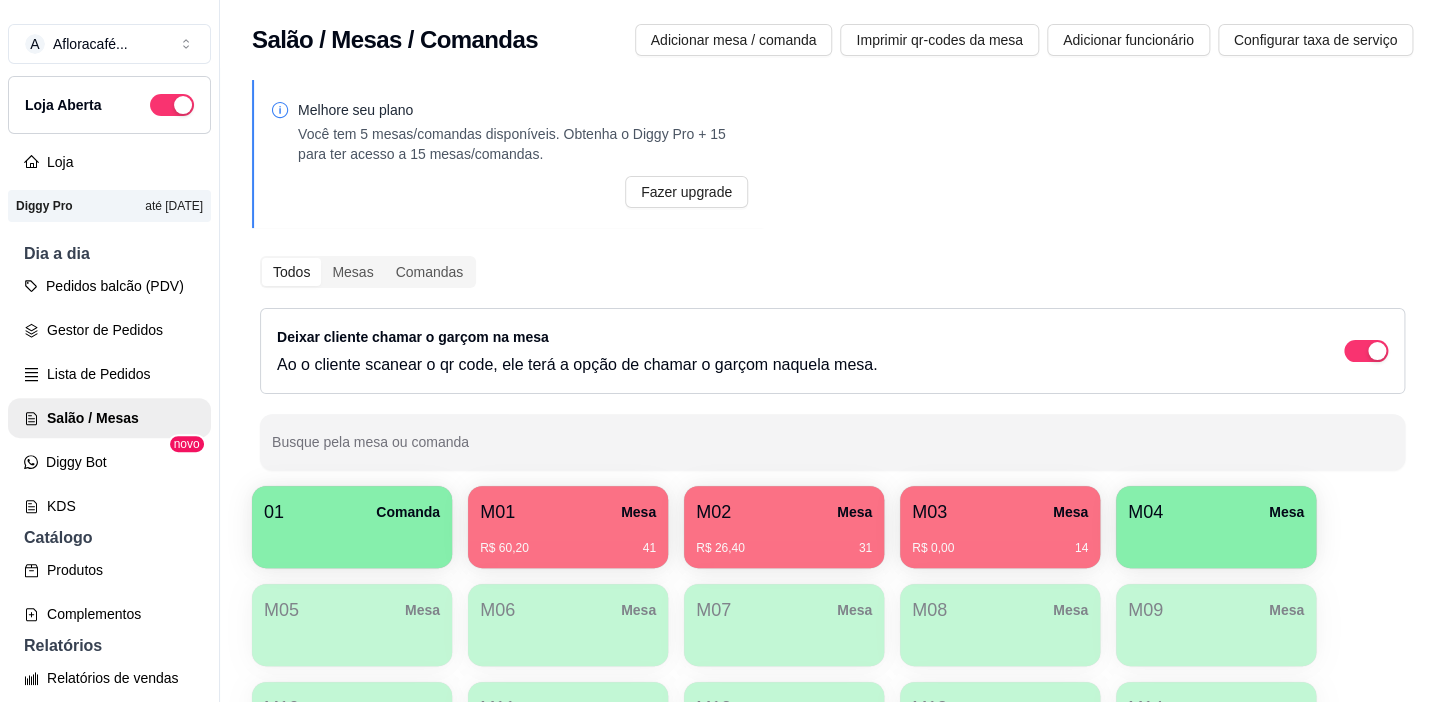 click on "R$ 0,00 14" at bounding box center [1000, 548] 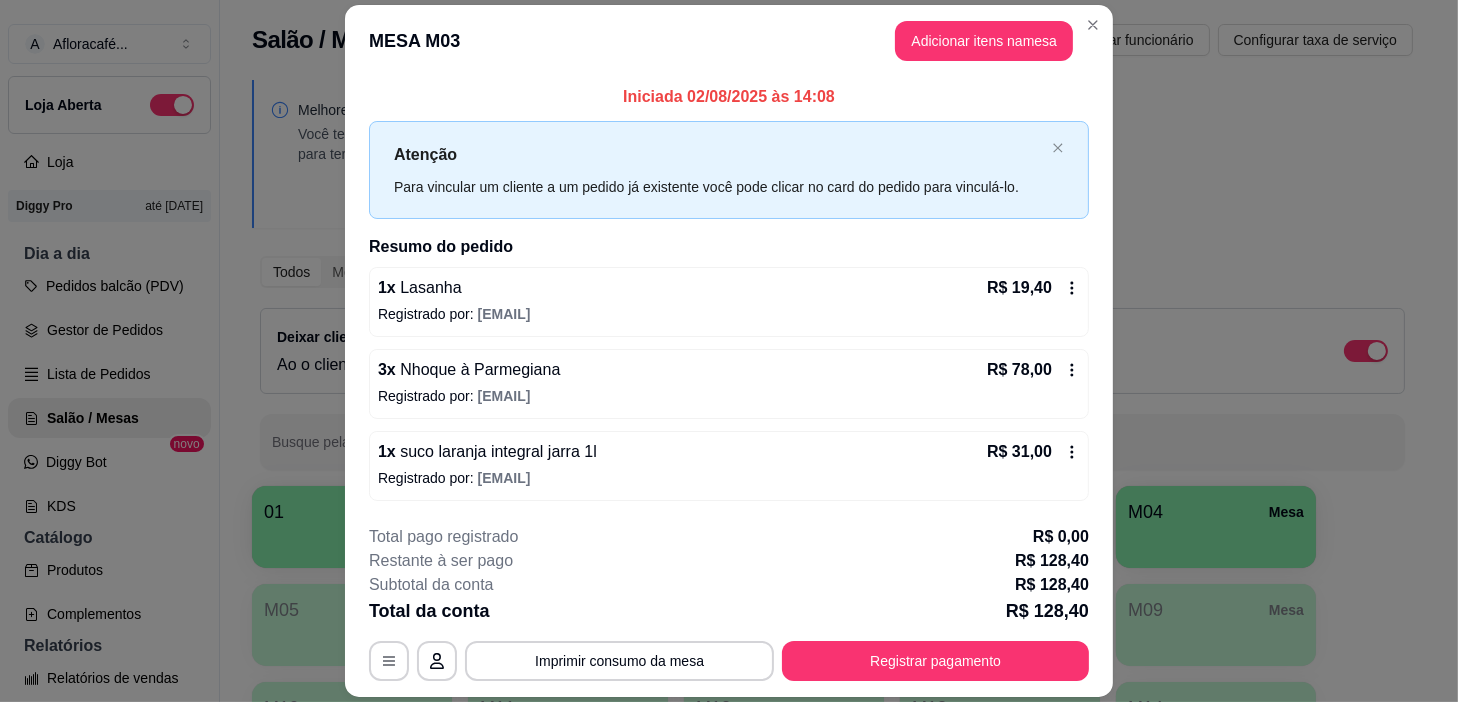 drag, startPoint x: 1105, startPoint y: 21, endPoint x: 1070, endPoint y: 72, distance: 61.854668 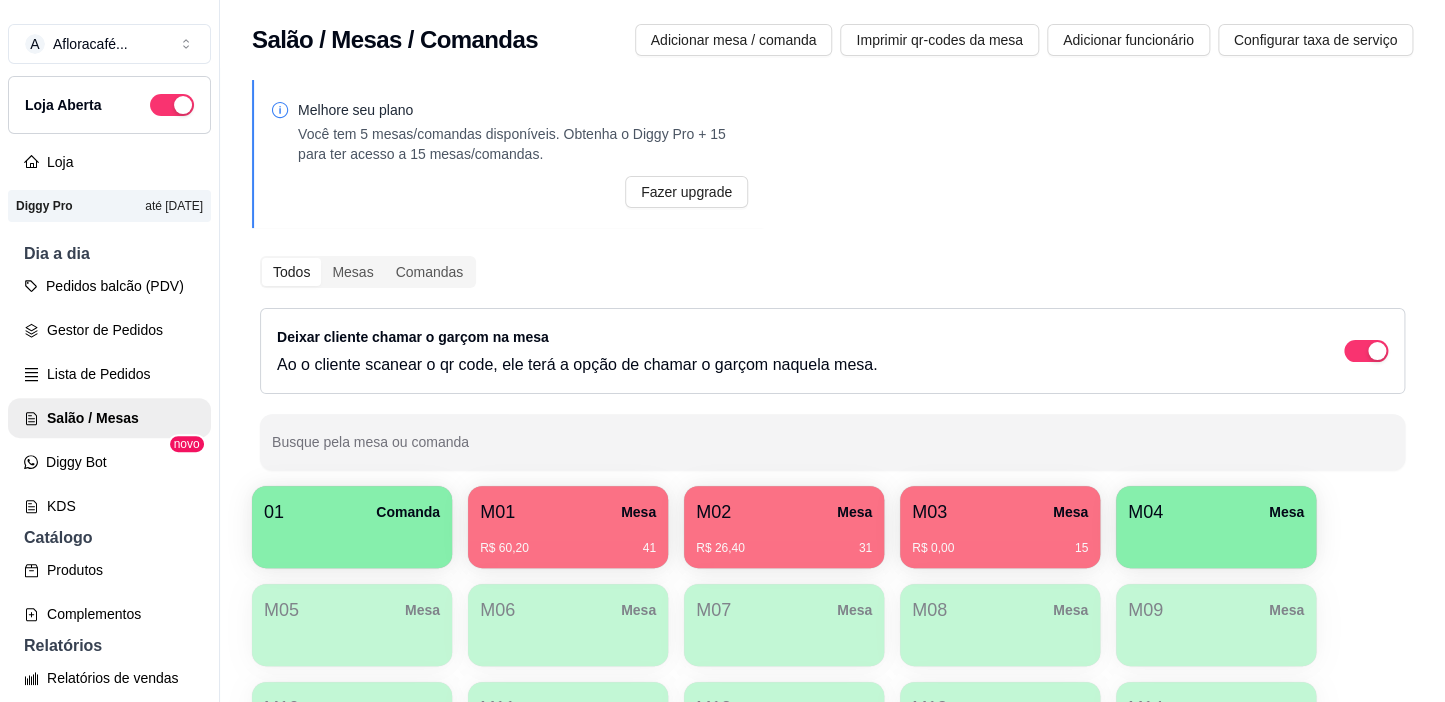 click on "M01 Mesa R$ 60,20 41" at bounding box center [568, 527] 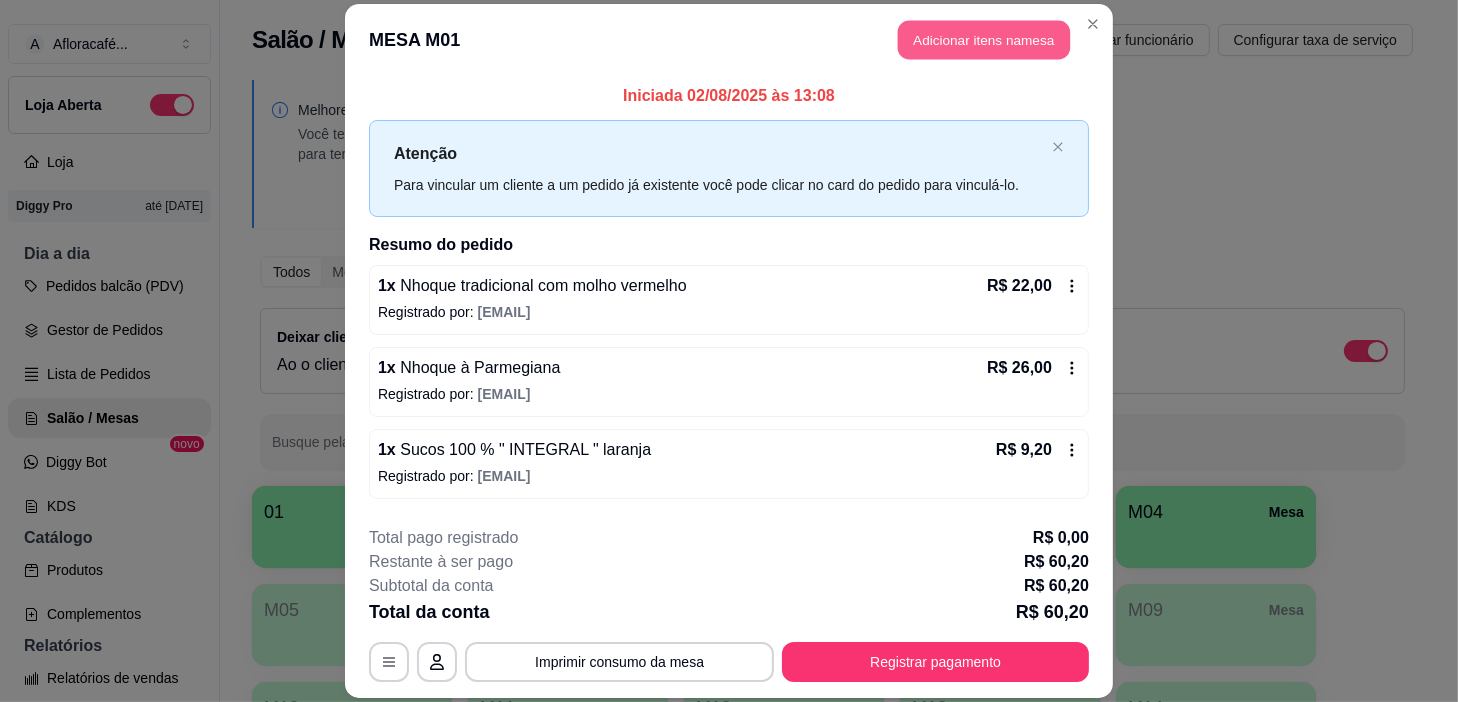 click on "Adicionar itens na  mesa" at bounding box center (984, 39) 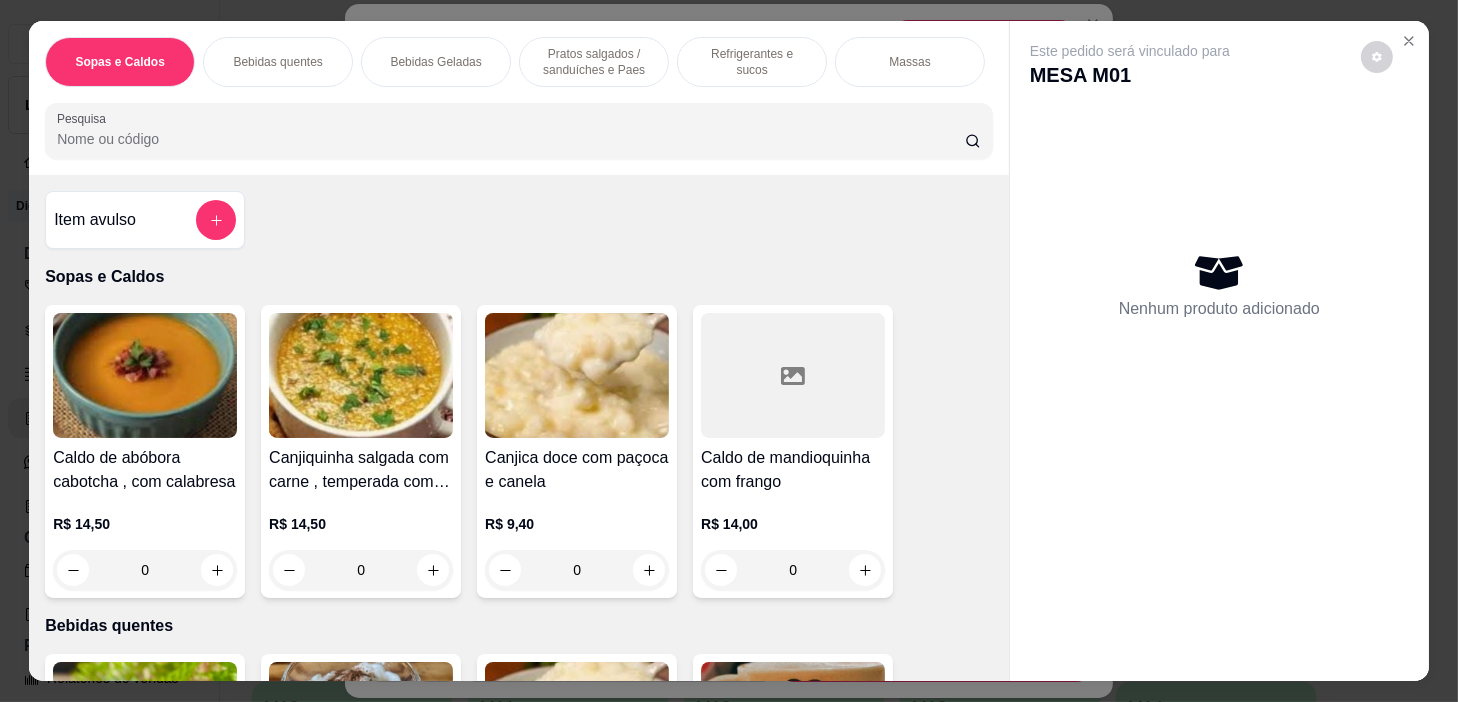 click on "Bebidas quentes" at bounding box center [277, 62] 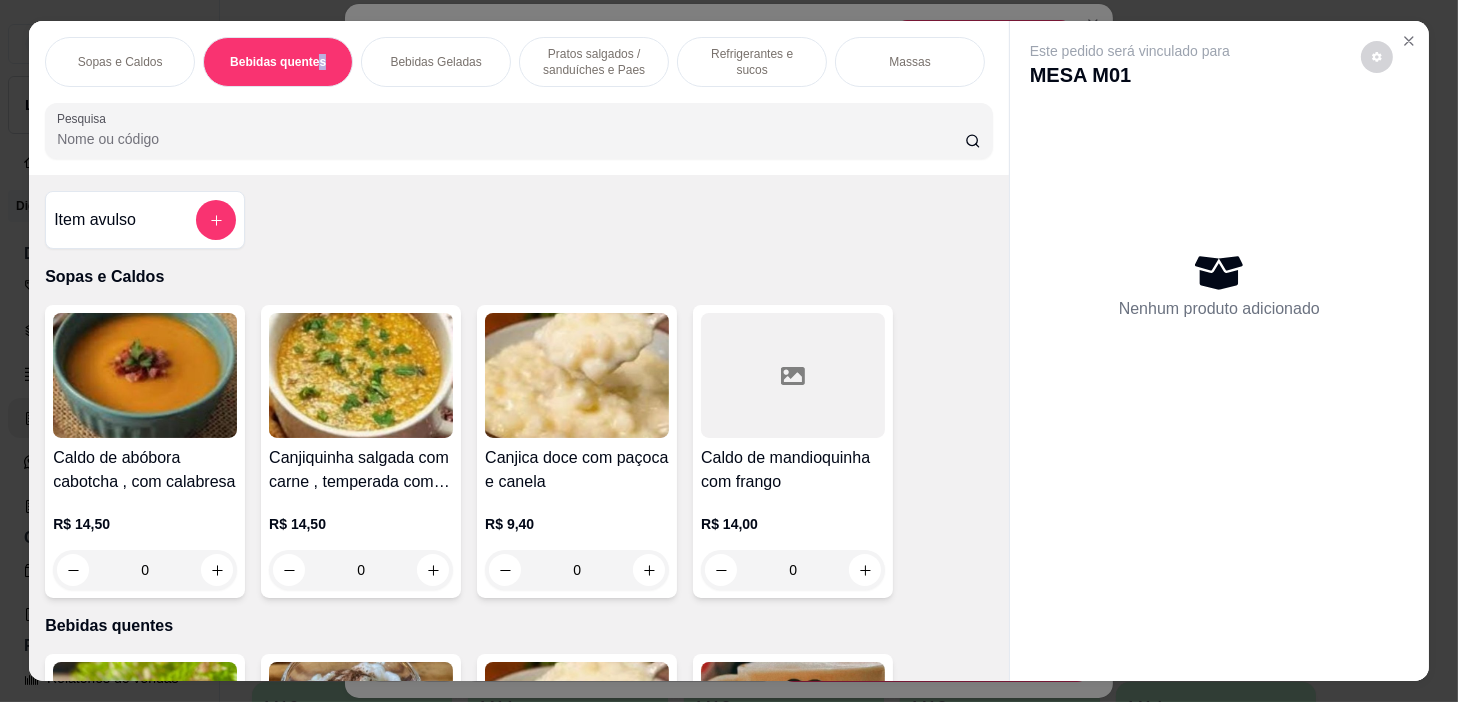 scroll, scrollTop: 439, scrollLeft: 0, axis: vertical 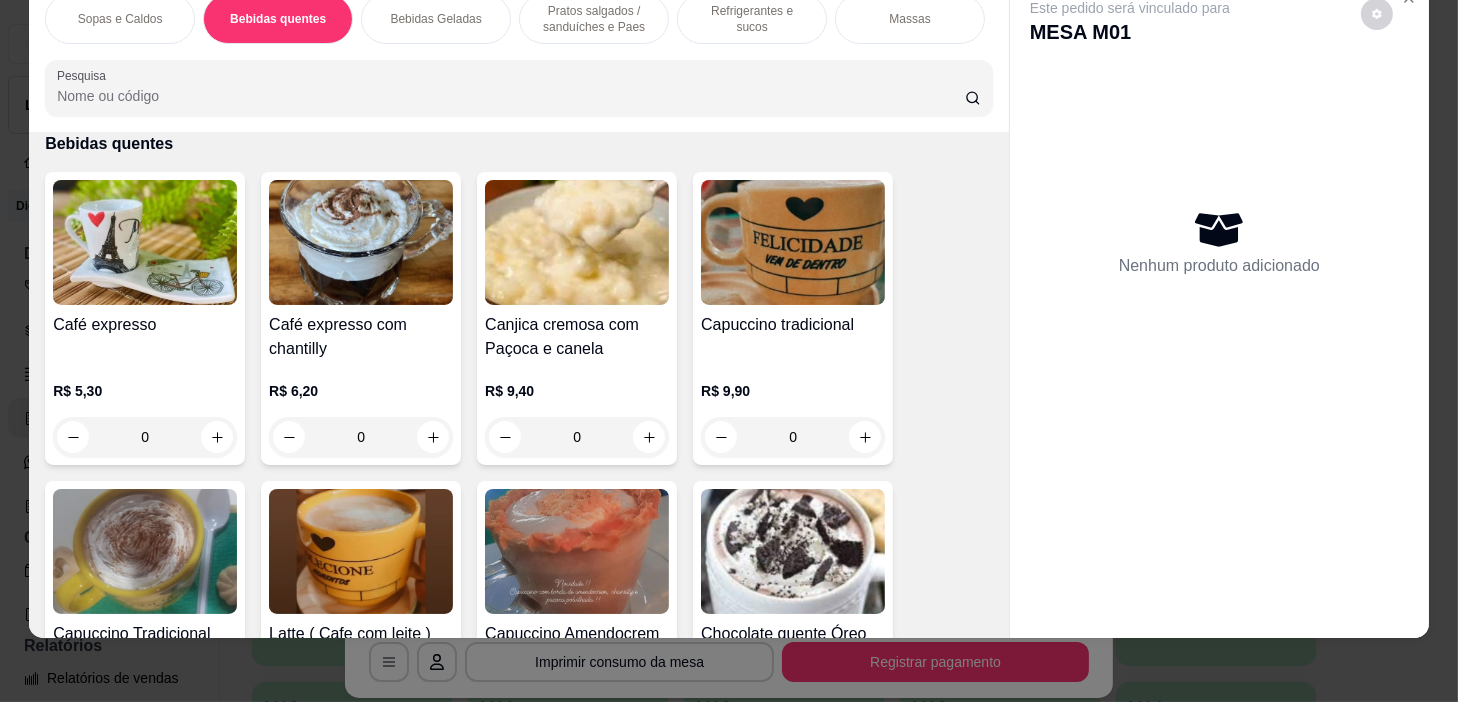 click on "Bebidas Geladas" at bounding box center (435, 19) 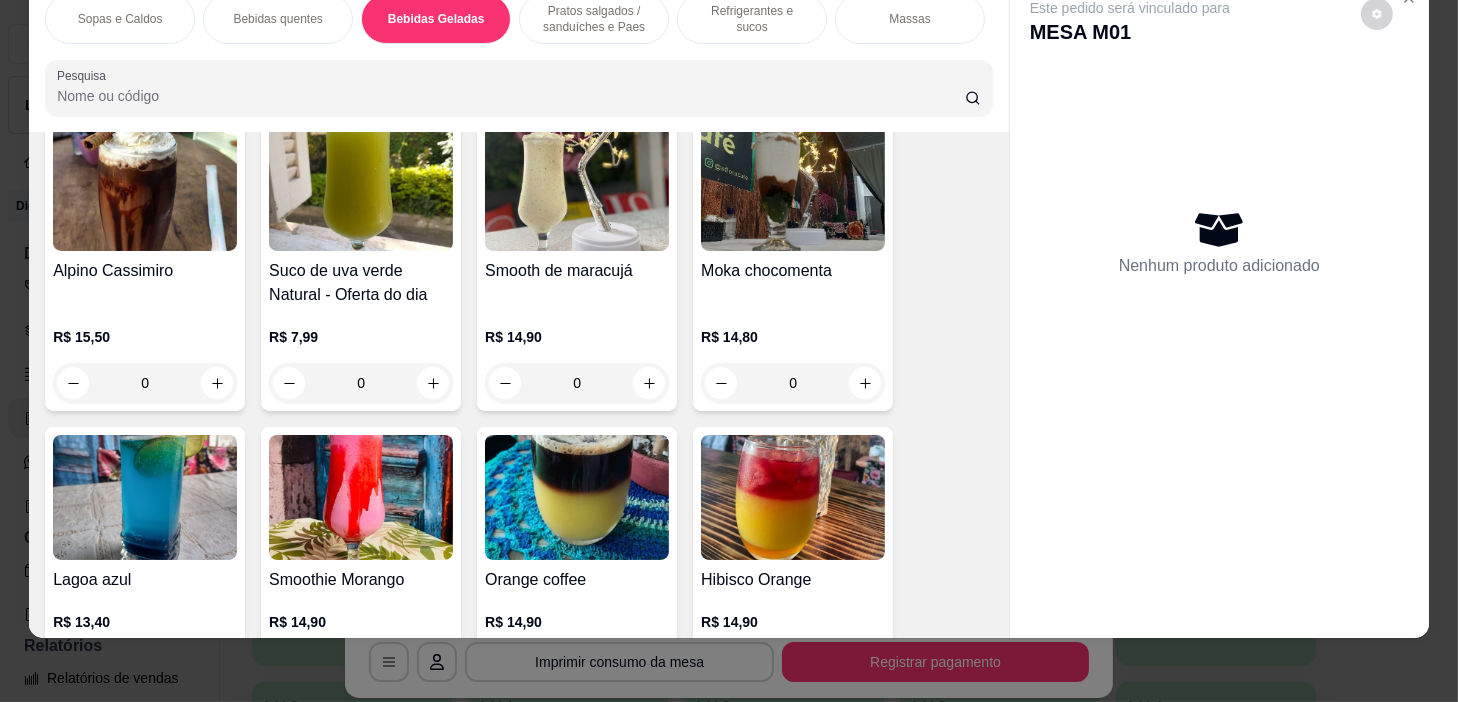 scroll, scrollTop: 3769, scrollLeft: 0, axis: vertical 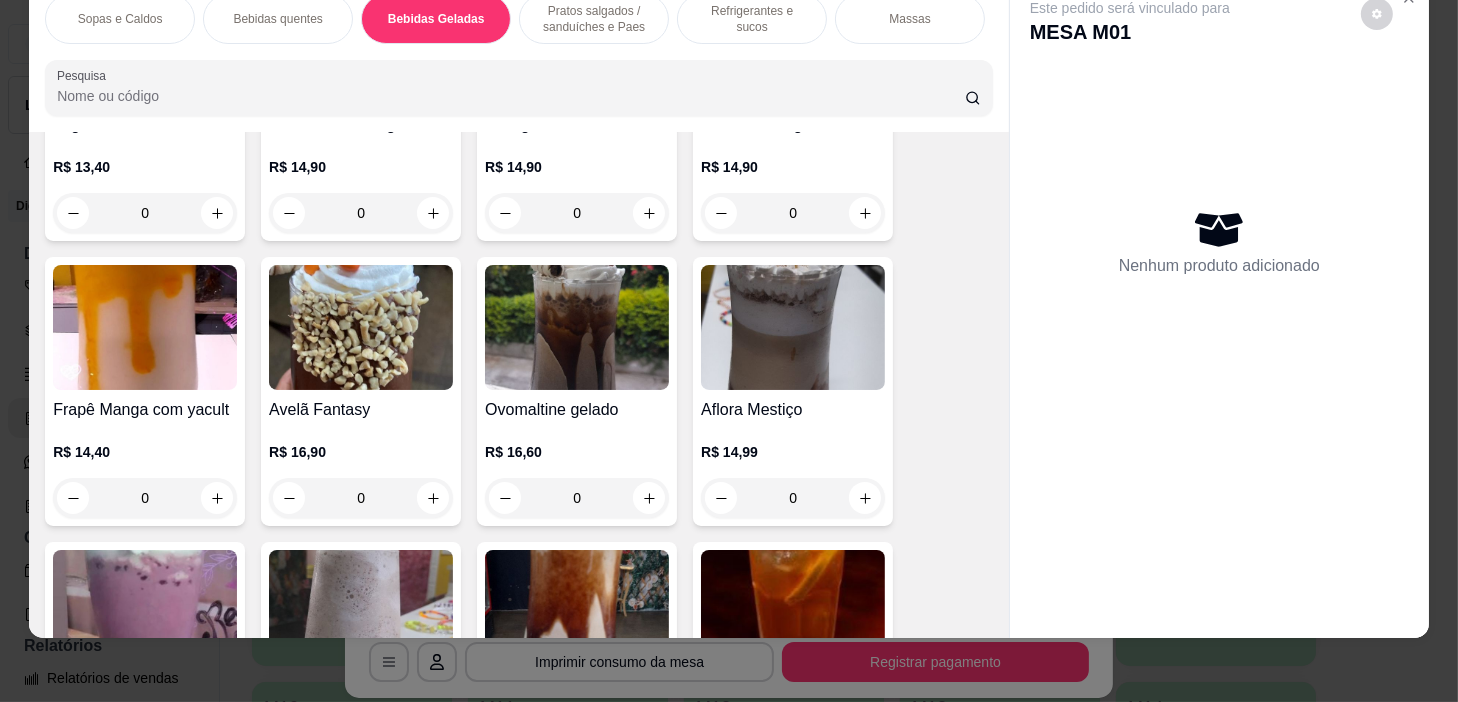 click on "0" at bounding box center (577, 498) 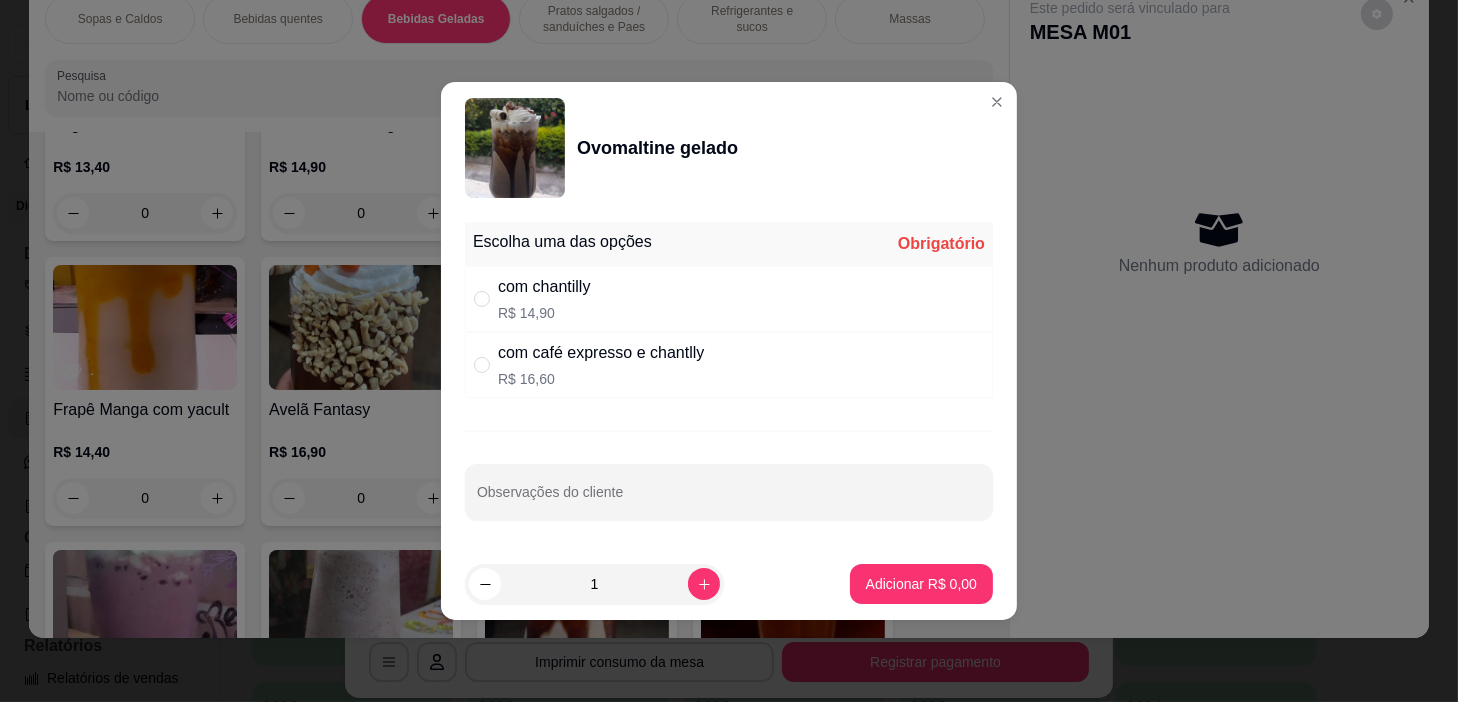 click on "com chantilly  R$ 14,90" at bounding box center [729, 299] 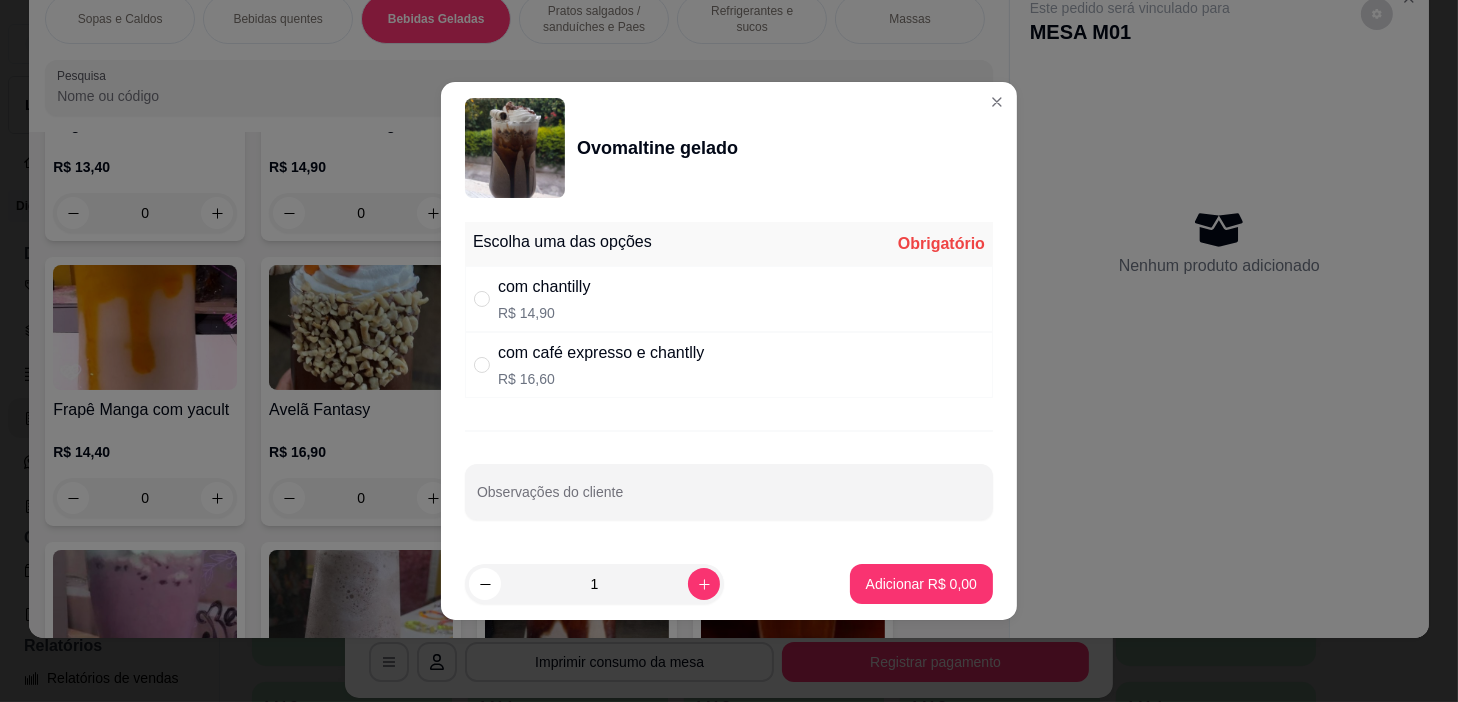radio on "true" 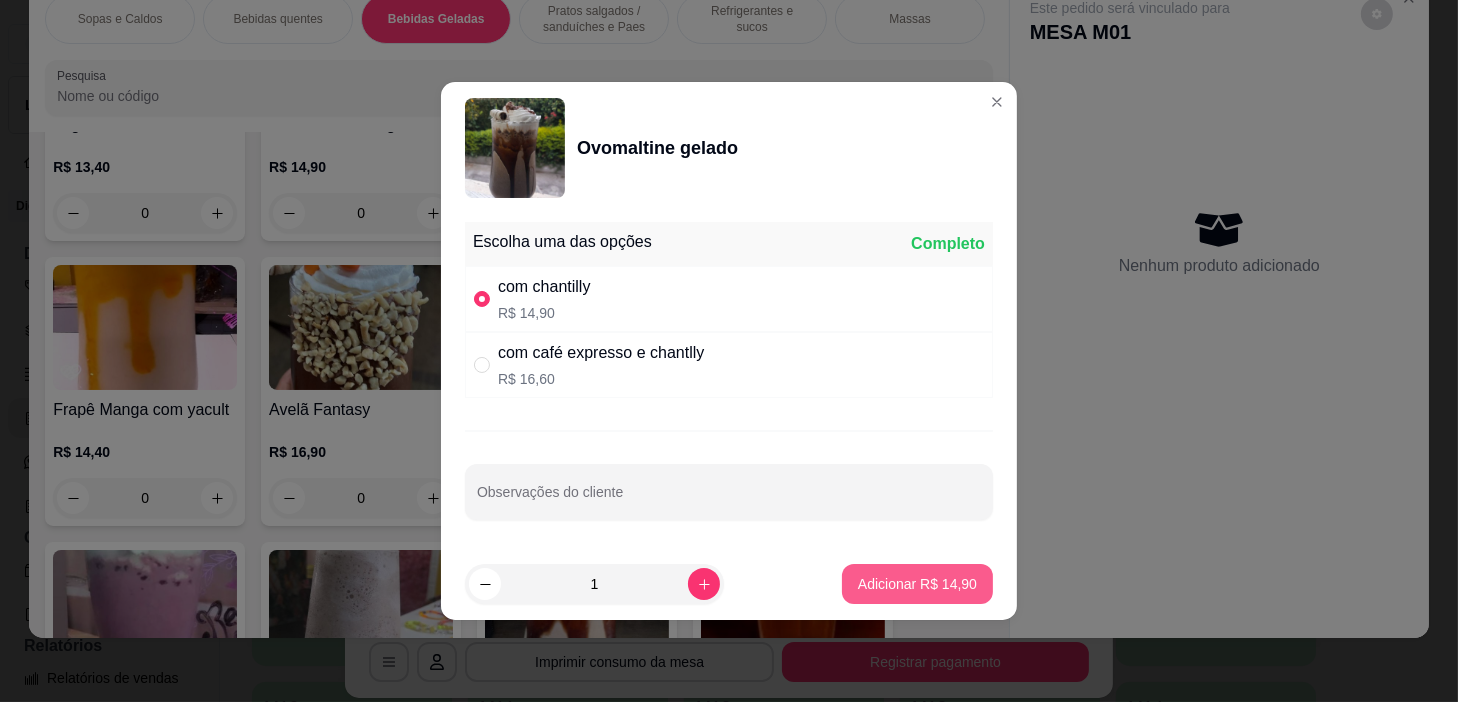 click on "Adicionar   R$ 14,90" at bounding box center [917, 584] 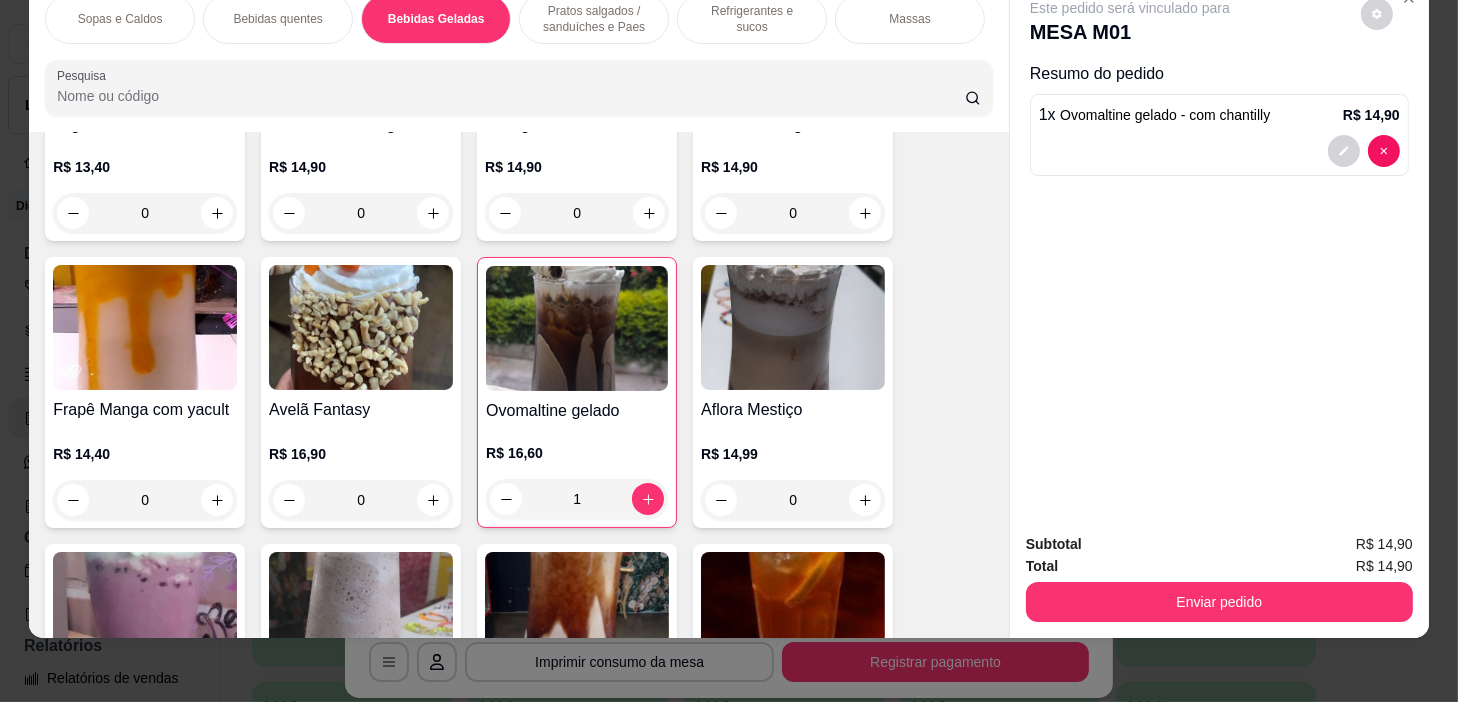 click on "Enviar pedido" at bounding box center [1219, 602] 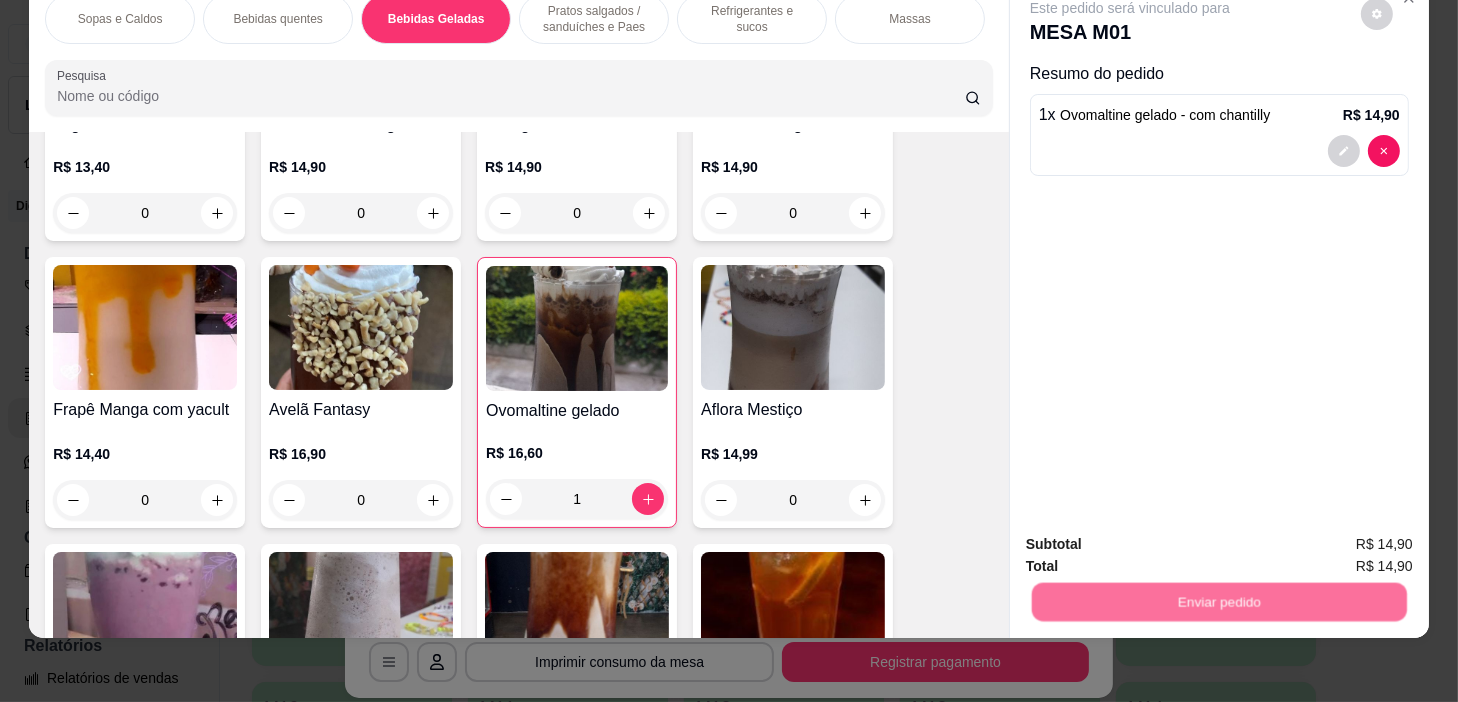 click on "Não registrar e enviar pedido" at bounding box center [1154, 538] 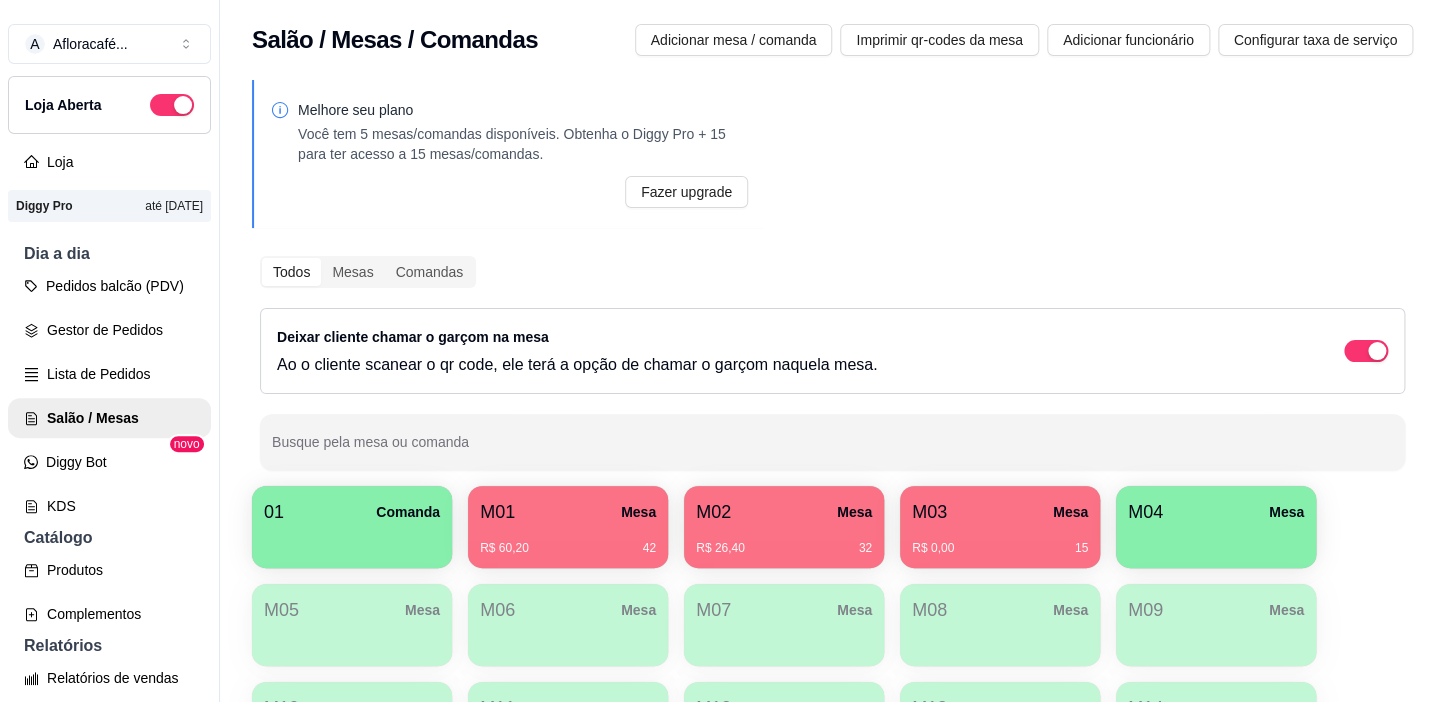 click on "R$ 0,00 15" at bounding box center [1000, 541] 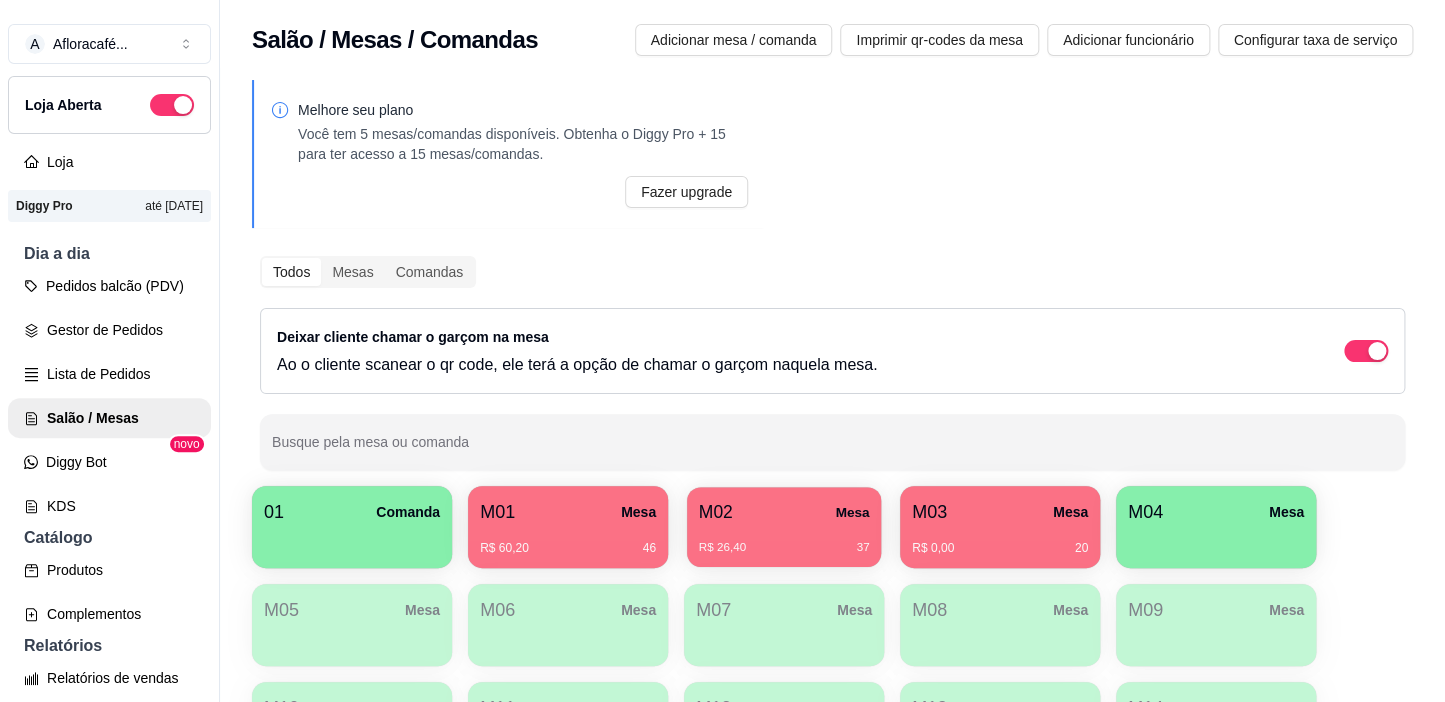 click on "M02 Mesa" at bounding box center (784, 512) 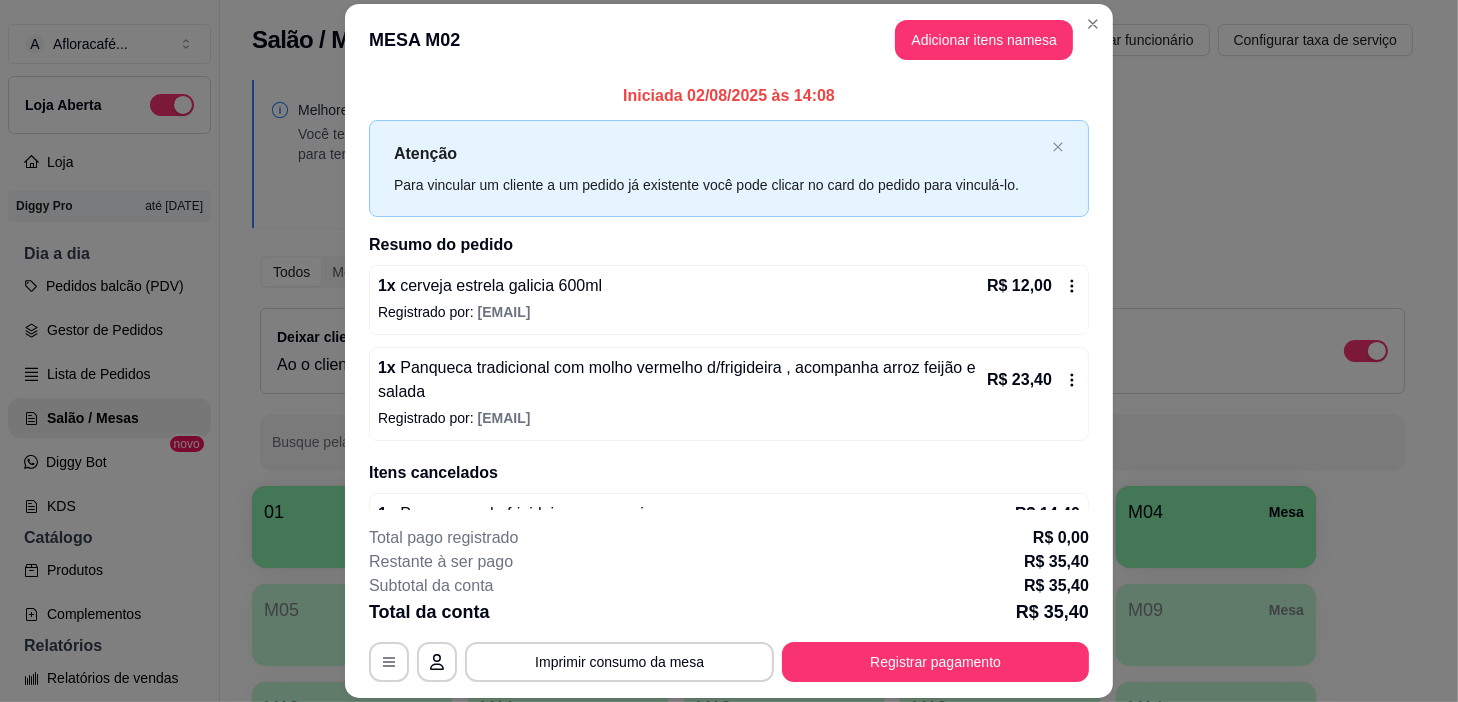 click on "MESA M02 Adicionar itens na  mesa" at bounding box center (729, 40) 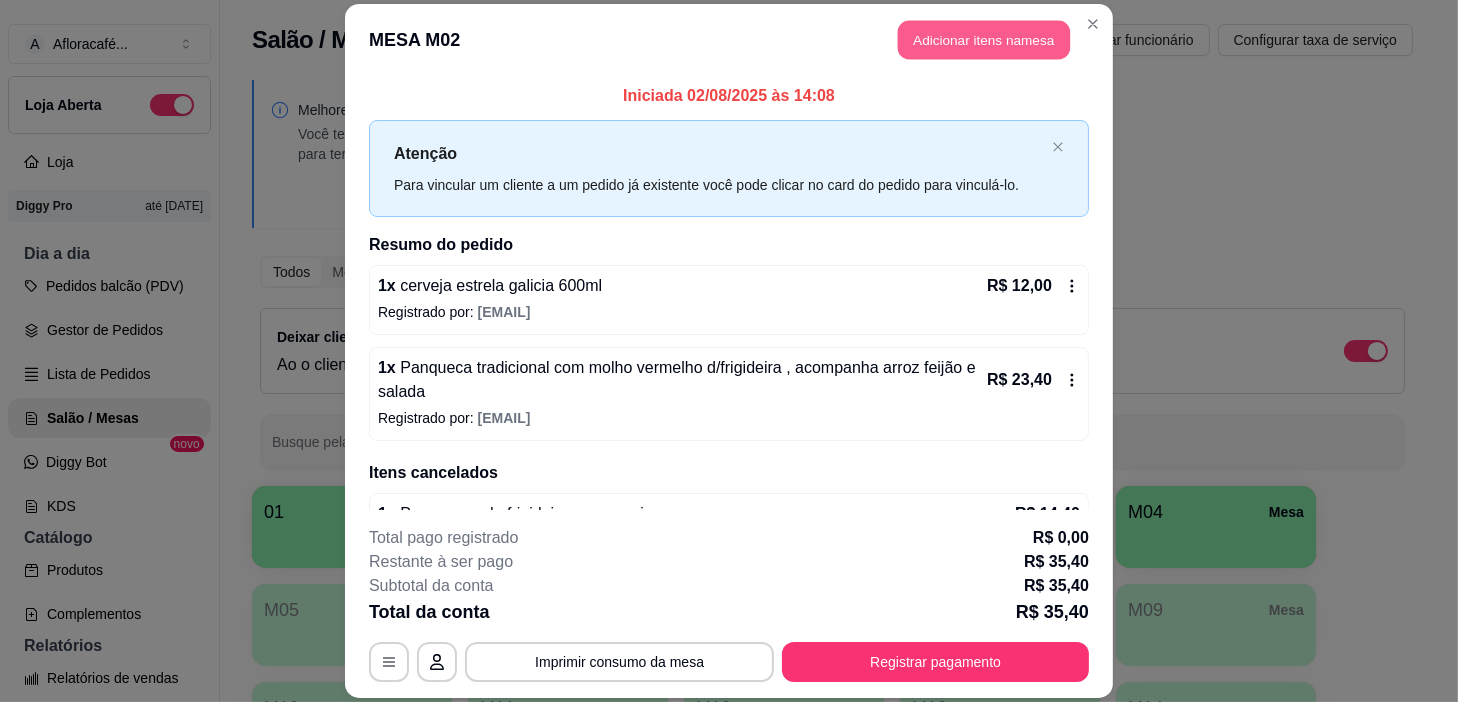 click on "Adicionar itens na  mesa" at bounding box center [984, 39] 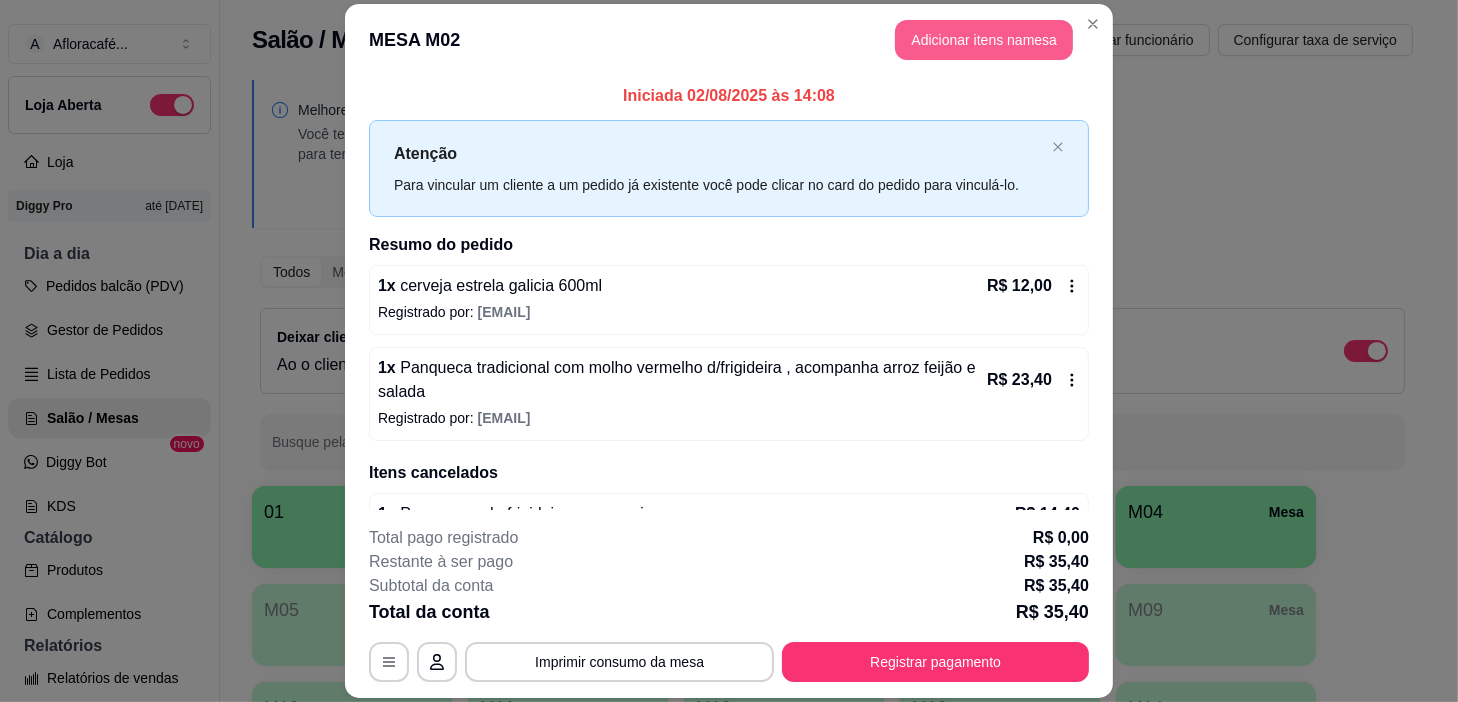 click on "Sopas e Caldos  Bebidas quentes Bebidas Geladas Pratos salgados / sanduíches e Paes  Refrigerantes e sucos  Massas  Refeições  Cervejas e drinks alcoólicos e não alcoólicos  Acompanhamentos das refeições  Pratos Doces e sobremesas  Descartáveis para consumos de alimentos que não são da loja  Pesquisa" at bounding box center [512, 90] 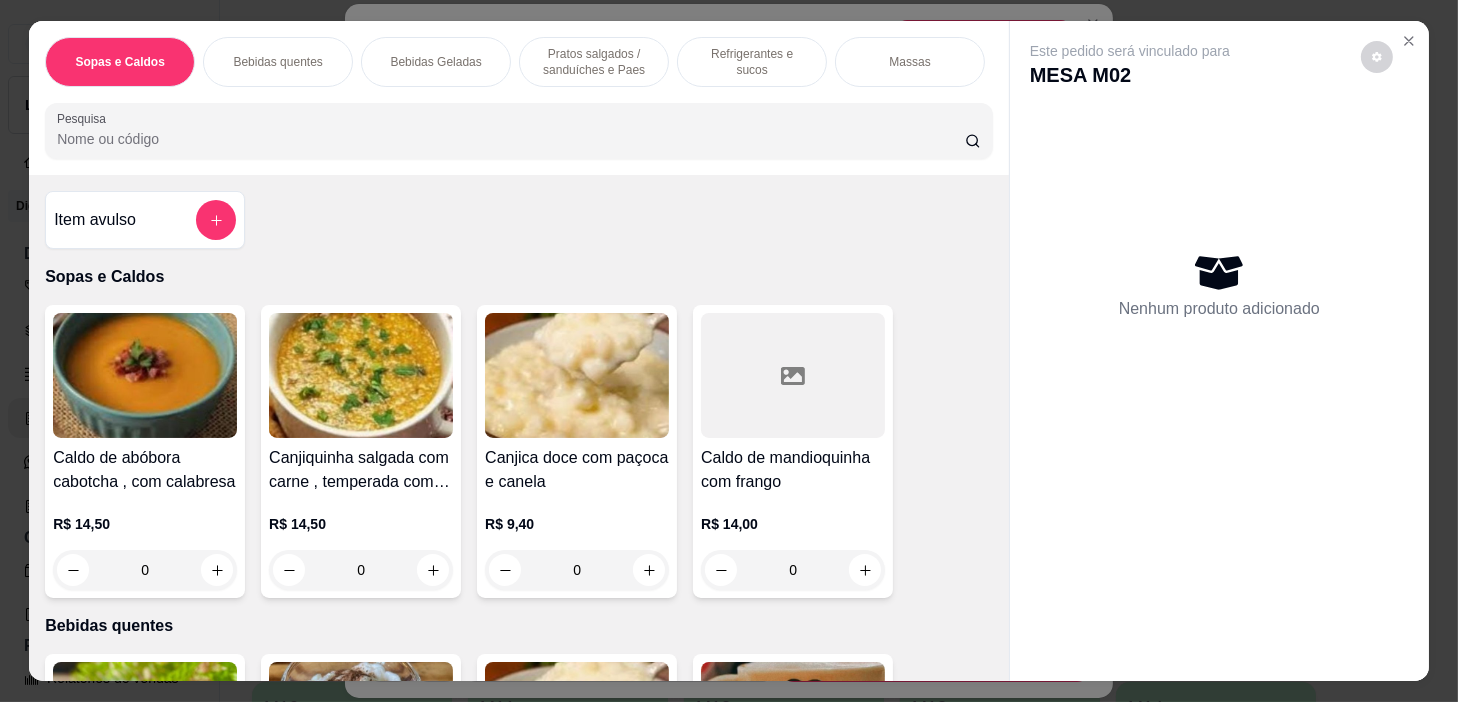 click on "Refrigerantes e sucos" at bounding box center [752, 62] 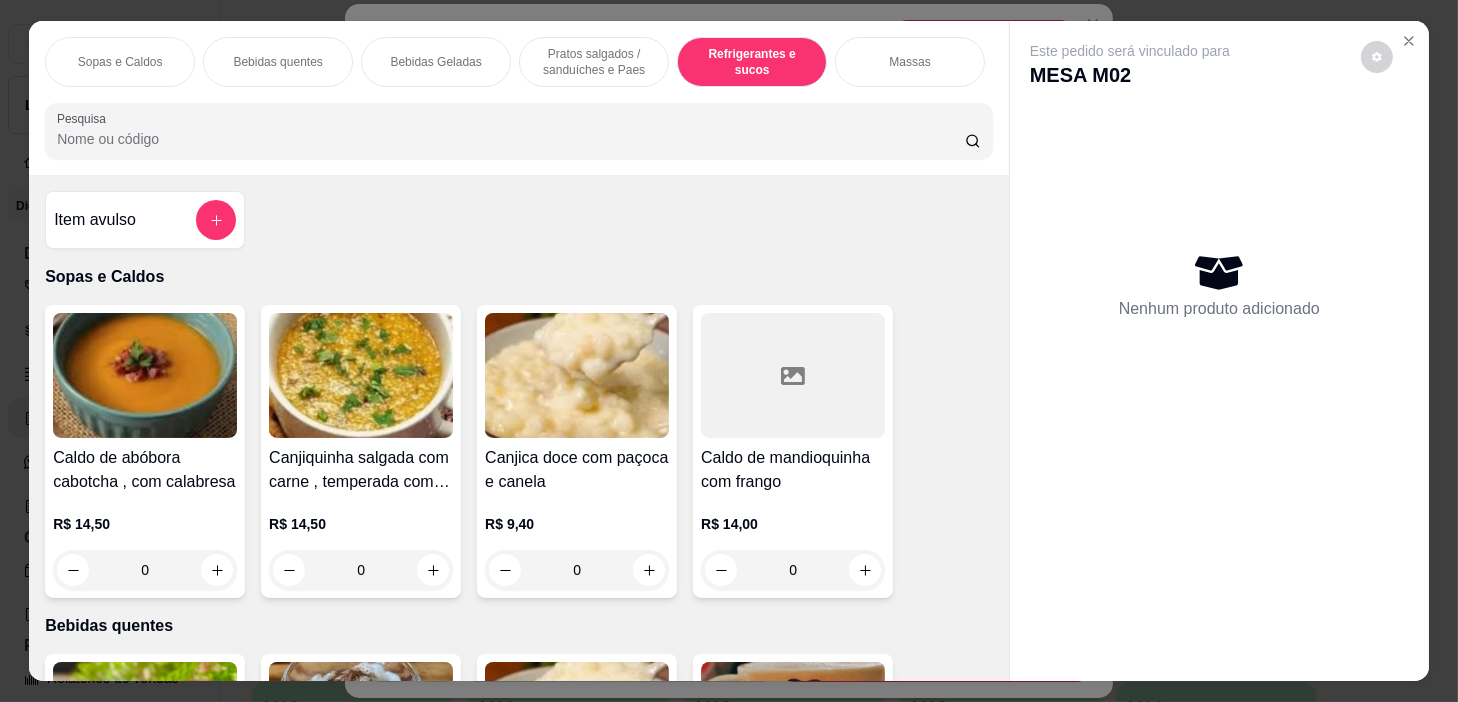 scroll, scrollTop: 8543, scrollLeft: 0, axis: vertical 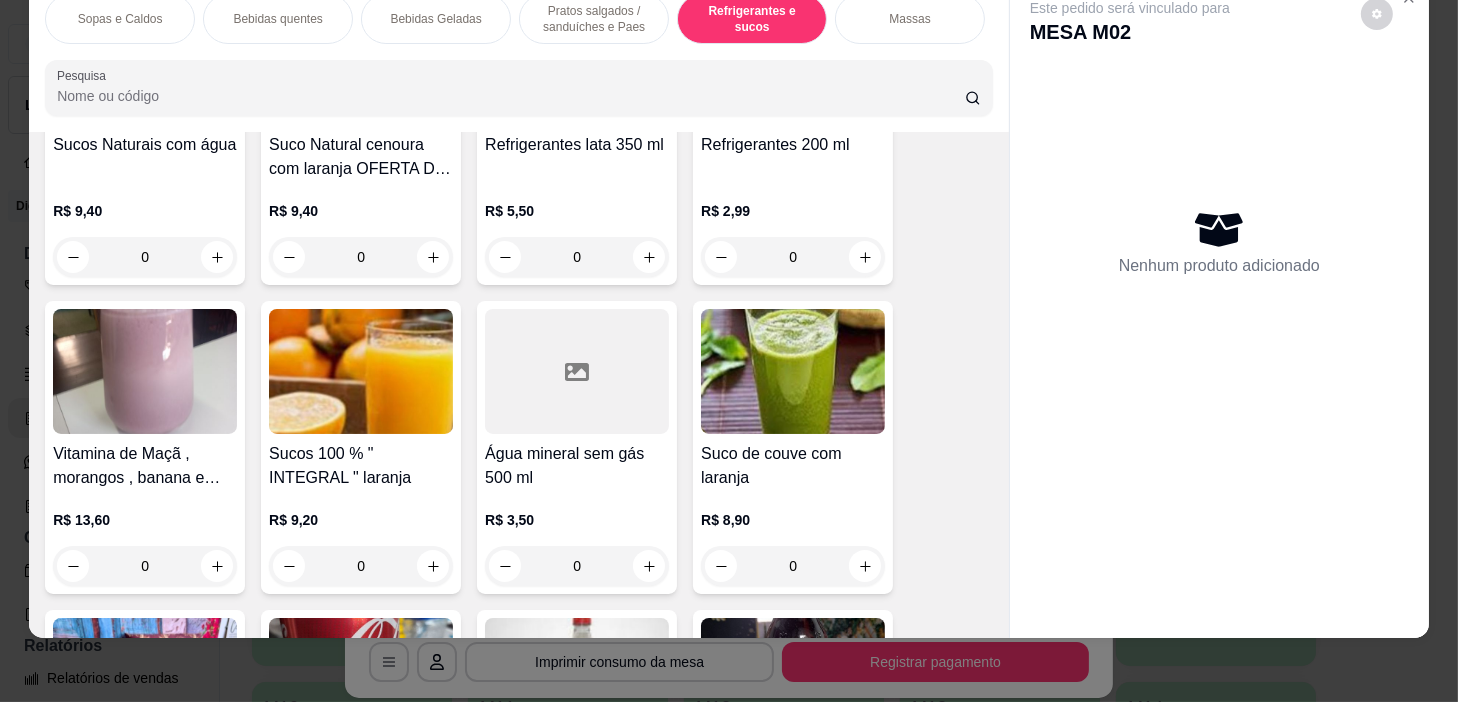 click on "0" at bounding box center [577, 566] 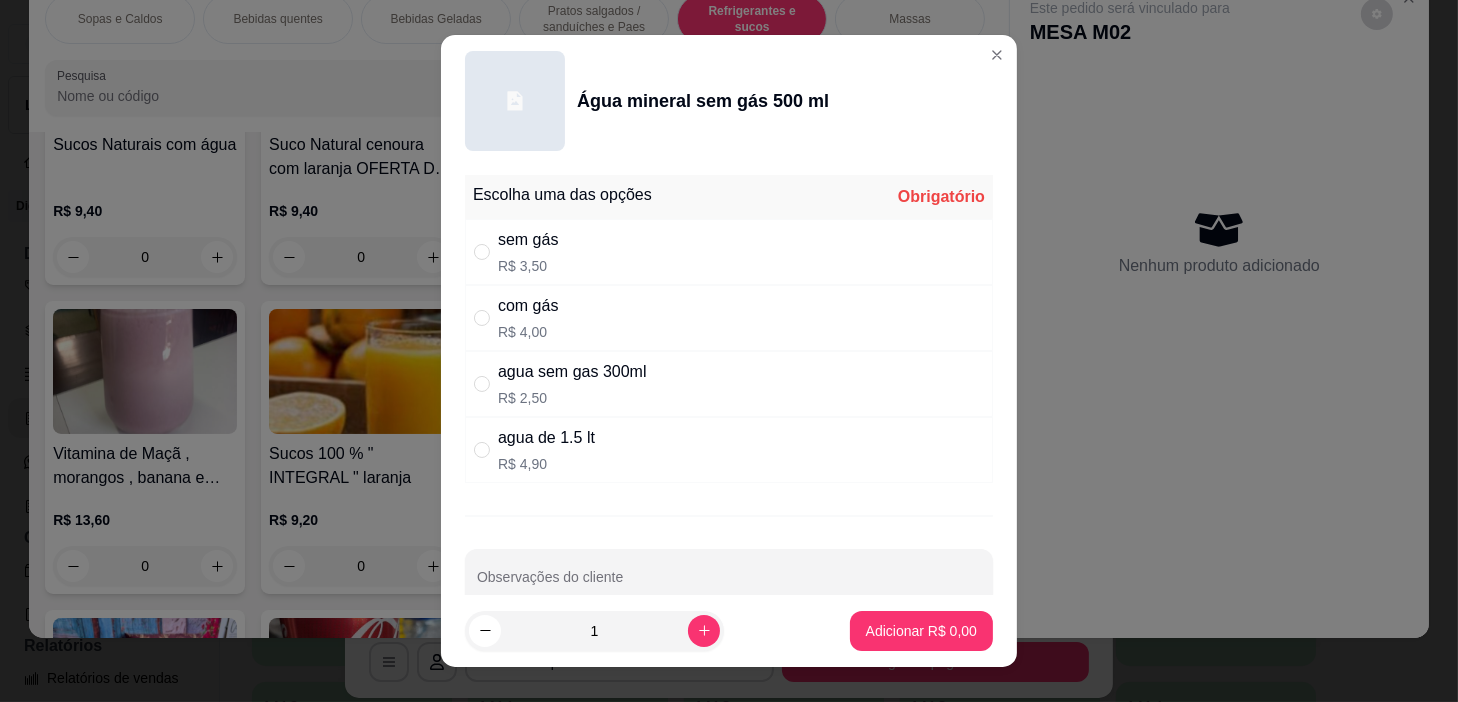 click on "sem gás R$ 3,50" at bounding box center (729, 252) 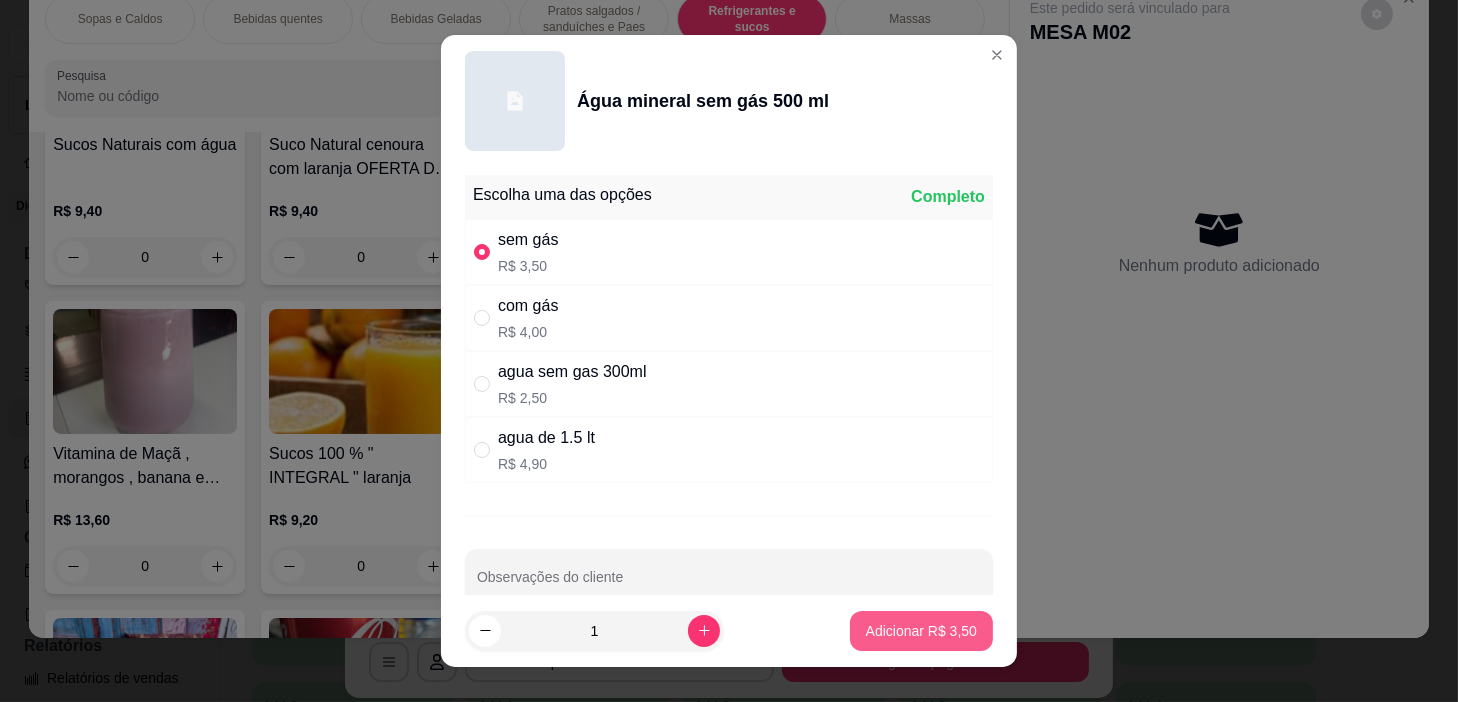 click on "Adicionar   R$ 3,50" at bounding box center (921, 631) 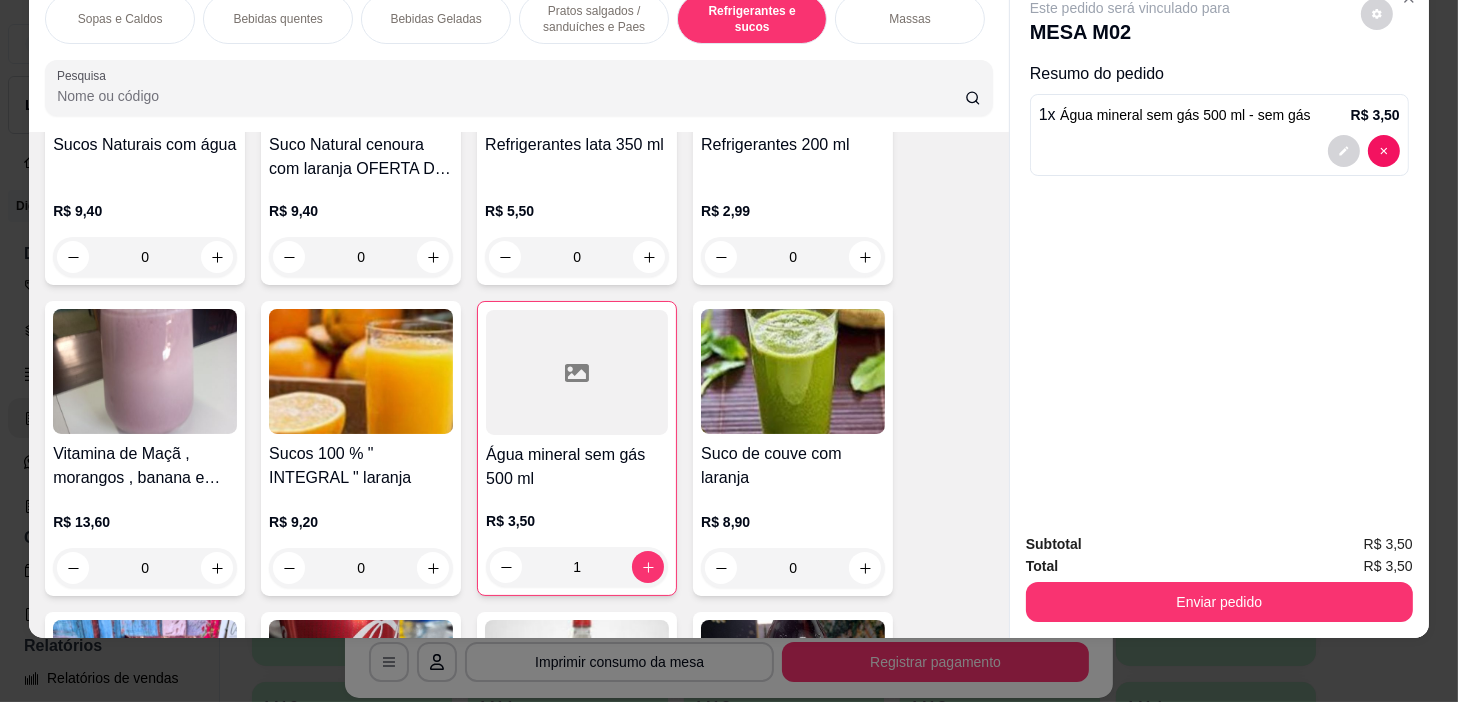 type on "1" 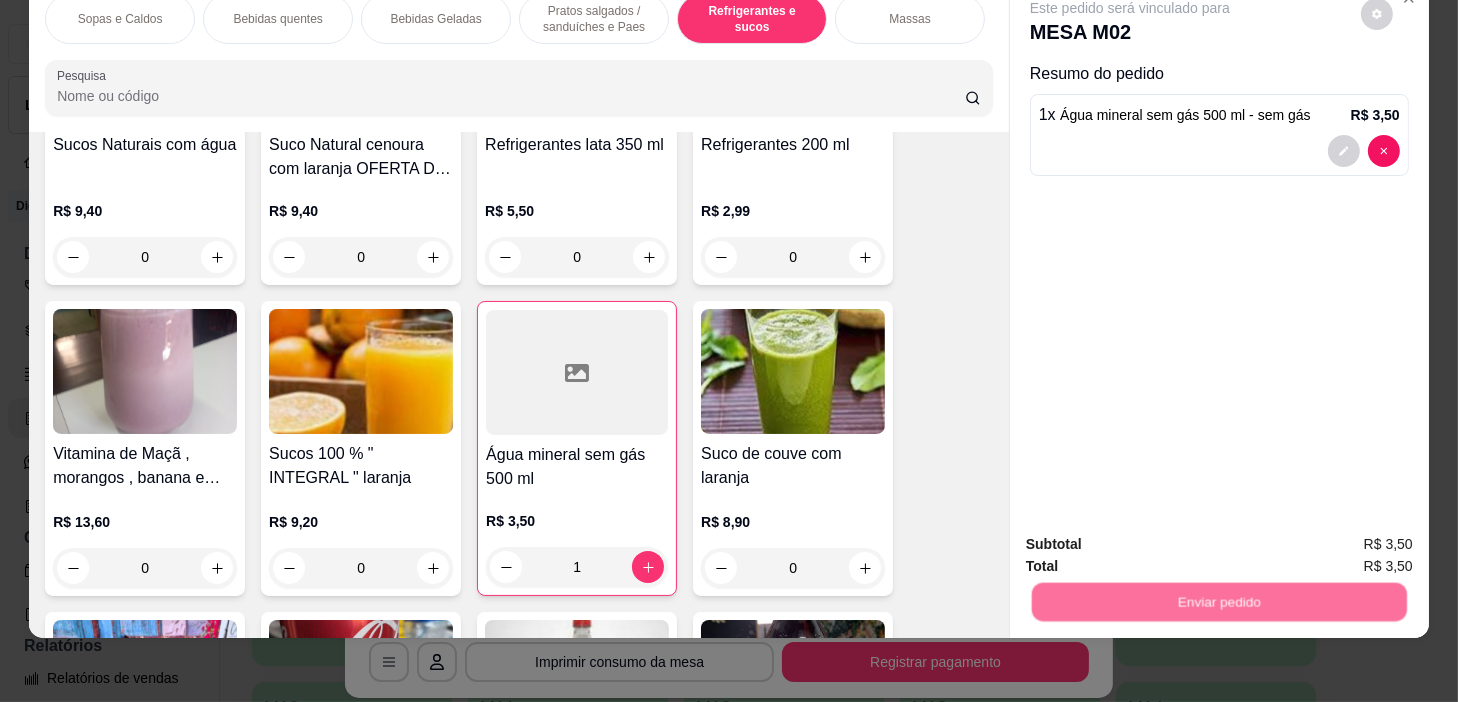 click on "Não registrar e enviar pedido" at bounding box center (1154, 538) 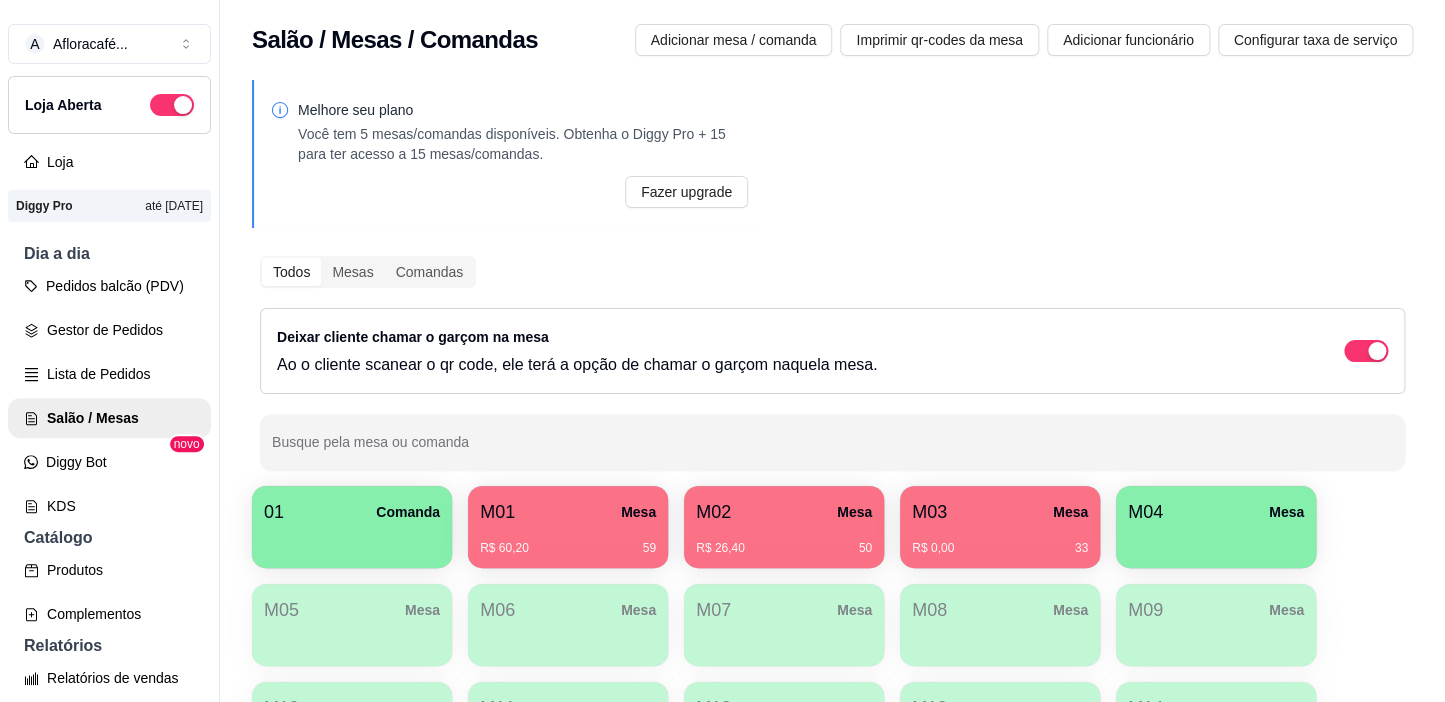 click on "M04 Mesa" at bounding box center (1216, 527) 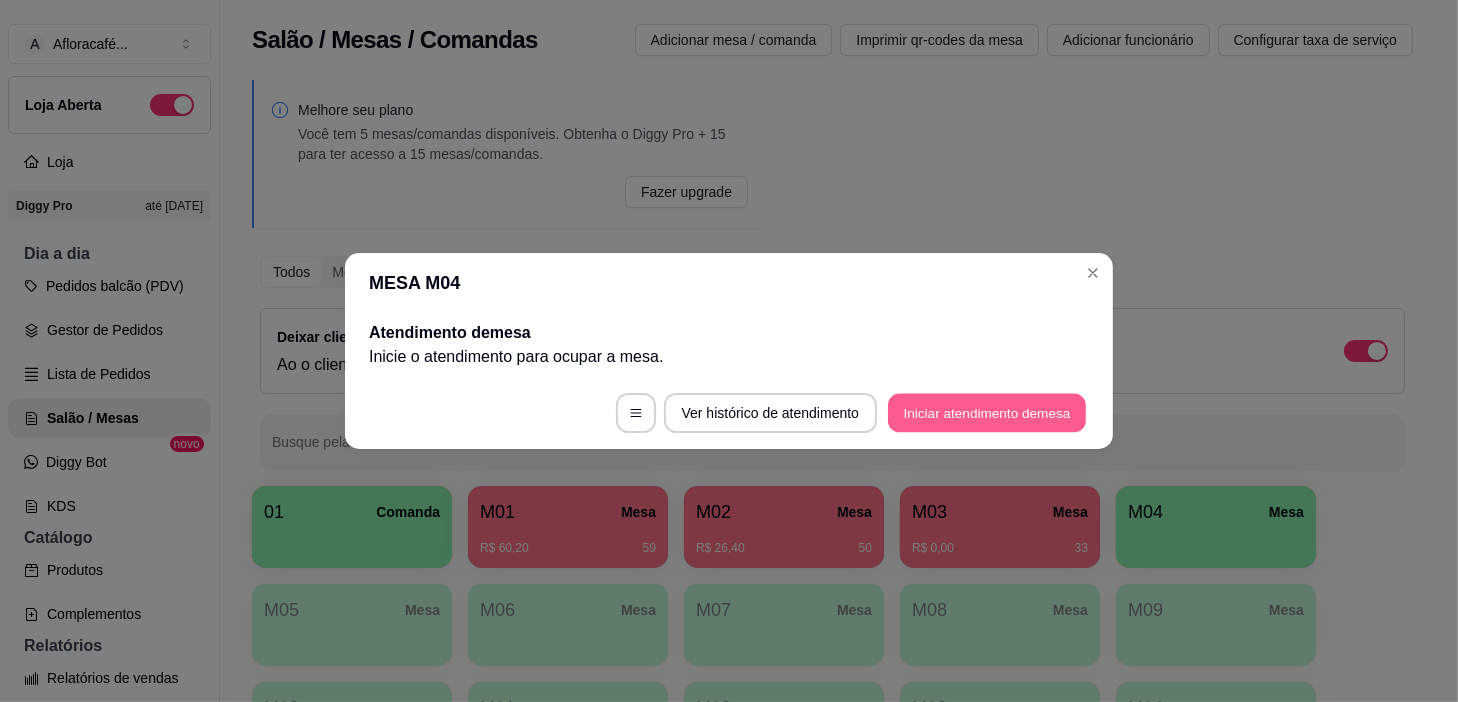 click on "Iniciar atendimento de  mesa" at bounding box center (987, 413) 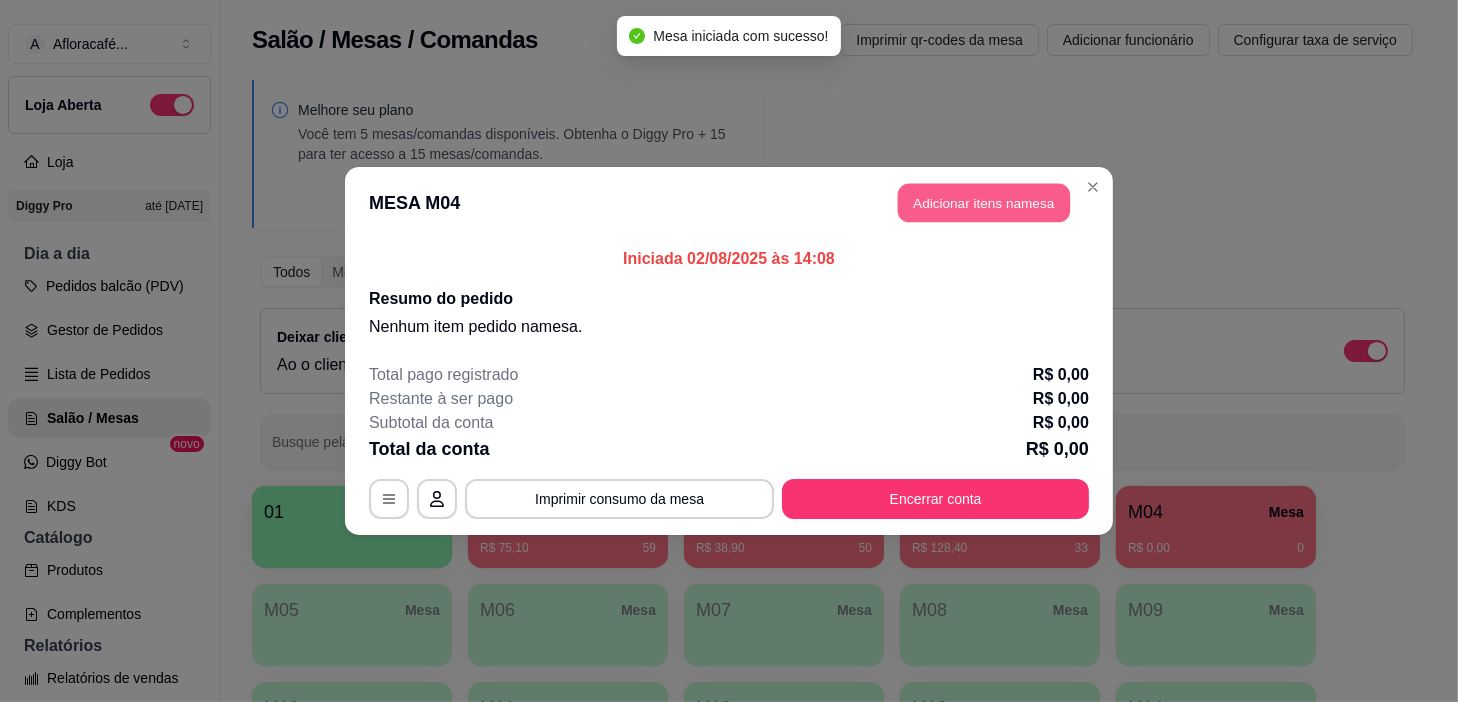 click on "Adicionar itens na  mesa" at bounding box center [984, 203] 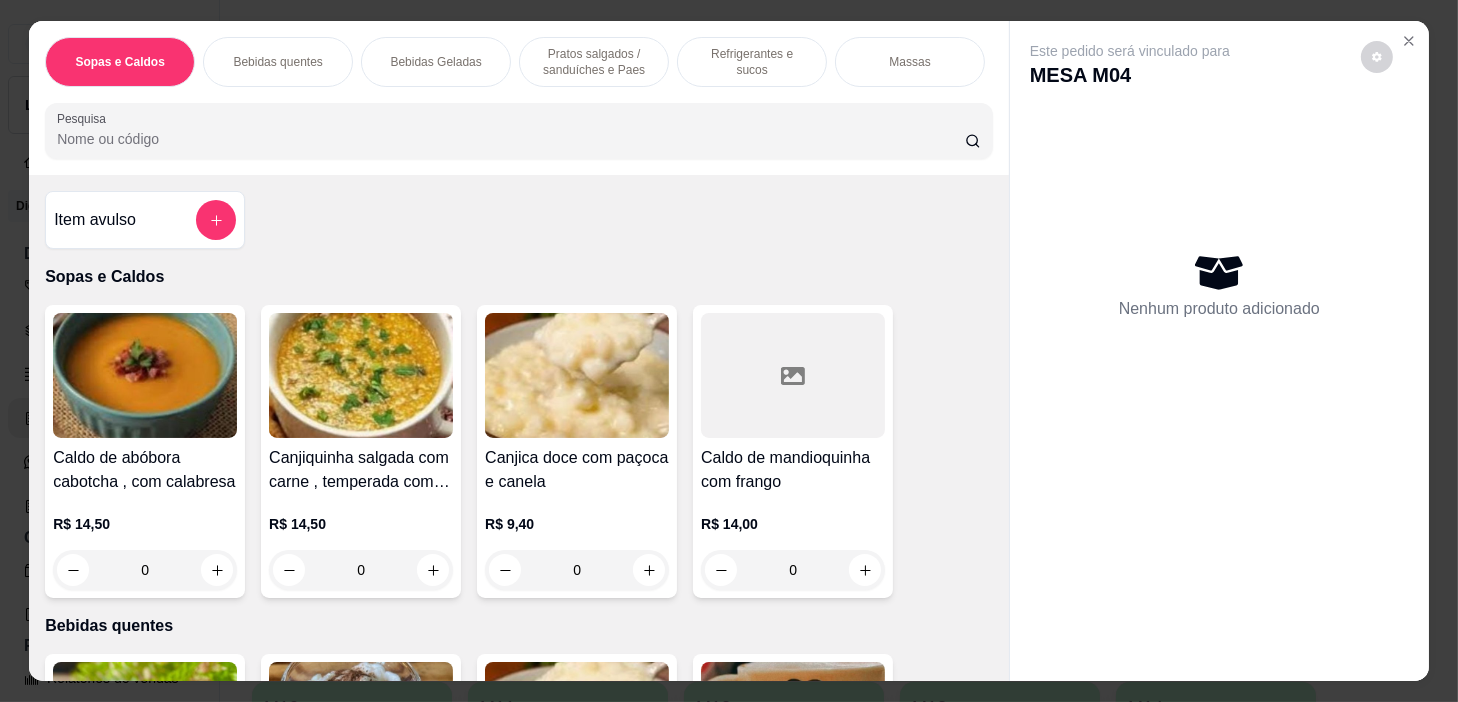 drag, startPoint x: 756, startPoint y: 52, endPoint x: 739, endPoint y: 70, distance: 24.758837 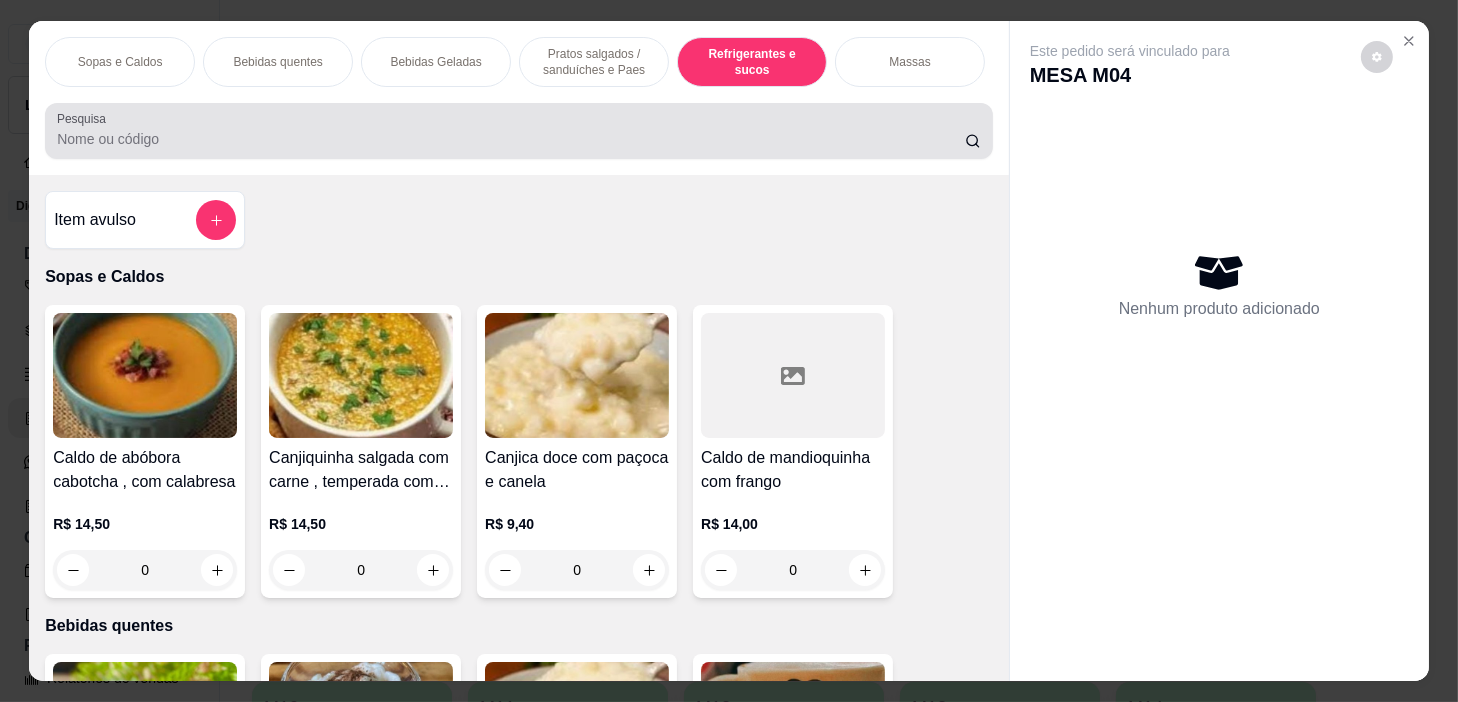 scroll, scrollTop: 8543, scrollLeft: 0, axis: vertical 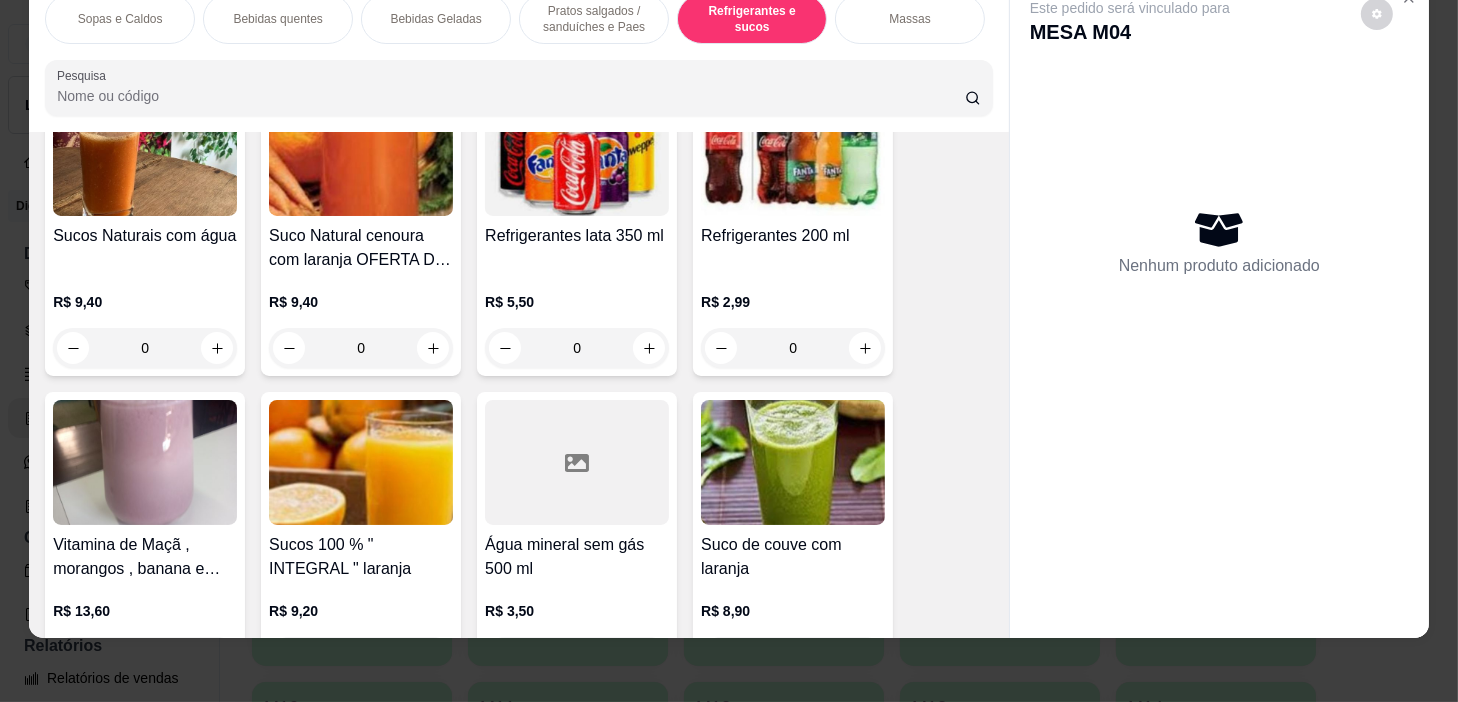 click on "0" at bounding box center (145, 348) 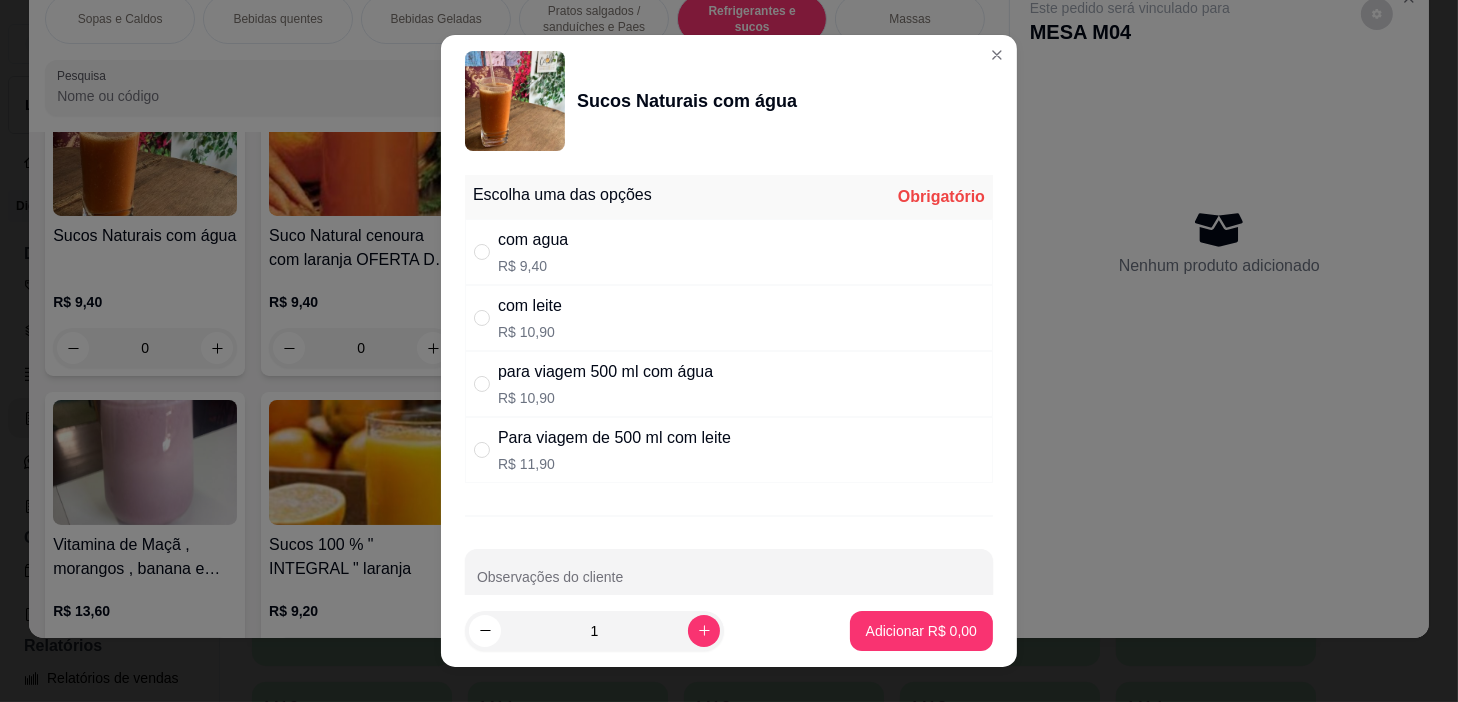 click on "Escolha uma das opções Obrigatório com agua  R$ 9,40 com leite R$ 10,90 para viagem 500 ml com água  R$ 10,90 Para viagem de 500 ml com leite  R$ 11,90" at bounding box center [729, 329] 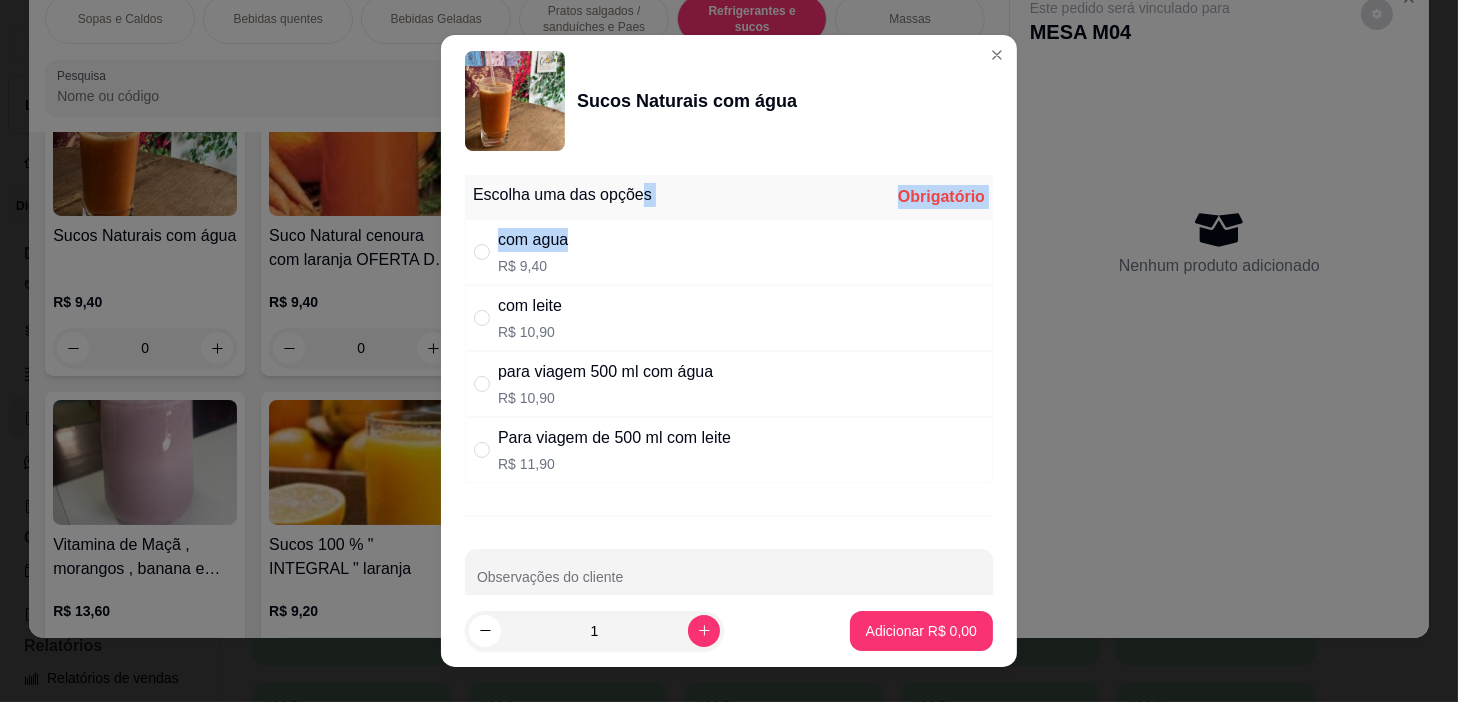 scroll, scrollTop: 37, scrollLeft: 0, axis: vertical 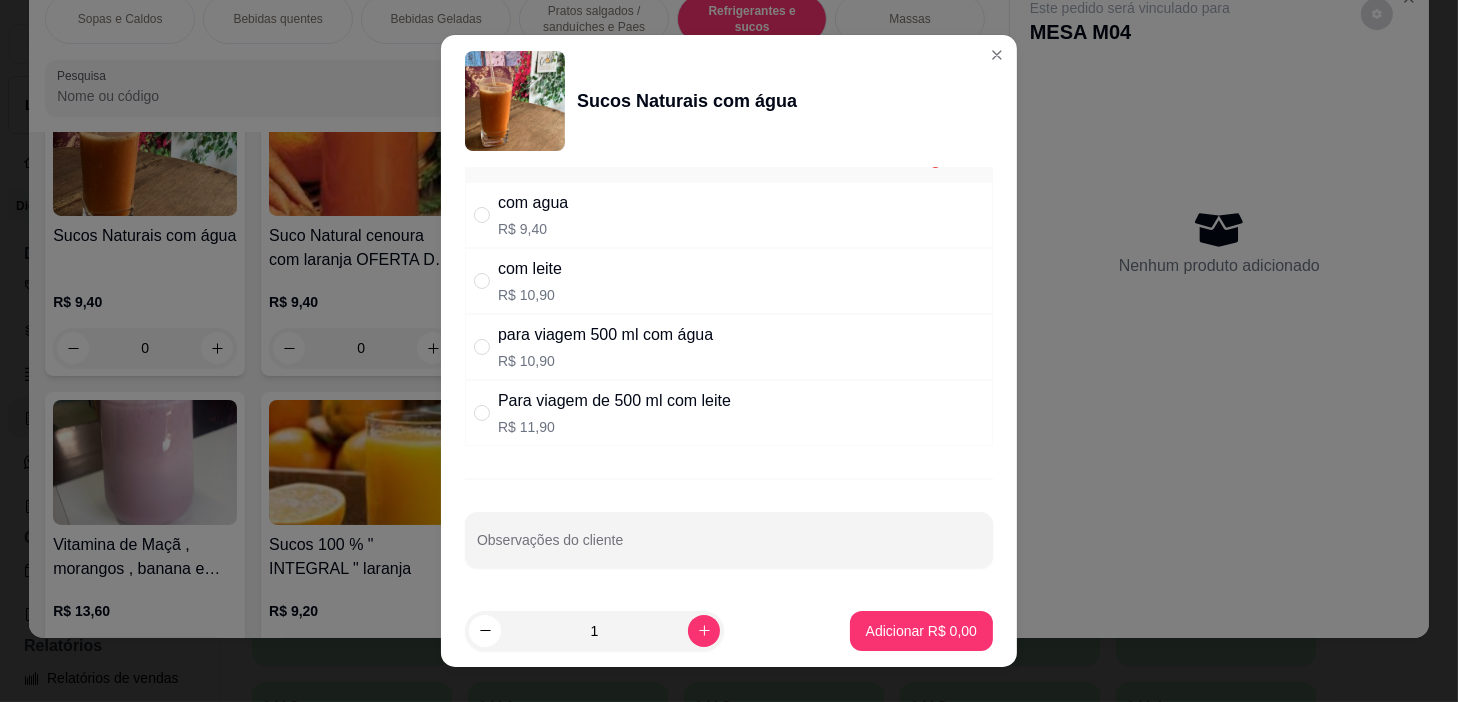click on "com leite R$ 10,90" at bounding box center [729, 281] 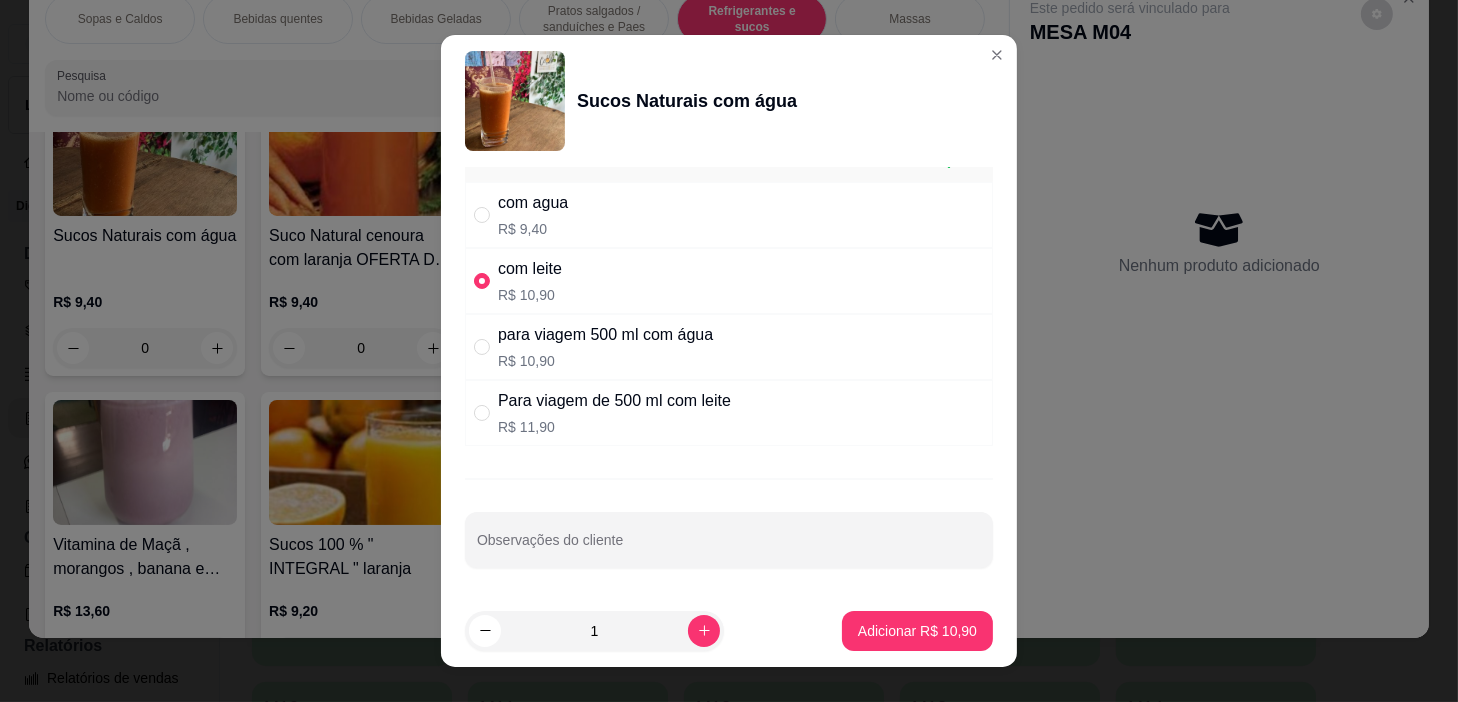 click on "com leite R$ 10,90" at bounding box center (729, 281) 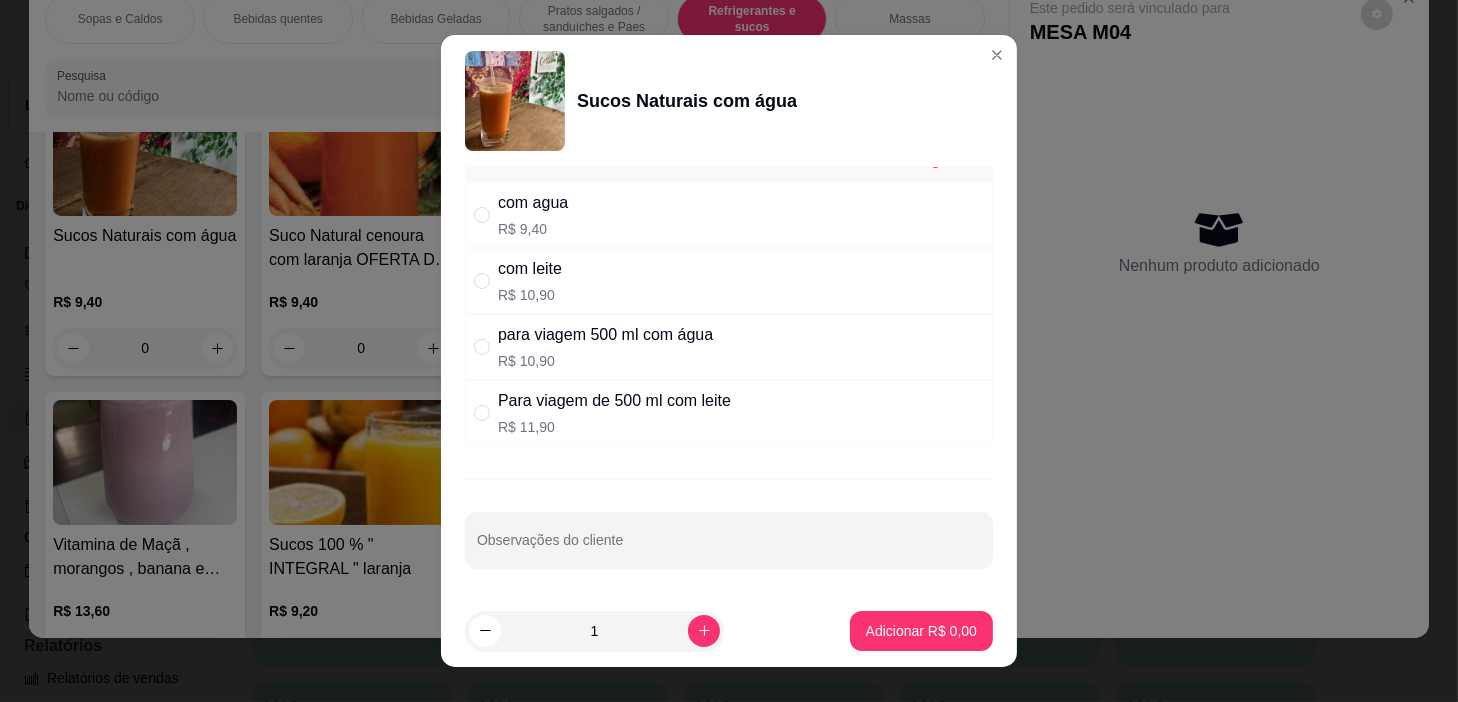 click on "com agua  R$ 9,40" at bounding box center [729, 215] 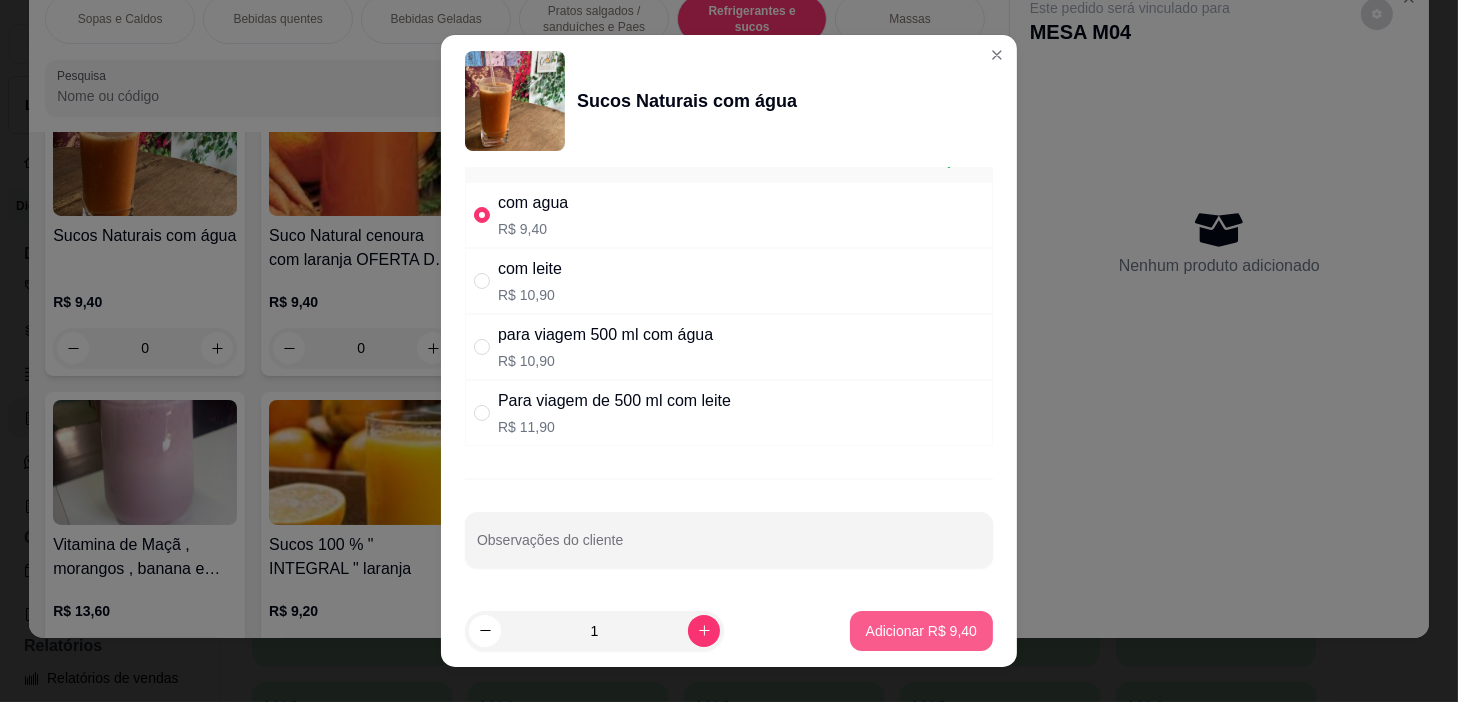 click on "Adicionar   R$ 9,40" at bounding box center [921, 631] 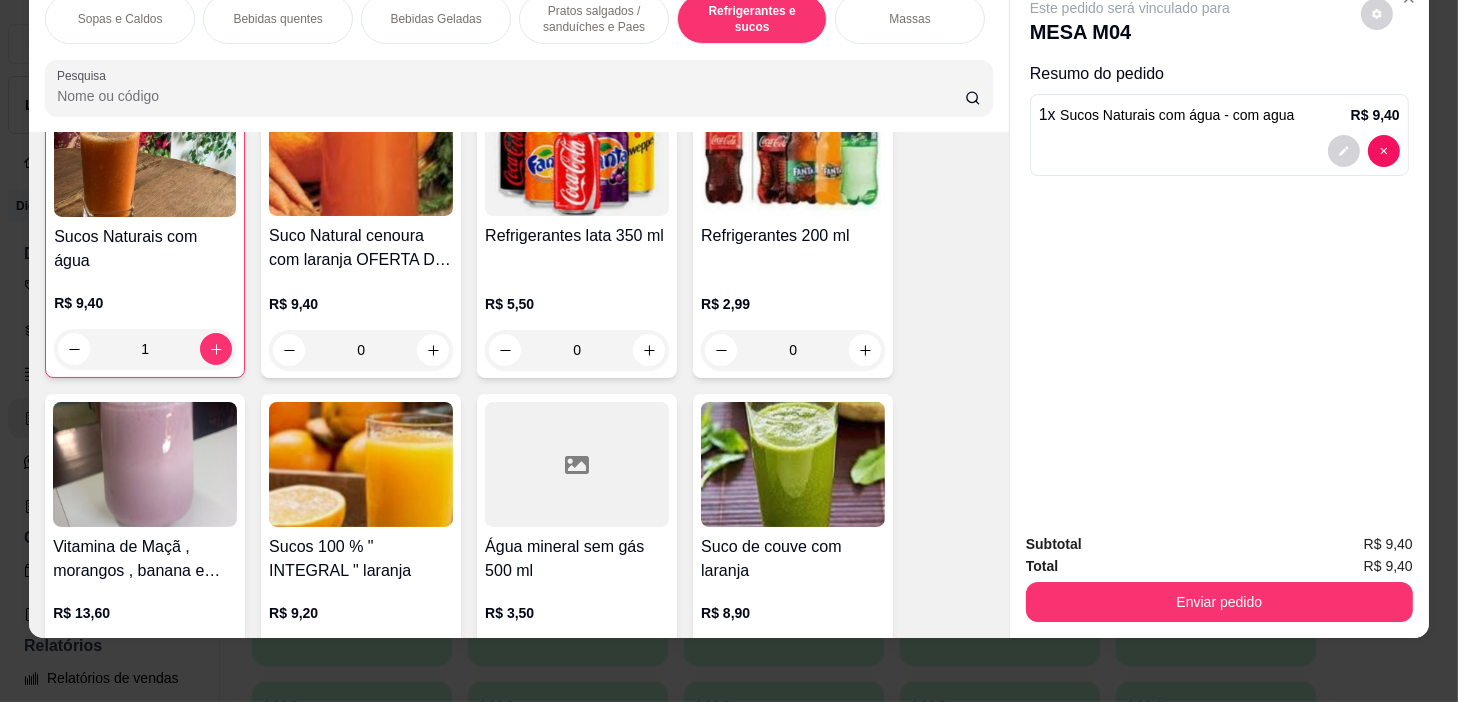 scroll, scrollTop: 8635, scrollLeft: 0, axis: vertical 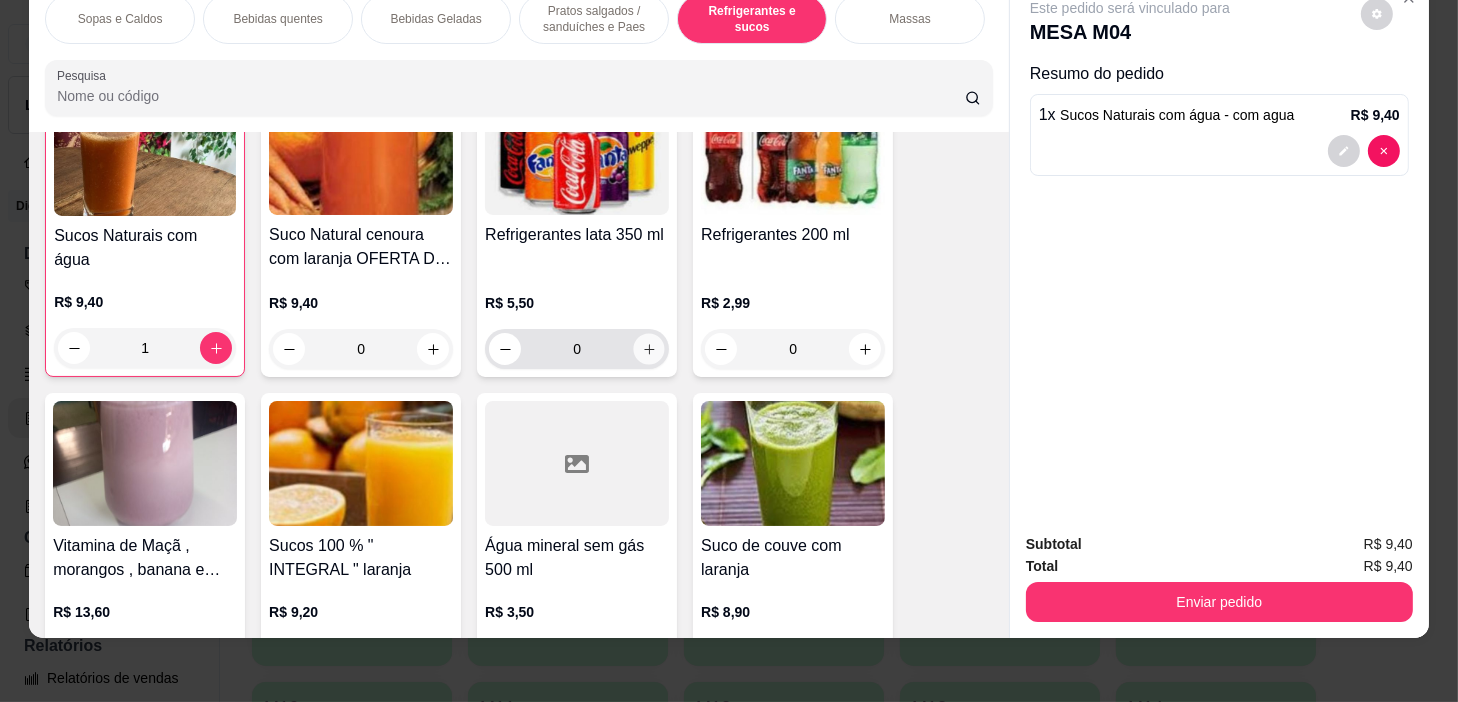 click 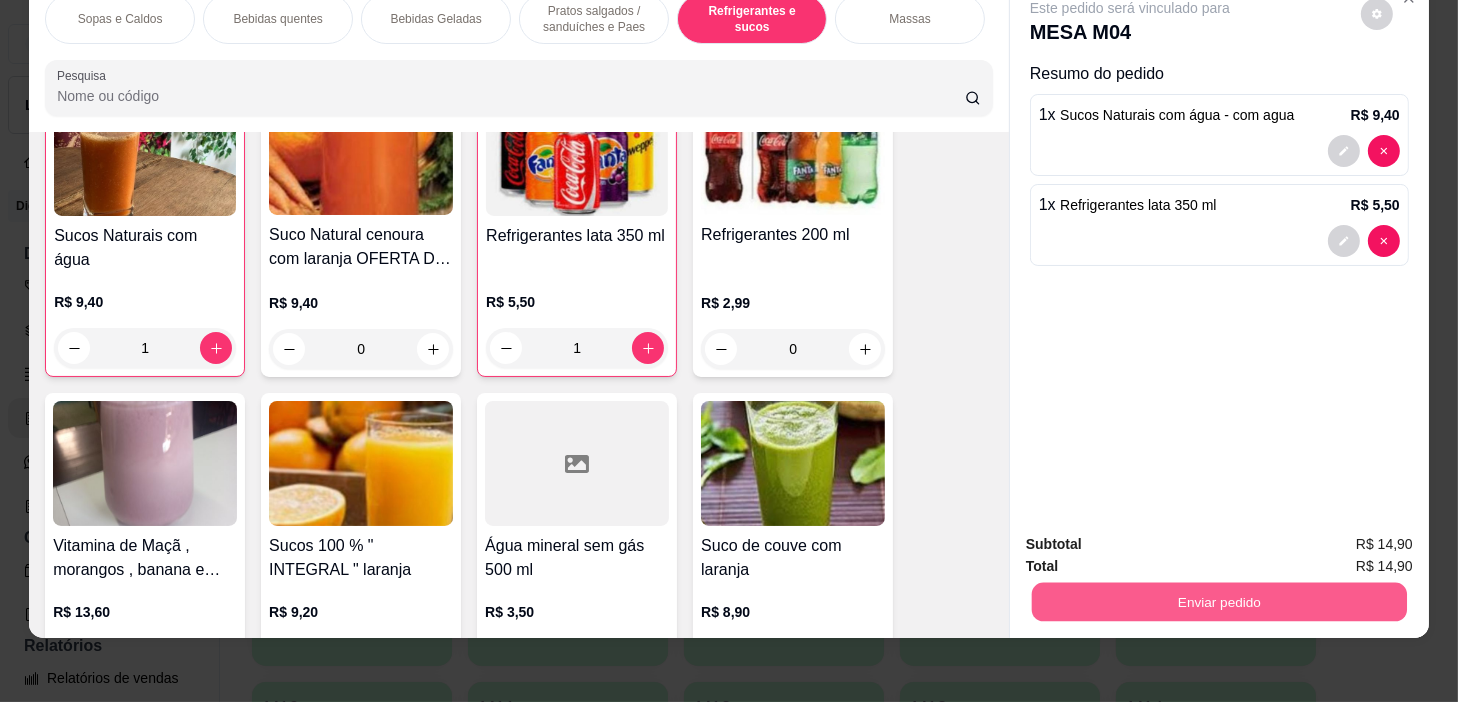 click on "Enviar pedido" at bounding box center [1219, 602] 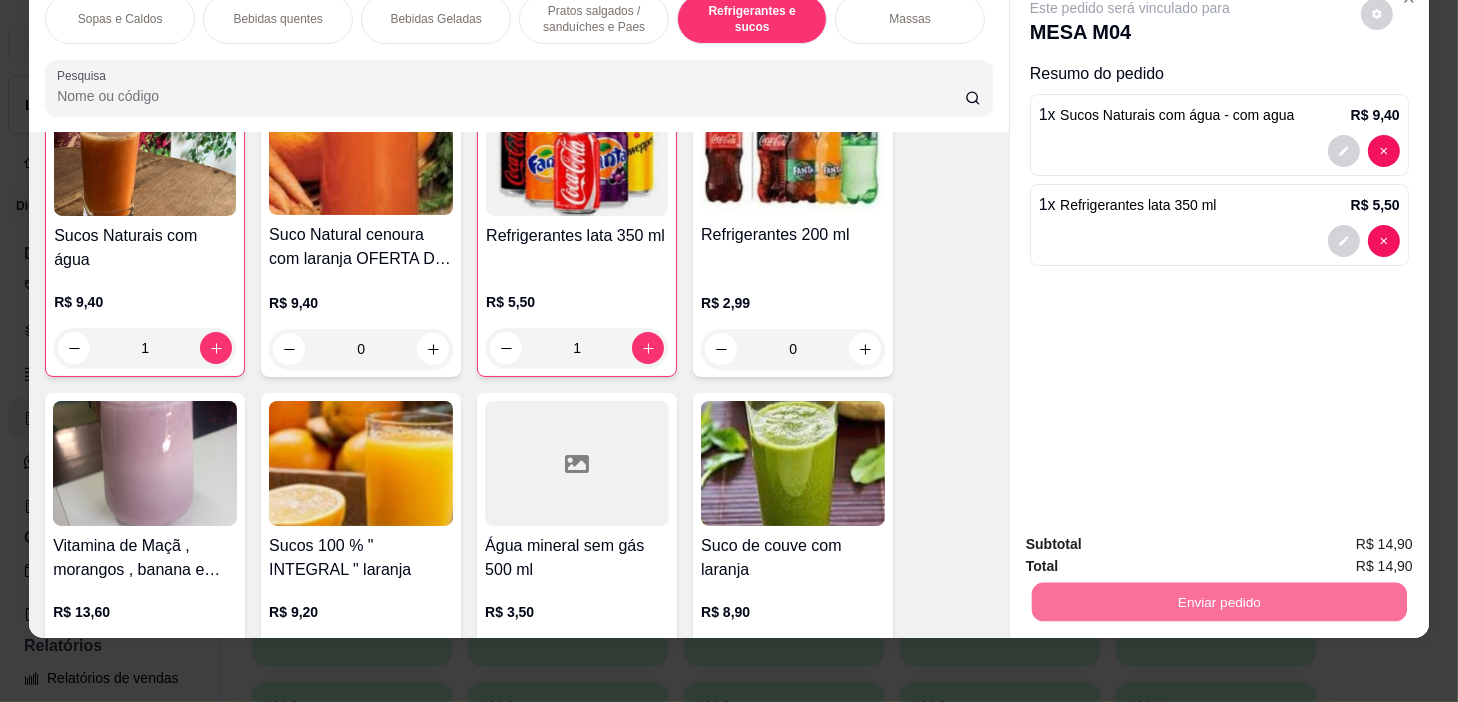 click on "Não registrar e enviar pedido" at bounding box center (1154, 538) 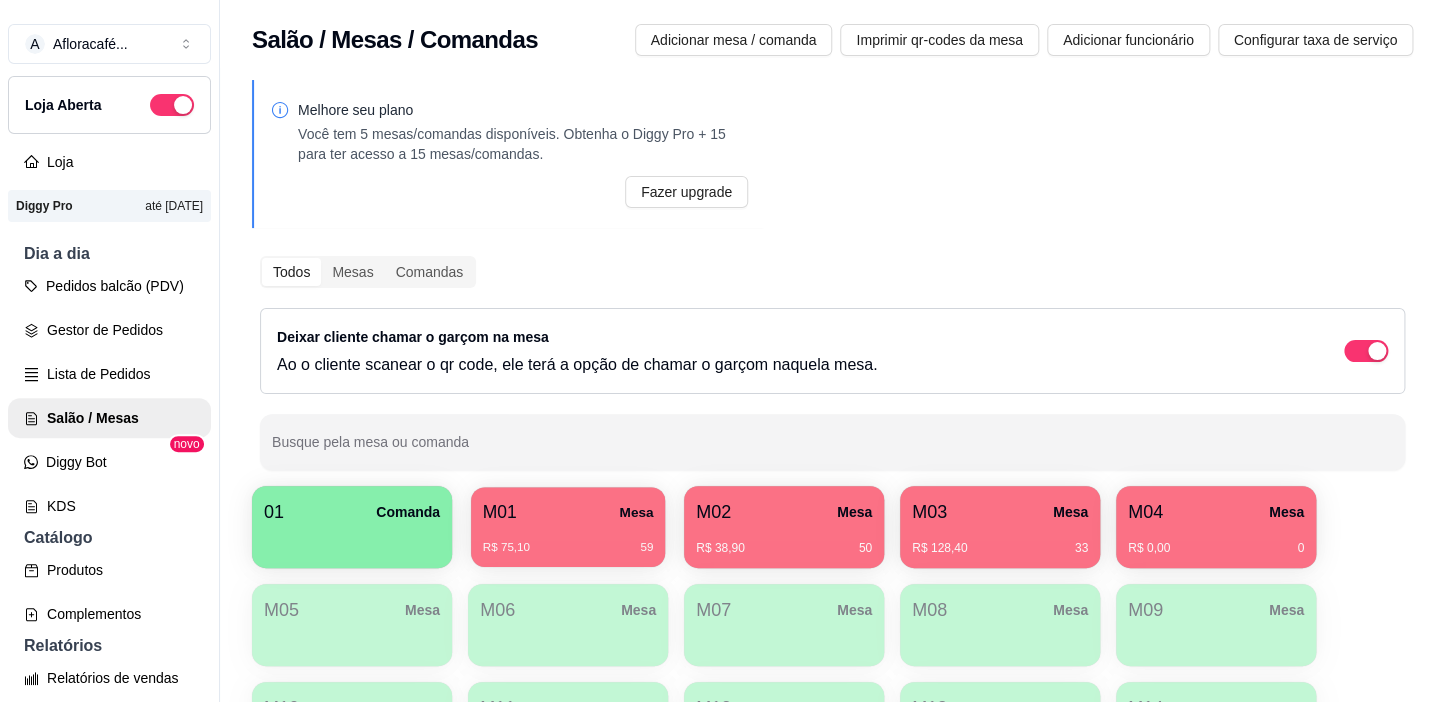 click on "M01 Mesa" at bounding box center (568, 512) 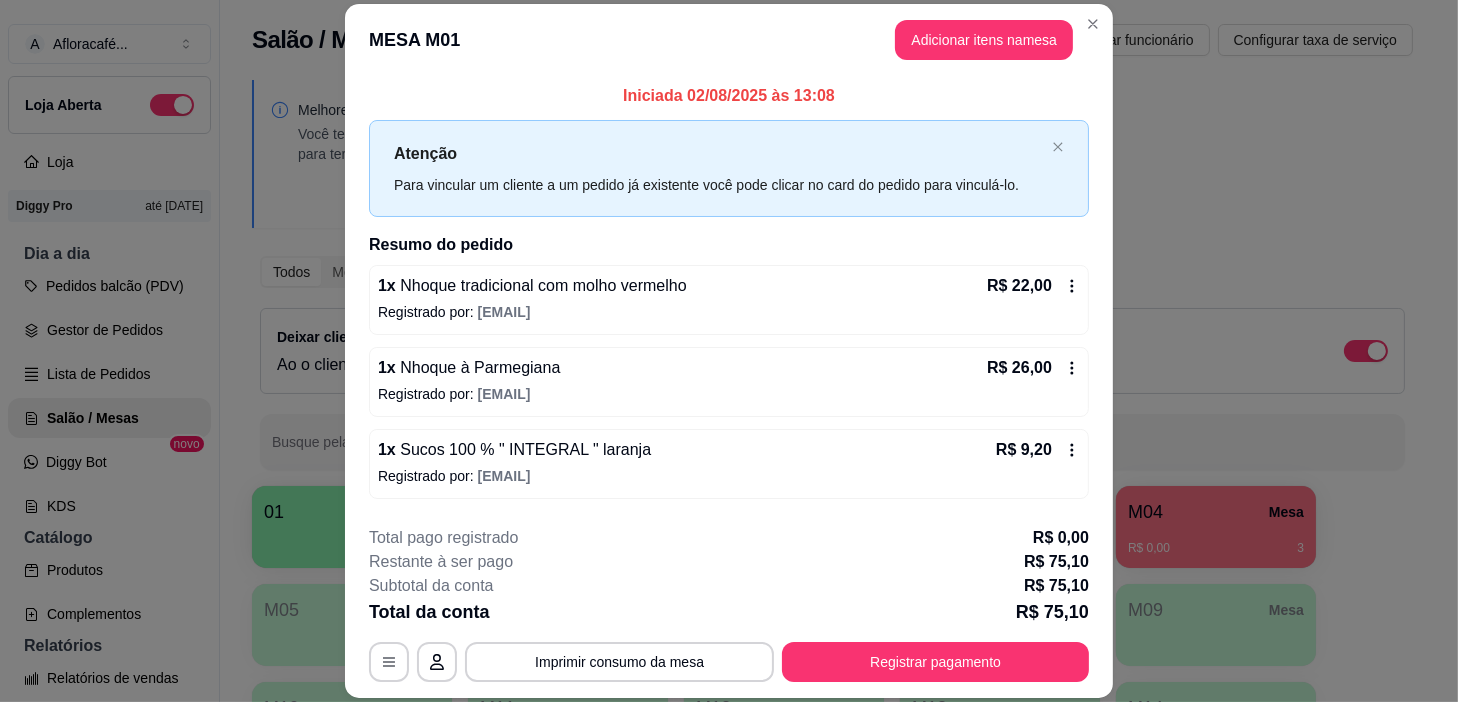 scroll, scrollTop: 159, scrollLeft: 0, axis: vertical 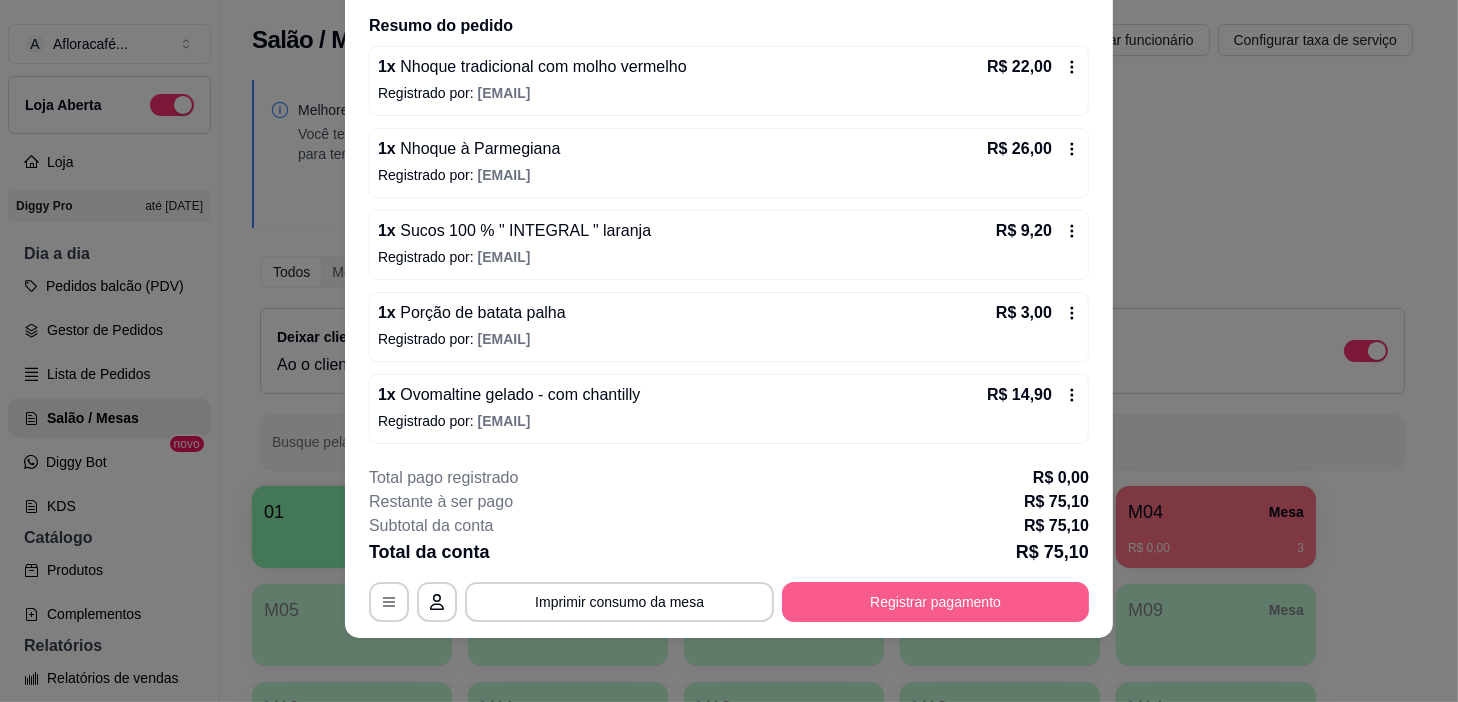 click on "Registrar pagamento" at bounding box center [935, 602] 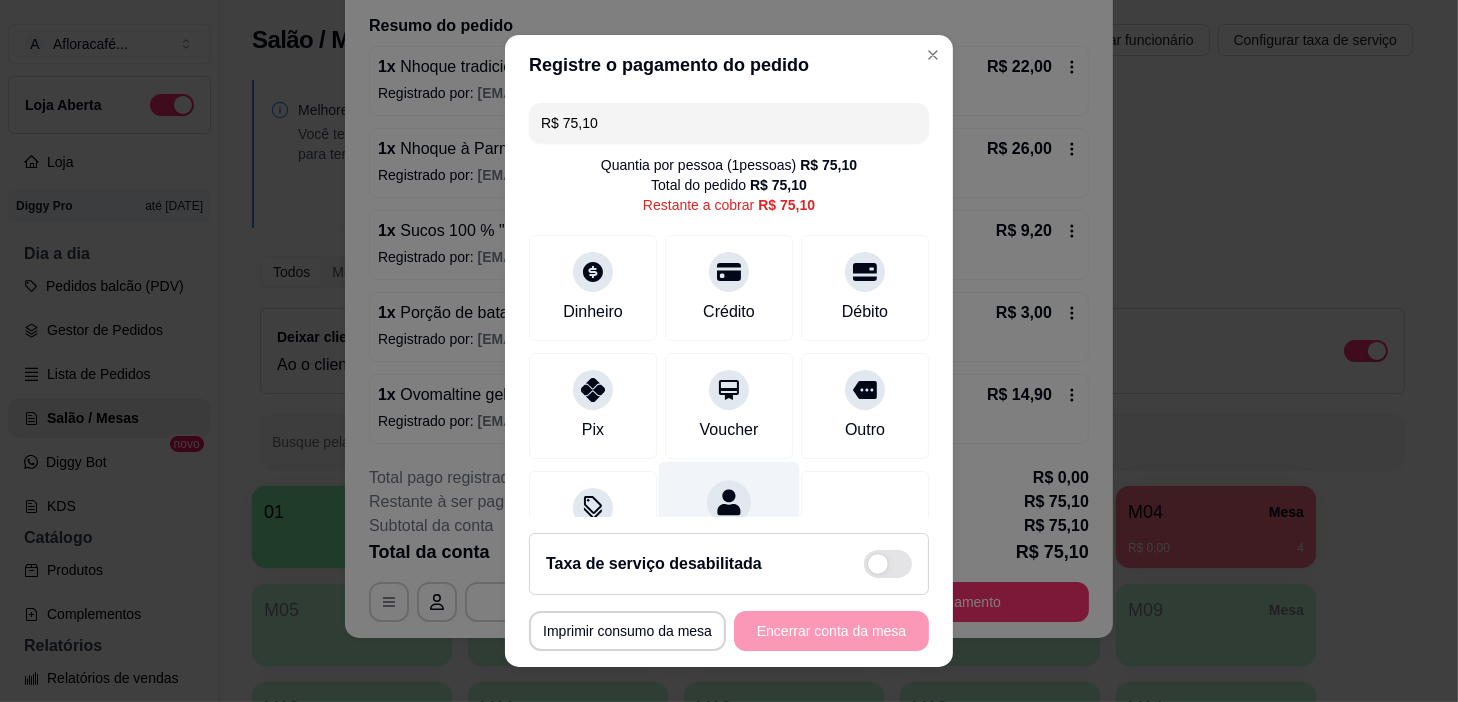 click on "Dividir conta" at bounding box center [729, 520] 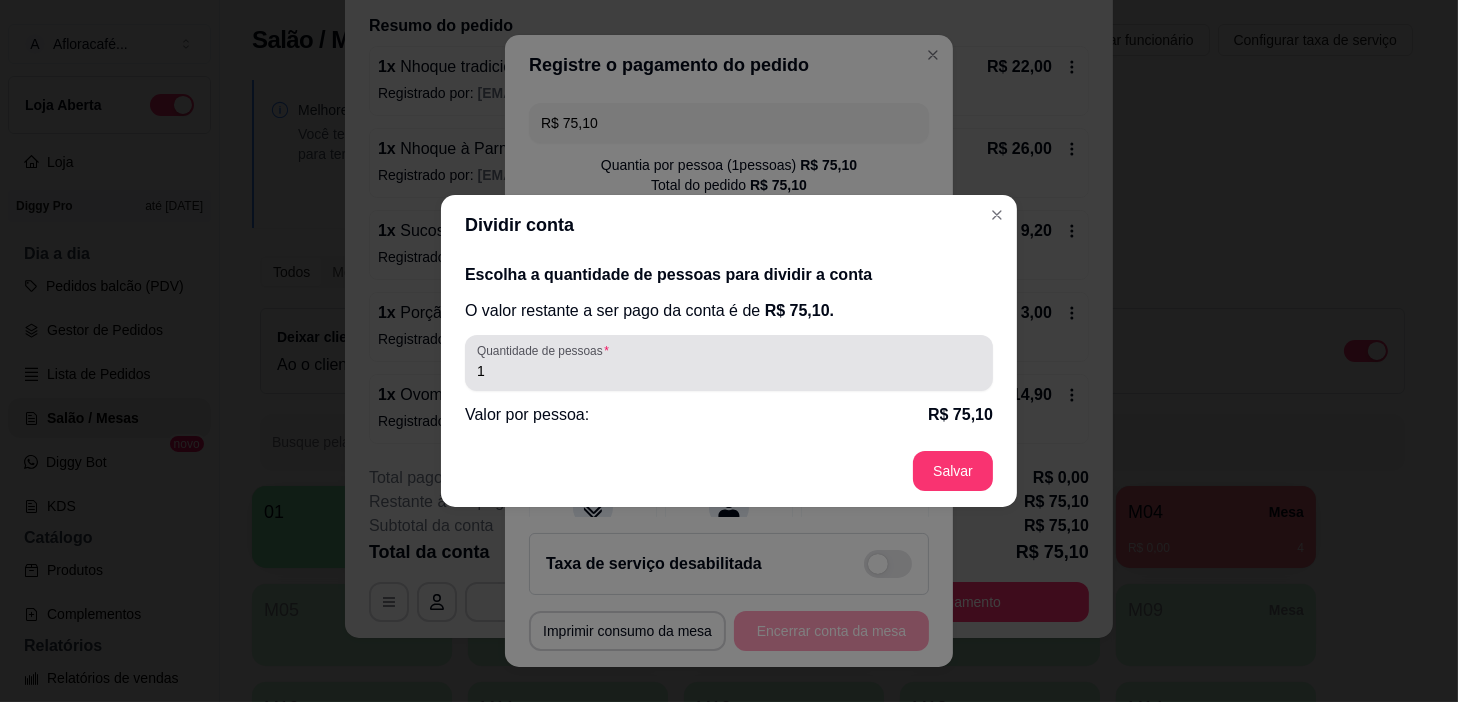 click on "1" at bounding box center (729, 363) 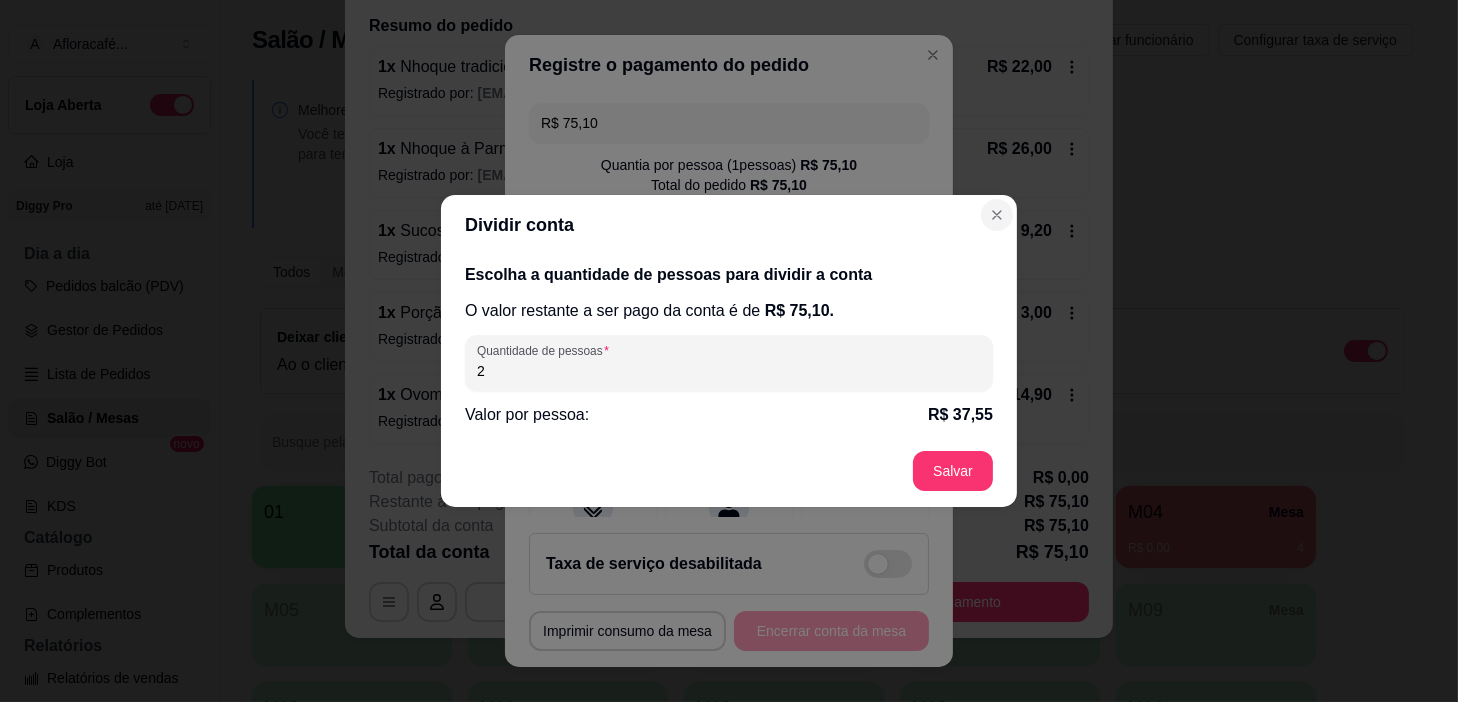 type on "2" 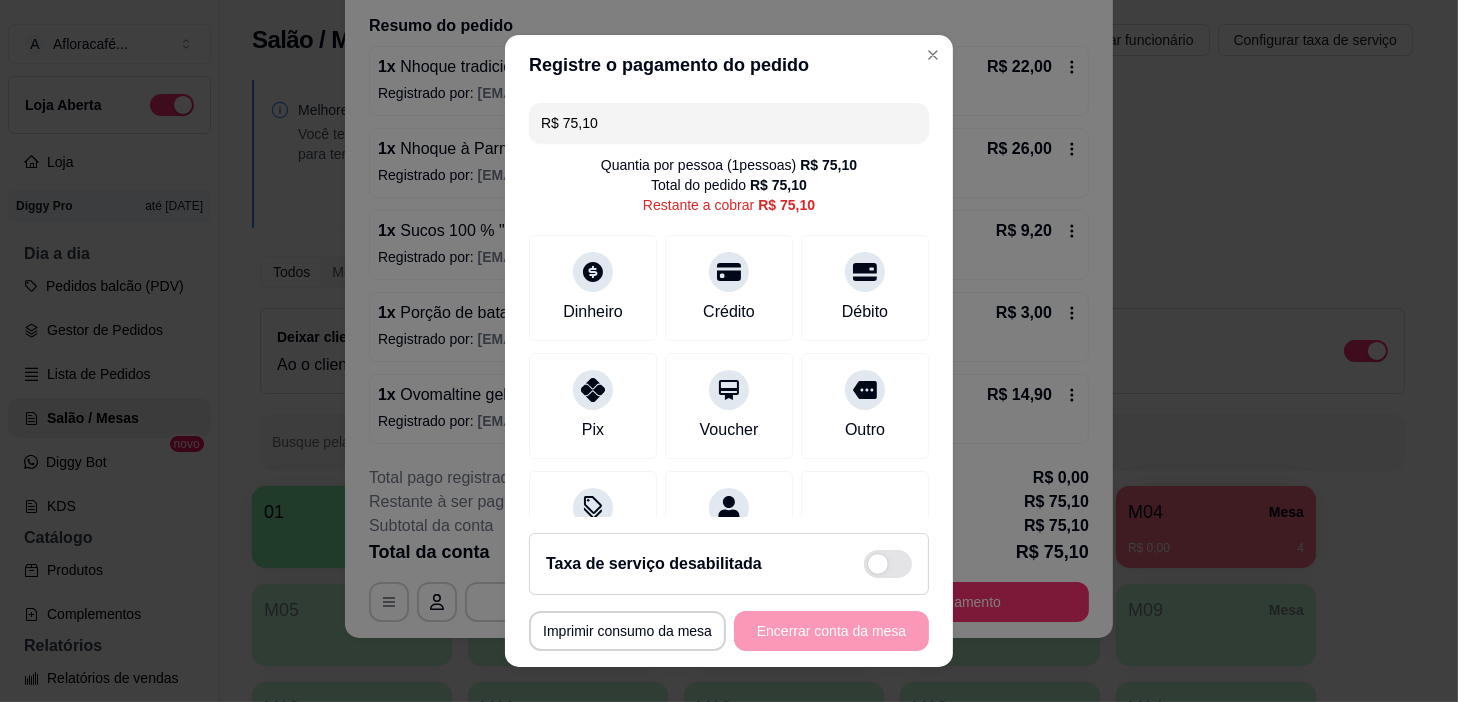 click on "R$ 75,10" at bounding box center (729, 123) 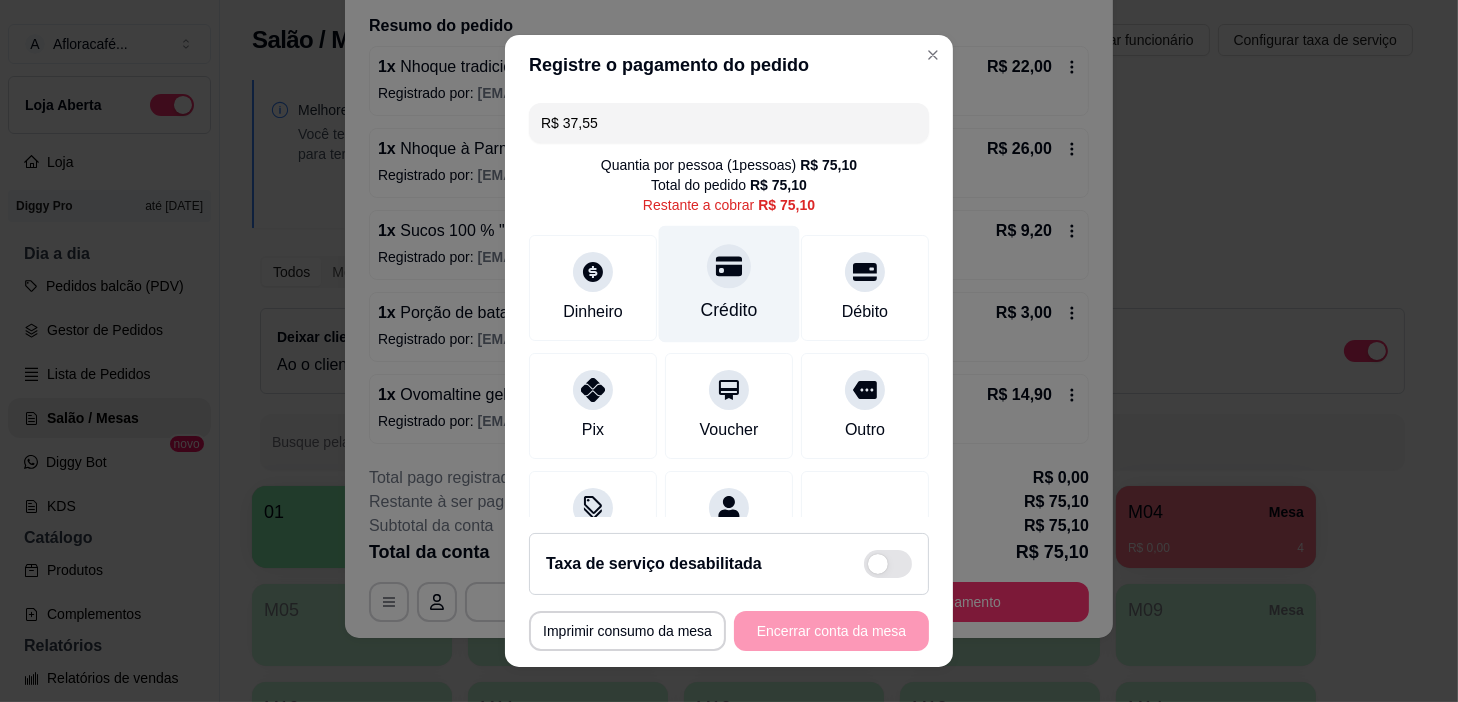 click on "Crédito" at bounding box center (729, 284) 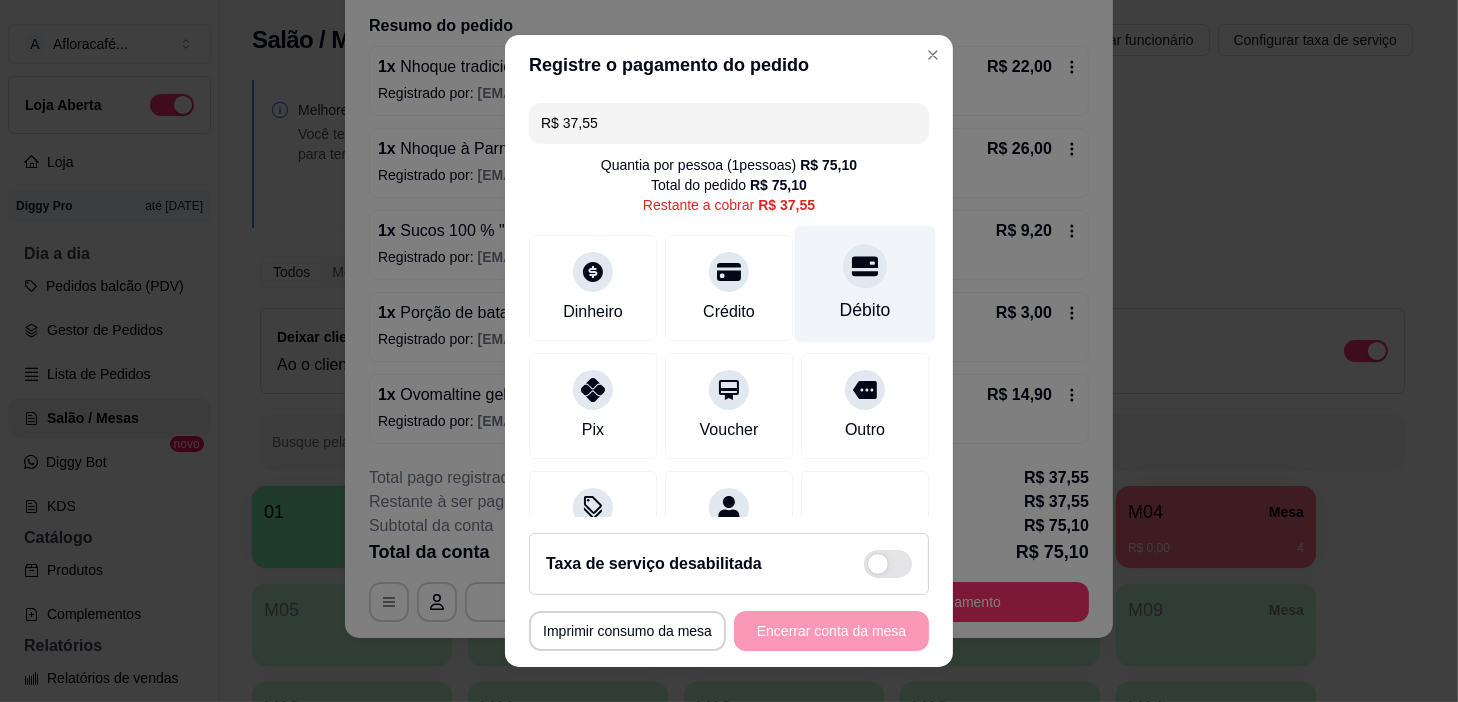 click on "Débito" at bounding box center [865, 284] 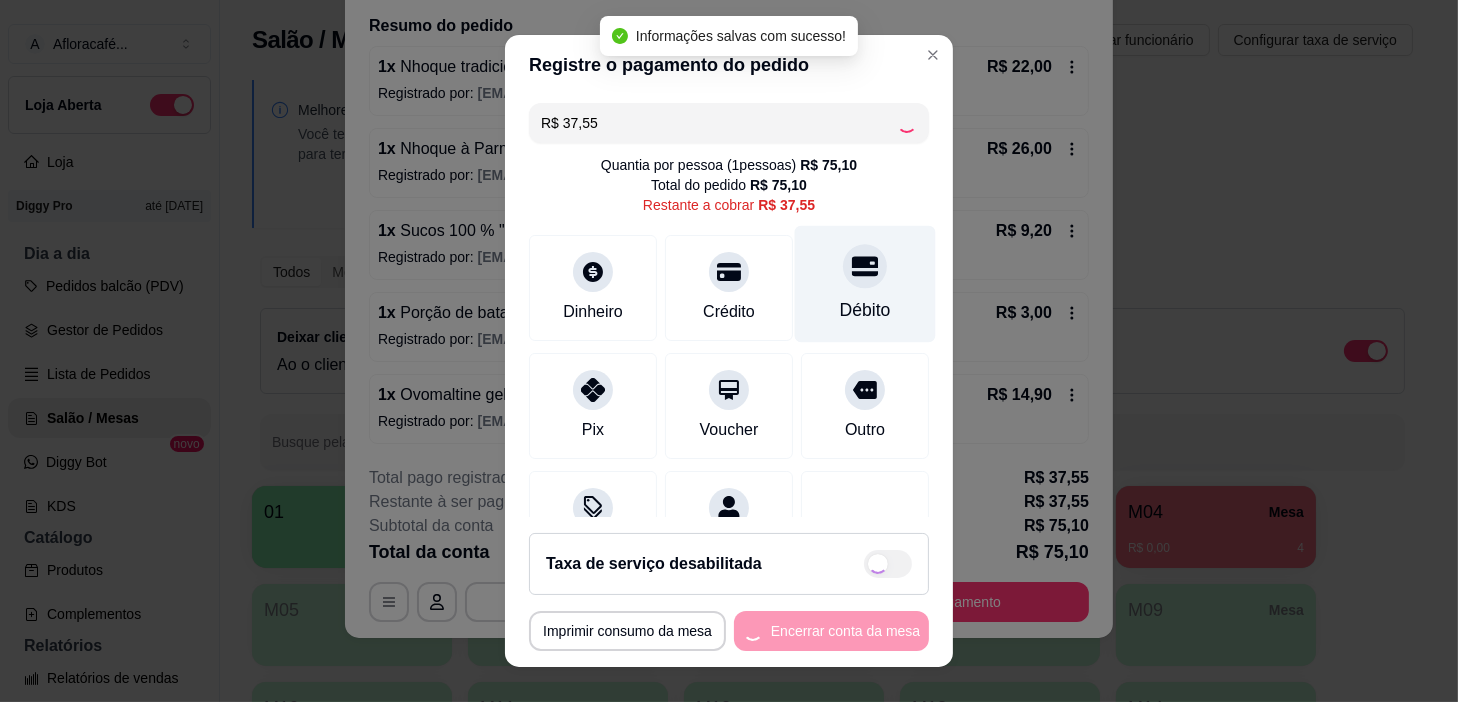 type on "R$ 0,00" 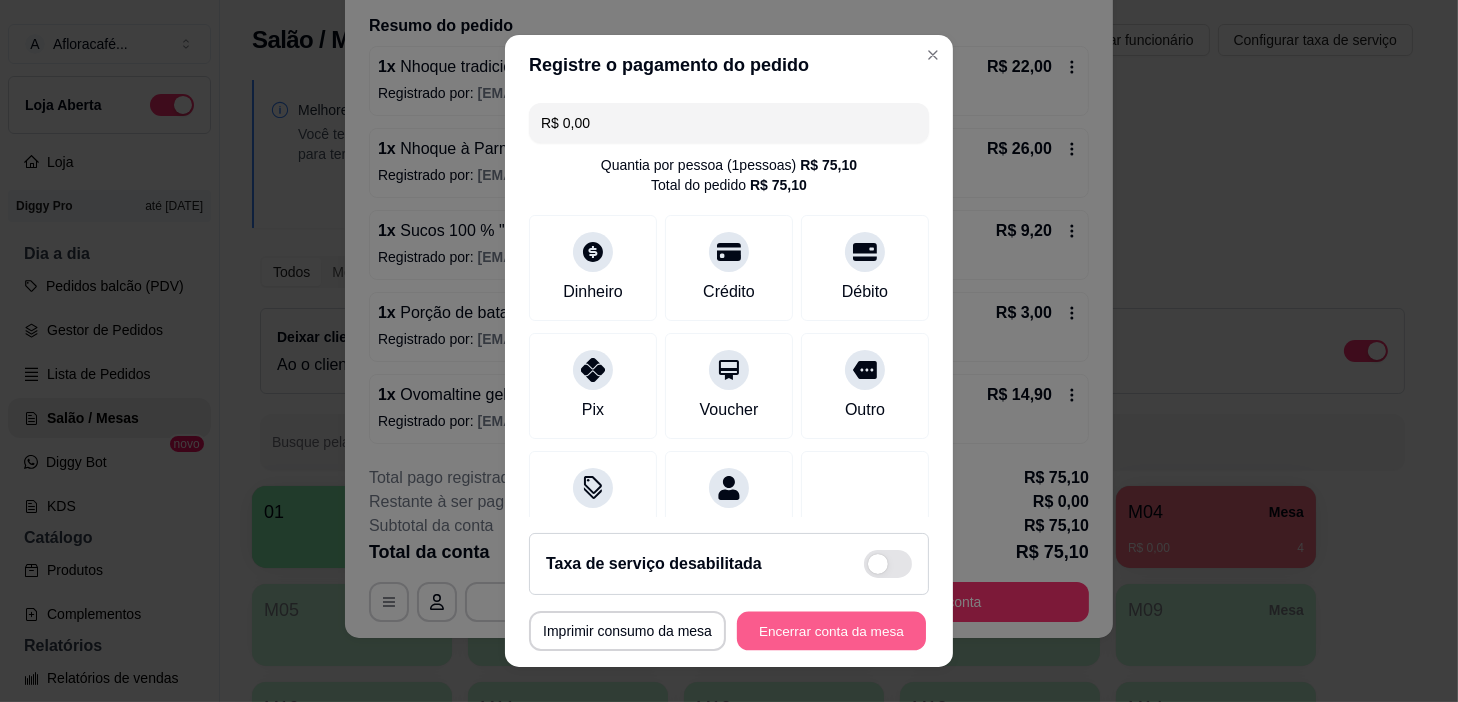click on "Encerrar conta da mesa" at bounding box center [831, 631] 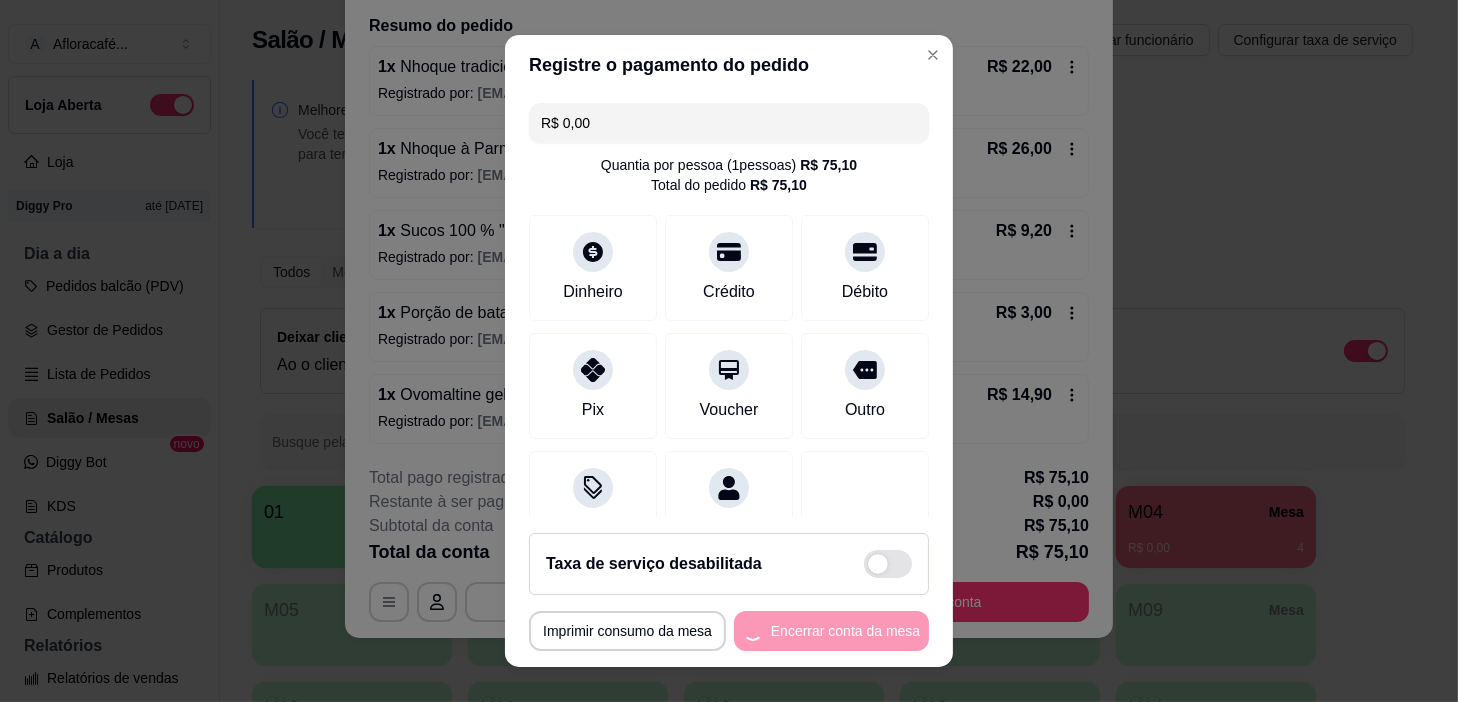 scroll, scrollTop: 0, scrollLeft: 0, axis: both 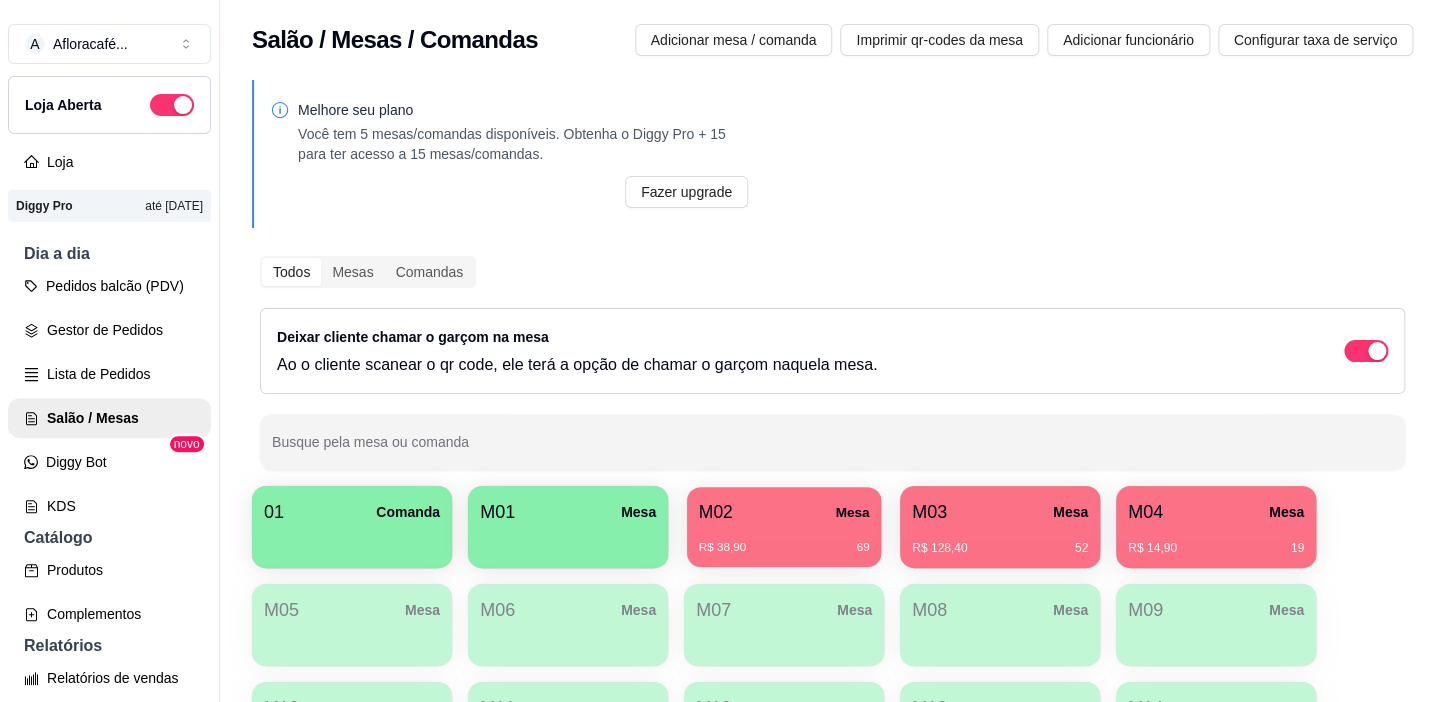 click on "M02 Mesa" at bounding box center [784, 512] 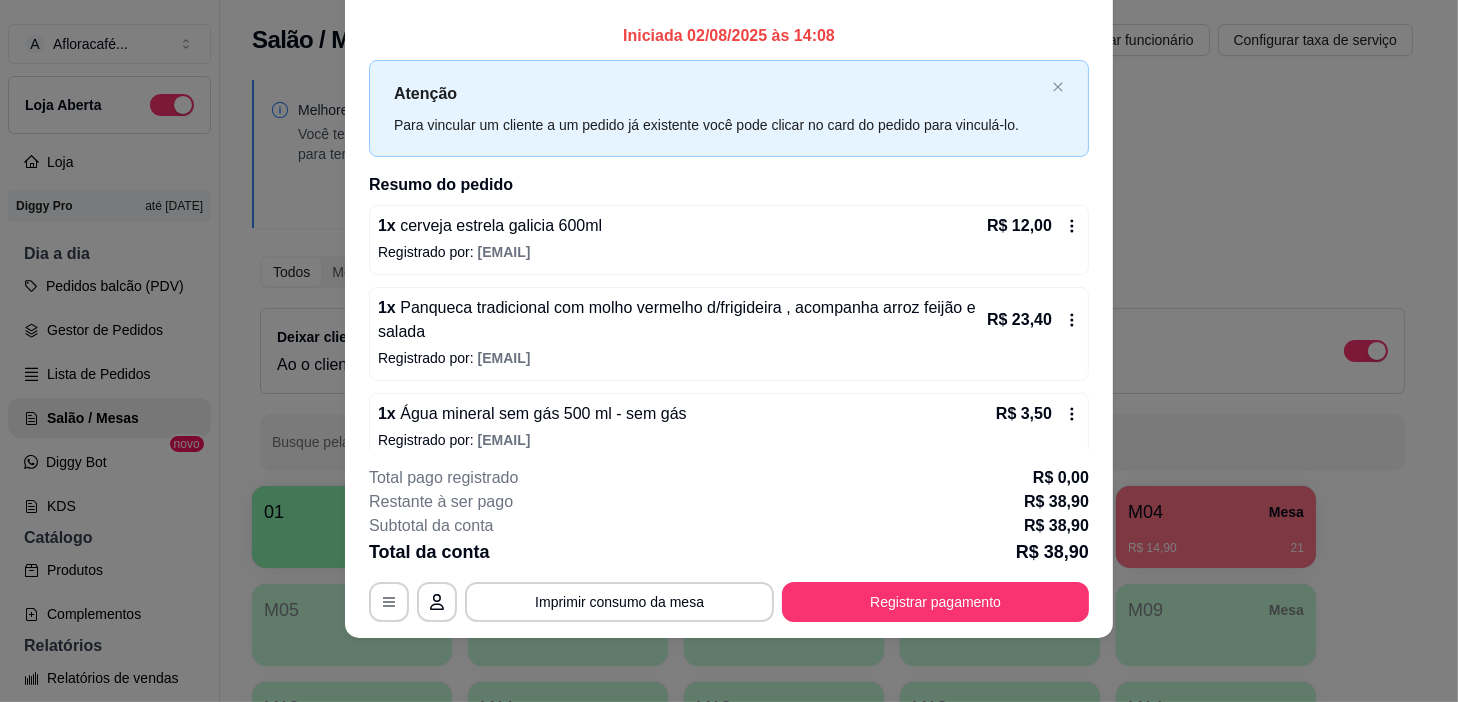 scroll, scrollTop: 0, scrollLeft: 0, axis: both 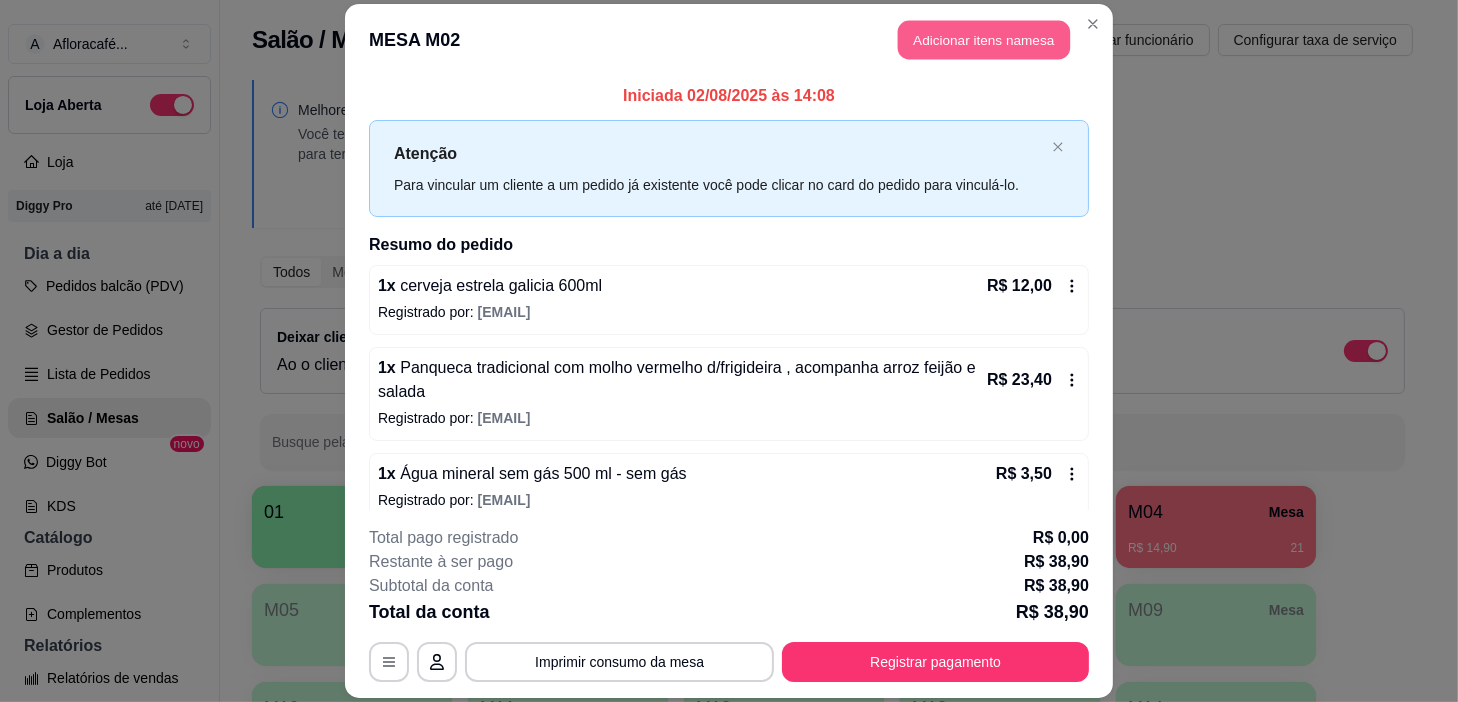 click on "Adicionar itens na  mesa" at bounding box center [984, 39] 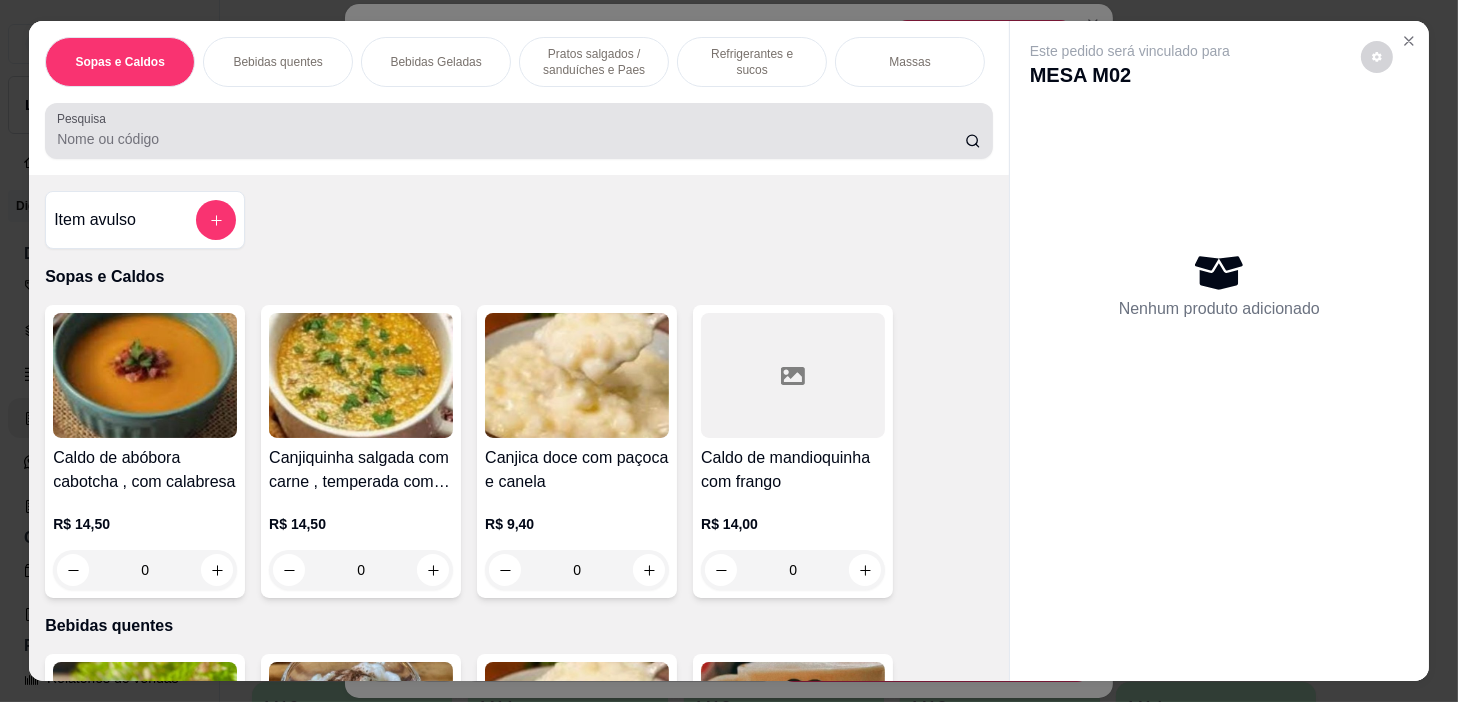 click on "Pesquisa" at bounding box center [511, 139] 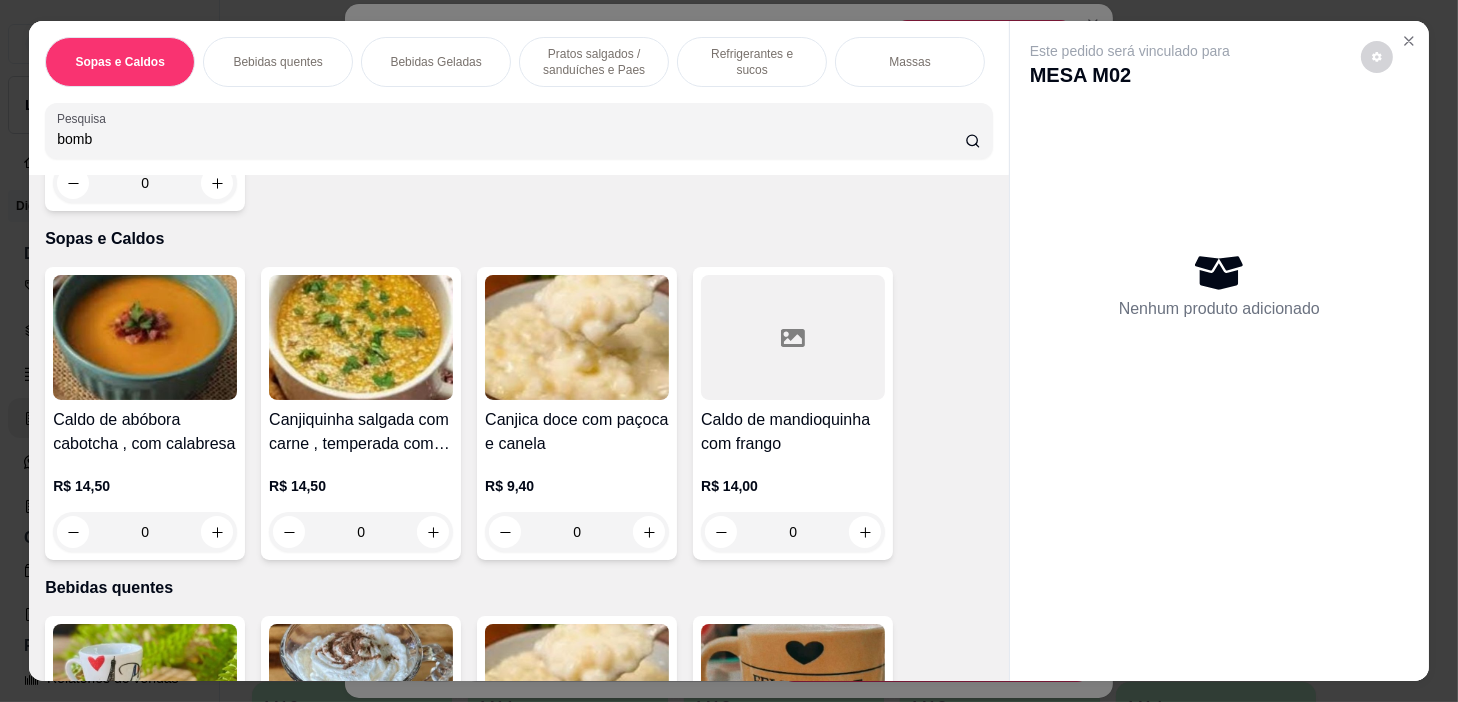 scroll, scrollTop: 0, scrollLeft: 0, axis: both 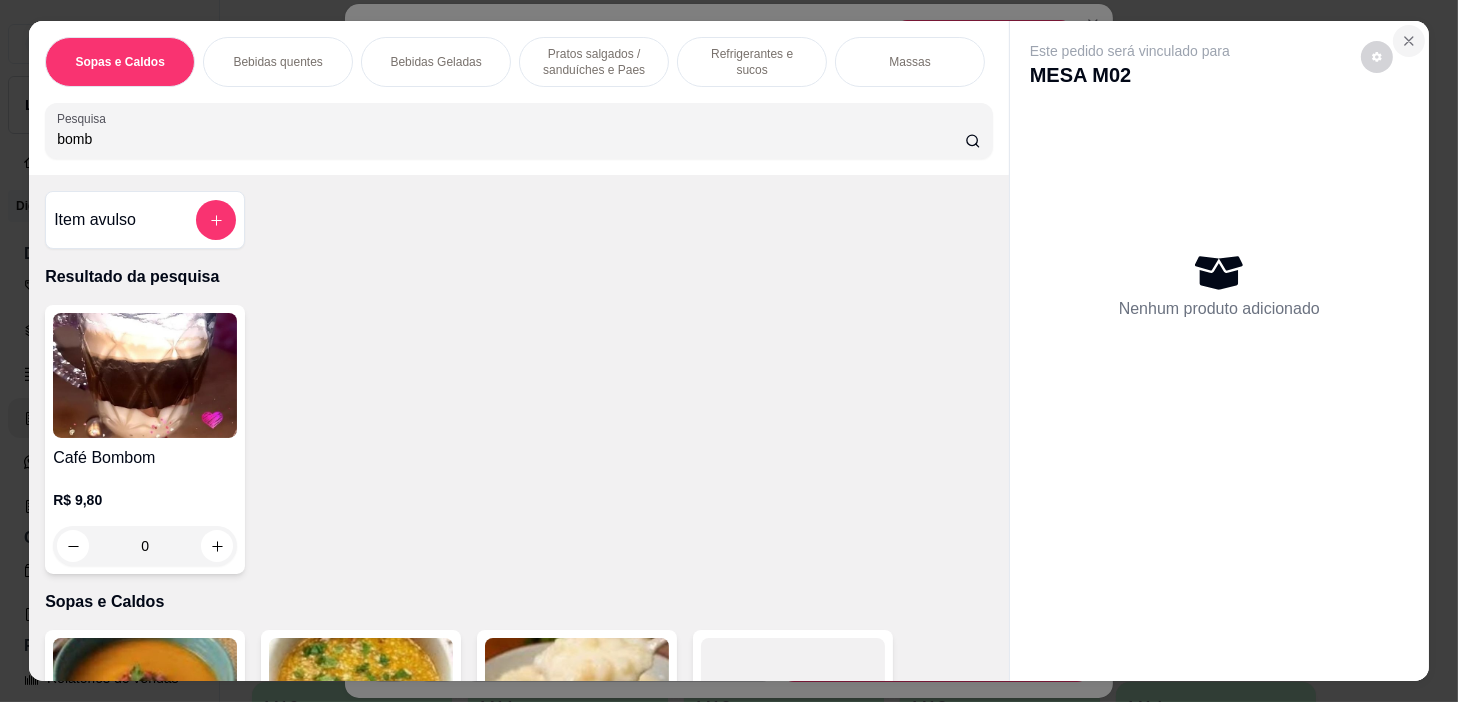 type on "bomb" 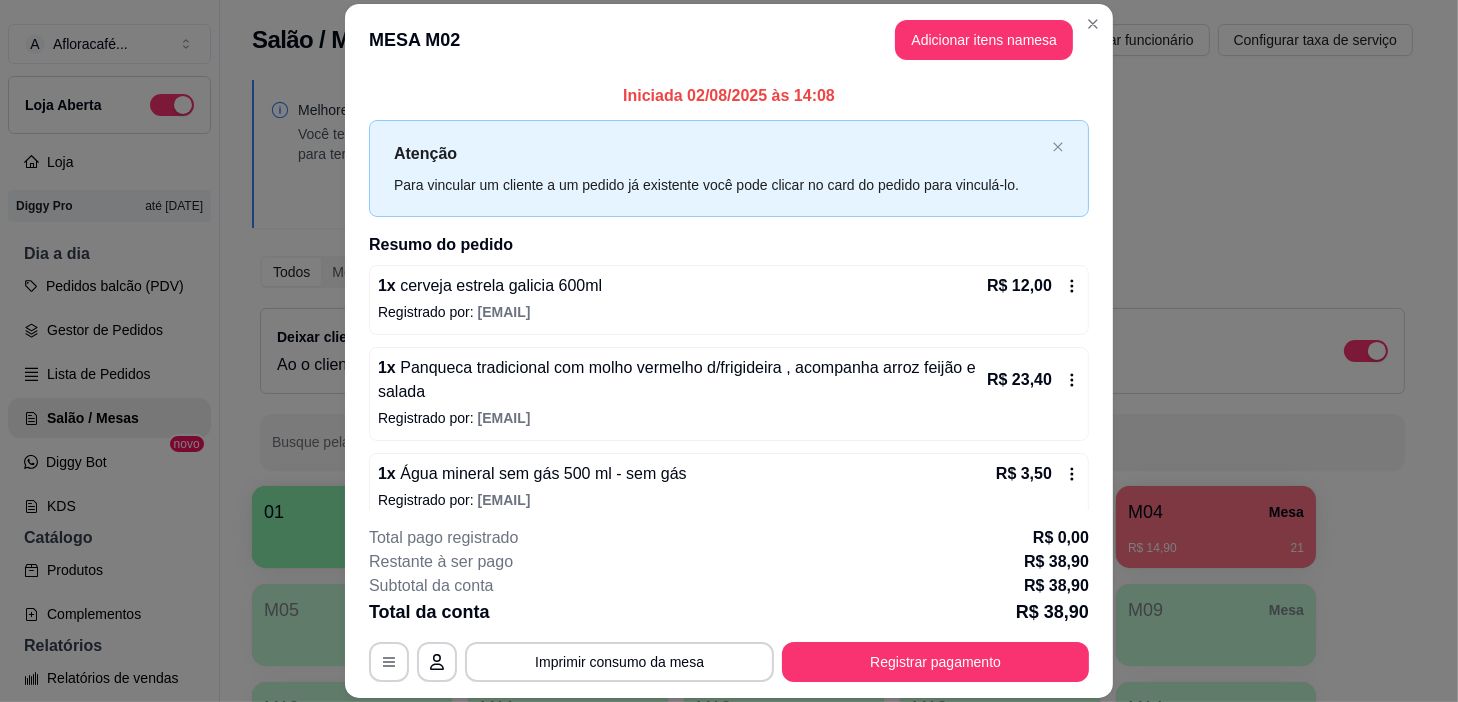 scroll, scrollTop: 133, scrollLeft: 0, axis: vertical 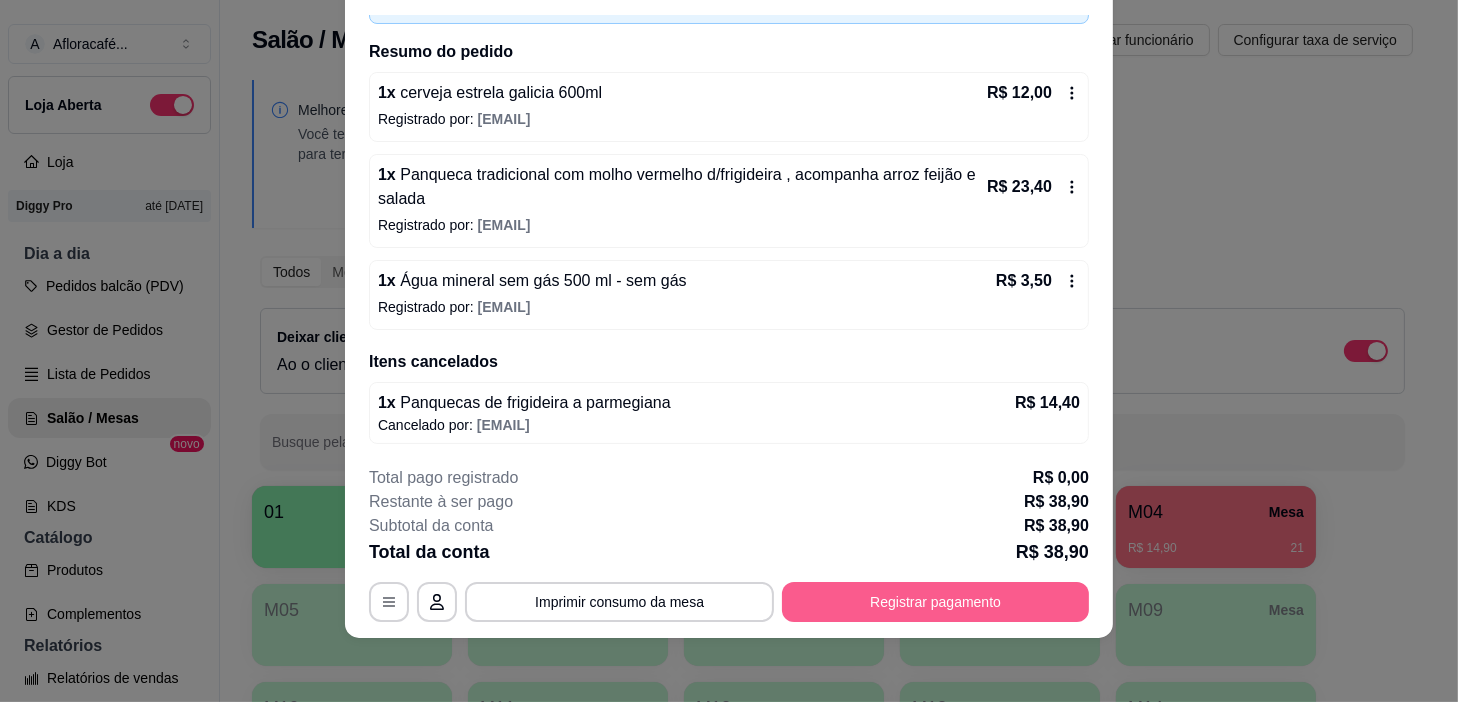 click on "Registrar pagamento" at bounding box center (935, 602) 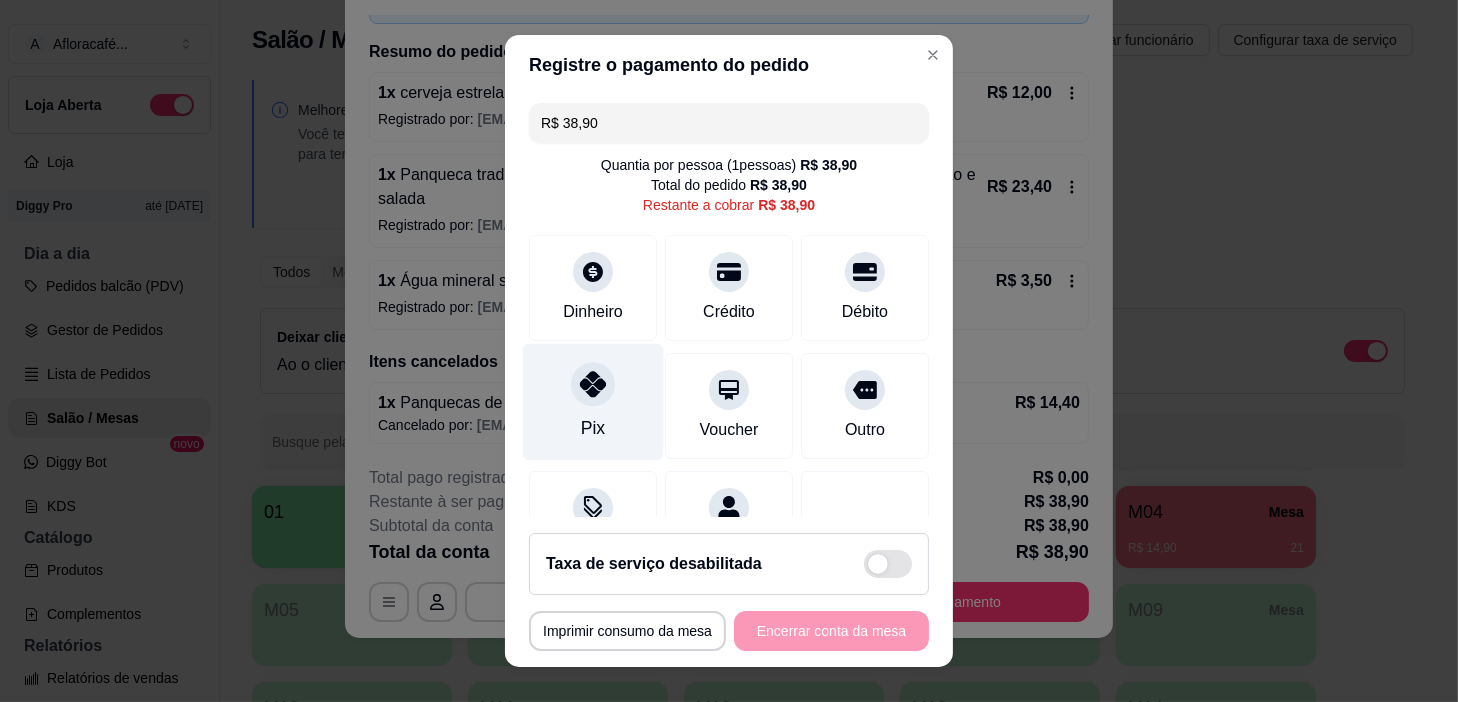 click on "Pix" at bounding box center (593, 428) 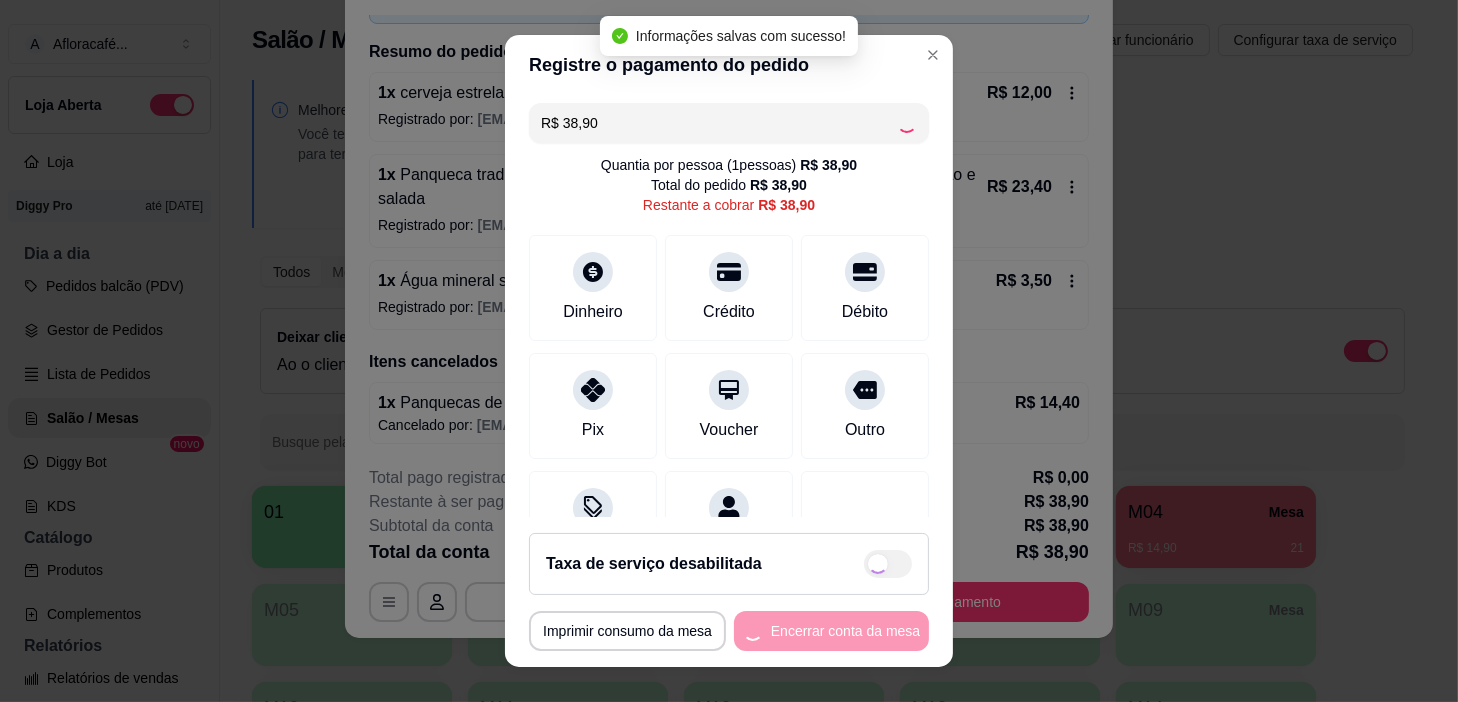 type on "R$ 0,00" 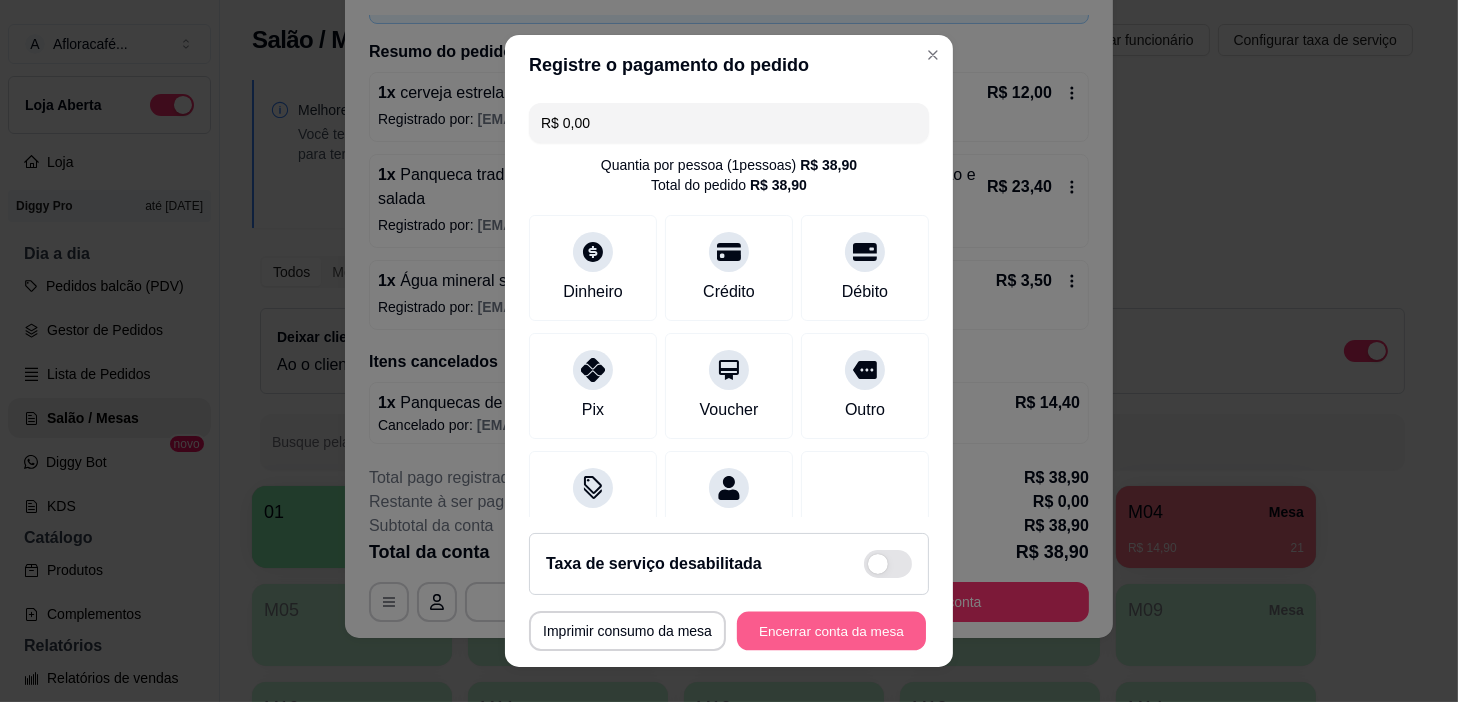 click on "Encerrar conta da mesa" at bounding box center (831, 631) 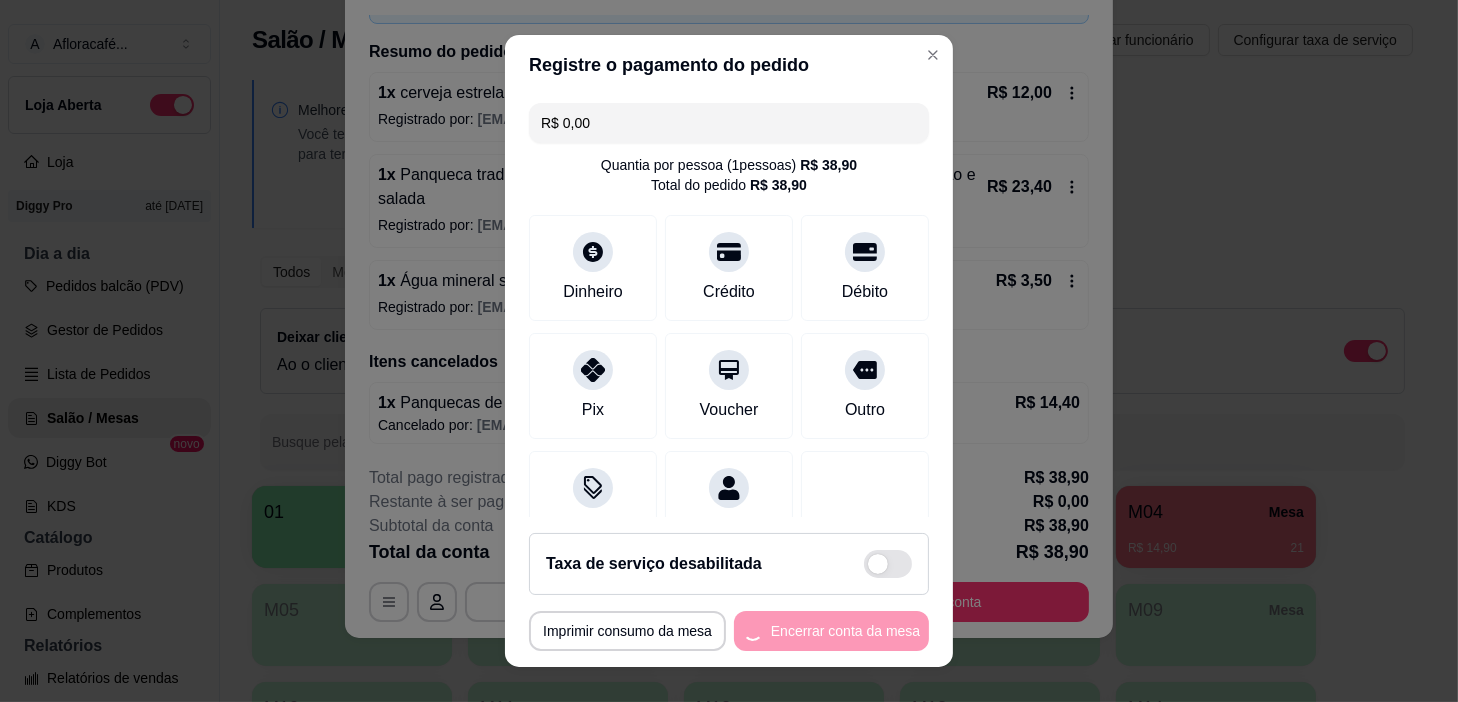 scroll, scrollTop: 0, scrollLeft: 0, axis: both 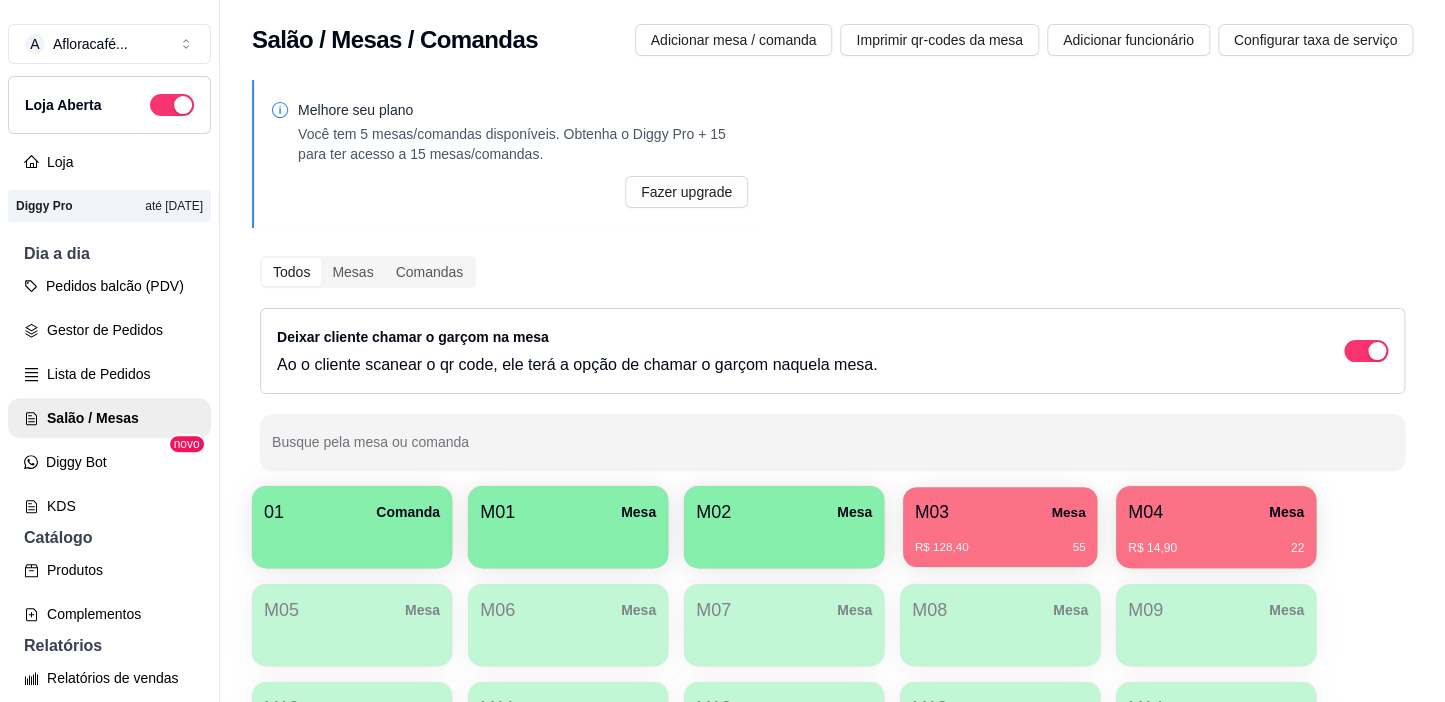 click on "R$ 128,40 55" at bounding box center (1000, 540) 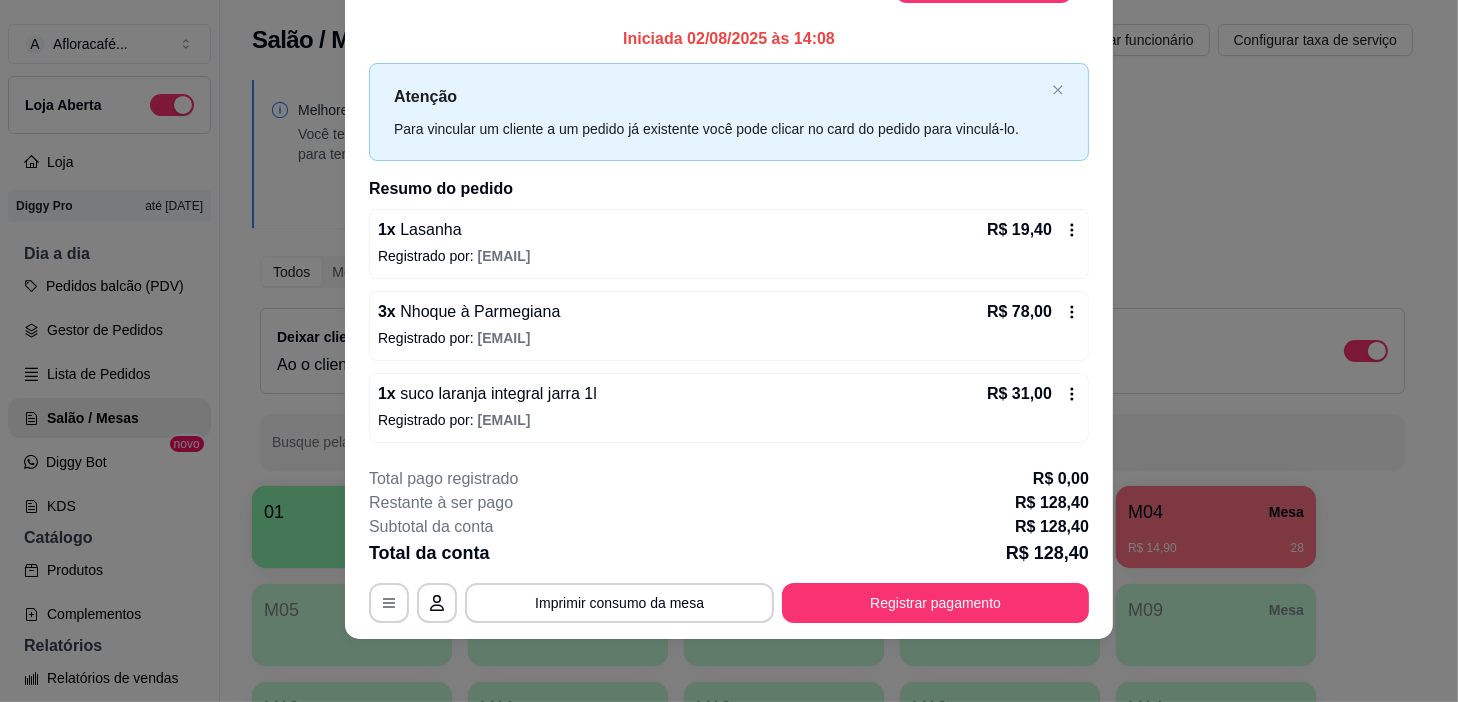 scroll, scrollTop: 0, scrollLeft: 0, axis: both 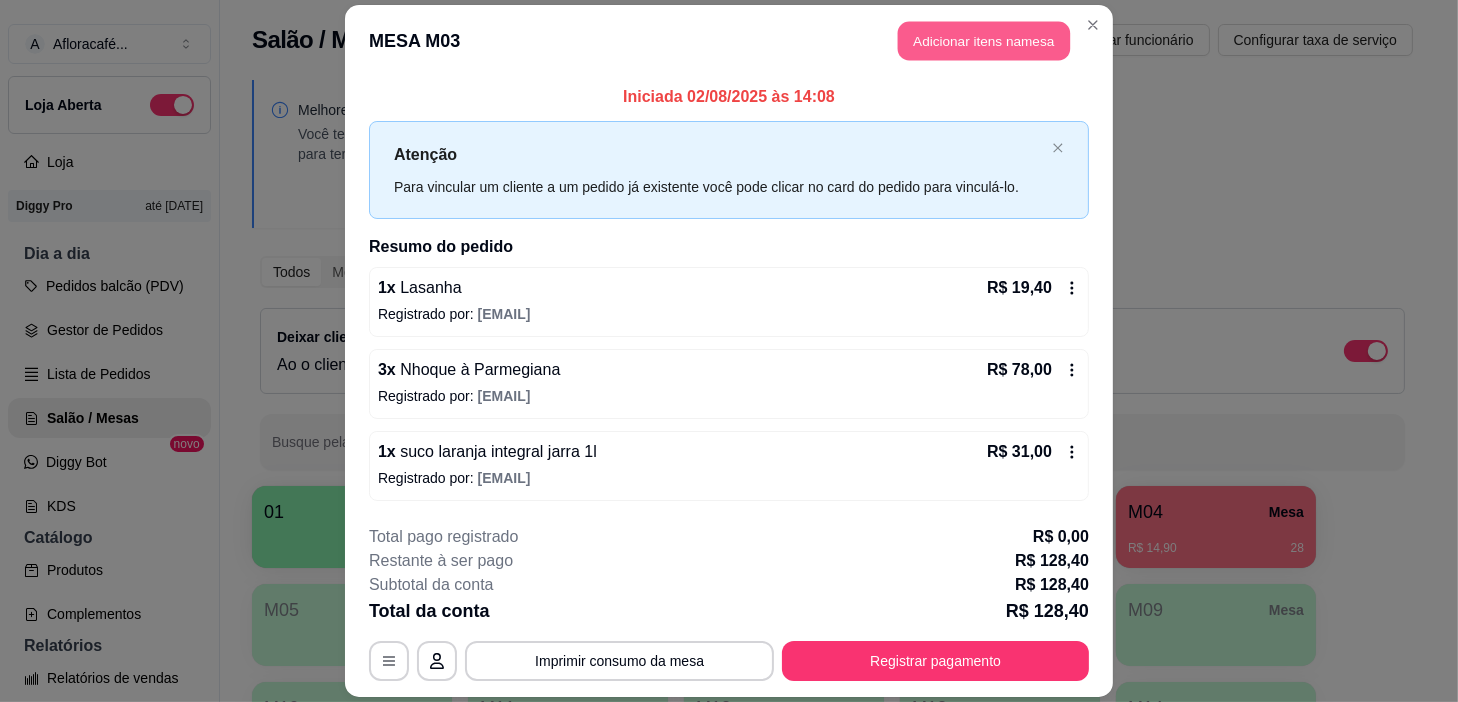 click on "Adicionar itens na  mesa" at bounding box center [984, 41] 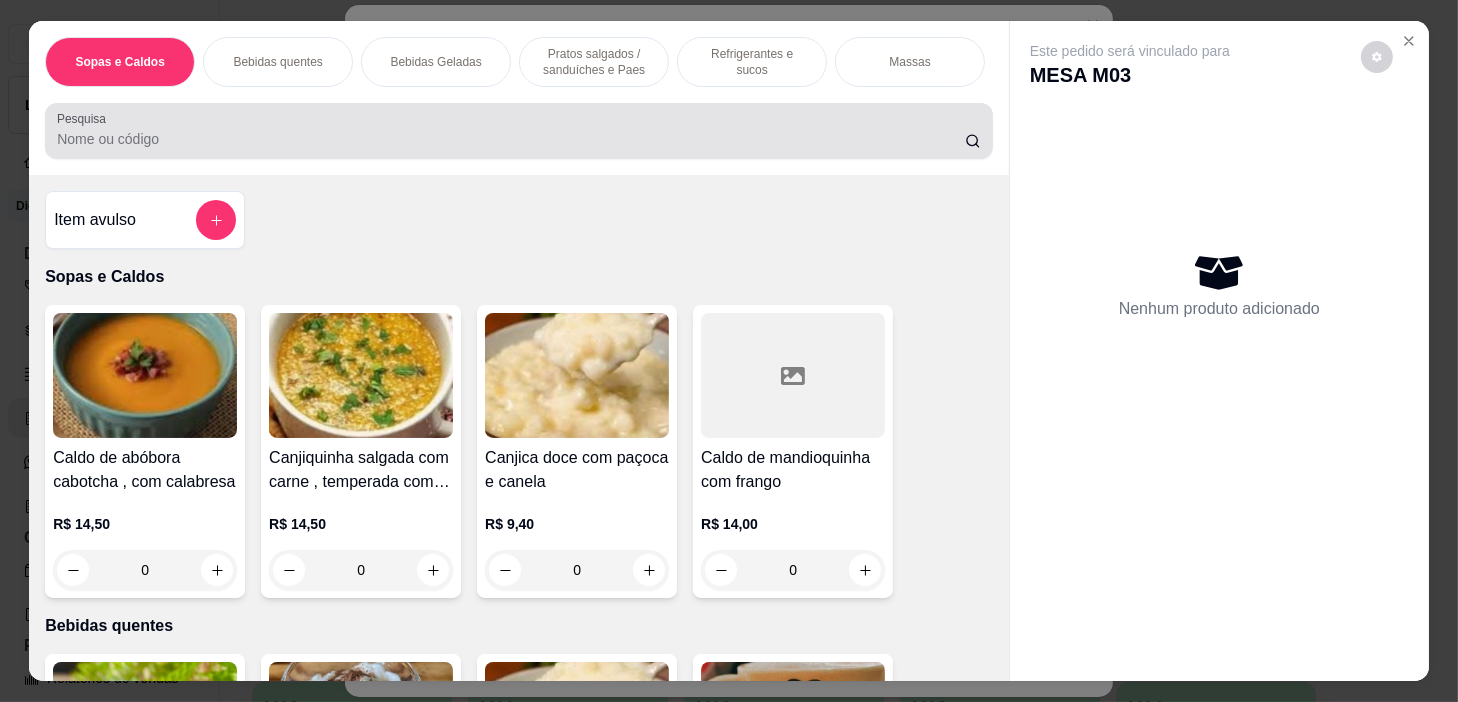 click at bounding box center (519, 131) 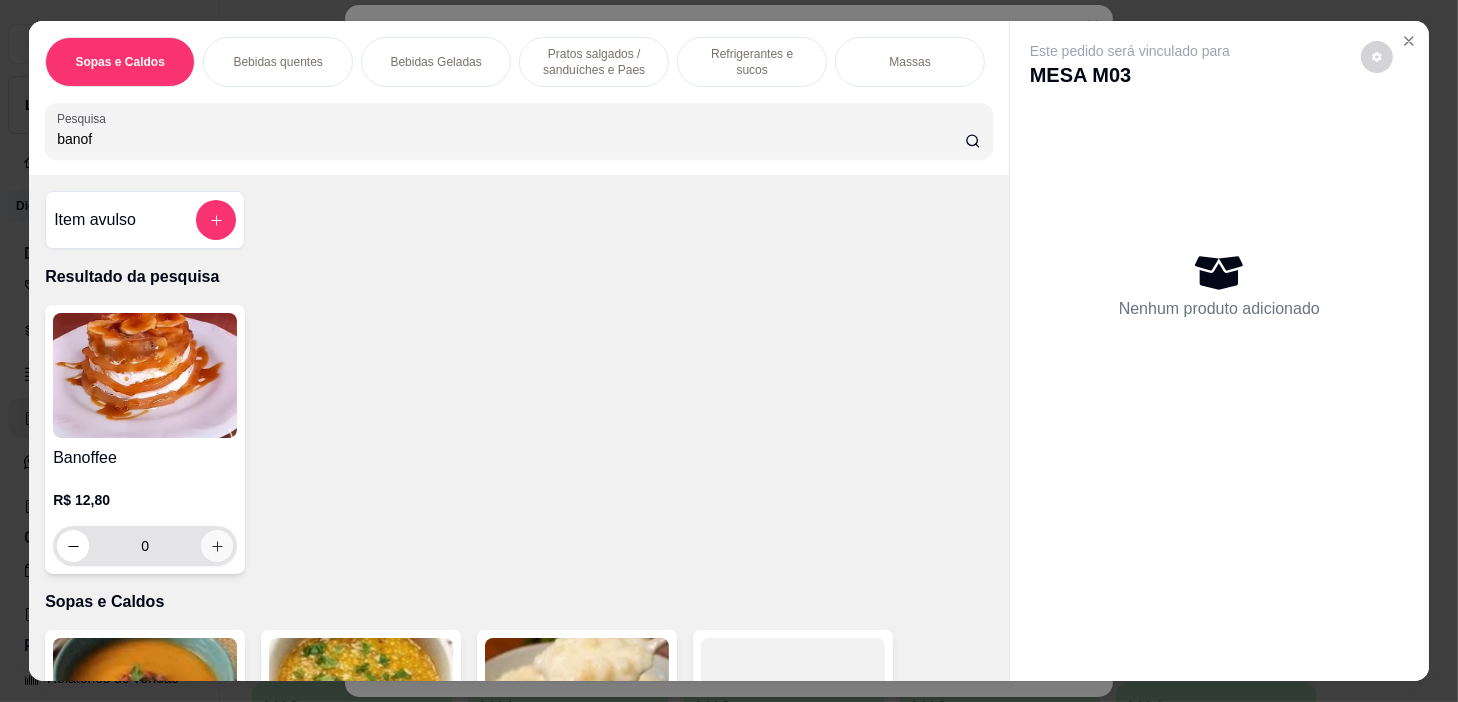 type on "banof" 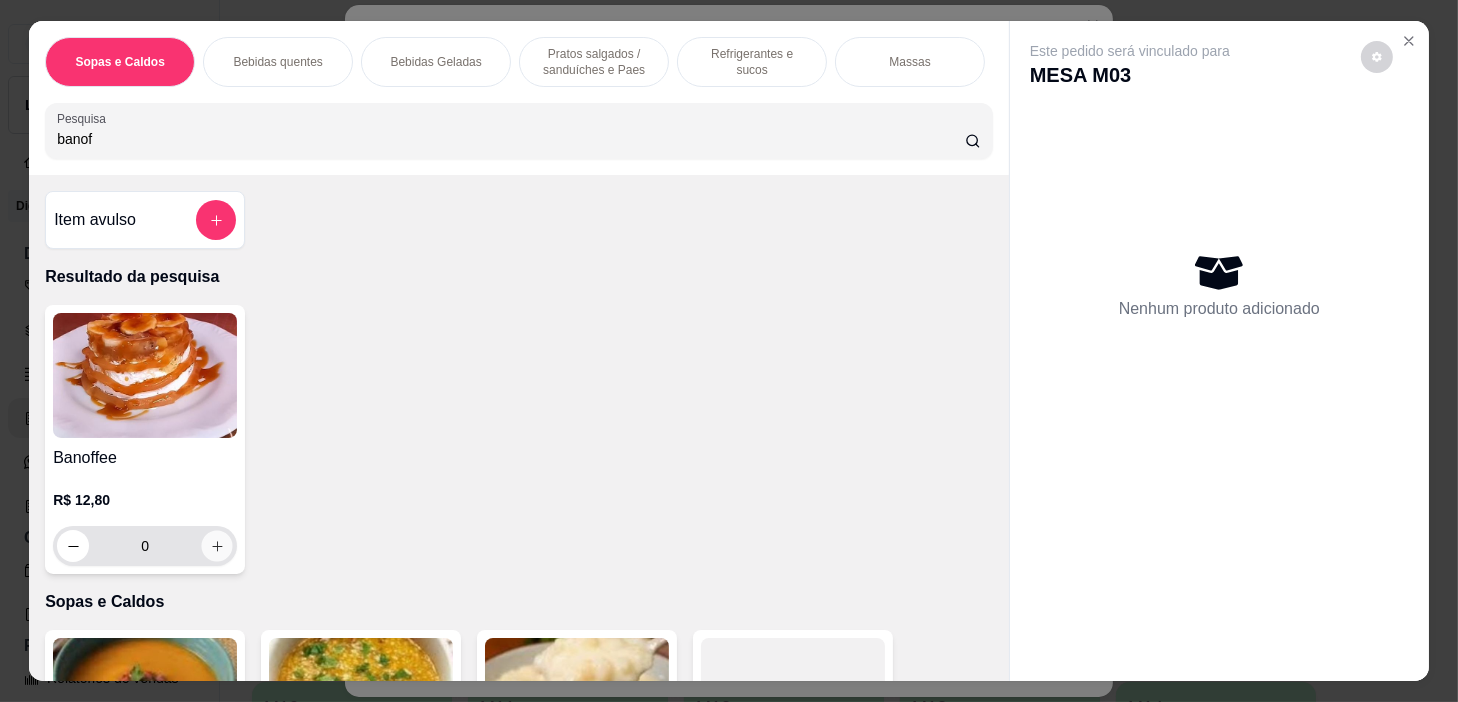 click 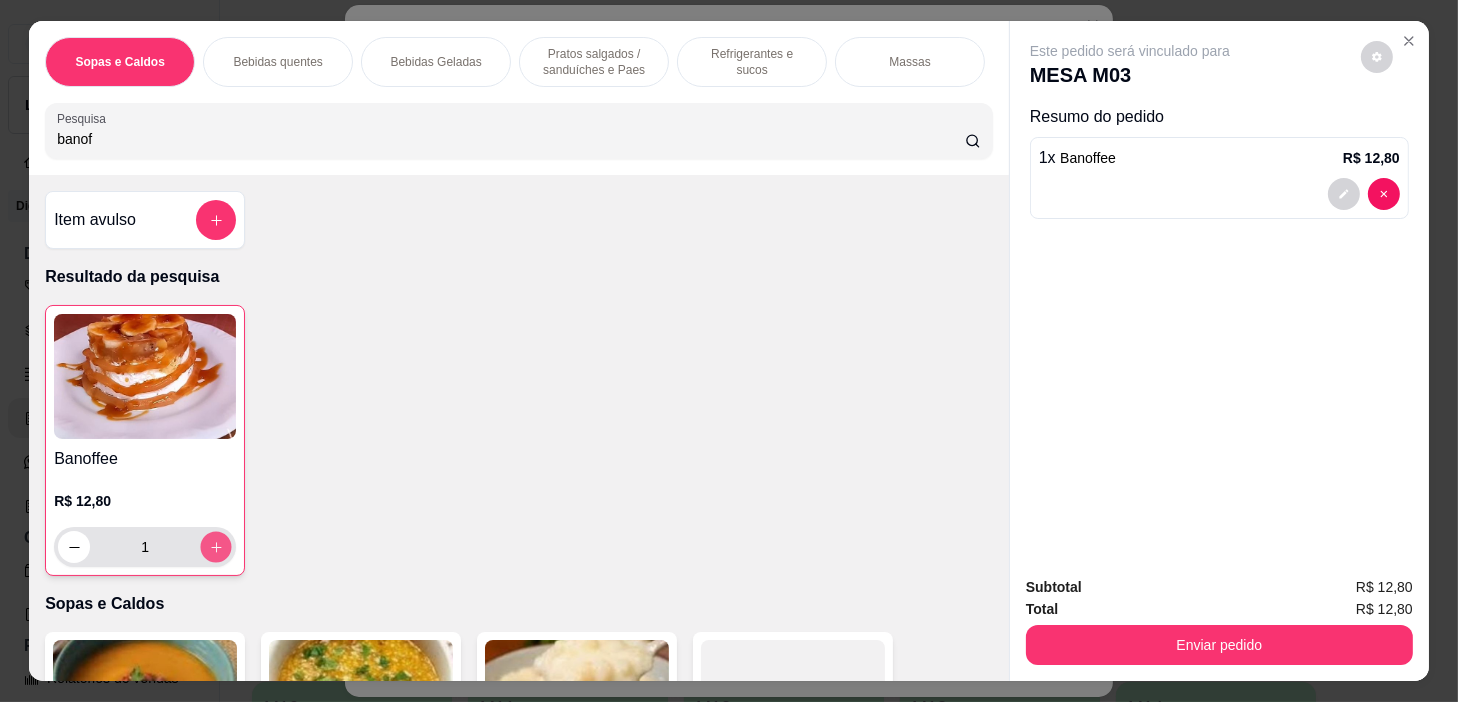 click 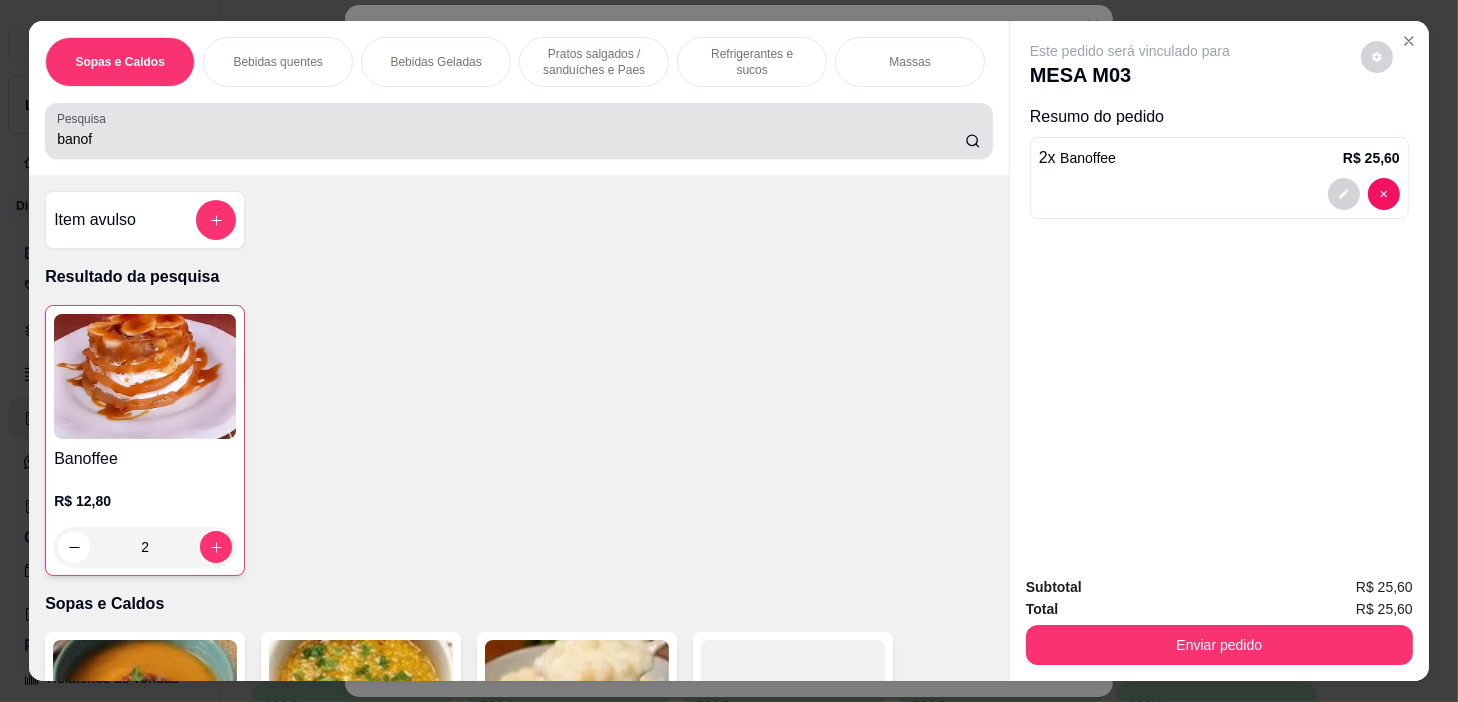 click on "banof" at bounding box center (511, 139) 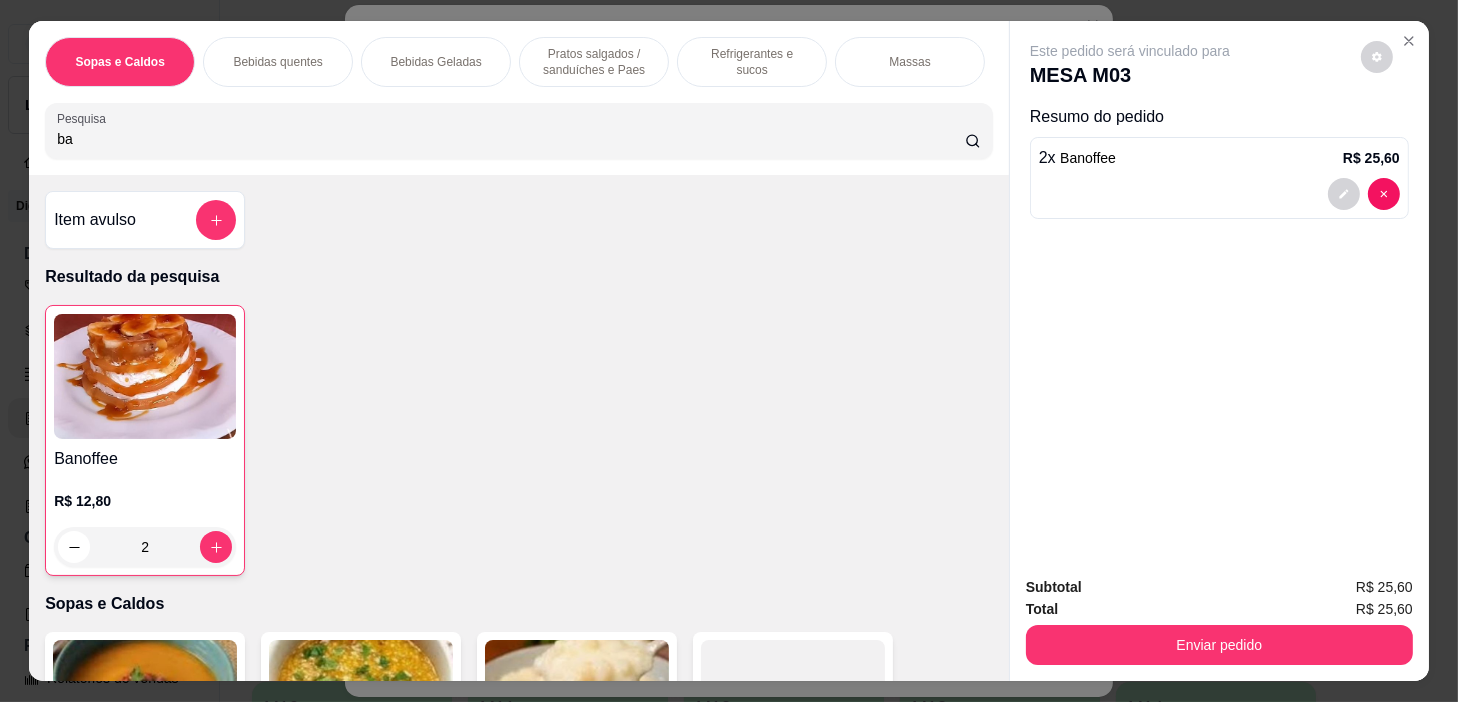 type on "b" 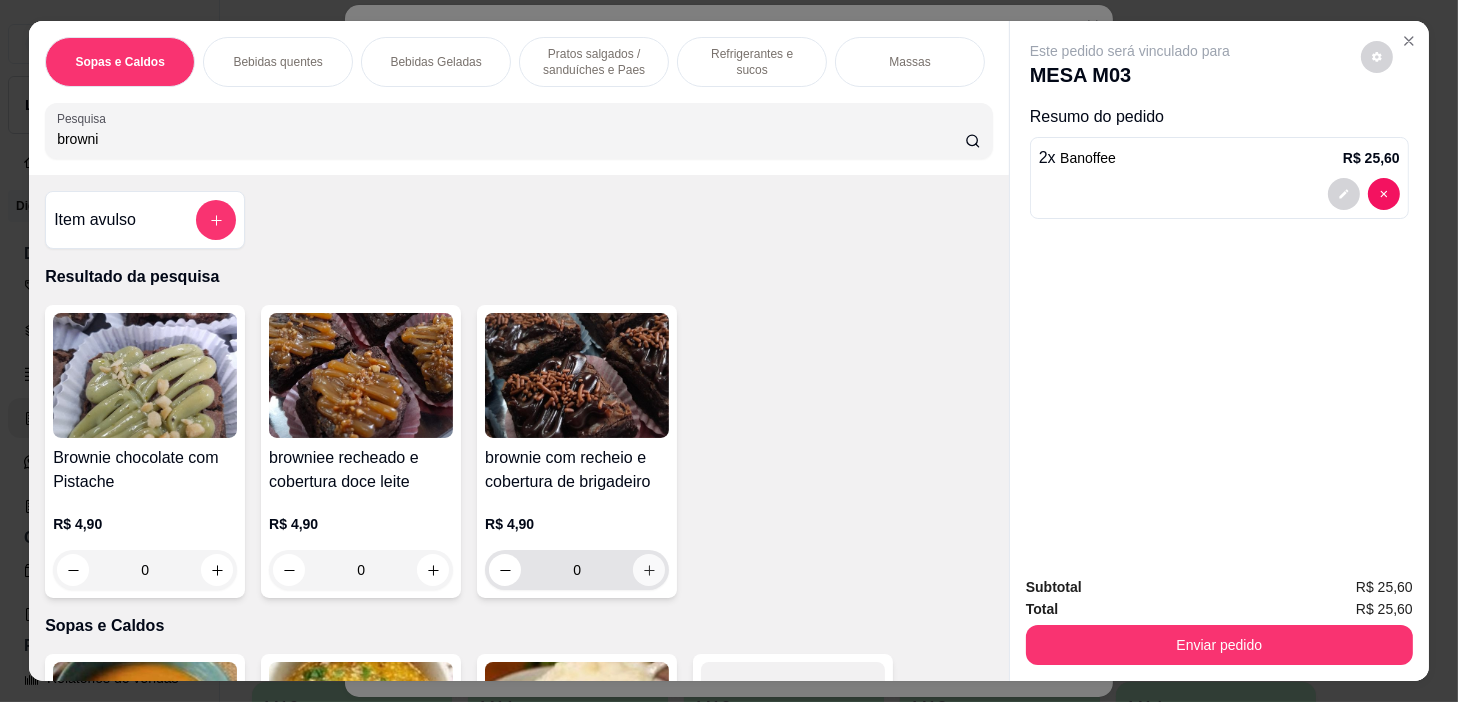 type on "browni" 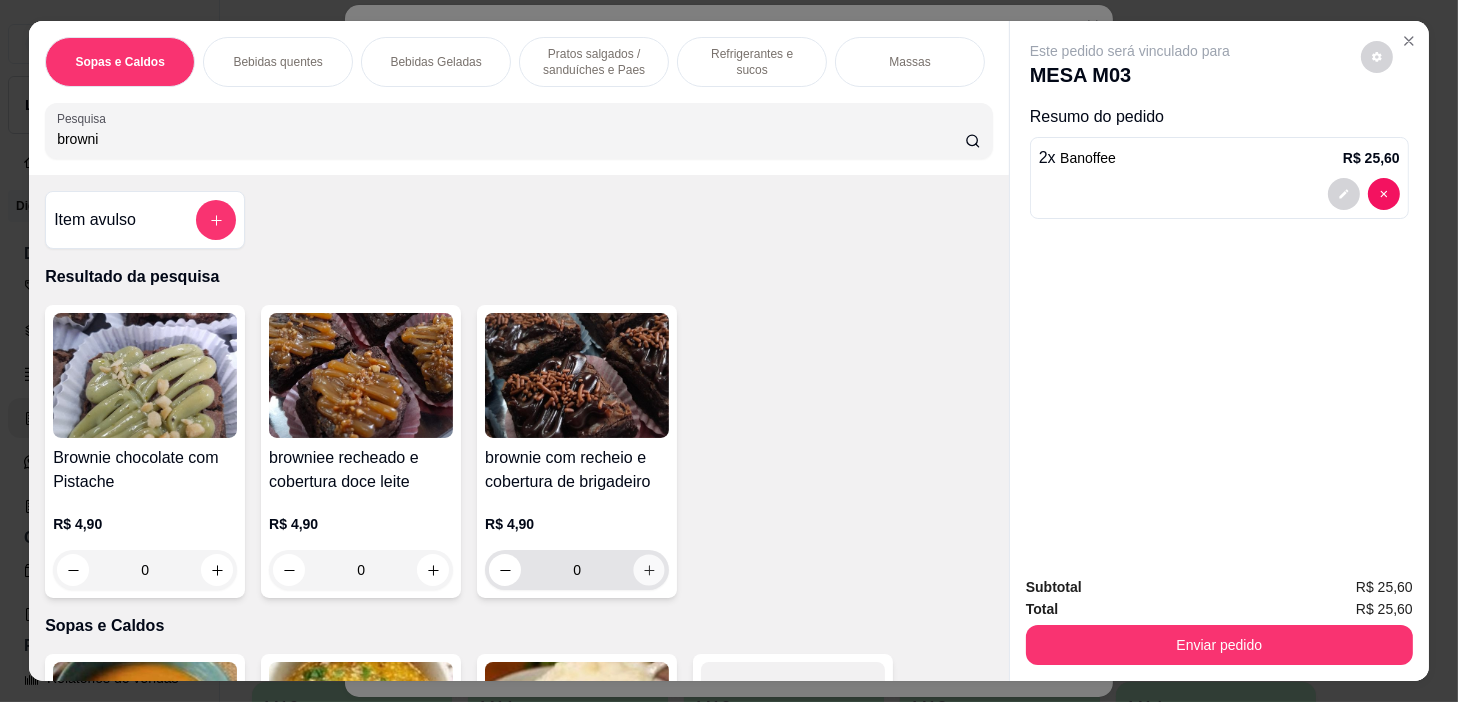 click 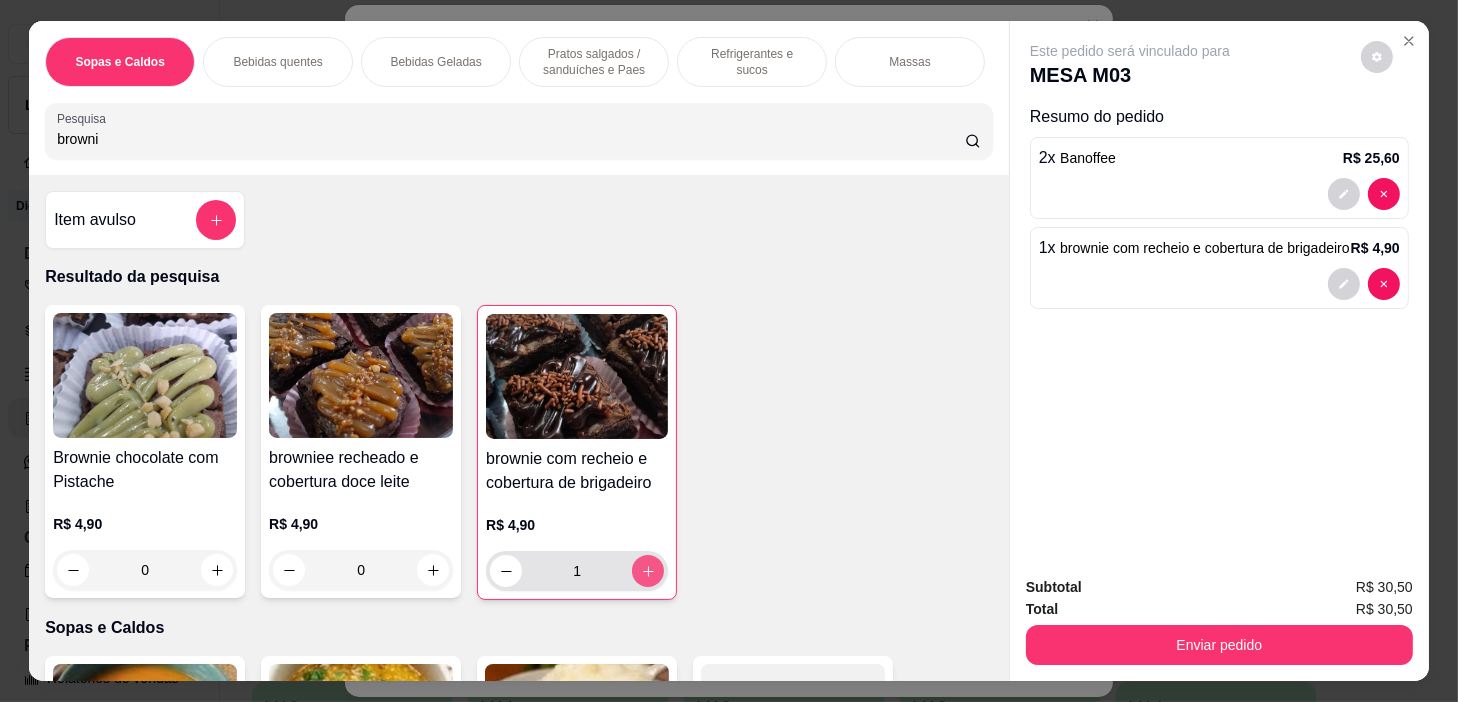 click 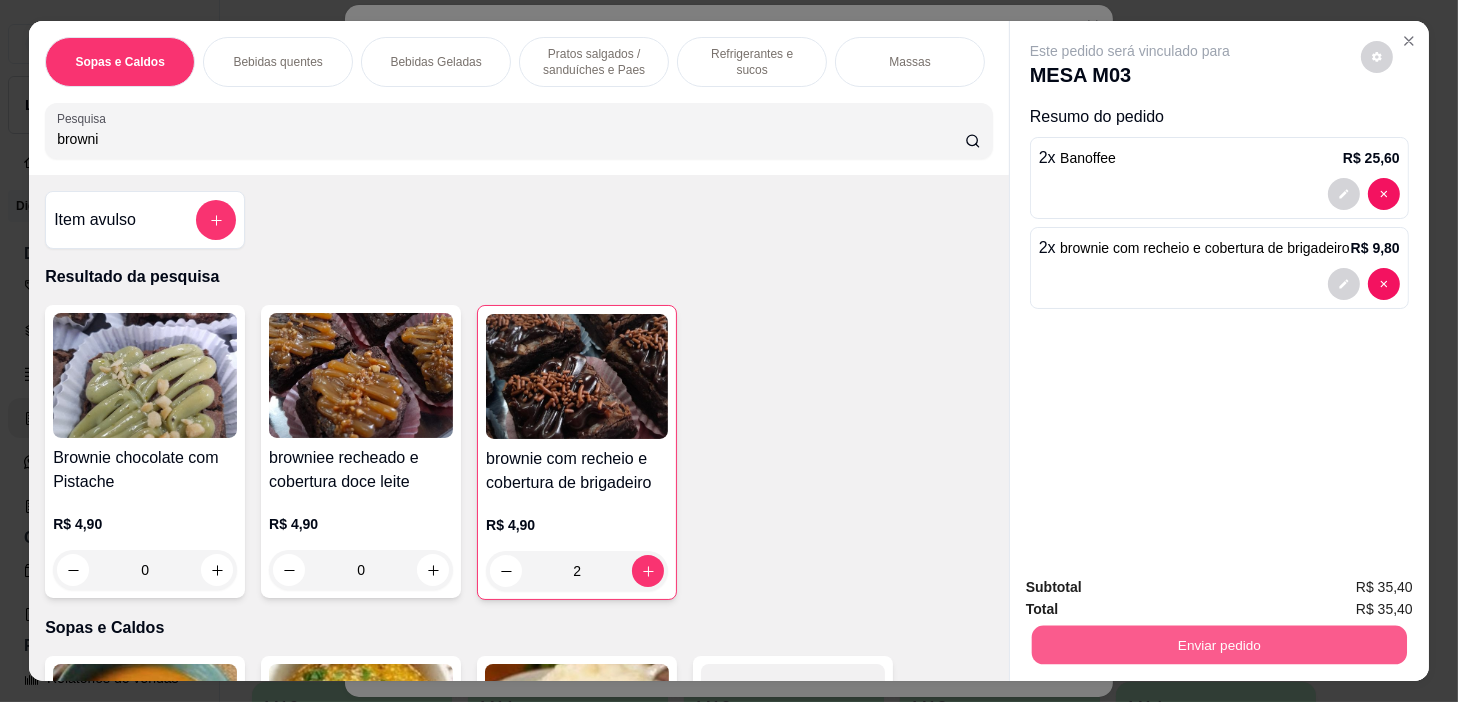 click on "Enviar pedido" at bounding box center (1219, 645) 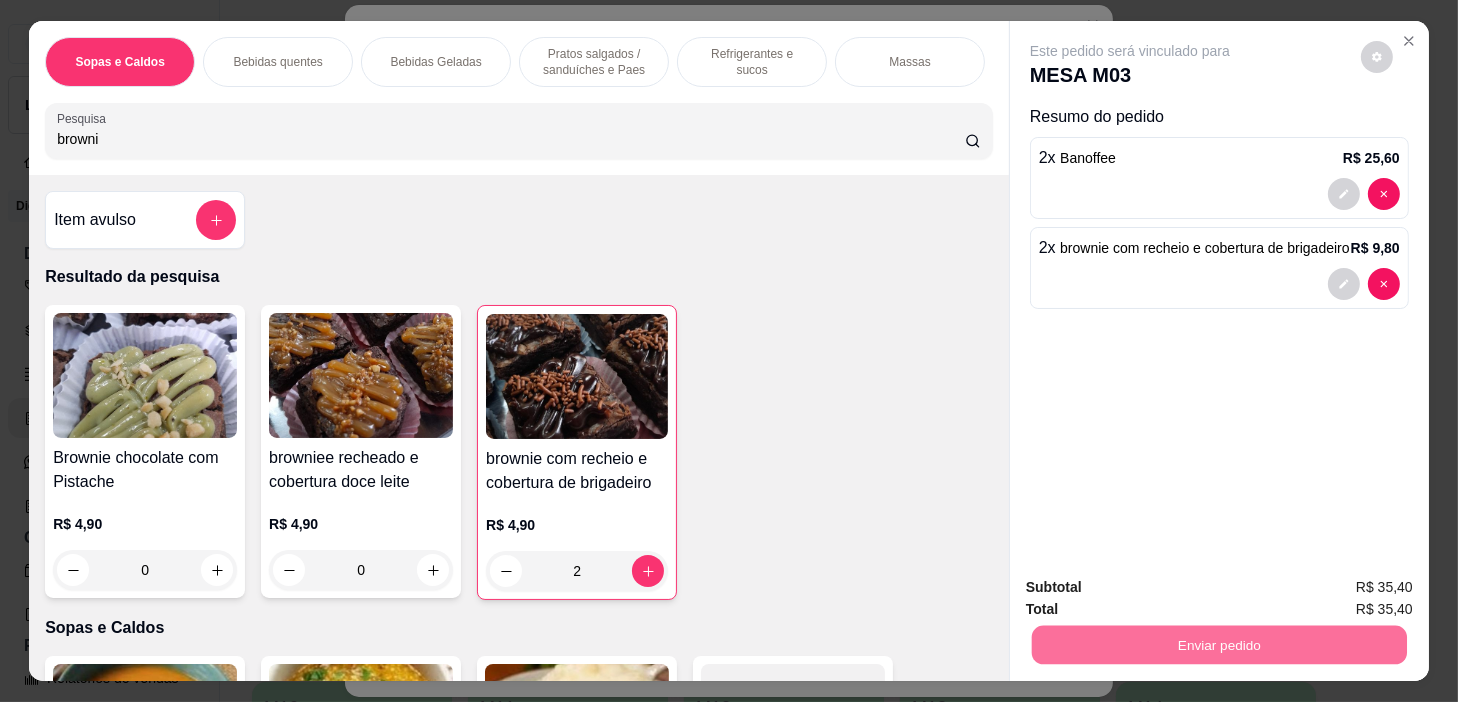click on "Não registrar e enviar pedido" at bounding box center [1154, 588] 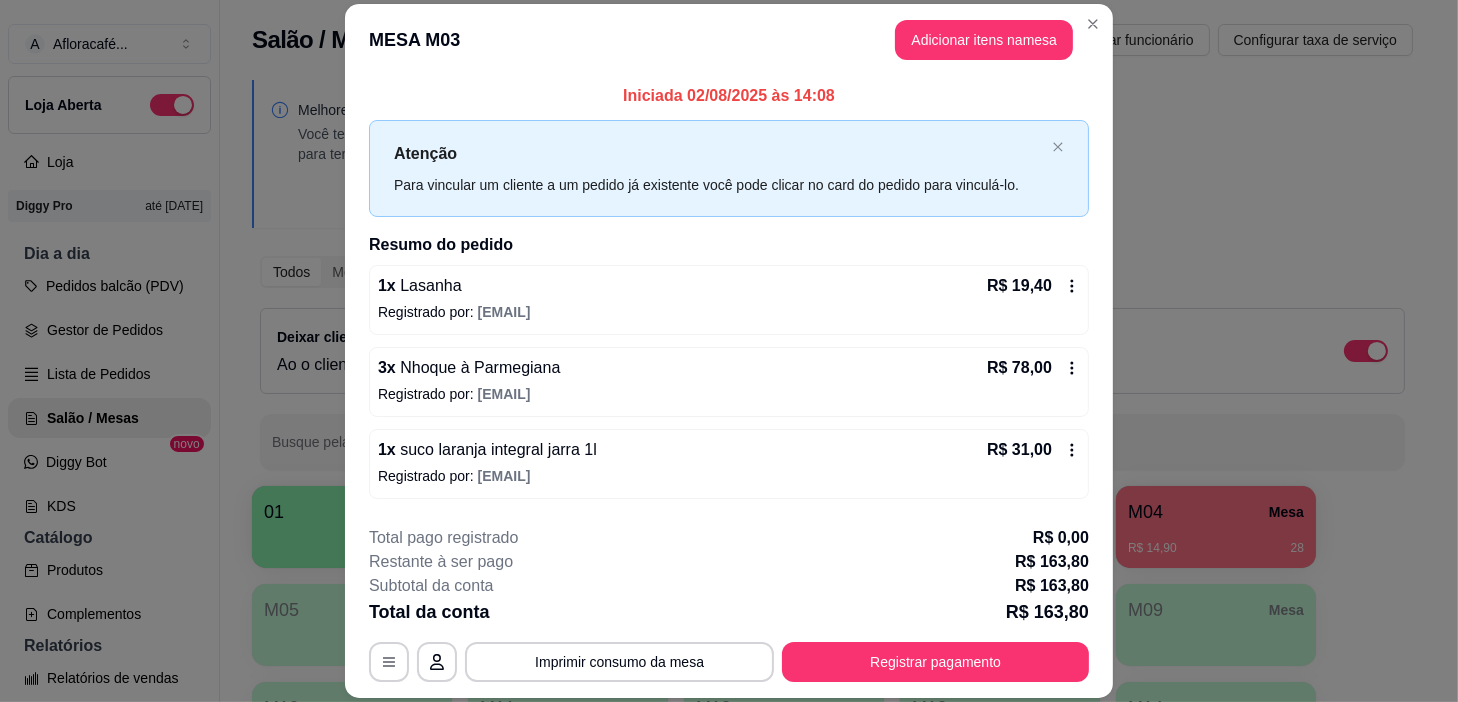 scroll, scrollTop: 60, scrollLeft: 0, axis: vertical 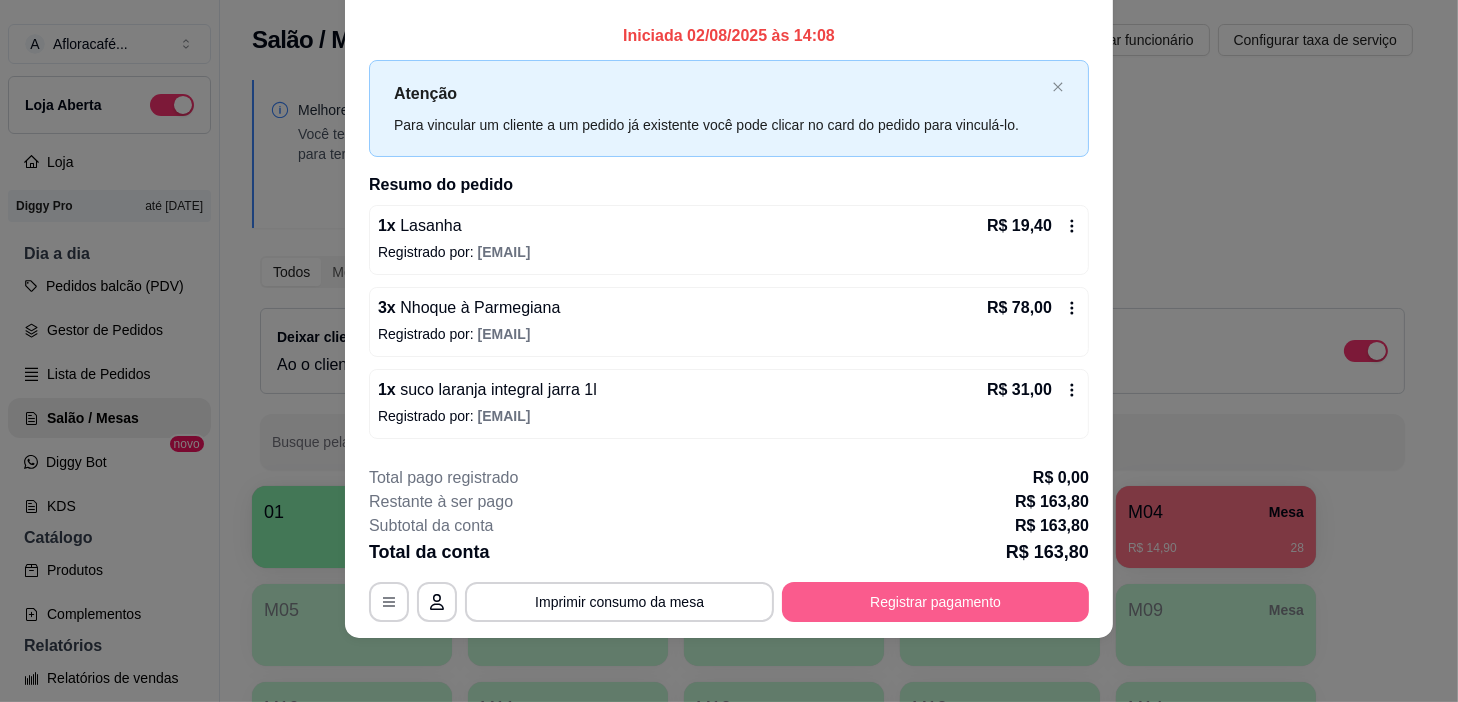 click on "Registrar pagamento" at bounding box center (935, 602) 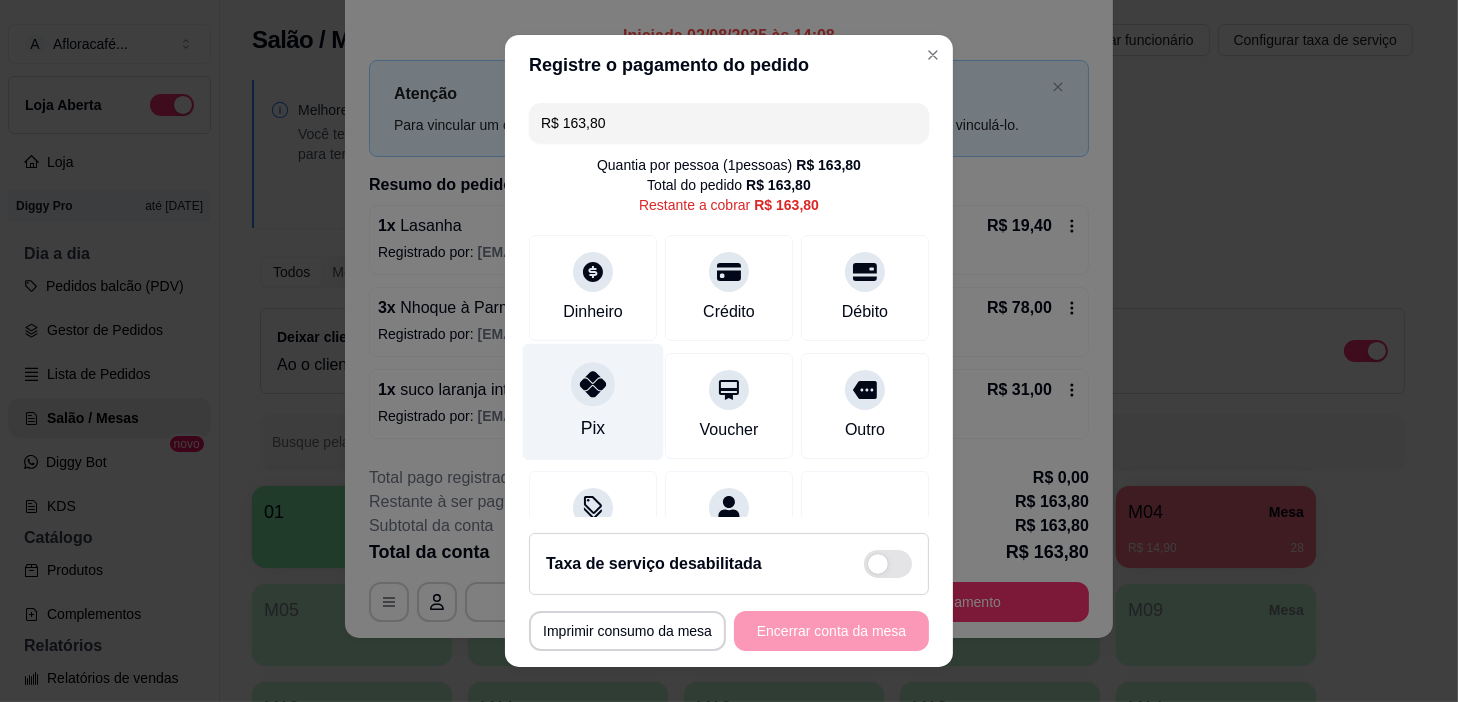 click on "Pix" at bounding box center [593, 402] 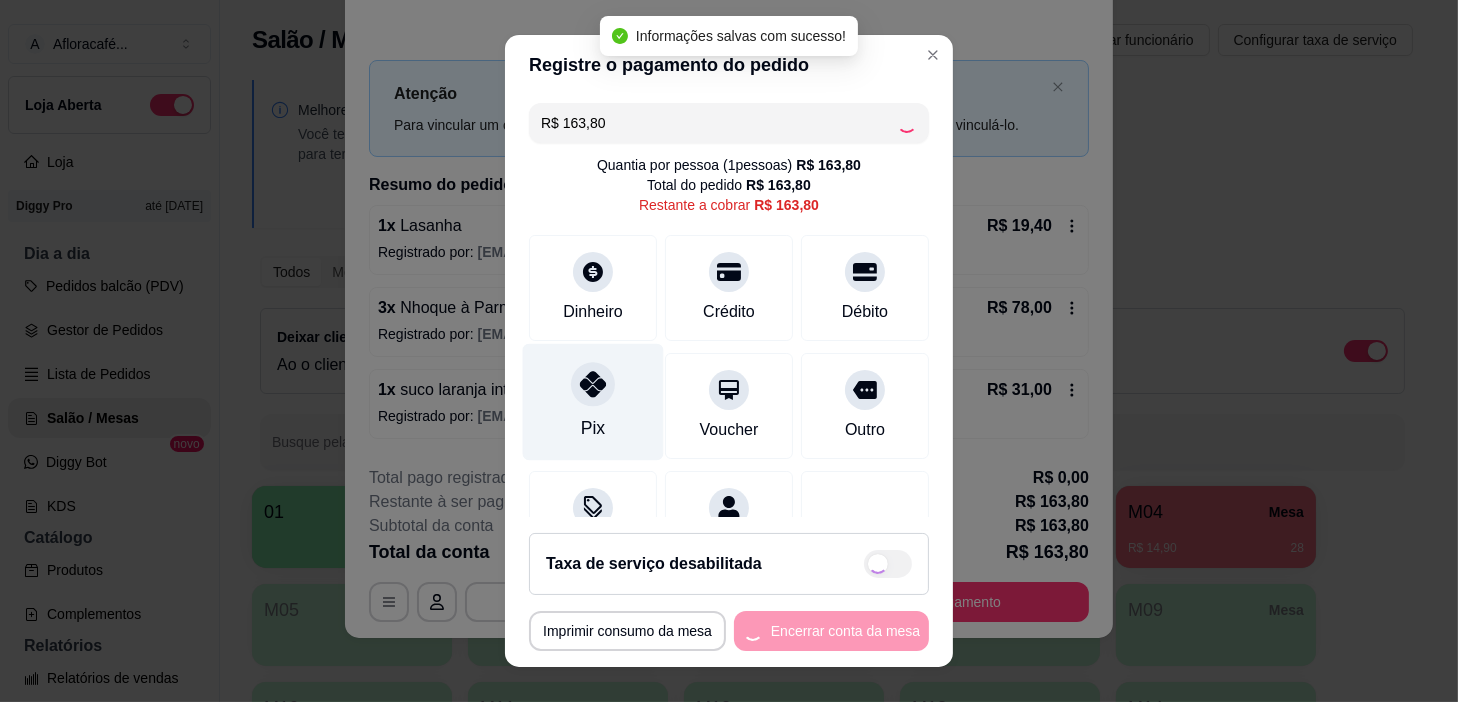 type on "R$ 0,00" 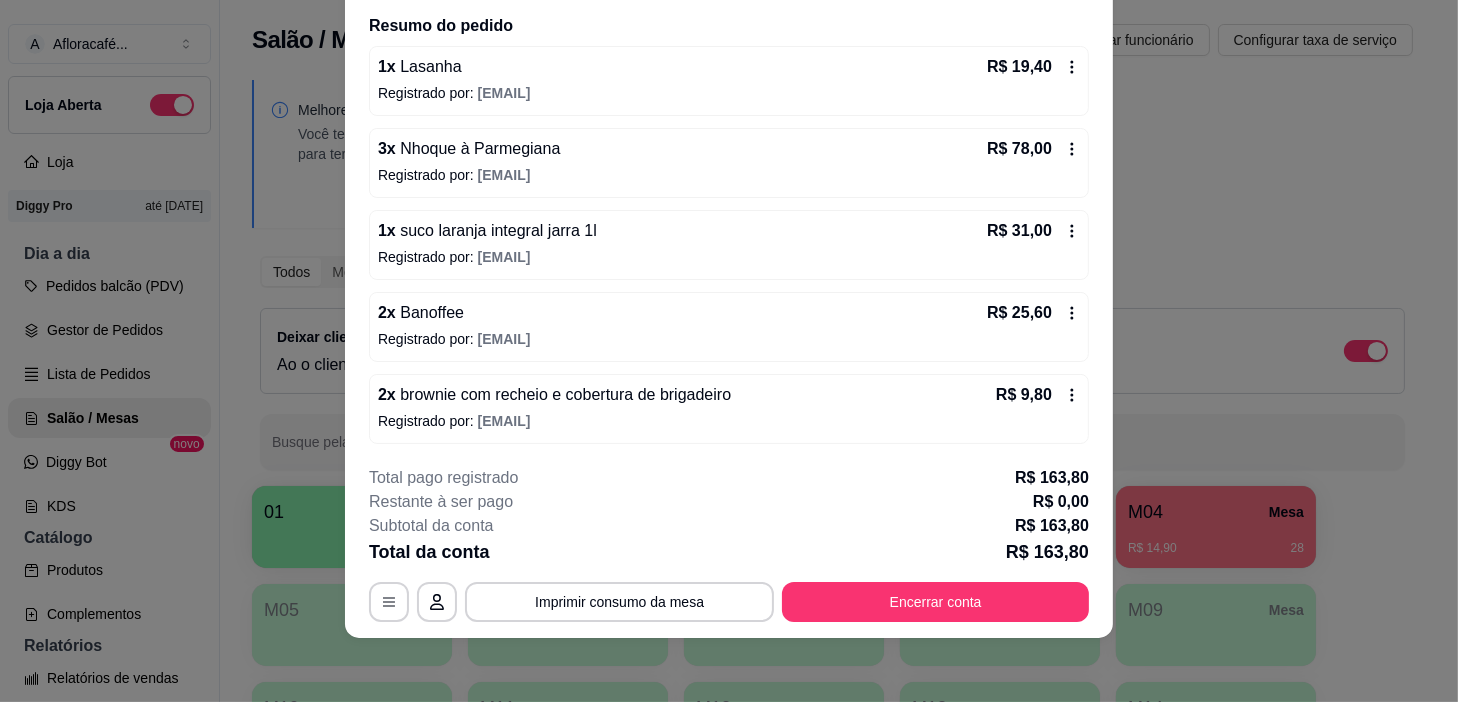 scroll, scrollTop: 0, scrollLeft: 0, axis: both 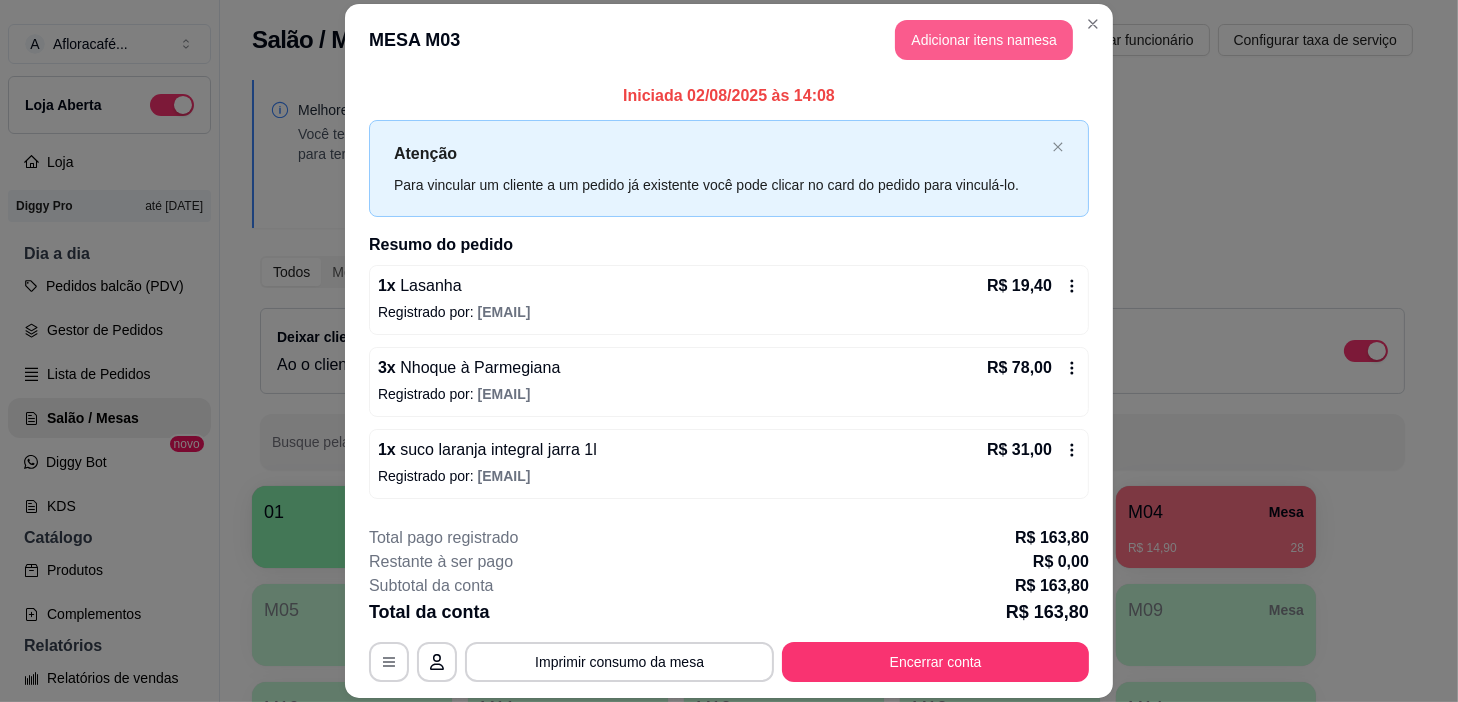 click on "Adicionar itens na  mesa" at bounding box center [984, 40] 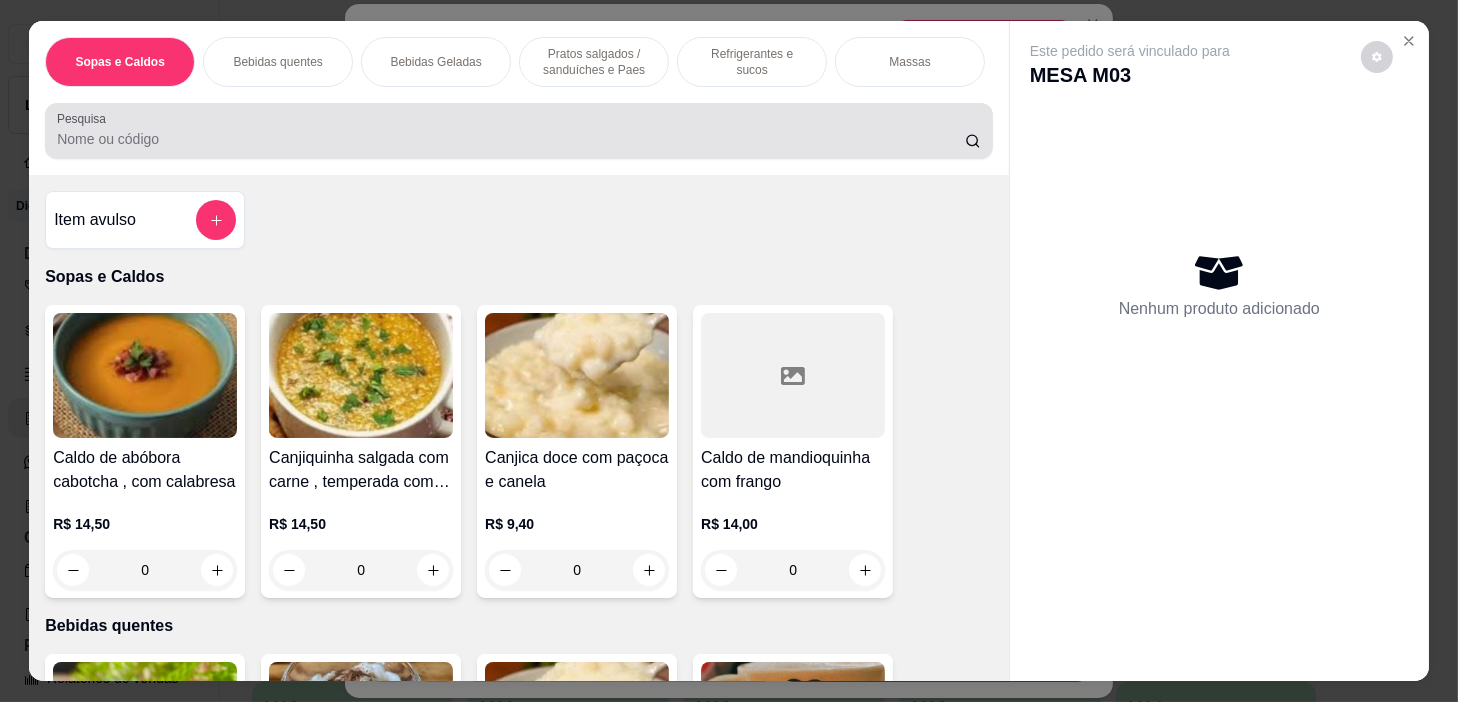 click on "Pesquisa" at bounding box center (511, 139) 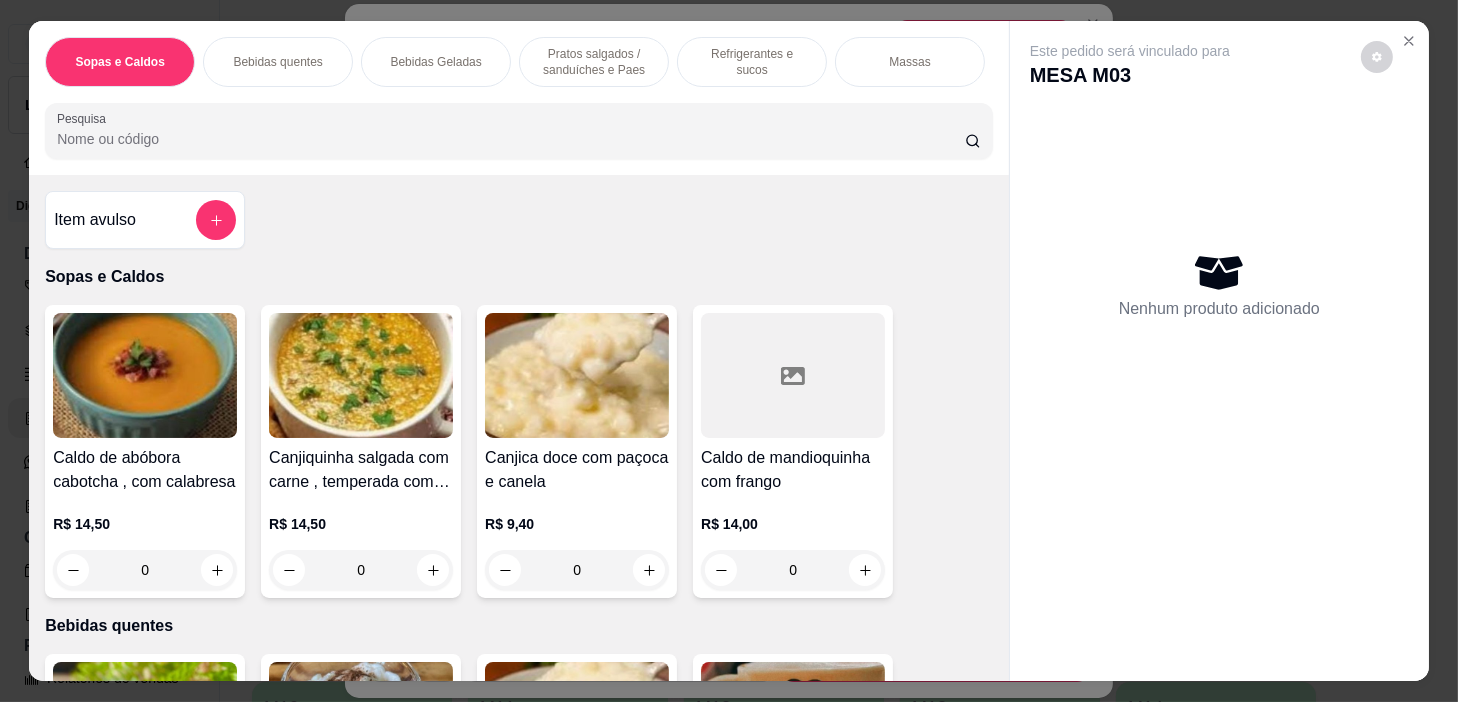 type on "w" 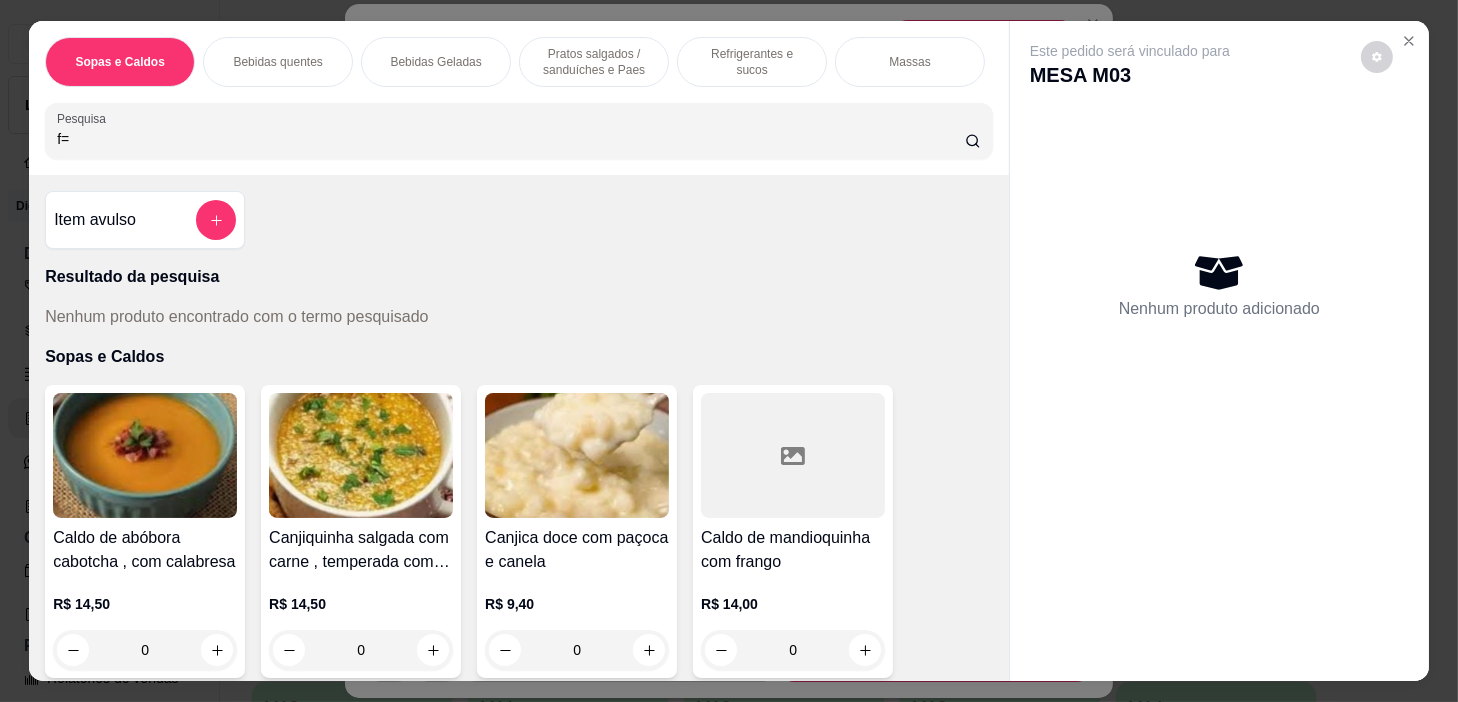 type on "f" 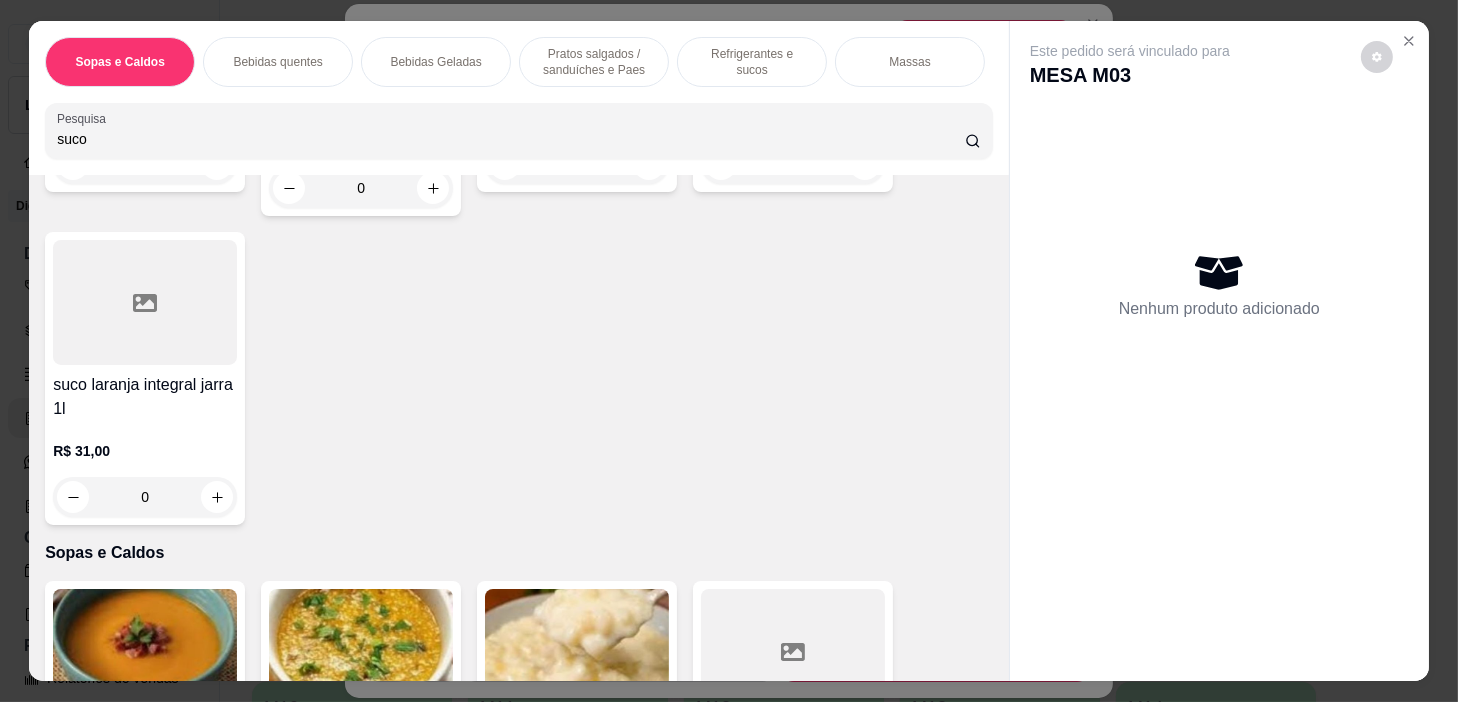 scroll, scrollTop: 1090, scrollLeft: 0, axis: vertical 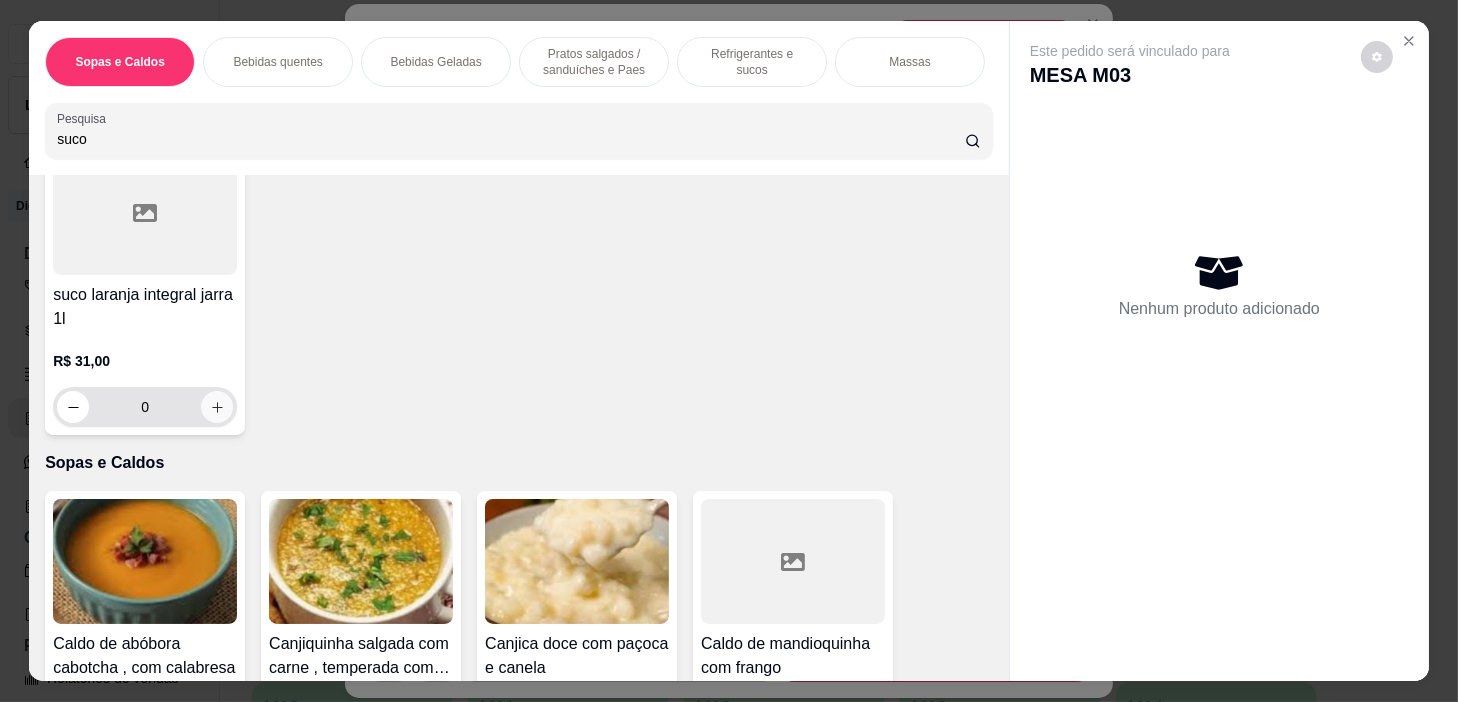 type on "suco" 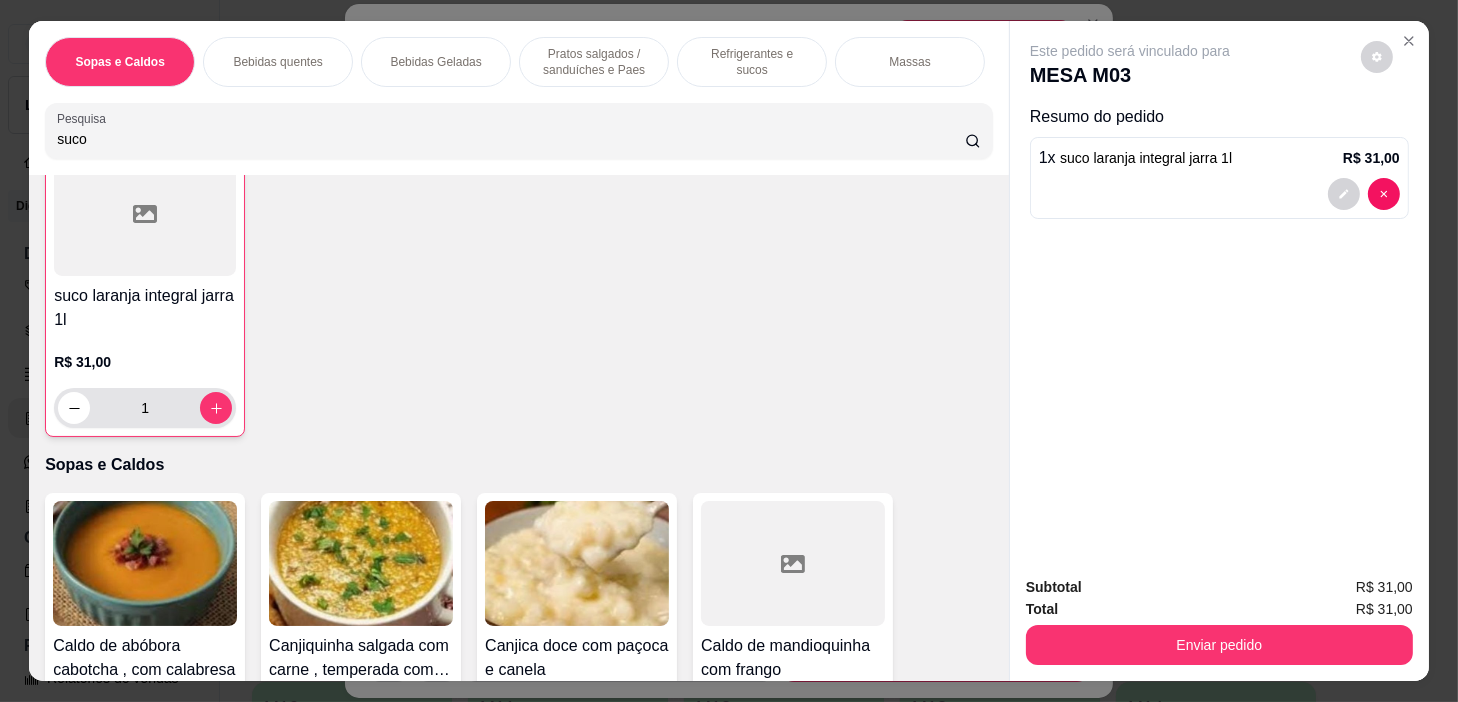 scroll, scrollTop: 1091, scrollLeft: 0, axis: vertical 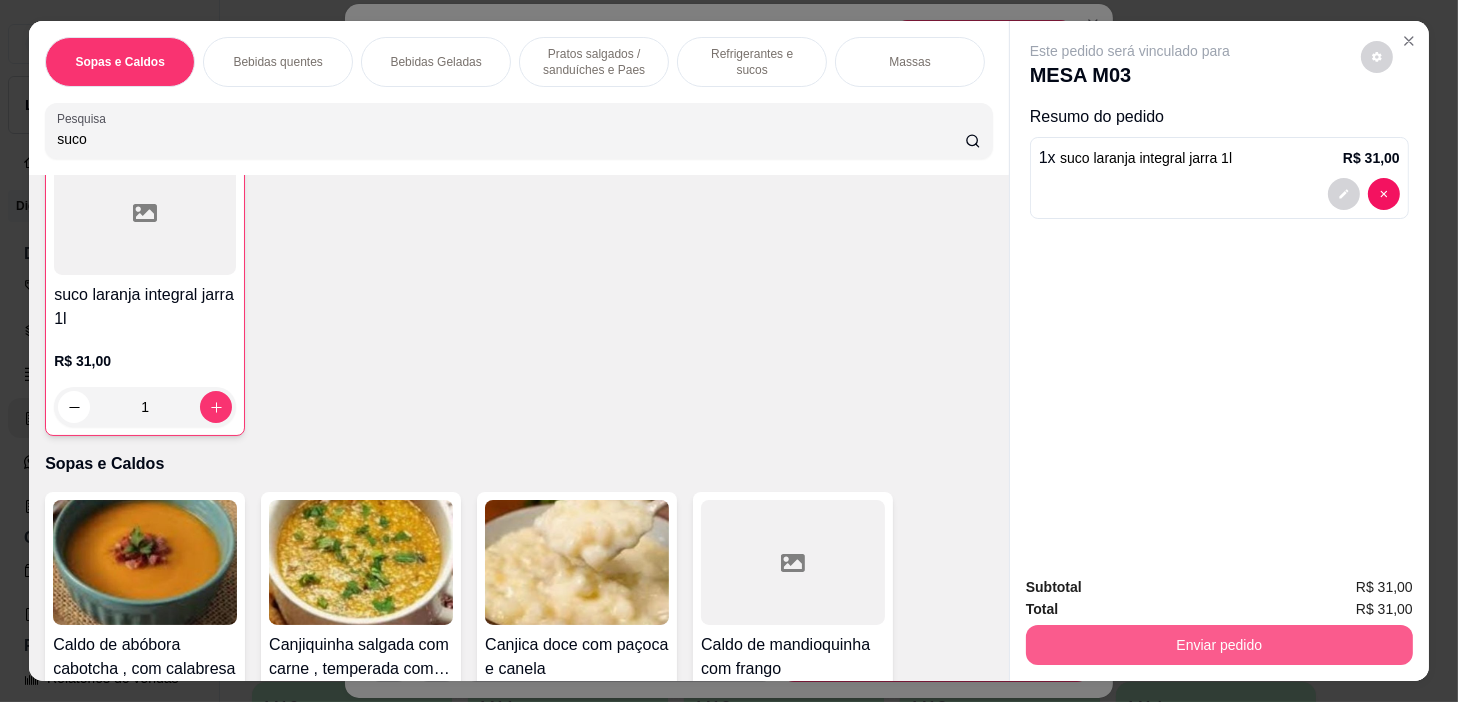 click on "Enviar pedido" at bounding box center [1219, 645] 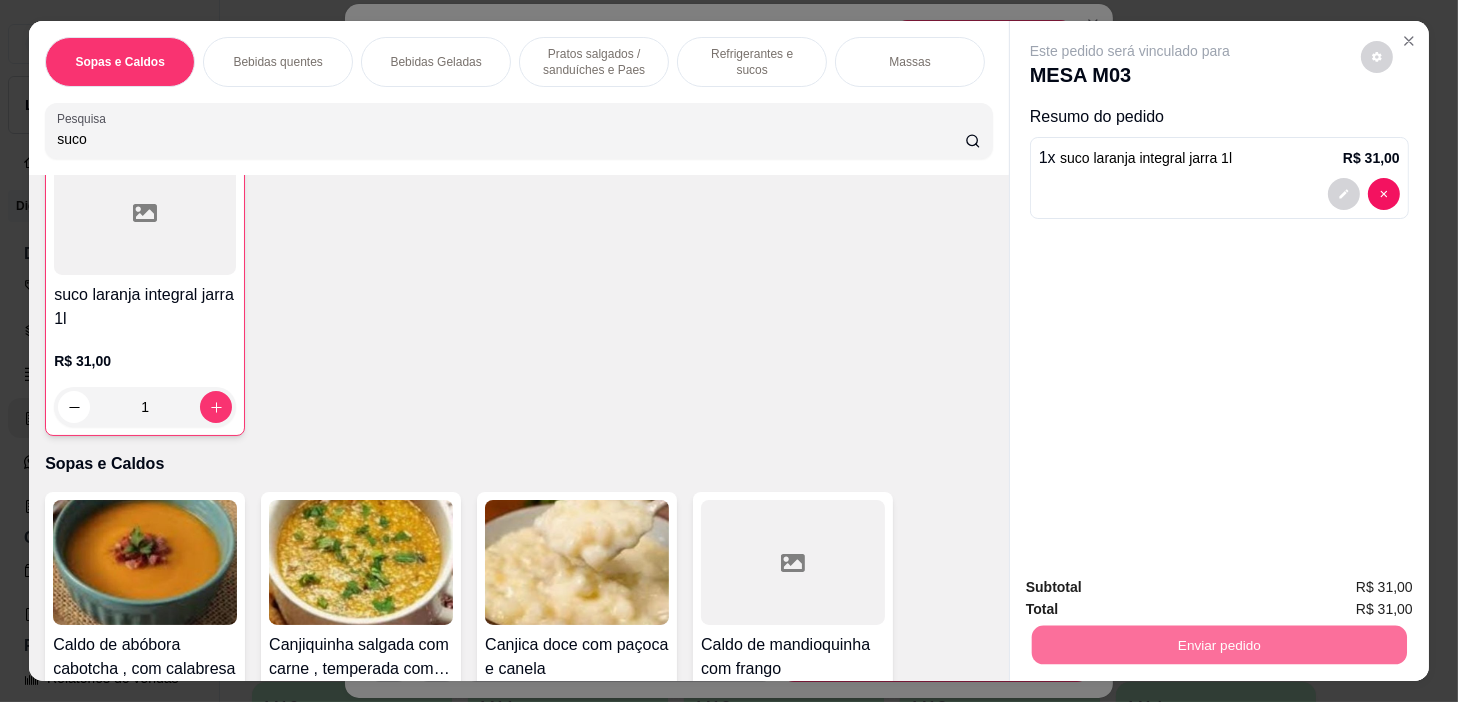 click on "Não registrar e enviar pedido" at bounding box center [1154, 589] 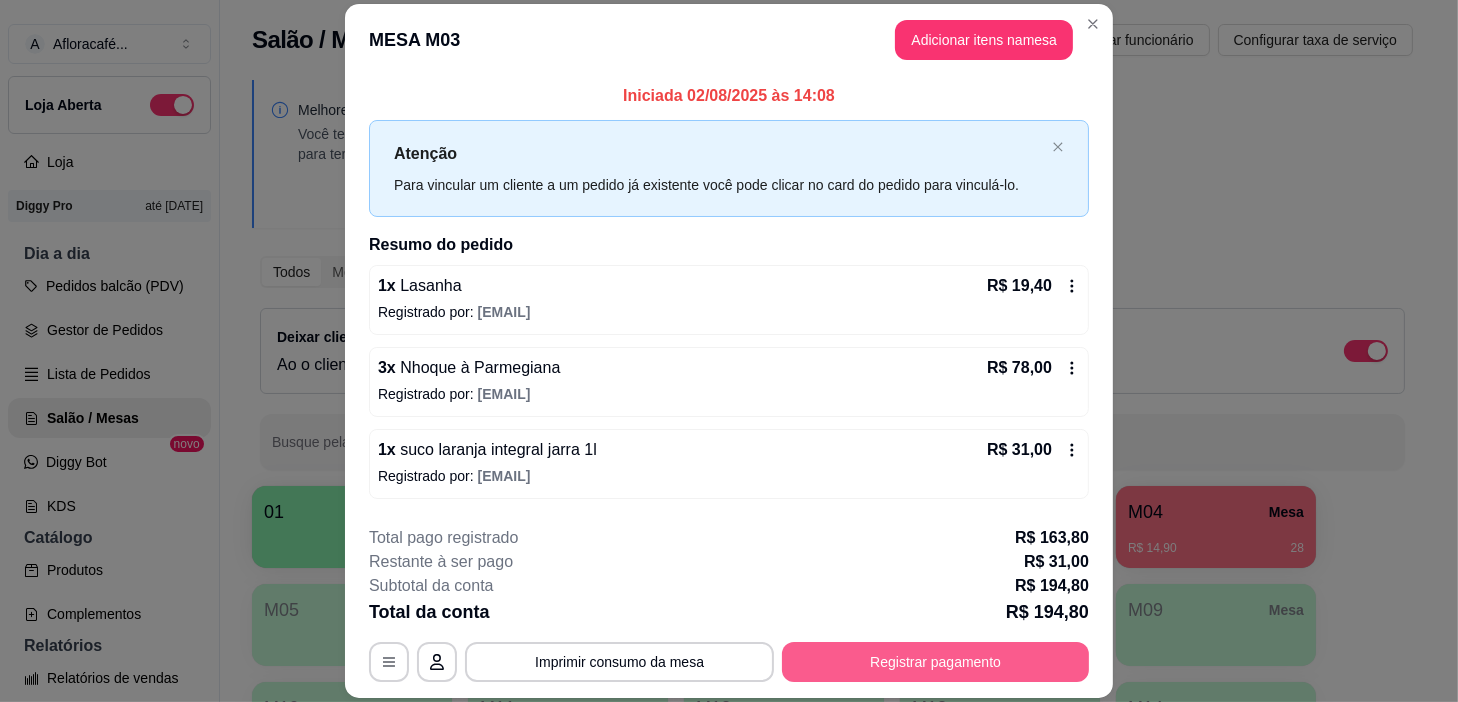 click on "Registrar pagamento" at bounding box center (935, 662) 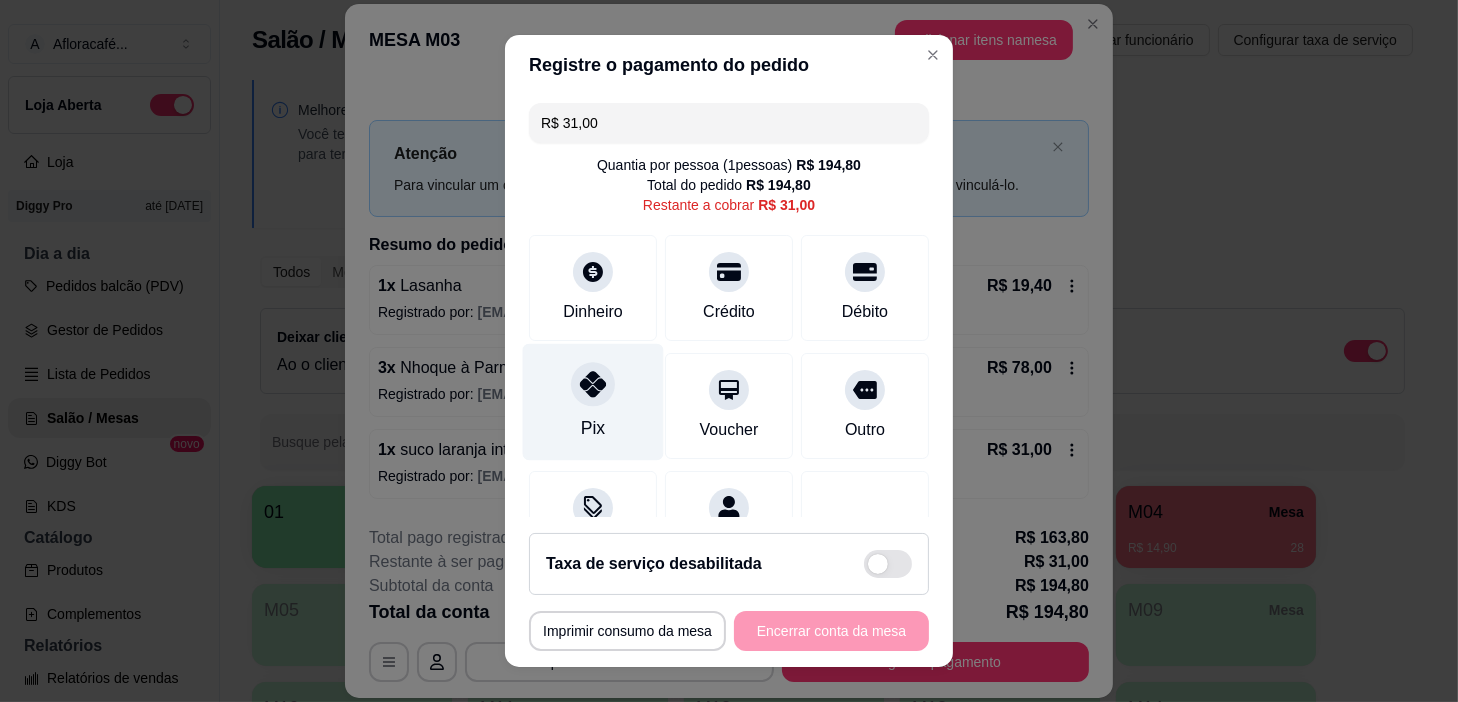 click on "Pix" at bounding box center (593, 428) 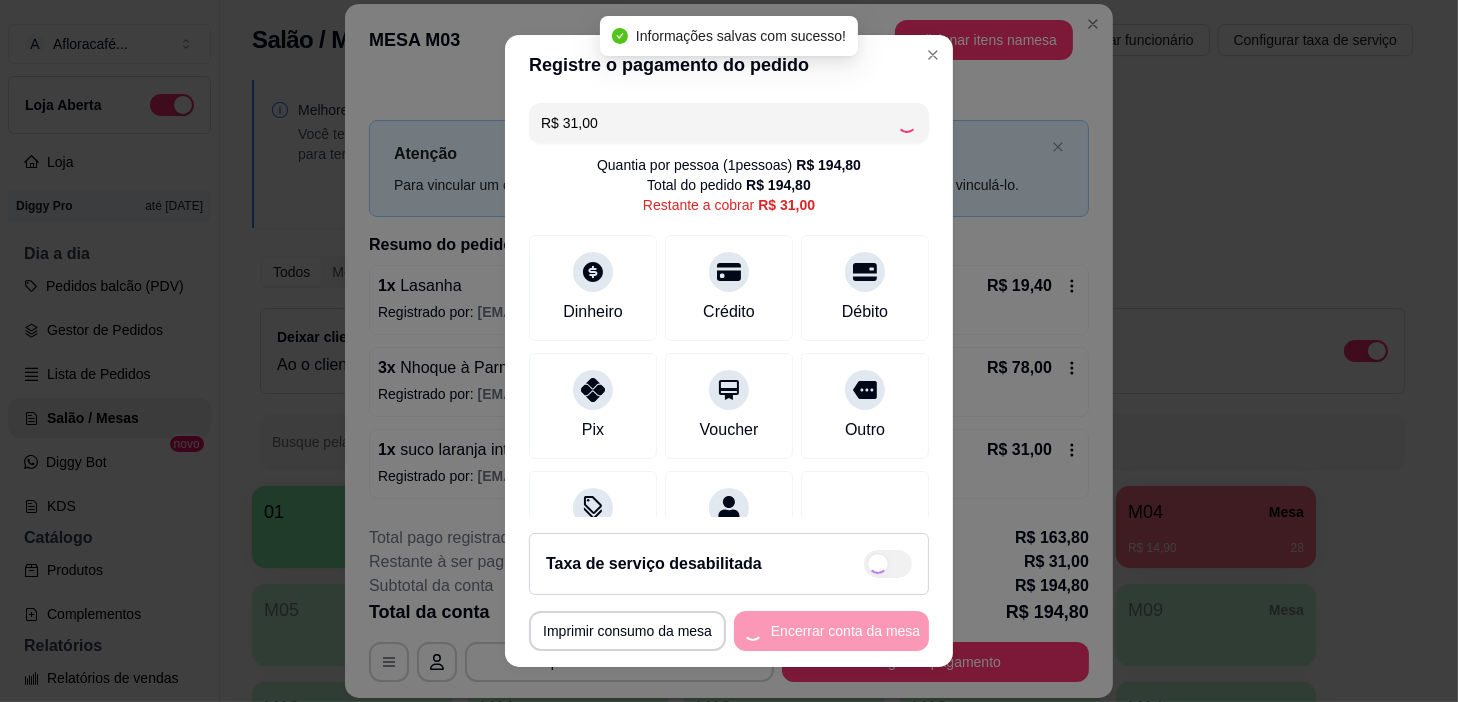 type on "R$ 0,00" 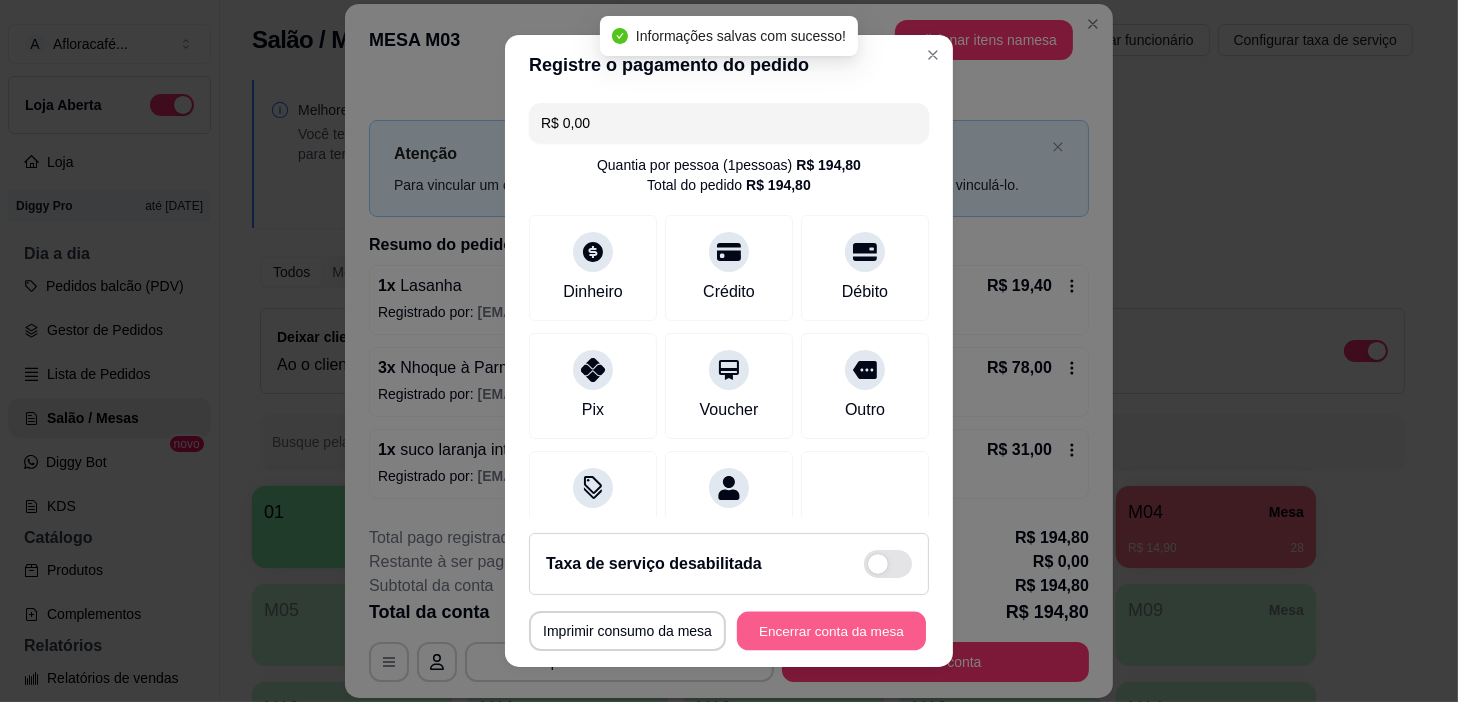 click on "Encerrar conta da mesa" at bounding box center [831, 631] 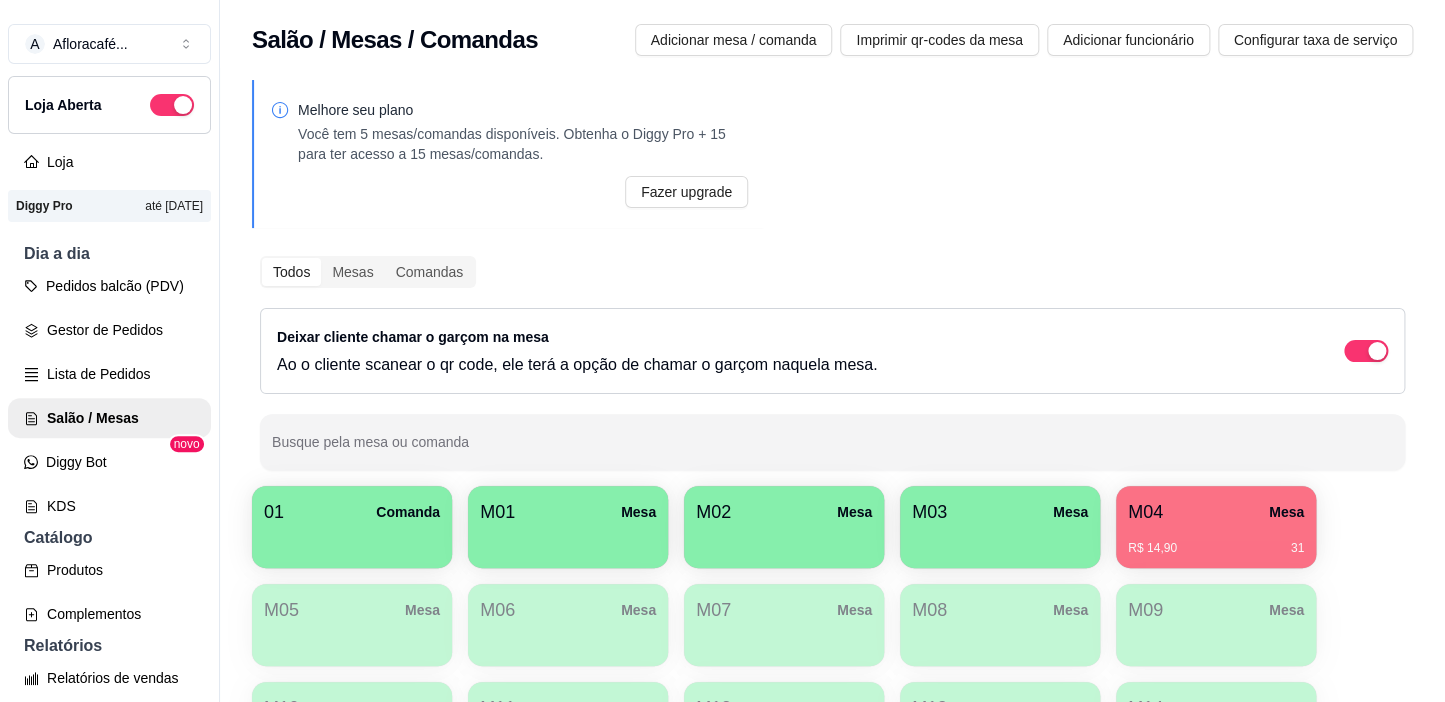 click on "M04 Mesa" at bounding box center (1216, 512) 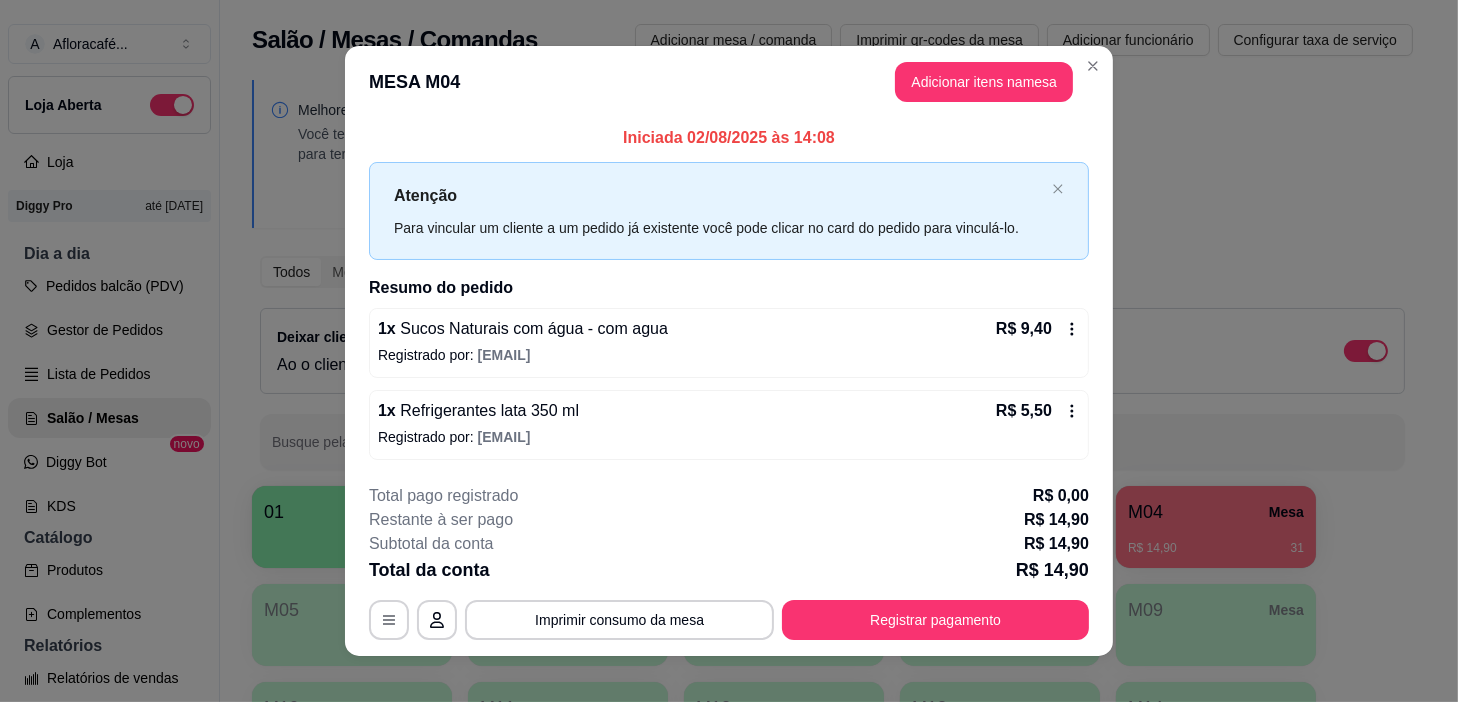 scroll, scrollTop: 17, scrollLeft: 0, axis: vertical 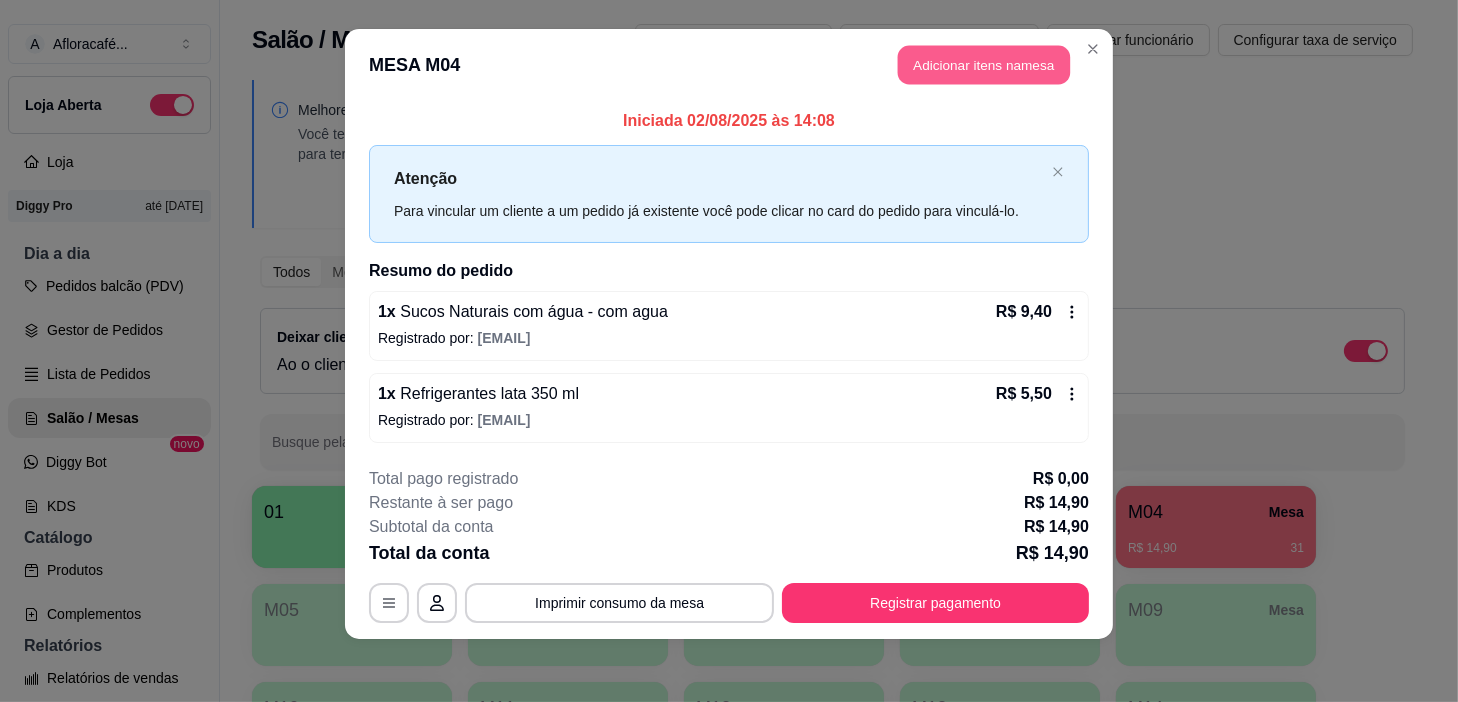 click on "Adicionar itens na  mesa" at bounding box center [984, 65] 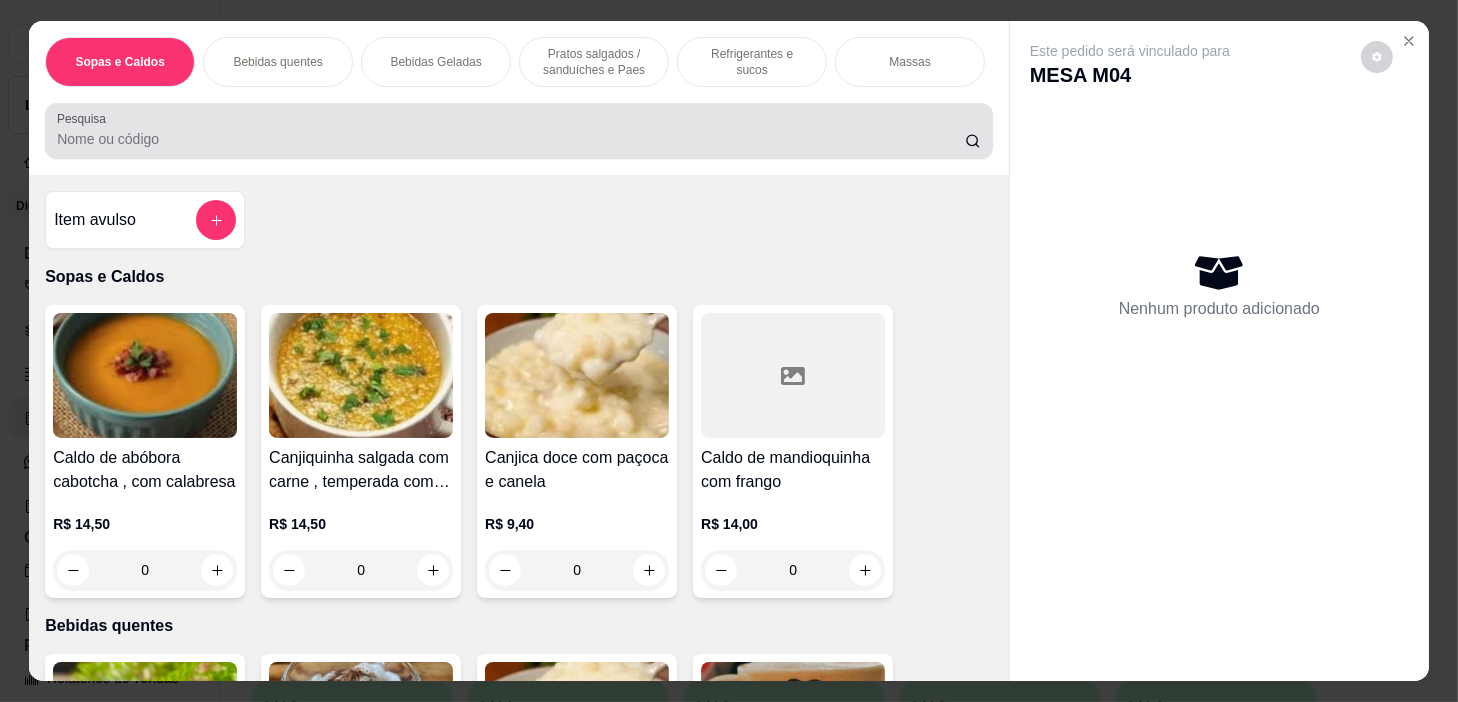 click on "Pesquisa" at bounding box center [511, 139] 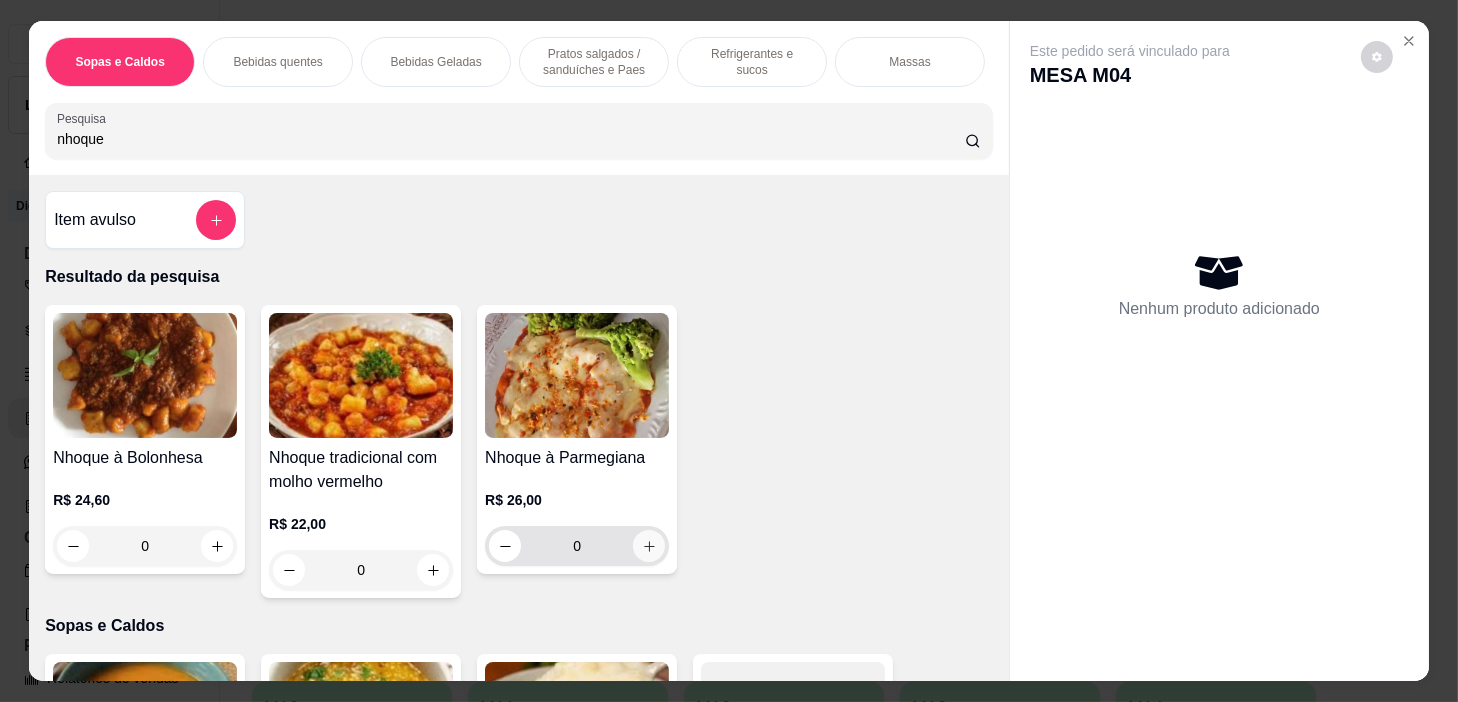 type on "nhoque" 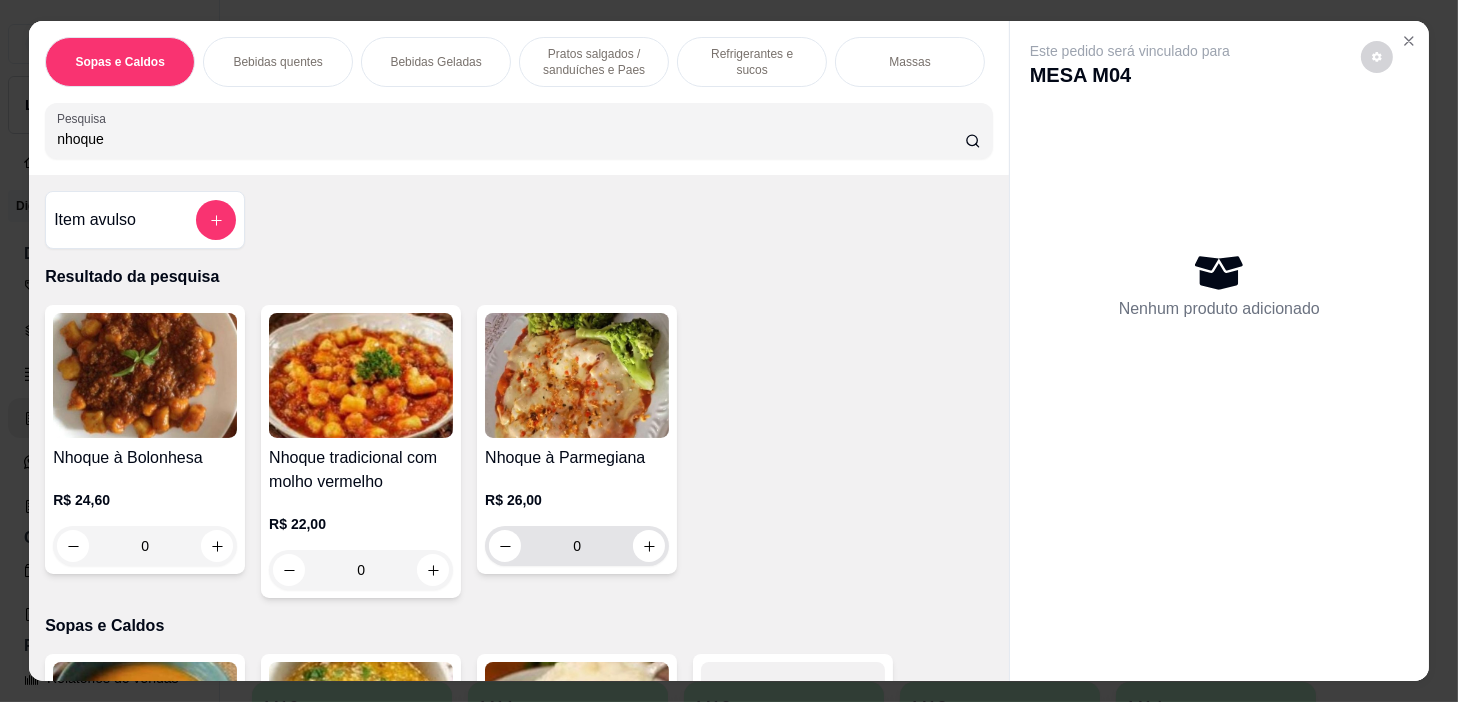 click on "0" at bounding box center (577, 546) 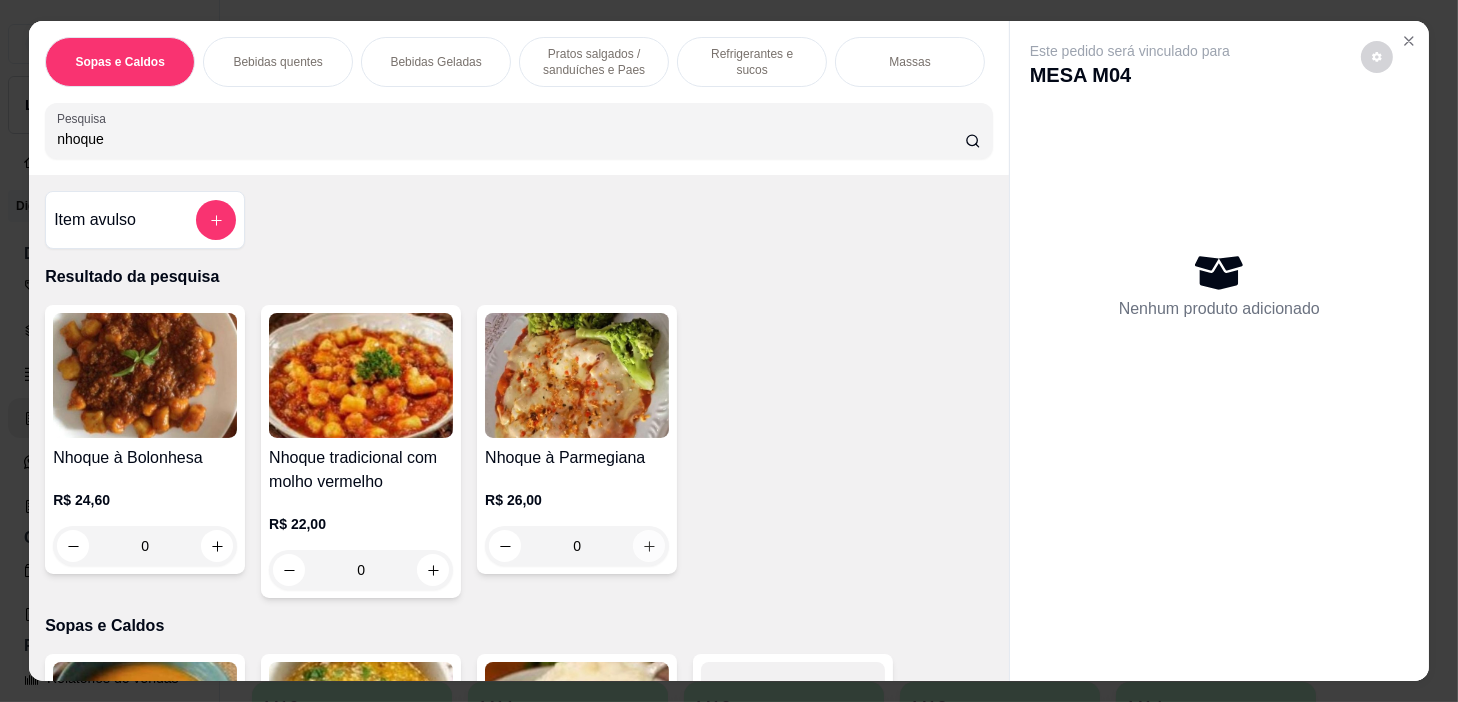 click at bounding box center (649, 546) 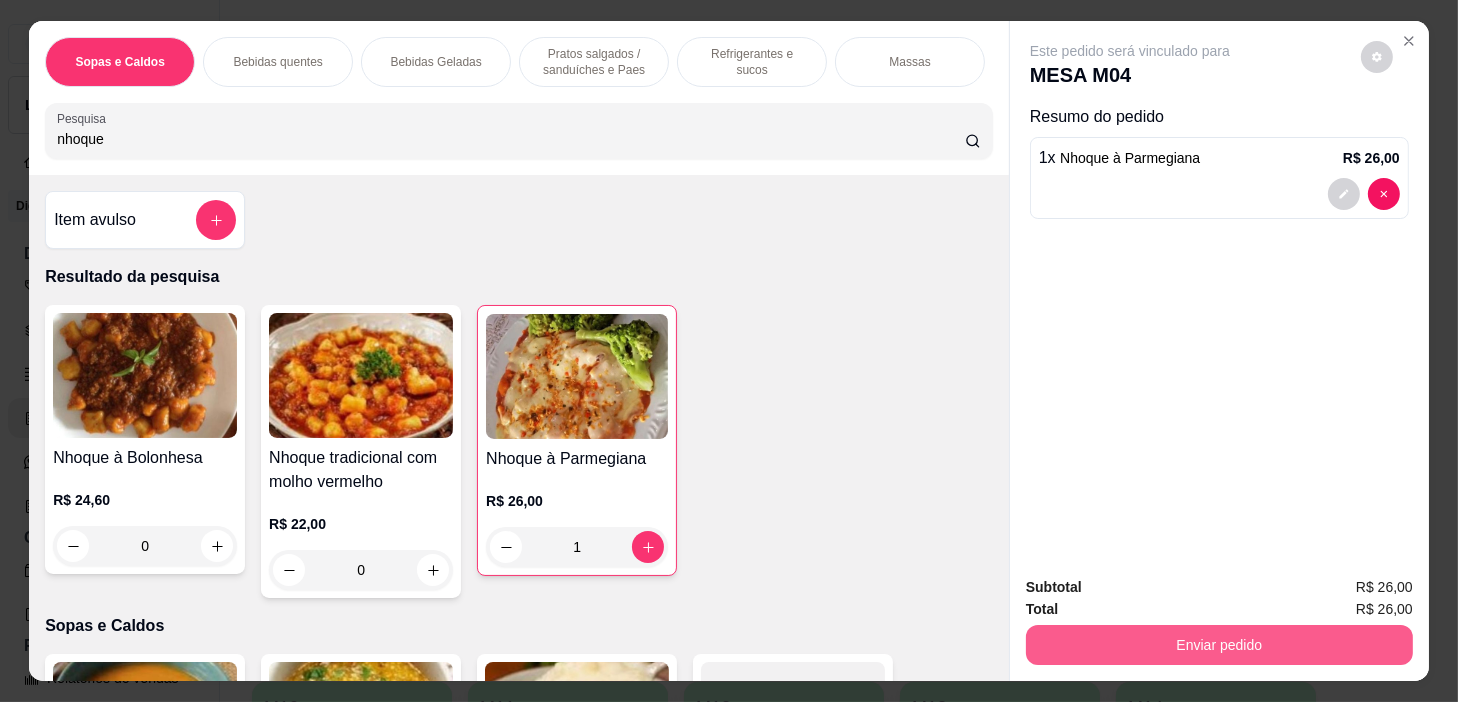 click on "Enviar pedido" at bounding box center [1219, 645] 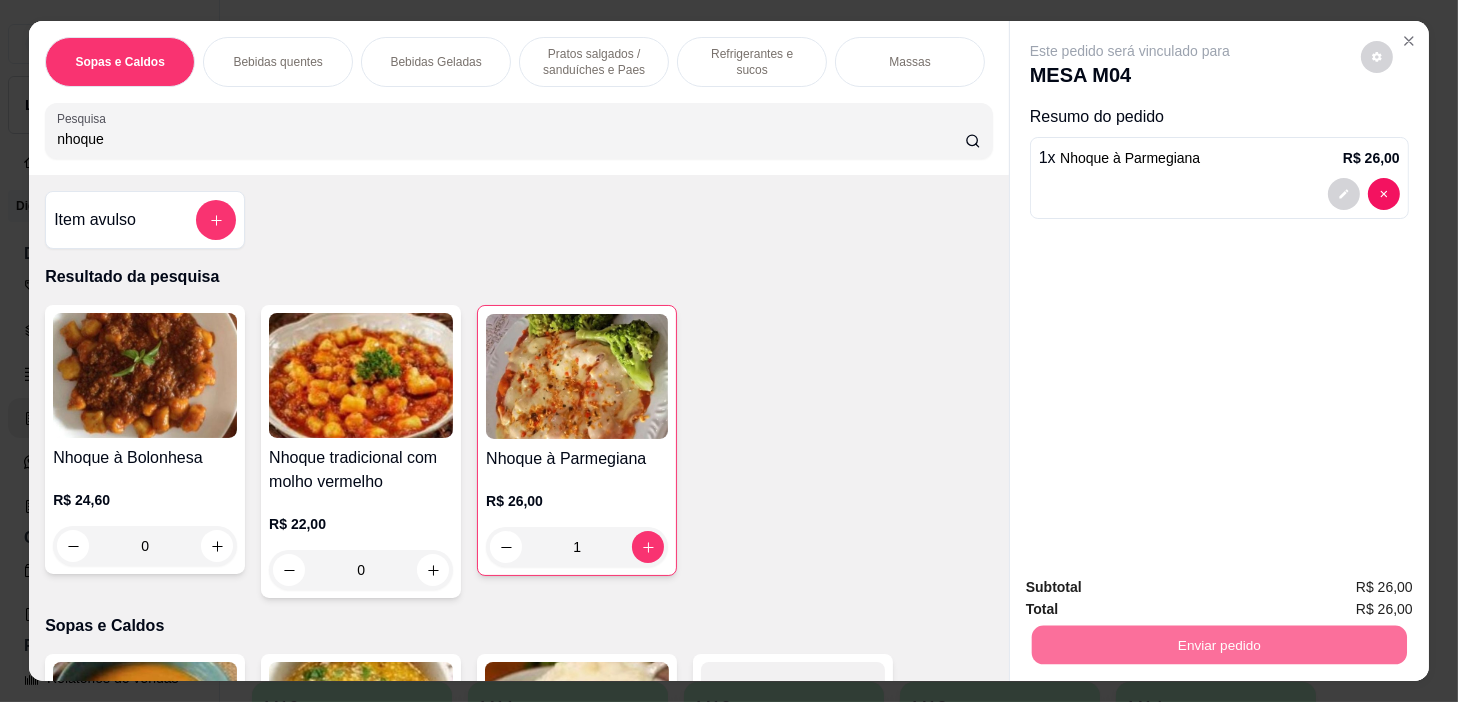 click on "Não registrar e enviar pedido" at bounding box center [1154, 588] 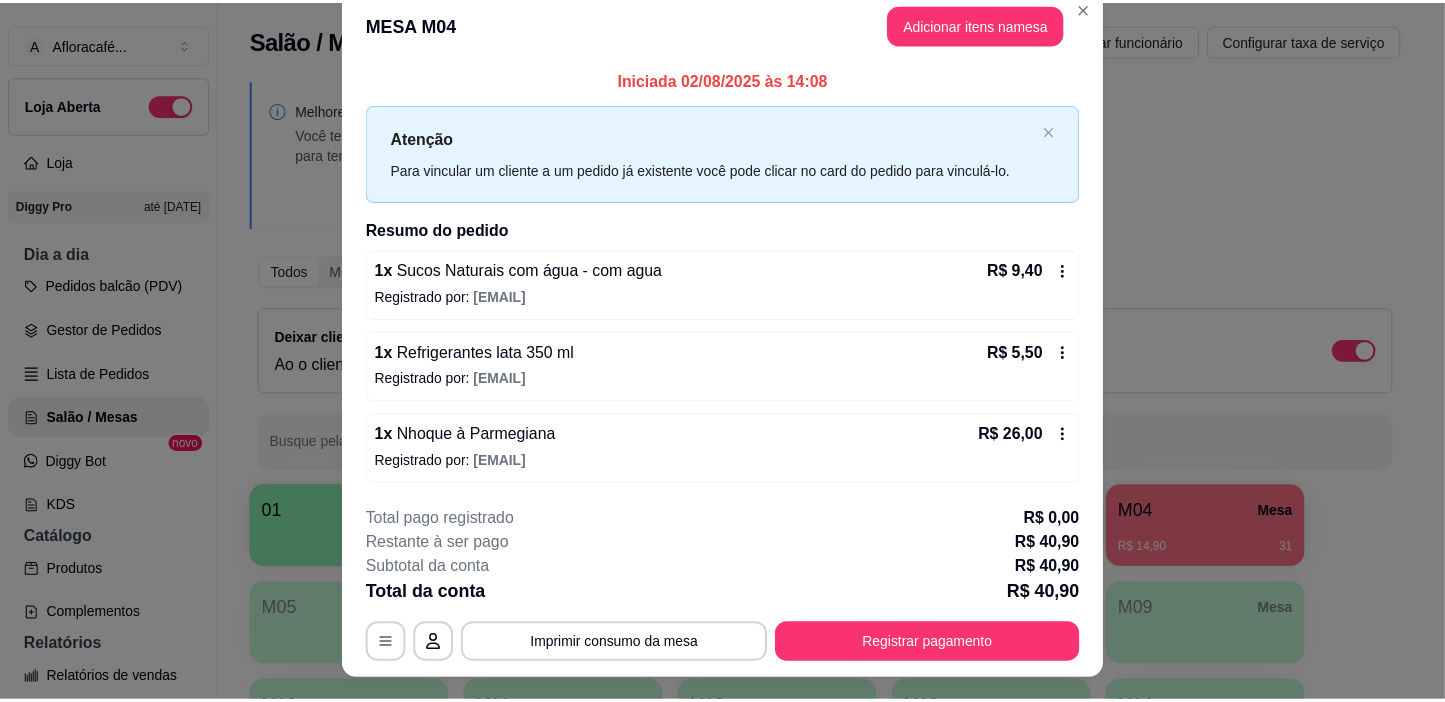 scroll, scrollTop: 0, scrollLeft: 0, axis: both 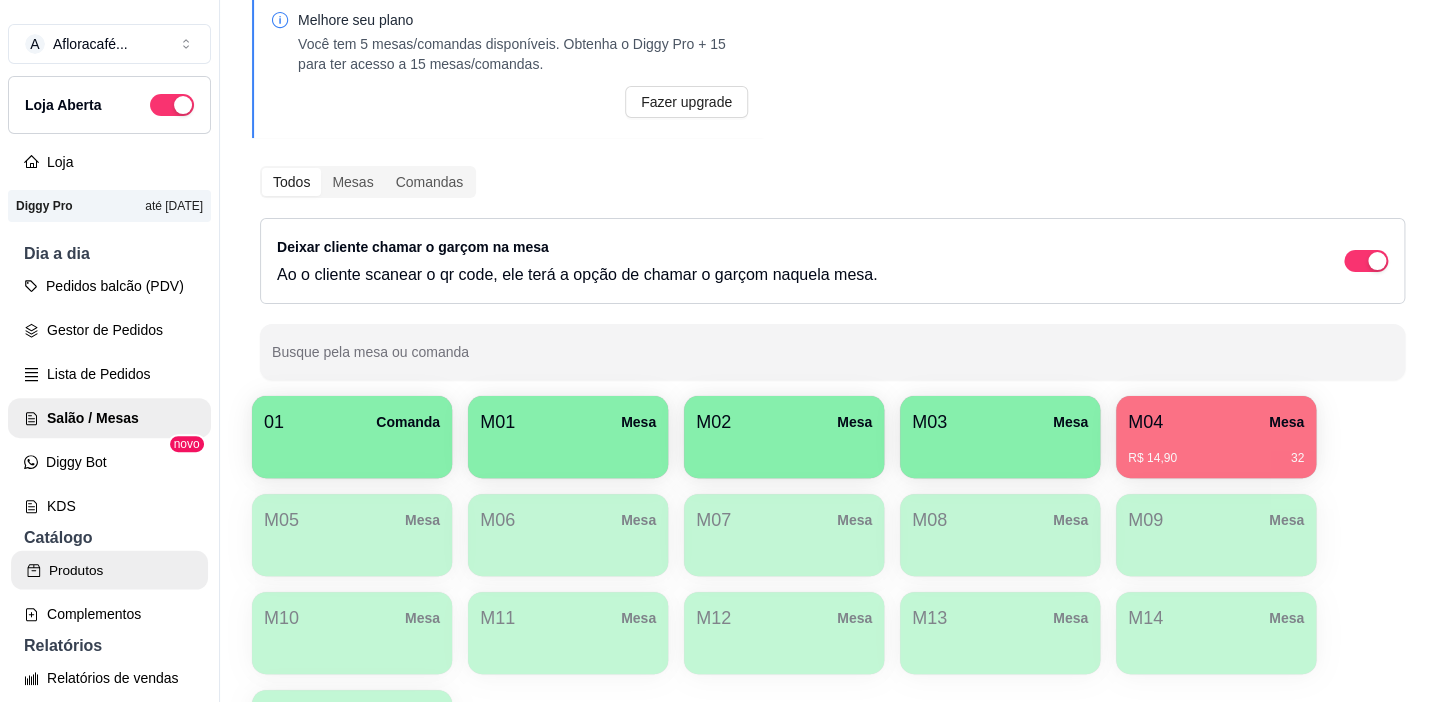 click on "Produtos" at bounding box center [109, 570] 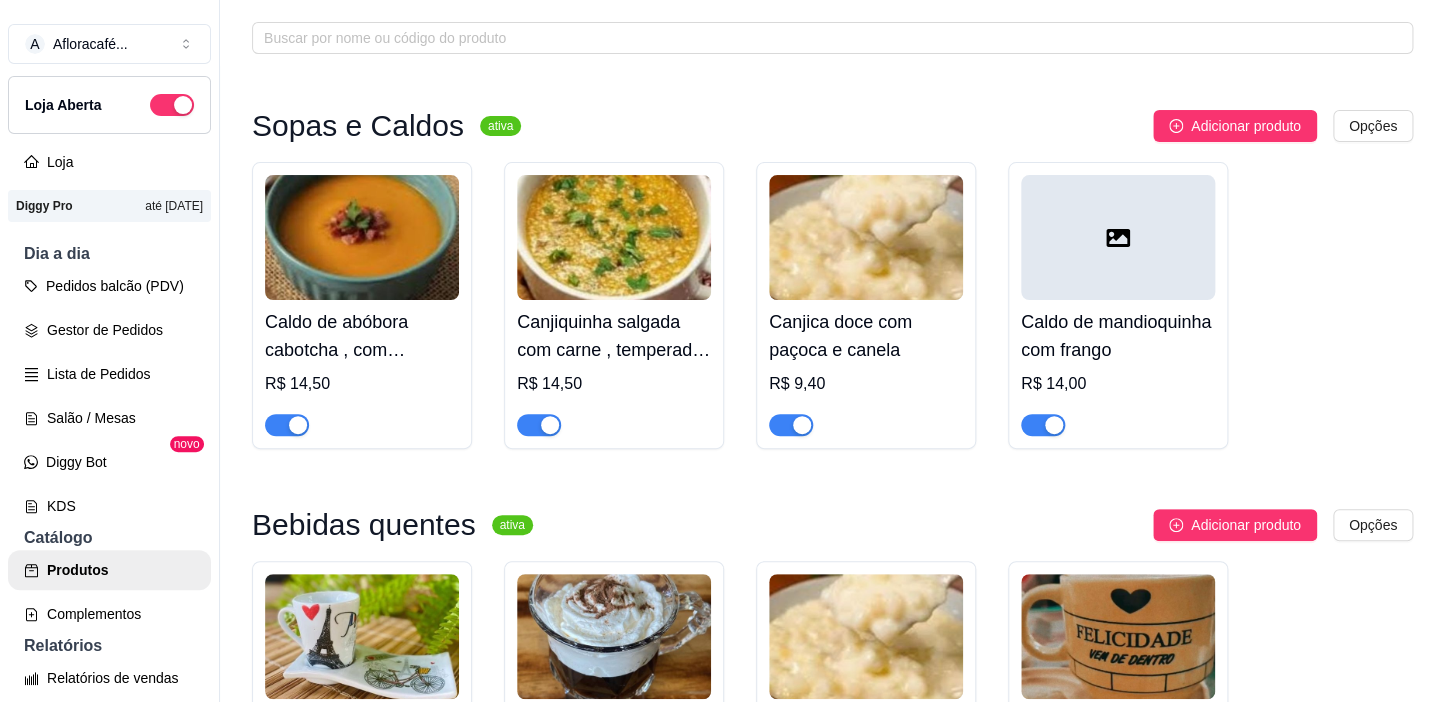 scroll, scrollTop: 0, scrollLeft: 0, axis: both 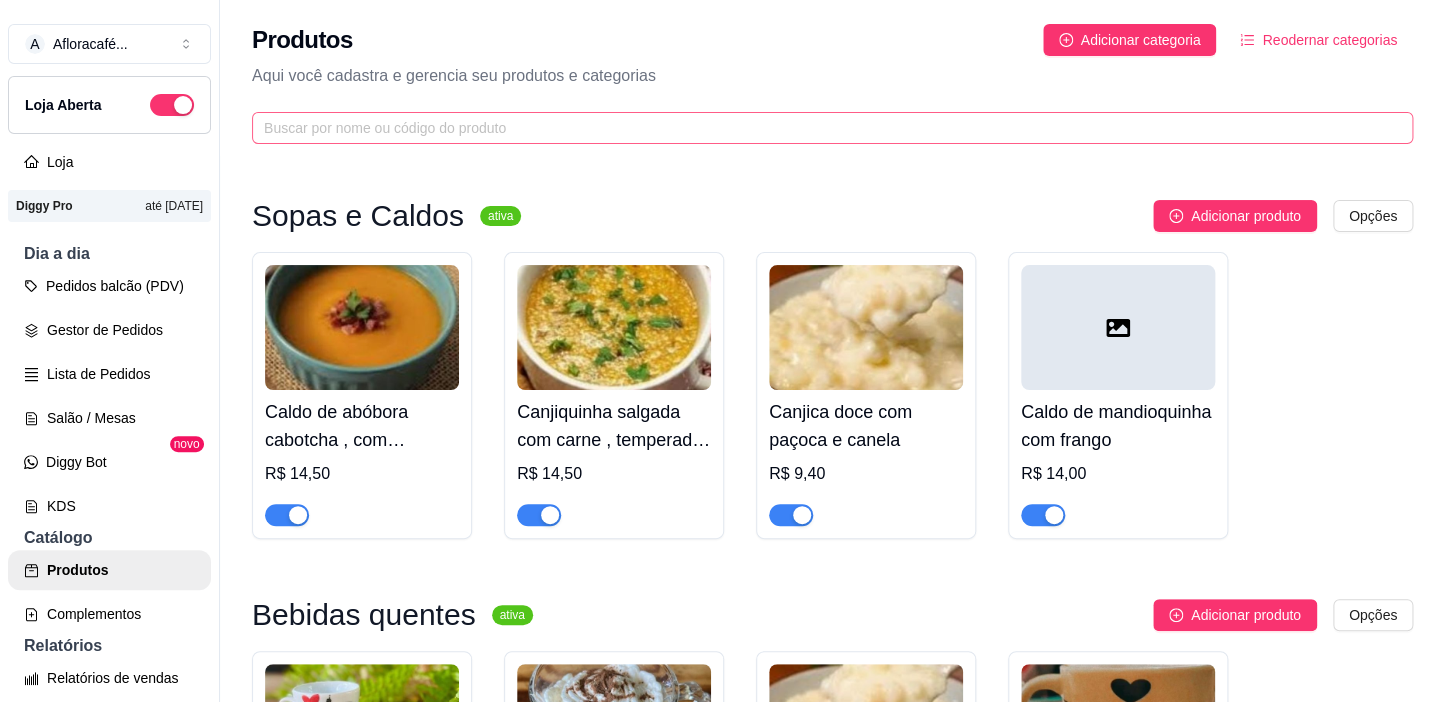 click on "Produtos Adicionar categoria Reodernar categorias Aqui você cadastra e gerencia seu produtos e categorias" at bounding box center (832, 78) 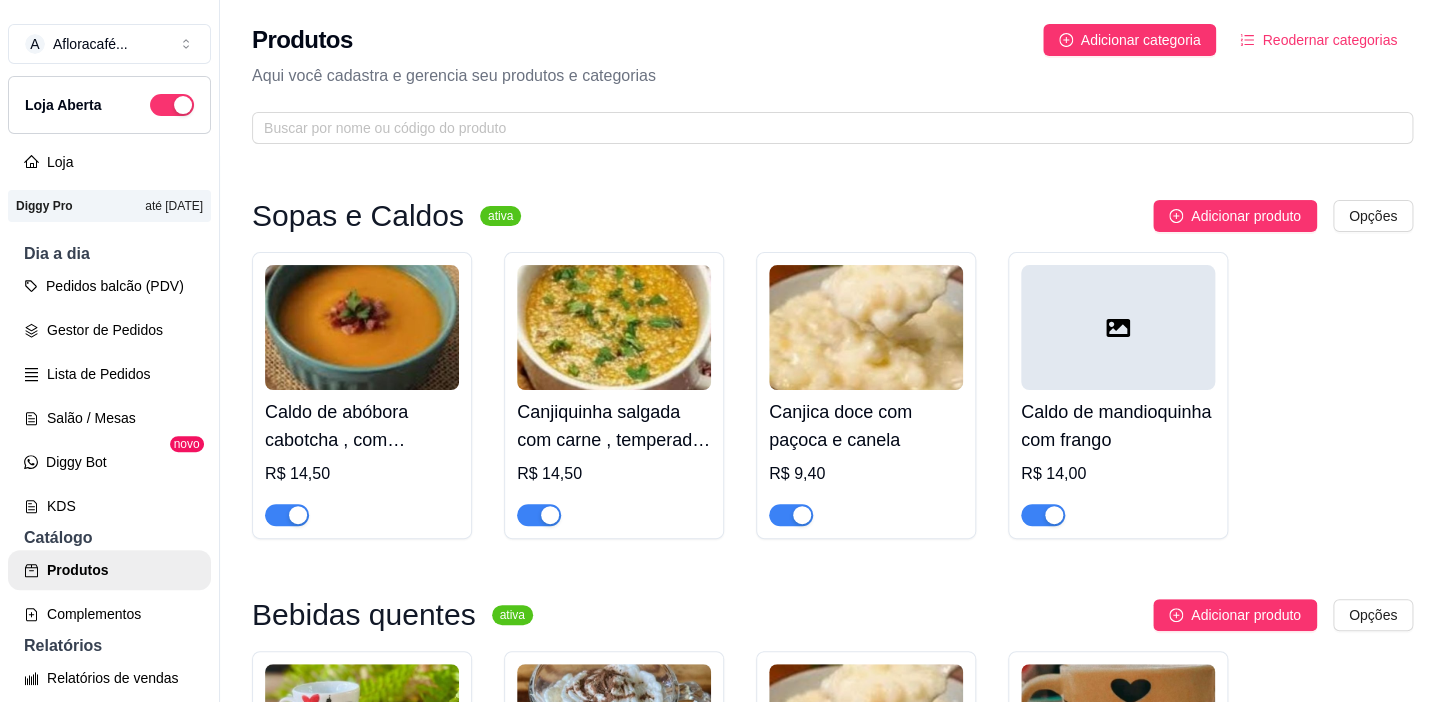 click on "Produtos Adicionar categoria Reodernar categorias Aqui você cadastra e gerencia seu produtos e categorias" at bounding box center [832, 78] 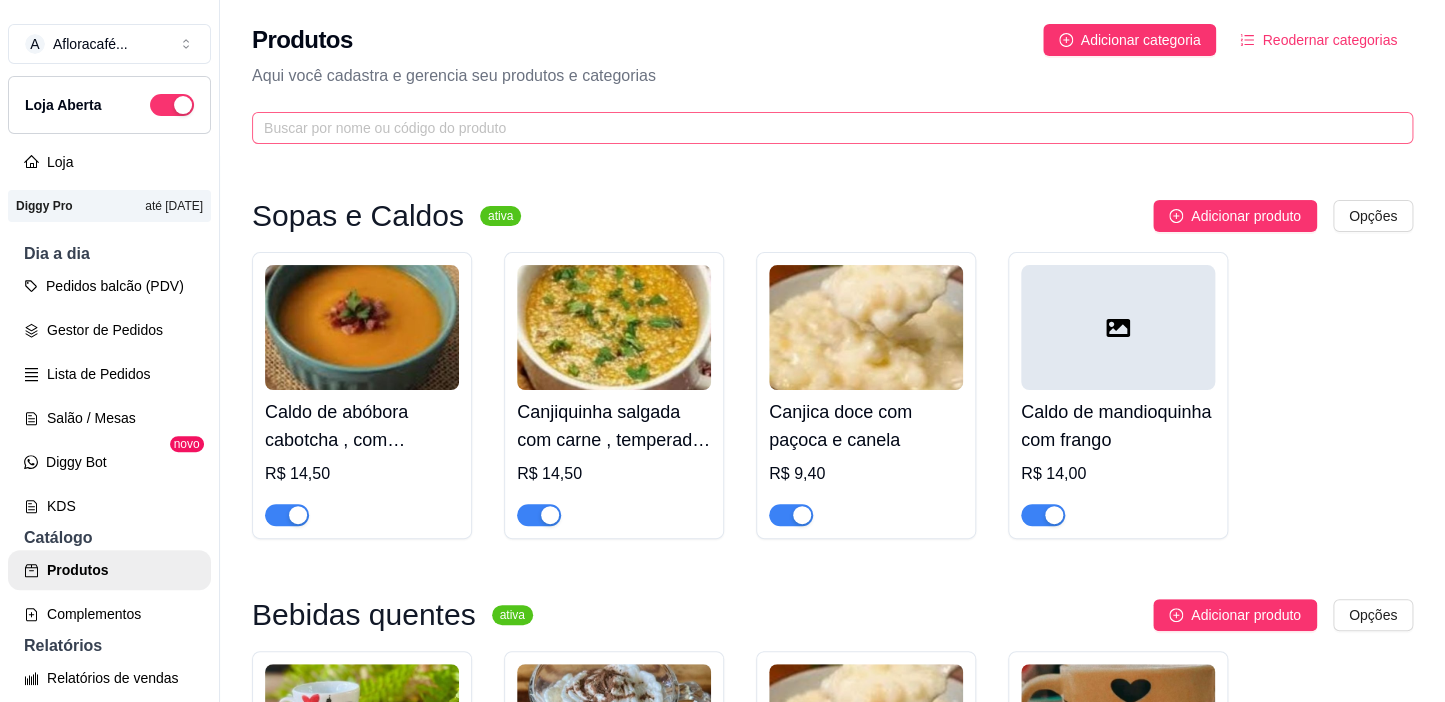 click at bounding box center [832, 128] 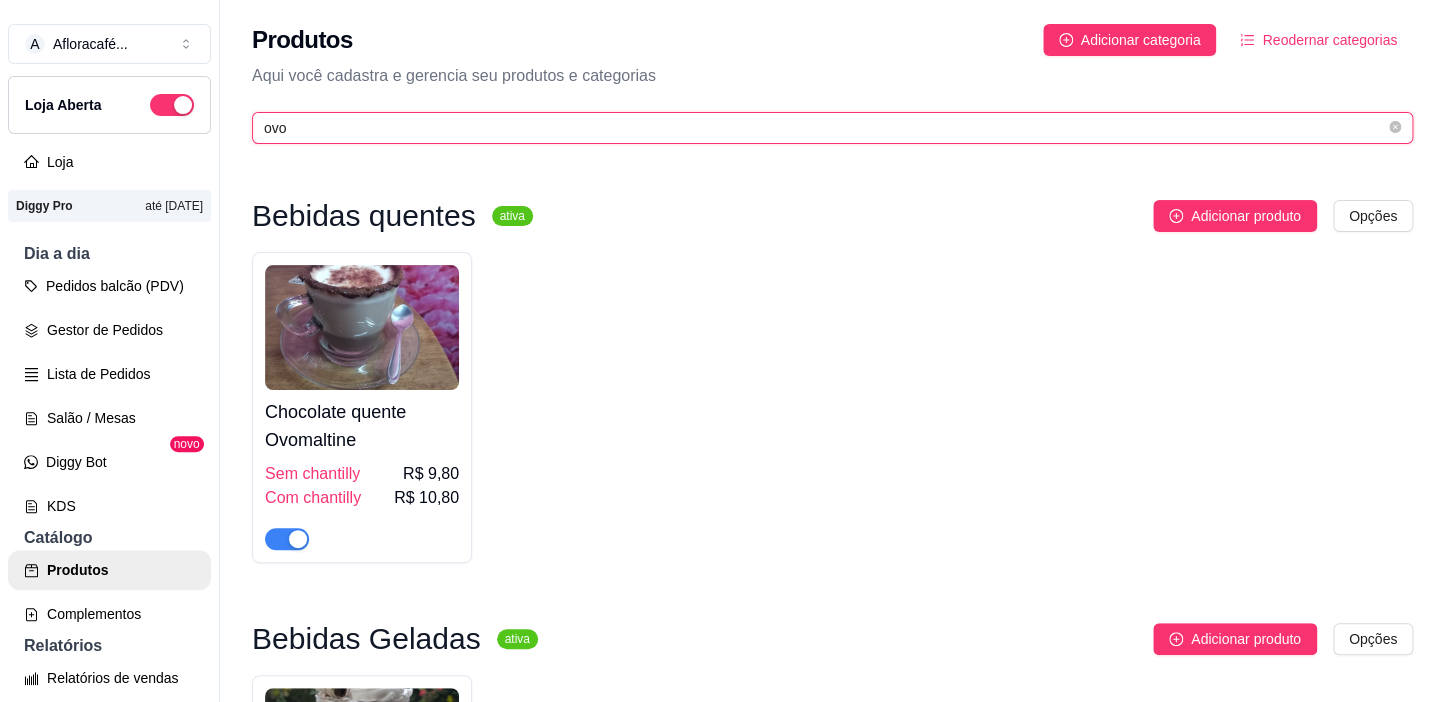type on "ovo" 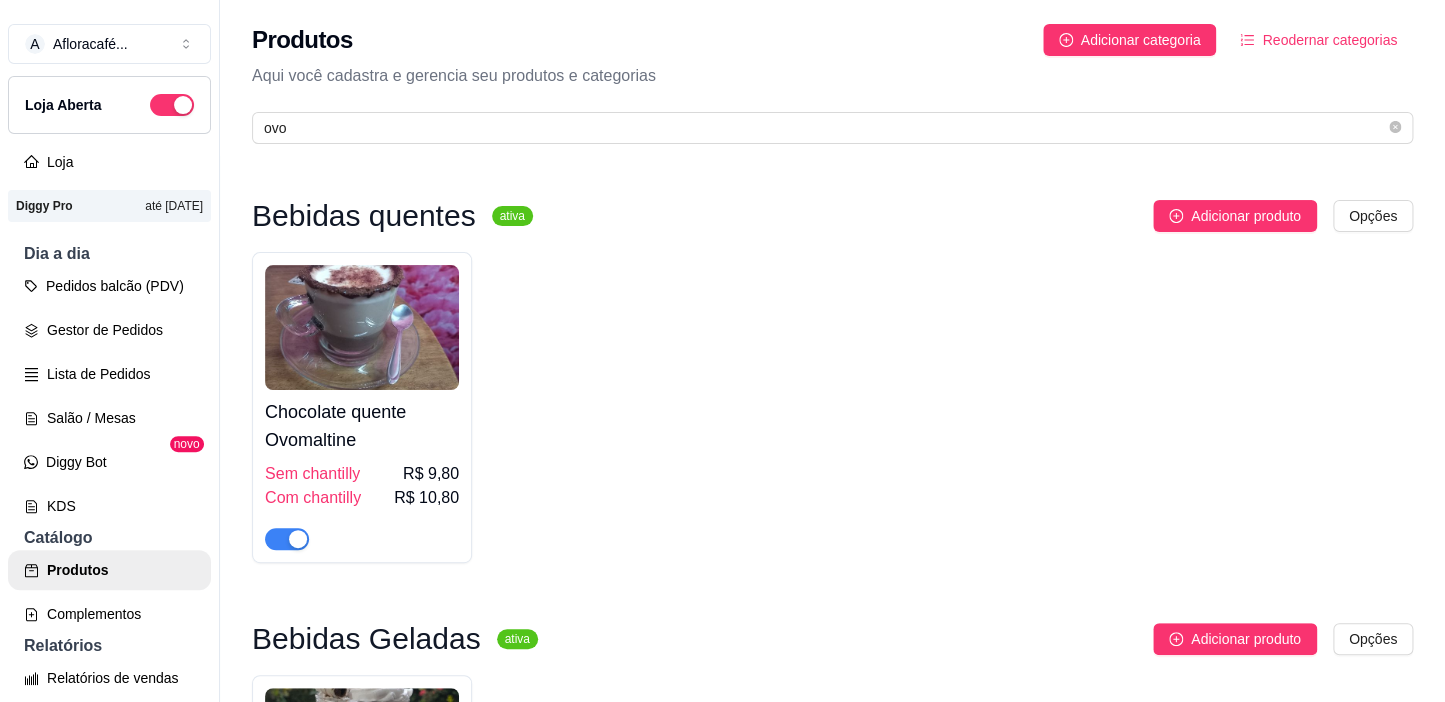 click at bounding box center (287, 539) 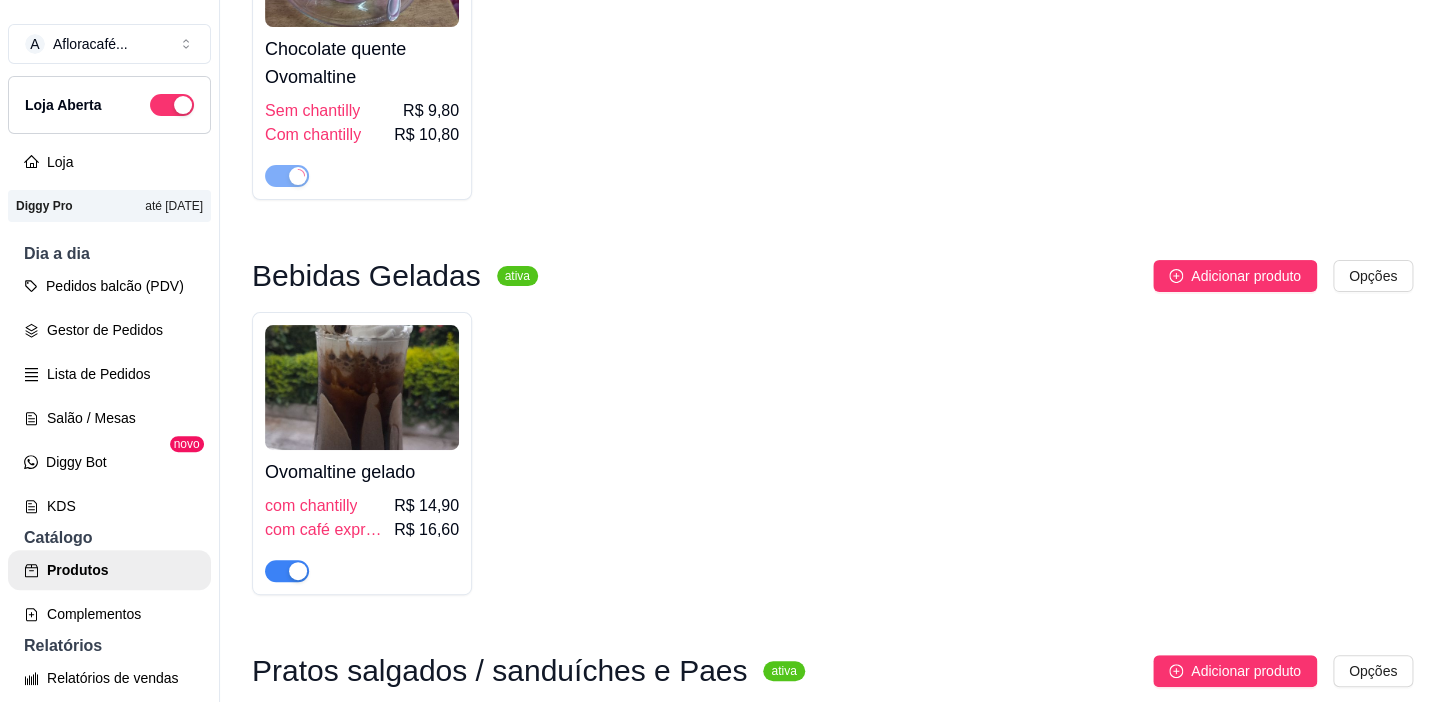 scroll, scrollTop: 636, scrollLeft: 0, axis: vertical 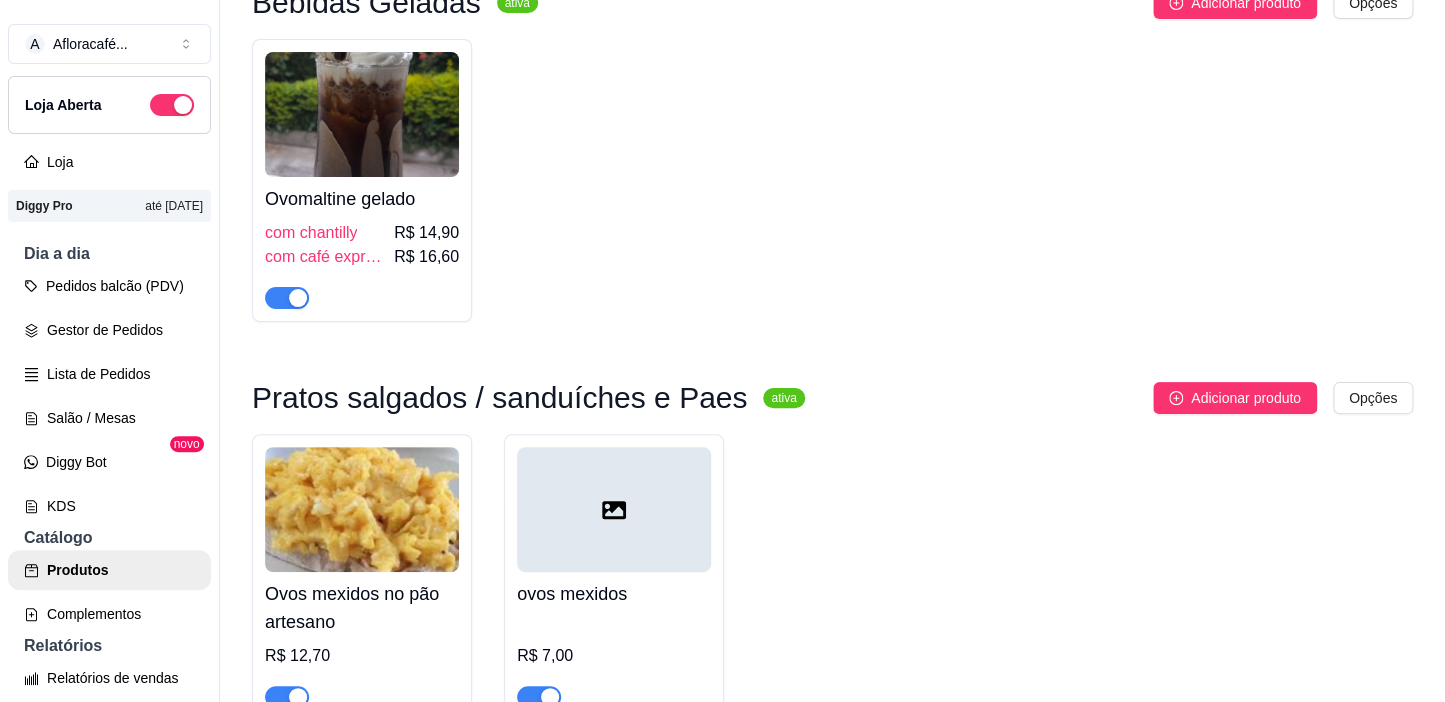 click at bounding box center [298, 298] 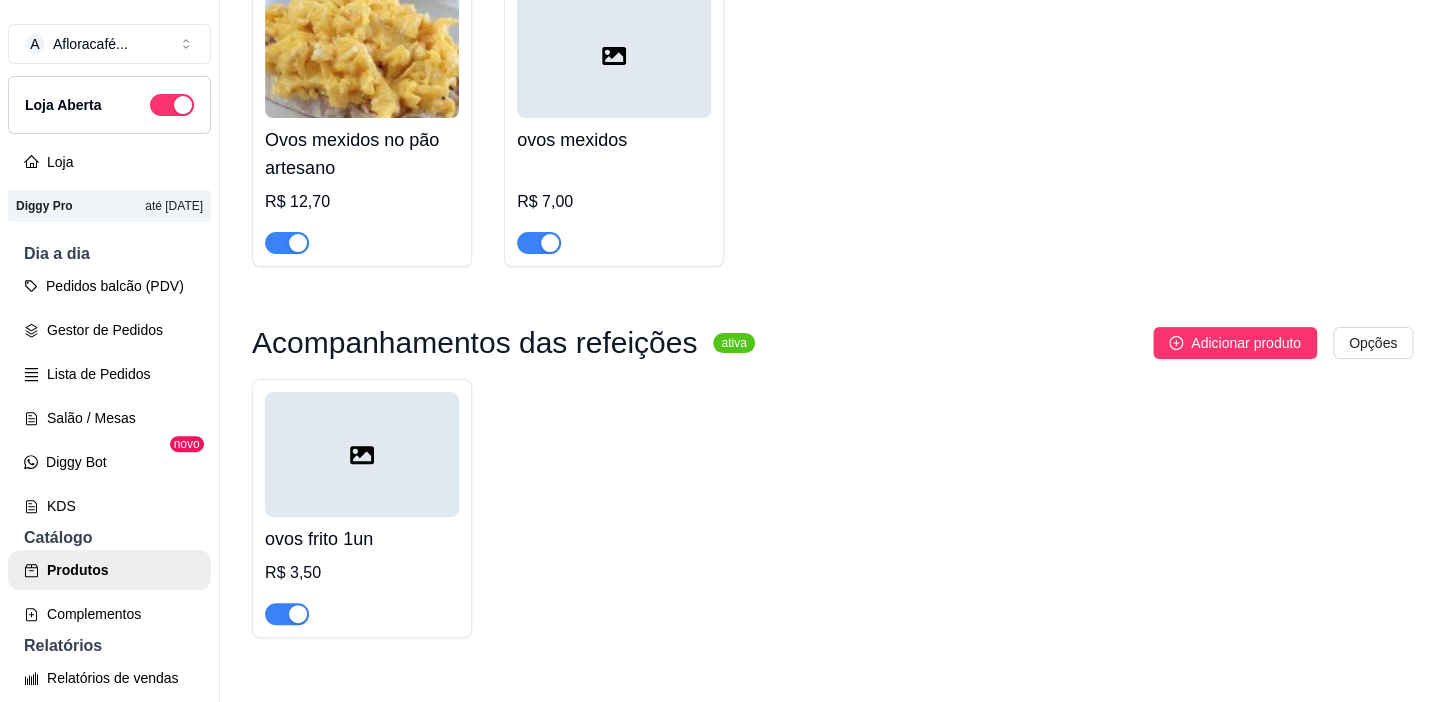 scroll, scrollTop: 1142, scrollLeft: 0, axis: vertical 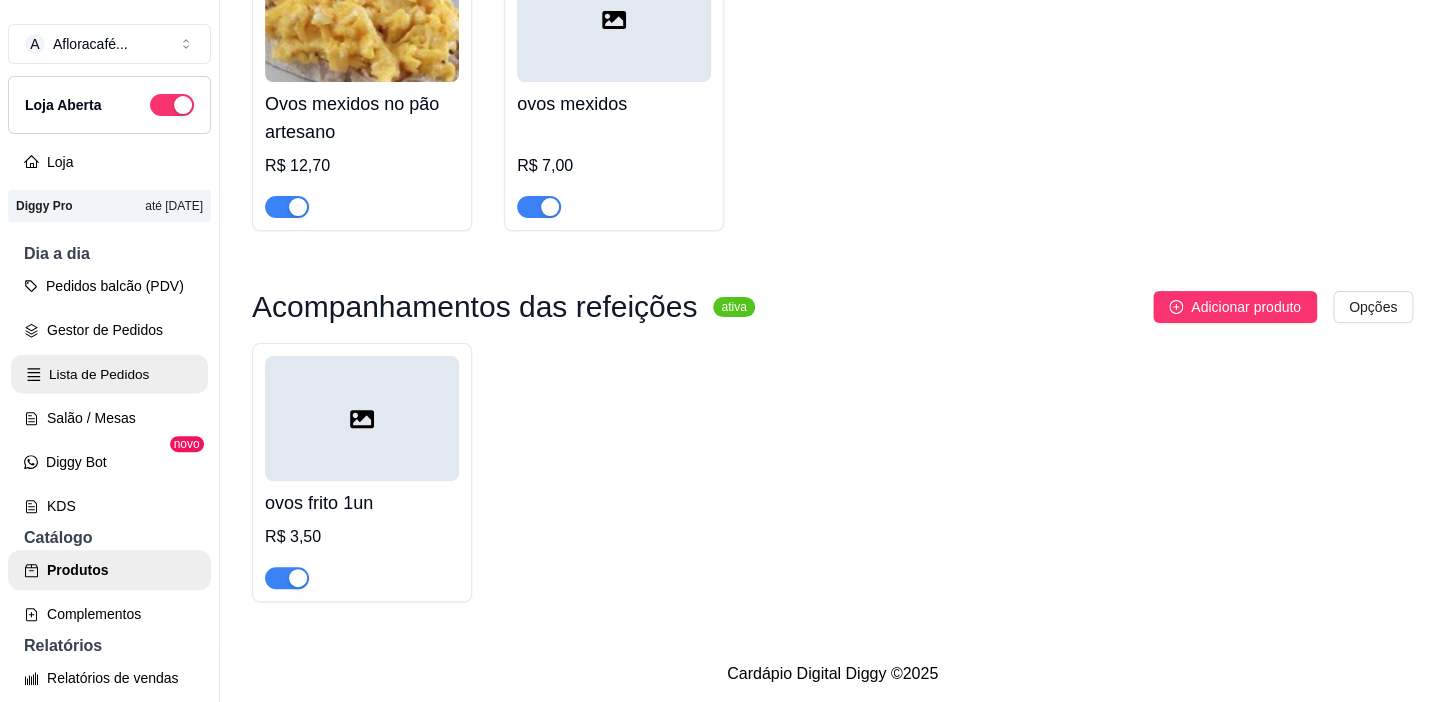 click on "Lista de Pedidos" at bounding box center (109, 374) 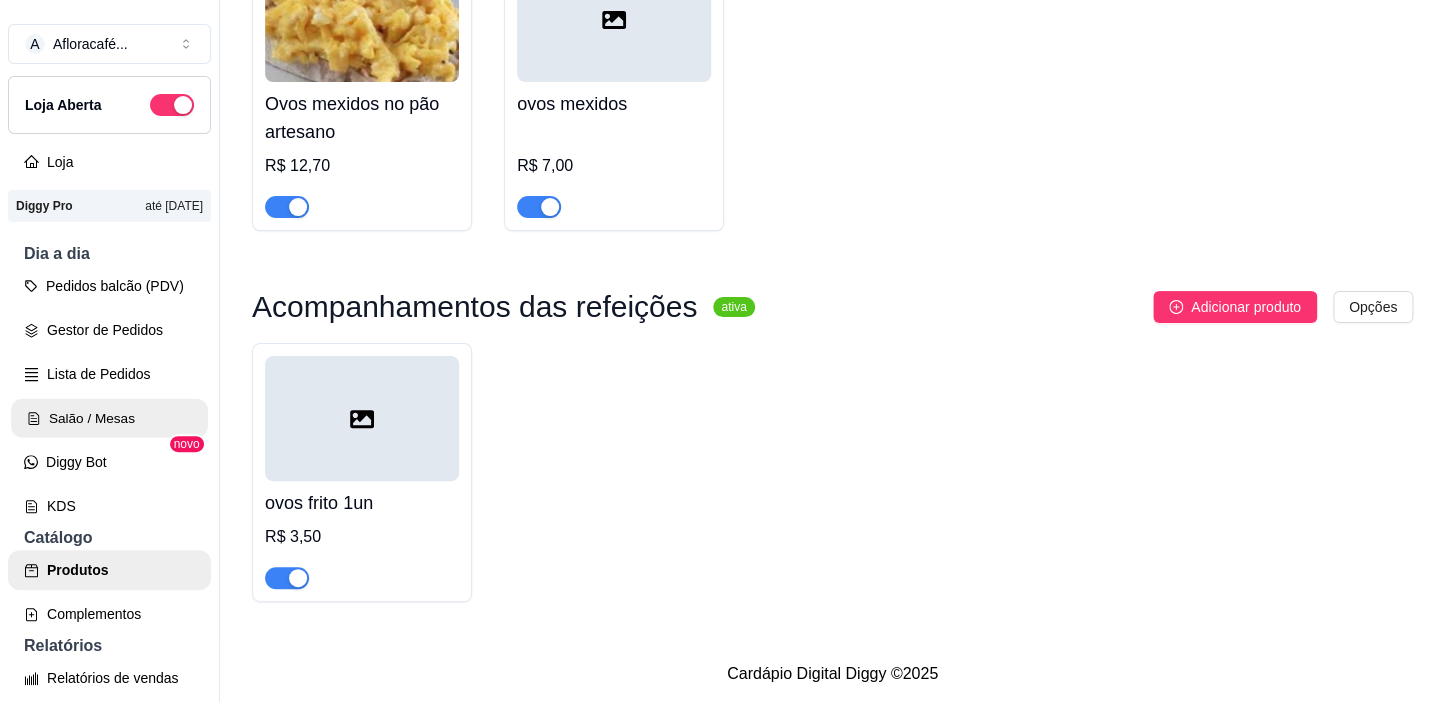 click on "Salão / Mesas" at bounding box center [109, 418] 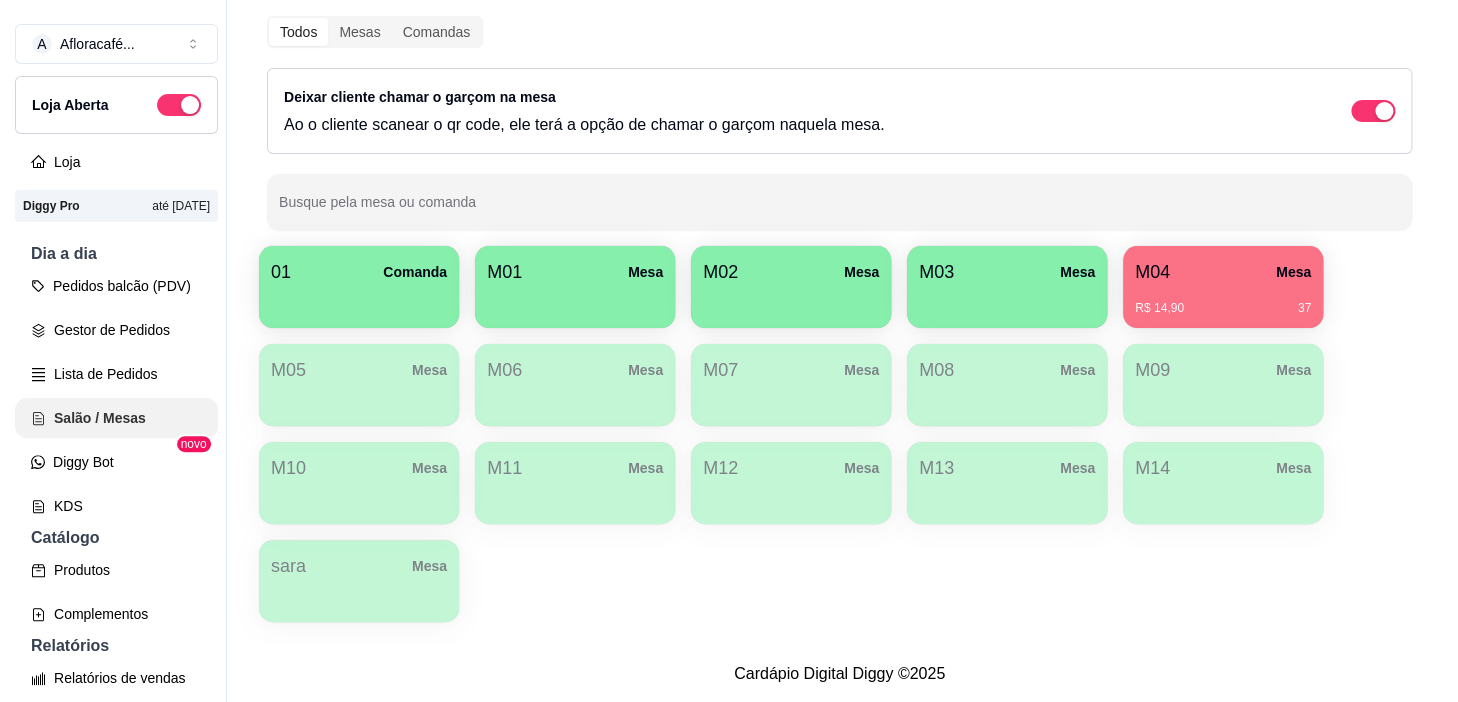 scroll, scrollTop: 0, scrollLeft: 0, axis: both 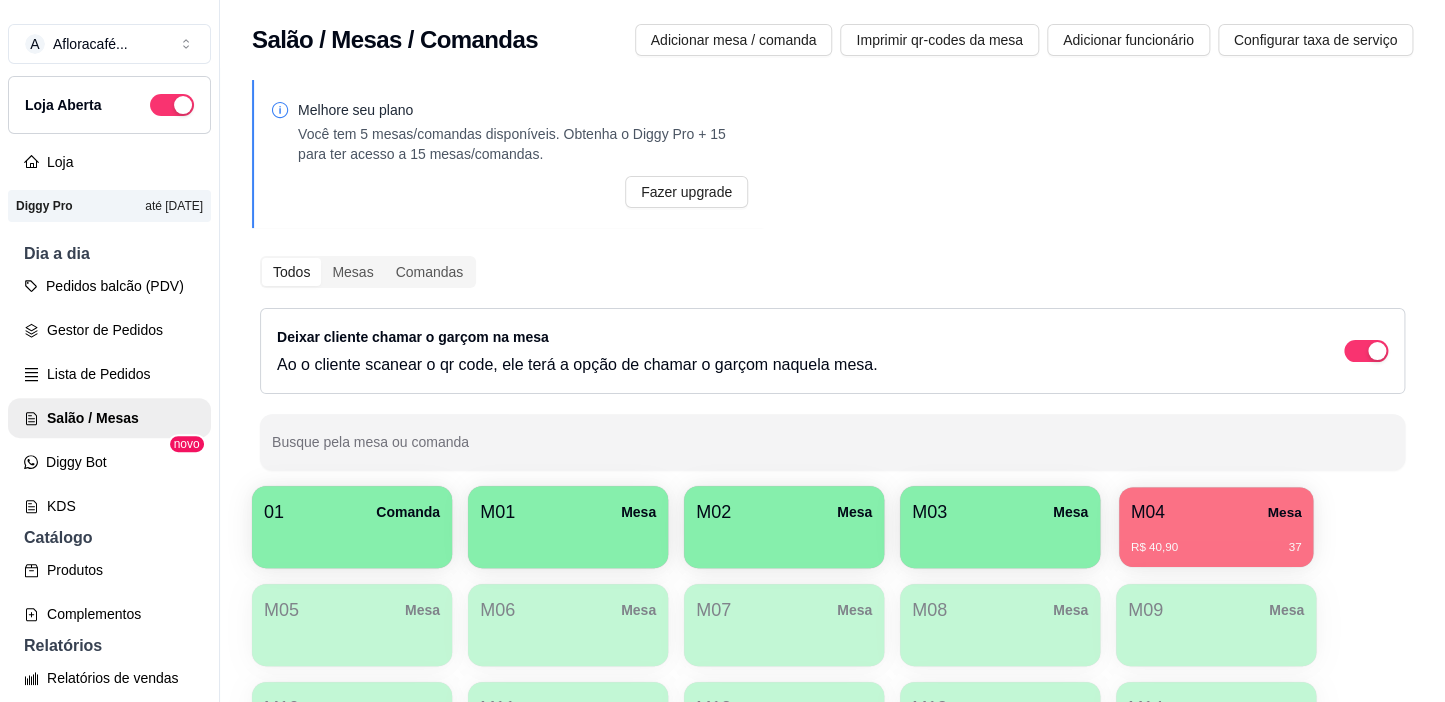 click on "M04 Mesa" at bounding box center (1216, 512) 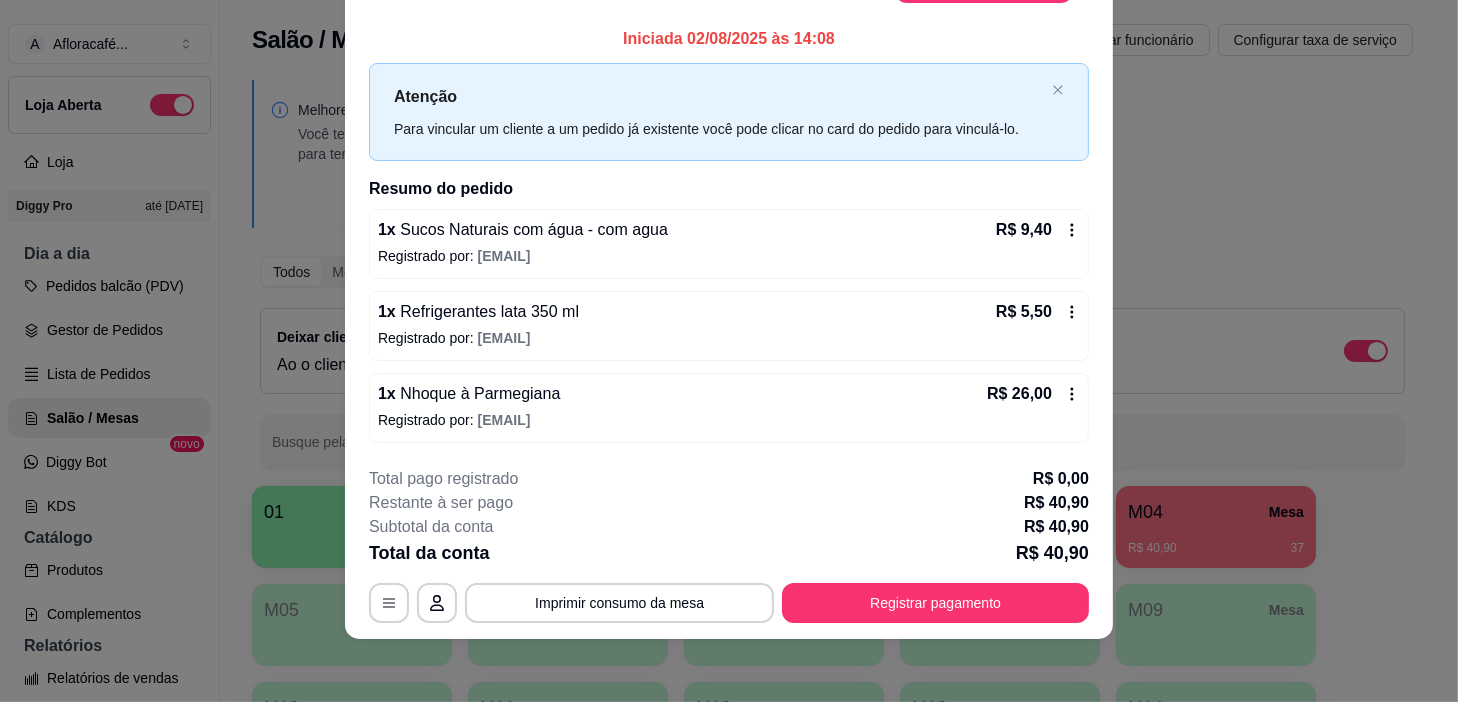 scroll, scrollTop: 0, scrollLeft: 0, axis: both 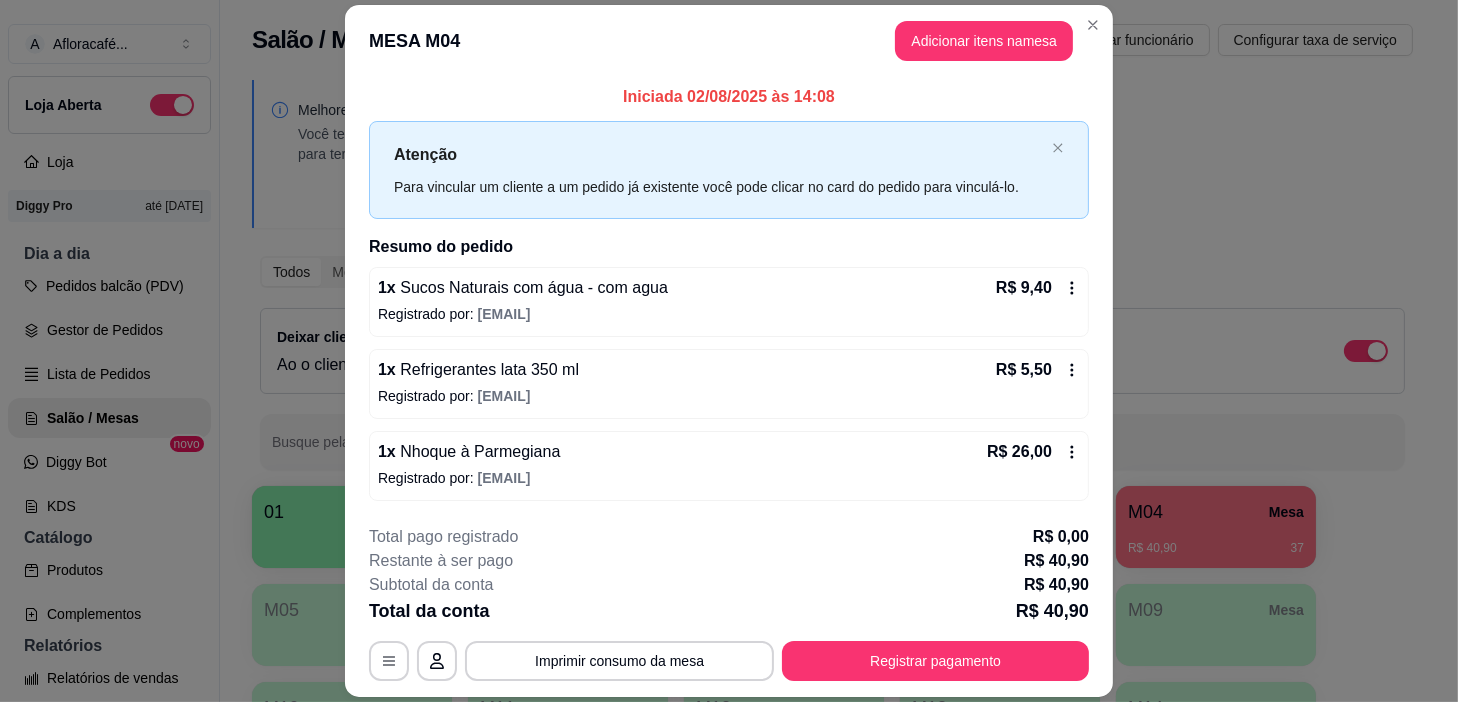 click on "MESA M04 Adicionar itens na  mesa" at bounding box center [729, 41] 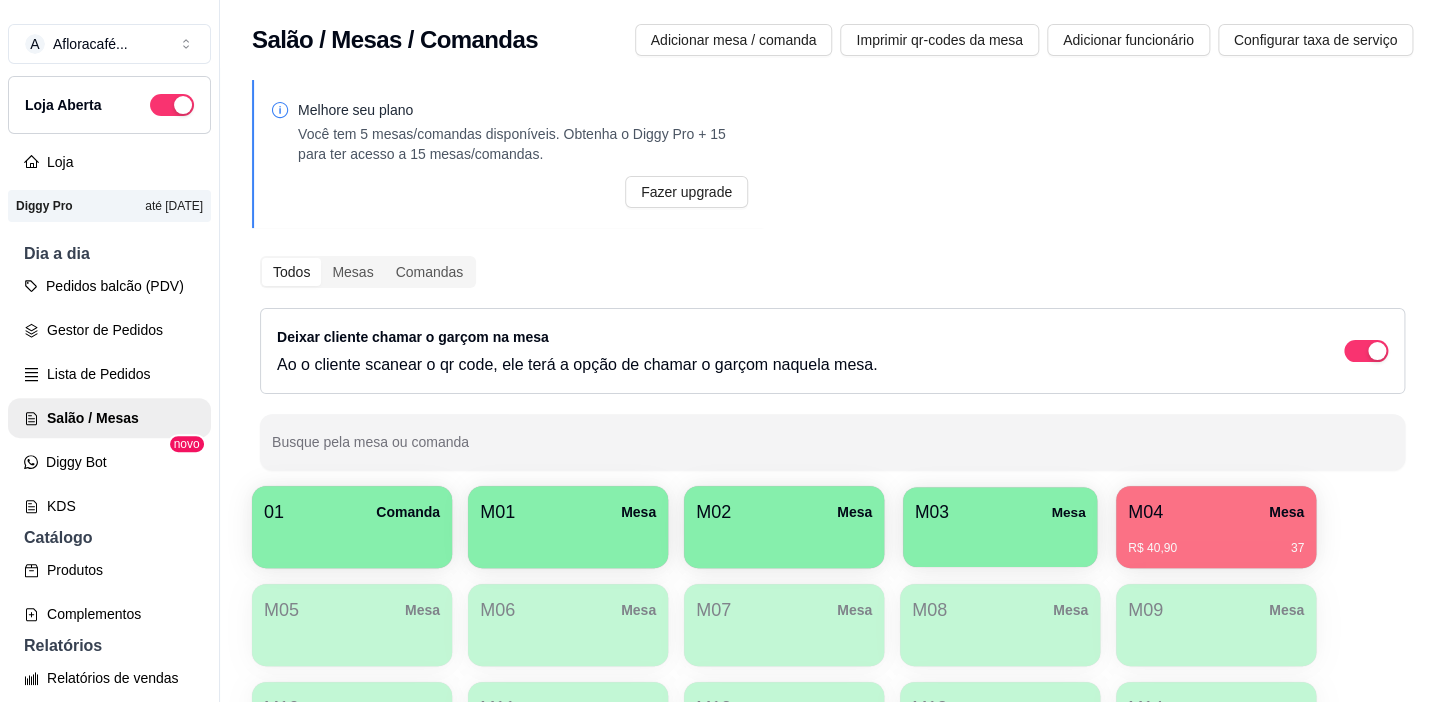 click on "M03" at bounding box center (932, 512) 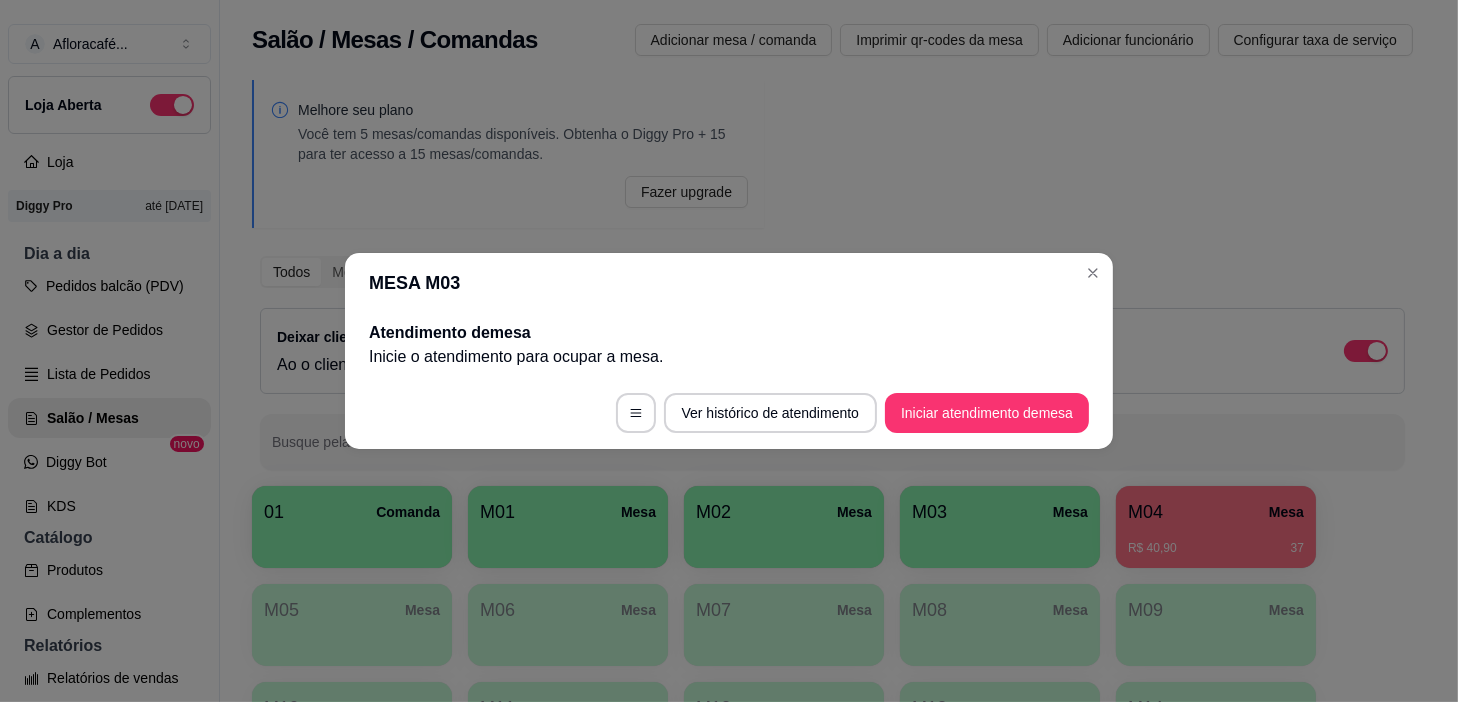 drag, startPoint x: 979, startPoint y: 389, endPoint x: 981, endPoint y: 408, distance: 19.104973 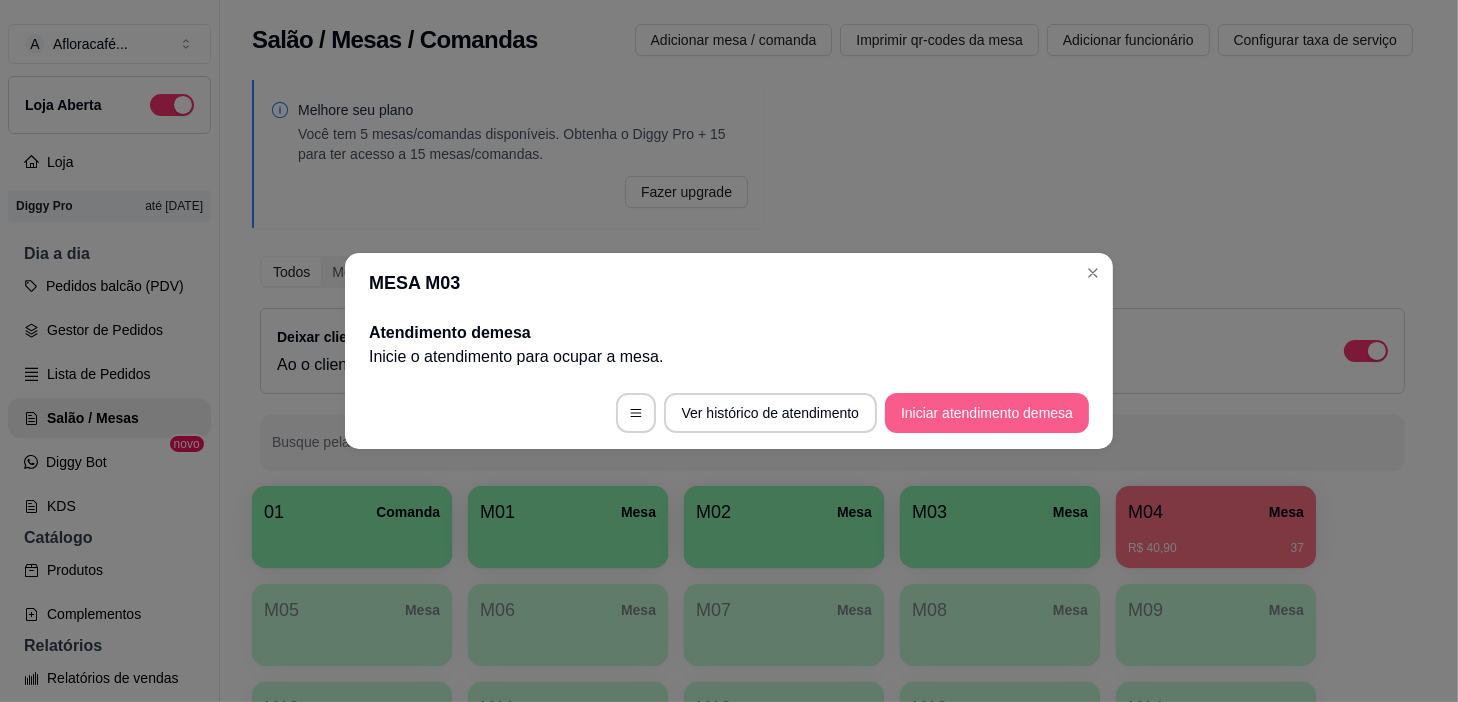 click on "Iniciar atendimento de  mesa" at bounding box center (987, 413) 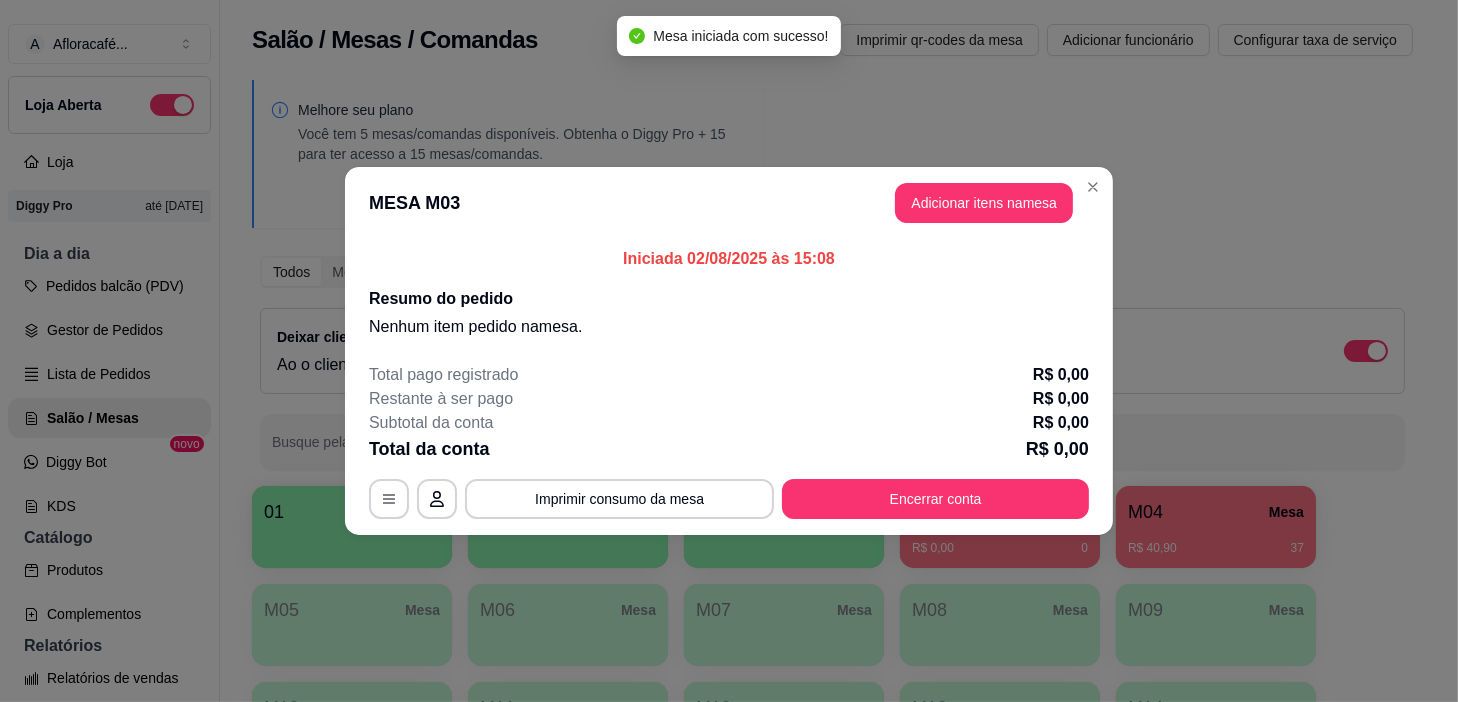 click on "MESA M03 Adicionar itens na  mesa" at bounding box center (729, 203) 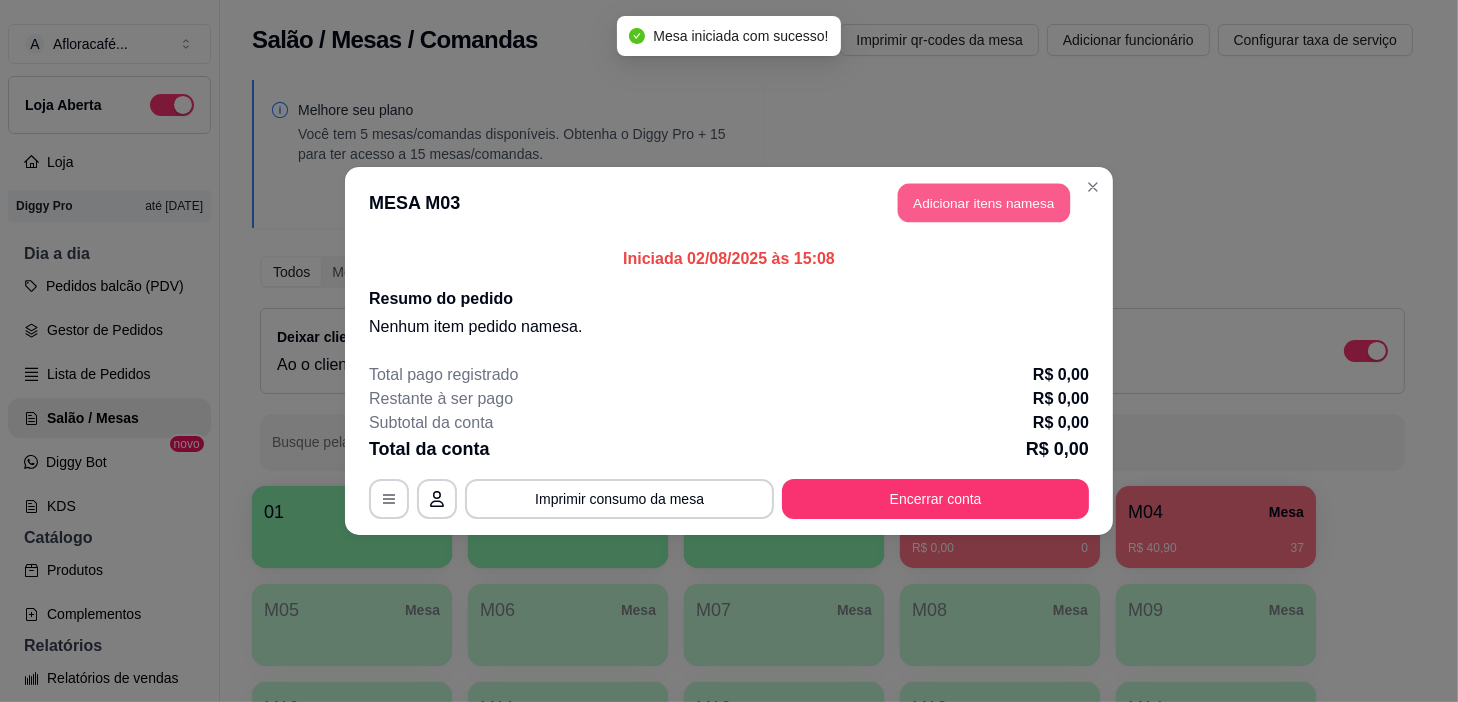 click on "Adicionar itens na  mesa" at bounding box center [984, 203] 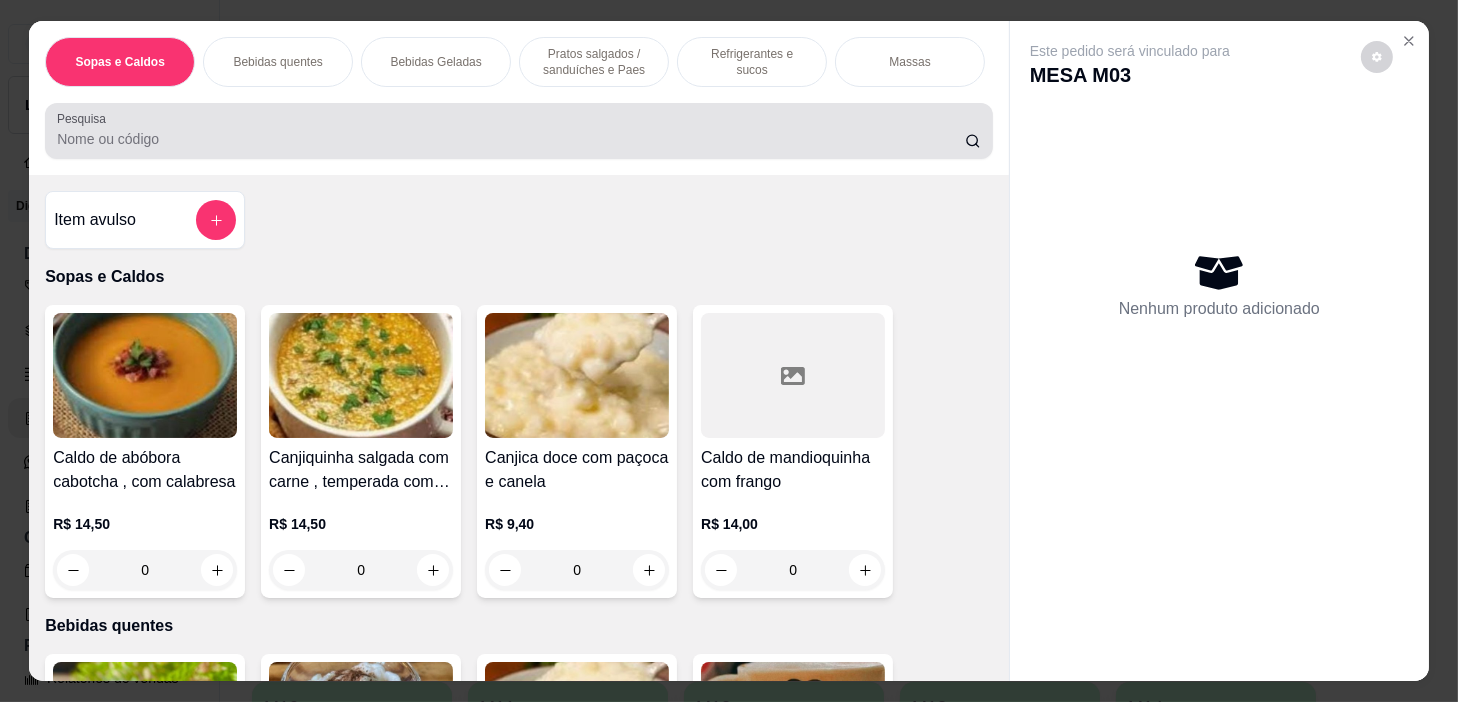 click on "Pesquisa" at bounding box center (511, 139) 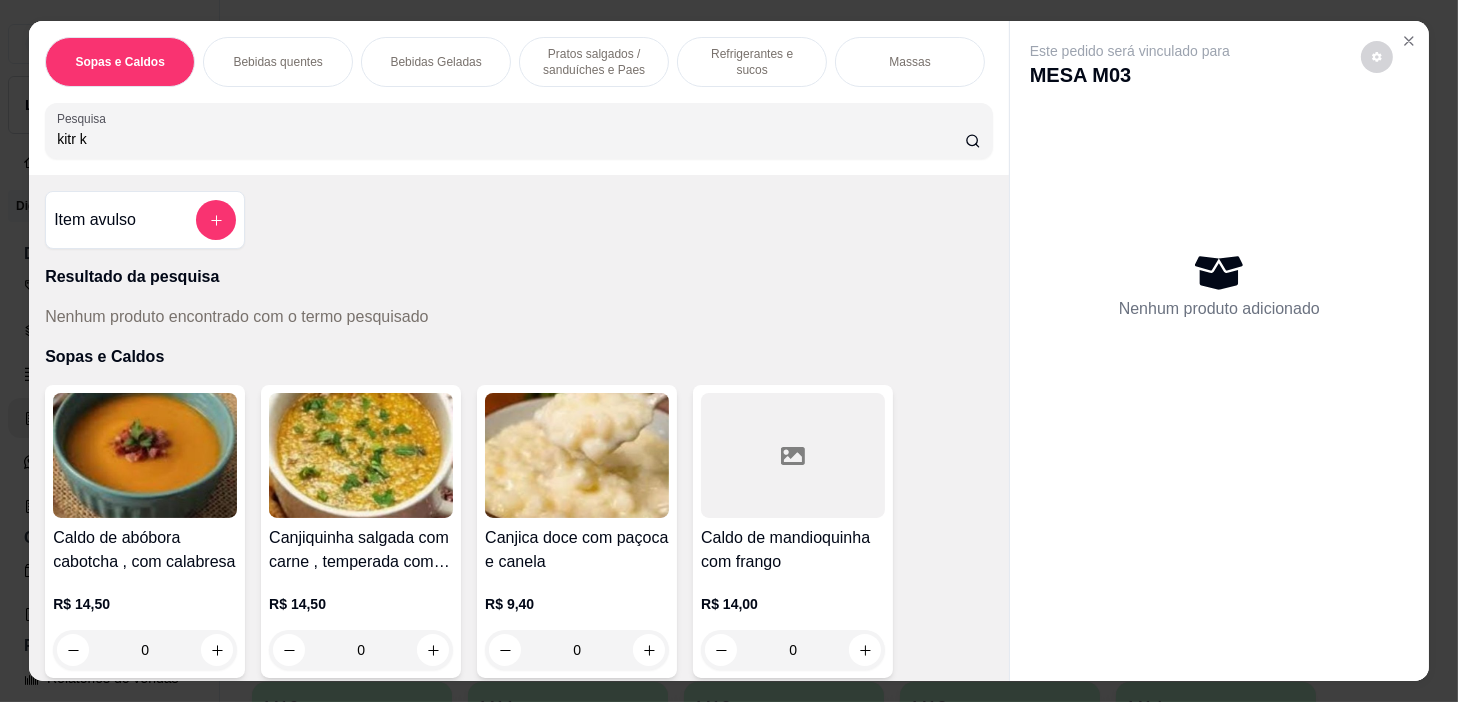 scroll, scrollTop: 50, scrollLeft: 0, axis: vertical 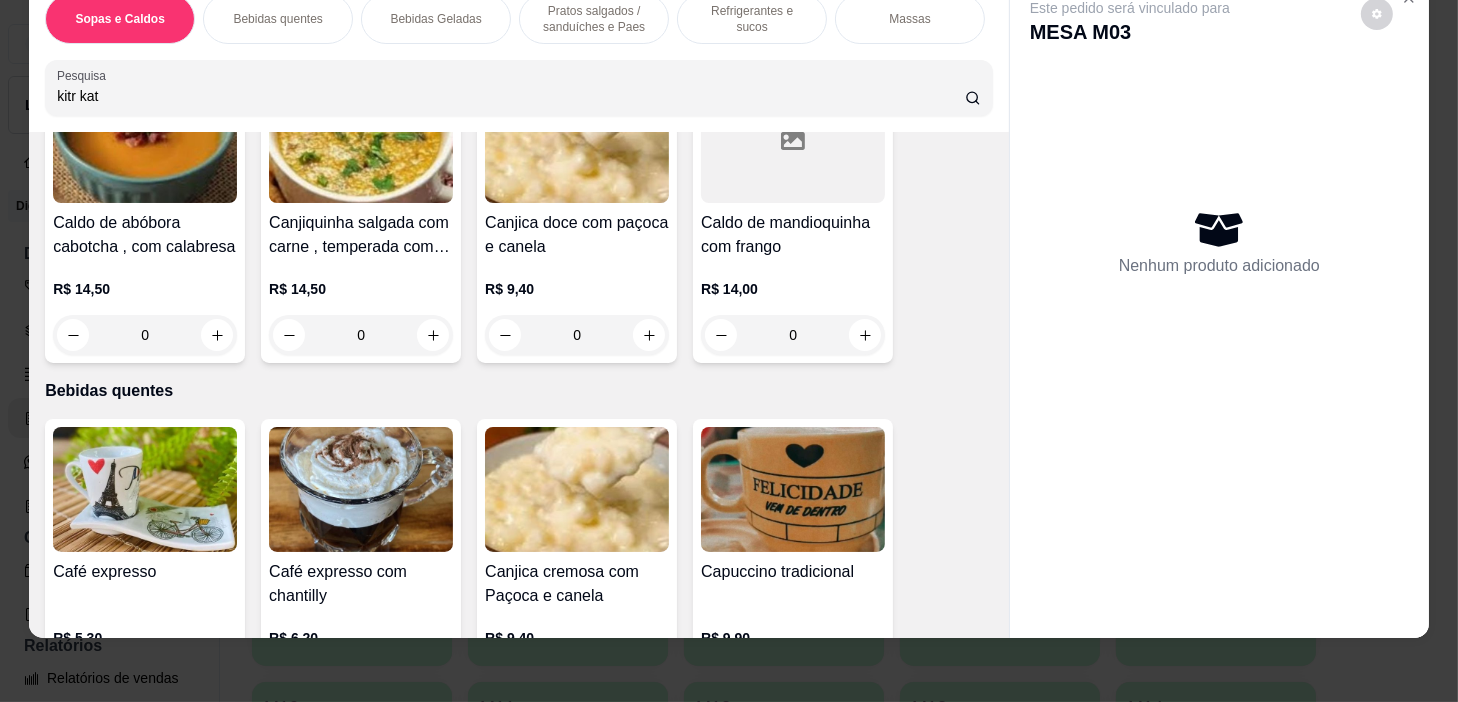 type on "kitr kat" 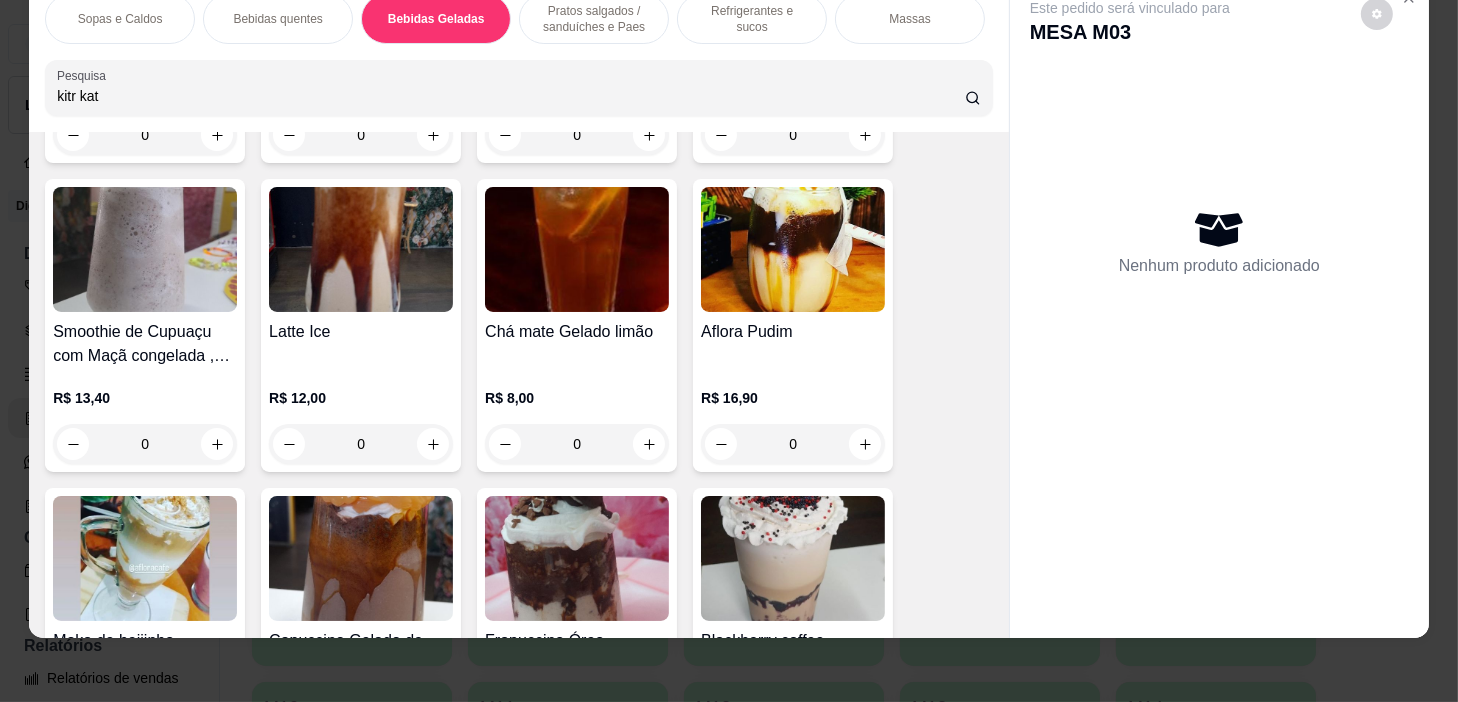 scroll, scrollTop: 3970, scrollLeft: 0, axis: vertical 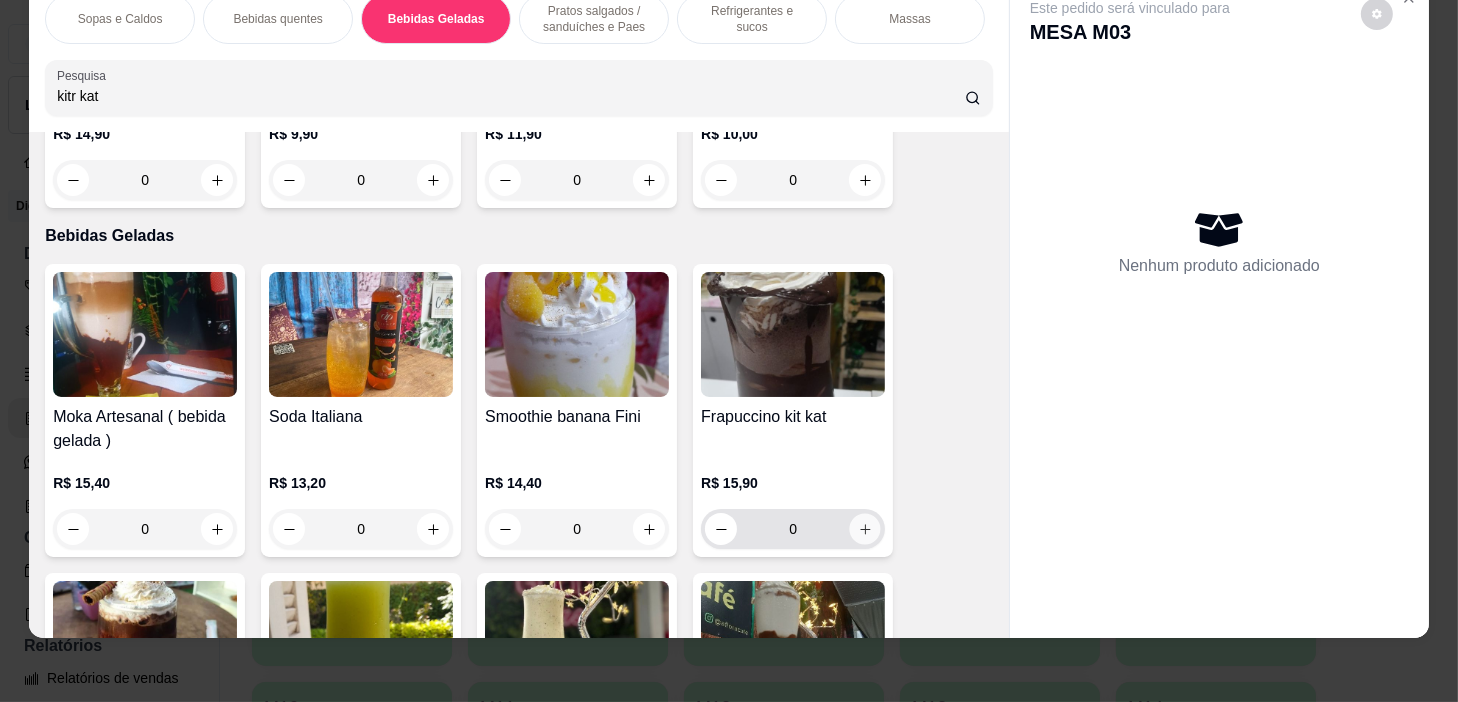click 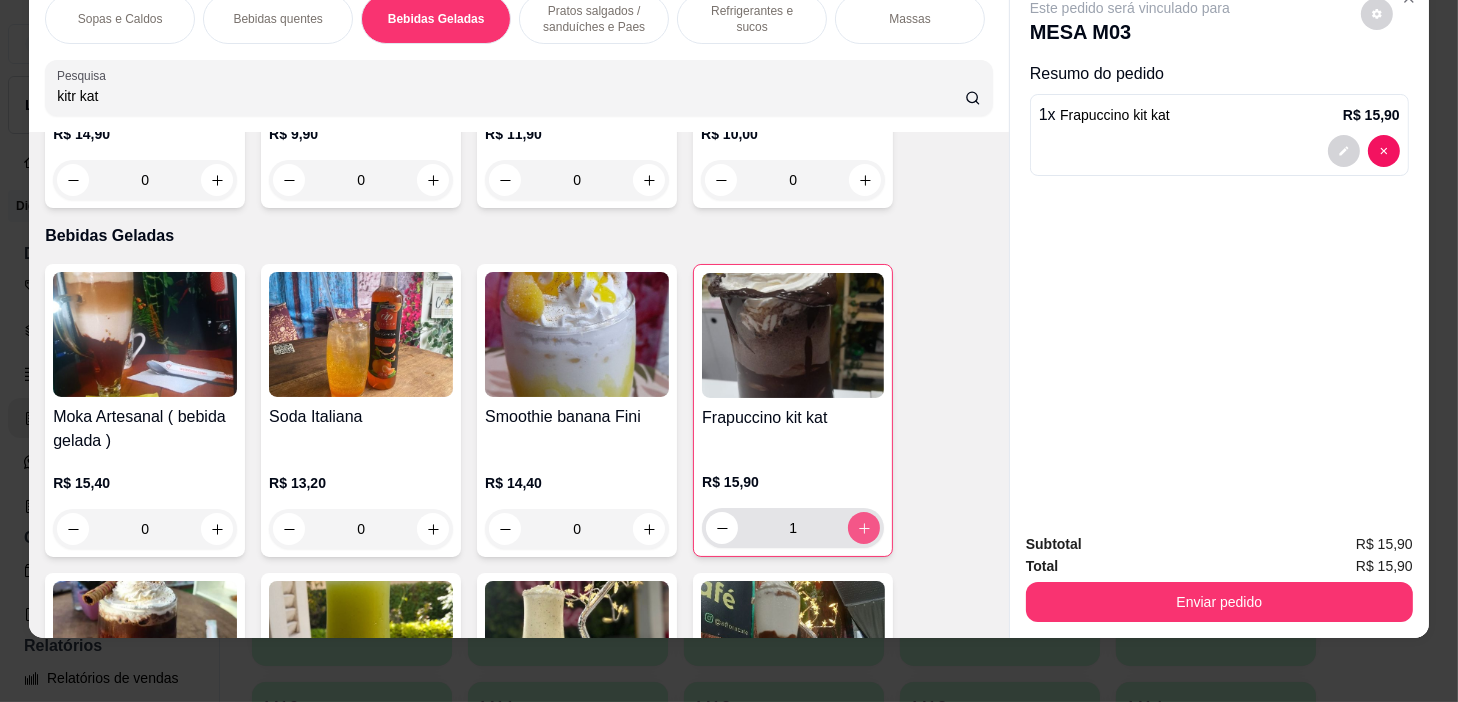 type on "1" 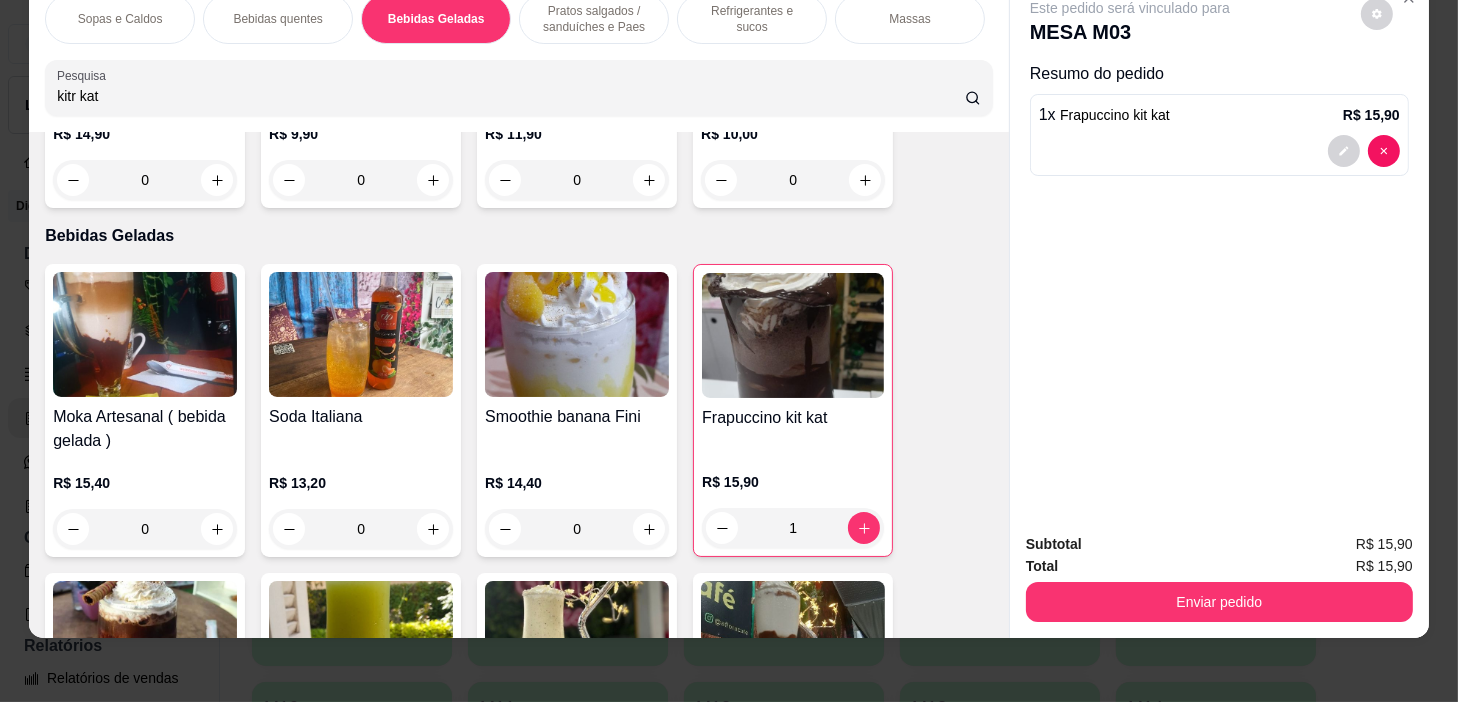 click on "Pratos salgados / sanduíches e Paes" at bounding box center (594, 19) 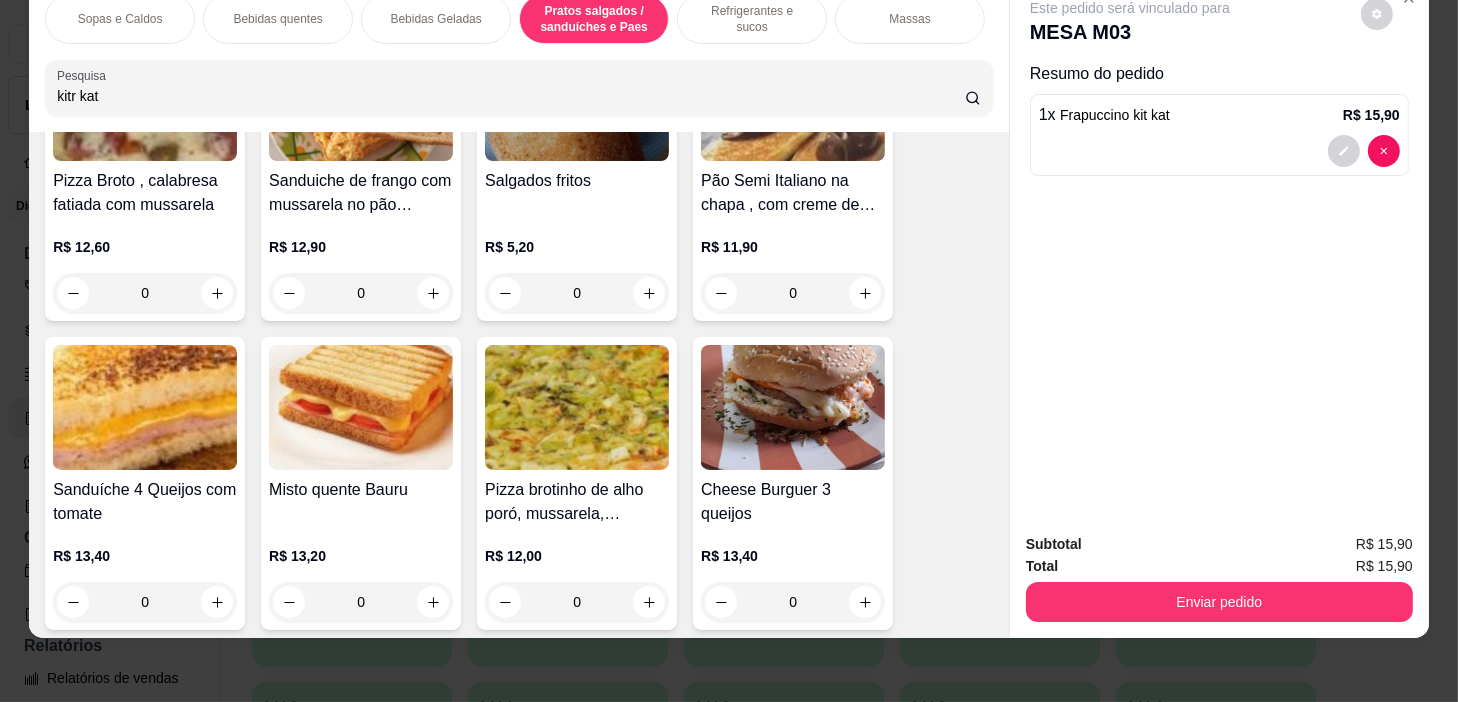 scroll, scrollTop: 7070, scrollLeft: 0, axis: vertical 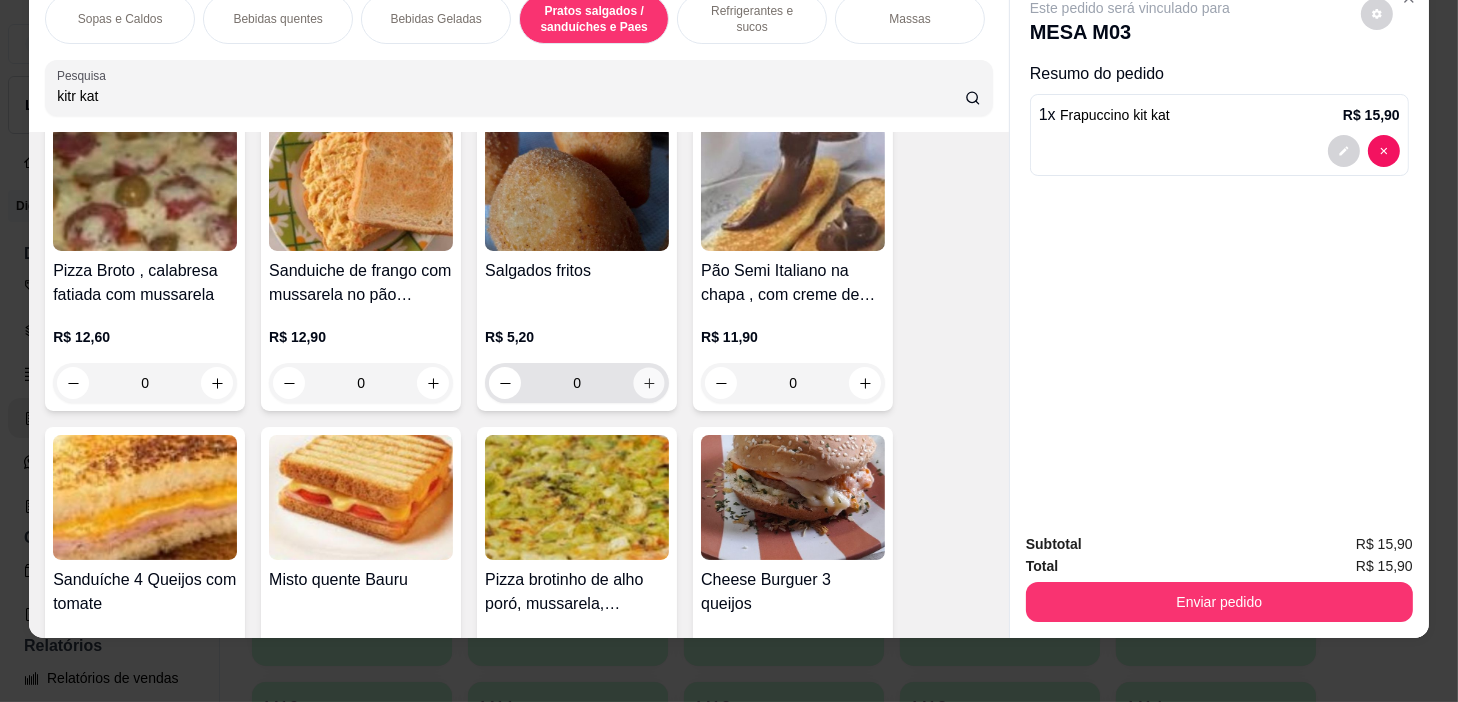 click at bounding box center [649, 383] 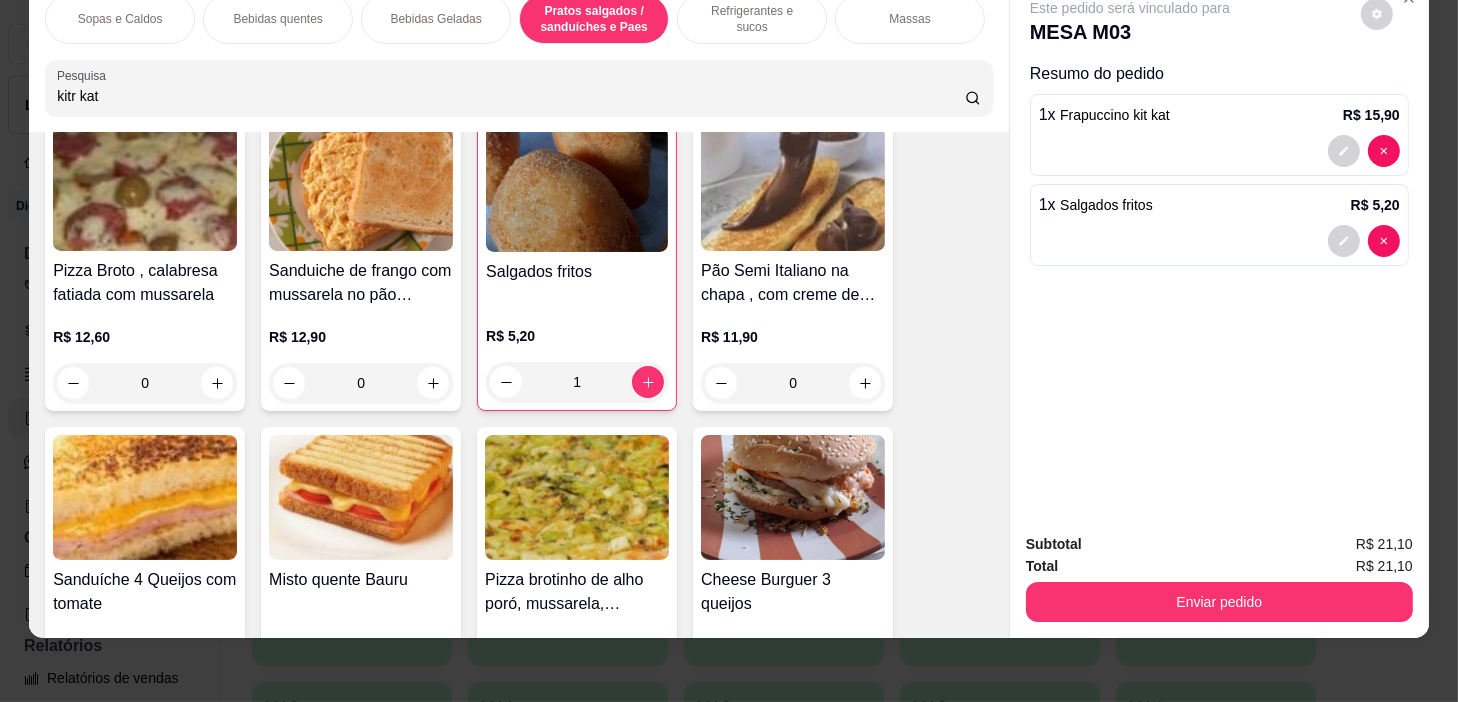 click on "Sopas e Caldos Bebidas quentes Bebidas Geladas Pratos salgados / sanduíches e Paes Refrigerantes e sucos Massas Refeições Cervejas e drinks alcoólicos e não alcoólicos Acompanhamentos das refeições Pratos Doces e sobremesas Descartáveis para consumos de alimentos que não são da loja Pesquisa kitr kat" at bounding box center [519, 55] 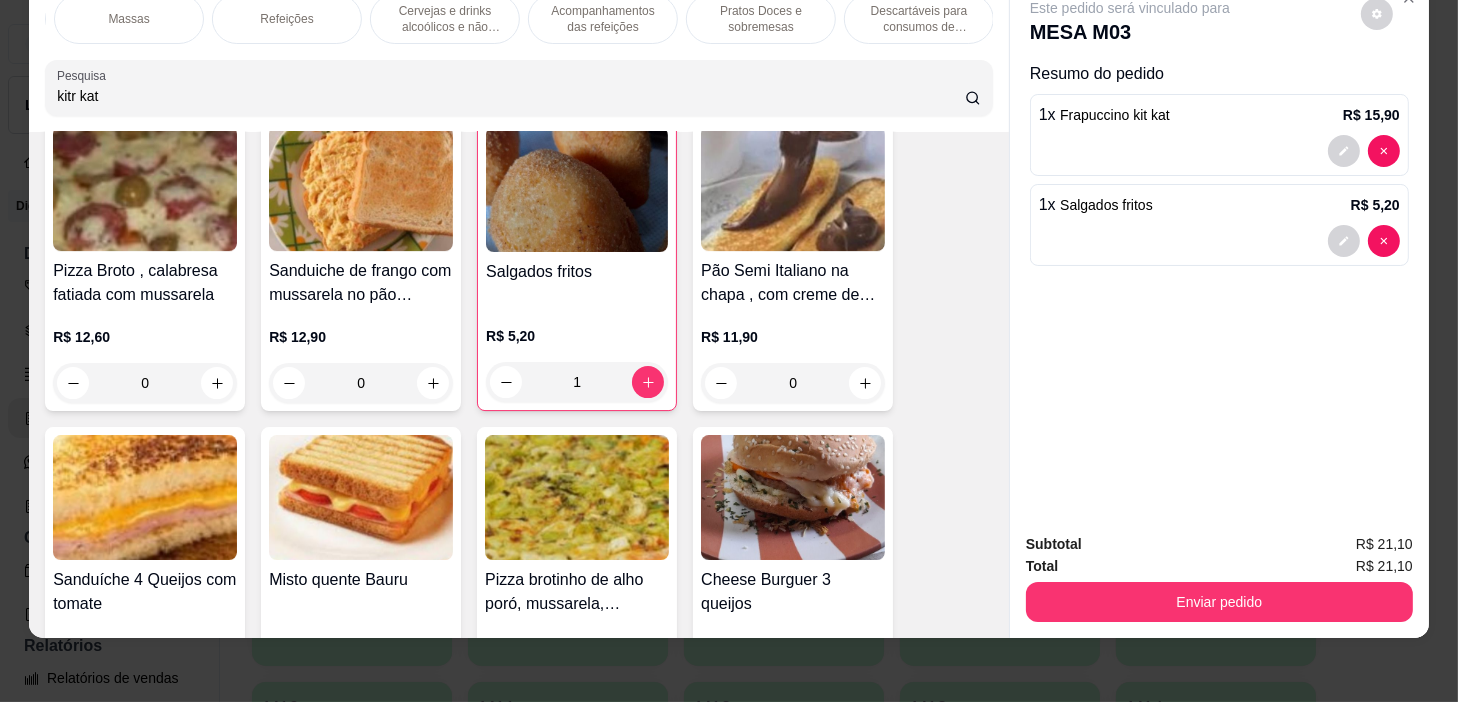 click on "Pratos Doces e sobremesas" at bounding box center (761, 19) 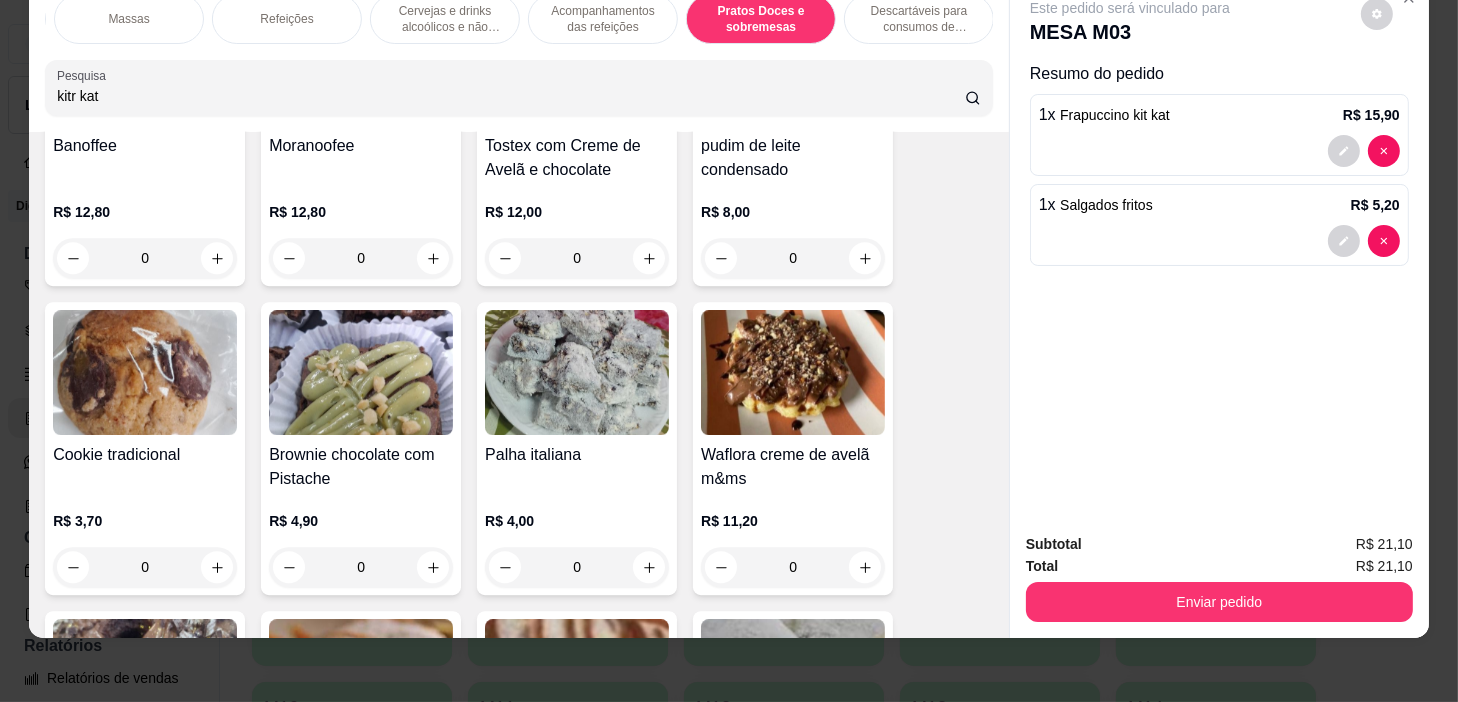 scroll, scrollTop: 13980, scrollLeft: 0, axis: vertical 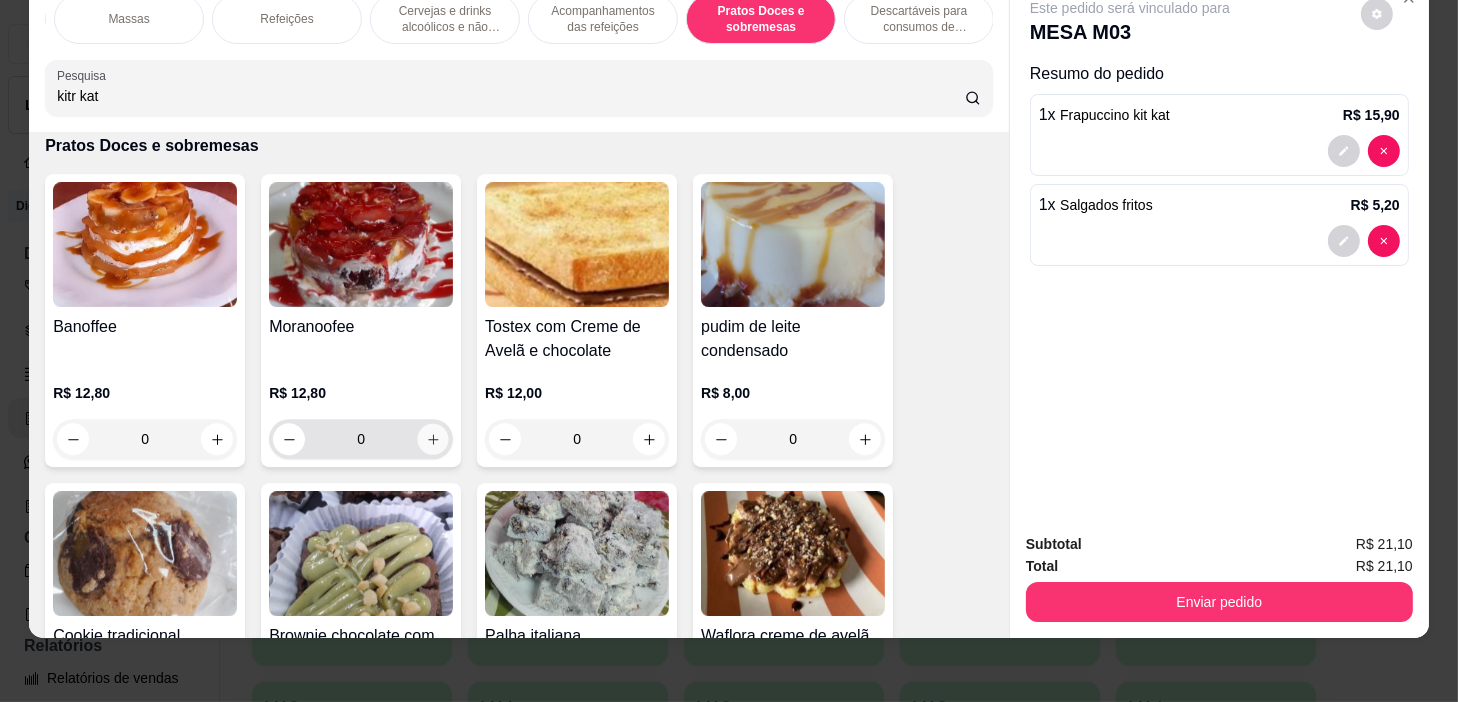 click on "0" at bounding box center (361, 439) 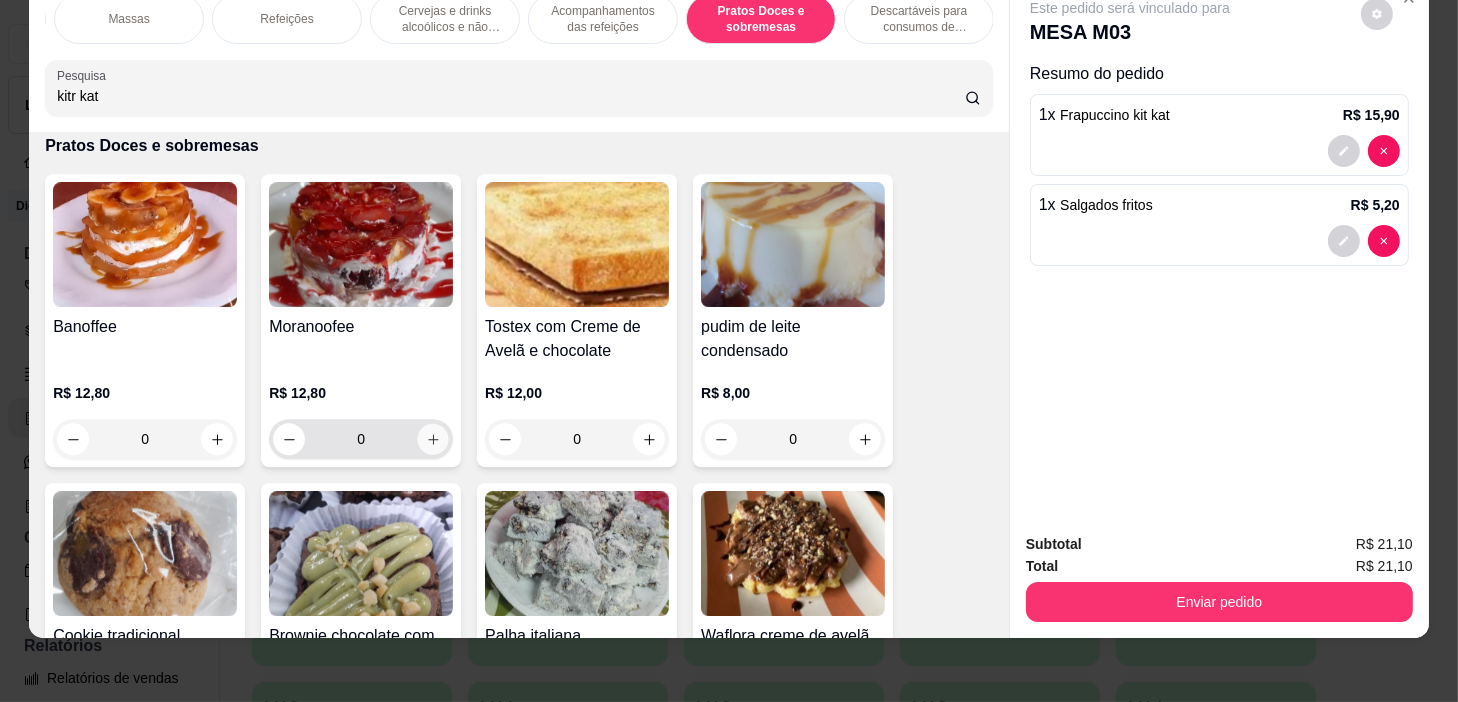 type on "1" 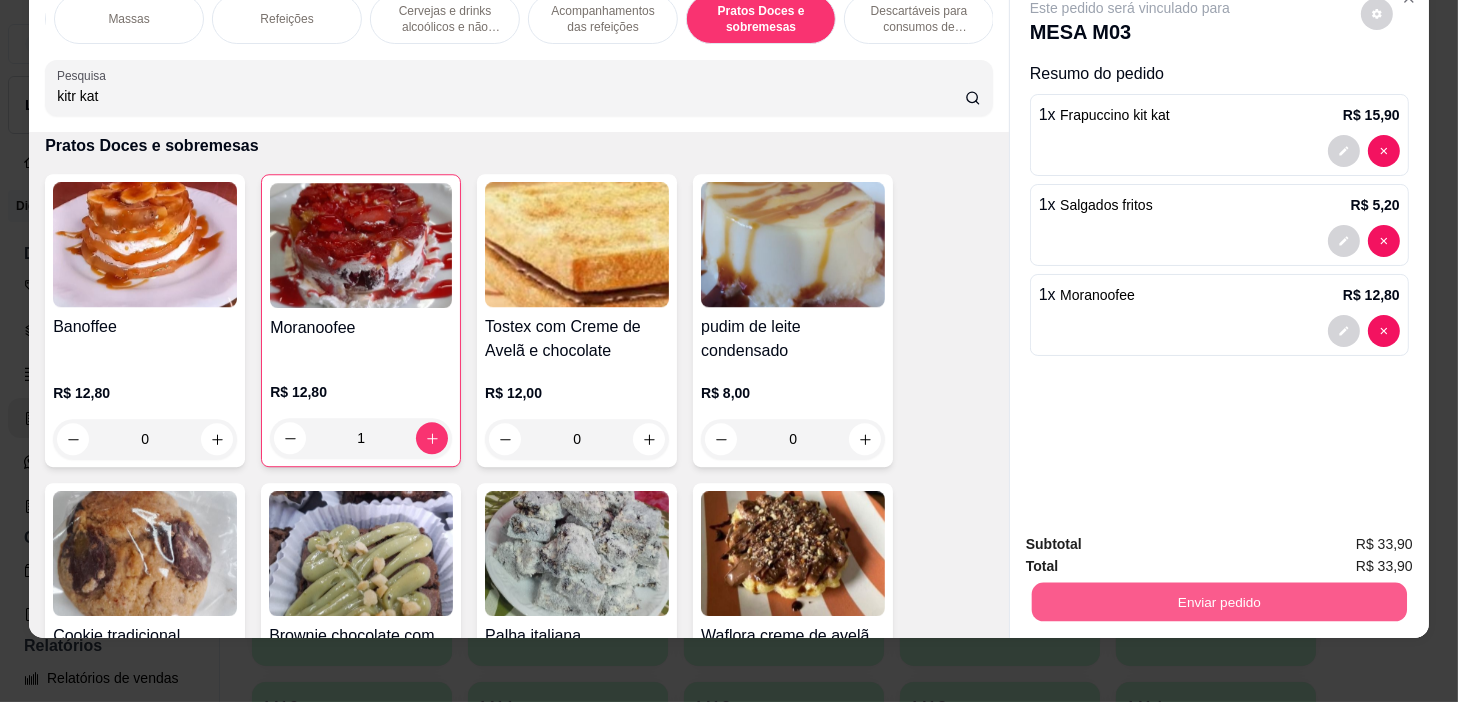 click on "Enviar pedido" at bounding box center [1219, 602] 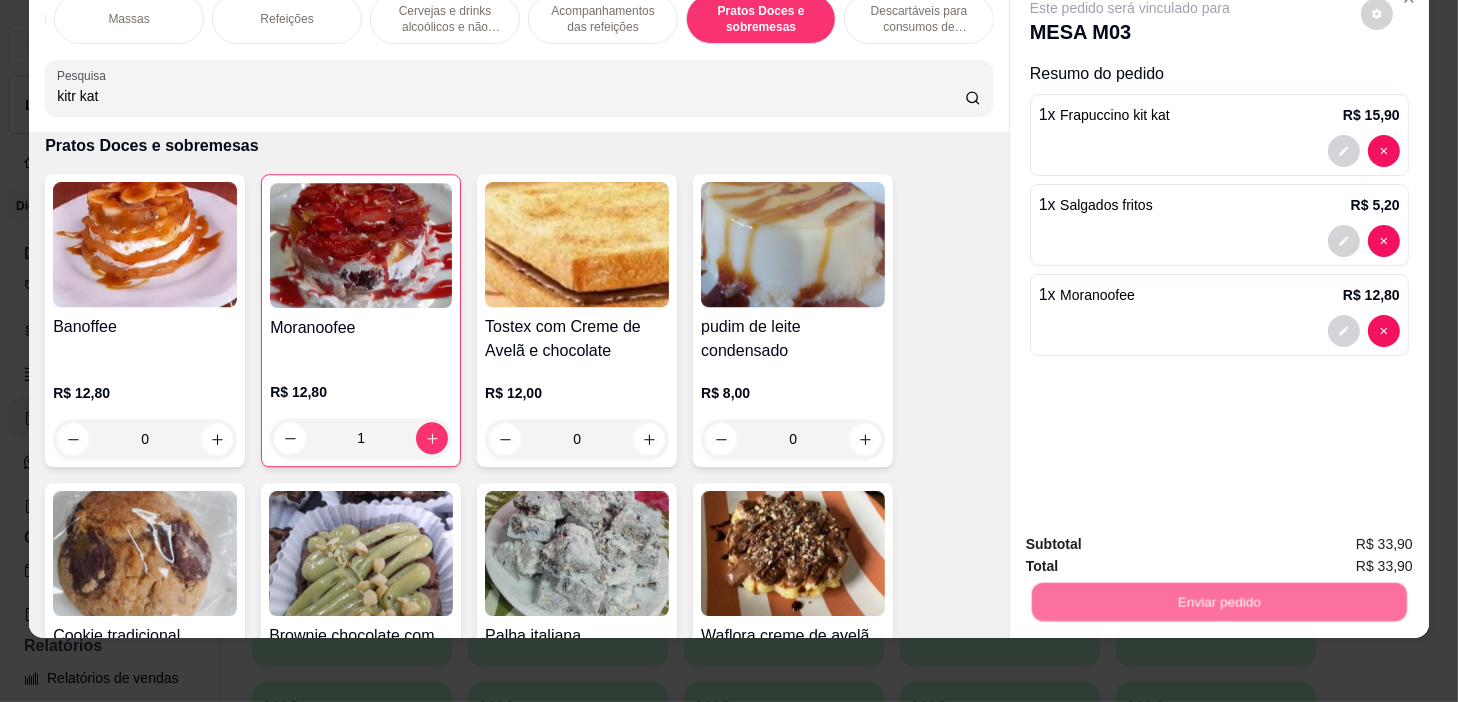 click on "Sim, quero registrar" at bounding box center (1344, 538) 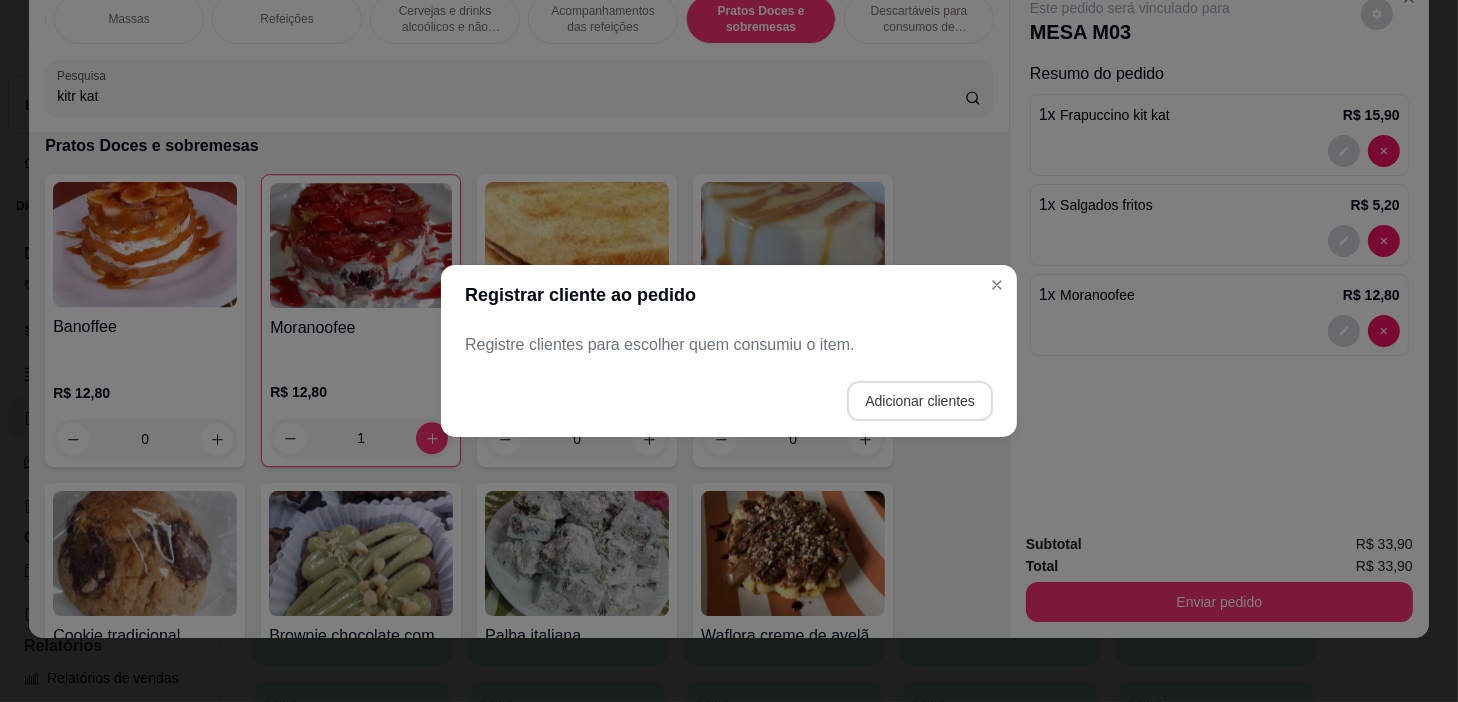 click on "Adicionar clientes" at bounding box center [920, 401] 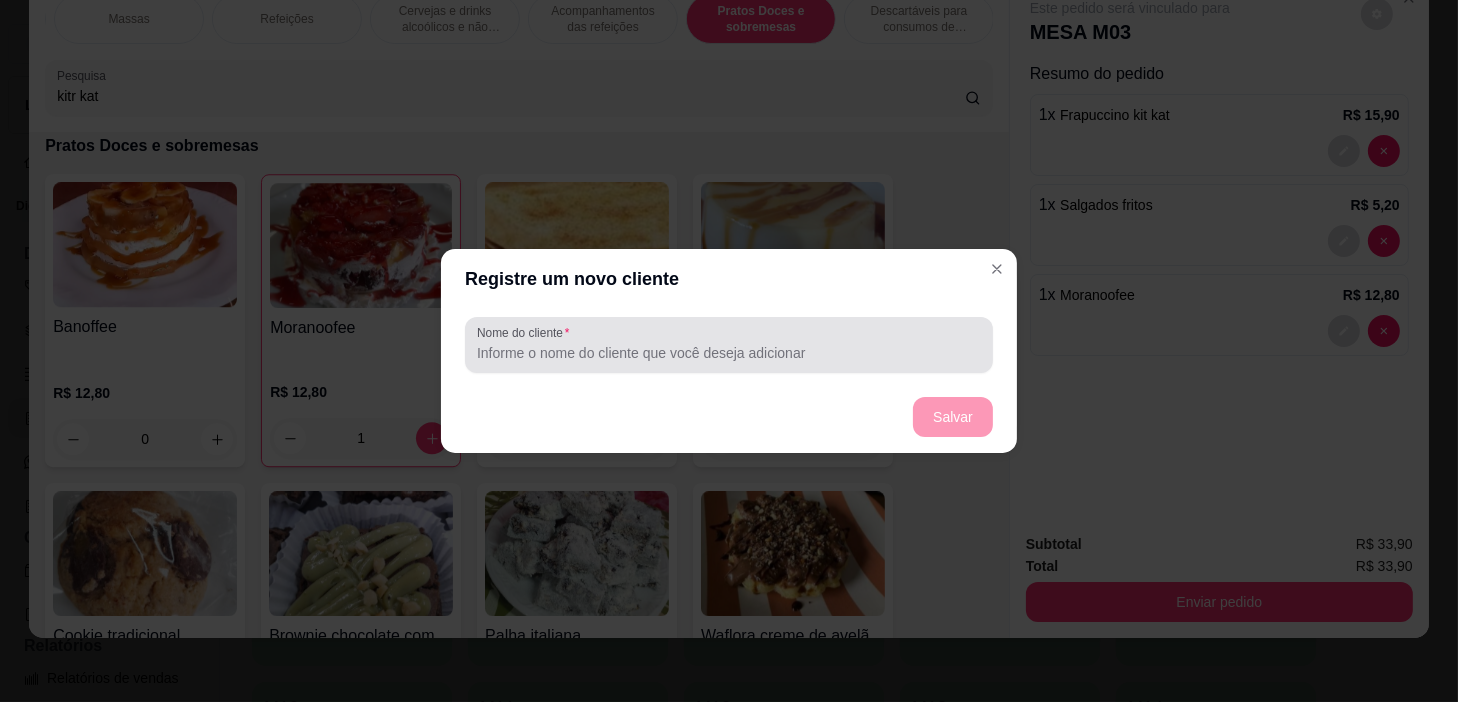 click at bounding box center [729, 345] 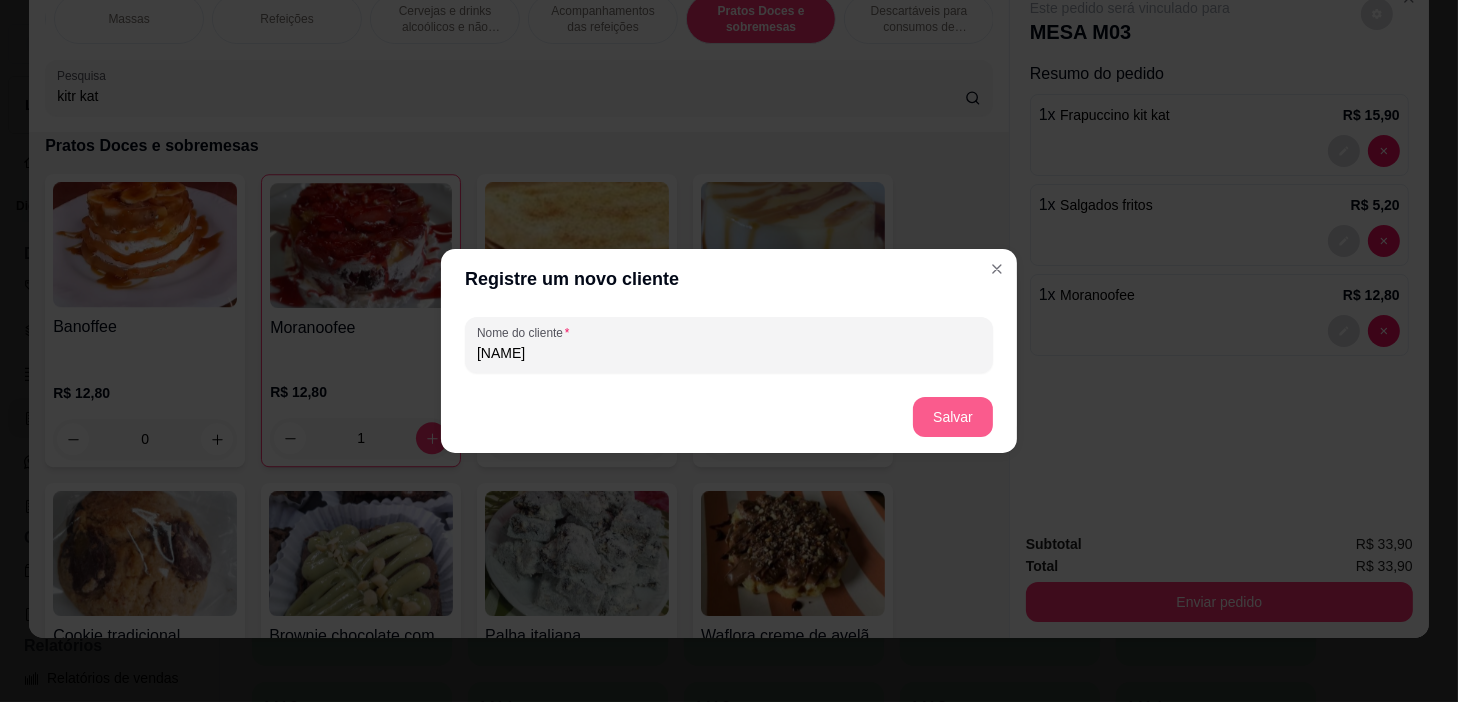 type on "[NAME]" 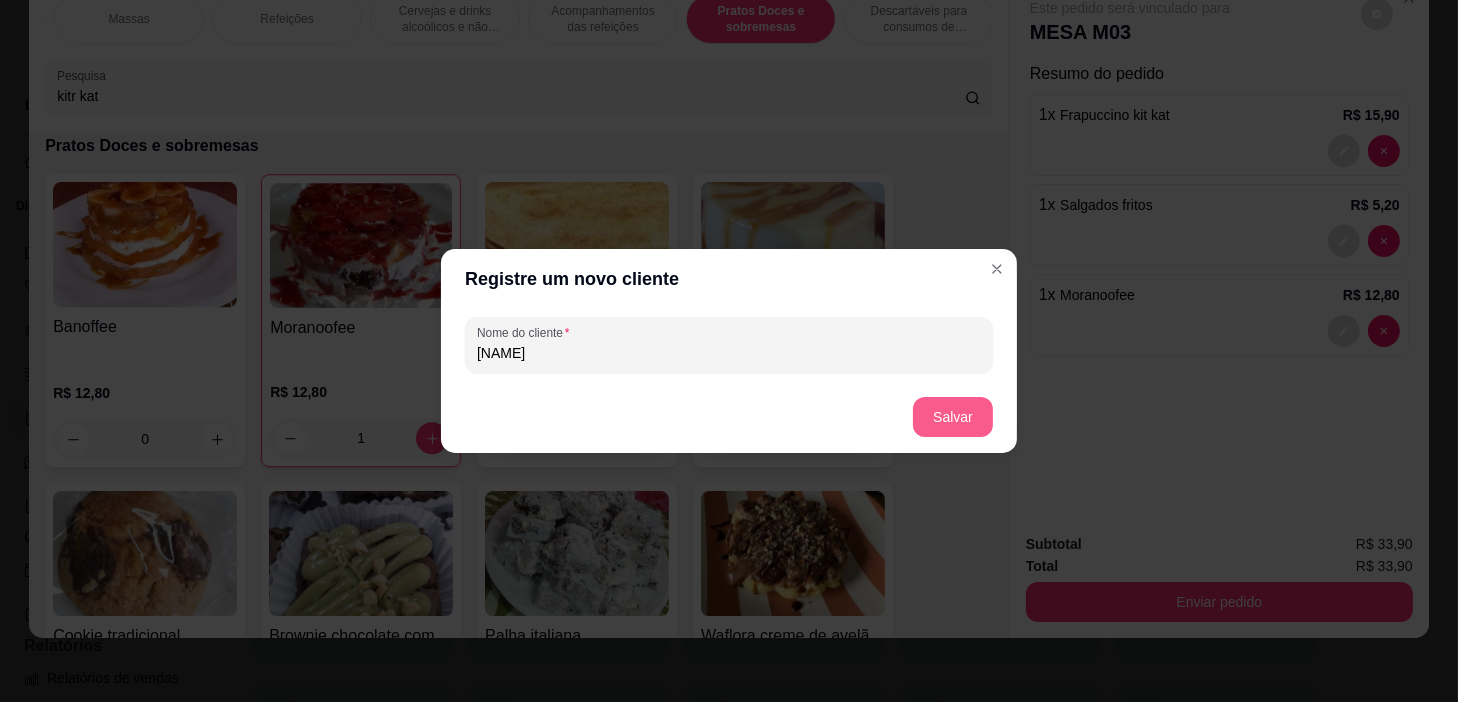 click on "Salvar" at bounding box center (953, 417) 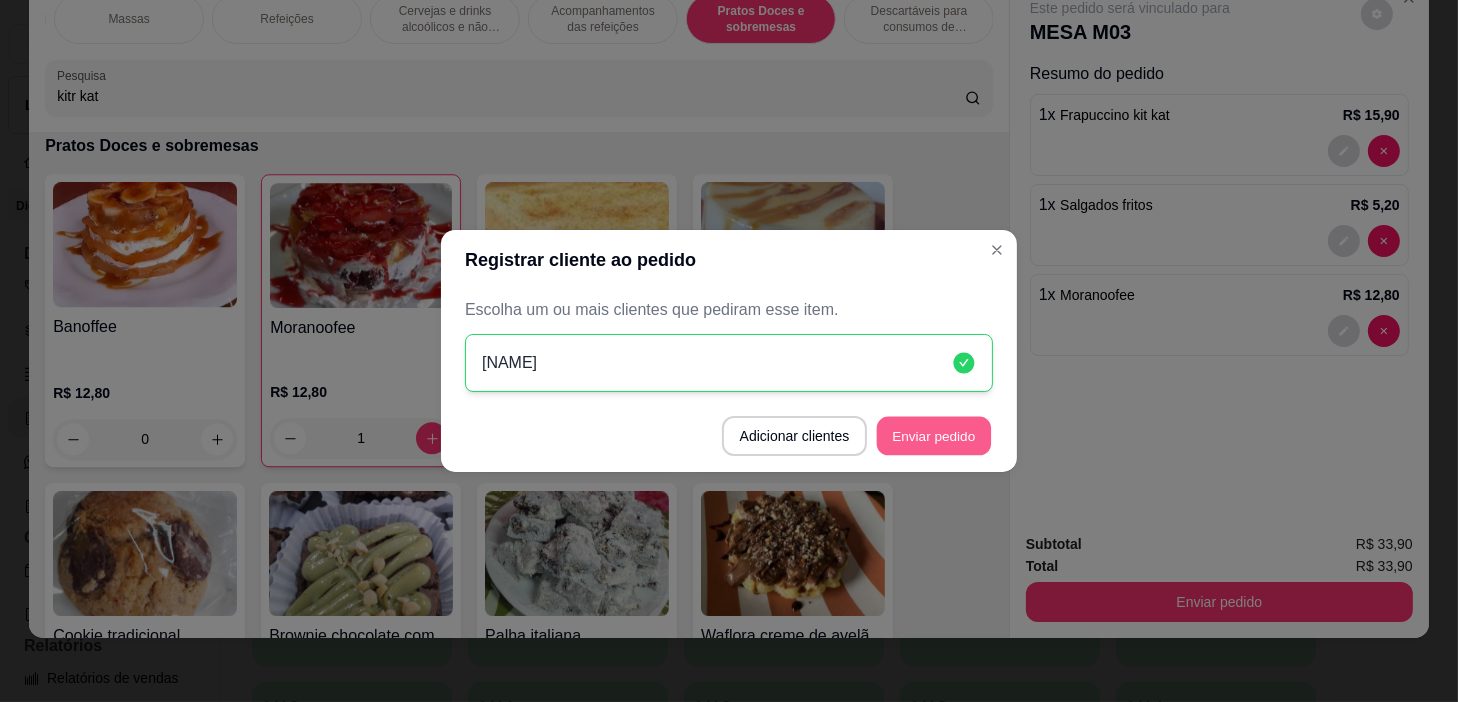 click on "Enviar pedido" at bounding box center (934, 436) 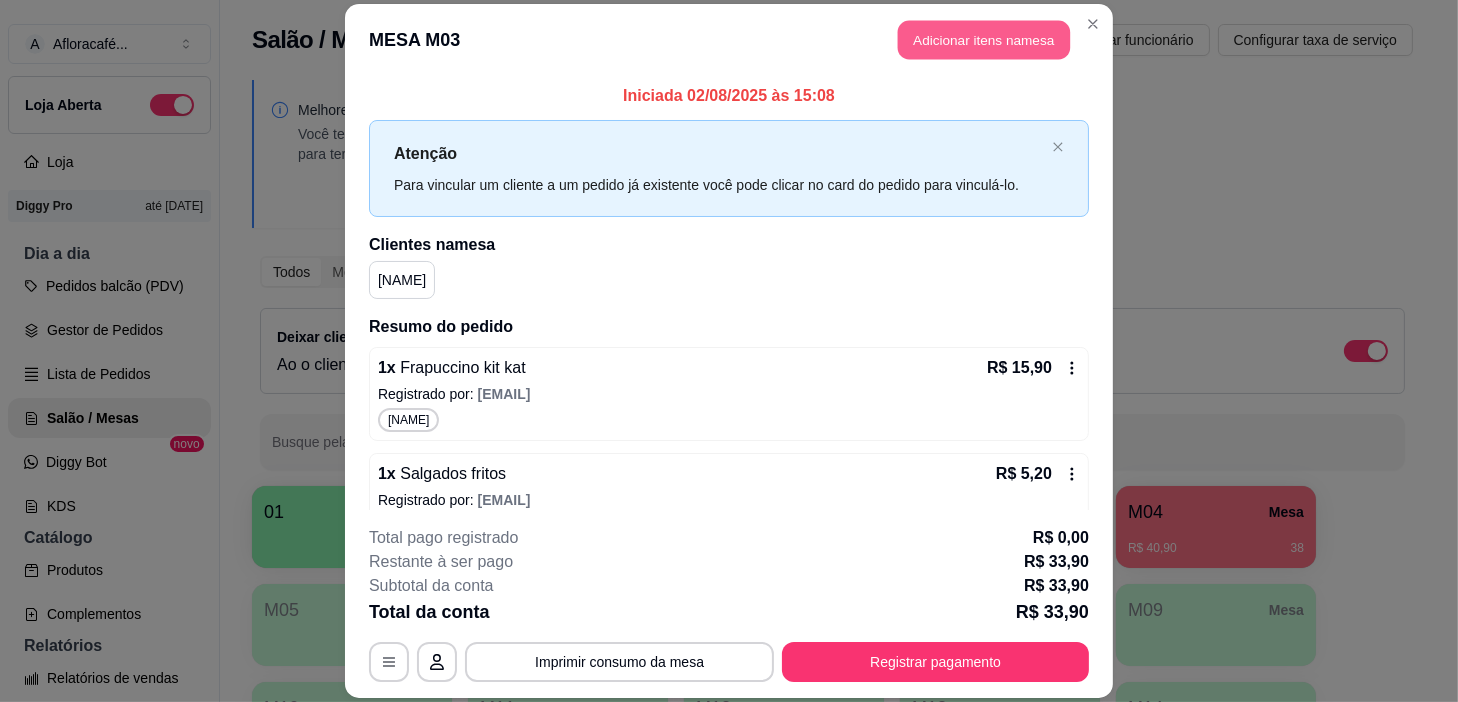 click on "Adicionar itens na  mesa" at bounding box center [984, 39] 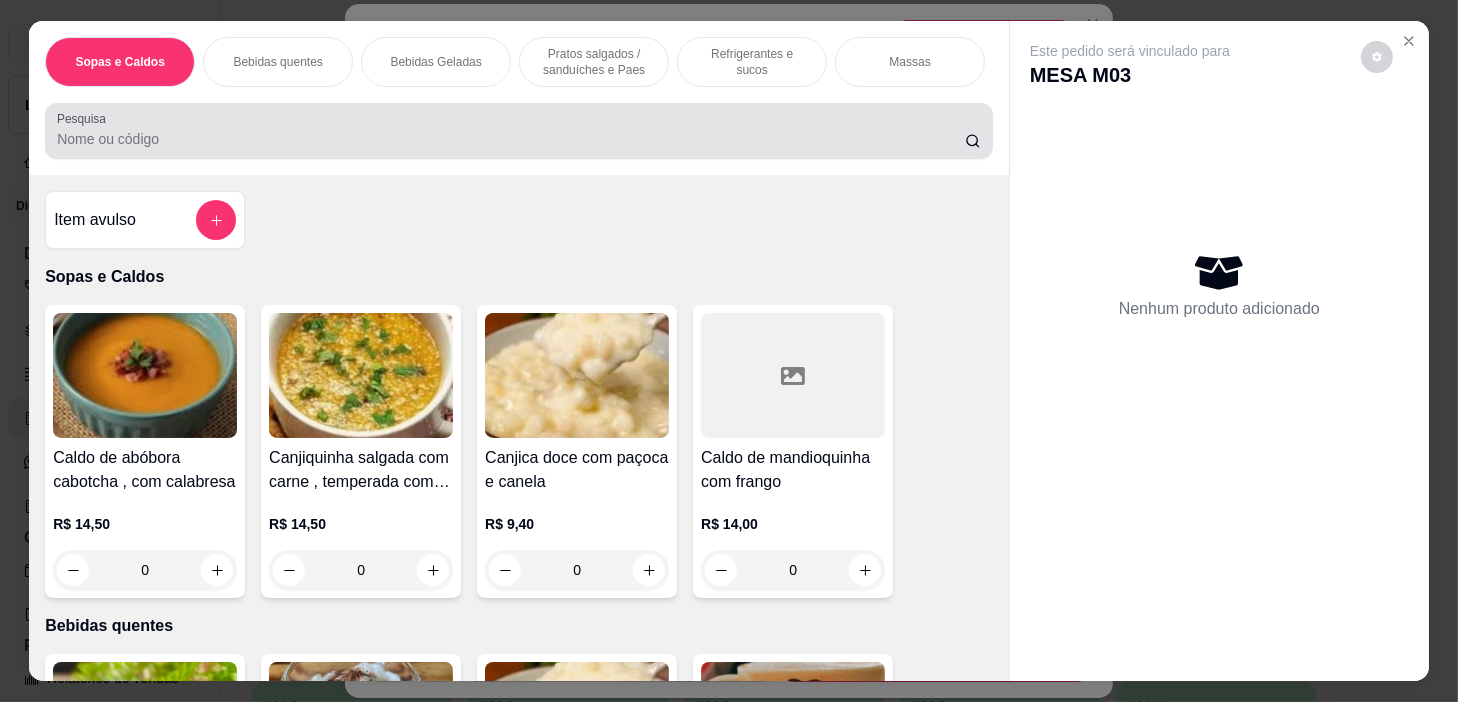 click on "Pesquisa" at bounding box center (511, 139) 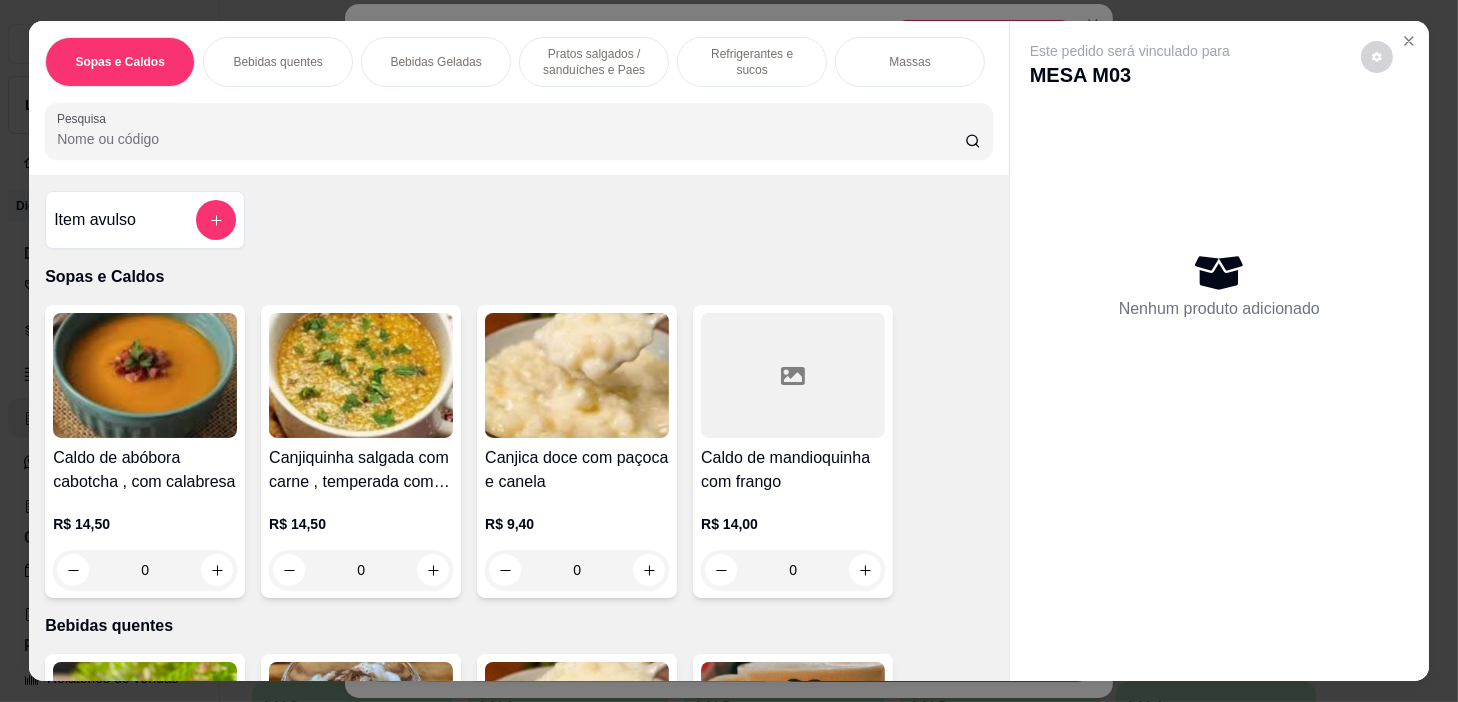 type on "n" 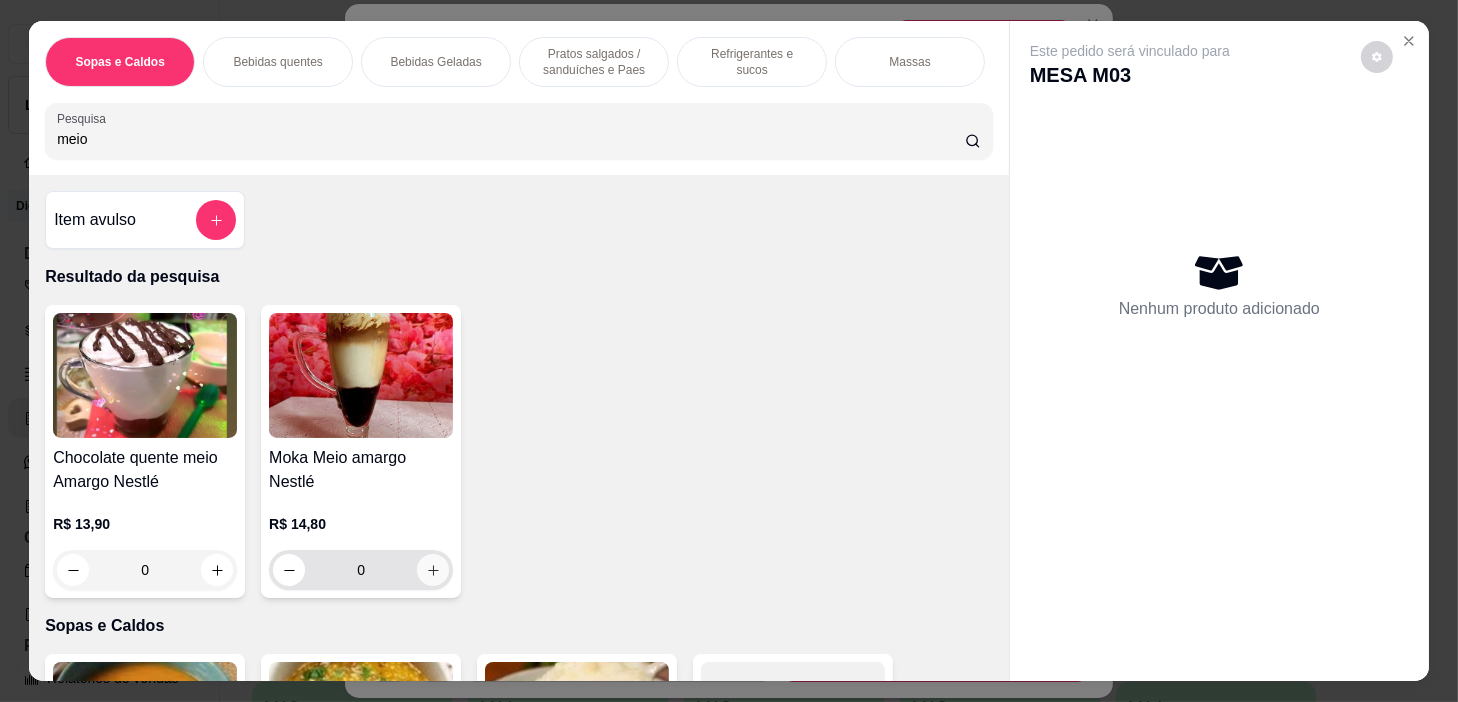 type on "meio" 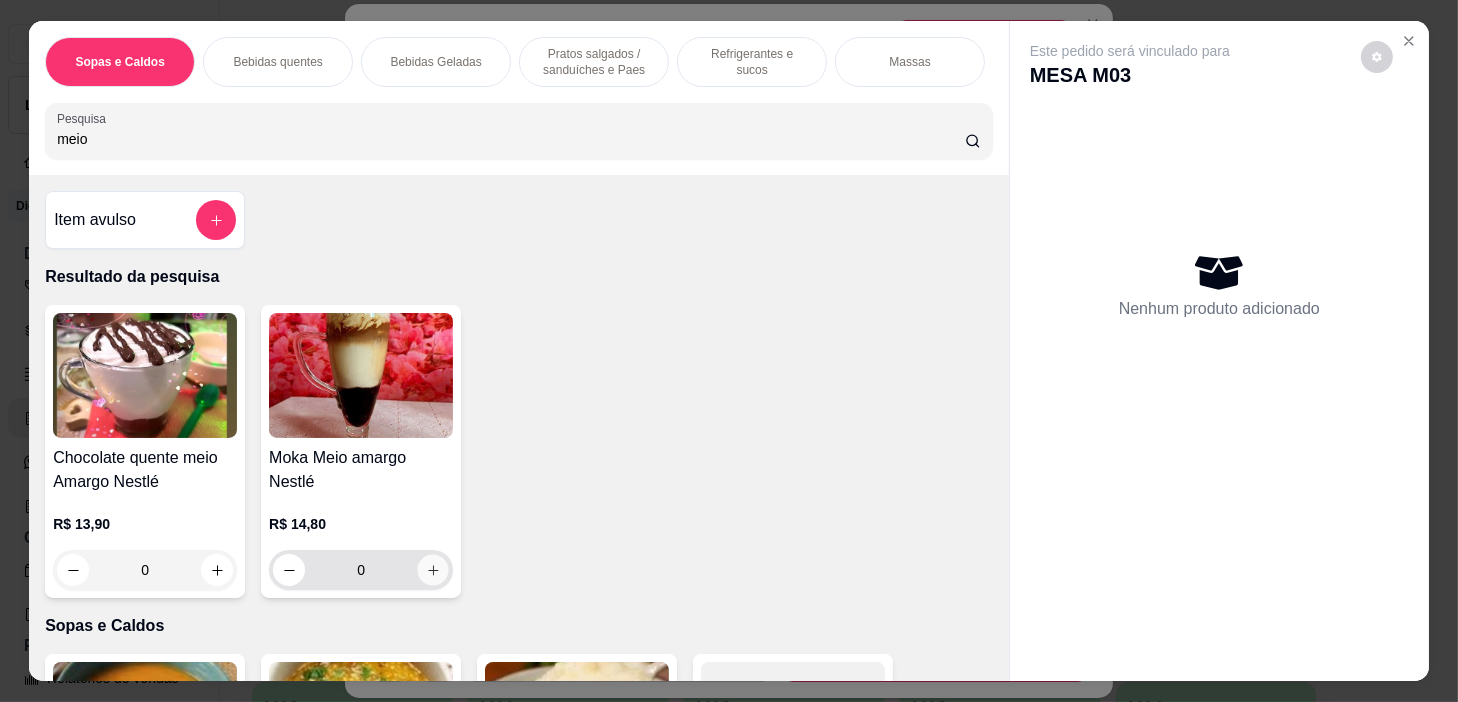 click at bounding box center [433, 570] 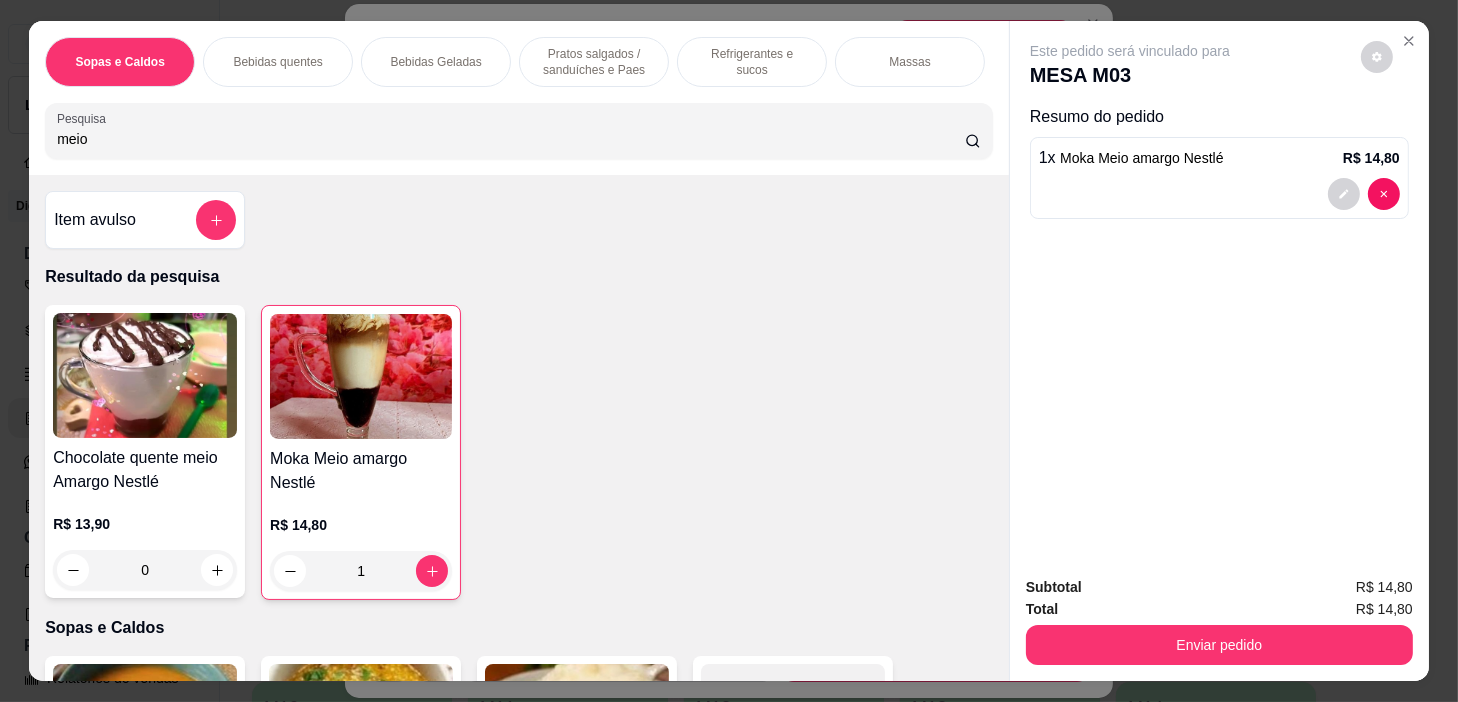 drag, startPoint x: 870, startPoint y: 100, endPoint x: 862, endPoint y: 88, distance: 14.422205 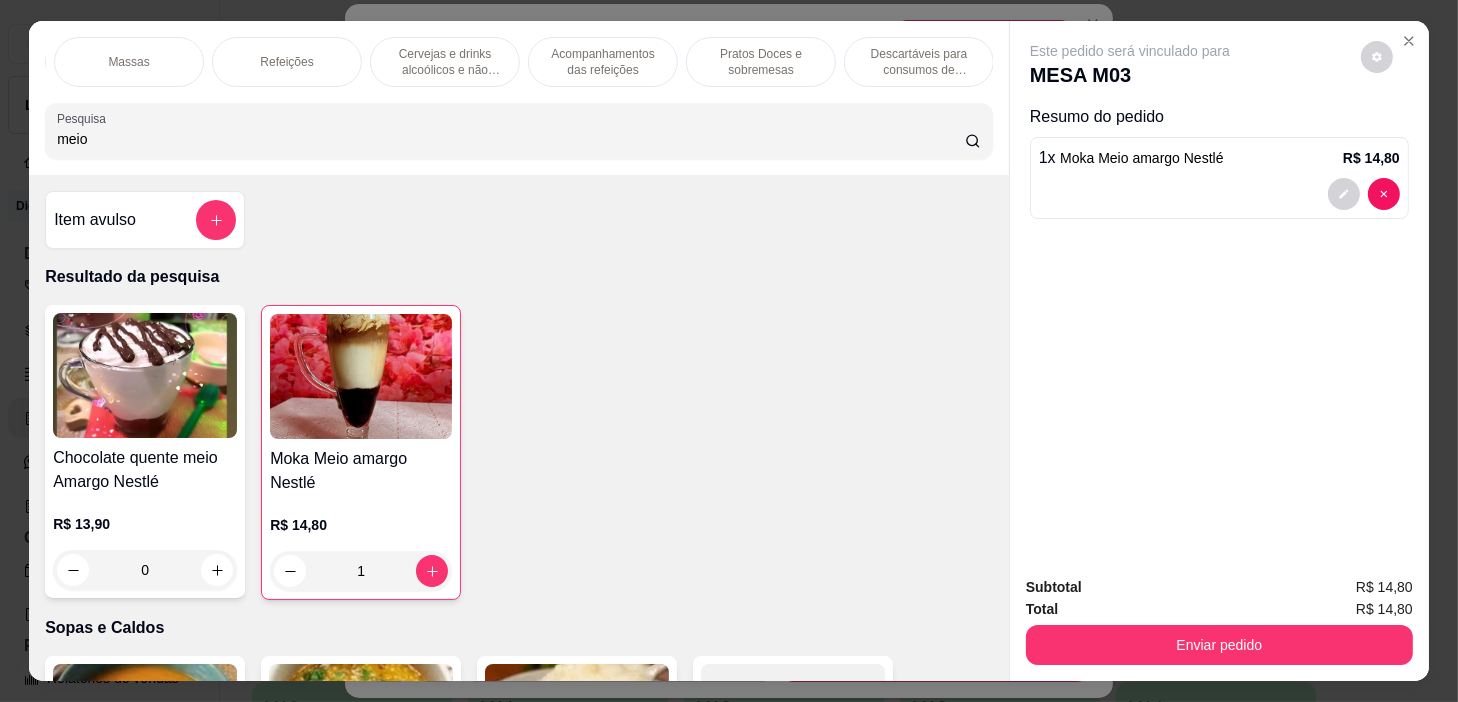 click on "Pratos Doces e sobremesas" at bounding box center (761, 62) 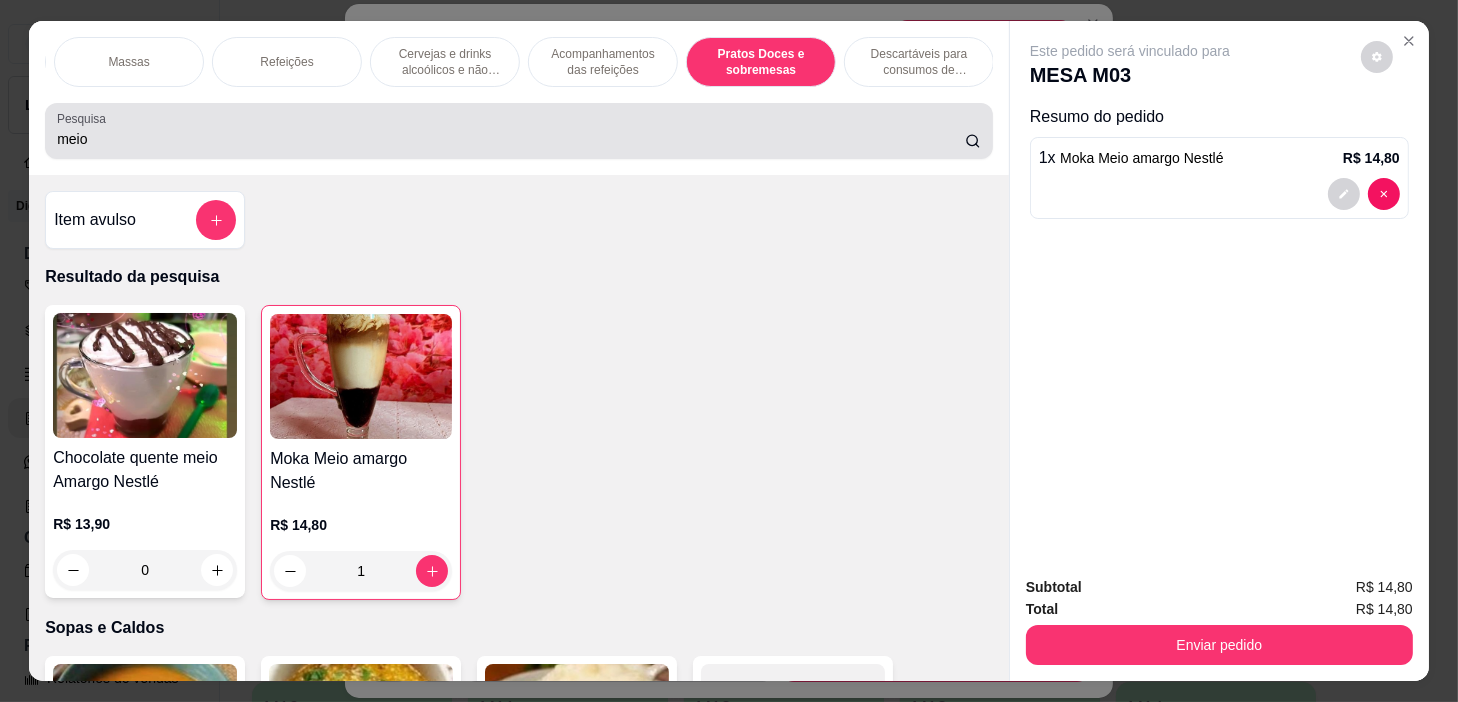 scroll, scrollTop: 14252, scrollLeft: 0, axis: vertical 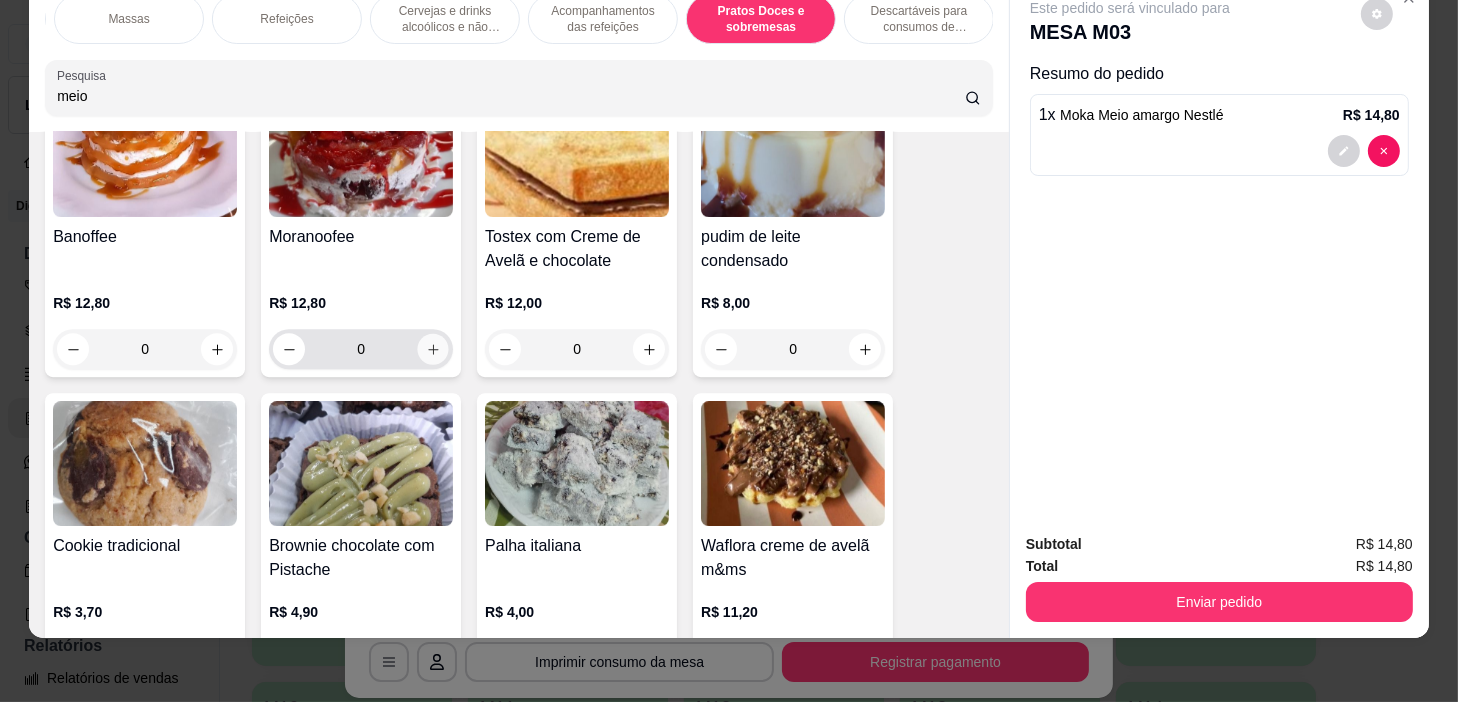 click at bounding box center [433, 349] 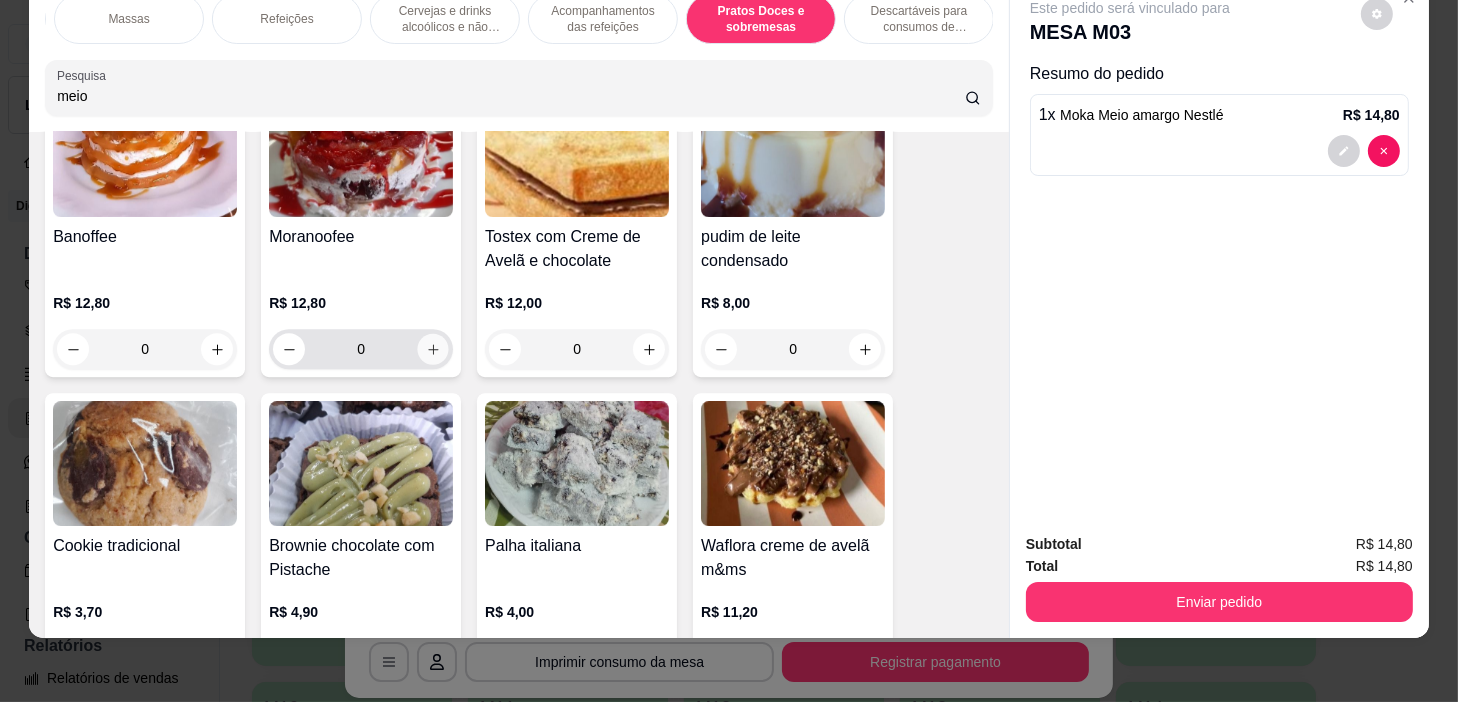 type on "1" 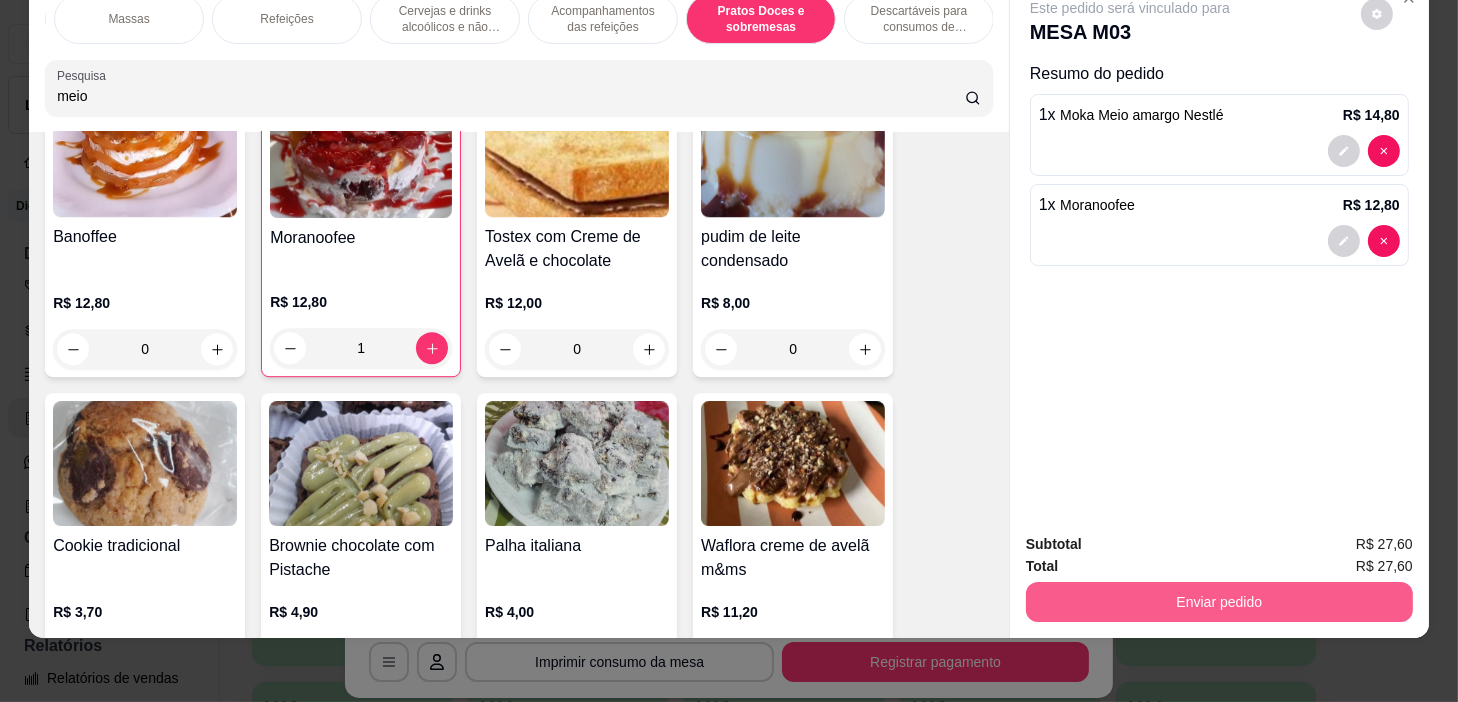 click on "Enviar pedido" at bounding box center (1219, 602) 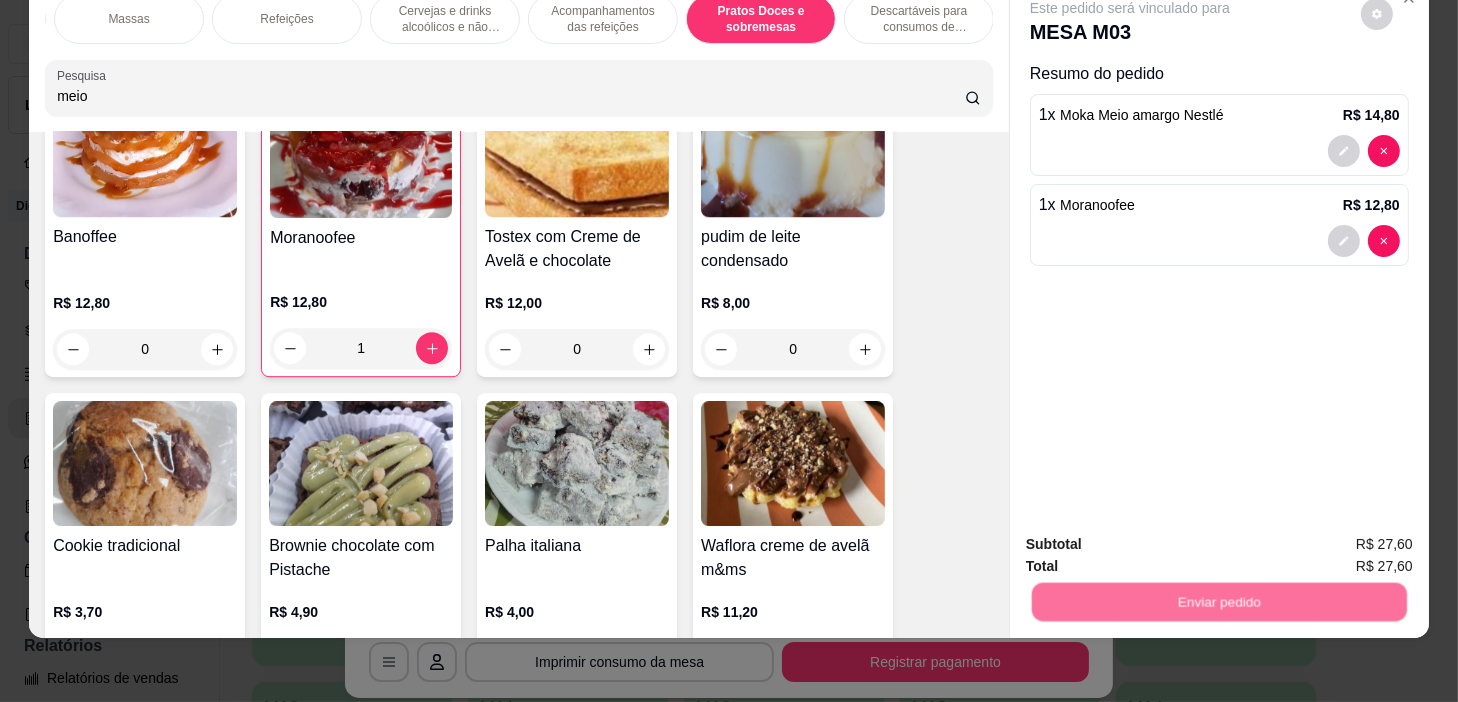 click on "Sim, quero registrar" at bounding box center (1343, 539) 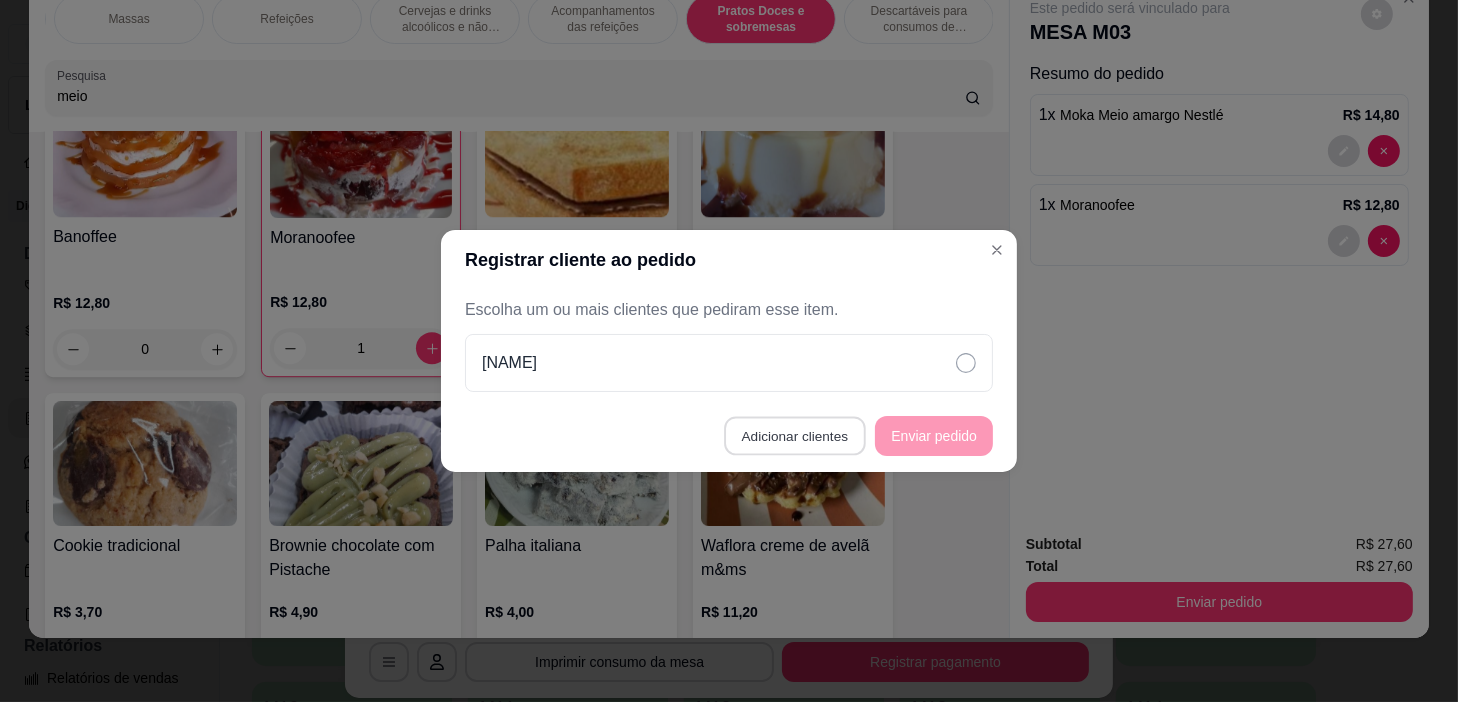 click on "Adicionar clientes" at bounding box center [794, 436] 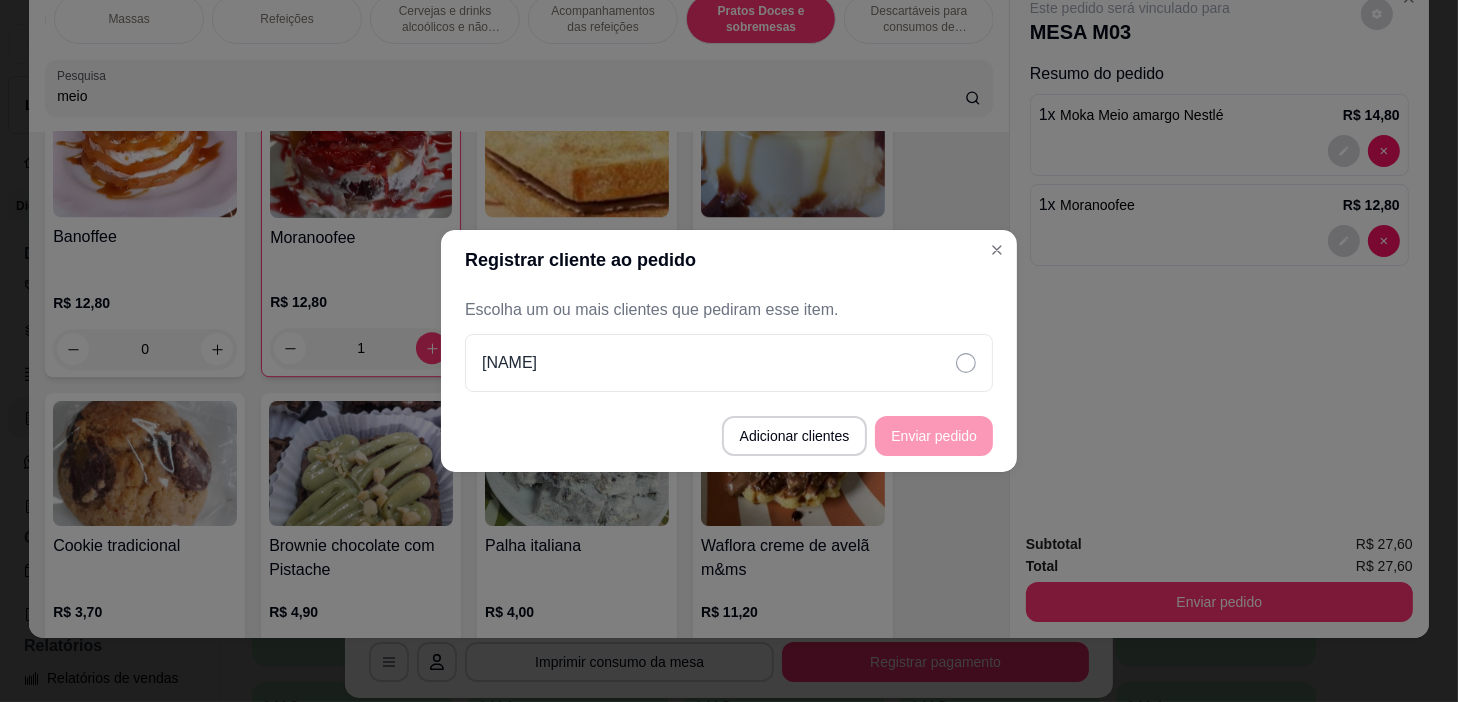 click on "Nome do cliente" at bounding box center [729, 353] 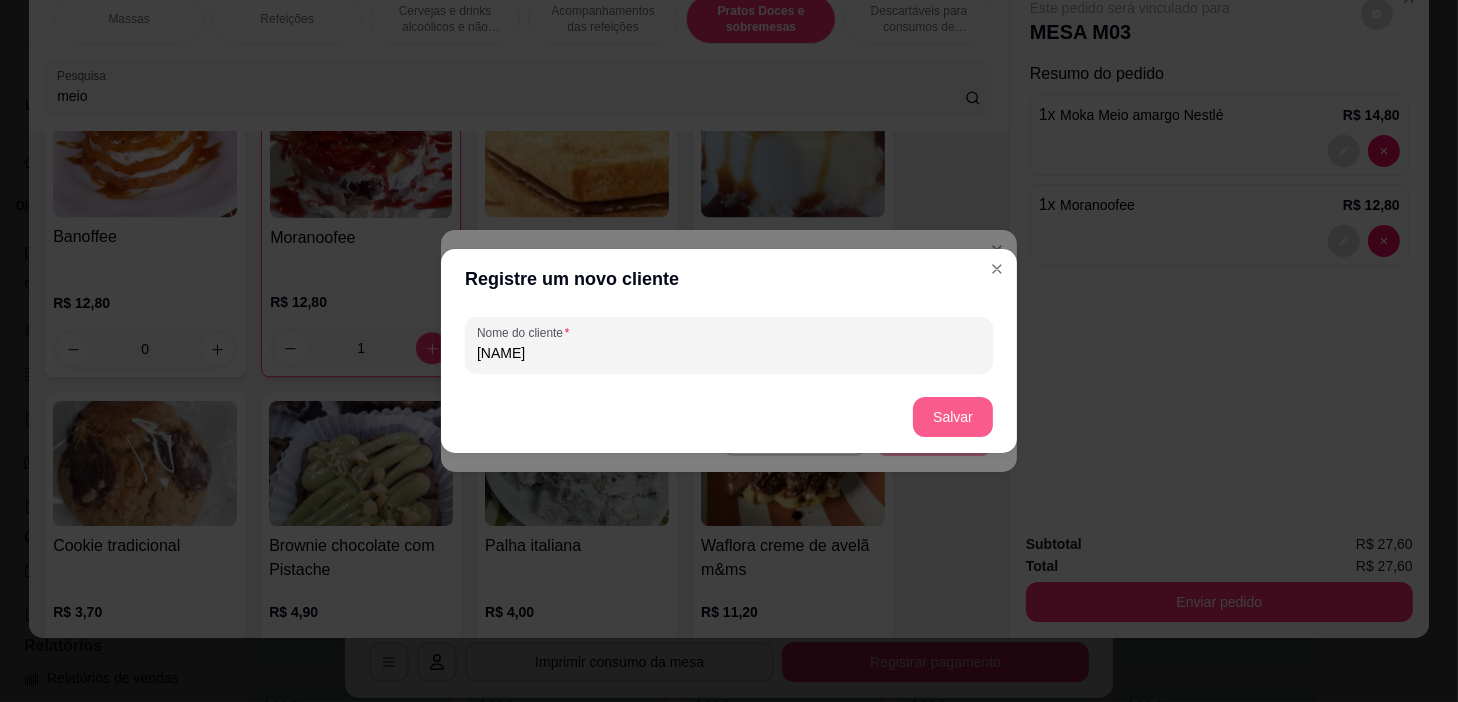 type on "[NAME]" 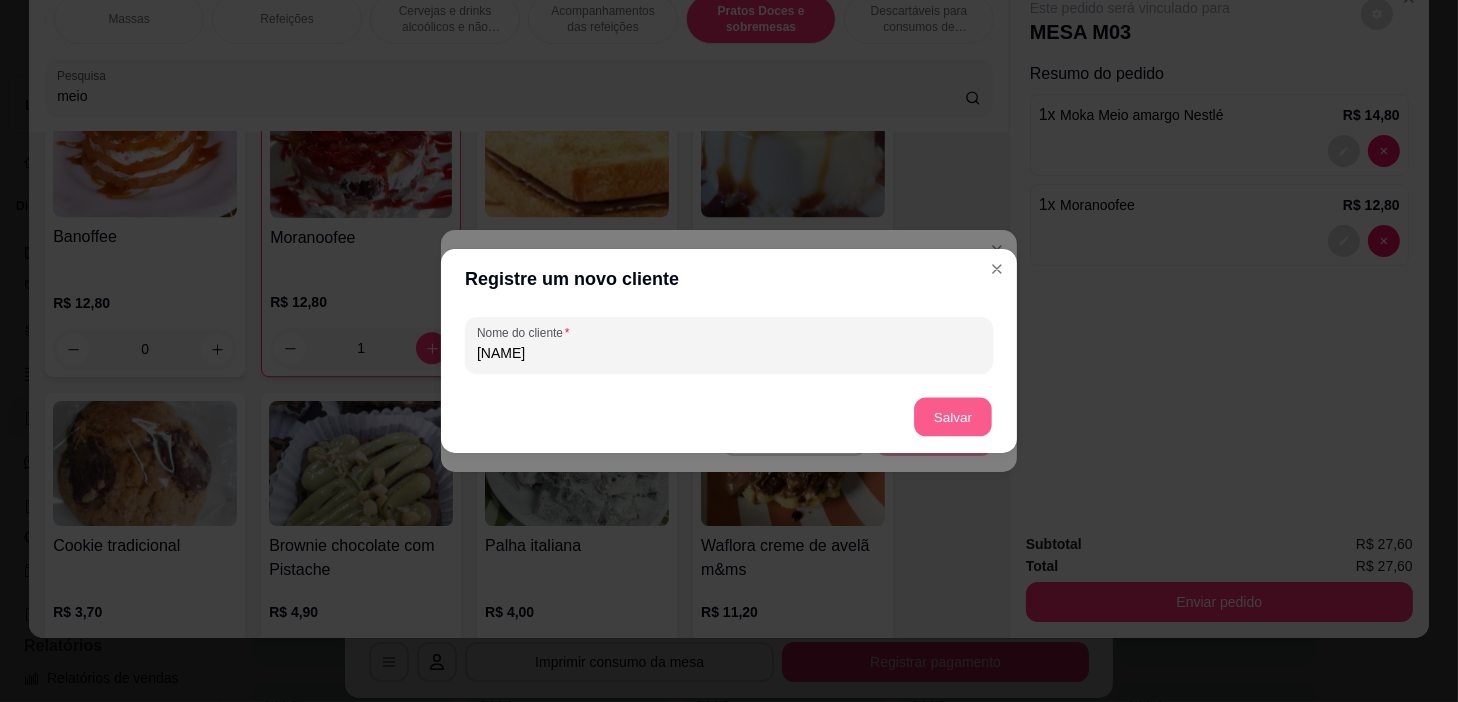 click on "Salvar" at bounding box center (953, 417) 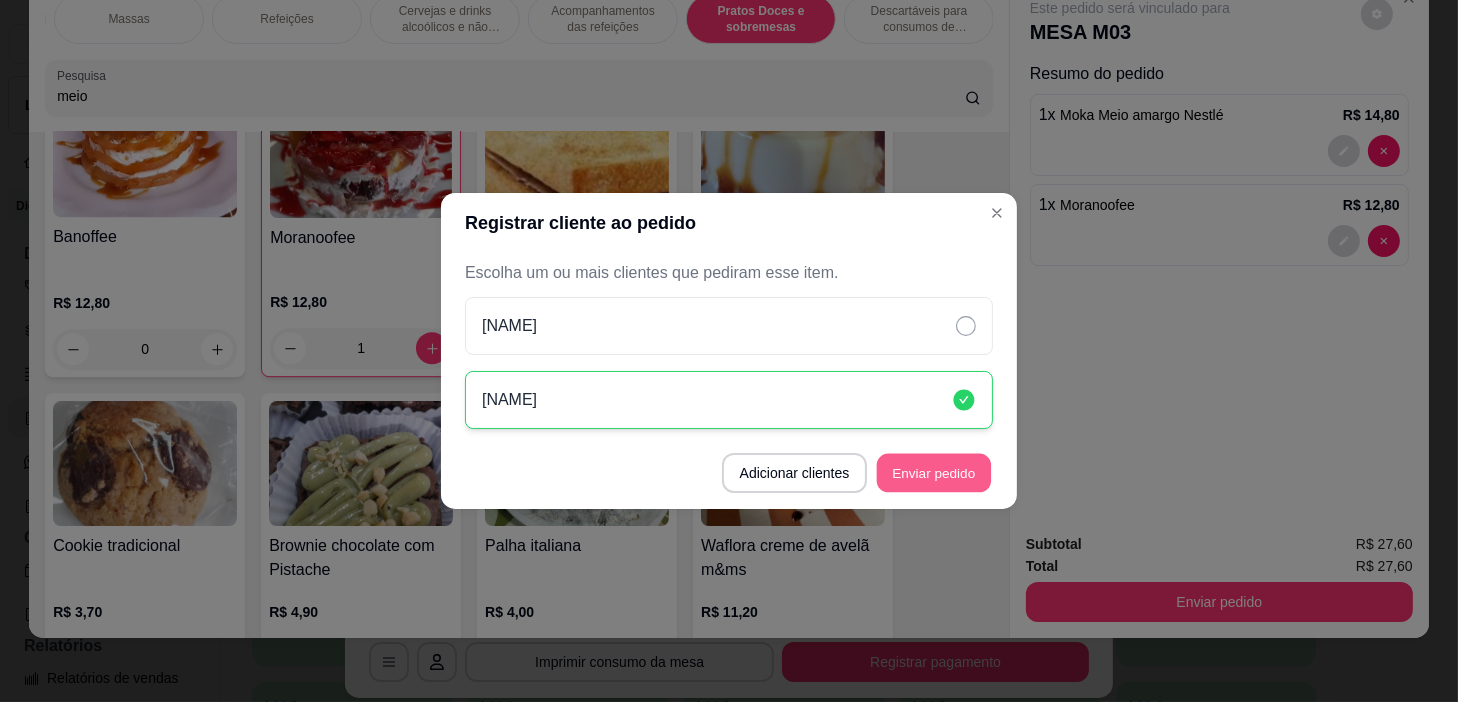click on "Enviar pedido" at bounding box center (934, 473) 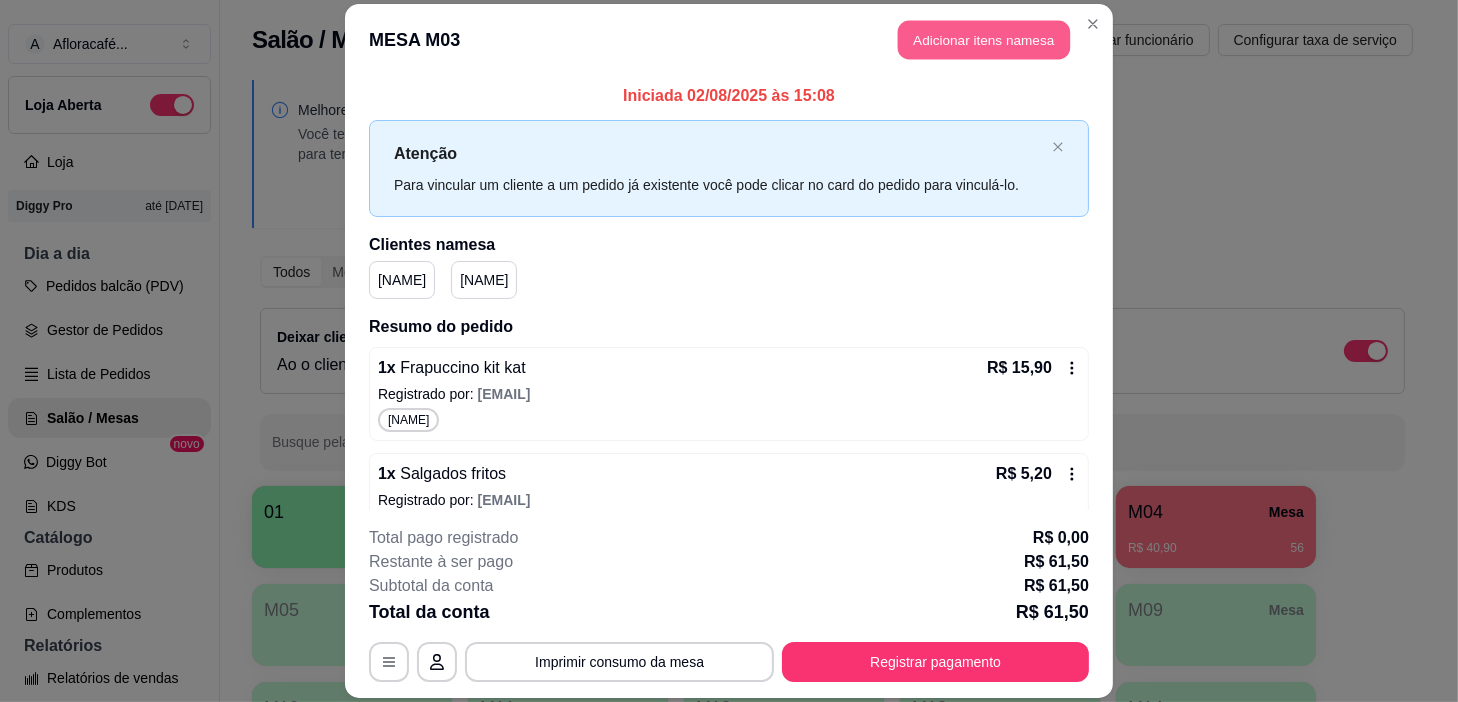click on "Adicionar itens na  mesa" at bounding box center (984, 39) 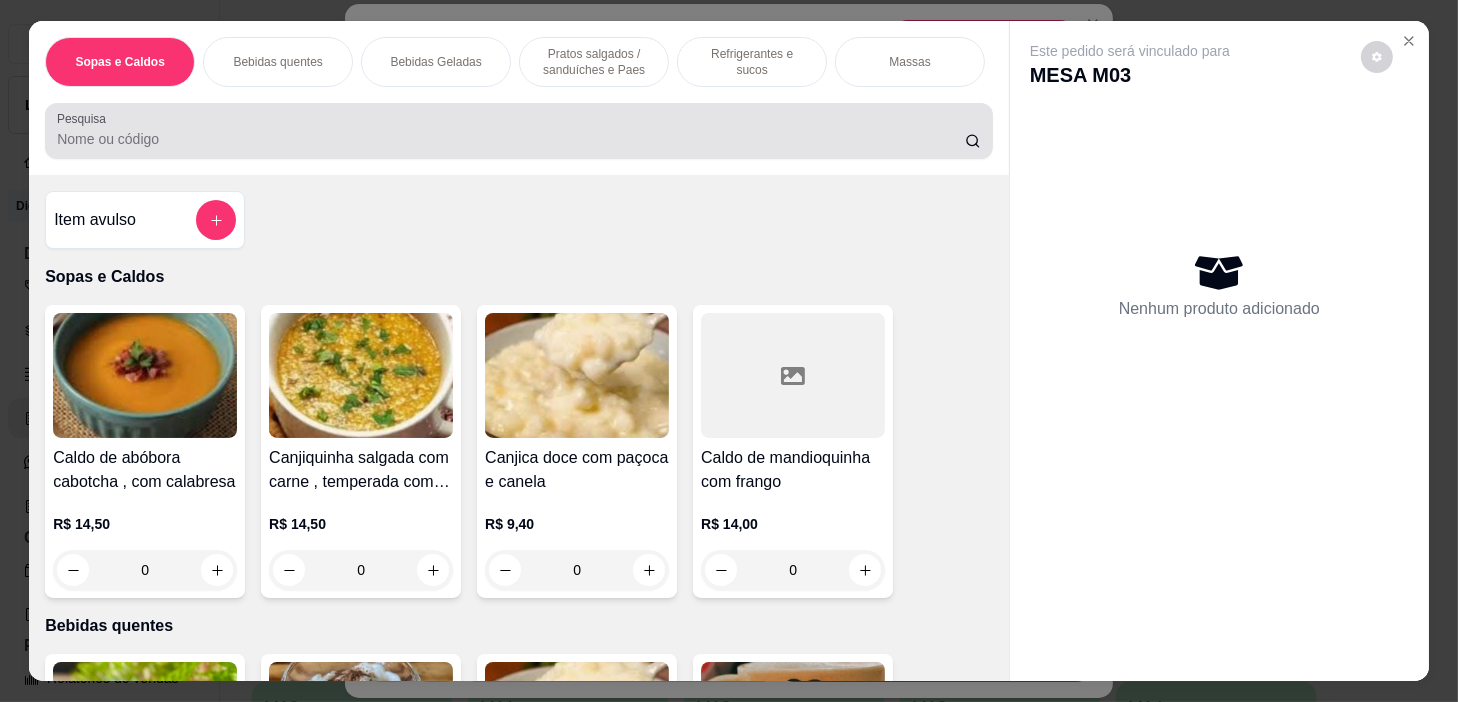 click at bounding box center (519, 131) 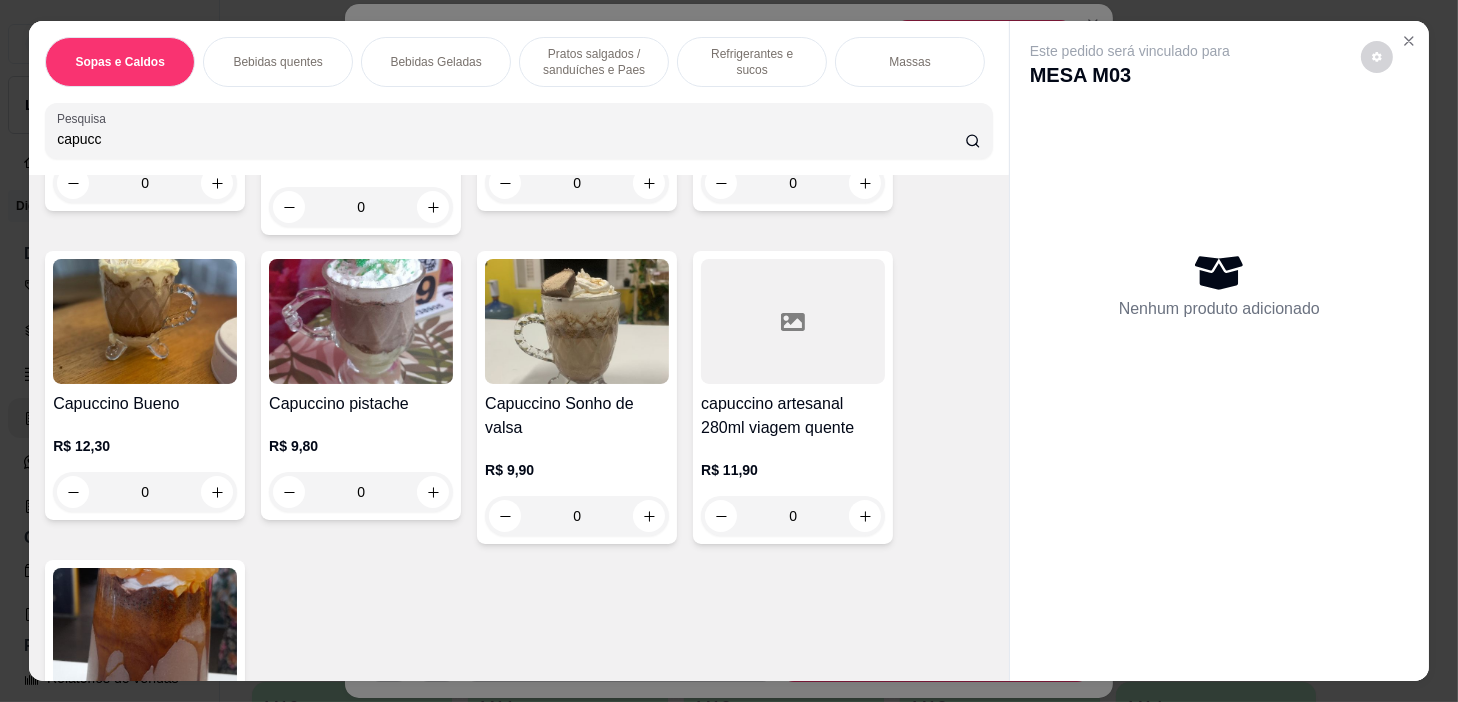 scroll, scrollTop: 636, scrollLeft: 0, axis: vertical 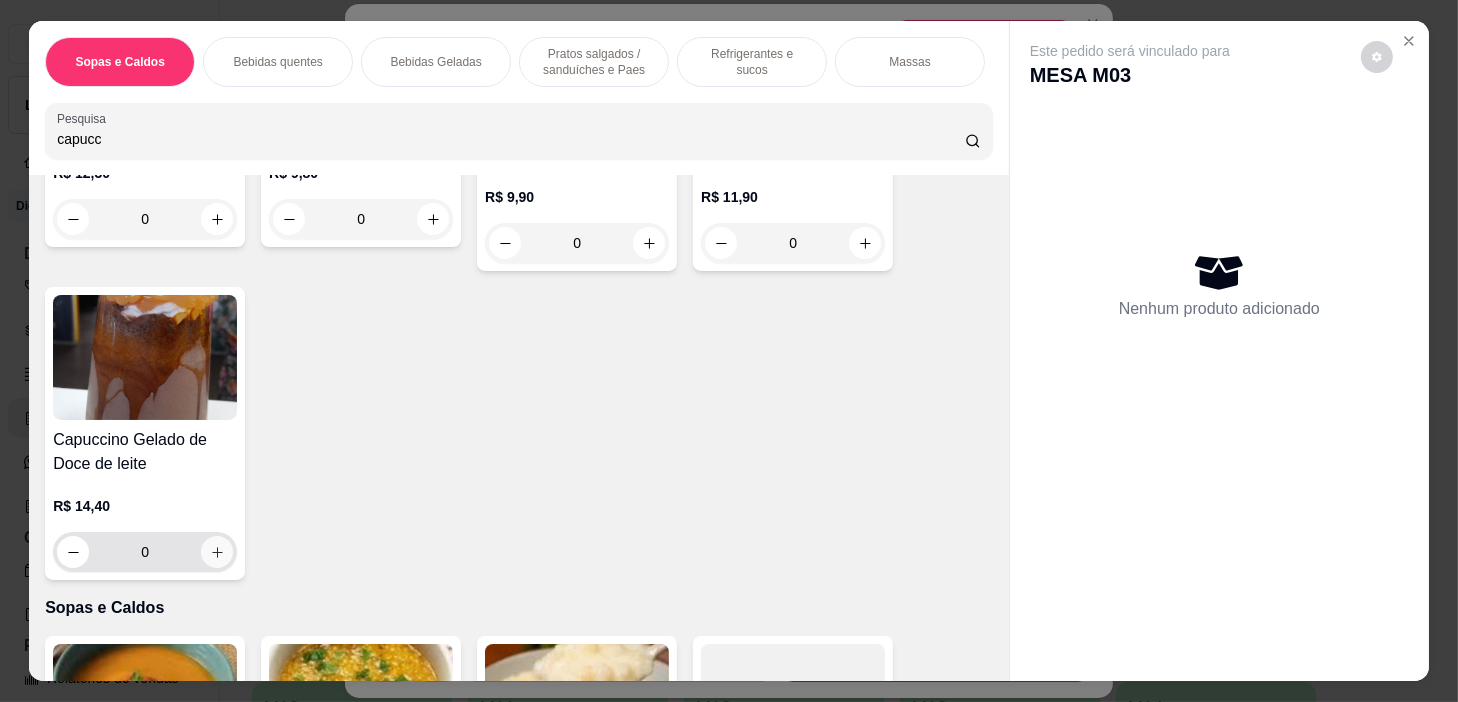 type on "capucc" 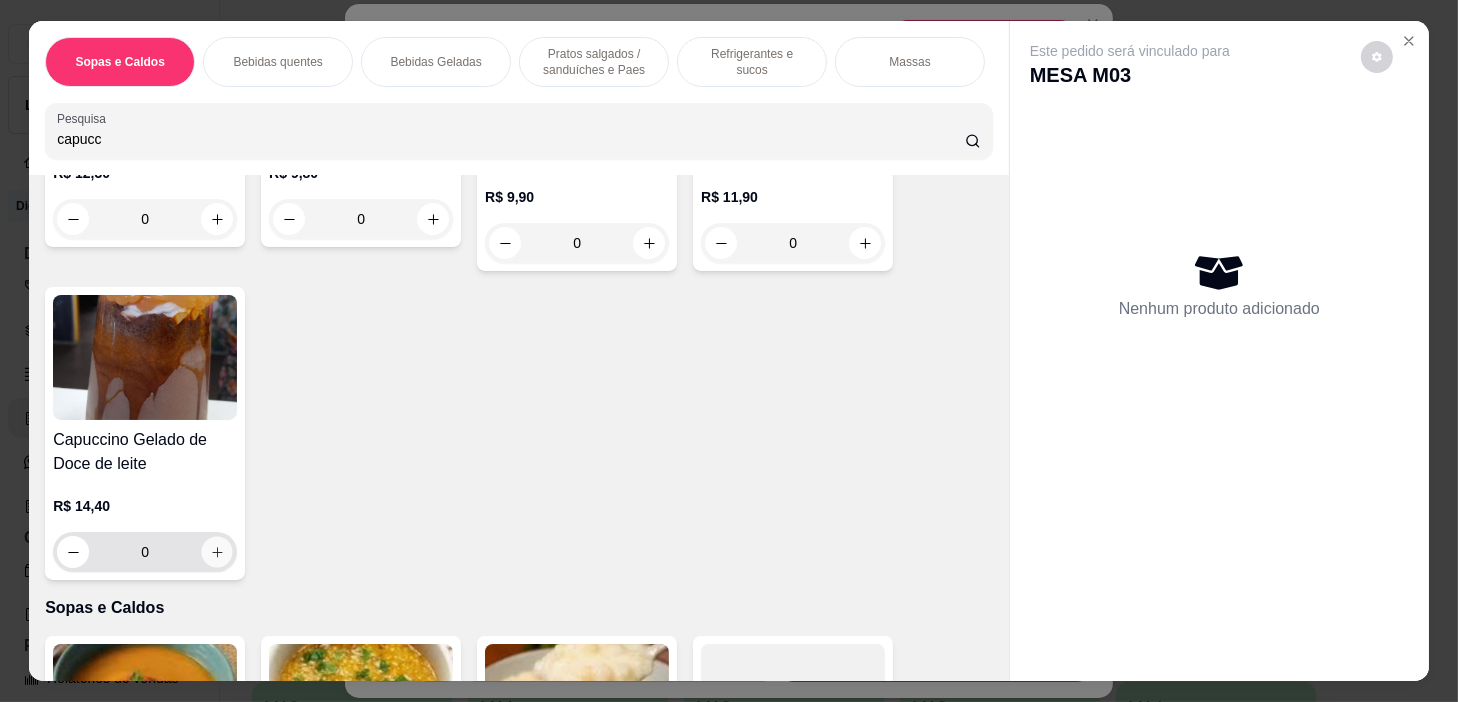 click at bounding box center [217, 552] 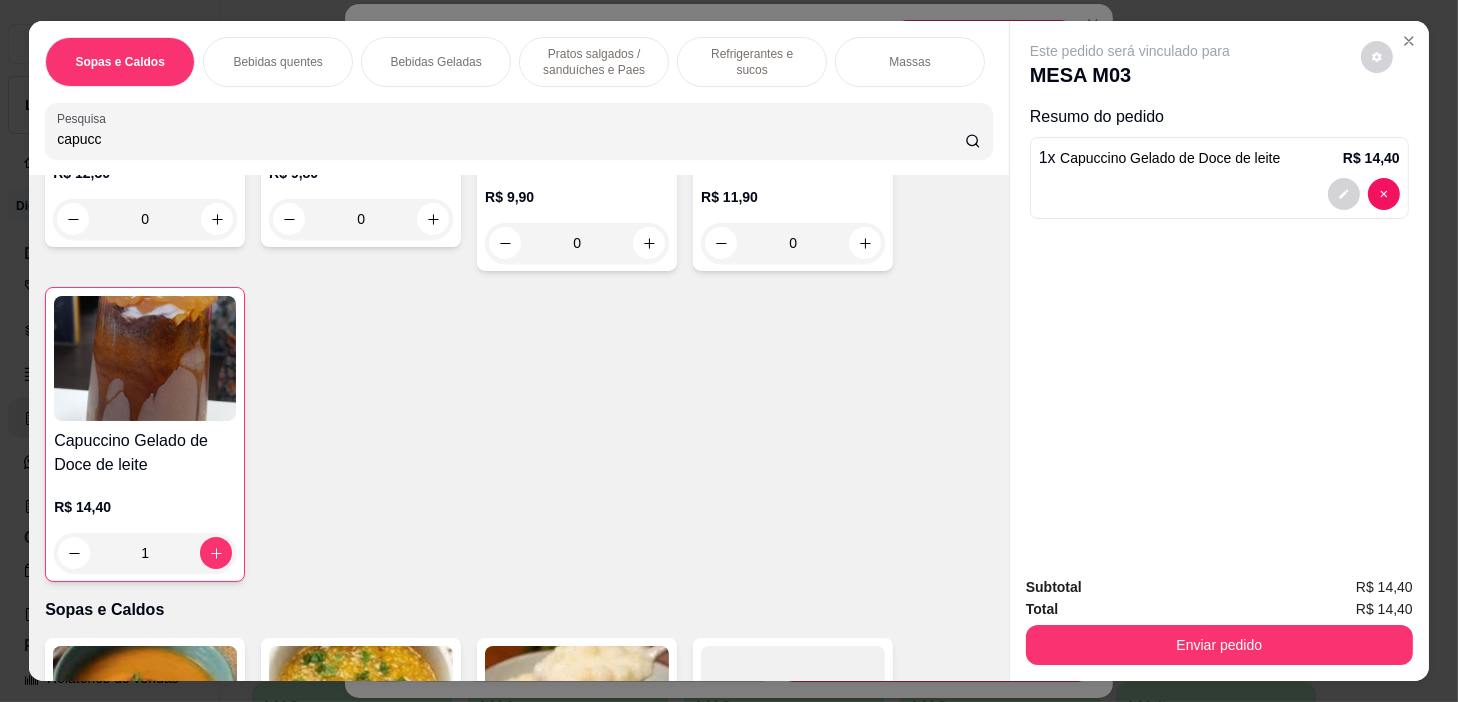 click on "Sopas e Caldos  Bebidas quentes Bebidas Geladas Pratos salgados / sanduíches e Paes  Refrigerantes e sucos  Massas  Refeições  Cervejas e drinks alcoólicos e não alcoólicos  Acompanhamentos das refeições  Pratos Doces e sobremesas  Descartáveis para consumos de alimentos que não são da loja" at bounding box center [519, 62] 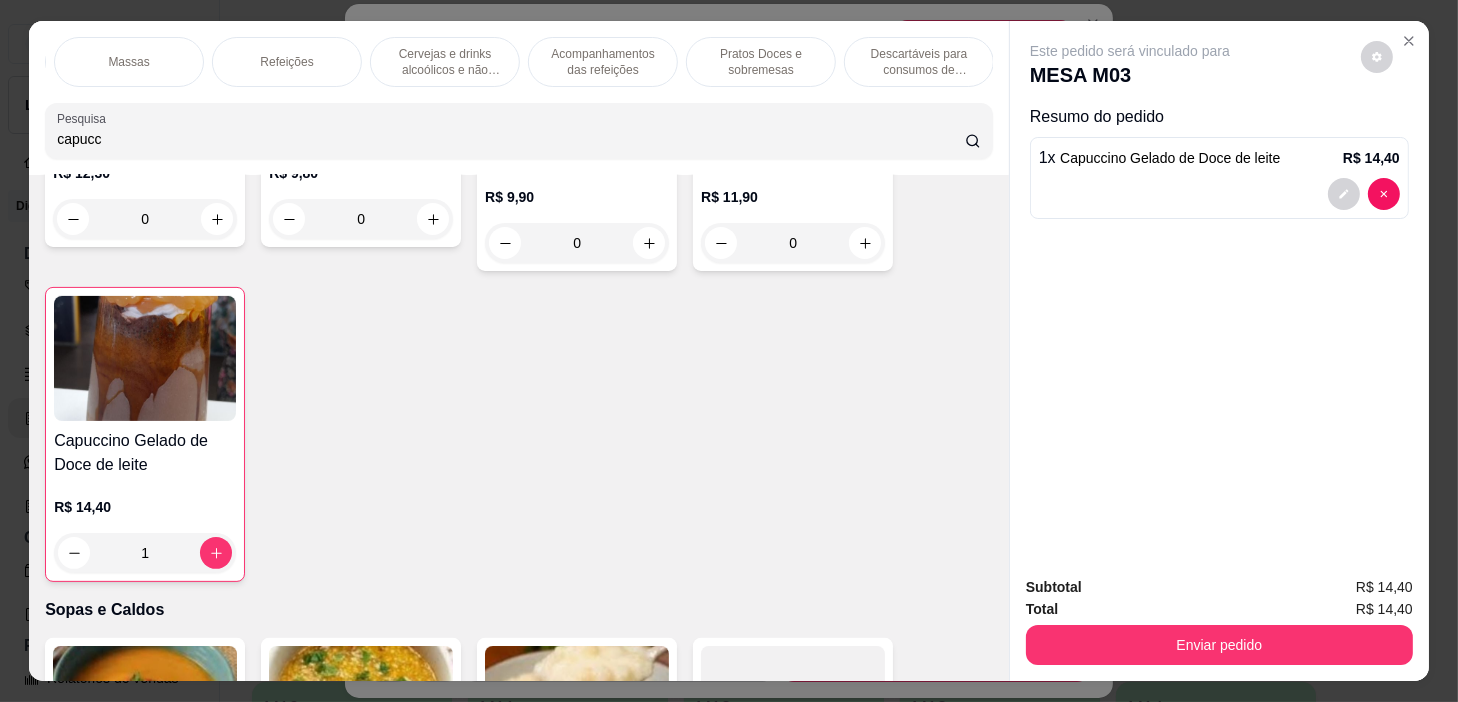 click on "Pratos Doces e sobremesas" at bounding box center [761, 62] 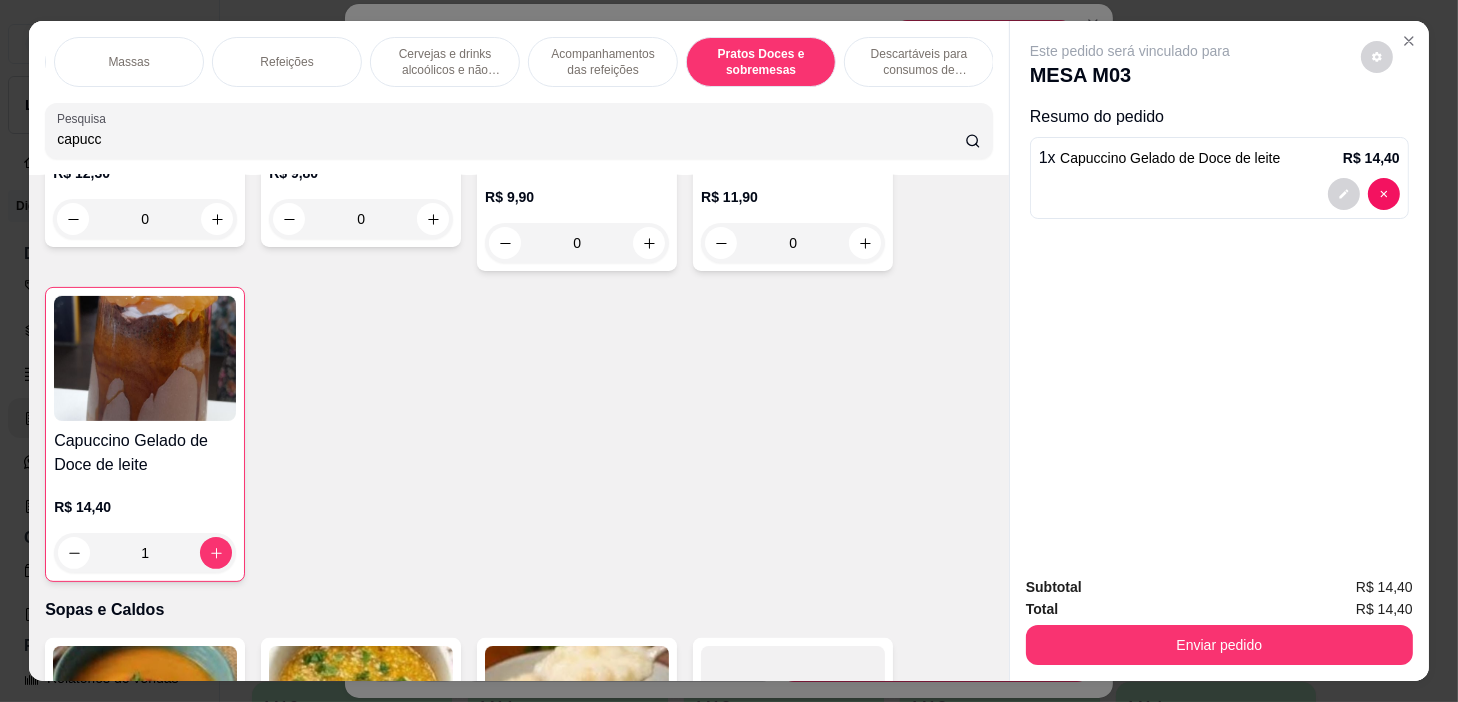 scroll, scrollTop: 14870, scrollLeft: 0, axis: vertical 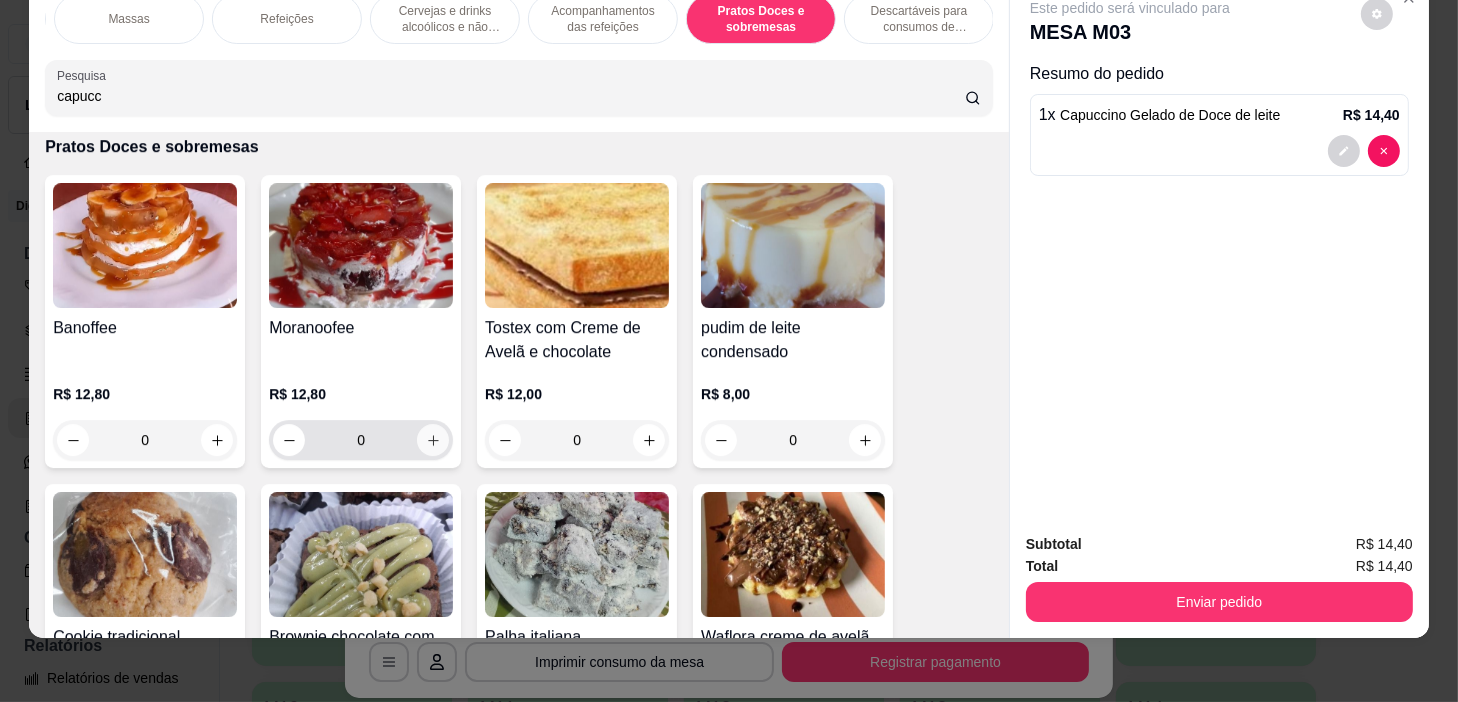 click at bounding box center [433, 440] 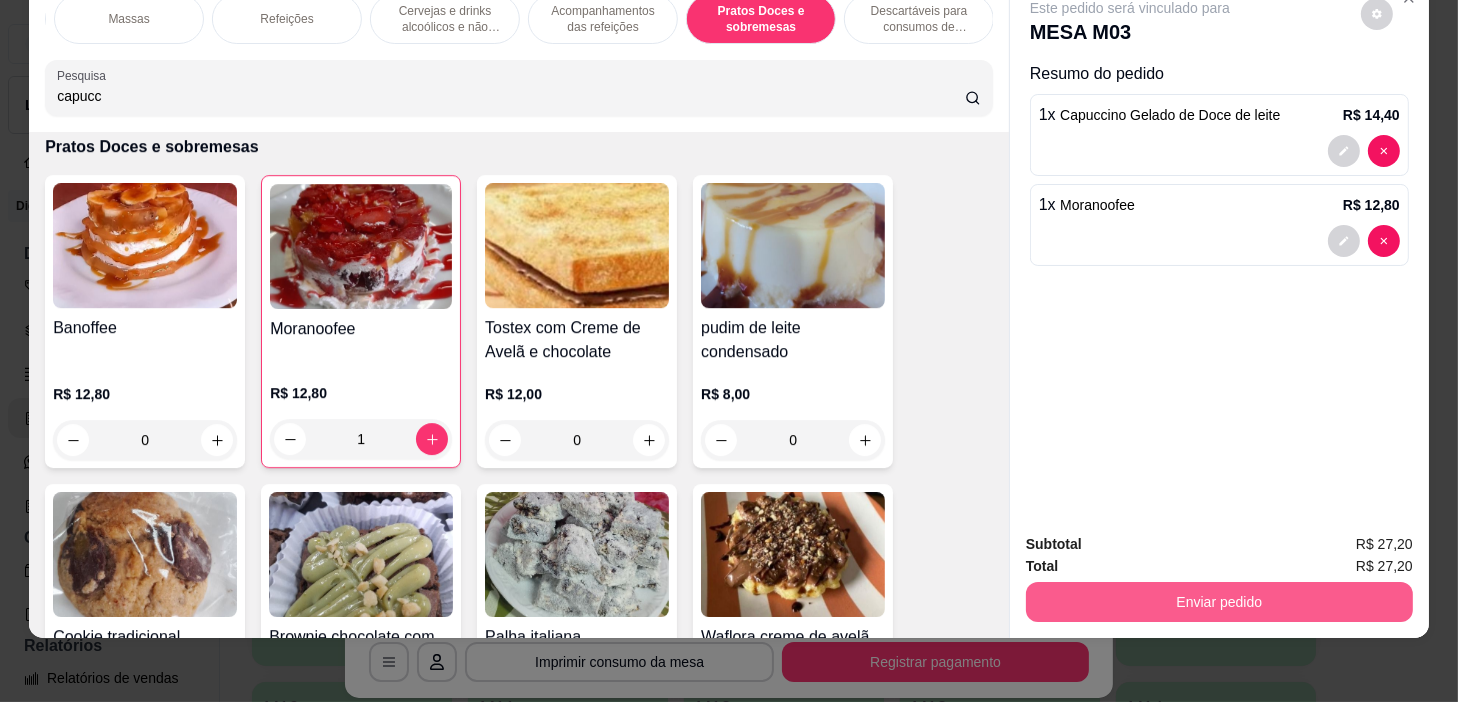 click on "Enviar pedido" at bounding box center [1219, 602] 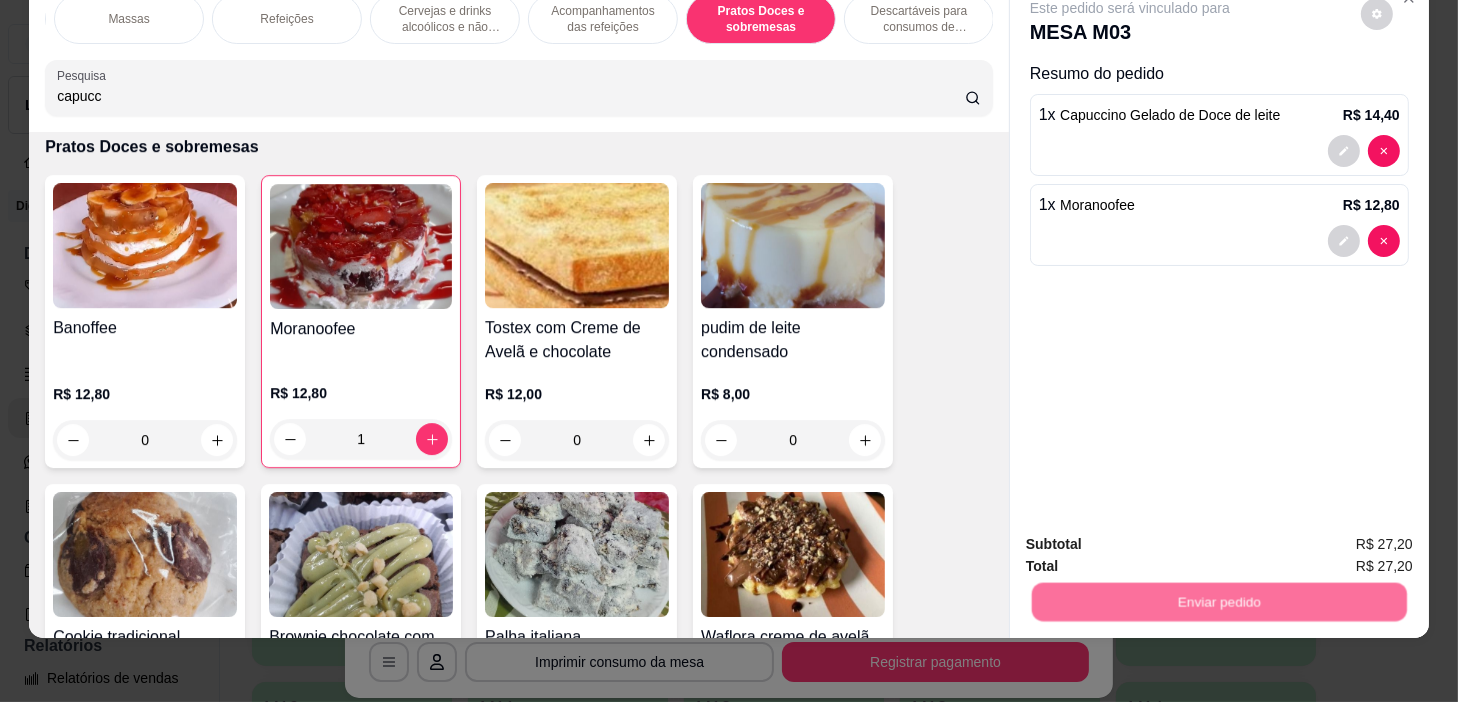 click on "Sim, quero registrar" at bounding box center (1344, 538) 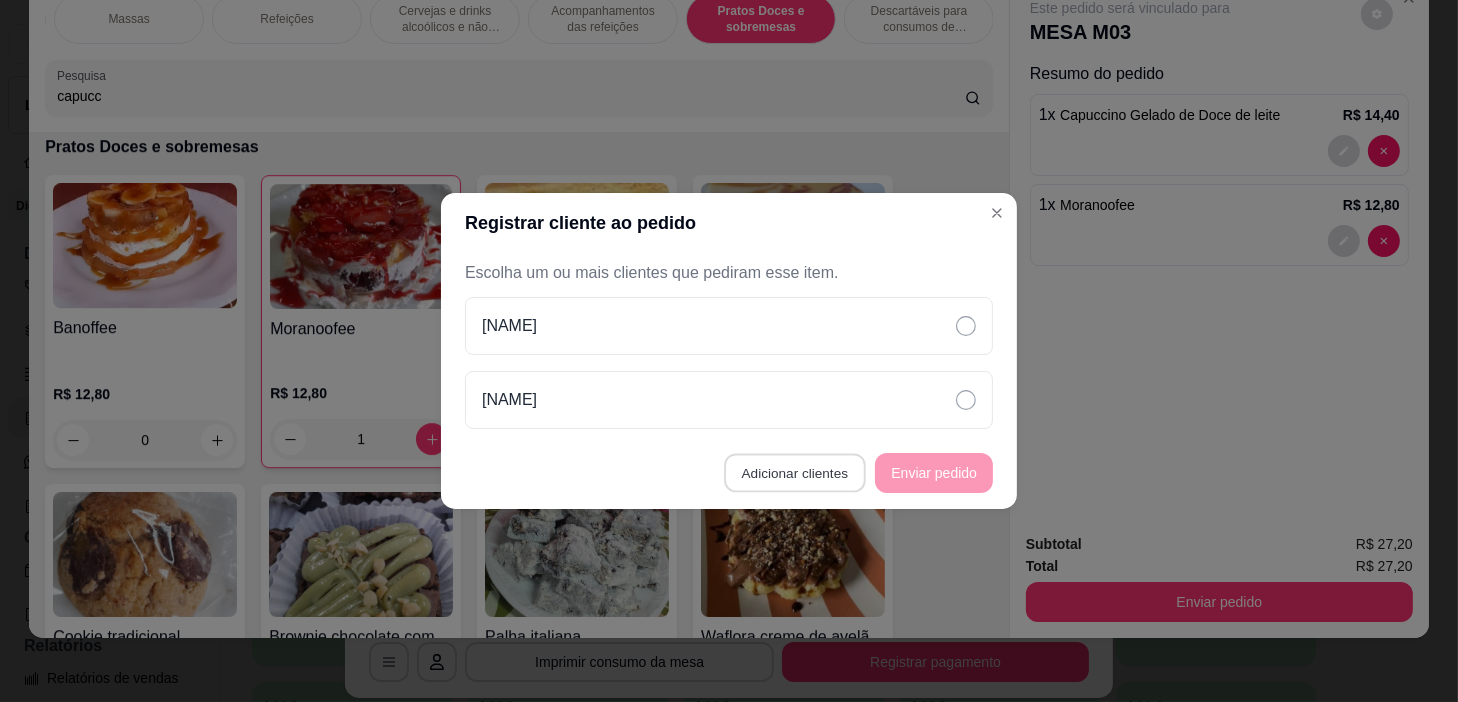 click on "Adicionar clientes" at bounding box center [794, 473] 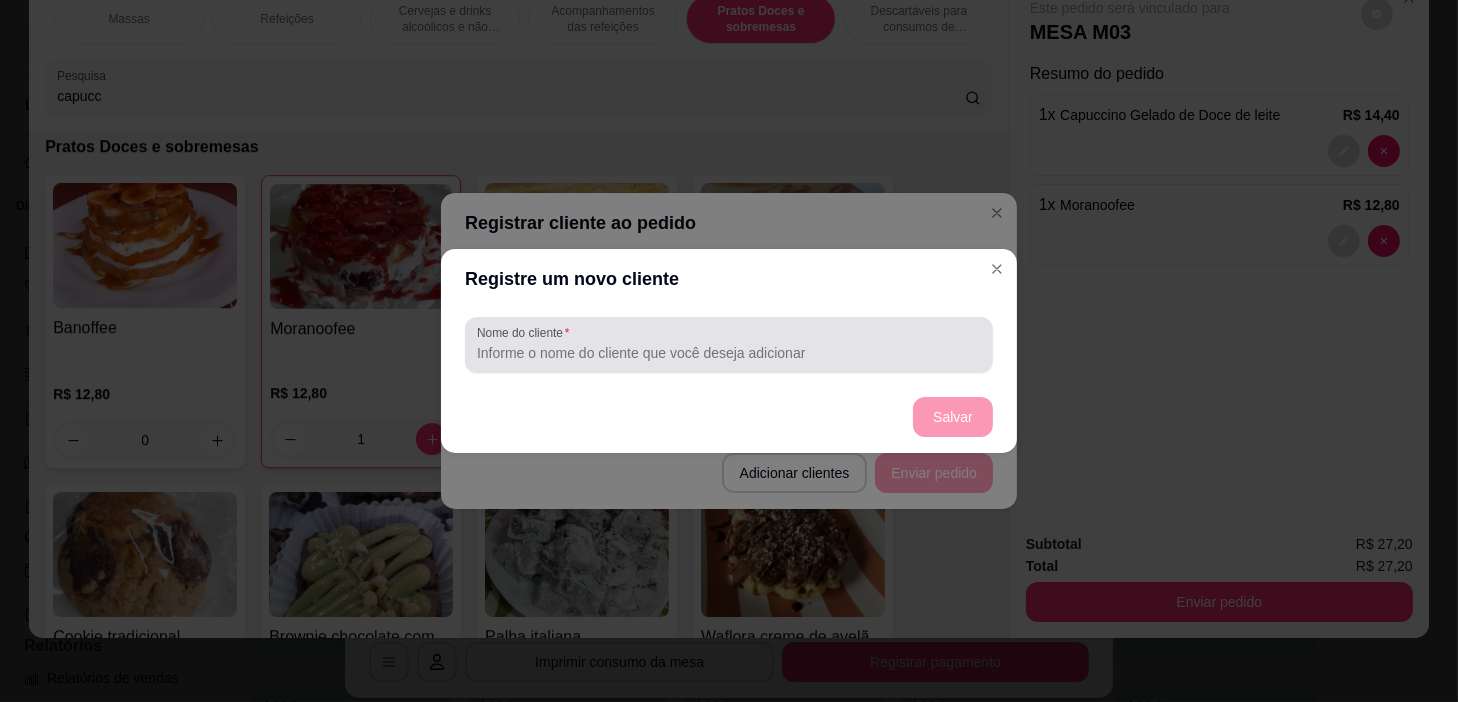 click at bounding box center (729, 345) 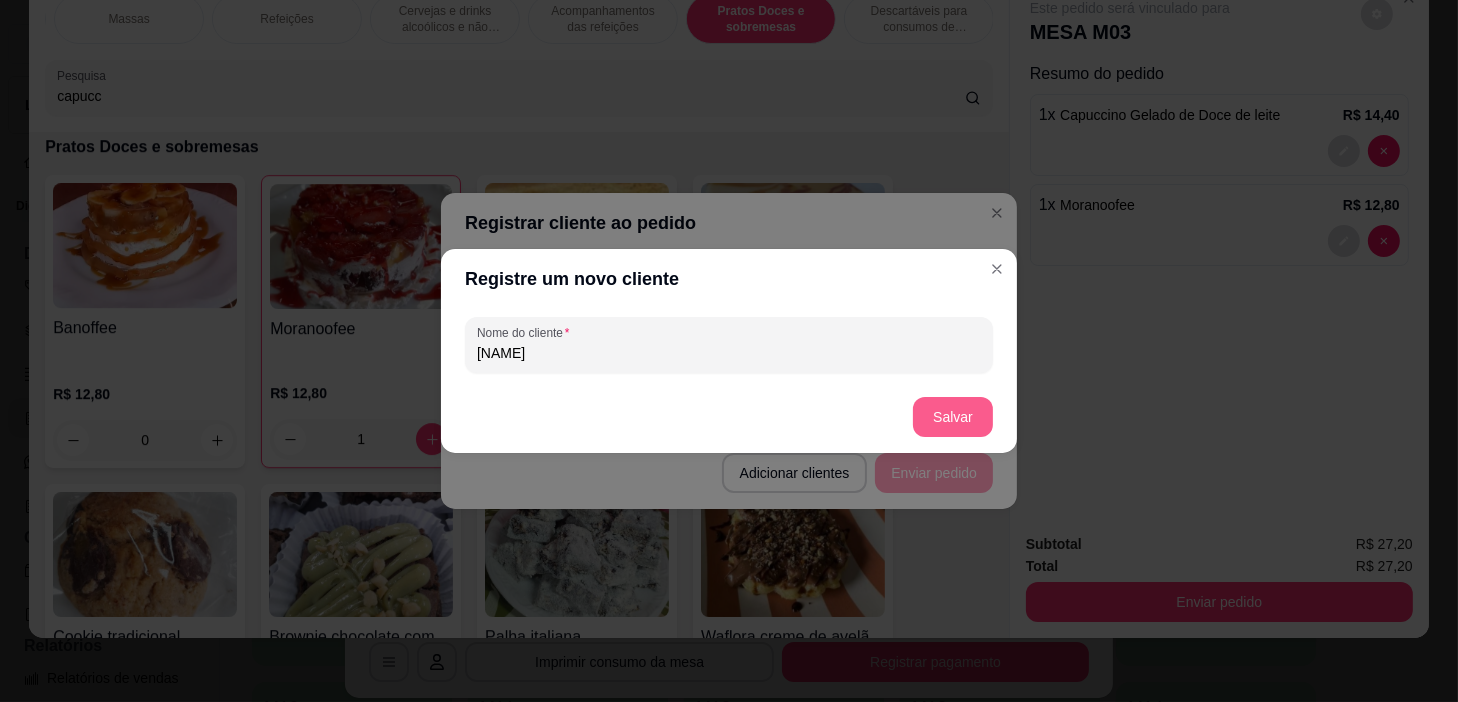 type on "[NAME]" 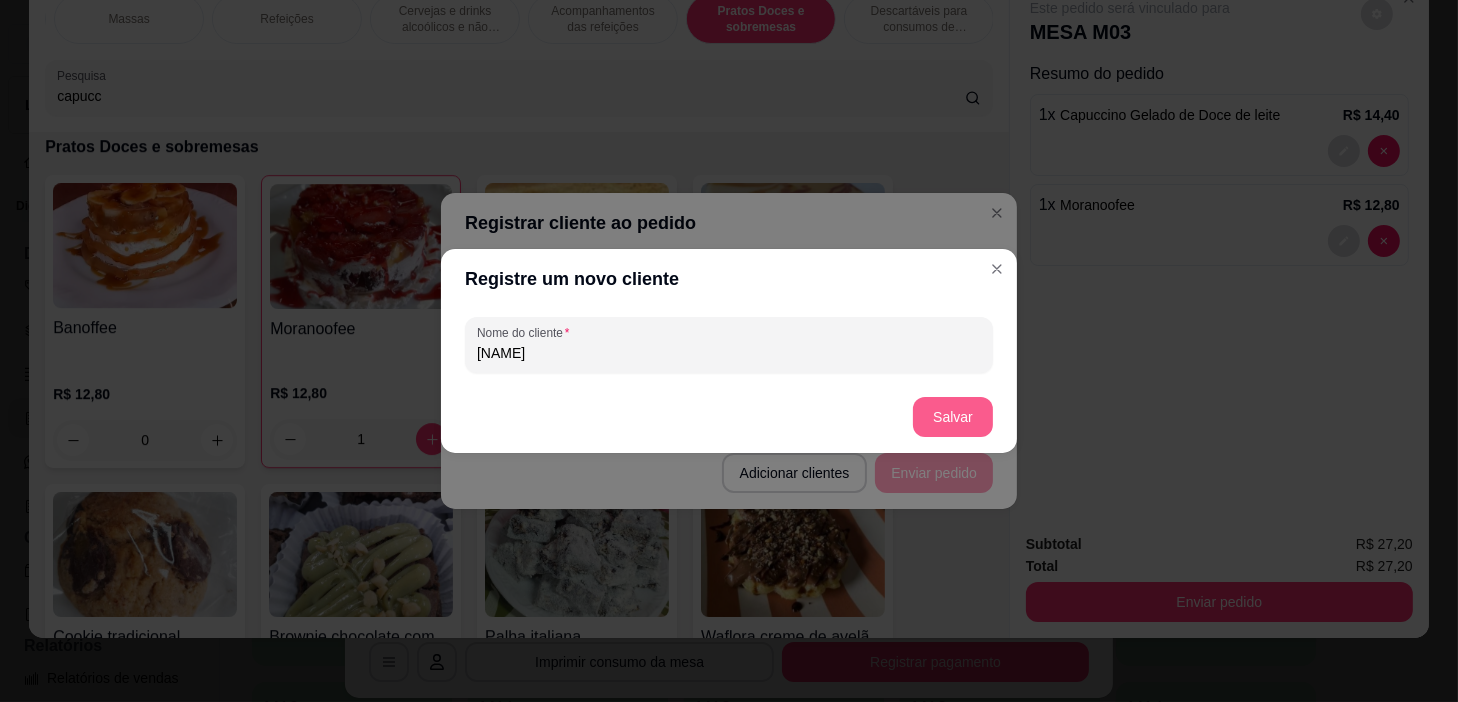 click on "Salvar" at bounding box center [953, 417] 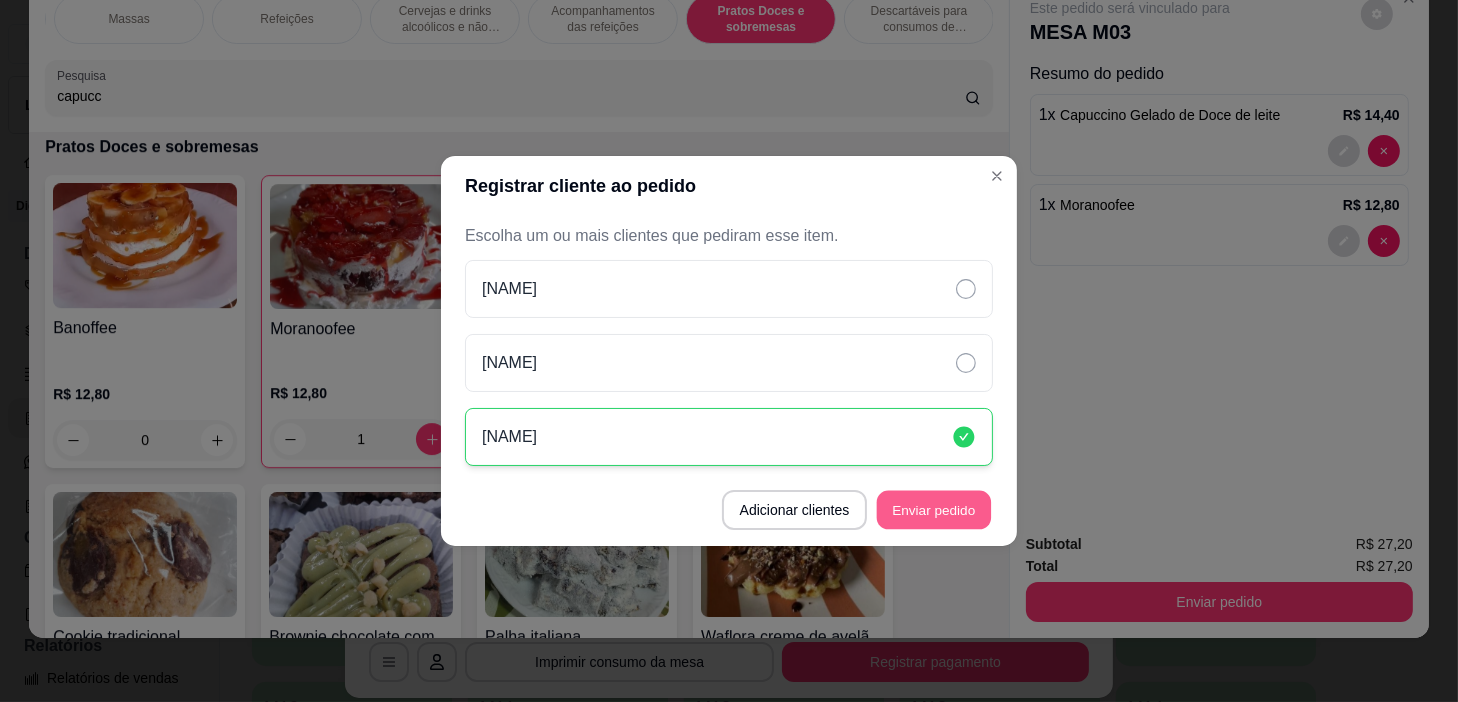 click on "Enviar pedido" at bounding box center (934, 510) 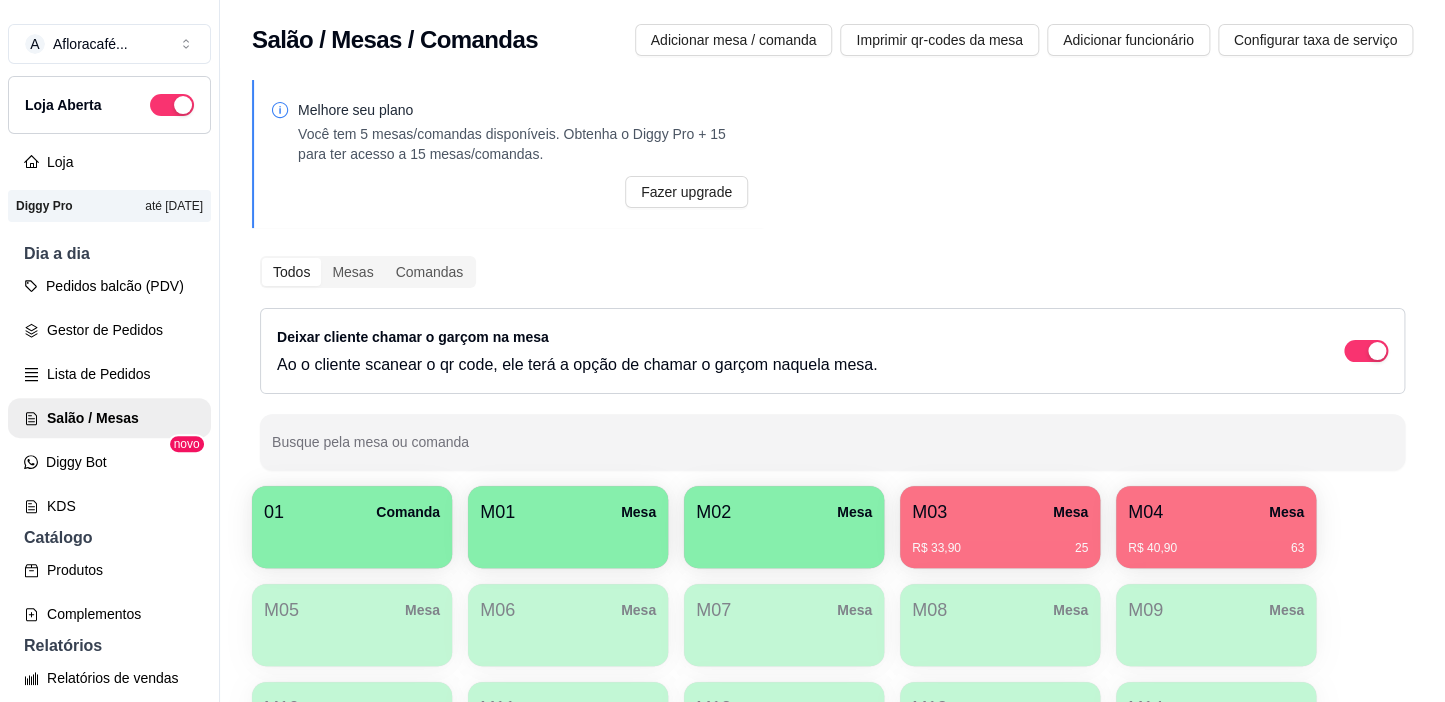 click on "R$ 40,90 63" at bounding box center (1216, 548) 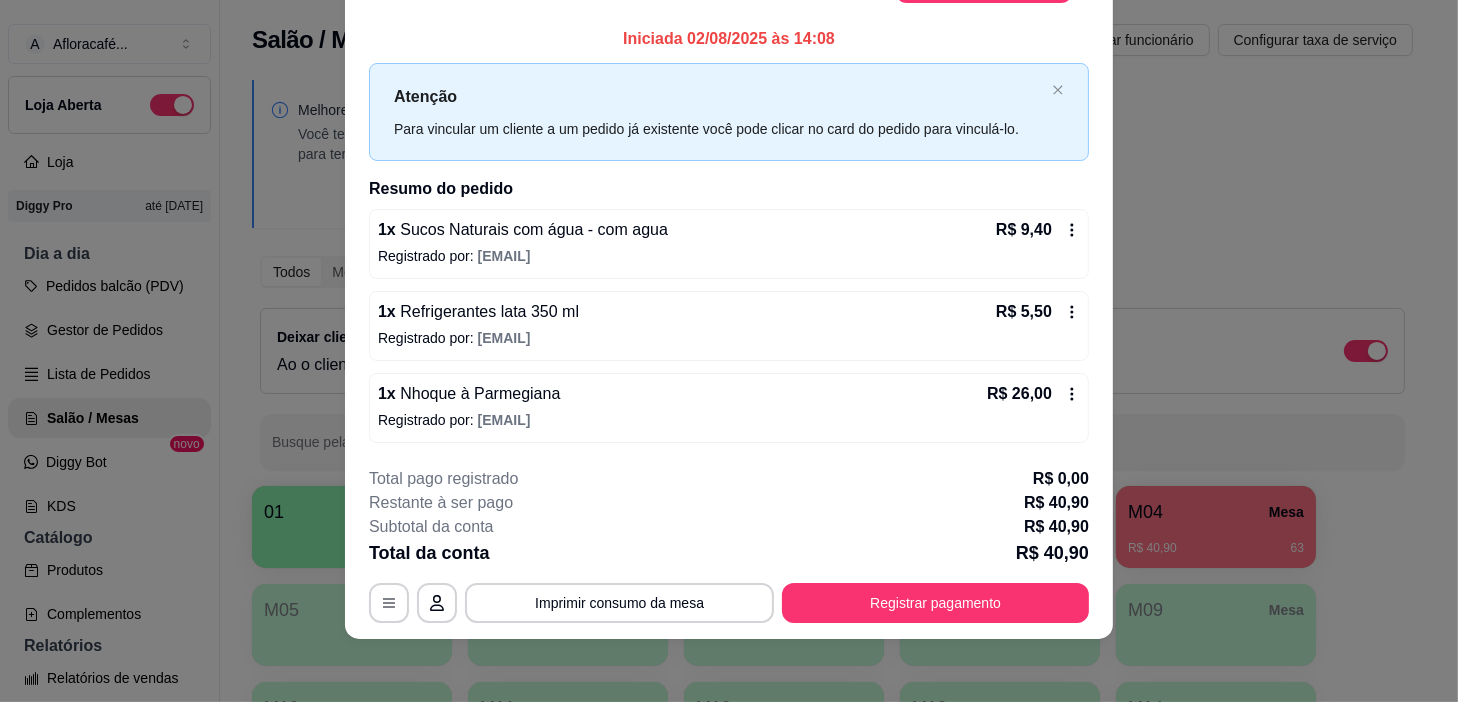 scroll, scrollTop: 0, scrollLeft: 0, axis: both 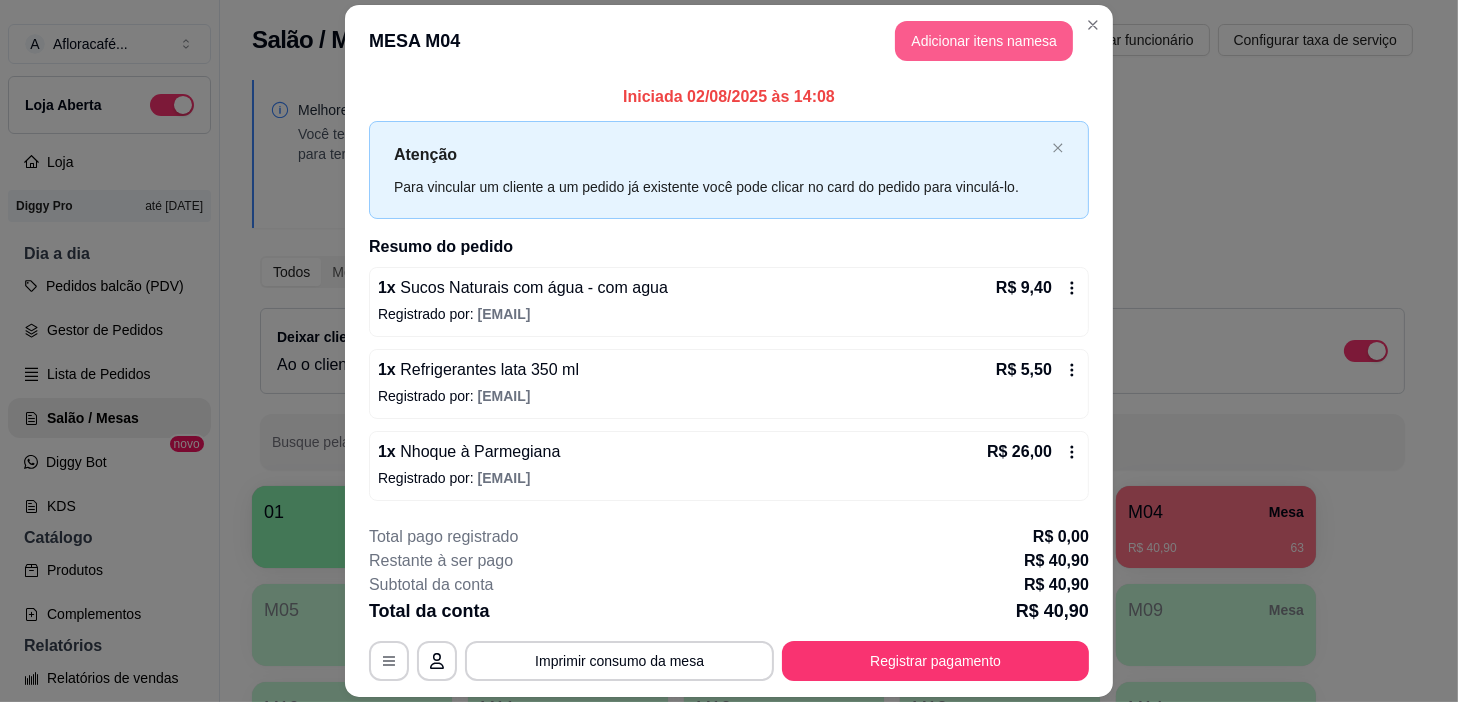 click on "Adicionar itens na  mesa" at bounding box center (984, 41) 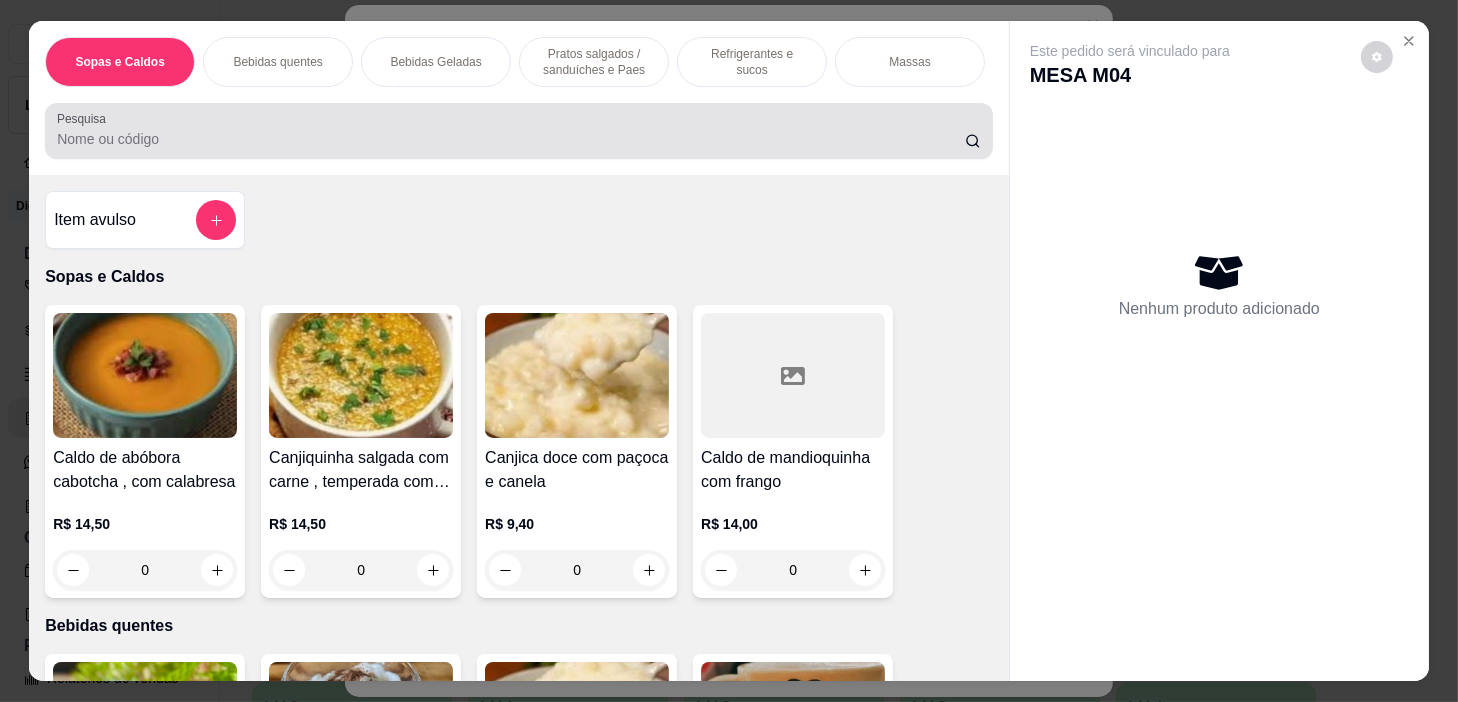 click on "Pesquisa" at bounding box center (511, 139) 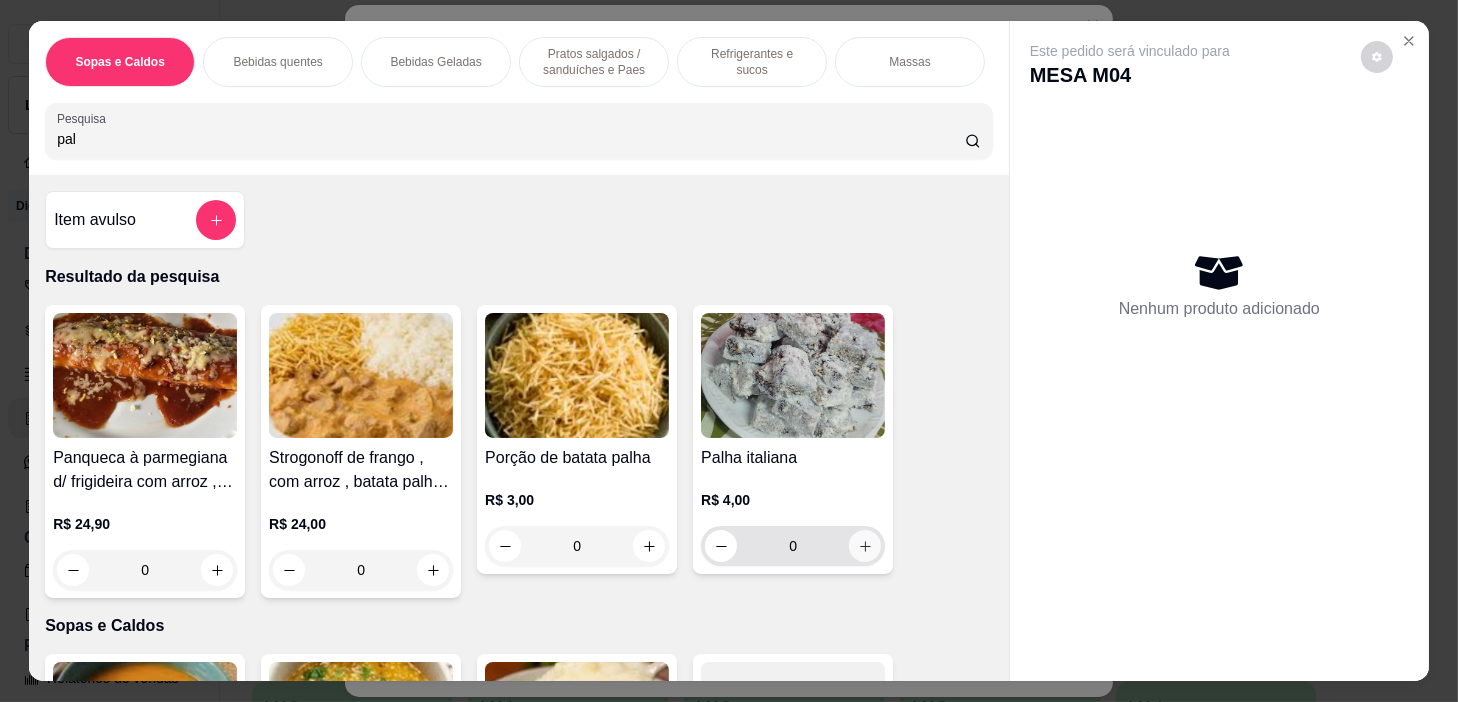 type on "pal" 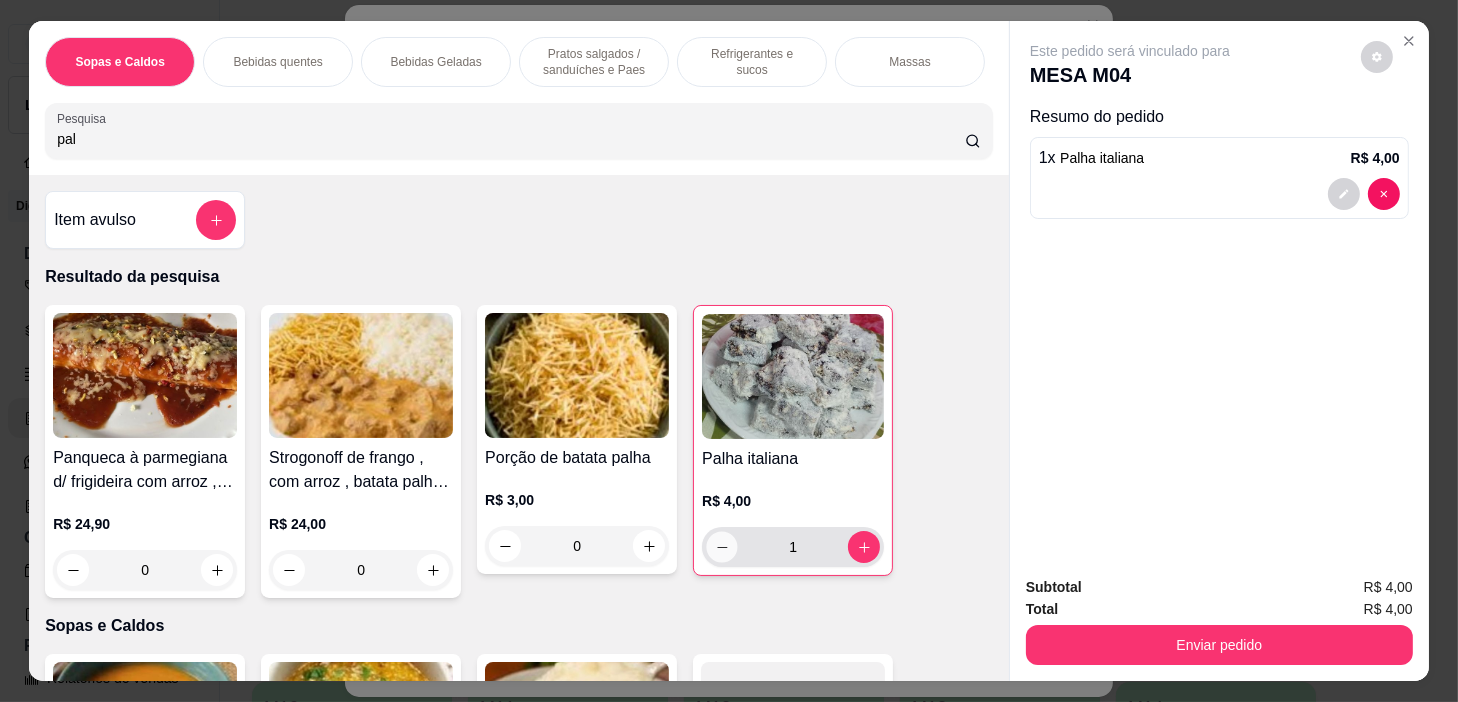 click 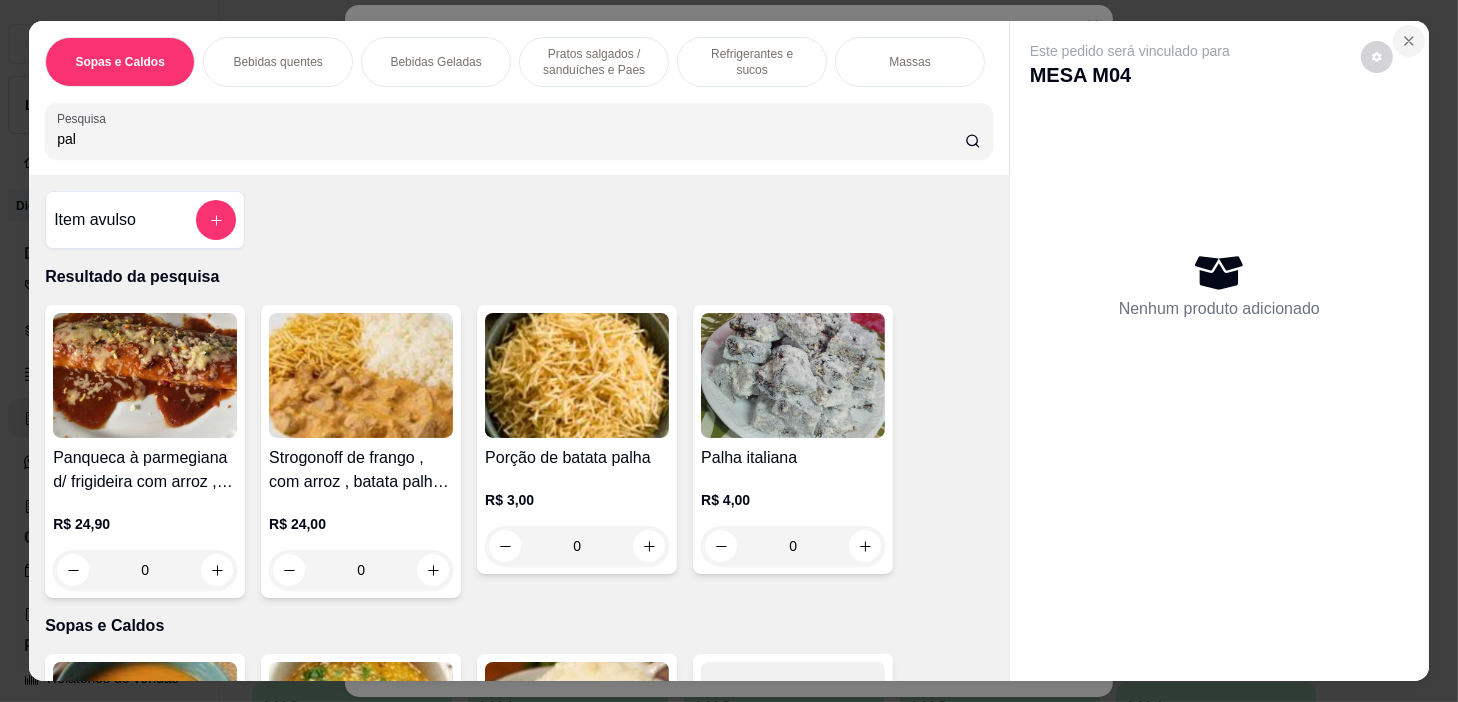 click at bounding box center [1409, 41] 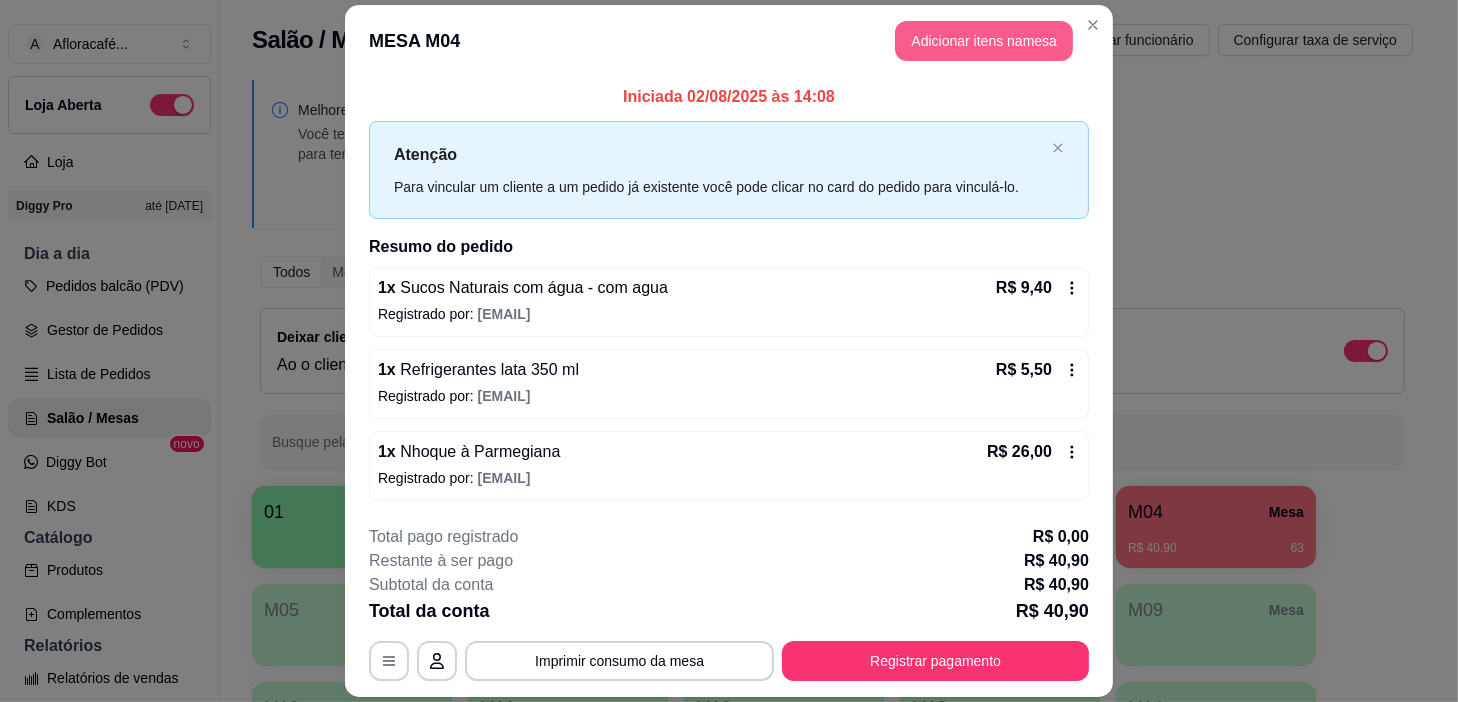 click on "MESA M04 Adicionar itens na  mesa" at bounding box center (729, 41) 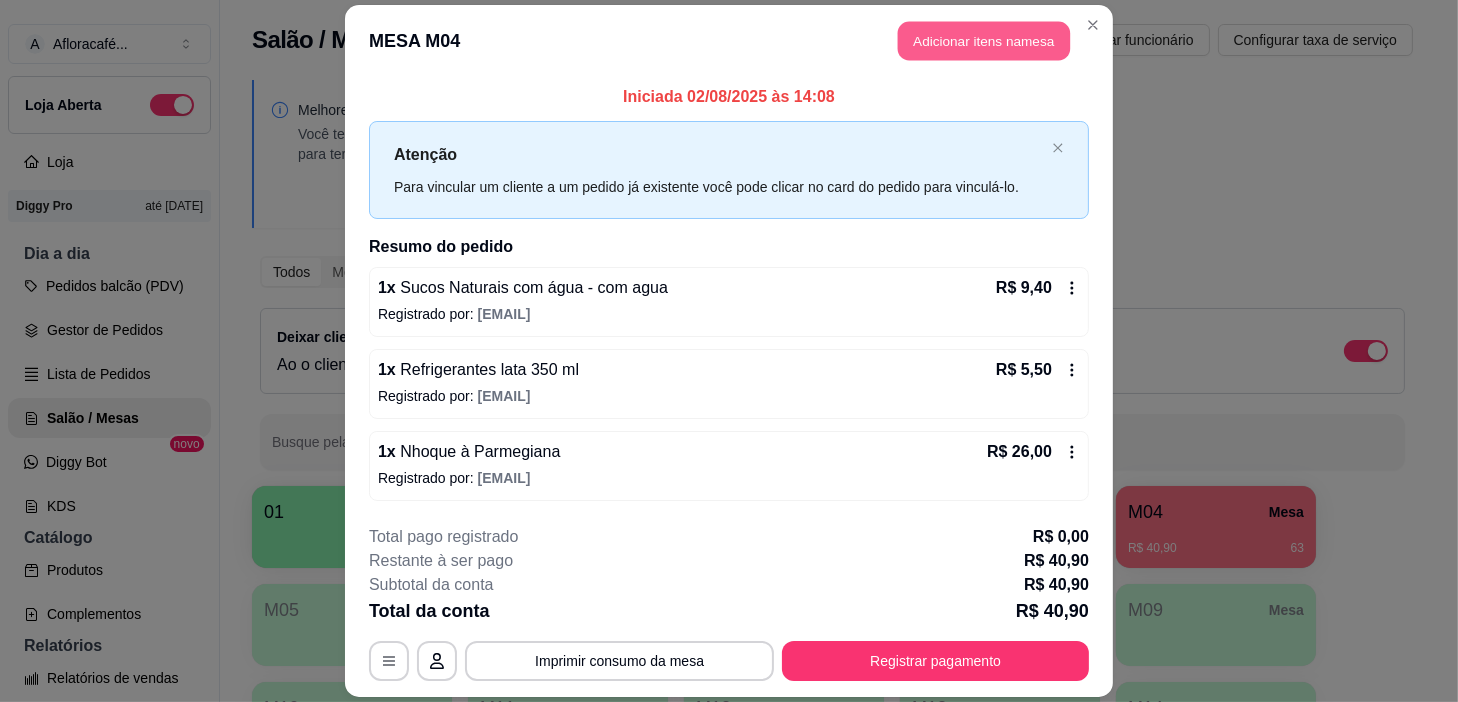click on "Adicionar itens na  mesa" at bounding box center (984, 41) 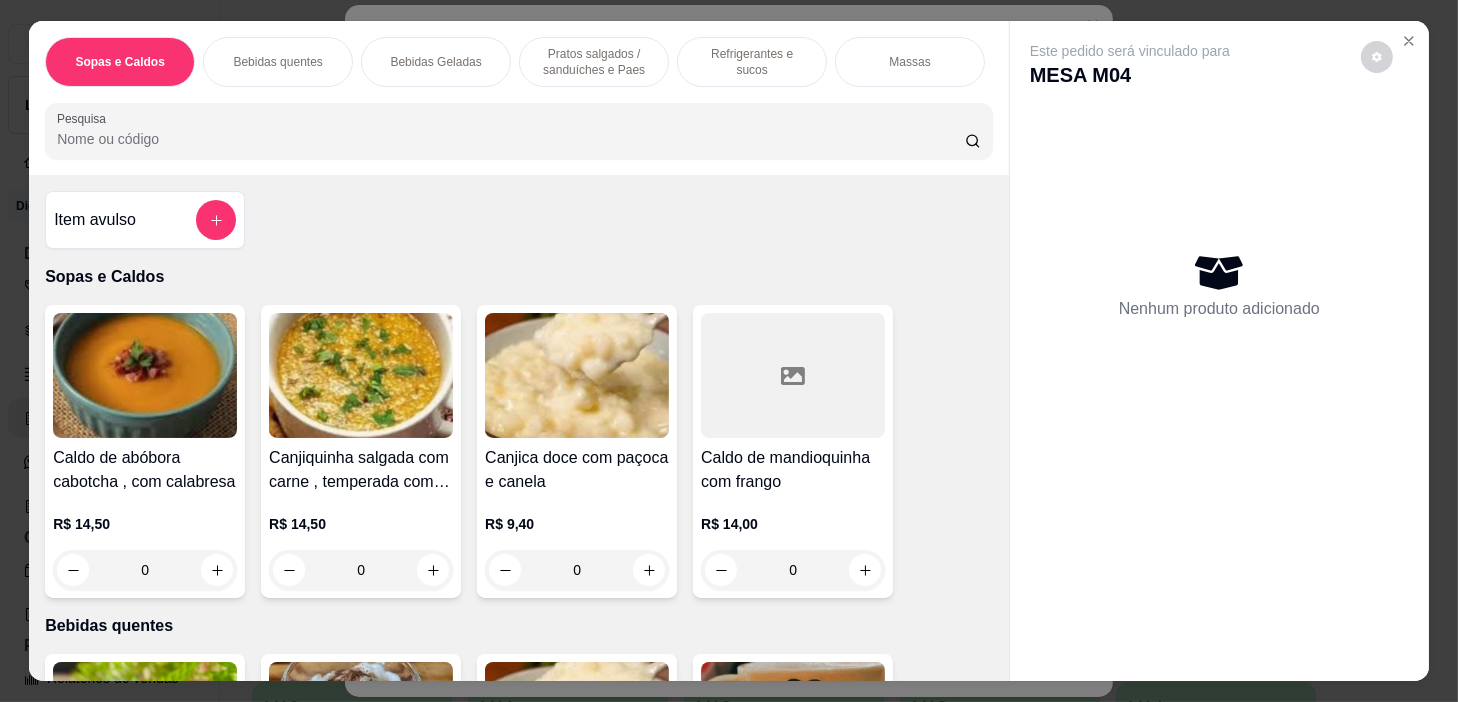 click on "Pesquisa" at bounding box center [511, 139] 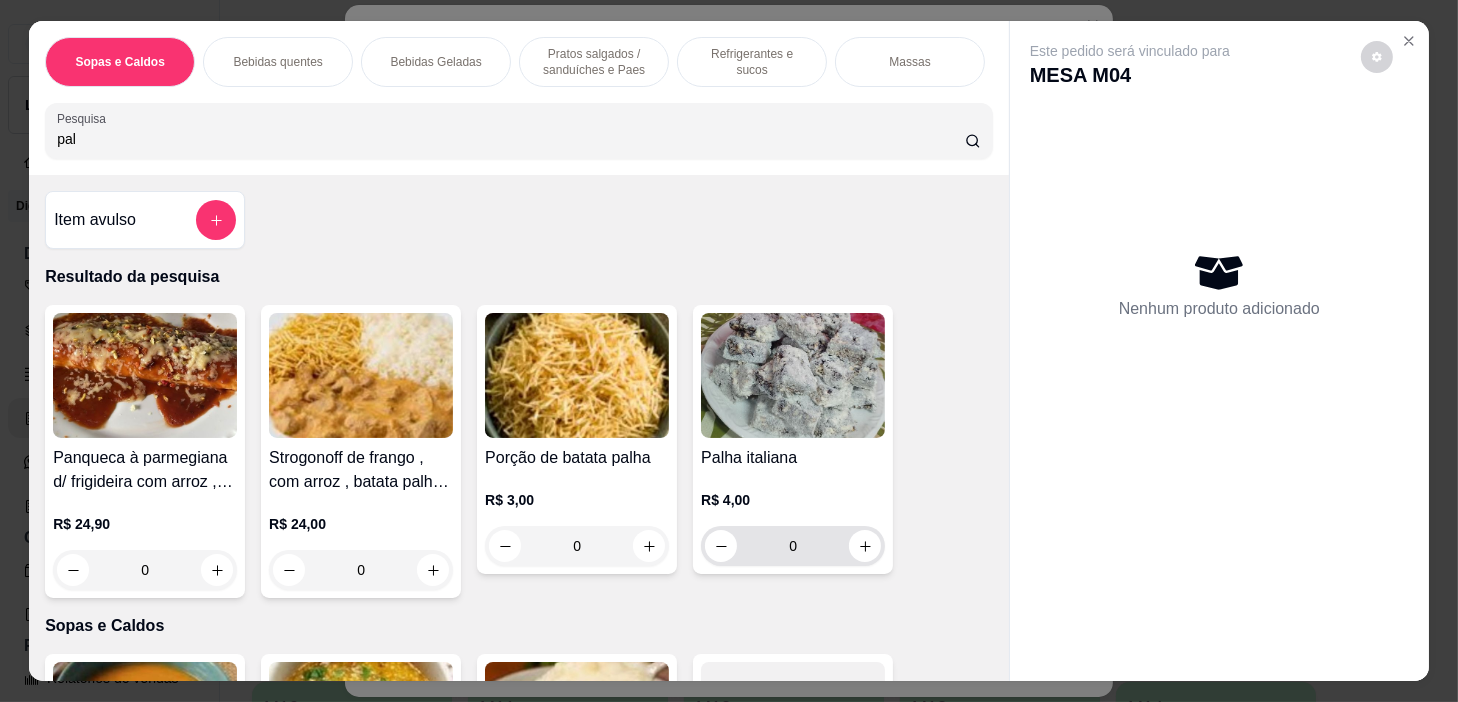 type on "pal" 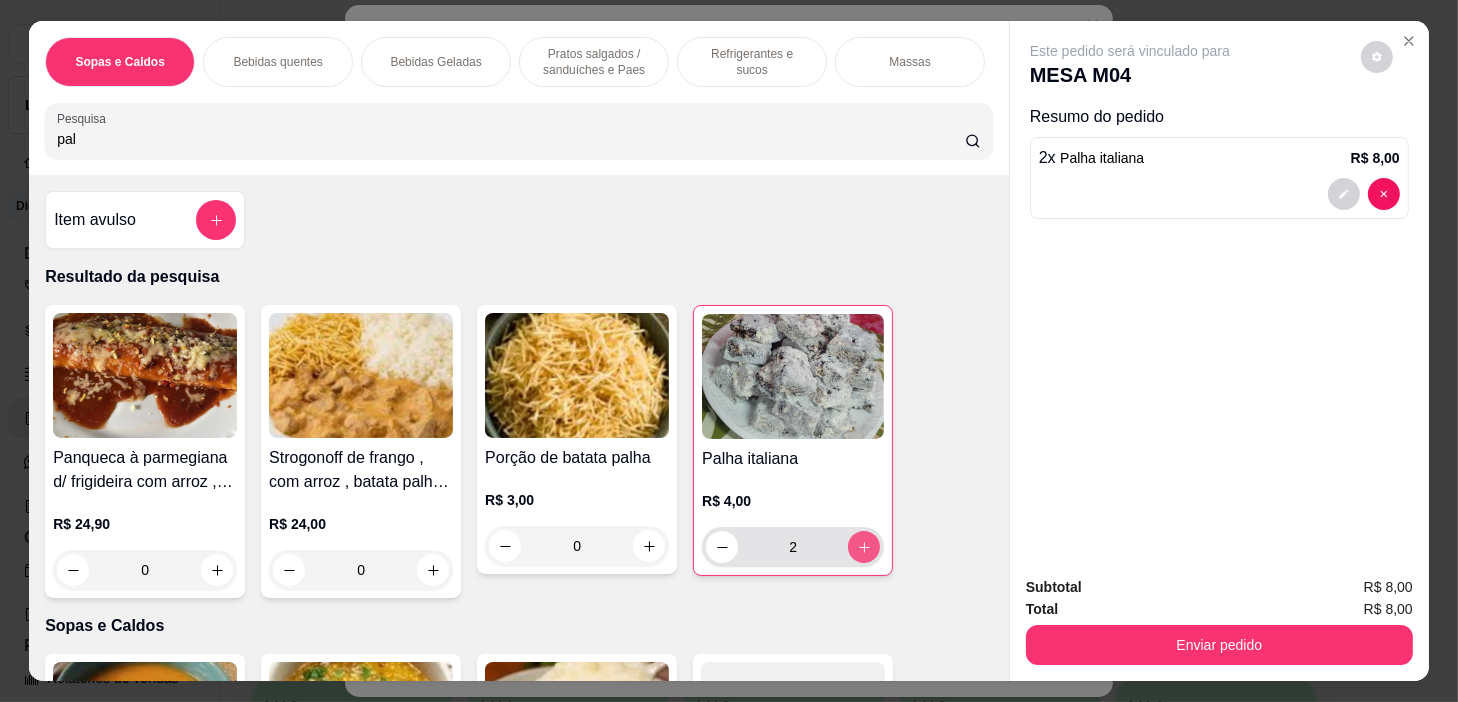 type on "2" 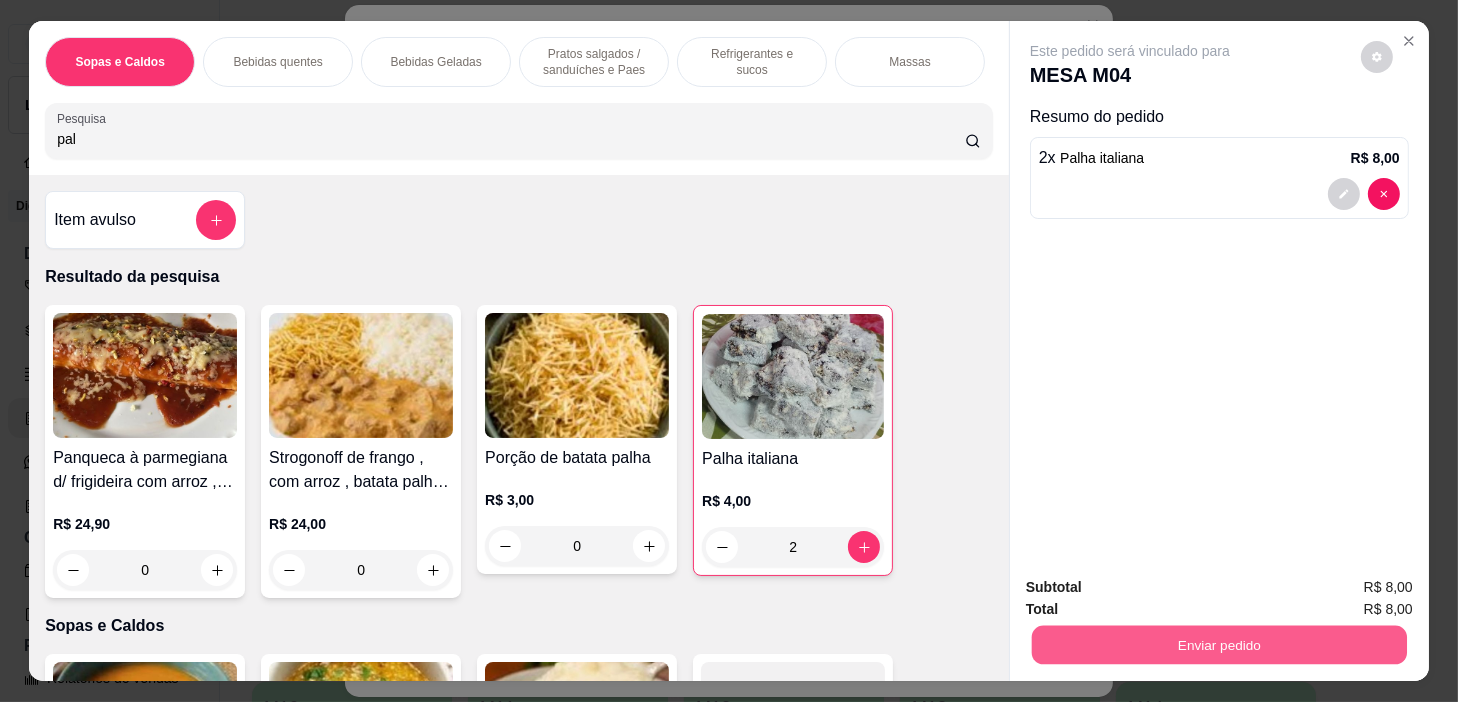 click on "Enviar pedido" at bounding box center (1219, 645) 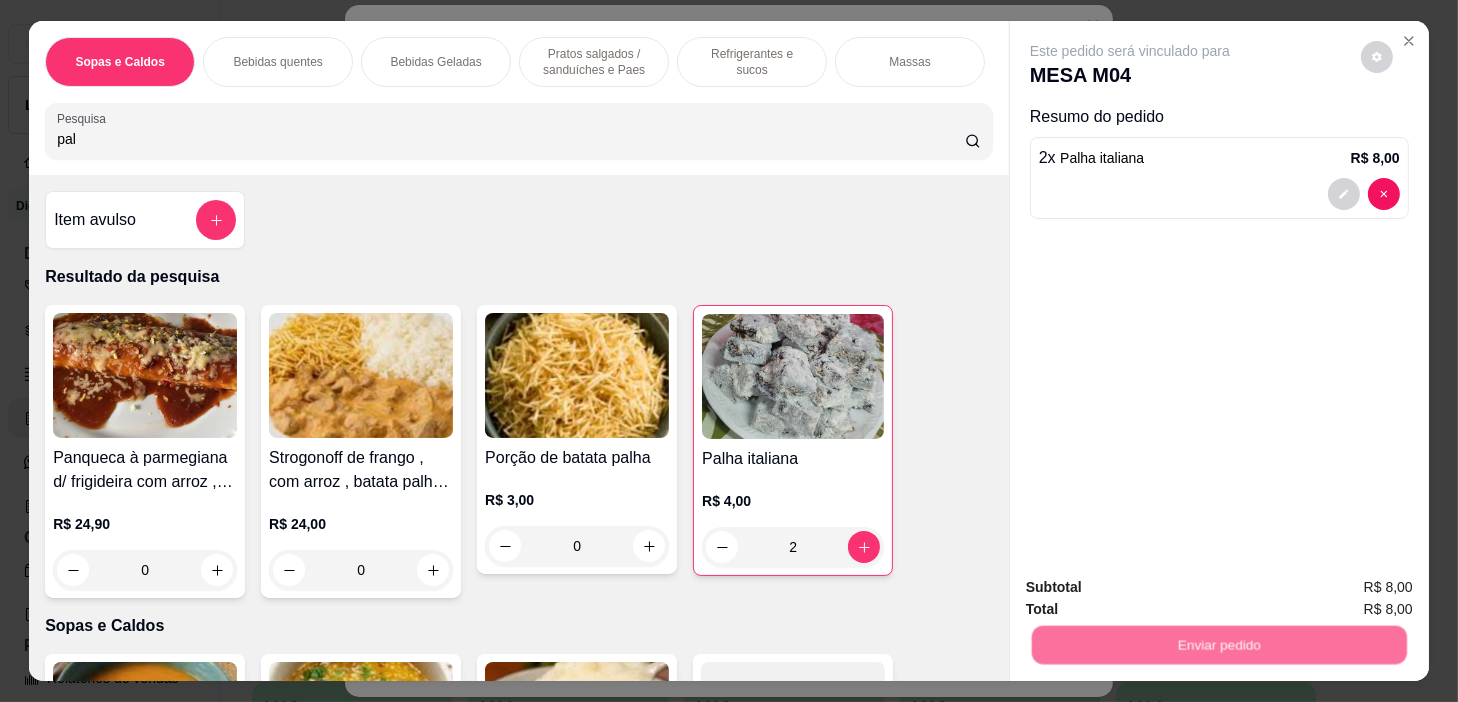 click on "Não registrar e enviar pedido" at bounding box center [1154, 588] 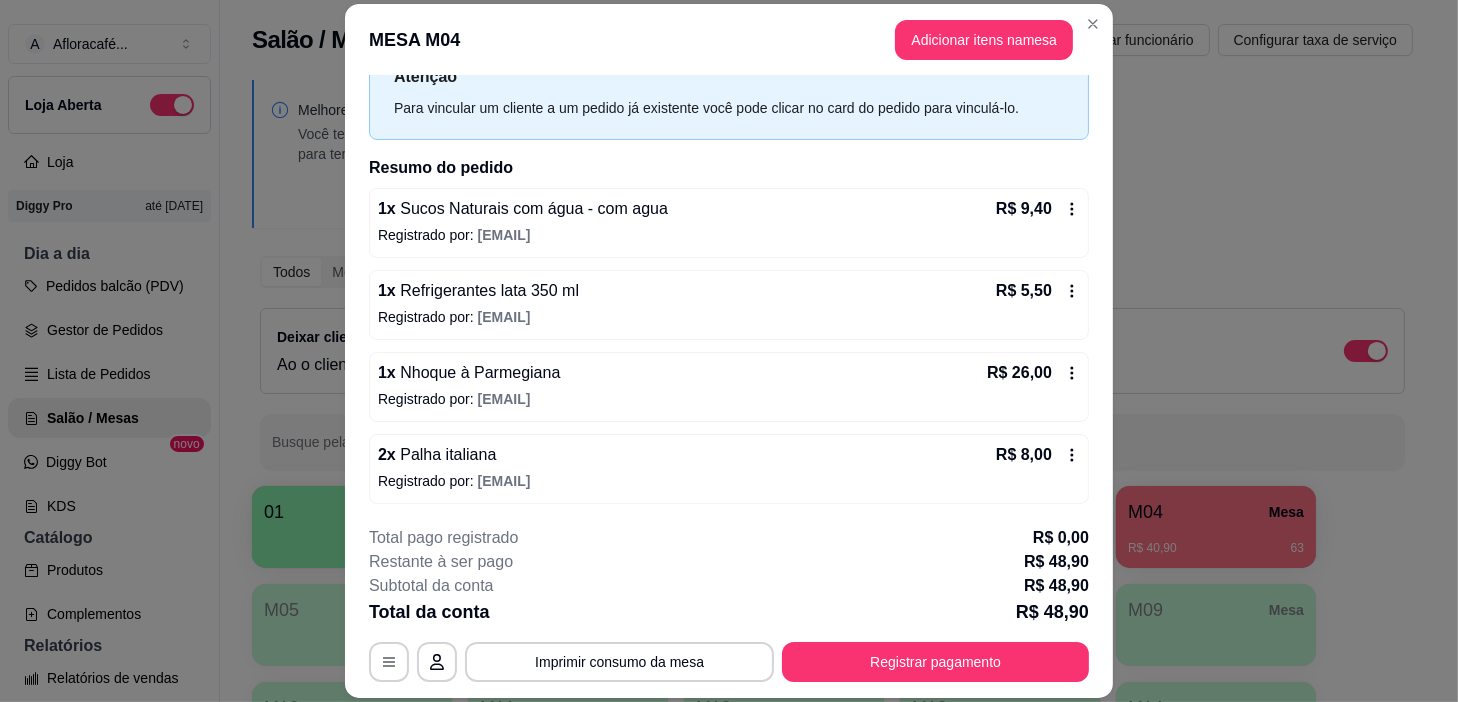 scroll, scrollTop: 0, scrollLeft: 0, axis: both 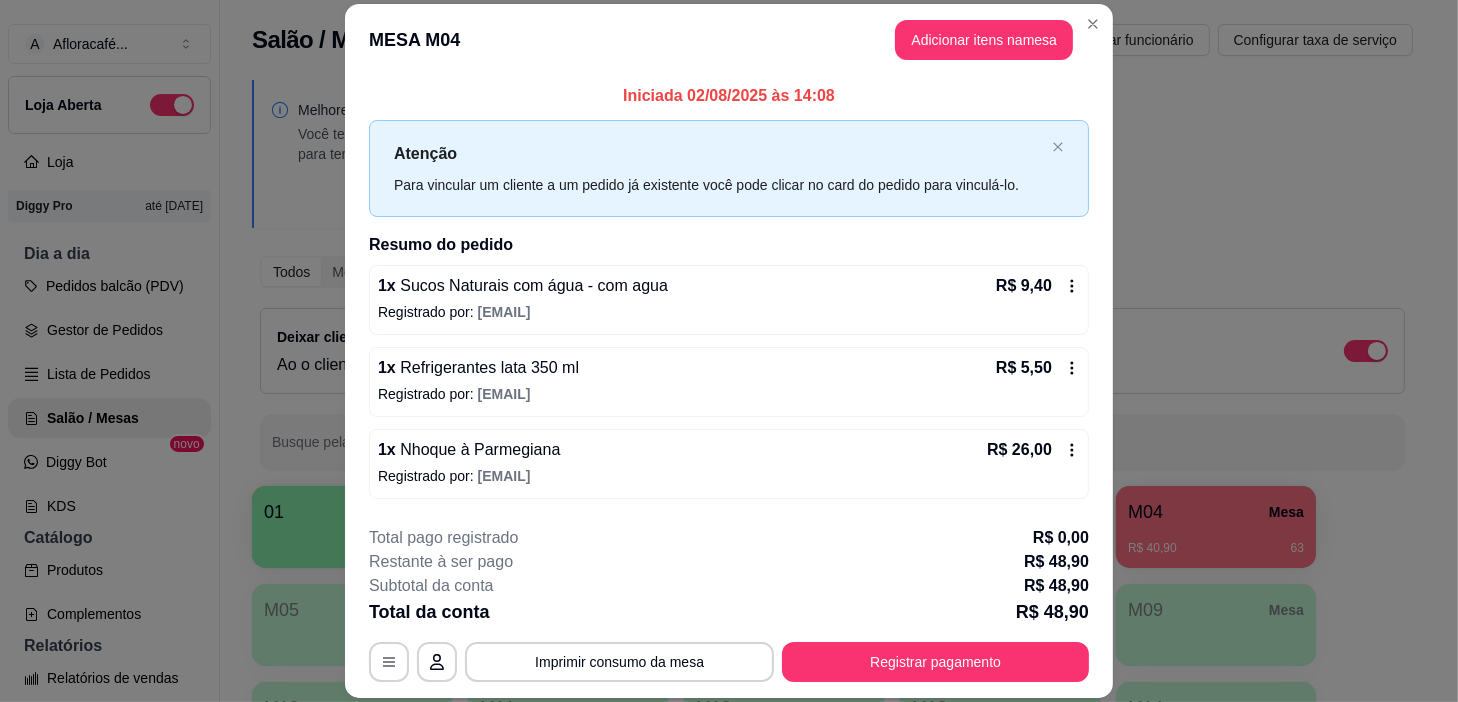 click on "MESA M04 Adicionar itens na  mesa" at bounding box center (729, 40) 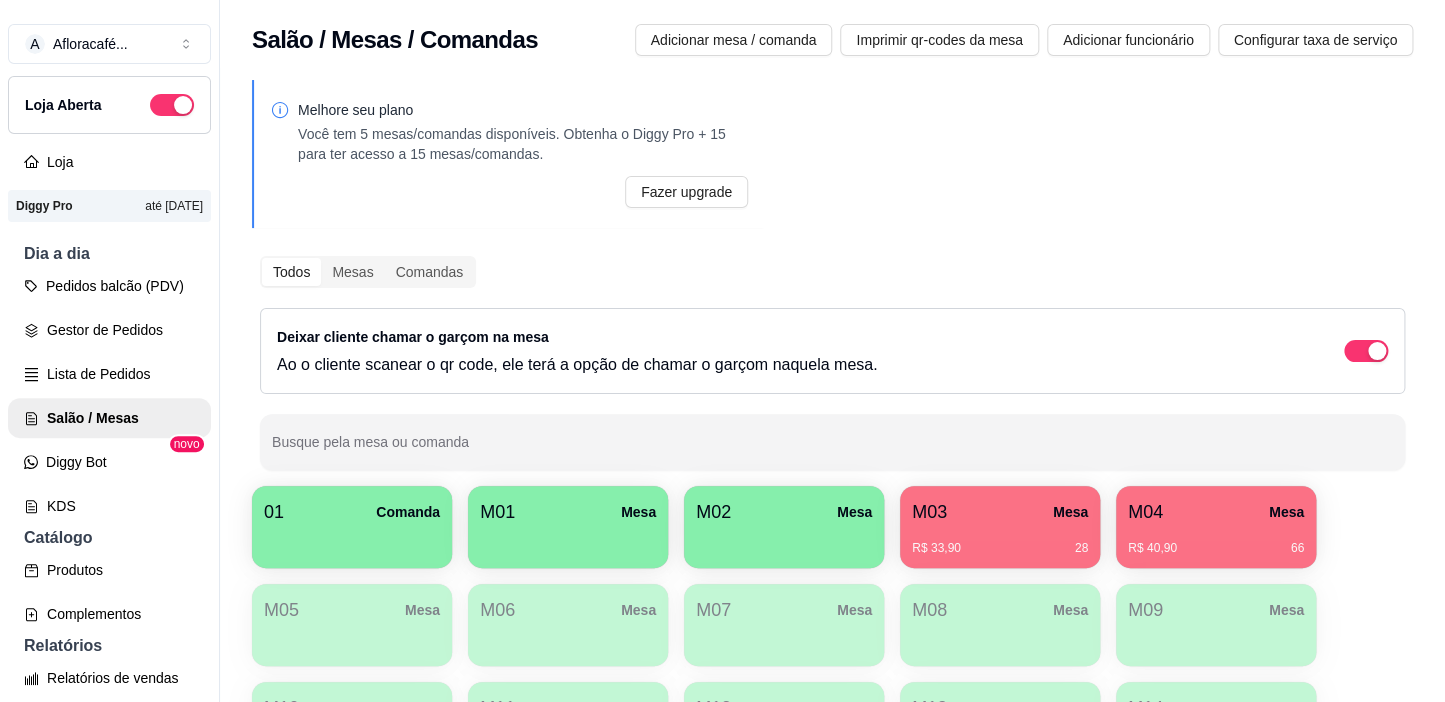 click on "R$ 33,90 28" at bounding box center (1000, 541) 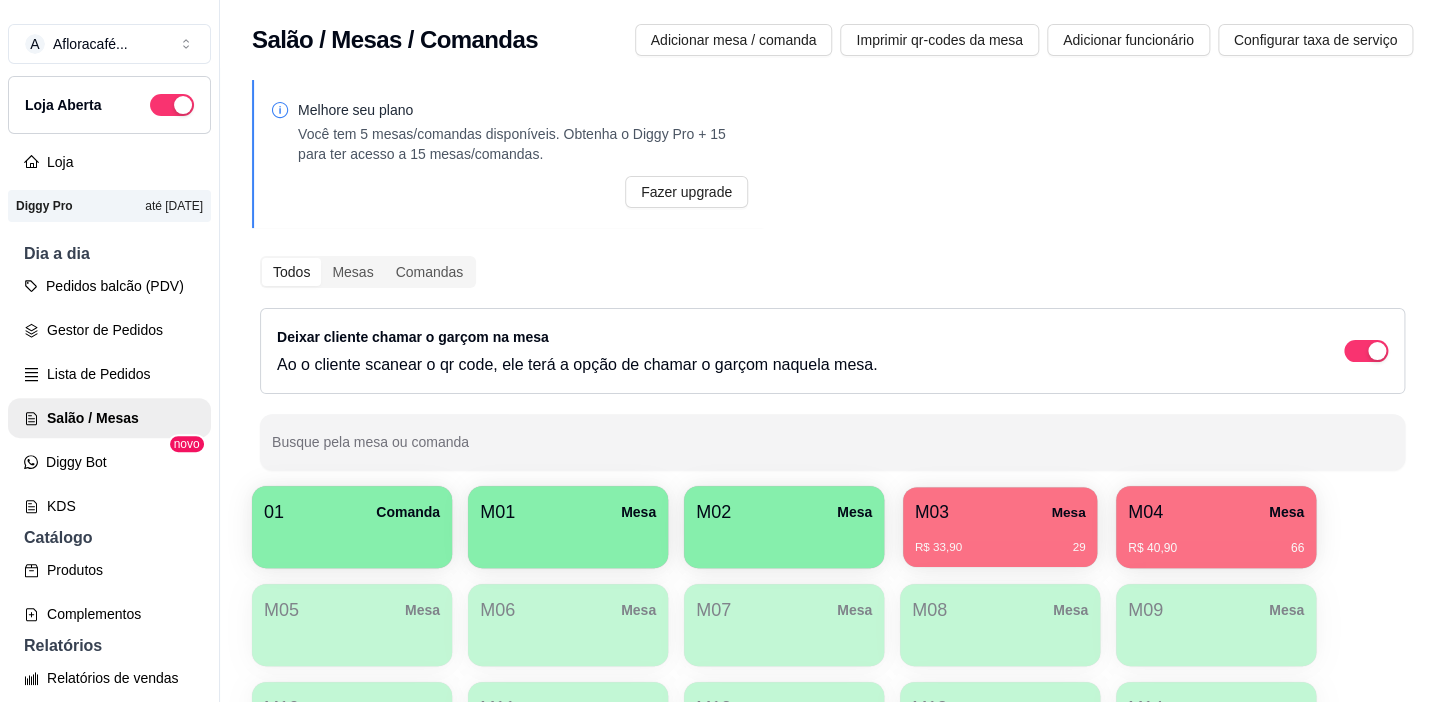 click on "R$ 33,90 29" at bounding box center (1000, 548) 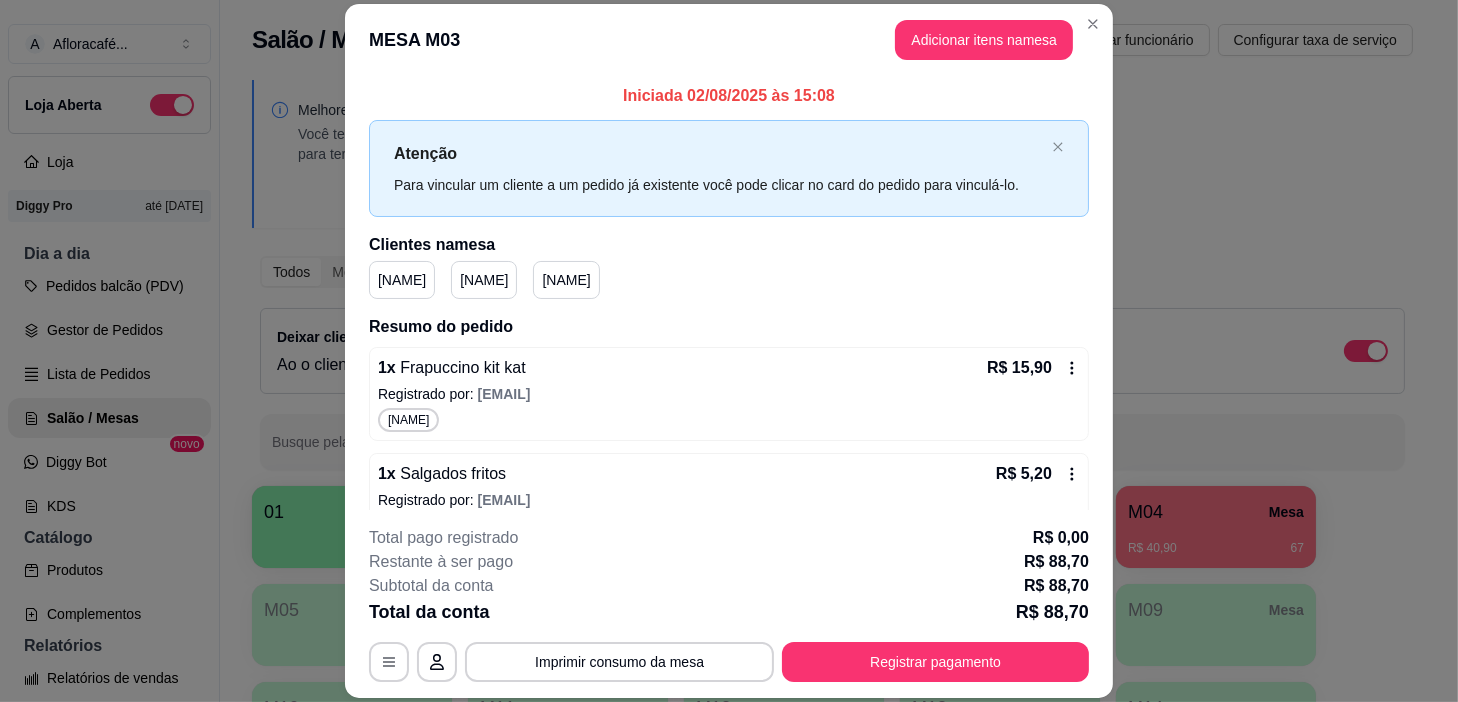 click on "MESA M03 Adicionar itens na  mesa" at bounding box center [729, 40] 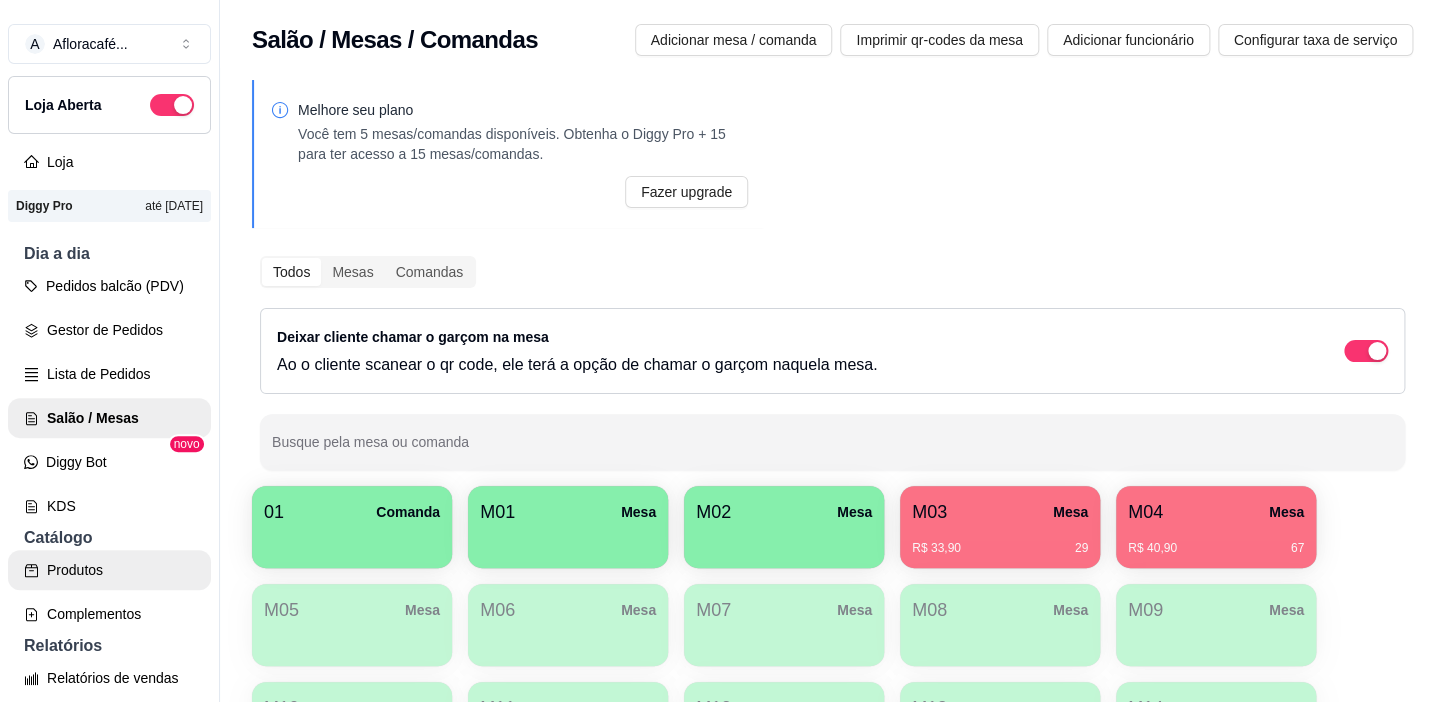 click on "Produtos" at bounding box center [109, 570] 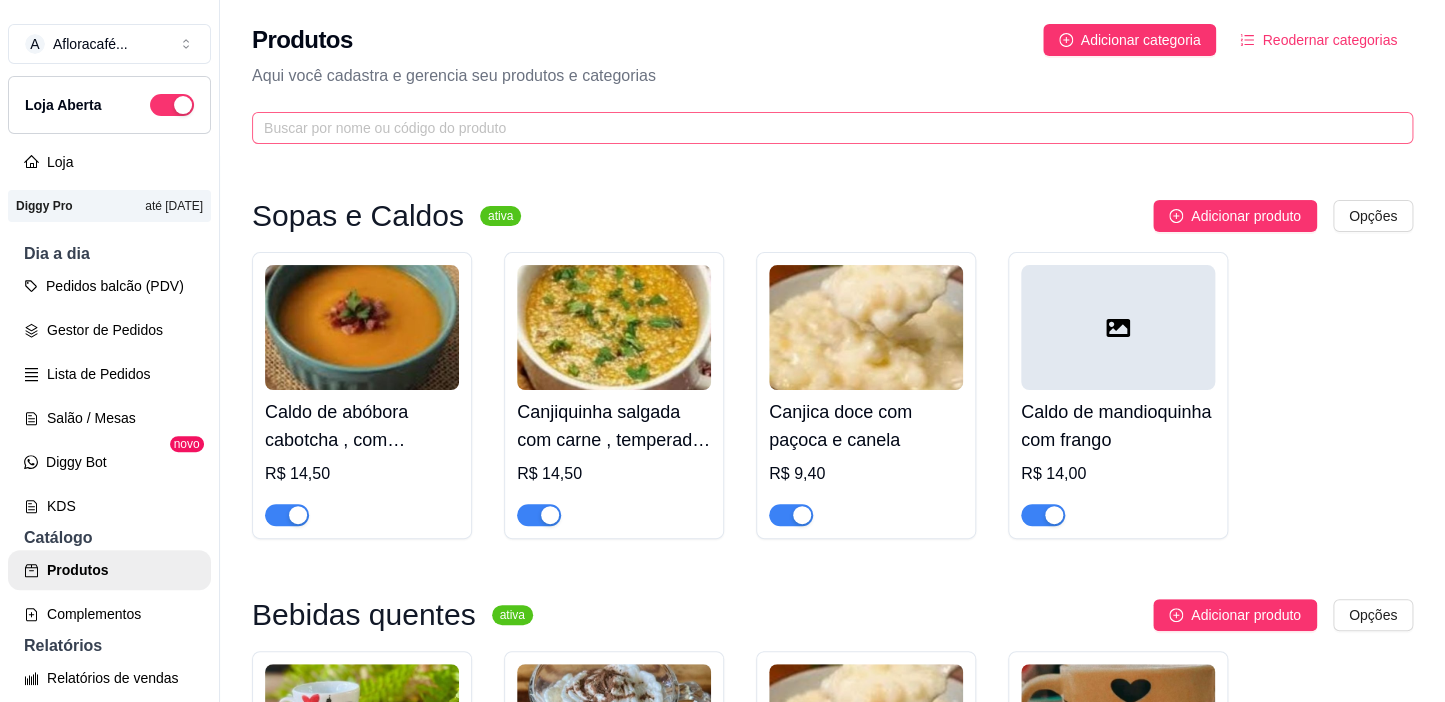 drag, startPoint x: 764, startPoint y: 142, endPoint x: 775, endPoint y: 137, distance: 12.083046 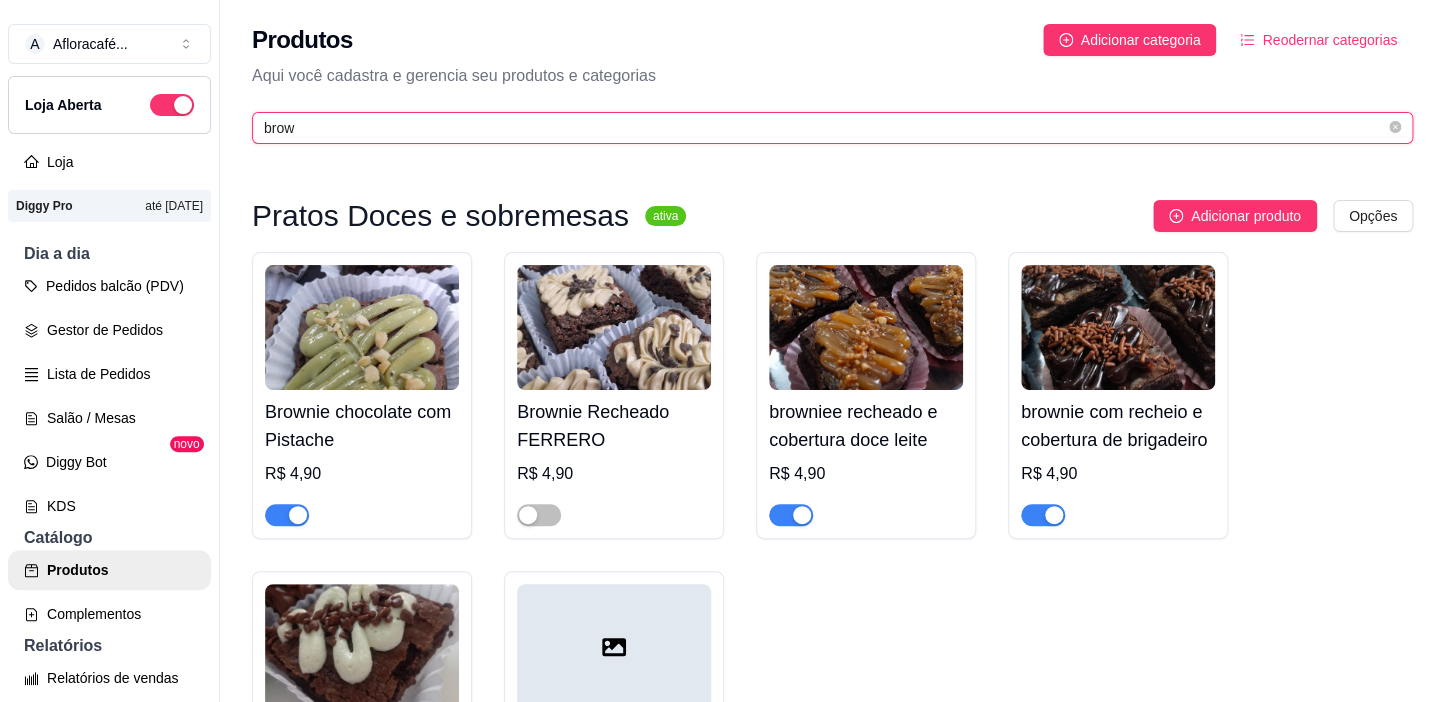 type on "brow" 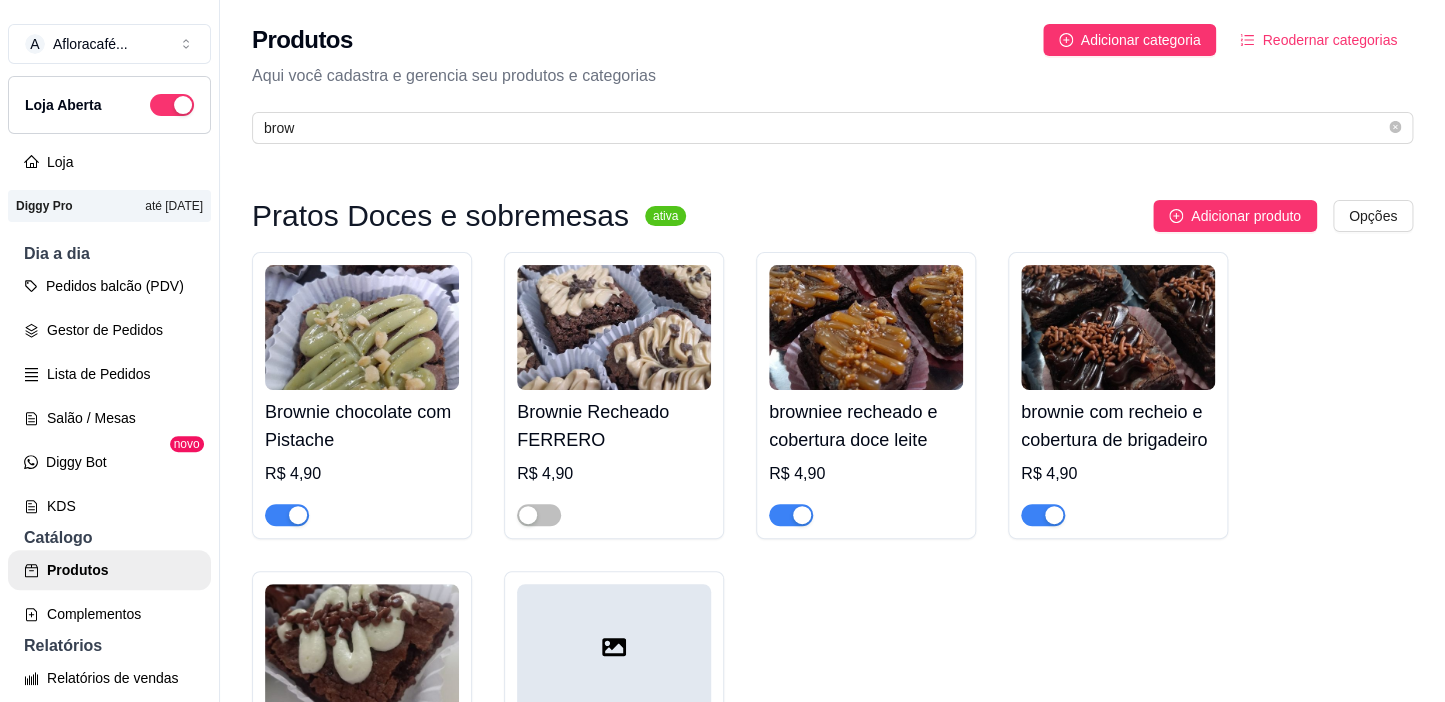 click at bounding box center (287, 515) 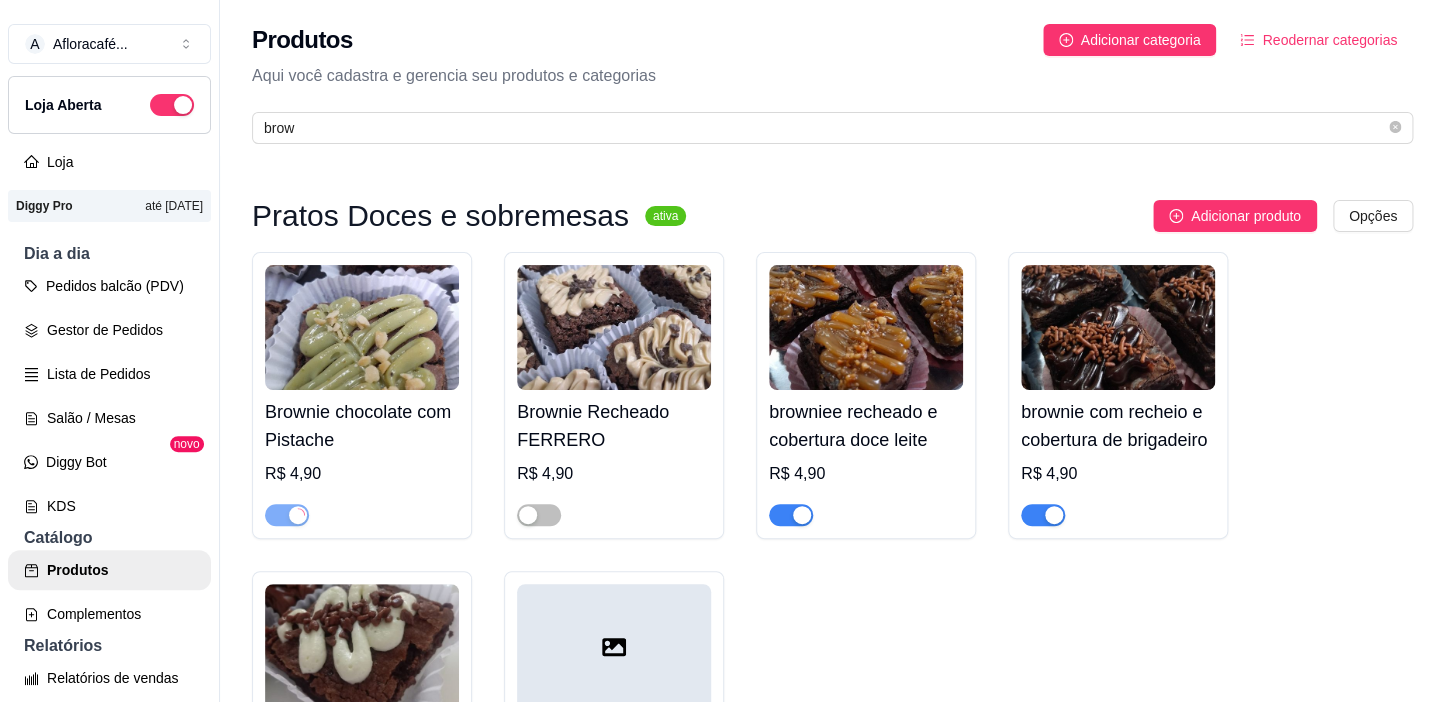 click at bounding box center (1043, 515) 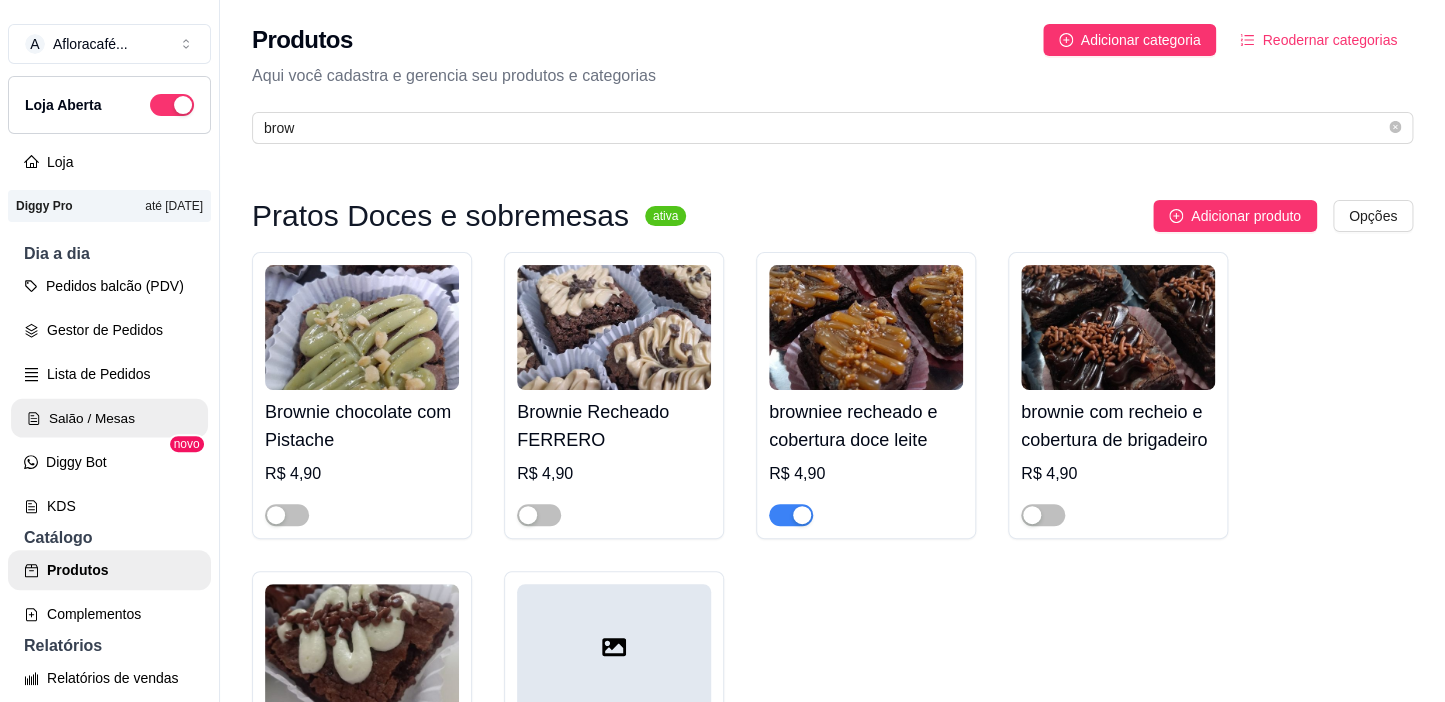 click on "Salão / Mesas" at bounding box center [109, 418] 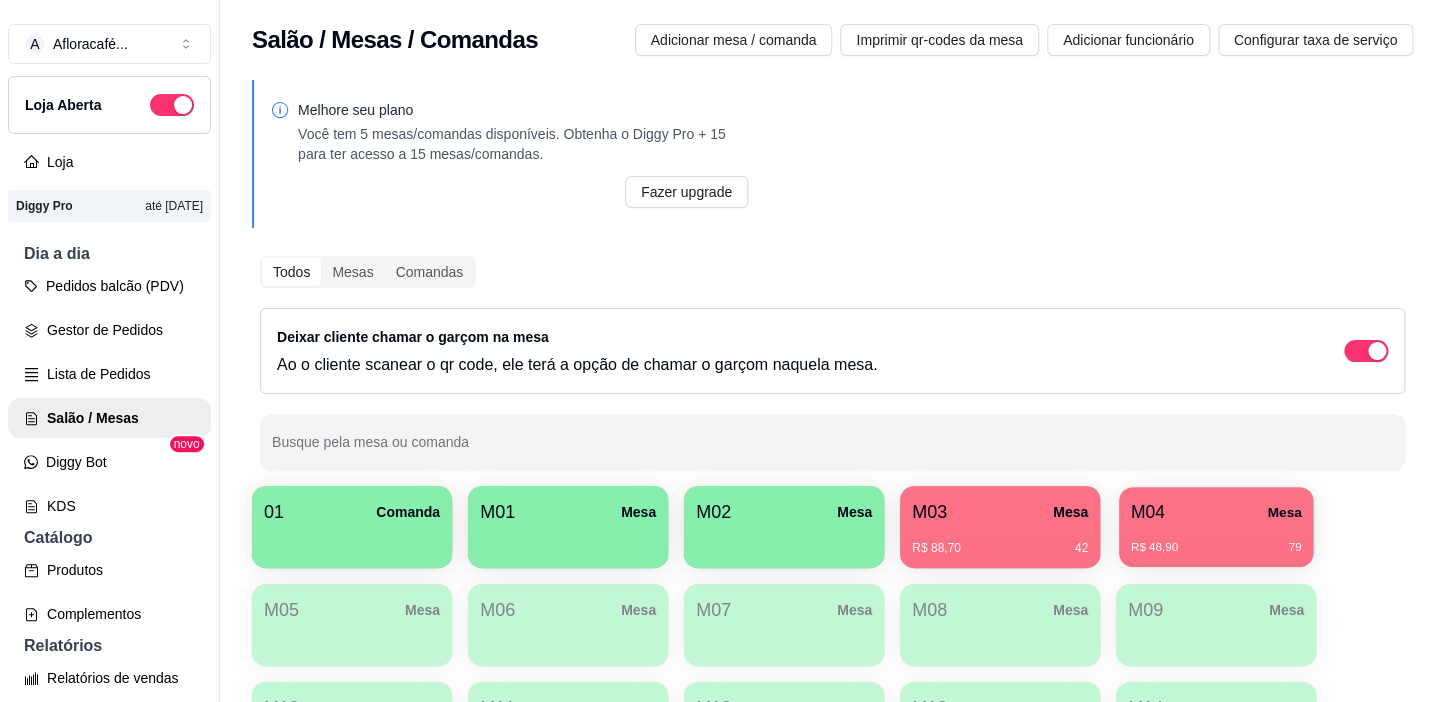 click on "M04 Mesa R$ 48,90 79" at bounding box center (1216, 527) 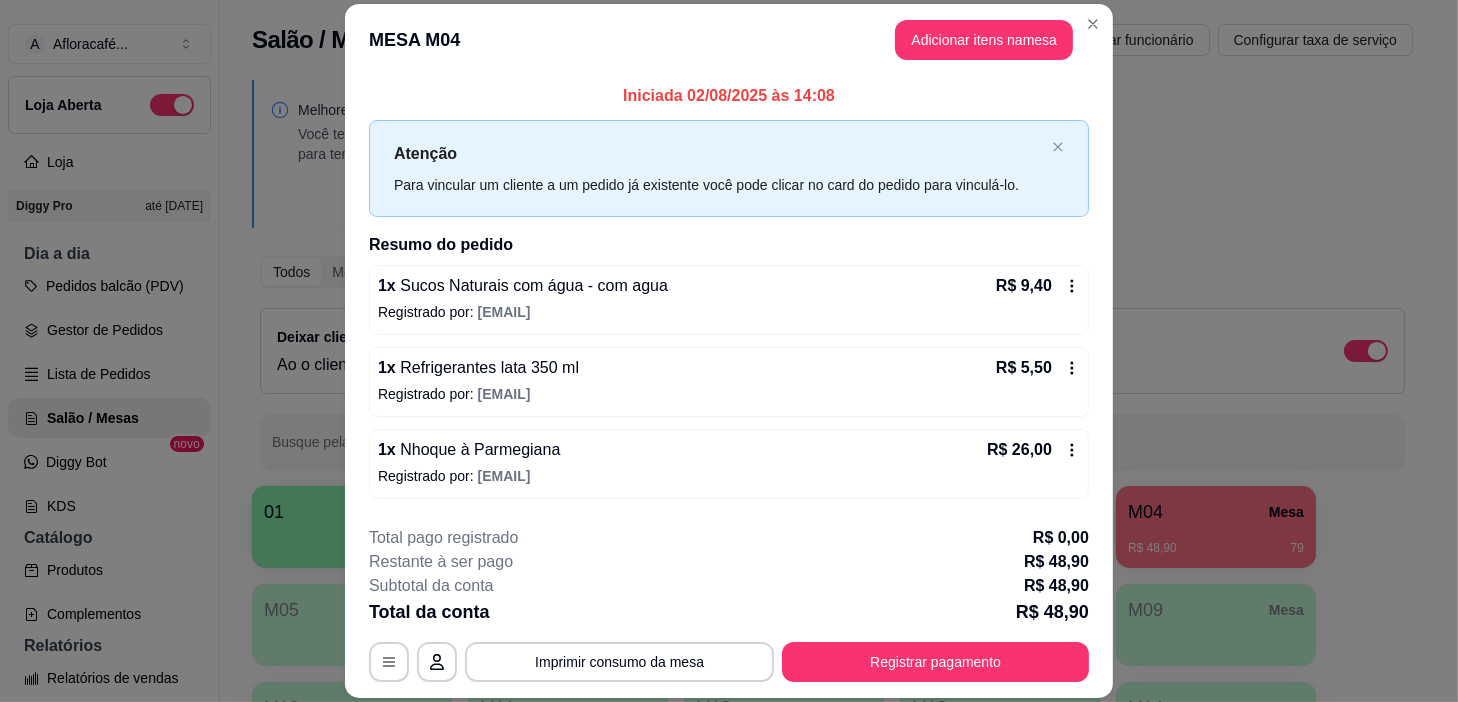 scroll, scrollTop: 77, scrollLeft: 0, axis: vertical 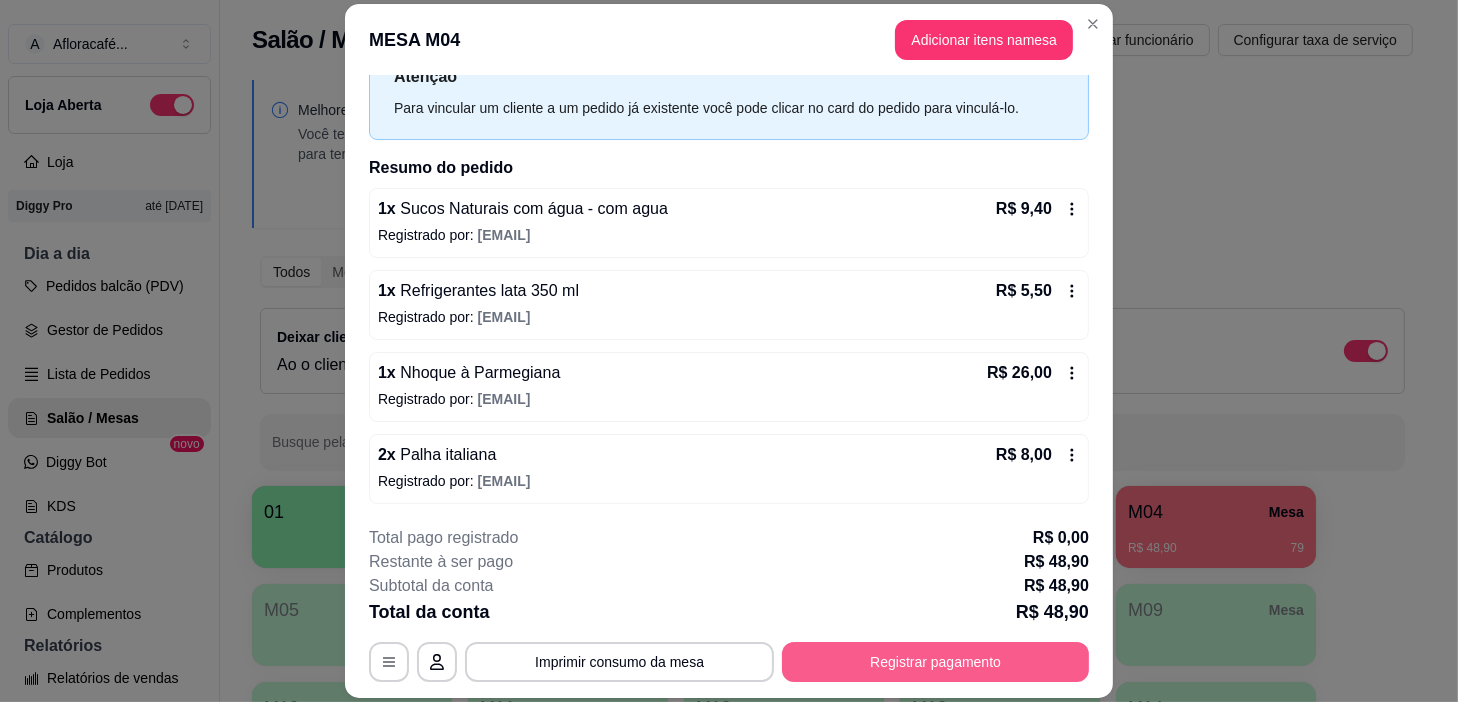 click on "Registrar pagamento" at bounding box center (935, 662) 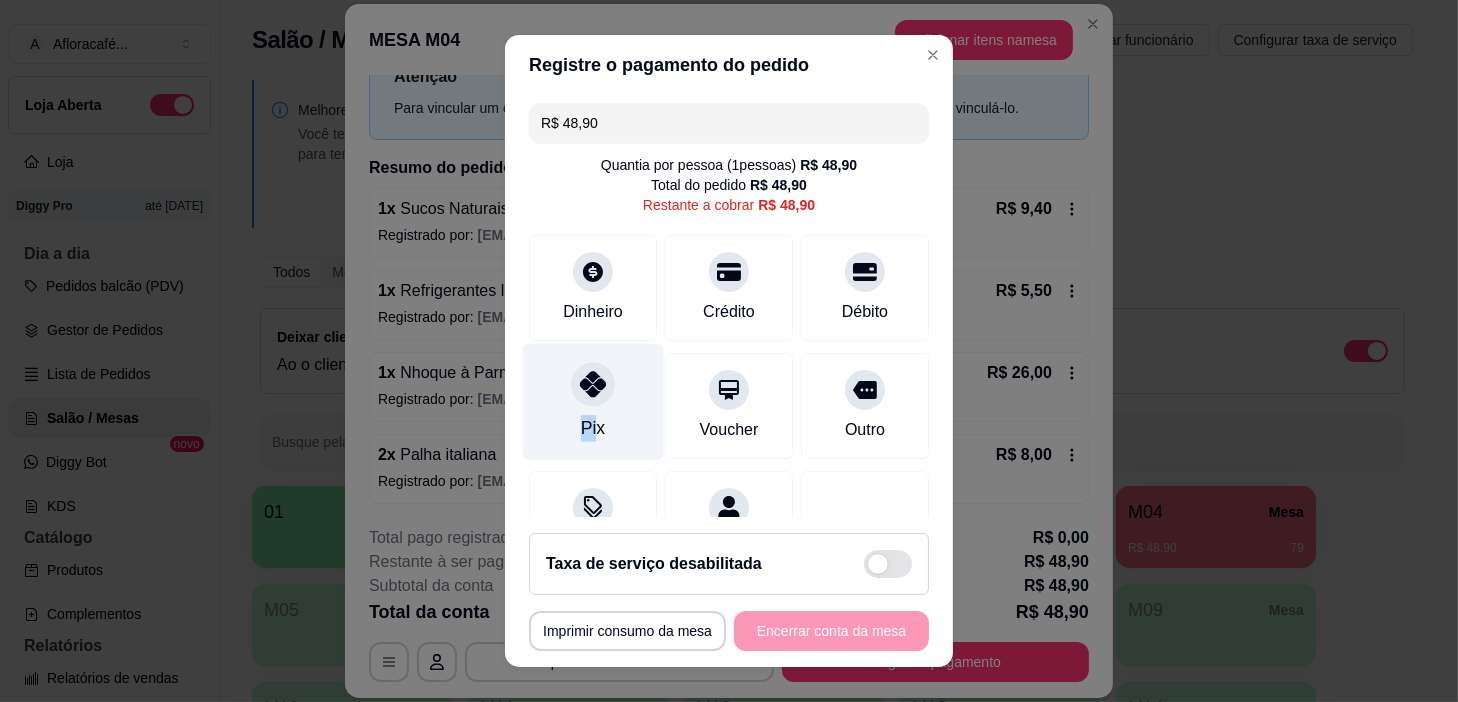 drag, startPoint x: 583, startPoint y: 398, endPoint x: 583, endPoint y: 410, distance: 12 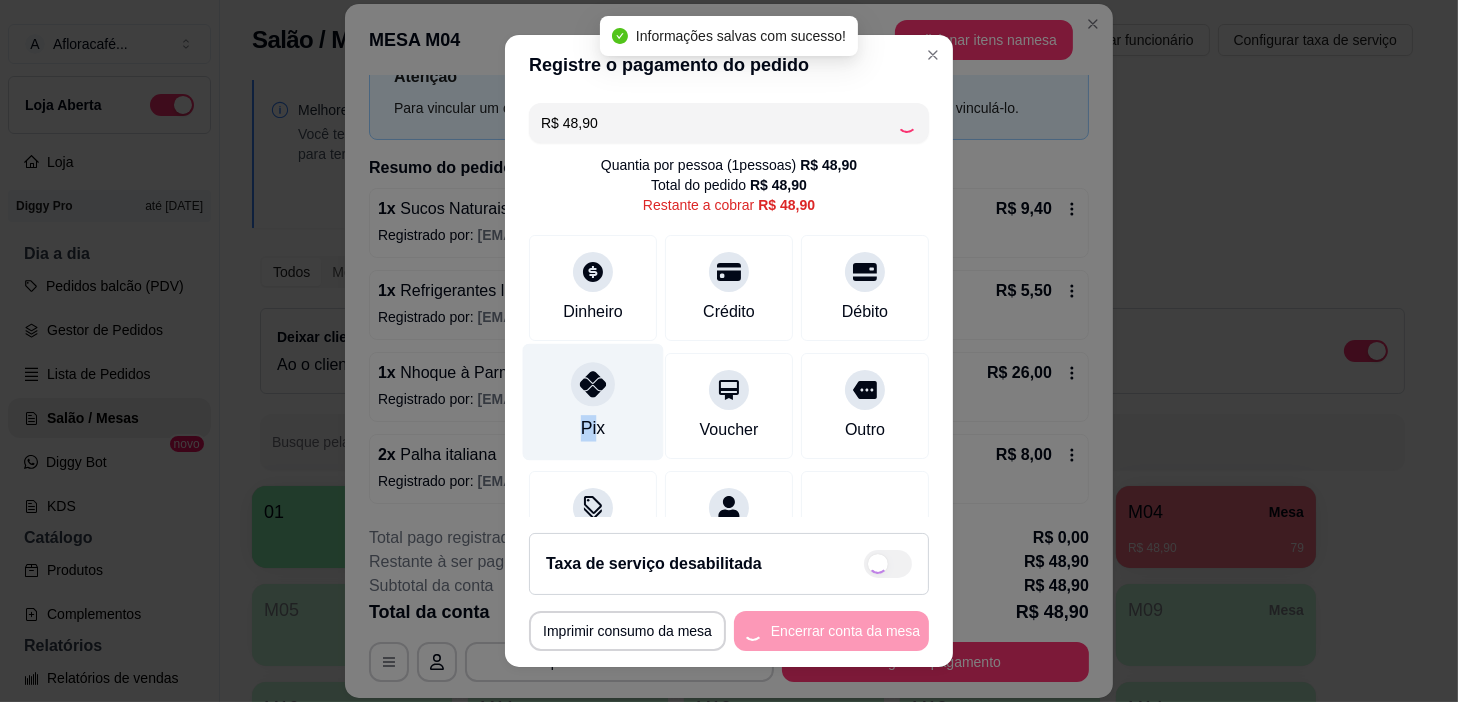 type on "R$ 0,00" 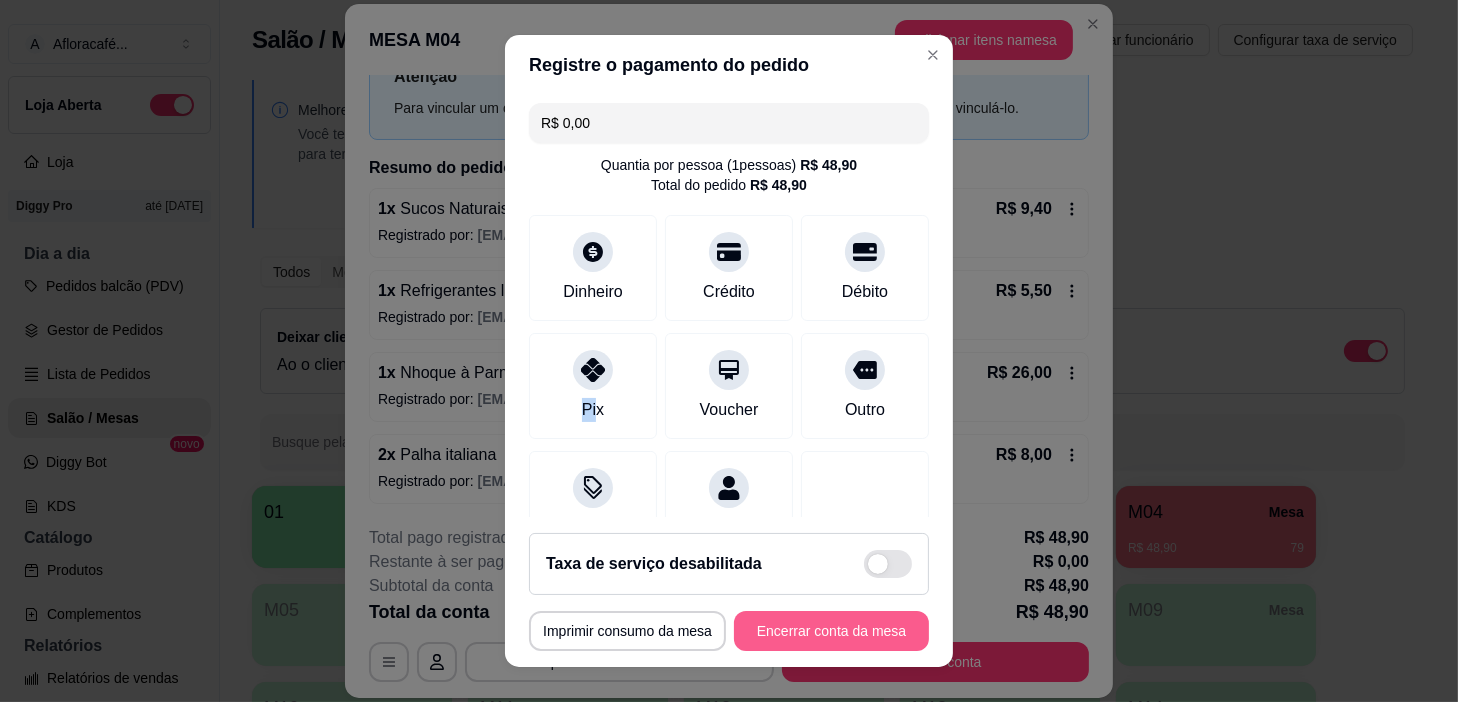 click on "Encerrar conta da mesa" at bounding box center [831, 631] 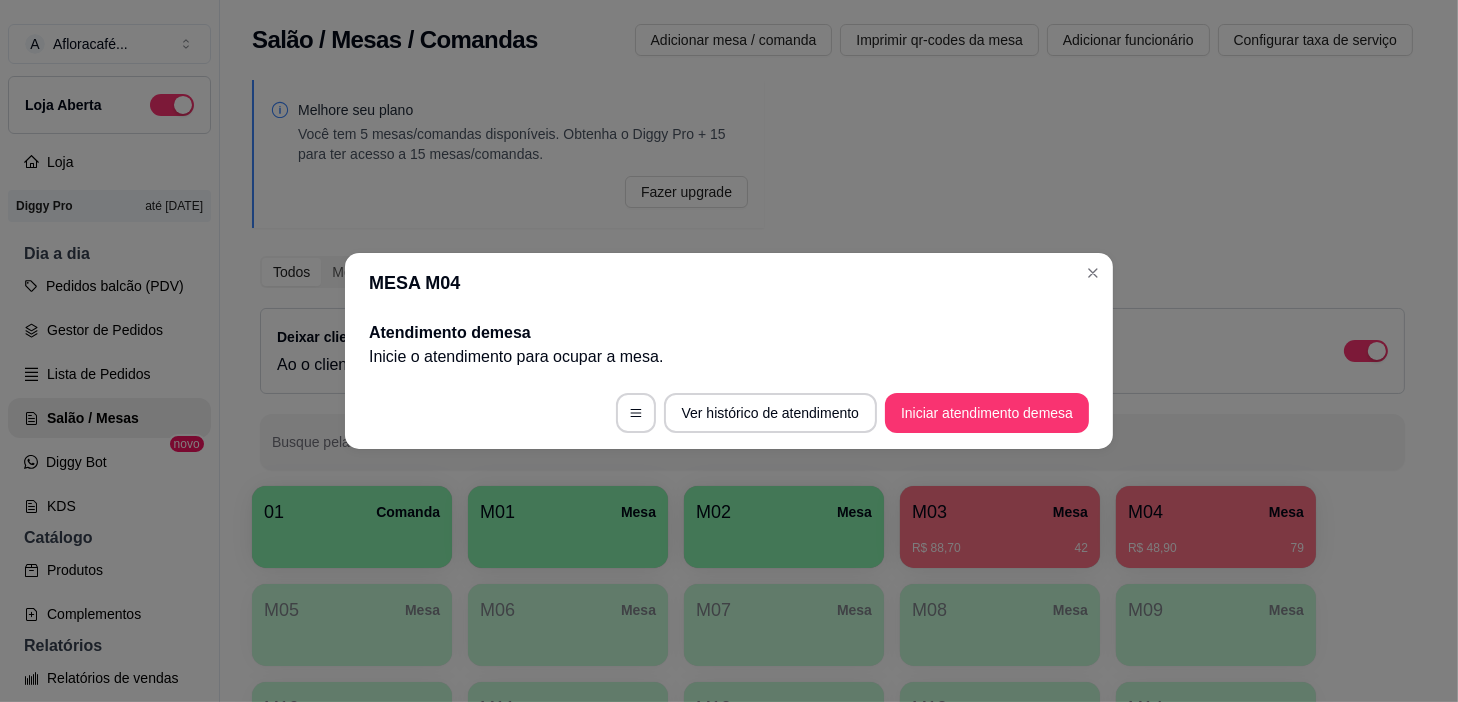 scroll, scrollTop: 0, scrollLeft: 0, axis: both 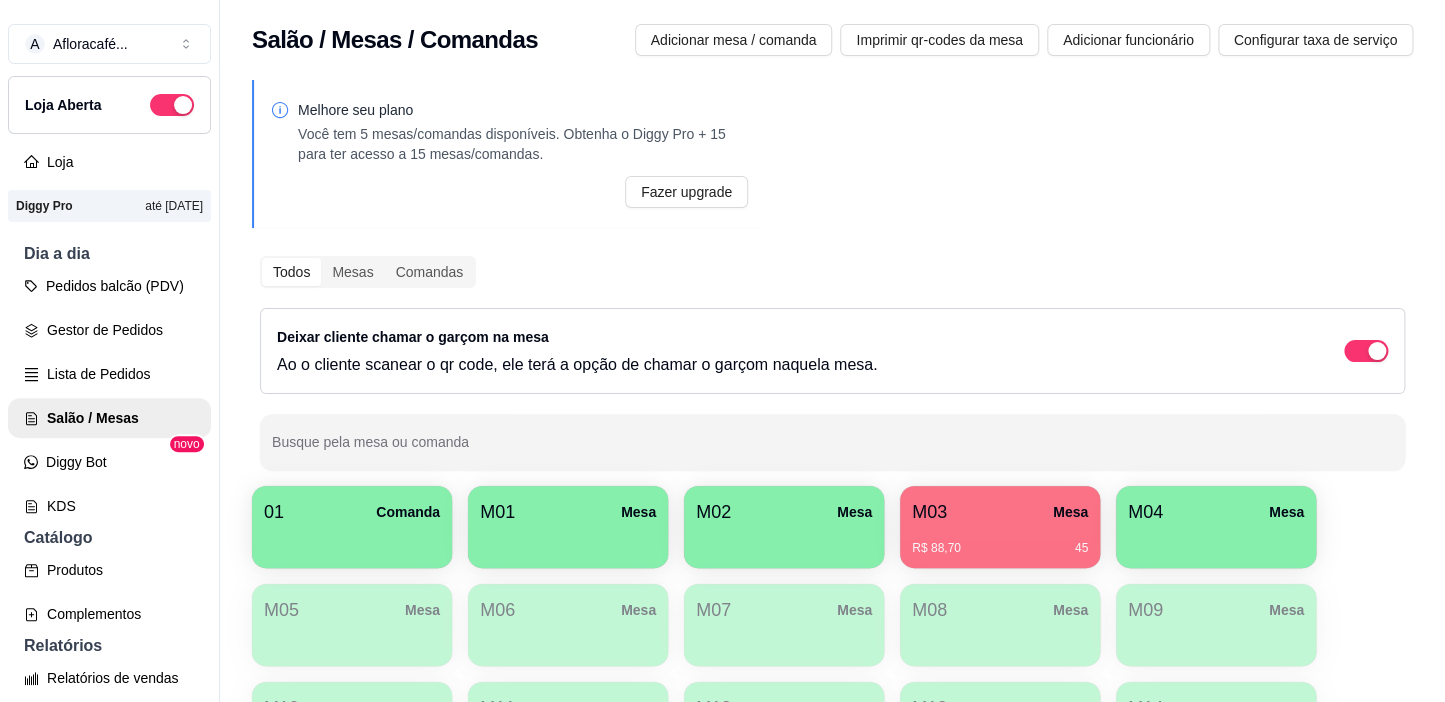 click on "Melhore seu plano
Você tem 5 mesas/comandas disponíveis. Obtenha o Diggy Pro + 15 para ter acesso a 15 mesas/comandas. Fazer upgrade Todos Mesas Comandas Deixar cliente chamar o garçom na mesa Ao o cliente scanear o qr code, ele terá a opção de chamar o garçom naquela mesa. Busque pela mesa ou comanda
01 Comanda M01 Mesa M02 Mesa M03 Mesa R$ 88,70 45 M04 Mesa M05 Mesa M06 Mesa M07 Mesa M08 Mesa M09 Mesa M10 Mesa M11 Mesa M12 Mesa M13 Mesa M14 Mesa [LAST] Mesa" at bounding box center [832, 477] 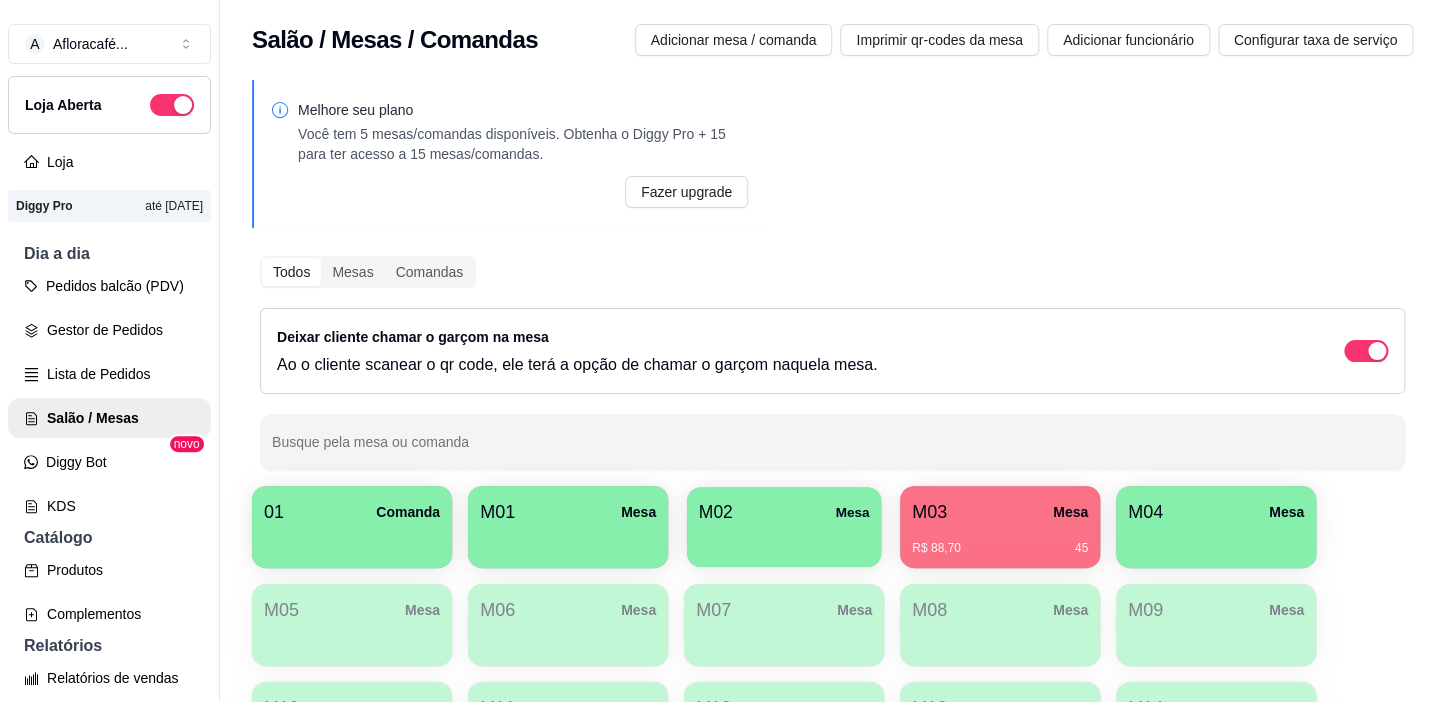 click on "M02 Mesa" at bounding box center [784, 527] 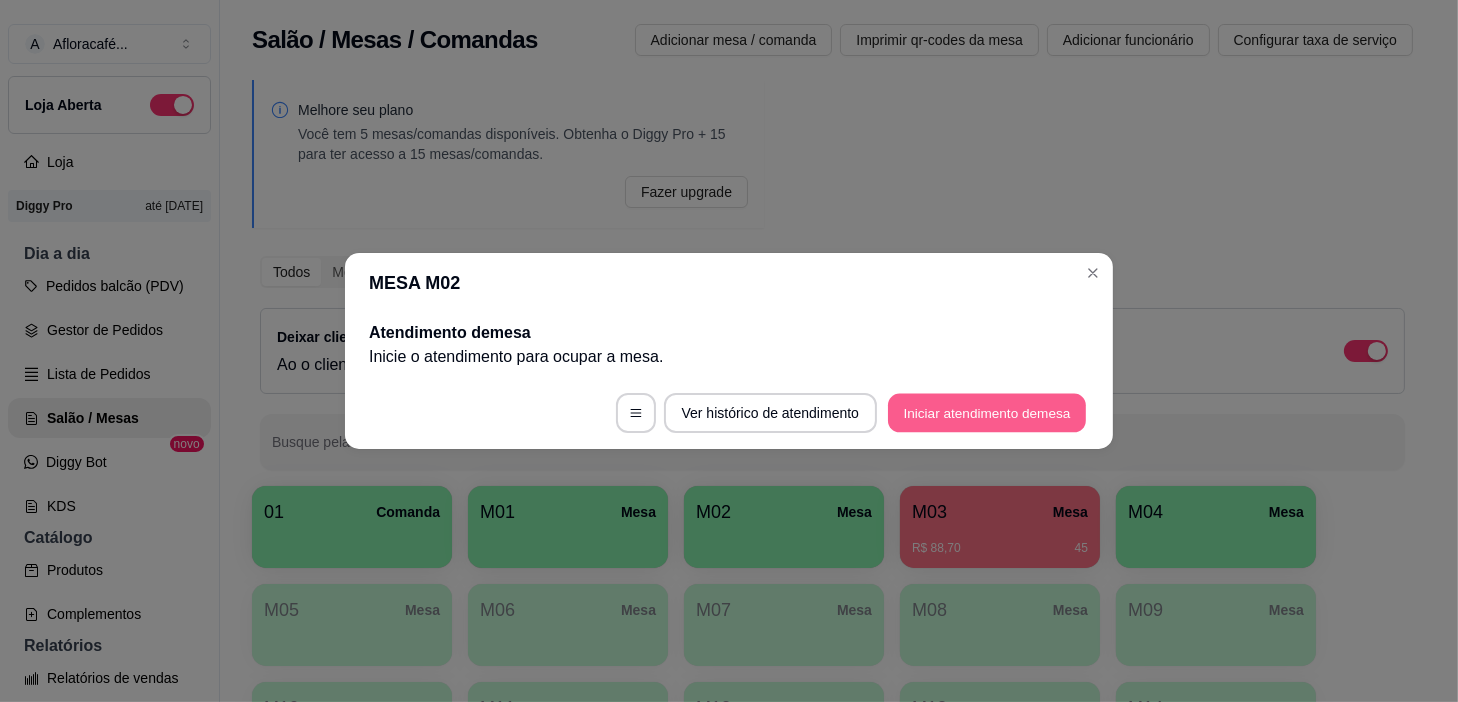 click on "Iniciar atendimento de  mesa" at bounding box center (987, 413) 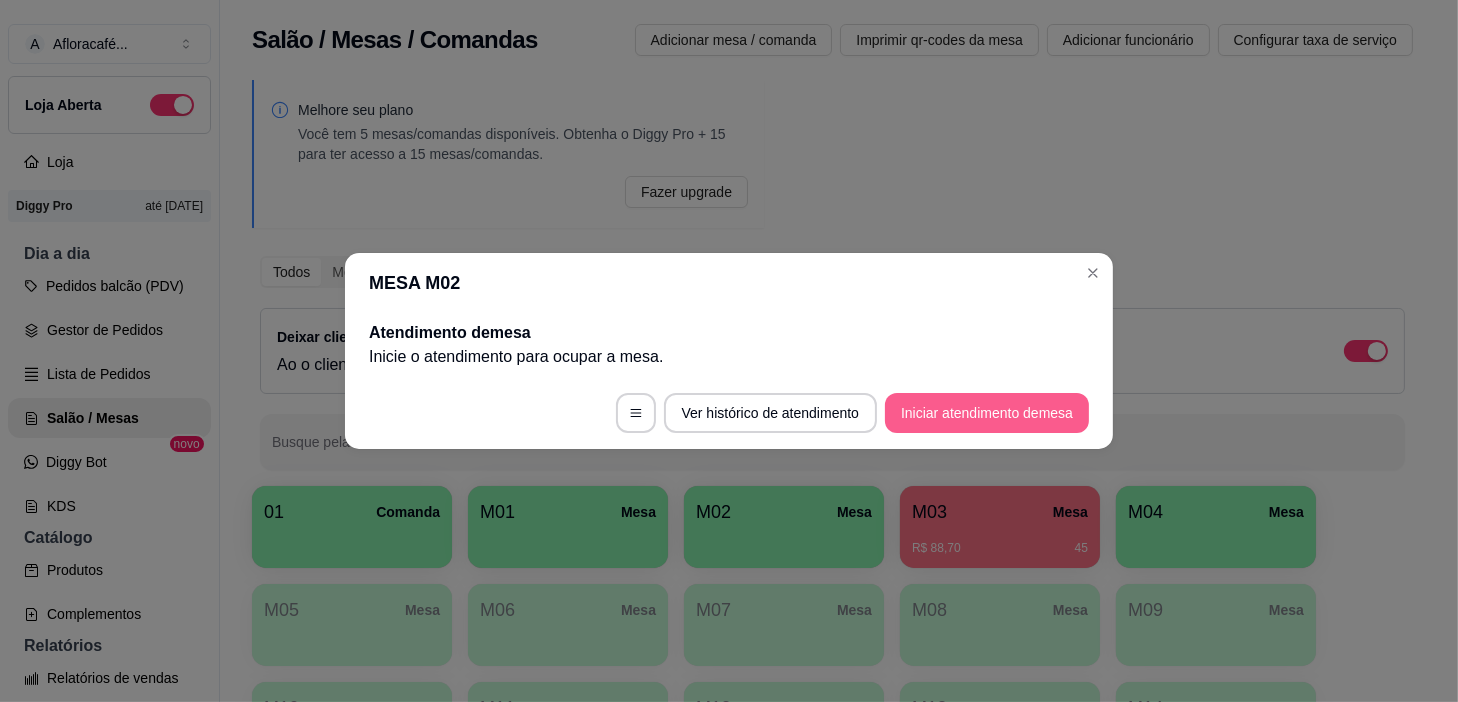 click on "Iniciar atendimento de  mesa" at bounding box center [987, 413] 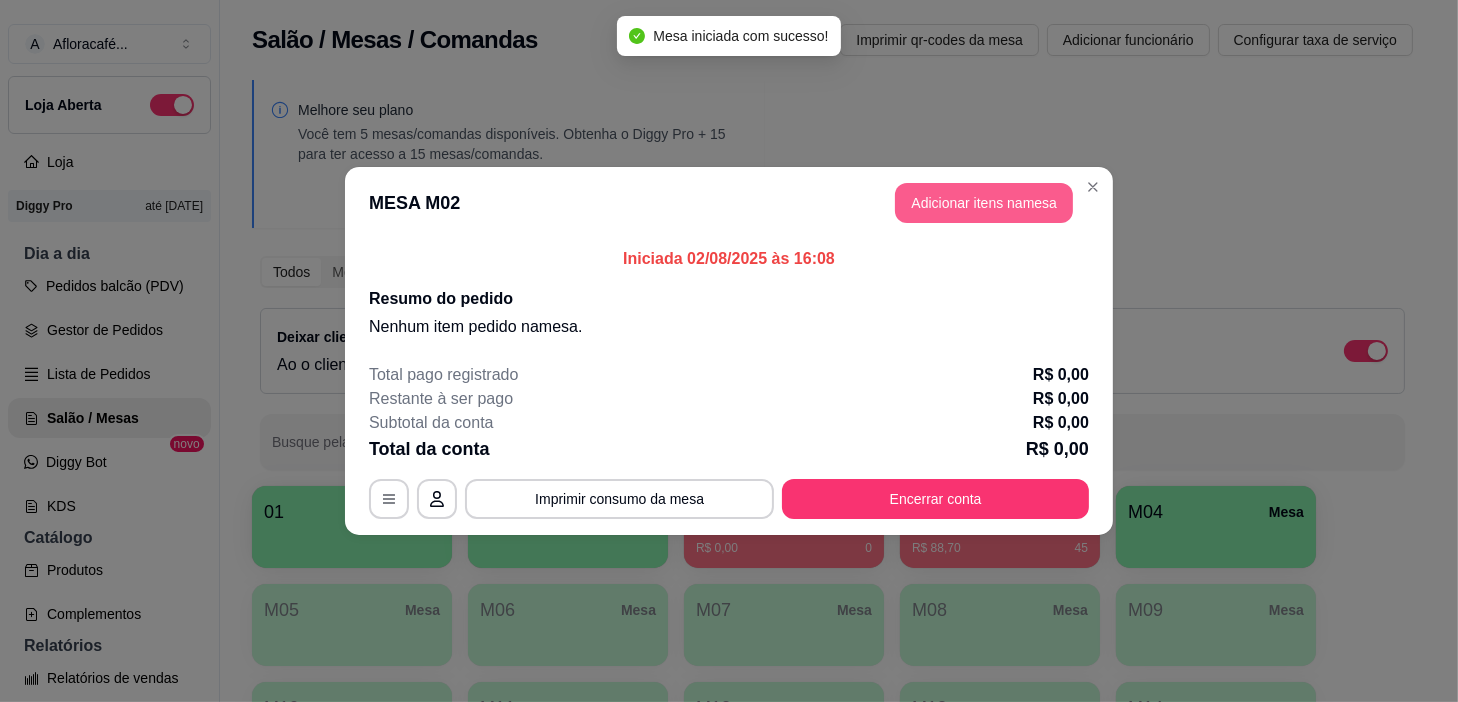 click on "Adicionar itens na  mesa" at bounding box center (984, 203) 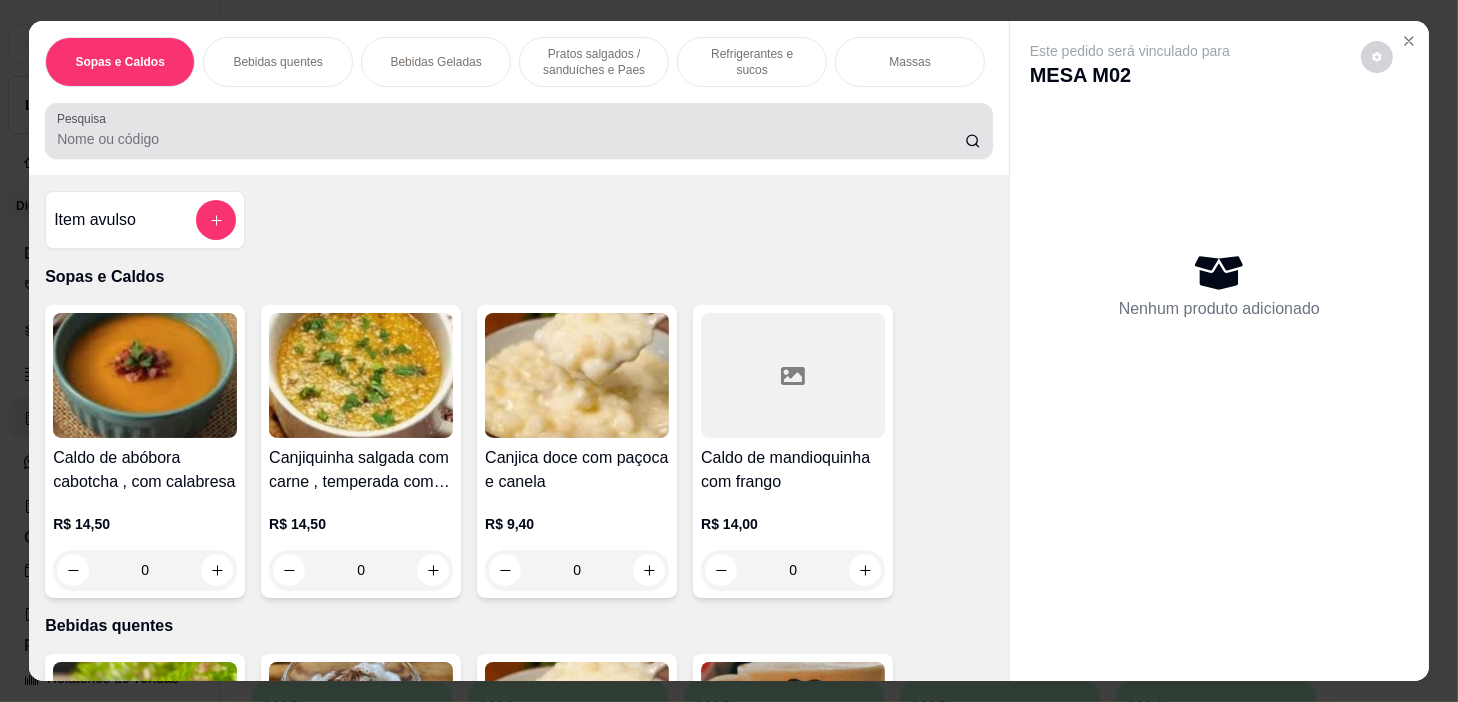click on "Pesquisa" at bounding box center (511, 139) 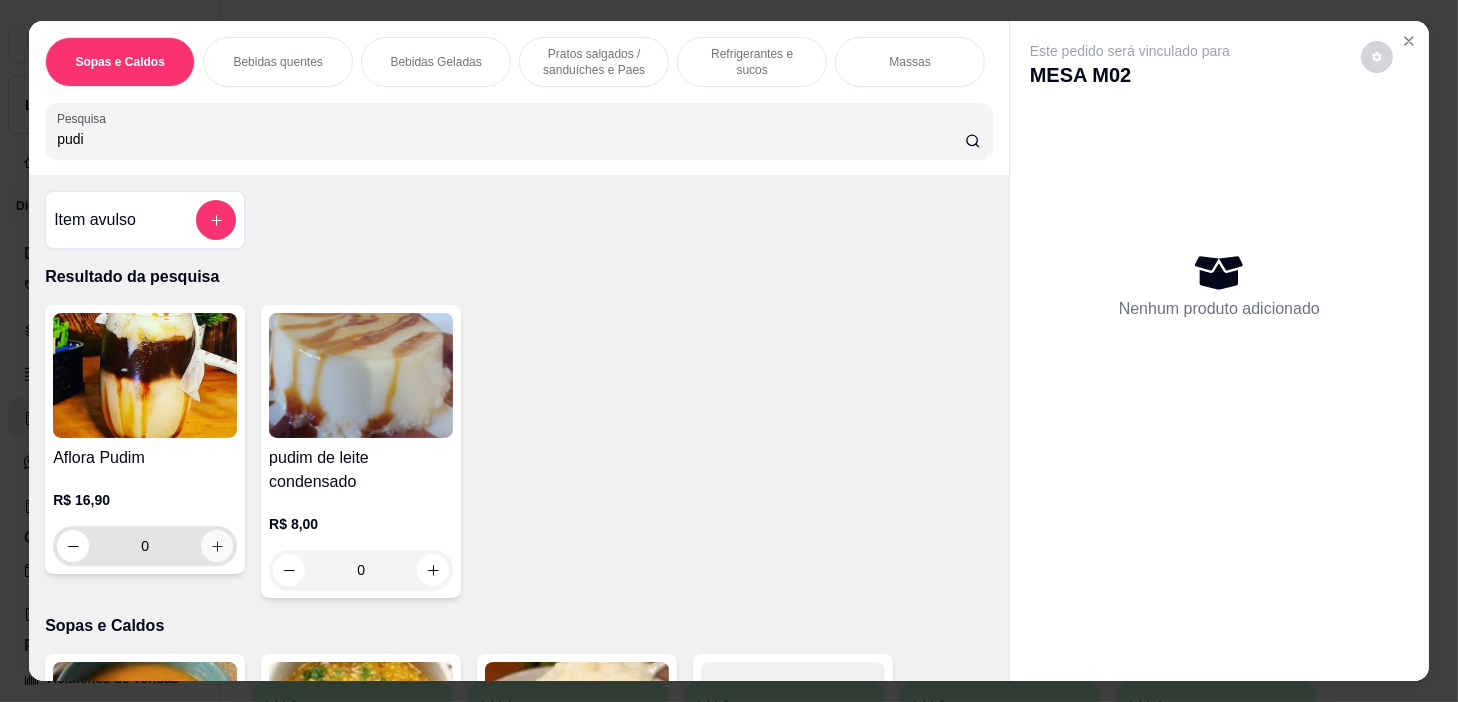 type on "pudi" 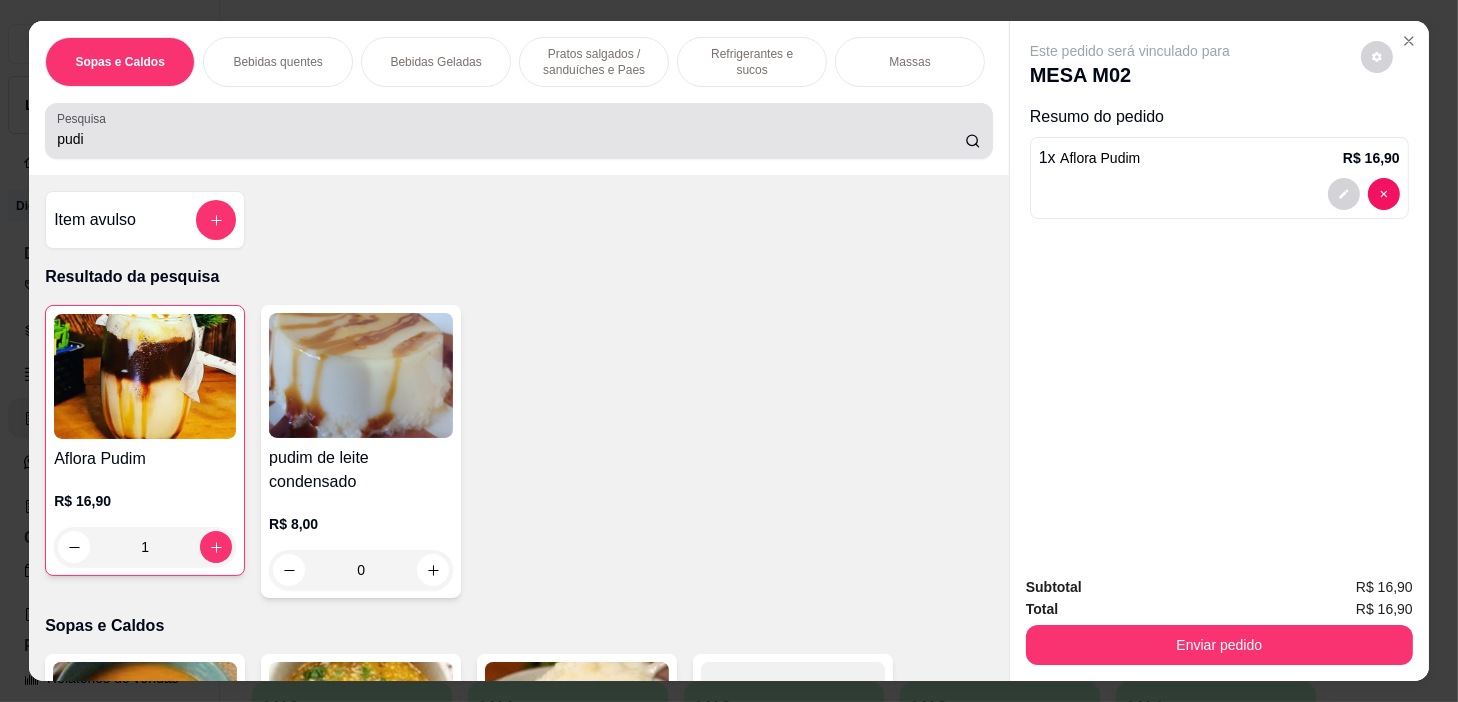 click on "pudi" at bounding box center [511, 139] 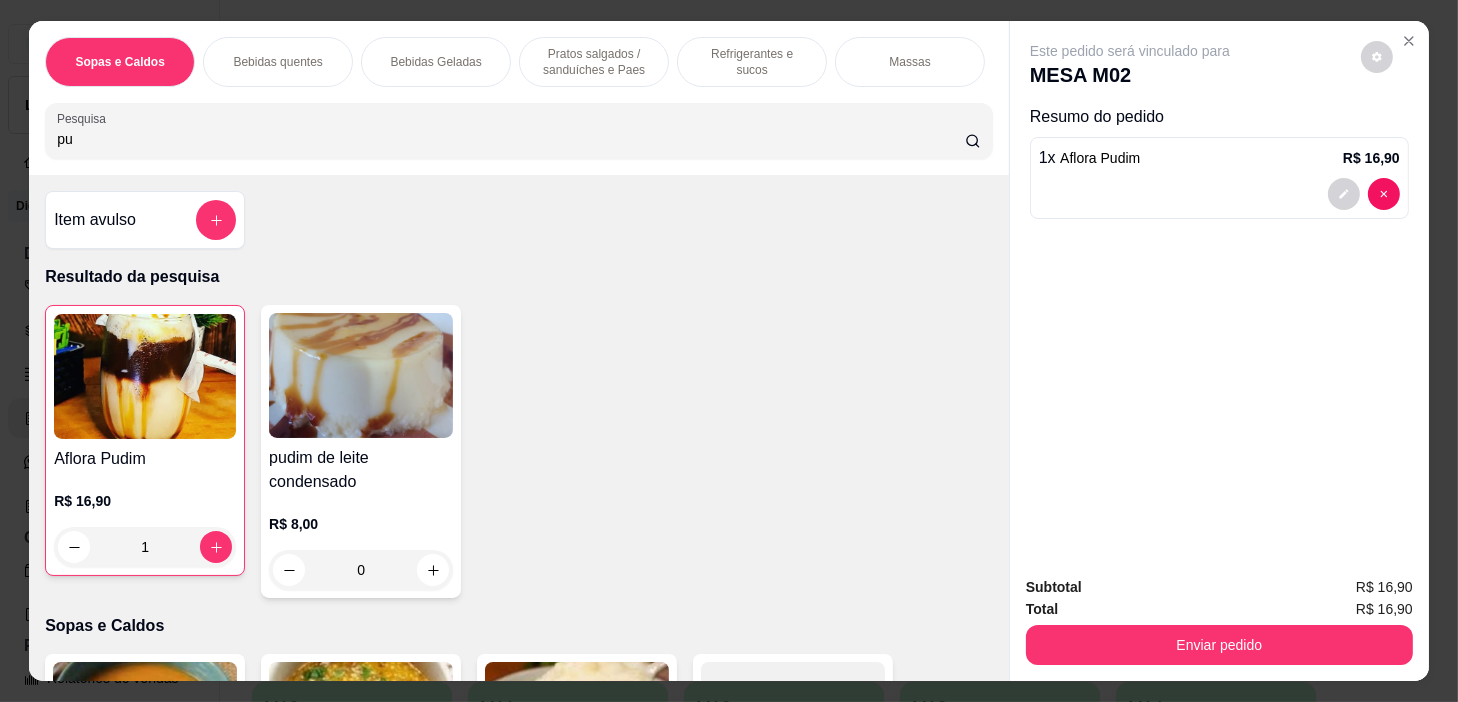 type on "p" 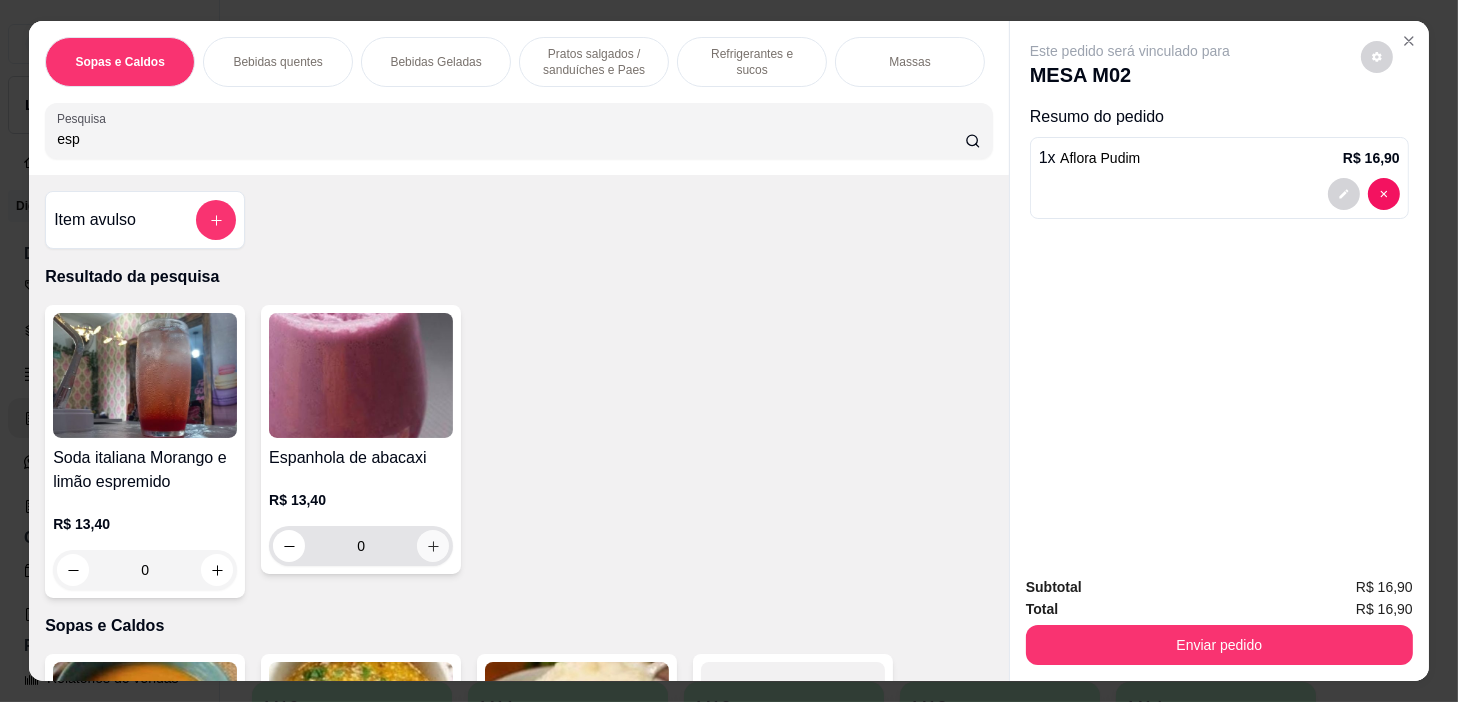 type on "esp" 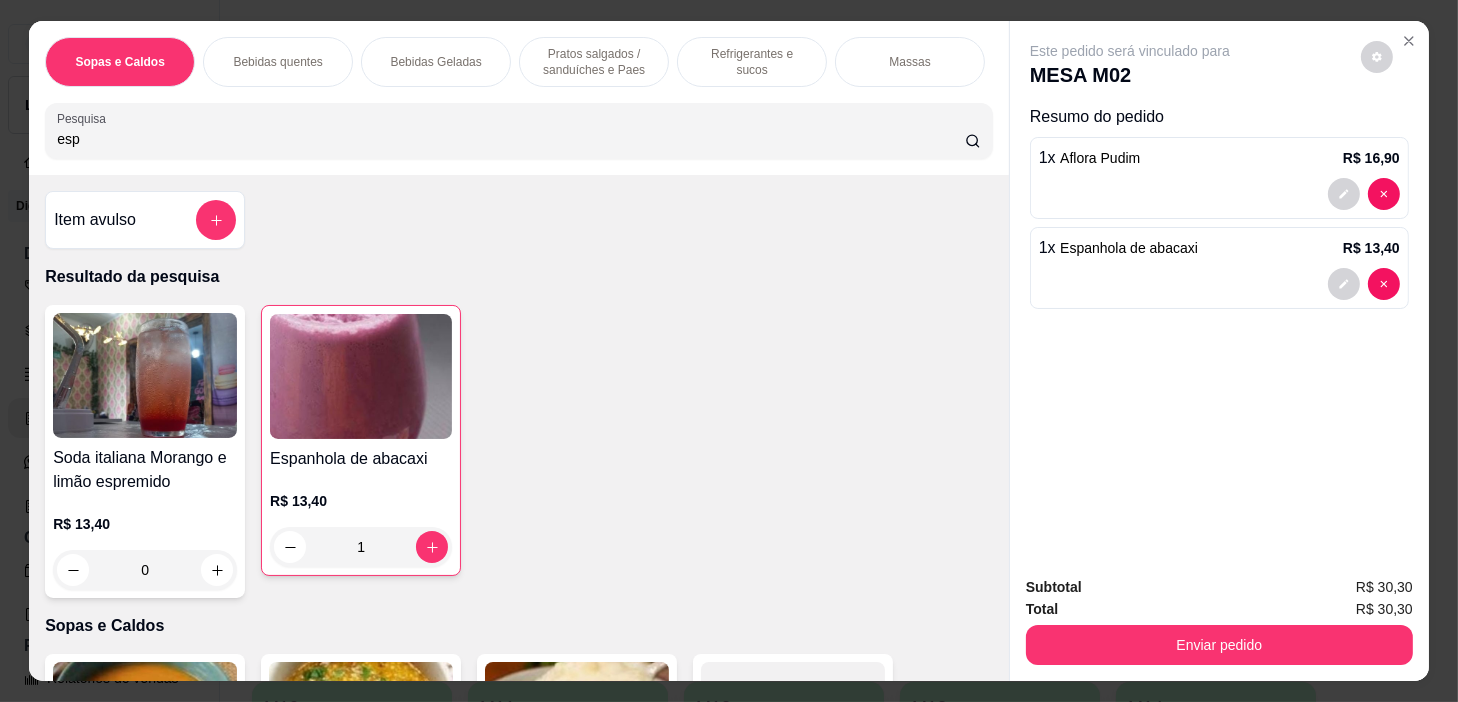 click on "Massas" at bounding box center [910, 62] 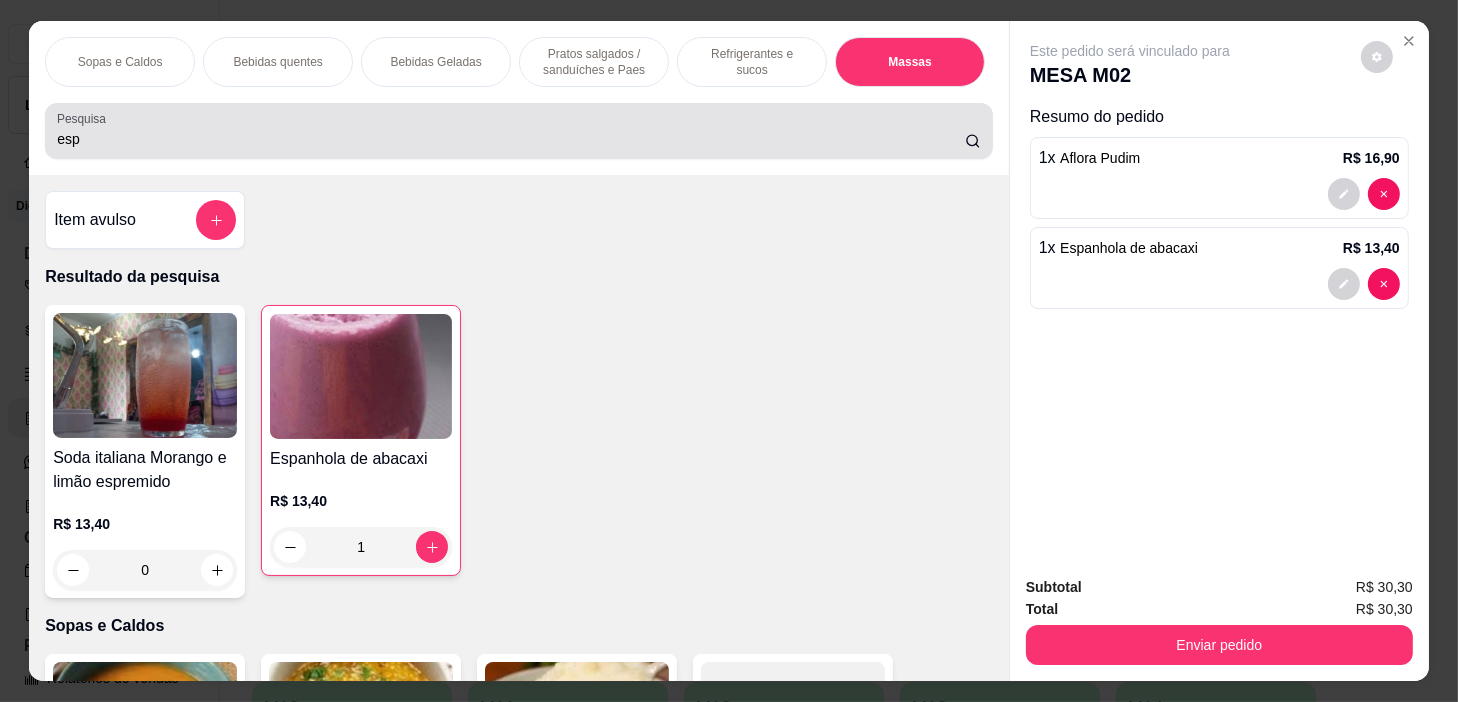 scroll, scrollTop: 10762, scrollLeft: 0, axis: vertical 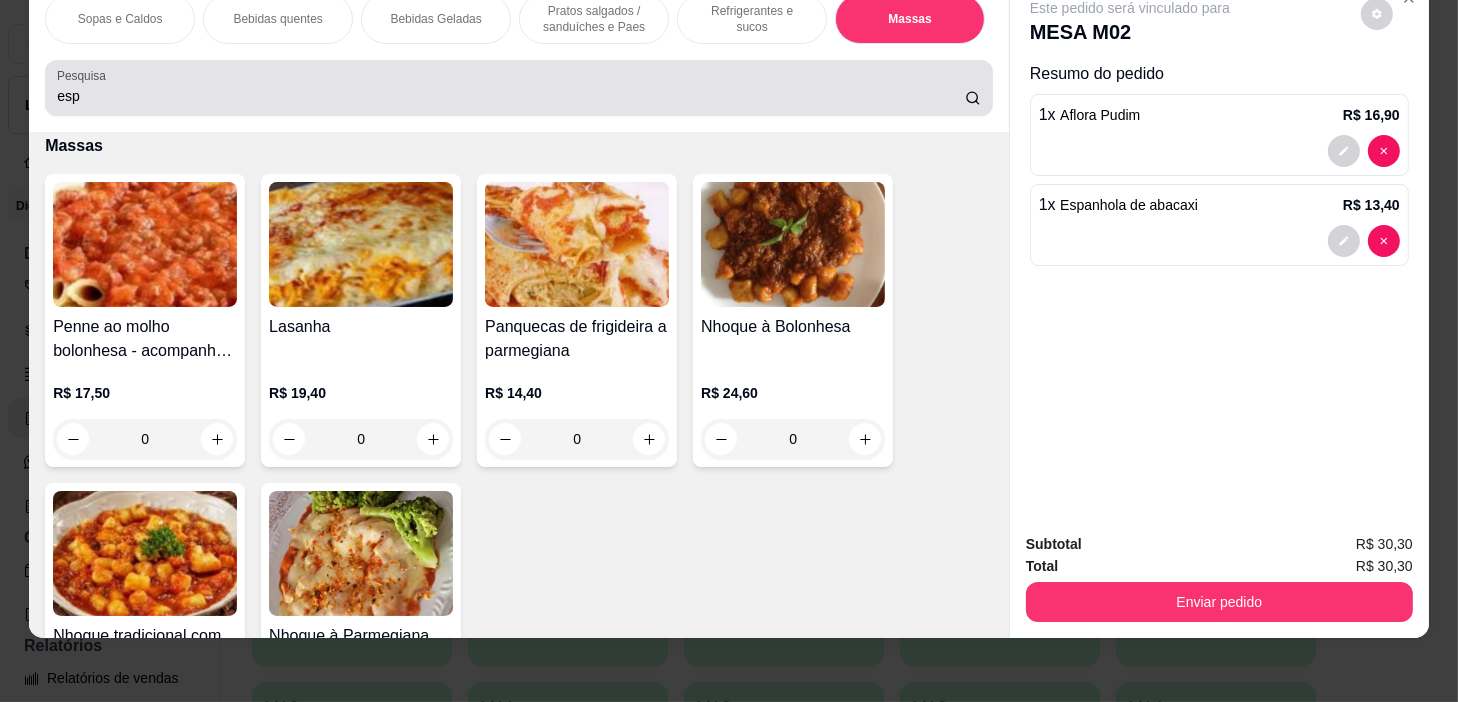 click on "esp" at bounding box center [519, 88] 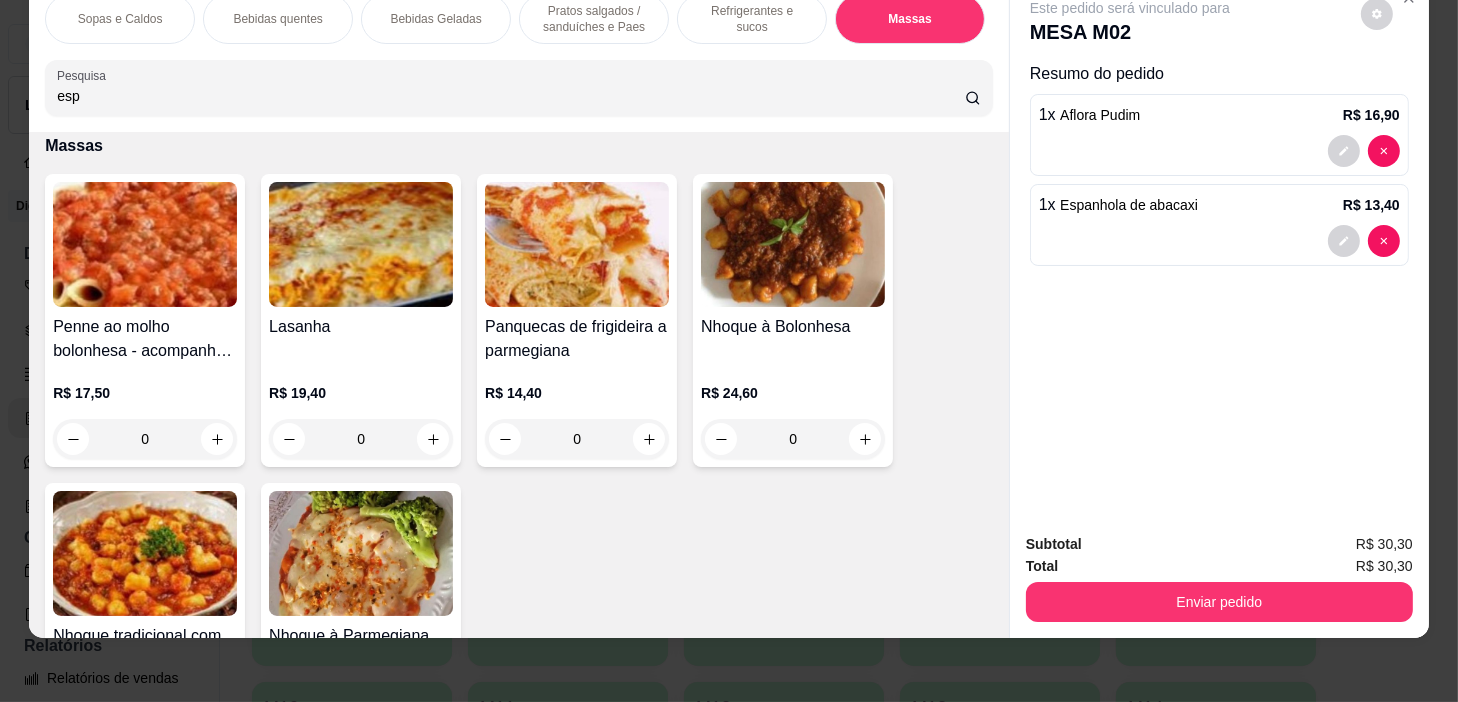 scroll, scrollTop: 0, scrollLeft: 781, axis: horizontal 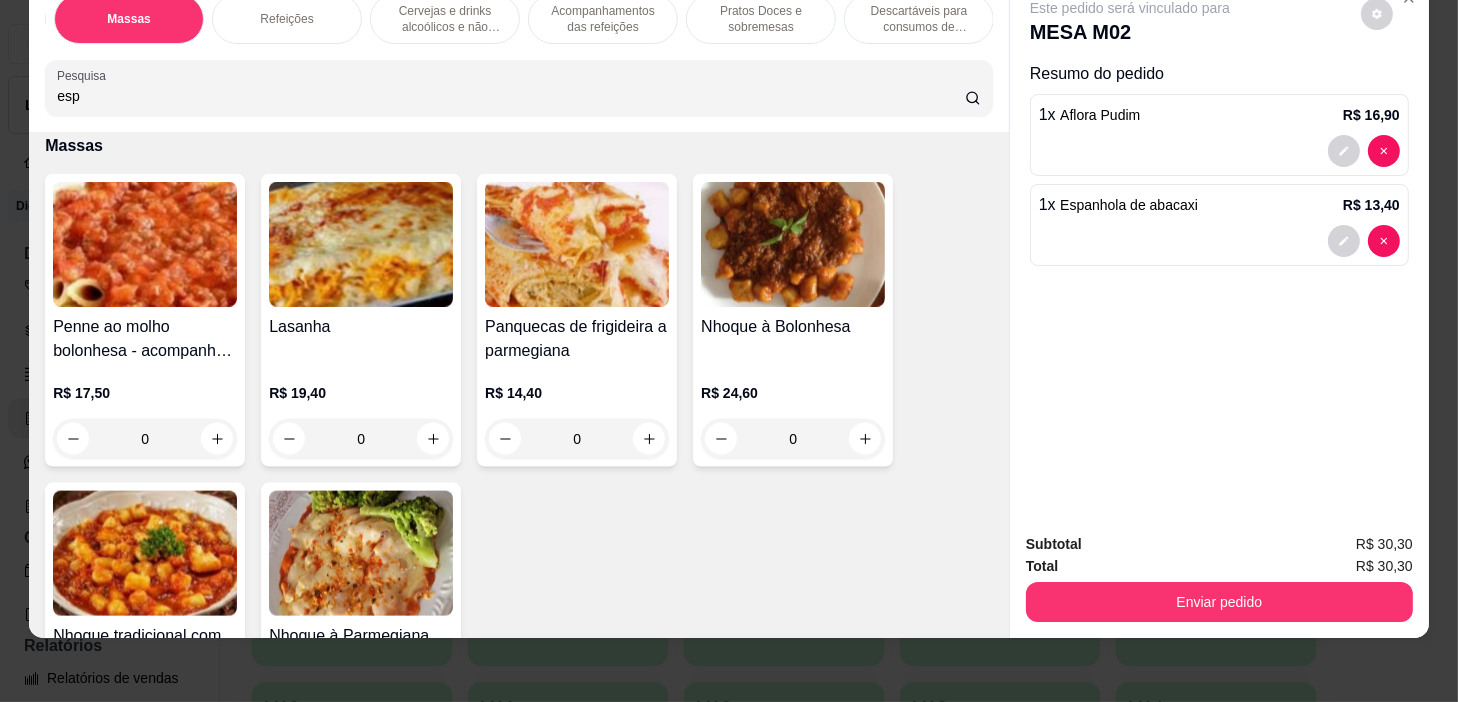 click on "Pratos Doces e sobremesas" at bounding box center [761, 19] 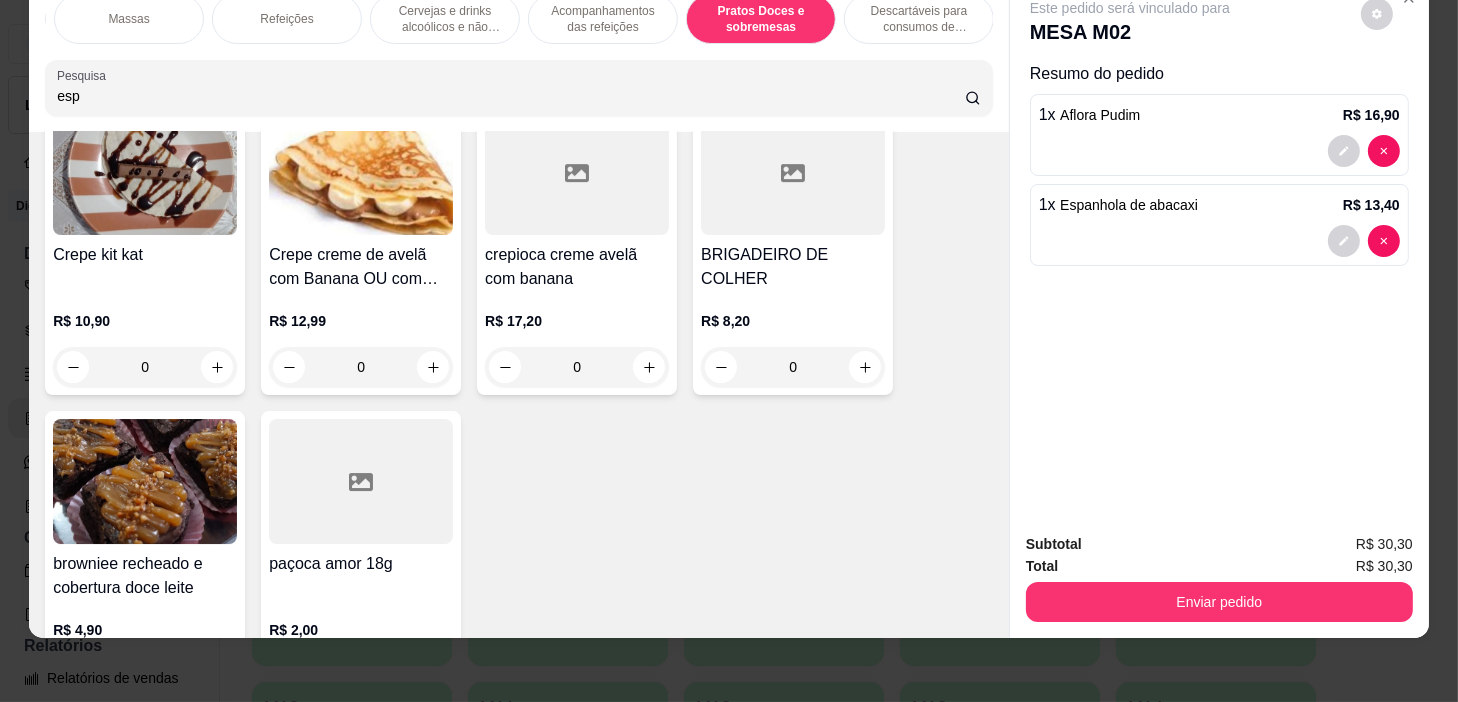 scroll, scrollTop: 15432, scrollLeft: 0, axis: vertical 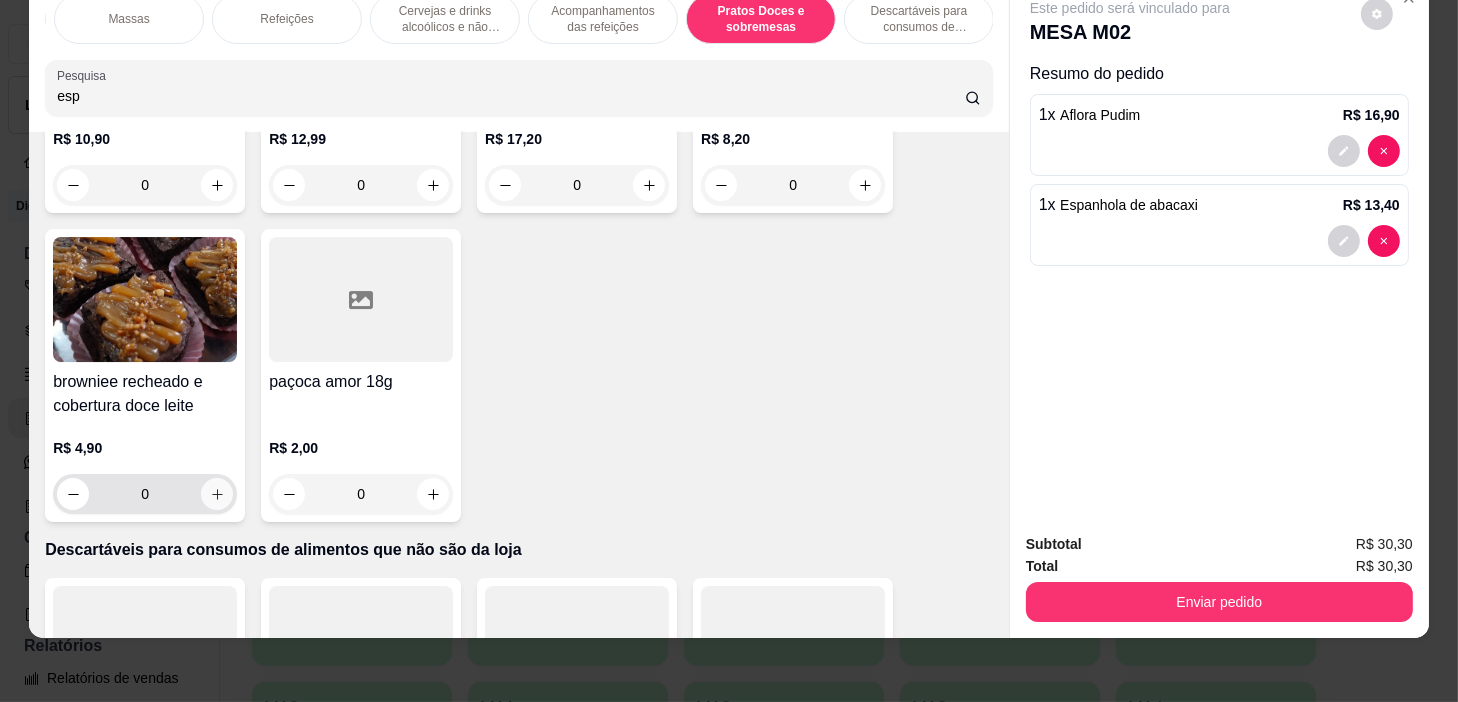 click 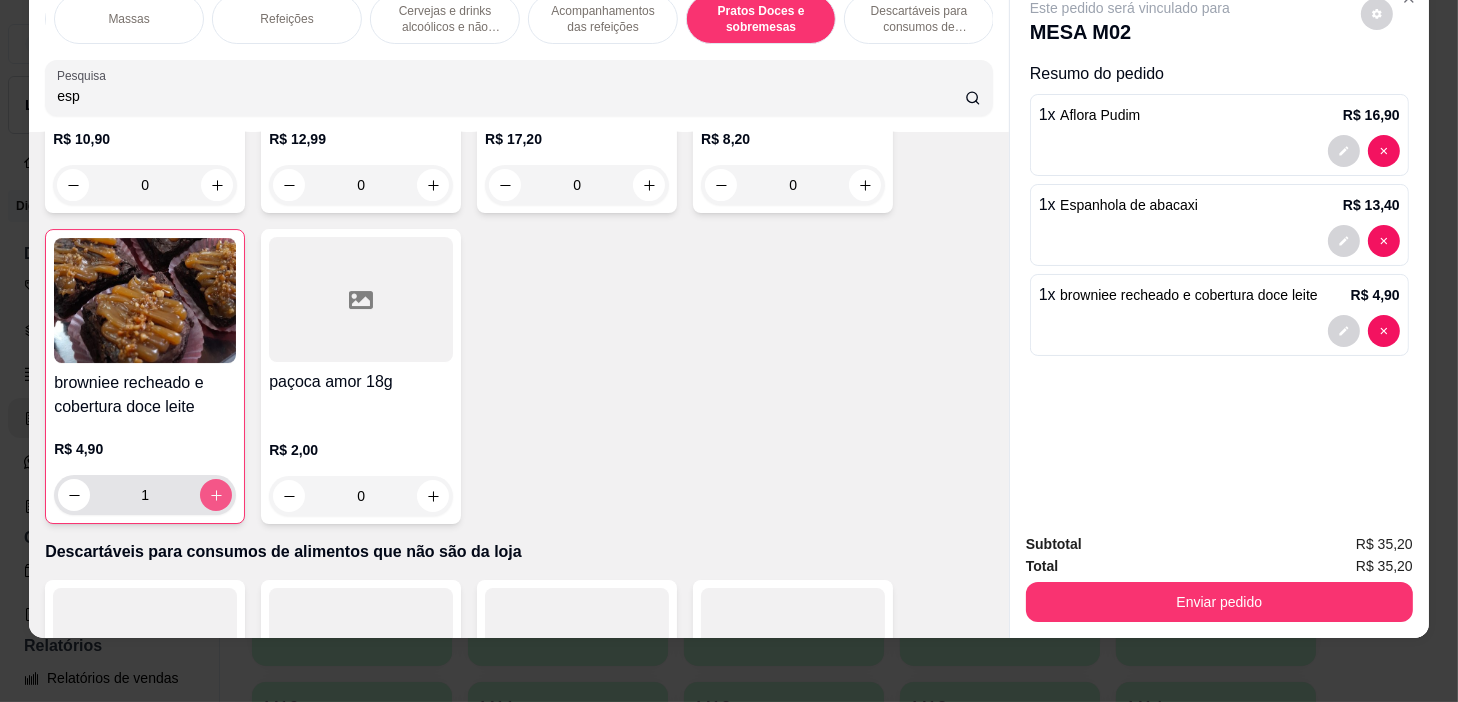 type on "1" 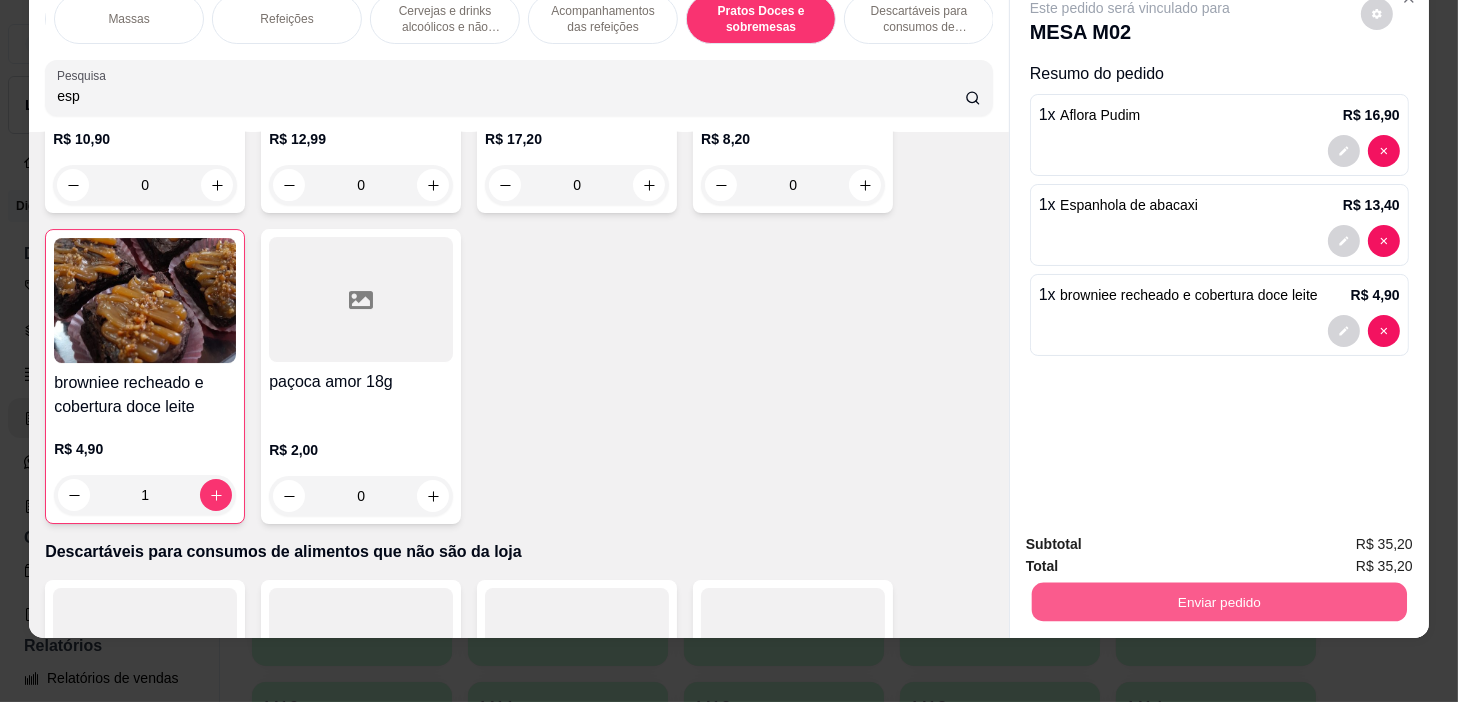 click on "Enviar pedido" at bounding box center (1219, 602) 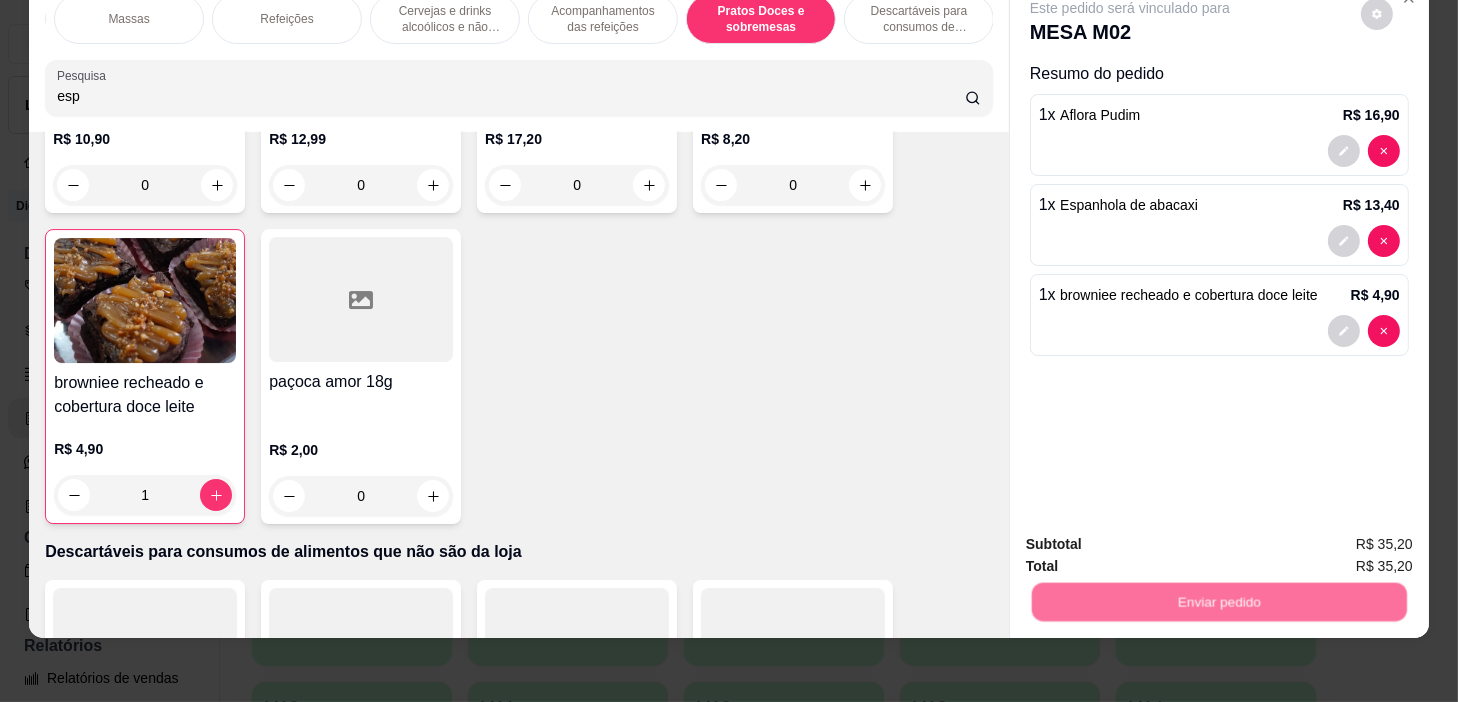click on "Não registrar e enviar pedido" at bounding box center [1154, 538] 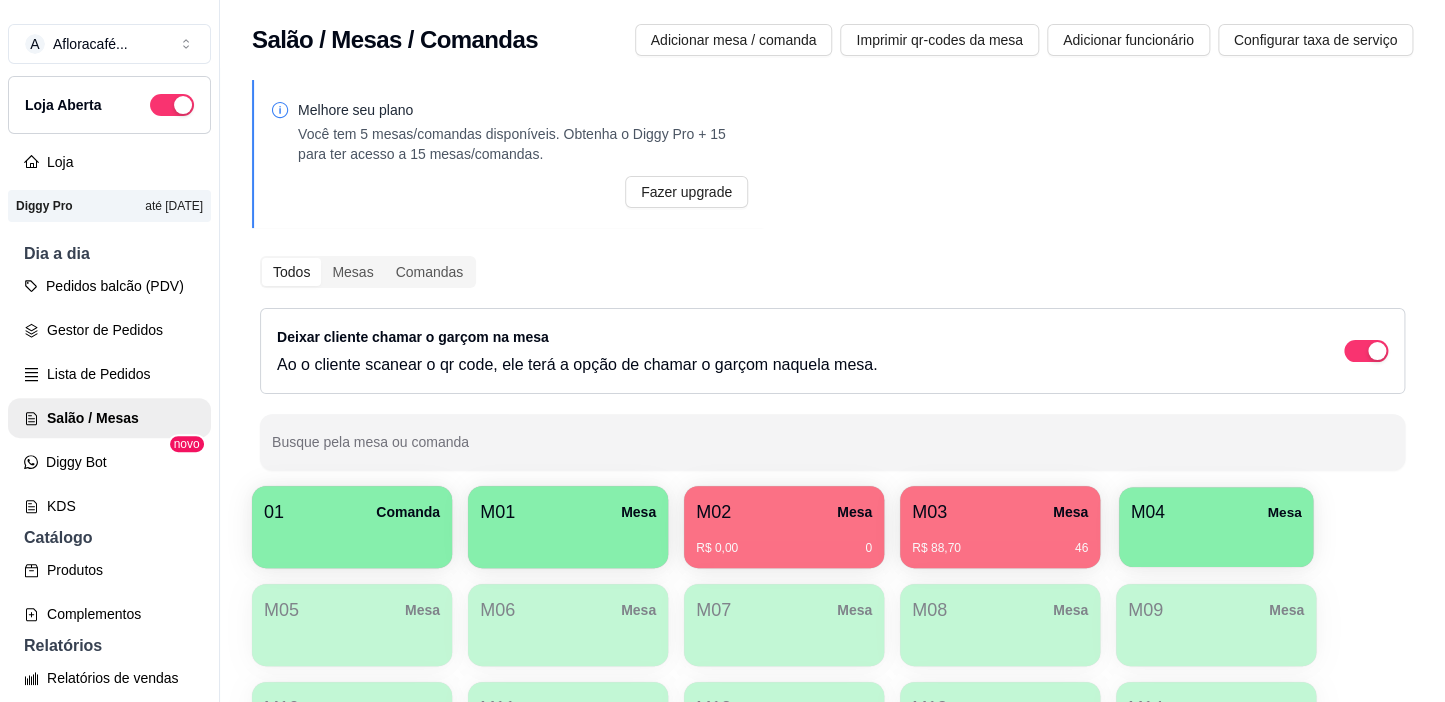 click on "M04" at bounding box center [1148, 512] 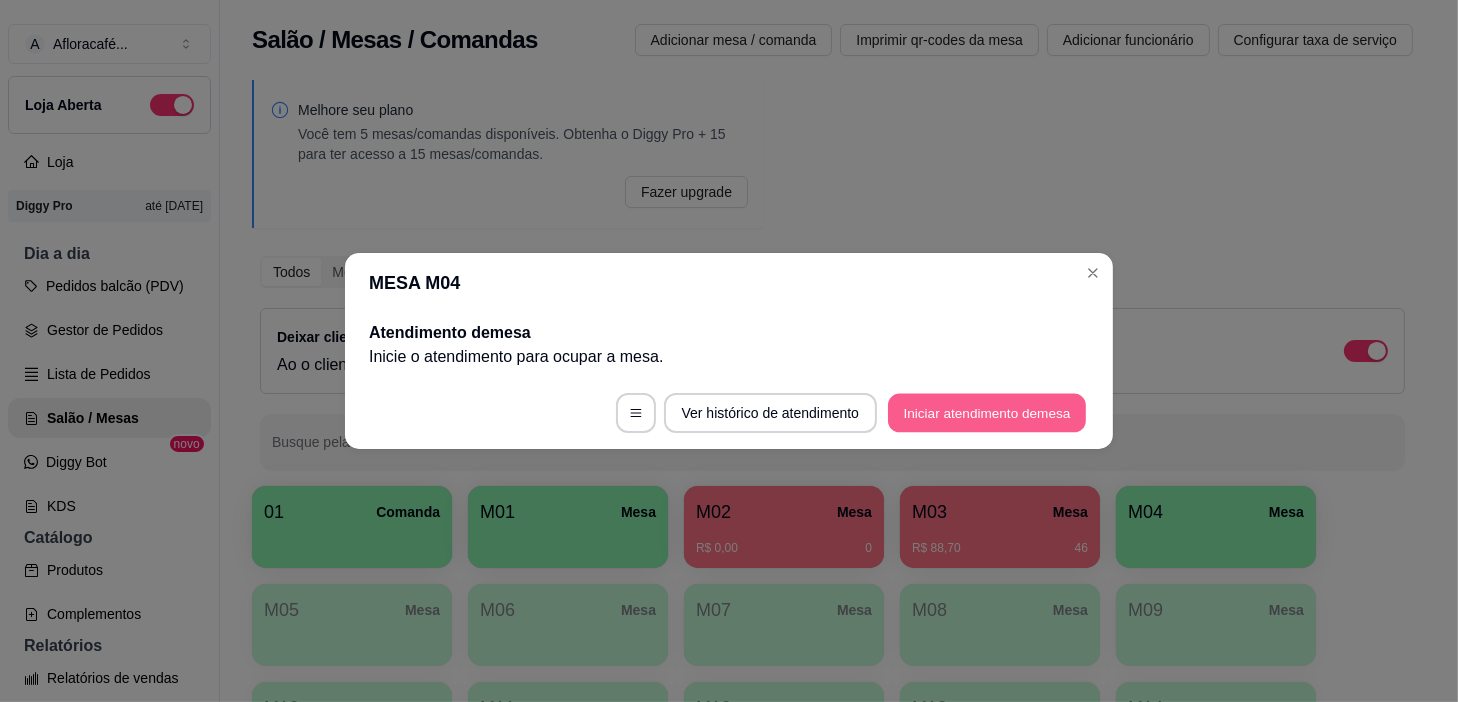 click on "Iniciar atendimento de  mesa" at bounding box center [987, 413] 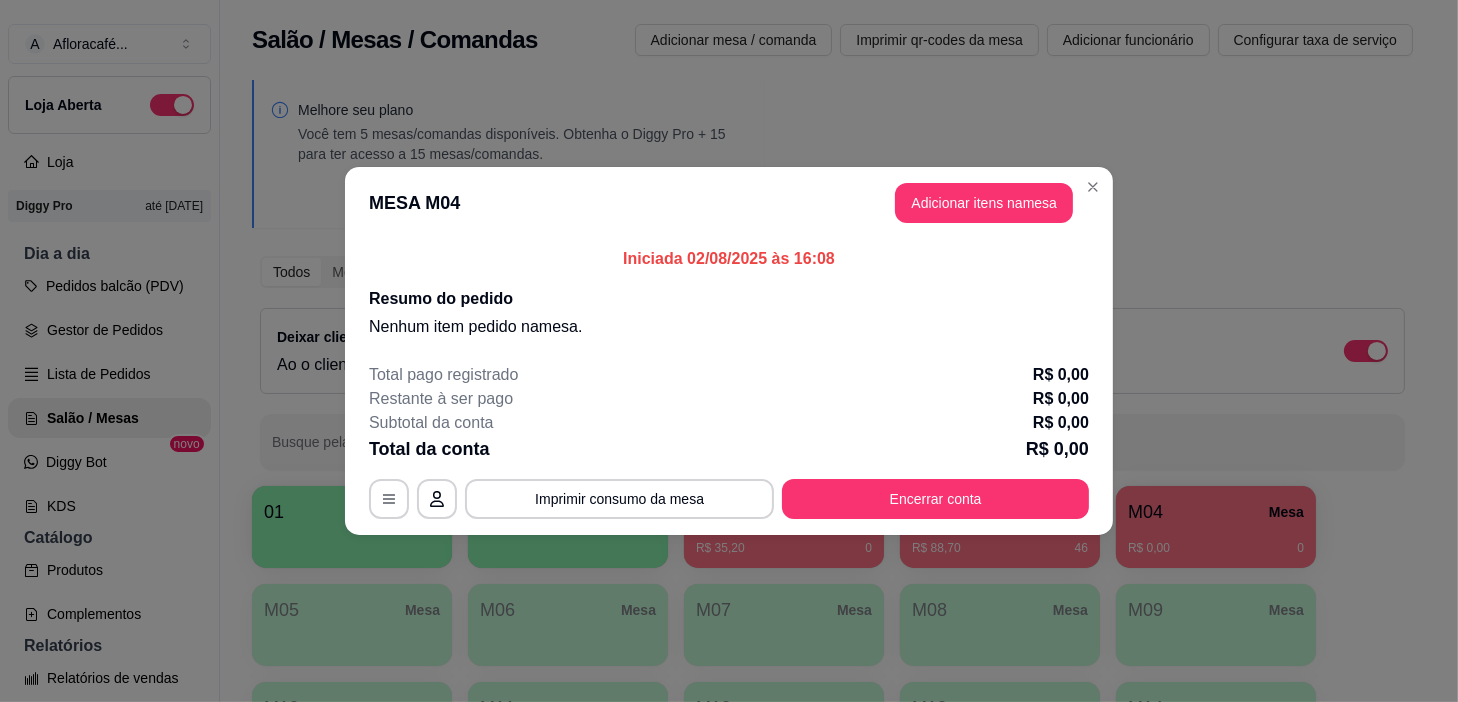 click on "MESA M04 Adicionar itens na  mesa" at bounding box center (729, 203) 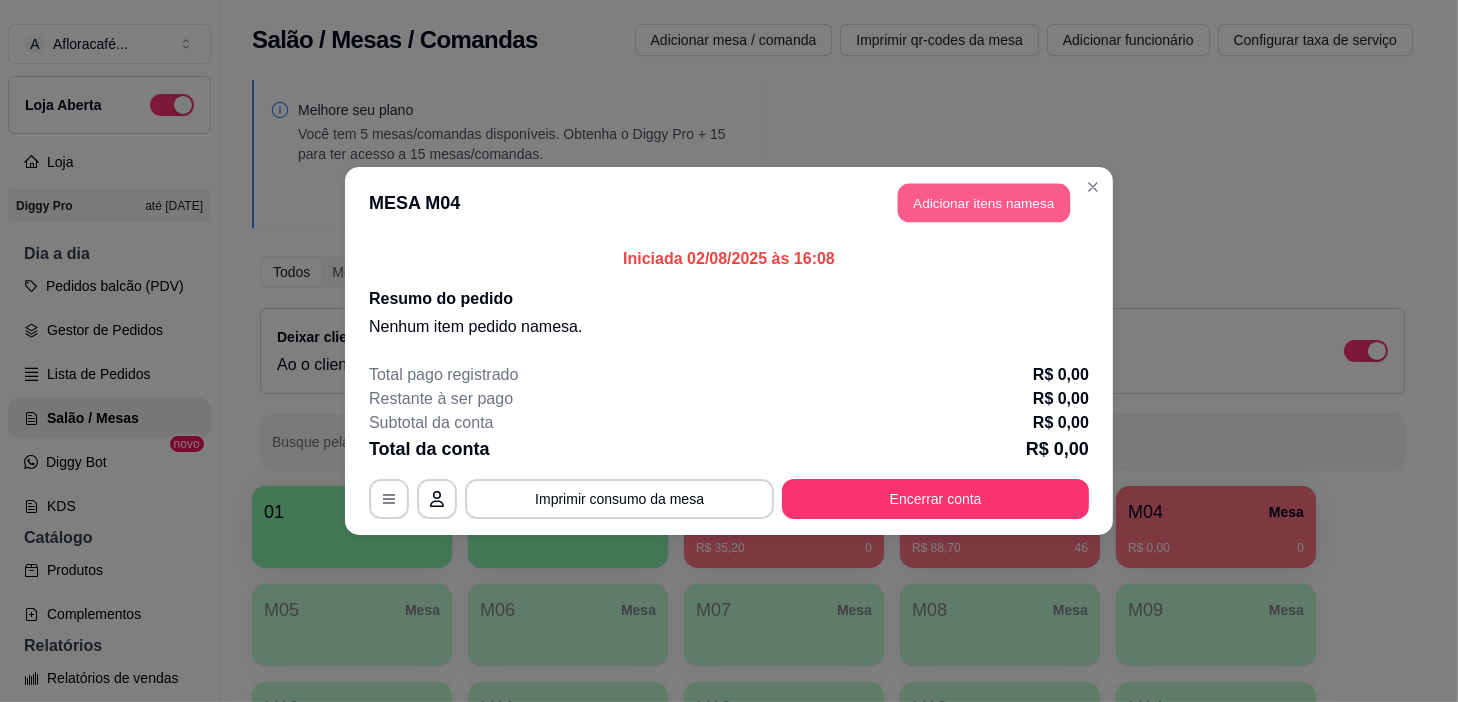 click on "Adicionar itens na  mesa" at bounding box center [984, 203] 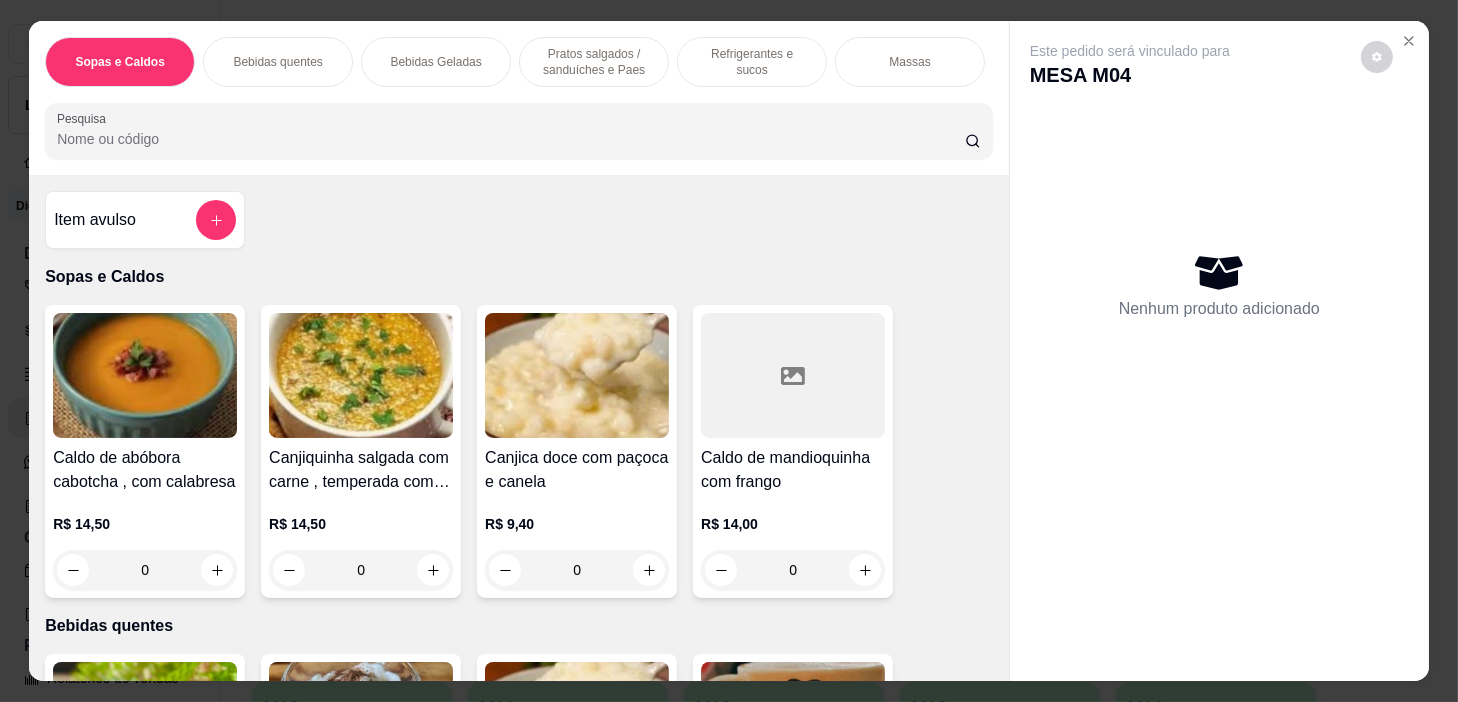 click on "Bebidas quentes" at bounding box center [277, 62] 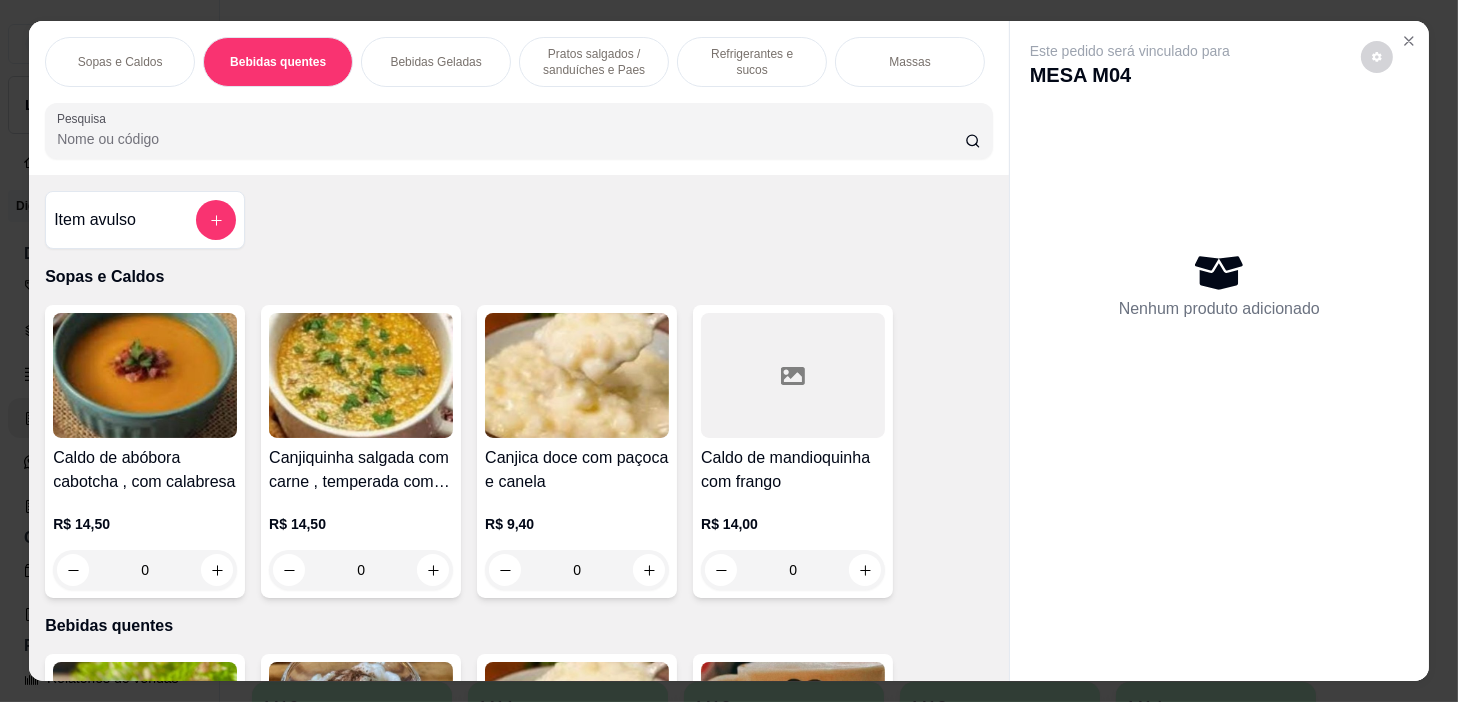 scroll, scrollTop: 439, scrollLeft: 0, axis: vertical 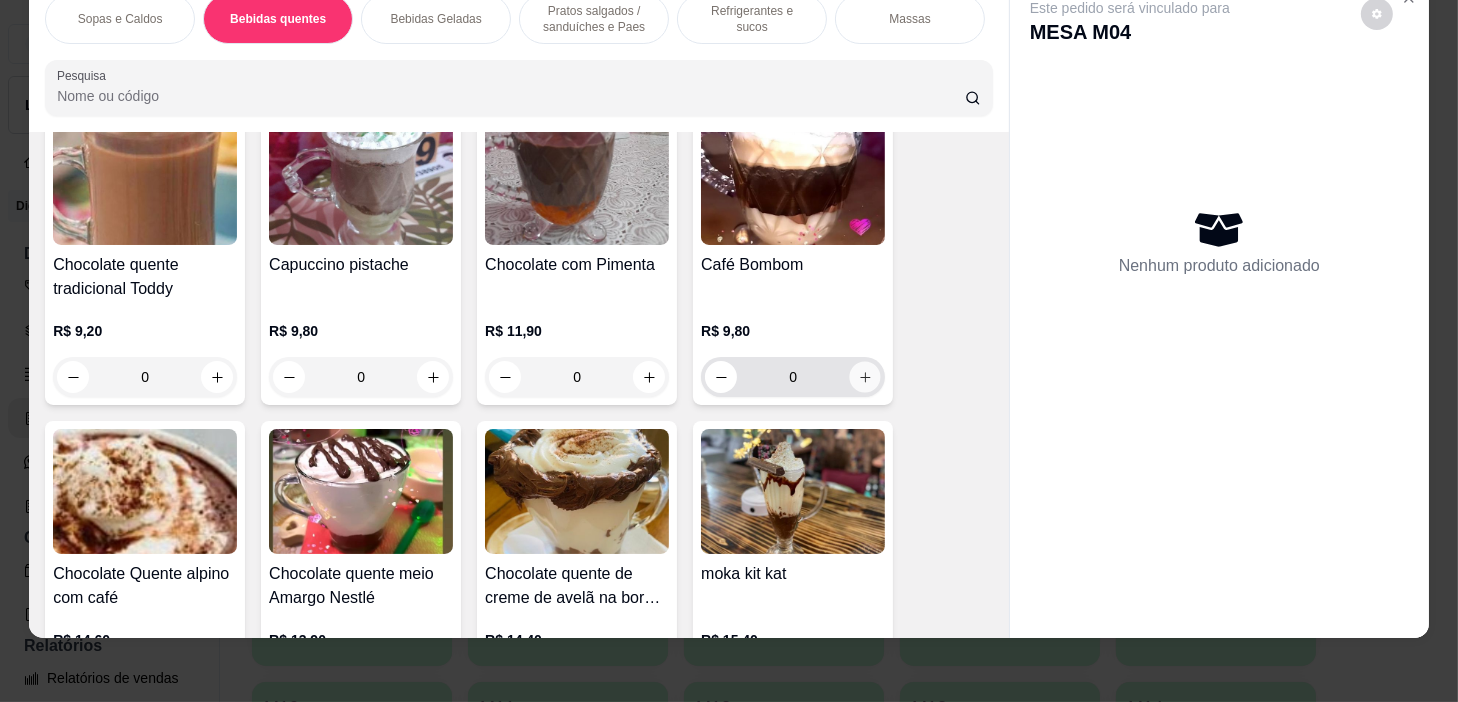 click at bounding box center [865, 377] 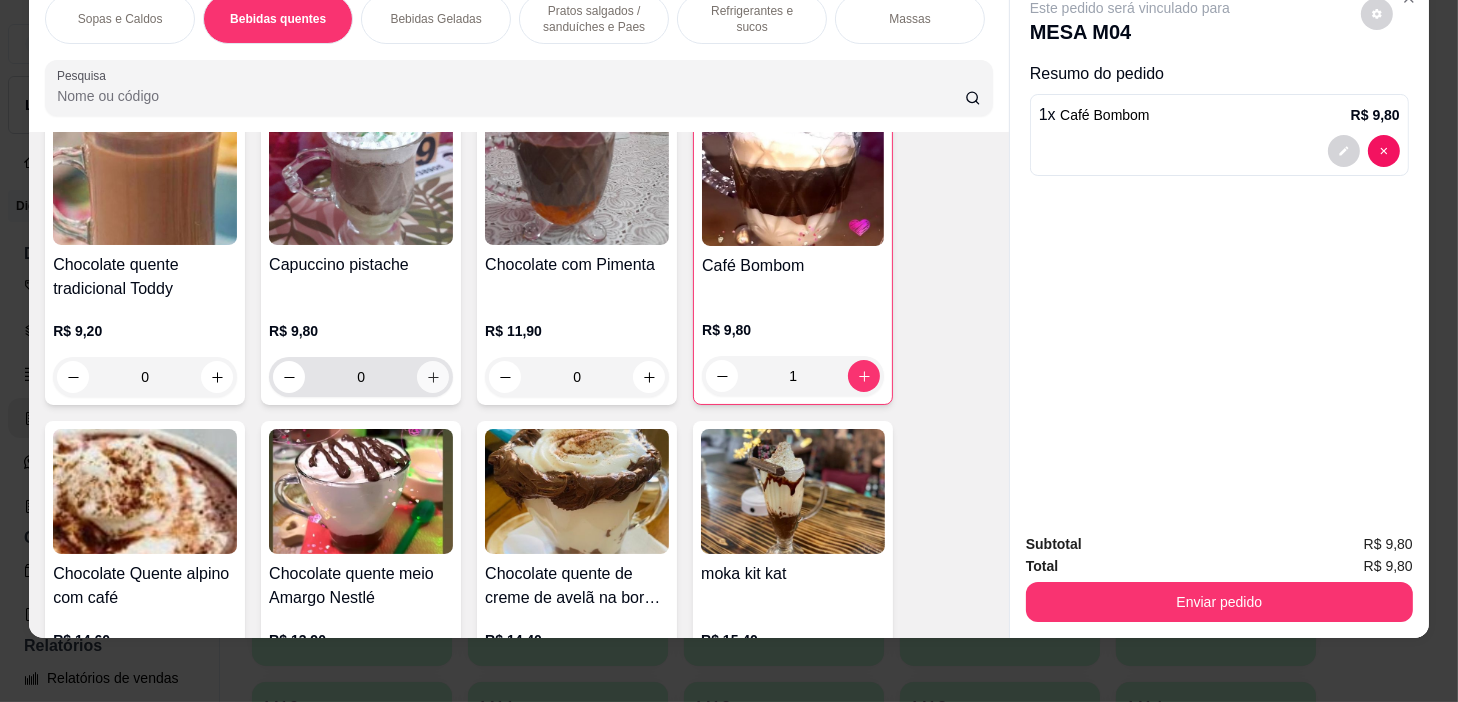 click at bounding box center [433, 377] 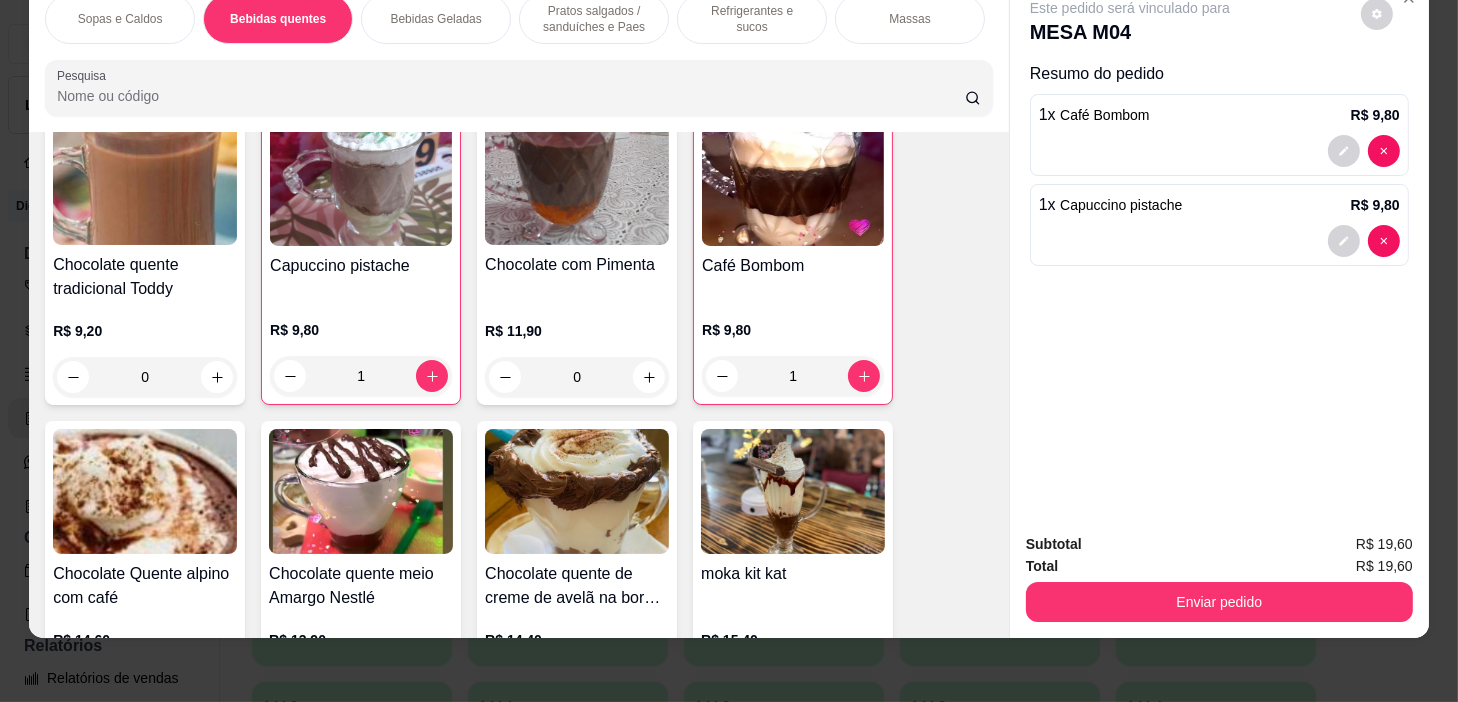 scroll, scrollTop: 0, scrollLeft: 781, axis: horizontal 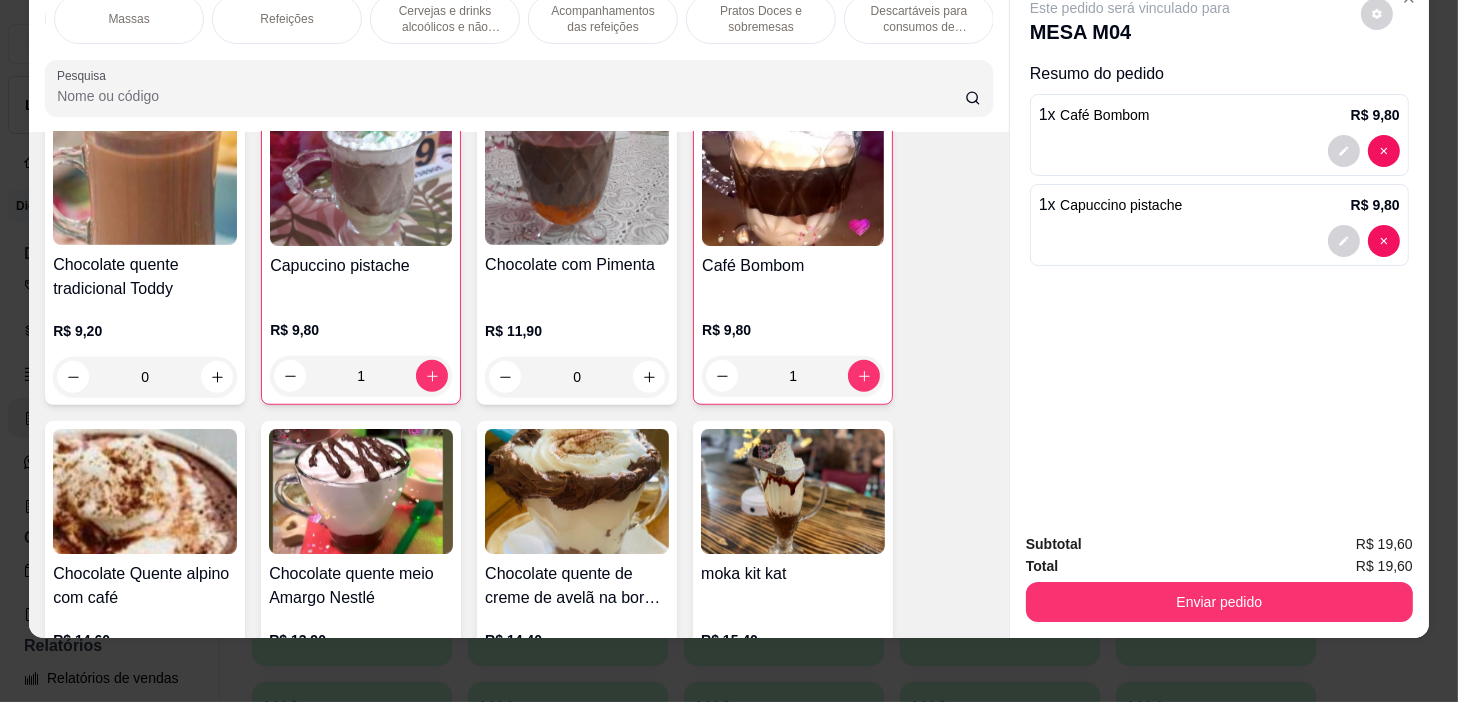 click on "Pratos Doces e sobremesas" at bounding box center (761, 19) 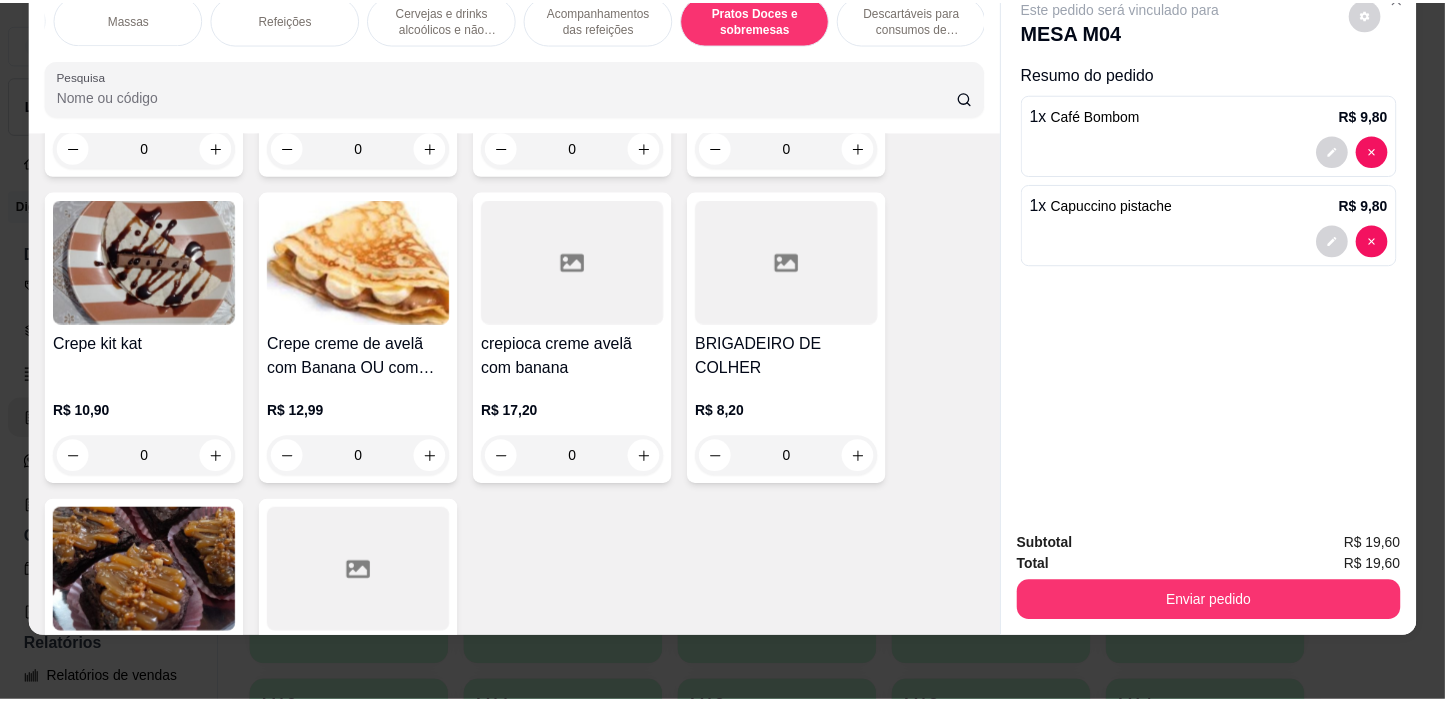 scroll, scrollTop: 15172, scrollLeft: 0, axis: vertical 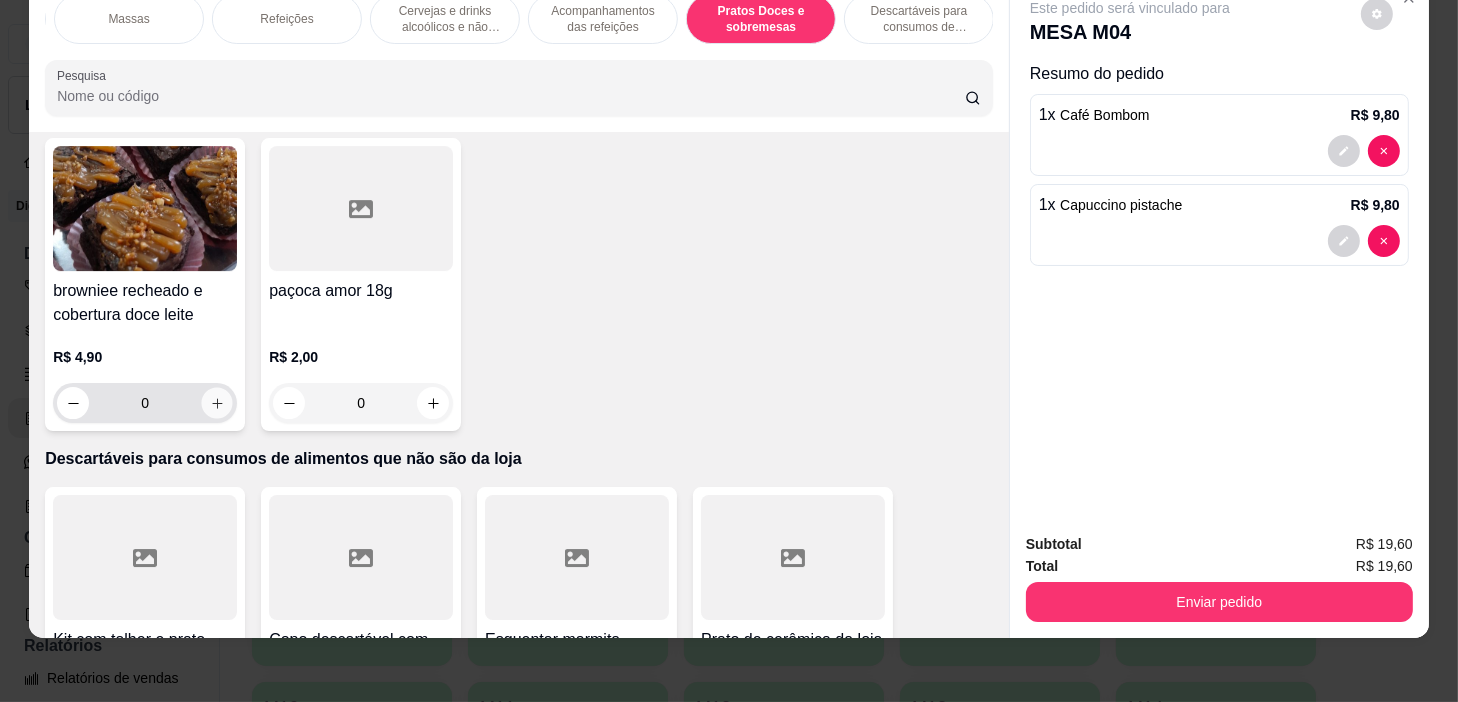 click at bounding box center [217, 403] 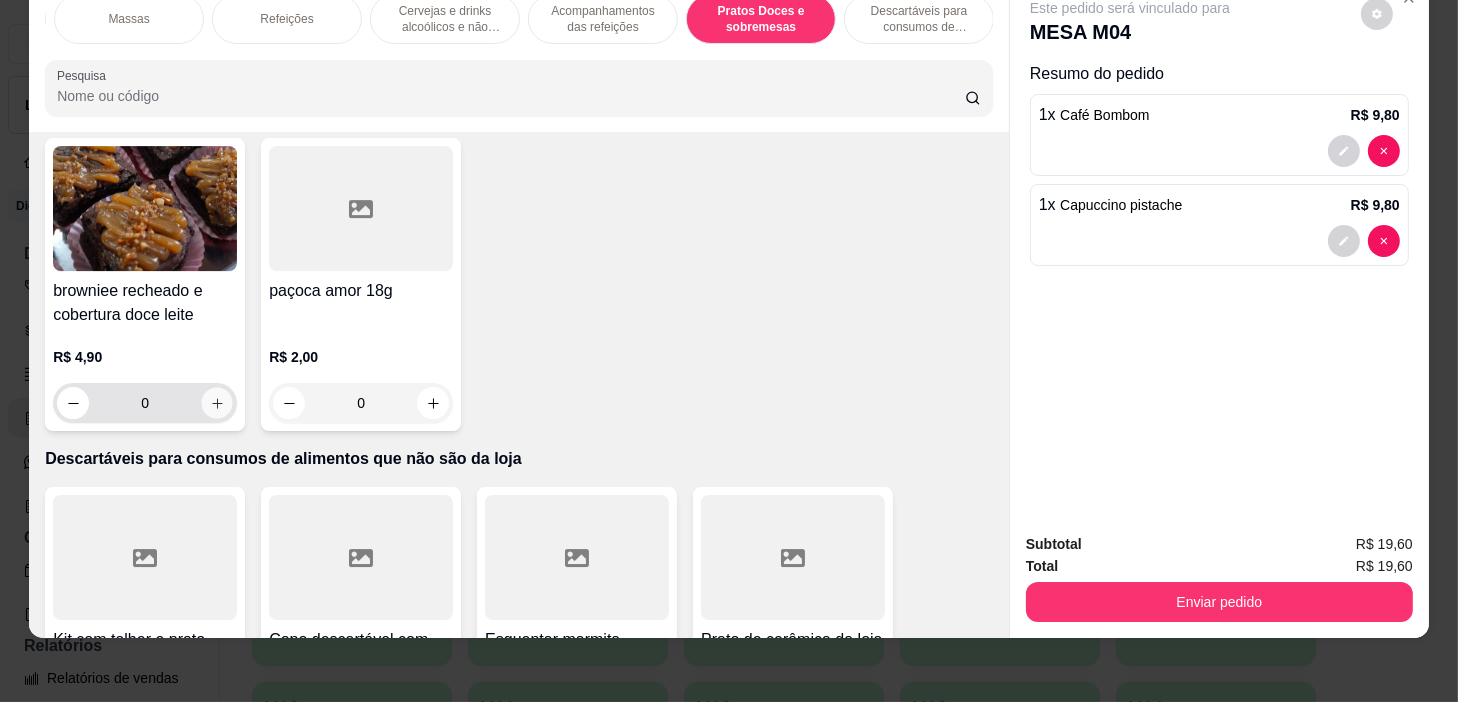 click at bounding box center (217, 403) 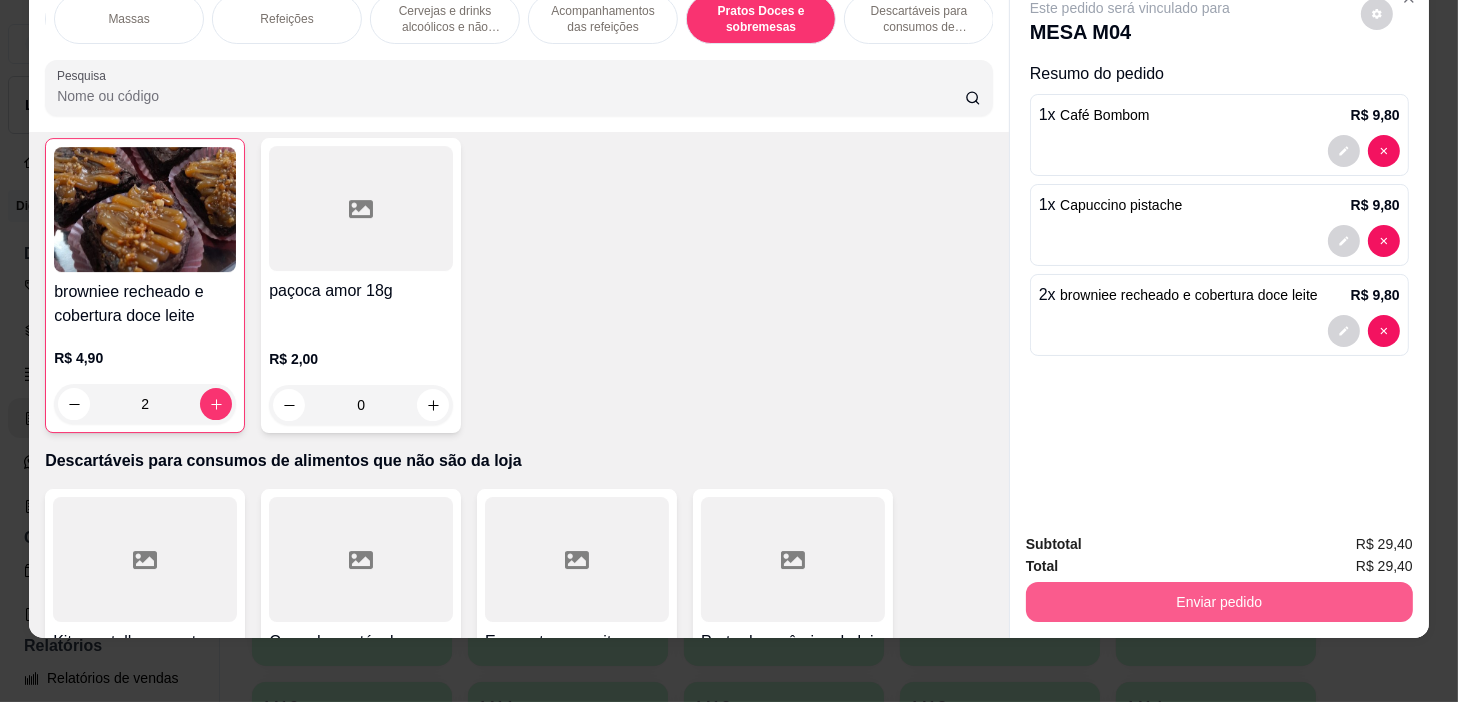 click on "Enviar pedido" at bounding box center [1219, 602] 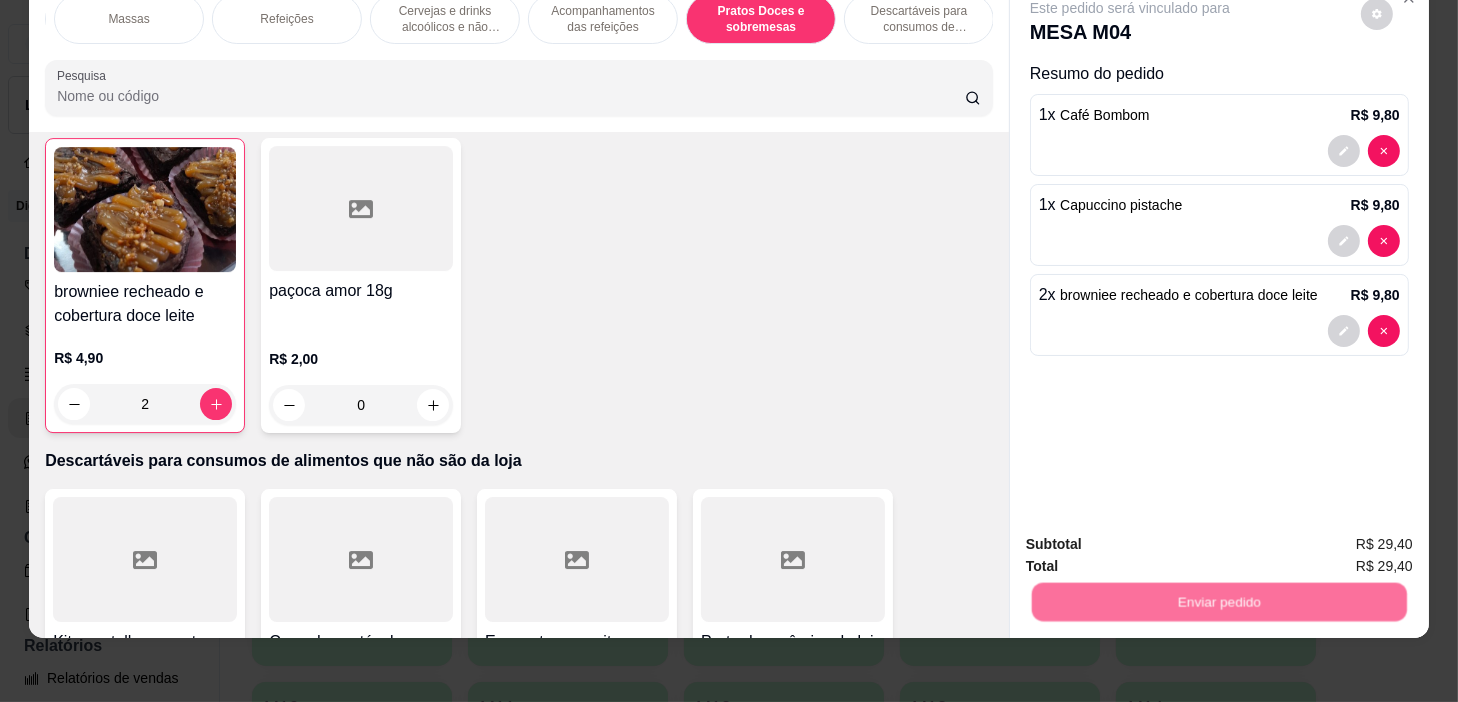 click on "Não registrar e enviar pedido" at bounding box center [1154, 539] 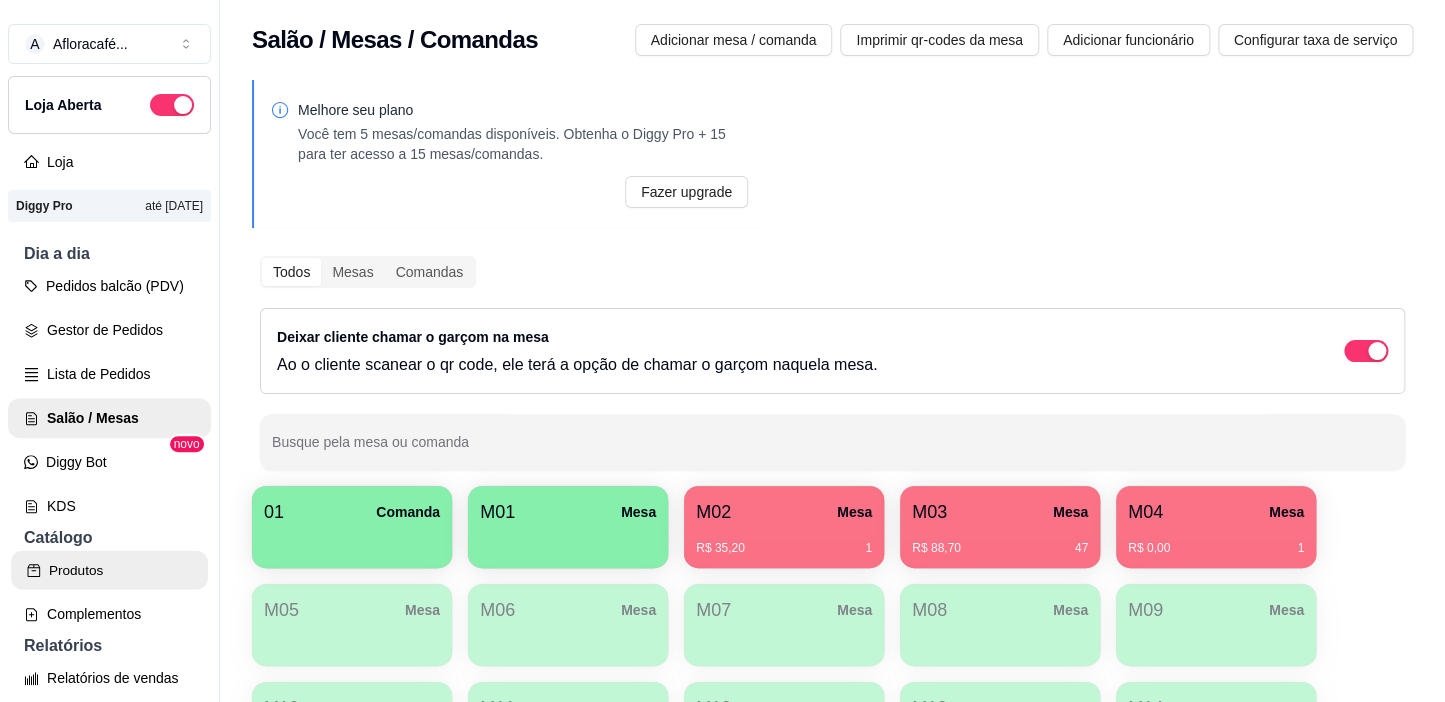 click on "Produtos" at bounding box center (109, 570) 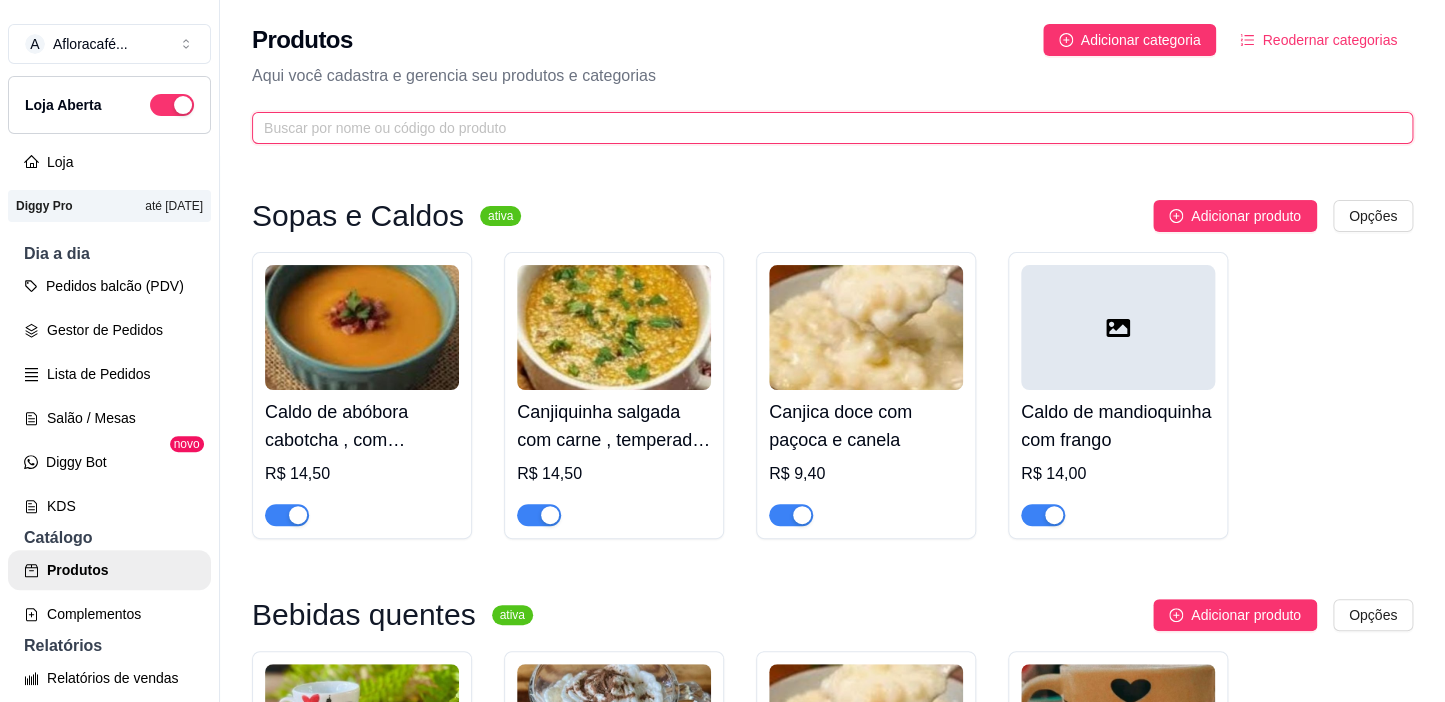 click at bounding box center (824, 128) 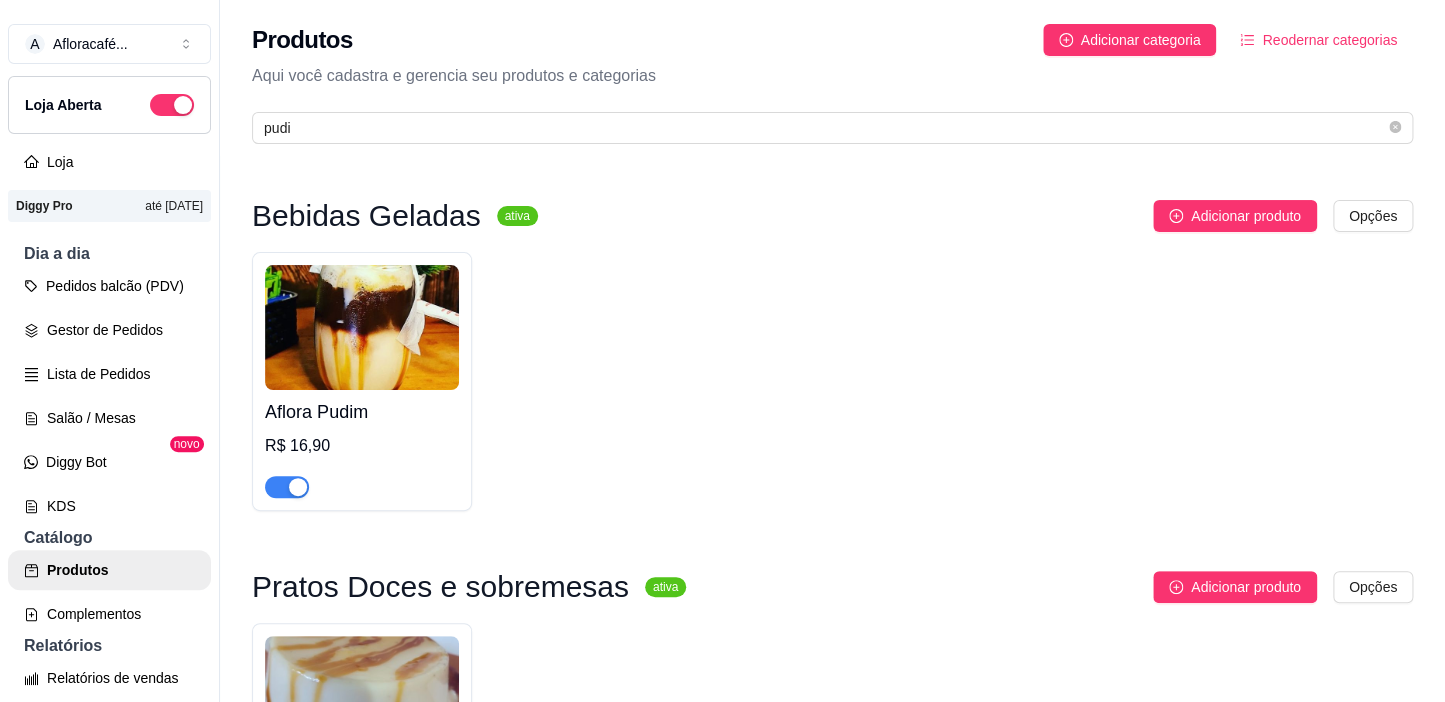 click at bounding box center [287, 487] 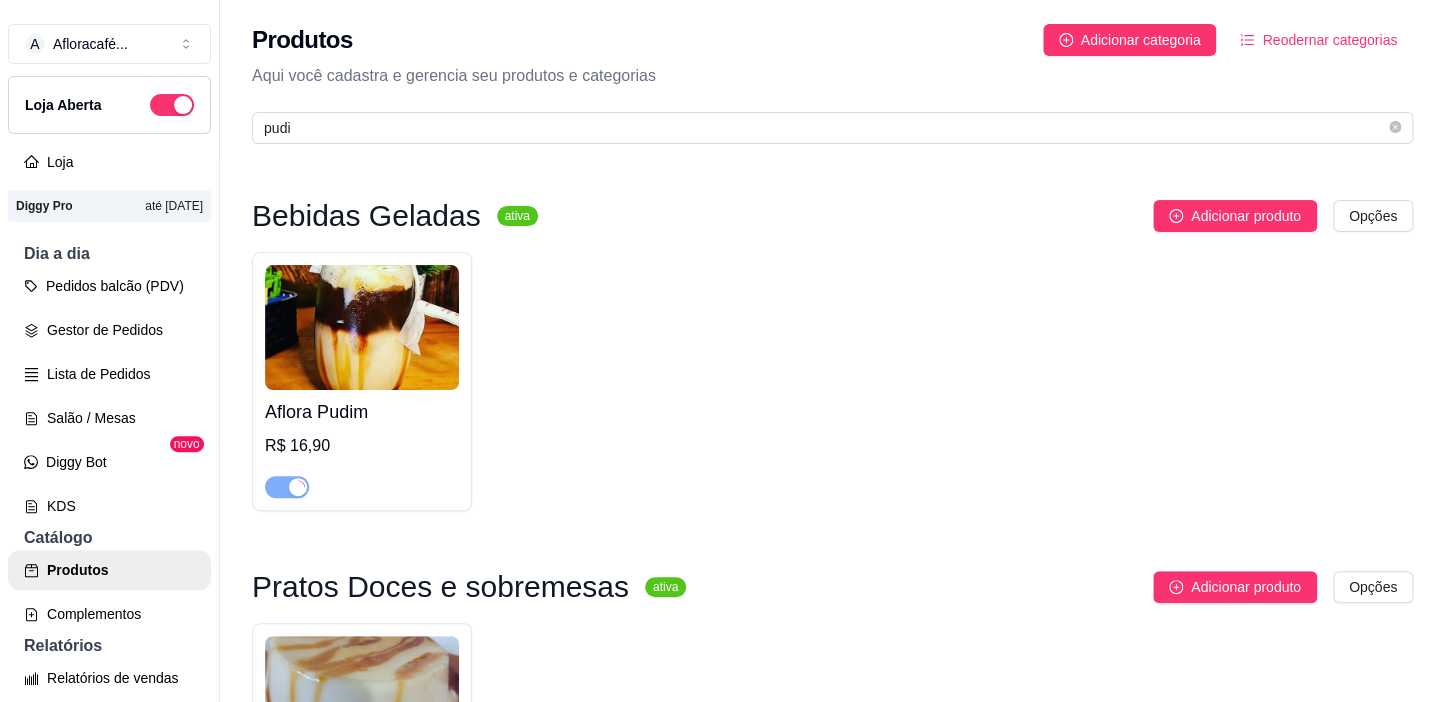 scroll, scrollTop: 323, scrollLeft: 0, axis: vertical 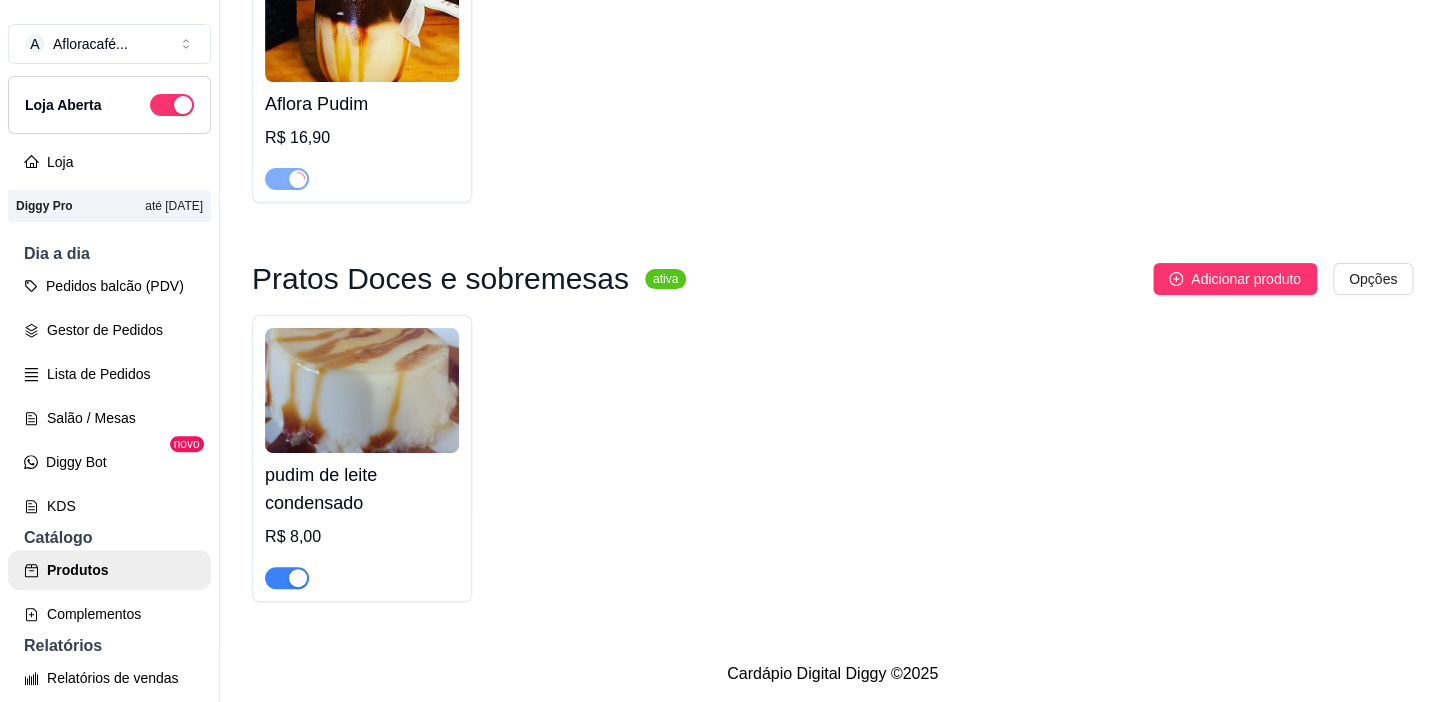 click at bounding box center [287, 578] 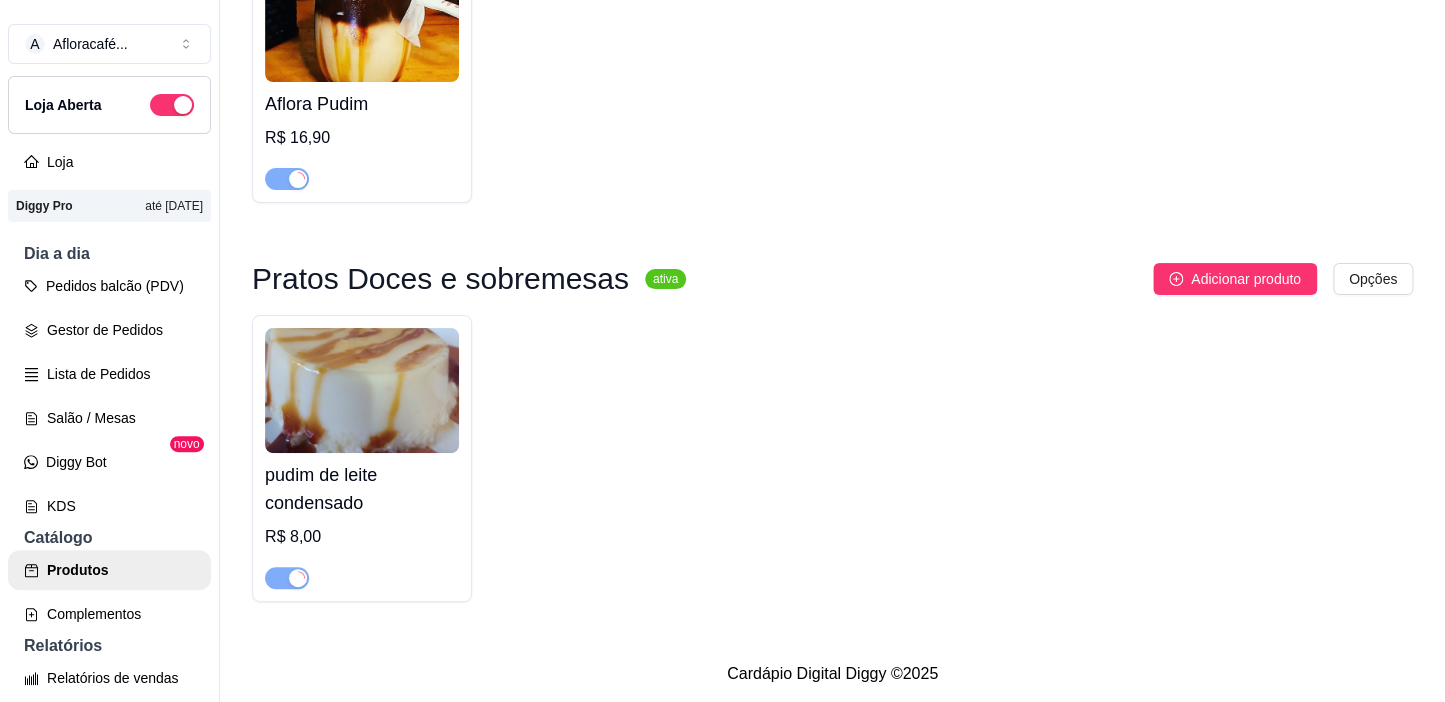 scroll, scrollTop: 0, scrollLeft: 0, axis: both 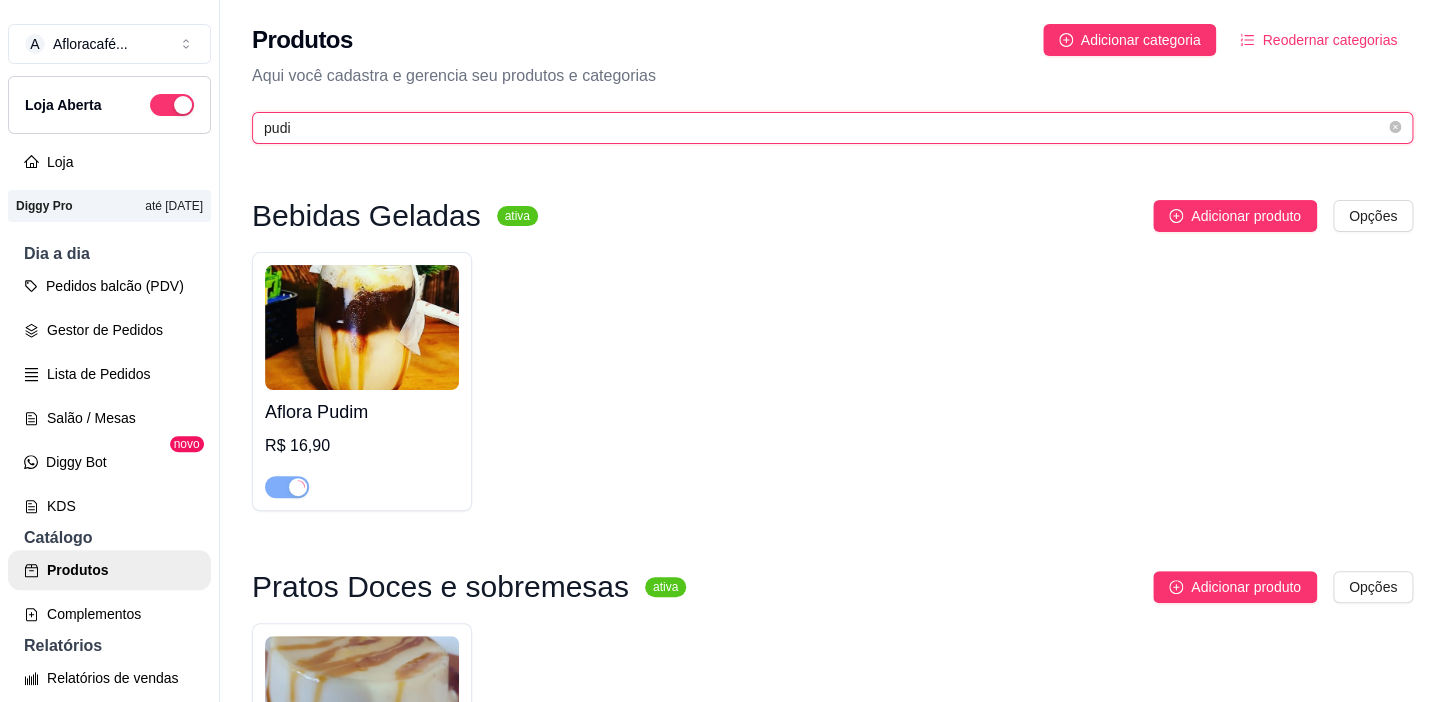 click on "pudi" at bounding box center (824, 128) 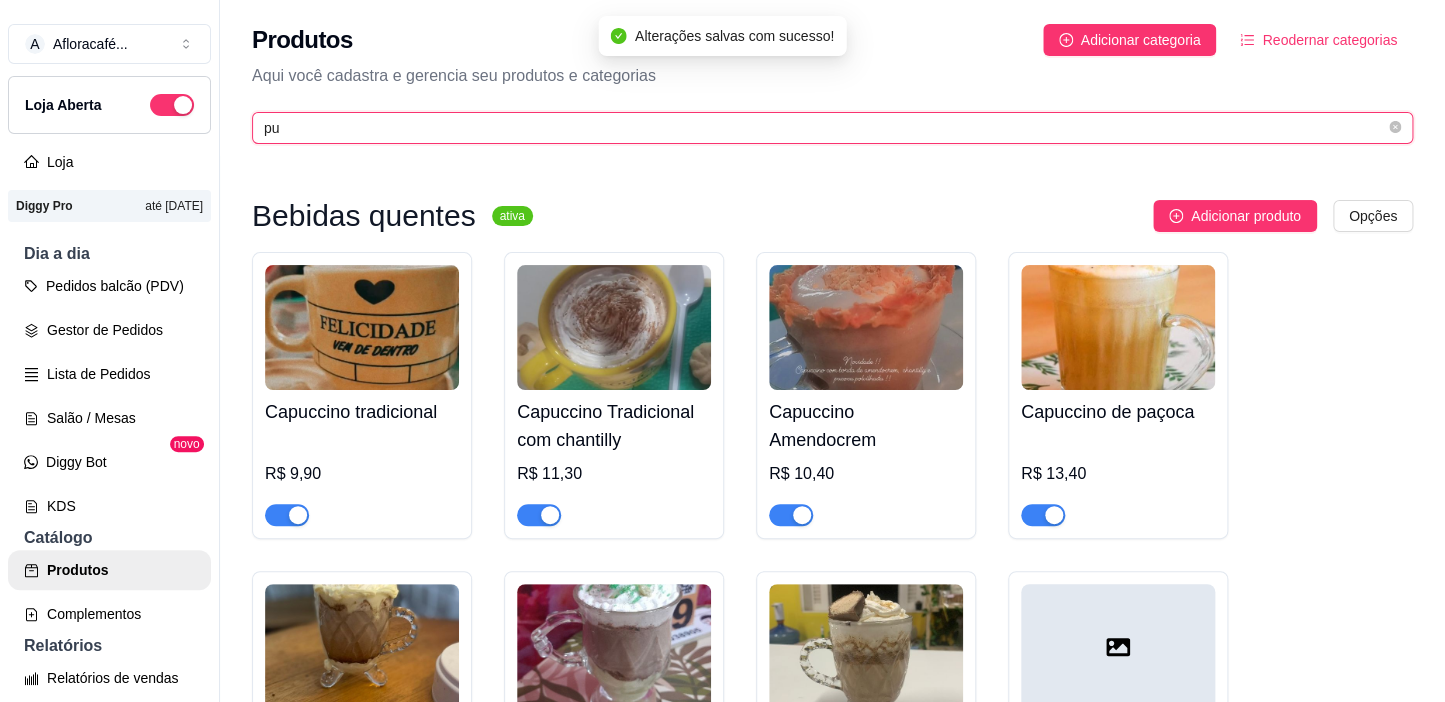 type on "p" 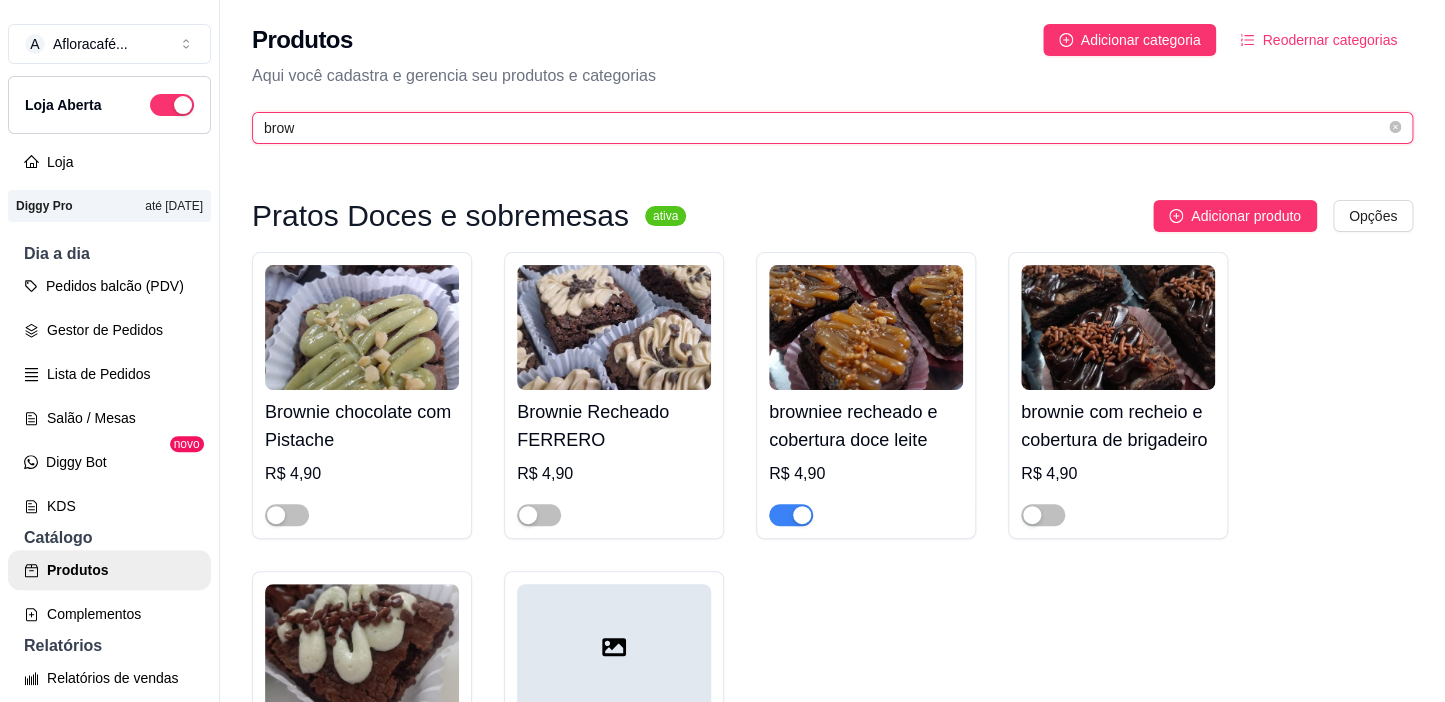 type on "brow" 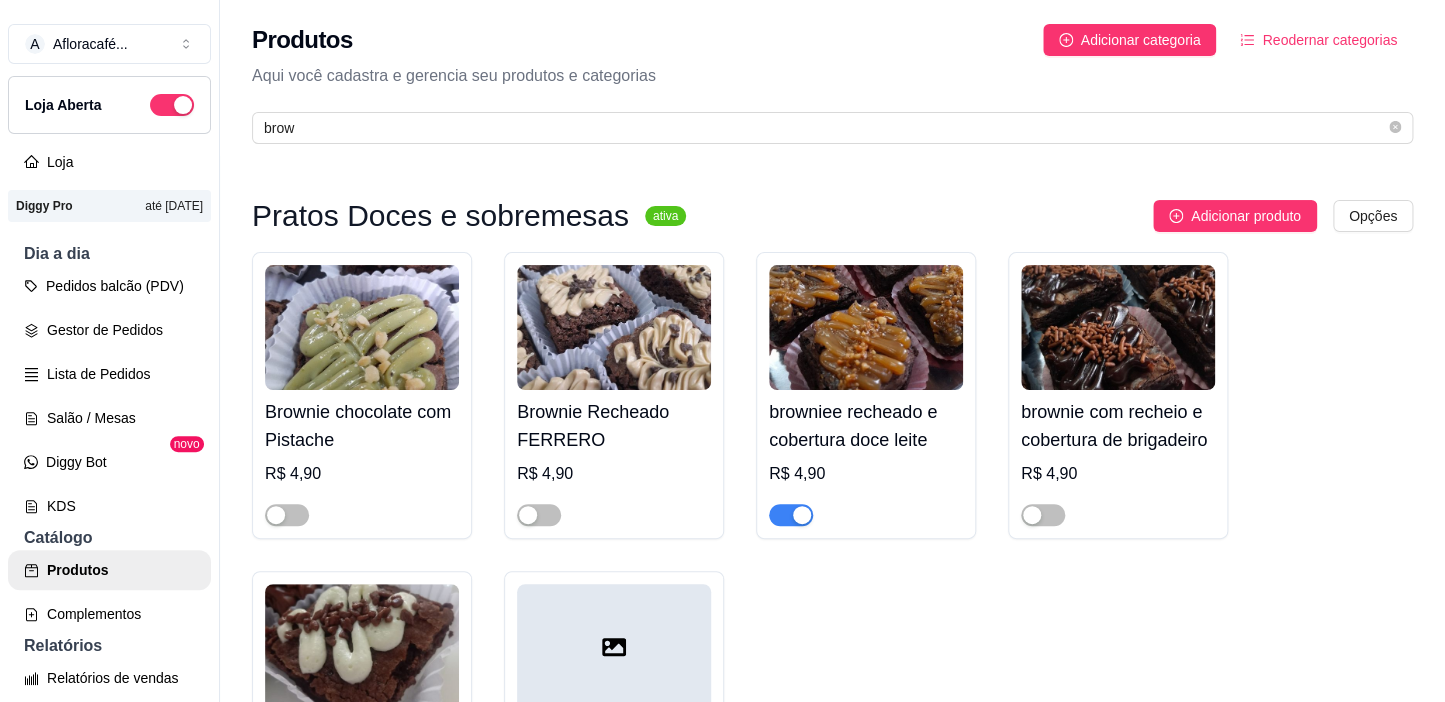 drag, startPoint x: 802, startPoint y: 517, endPoint x: 791, endPoint y: 514, distance: 11.401754 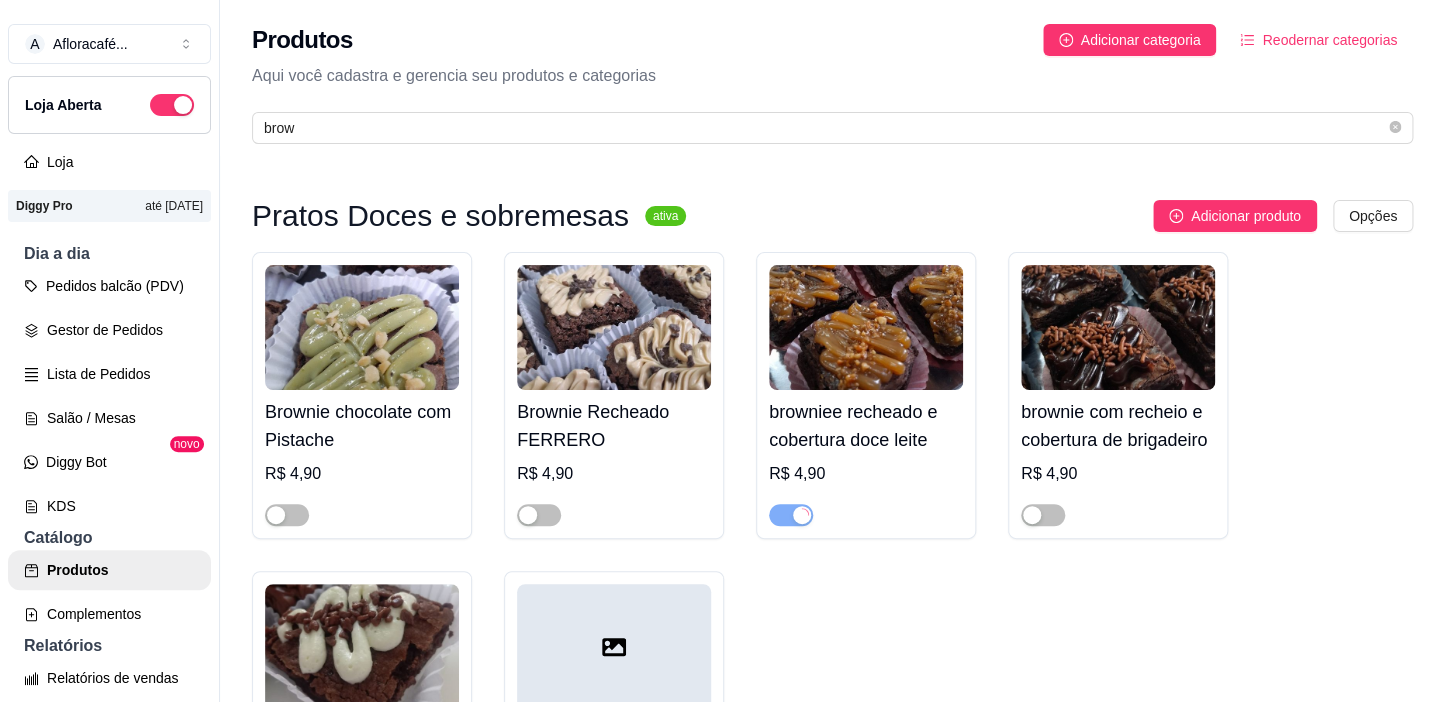 scroll, scrollTop: 270, scrollLeft: 0, axis: vertical 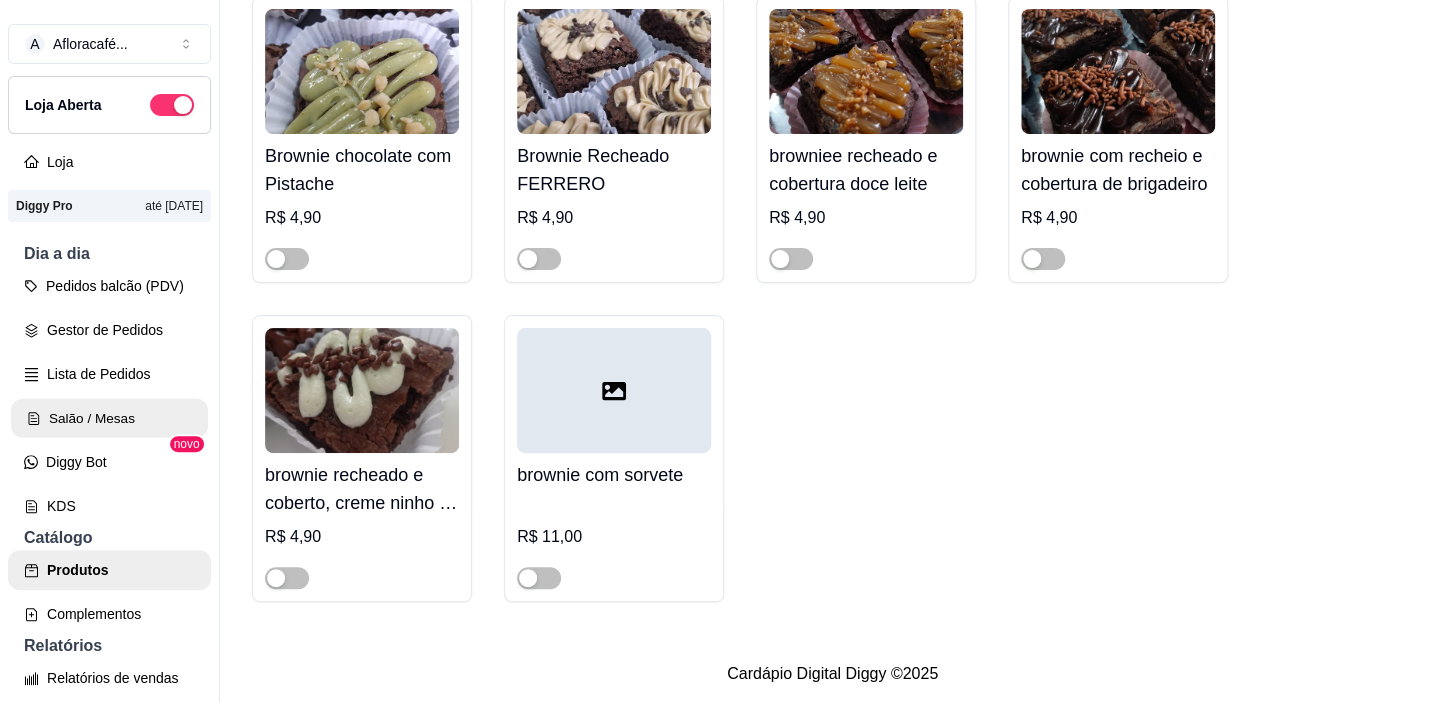 click on "Salão / Mesas" at bounding box center (109, 418) 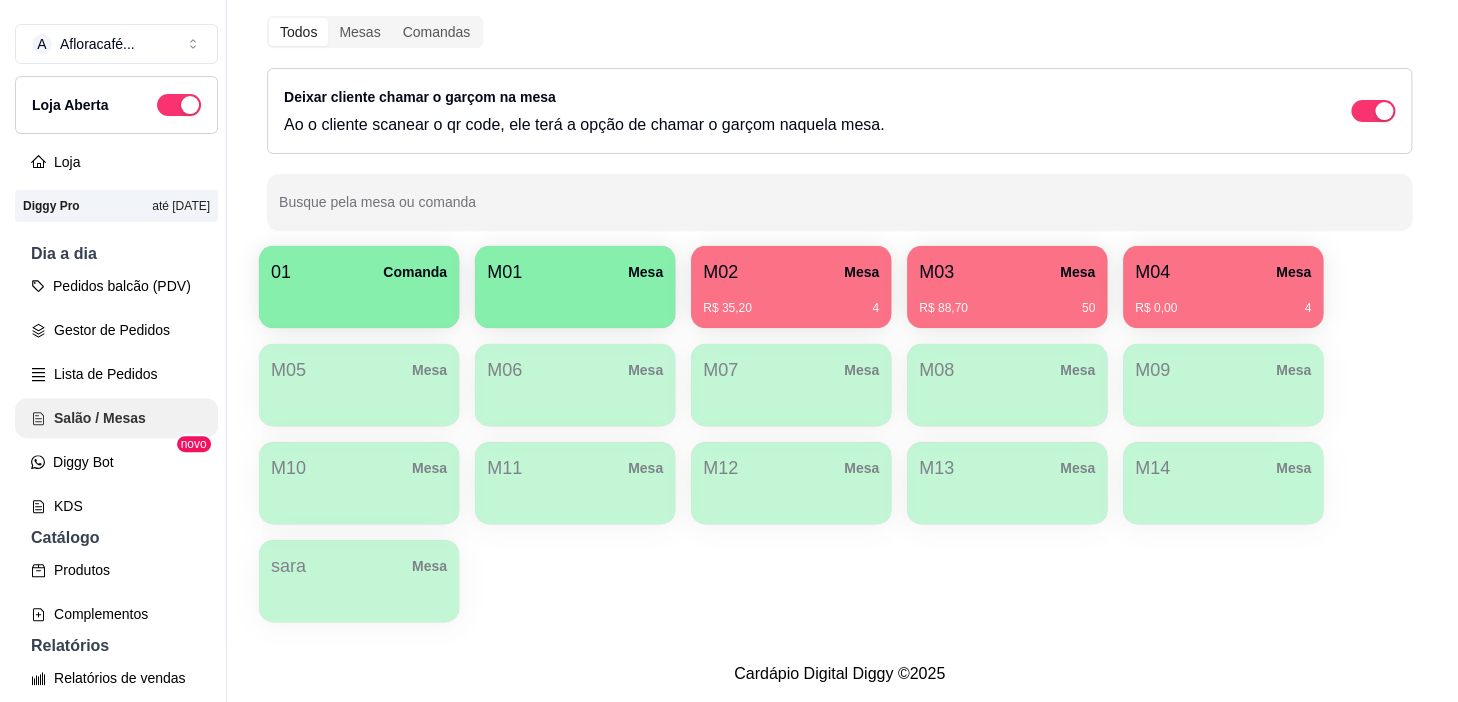 scroll, scrollTop: 0, scrollLeft: 0, axis: both 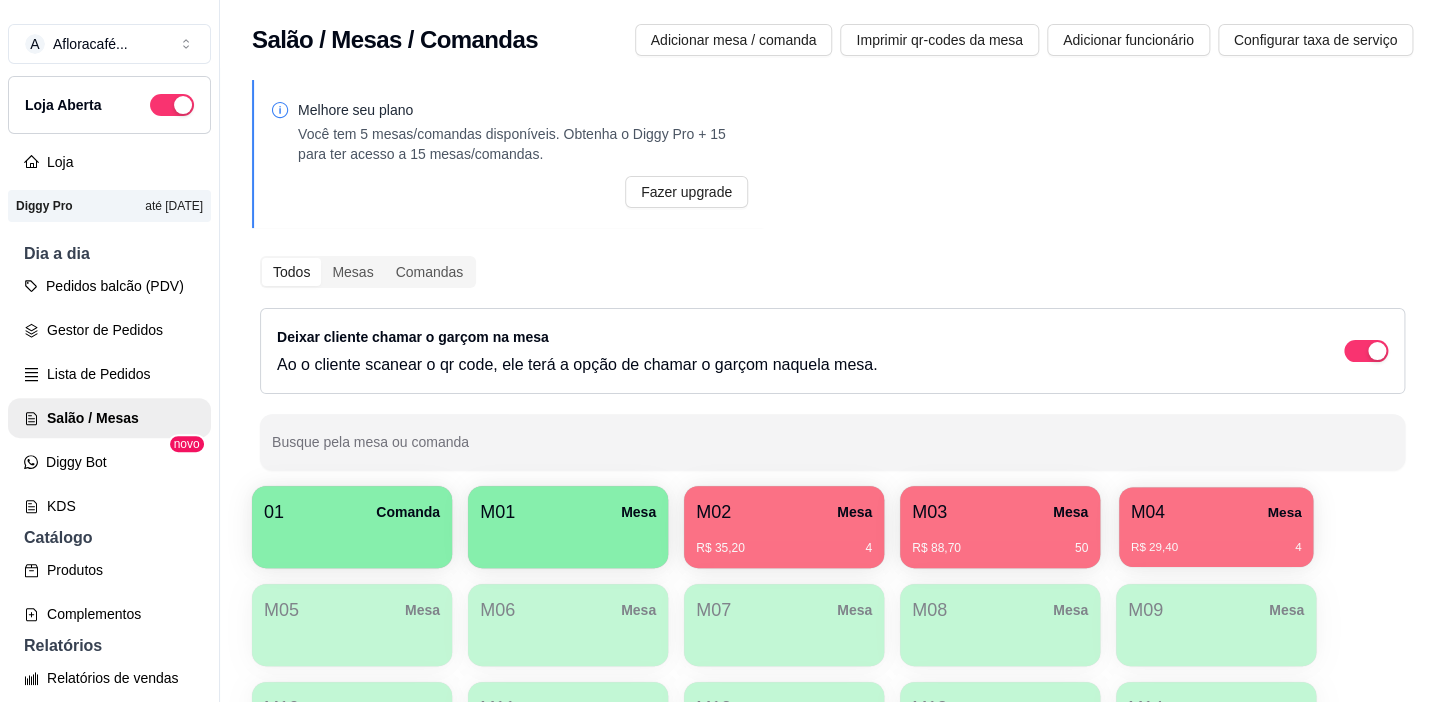 click on "M04" at bounding box center (1148, 512) 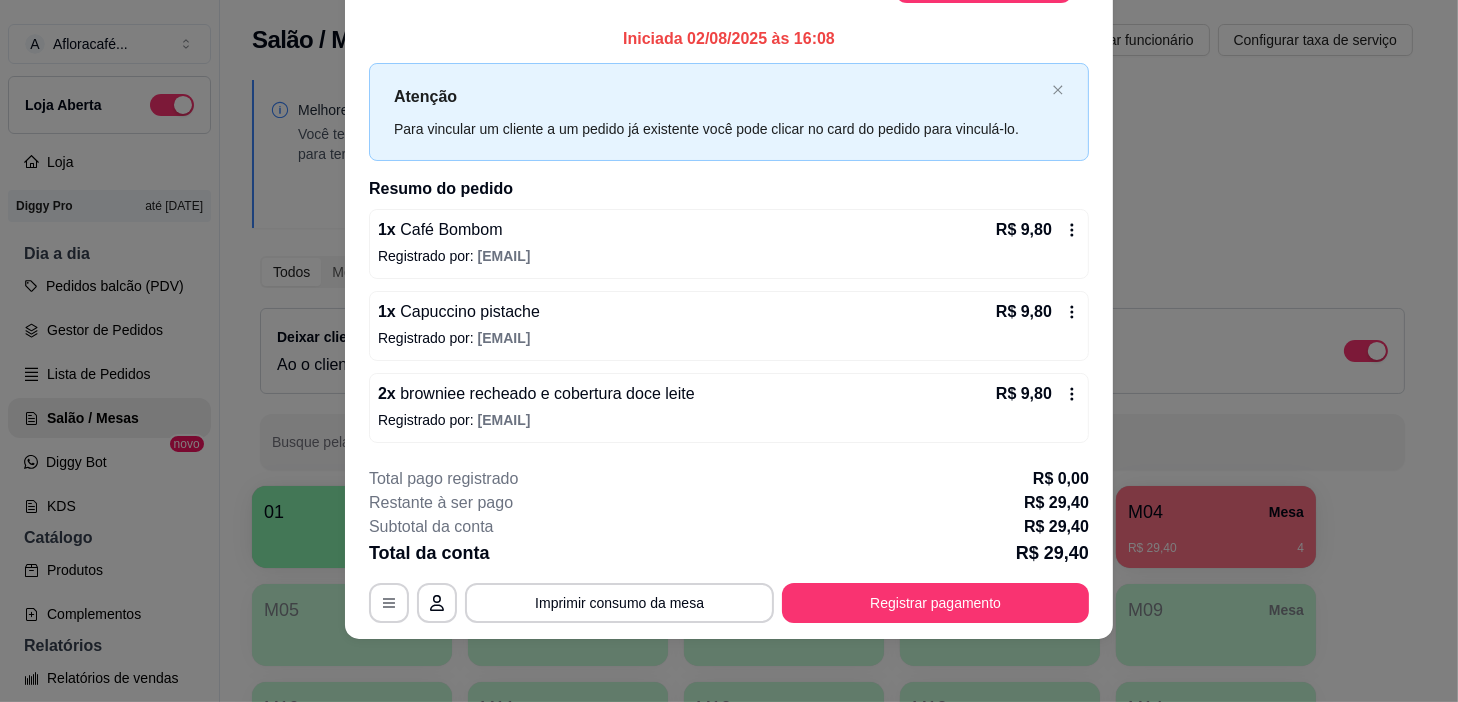 scroll, scrollTop: 0, scrollLeft: 0, axis: both 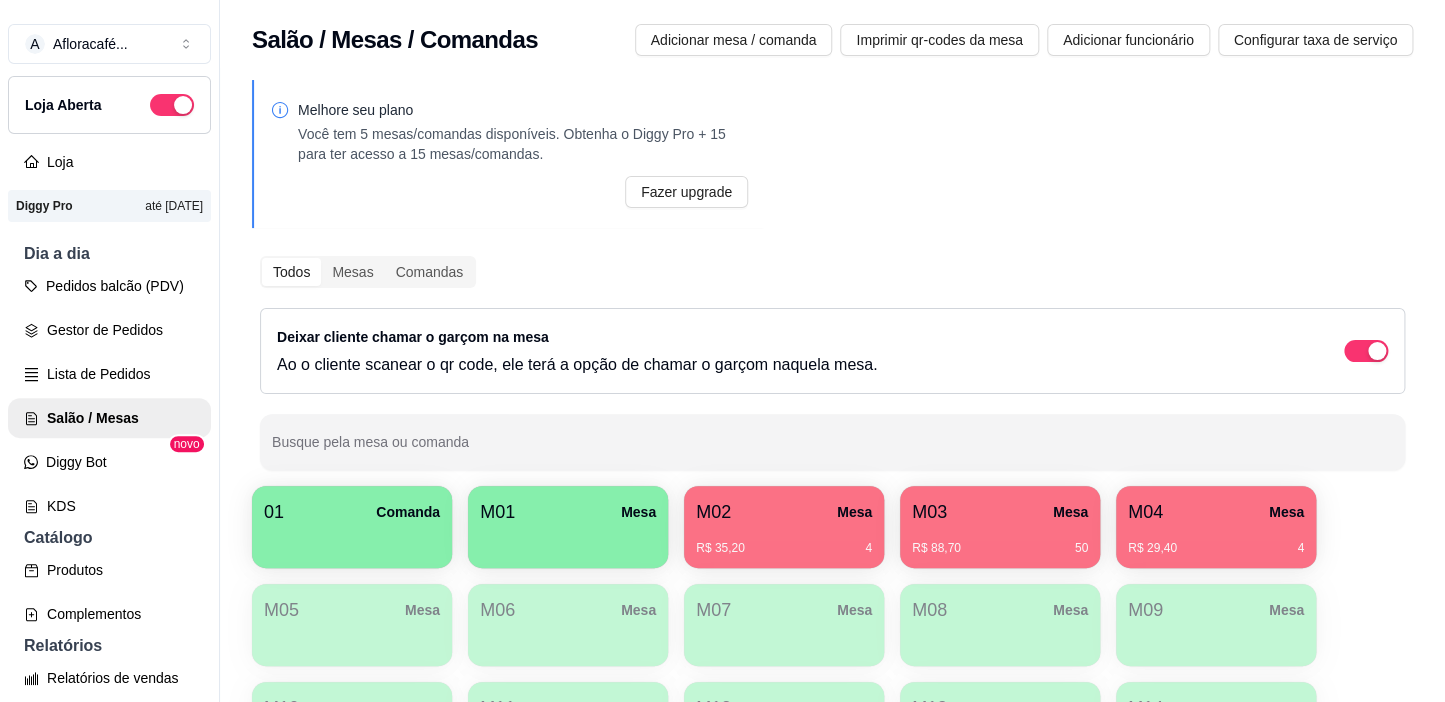 click on "M02 Mesa" at bounding box center (784, 512) 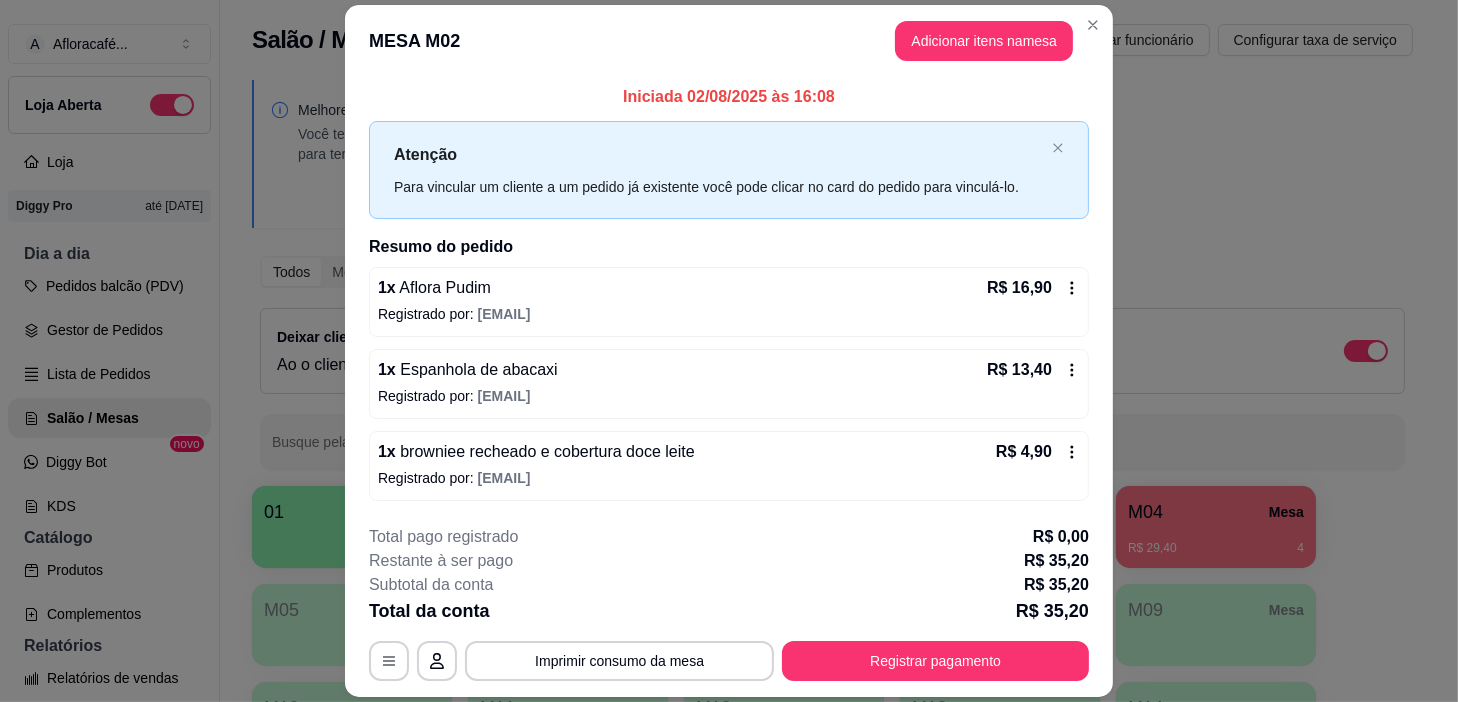 scroll, scrollTop: 58, scrollLeft: 0, axis: vertical 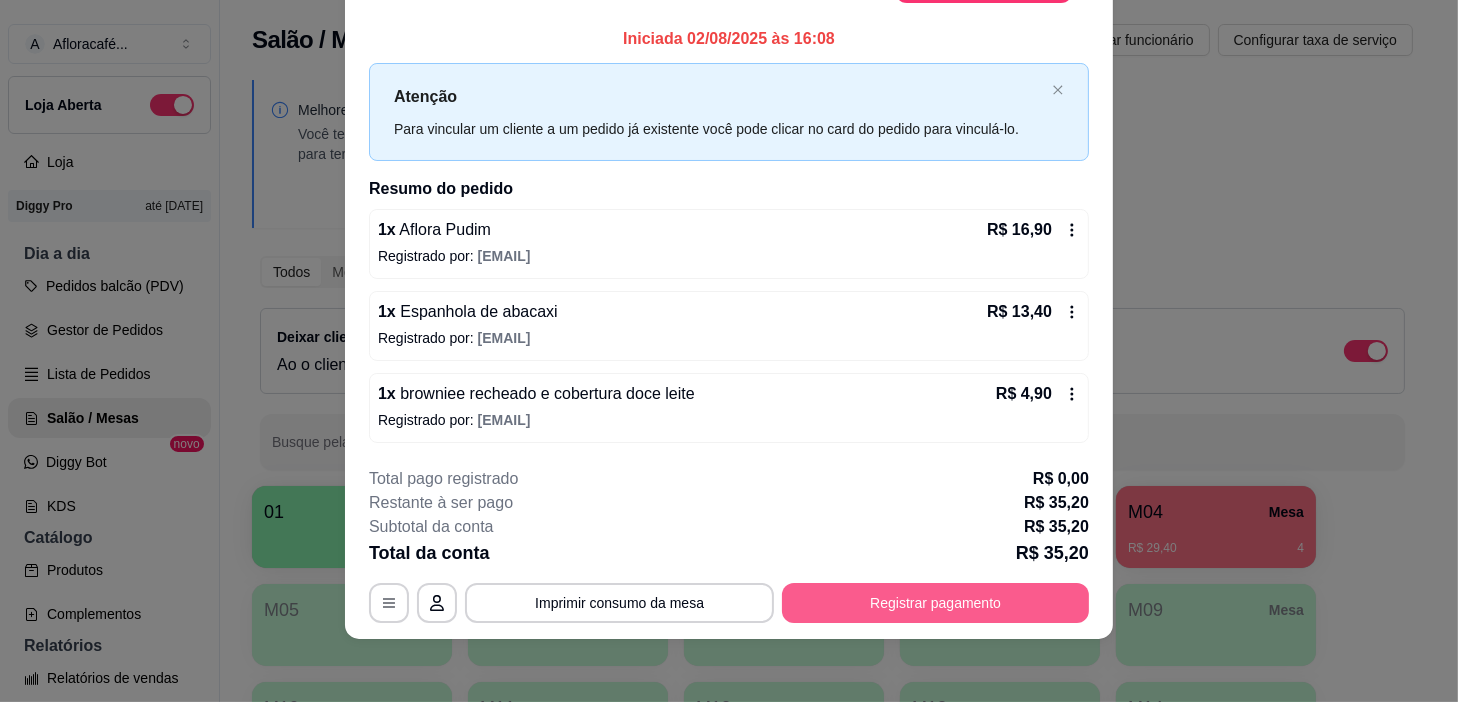 click on "Registrar pagamento" at bounding box center [935, 603] 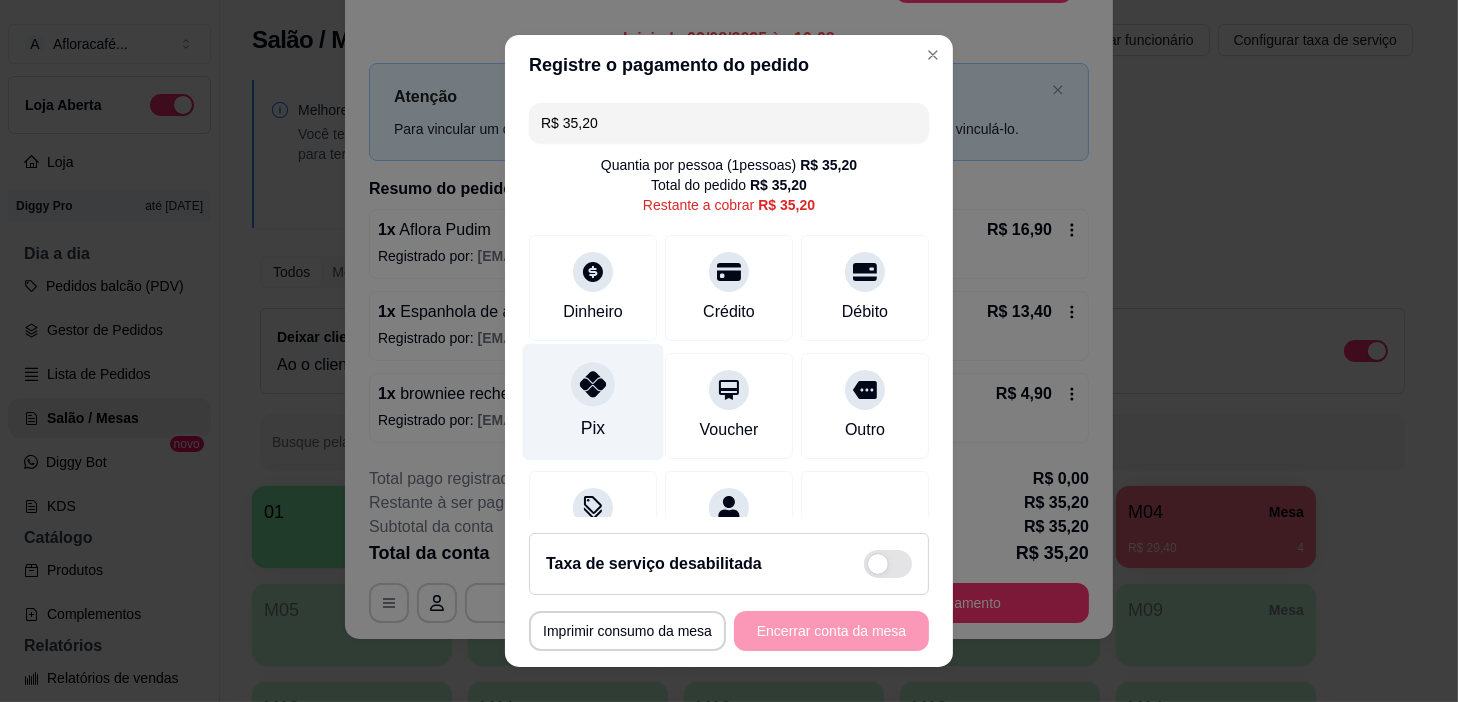 click at bounding box center [593, 385] 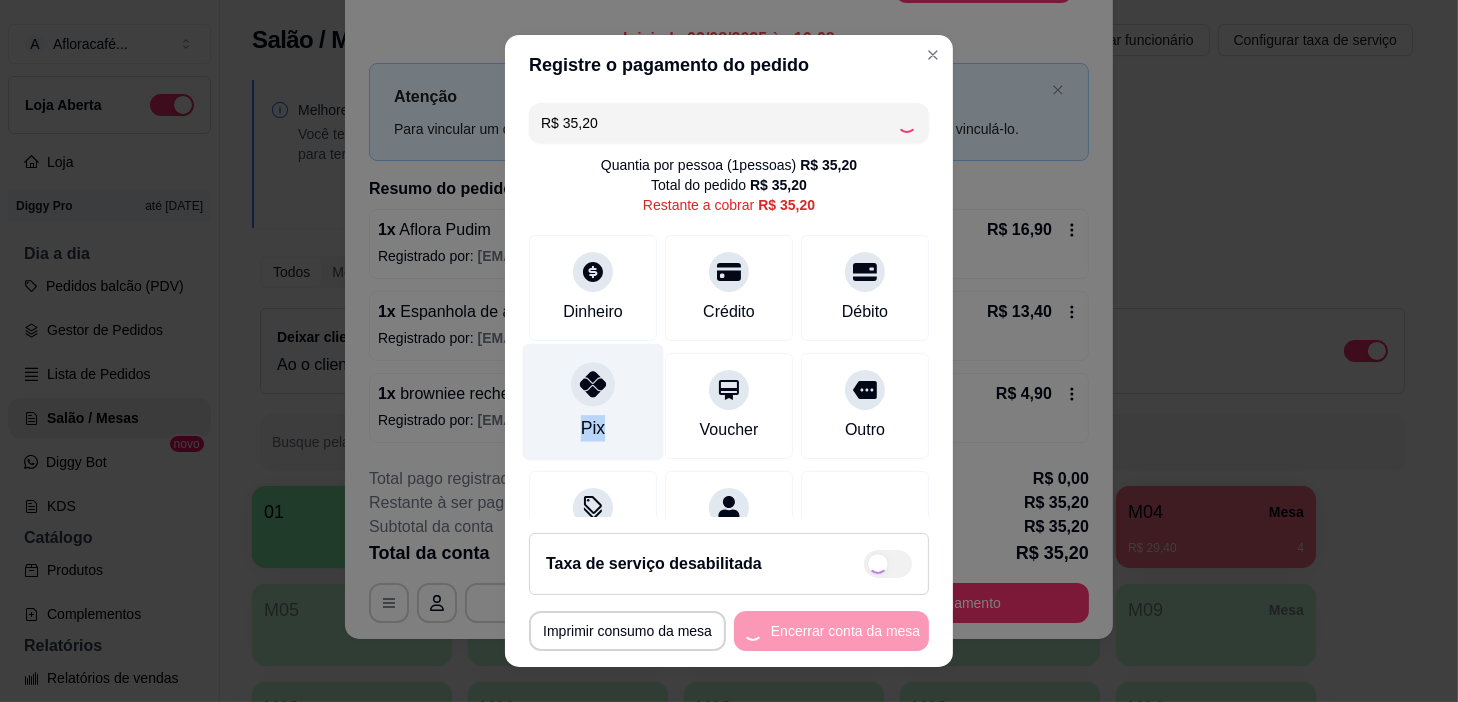 click at bounding box center (593, 385) 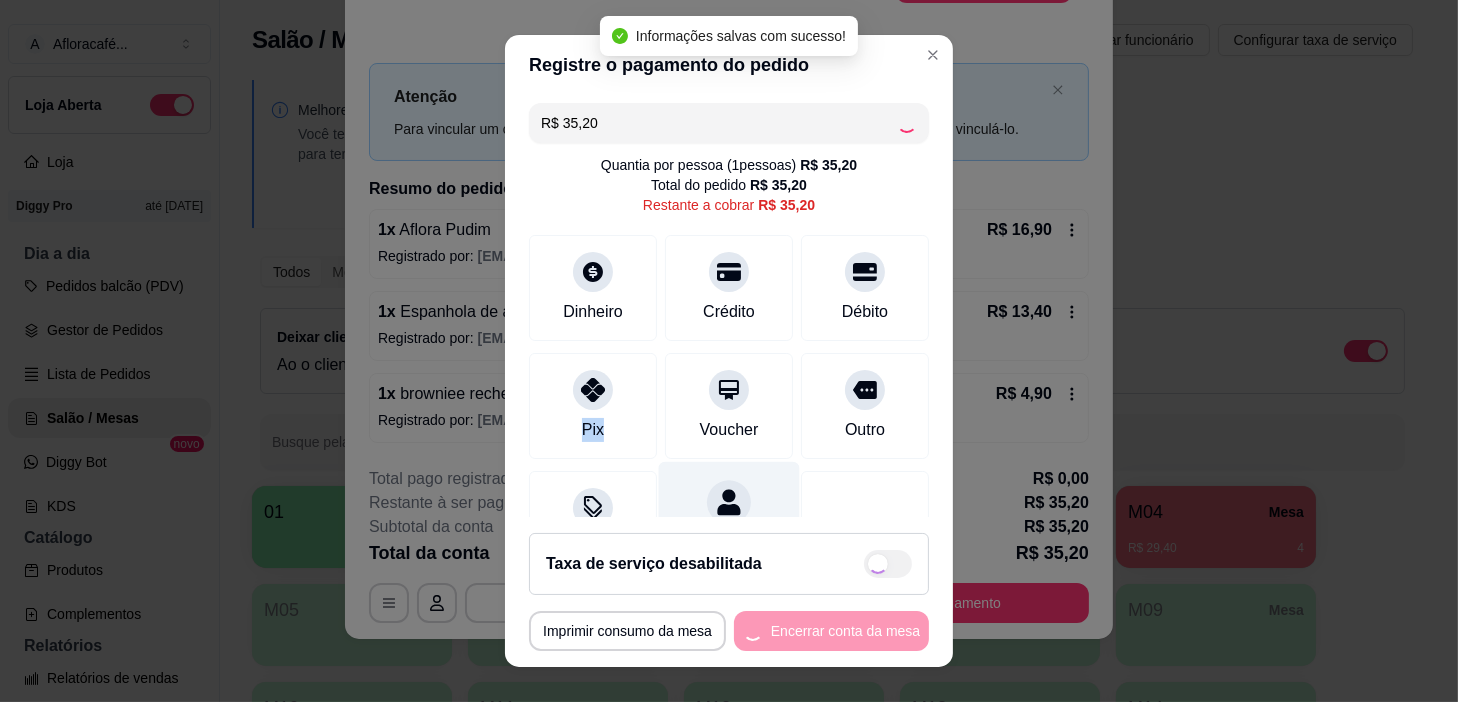type on "R$ 0,00" 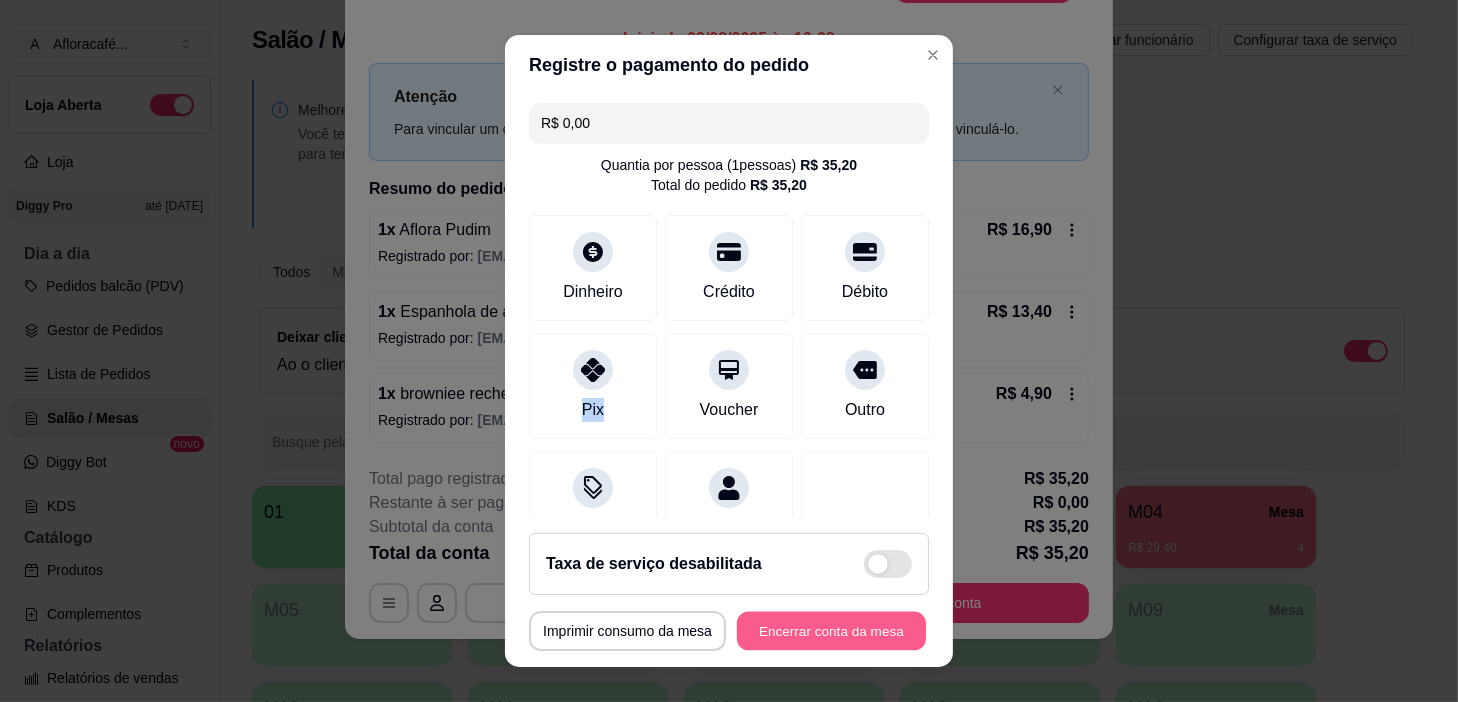 click on "Encerrar conta da mesa" at bounding box center (831, 631) 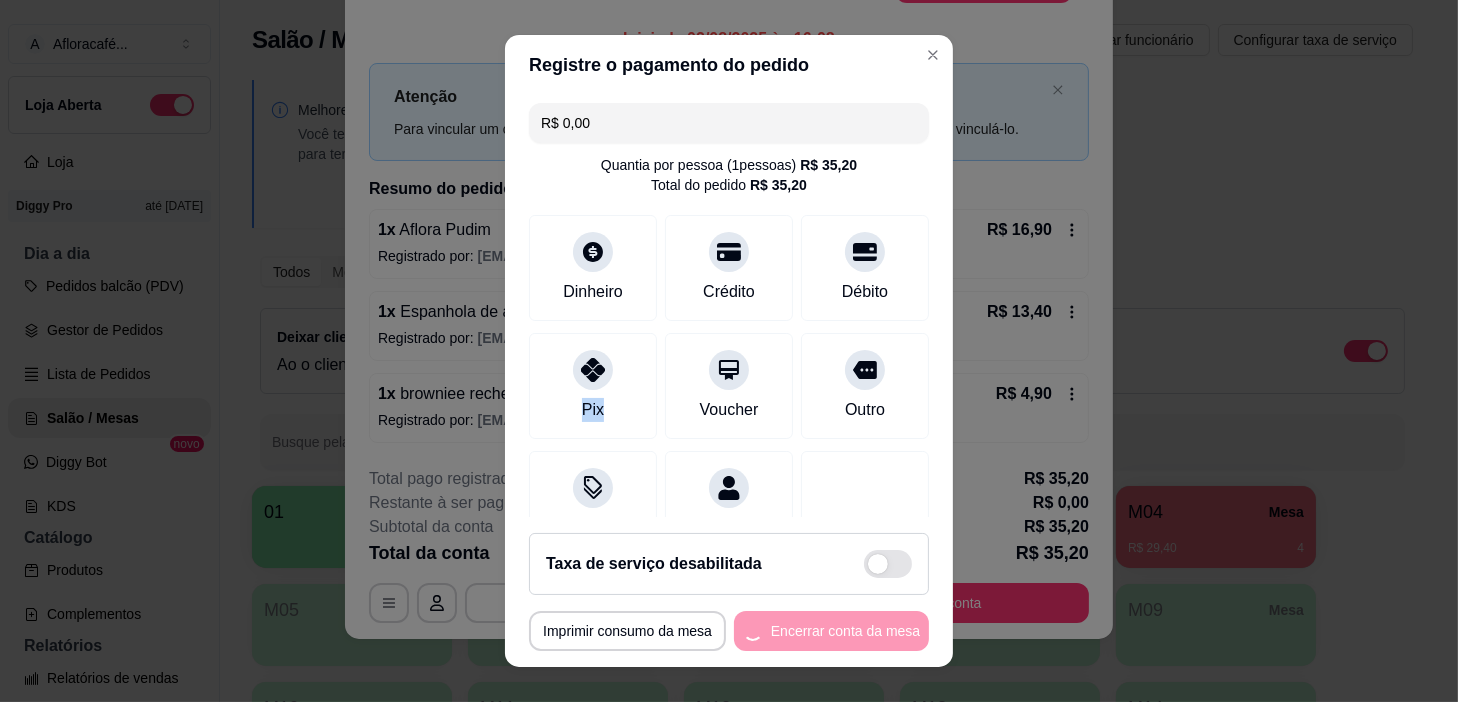 scroll, scrollTop: 0, scrollLeft: 0, axis: both 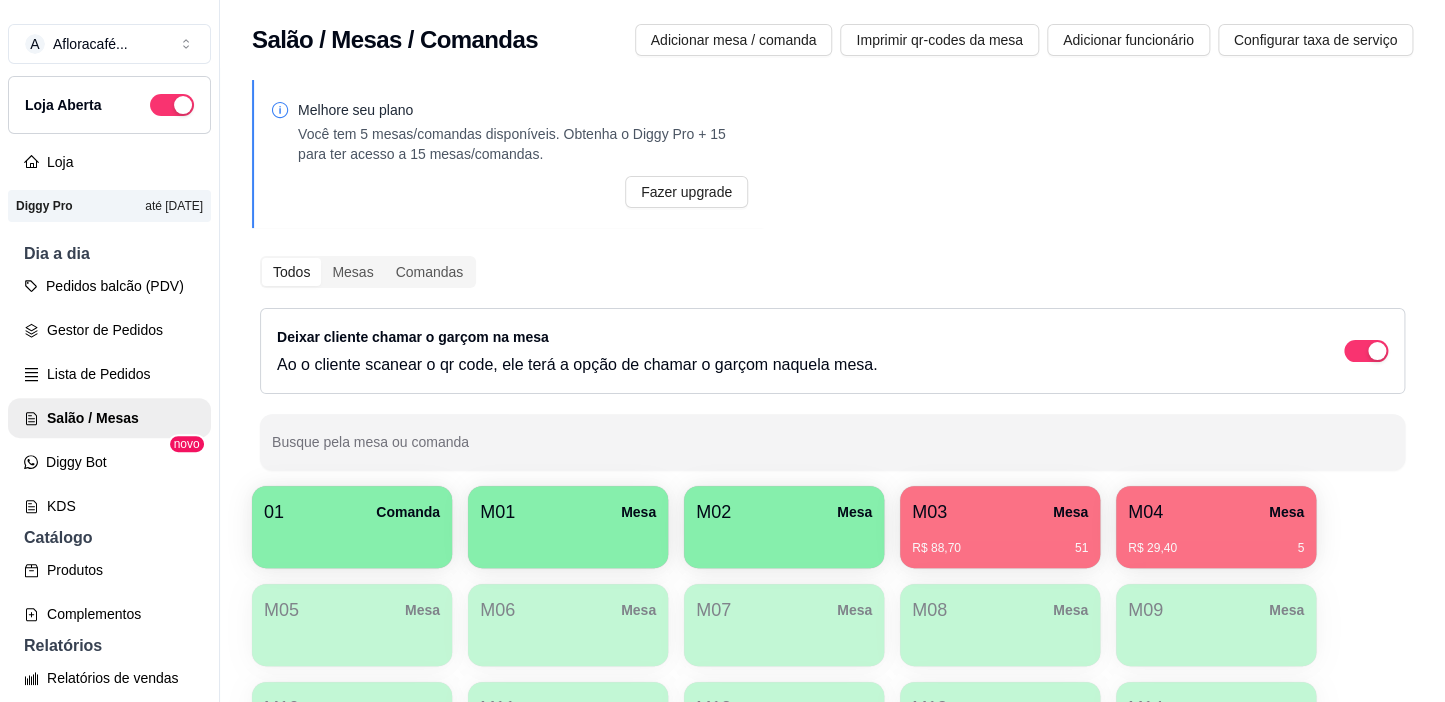 click on "R$ 88,70 51" at bounding box center [1000, 548] 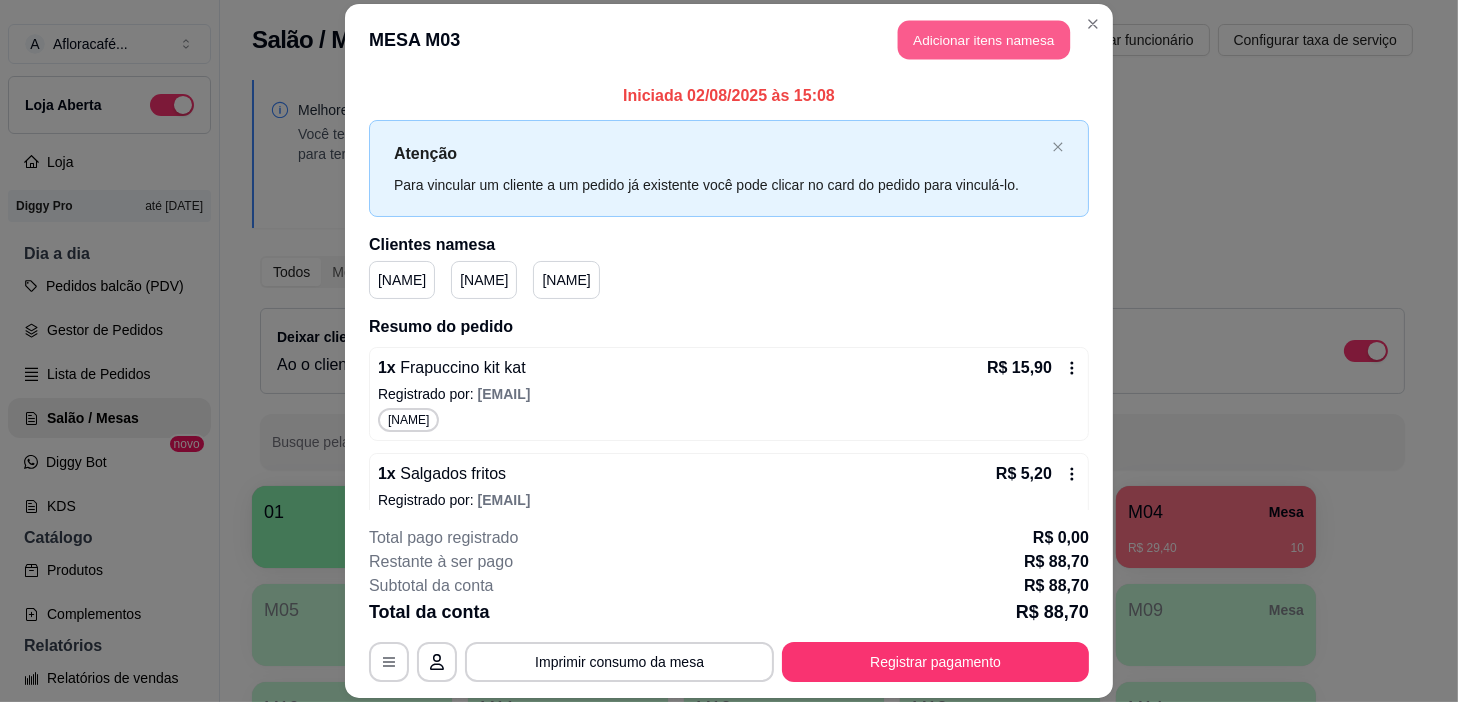click on "Adicionar itens na  mesa" at bounding box center [984, 39] 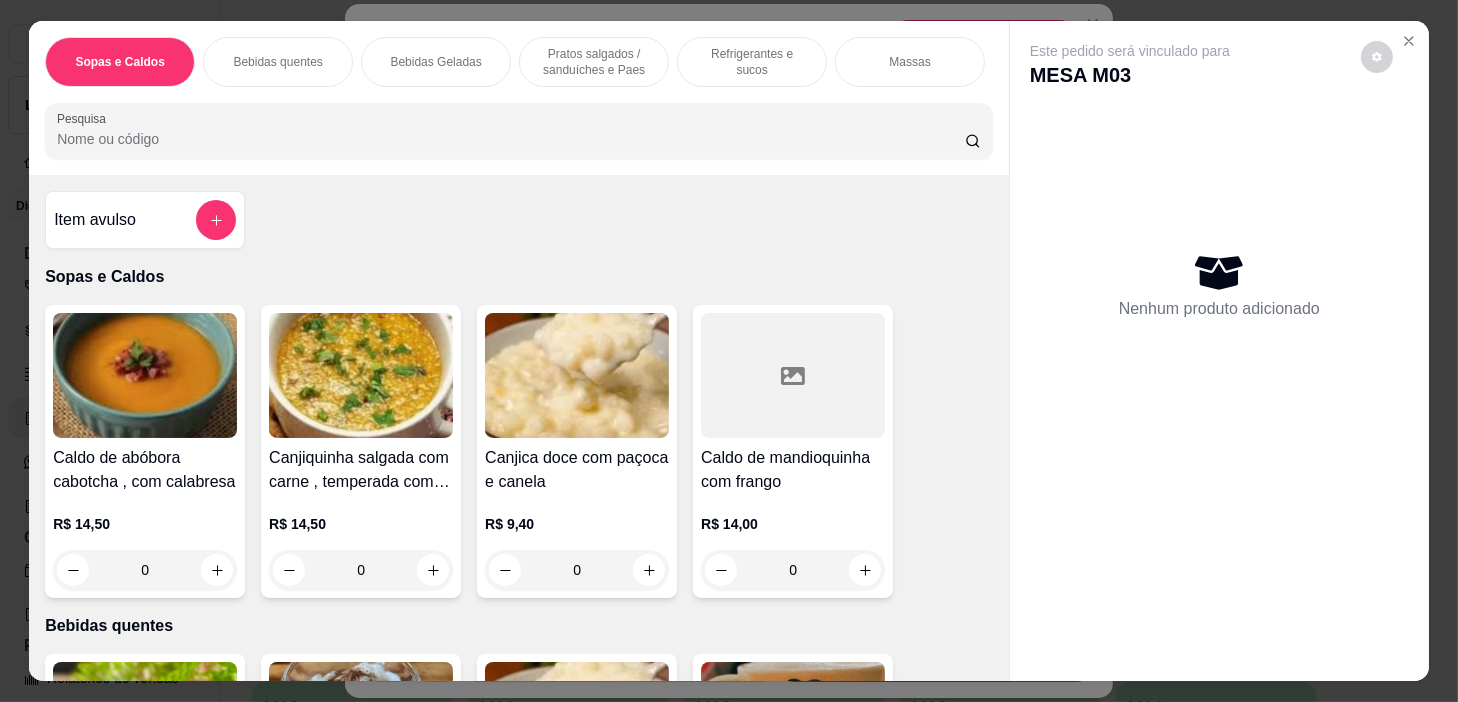 click on "Refrigerantes e sucos" at bounding box center [752, 62] 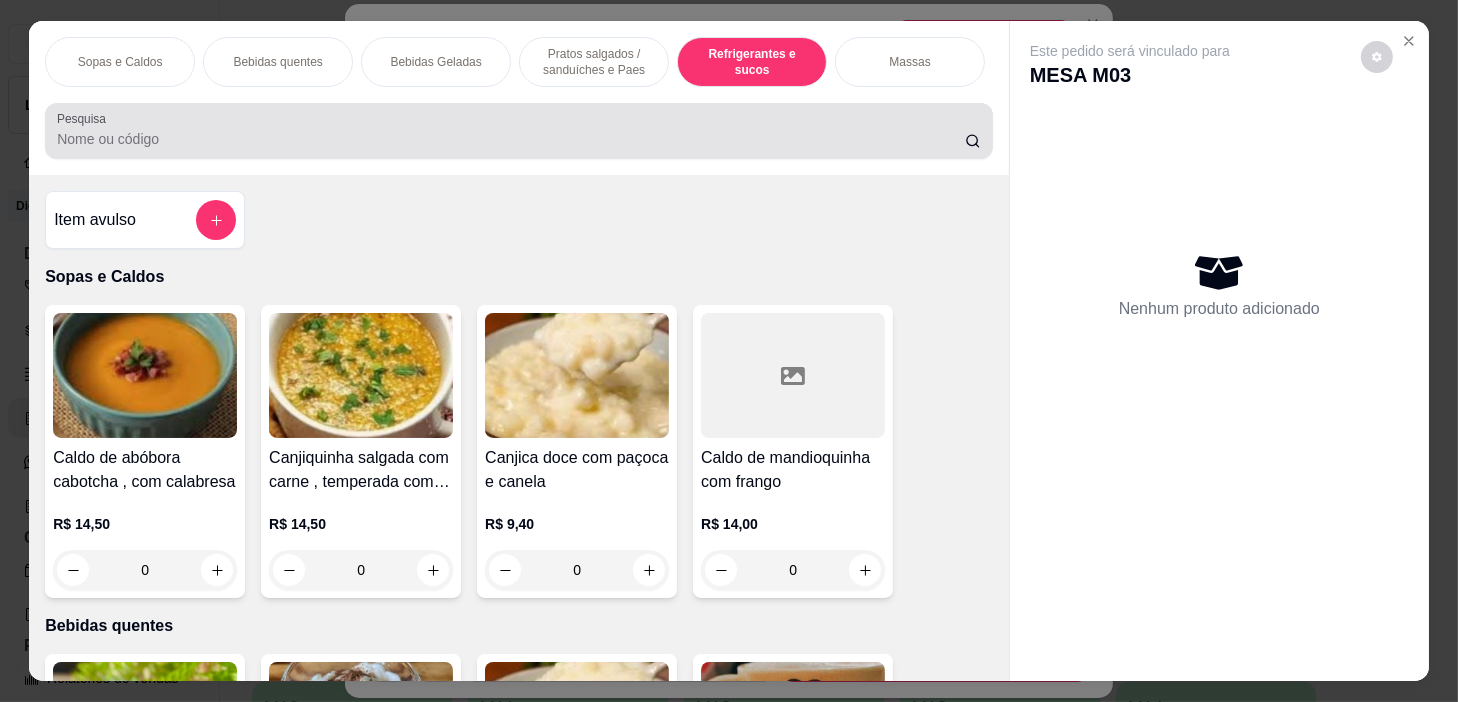 scroll, scrollTop: 8210, scrollLeft: 0, axis: vertical 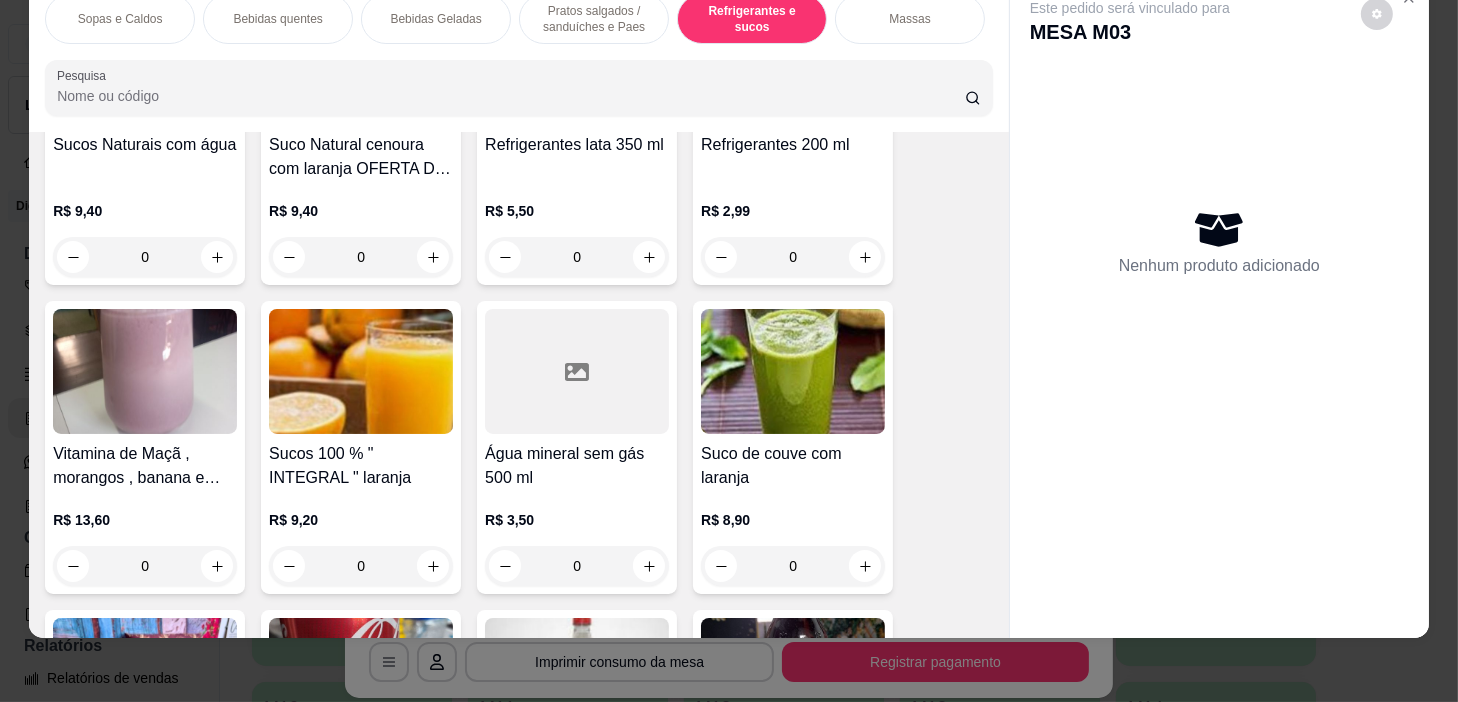 click on "0" at bounding box center (577, 566) 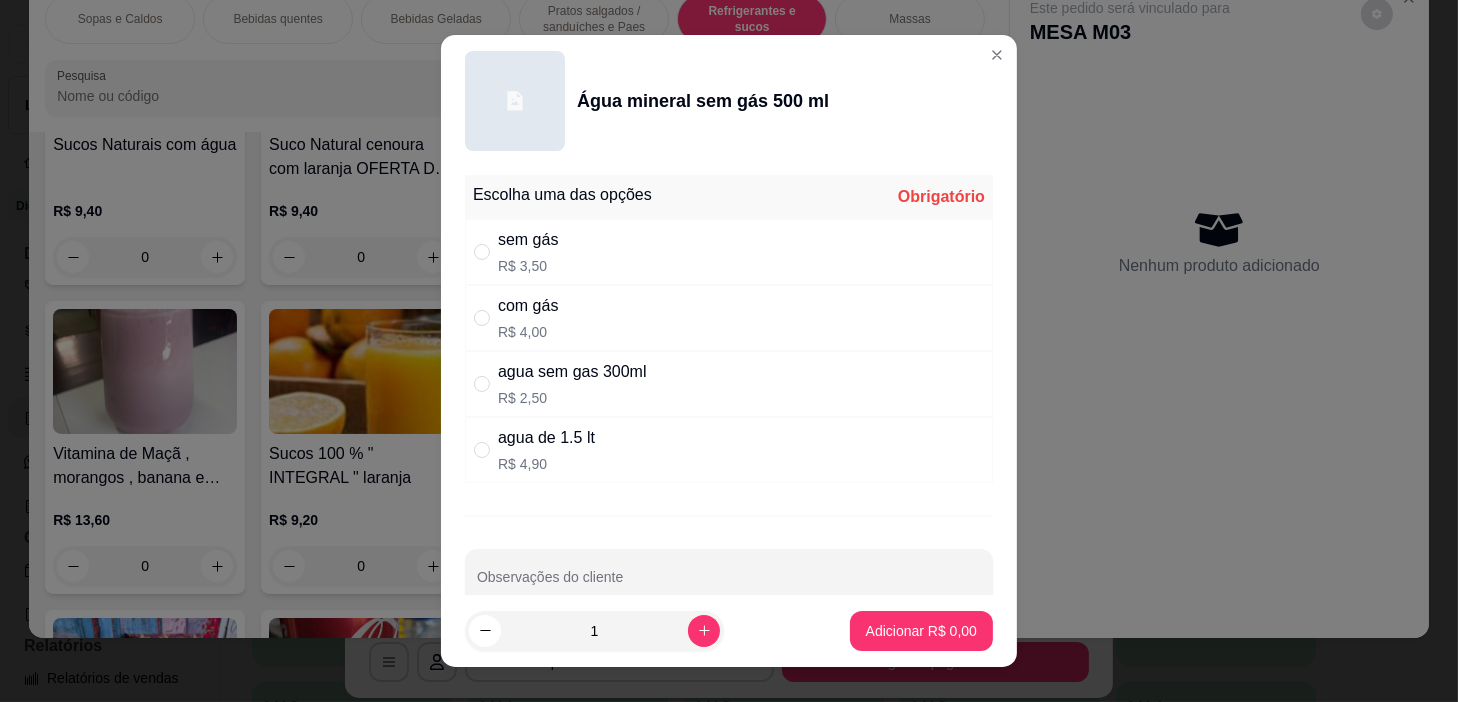 click on "com gás  R$ 4,00" at bounding box center (729, 318) 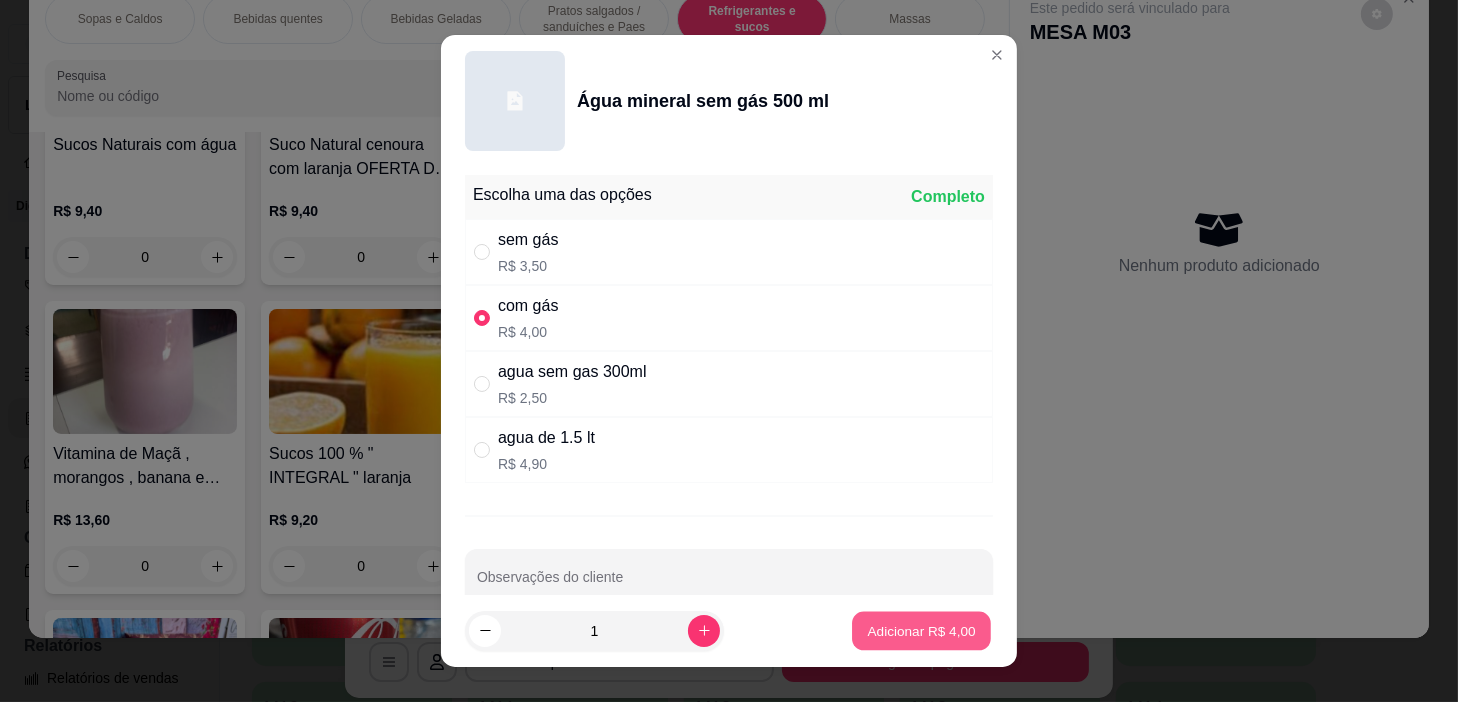 click on "Adicionar   R$ 4,00" at bounding box center (921, 630) 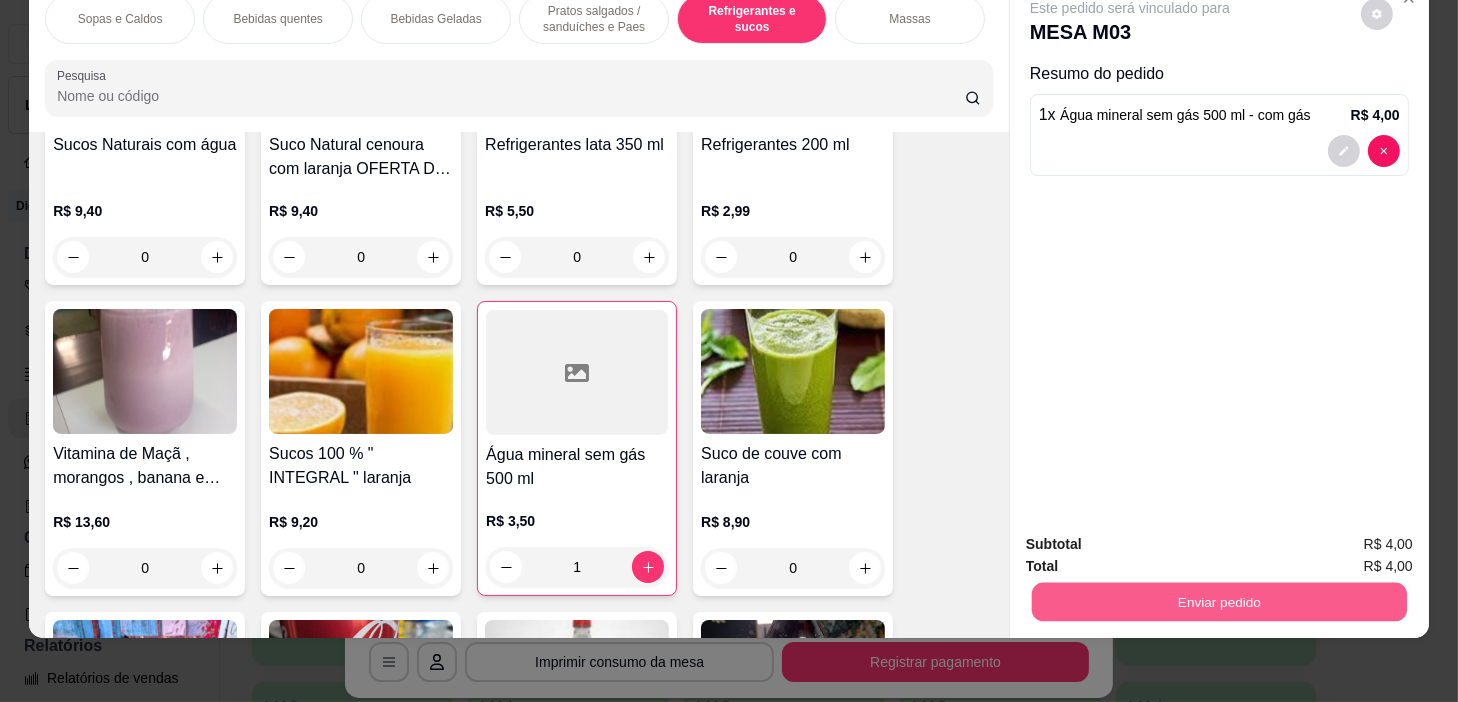 click on "Enviar pedido" at bounding box center (1219, 602) 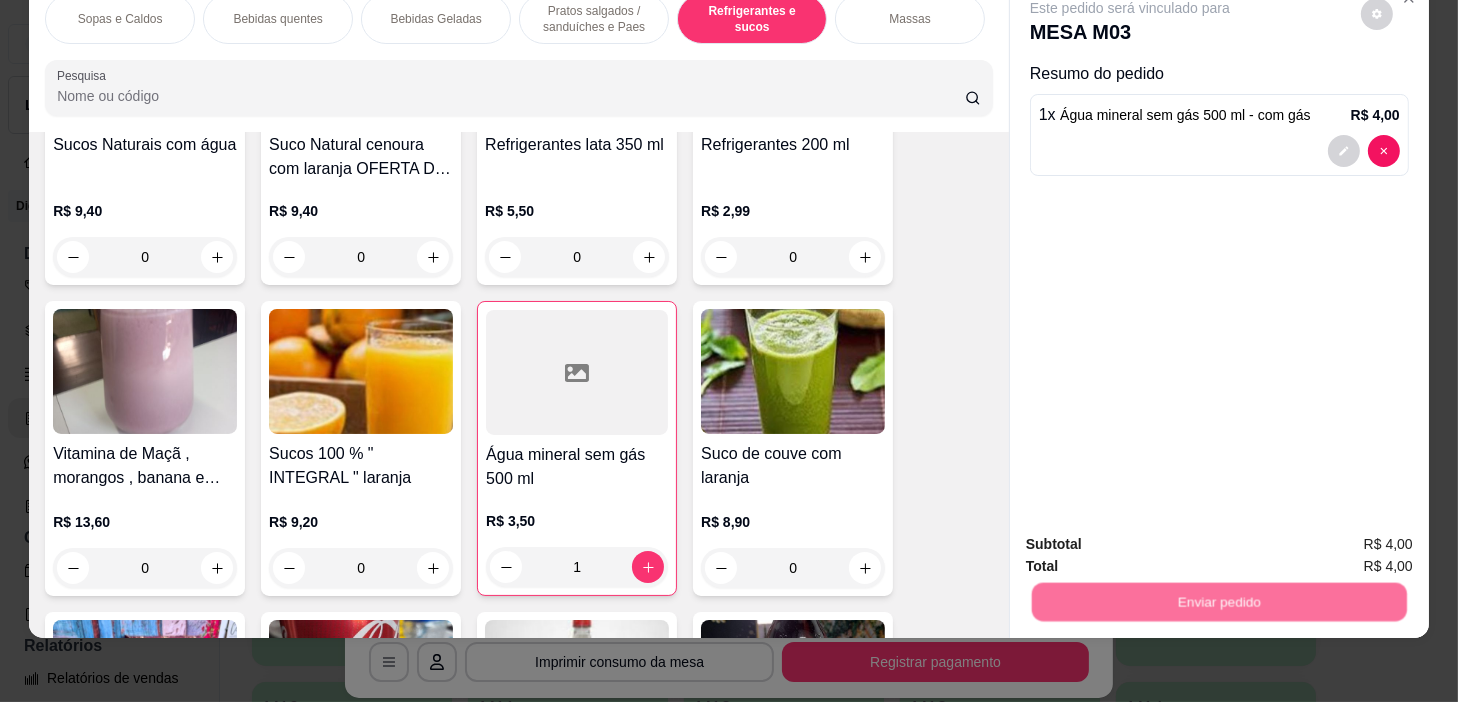 click on "Sim, quero registrar" at bounding box center (1344, 538) 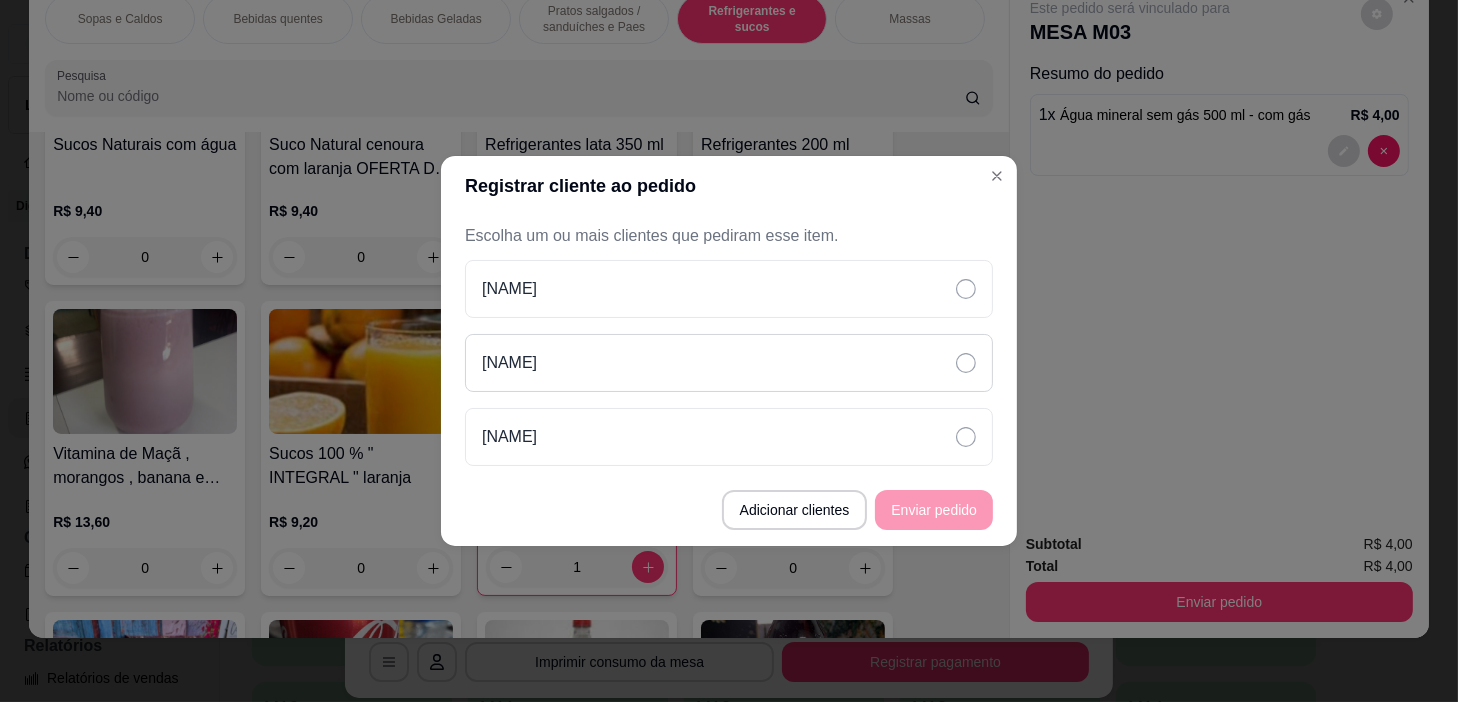 drag, startPoint x: 839, startPoint y: 369, endPoint x: 862, endPoint y: 382, distance: 26.41969 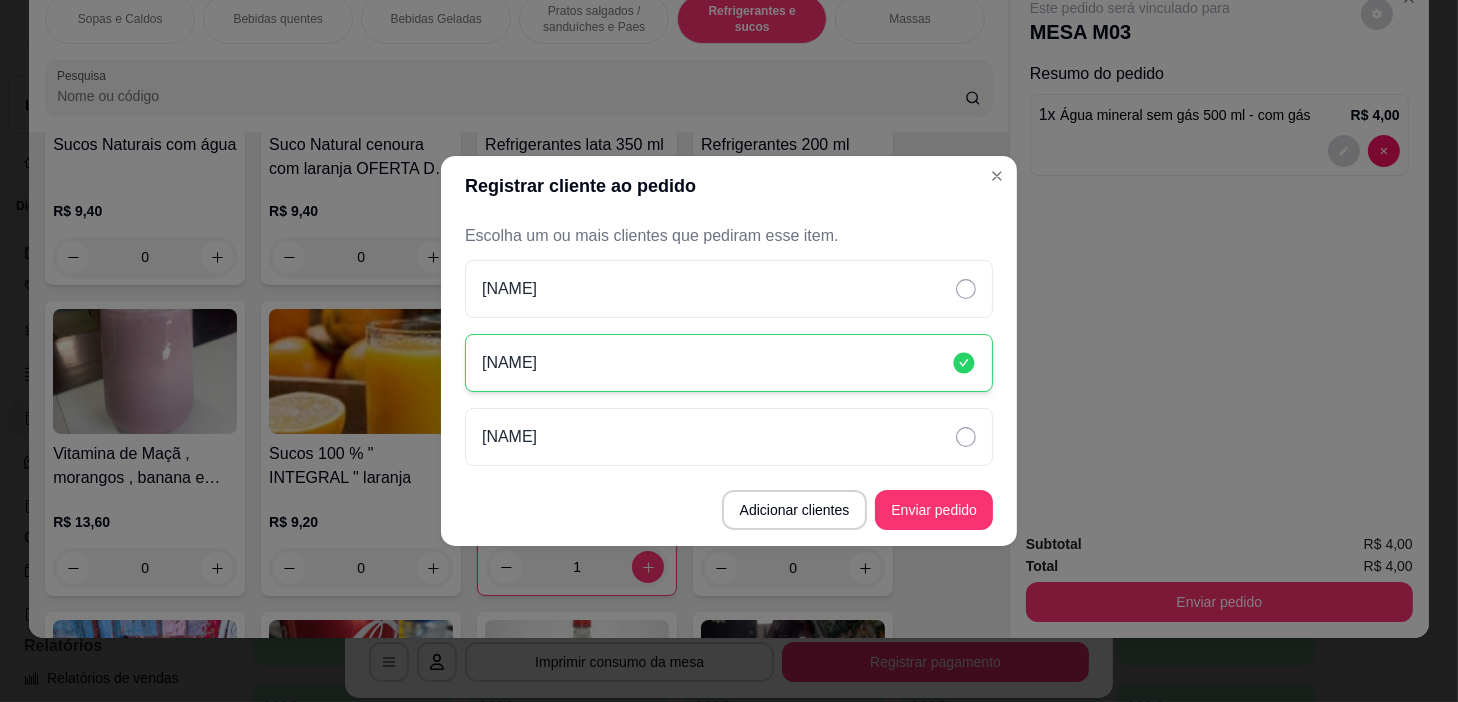 click on "Enviar pedido" at bounding box center (934, 510) 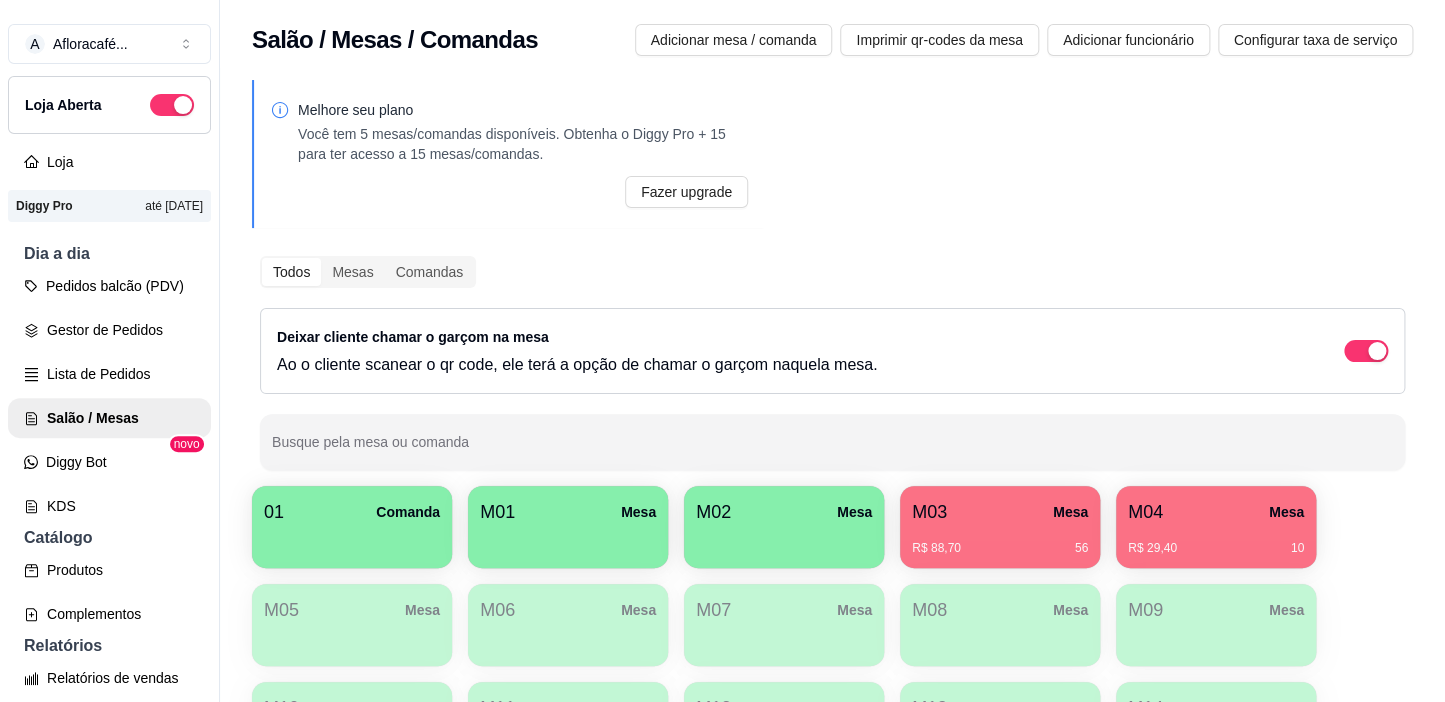 click on "M04" at bounding box center [1145, 512] 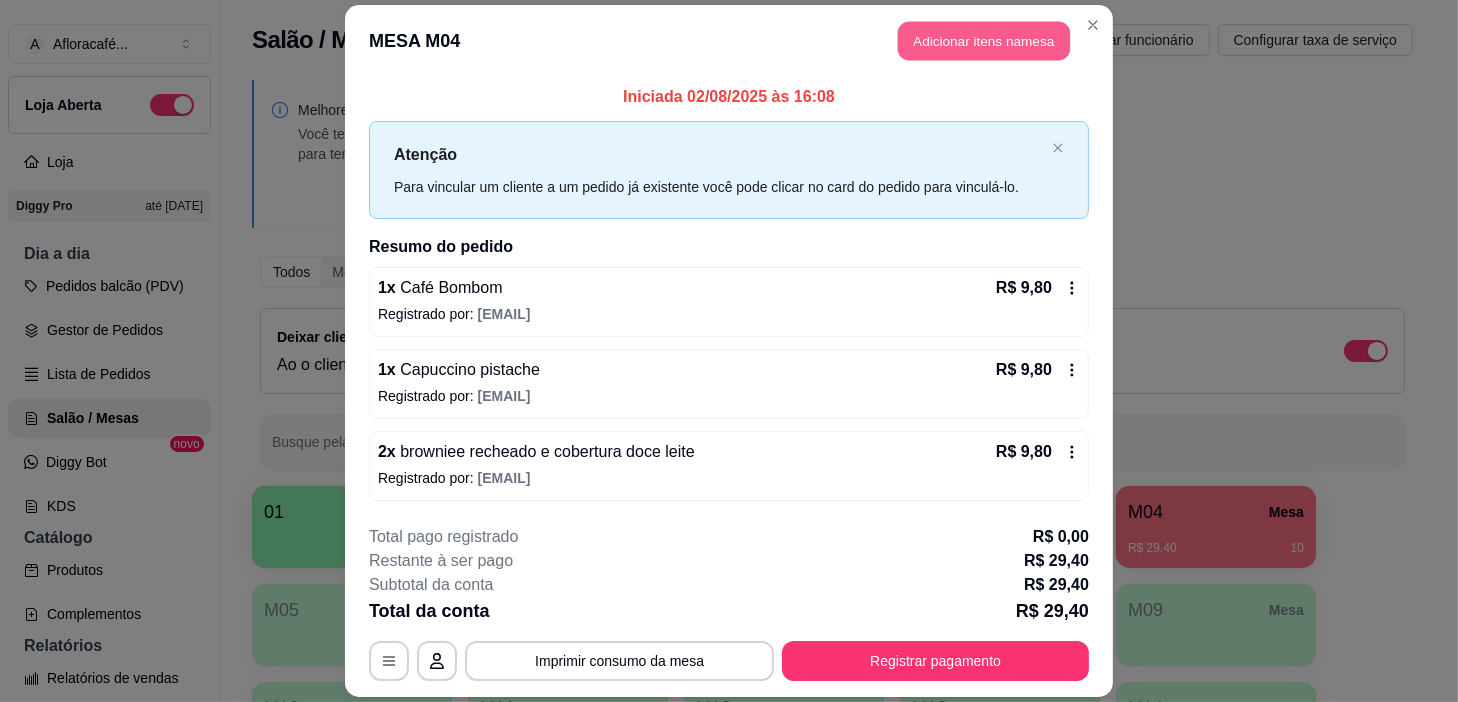 click on "Adicionar itens na  mesa" at bounding box center (984, 41) 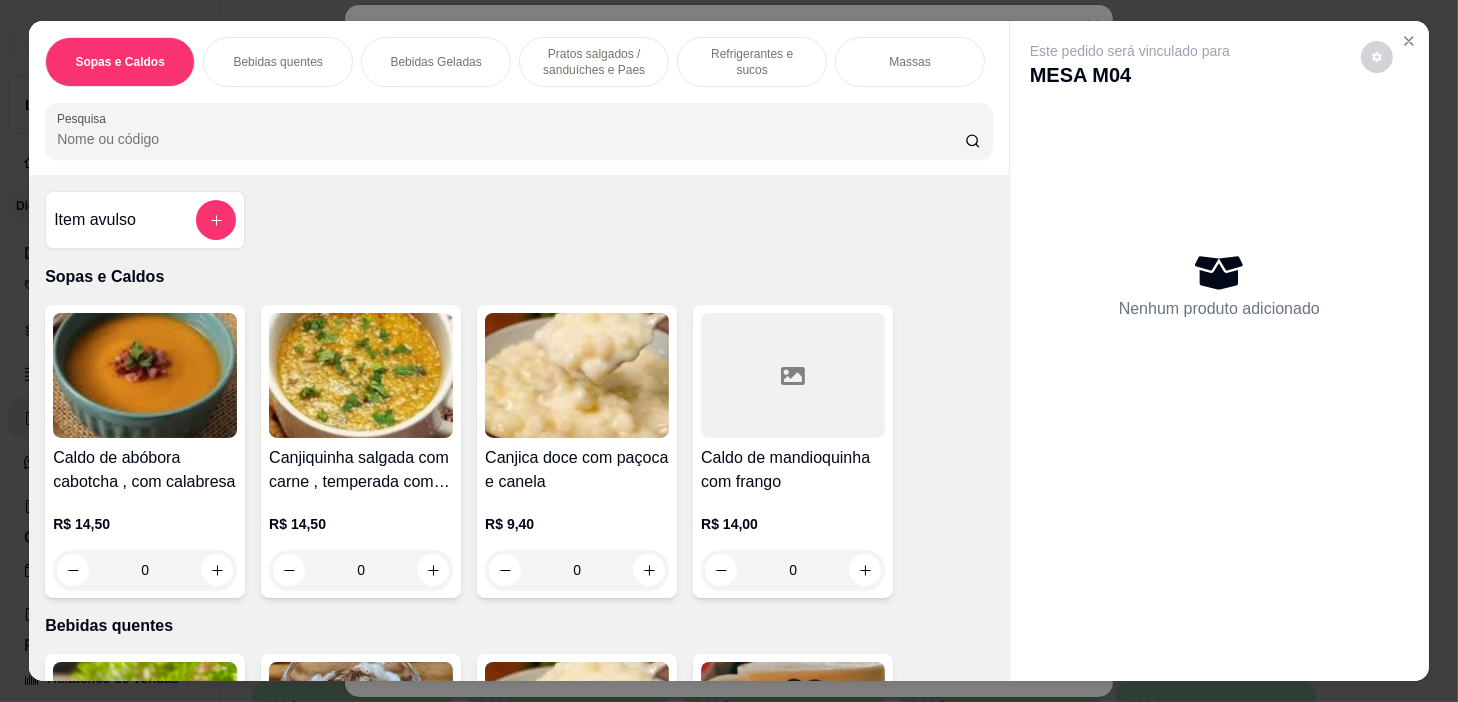 scroll, scrollTop: 0, scrollLeft: 781, axis: horizontal 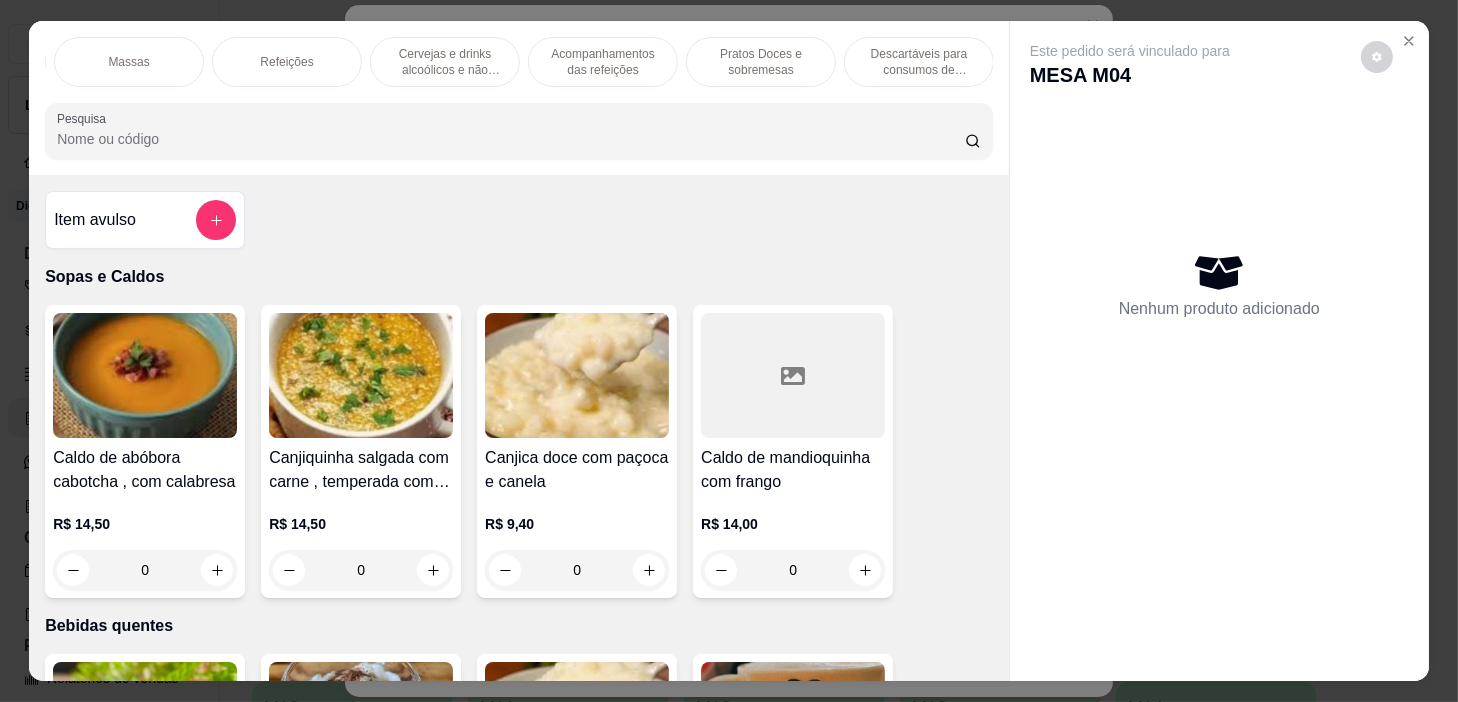 click on "Pratos Doces e sobremesas" at bounding box center (761, 62) 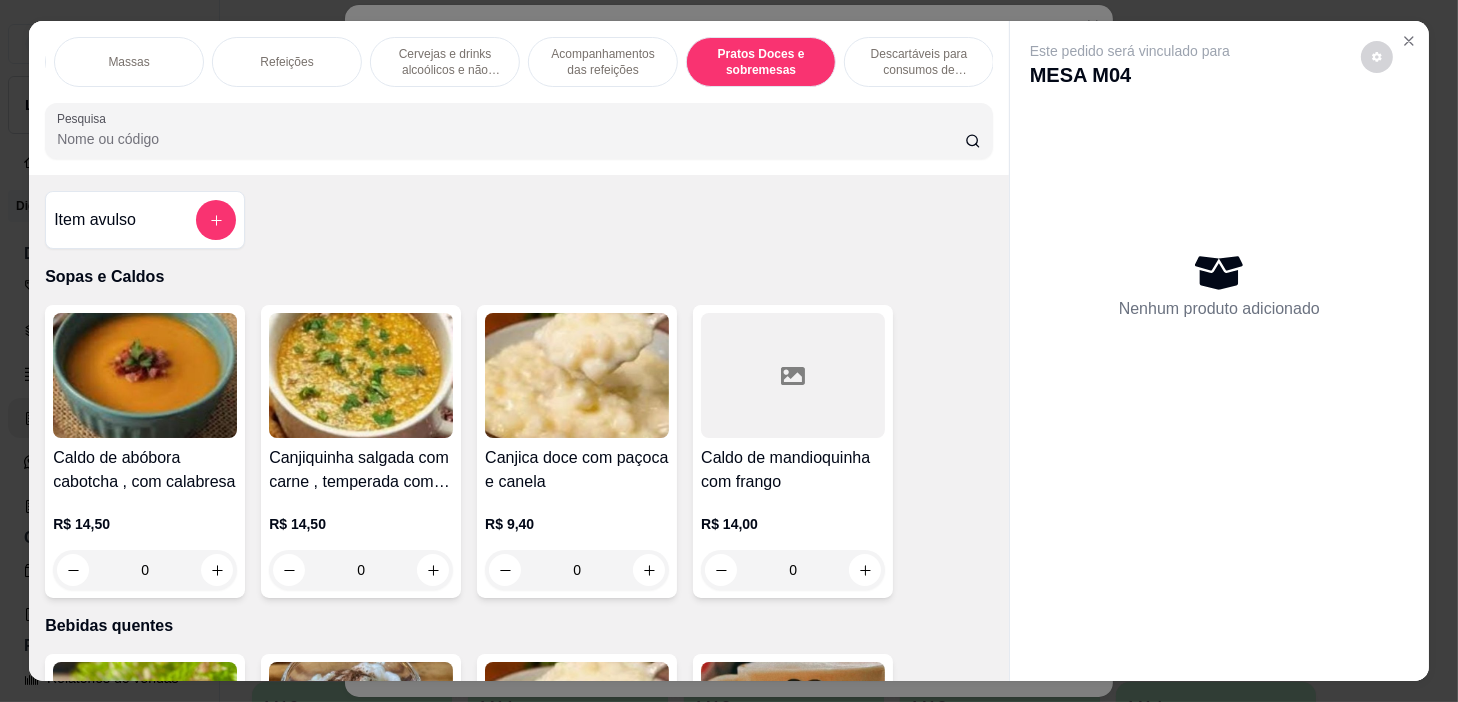 scroll, scrollTop: 13900, scrollLeft: 0, axis: vertical 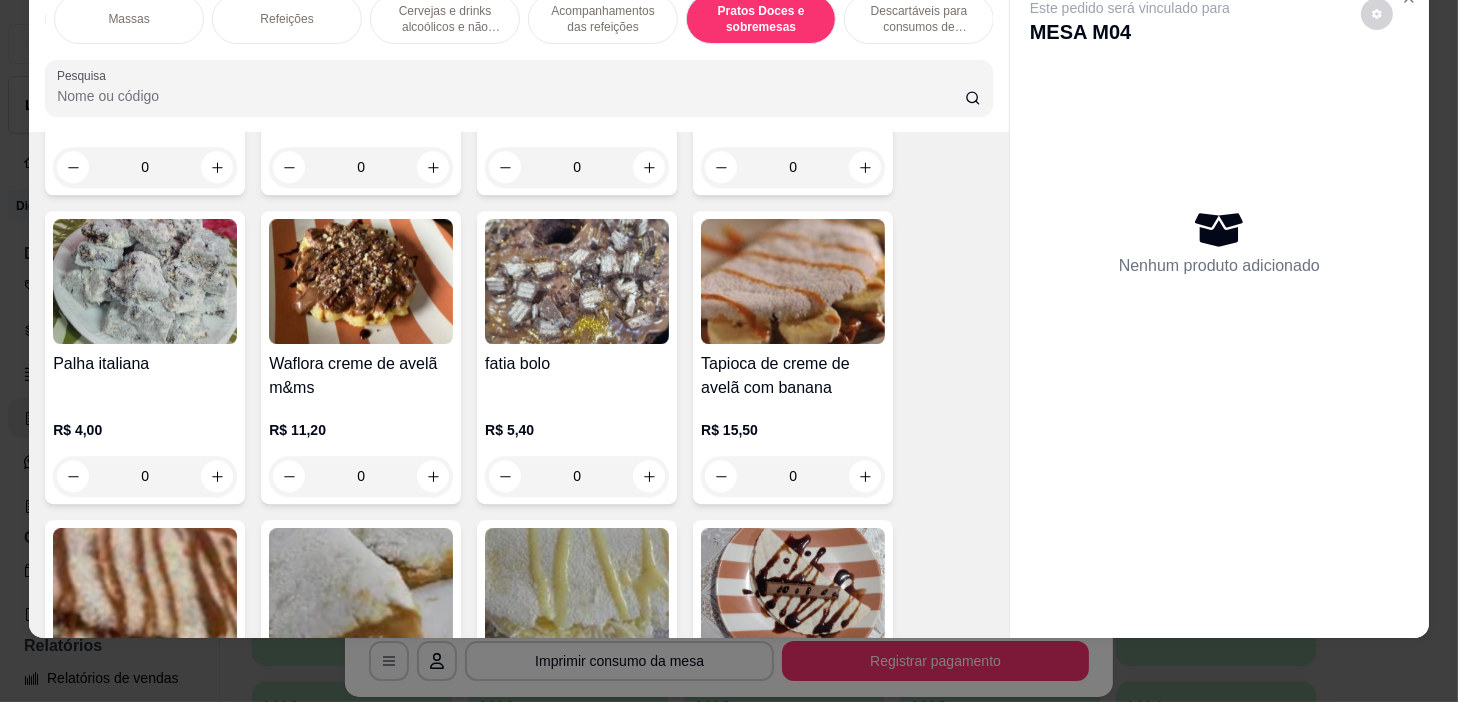 click on "0" at bounding box center [145, 476] 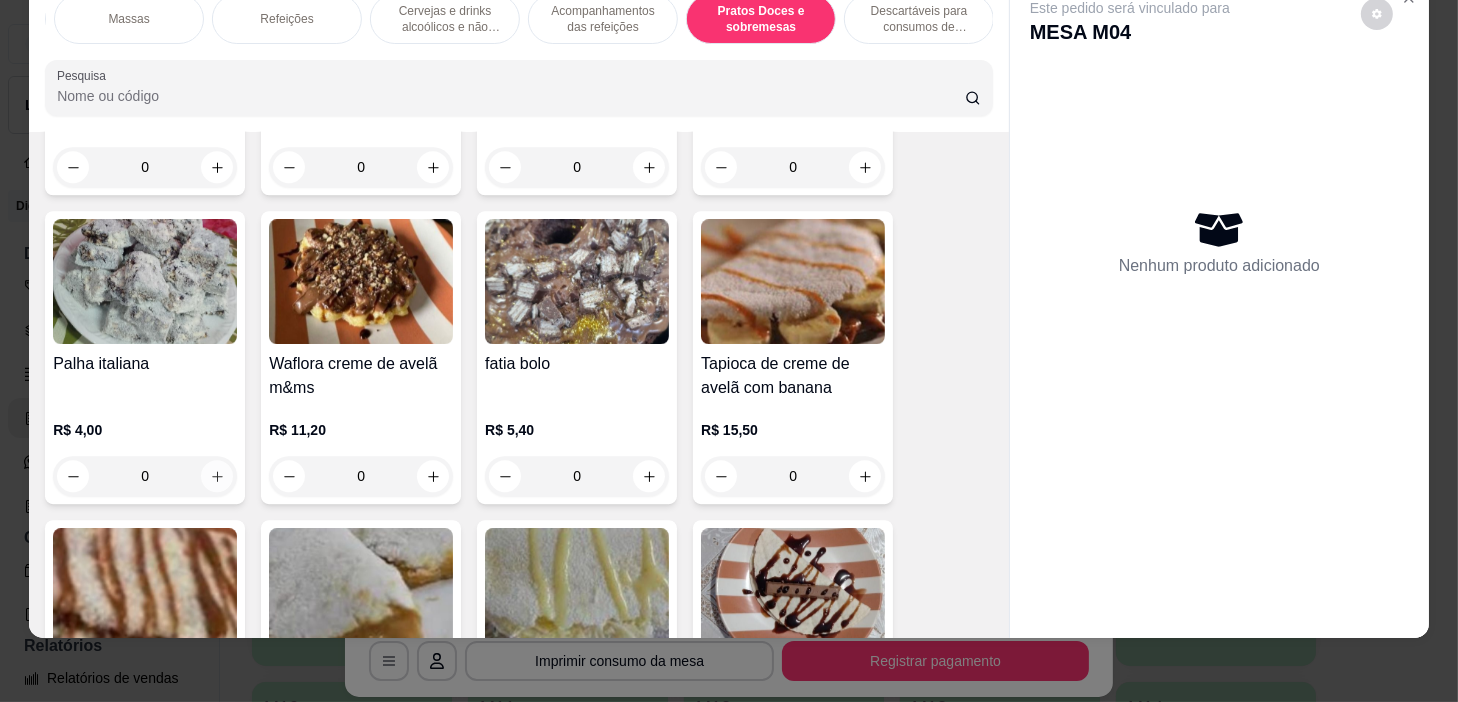 click at bounding box center (217, 476) 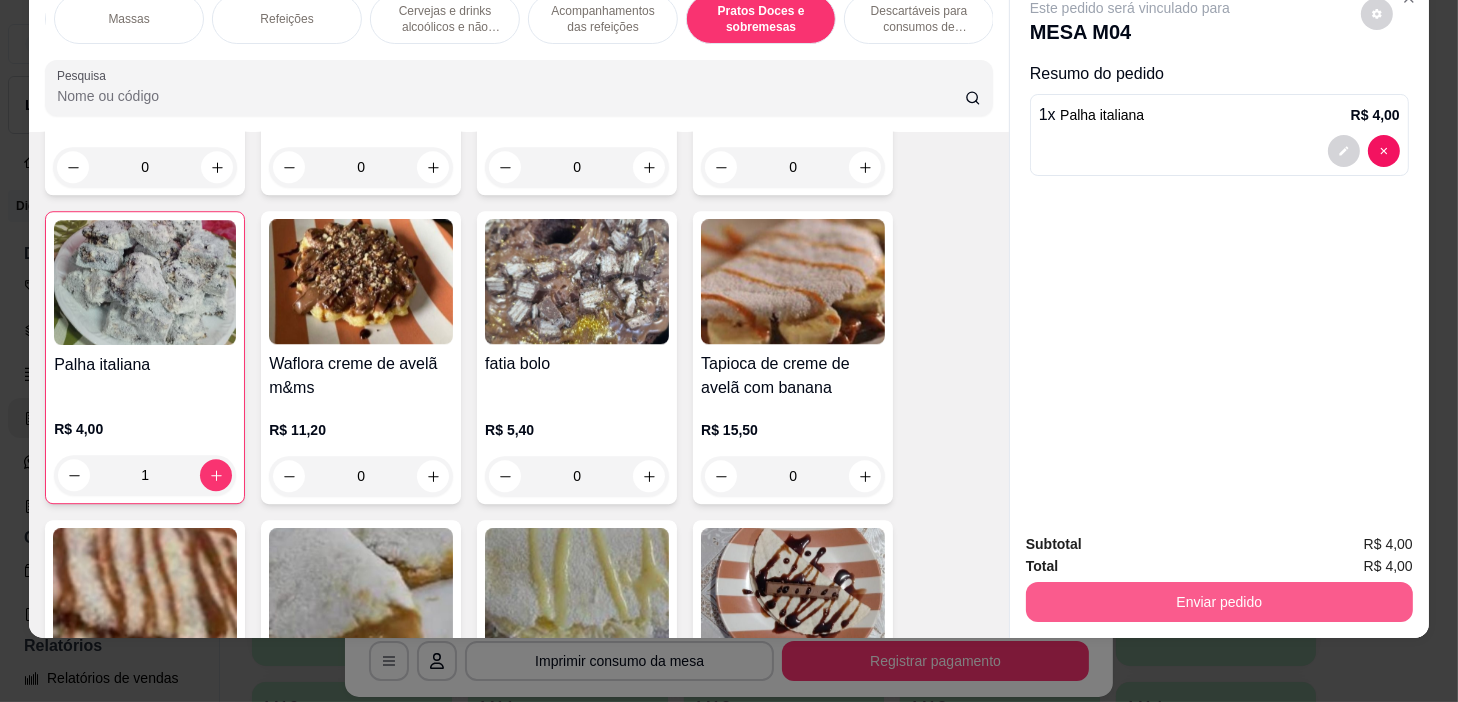 click on "Enviar pedido" at bounding box center [1219, 602] 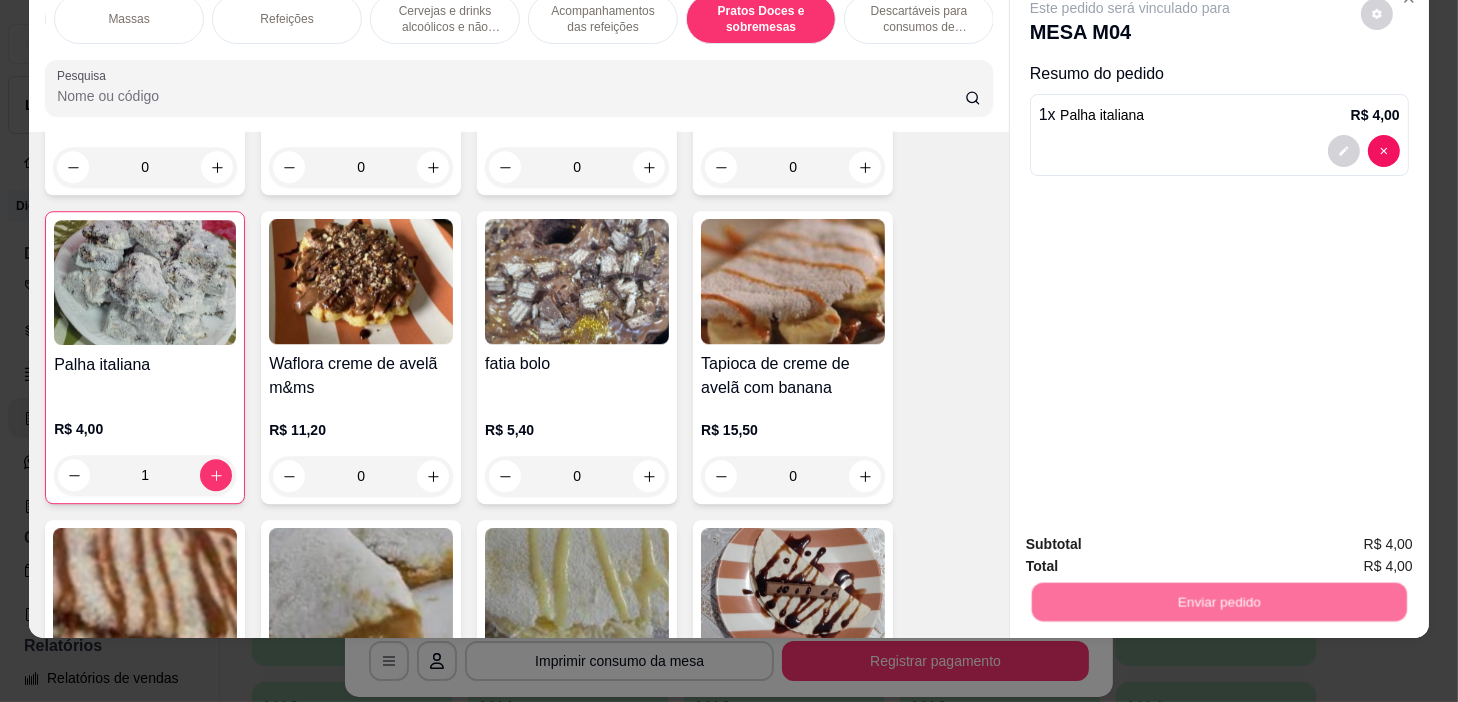 click on "Não registrar e enviar pedido" at bounding box center (1154, 538) 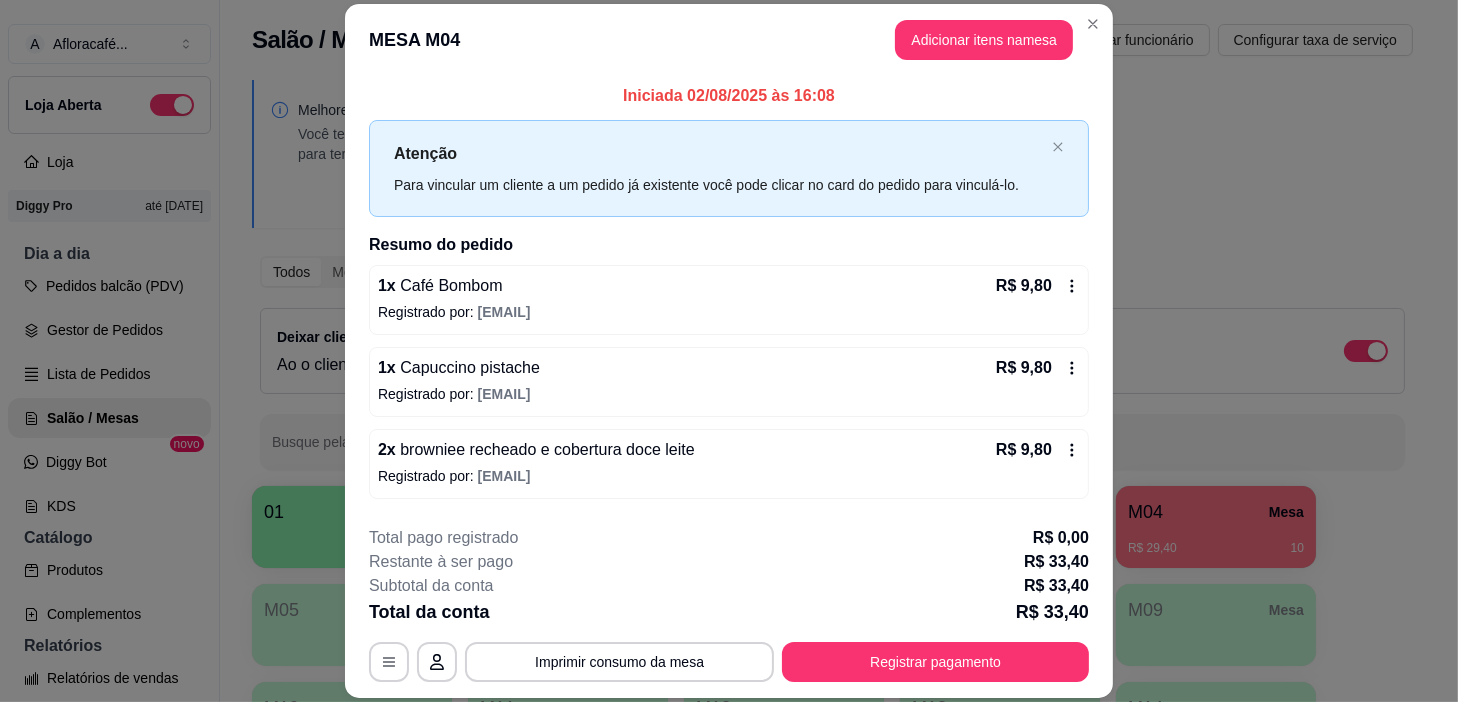 scroll, scrollTop: 77, scrollLeft: 0, axis: vertical 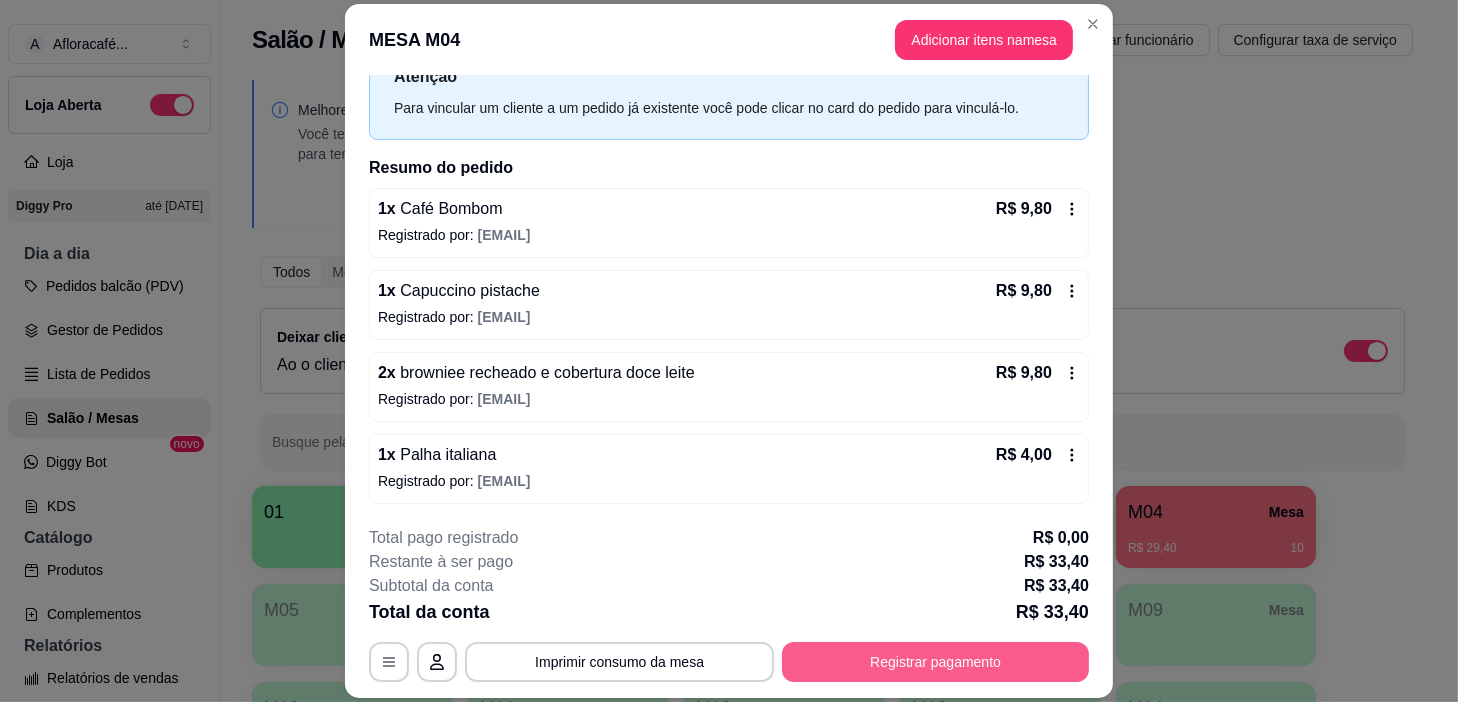 click on "Registrar pagamento" at bounding box center [935, 662] 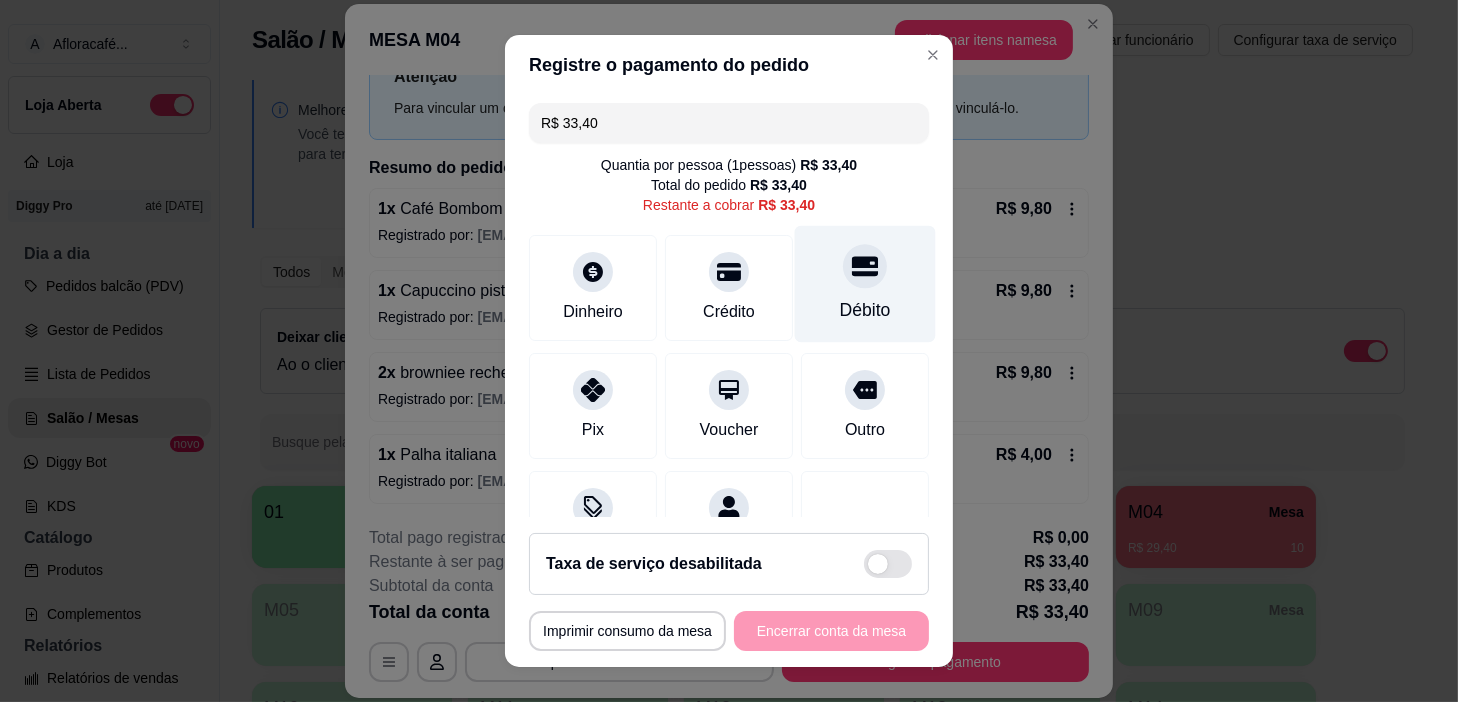 click on "Débito" at bounding box center (865, 284) 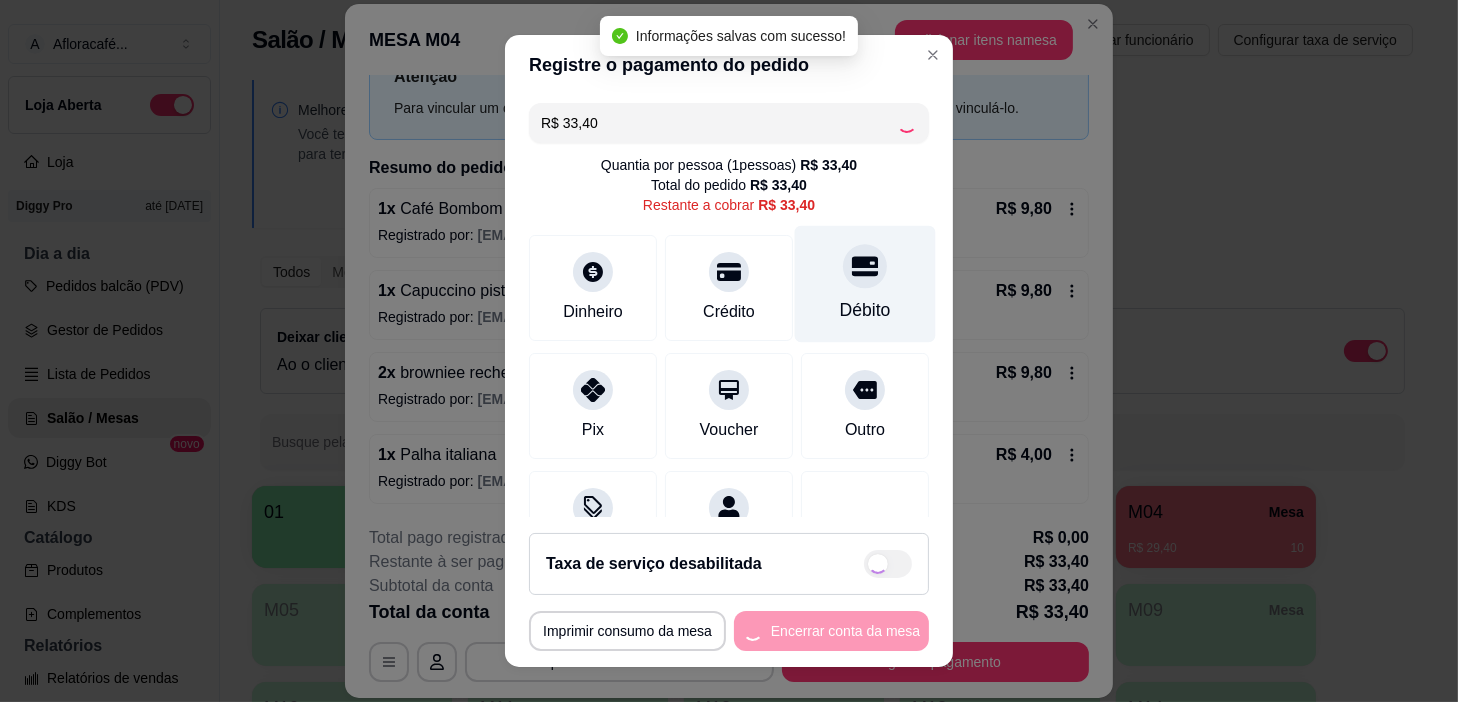type on "R$ 0,00" 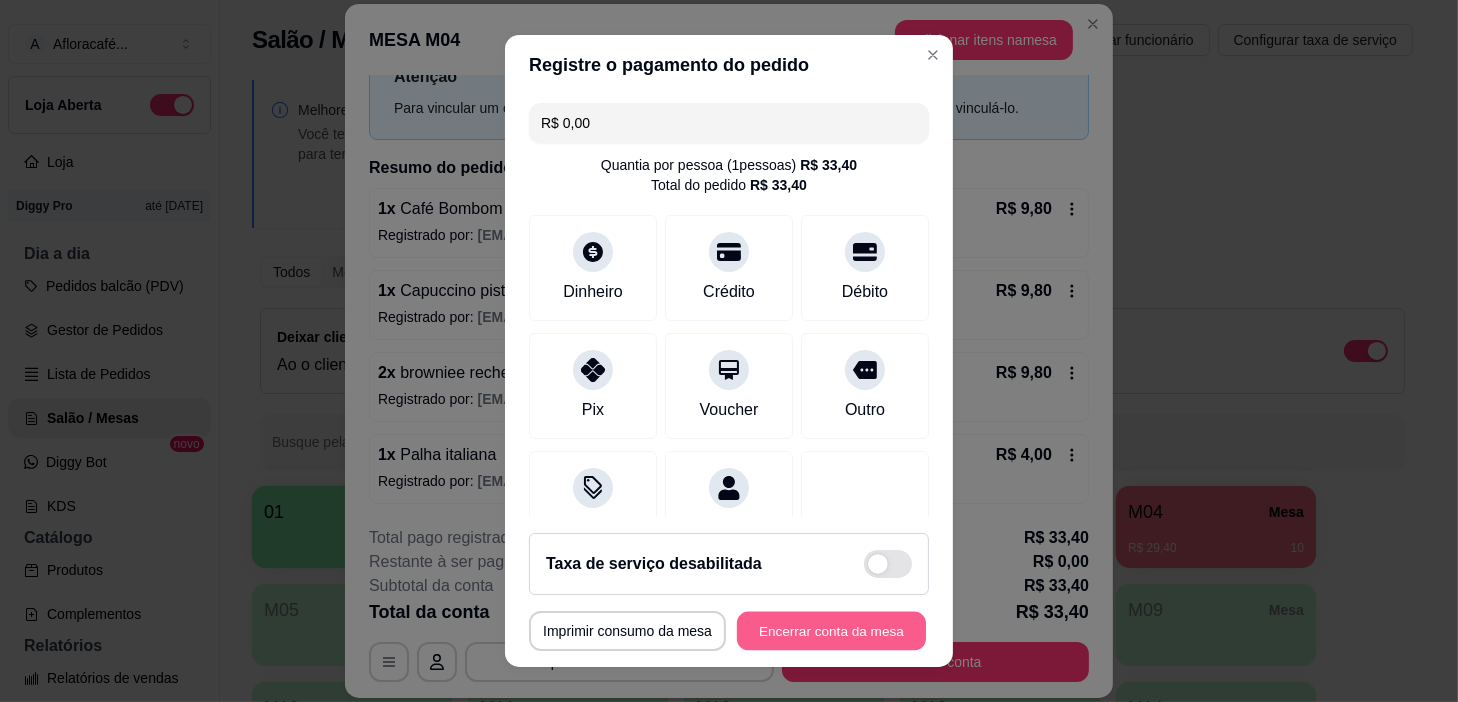 click on "Encerrar conta da mesa" at bounding box center [831, 631] 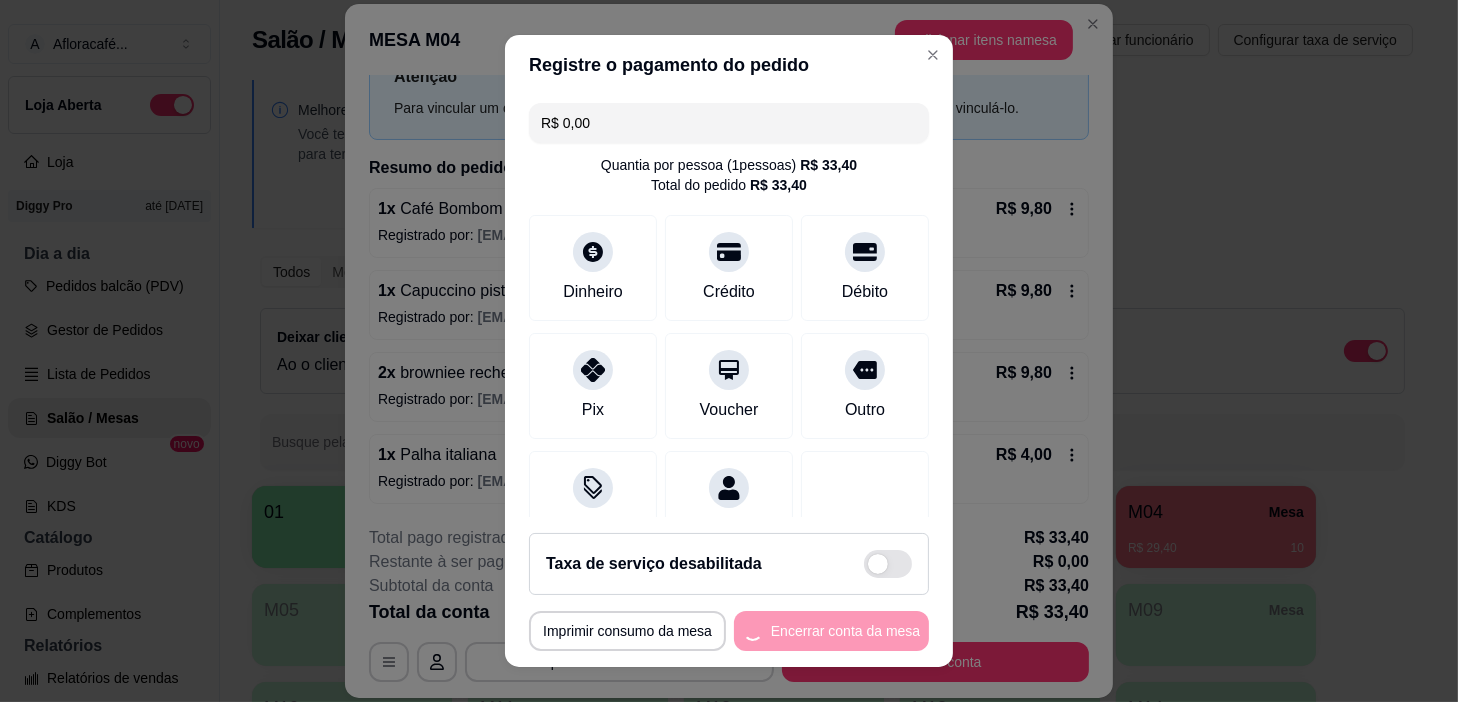 scroll, scrollTop: 0, scrollLeft: 0, axis: both 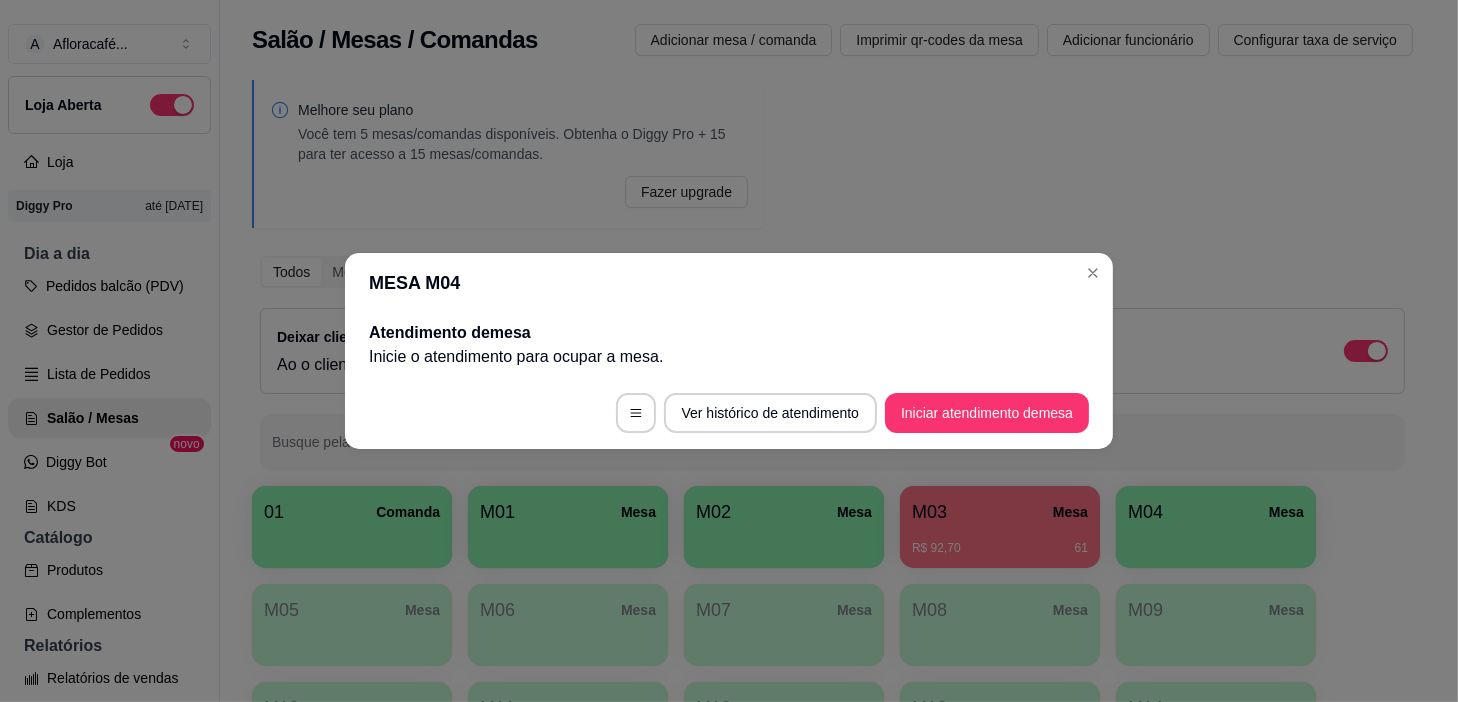 type 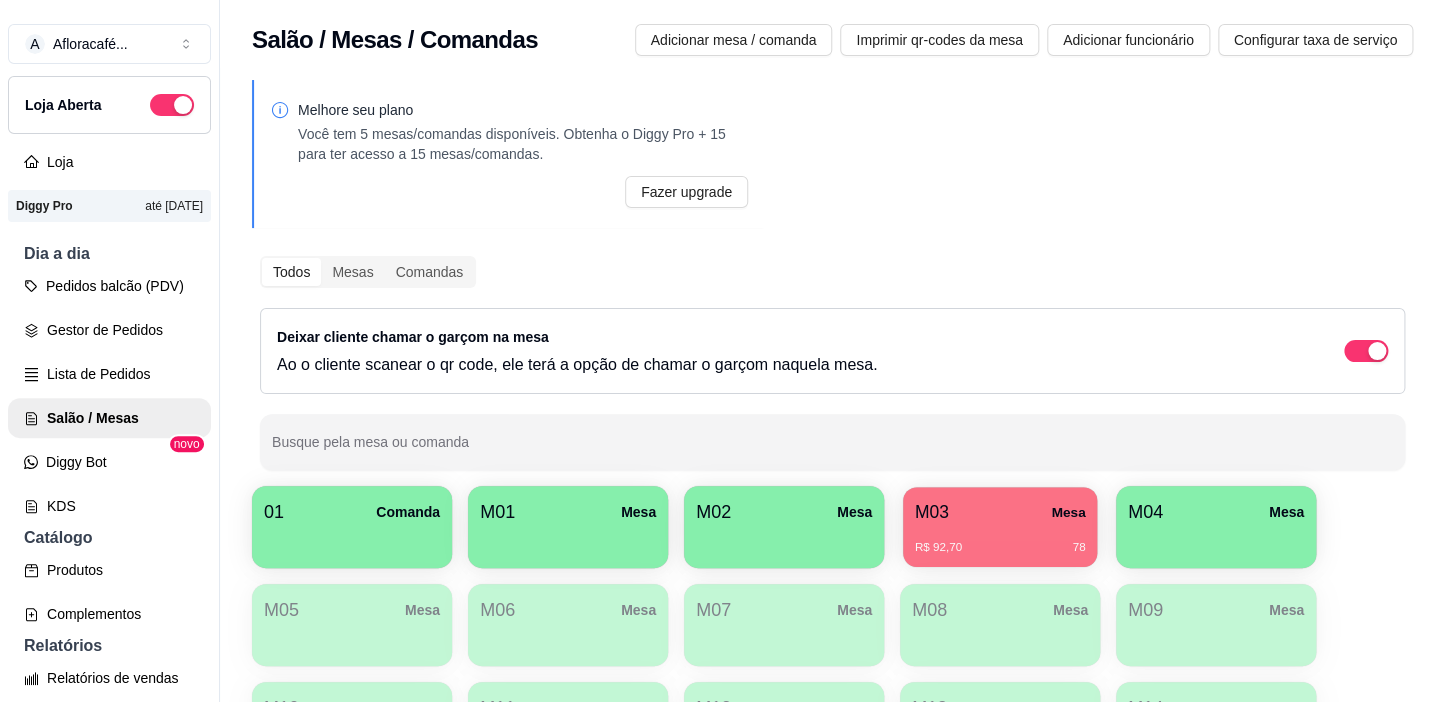 click on "R$ 92,70 78" at bounding box center (1000, 540) 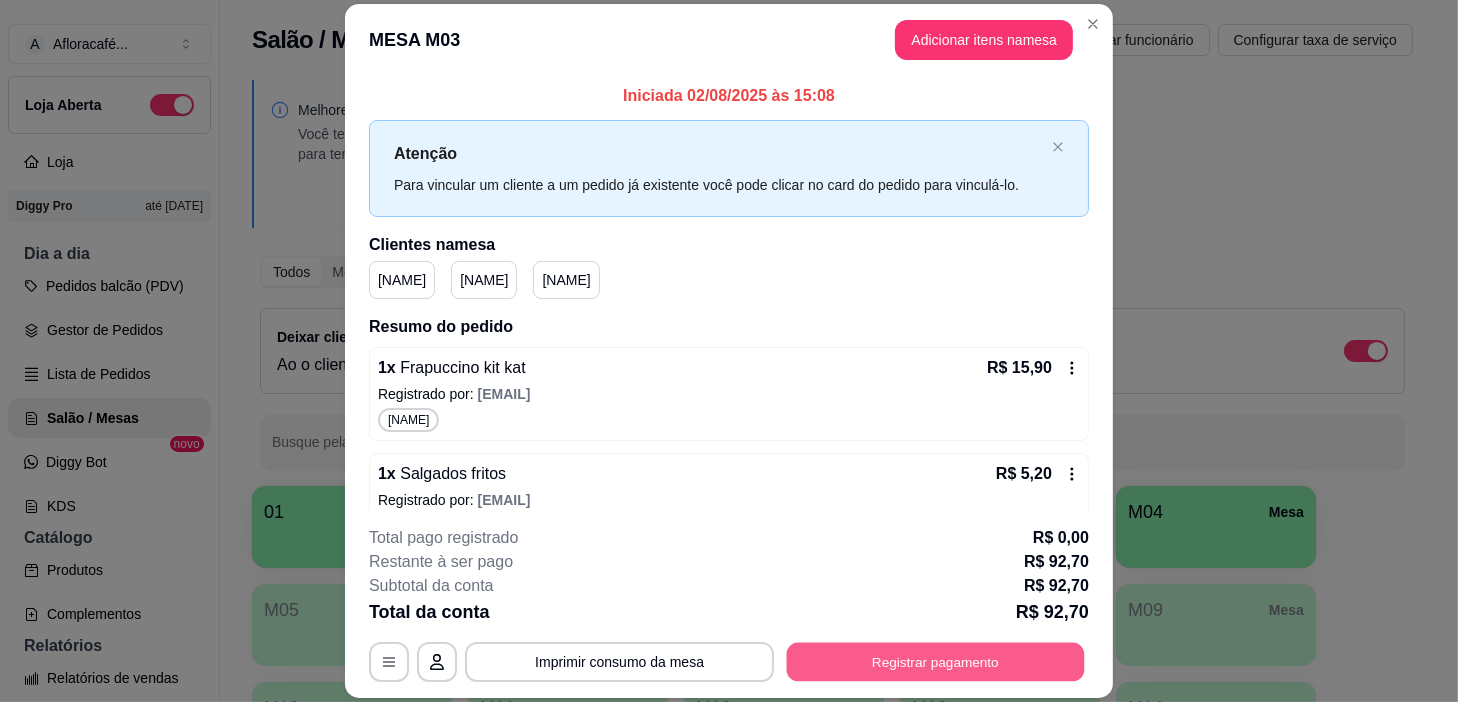 click on "Registrar pagamento" at bounding box center (936, 662) 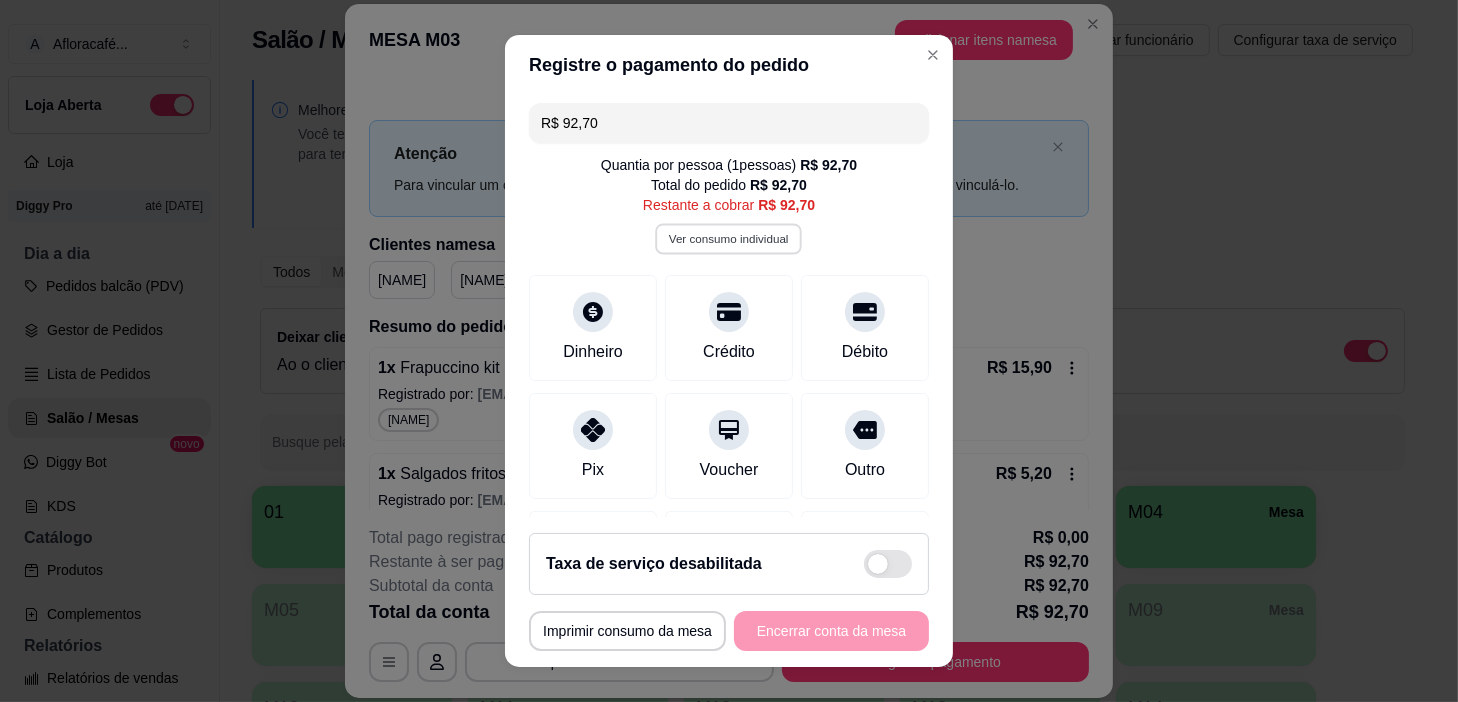 click on "Ver consumo individual" at bounding box center [729, 239] 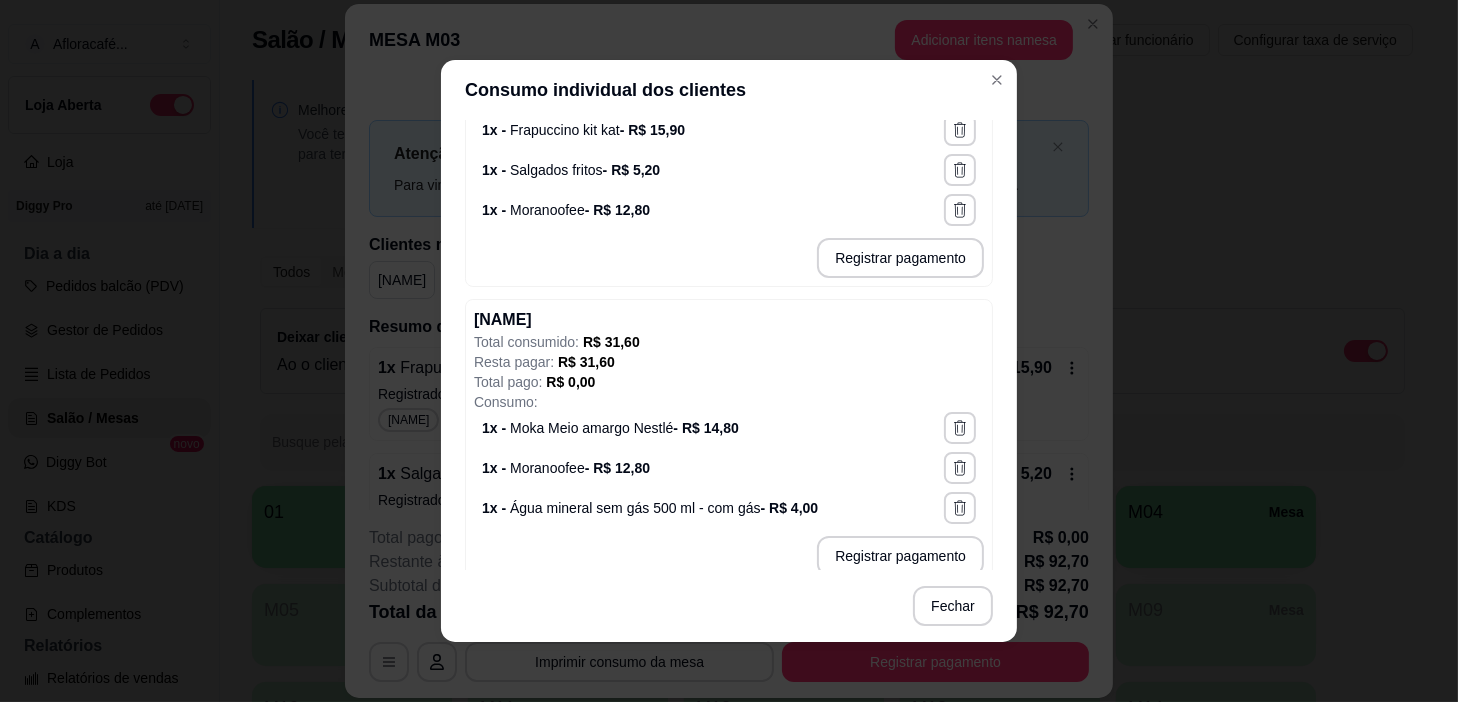 scroll, scrollTop: 642, scrollLeft: 0, axis: vertical 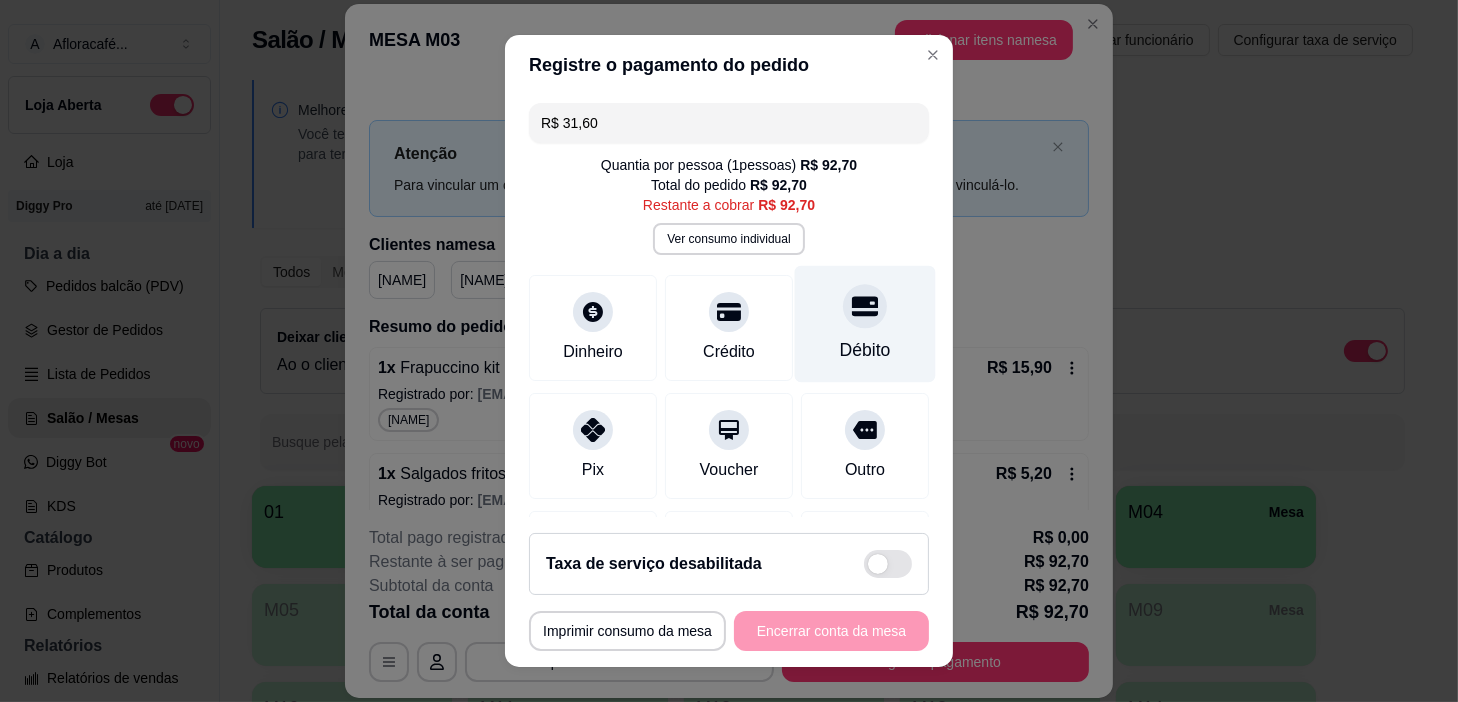 click at bounding box center [865, 307] 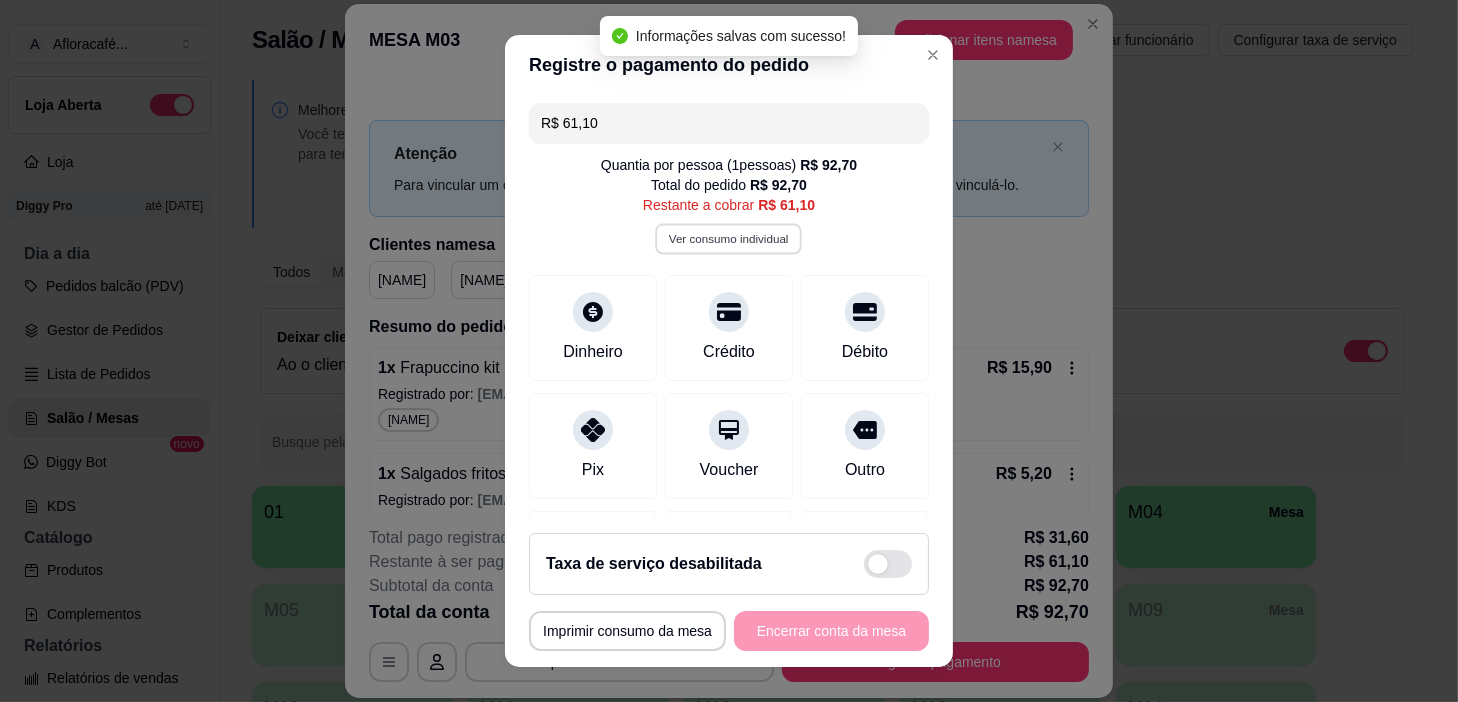 click on "Ver consumo individual" at bounding box center (729, 239) 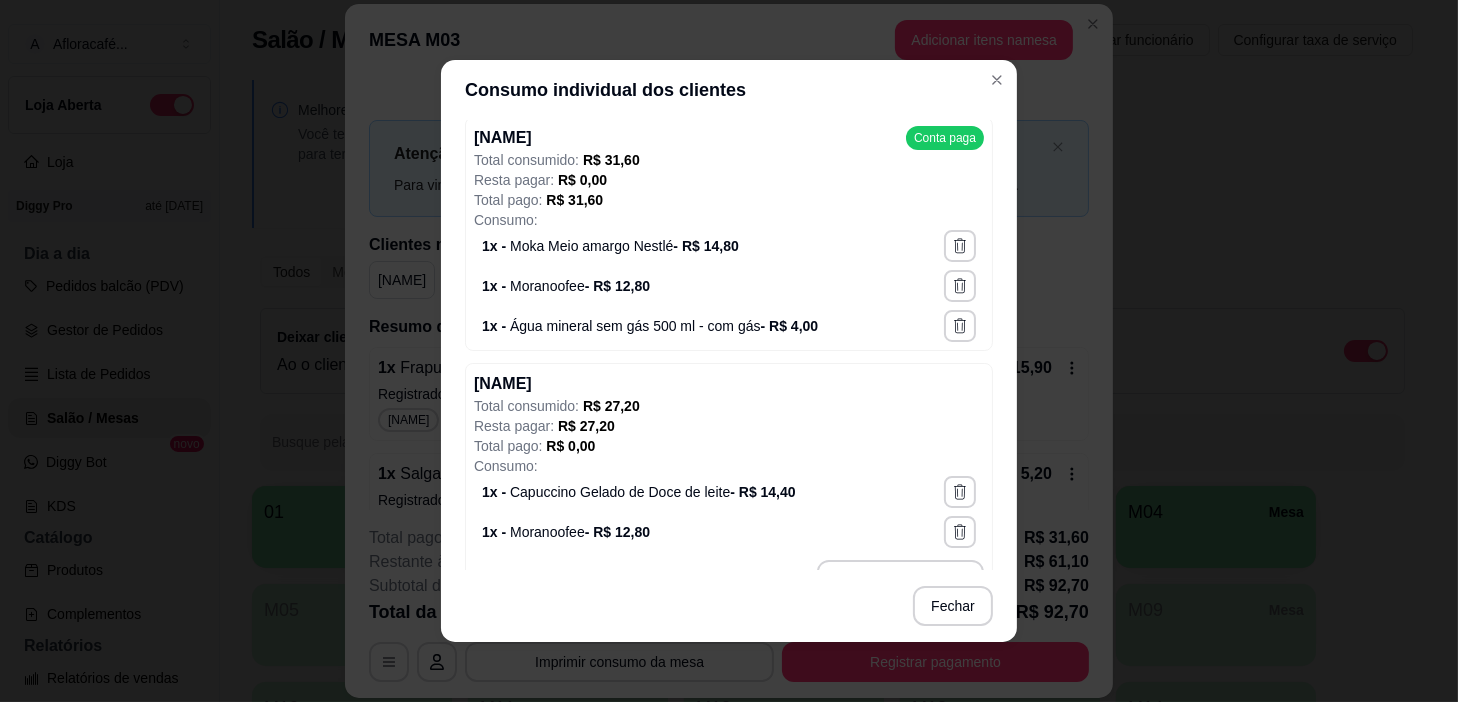 scroll, scrollTop: 590, scrollLeft: 0, axis: vertical 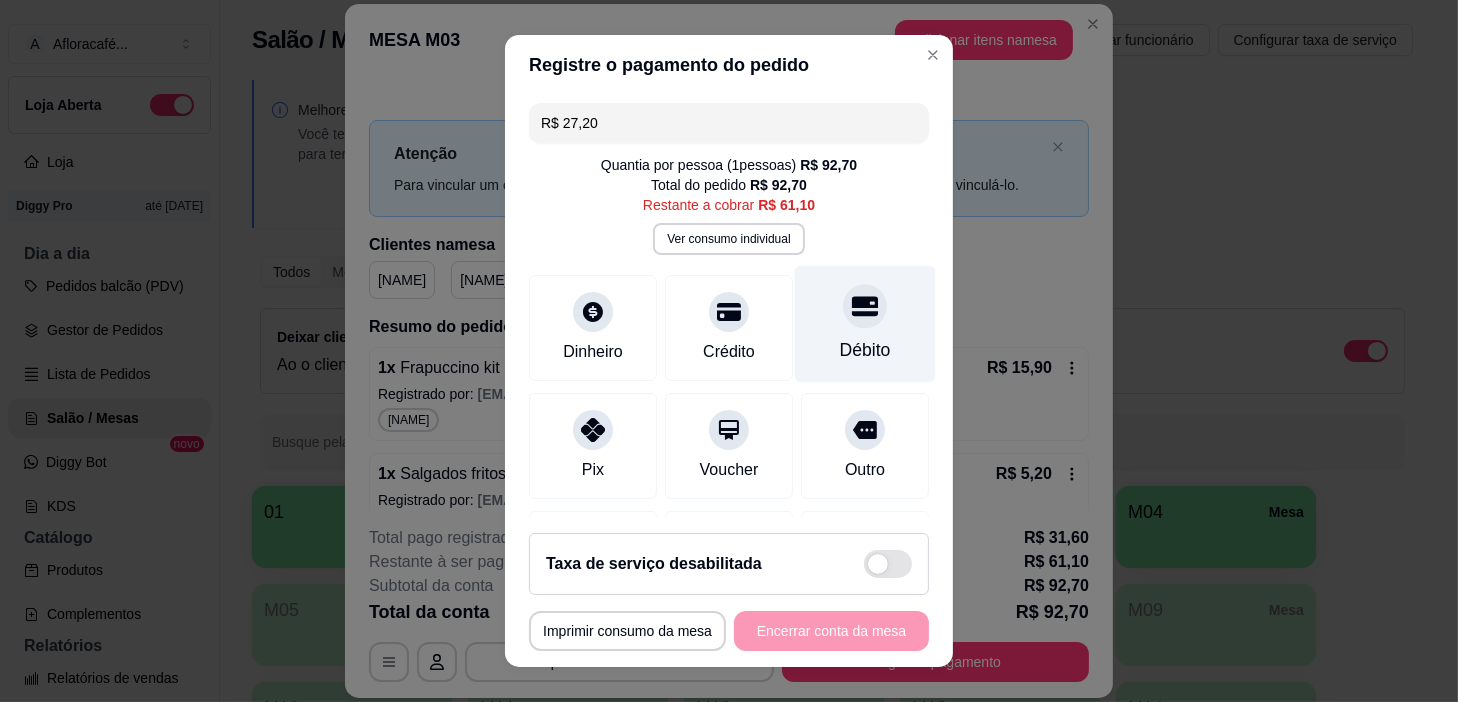 drag, startPoint x: 826, startPoint y: 306, endPoint x: 830, endPoint y: 337, distance: 31.257 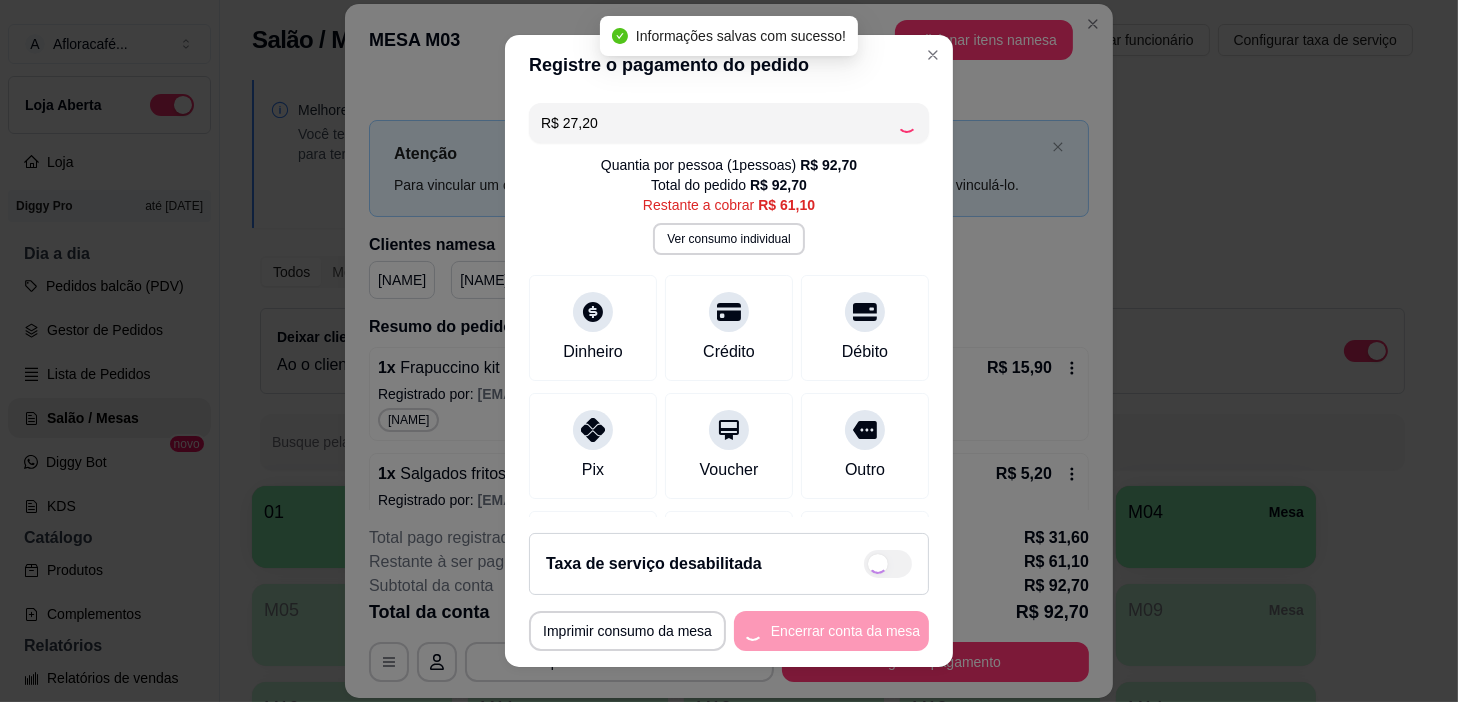 type on "R$ 33,90" 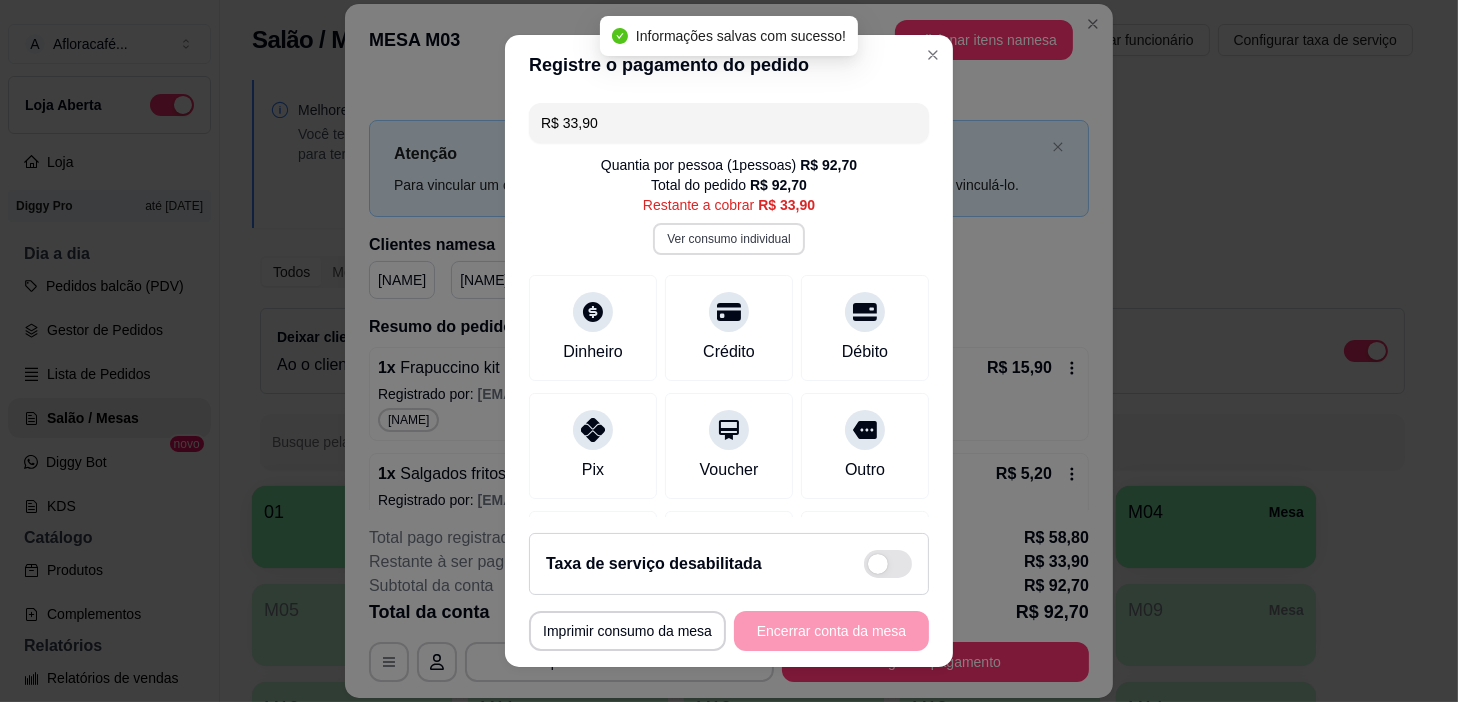 click on "Ver consumo individual" at bounding box center [728, 239] 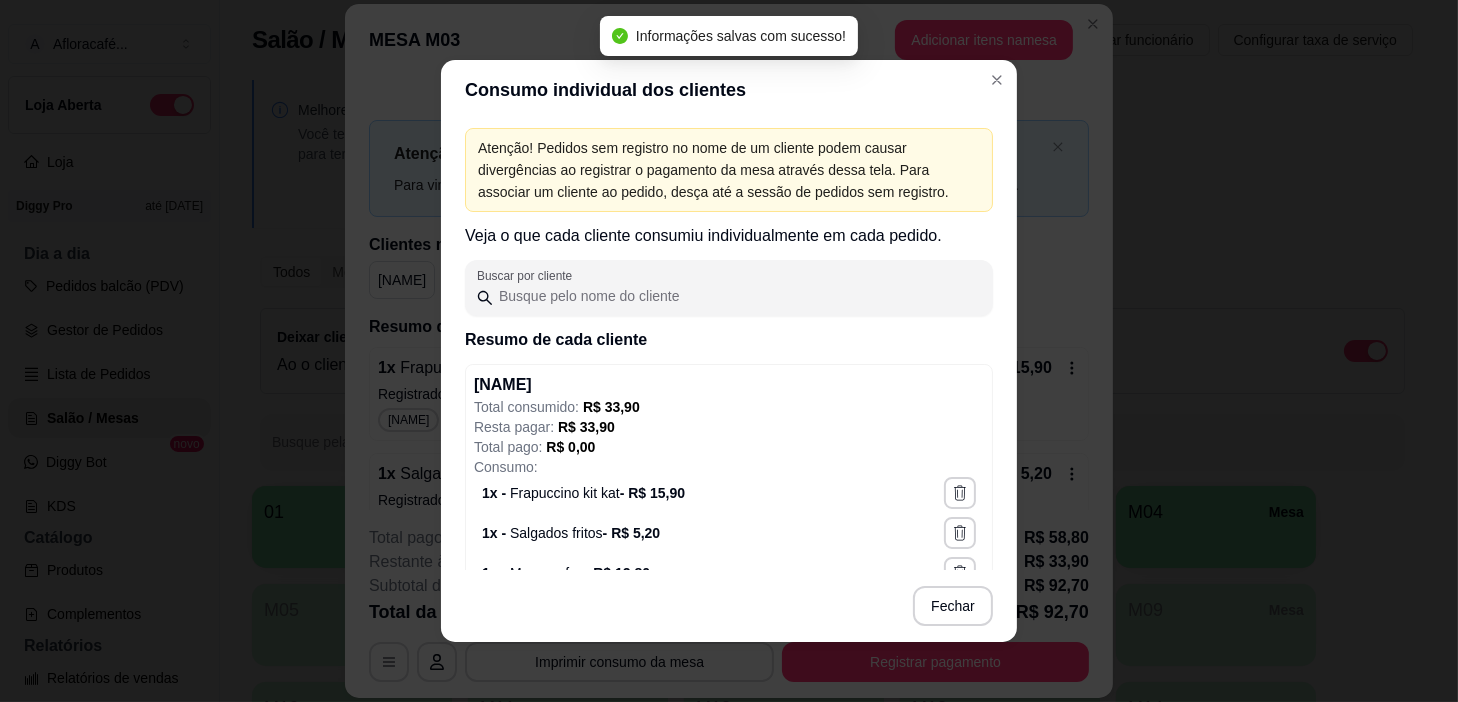 scroll, scrollTop: 181, scrollLeft: 0, axis: vertical 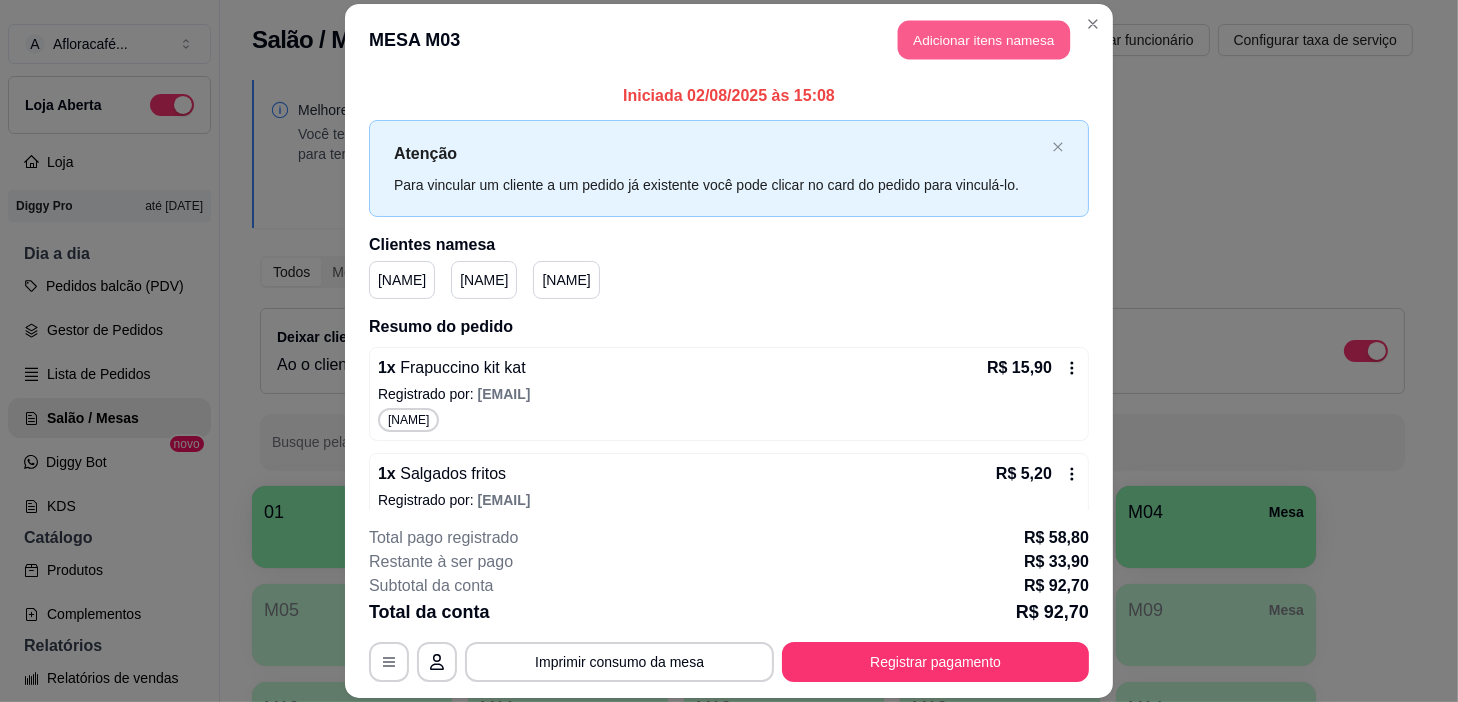 click on "Adicionar itens na  mesa" at bounding box center (984, 39) 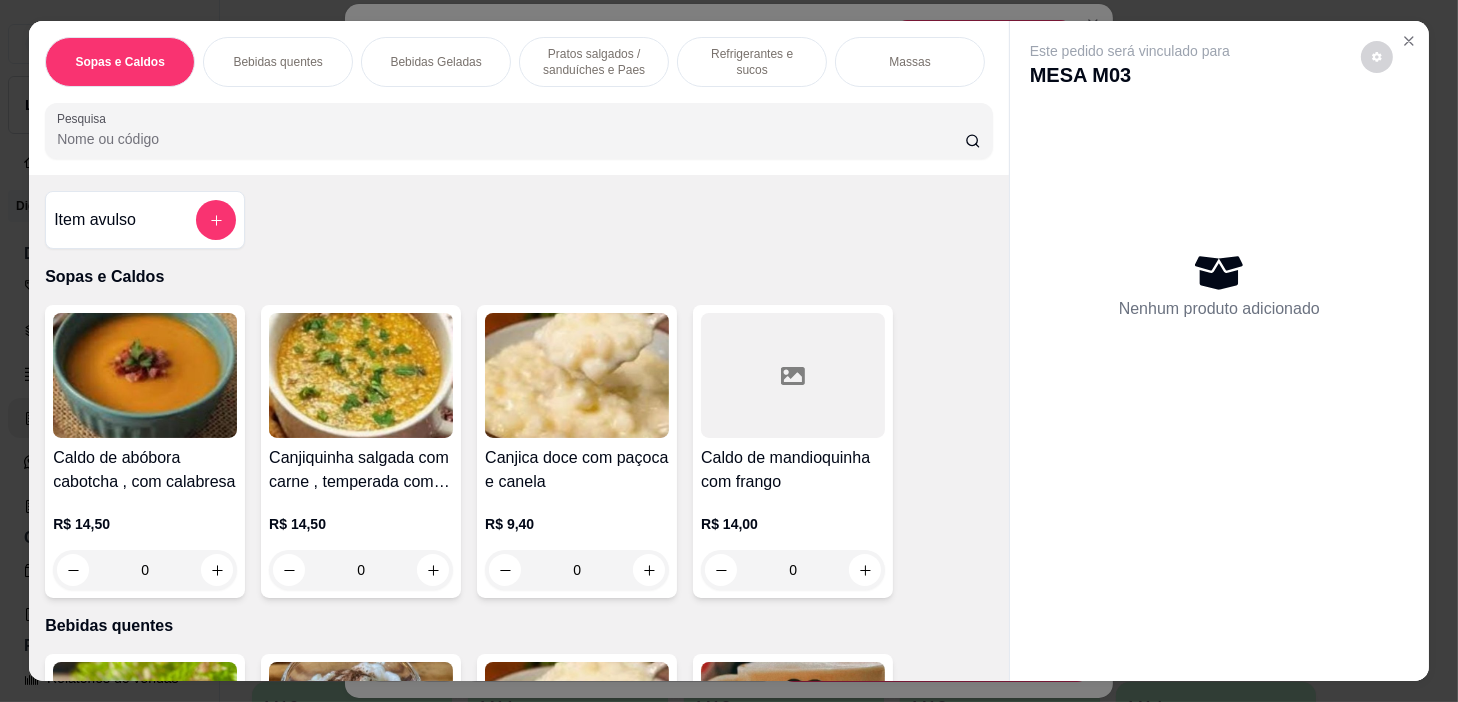 click on "Refrigerantes e sucos" at bounding box center [752, 62] 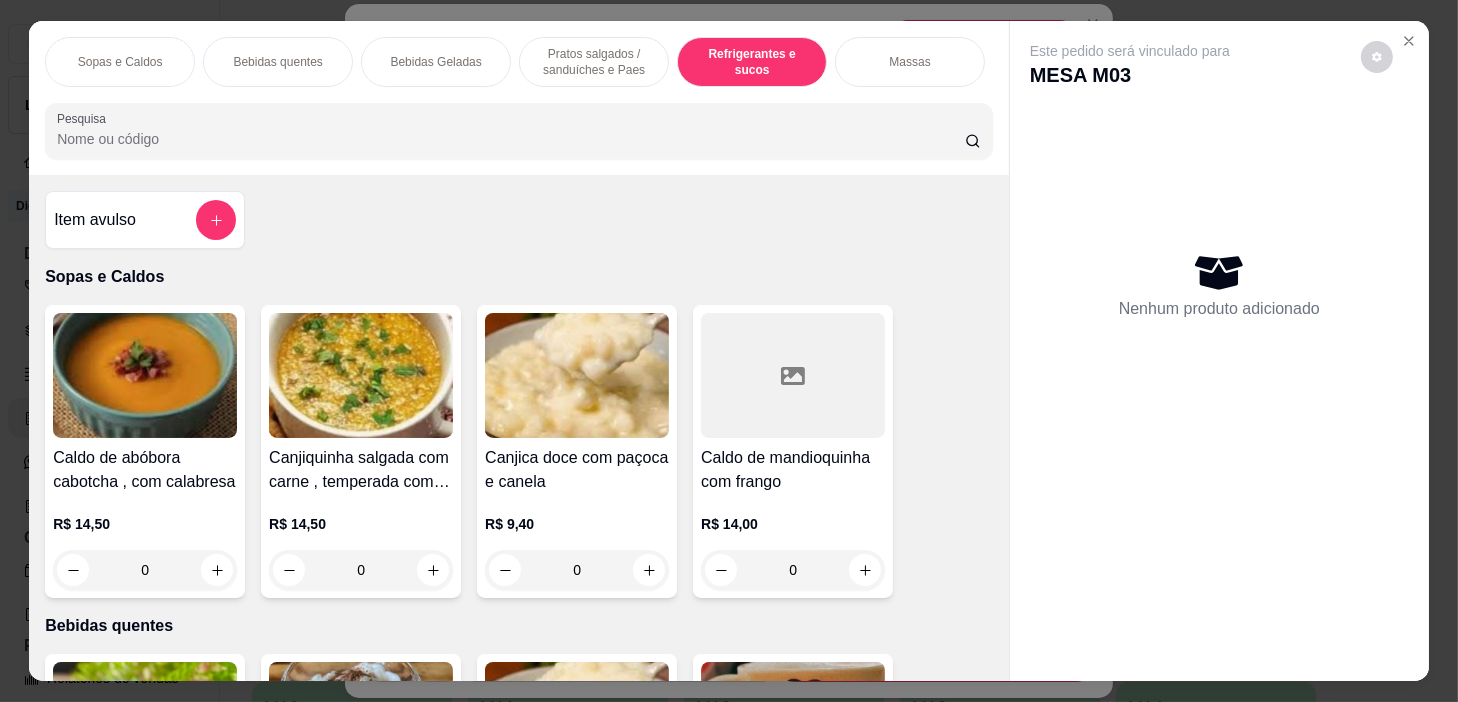 scroll, scrollTop: 8210, scrollLeft: 0, axis: vertical 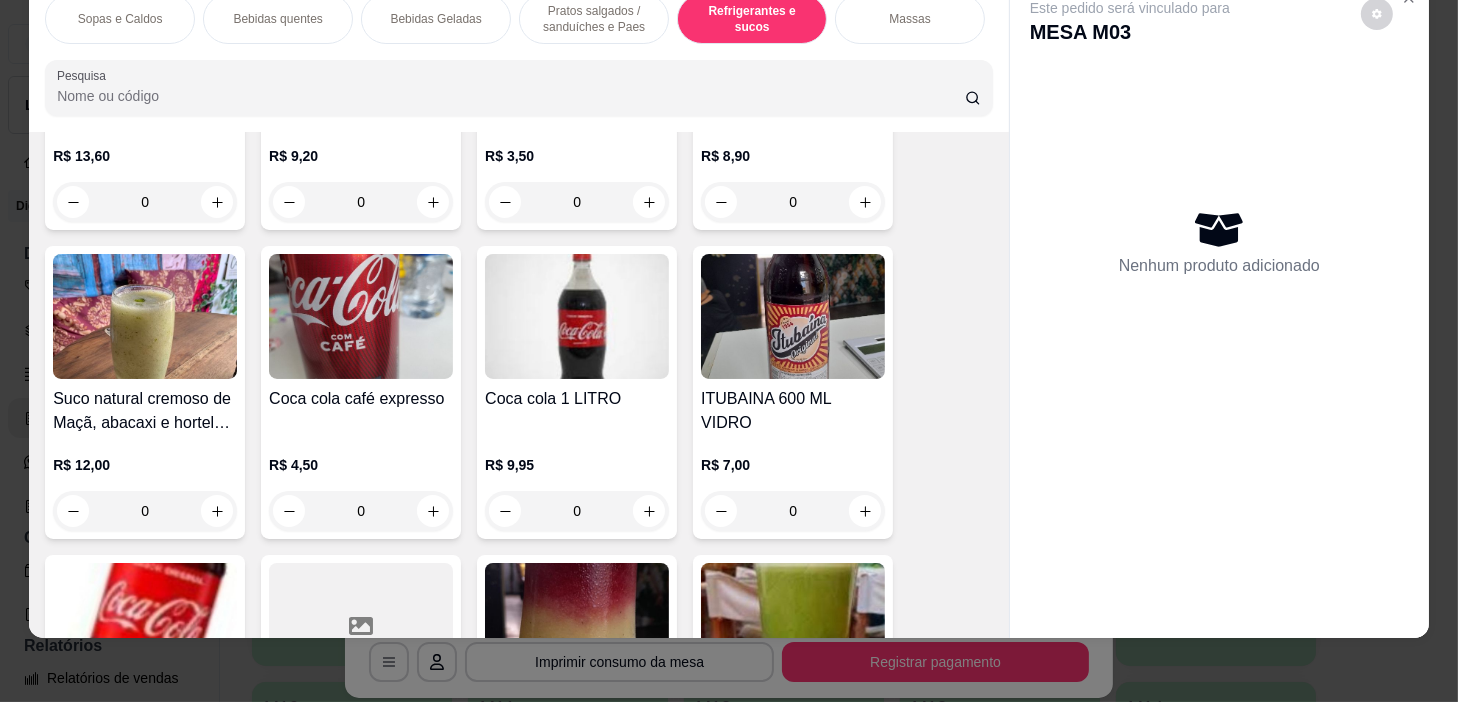 click on "0" at bounding box center [577, 202] 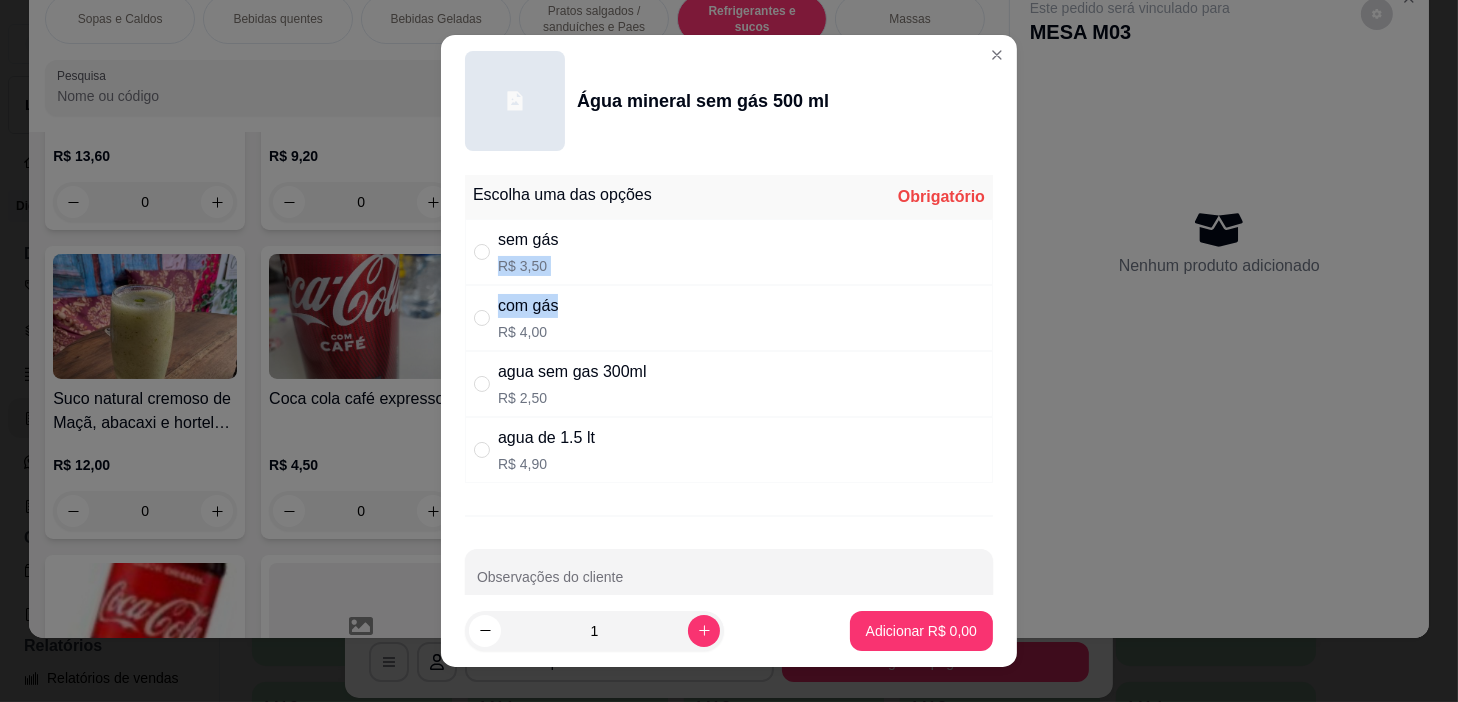 click on "Escolha uma das opções Obrigatório sem gás R$ 3,50 com gás  R$ 4,00 agua sem gas 300ml R$ 2,50 agua de 1.5 lt R$ 4,90" at bounding box center (729, 329) 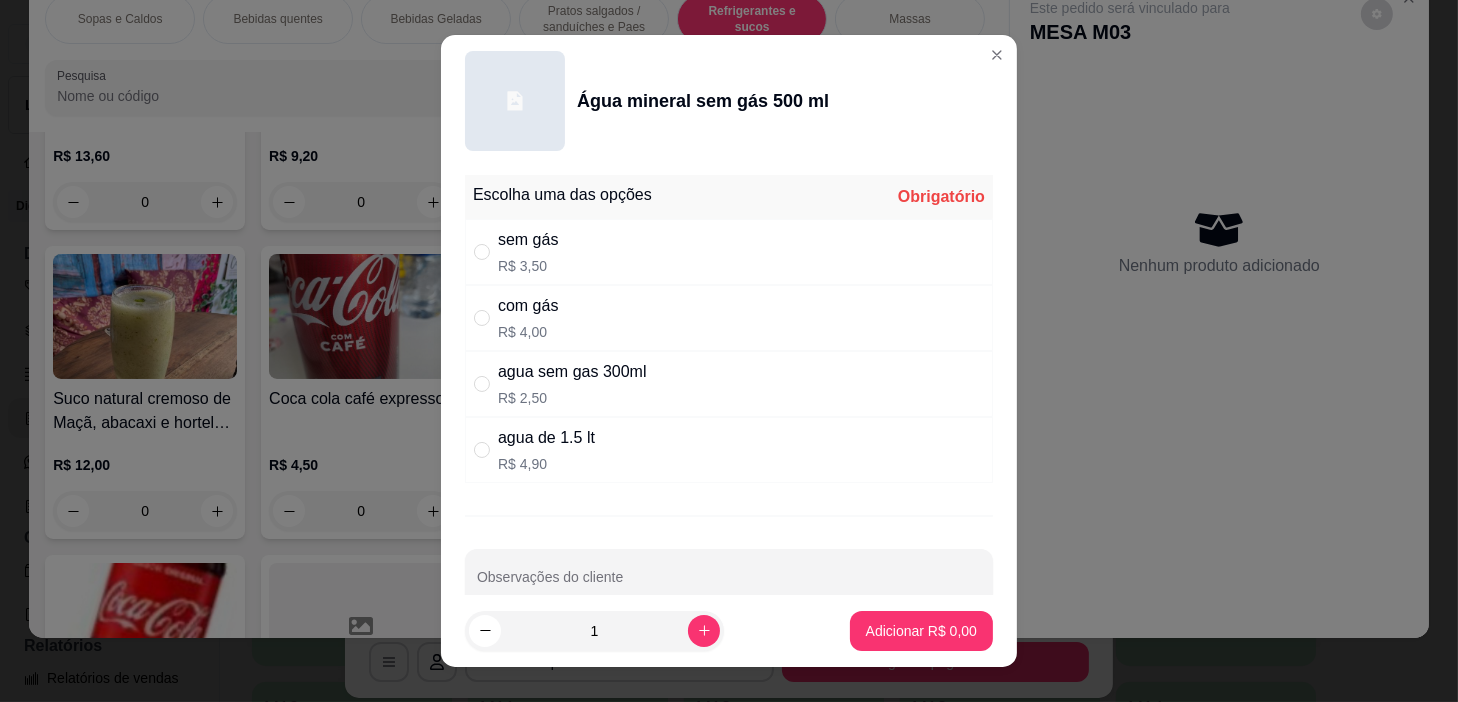 click on "Escolha uma das opções Obrigatório" at bounding box center [729, 197] 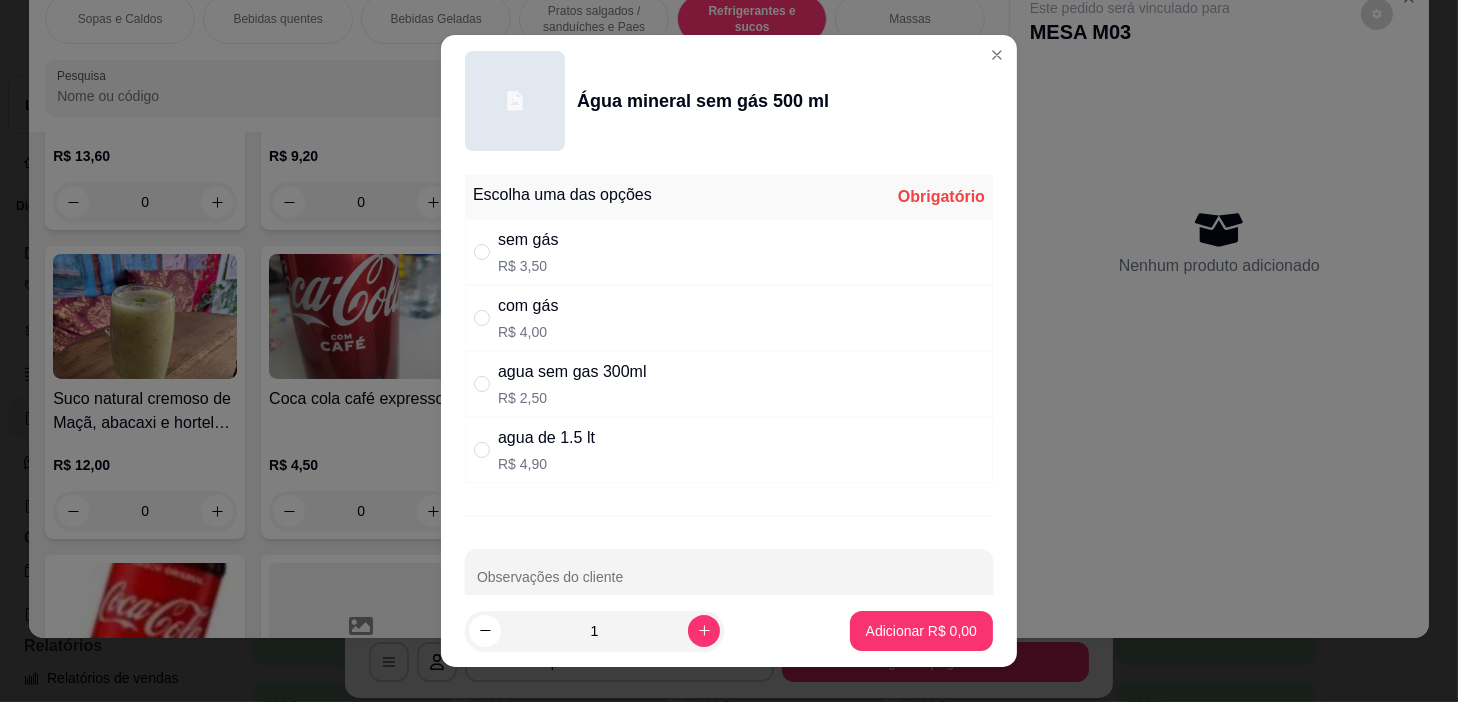 radio on "true" 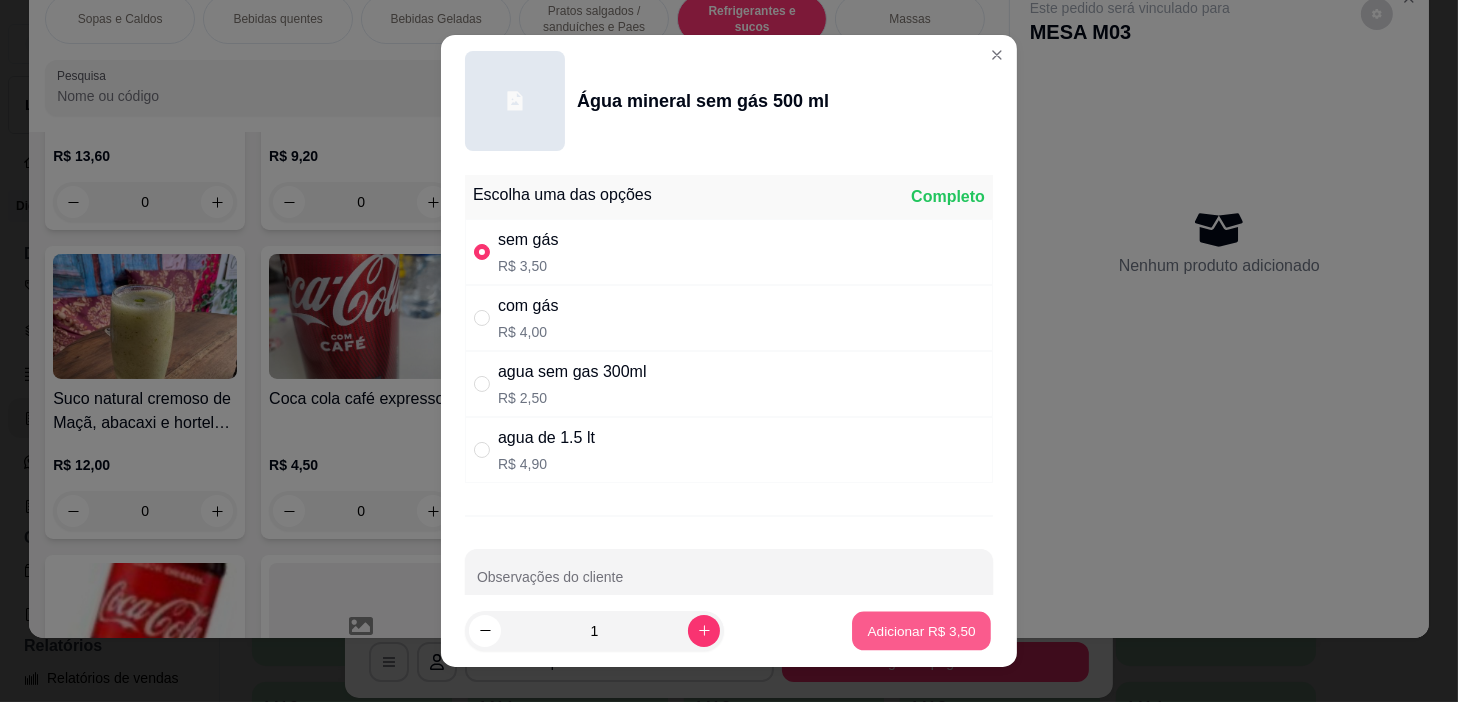 click on "Adicionar   R$ 3,50" at bounding box center [921, 631] 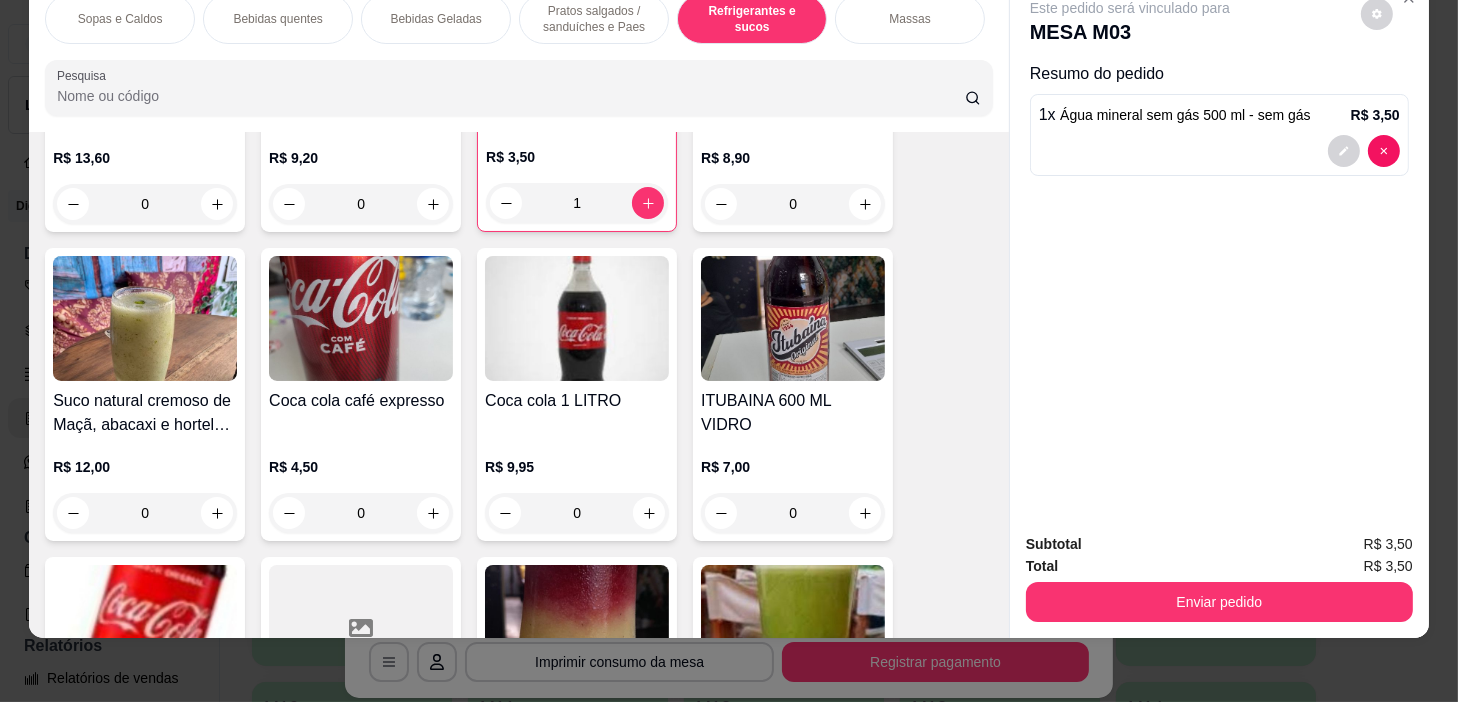 scroll, scrollTop: 8758, scrollLeft: 0, axis: vertical 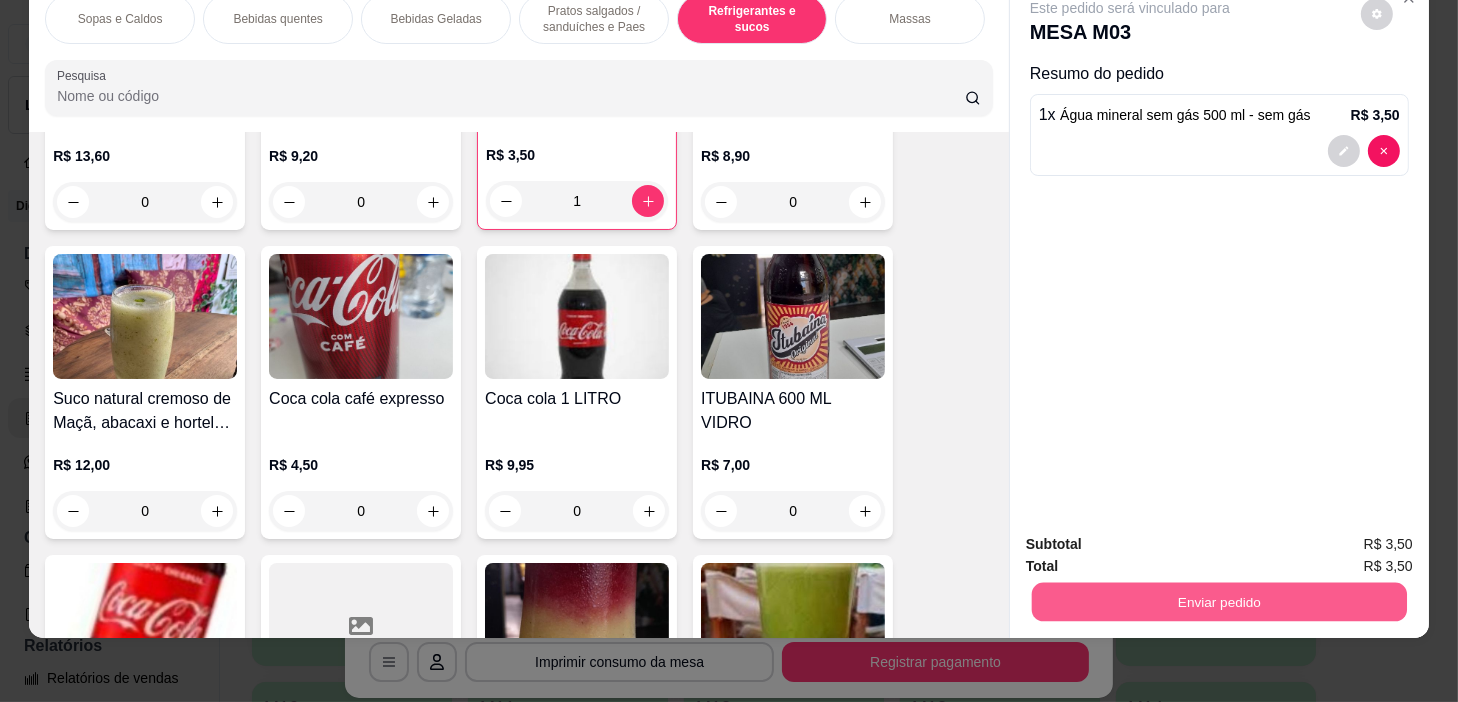 click on "Enviar pedido" at bounding box center (1219, 602) 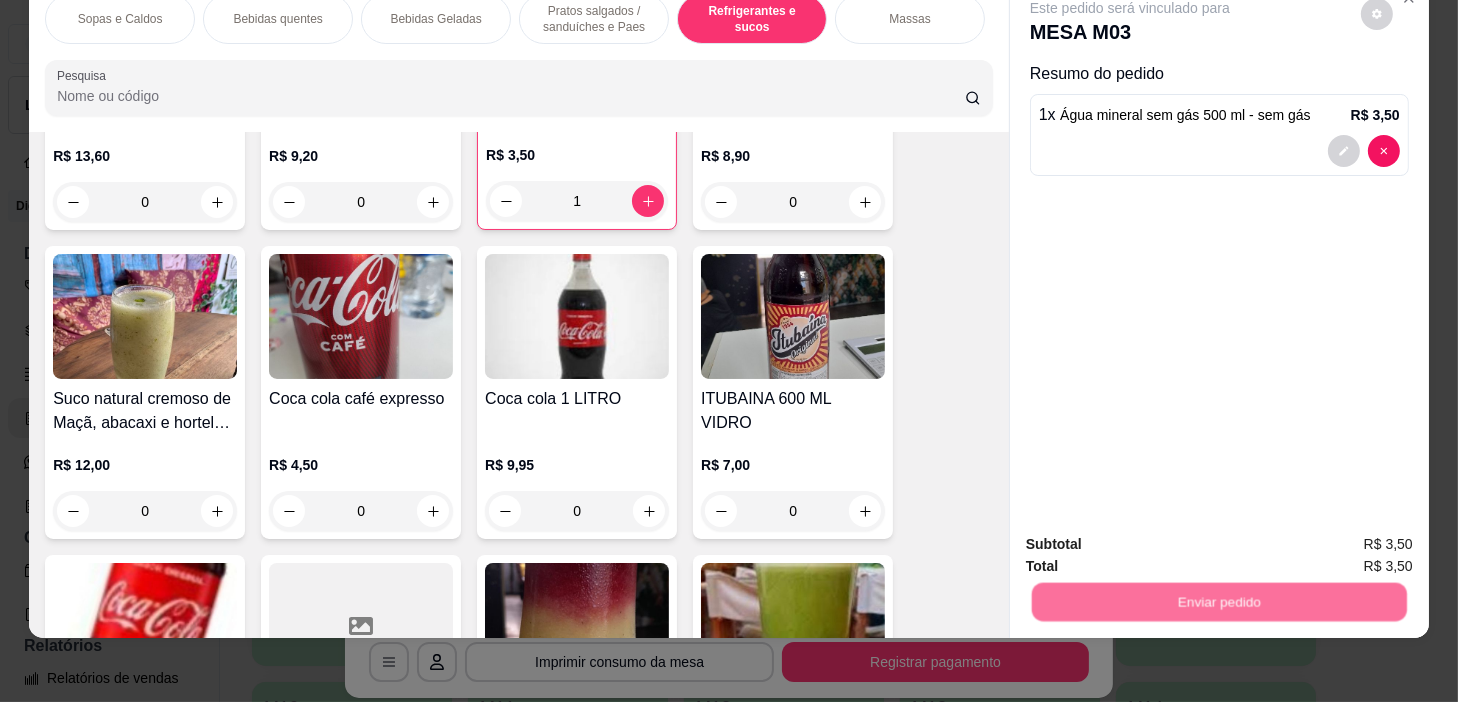 click on "Não registrar e enviar pedido" at bounding box center [1154, 539] 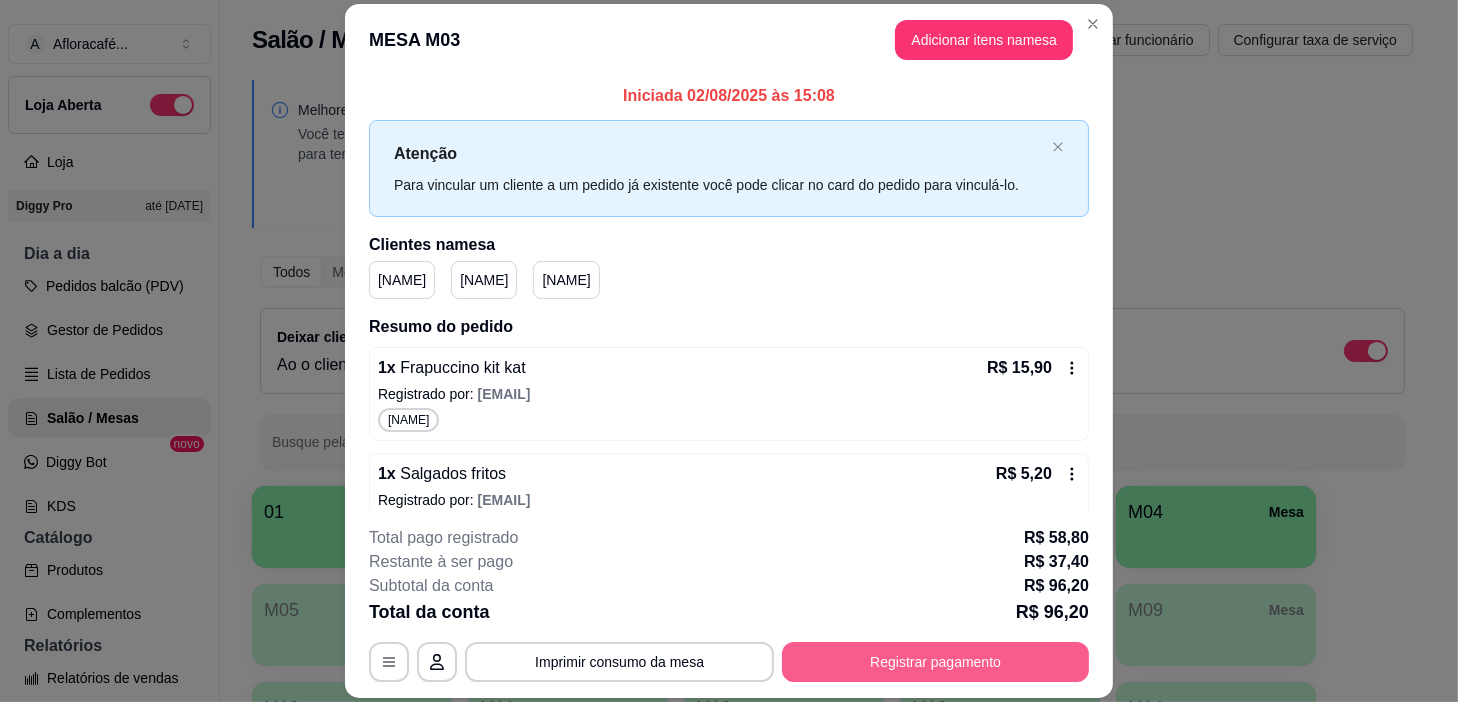 click on "Registrar pagamento" at bounding box center [935, 662] 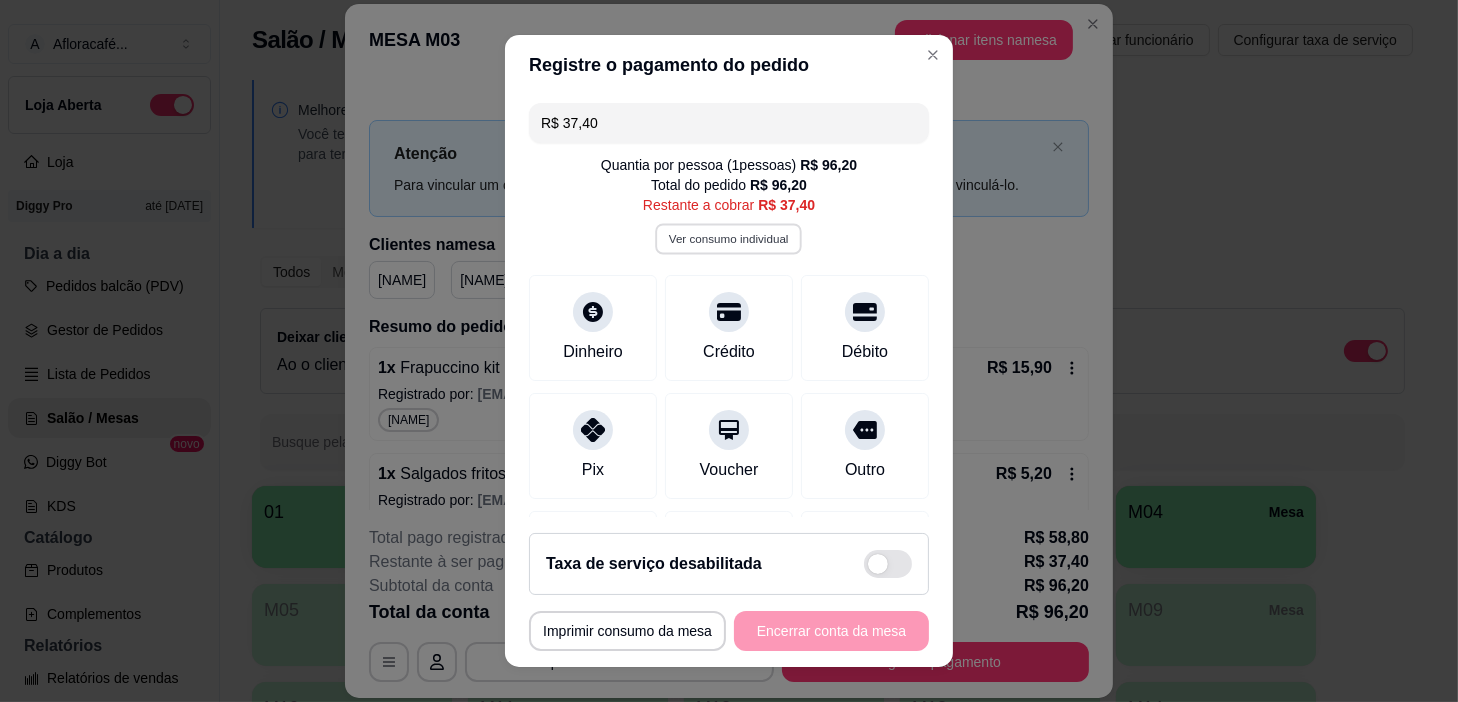 click on "Ver consumo individual" at bounding box center (729, 239) 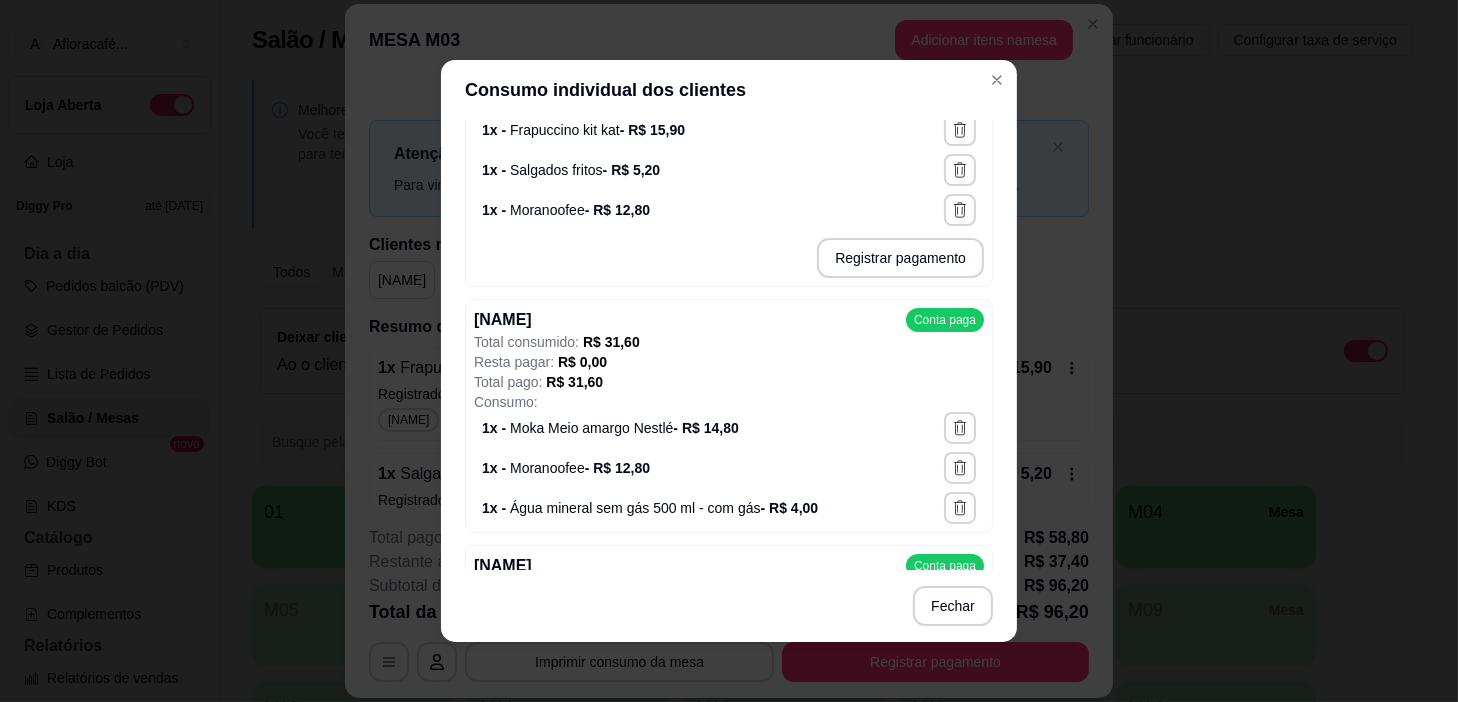 scroll, scrollTop: 272, scrollLeft: 0, axis: vertical 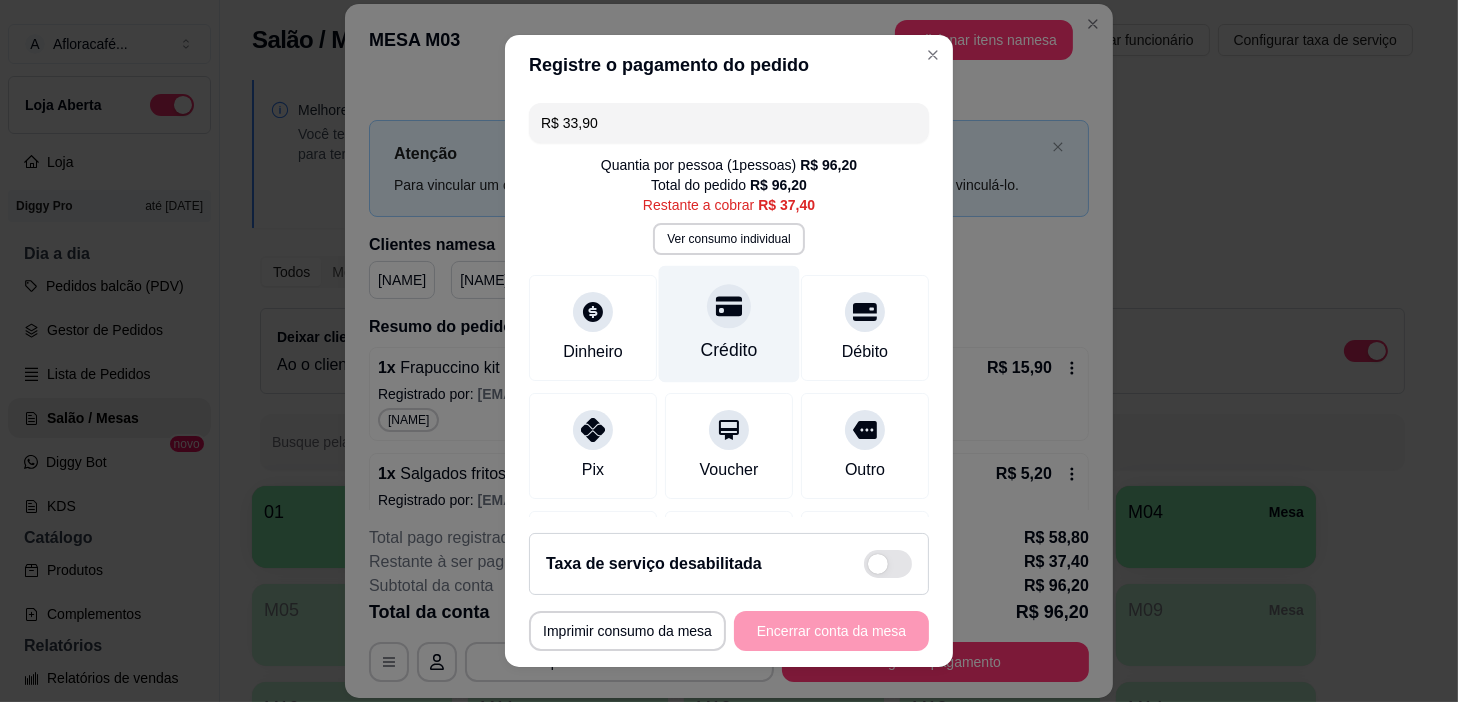 click at bounding box center [729, 307] 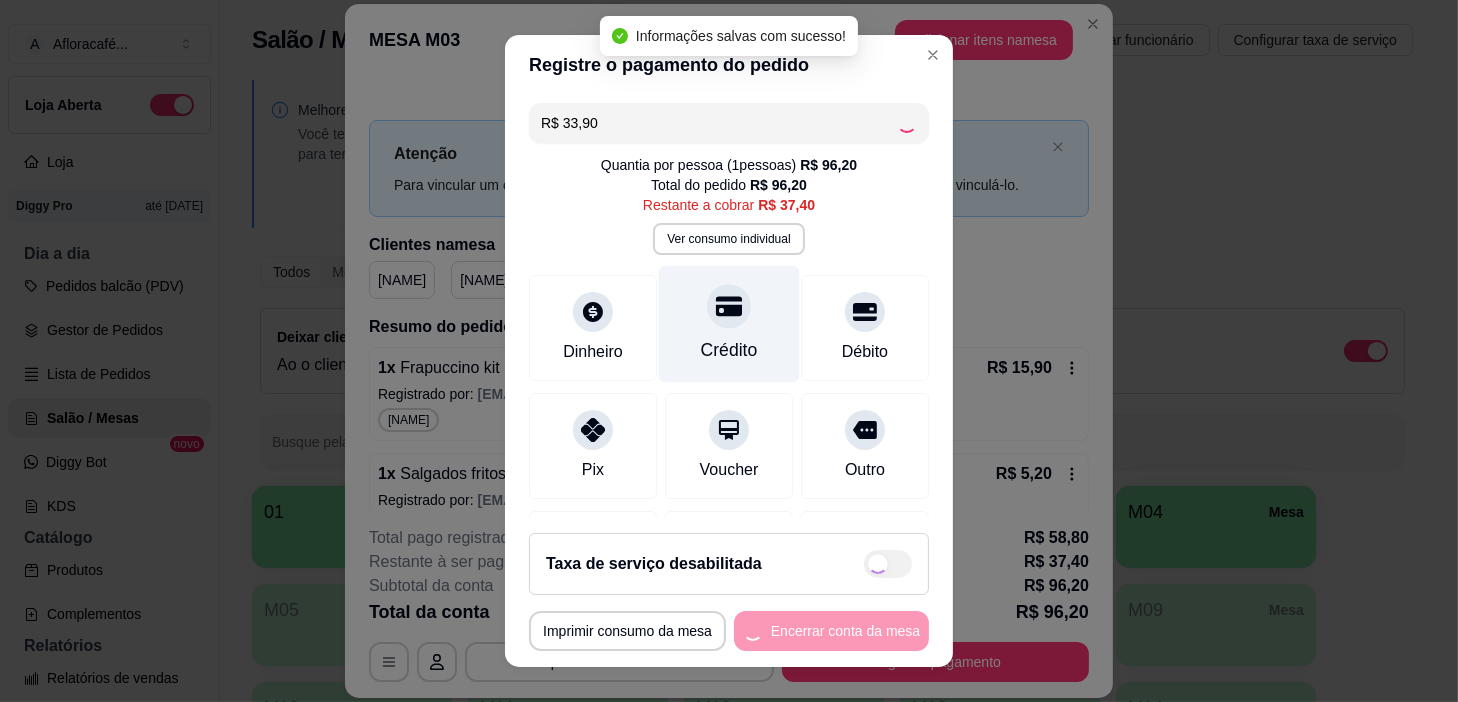 type on "R$ 3,50" 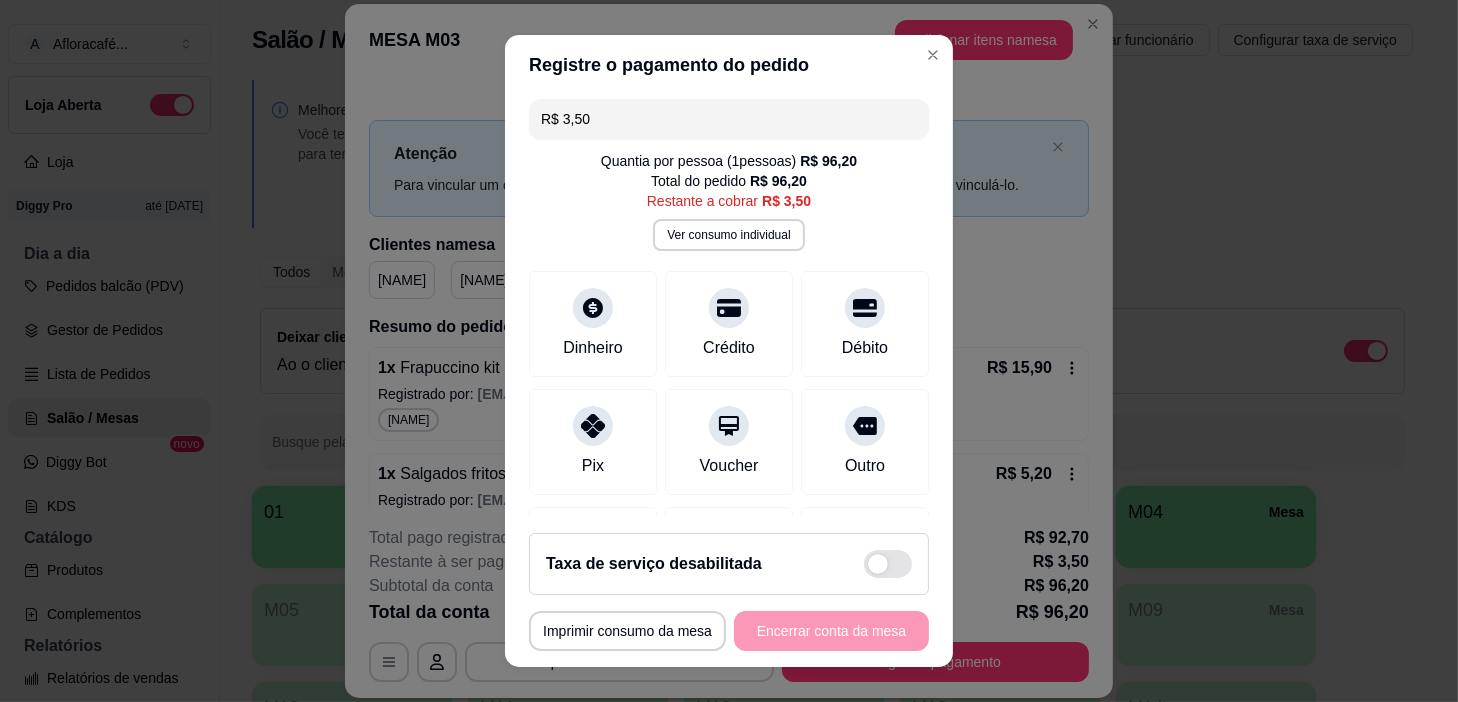 scroll, scrollTop: 459, scrollLeft: 0, axis: vertical 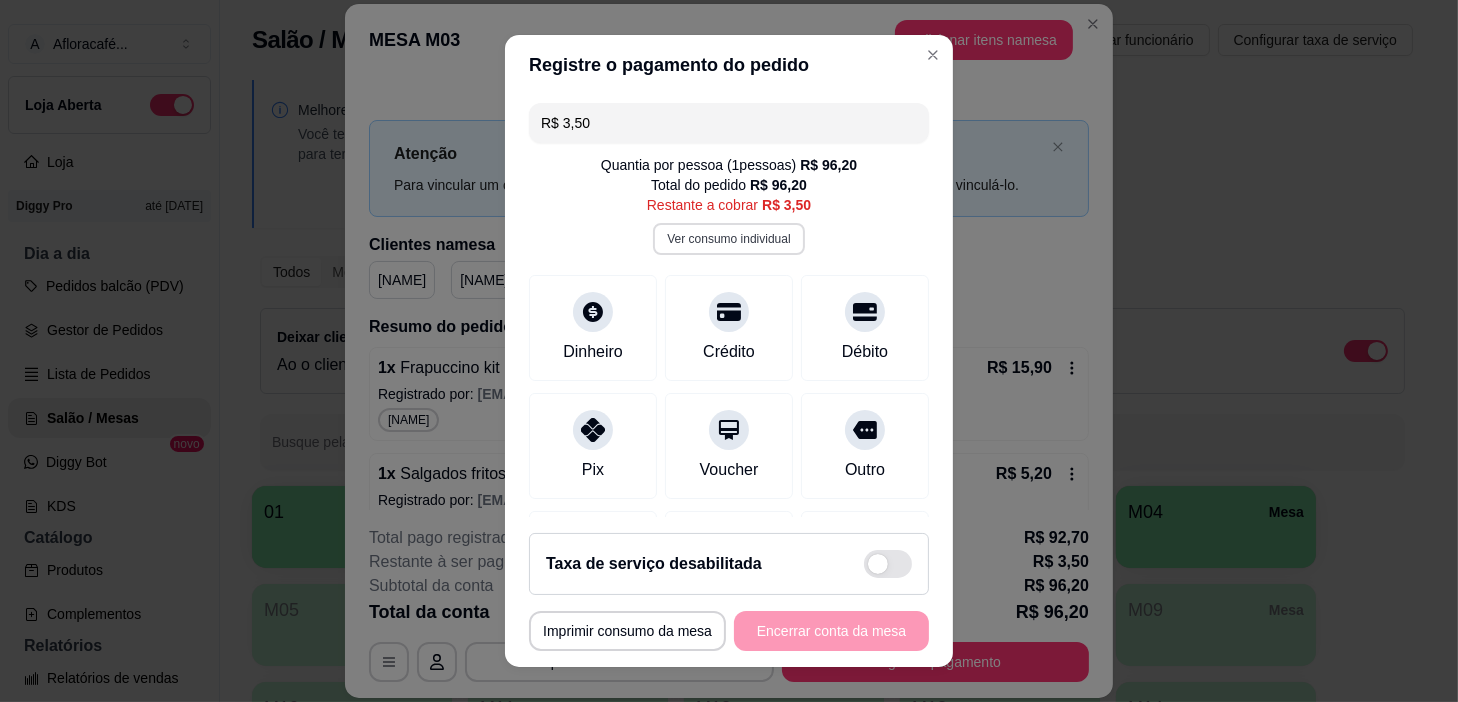 click on "Ver consumo individual" at bounding box center (728, 239) 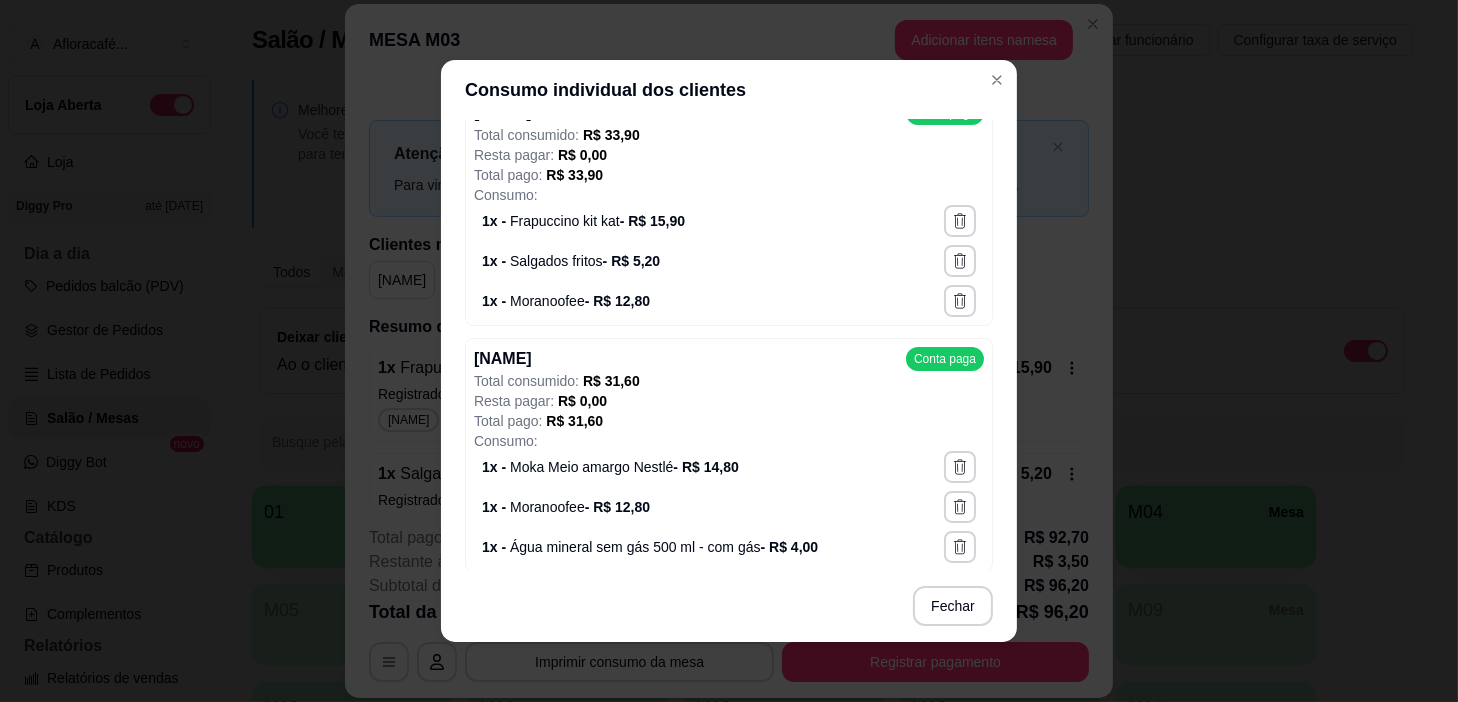 scroll, scrollTop: 698, scrollLeft: 0, axis: vertical 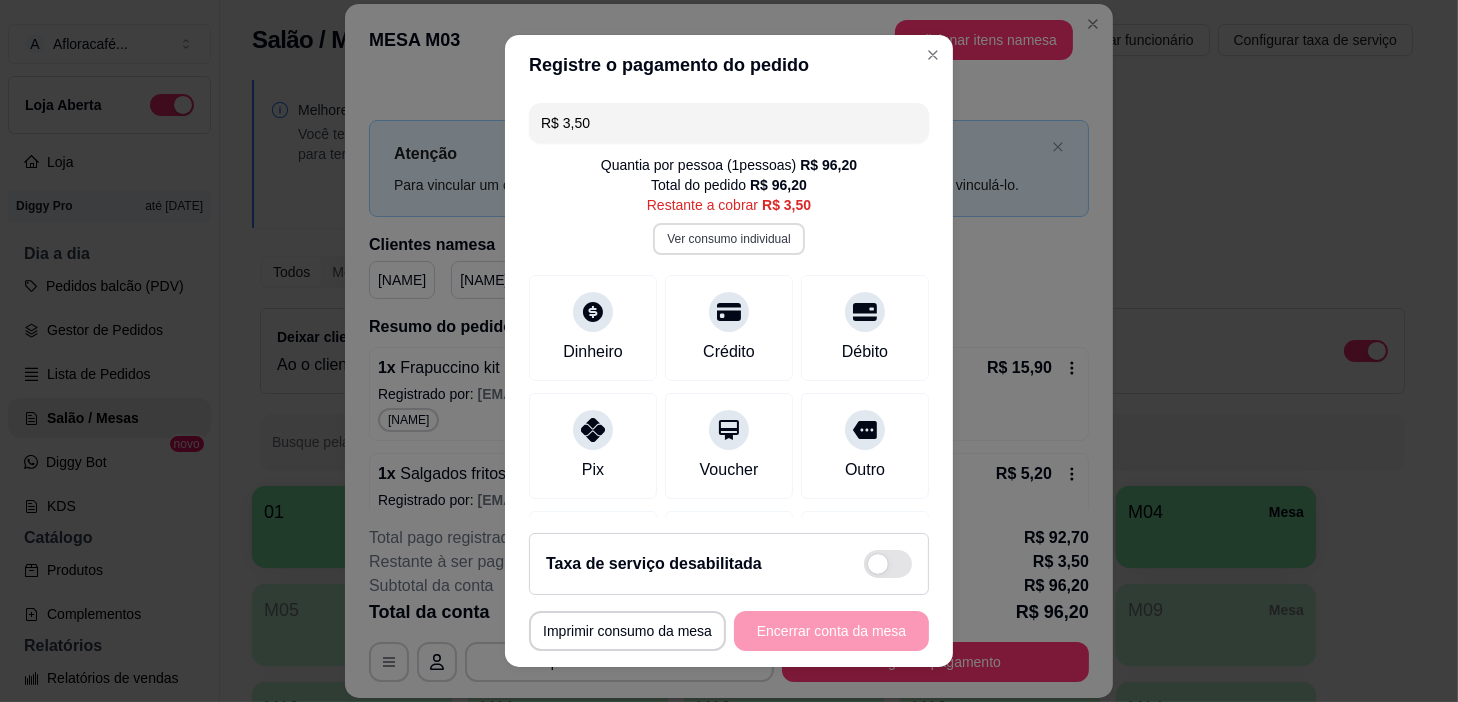 click on "Ver consumo individual" at bounding box center [728, 239] 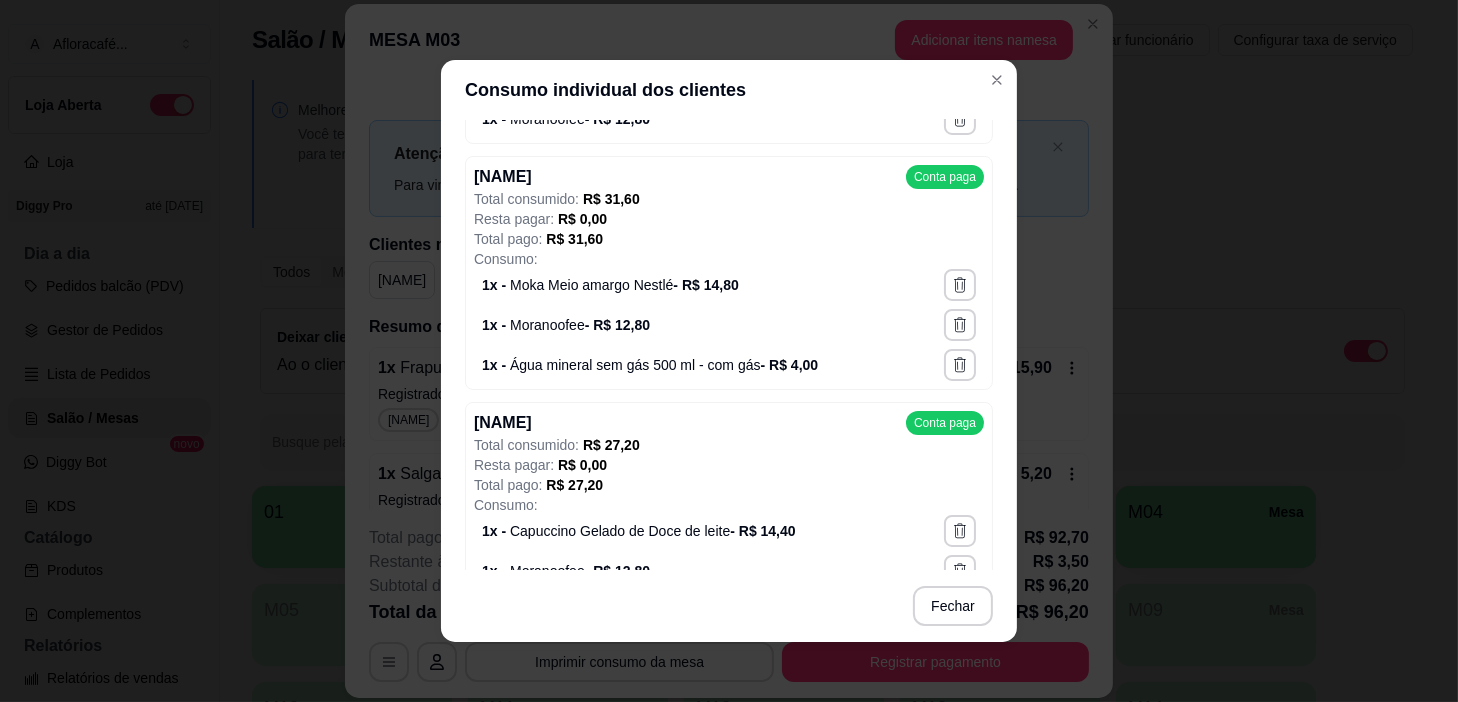 scroll, scrollTop: 698, scrollLeft: 0, axis: vertical 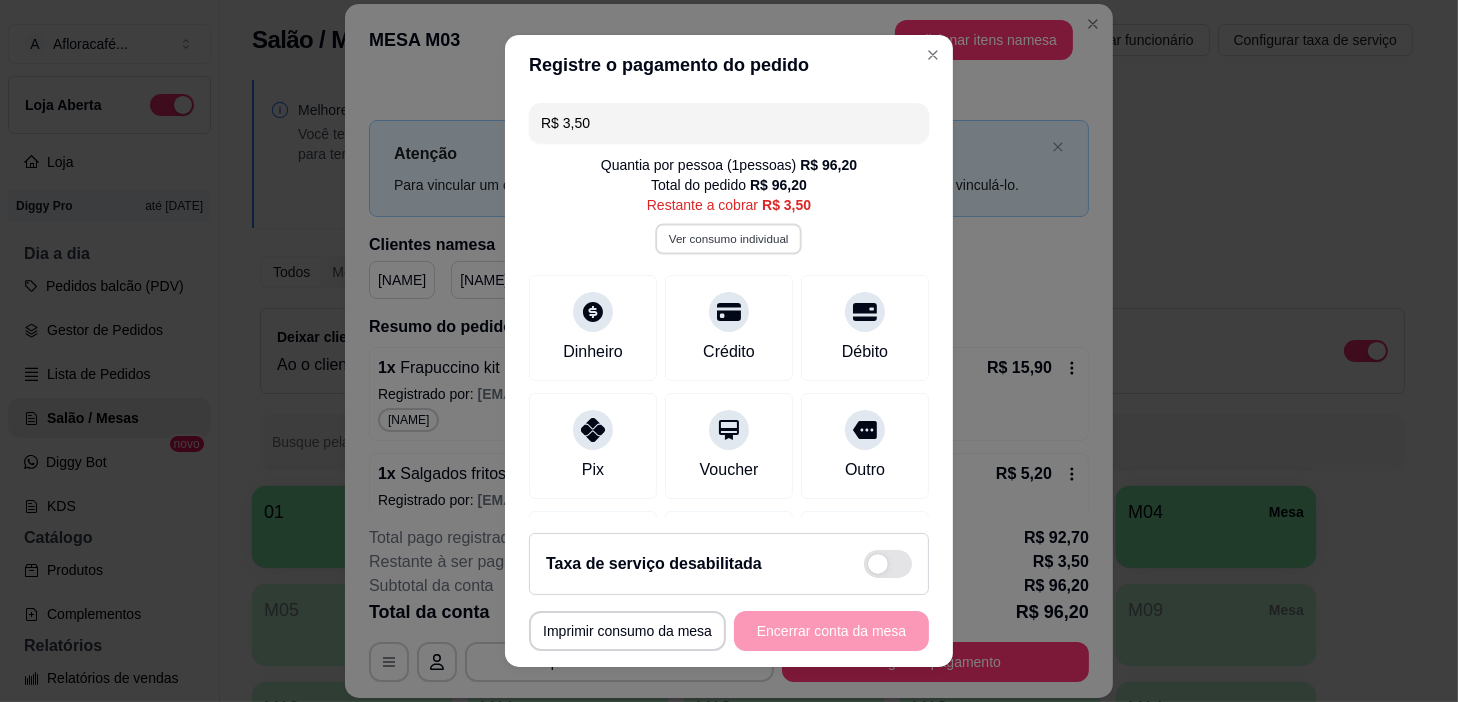 click on "Ver consumo individual" at bounding box center [729, 239] 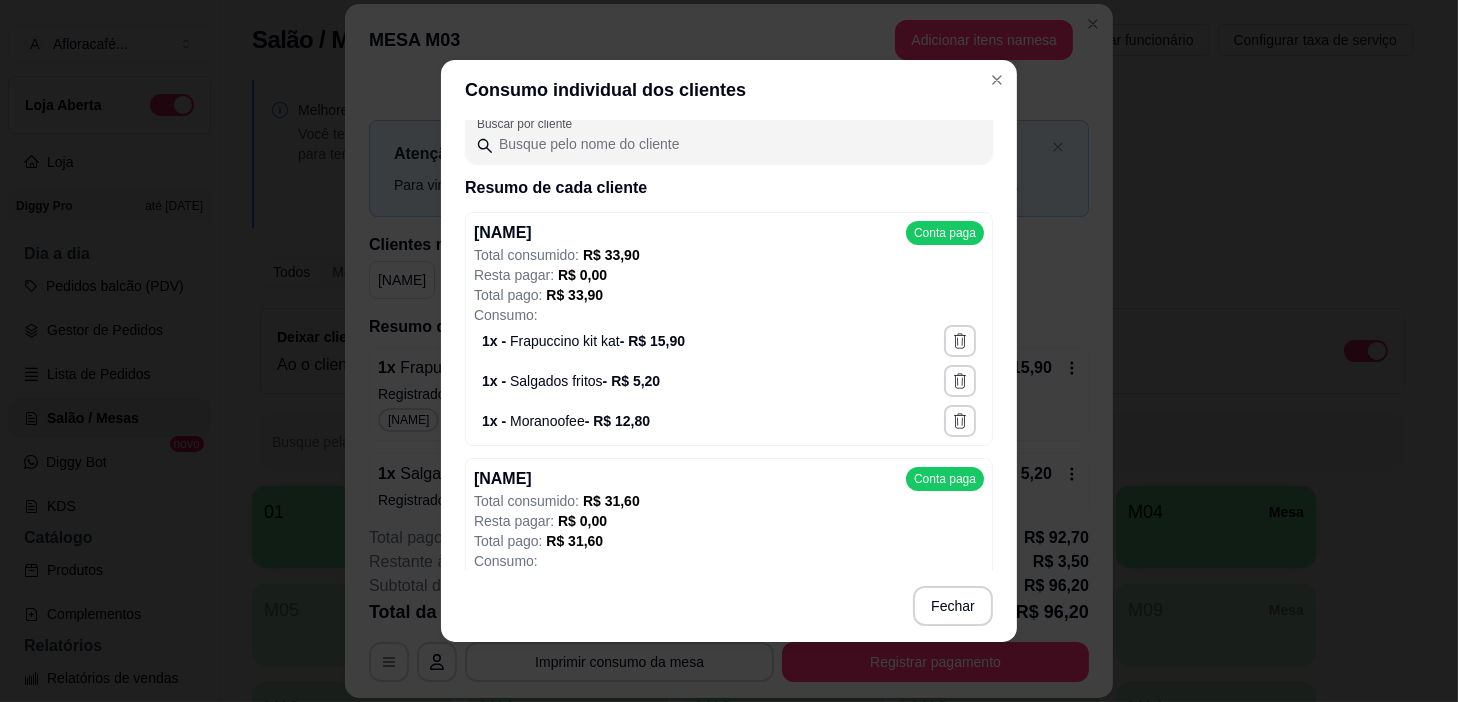 scroll, scrollTop: 698, scrollLeft: 0, axis: vertical 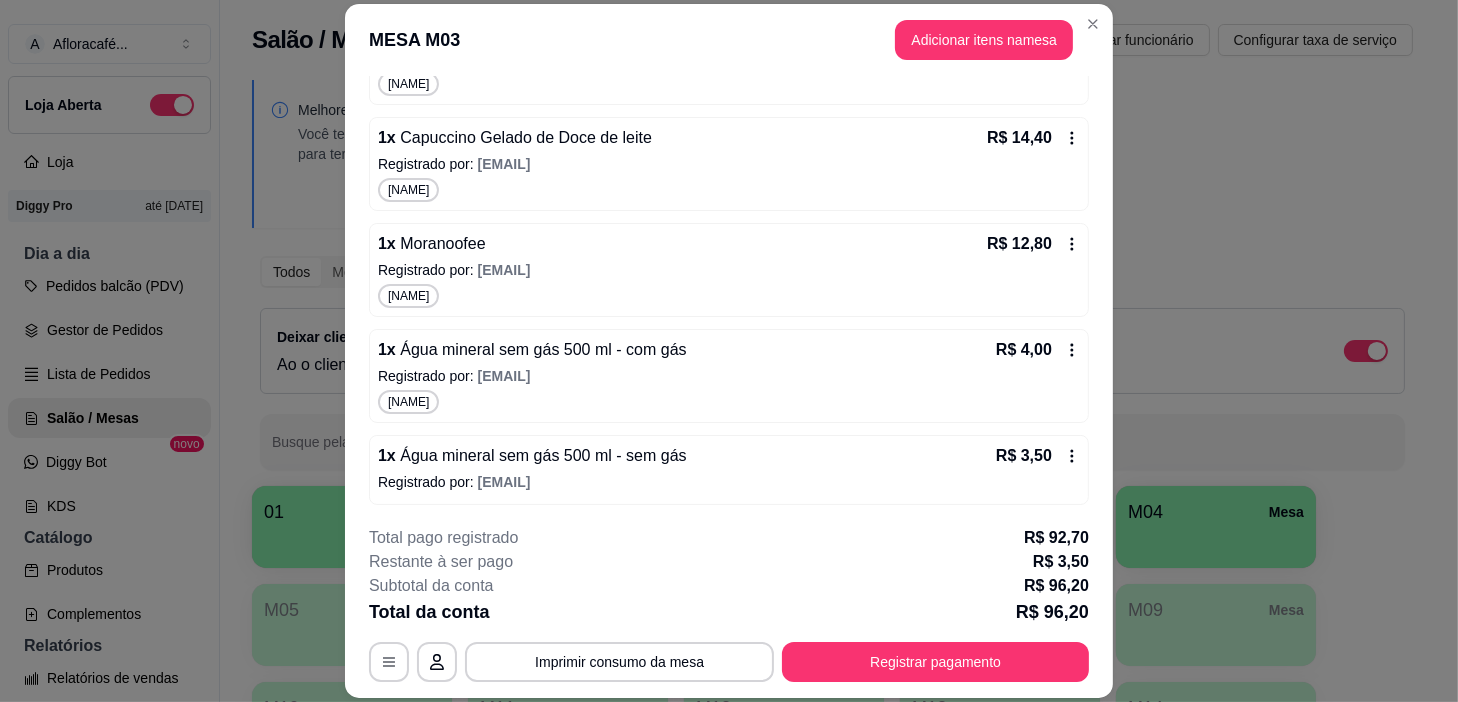 click on "1 x Frapuccino kit kat R$ 15,90 Registrado por: [EMAIL] [NAME] 1 x Salgados fritos R$ 5,20 Registrado por: [EMAIL] [NAME] 1 x Moranoofee R$ 12,80 Registrado por: [EMAIL] [NAME] 1 x Moka Meio amargo Nestlé R$ 14,80 Registrado por: [EMAIL] [NAME] 1 x Moranoofee R$ 12,80 Registrado por: [EMAIL] [NAME] 1 x Capuccino Gelado de Doce de leite R$ 14,40 Registrado por: [EMAIL] [NAME] 1 x Moranoofee R$ 12,80 Registrado por: [EMAIL] [NAME] 1 x Água mineral sem gás 500 ml - com gás R$ 4,00 Registrado por: [EMAIL] [NAME] 1 x Água mineral sem gás 500 ml - sem gás R$ 3,50 Registrado por: [EMAIL] [NAME]" at bounding box center [729, 46] 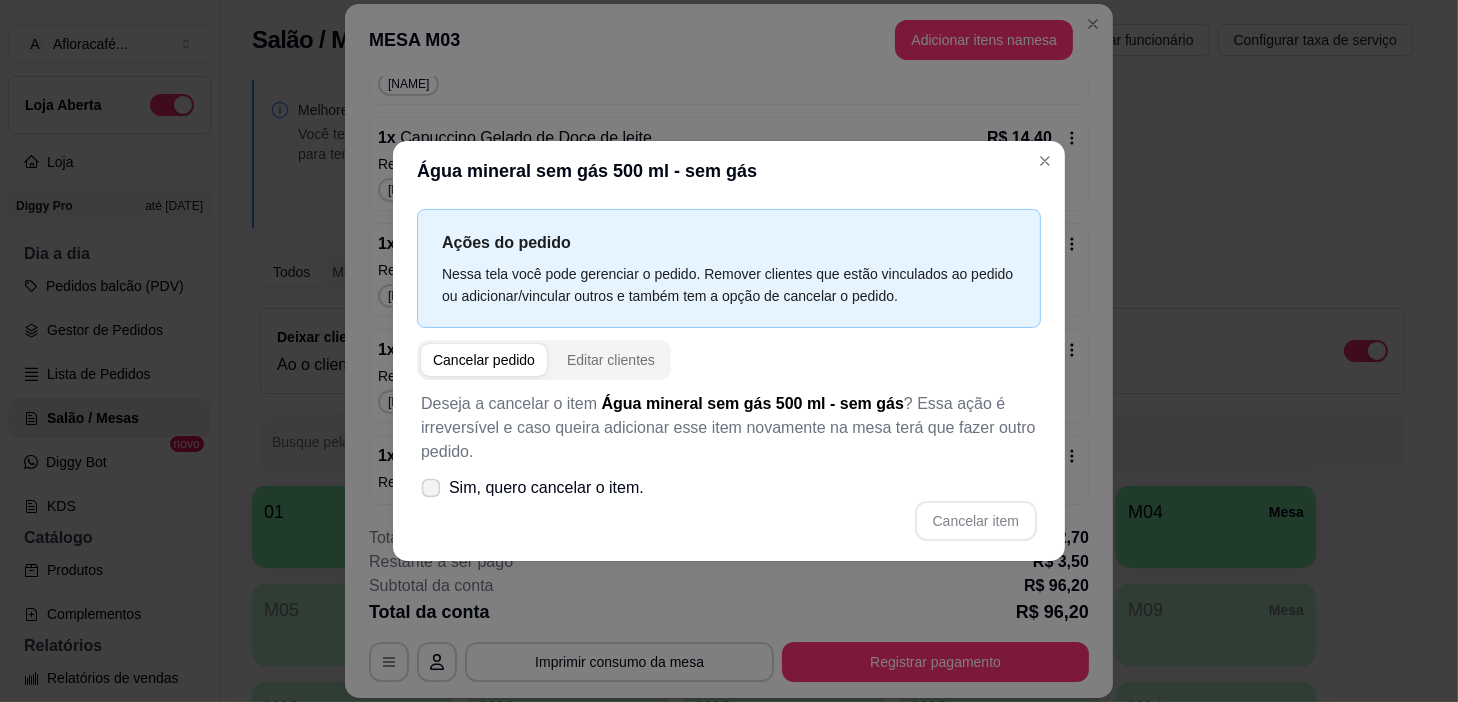 click on "Sim, quero cancelar o item." at bounding box center [546, 488] 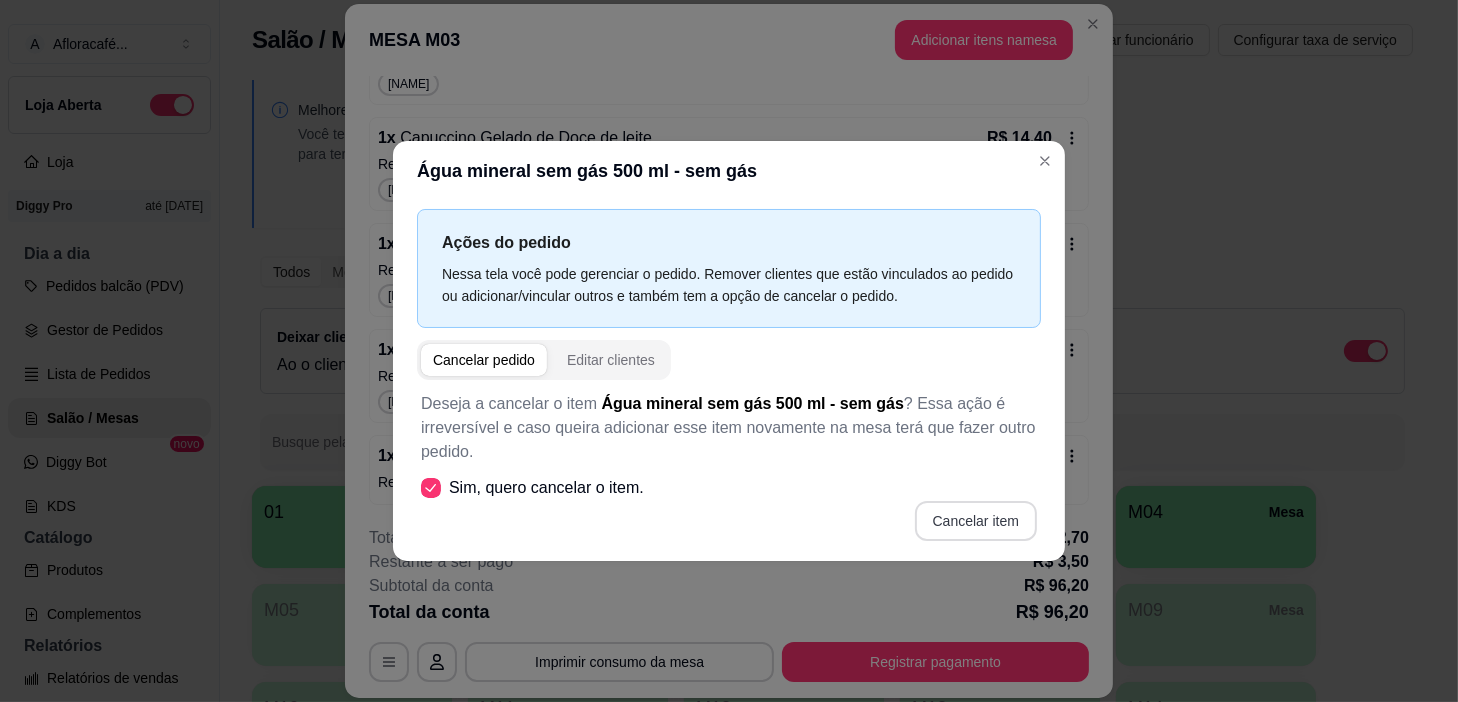 click on "Cancelar item" at bounding box center (976, 521) 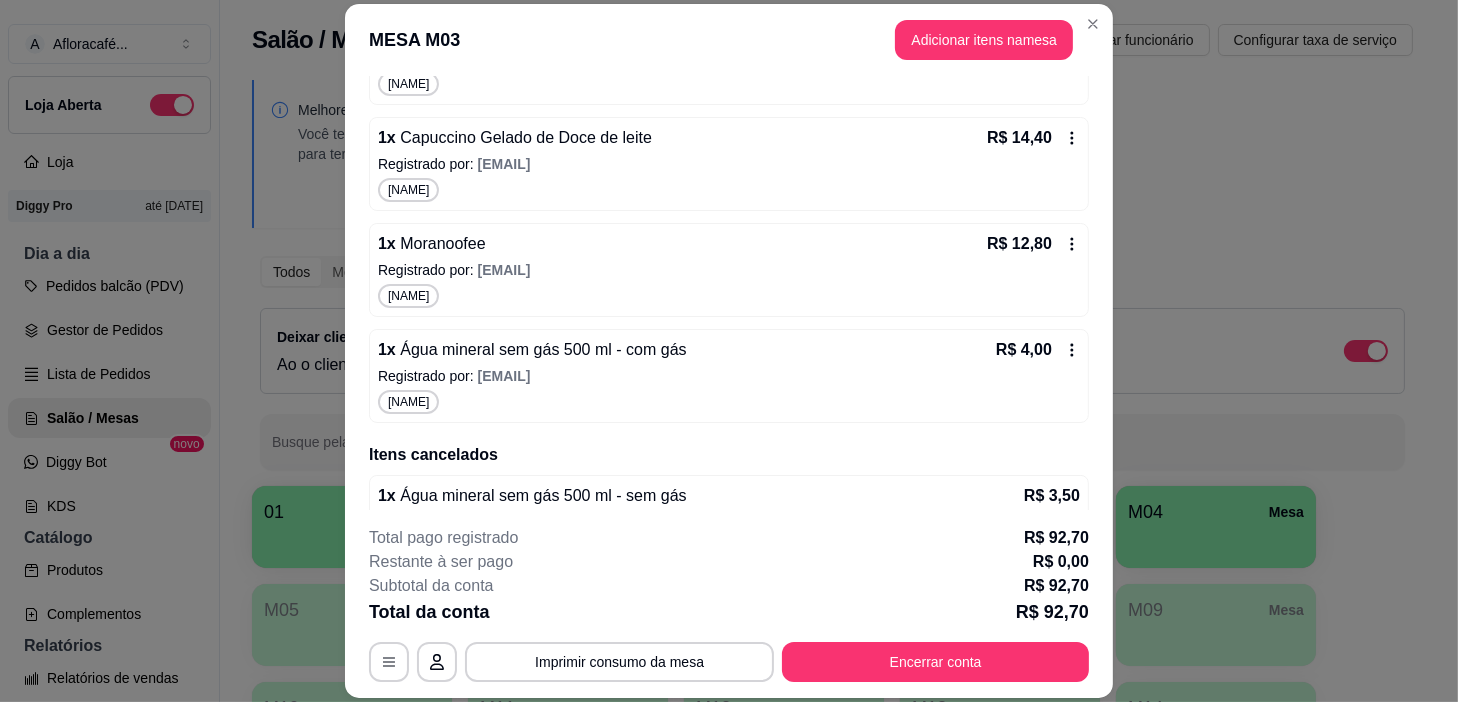 scroll, scrollTop: 791, scrollLeft: 0, axis: vertical 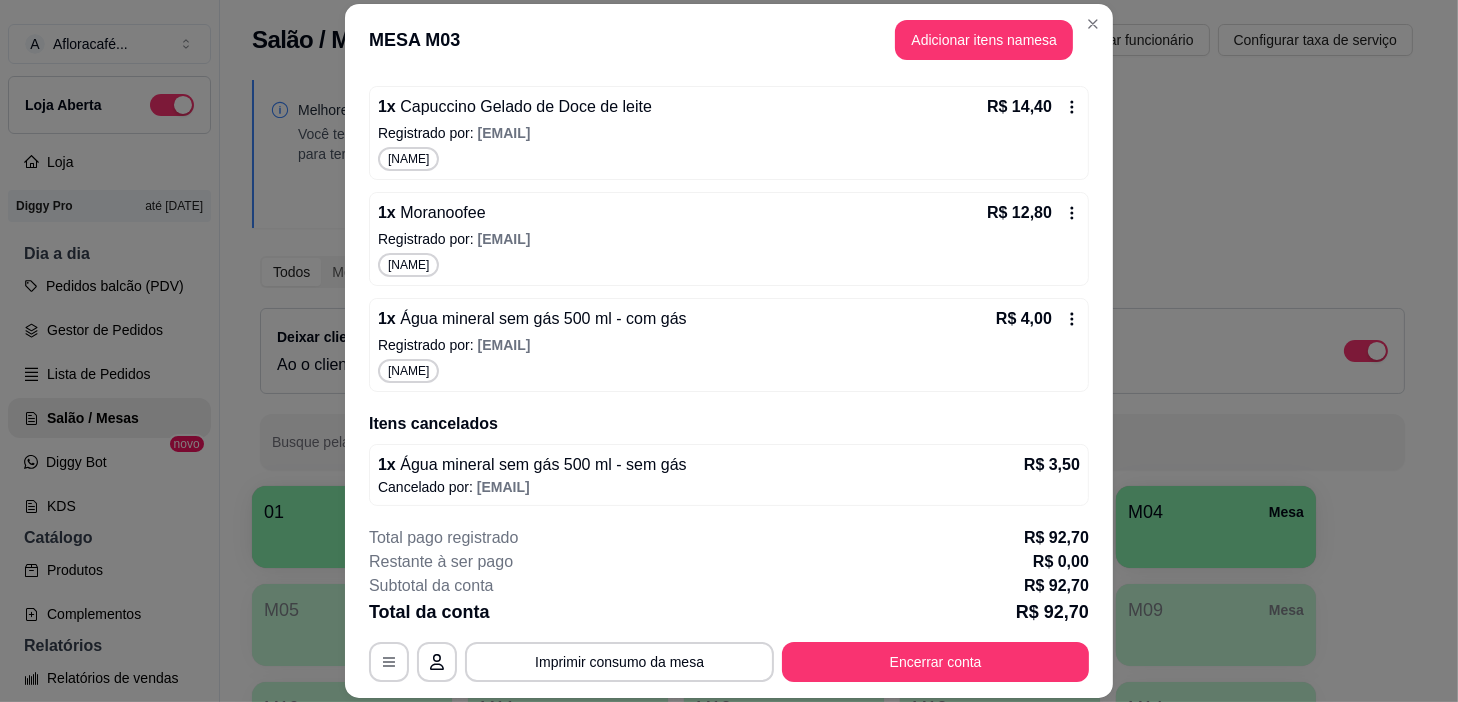click on "**********" at bounding box center [729, 604] 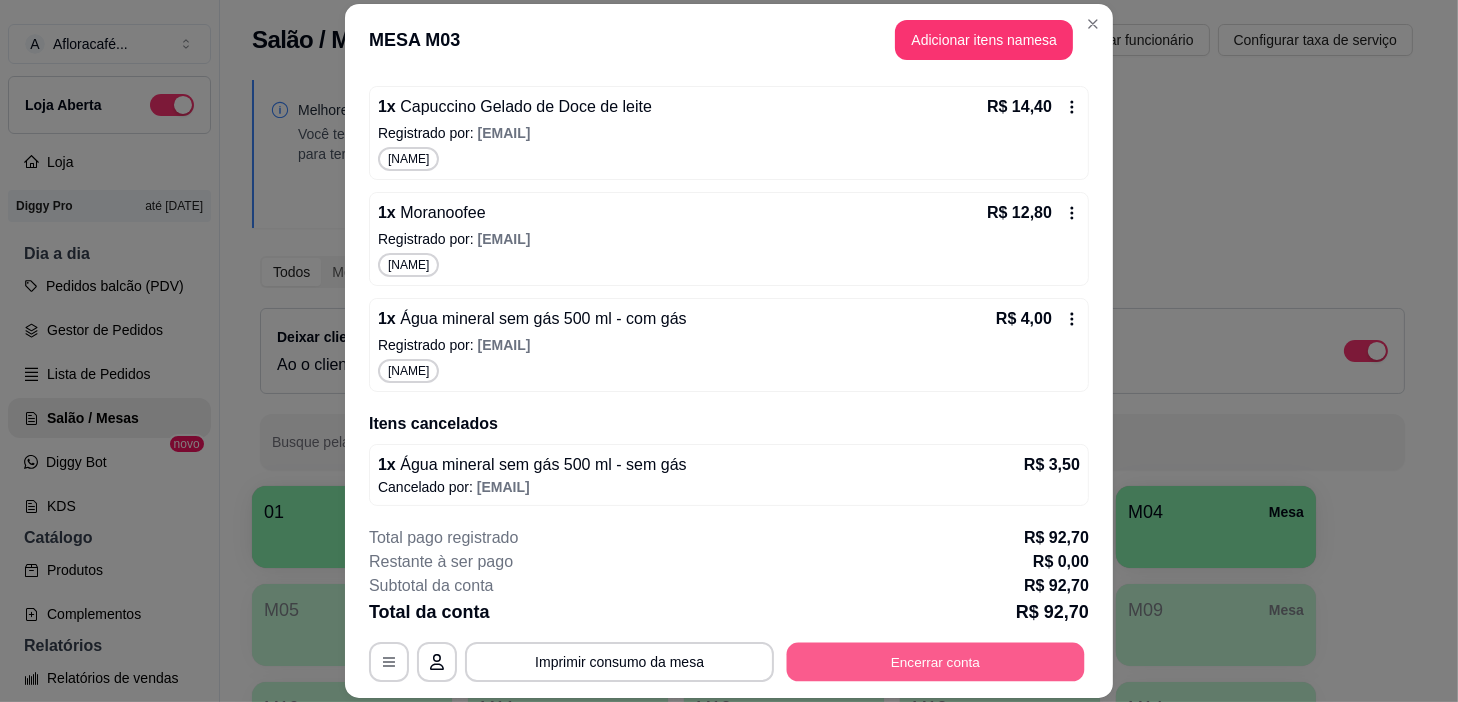 click on "Encerrar conta" at bounding box center [936, 662] 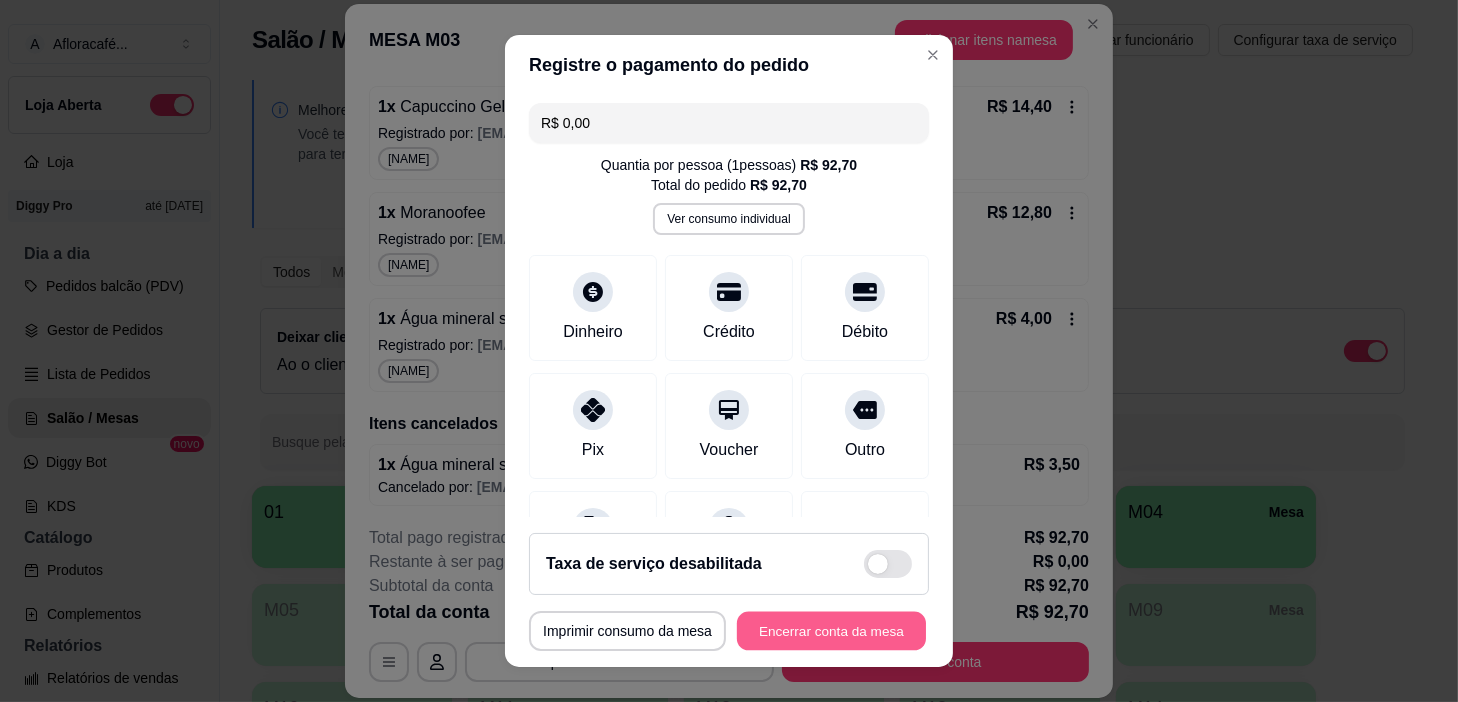 click on "Encerrar conta da mesa" at bounding box center (831, 631) 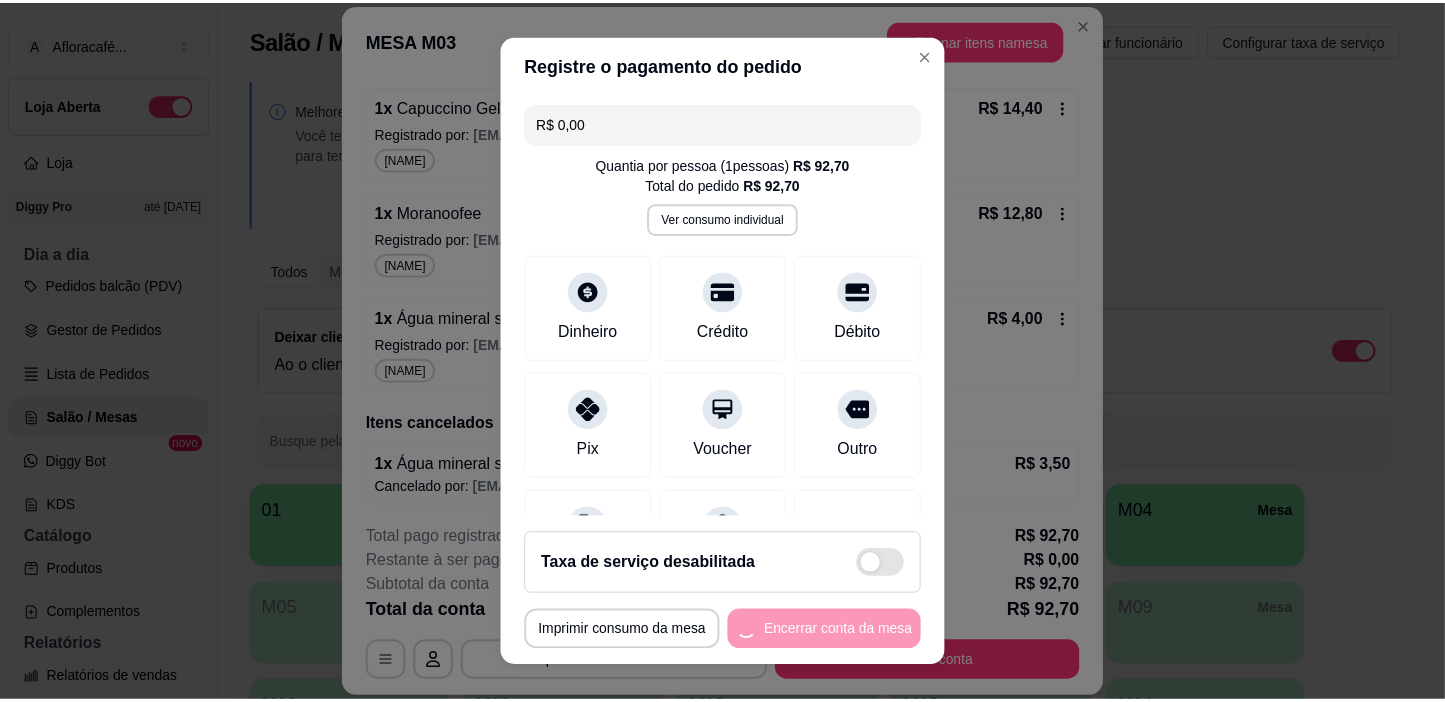 scroll, scrollTop: 0, scrollLeft: 0, axis: both 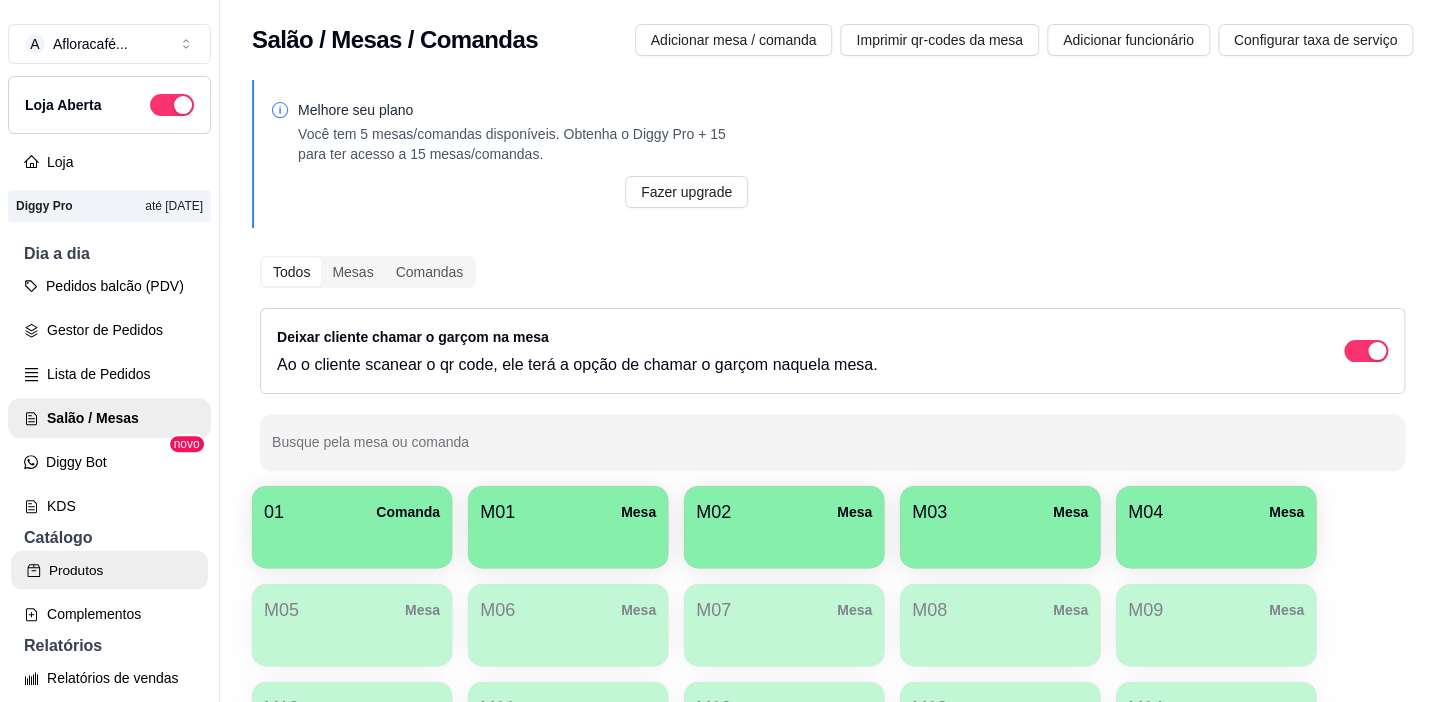 click on "Produtos" at bounding box center [109, 570] 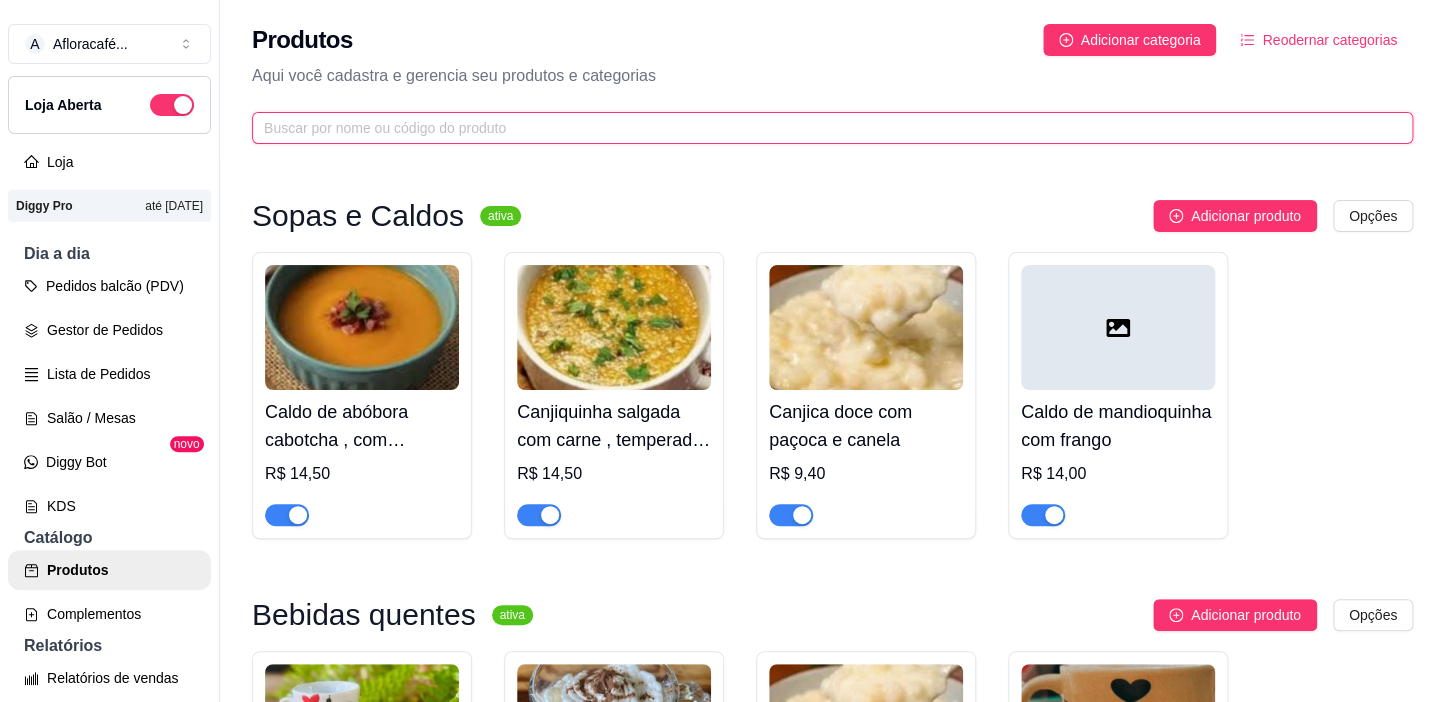 click at bounding box center [824, 128] 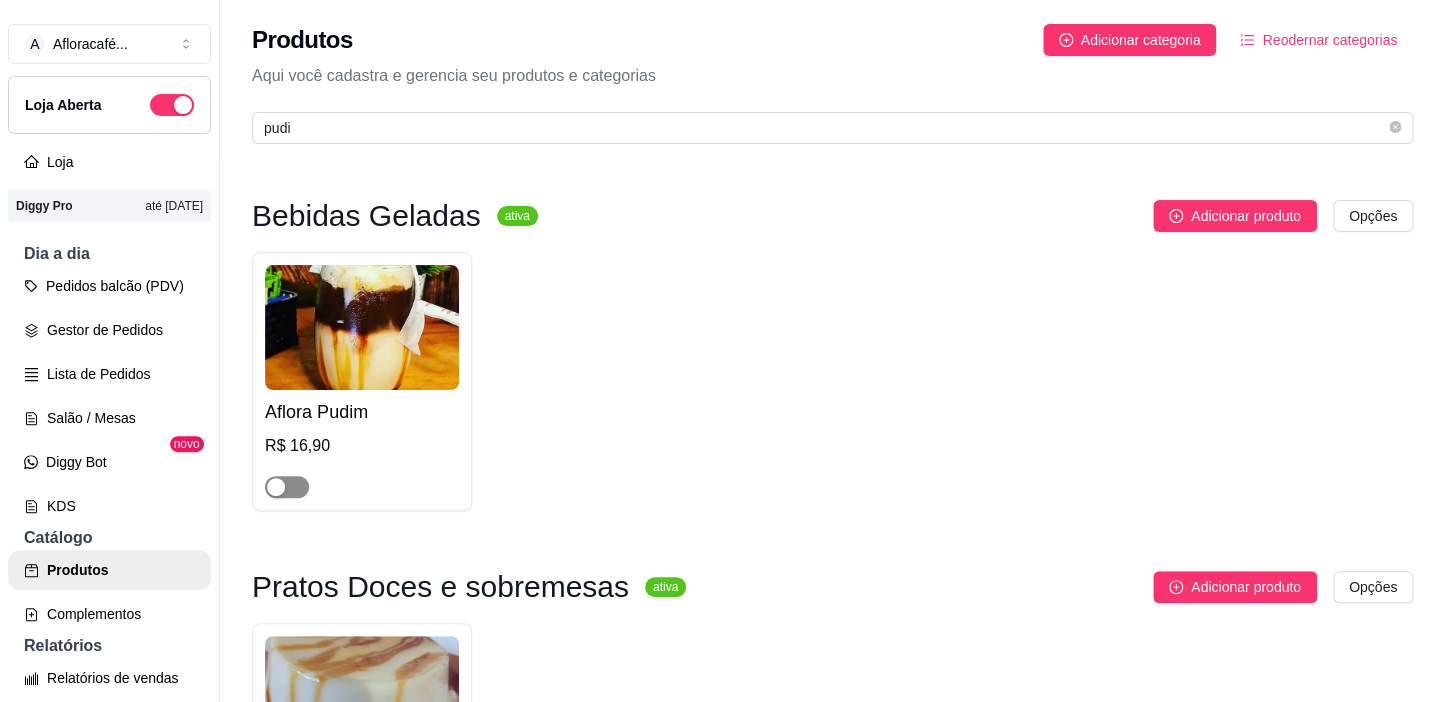 click at bounding box center [276, 487] 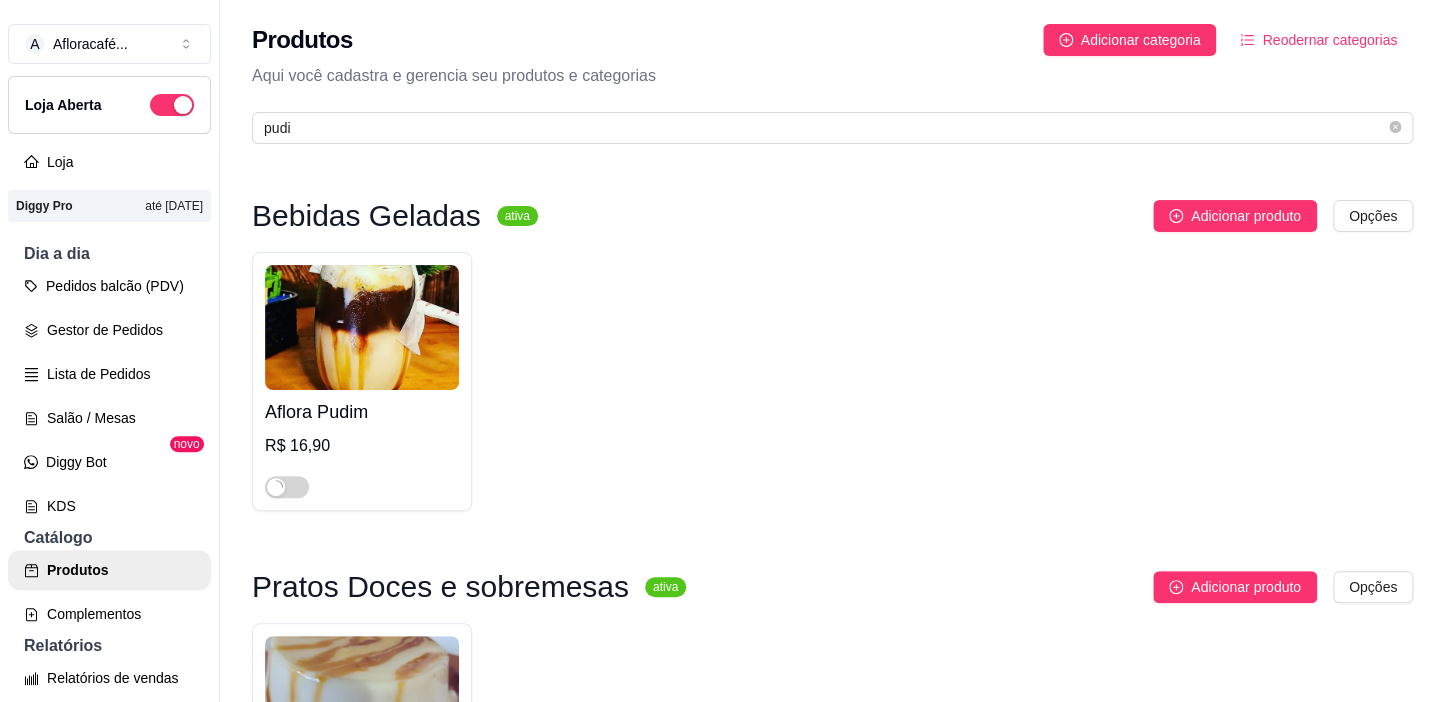 scroll, scrollTop: 323, scrollLeft: 0, axis: vertical 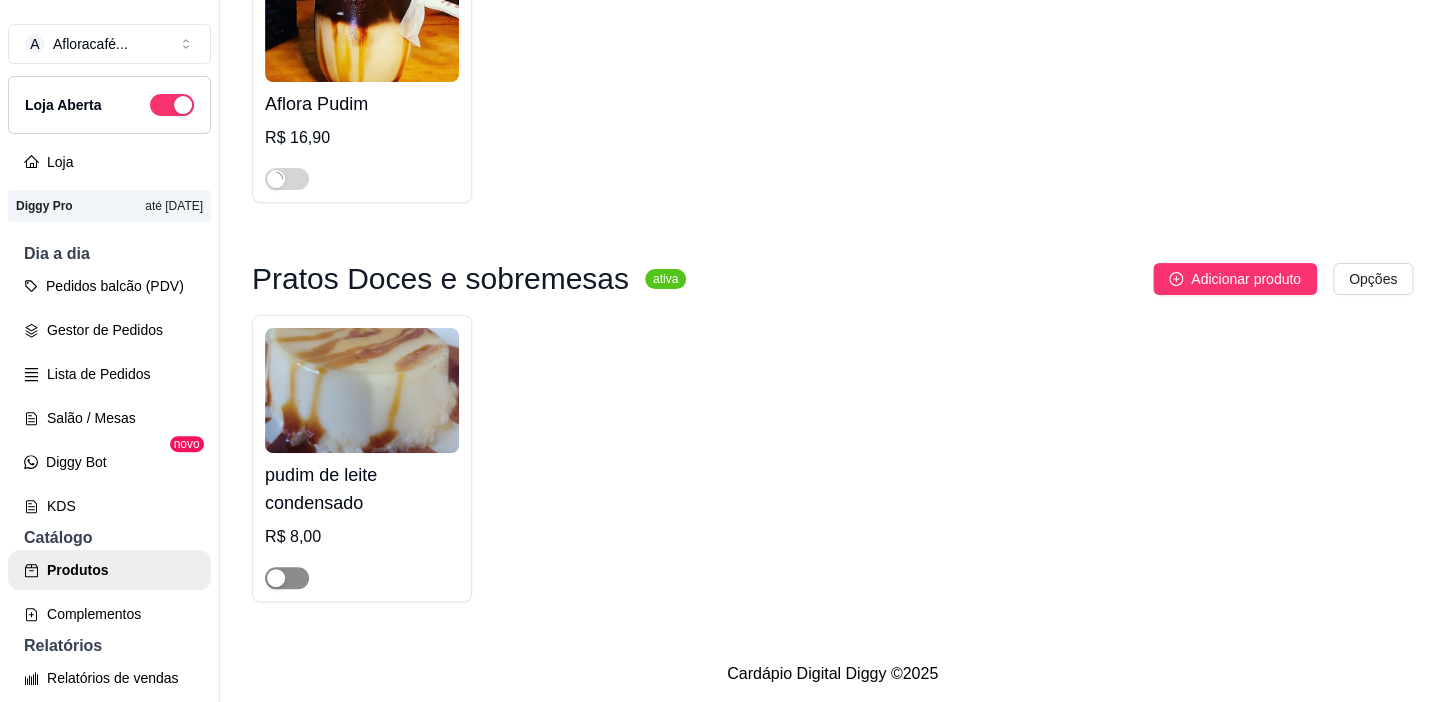 drag, startPoint x: 300, startPoint y: 561, endPoint x: 298, endPoint y: 550, distance: 11.18034 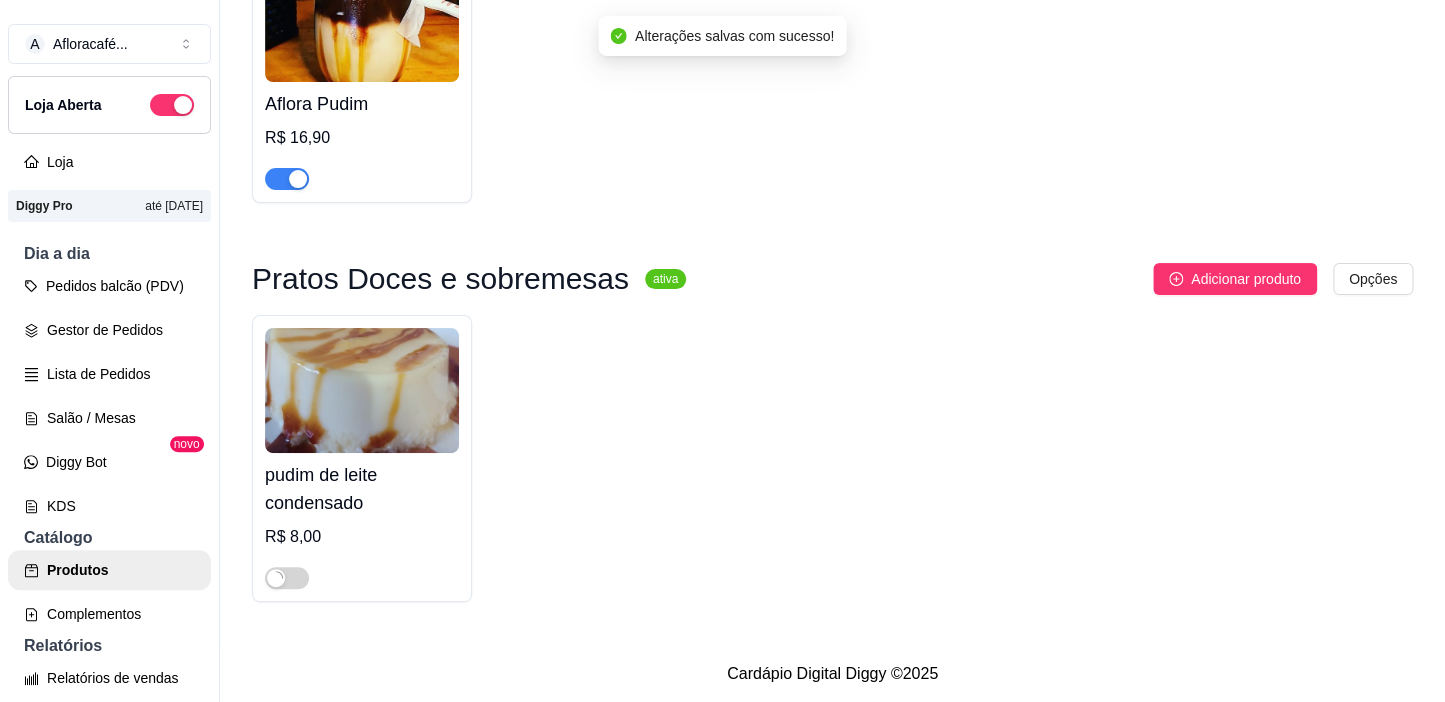 scroll, scrollTop: 0, scrollLeft: 0, axis: both 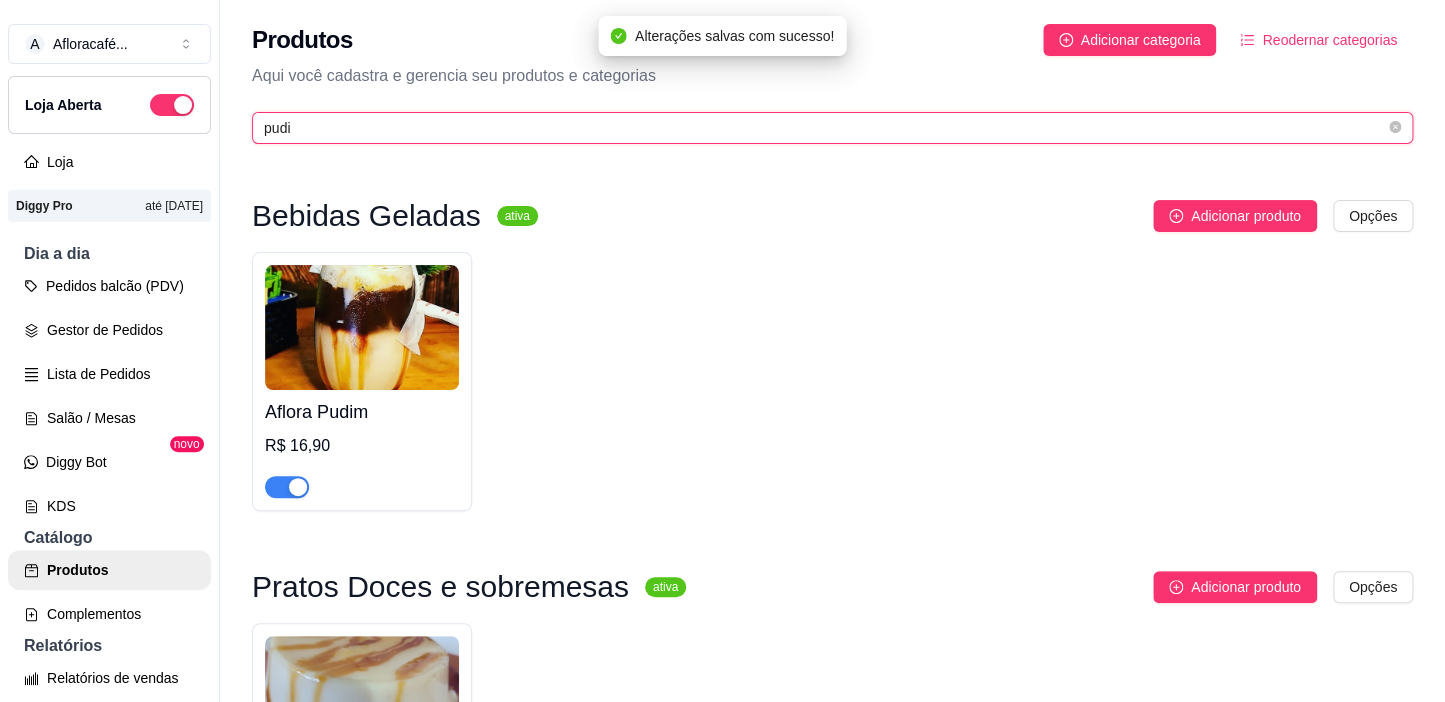 click on "pudi" at bounding box center [824, 128] 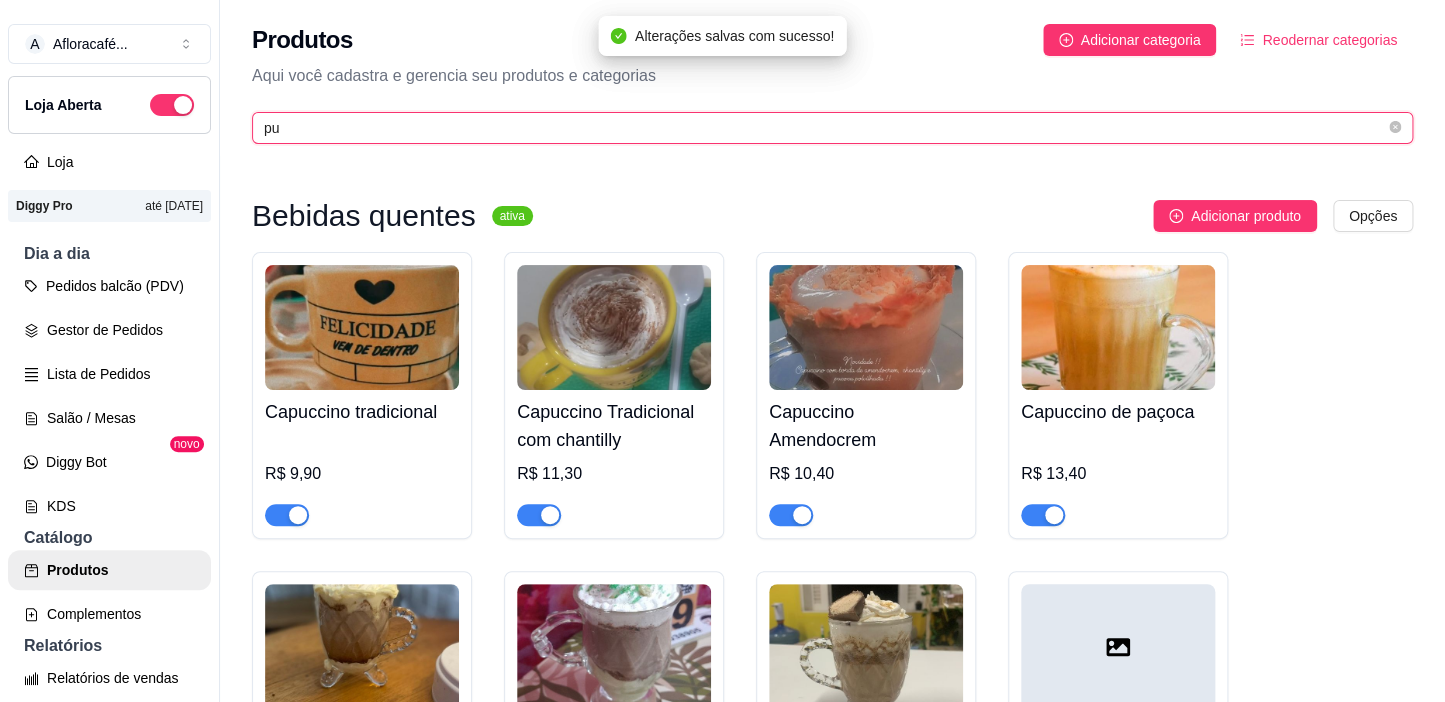 type on "p" 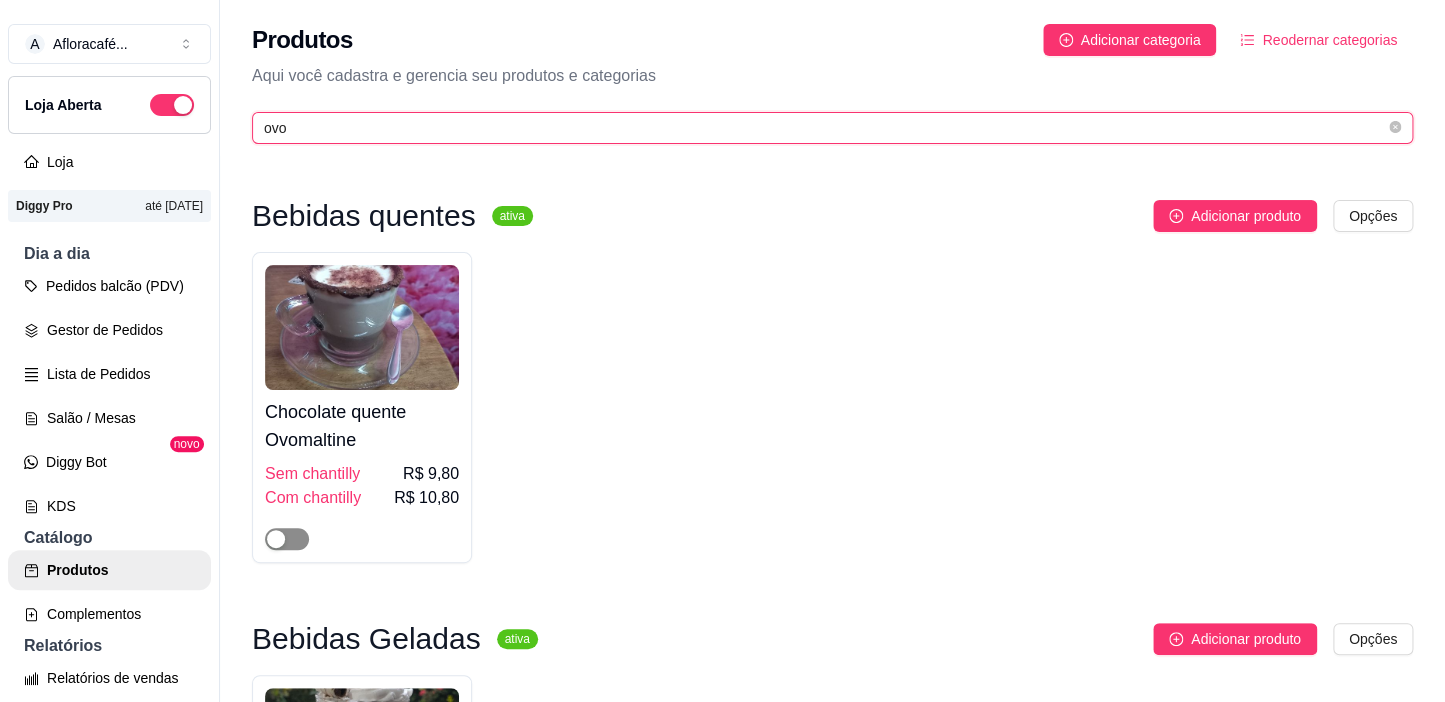 type on "ovo" 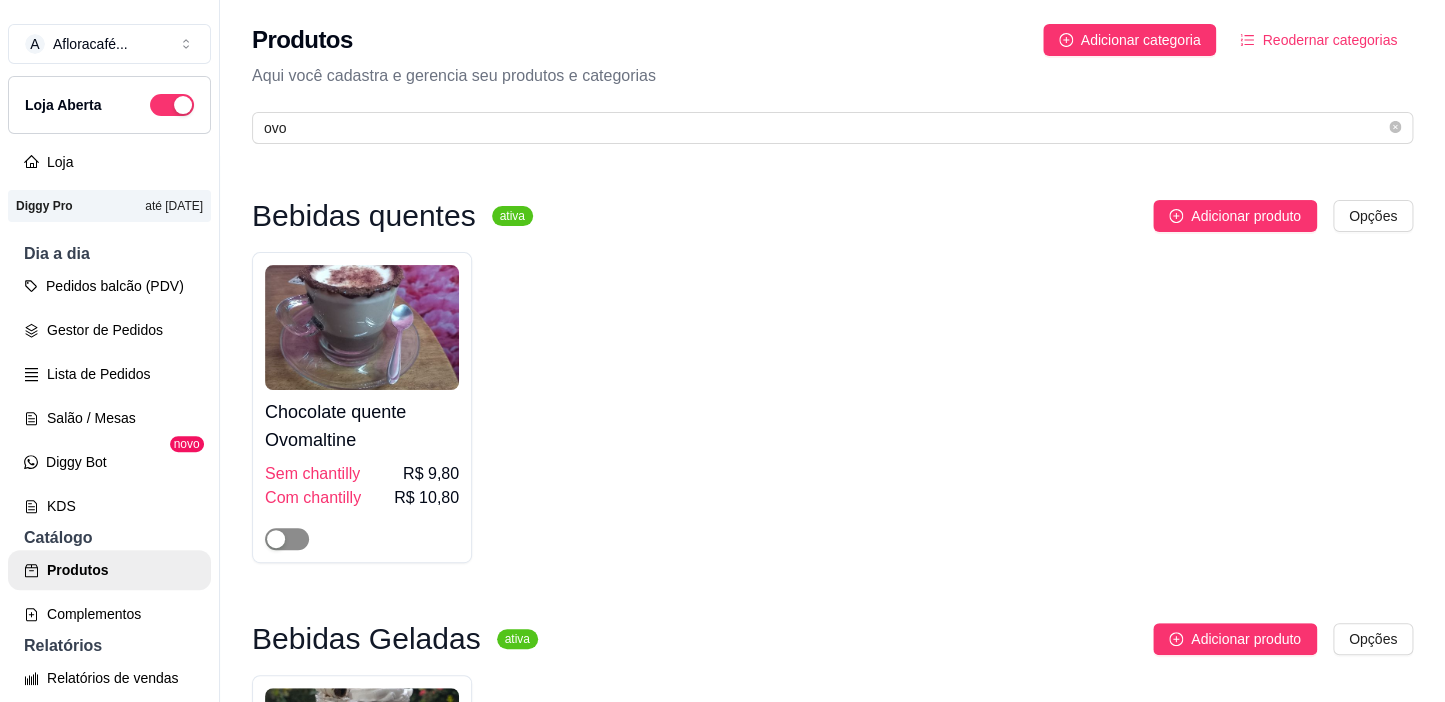 drag, startPoint x: 288, startPoint y: 532, endPoint x: 270, endPoint y: 531, distance: 18.027756 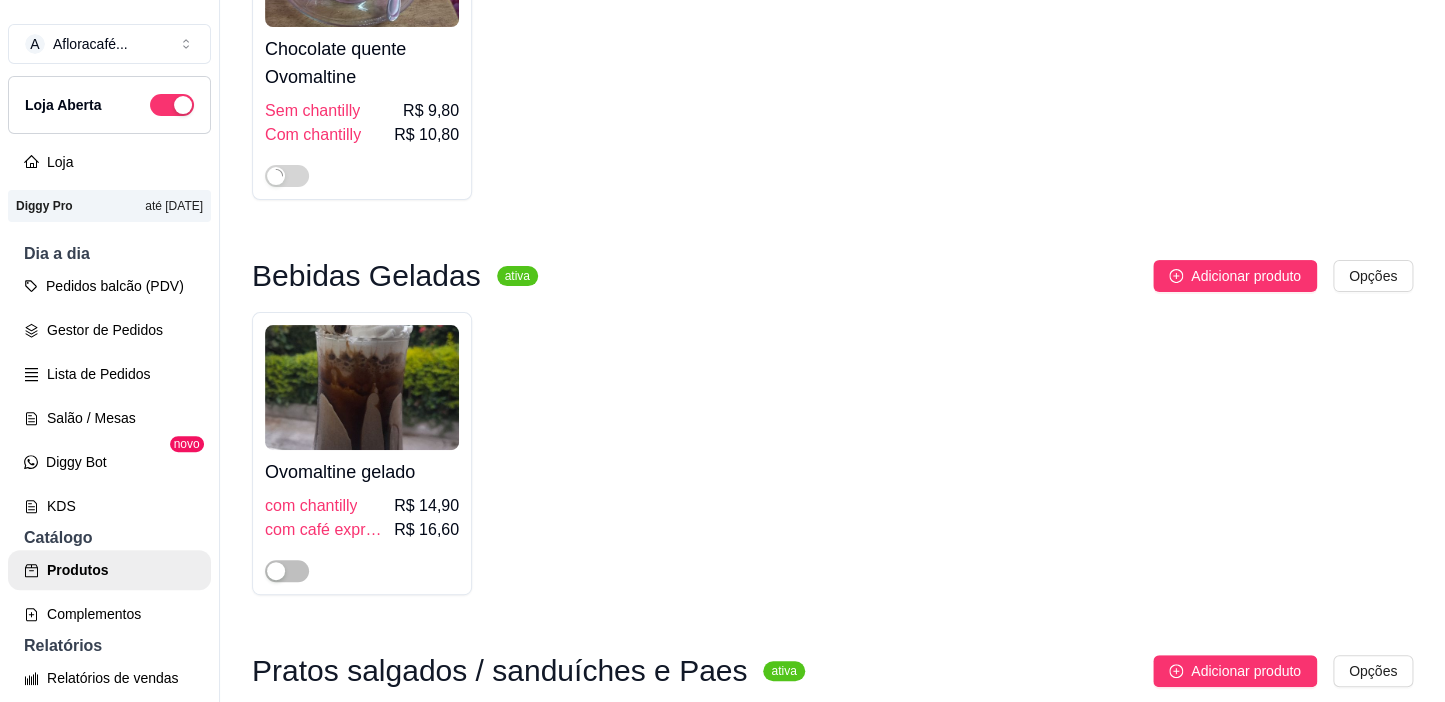 scroll, scrollTop: 454, scrollLeft: 0, axis: vertical 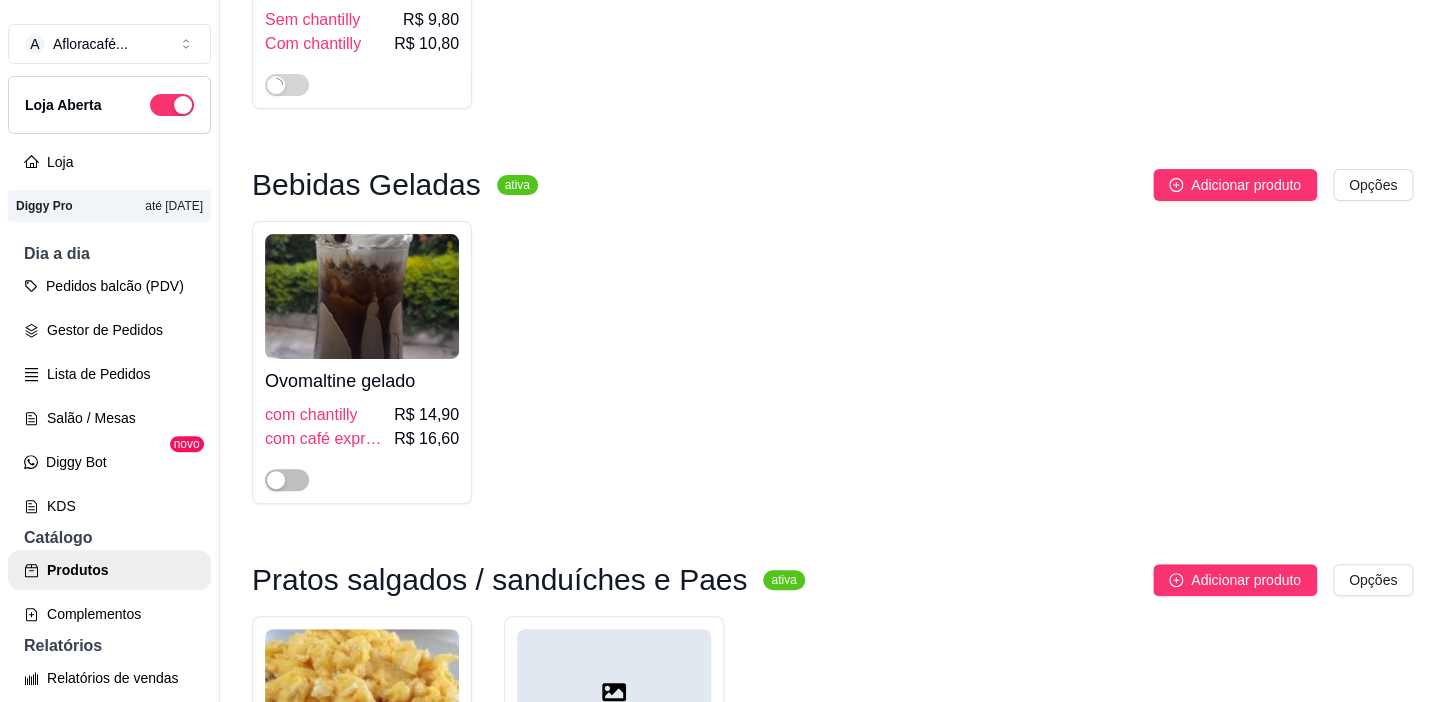 click on "Ovomaltine gelado com chantilly R$ 14,90 com café expresso e chantlly R$ 16,60" at bounding box center [362, 362] 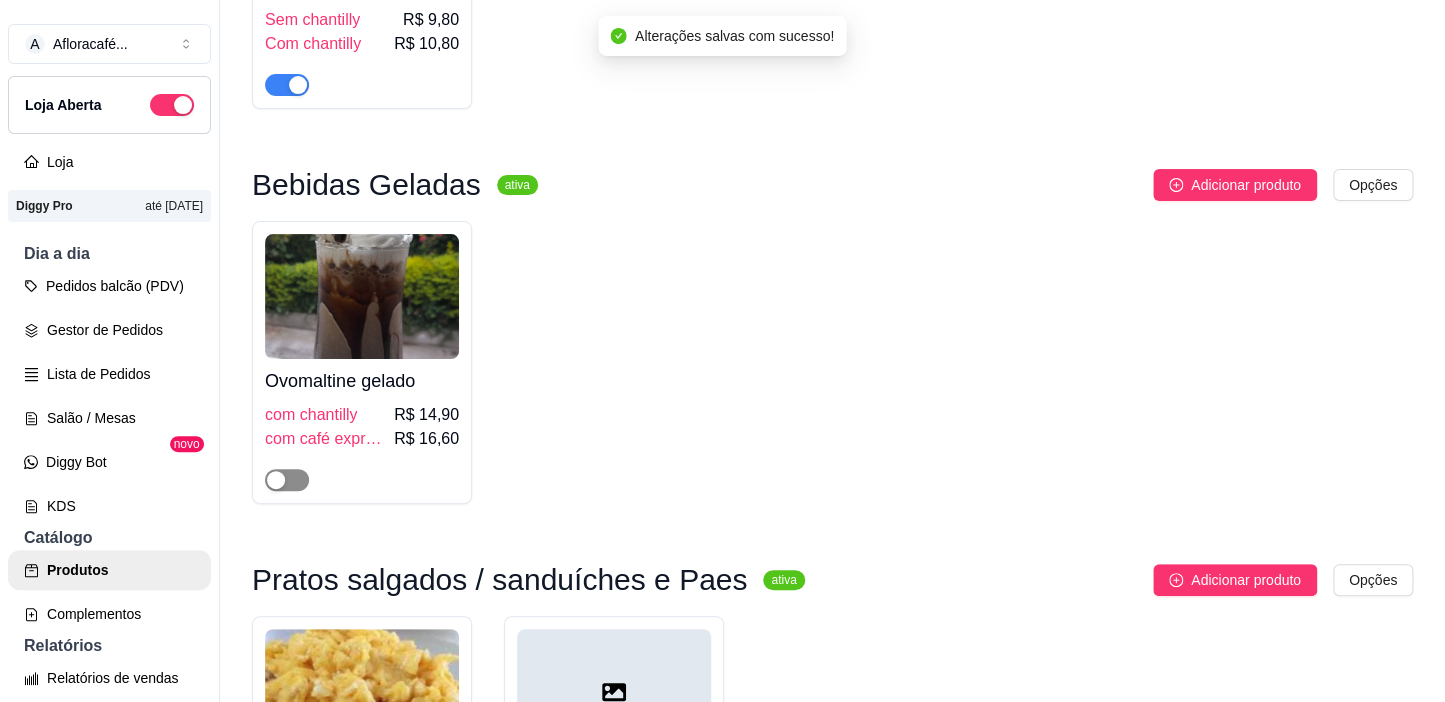 click at bounding box center (276, 480) 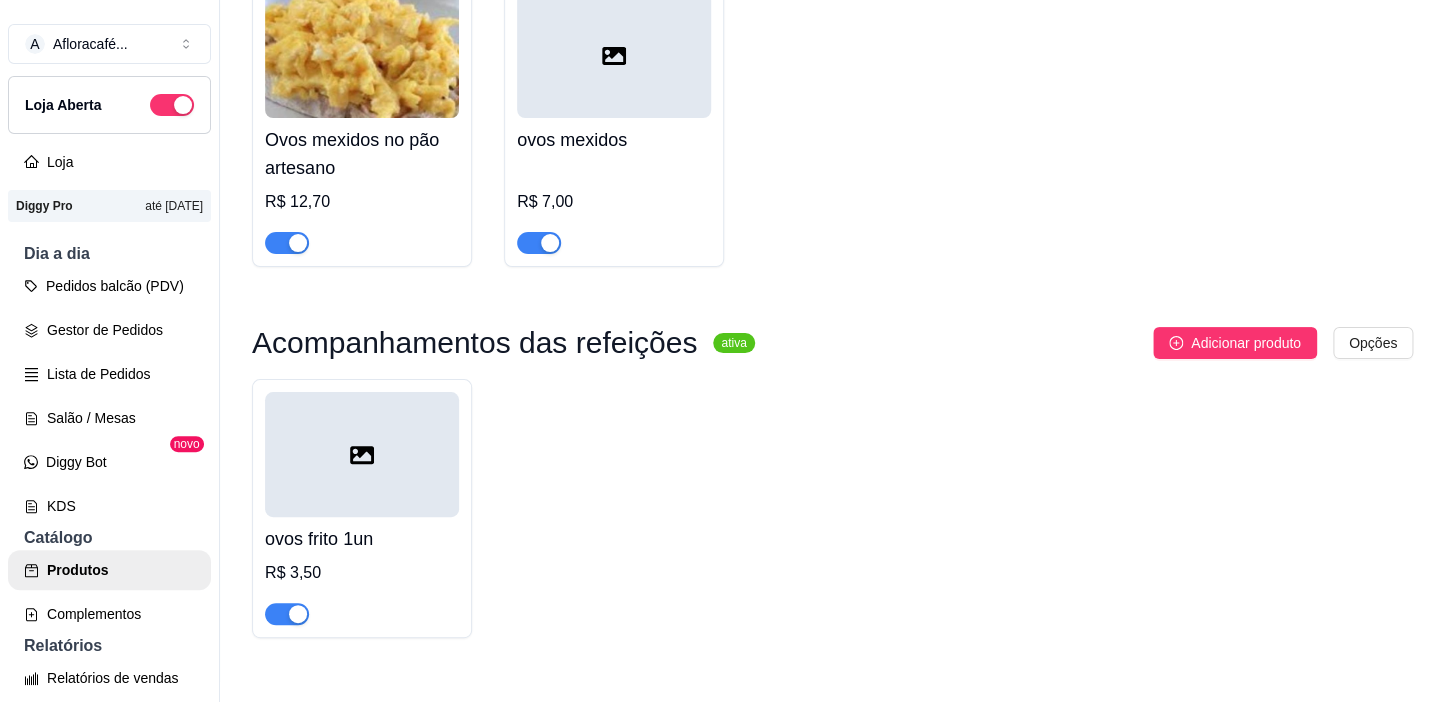 scroll, scrollTop: 363, scrollLeft: 0, axis: vertical 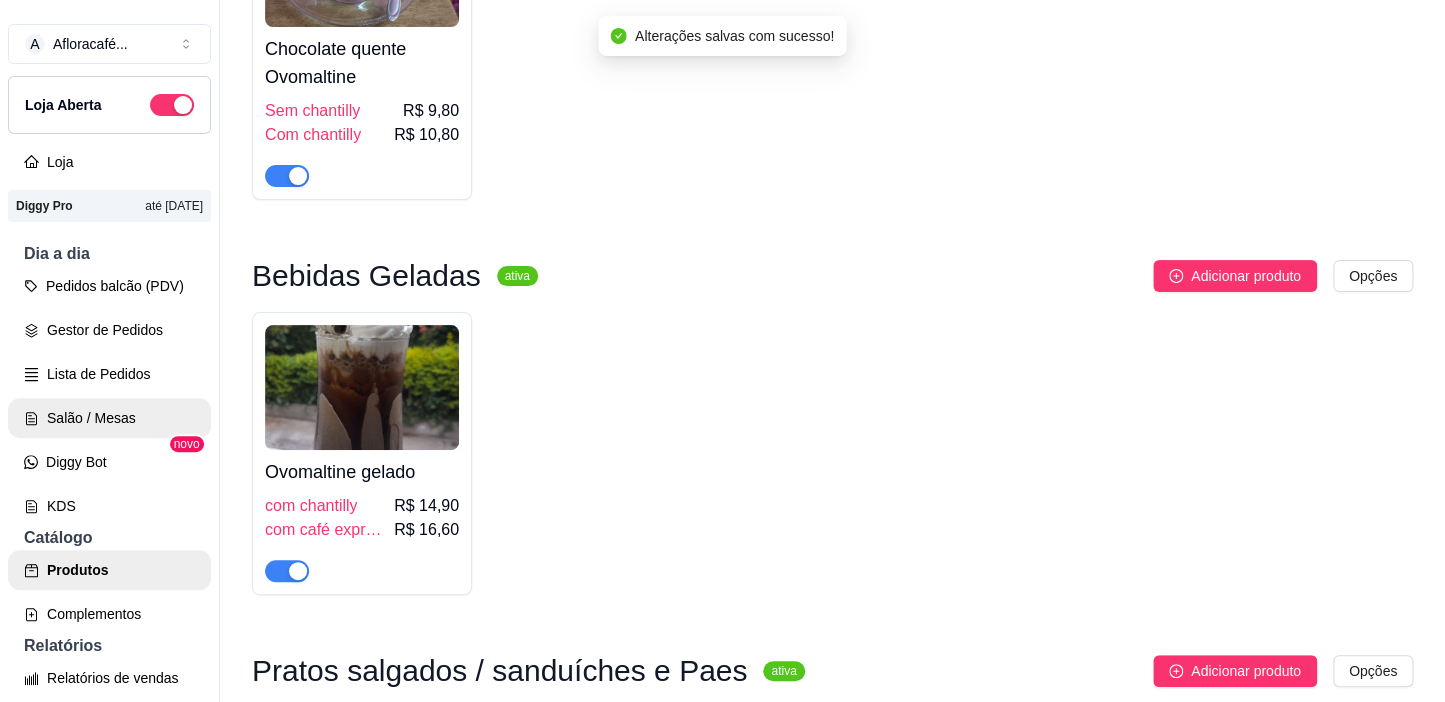 click on "Salão / Mesas" at bounding box center [109, 418] 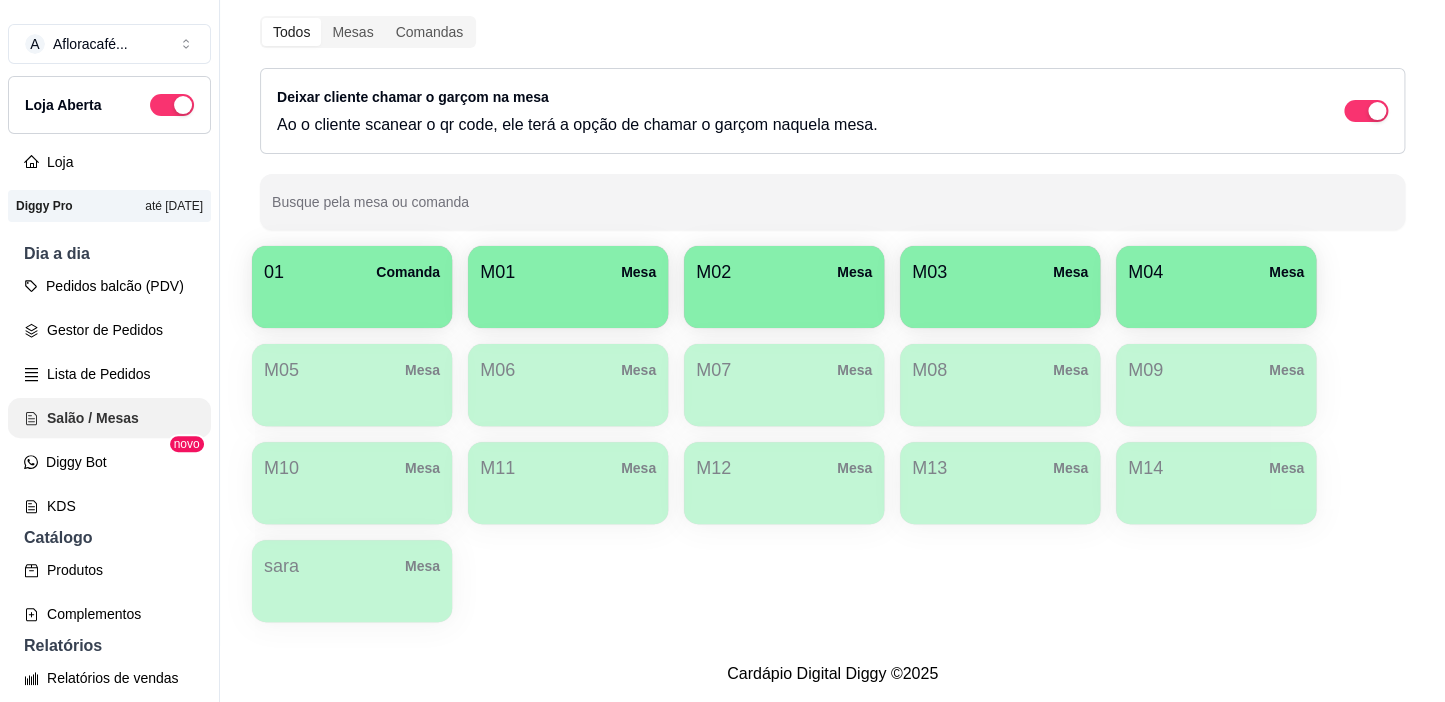 scroll, scrollTop: 0, scrollLeft: 0, axis: both 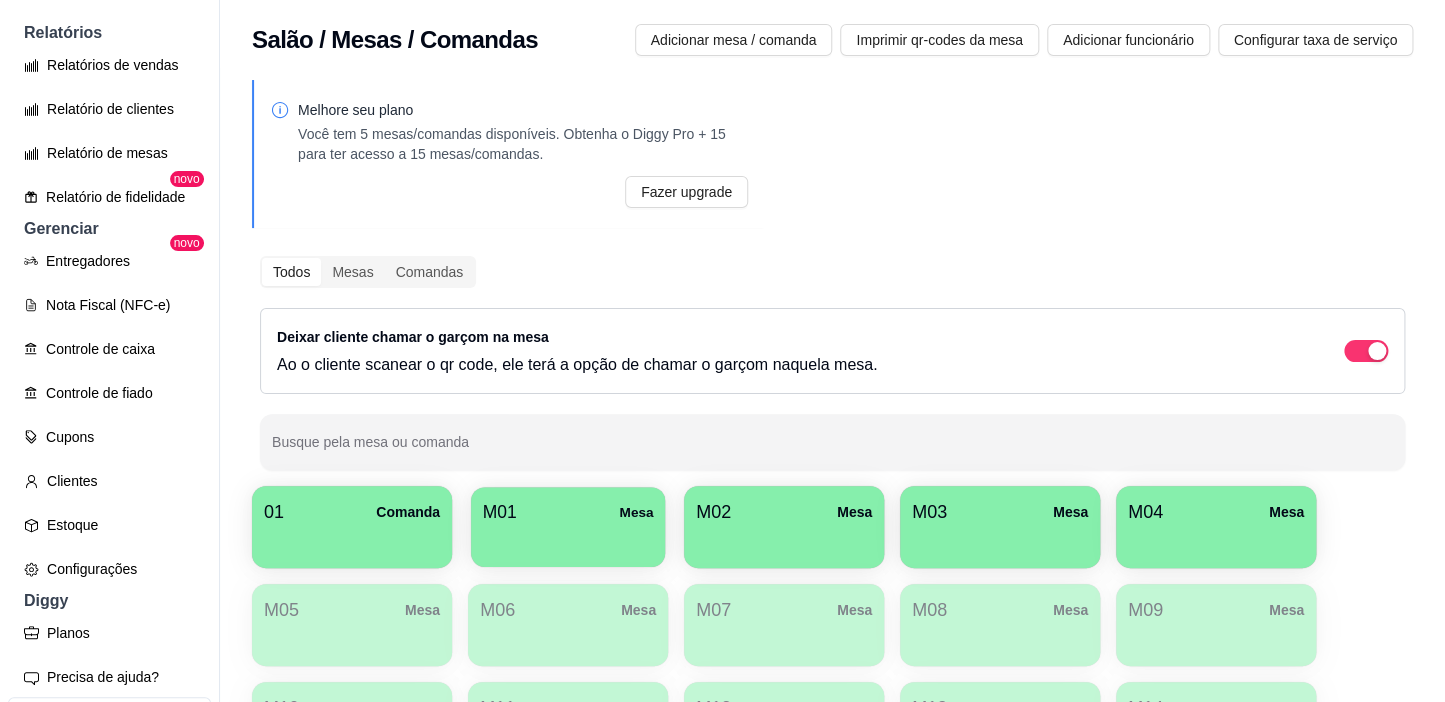click on "M01 Mesa" at bounding box center [568, 527] 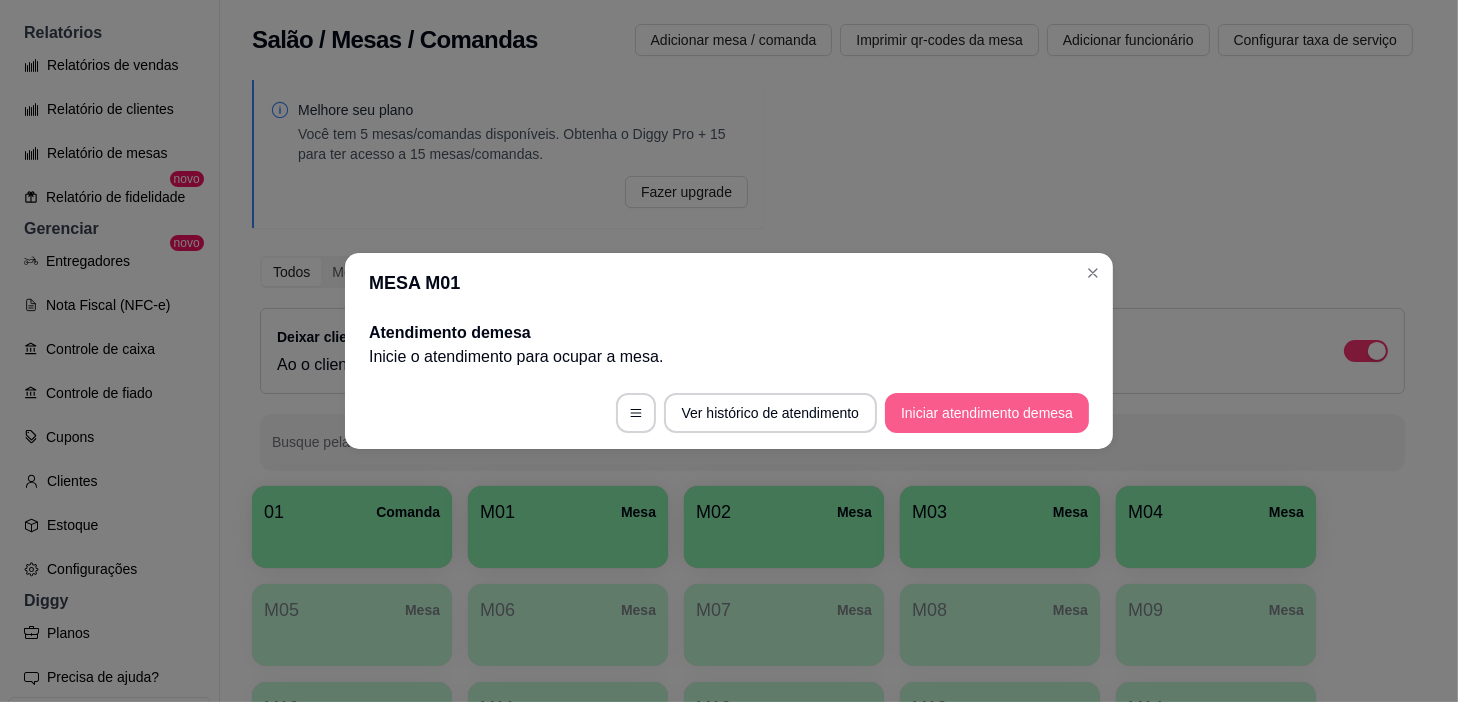 click on "Iniciar atendimento de  mesa" at bounding box center [987, 413] 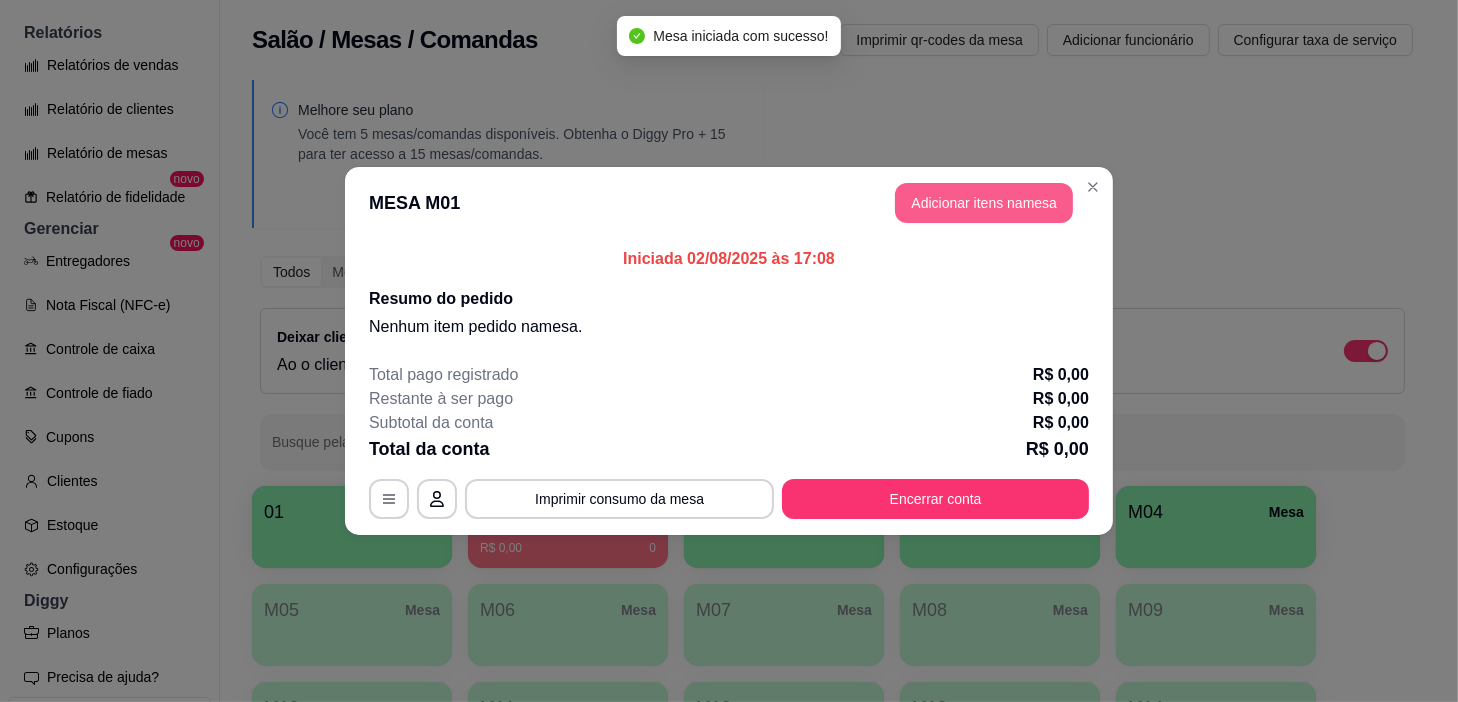 click on "Adicionar itens na  mesa" at bounding box center [984, 203] 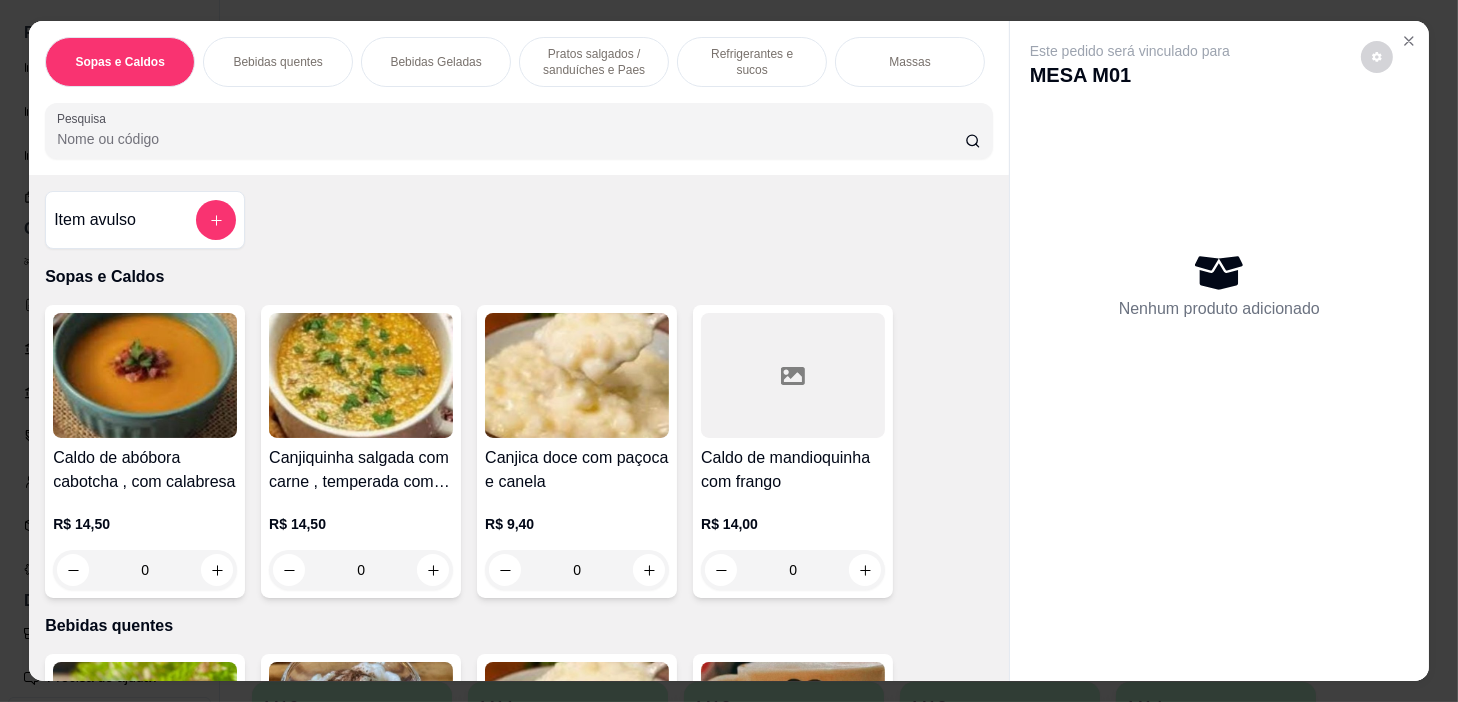 drag, startPoint x: 312, startPoint y: 64, endPoint x: 464, endPoint y: 560, distance: 518.76776 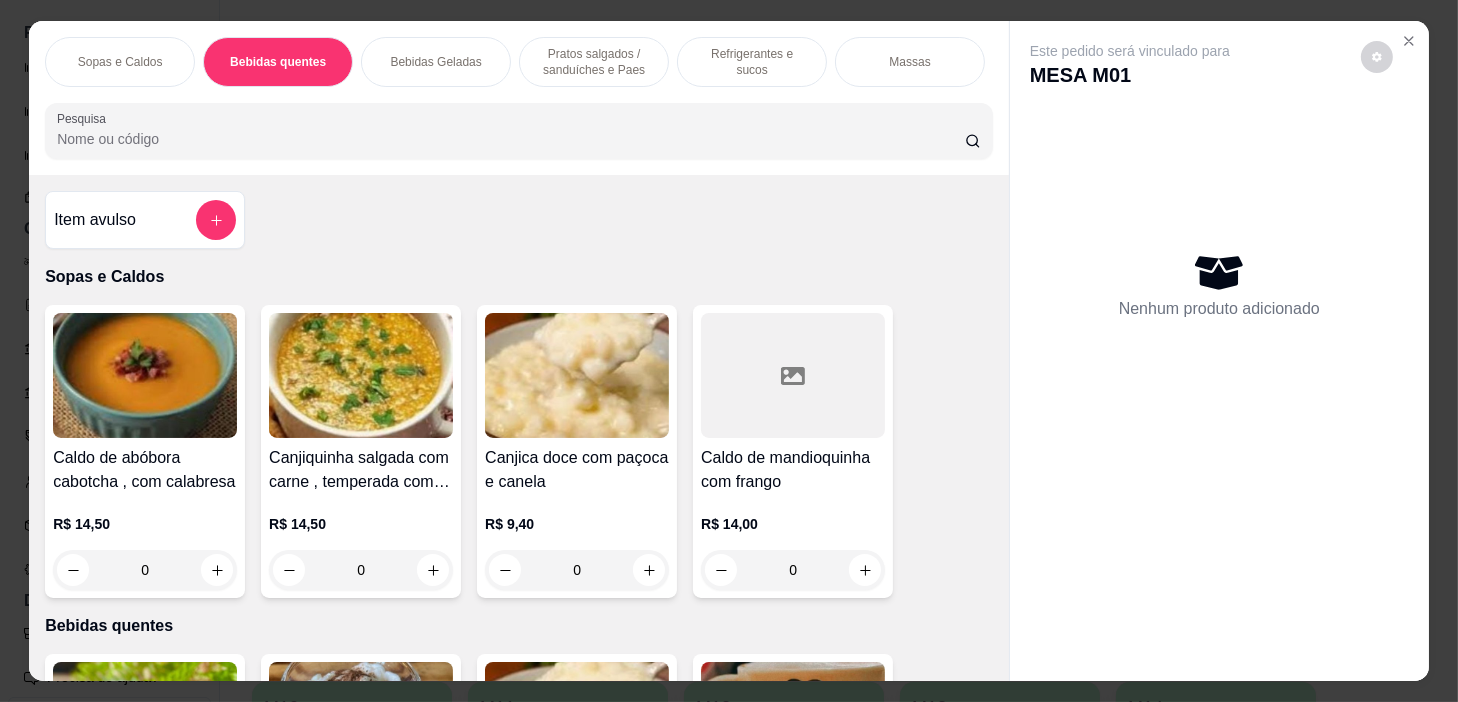 scroll, scrollTop: 439, scrollLeft: 0, axis: vertical 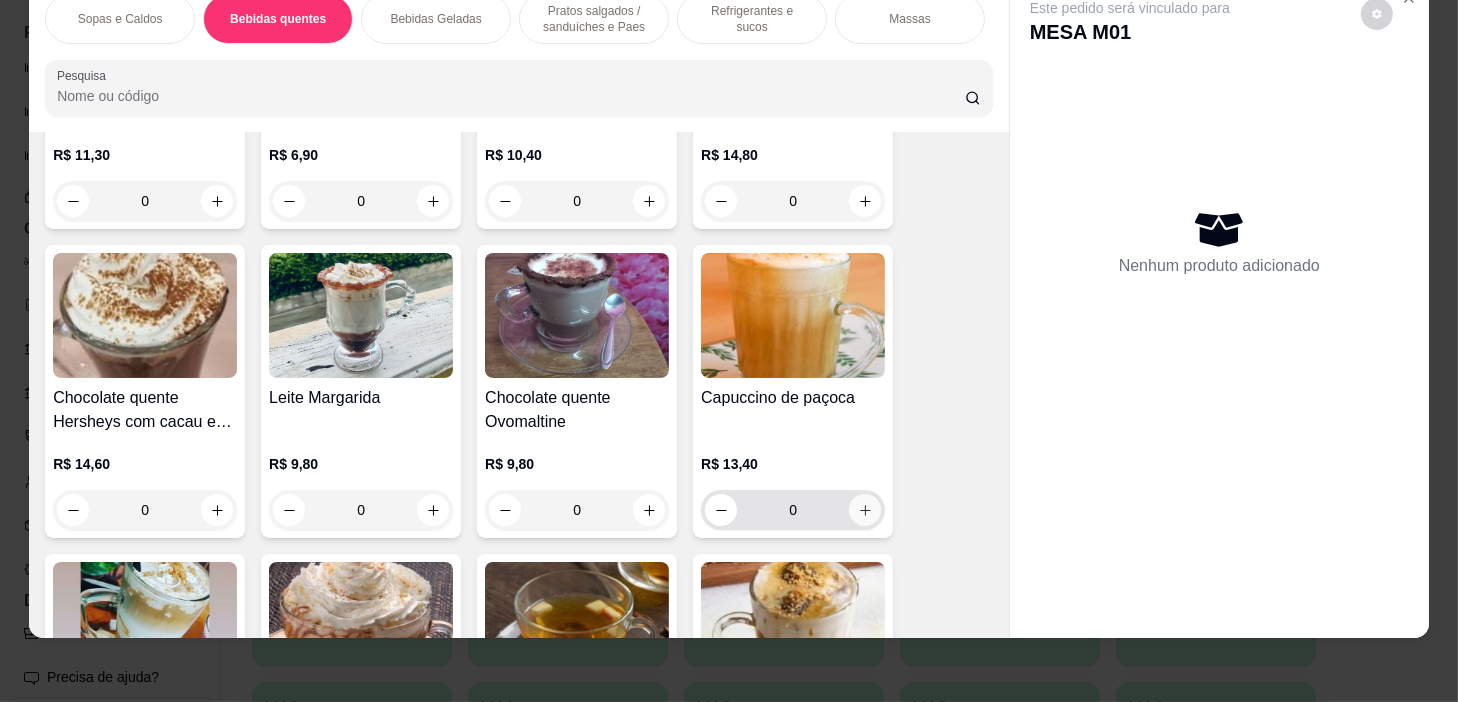click at bounding box center [865, 510] 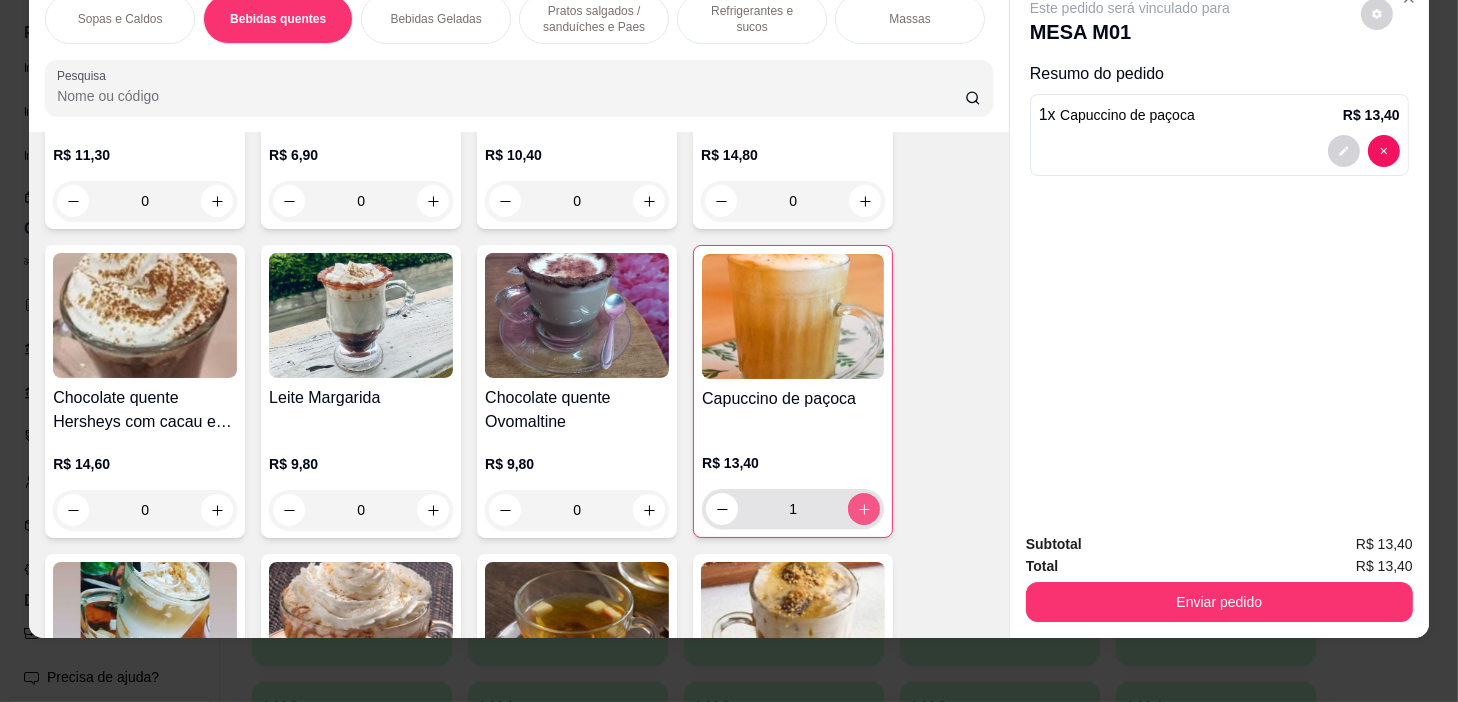 type on "1" 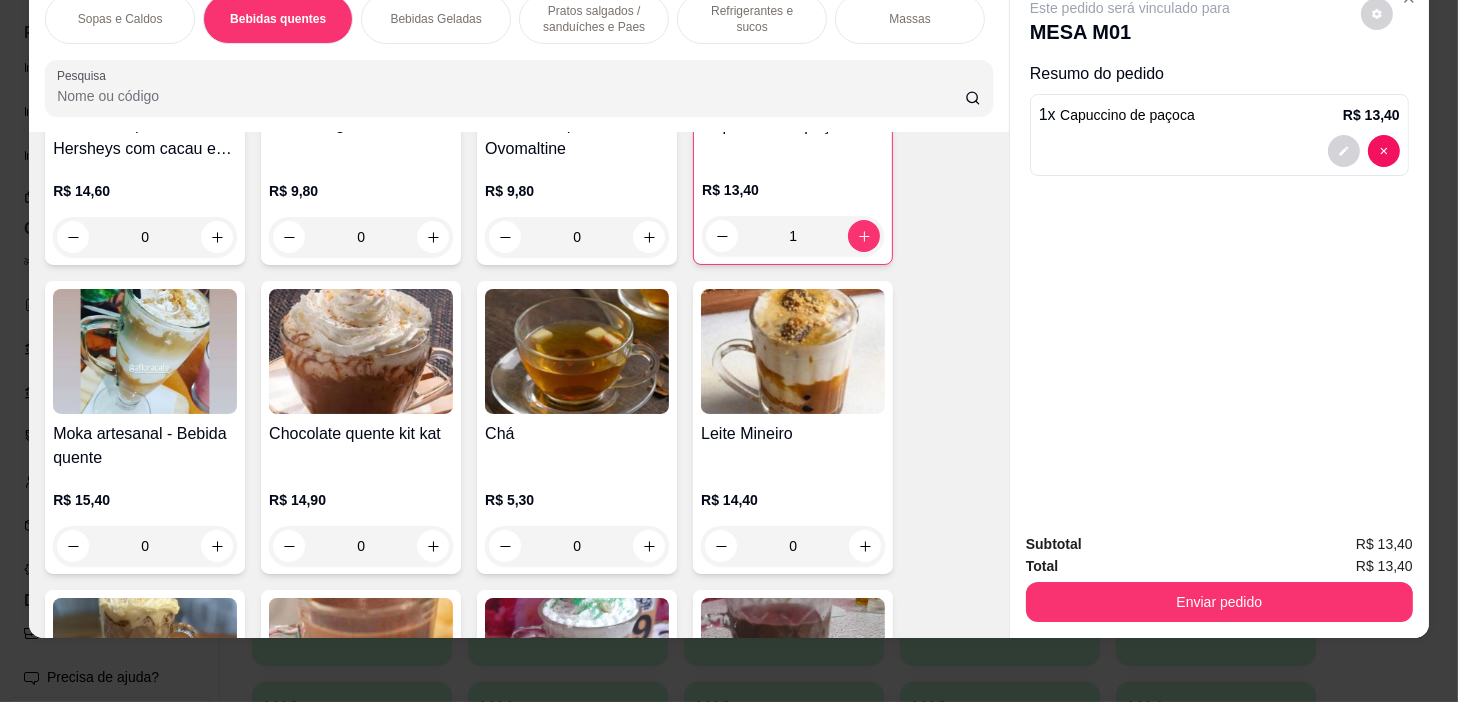 scroll, scrollTop: 711, scrollLeft: 0, axis: vertical 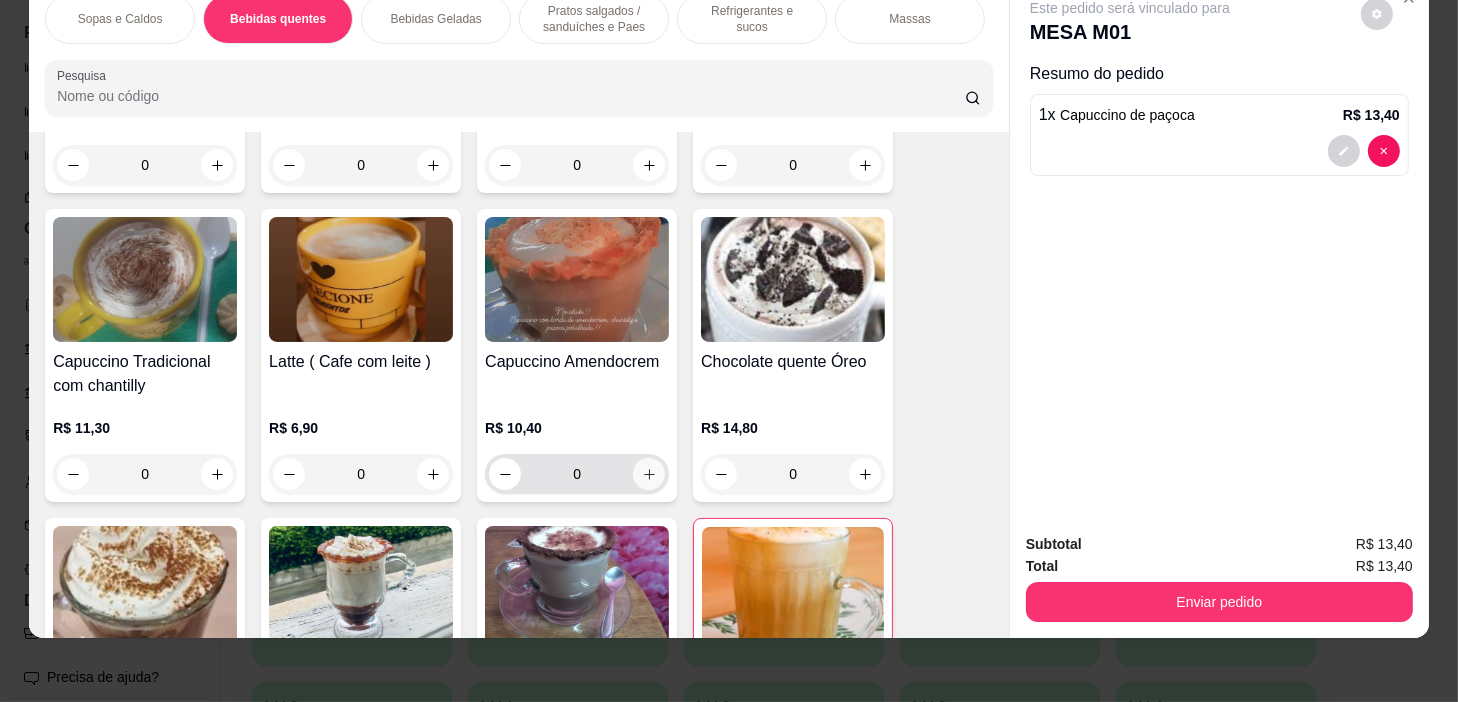 click 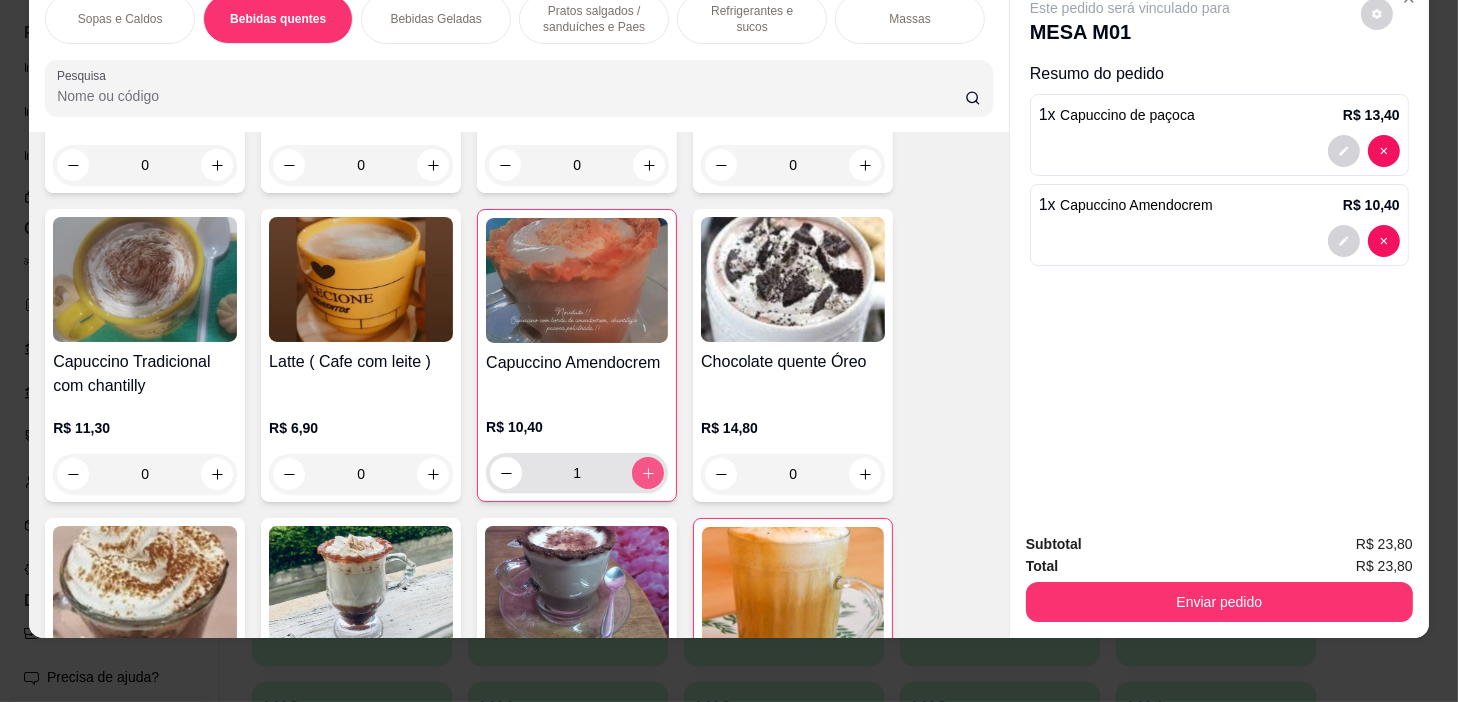 type on "1" 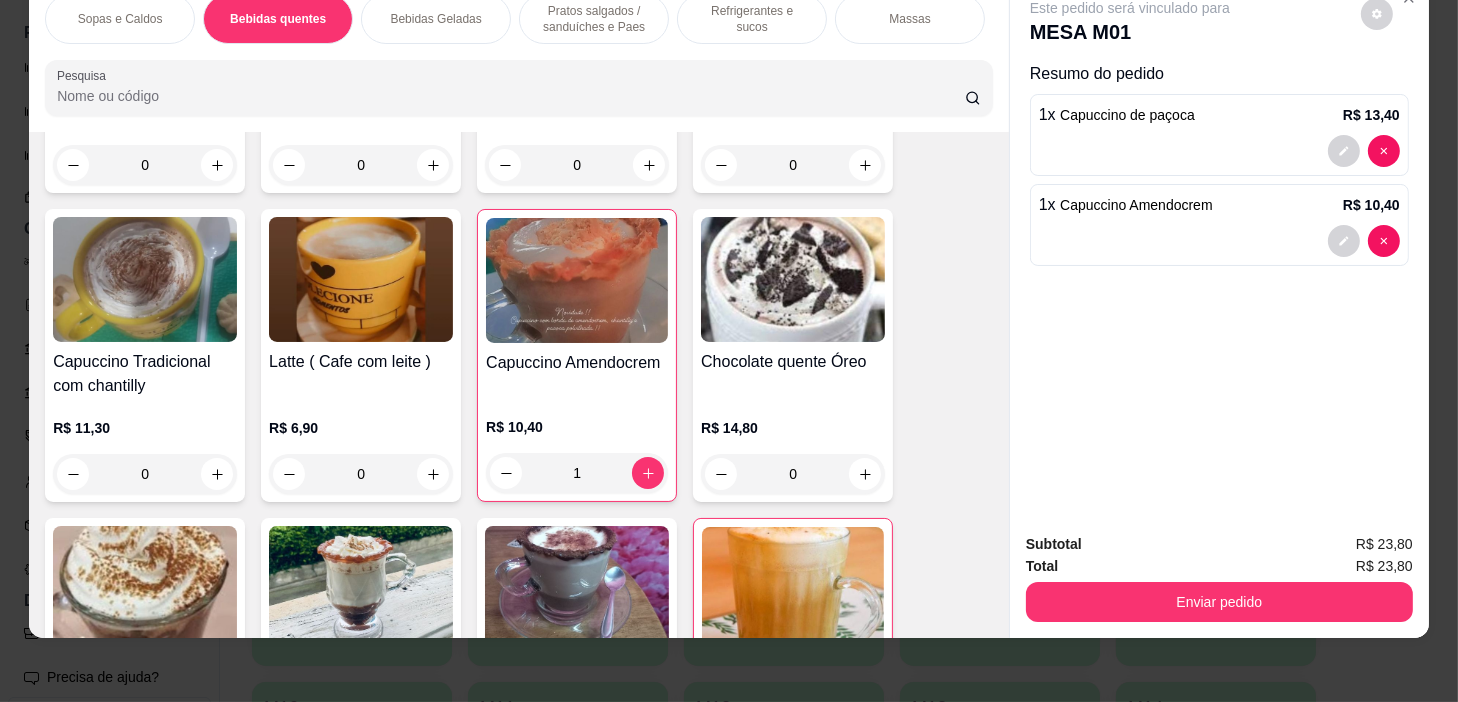 scroll, scrollTop: 0, scrollLeft: 781, axis: horizontal 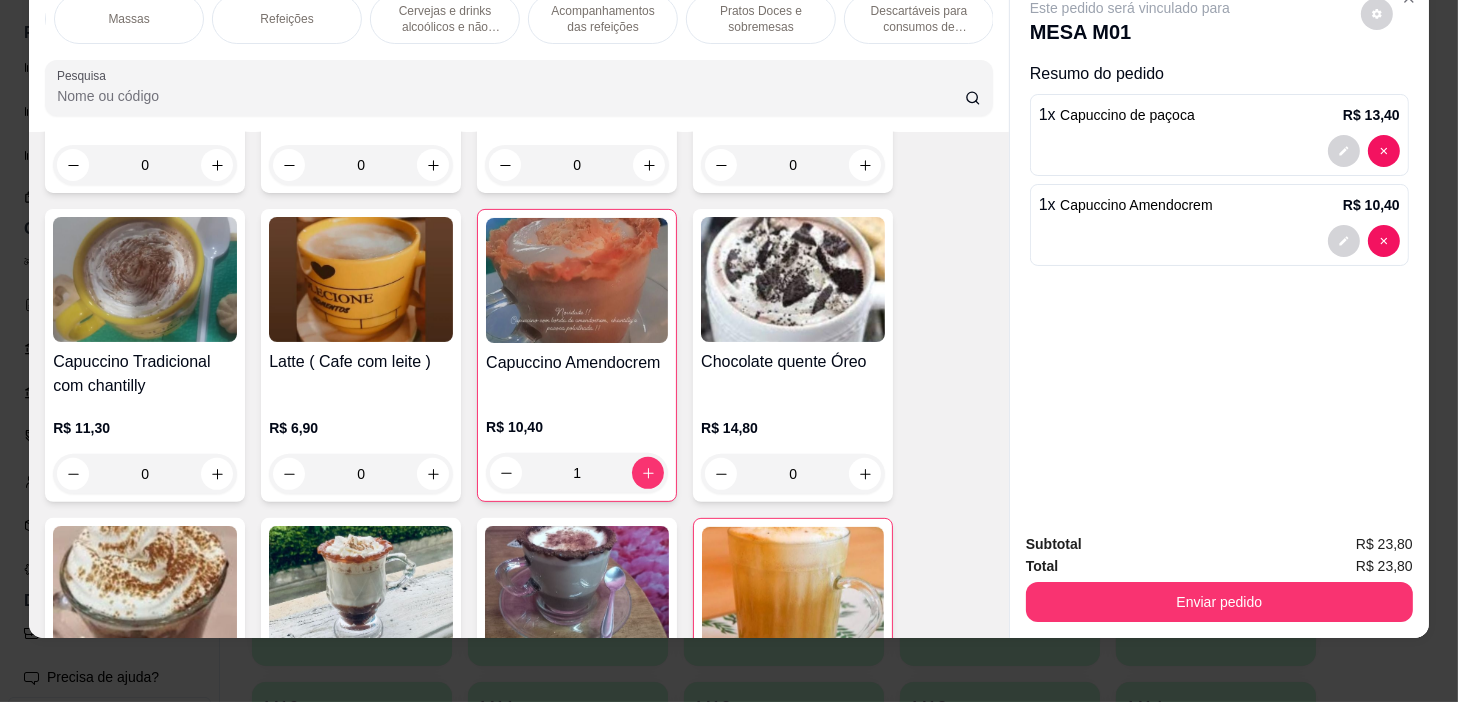 click on "Pratos Doces e sobremesas" at bounding box center (761, 19) 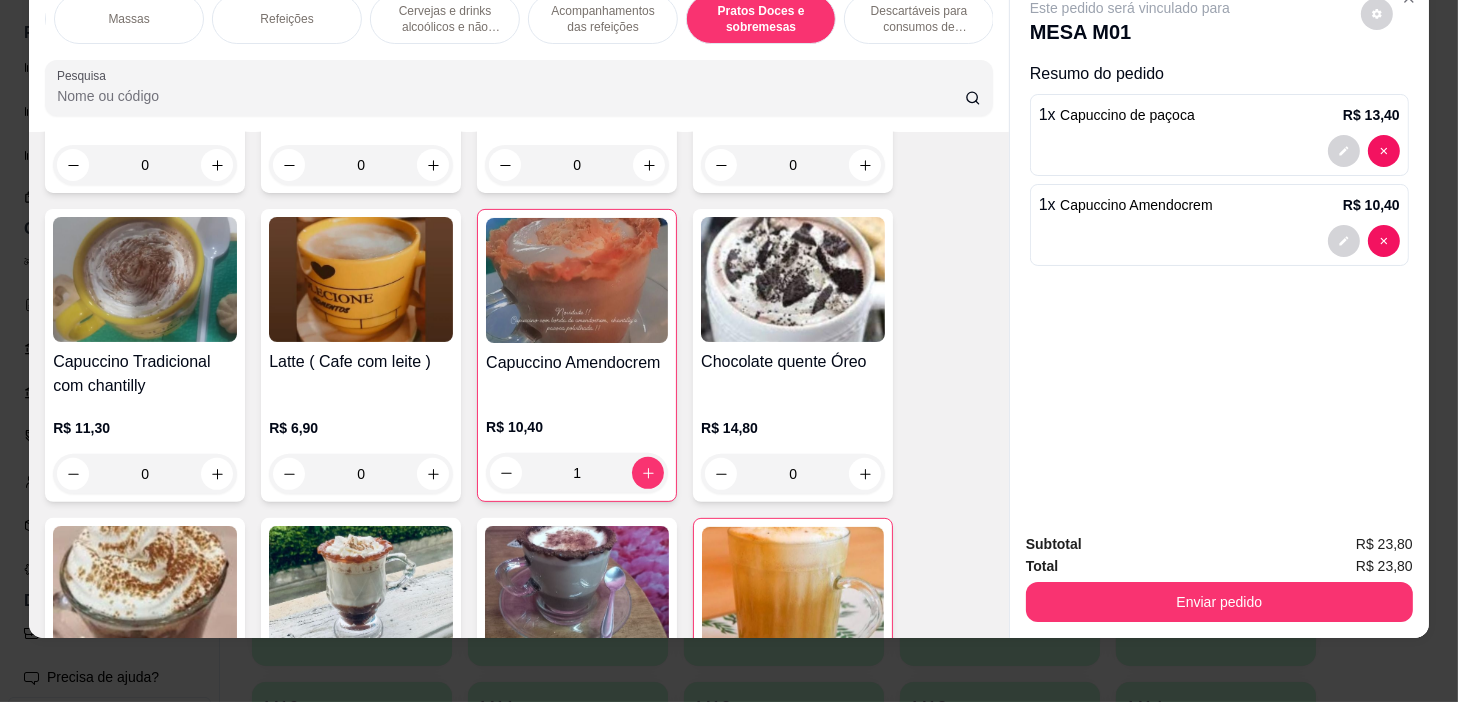 scroll, scrollTop: 14233, scrollLeft: 0, axis: vertical 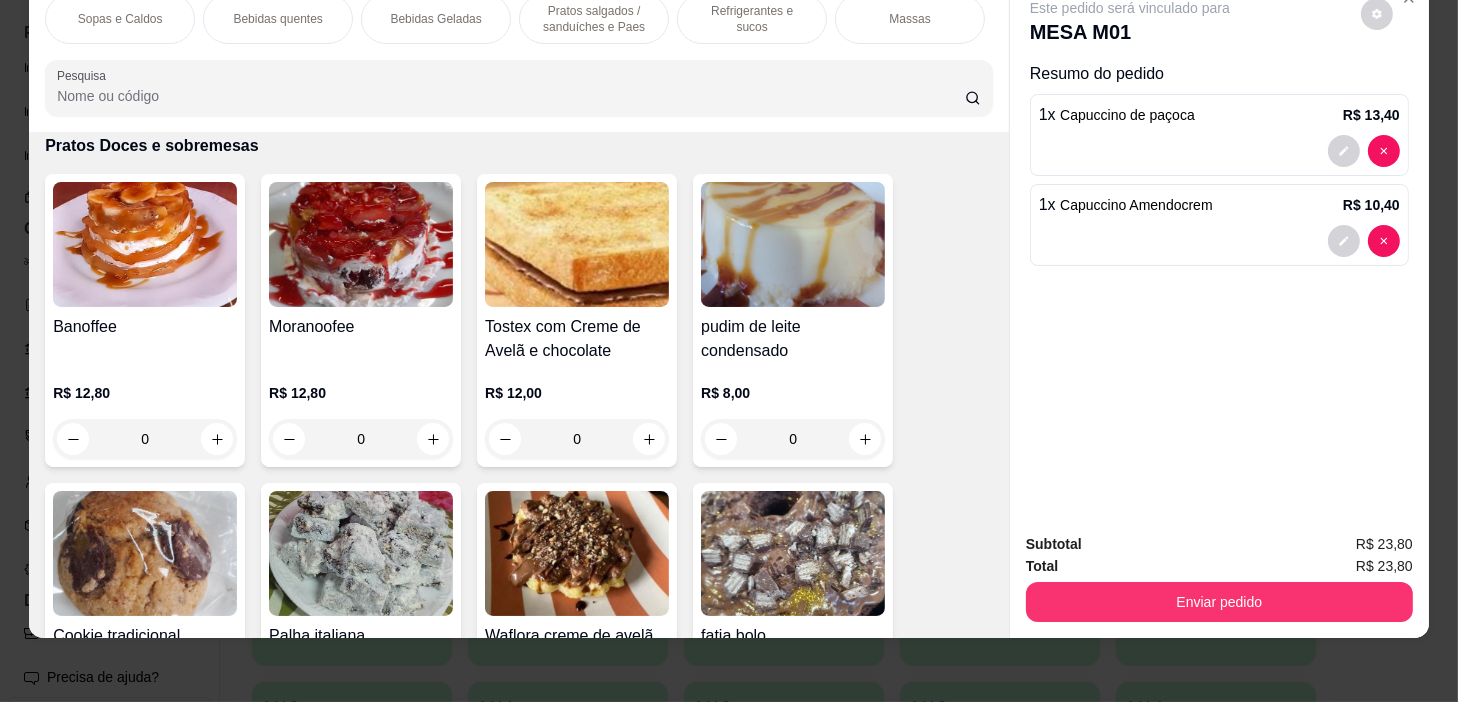 click on "Pratos salgados / sanduíches e Paes" at bounding box center [594, 19] 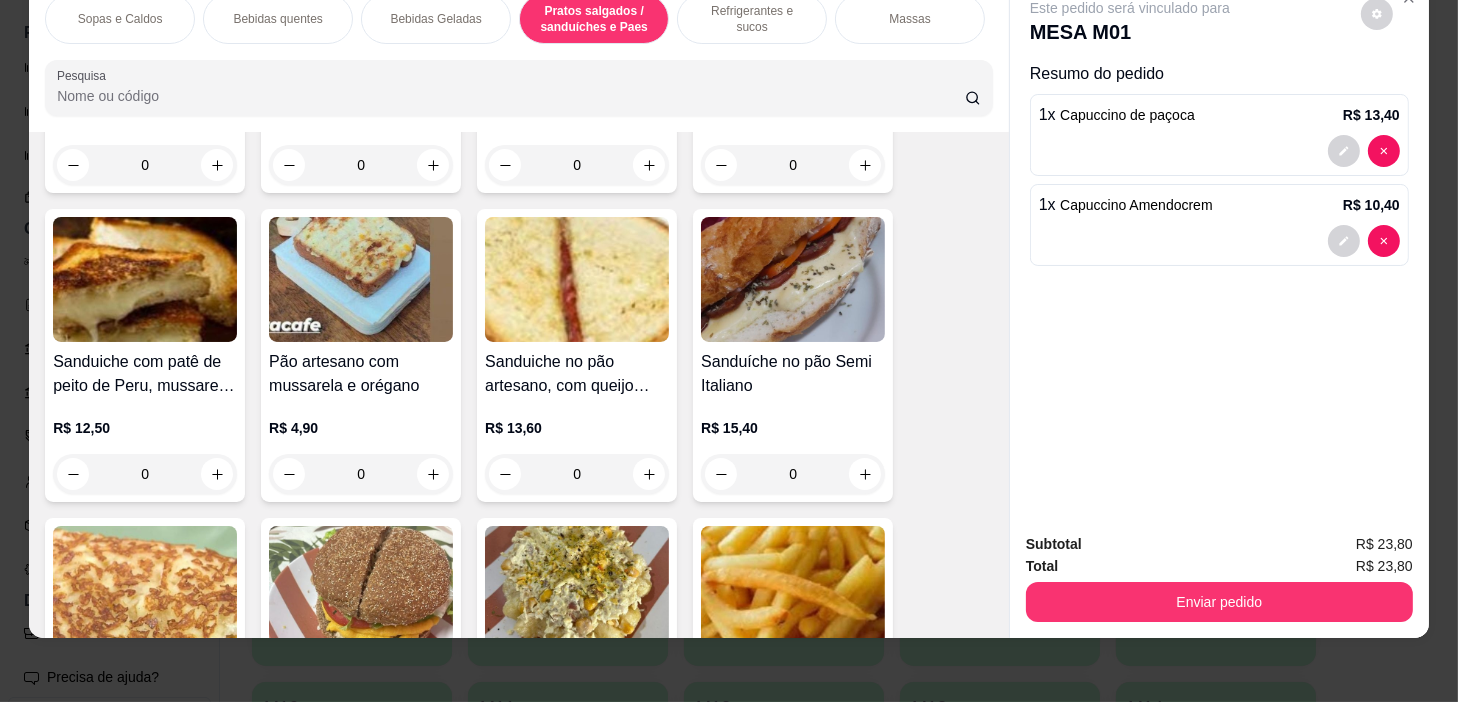 scroll, scrollTop: 5778, scrollLeft: 0, axis: vertical 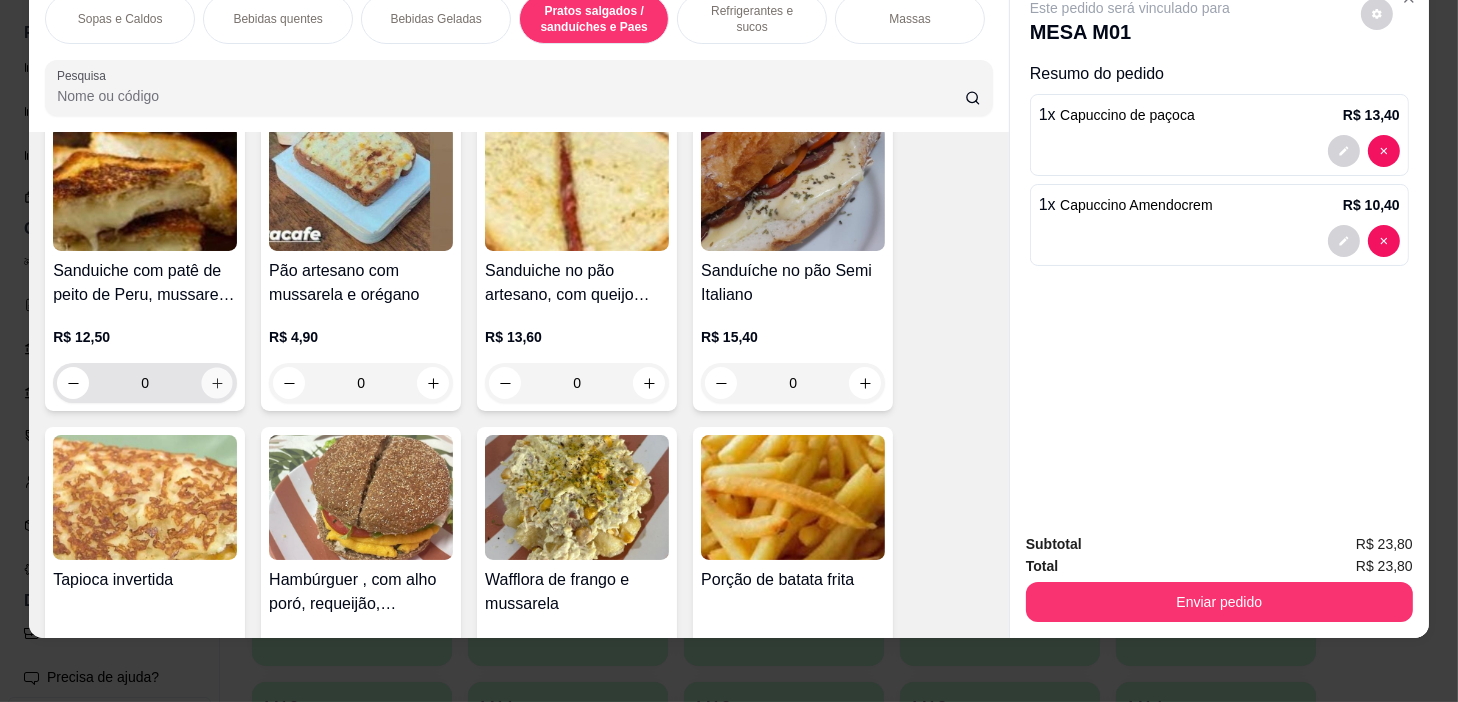 click at bounding box center (217, 383) 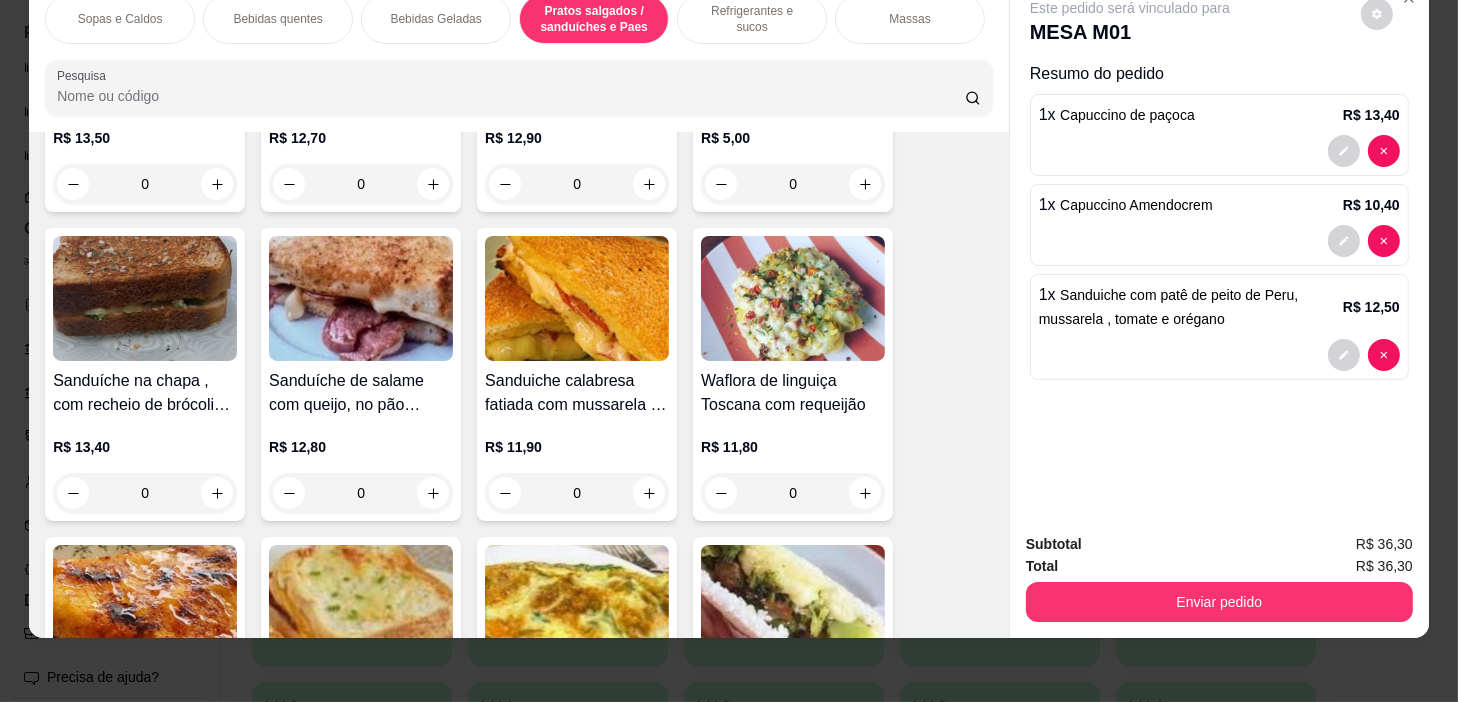 scroll, scrollTop: 6688, scrollLeft: 0, axis: vertical 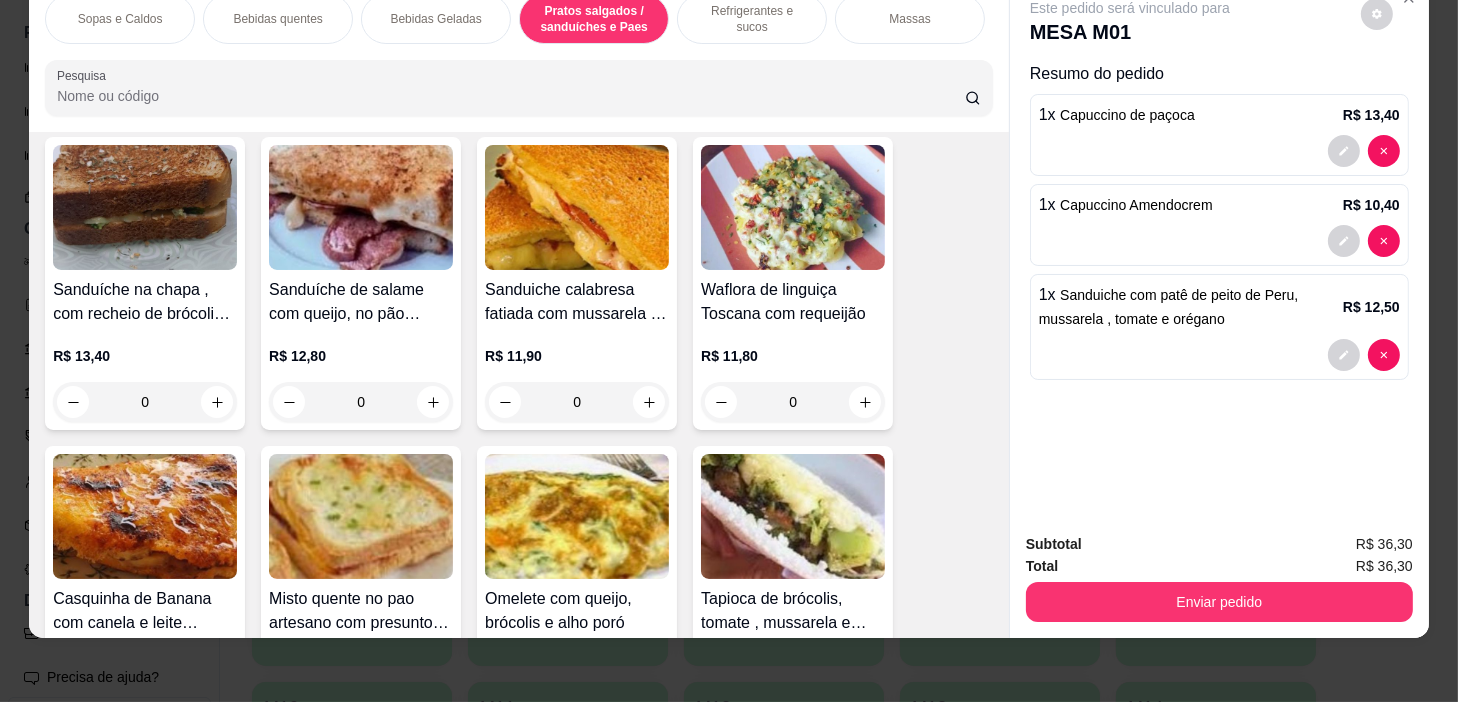 click on "0" at bounding box center [793, 402] 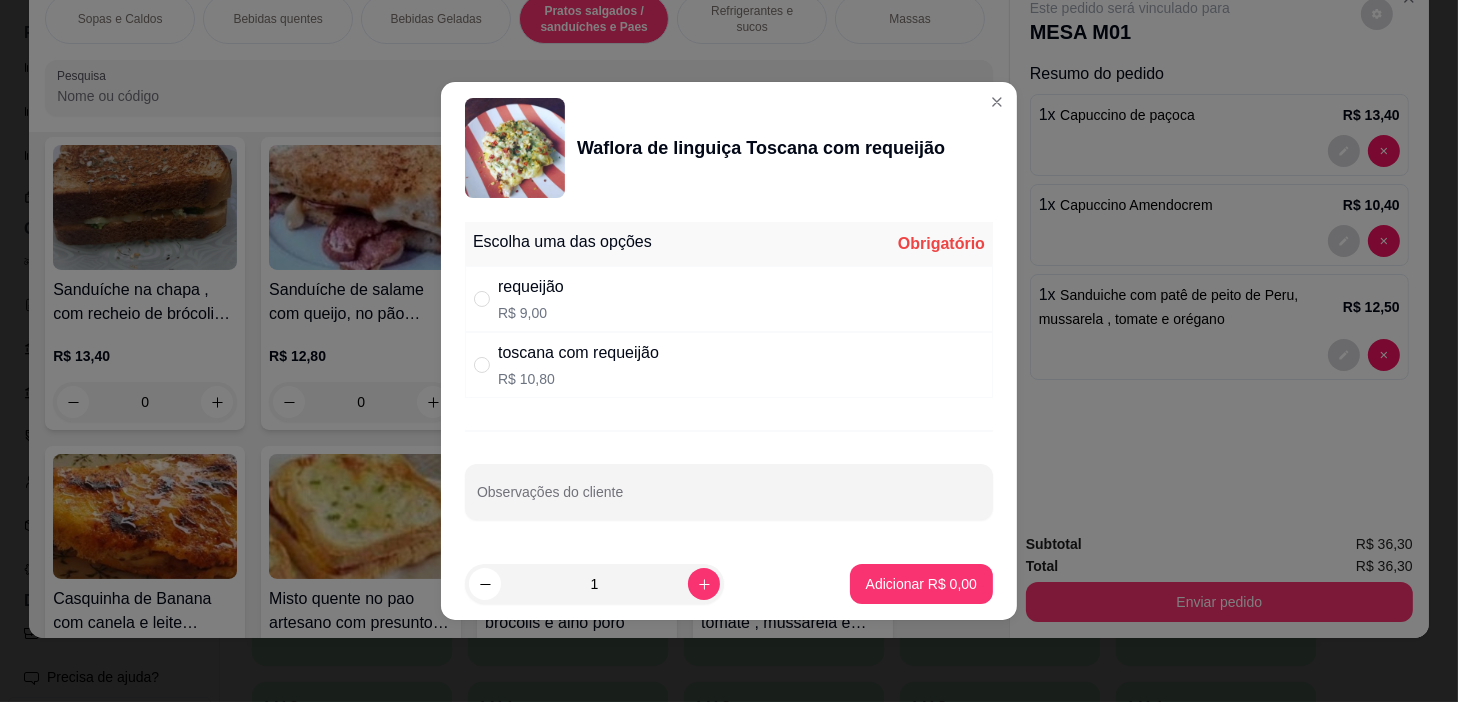 click on "requeijão R$ 9,00" at bounding box center (729, 299) 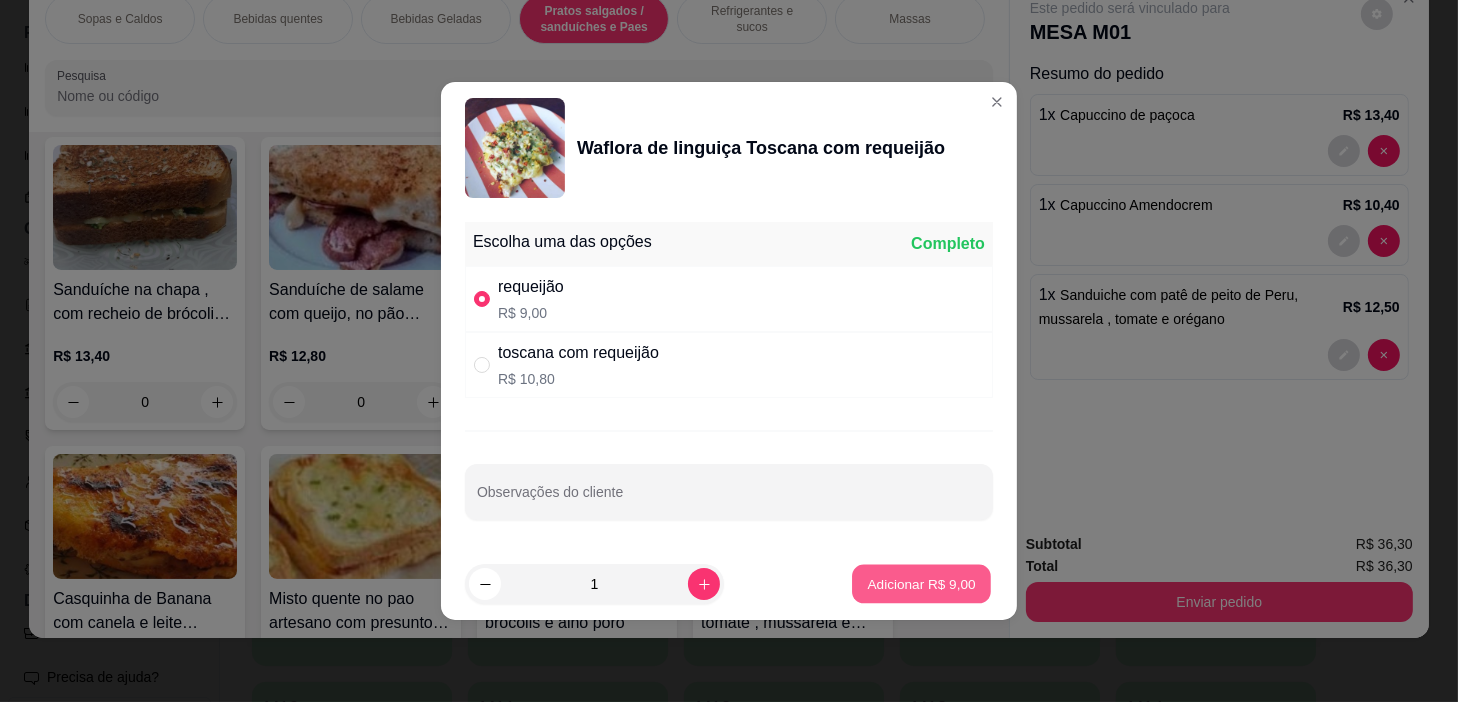 click on "Adicionar   R$ 9,00" at bounding box center (921, 583) 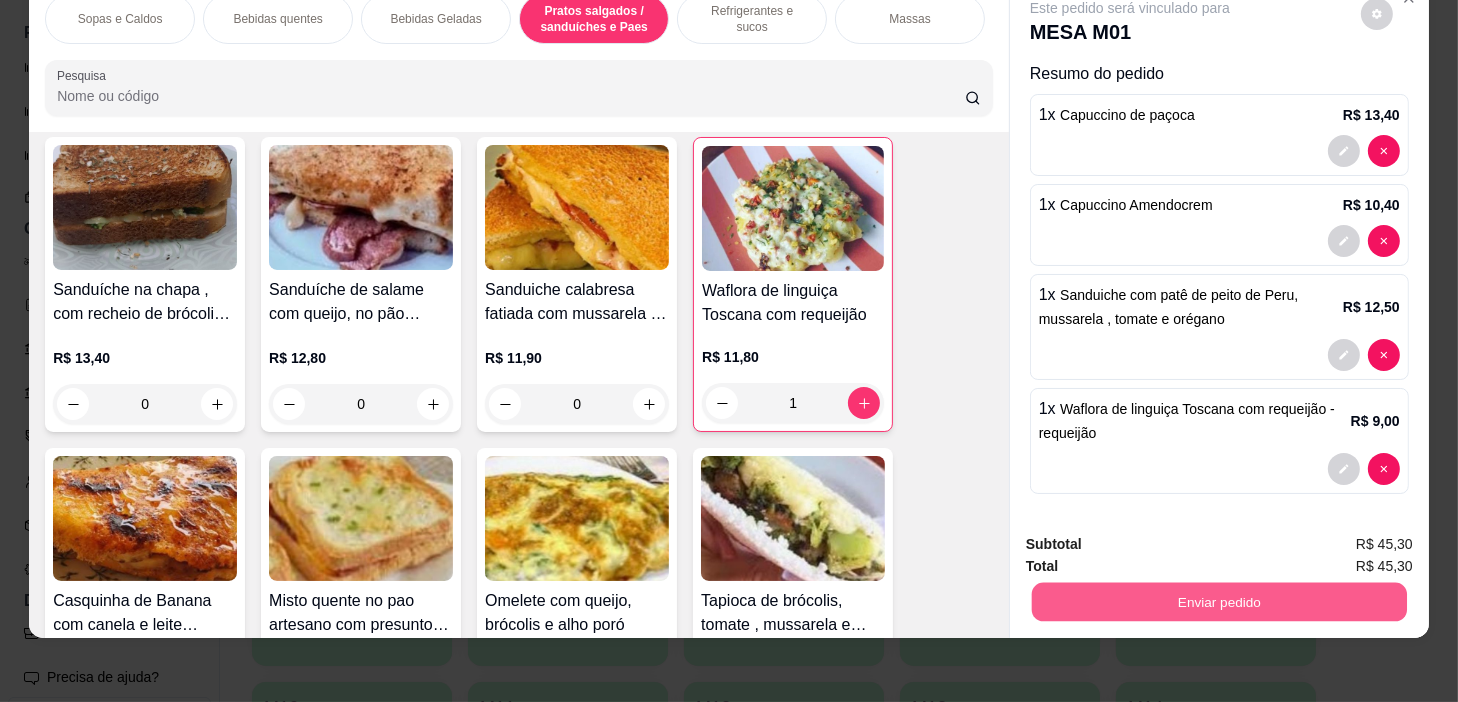 click on "Enviar pedido" at bounding box center [1219, 602] 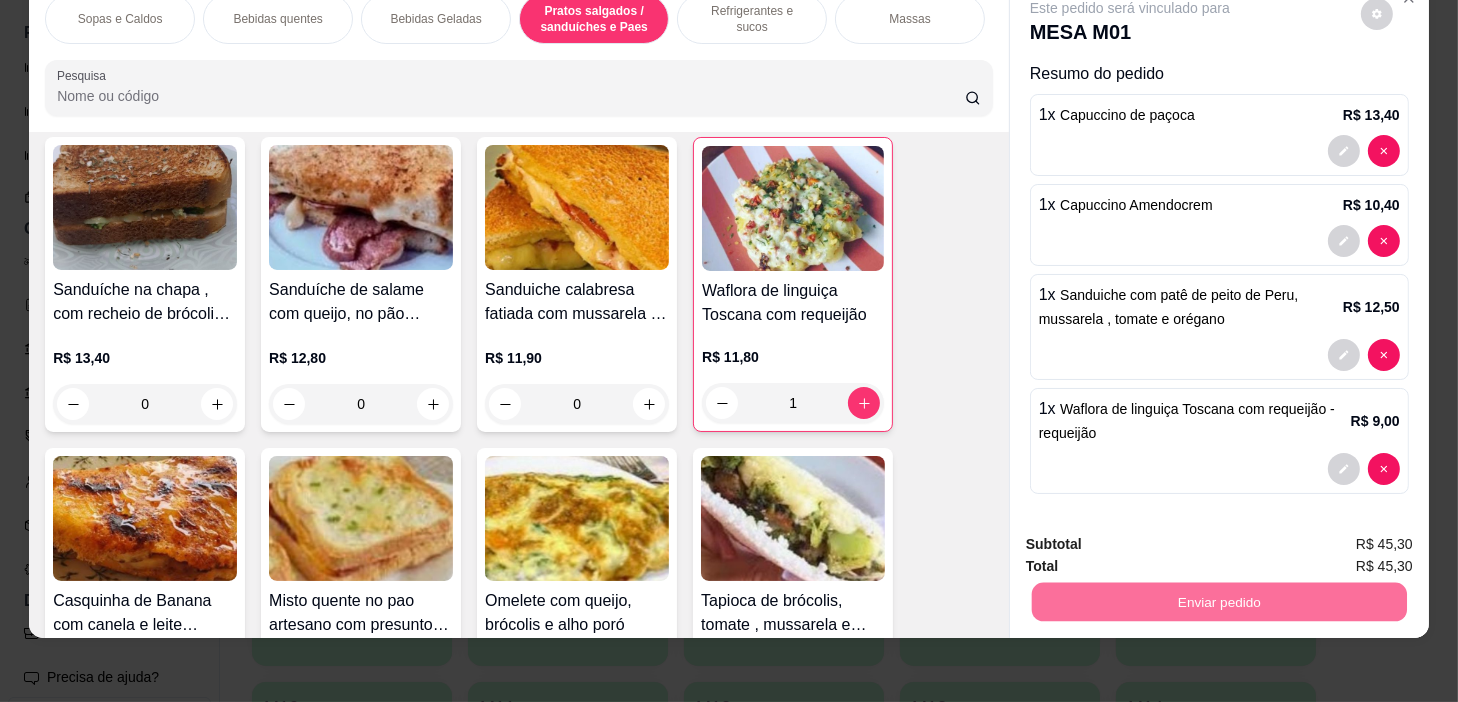 click on "Não registrar e enviar pedido" at bounding box center (1154, 539) 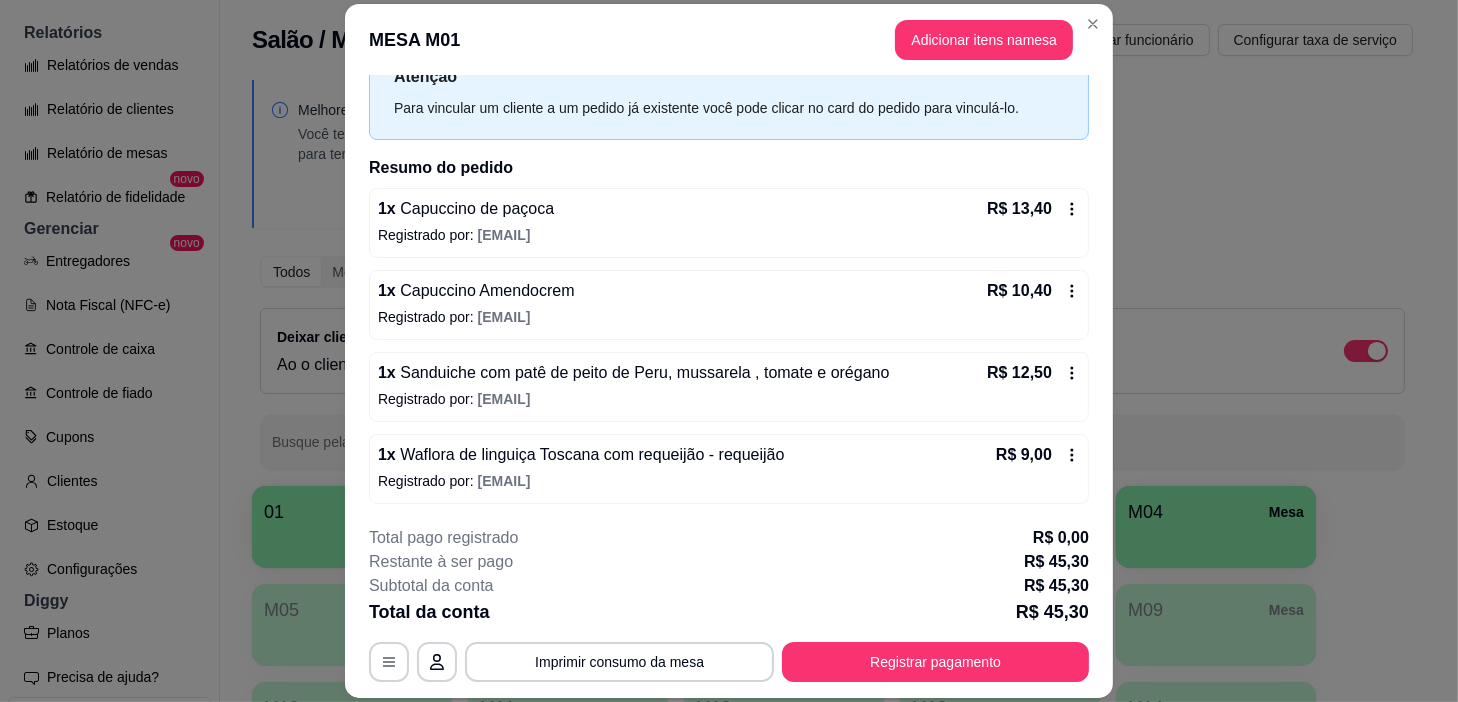 scroll, scrollTop: 0, scrollLeft: 0, axis: both 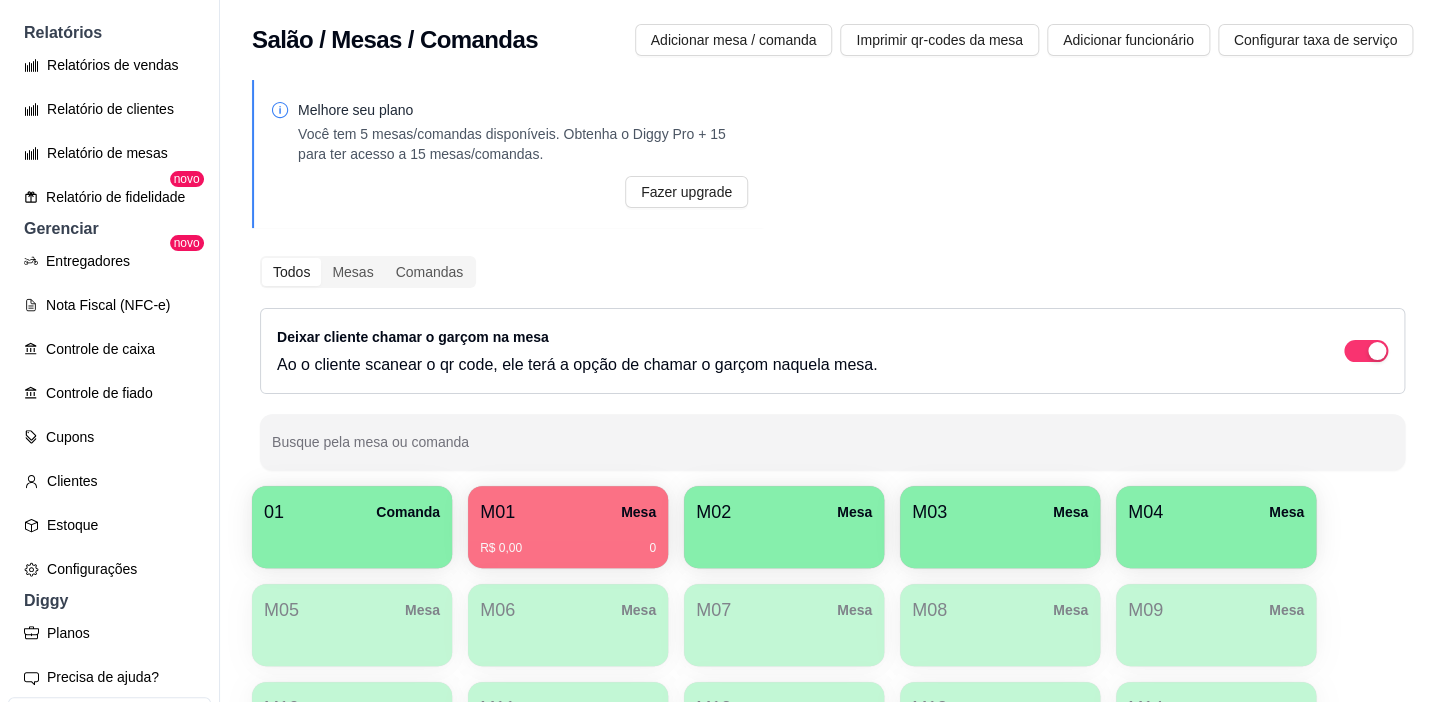 type 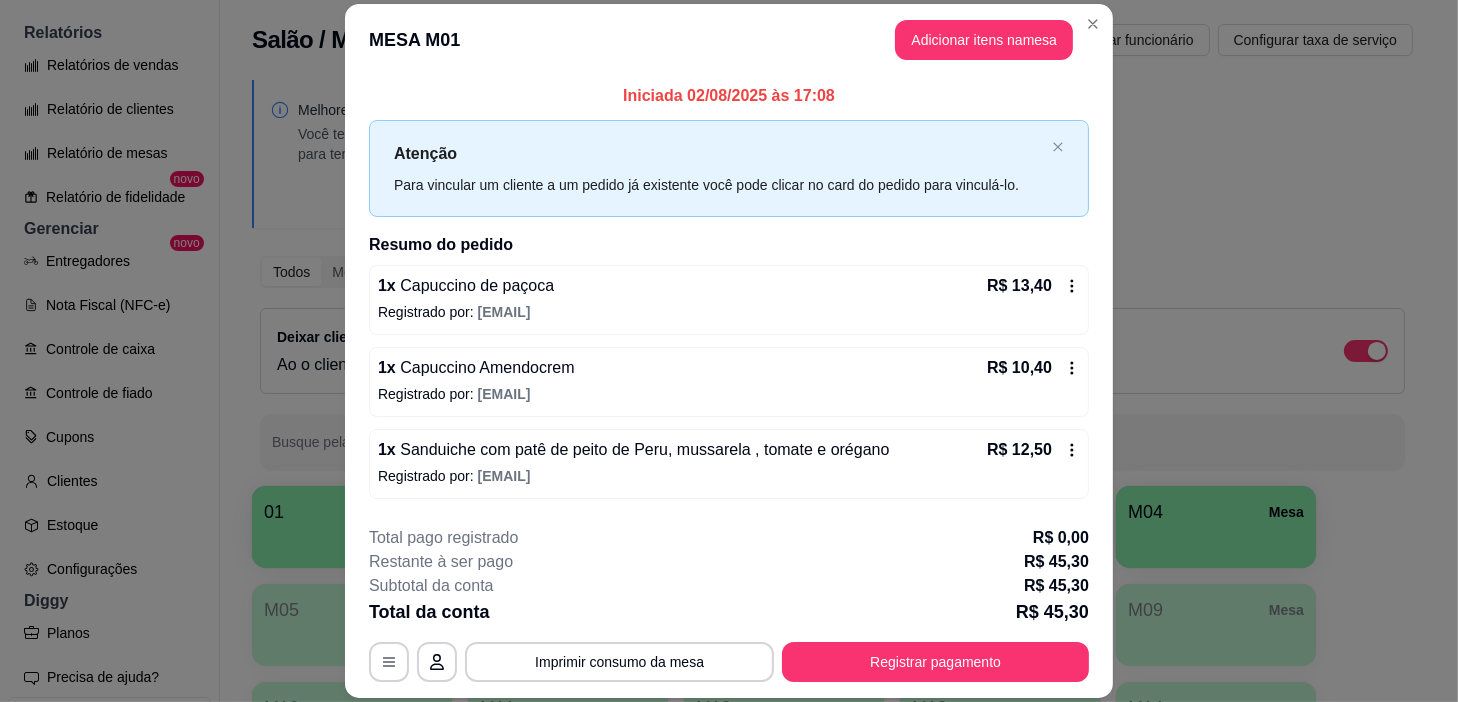 scroll, scrollTop: 60, scrollLeft: 0, axis: vertical 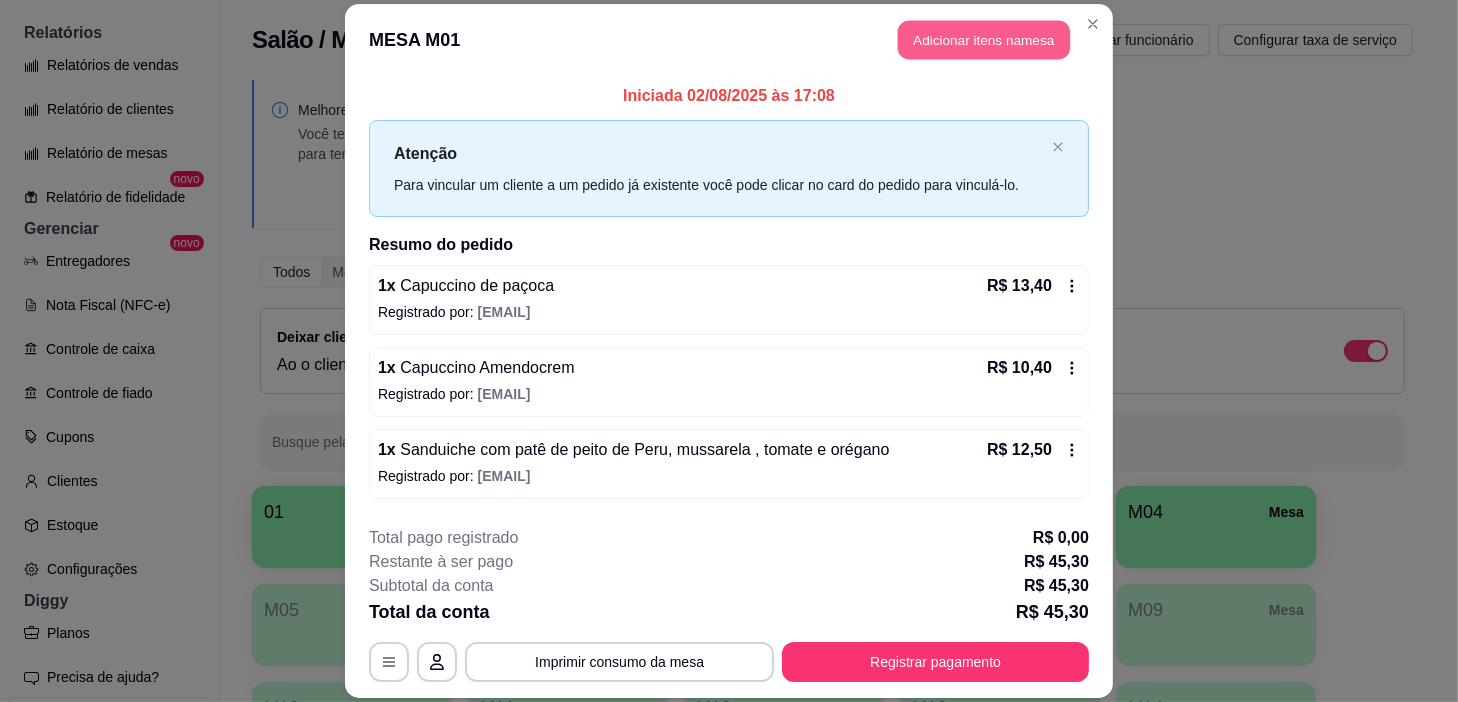 click on "Adicionar itens na  mesa" at bounding box center [984, 39] 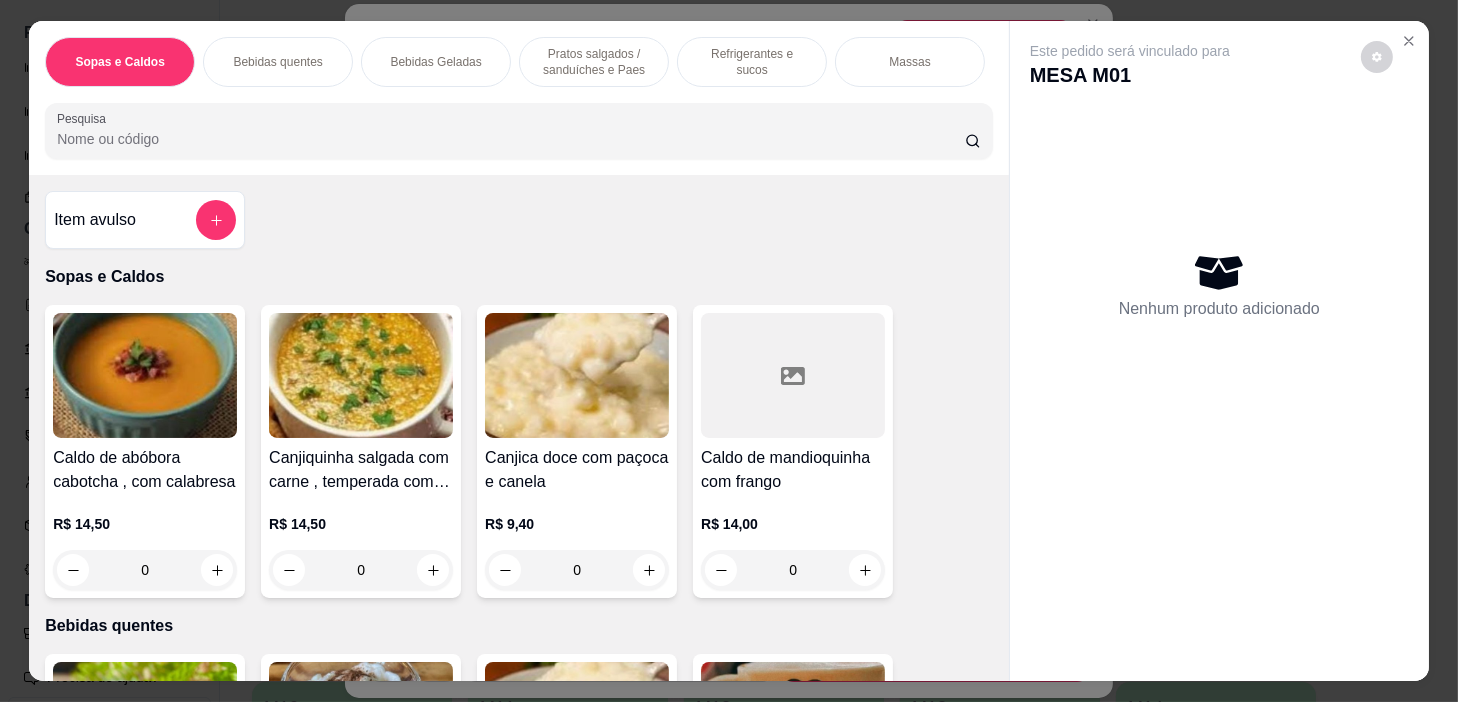 click on "Refrigerantes e sucos" at bounding box center (752, 62) 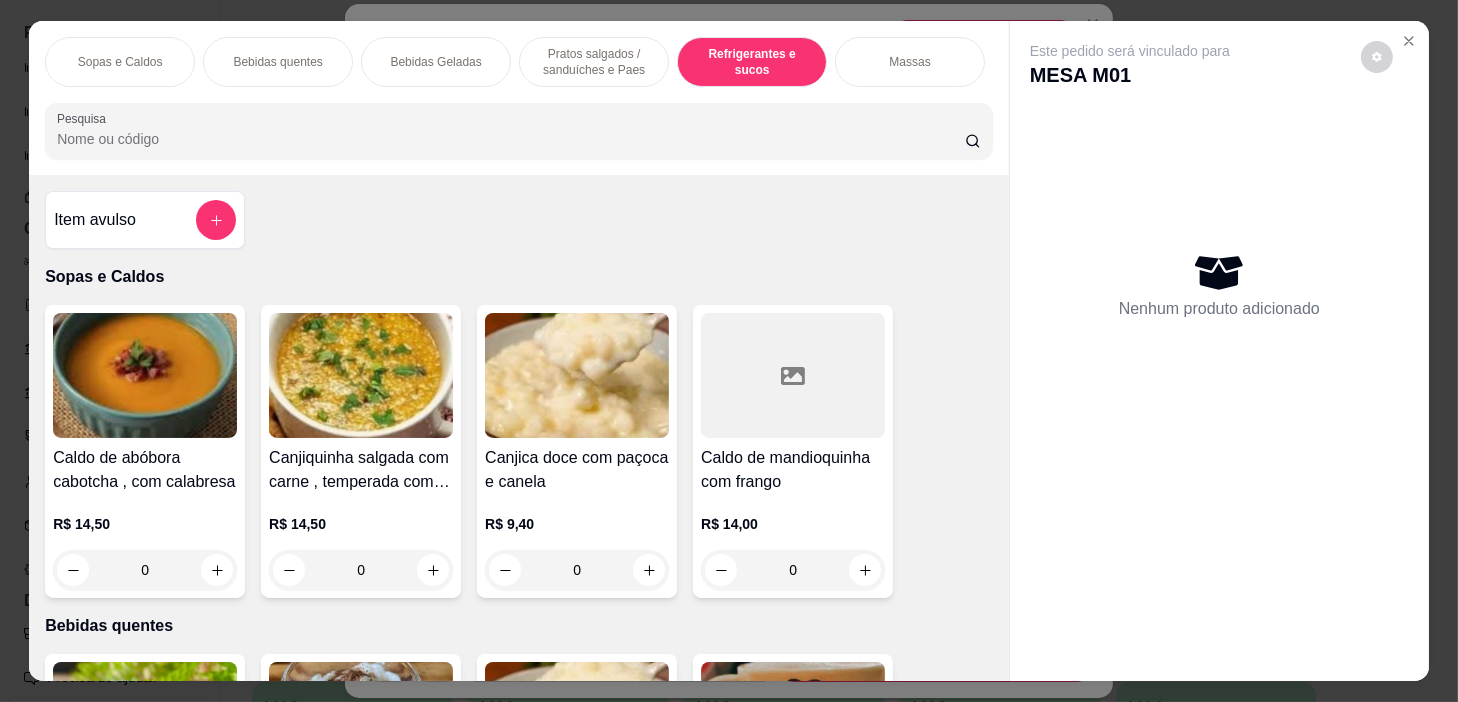 scroll, scrollTop: 8543, scrollLeft: 0, axis: vertical 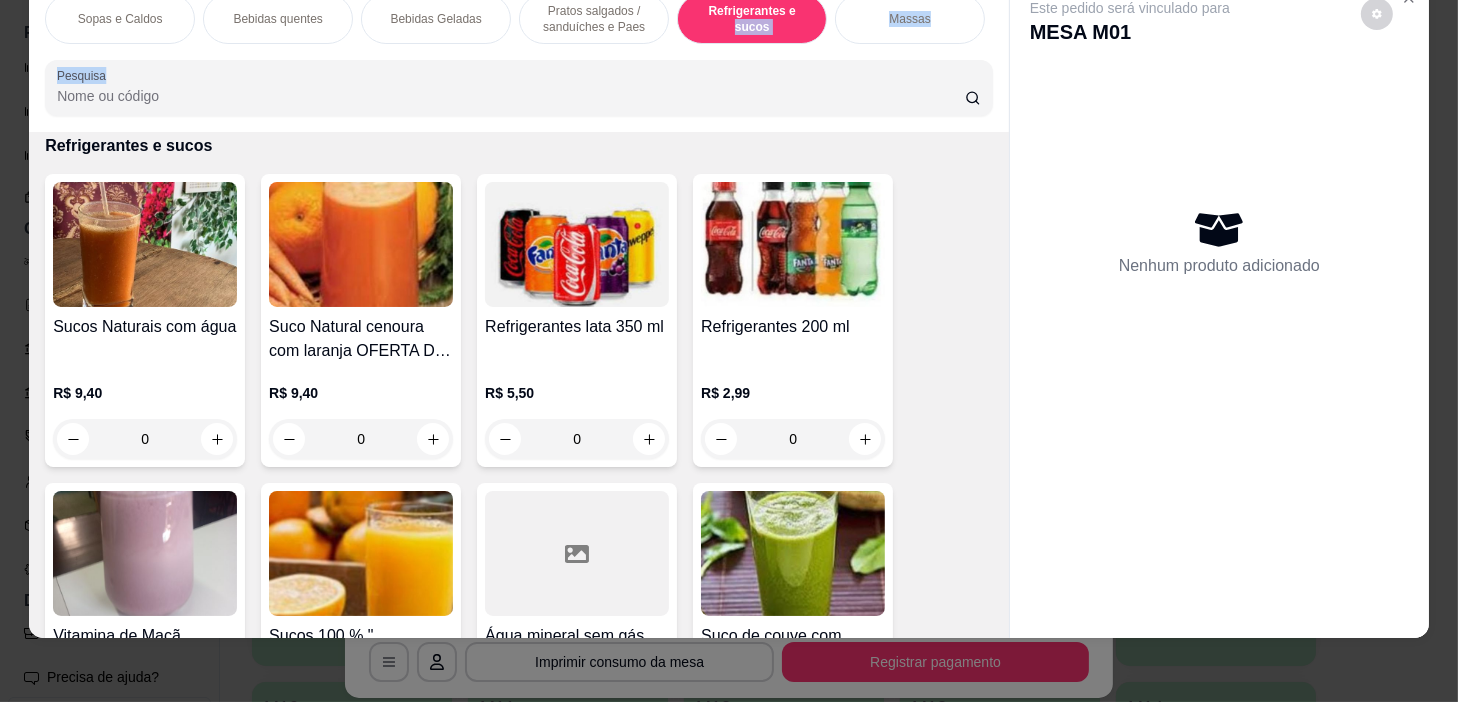 click on "Sopas e Caldos  Bebidas quentes Bebidas Geladas Pratos salgados / sanduíches e Paes  Refrigerantes e sucos  Massas  Refeições  Cervejas e drinks alcoólicos e não alcoólicos  Acompanhamentos das refeições  Pratos Doces e sobremesas  Descartáveis para consumos de alimentos que não são da loja  Pesquisa" at bounding box center [519, 55] 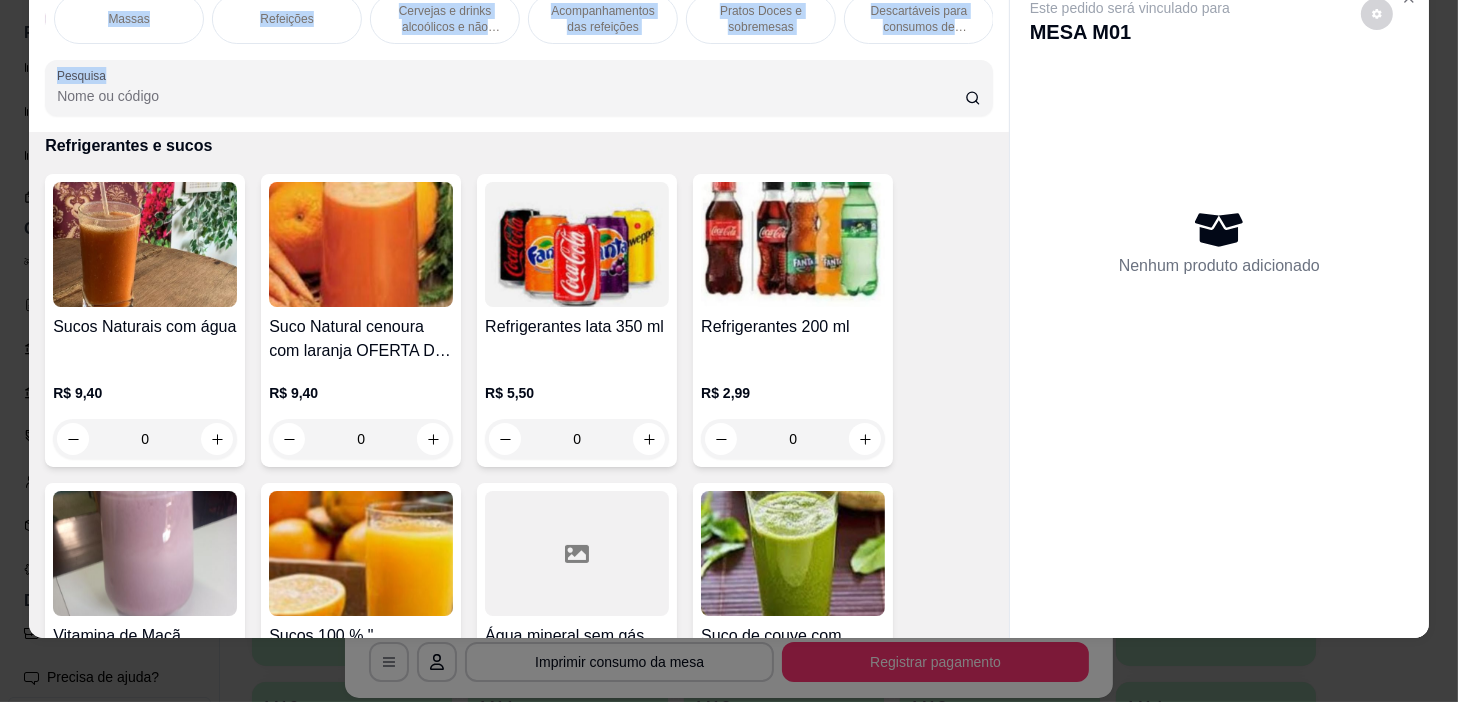 click on "Pratos Doces e sobremesas" at bounding box center [761, 19] 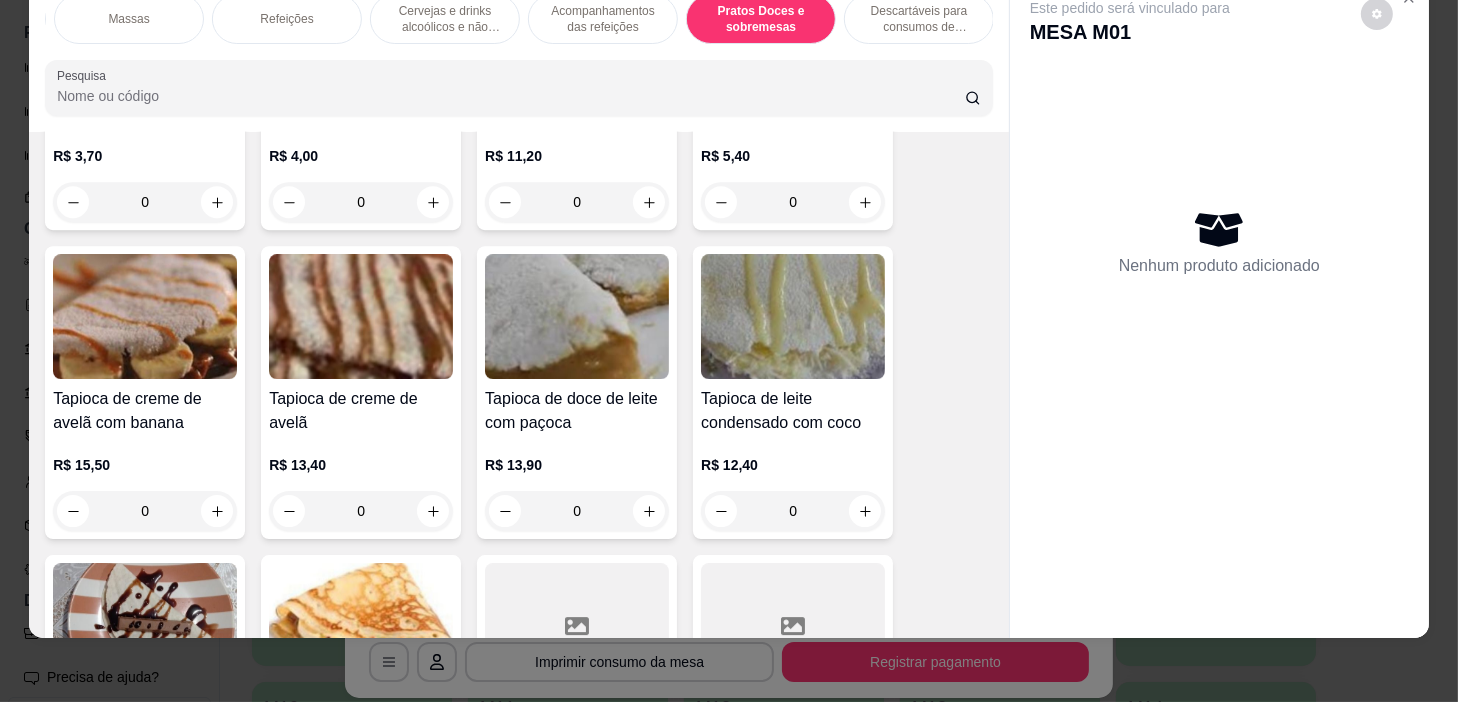 scroll, scrollTop: 14960, scrollLeft: 0, axis: vertical 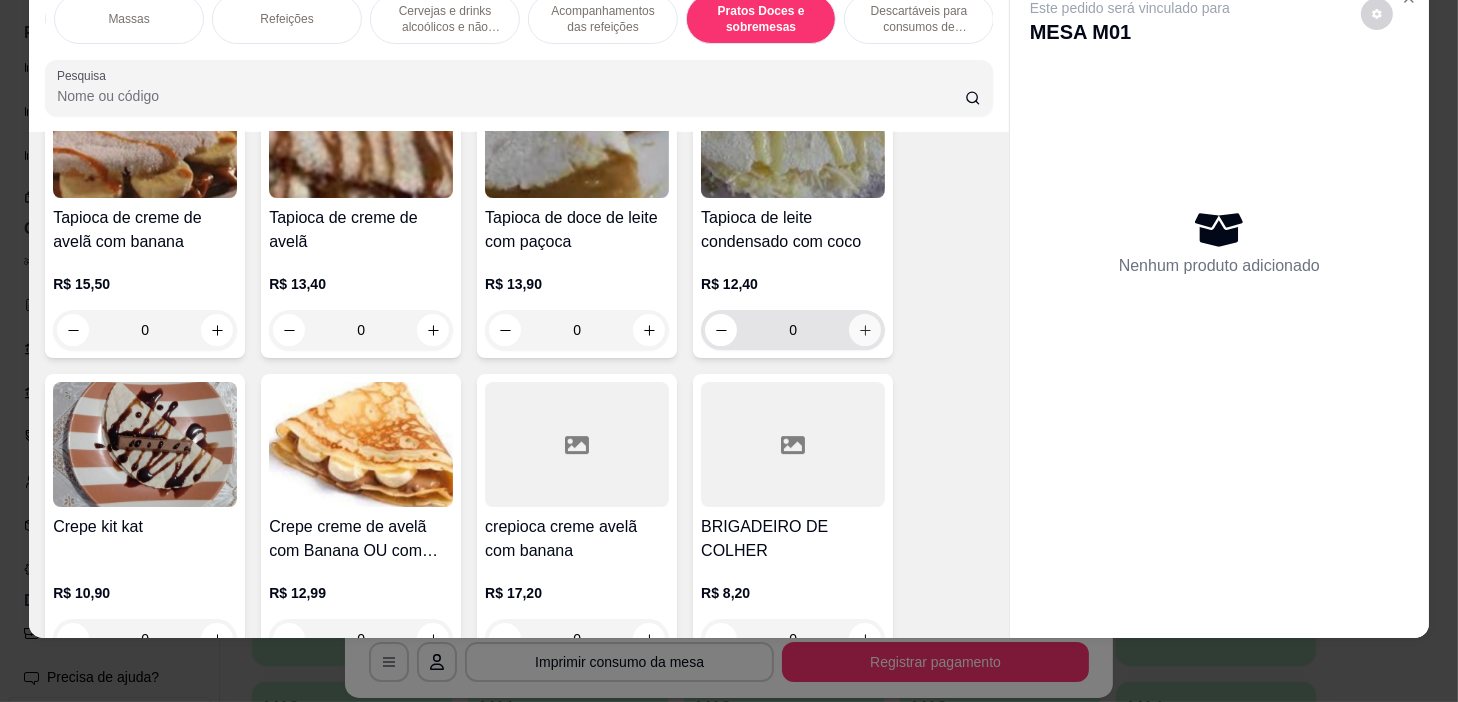 click at bounding box center (865, 330) 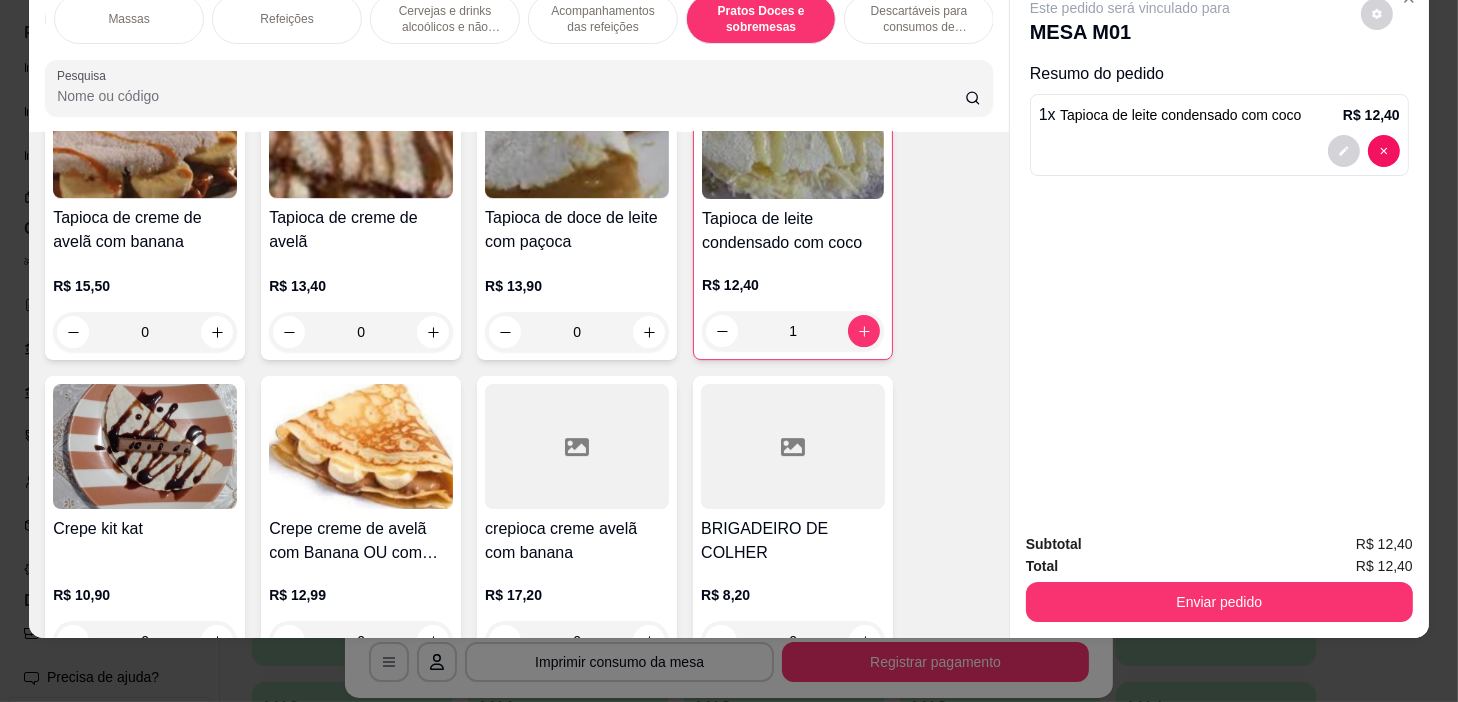click on "Enviar pedido" at bounding box center [1219, 599] 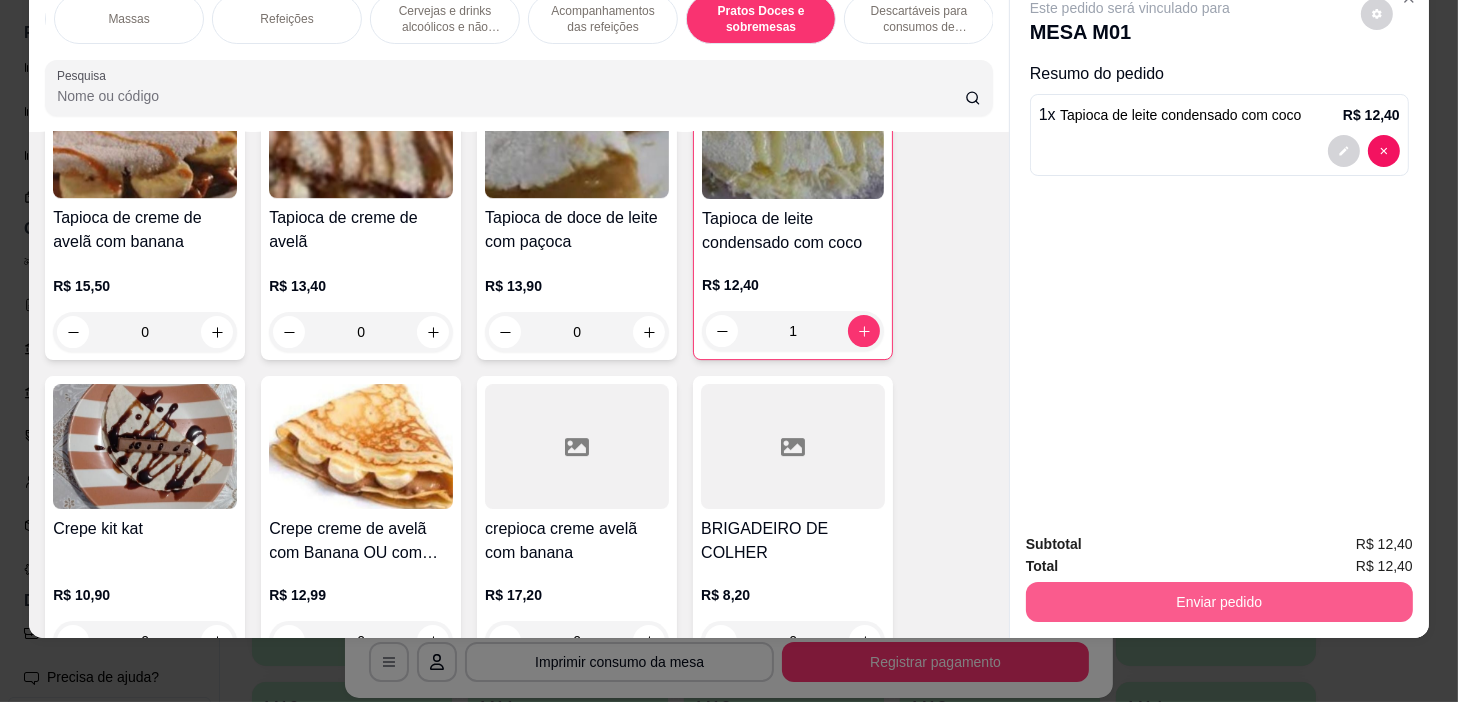 click on "Enviar pedido" at bounding box center (1219, 602) 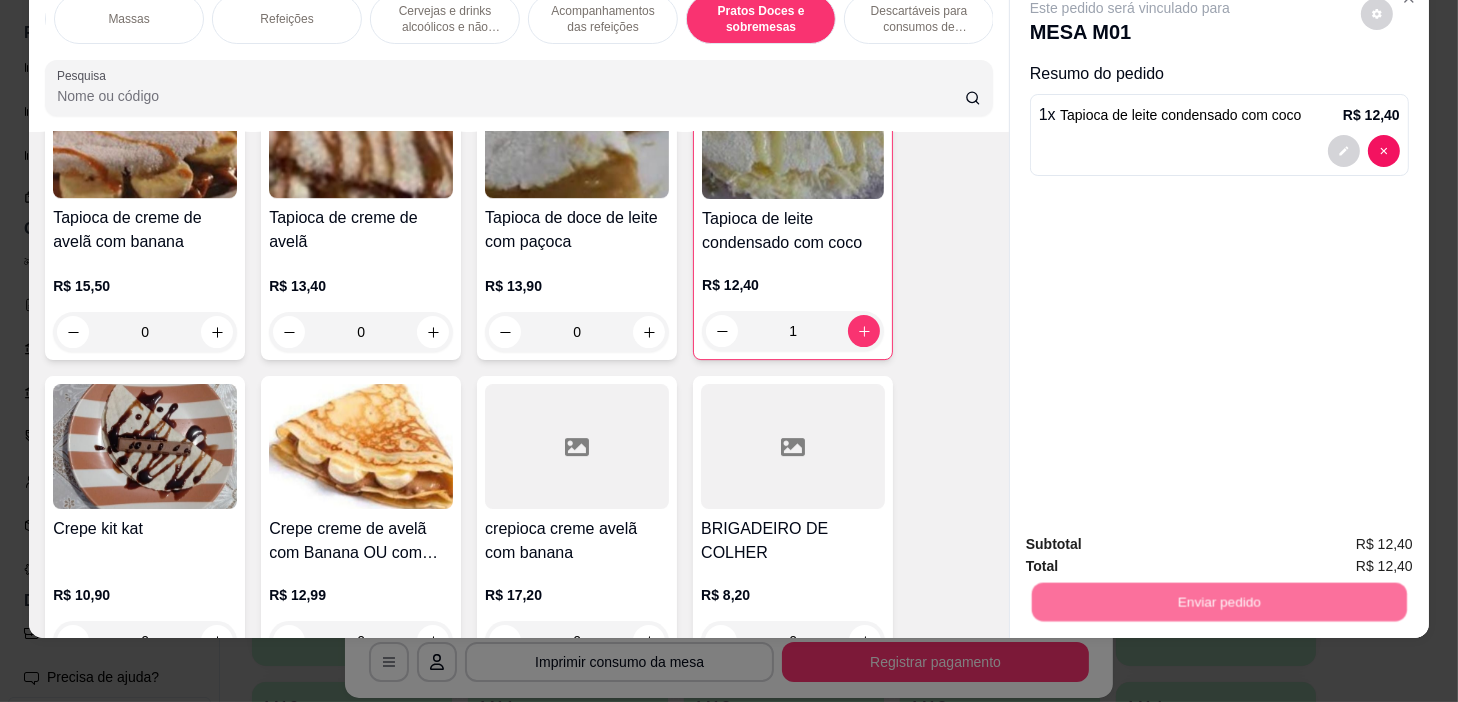 click on "Deseja registrar o cliente que fez esse pedido? Essa é uma forma de identificar quem consumiu cada item na mesa e facilitar o pagamento do consumo. Não registrar e enviar pedido Sim, quero registrar" at bounding box center [1212, 515] 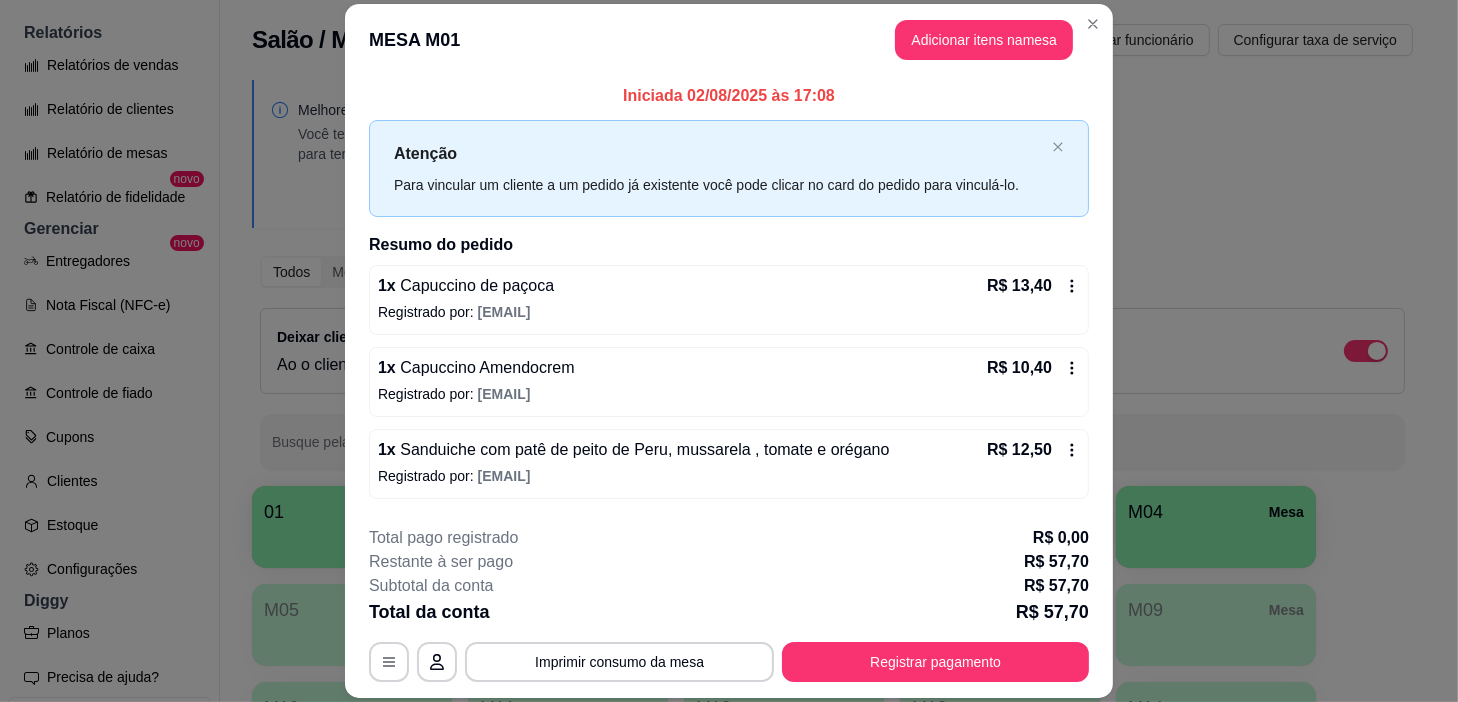scroll, scrollTop: 159, scrollLeft: 0, axis: vertical 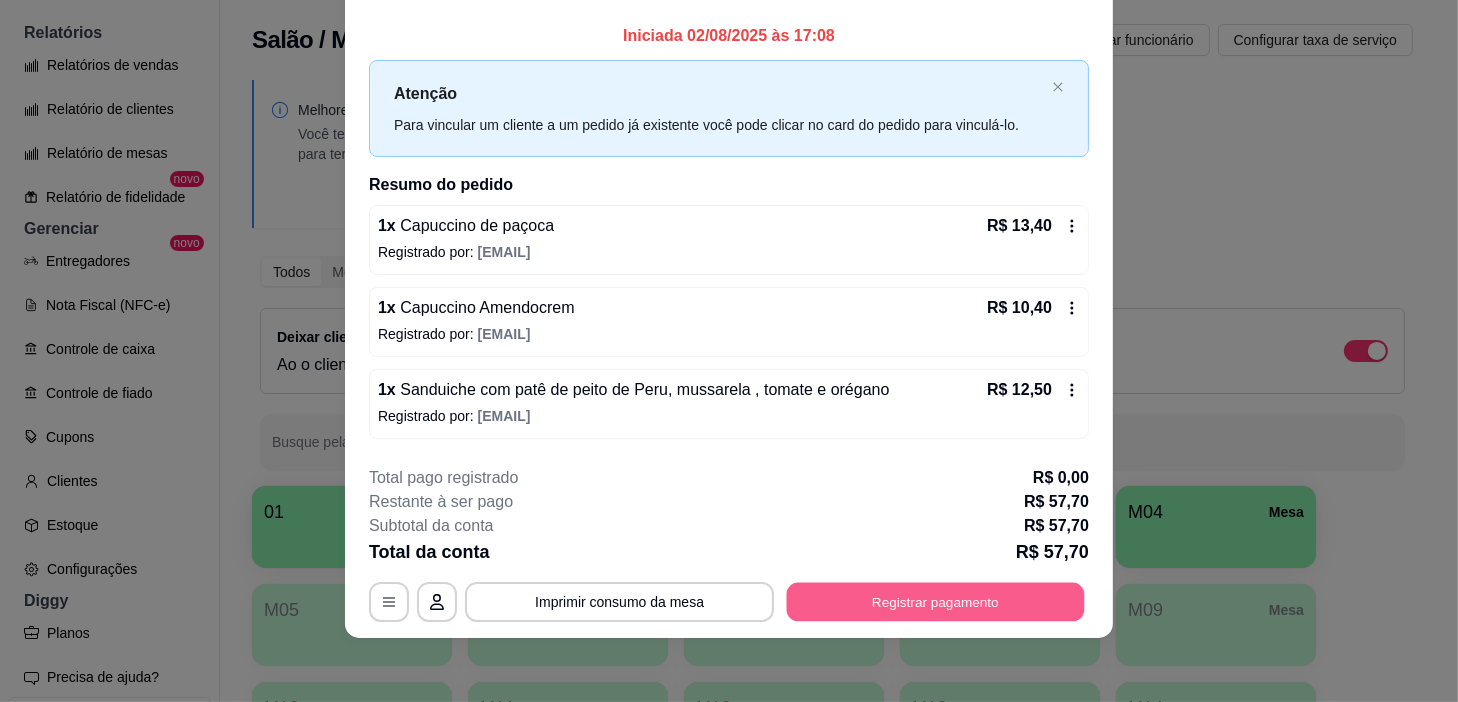 click on "Registrar pagamento" at bounding box center (936, 602) 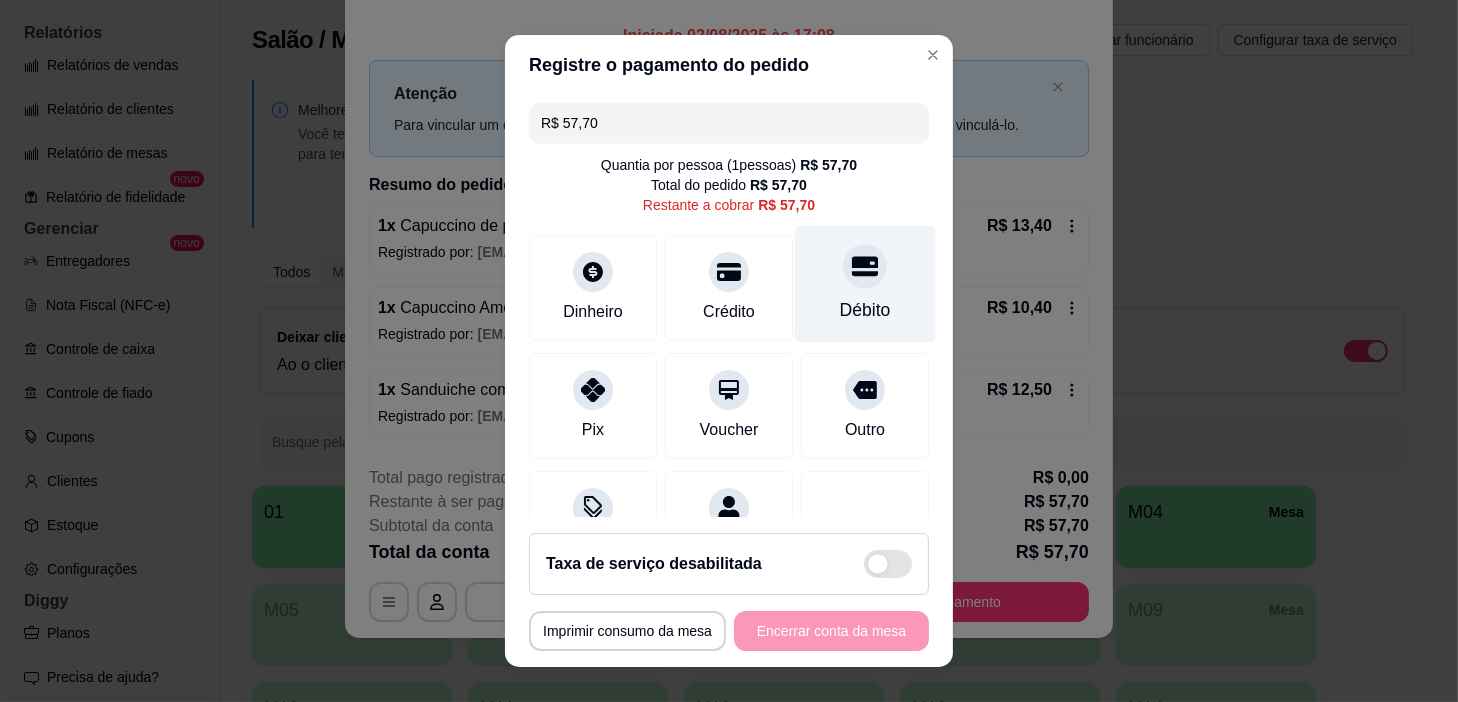 click on "Débito" at bounding box center (865, 284) 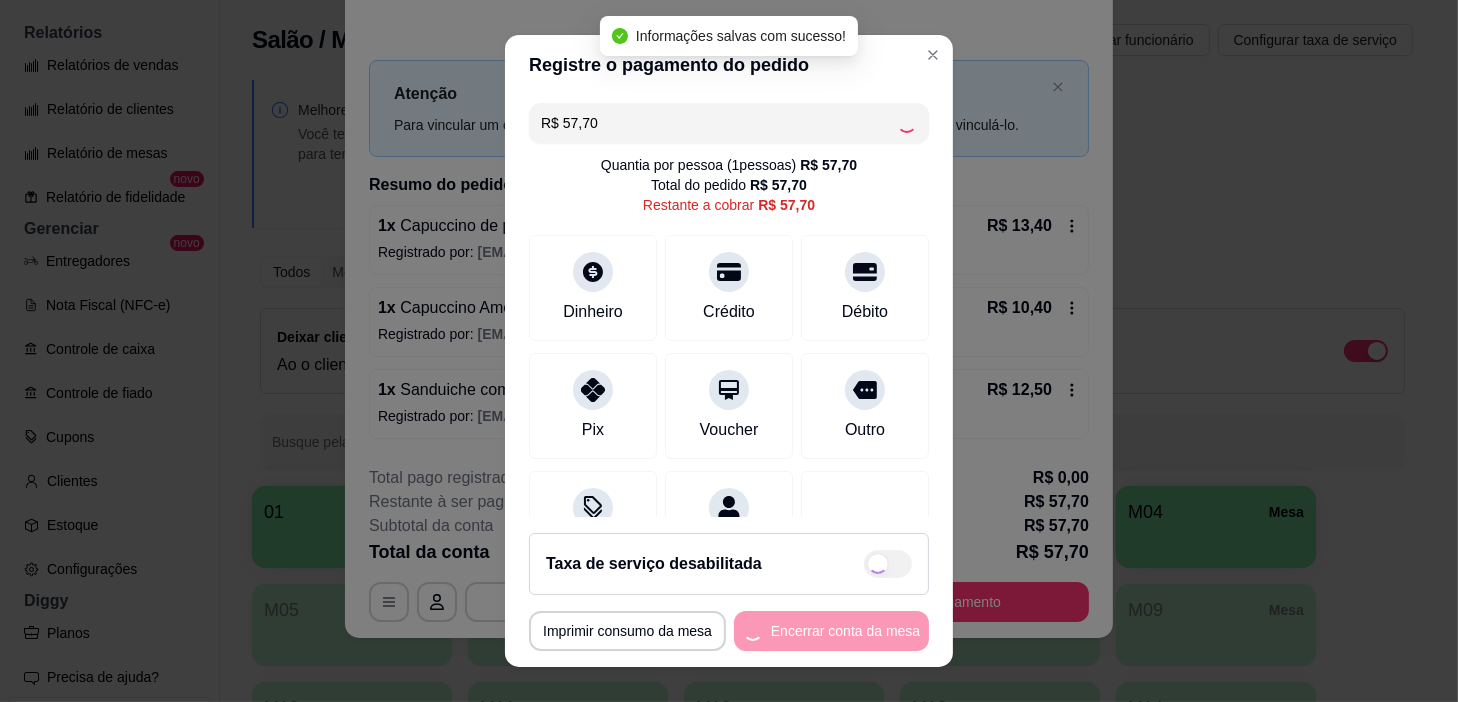 type on "R$ 0,00" 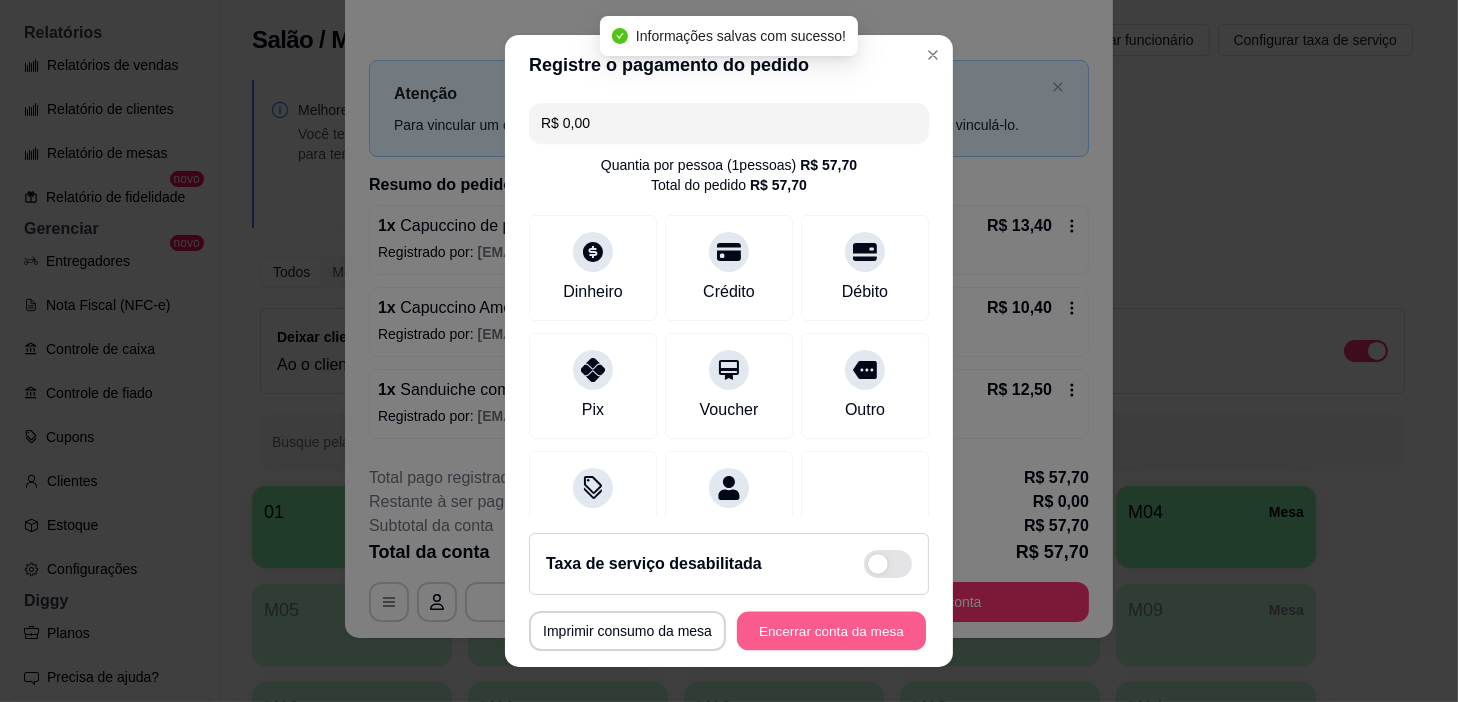 click on "Encerrar conta da mesa" at bounding box center [831, 631] 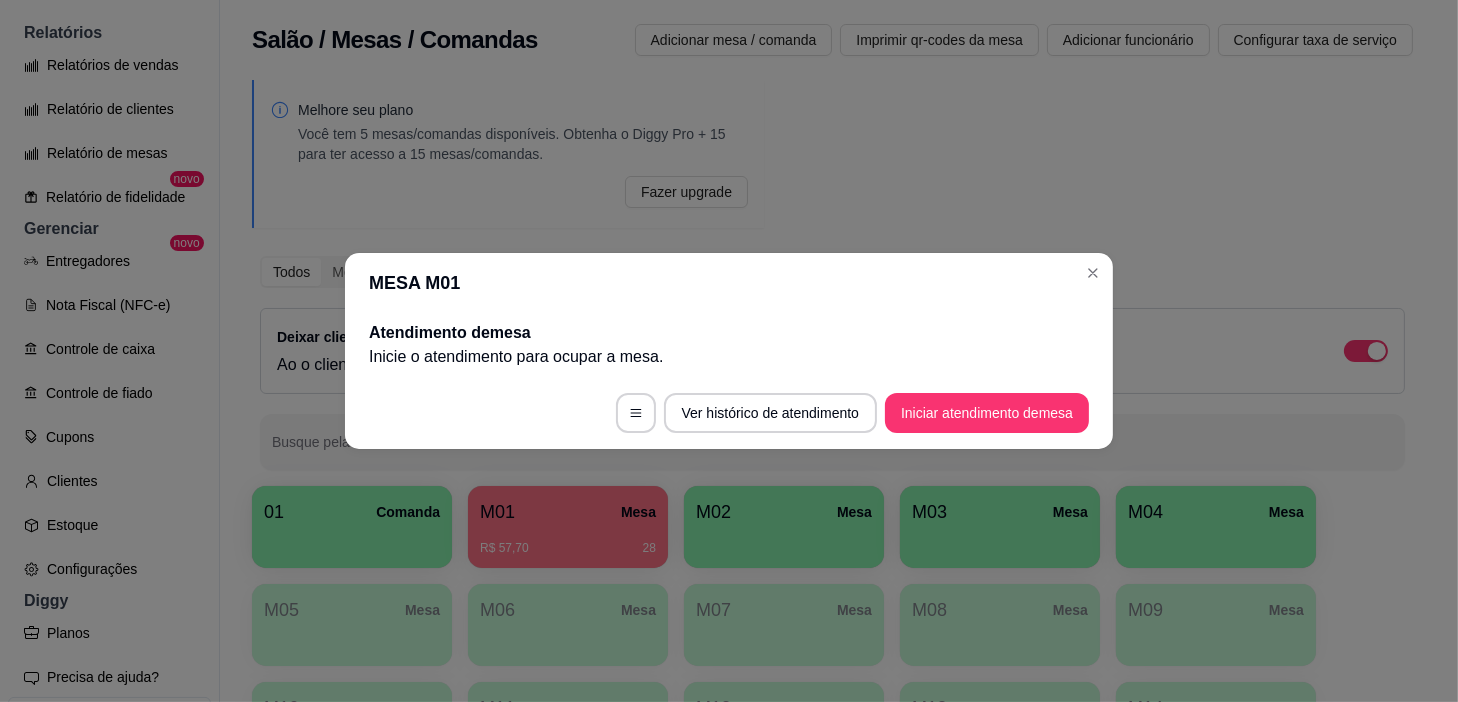 scroll, scrollTop: 0, scrollLeft: 0, axis: both 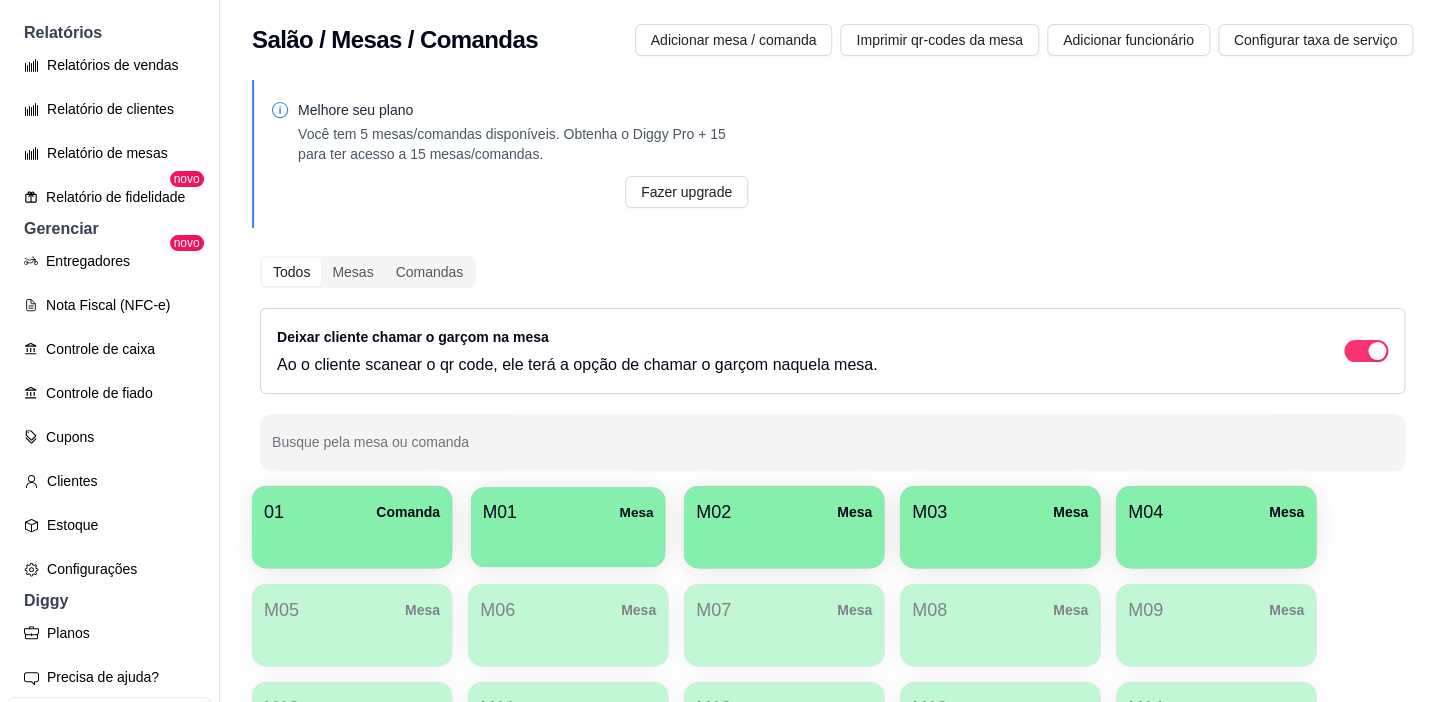 click at bounding box center [568, 540] 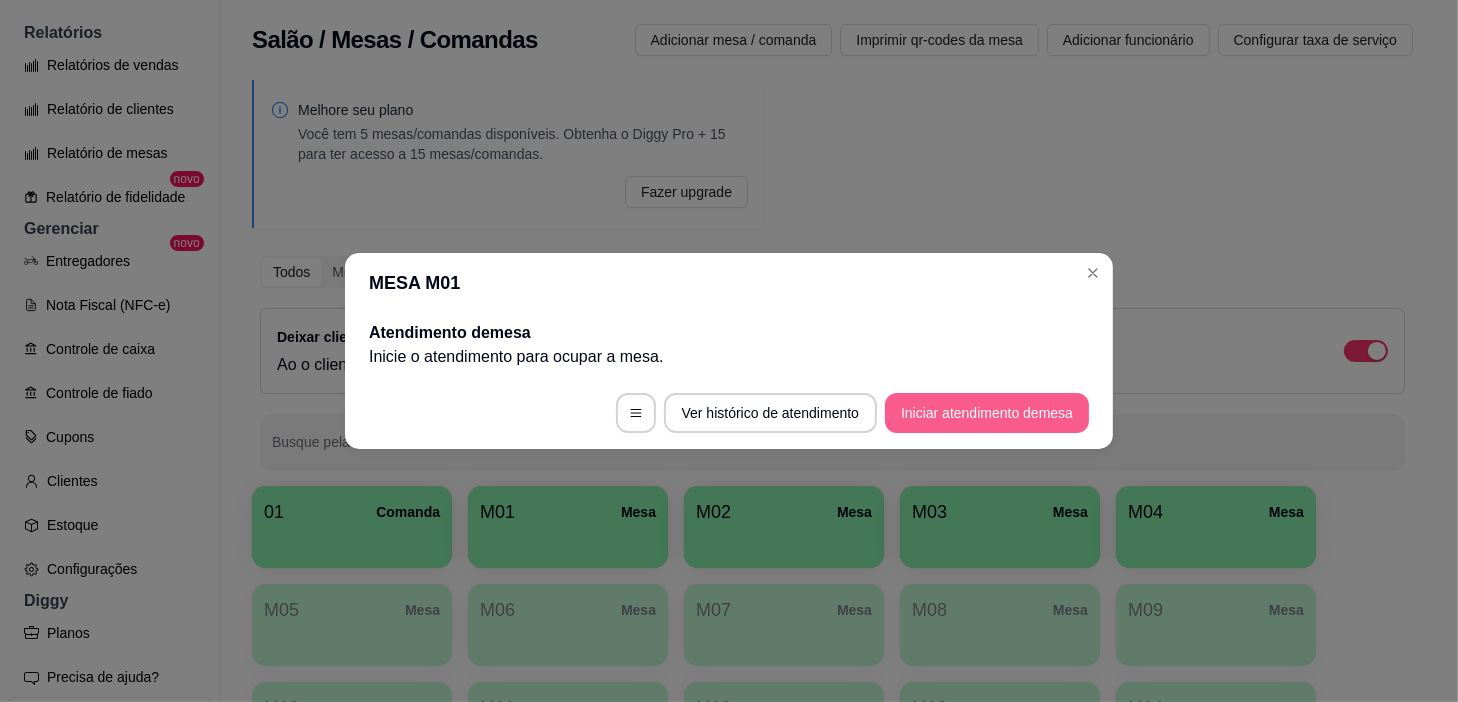 click on "Iniciar atendimento de  mesa" at bounding box center [987, 413] 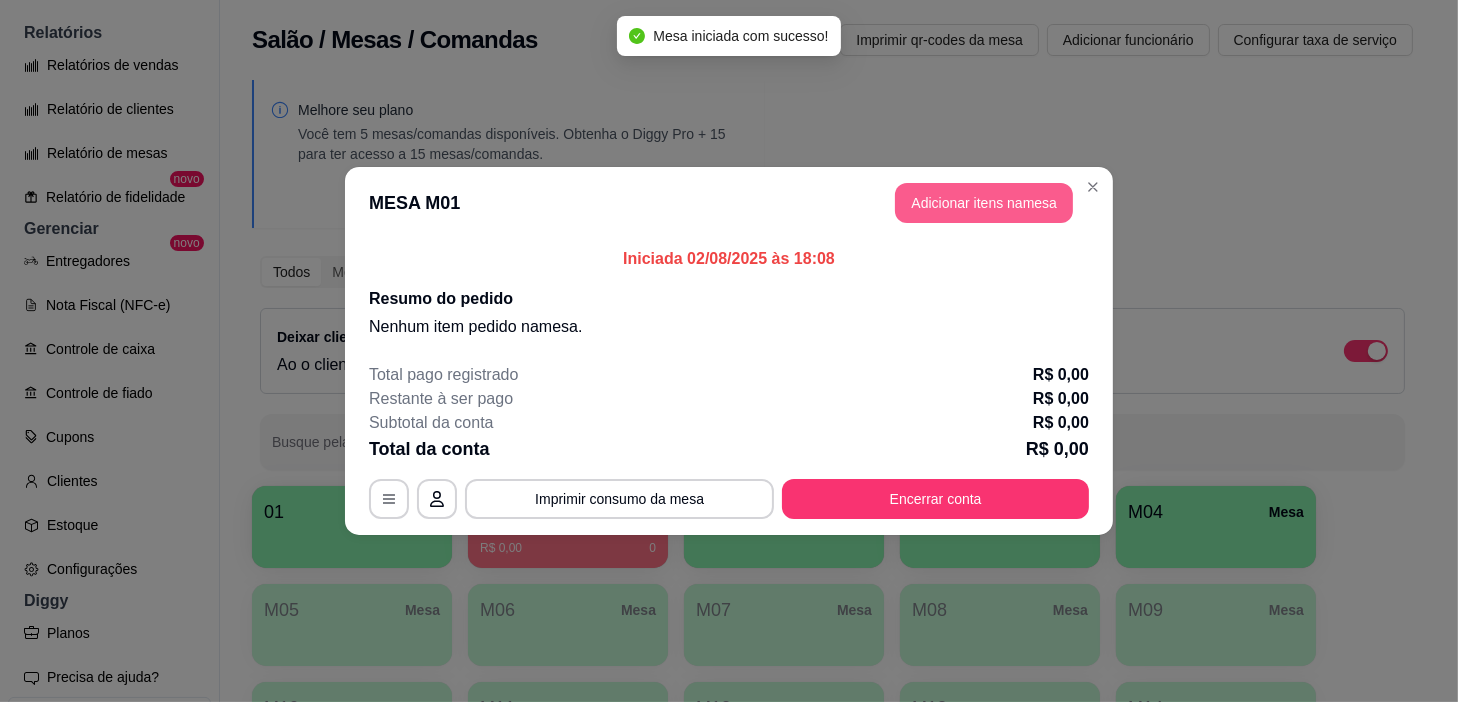 click on "Adicionar itens na  mesa" at bounding box center (984, 203) 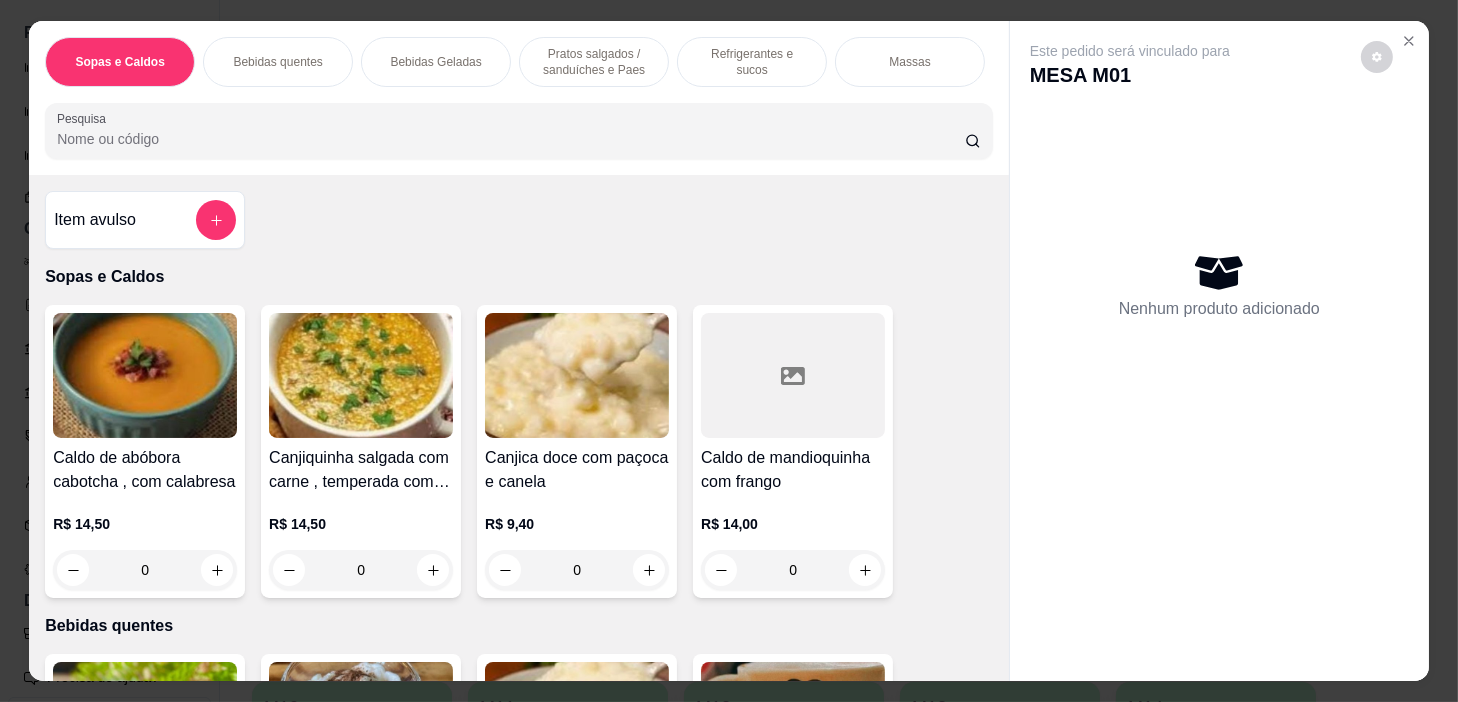 click on "Bebidas quentes" at bounding box center (278, 62) 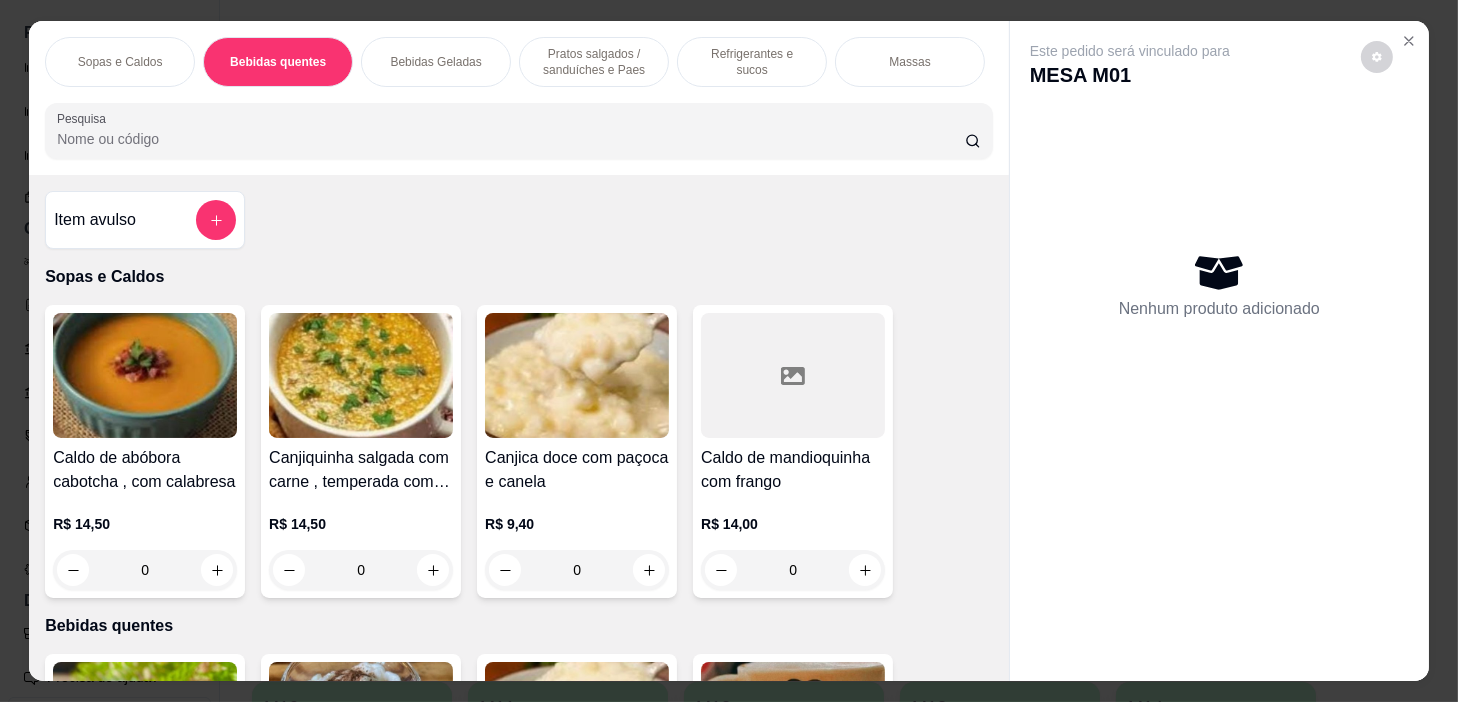 scroll, scrollTop: 439, scrollLeft: 0, axis: vertical 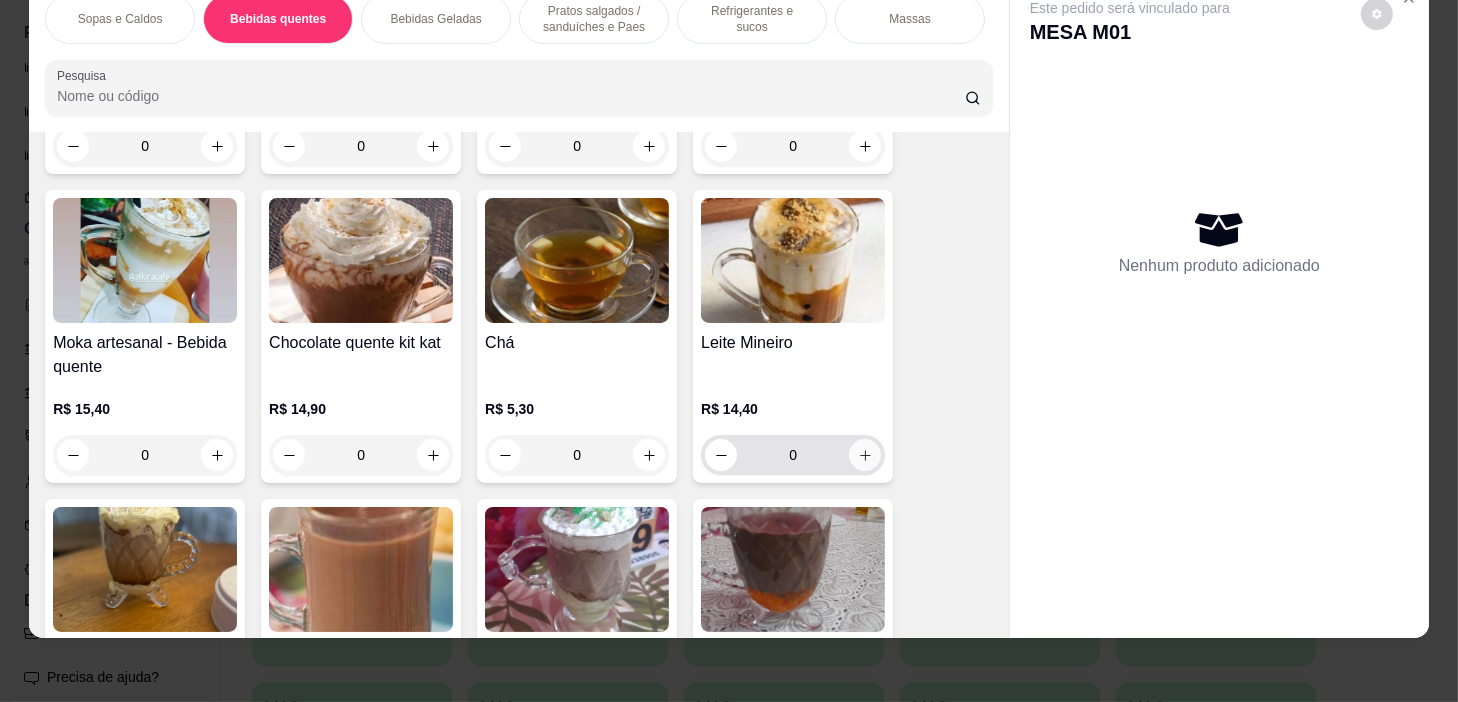 click at bounding box center [865, 455] 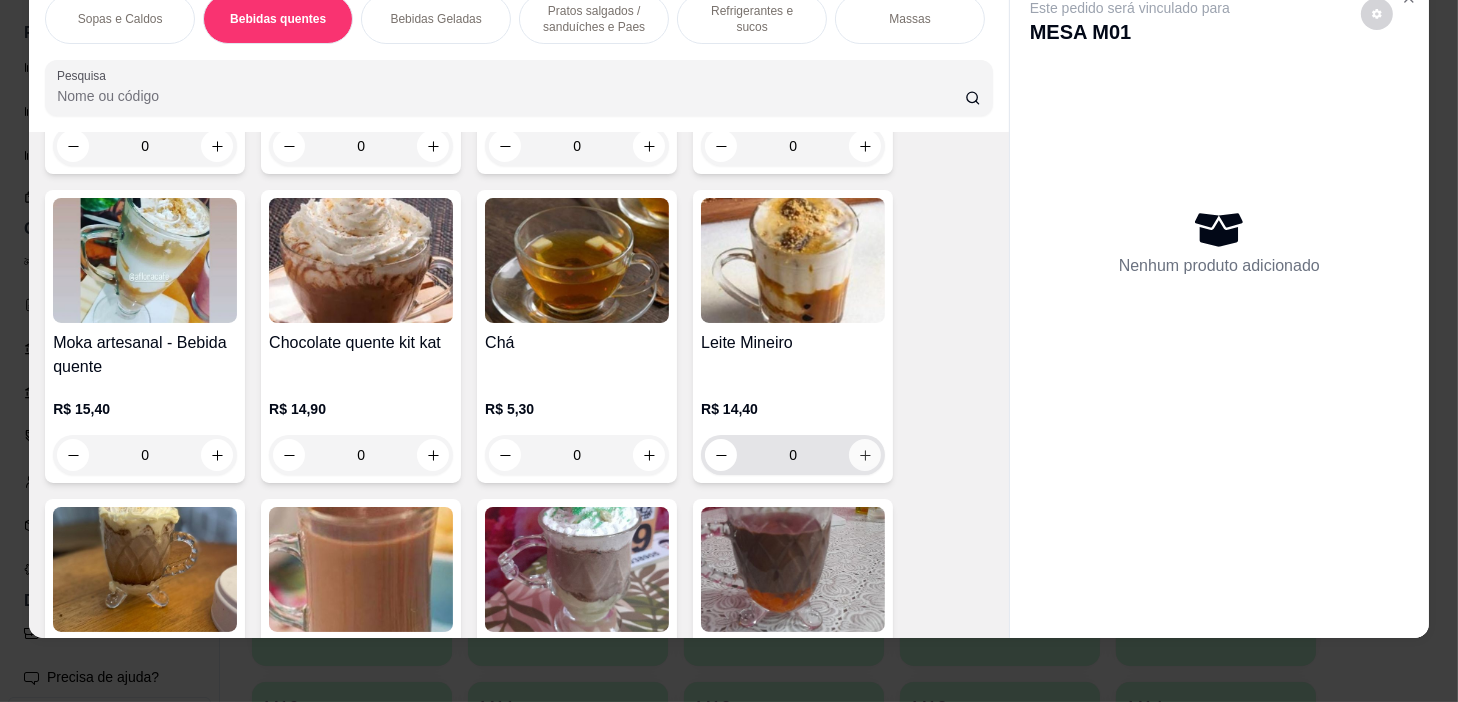 type on "1" 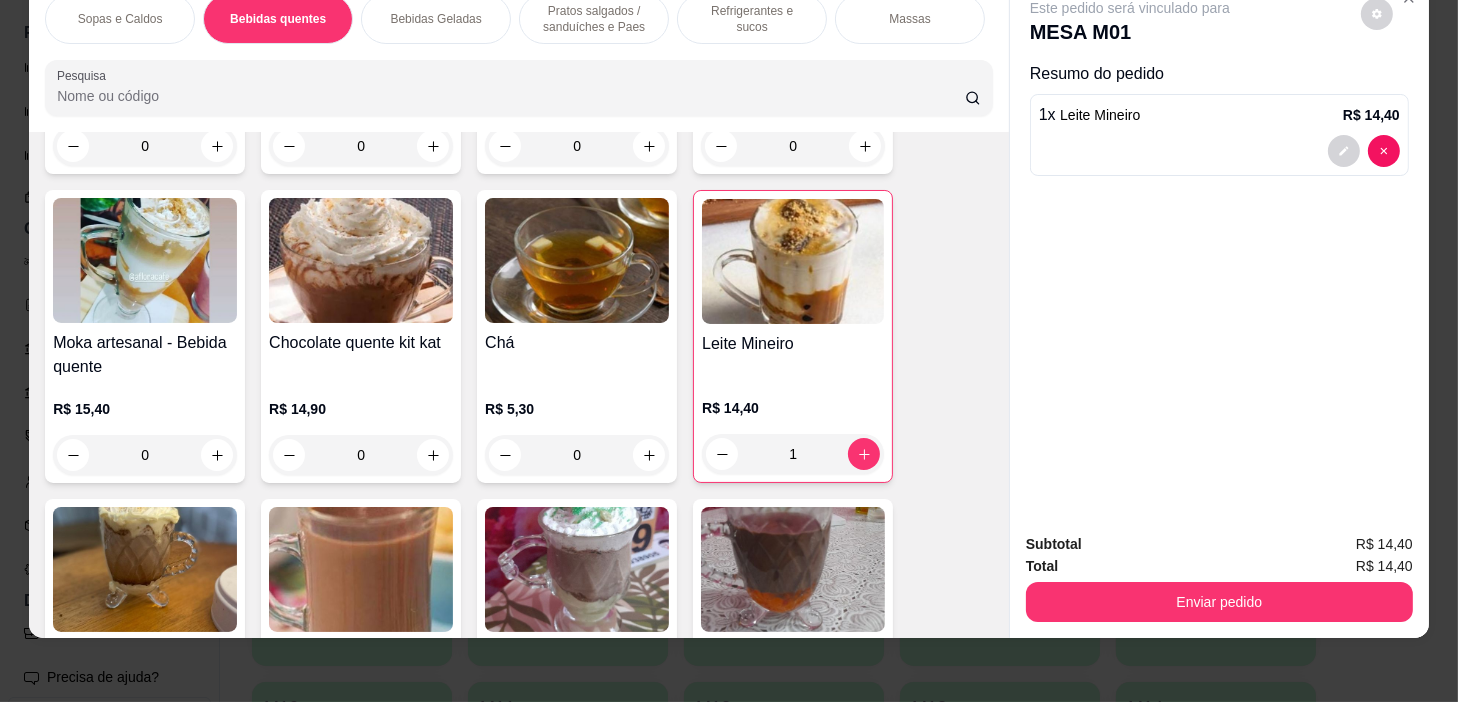 scroll, scrollTop: 1530, scrollLeft: 0, axis: vertical 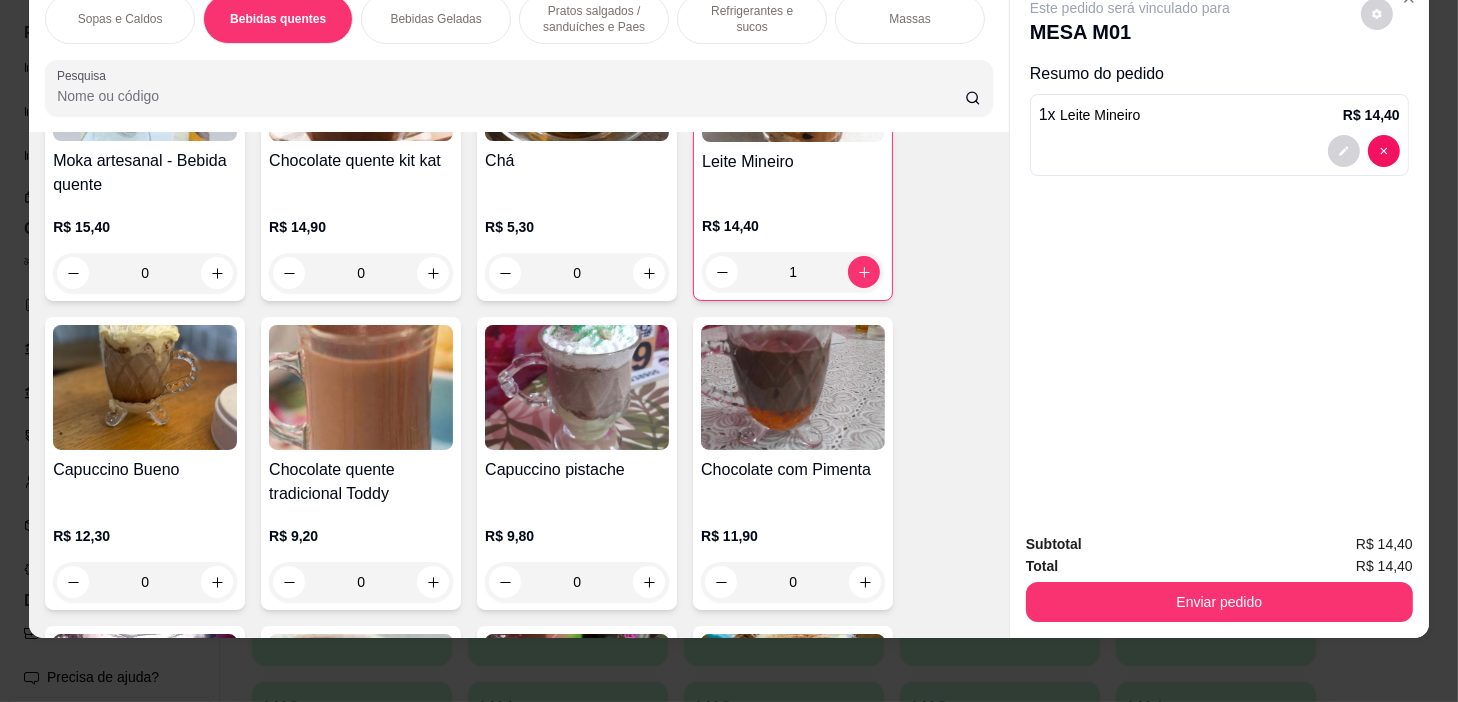 click on "0" at bounding box center (361, 582) 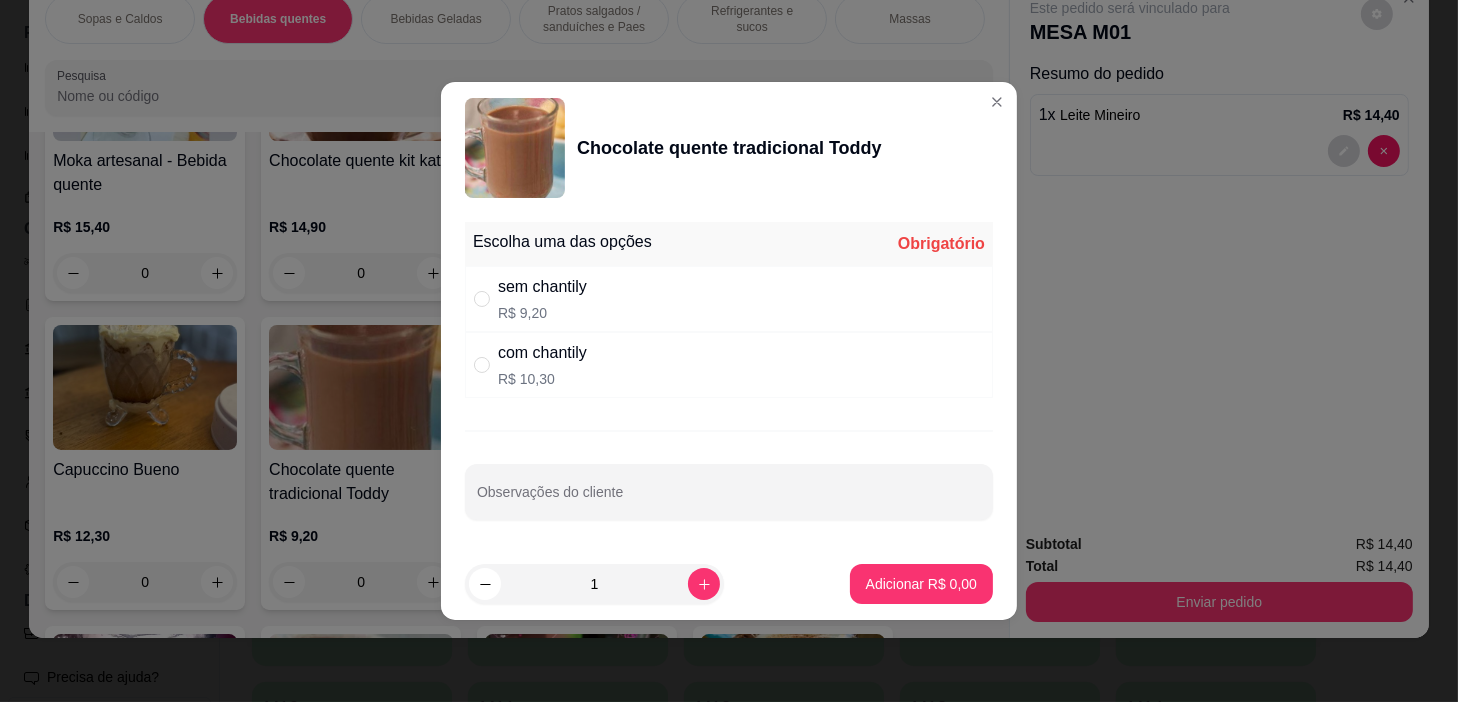 click on "com chantily R$ 10,30" at bounding box center [729, 365] 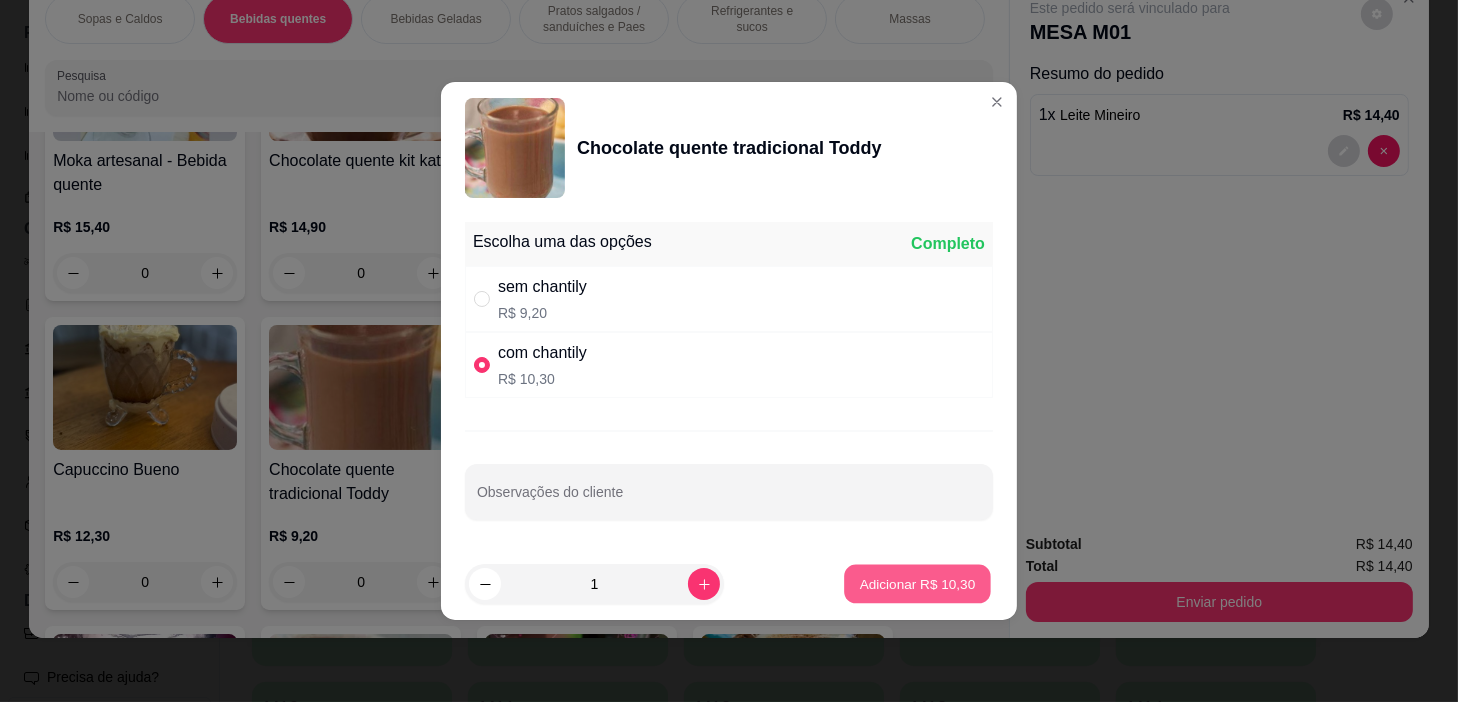 click on "Adicionar   R$ 10,30" at bounding box center (918, 583) 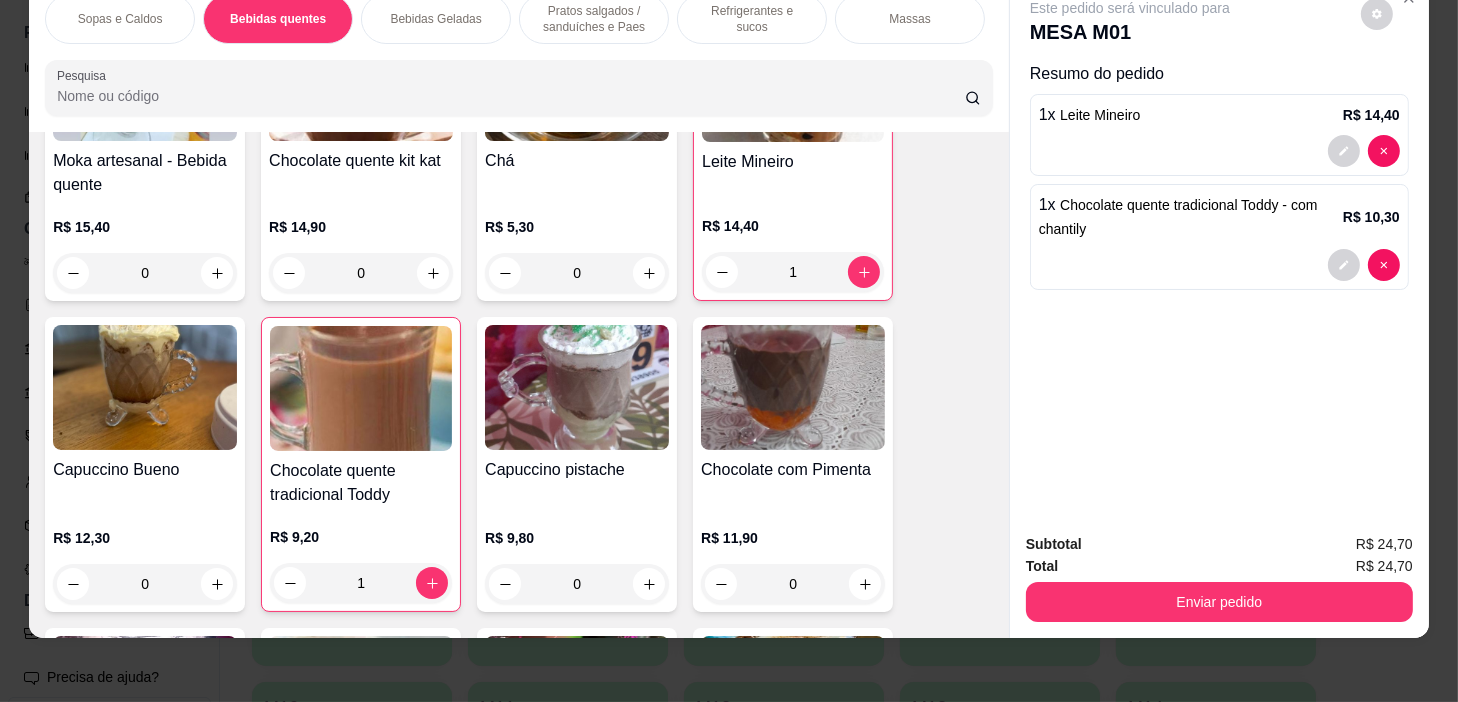 scroll, scrollTop: 2075, scrollLeft: 0, axis: vertical 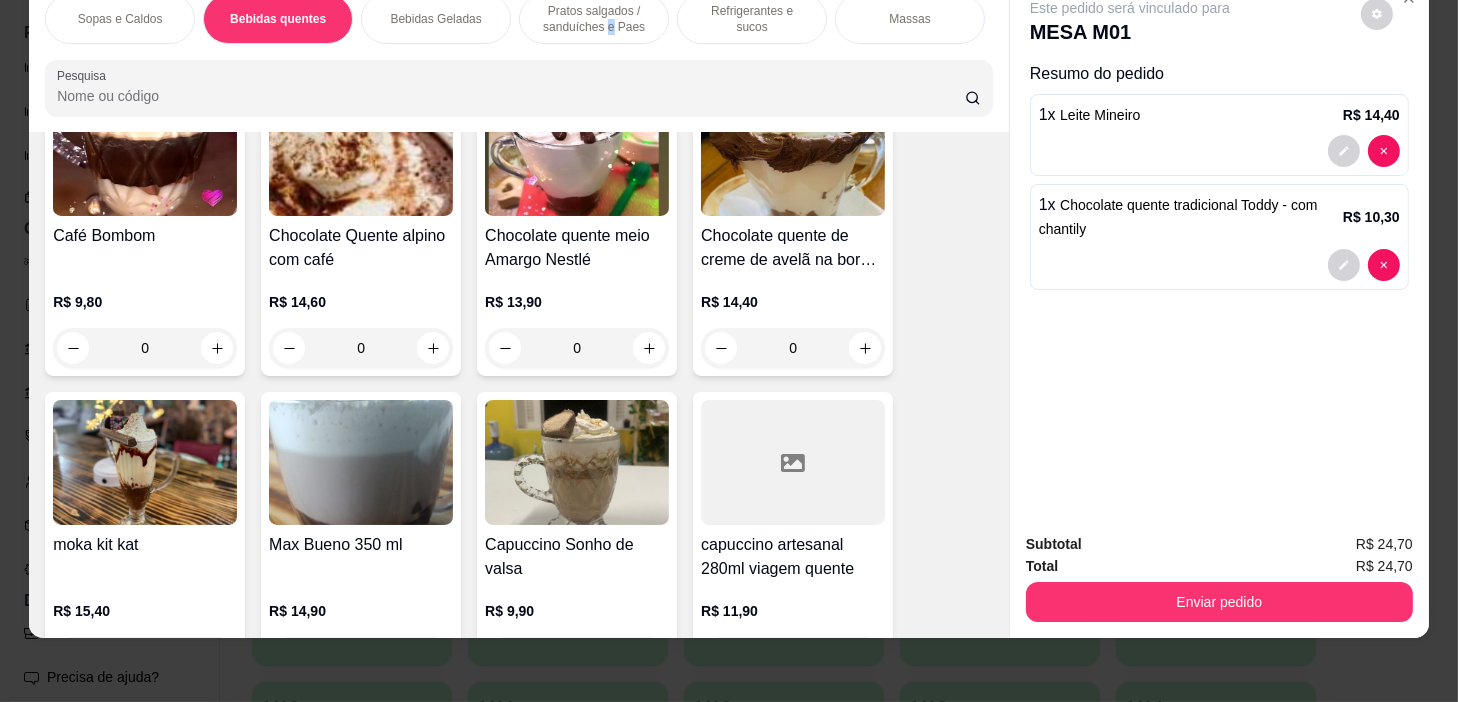click on "Pratos salgados / sanduíches e Paes" at bounding box center [594, 19] 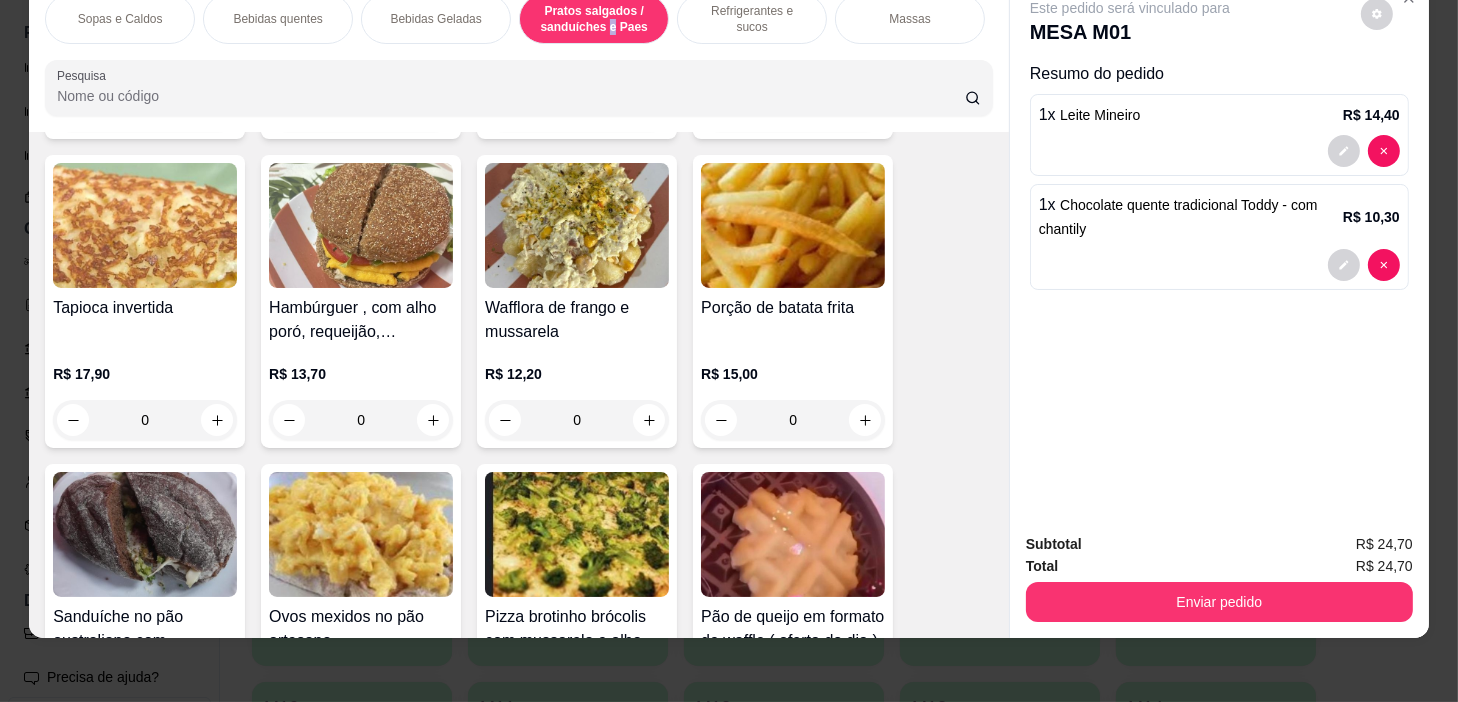 scroll, scrollTop: 6234, scrollLeft: 0, axis: vertical 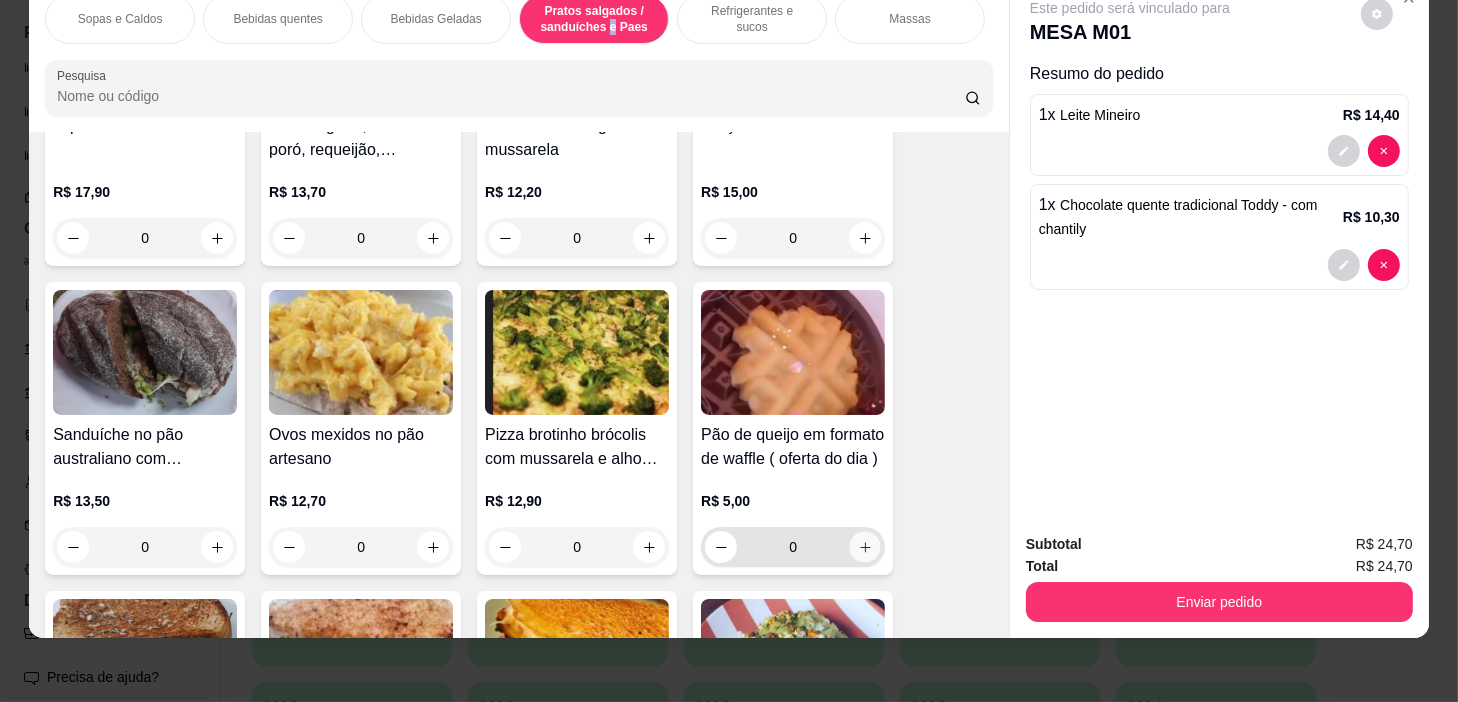 click 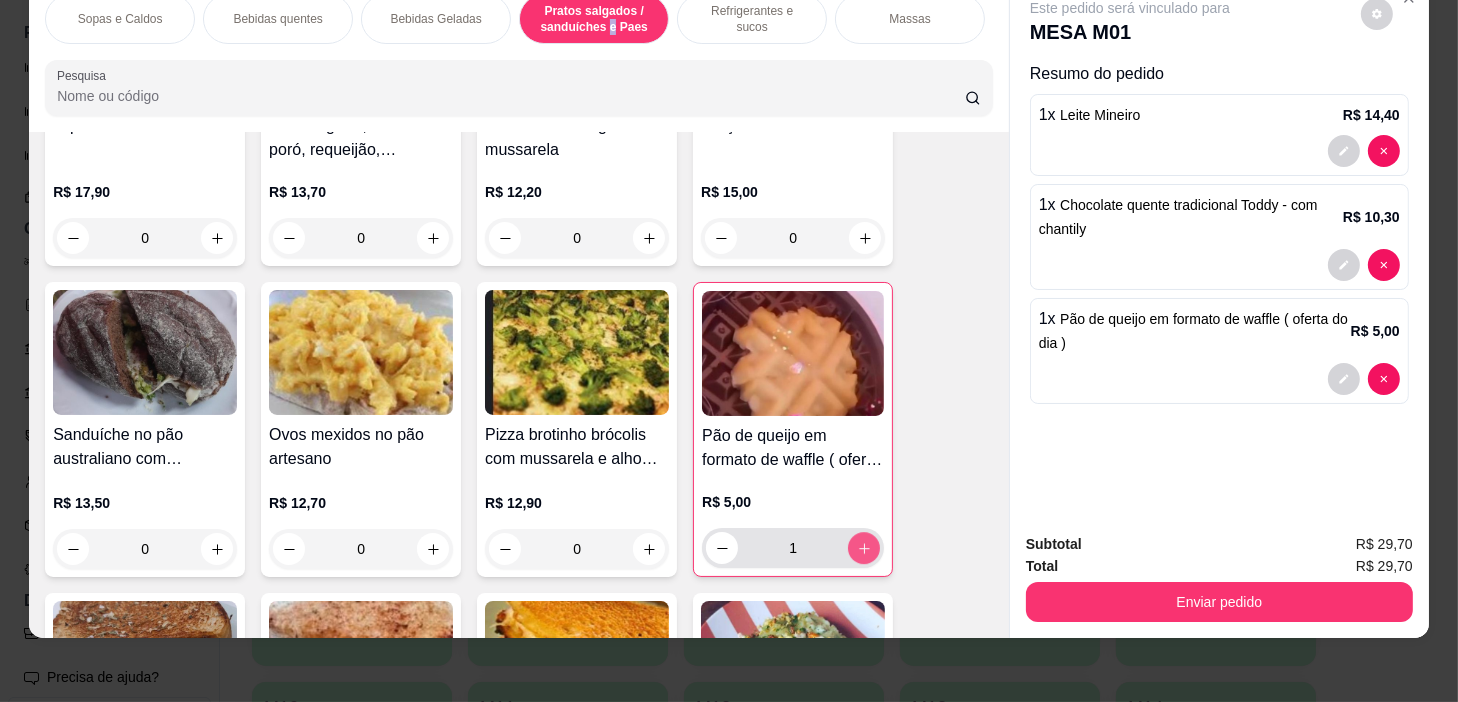 click 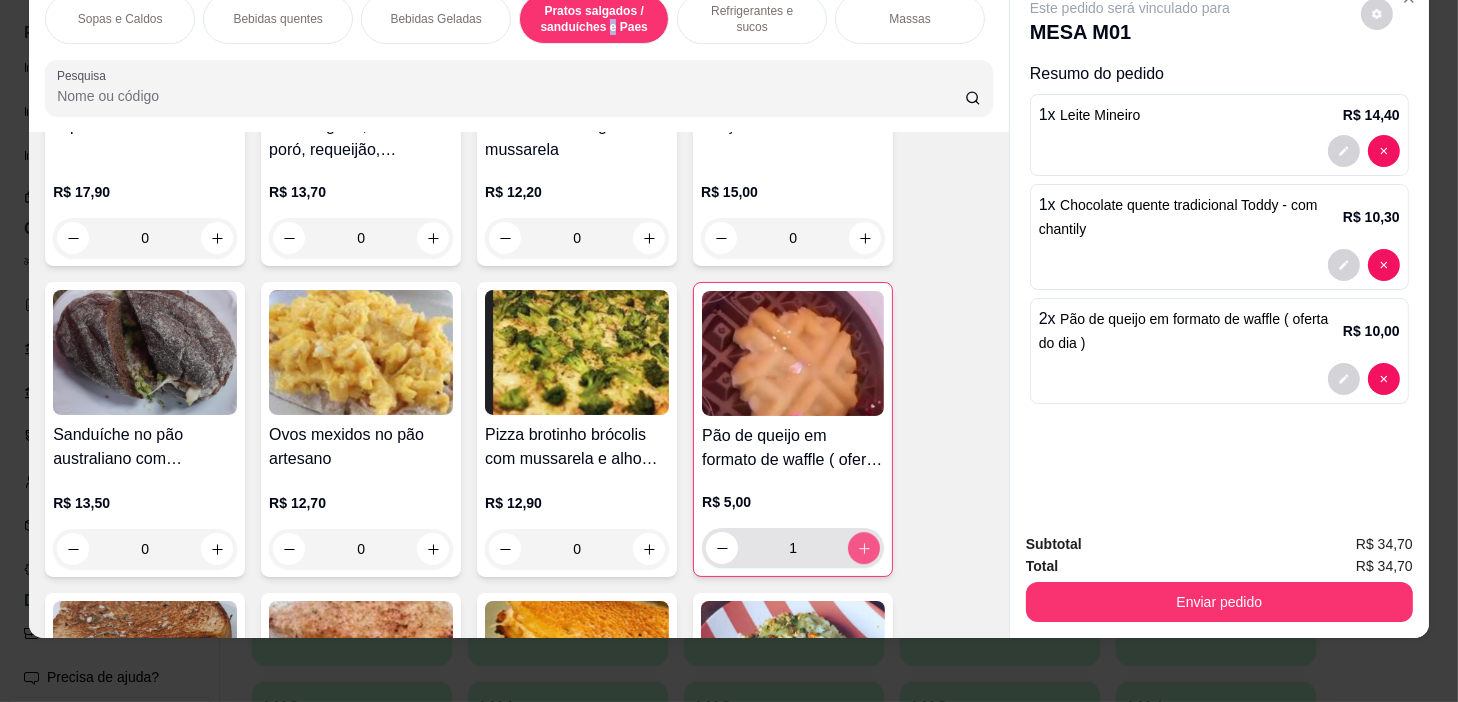 type on "2" 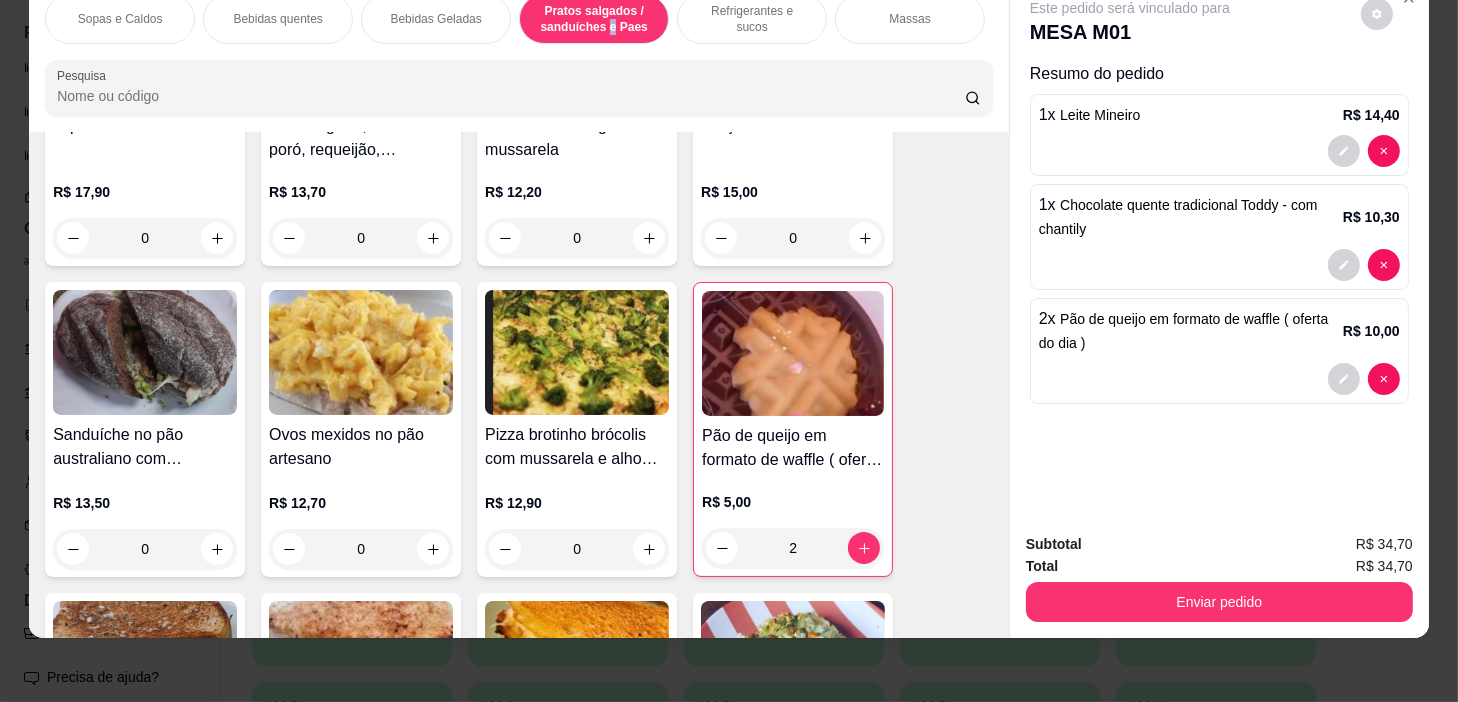 scroll, scrollTop: 0, scrollLeft: 781, axis: horizontal 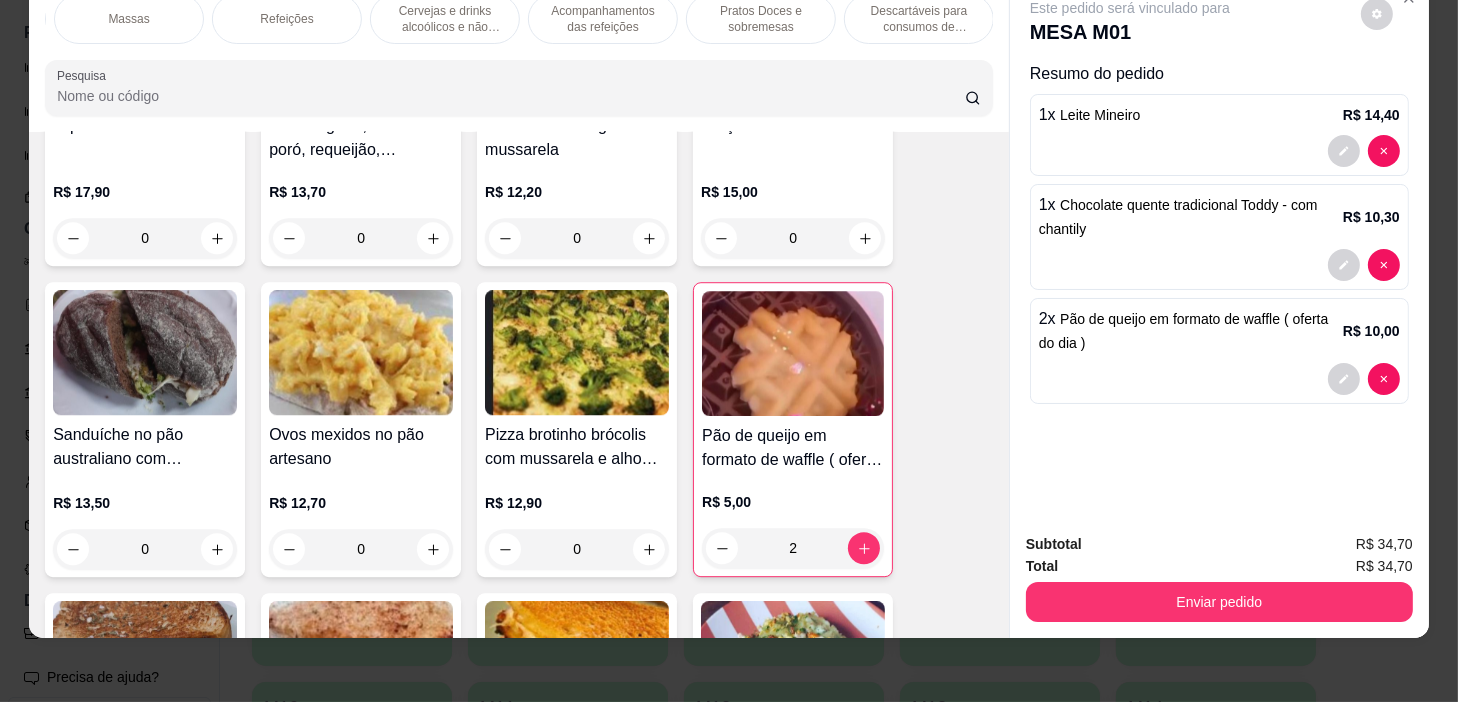 drag, startPoint x: 790, startPoint y: 16, endPoint x: 690, endPoint y: 273, distance: 275.76984 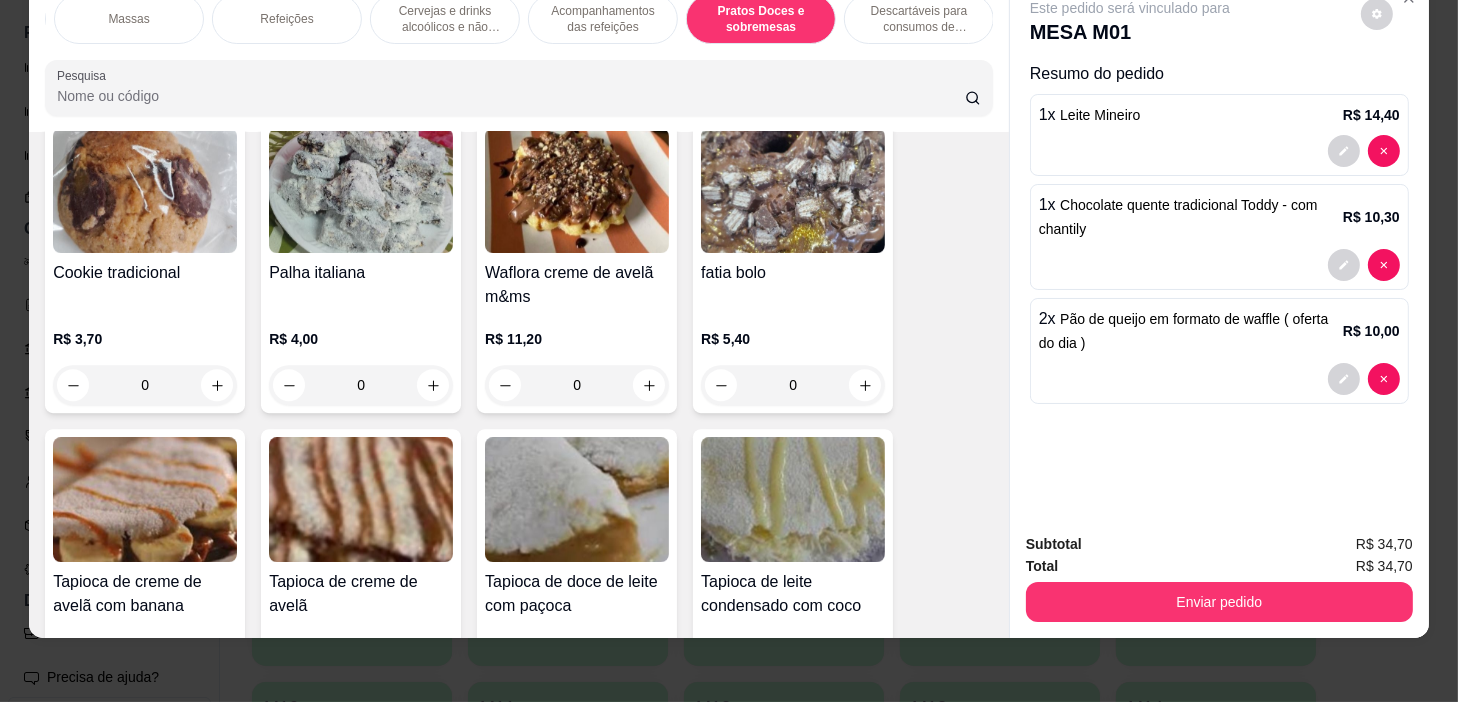 scroll, scrollTop: 14691, scrollLeft: 0, axis: vertical 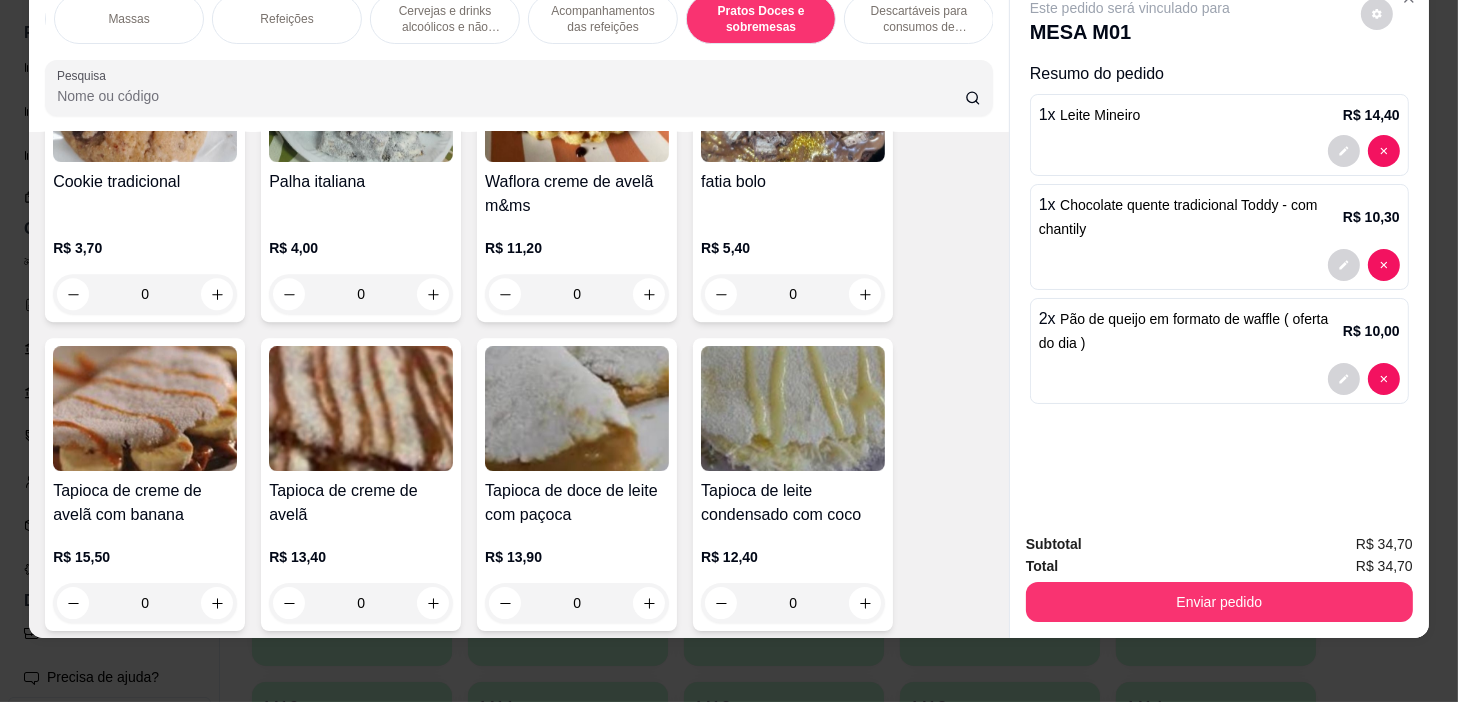 click on "fatia bolo R$ 5,40 0" at bounding box center (793, 175) 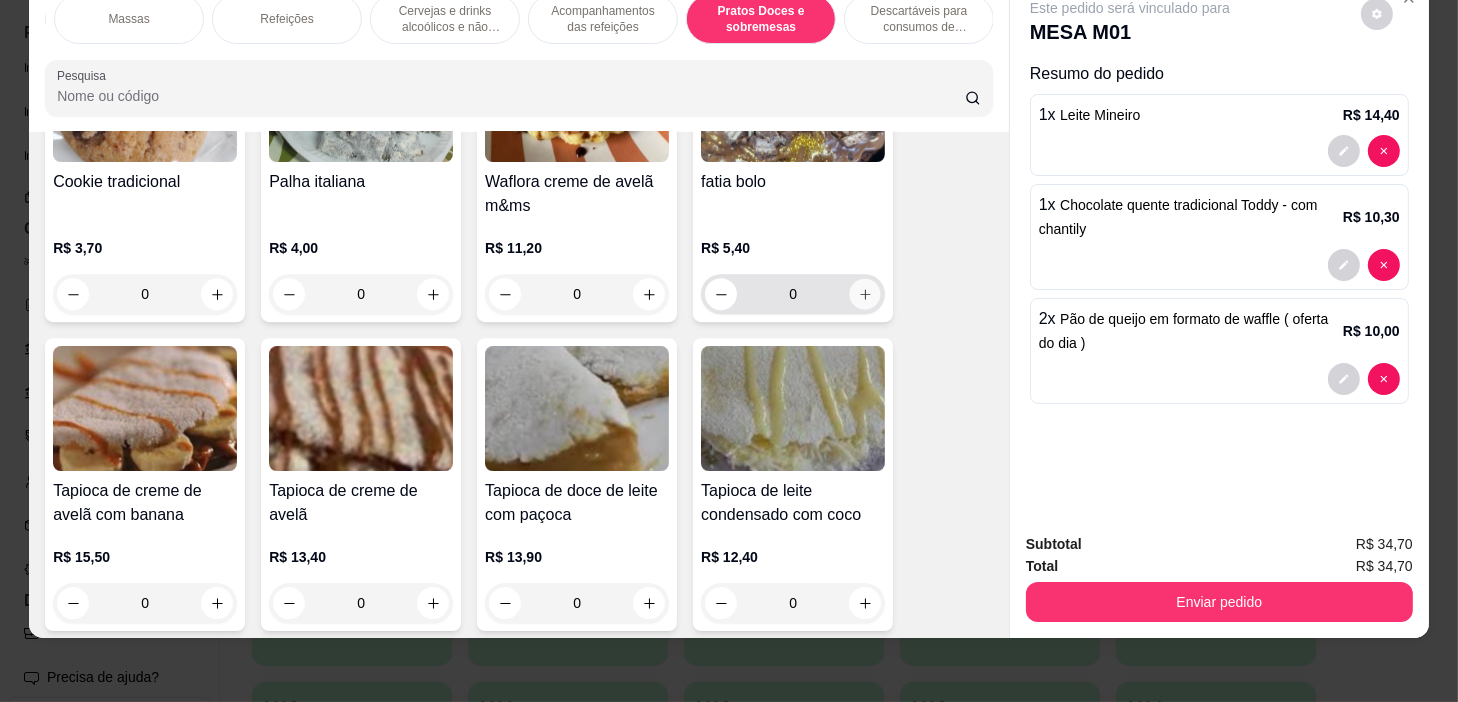 click at bounding box center [865, 294] 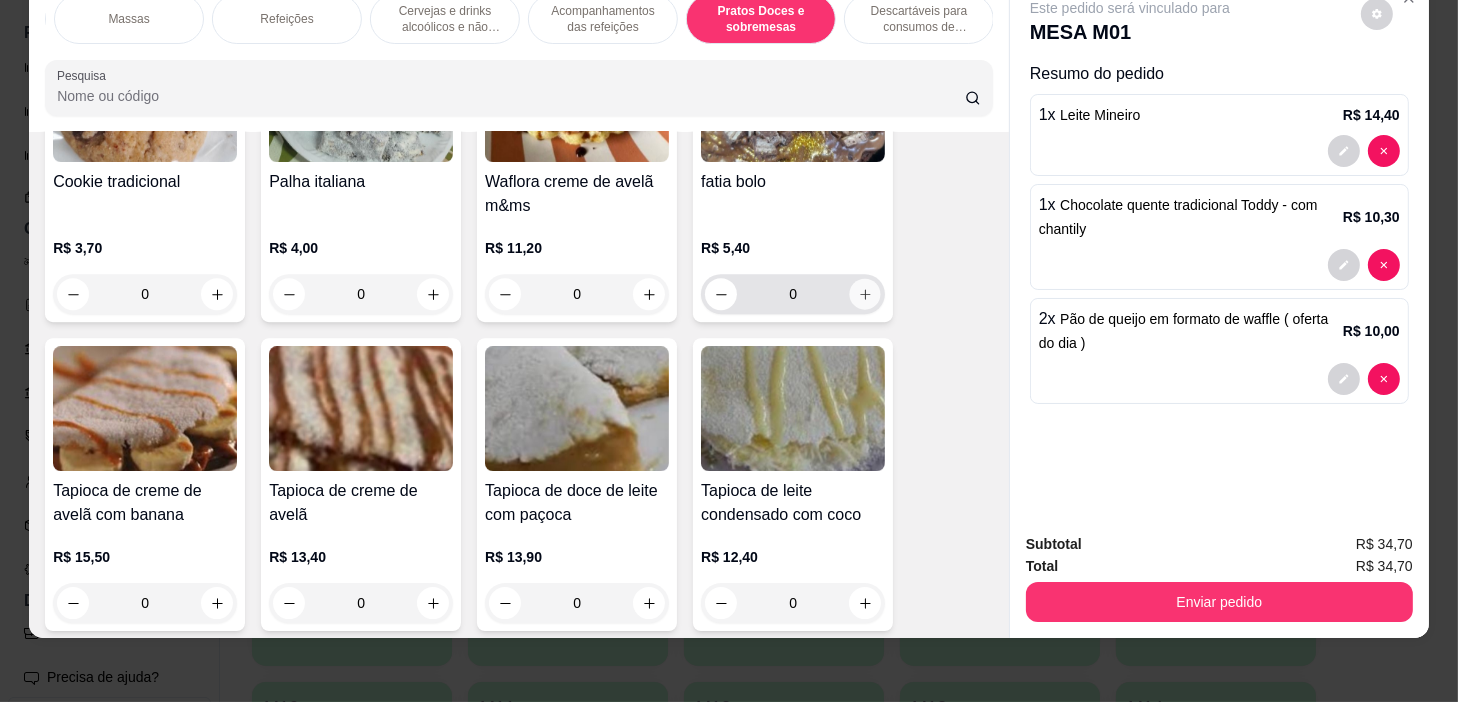 type on "1" 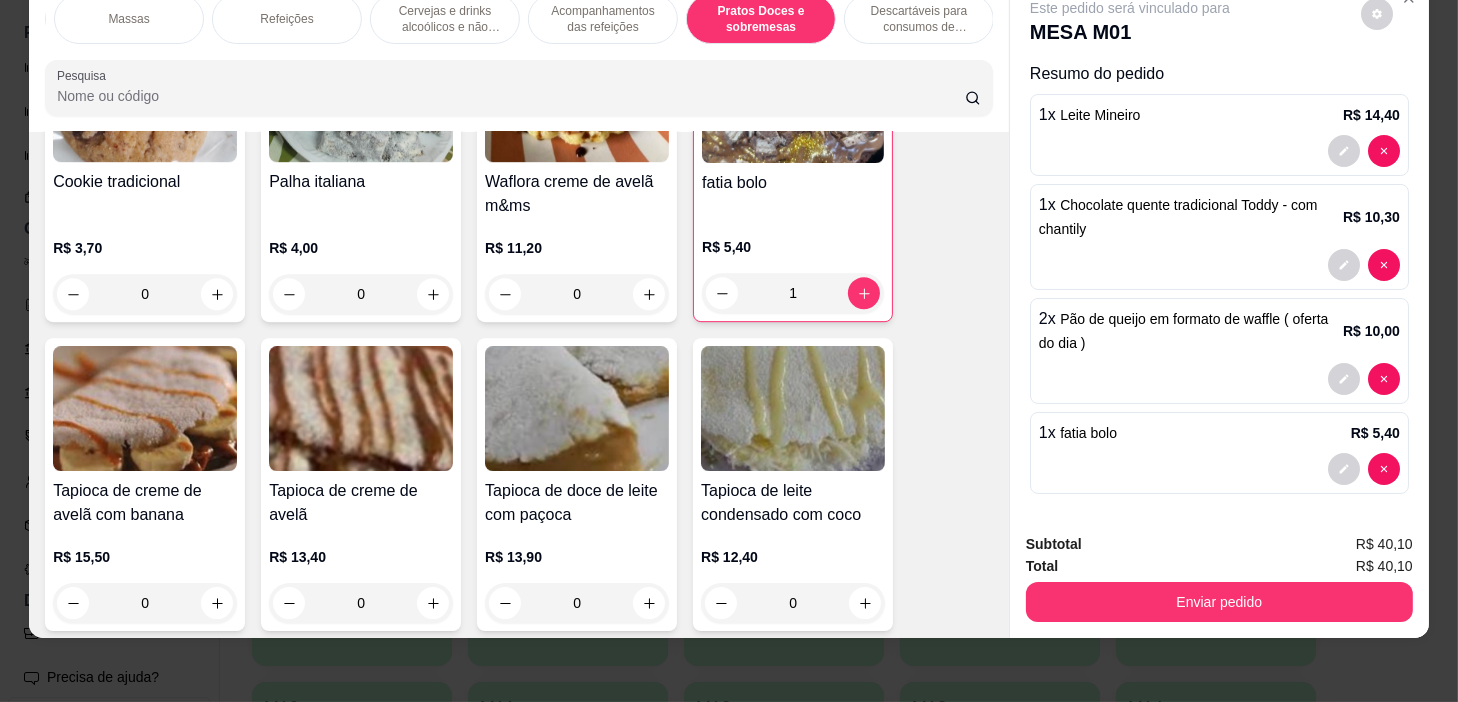 scroll, scrollTop: 14237, scrollLeft: 0, axis: vertical 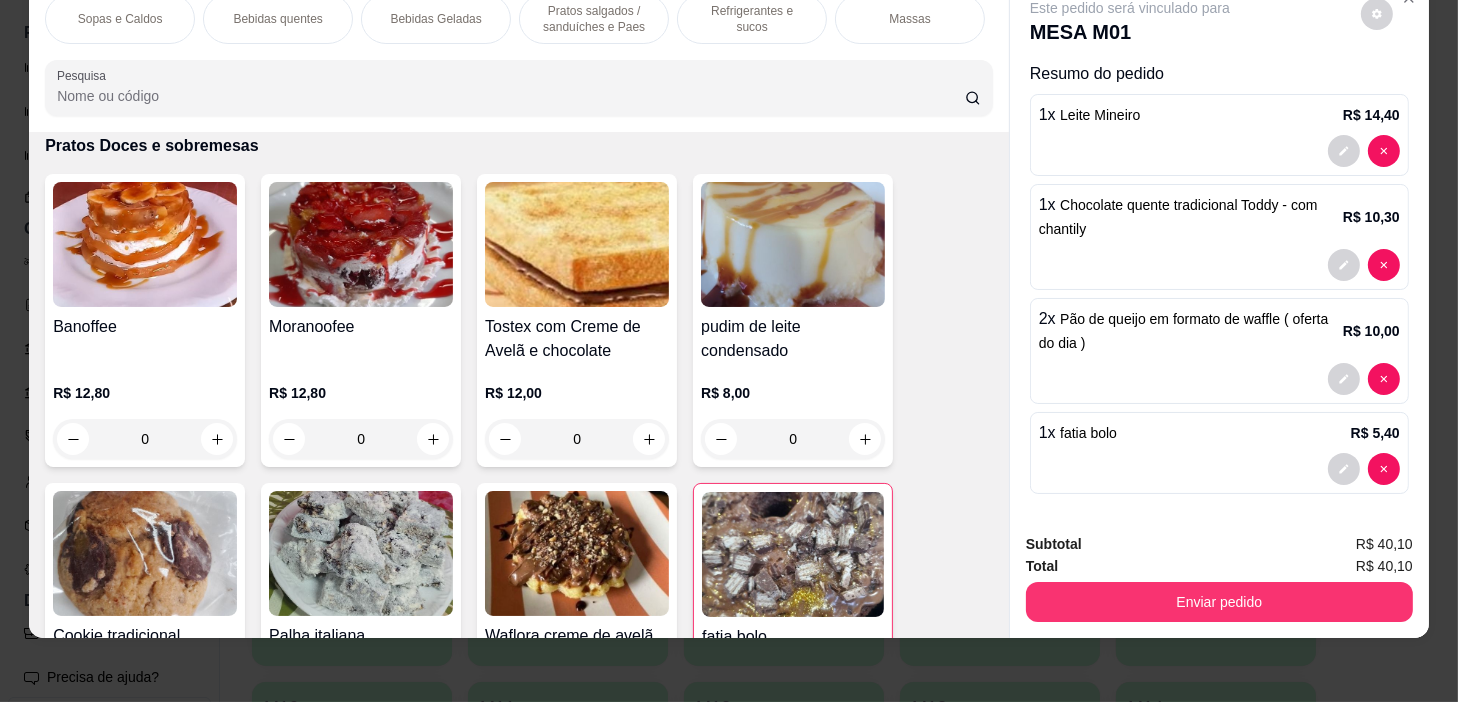 click on "Bebidas quentes" at bounding box center [278, 19] 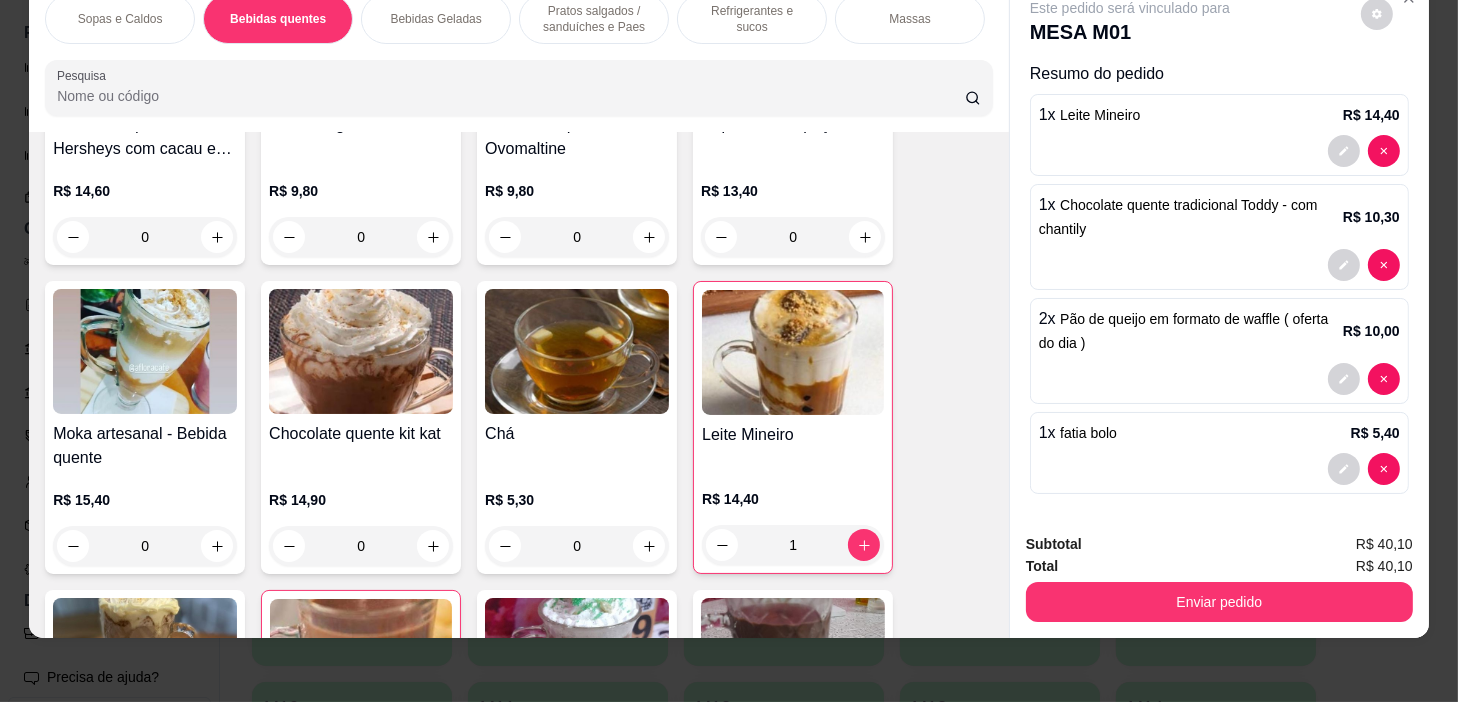 scroll, scrollTop: 1711, scrollLeft: 0, axis: vertical 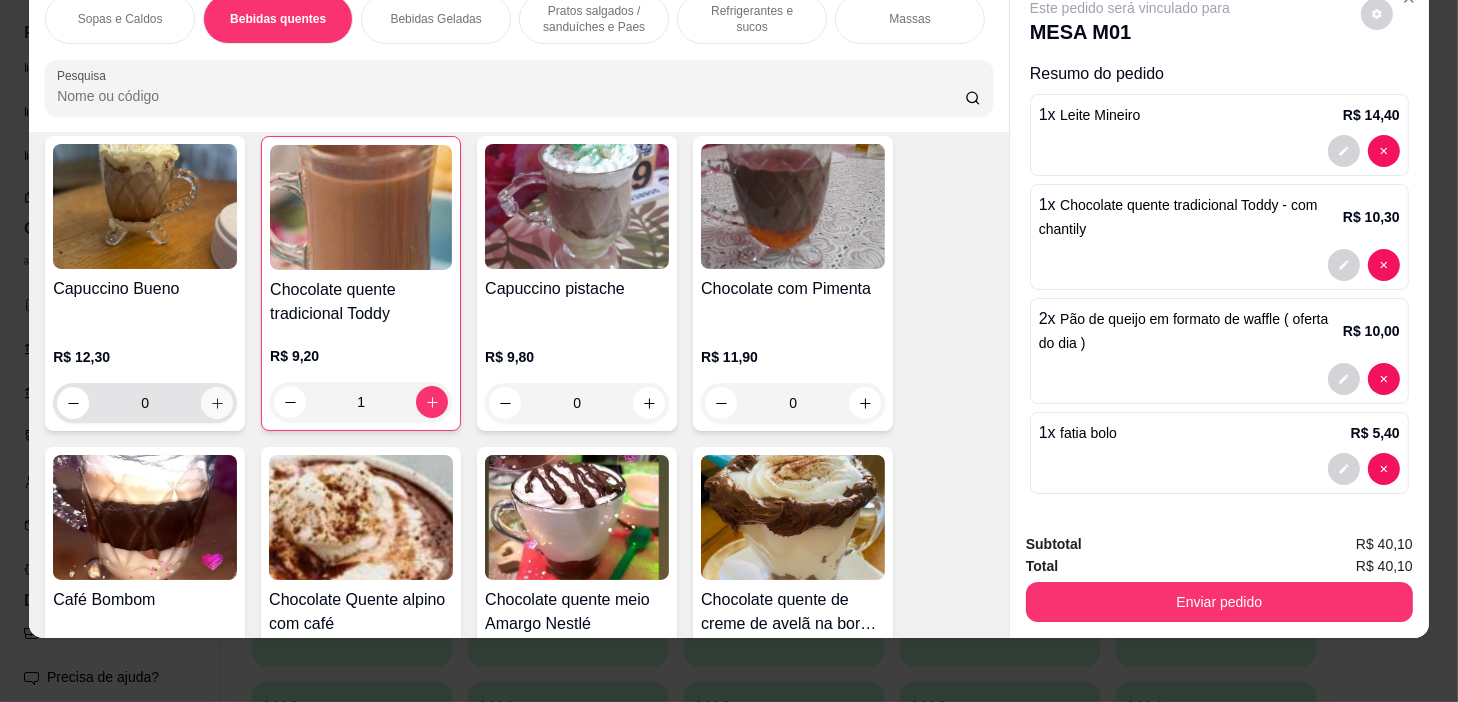 click 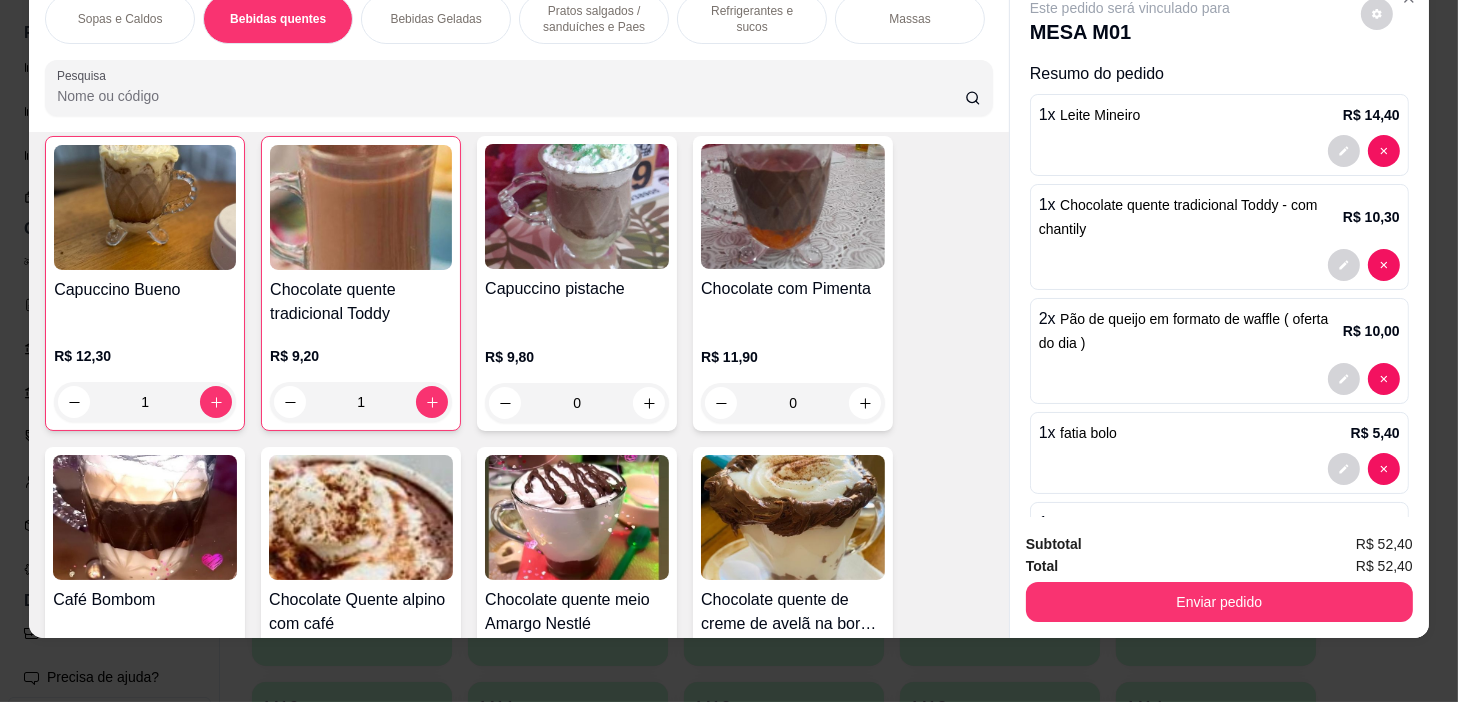 click on "Enviar pedido" at bounding box center (1219, 599) 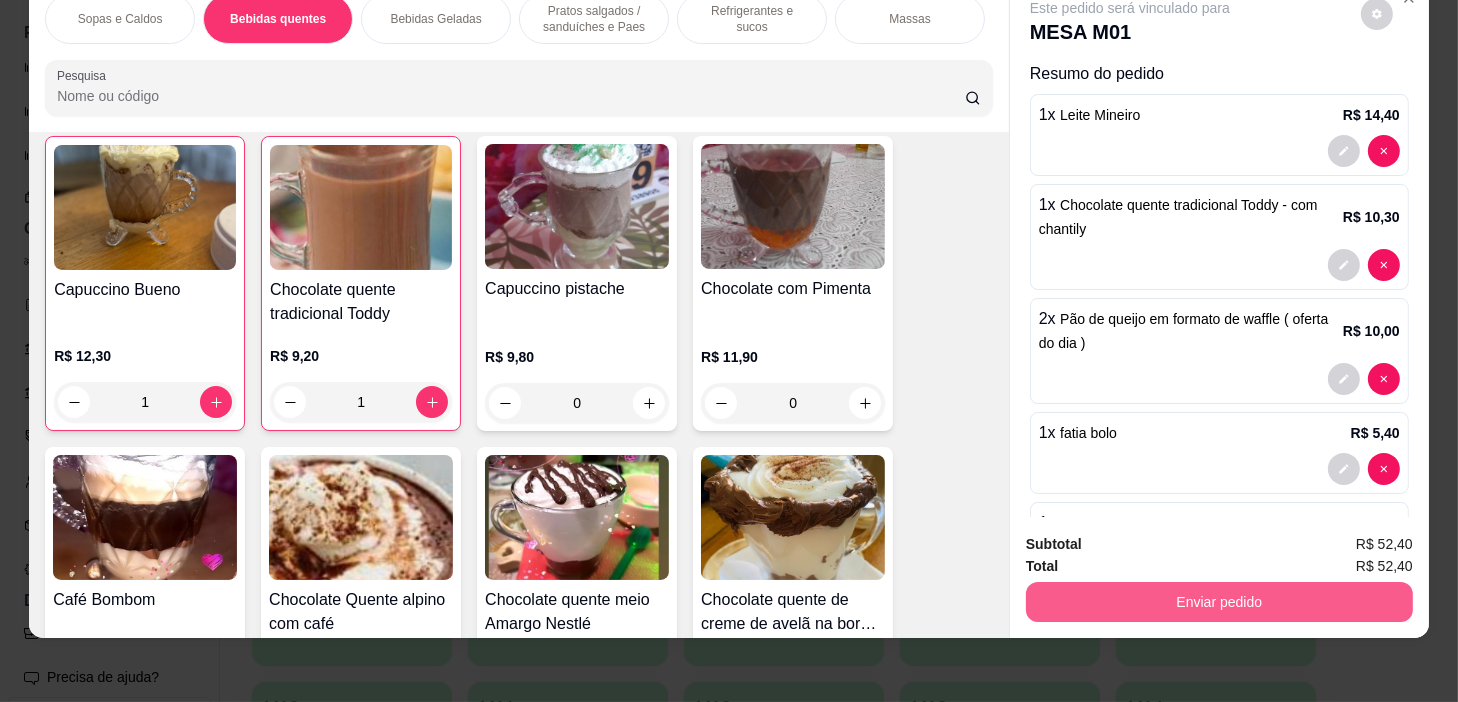 click on "Subtotal R$ 52,40 Total R$ 52,40 Enviar pedido" at bounding box center (1219, 577) 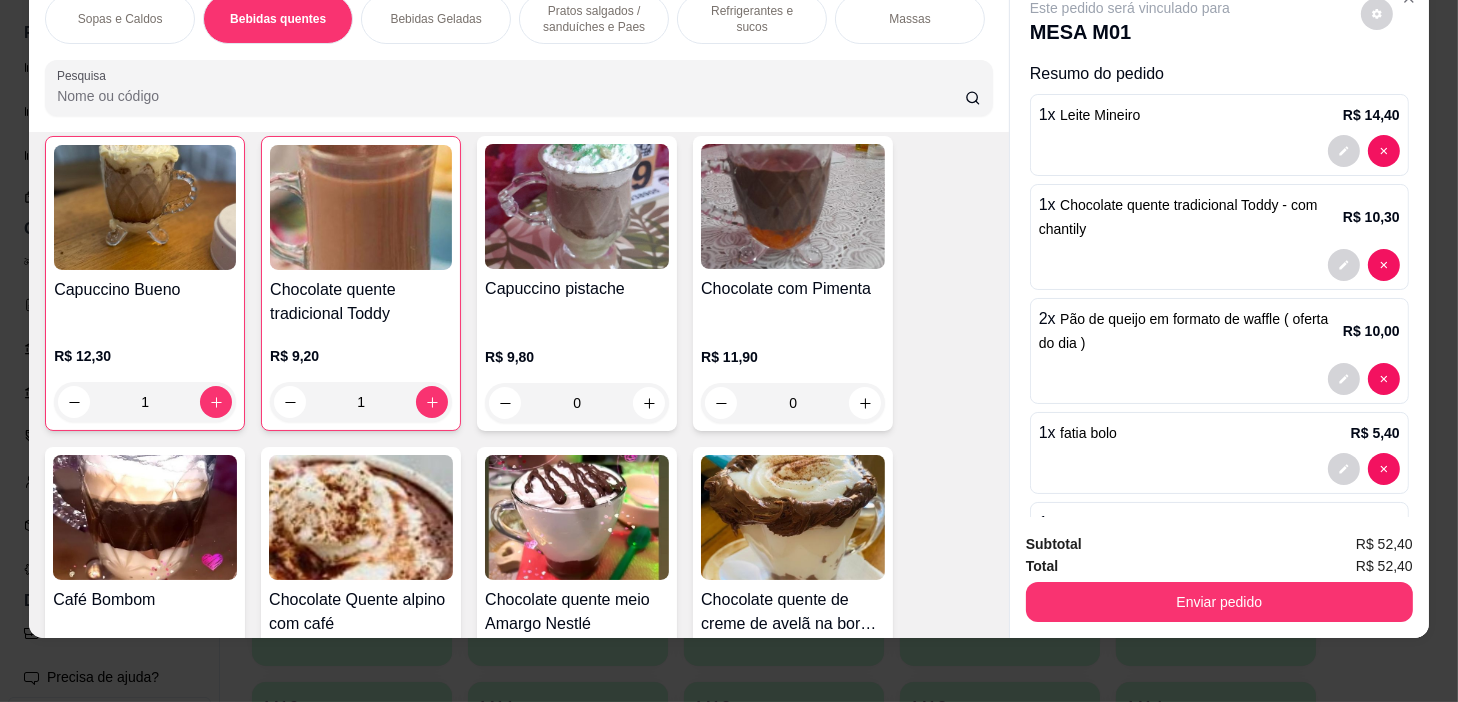 click on "Subtotal R$ 52,40 Total R$ 52,40 Enviar pedido" at bounding box center [1219, 577] 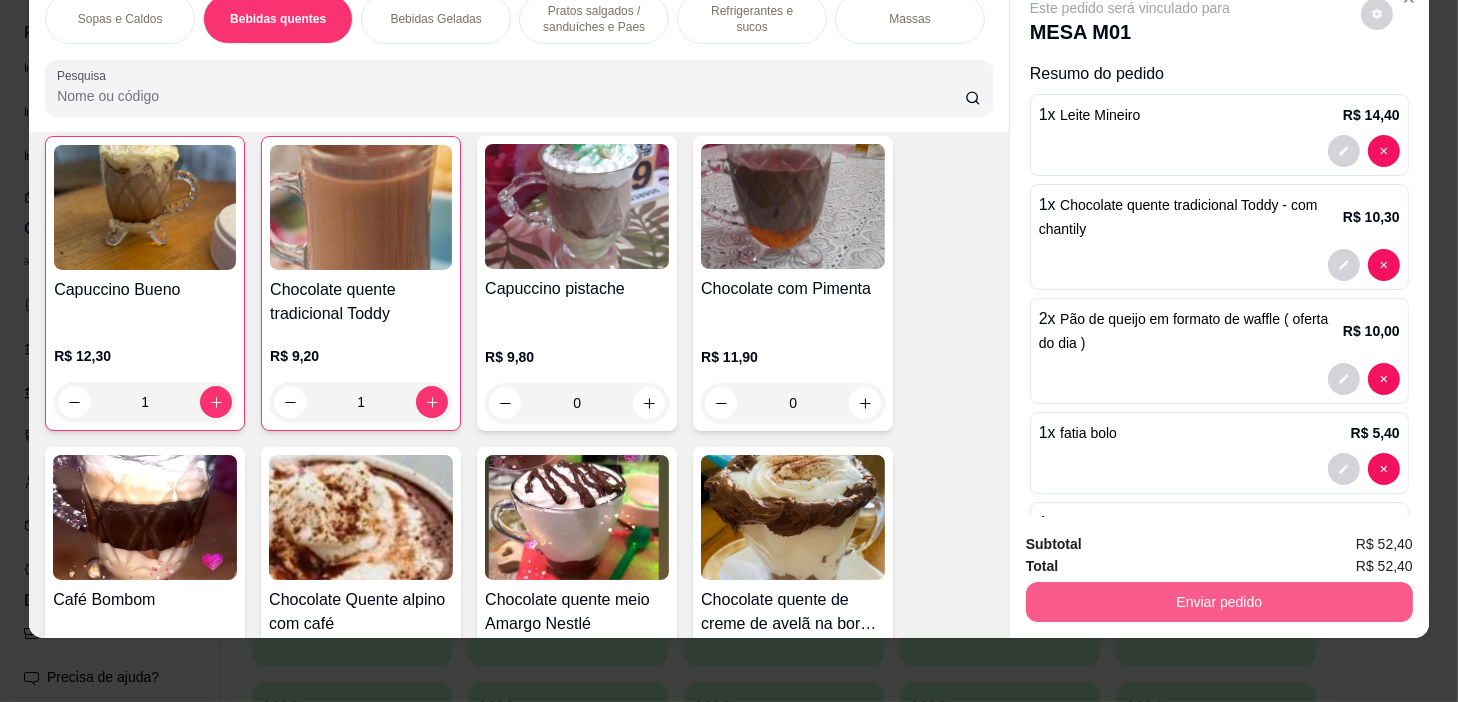 click on "Enviar pedido" at bounding box center [1219, 602] 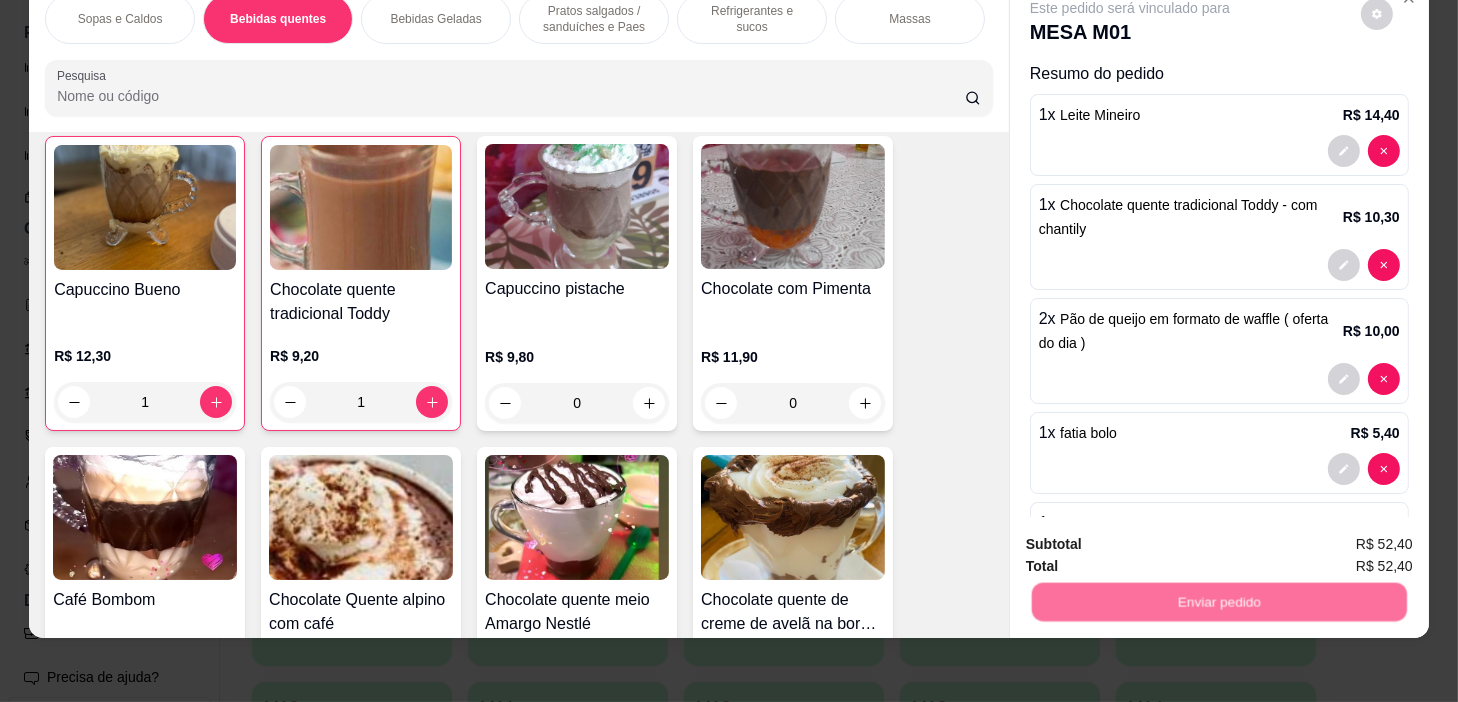 click on "Não registrar e enviar pedido" at bounding box center [1154, 538] 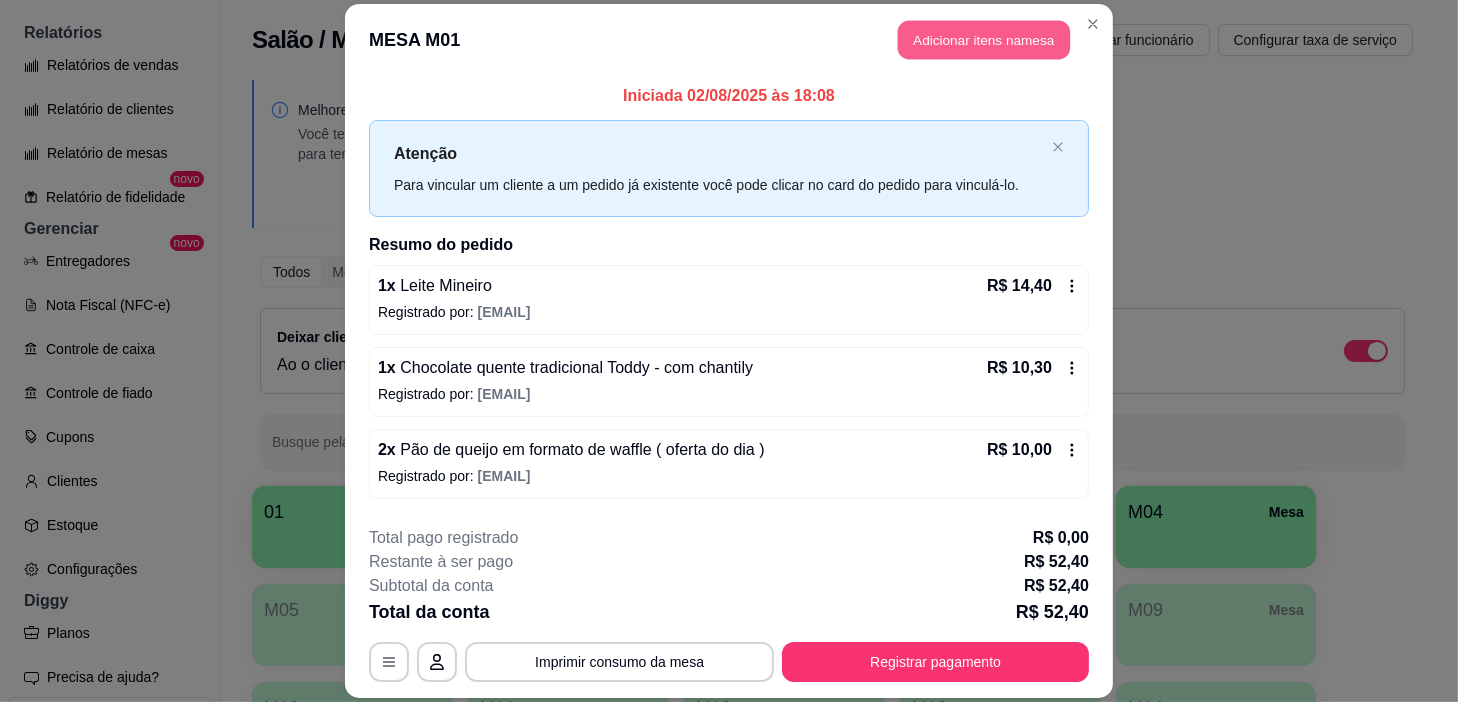 click on "Adicionar itens na  mesa" at bounding box center [984, 39] 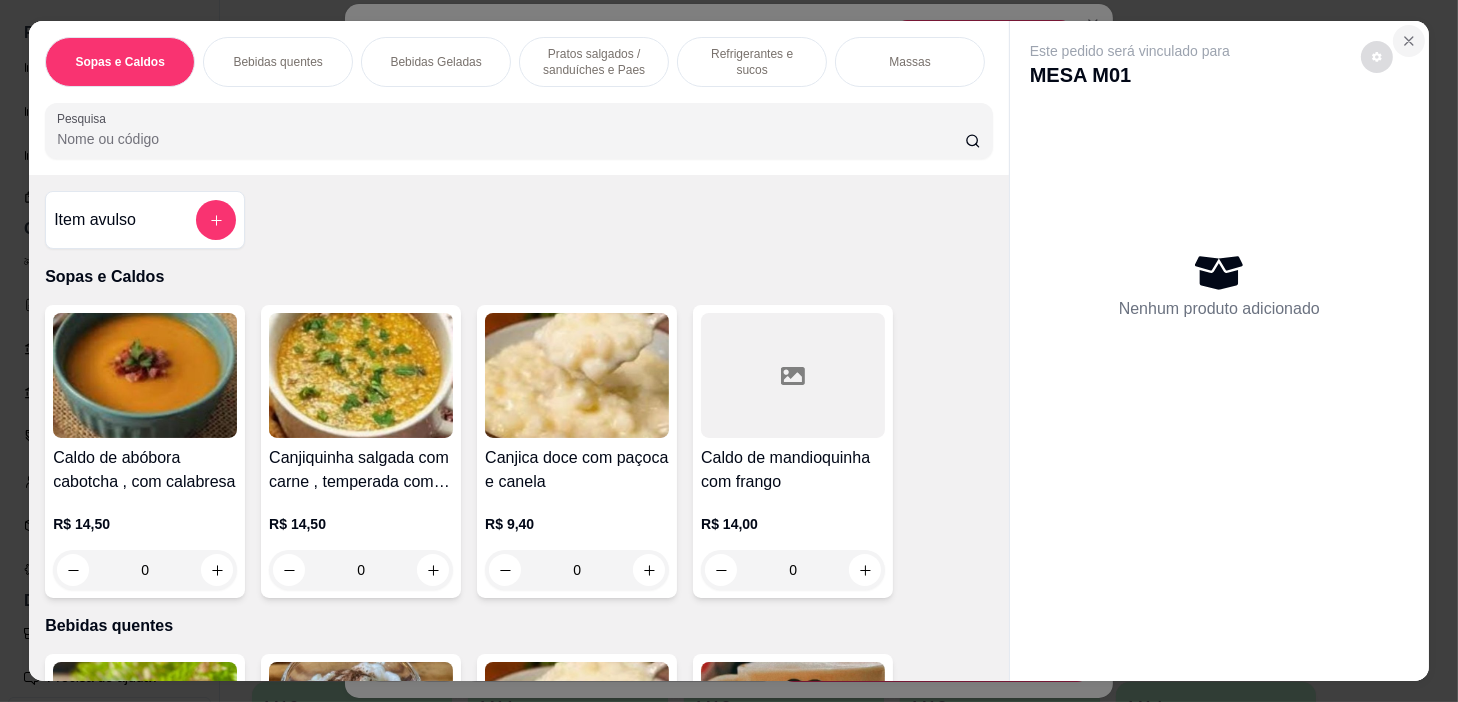 click 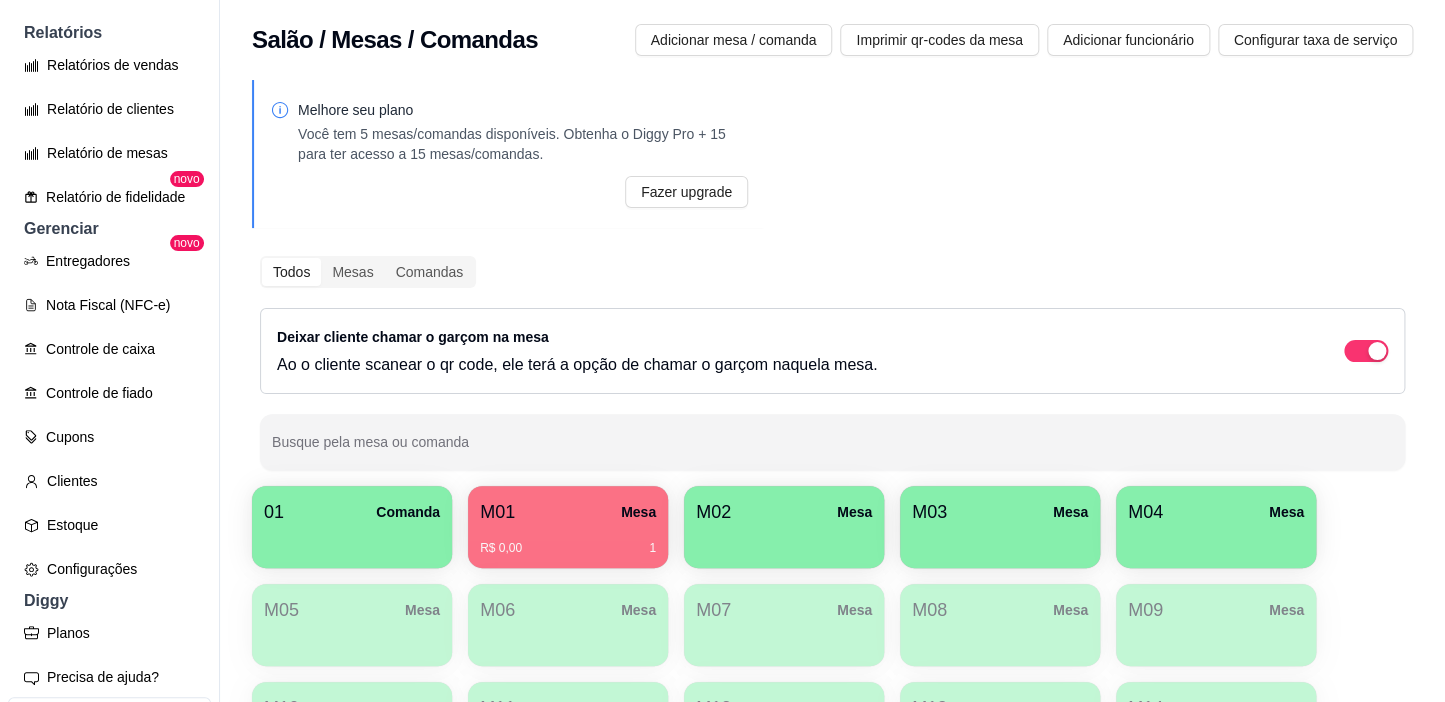 click on "M02 Mesa" at bounding box center [784, 512] 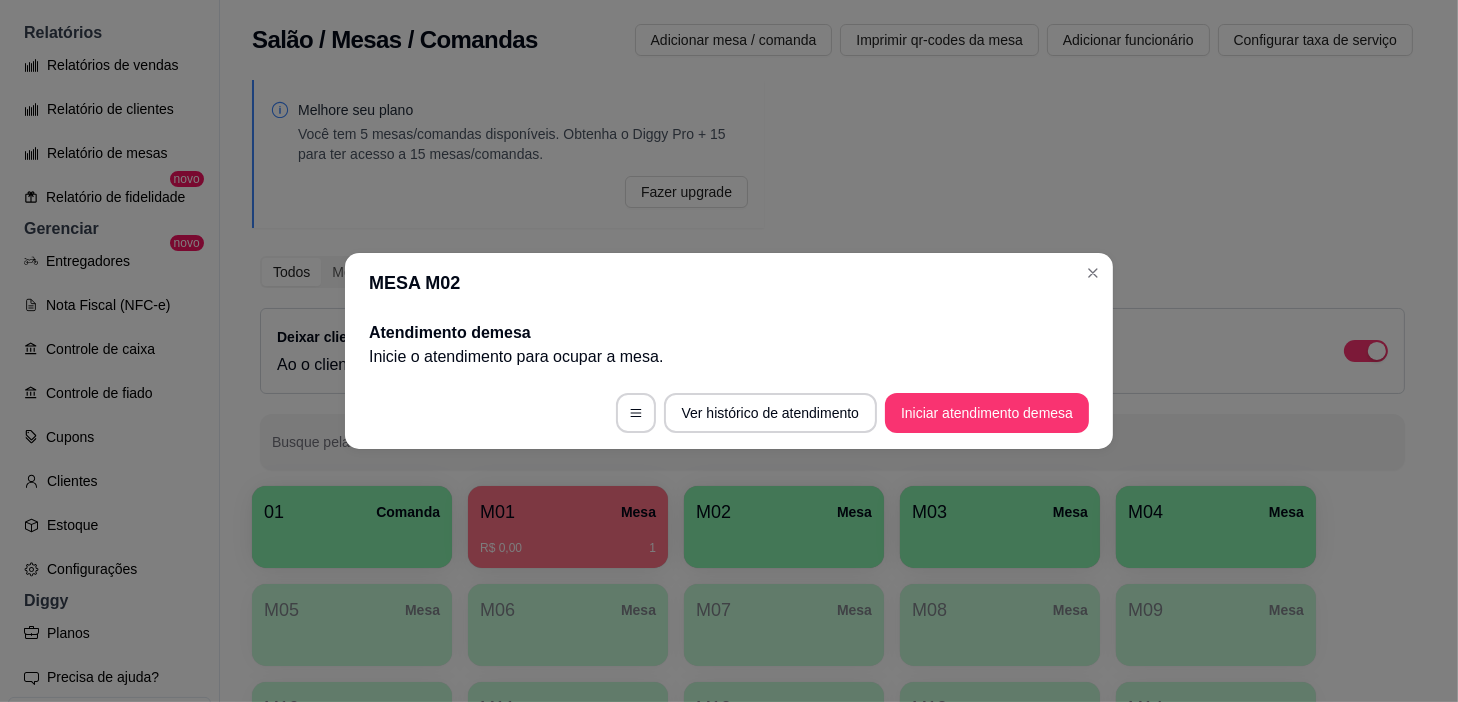 click on "Iniciar atendimento de  mesa" at bounding box center (987, 413) 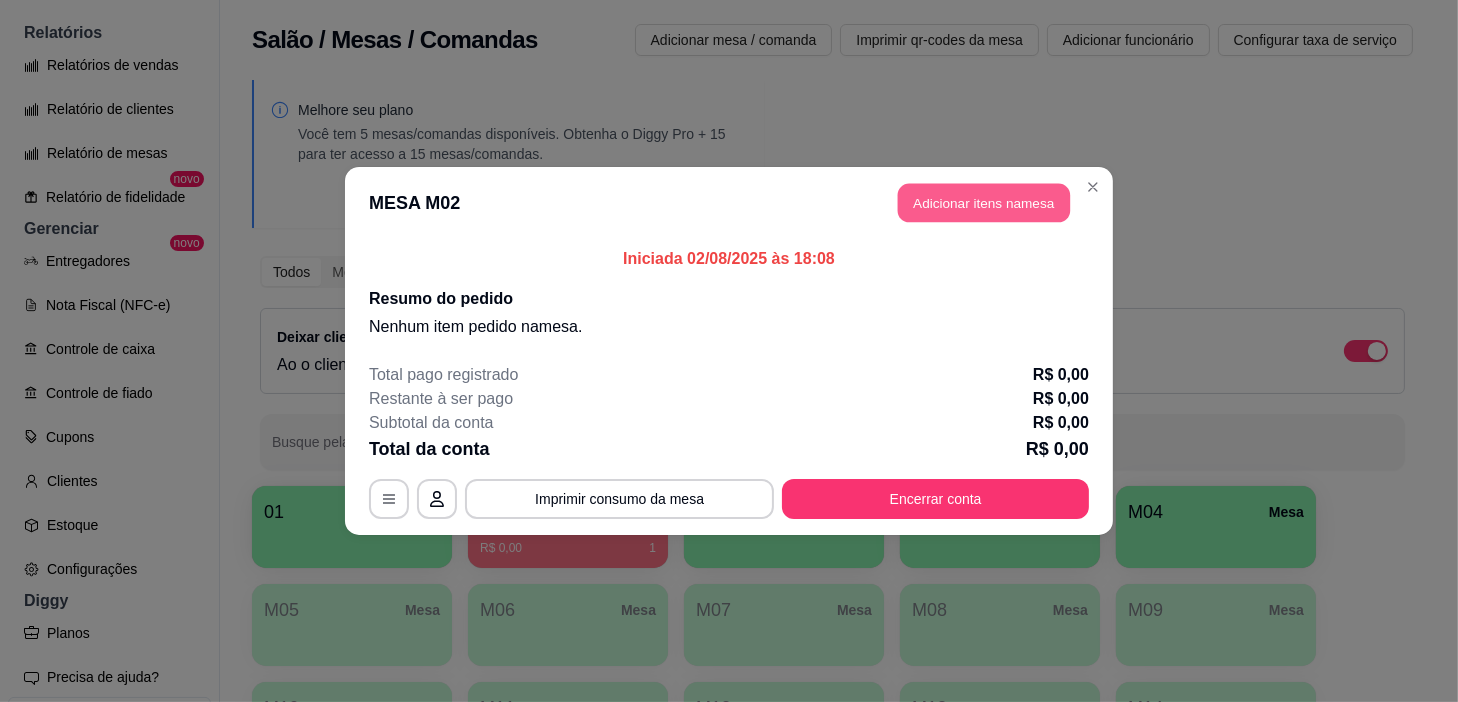 click on "Adicionar itens na  mesa" at bounding box center (984, 203) 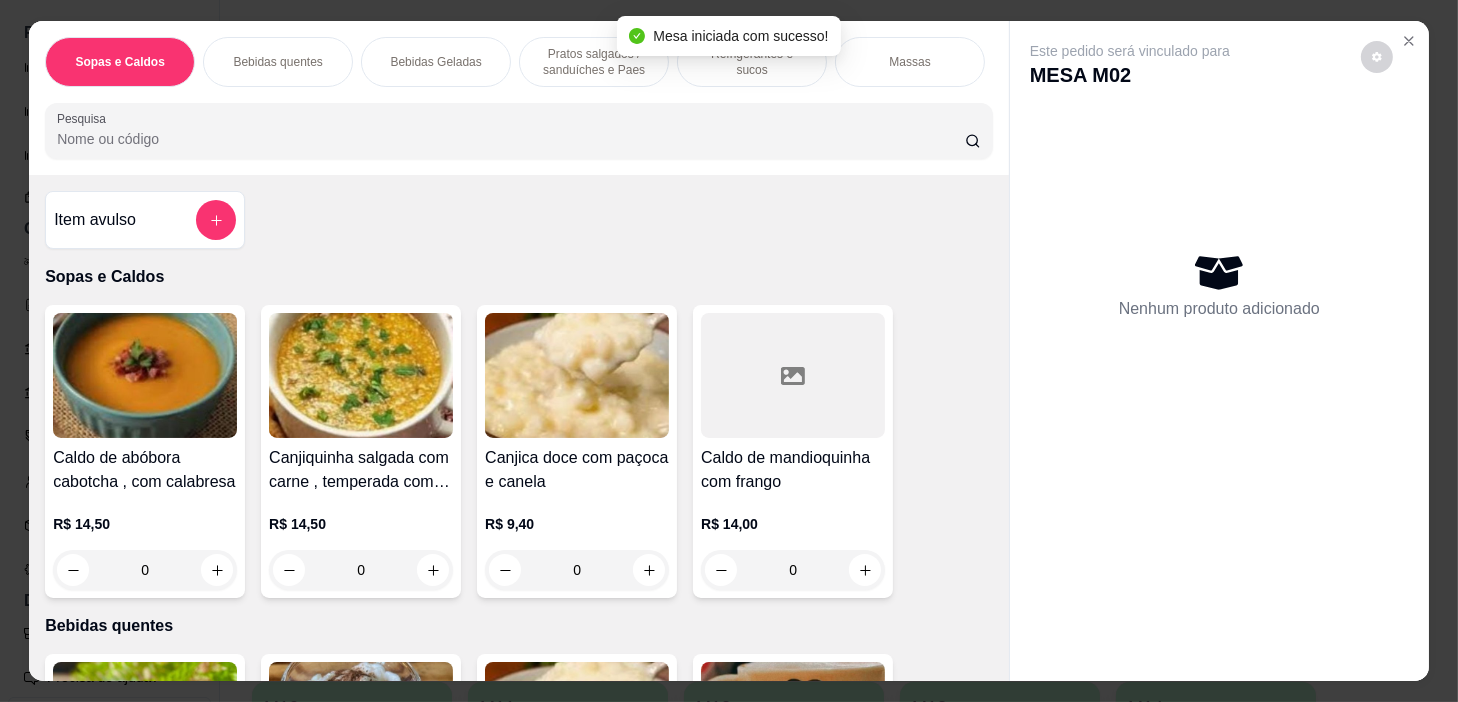 click on "Pratos salgados / sanduíches e Paes" at bounding box center (594, 62) 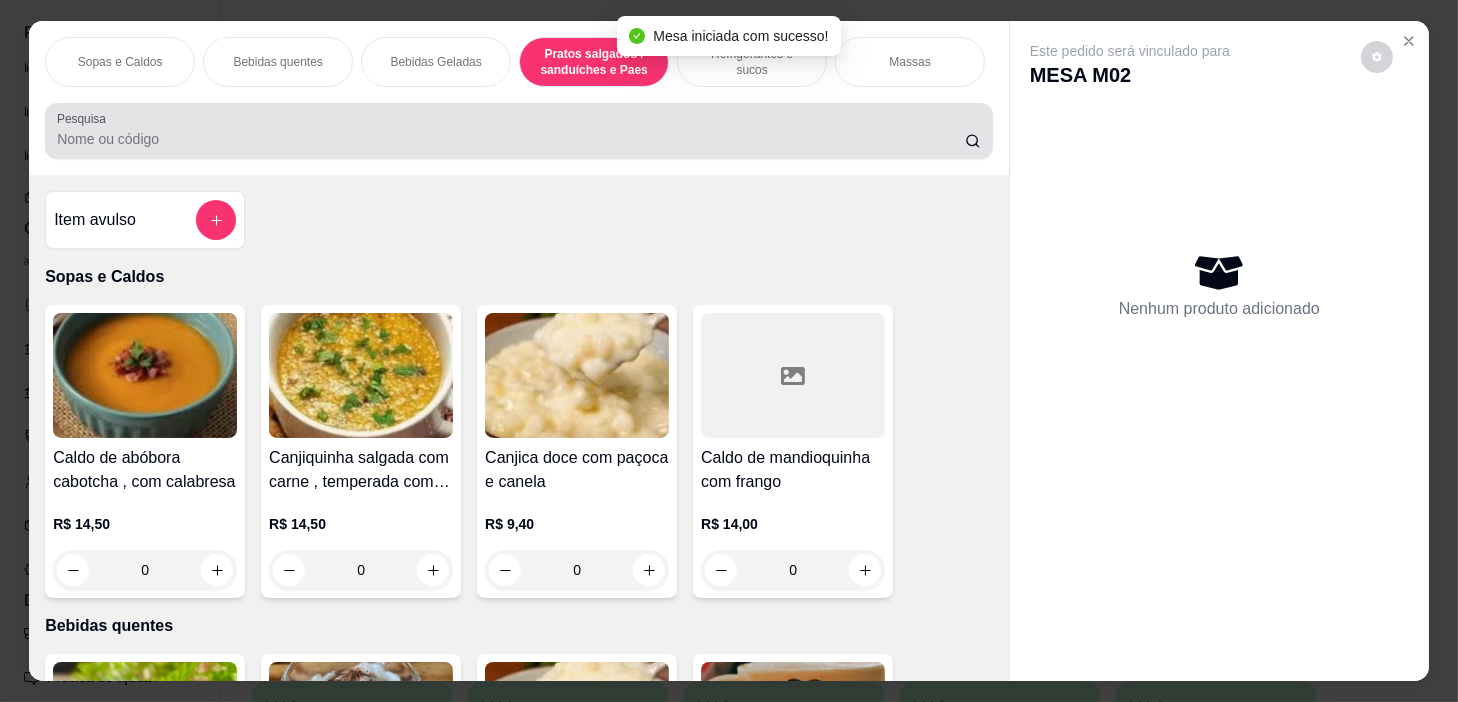scroll, scrollTop: 5414, scrollLeft: 0, axis: vertical 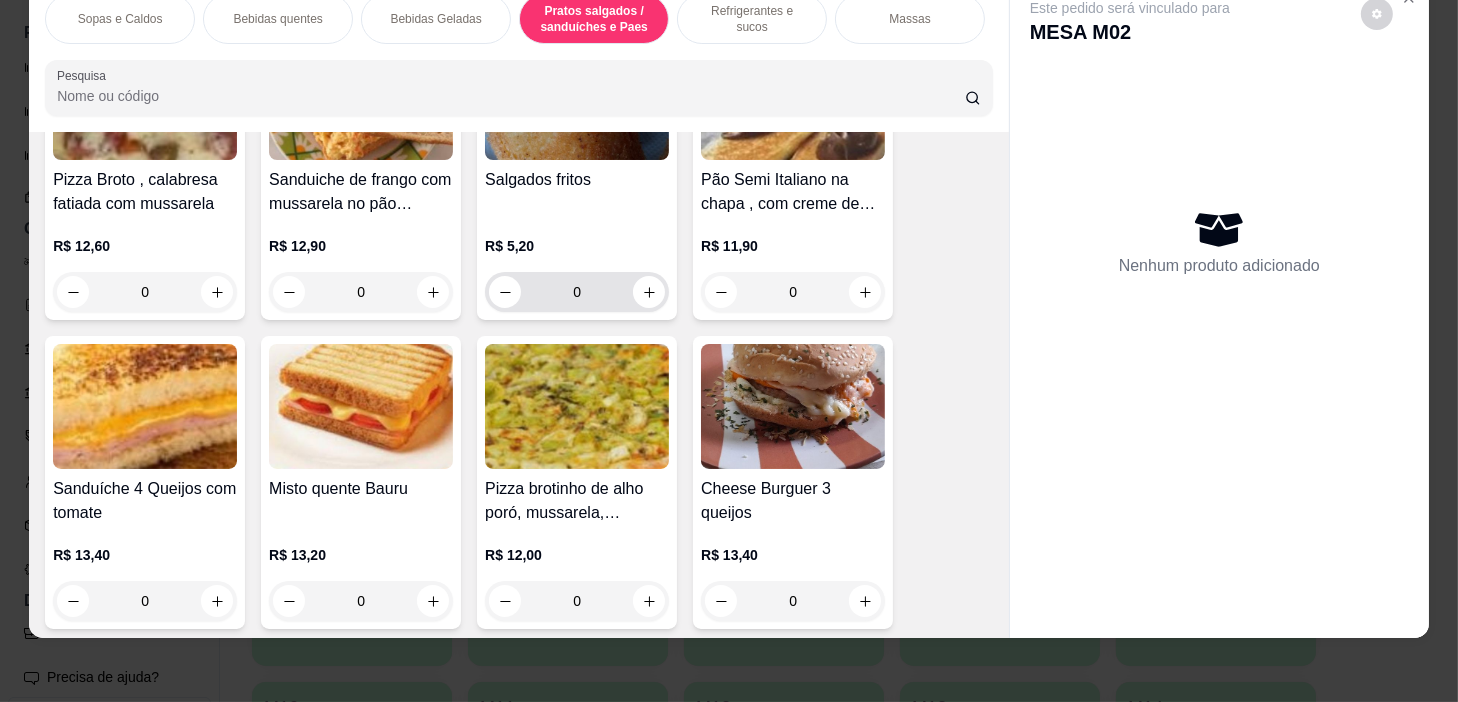 click at bounding box center [649, 292] 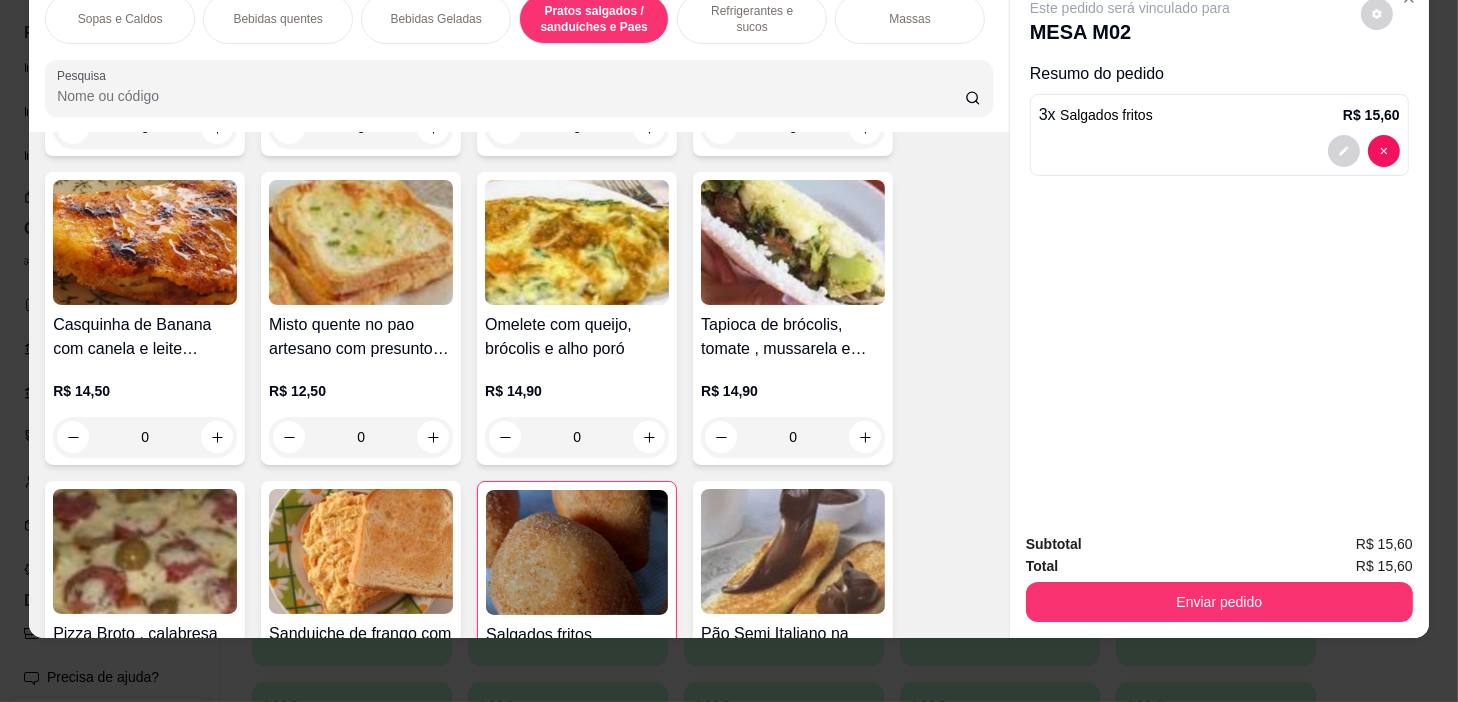 scroll, scrollTop: 6869, scrollLeft: 0, axis: vertical 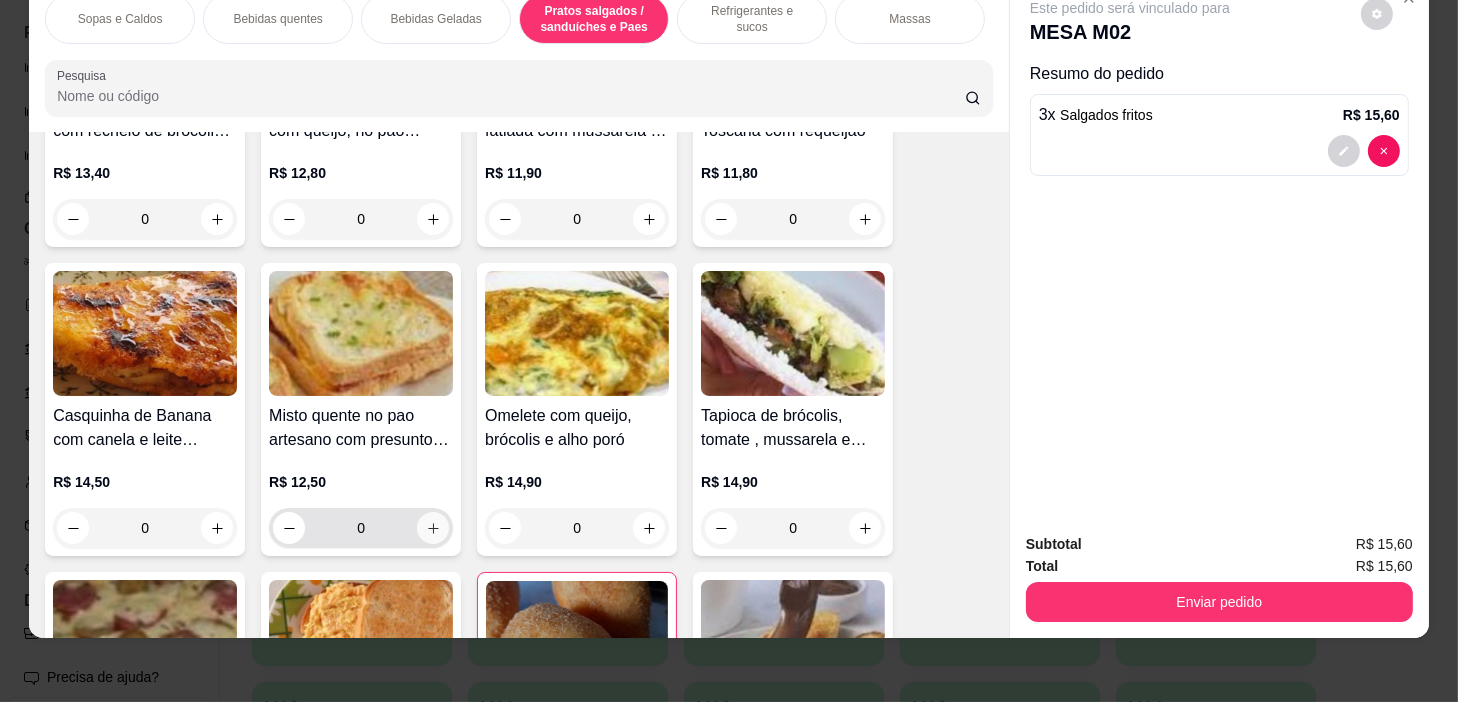 click 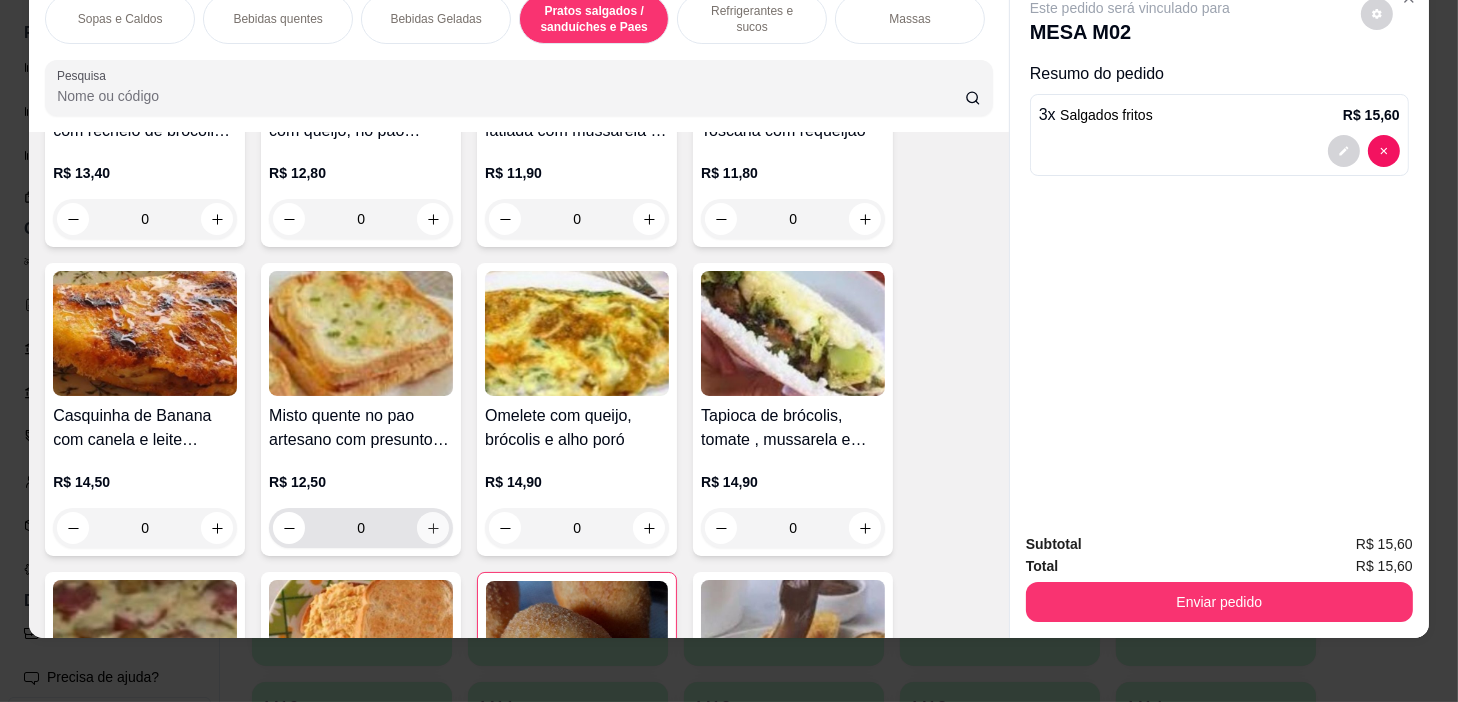 type on "1" 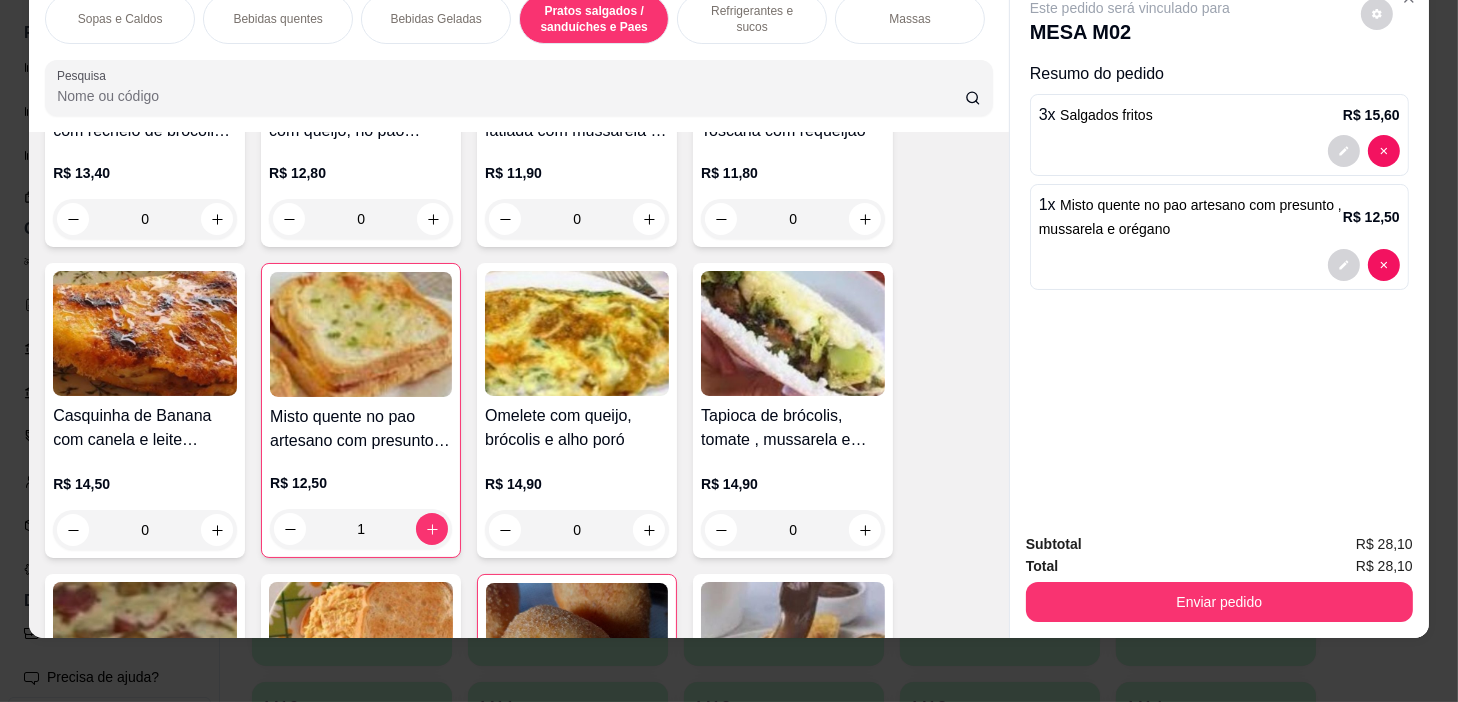 click on "Refrigerantes e sucos" at bounding box center (752, 19) 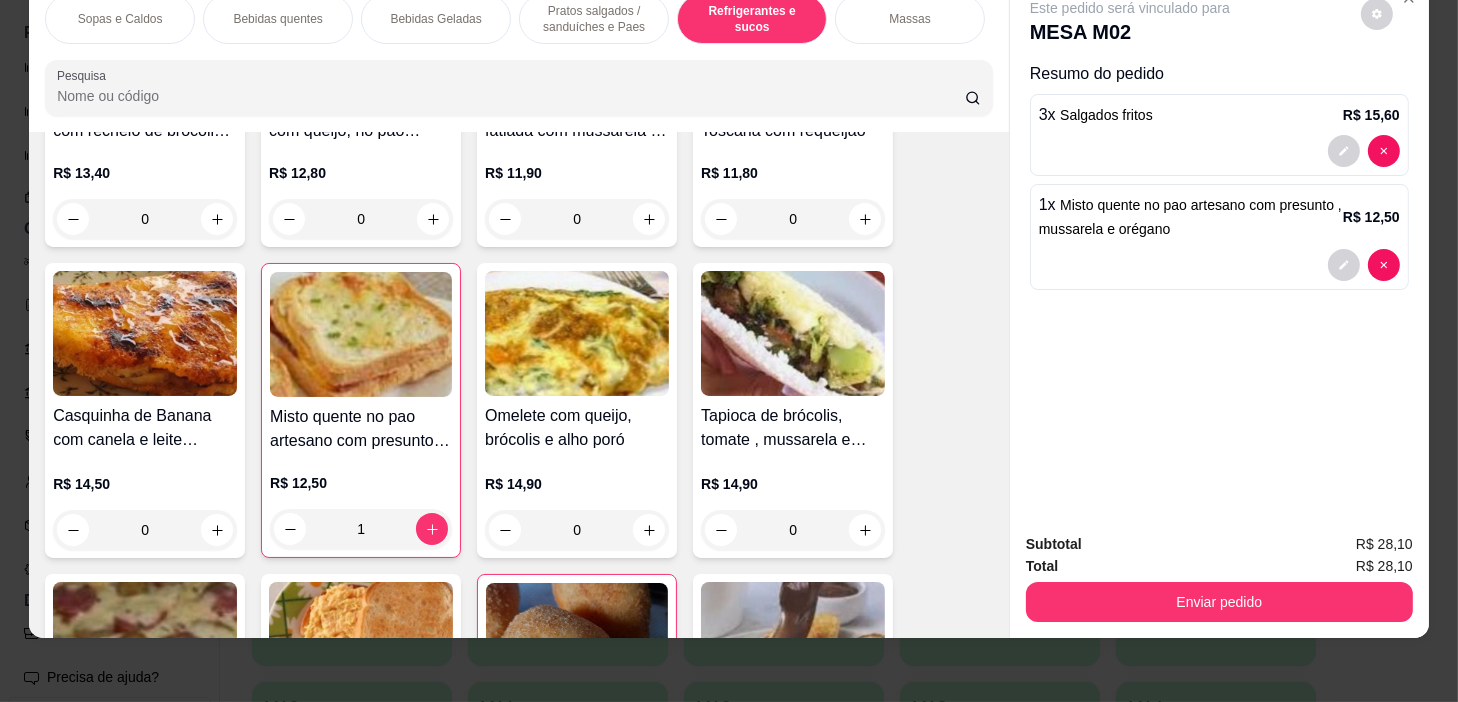scroll, scrollTop: 8545, scrollLeft: 0, axis: vertical 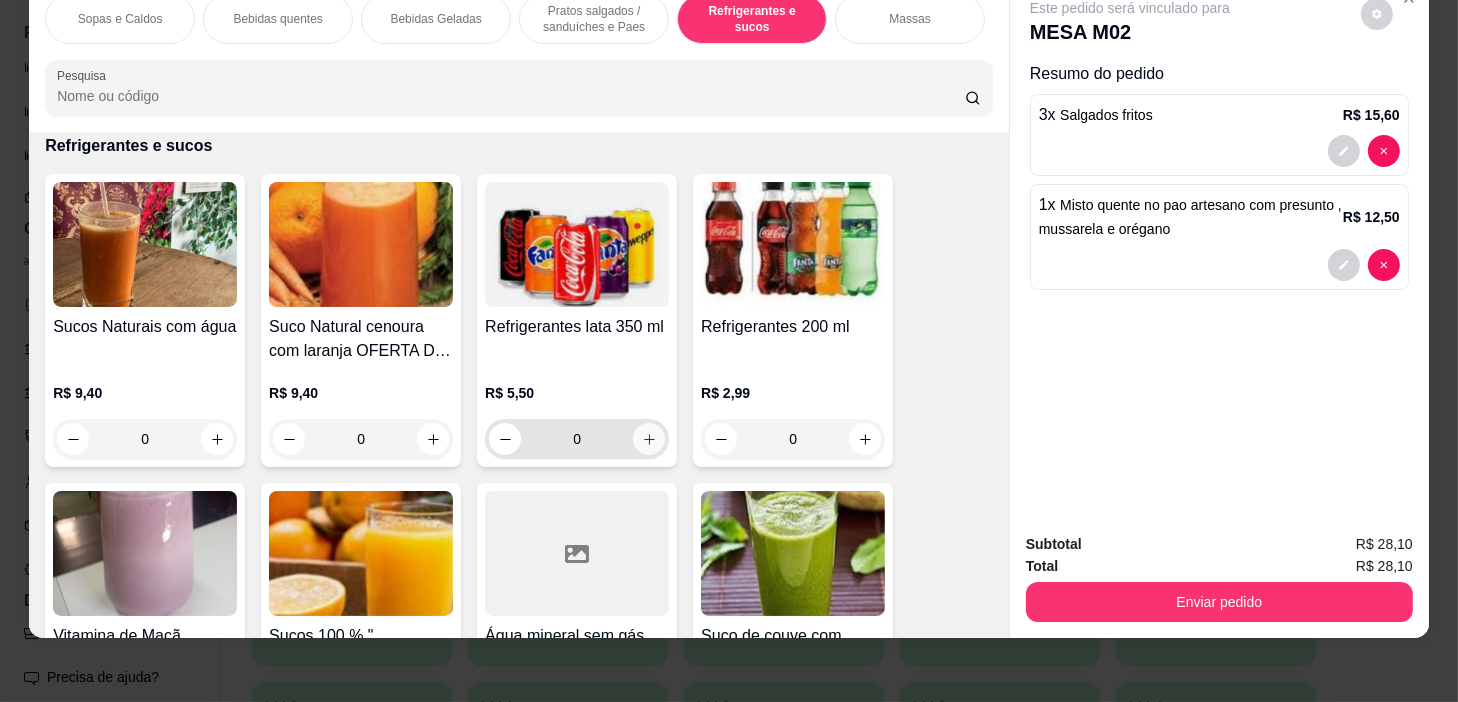 click at bounding box center [649, 439] 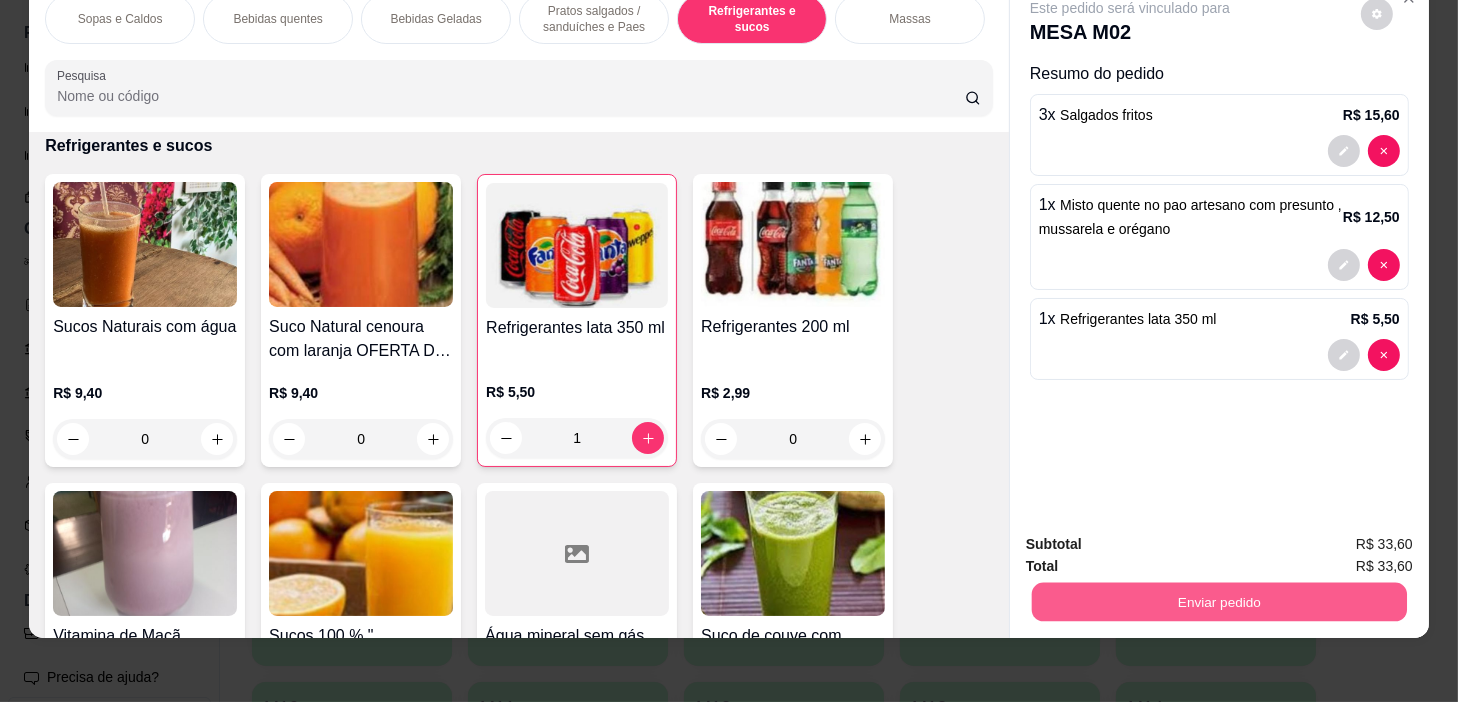 click on "Enviar pedido" at bounding box center (1219, 602) 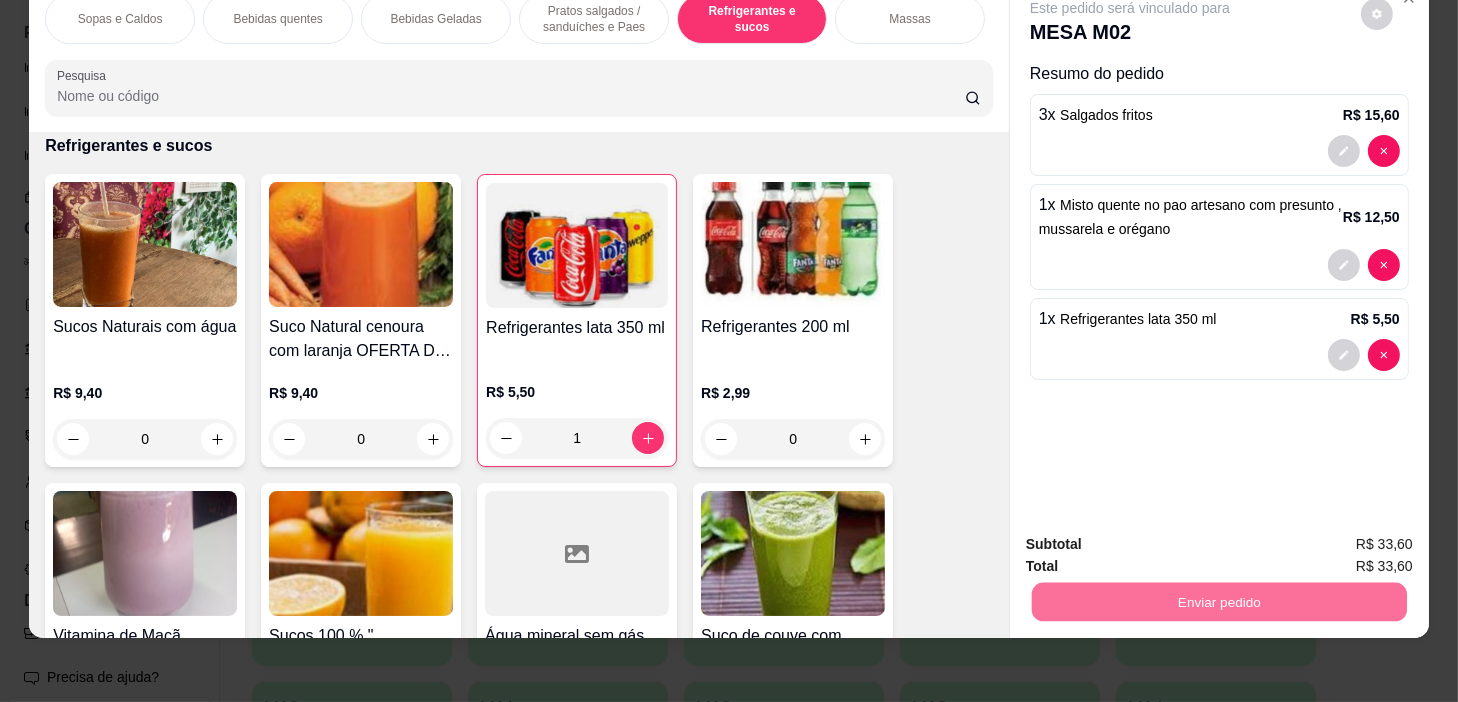 click on "Não registrar e enviar pedido" at bounding box center (1154, 538) 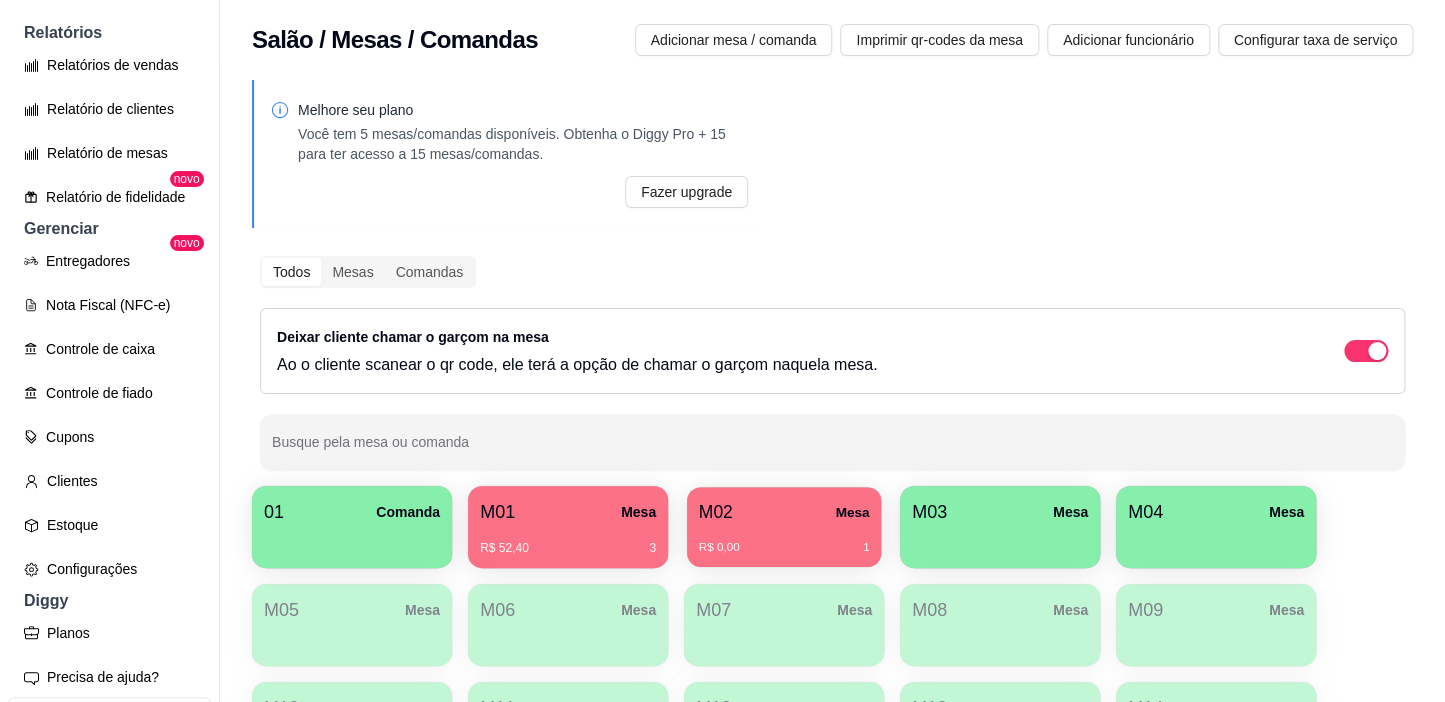click on "M02" at bounding box center [716, 512] 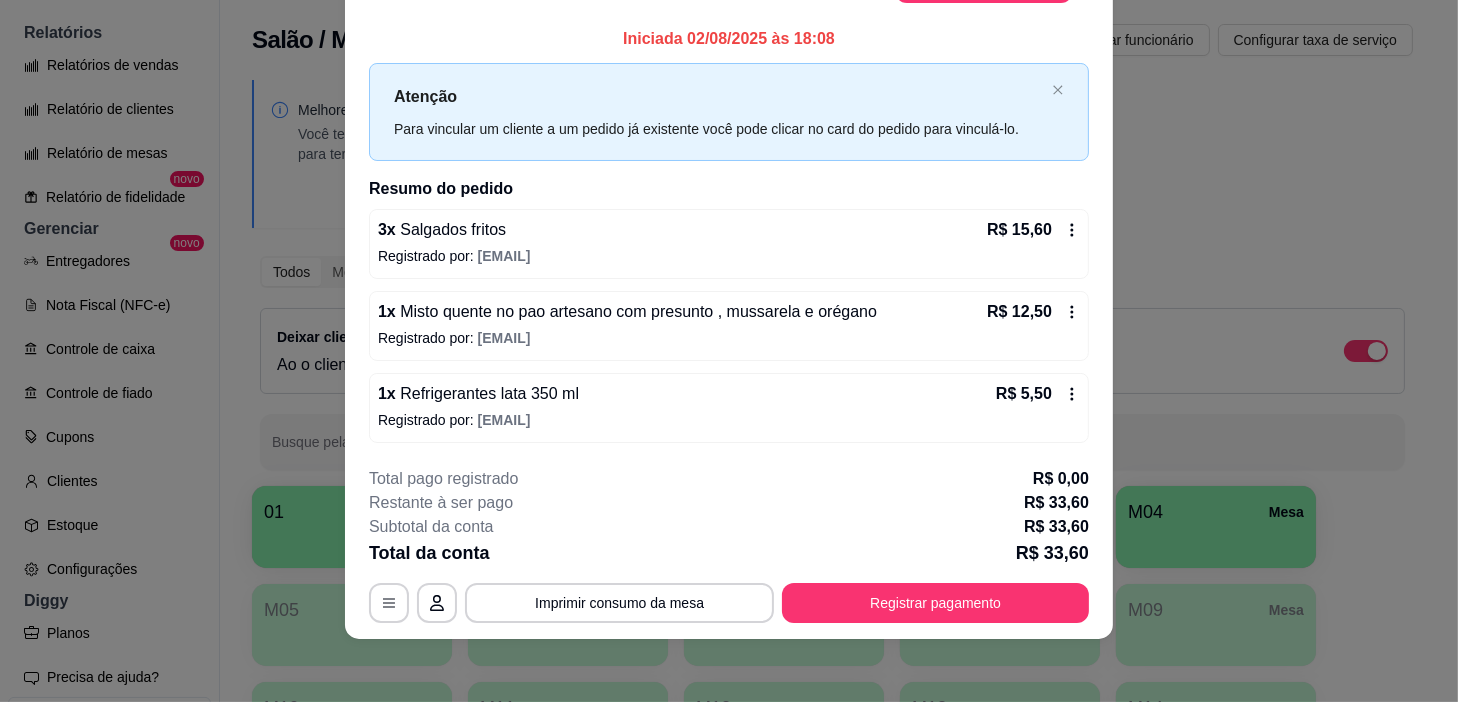 scroll, scrollTop: 0, scrollLeft: 0, axis: both 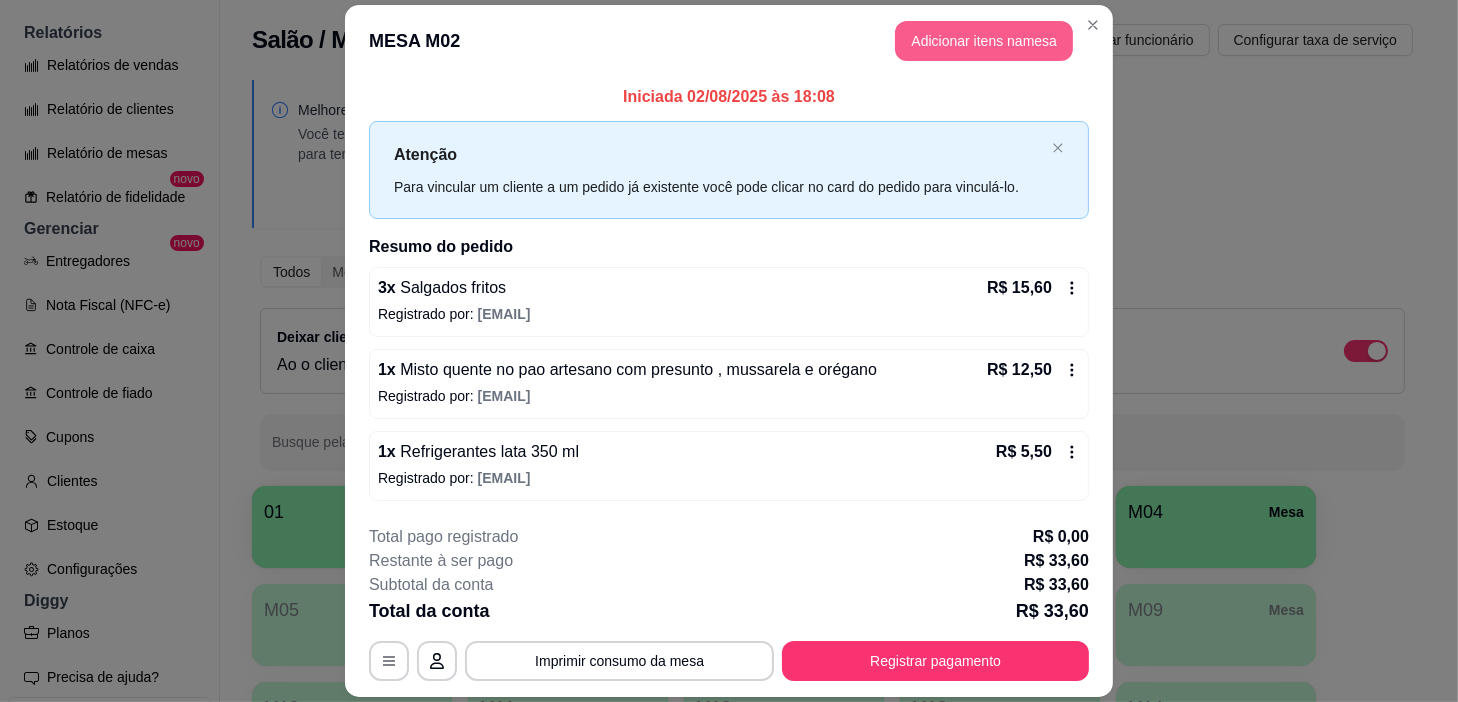click on "Adicionar itens na  mesa" at bounding box center (984, 41) 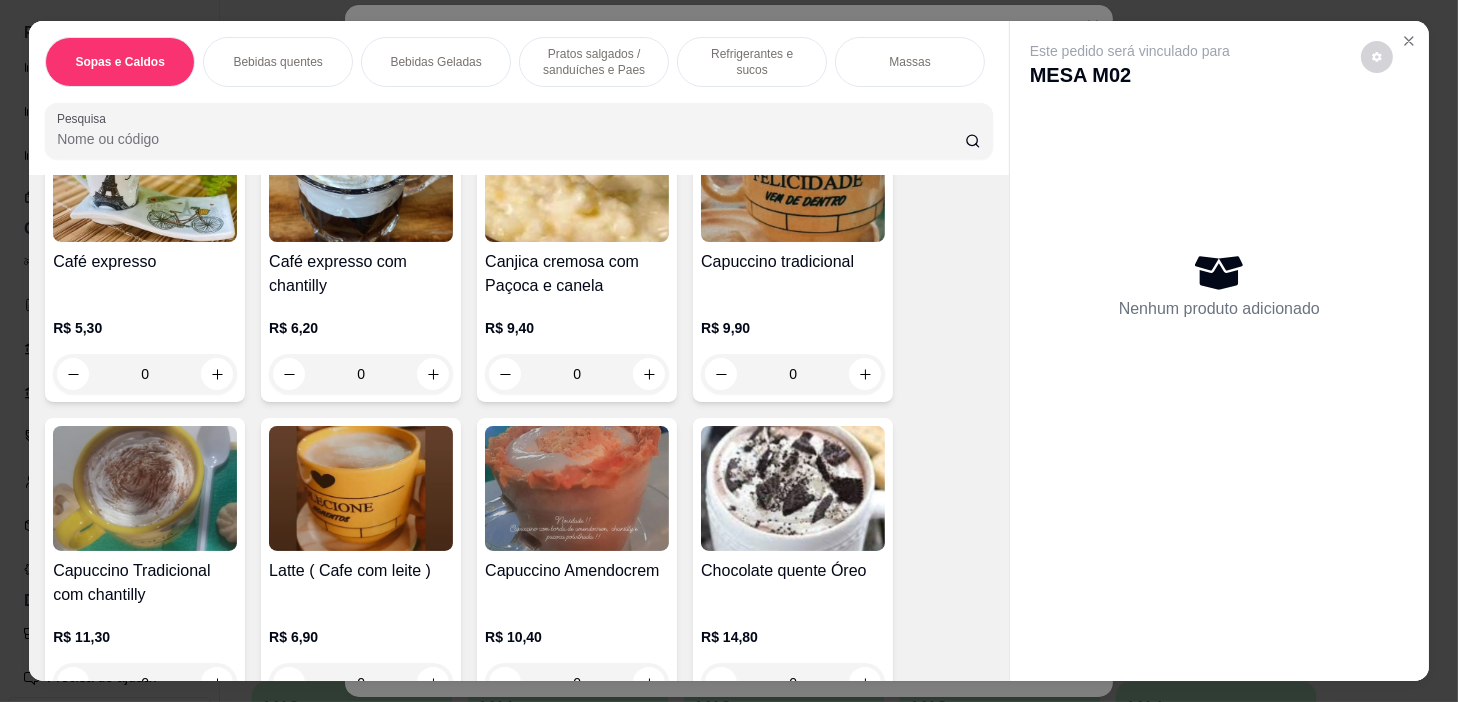 scroll, scrollTop: 636, scrollLeft: 0, axis: vertical 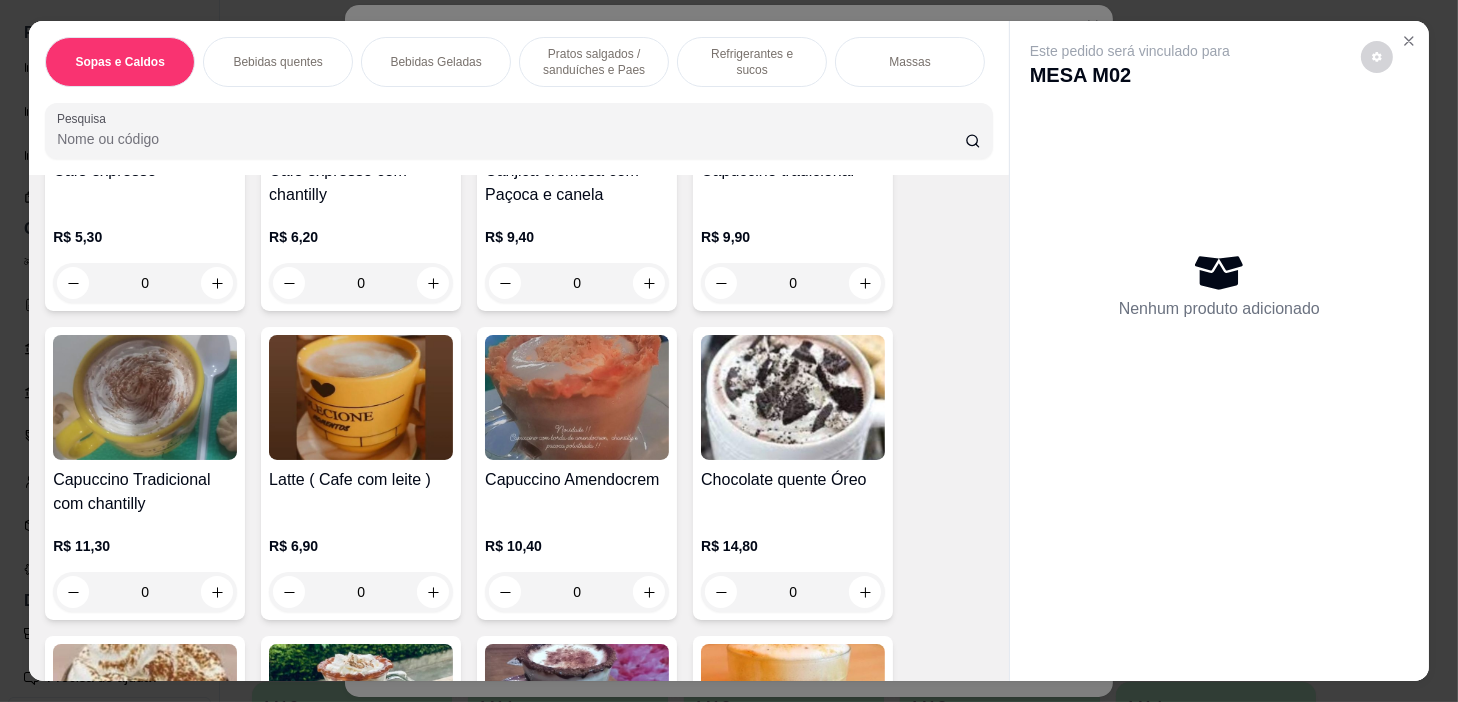 click on "Pratos salgados / sanduíches e Paes" at bounding box center [594, 62] 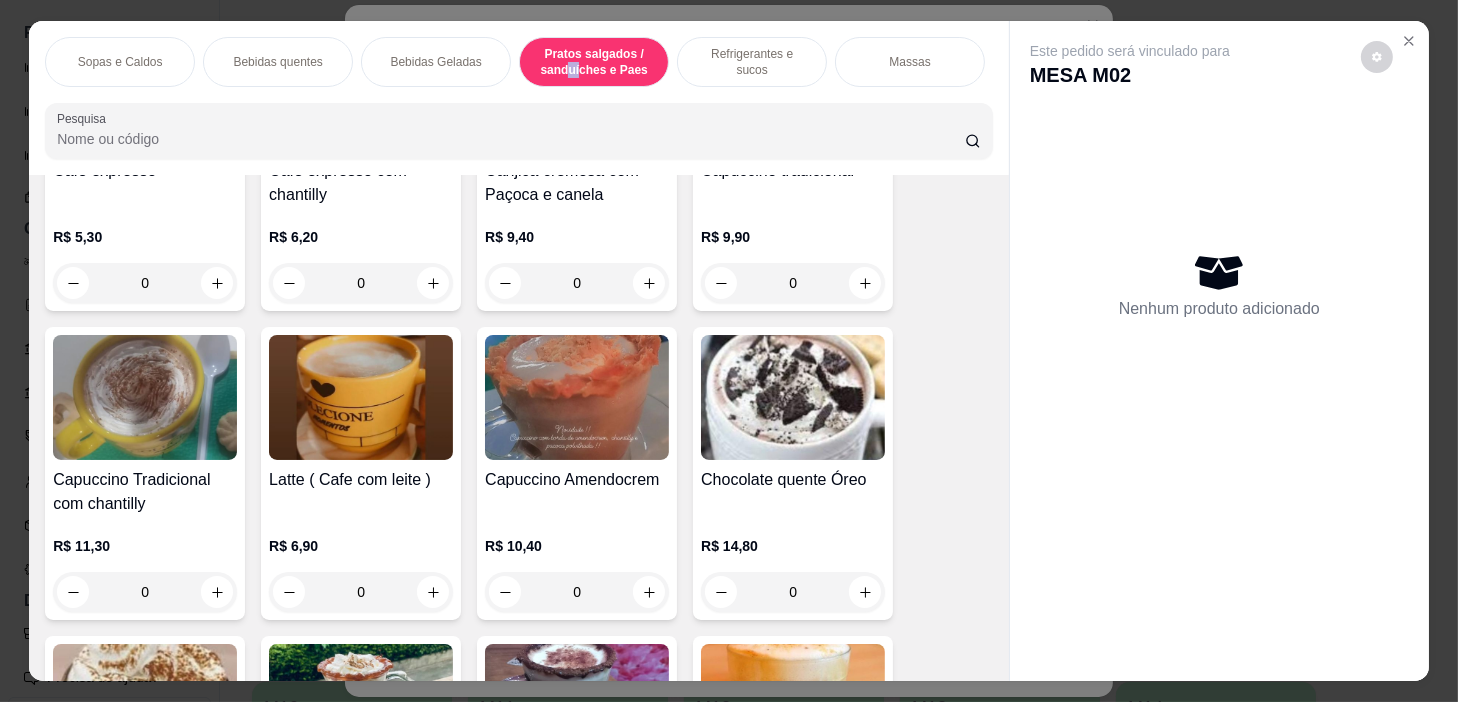 scroll, scrollTop: 5414, scrollLeft: 0, axis: vertical 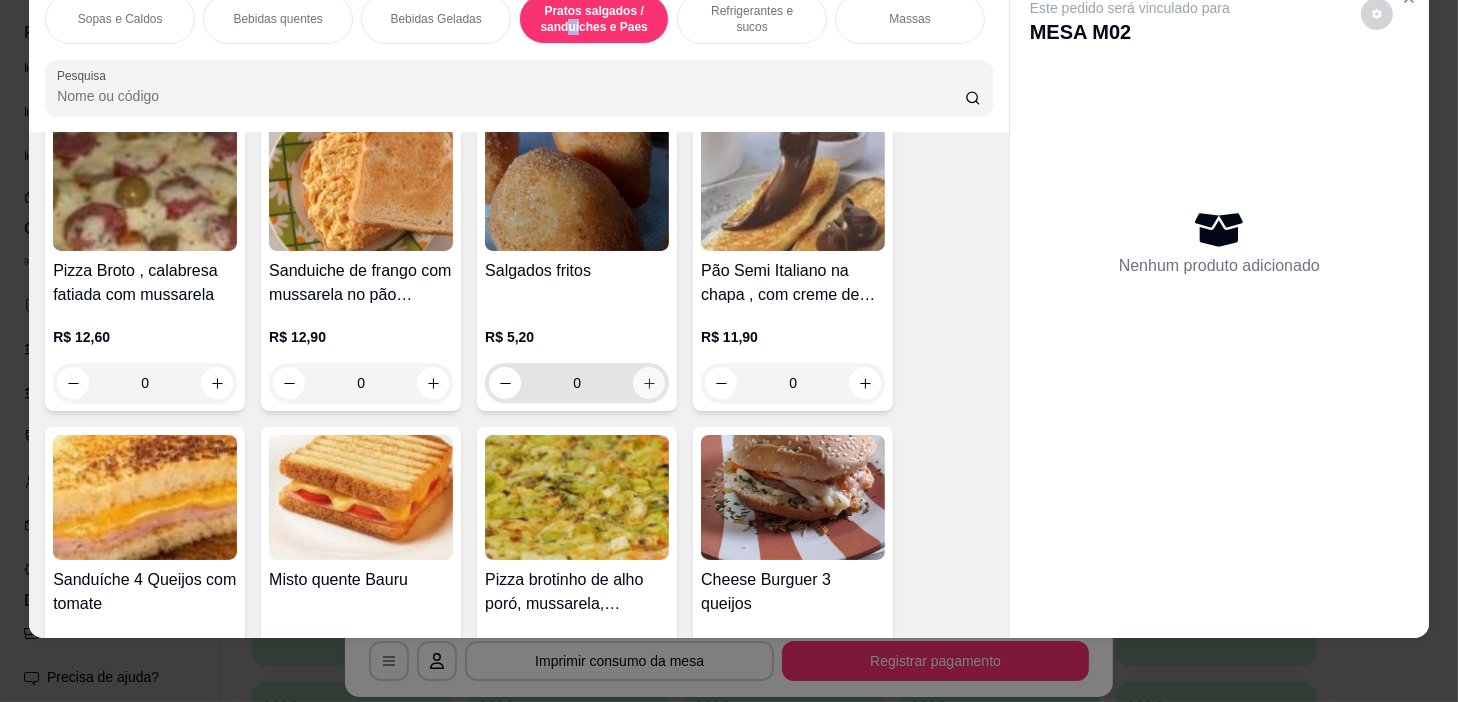 click at bounding box center (649, 383) 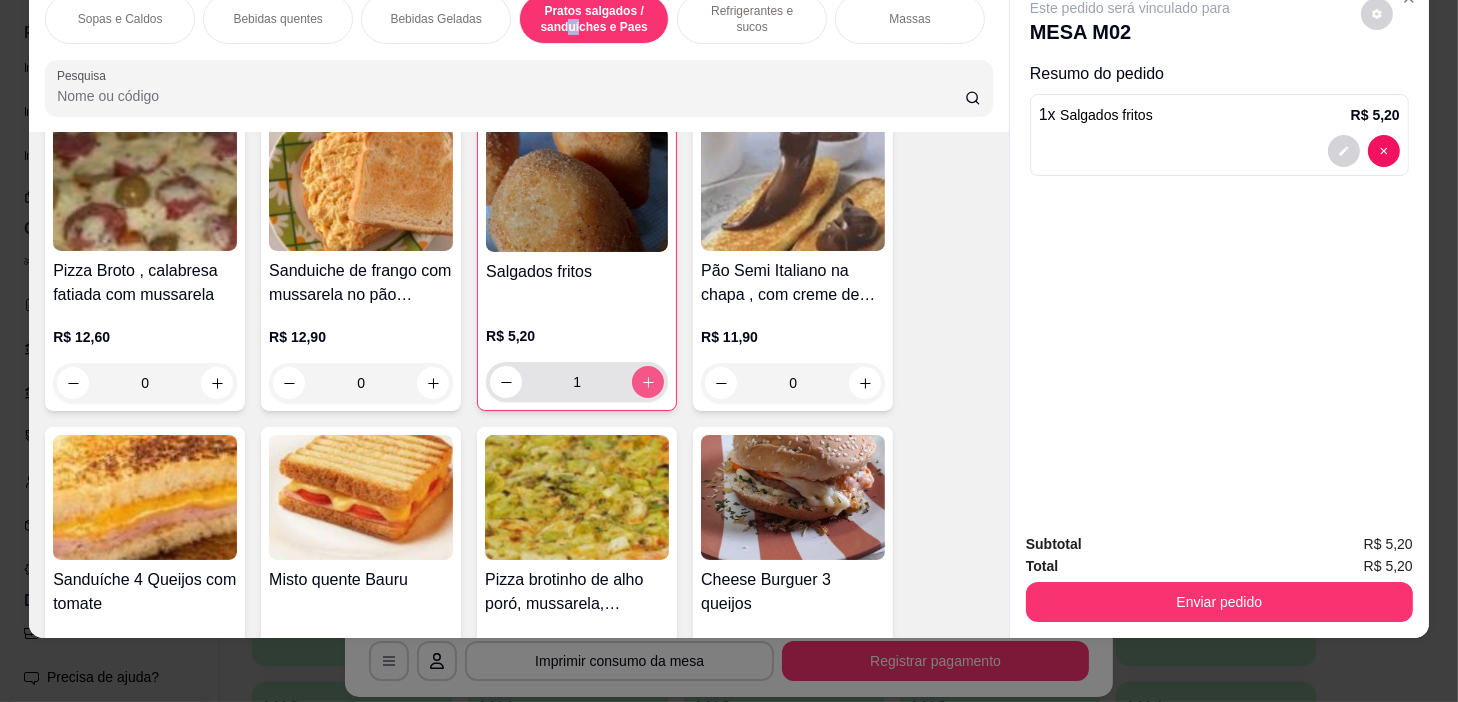 click 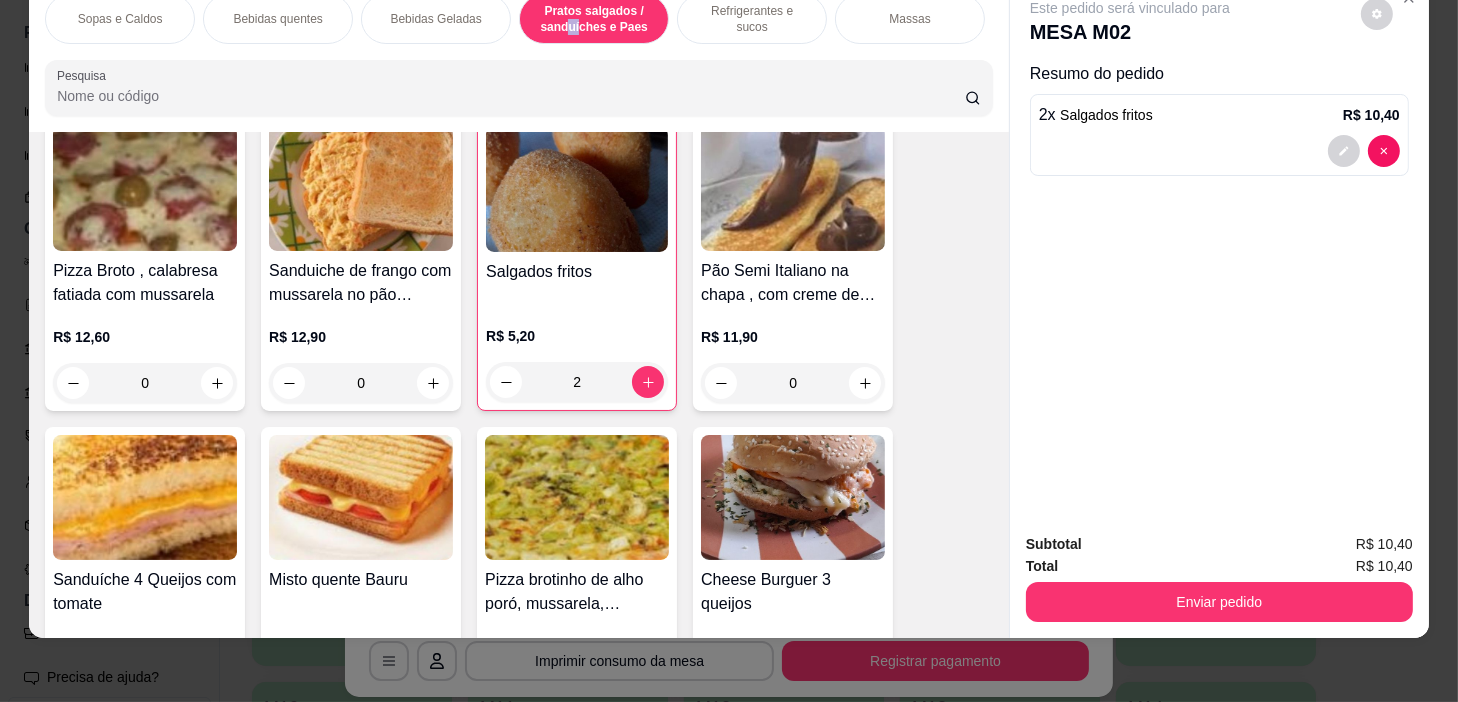 scroll, scrollTop: 0, scrollLeft: 781, axis: horizontal 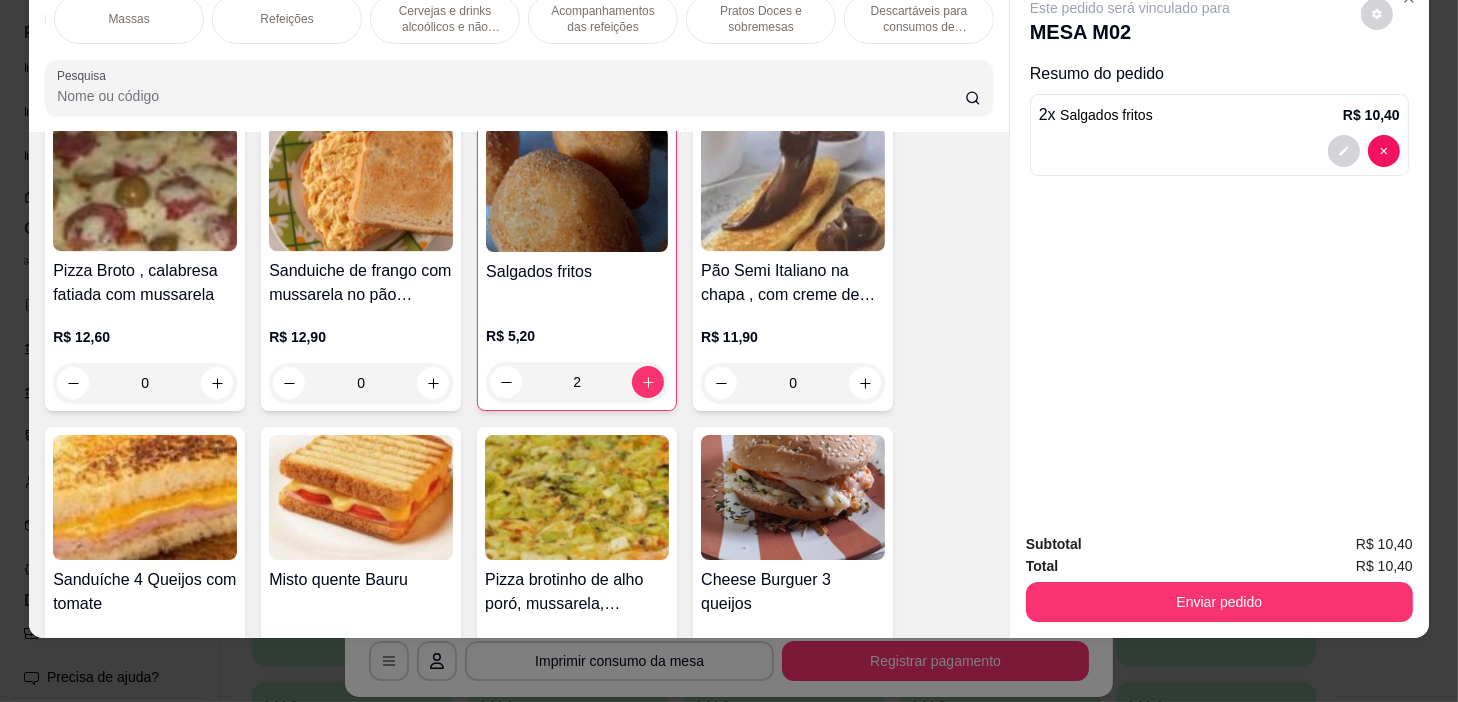 click on "Pratos Doces e sobremesas" at bounding box center [761, 19] 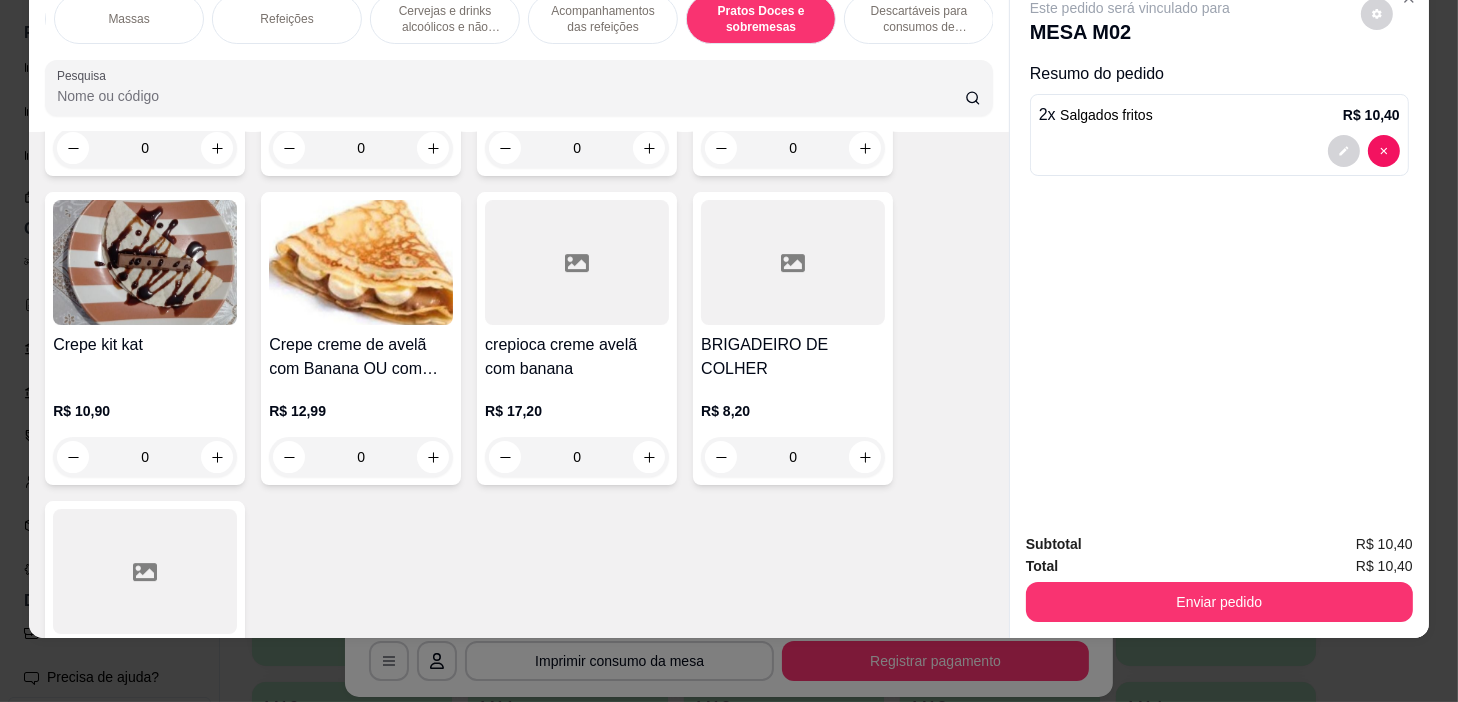 scroll, scrollTop: 14870, scrollLeft: 0, axis: vertical 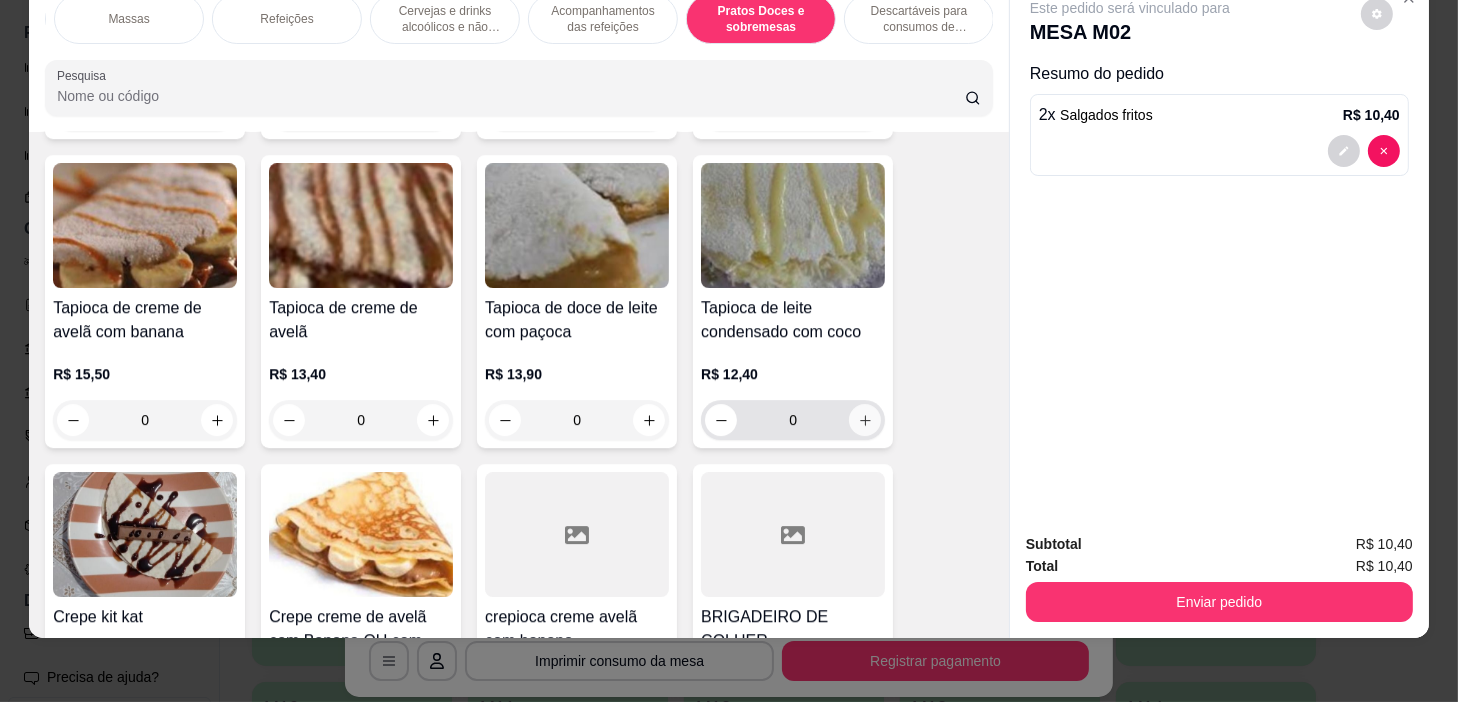 click 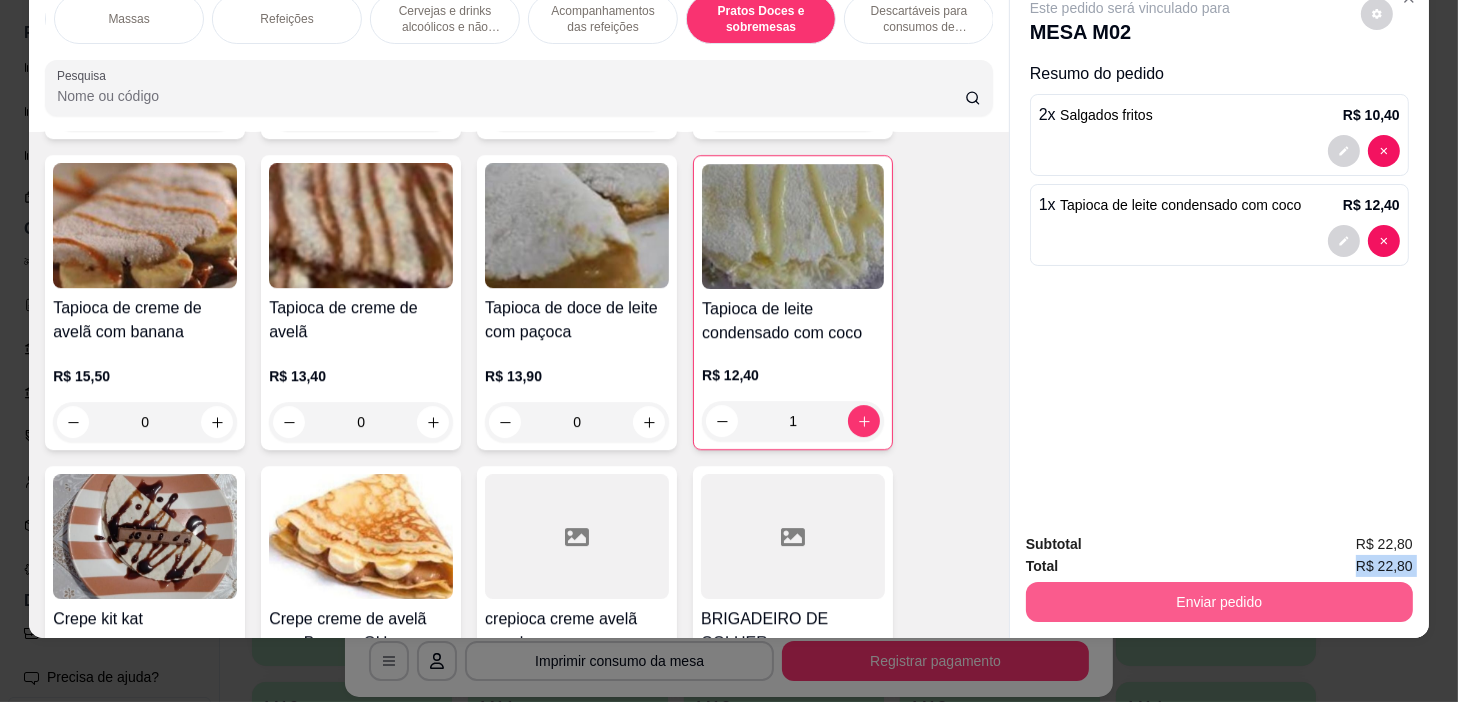 drag, startPoint x: 1229, startPoint y: 551, endPoint x: 1225, endPoint y: 578, distance: 27.294687 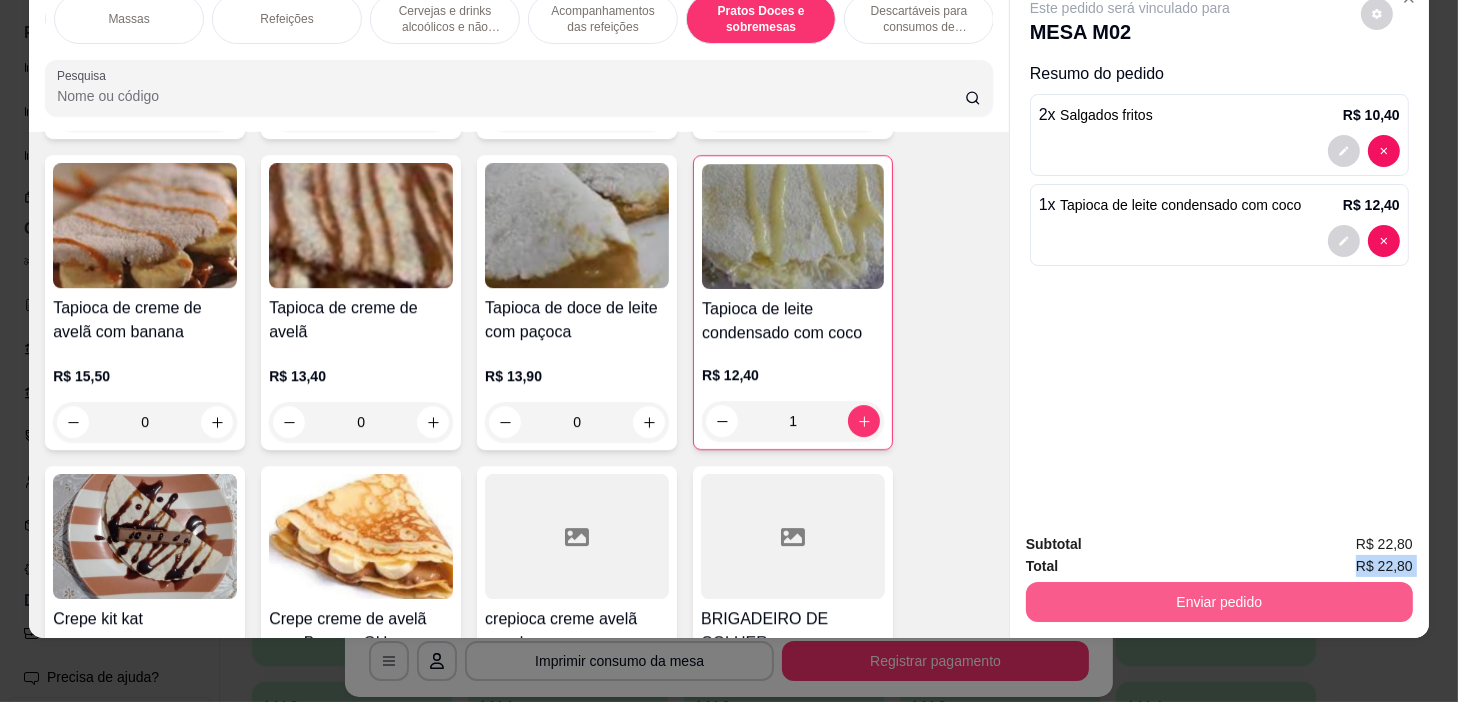 click on "Subtotal R$ 22,80 Total R$ 22,80 Enviar pedido" at bounding box center (1219, 577) 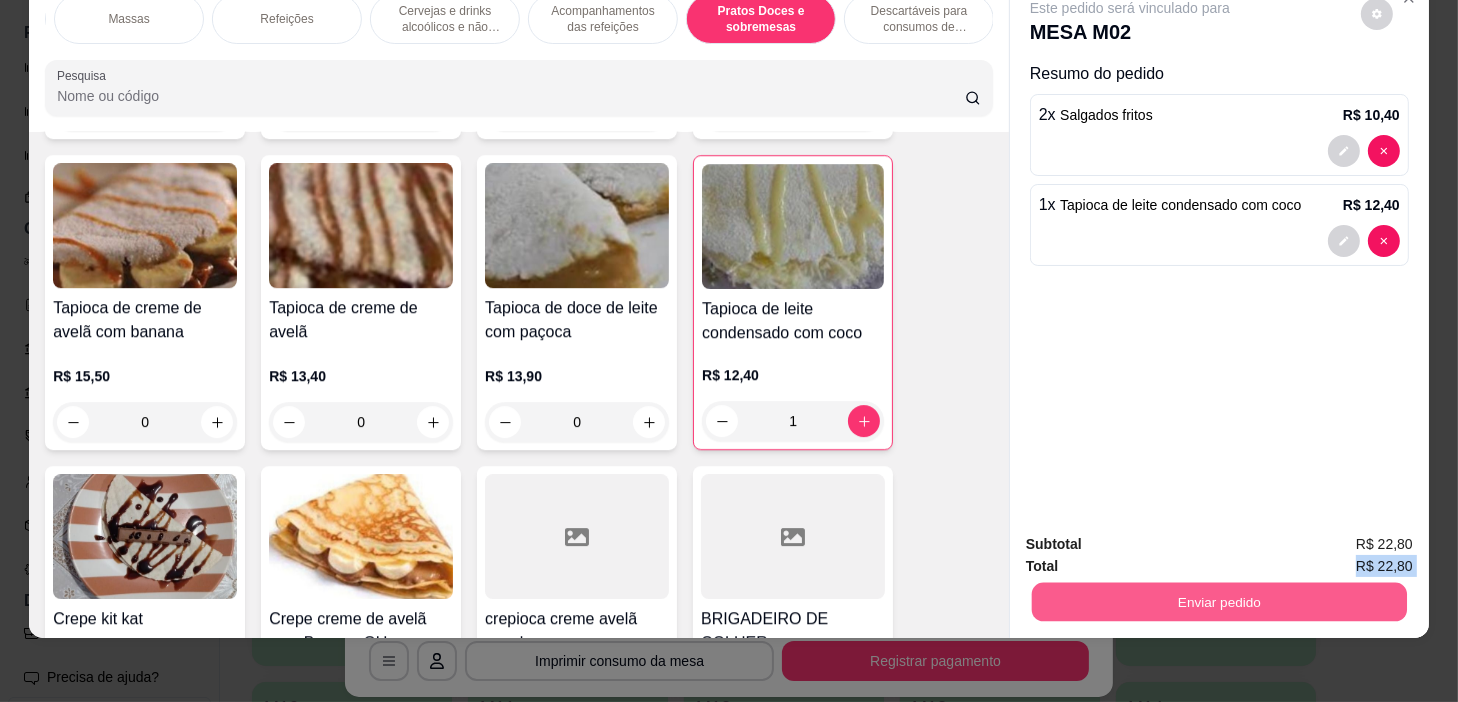 click on "Enviar pedido" at bounding box center (1219, 602) 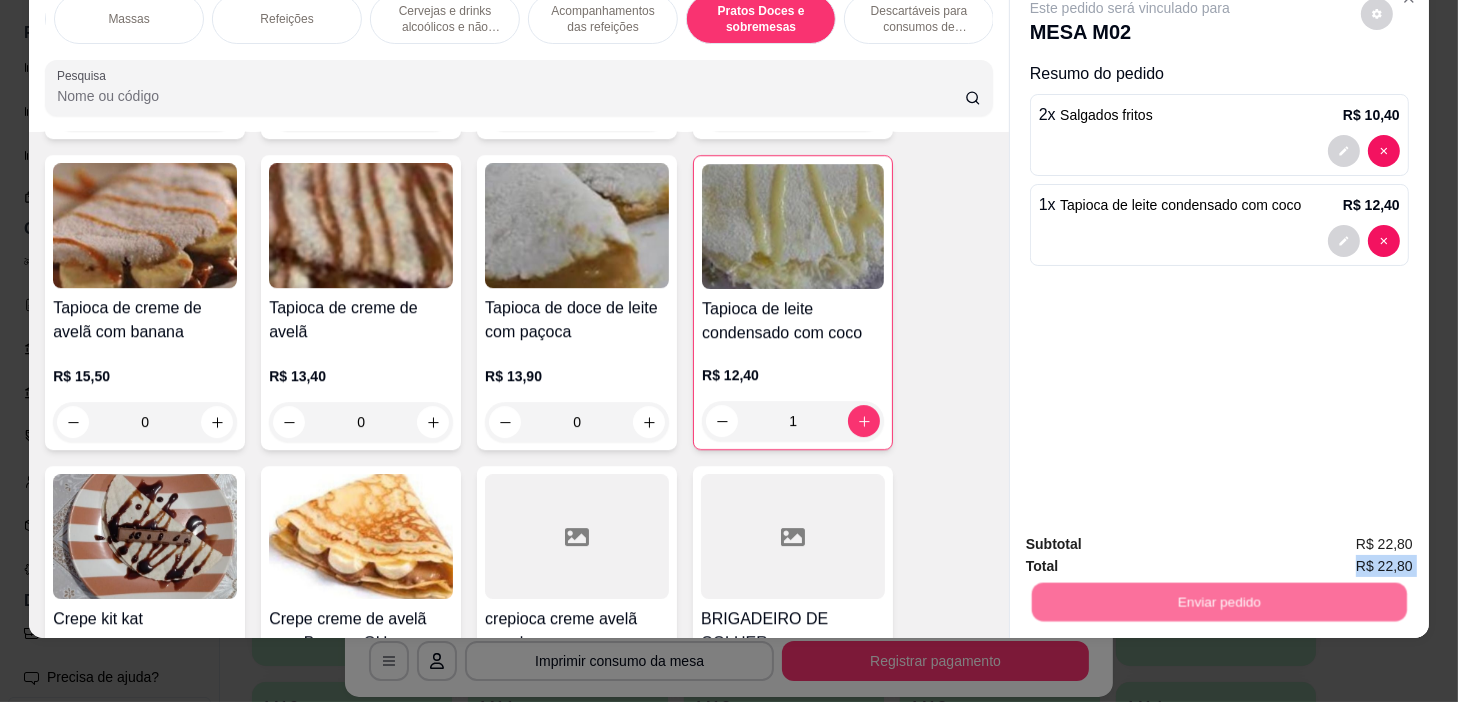 click on "Não registrar e enviar pedido" at bounding box center [1154, 538] 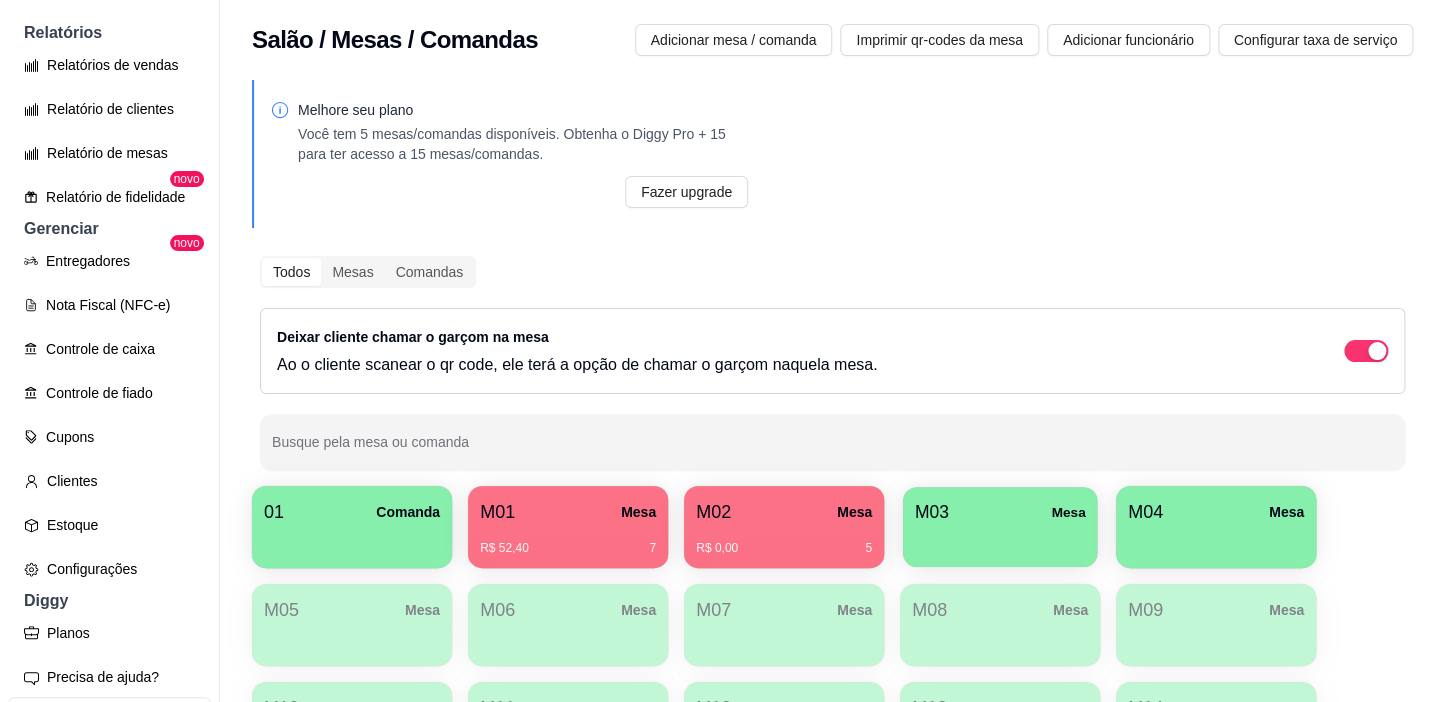 click on "M03" at bounding box center (932, 512) 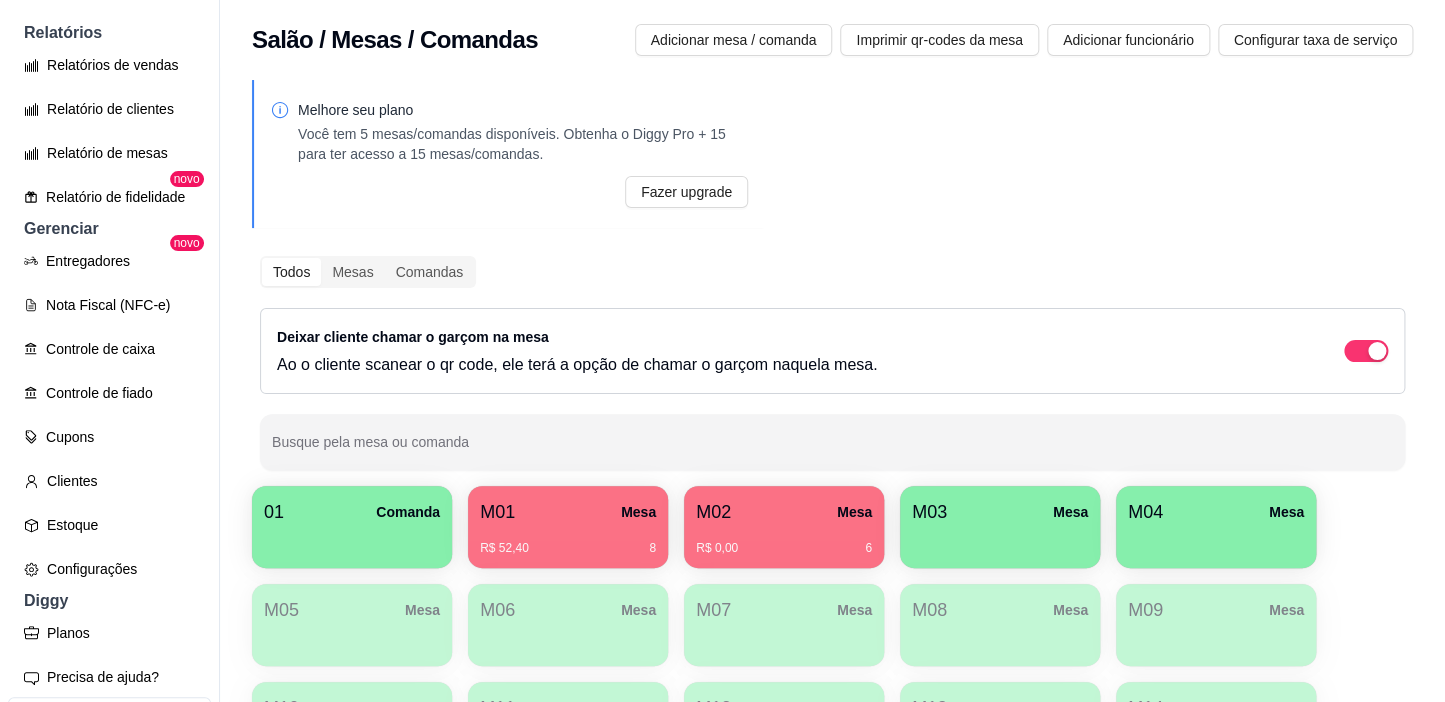 click at bounding box center (1000, 541) 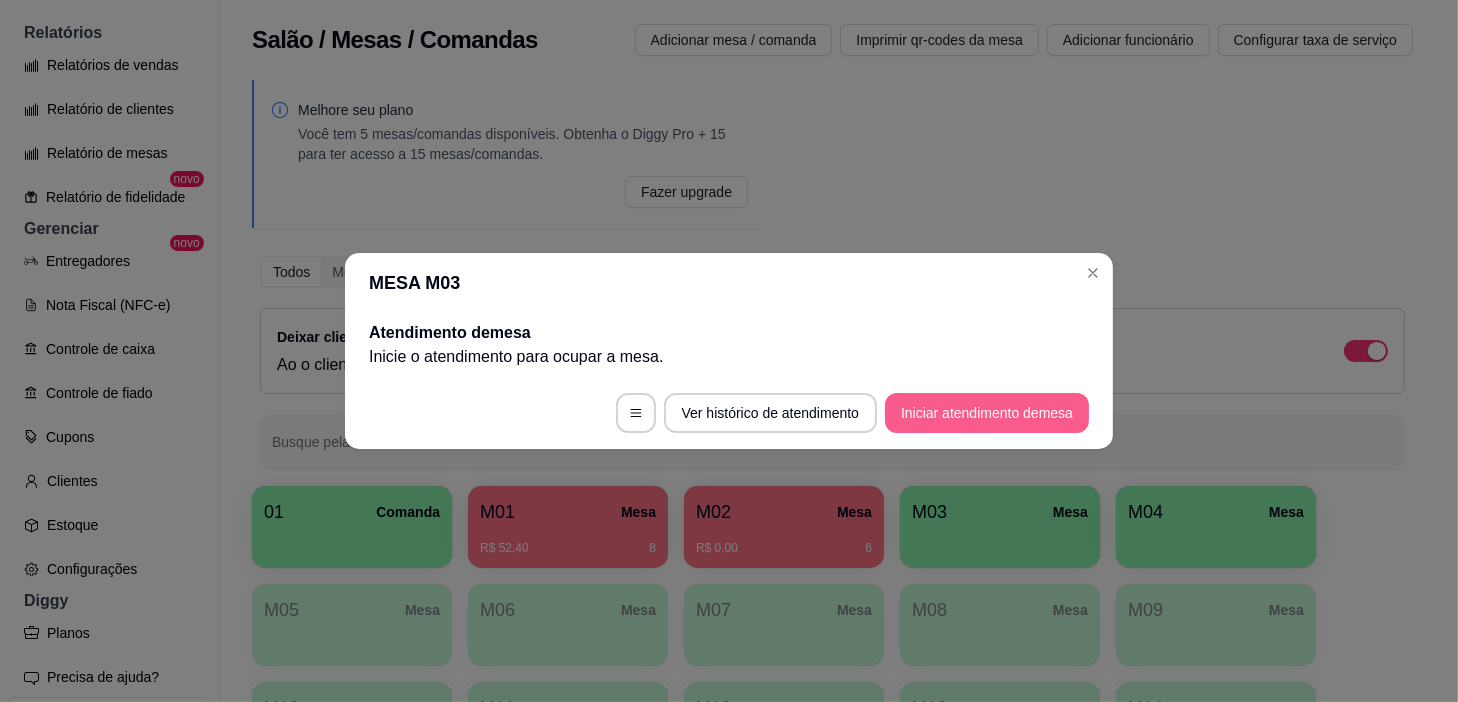 click on "Iniciar atendimento de  mesa" at bounding box center [987, 413] 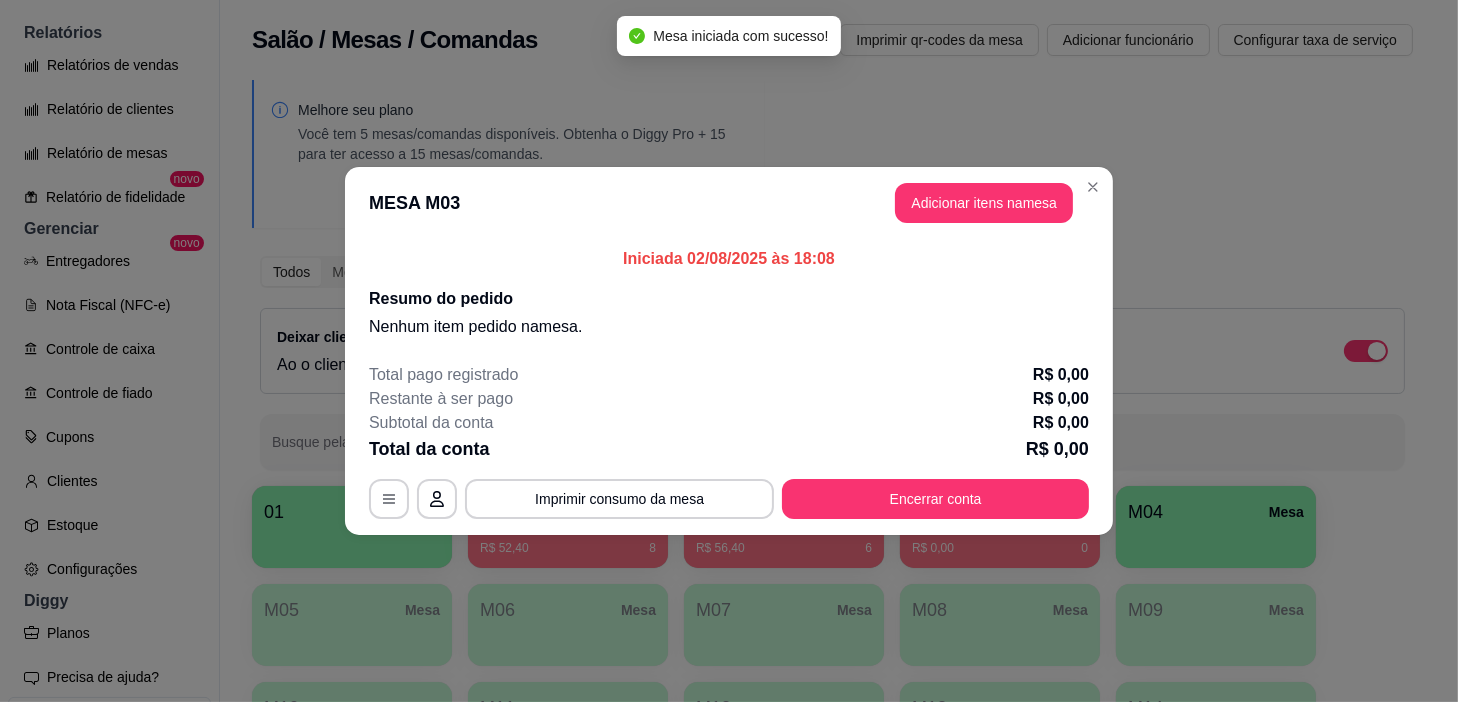 click on "MESA M03 Adicionar itens na  mesa" at bounding box center (729, 203) 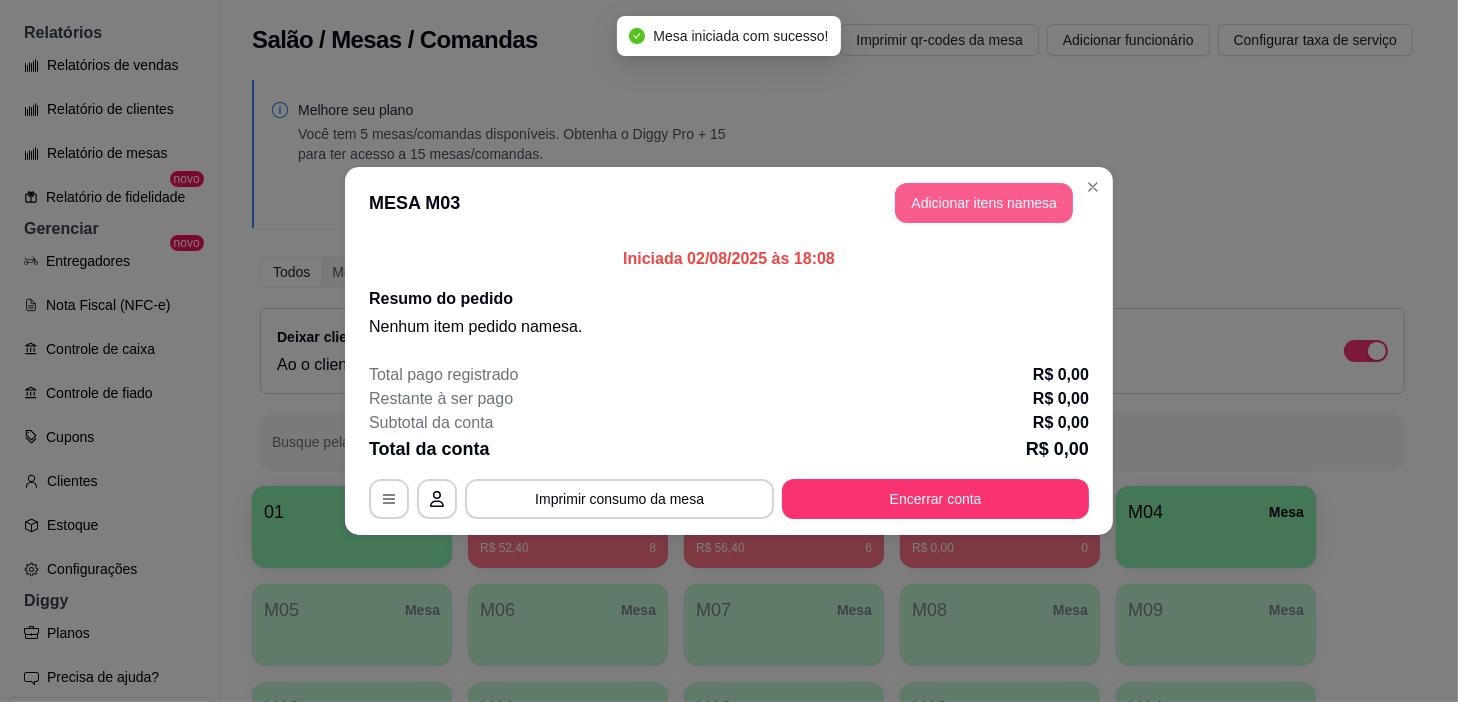 click on "Adicionar itens na  mesa" at bounding box center (984, 203) 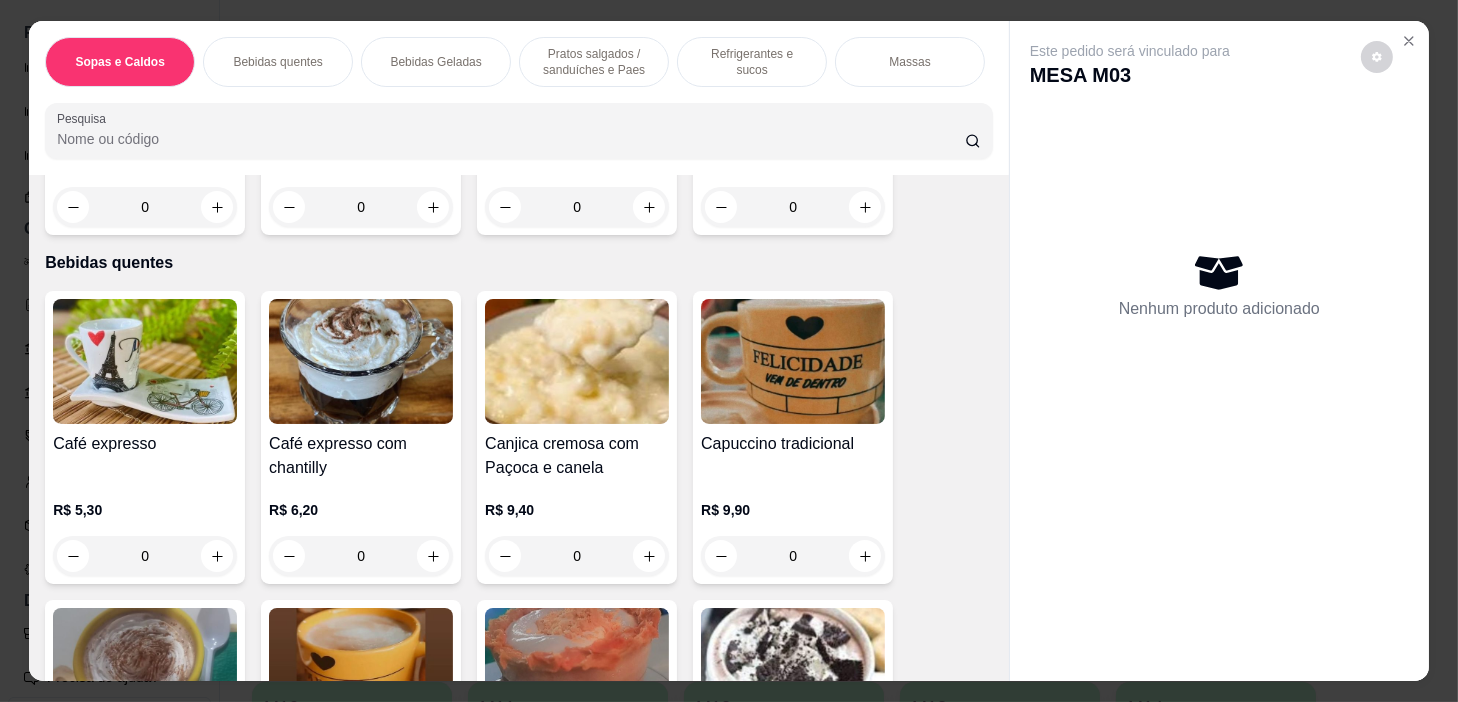 scroll, scrollTop: 636, scrollLeft: 0, axis: vertical 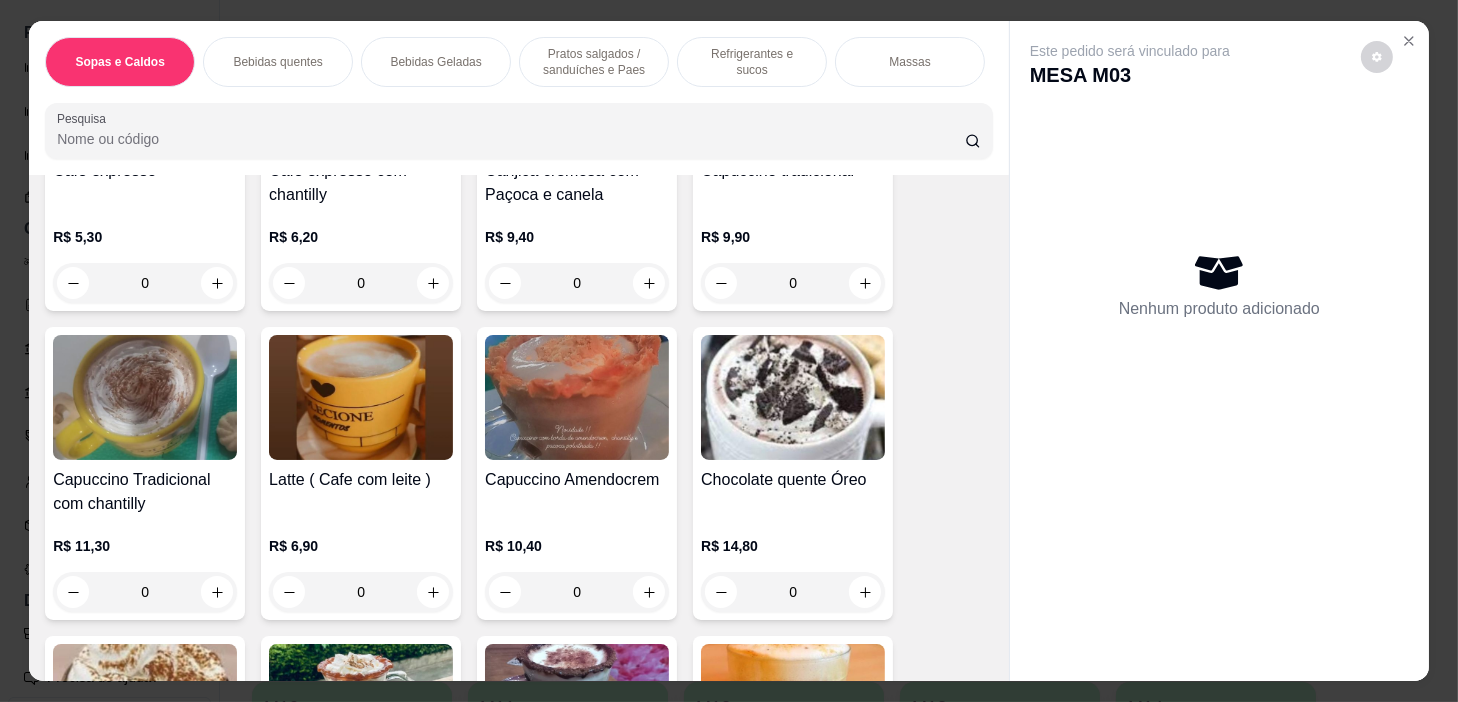 click on "Pratos salgados / sanduíches e Paes" at bounding box center (594, 62) 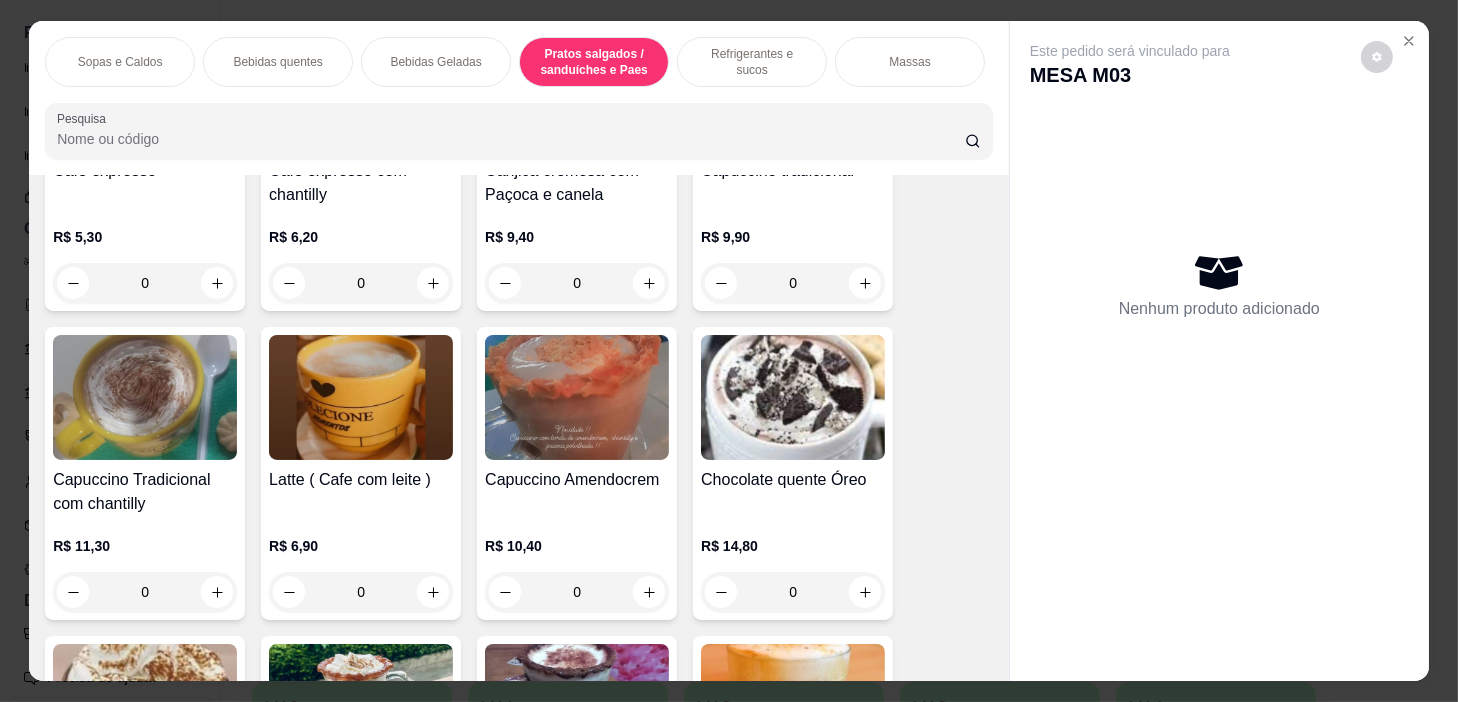 scroll, scrollTop: 5414, scrollLeft: 0, axis: vertical 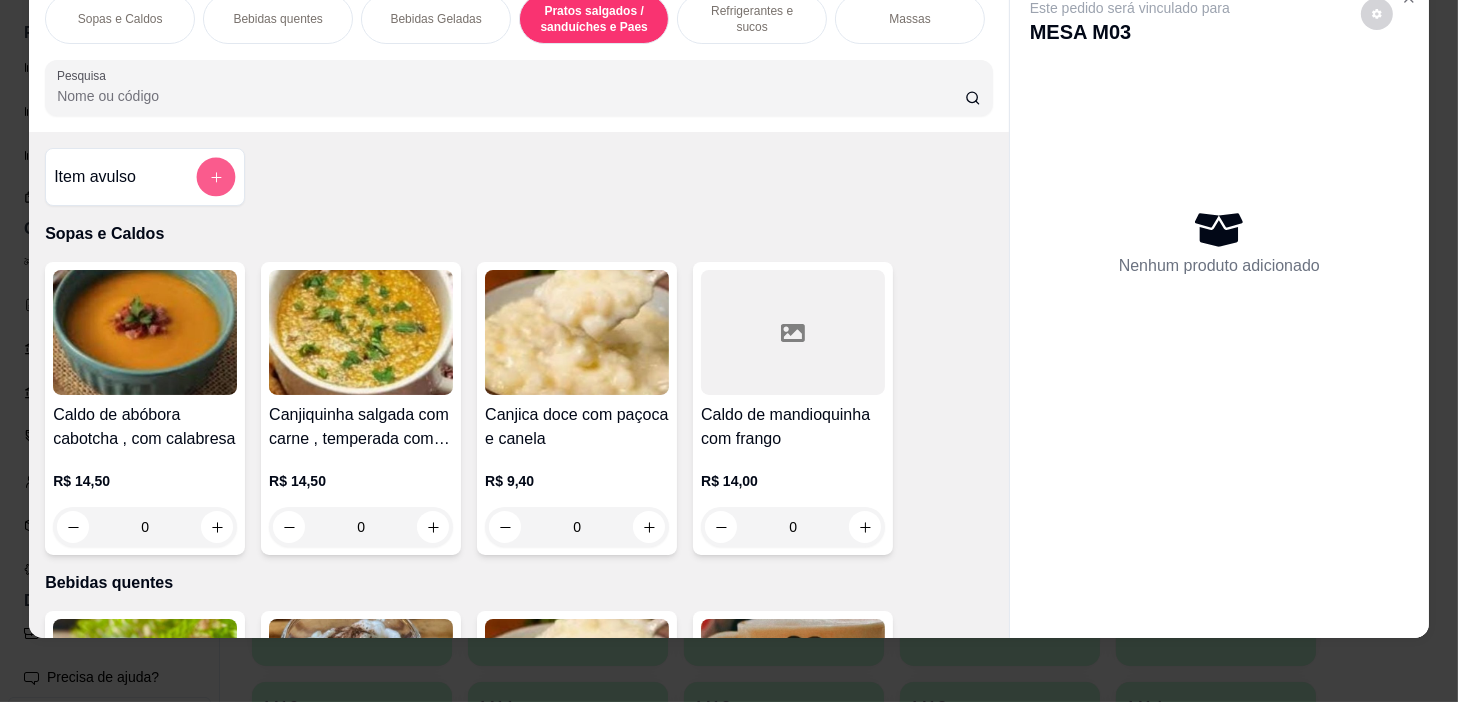 click at bounding box center [216, 177] 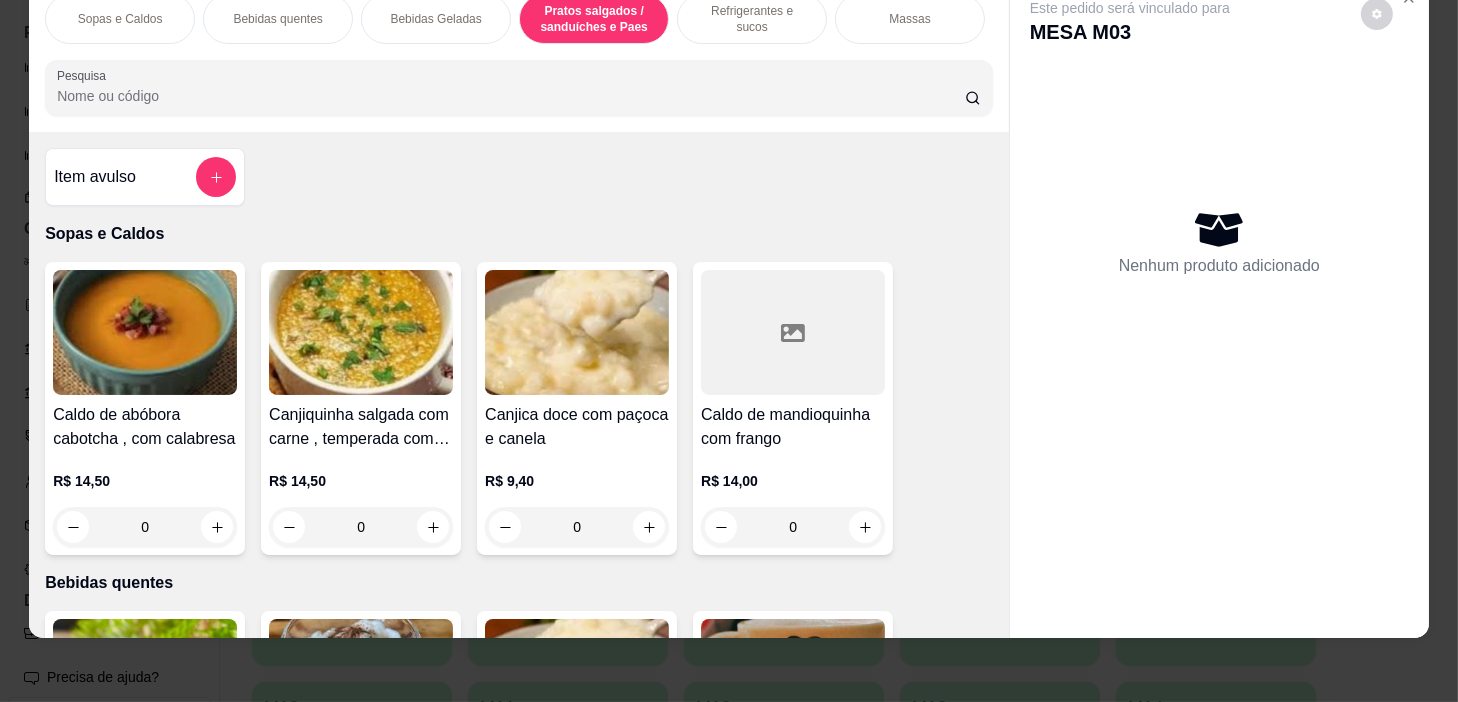 click on "Nome do produto" at bounding box center (729, 281) 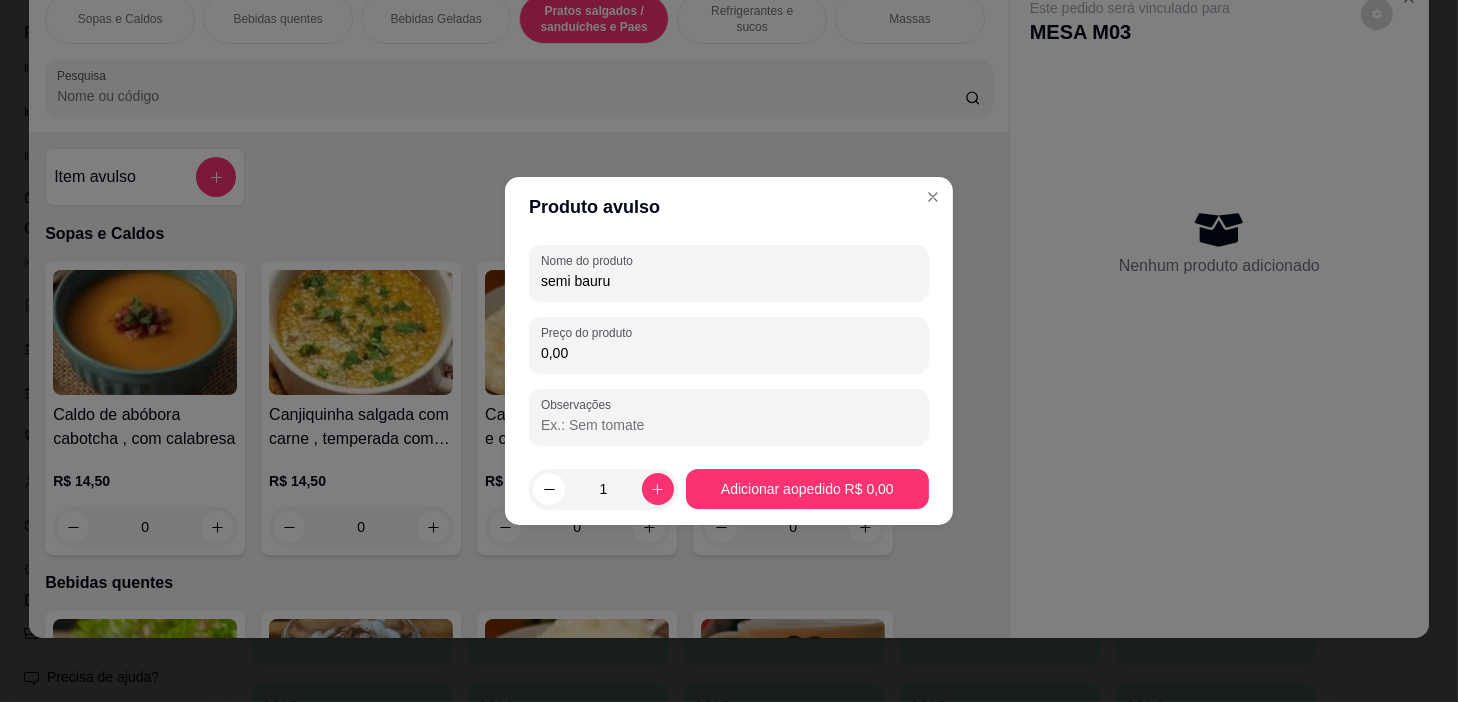 type on "semi bauru" 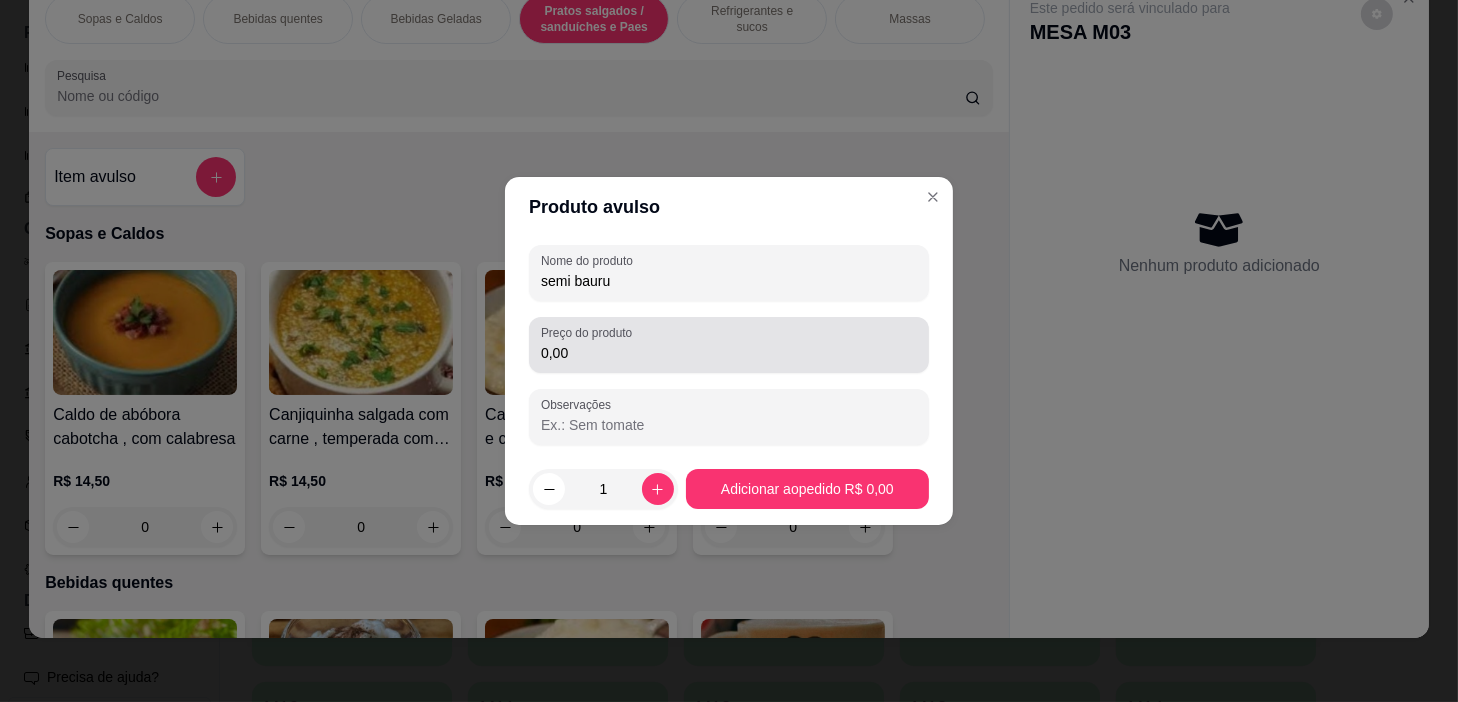 click on "0,00" at bounding box center (729, 345) 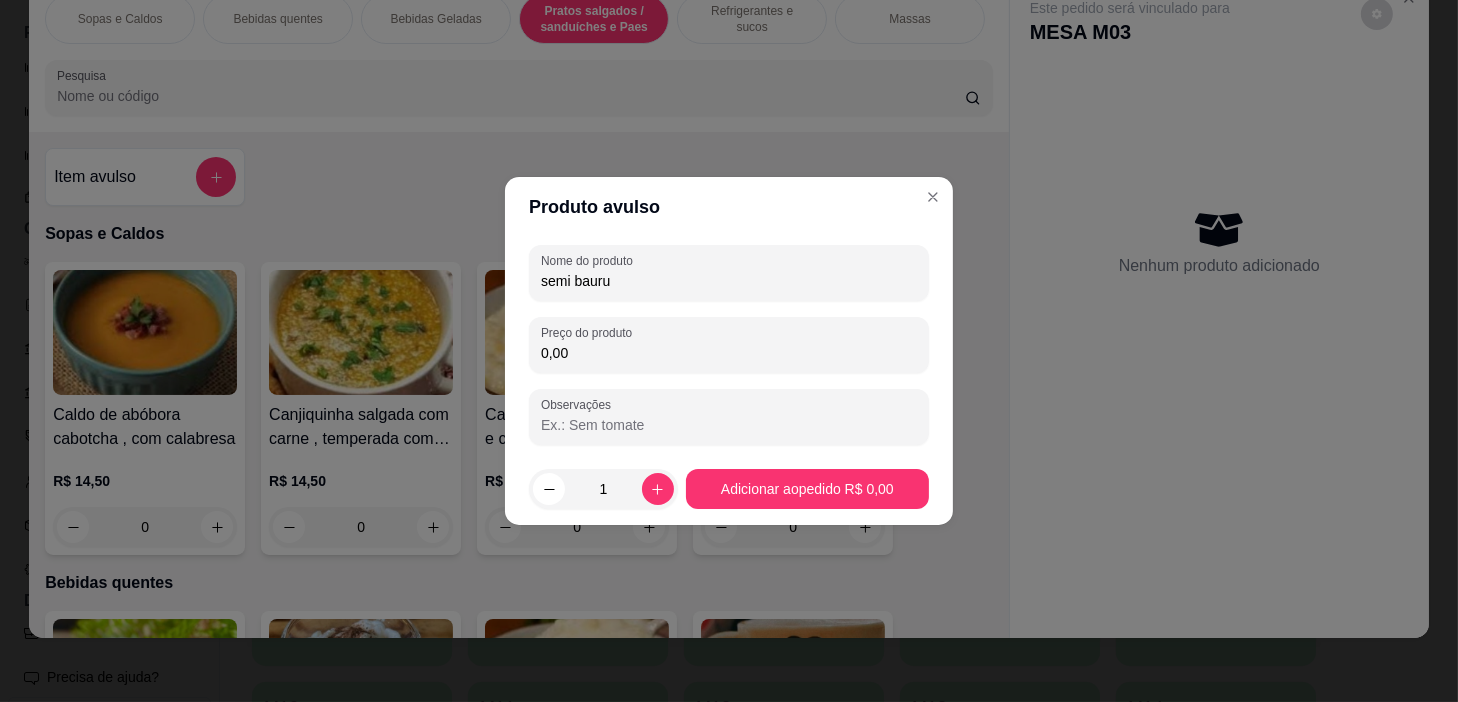 click on "0,00" at bounding box center [729, 345] 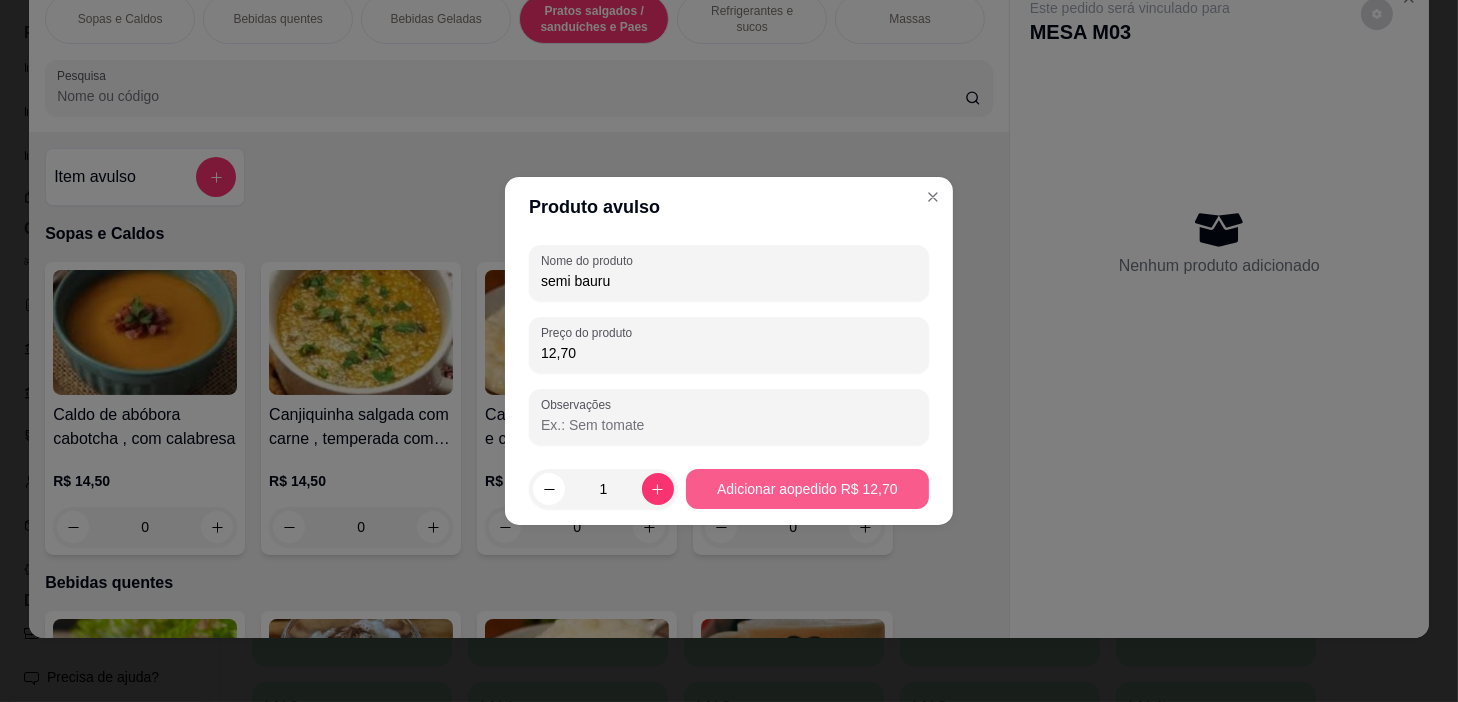 type on "12,70" 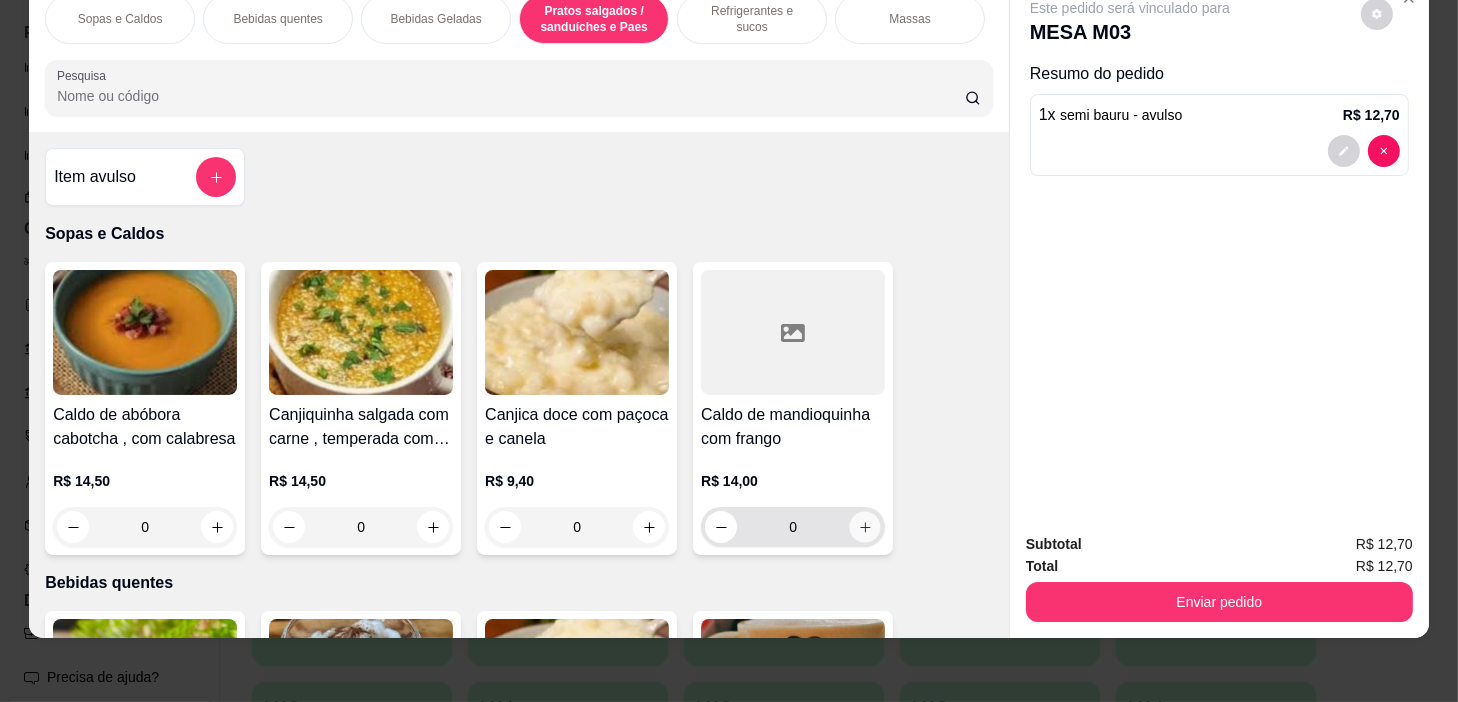 click at bounding box center [865, 527] 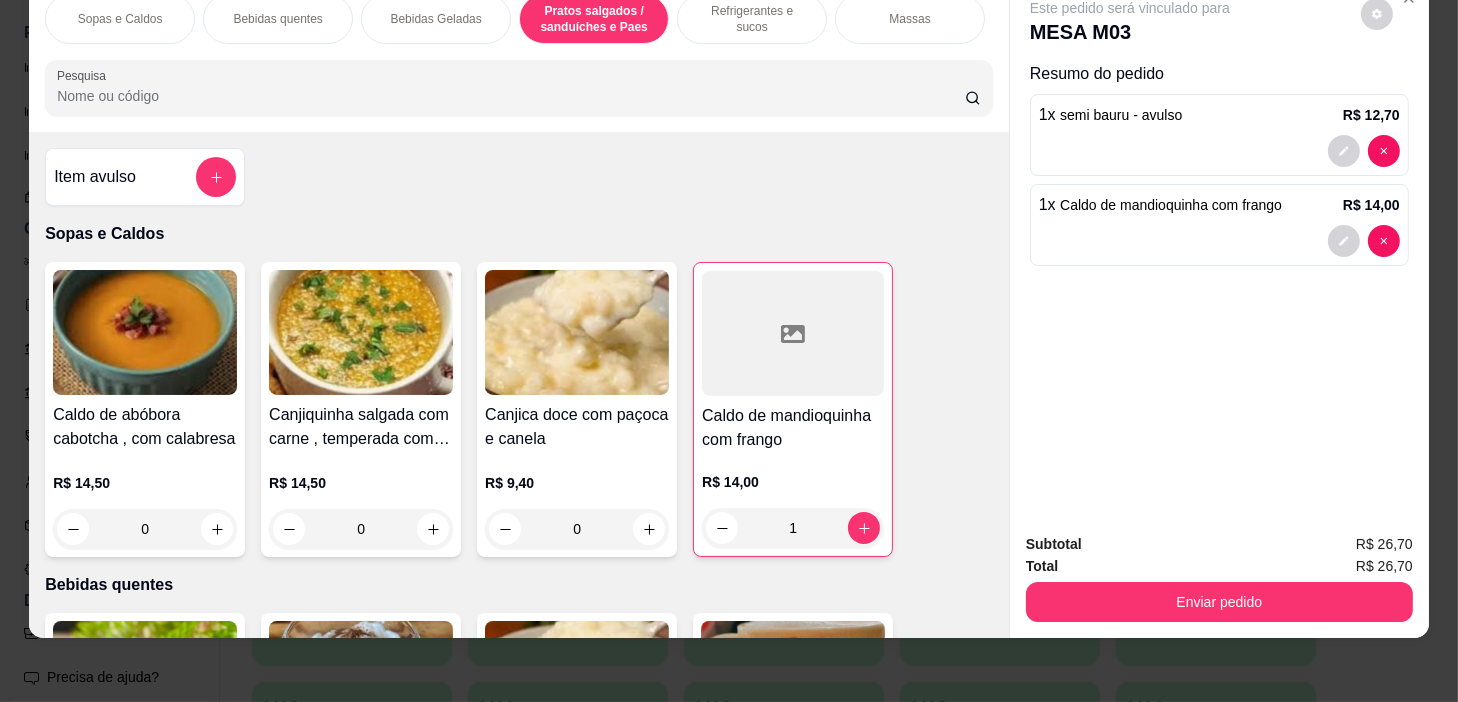 click on "Refrigerantes e sucos" at bounding box center (752, 19) 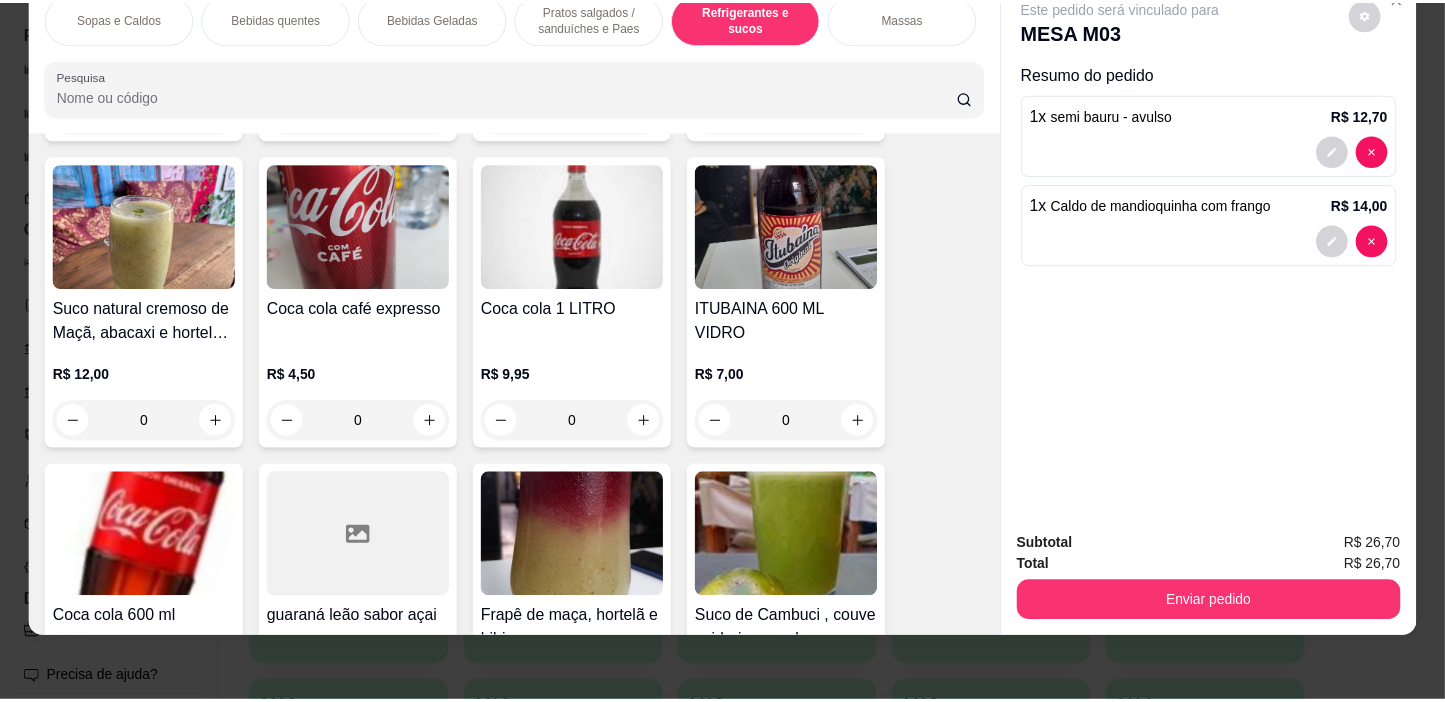 scroll, scrollTop: 9454, scrollLeft: 0, axis: vertical 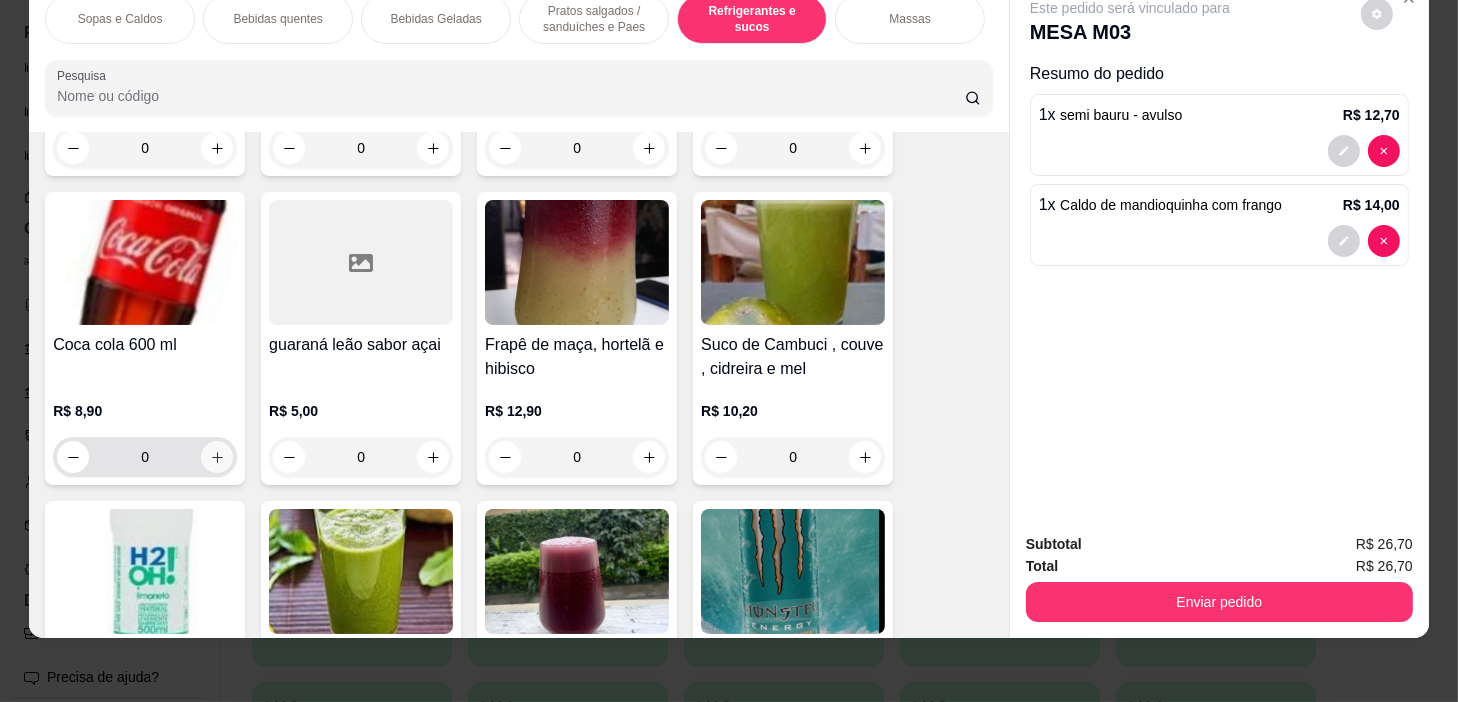 click 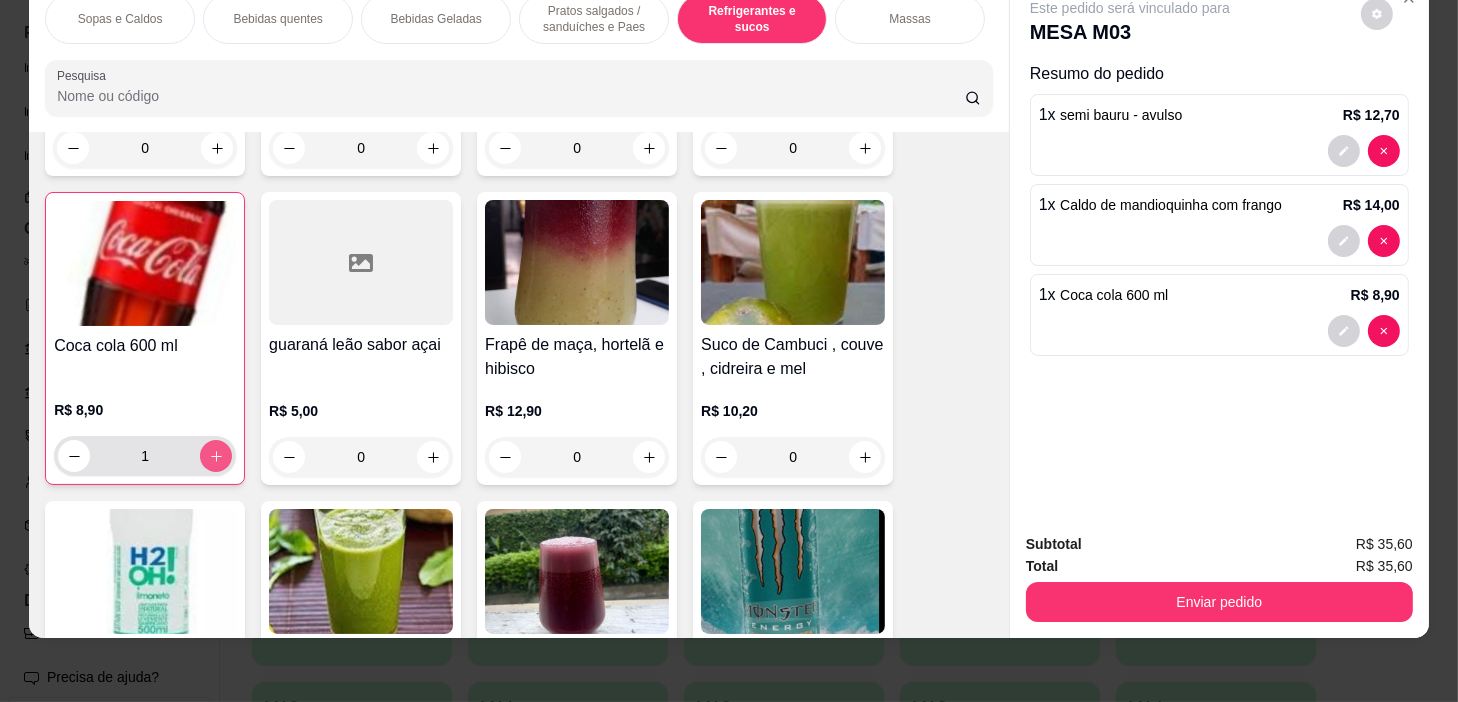 type on "1" 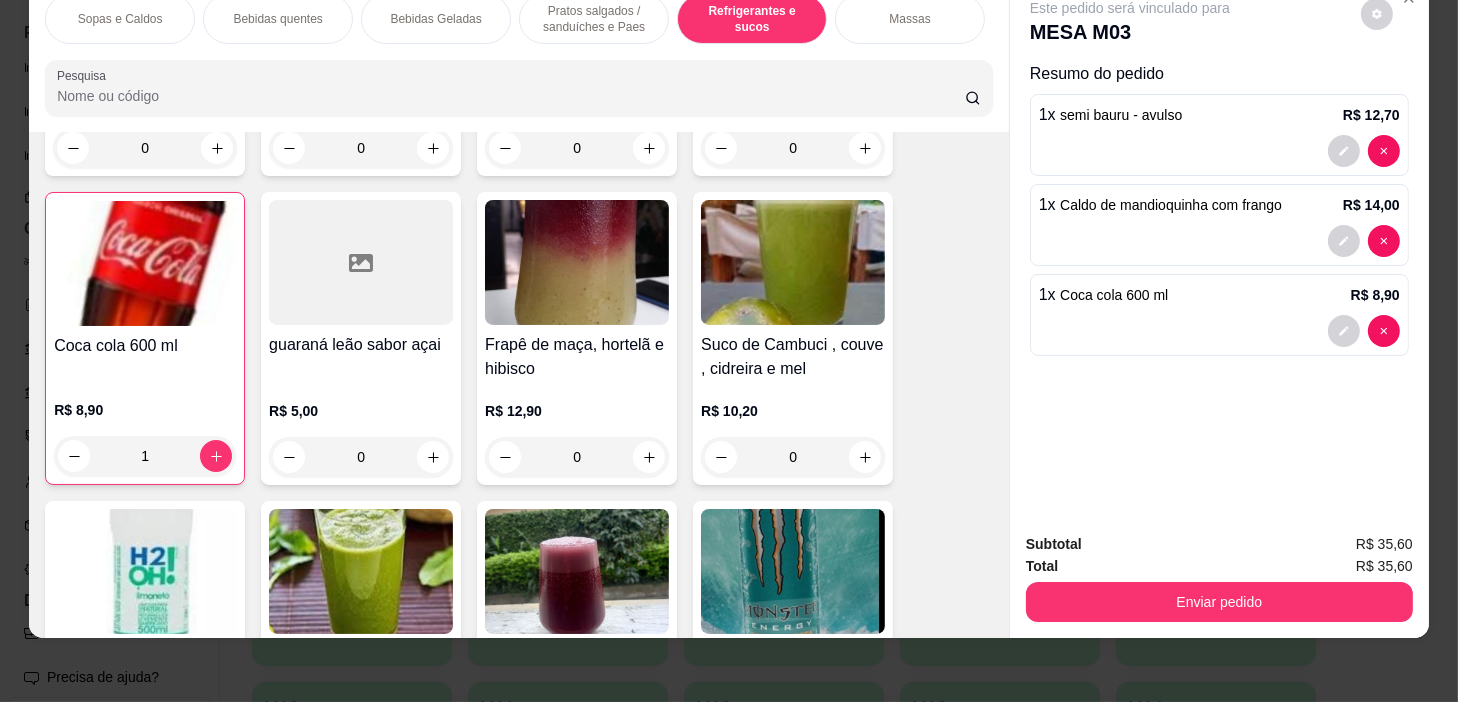 drag, startPoint x: 1108, startPoint y: 565, endPoint x: 1108, endPoint y: 580, distance: 15 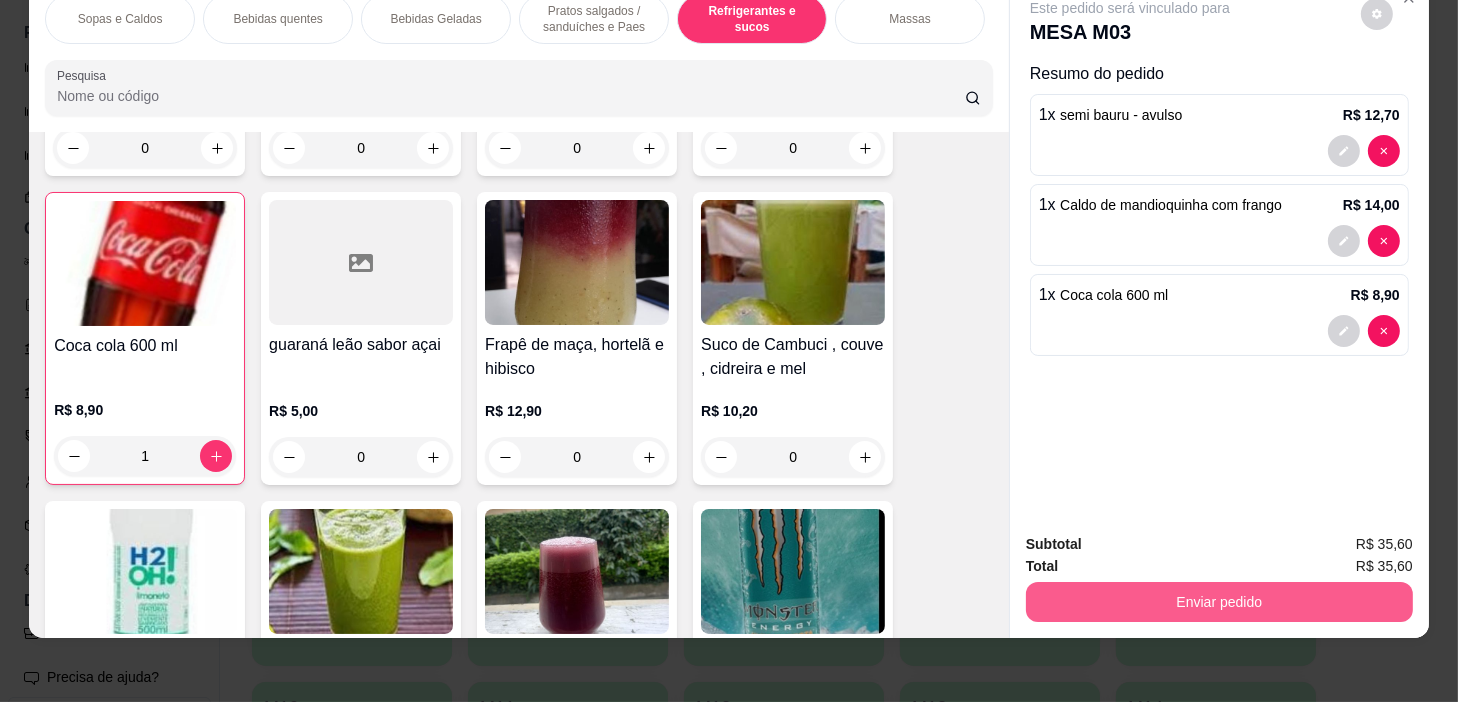 click on "Enviar pedido" at bounding box center (1219, 602) 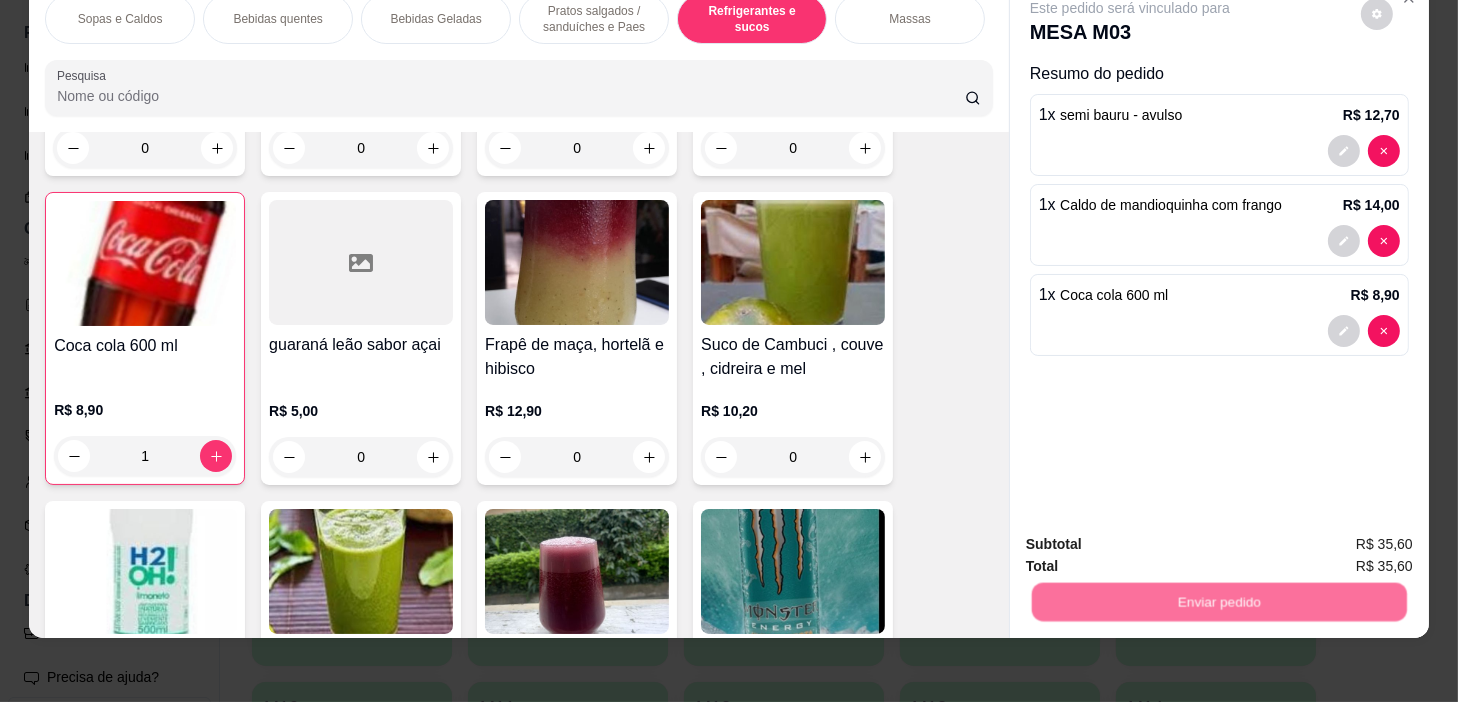 click on "Não registrar e enviar pedido" at bounding box center (1154, 539) 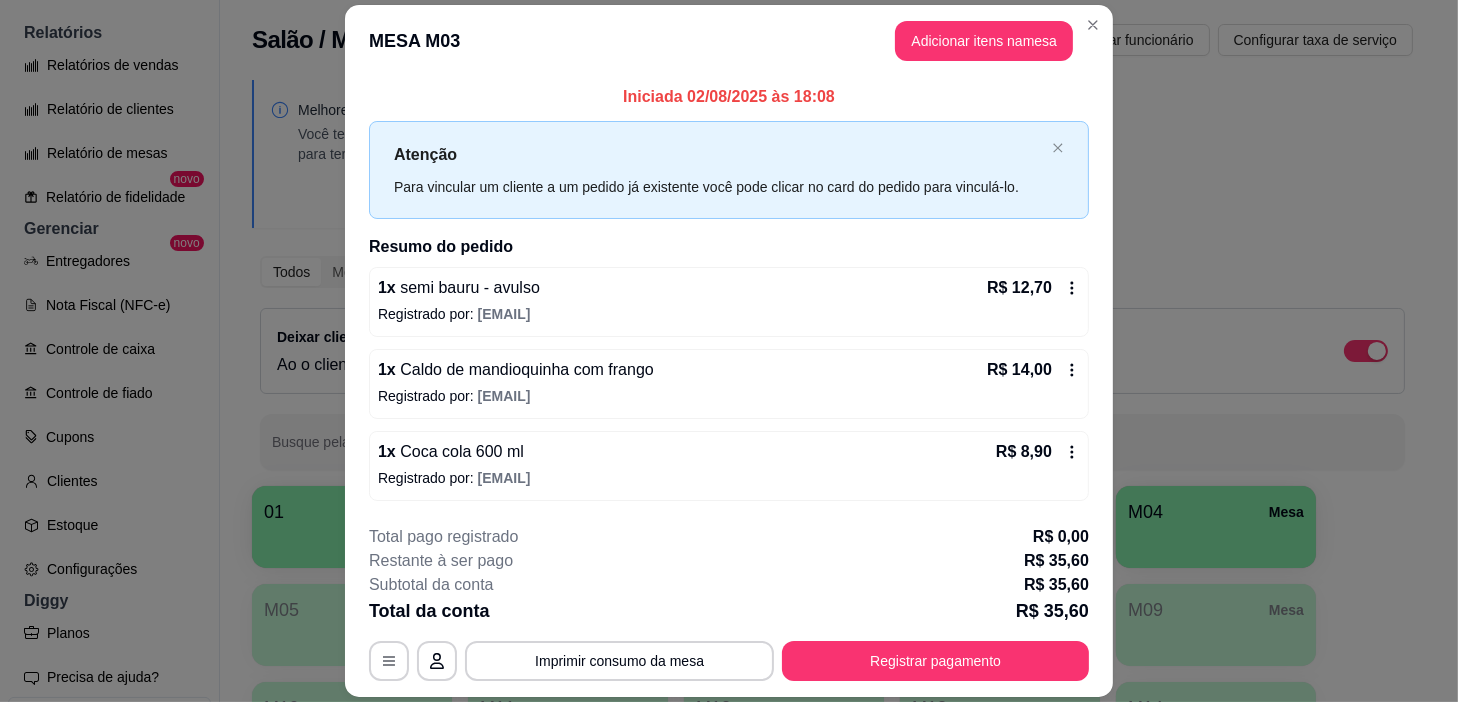 click on "MESA M03 Adicionar itens na  mesa" at bounding box center (729, 41) 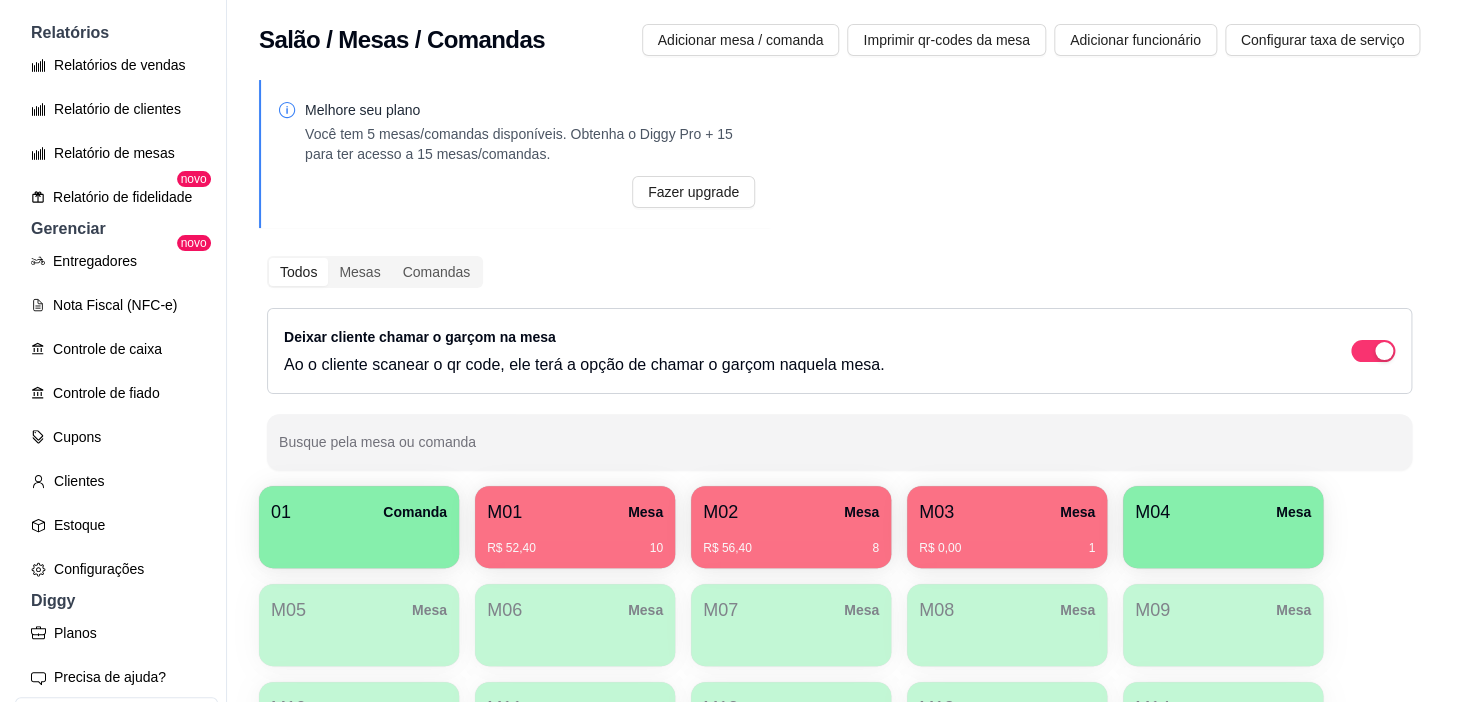 scroll, scrollTop: 253, scrollLeft: 0, axis: vertical 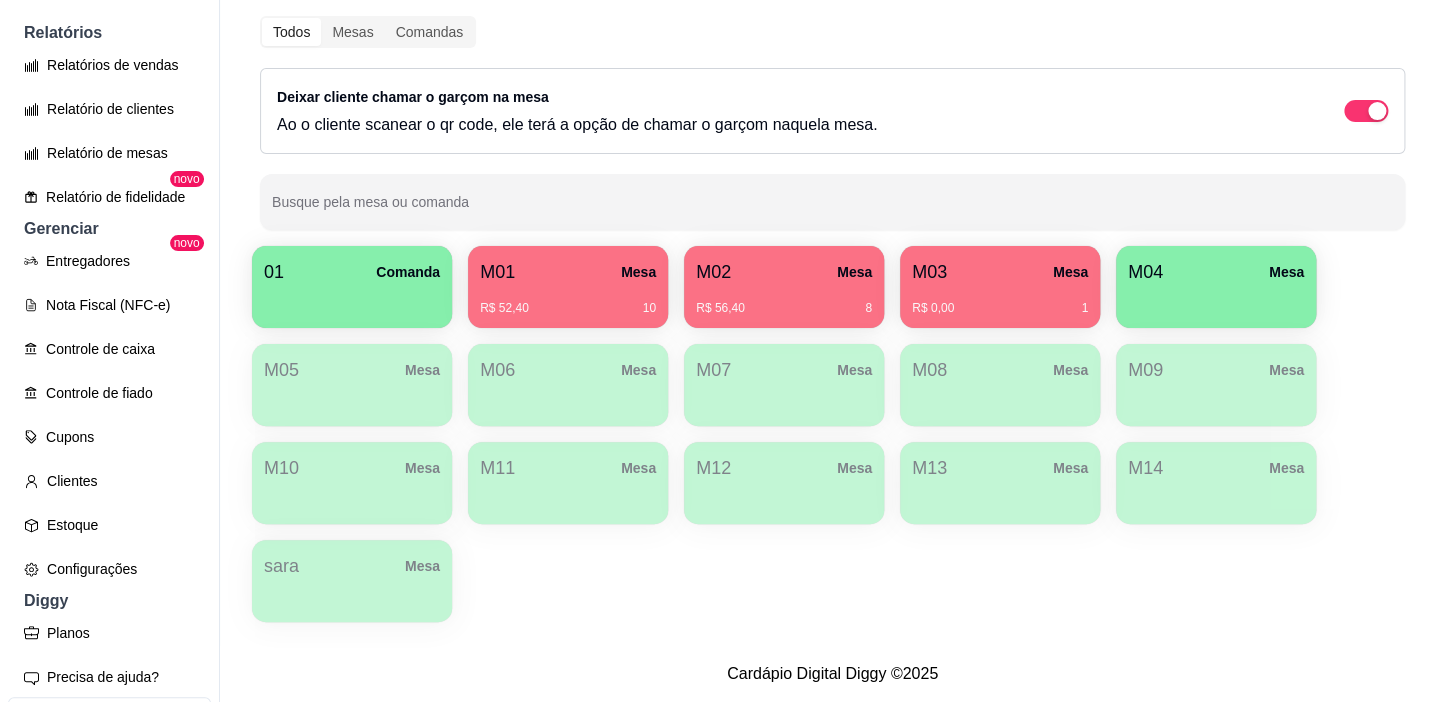 click on "M02 Mesa R$ 56,40 8" at bounding box center [784, 287] 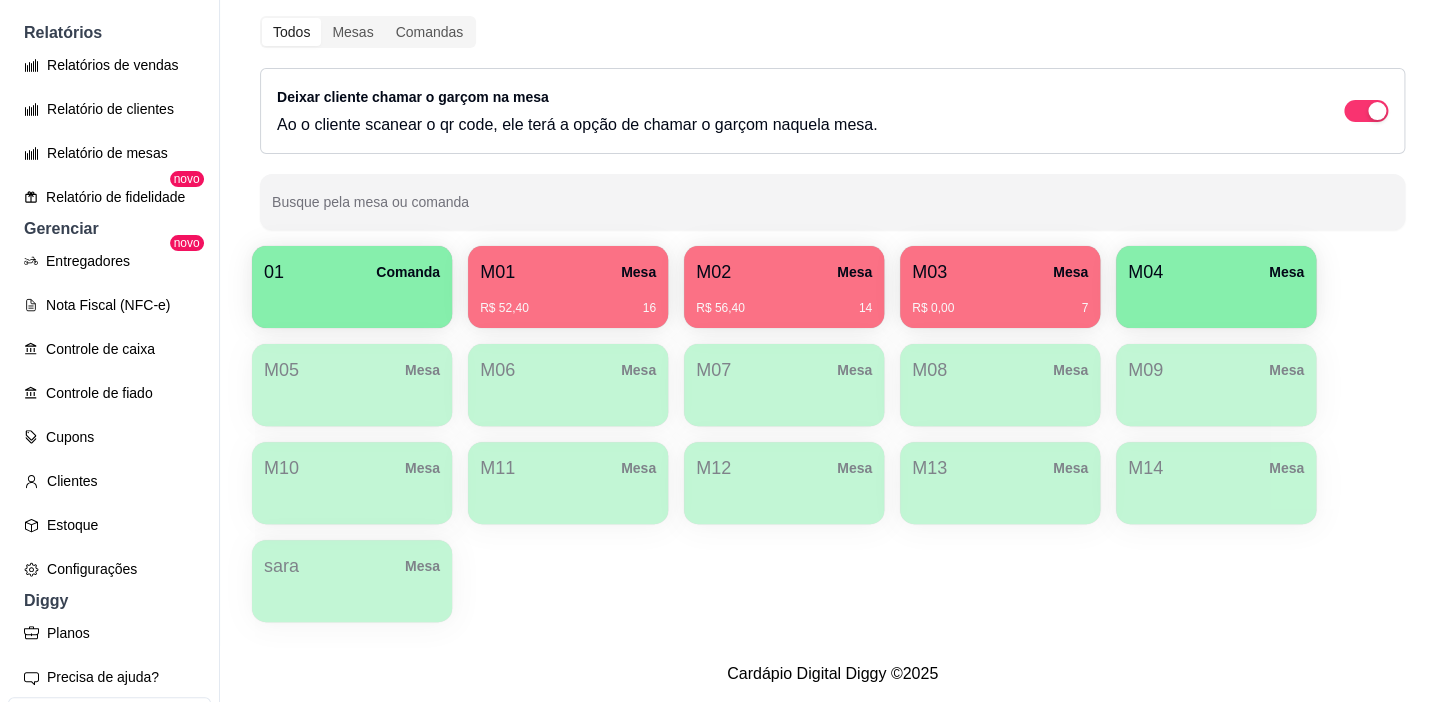 click on "M01 Mesa R$ 52,40 16" at bounding box center [568, 287] 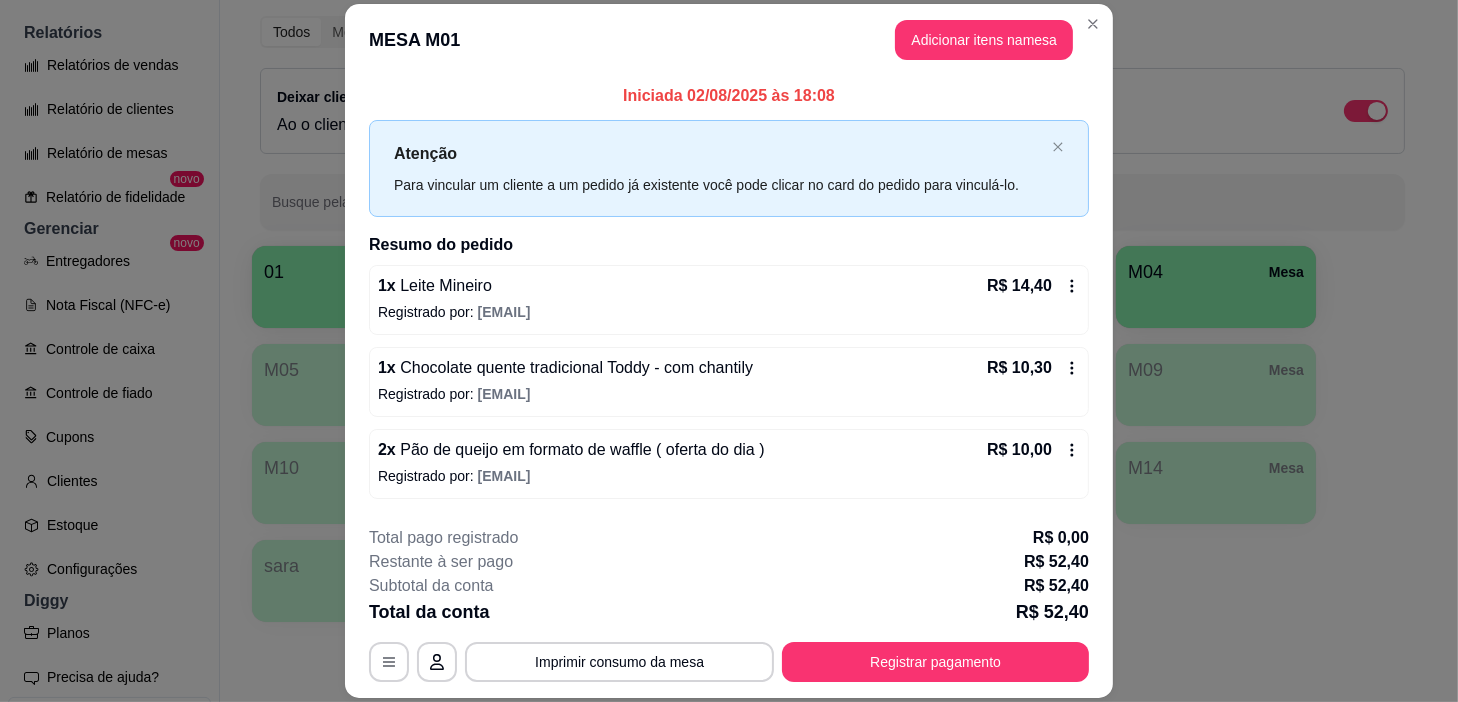 click on "MESA M01 Adicionar itens na  mesa" at bounding box center (729, 40) 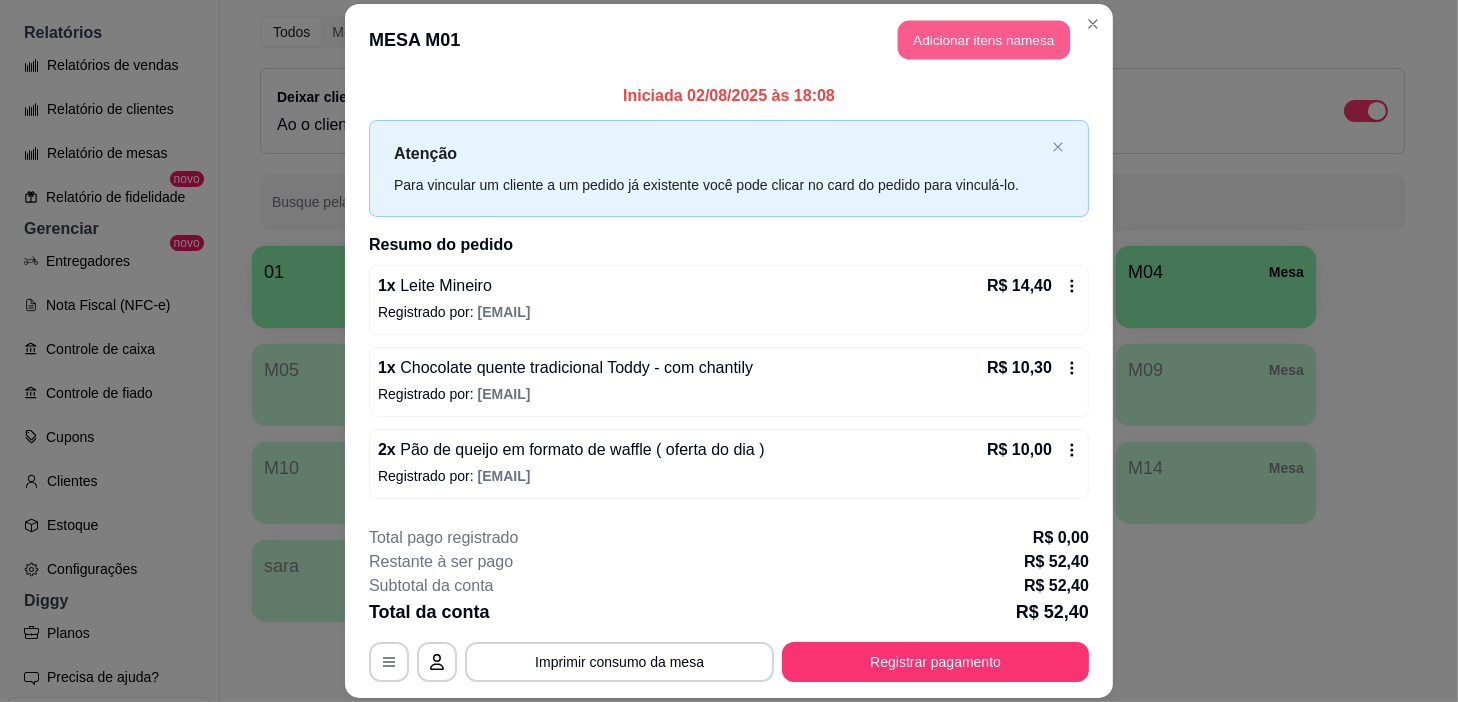 click on "Adicionar itens na  mesa" at bounding box center [984, 39] 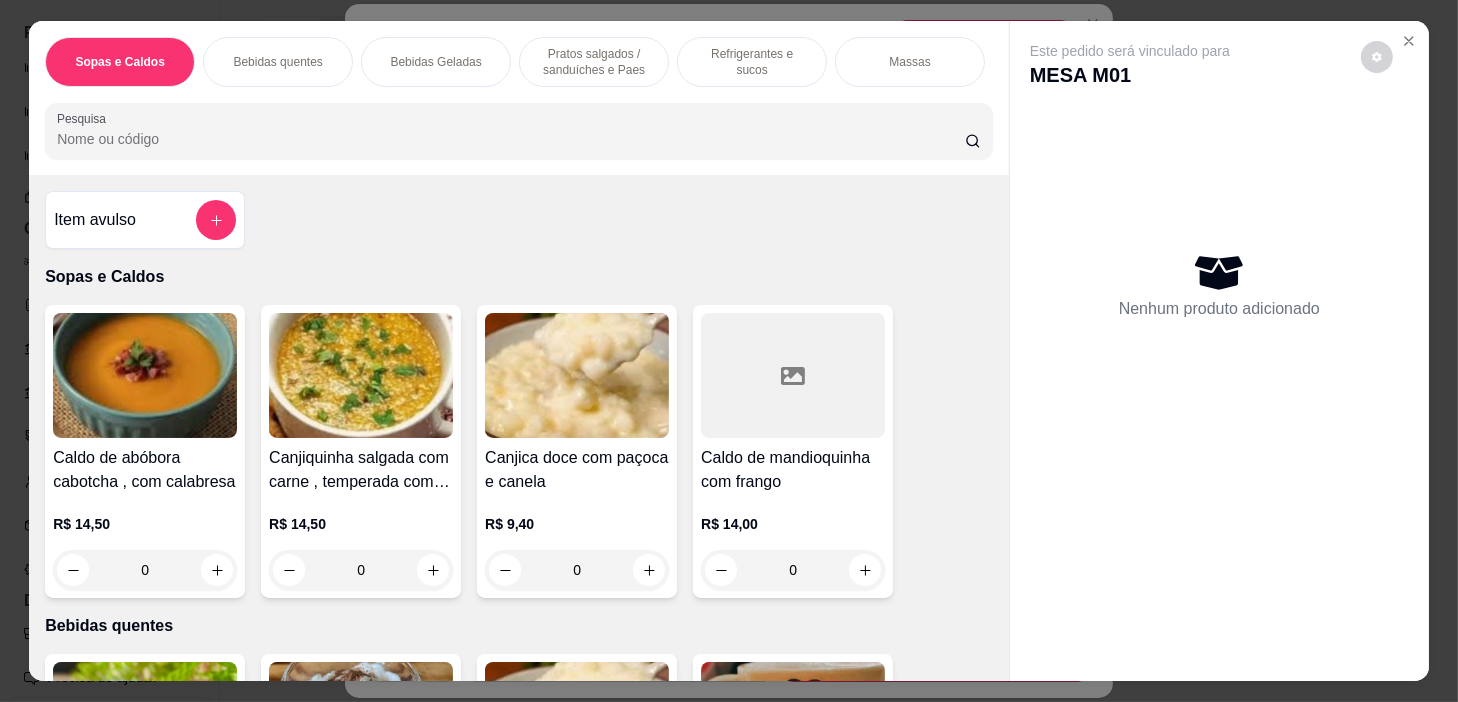 click on "Refrigerantes e sucos" at bounding box center (752, 62) 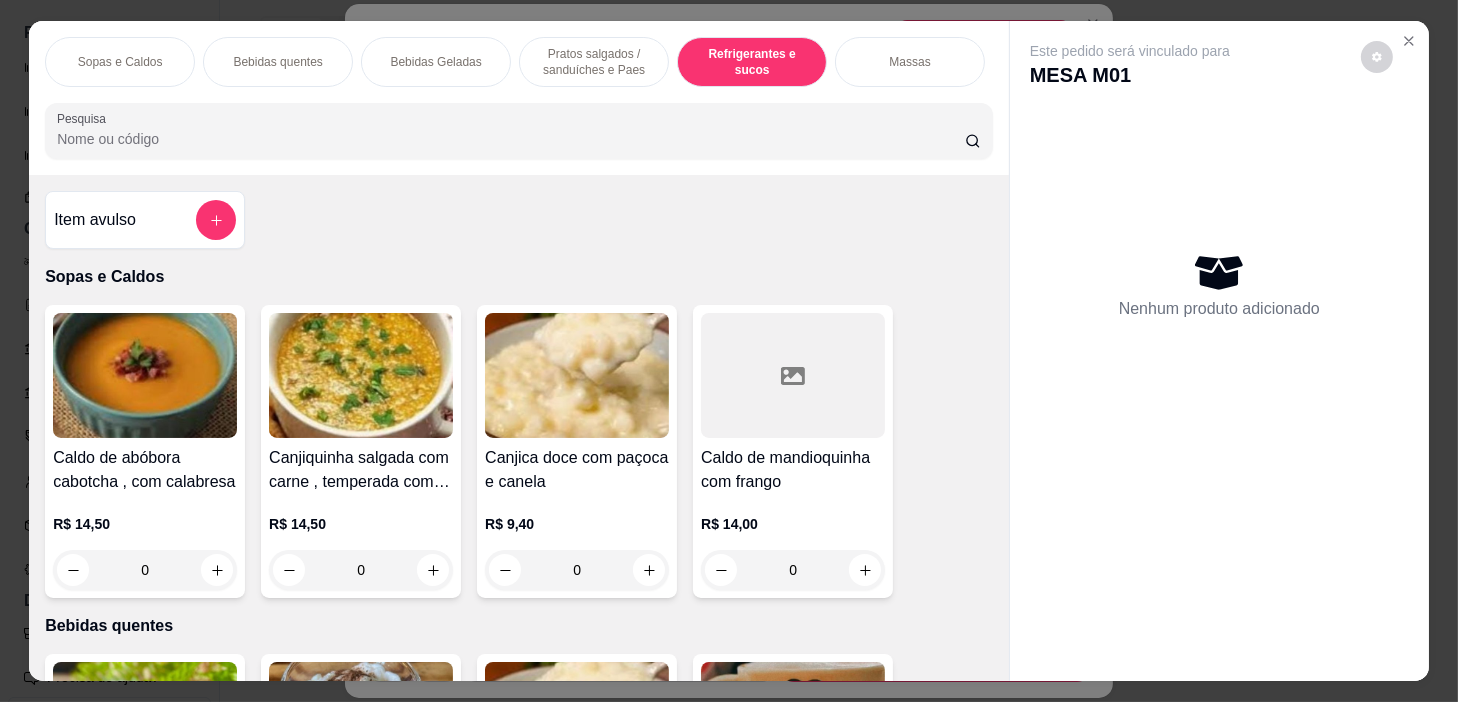 scroll, scrollTop: 8543, scrollLeft: 0, axis: vertical 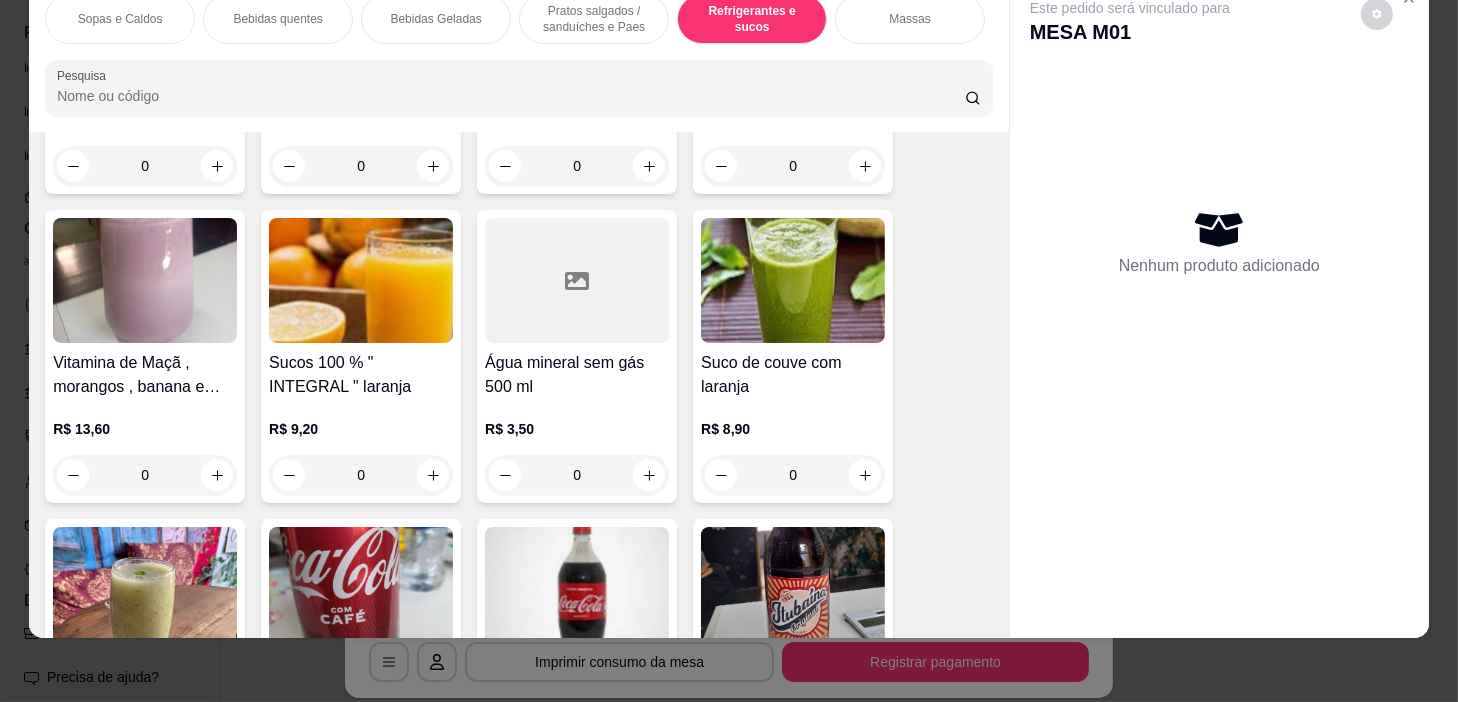 click on "0" at bounding box center [577, 475] 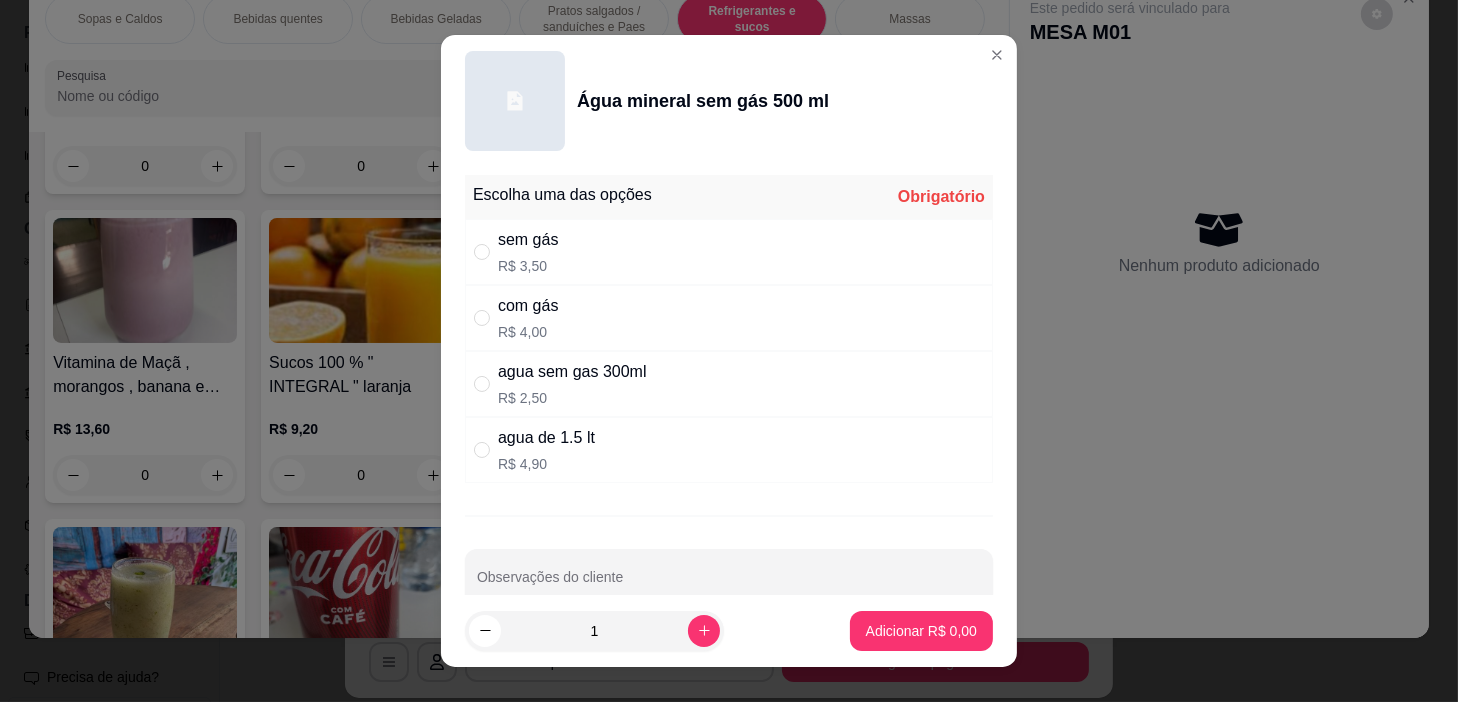 click on "sem gás R$ 3,50" at bounding box center [729, 252] 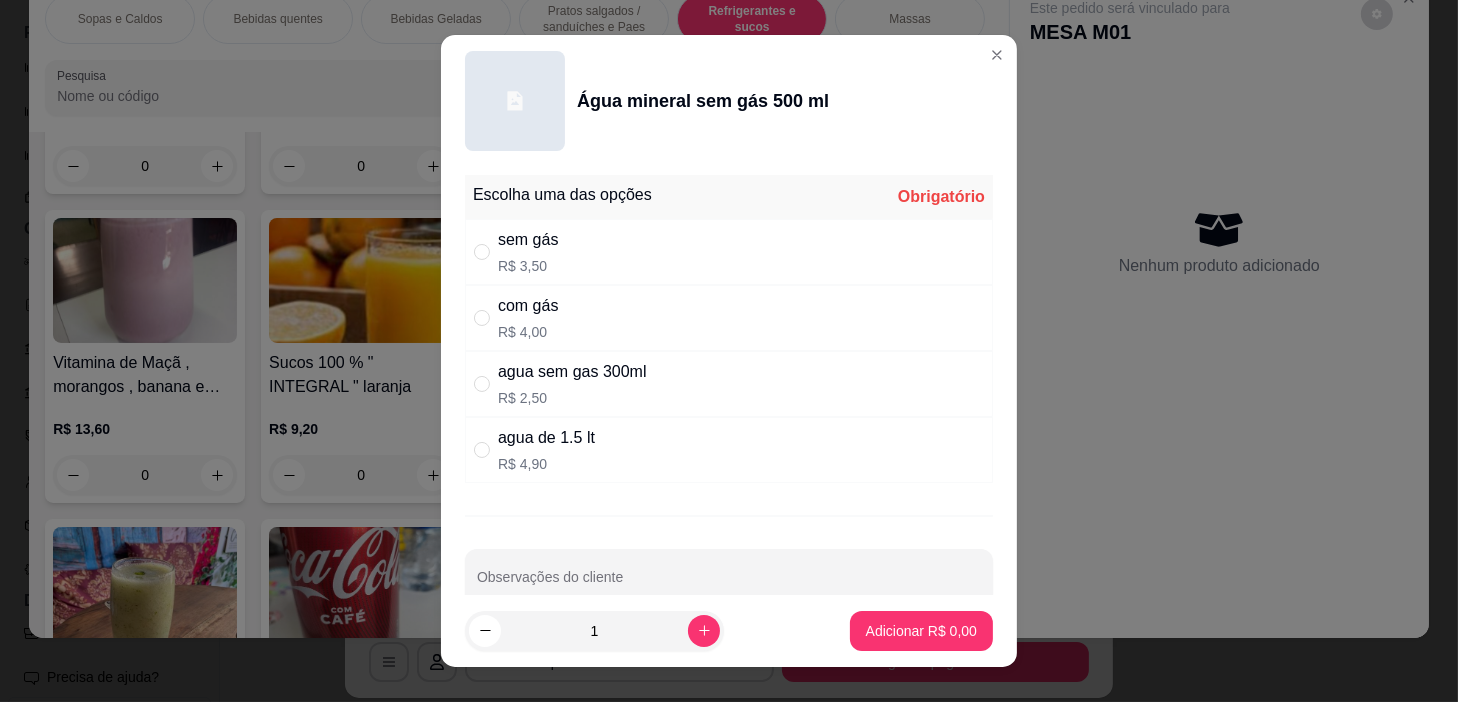 radio on "true" 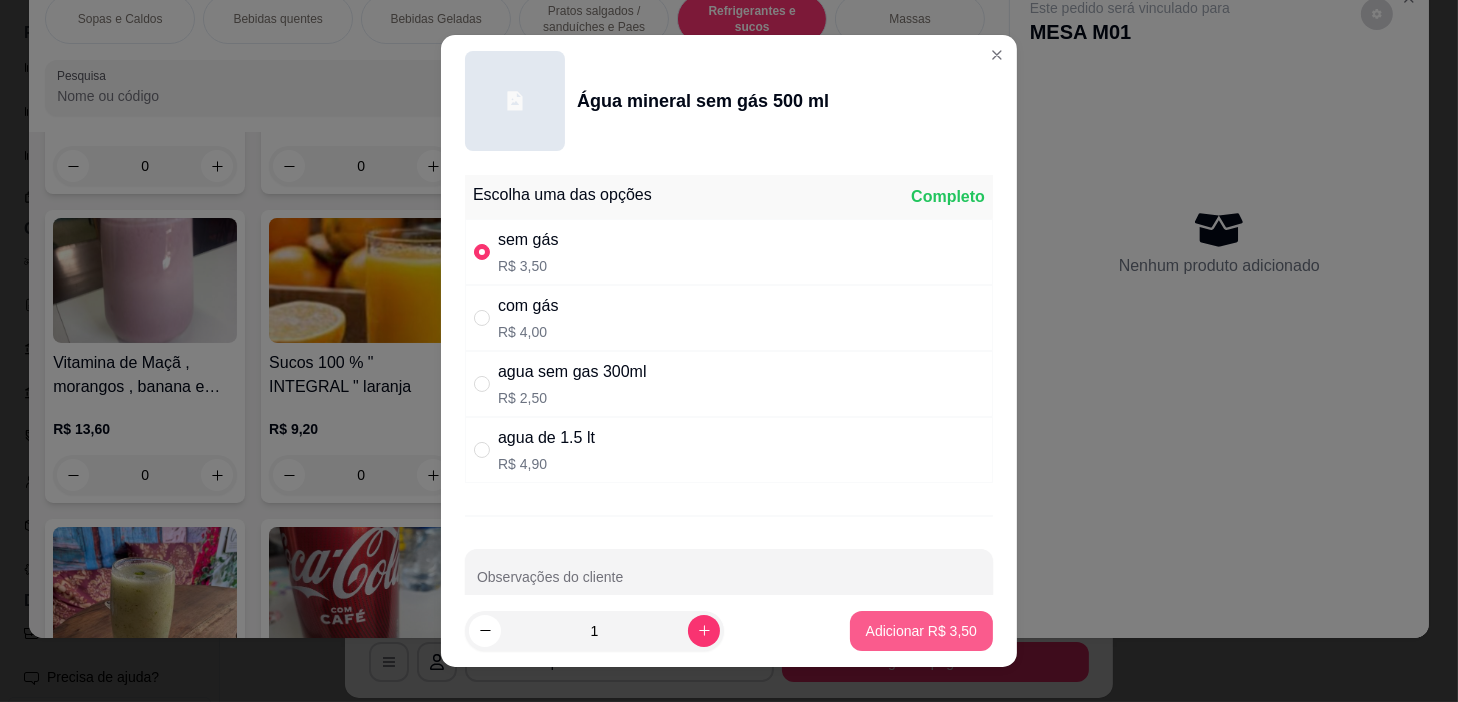 click on "Adicionar   R$ 3,50" at bounding box center (921, 631) 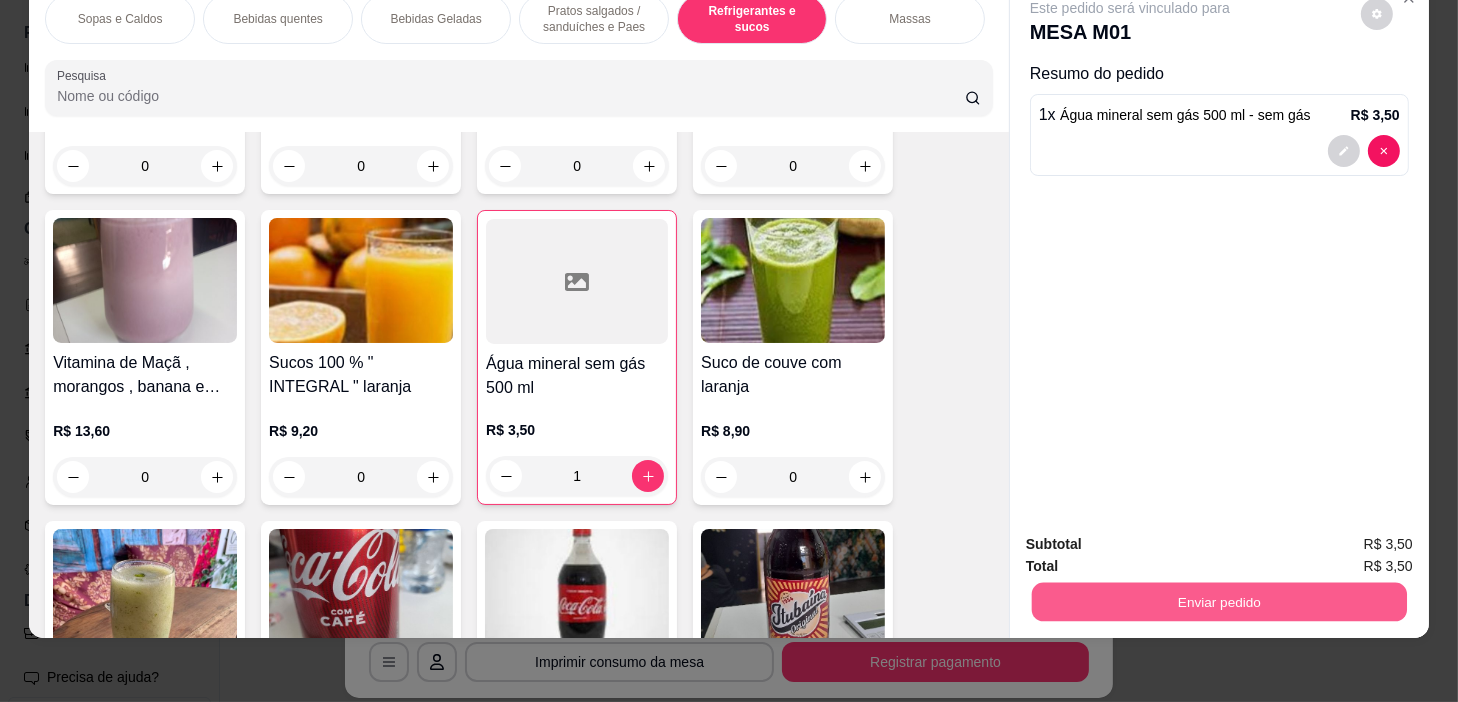 click on "Enviar pedido" at bounding box center [1219, 602] 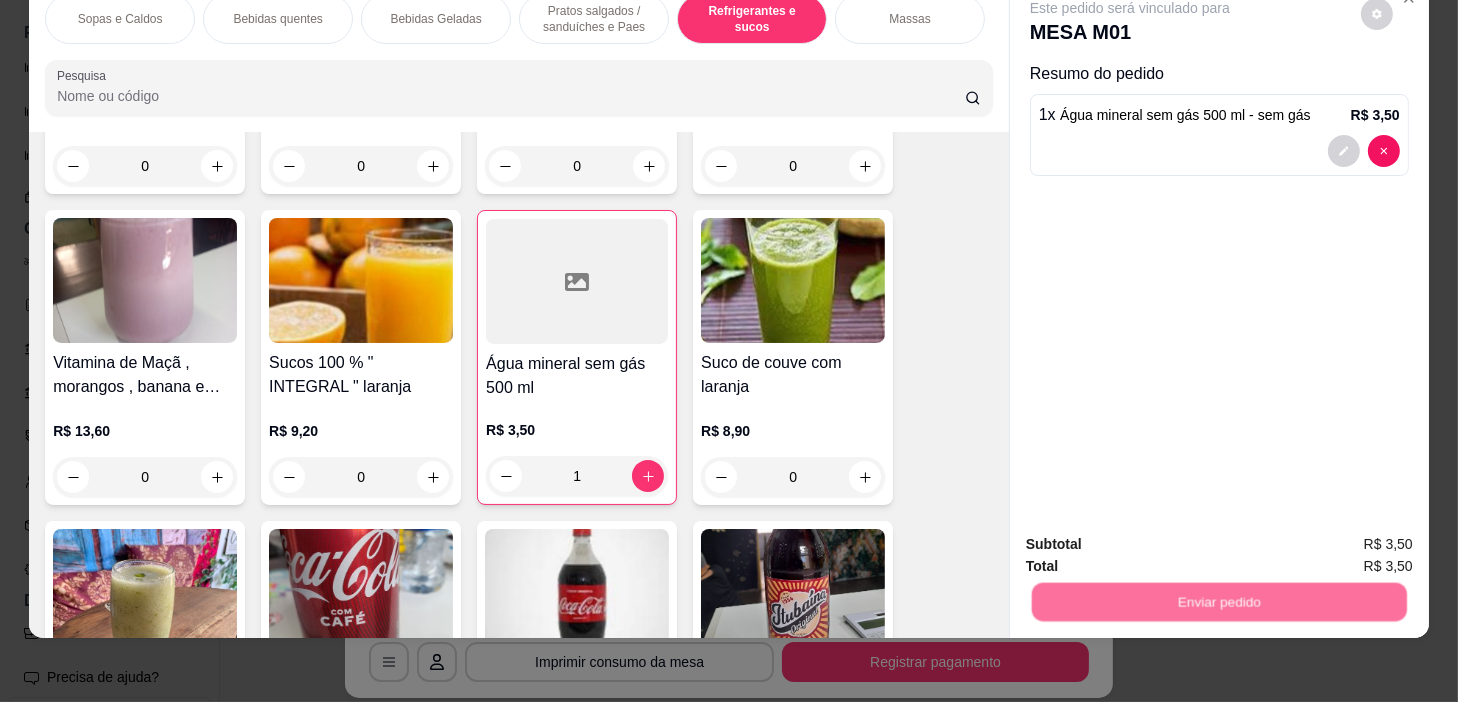 click on "Não registrar e enviar pedido" at bounding box center (1154, 538) 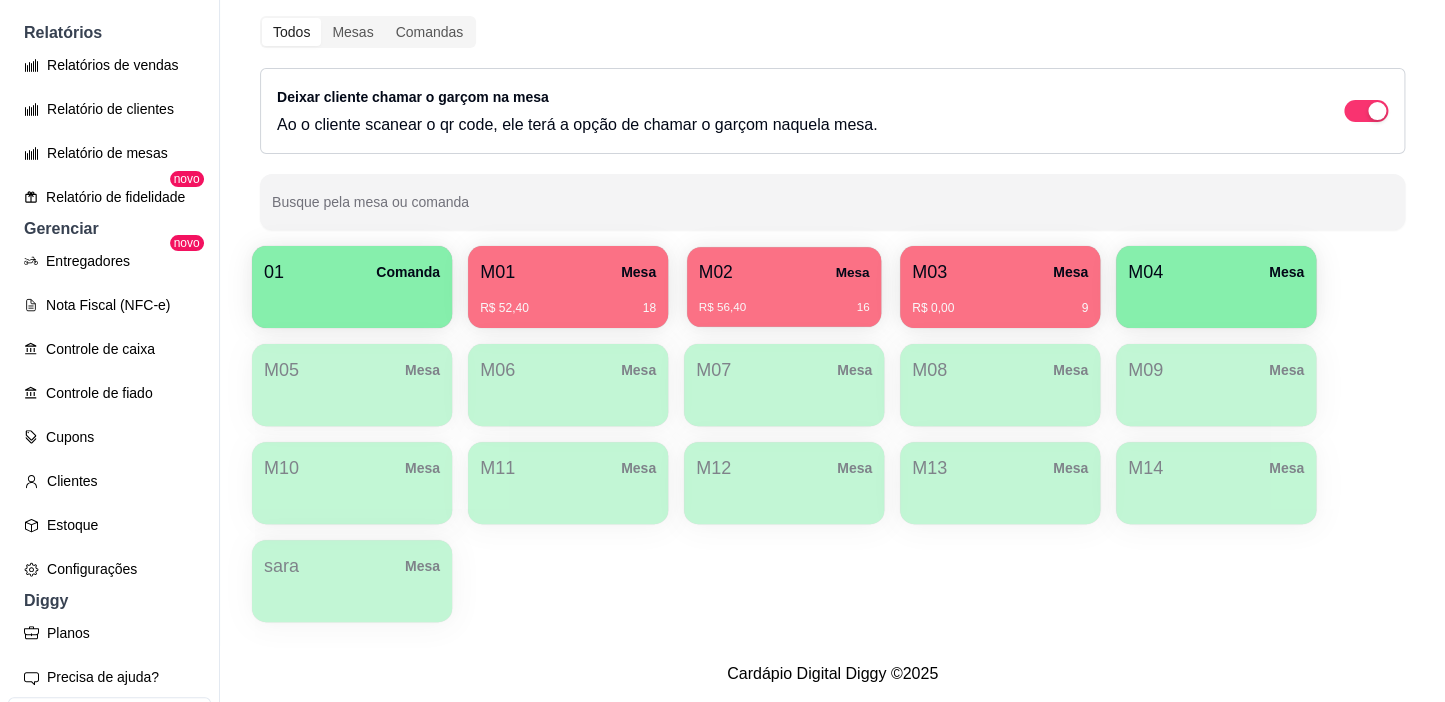 click on "R$ 56,40 16" at bounding box center [784, 300] 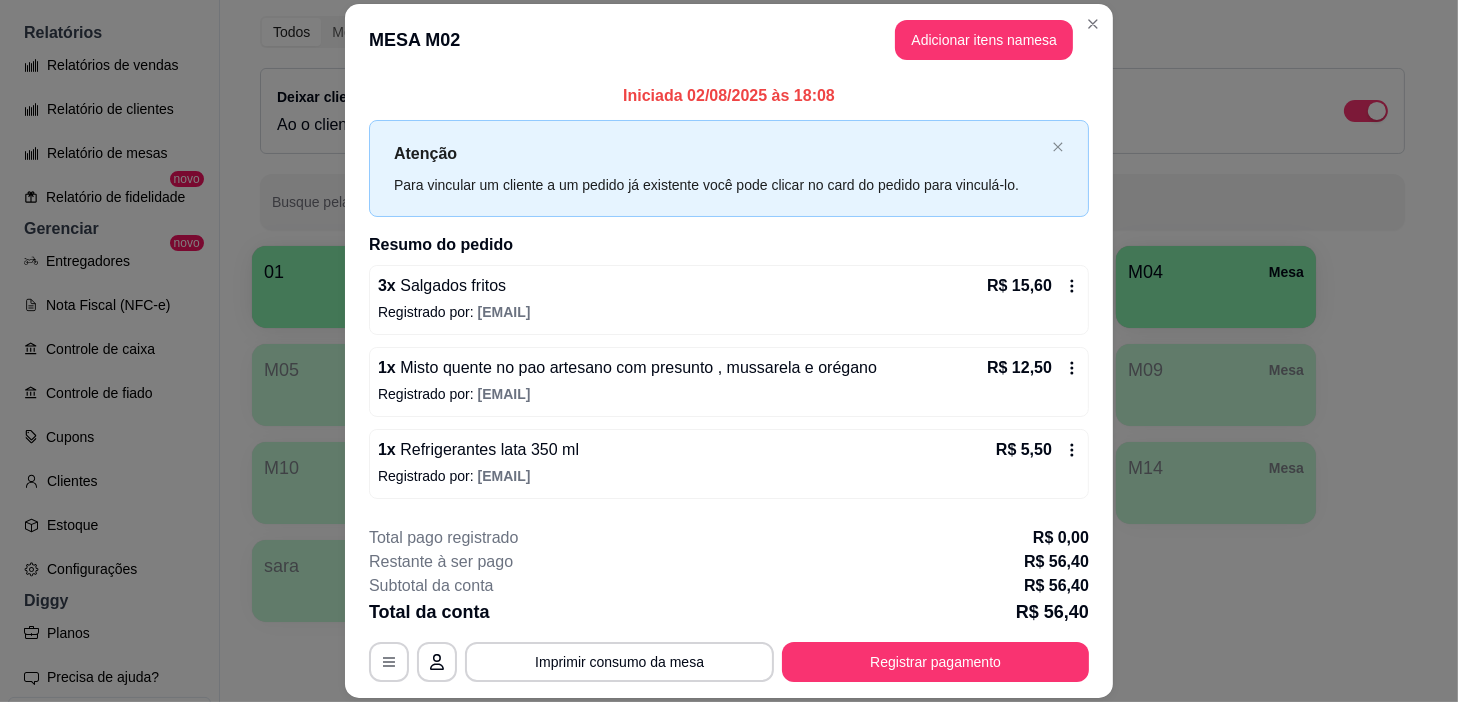 scroll, scrollTop: 159, scrollLeft: 0, axis: vertical 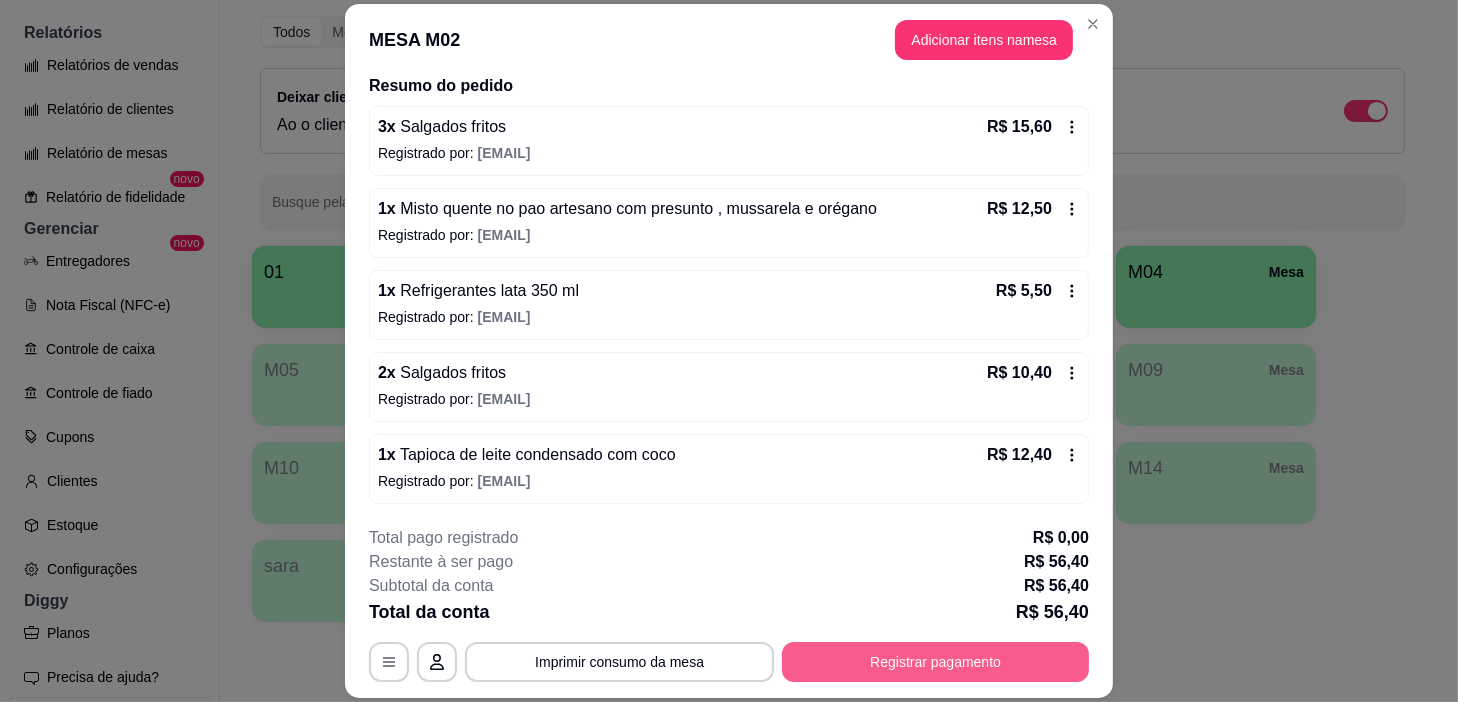 click on "Registrar pagamento" at bounding box center (935, 662) 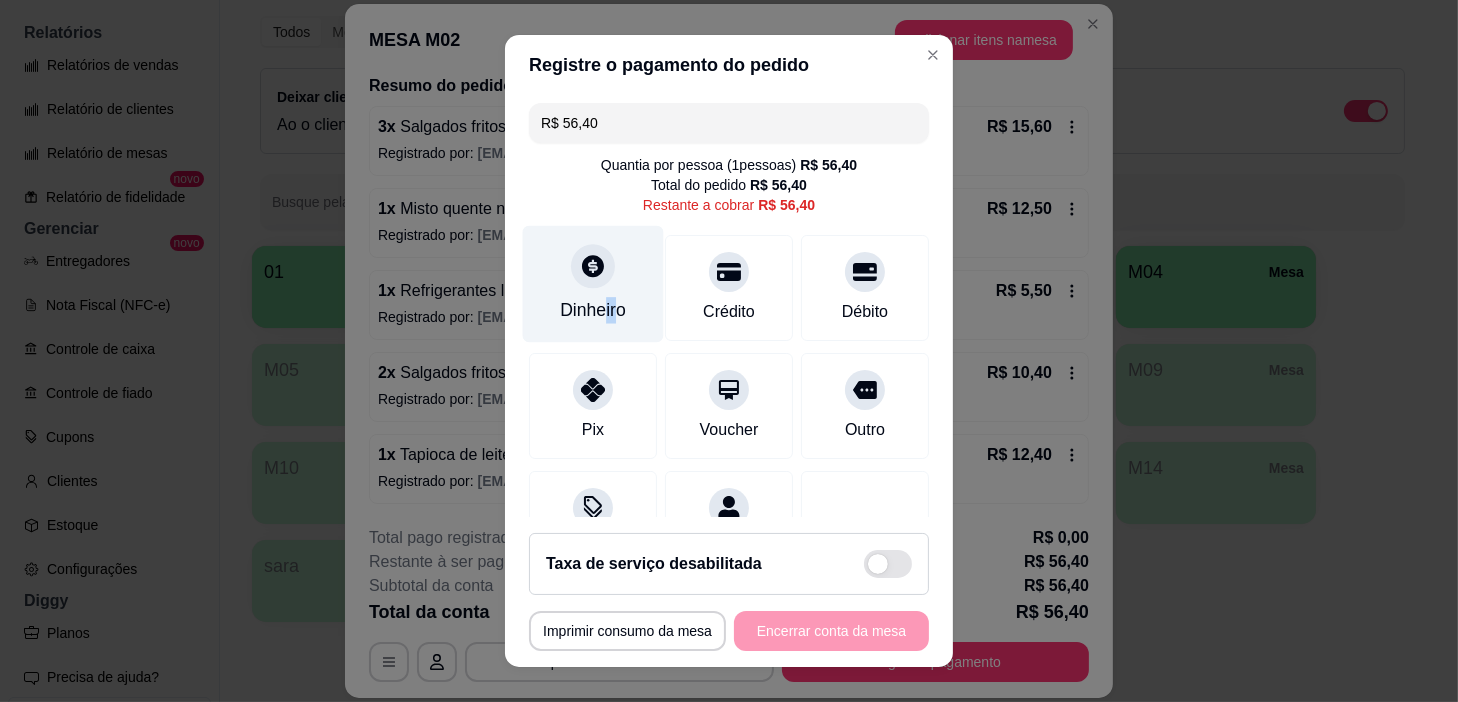 click on "Dinheiro" at bounding box center [593, 284] 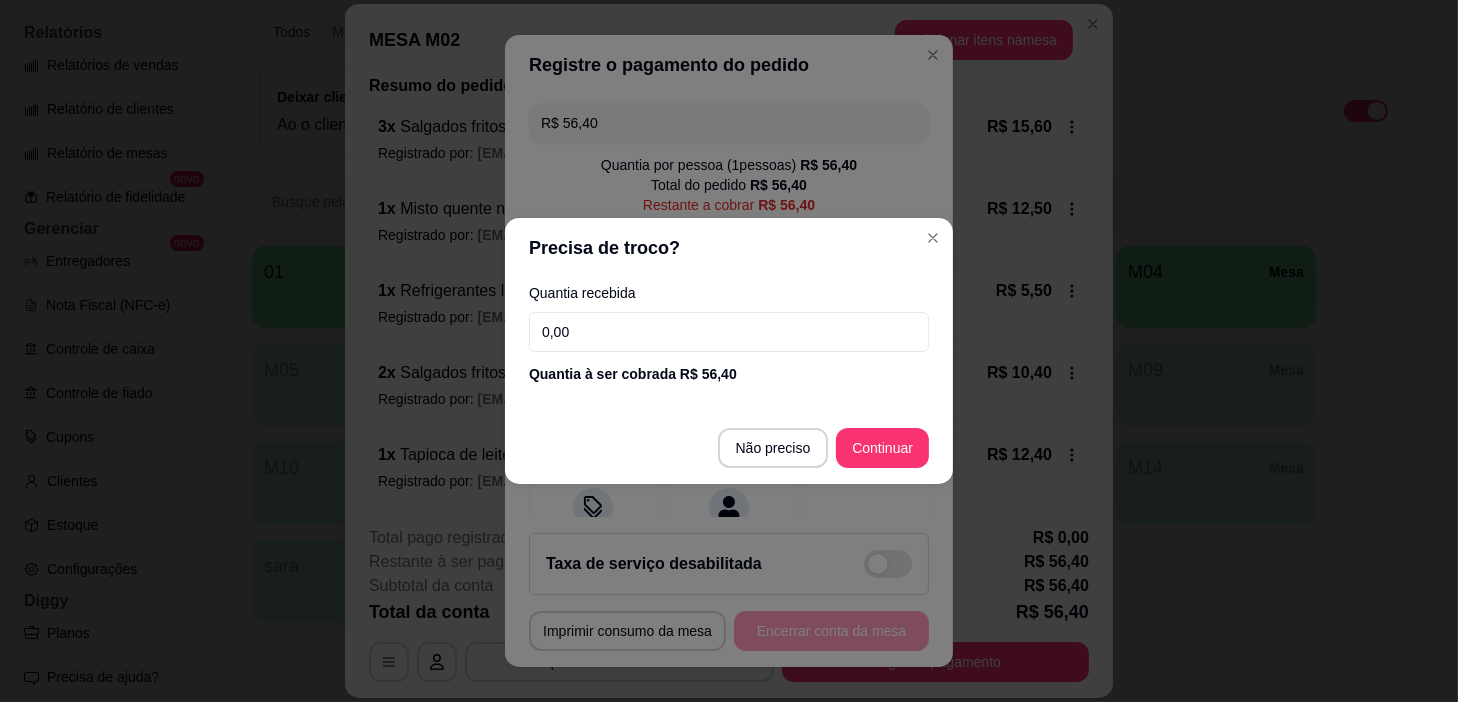 click on "0,00" at bounding box center [729, 332] 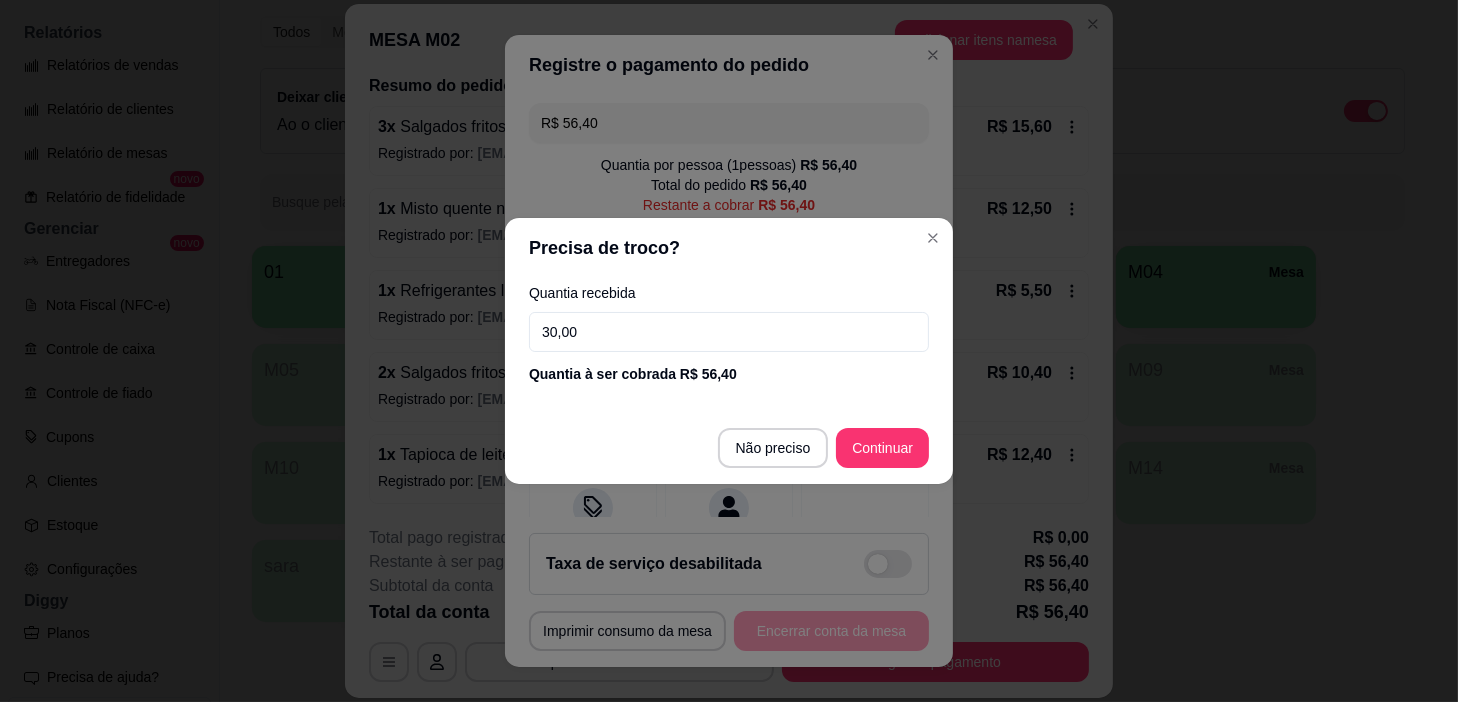 type on "30,00" 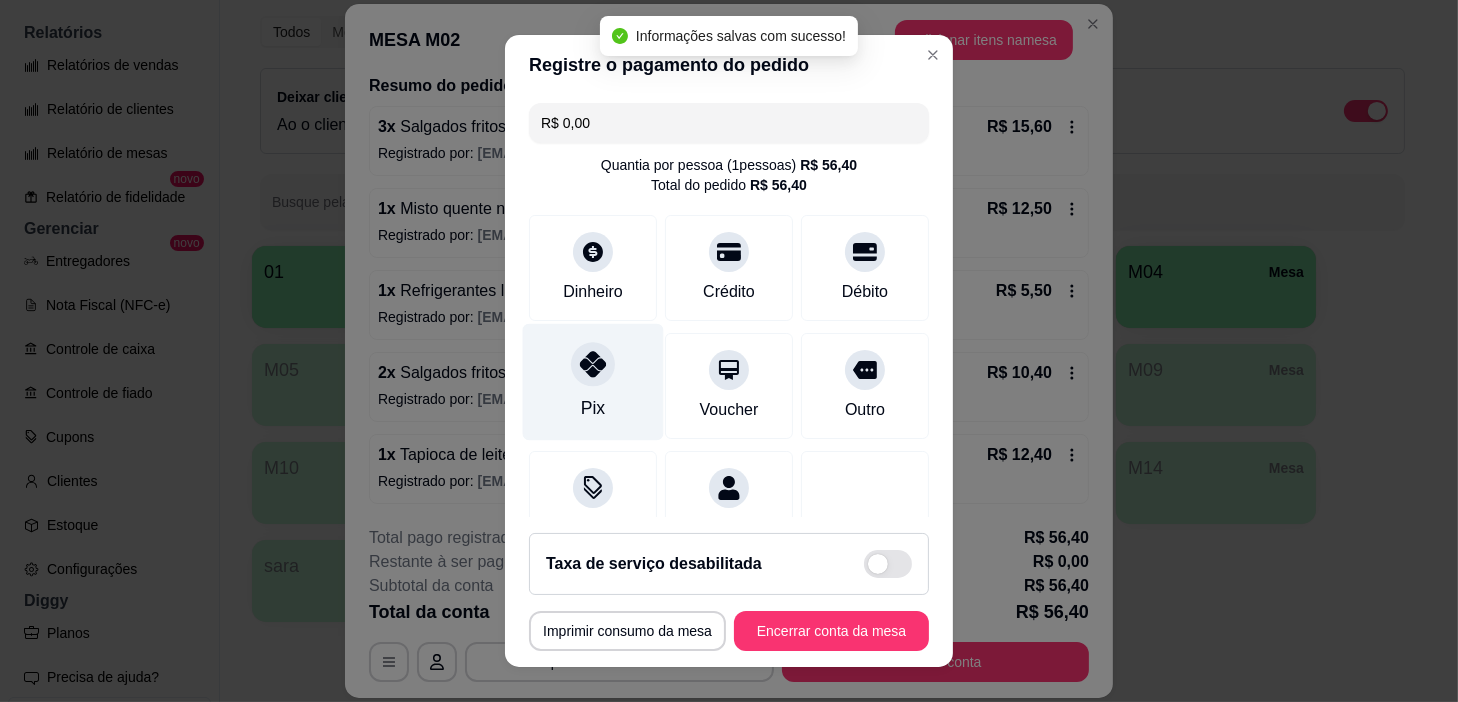 scroll, scrollTop: 175, scrollLeft: 0, axis: vertical 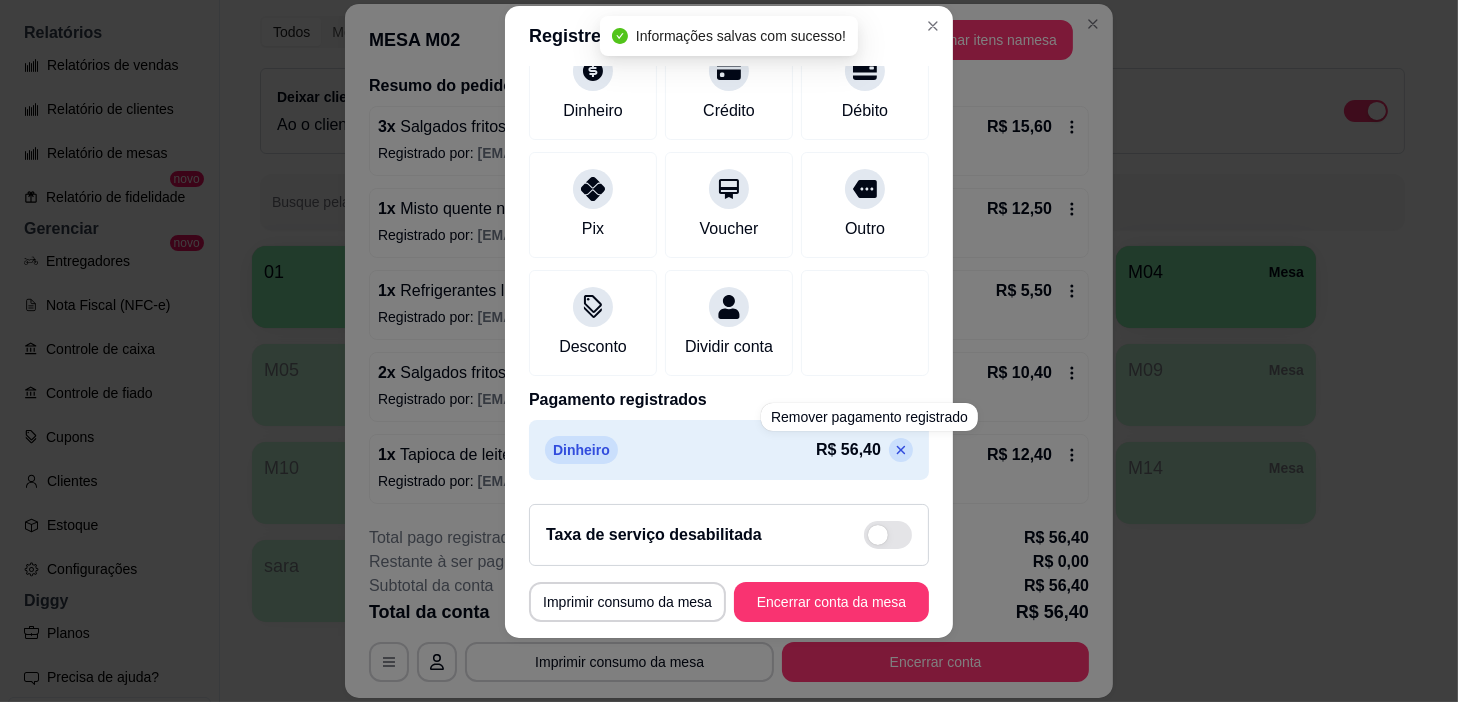 click at bounding box center [901, 450] 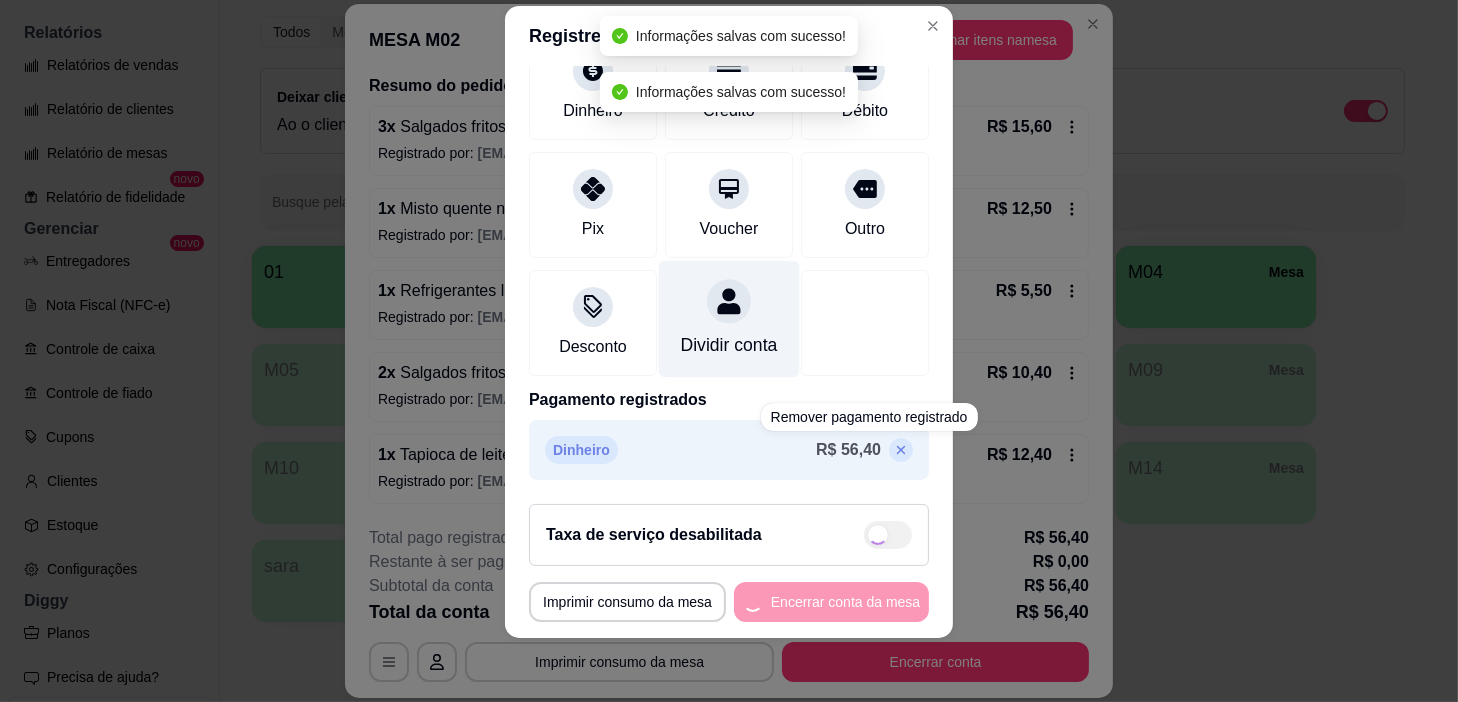 type on "R$ 56,40" 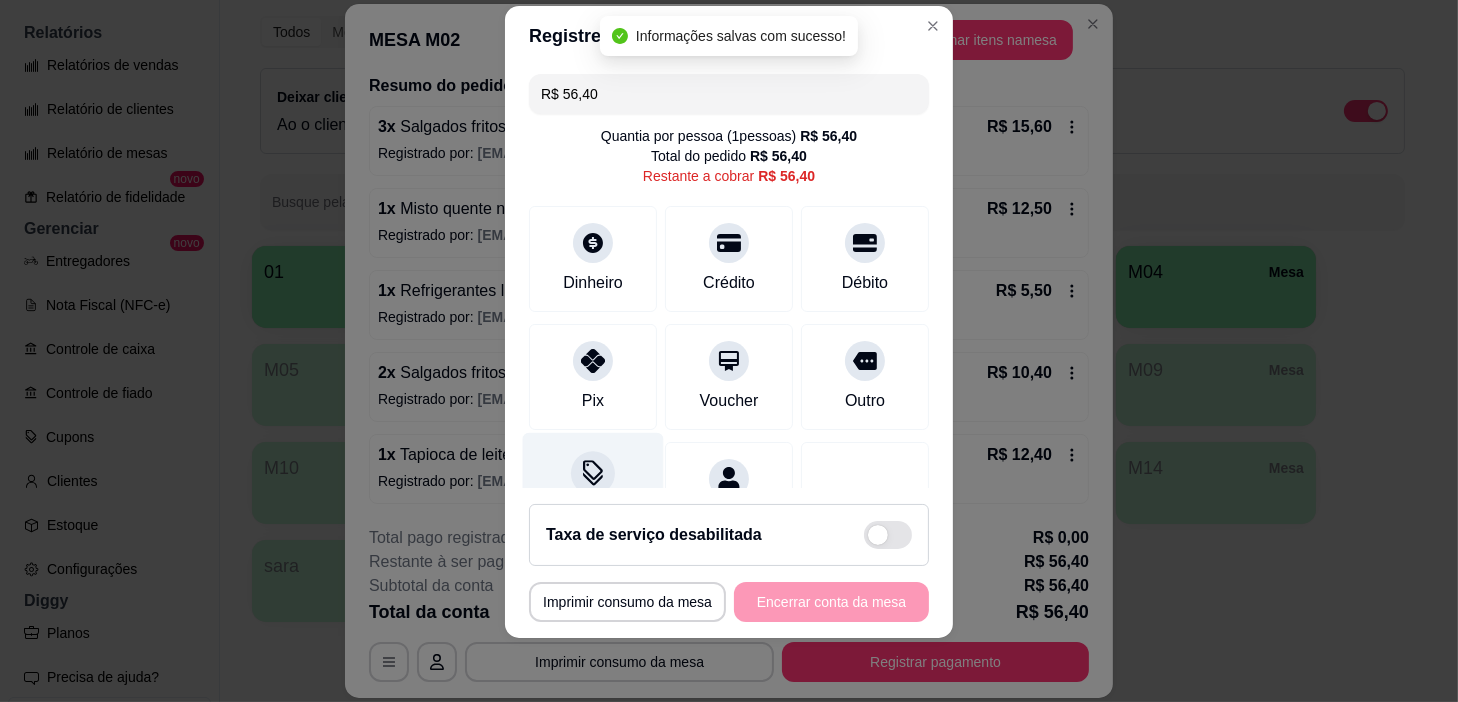 scroll, scrollTop: 90, scrollLeft: 0, axis: vertical 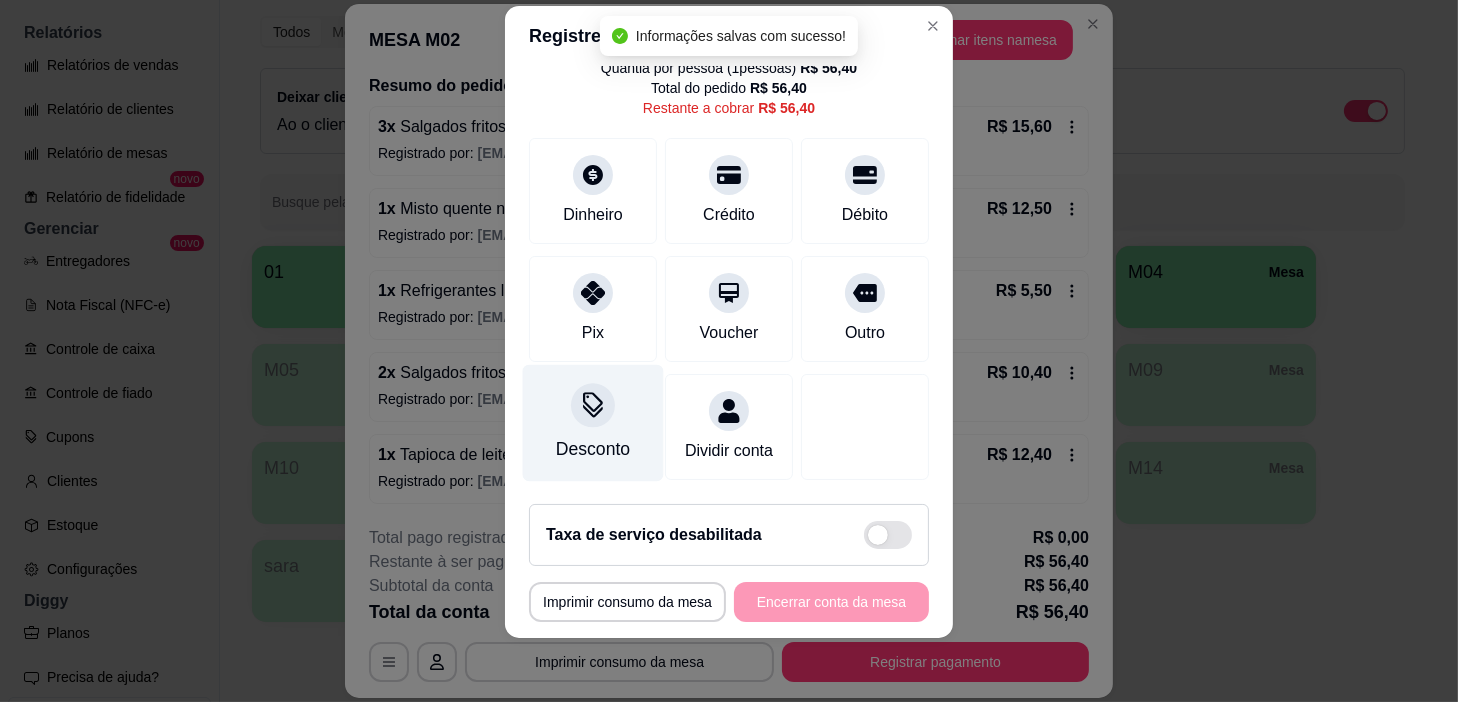 click 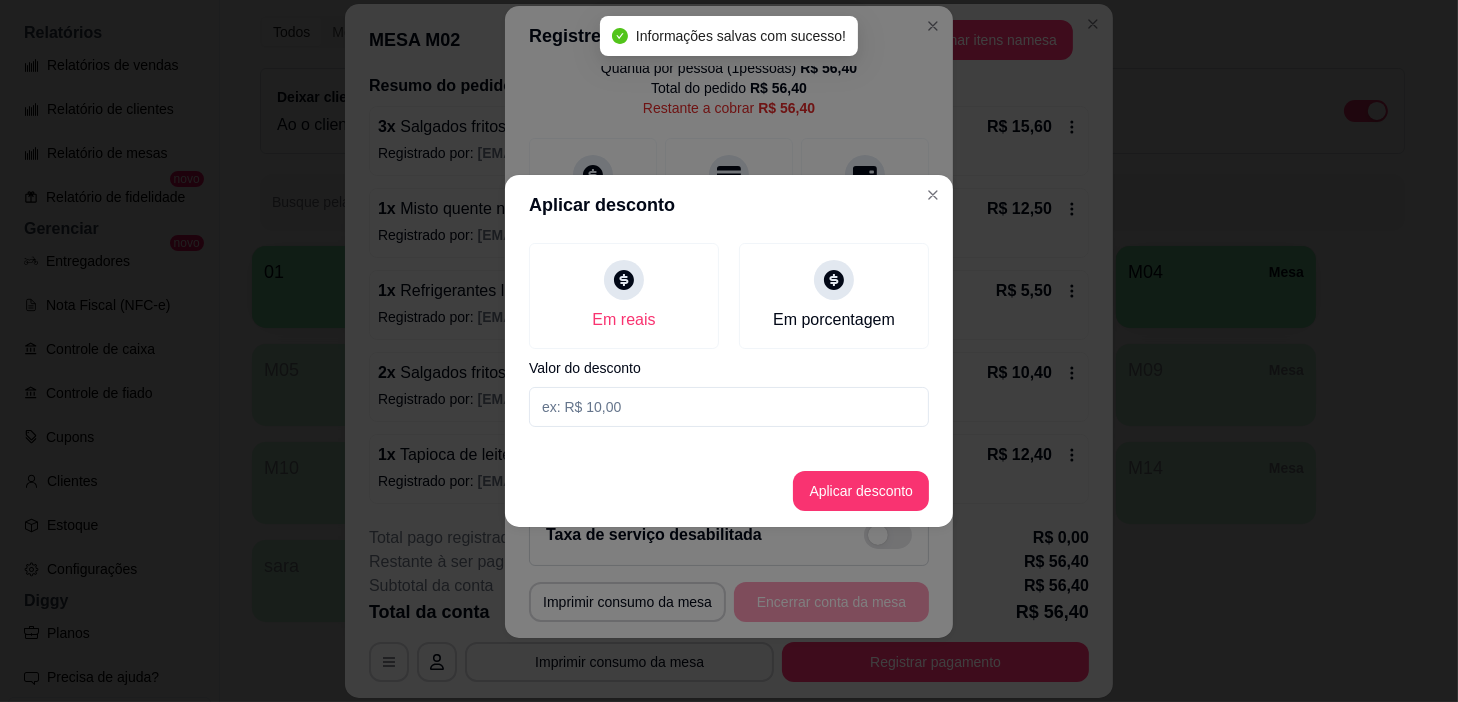 click at bounding box center [729, 407] 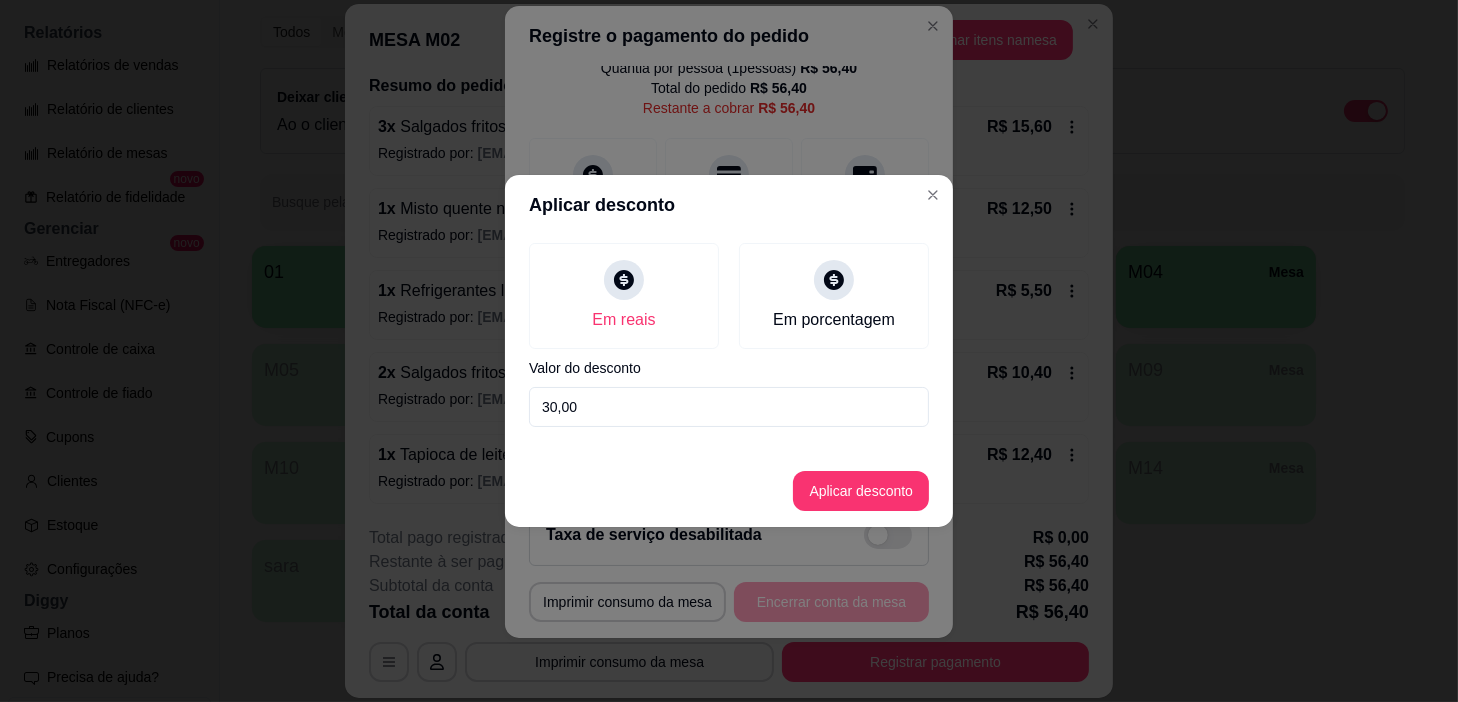 type on "30,00" 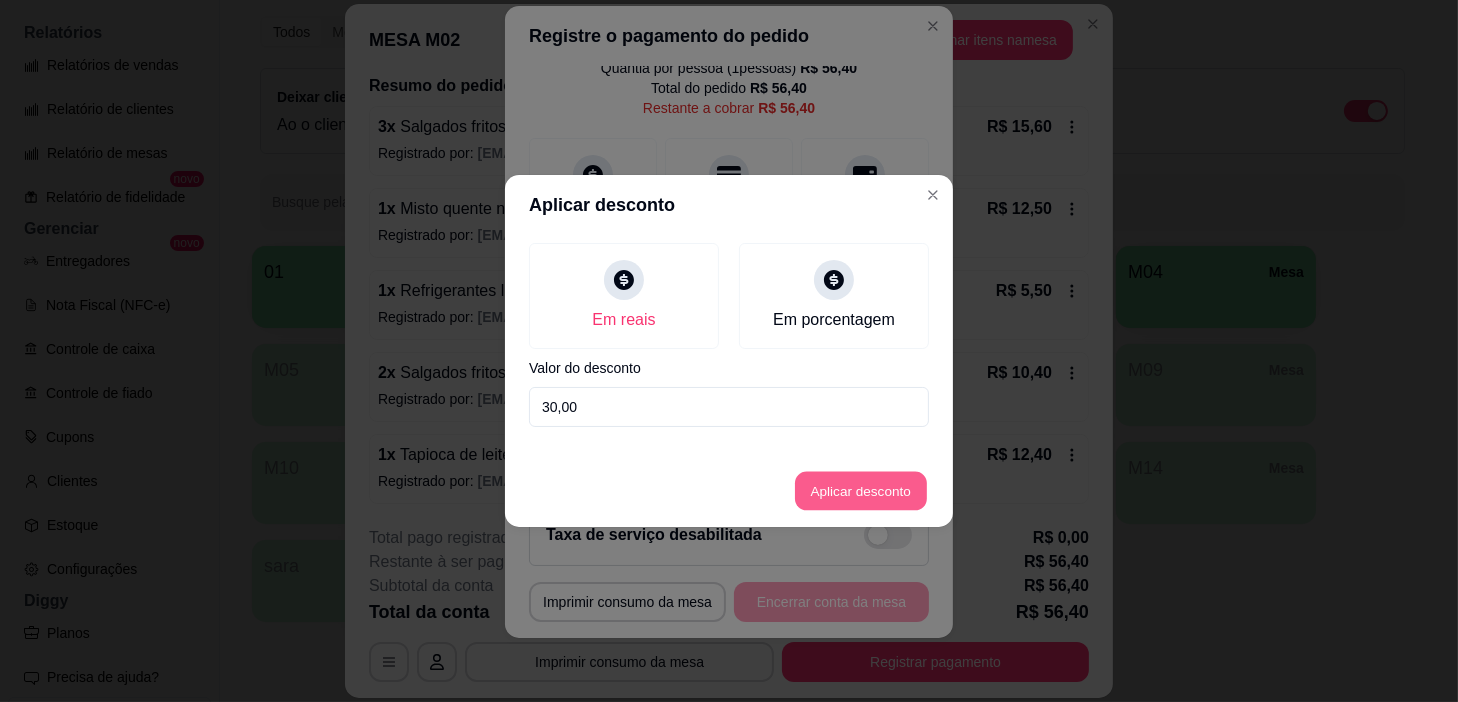 click on "Aplicar desconto" at bounding box center [861, 491] 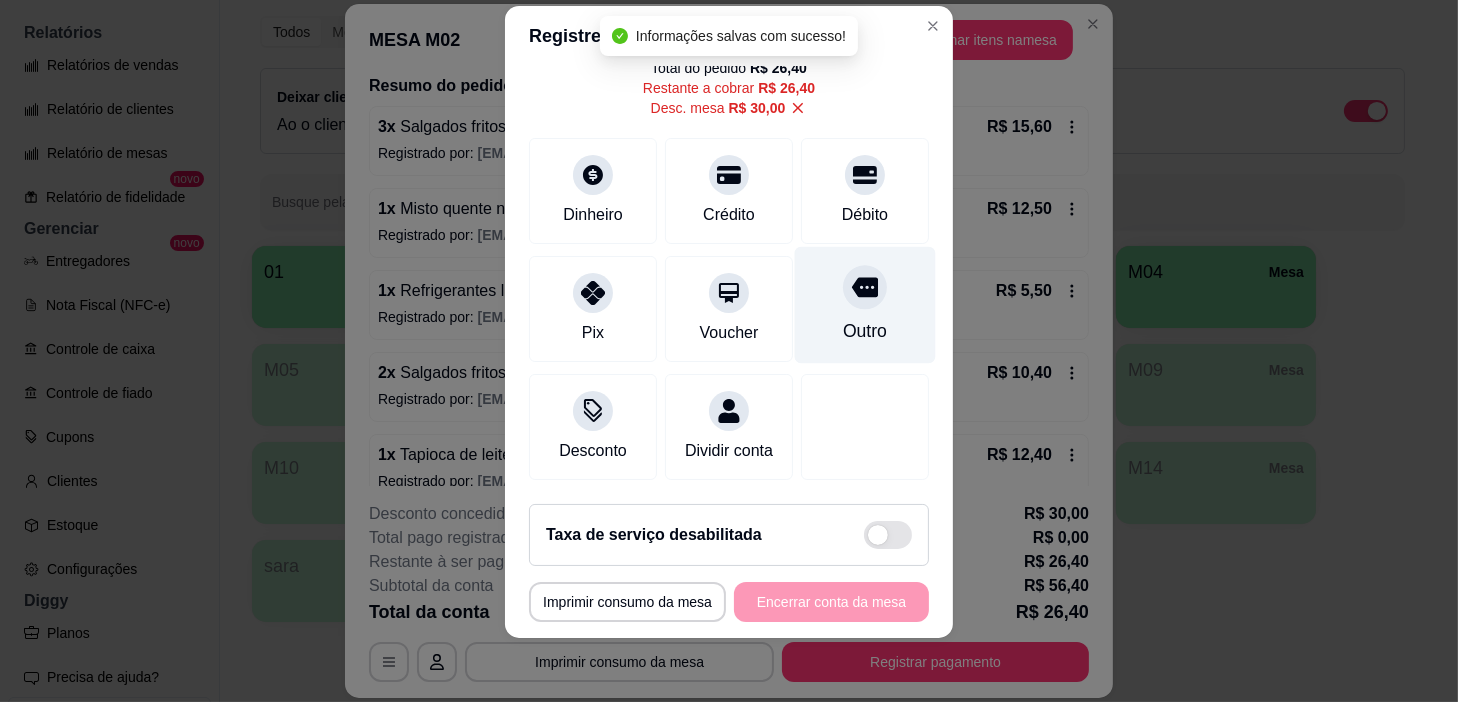 scroll, scrollTop: 0, scrollLeft: 0, axis: both 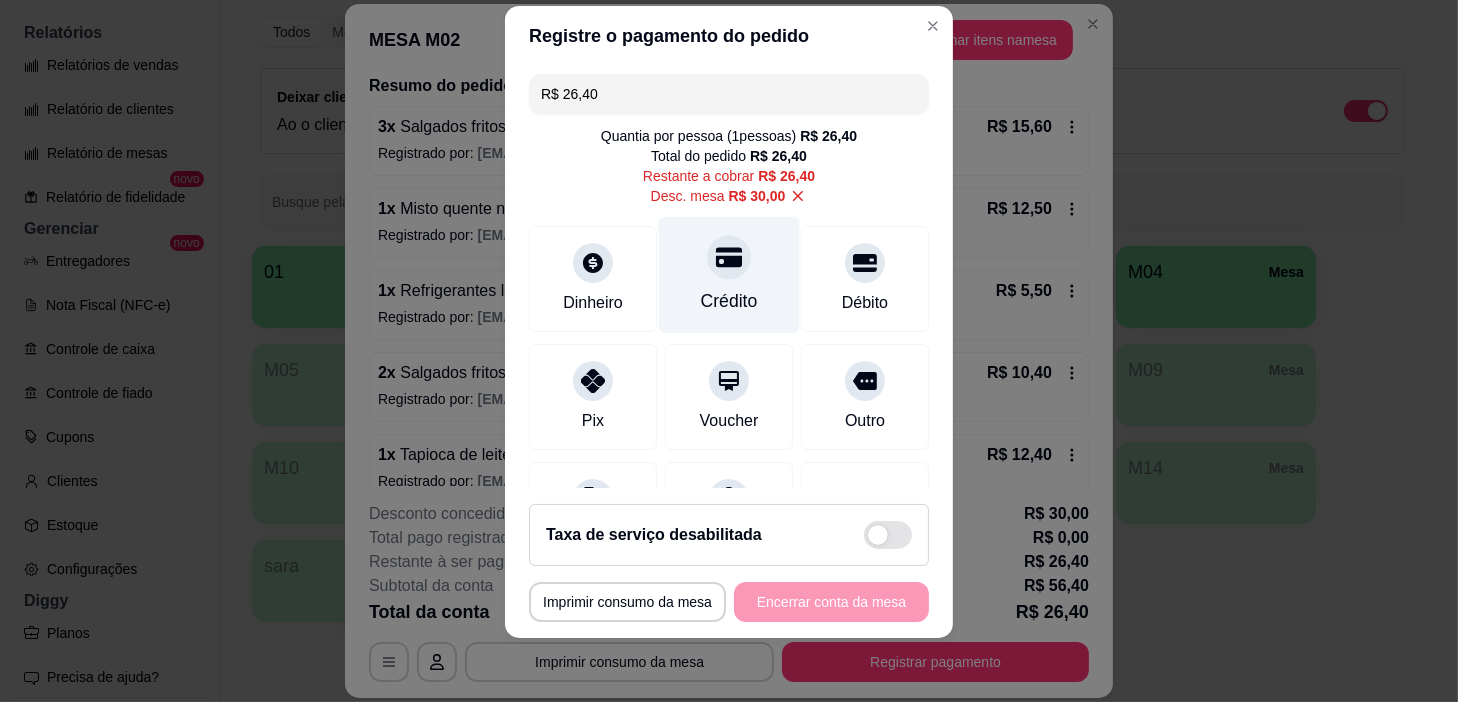 click at bounding box center (729, 258) 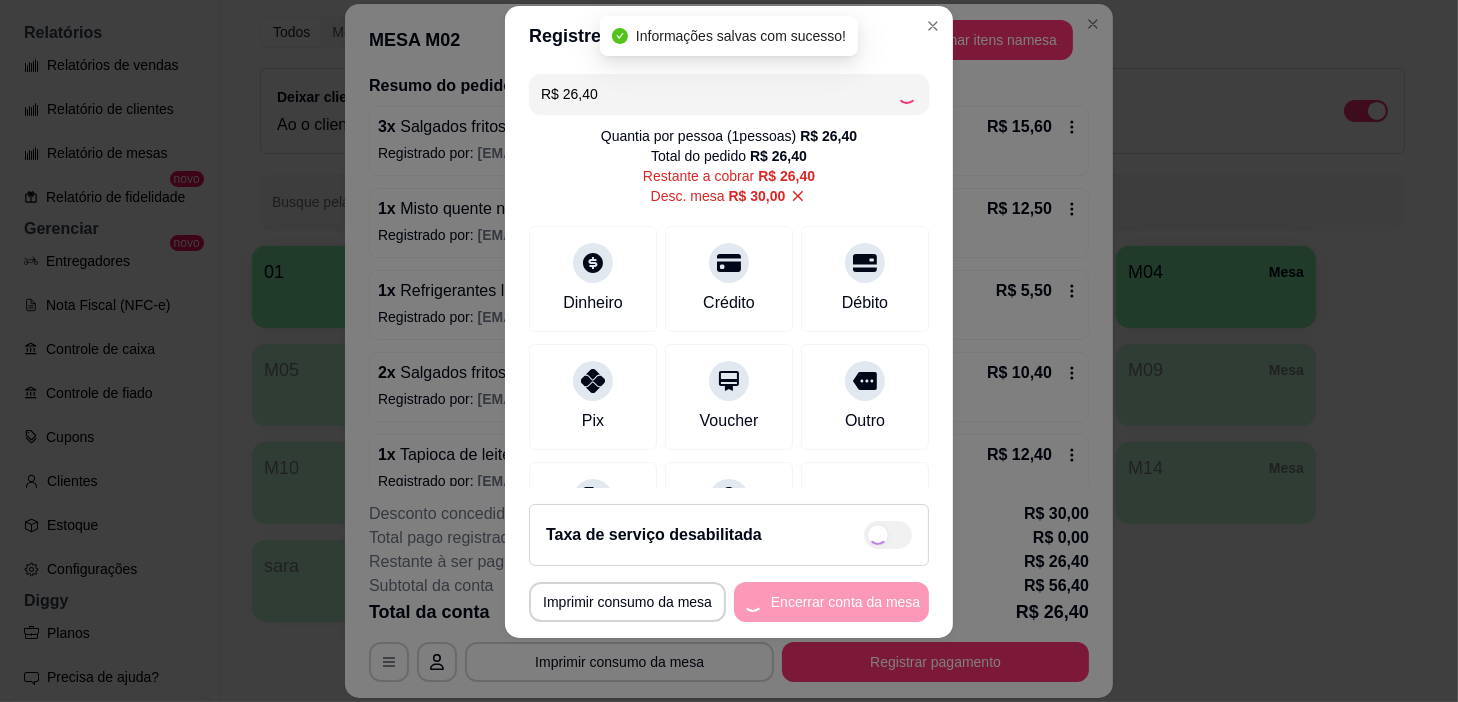 type on "R$ 0,00" 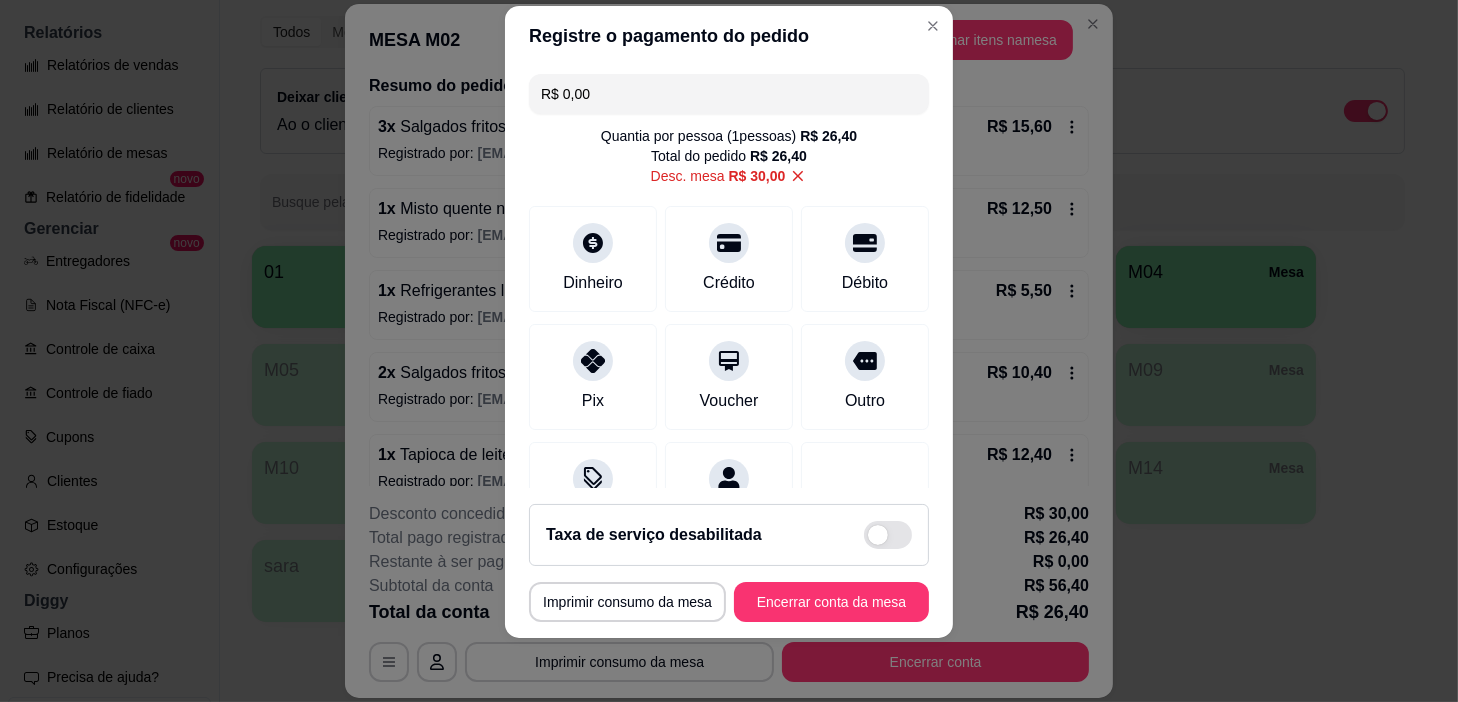 scroll, scrollTop: 195, scrollLeft: 0, axis: vertical 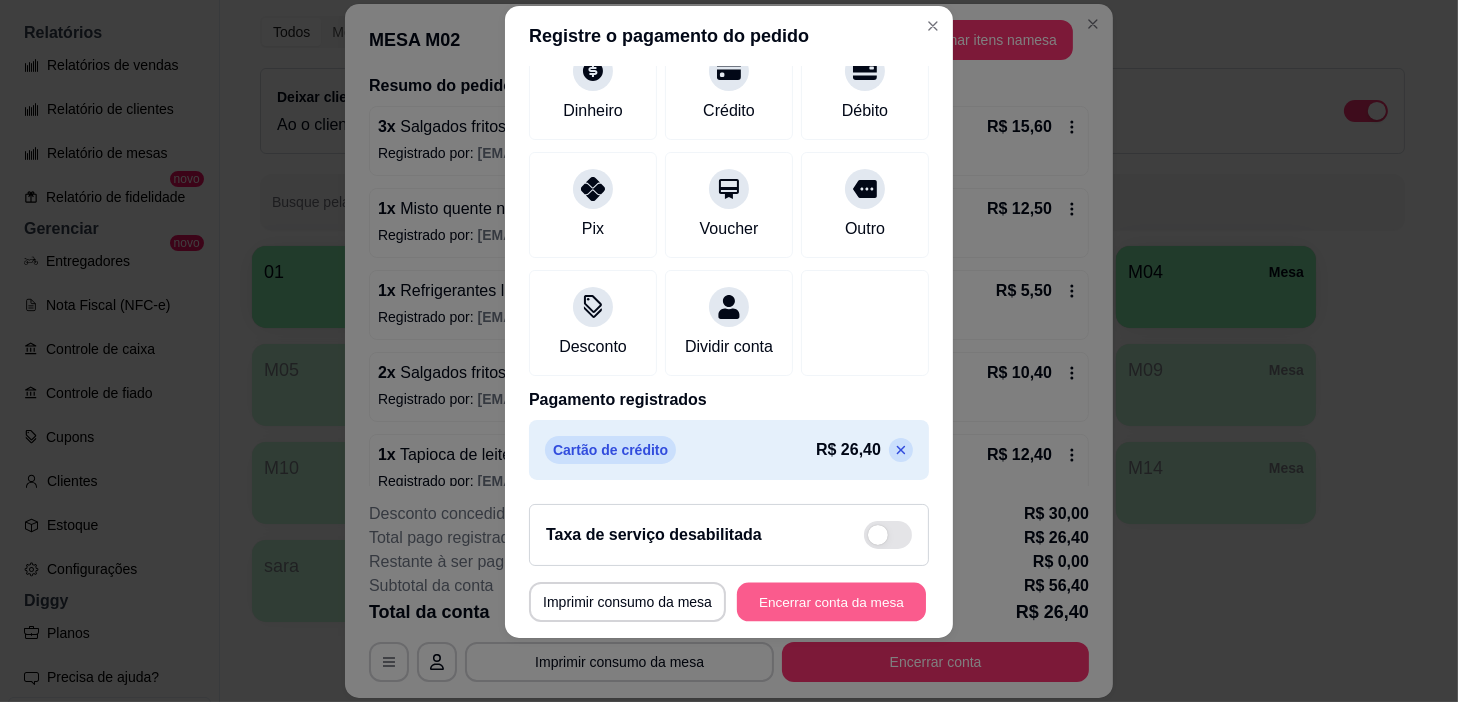 click on "Encerrar conta da mesa" at bounding box center [831, 602] 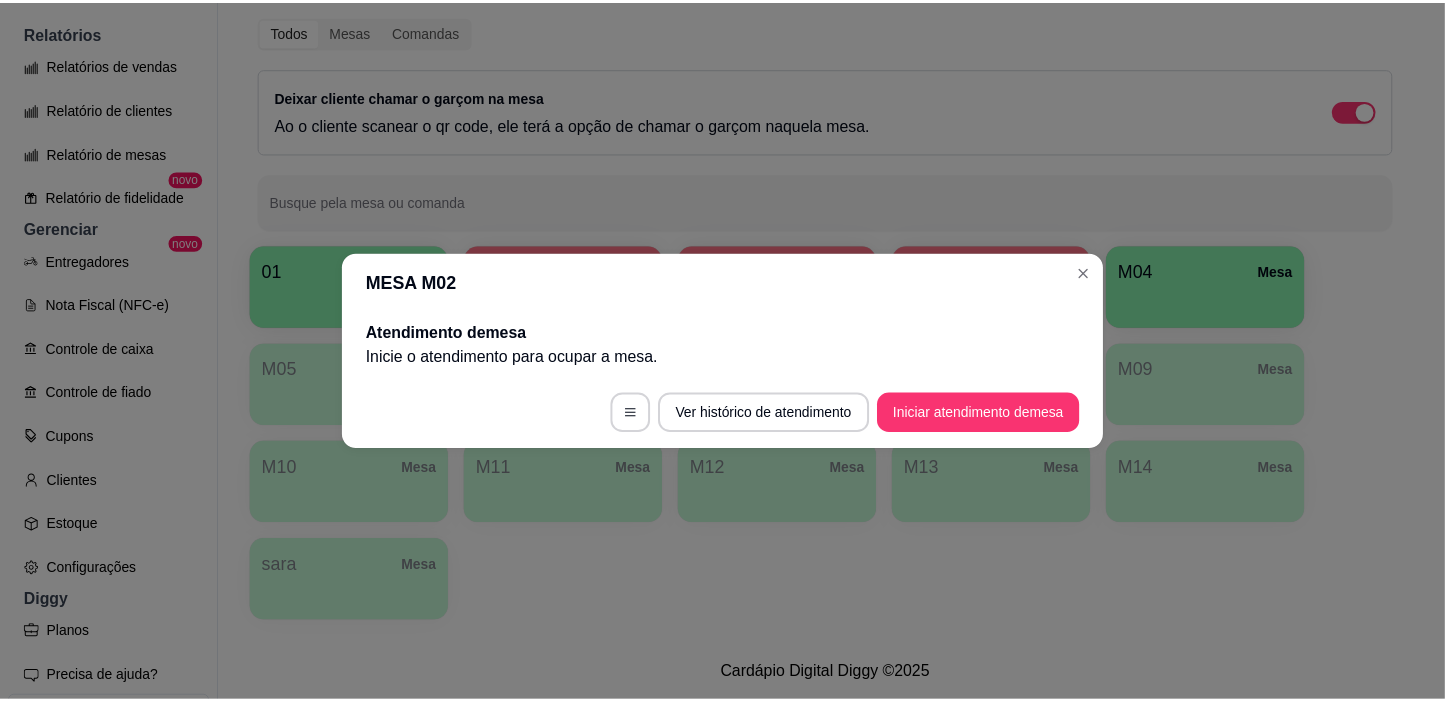 scroll, scrollTop: 0, scrollLeft: 0, axis: both 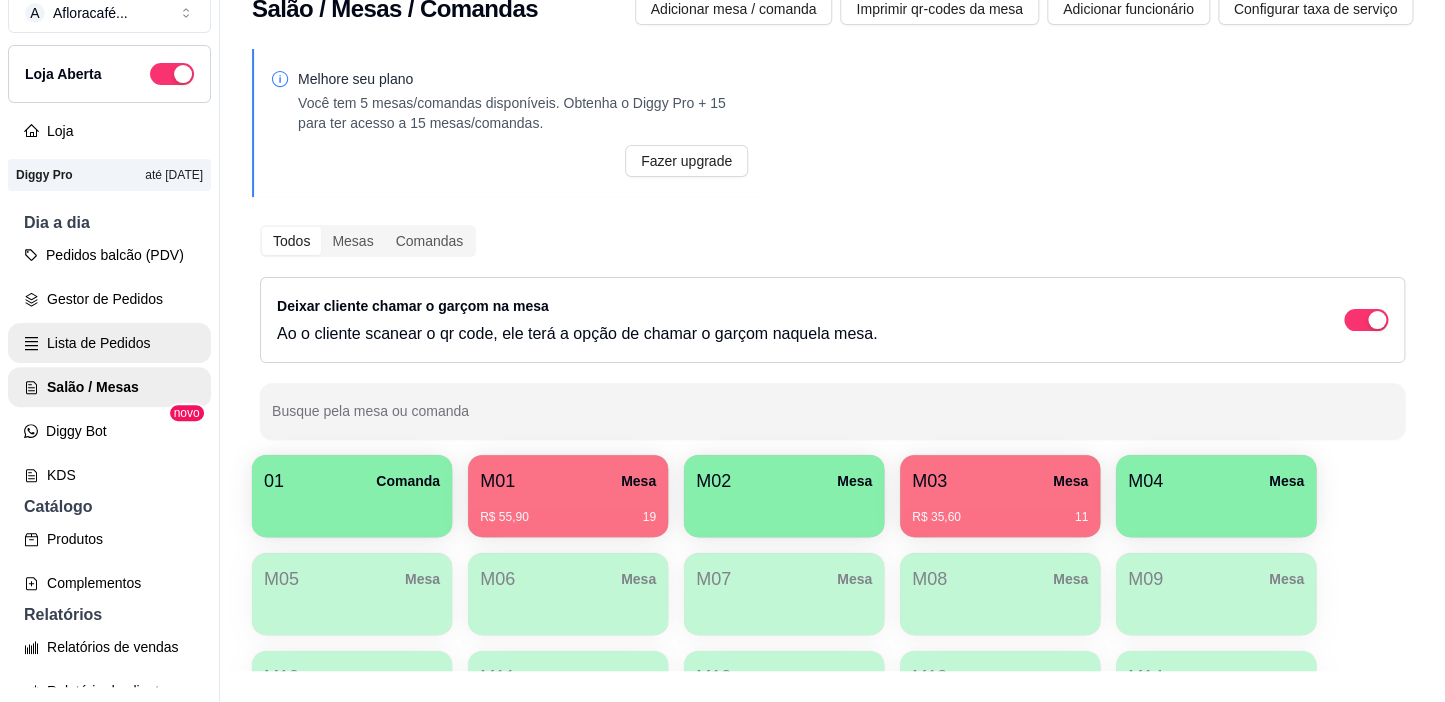 click on "Gestor de Pedidos" at bounding box center (109, 299) 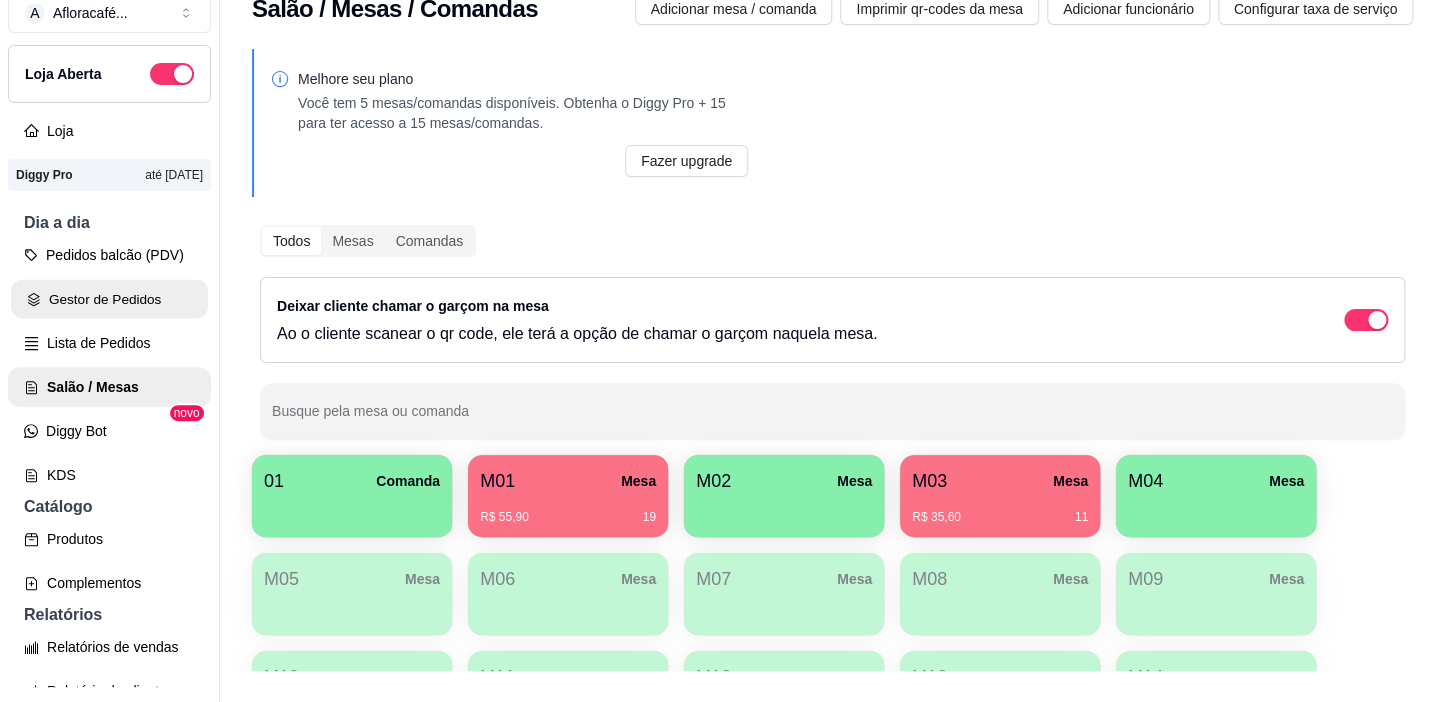click on "Pedidos balcão (PDV) Gestor de Pedidos Lista de Pedidos Salão / Mesas Diggy Bot novo KDS" at bounding box center (109, 365) 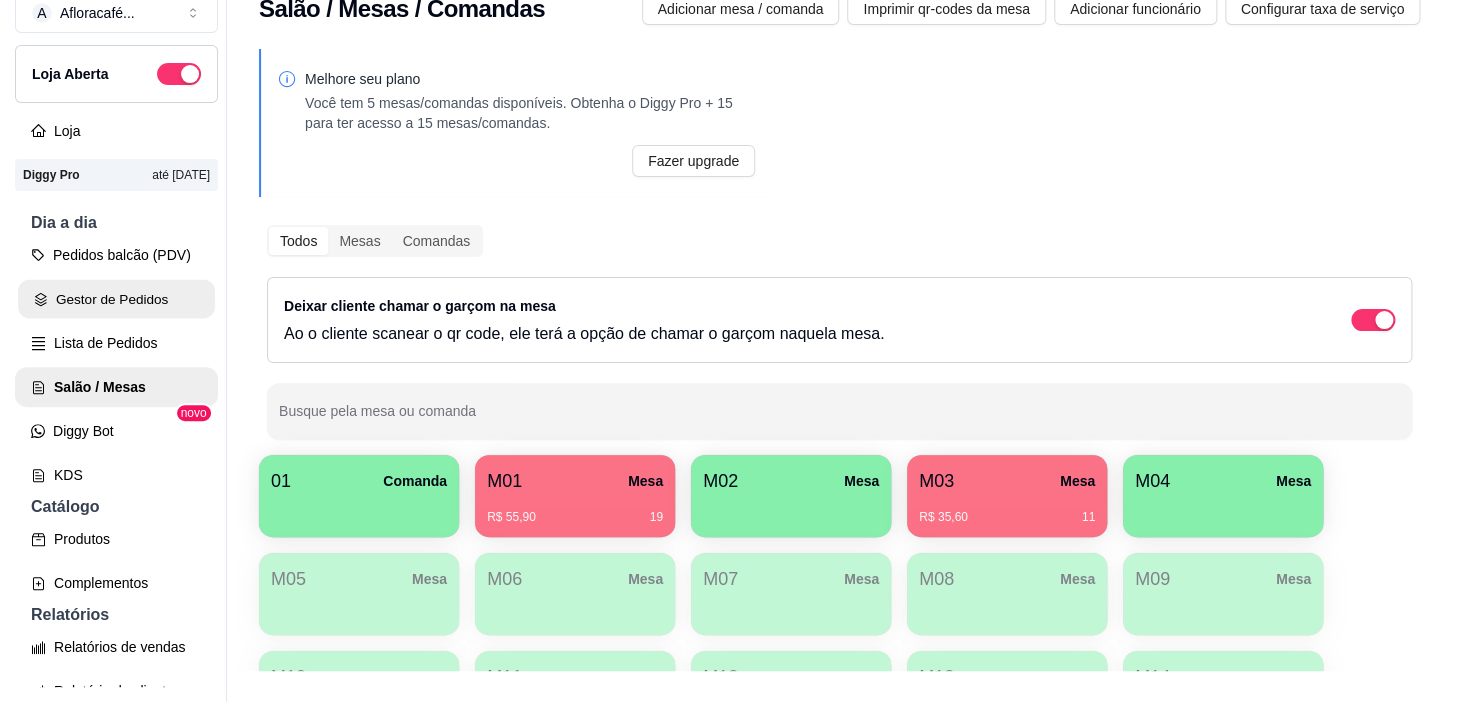 scroll, scrollTop: 0, scrollLeft: 0, axis: both 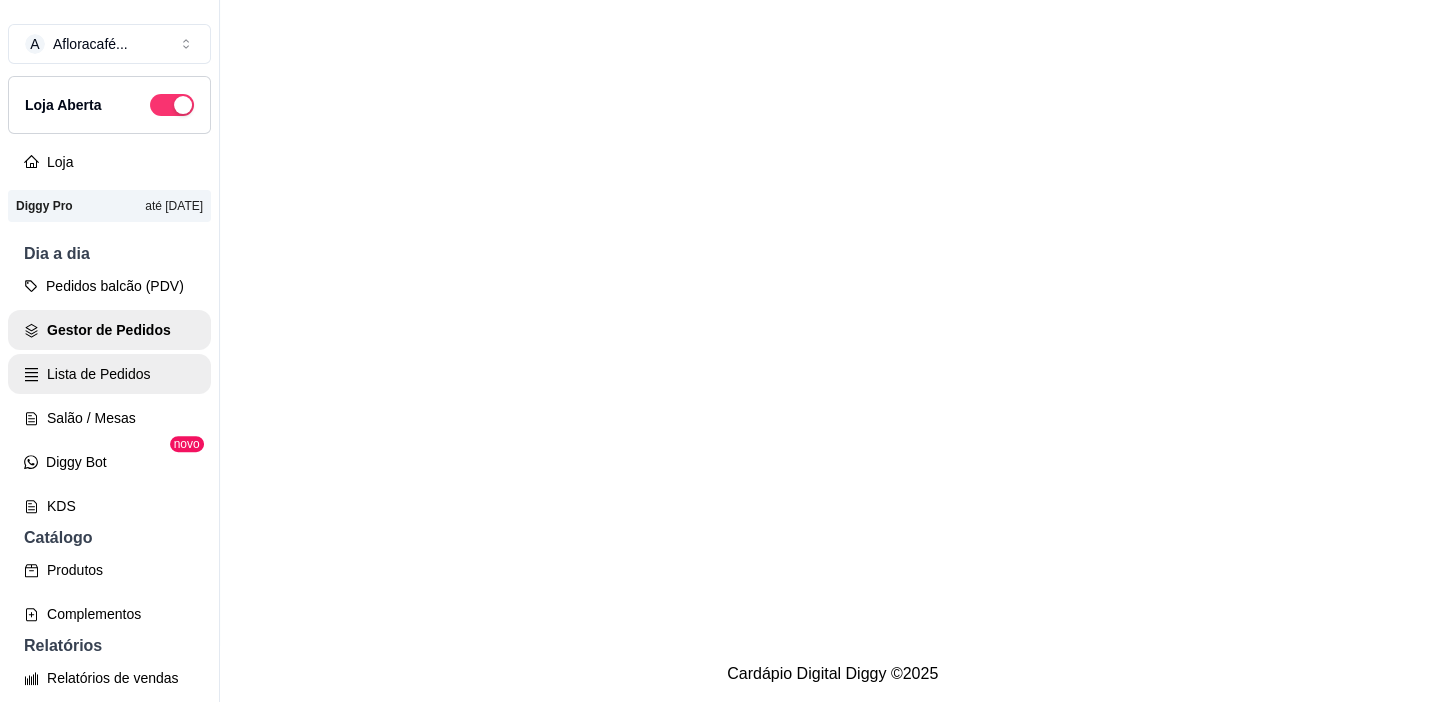 click on "Lista de Pedidos" at bounding box center (109, 374) 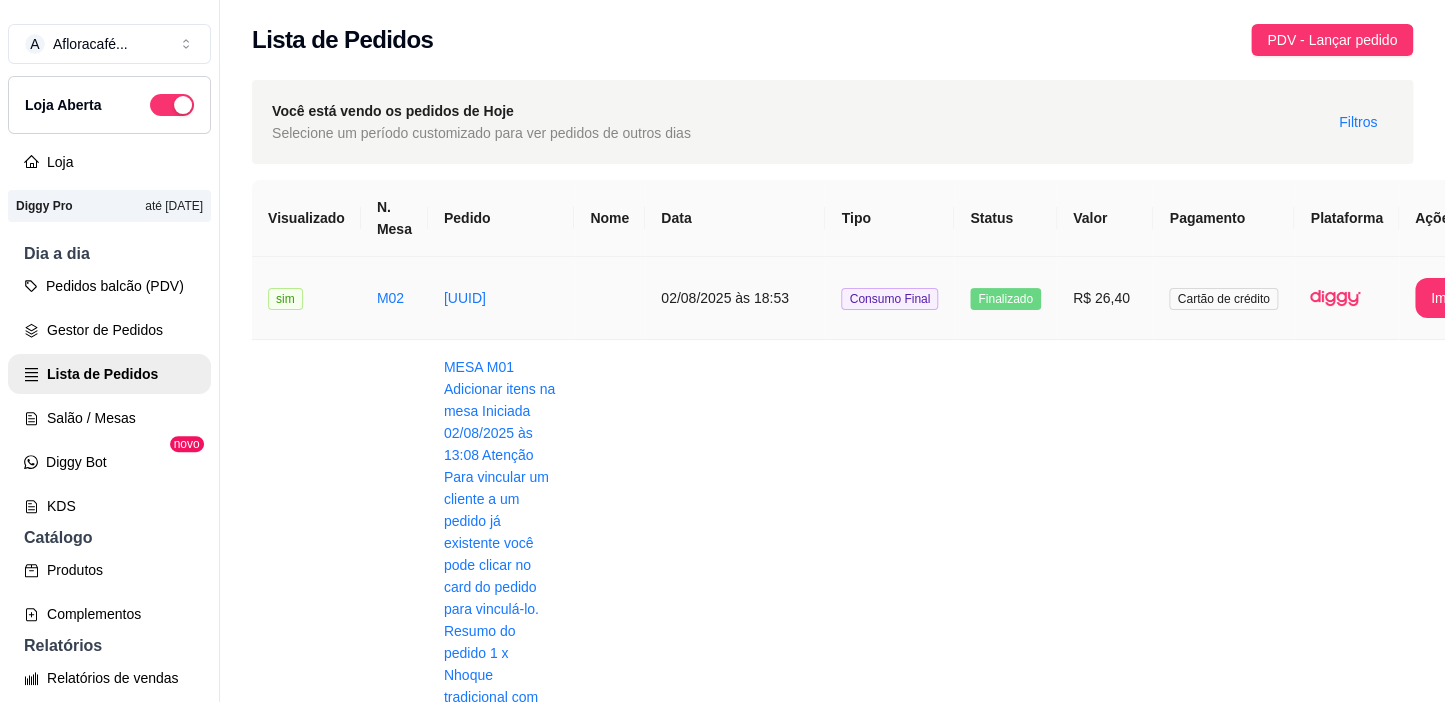 click on "Consumo Final" at bounding box center (889, 298) 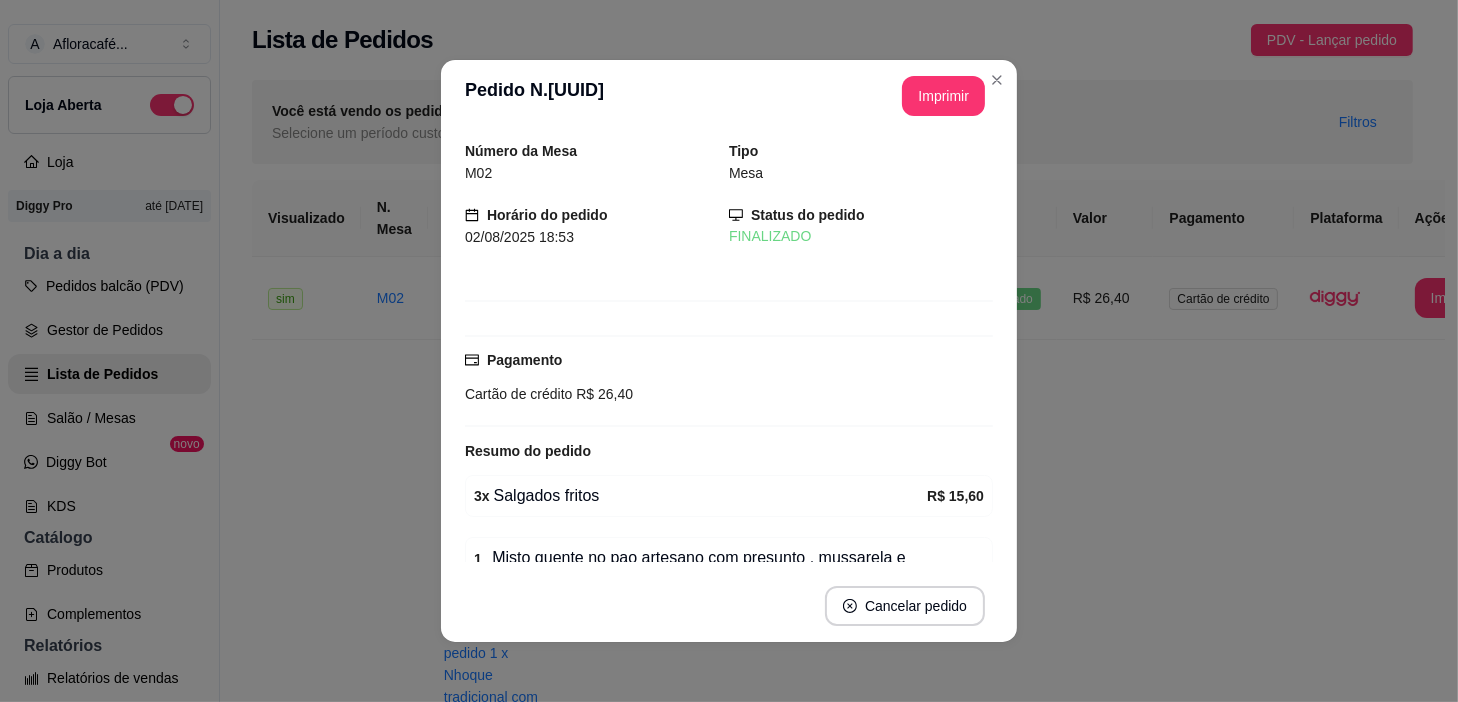 scroll, scrollTop: 341, scrollLeft: 0, axis: vertical 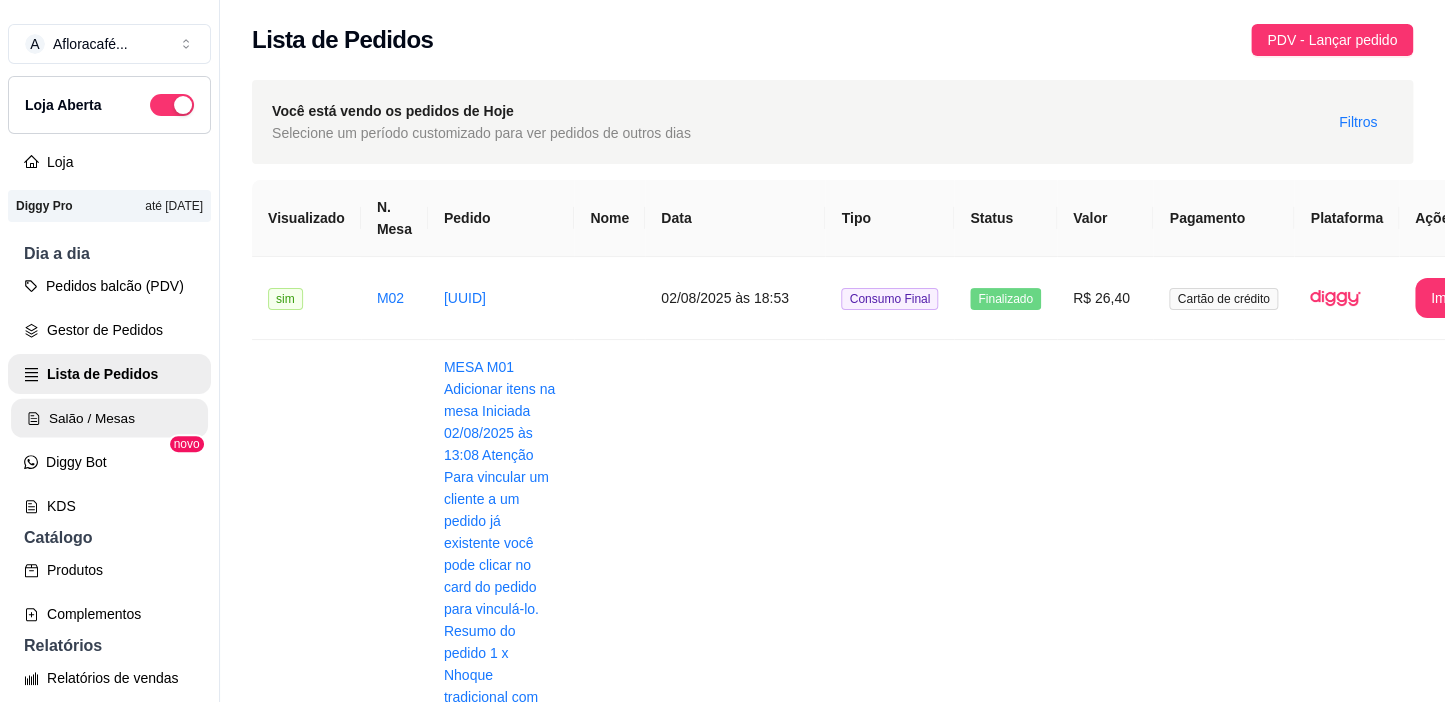 click on "Salão / Mesas" at bounding box center [109, 418] 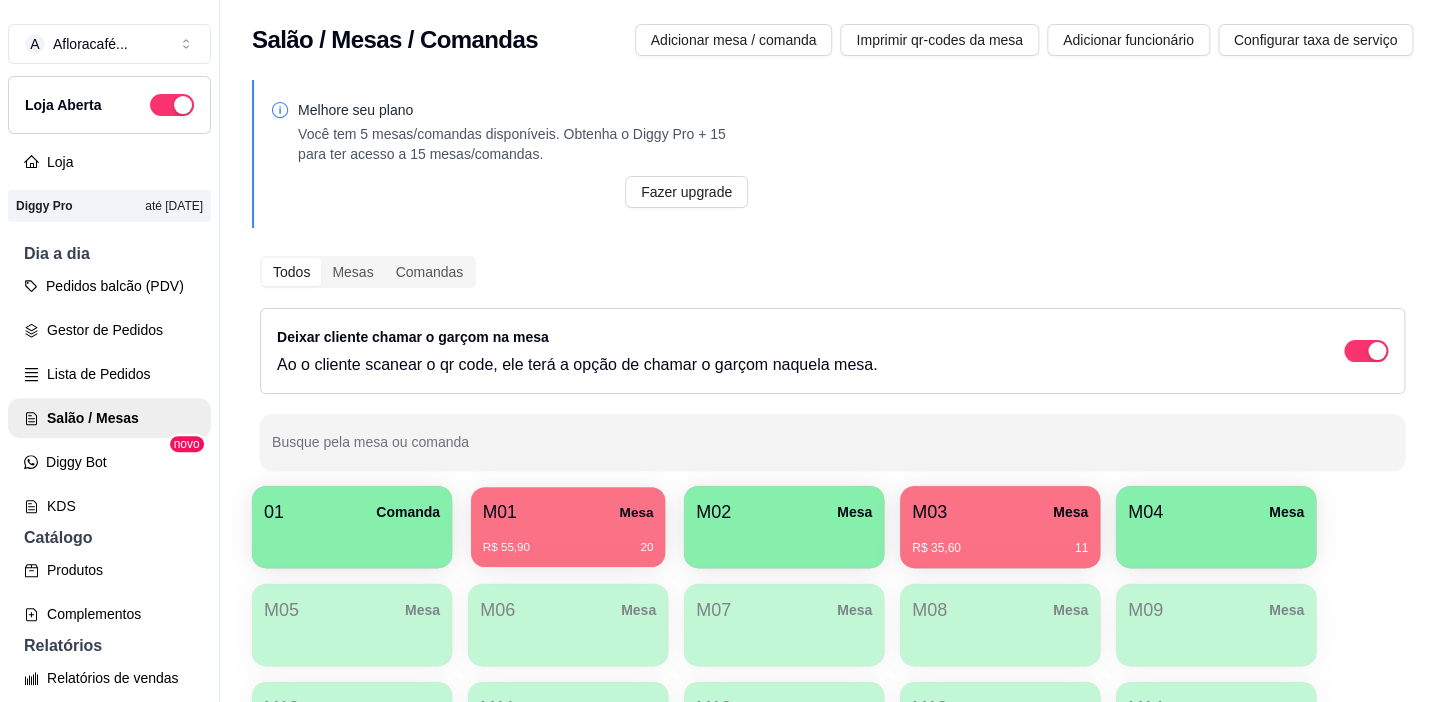 click on "M01 Mesa" at bounding box center [568, 512] 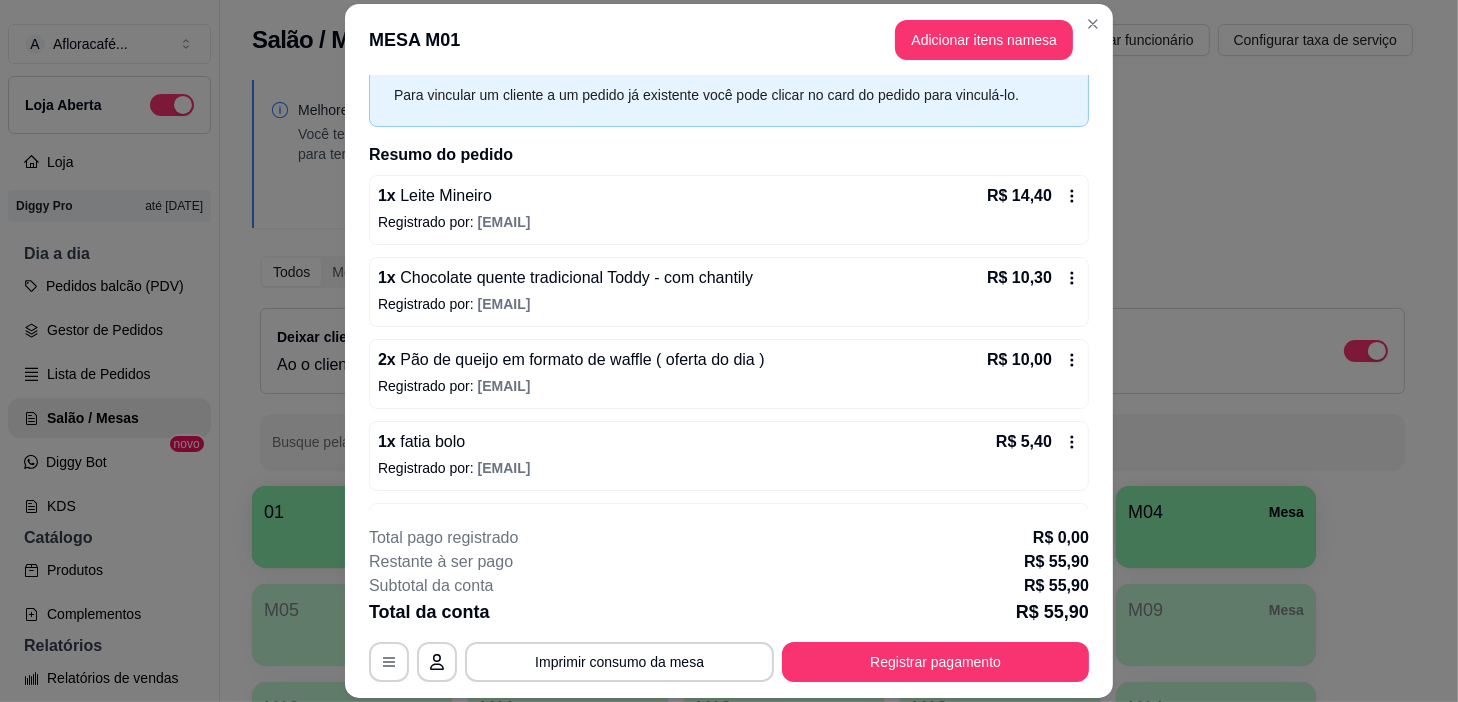 scroll, scrollTop: 0, scrollLeft: 0, axis: both 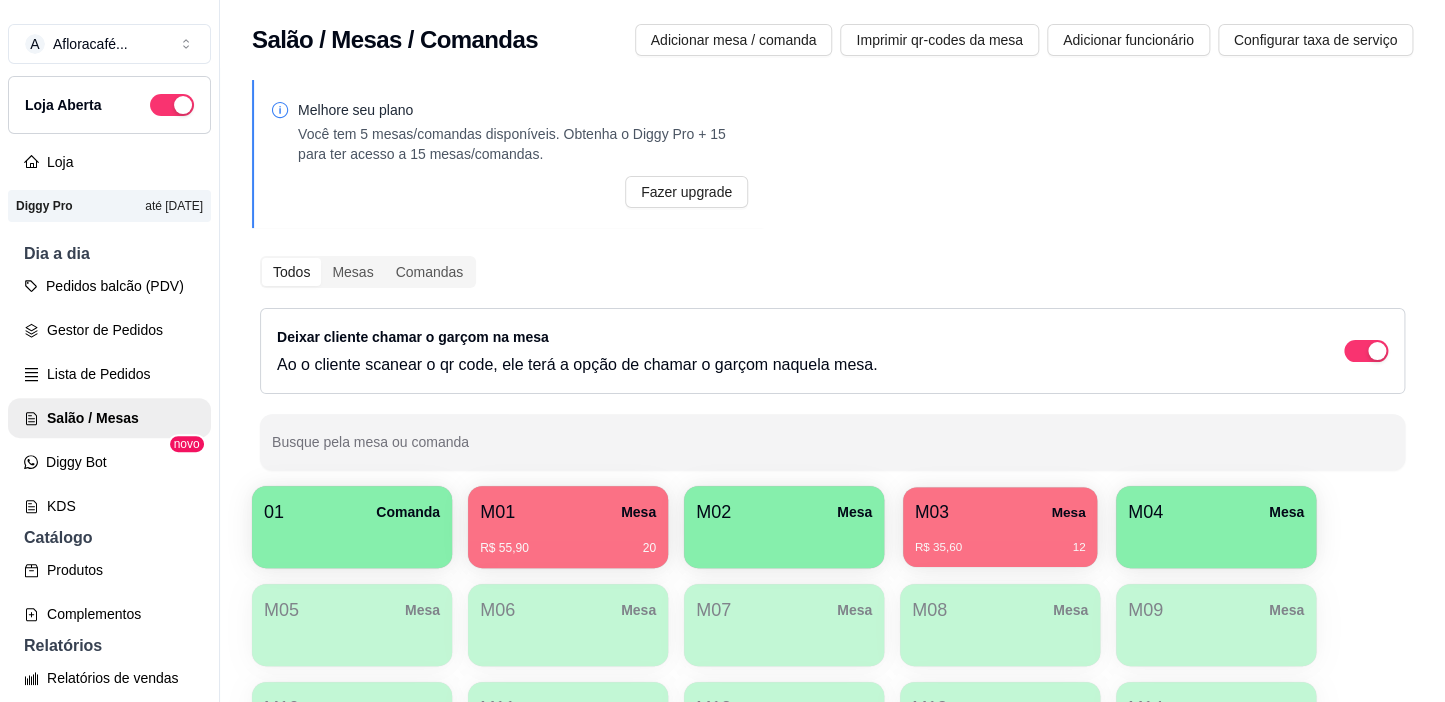 click on "R$ 35,60" at bounding box center [938, 548] 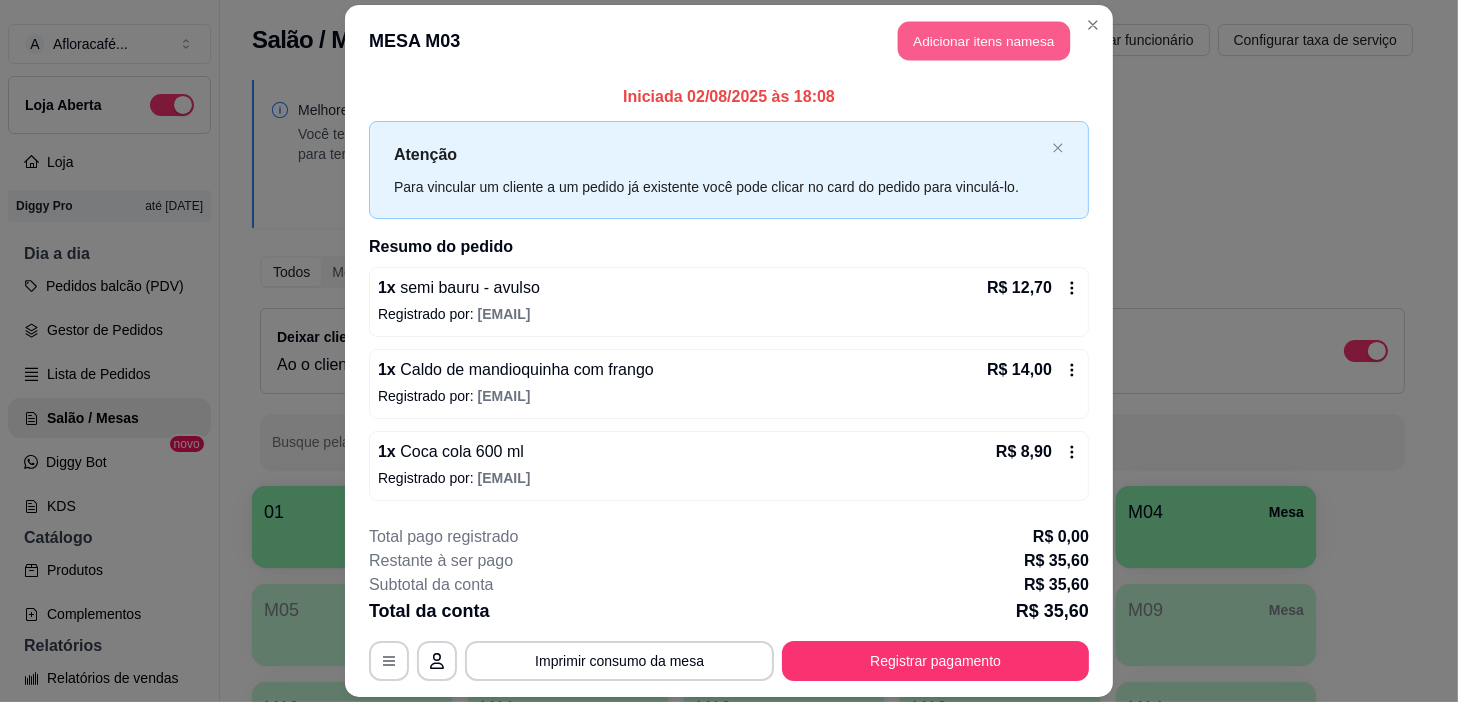 click on "Adicionar itens na  mesa" at bounding box center [984, 41] 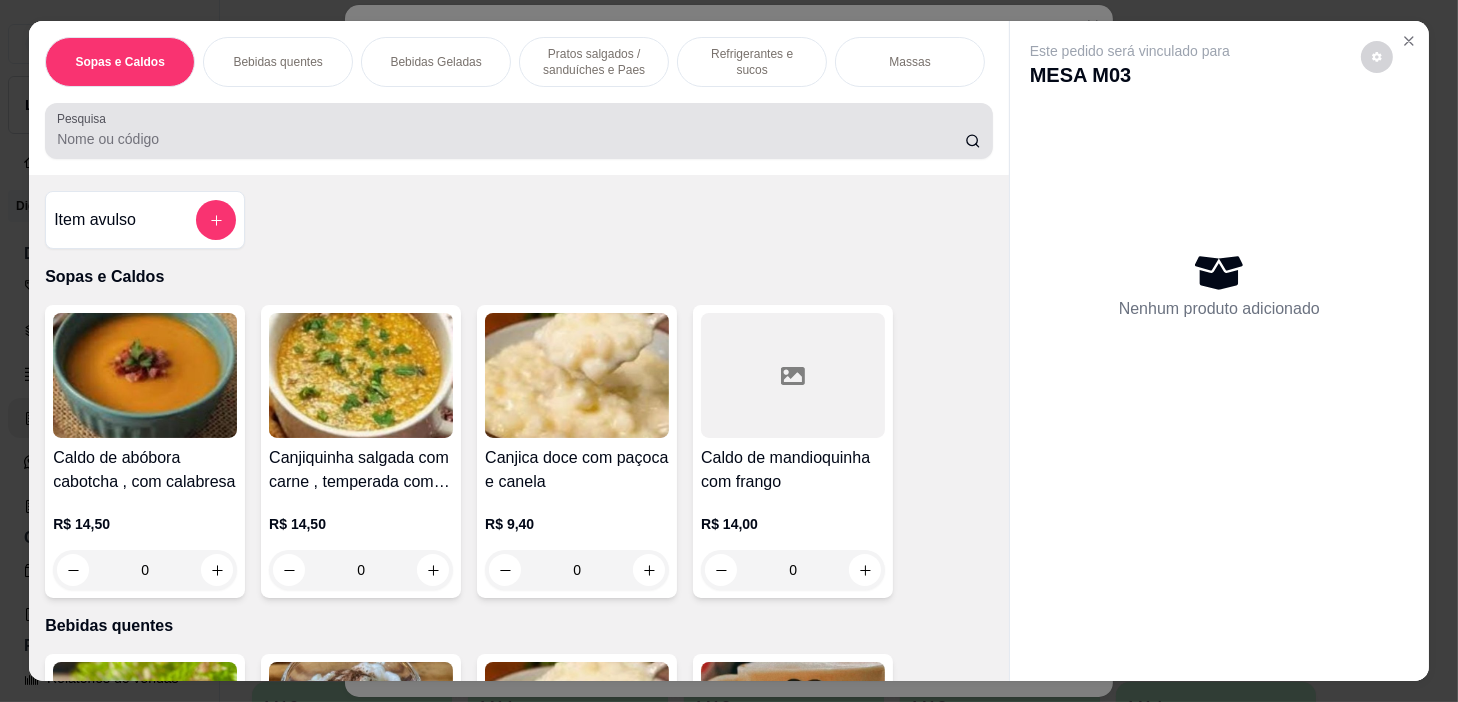 click on "Pesquisa" at bounding box center (511, 139) 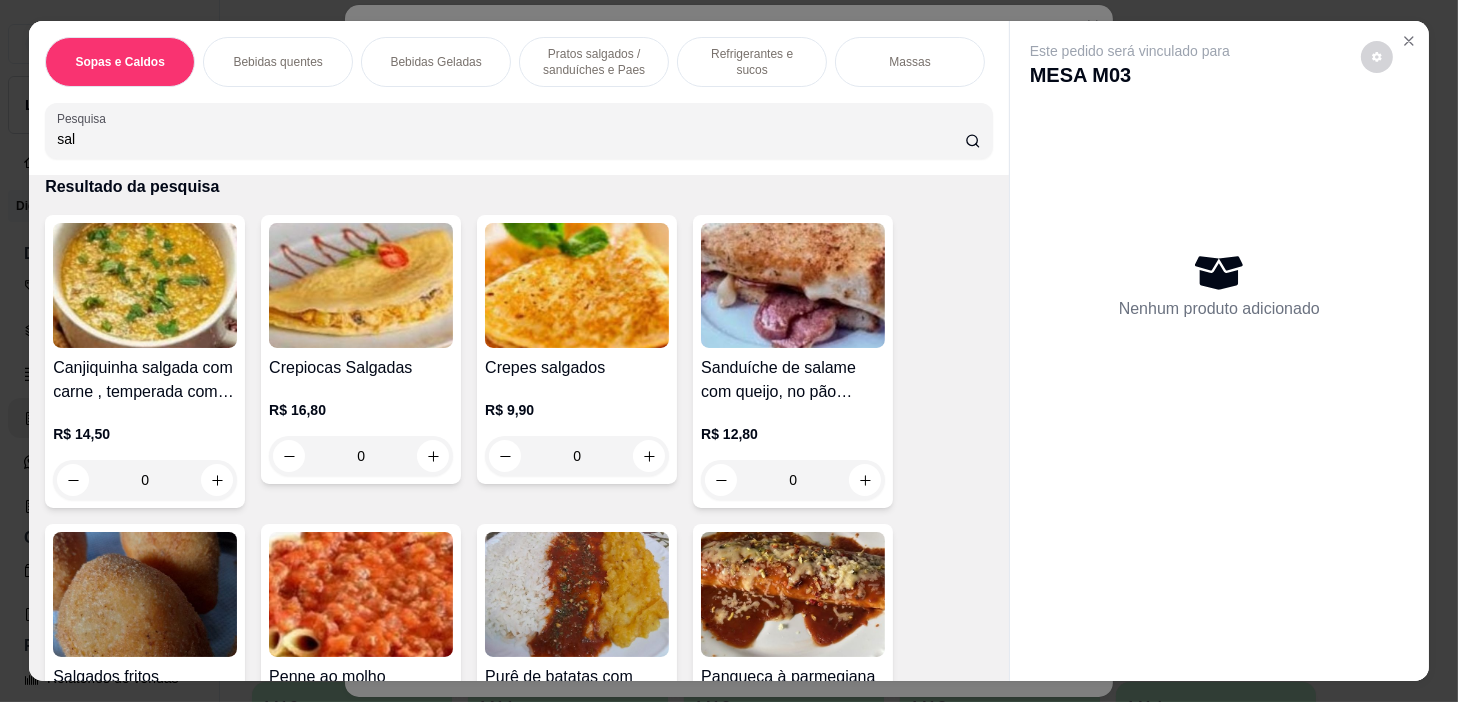 scroll, scrollTop: 272, scrollLeft: 0, axis: vertical 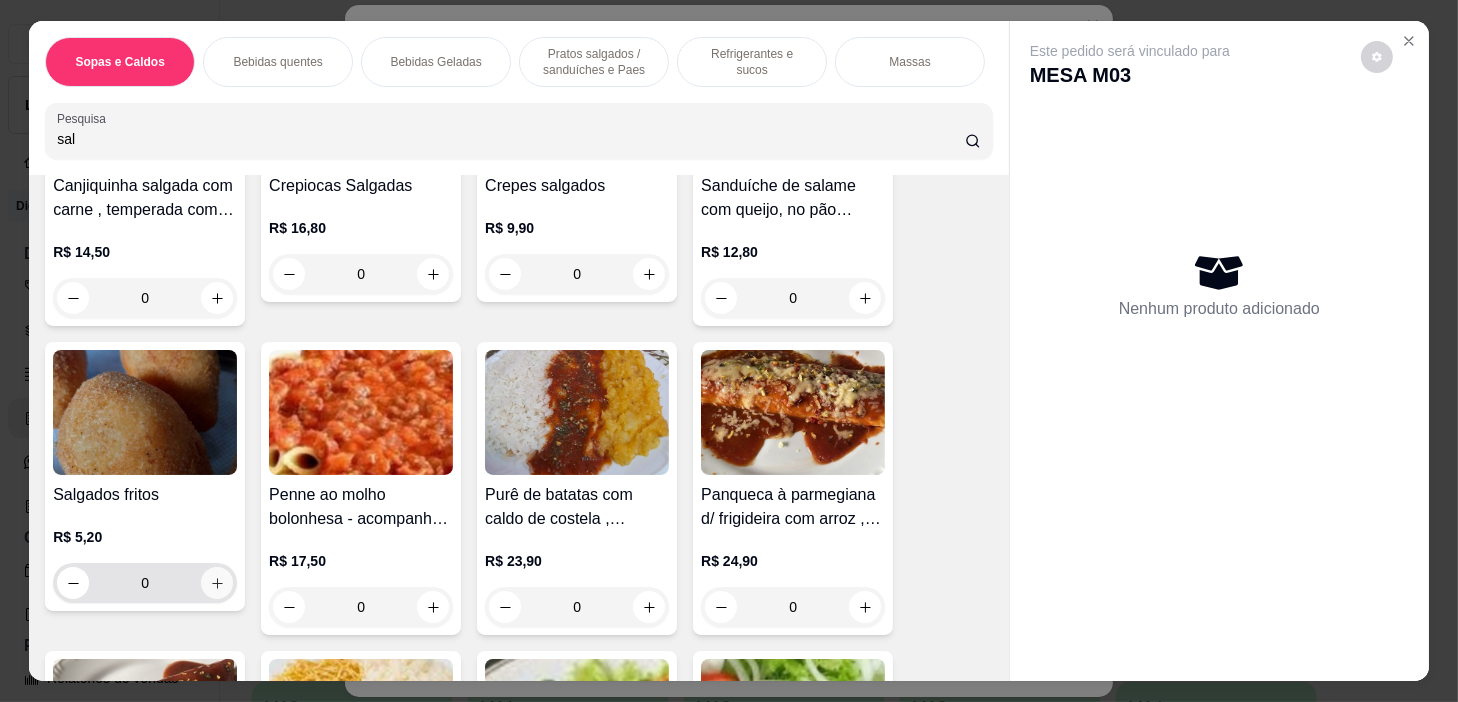 type on "sal" 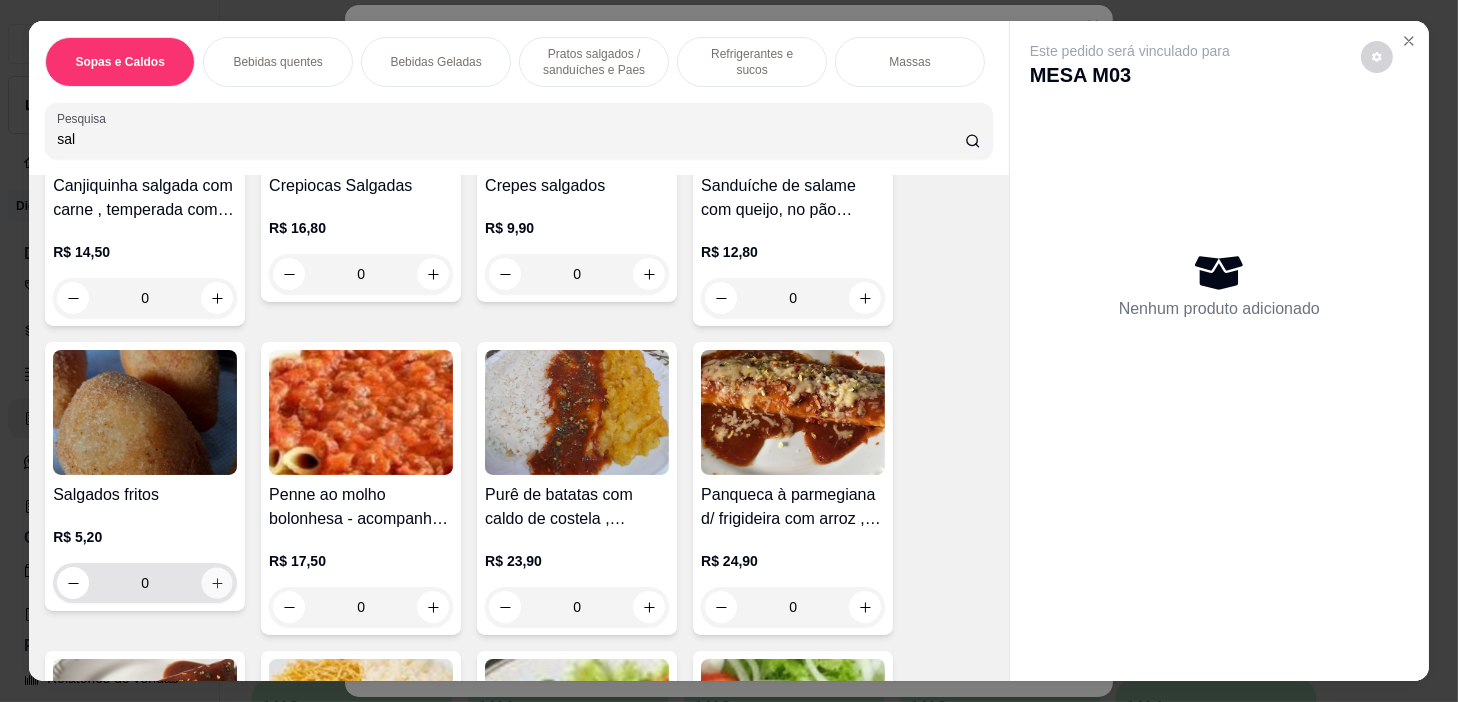 click 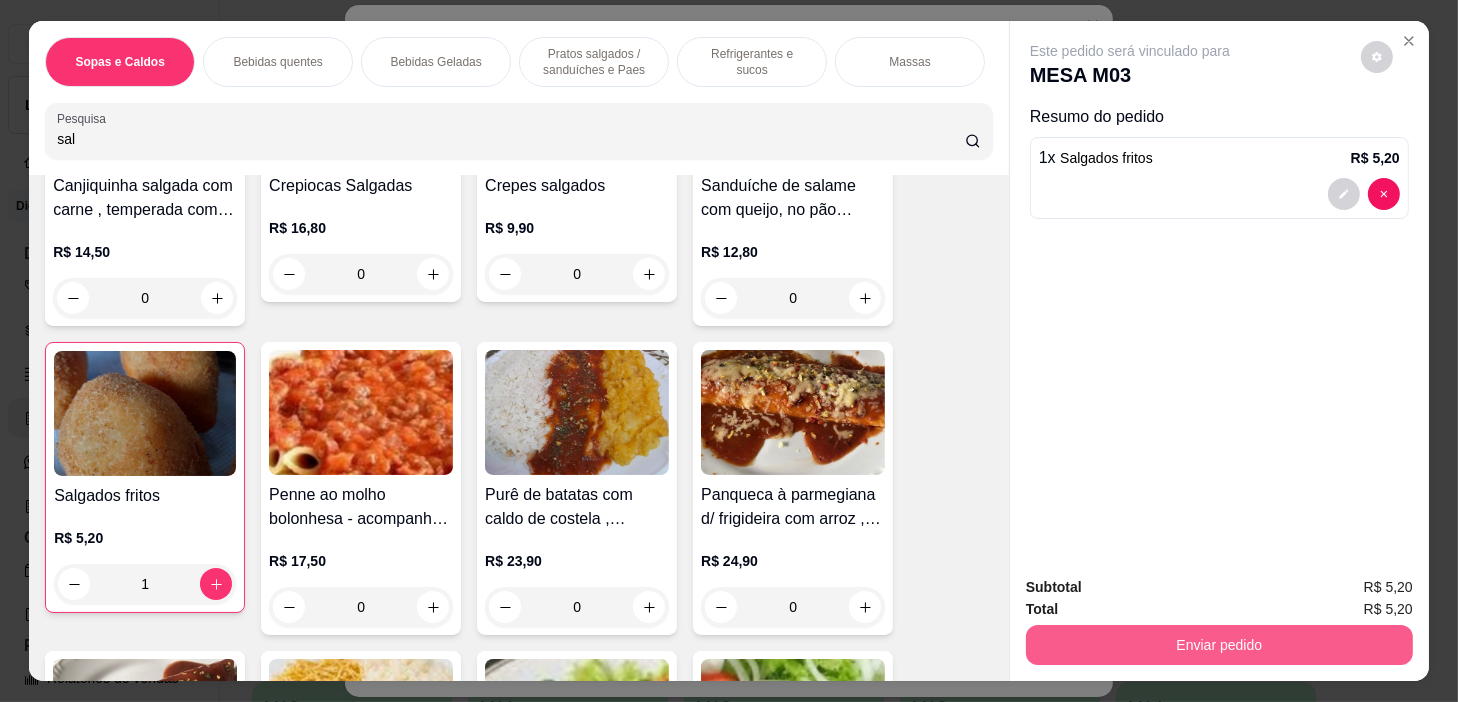 click on "Enviar pedido" at bounding box center (1219, 645) 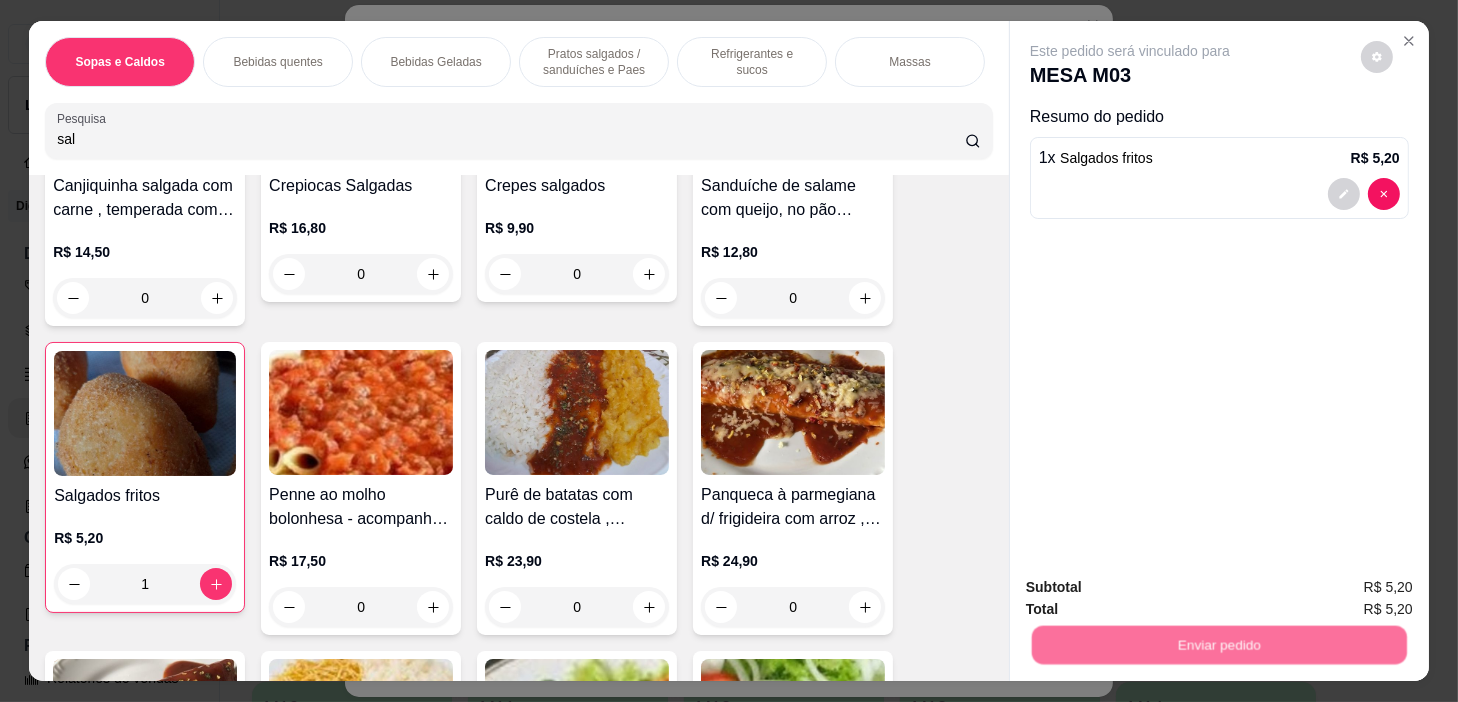 click on "Não registrar e enviar pedido" at bounding box center [1154, 589] 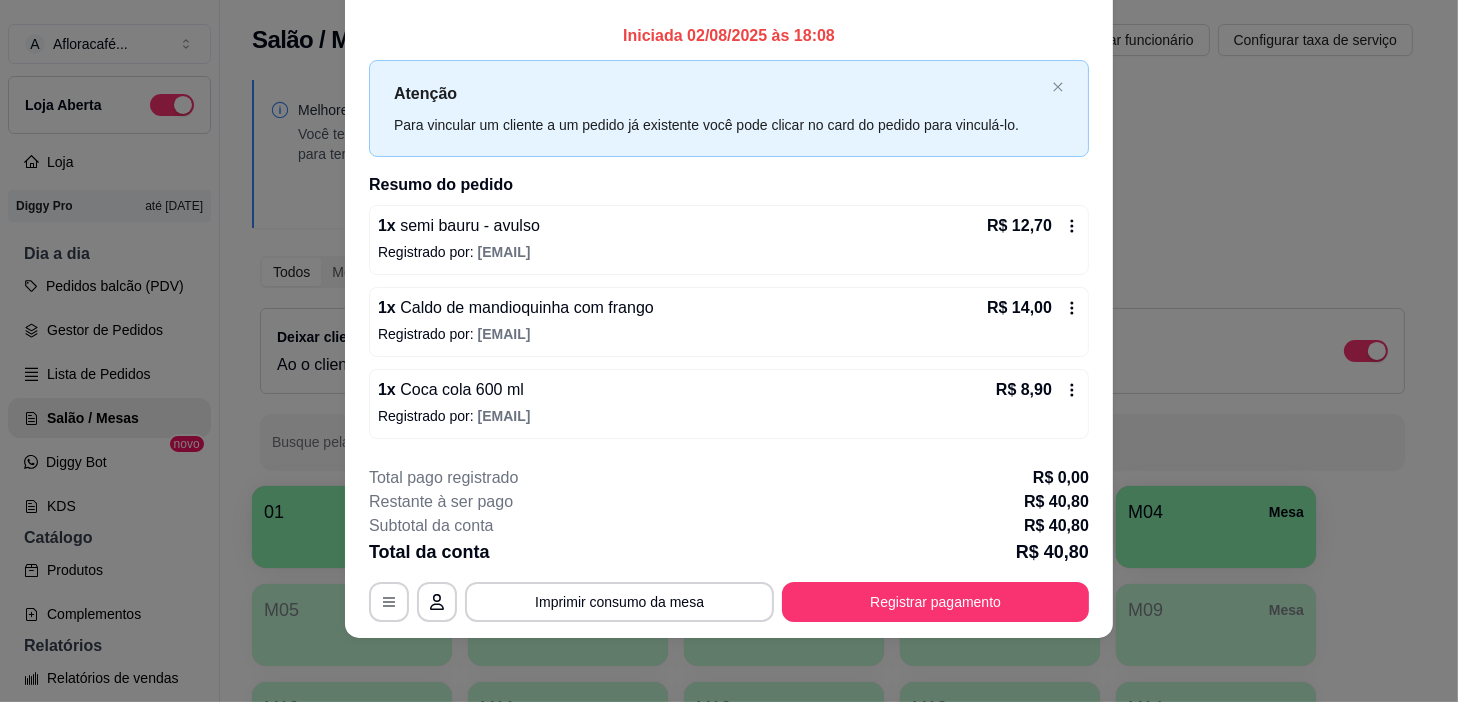 scroll, scrollTop: 0, scrollLeft: 0, axis: both 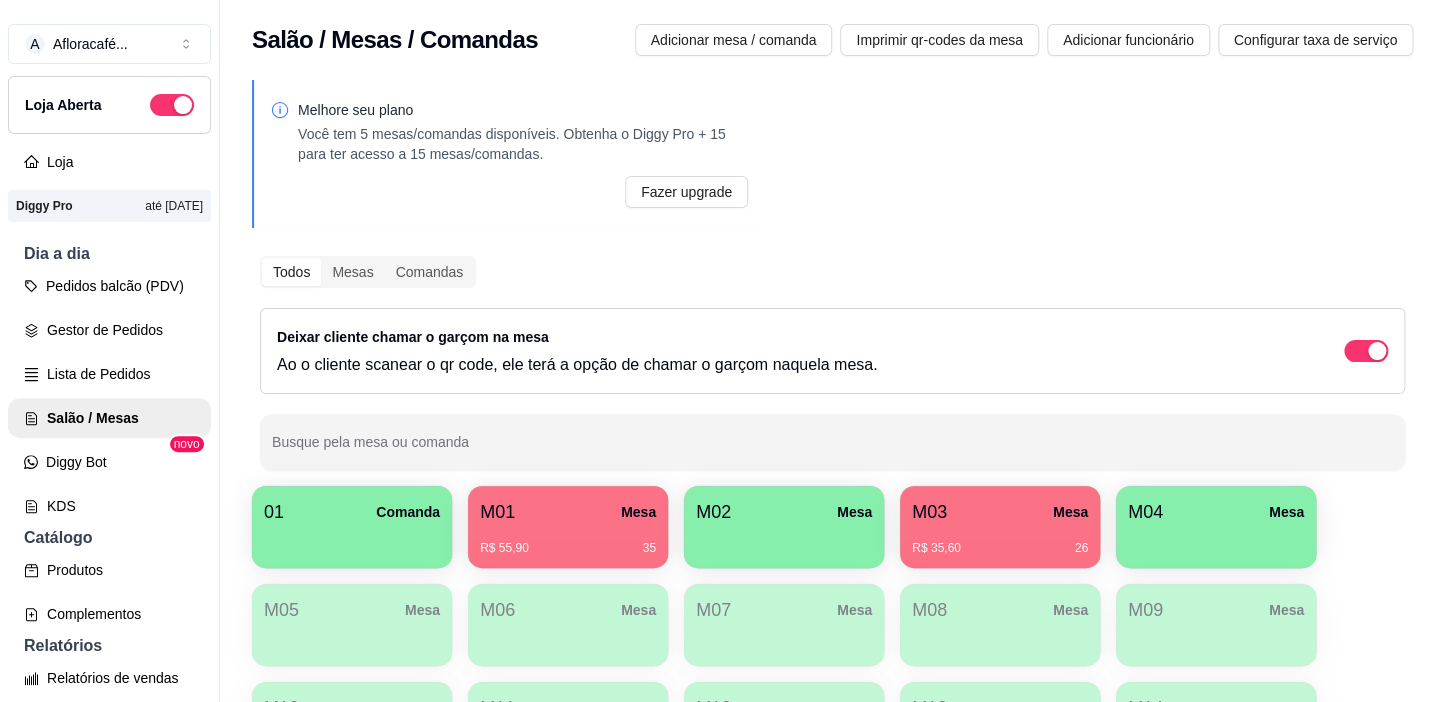 click on "M01 Mesa" at bounding box center [568, 512] 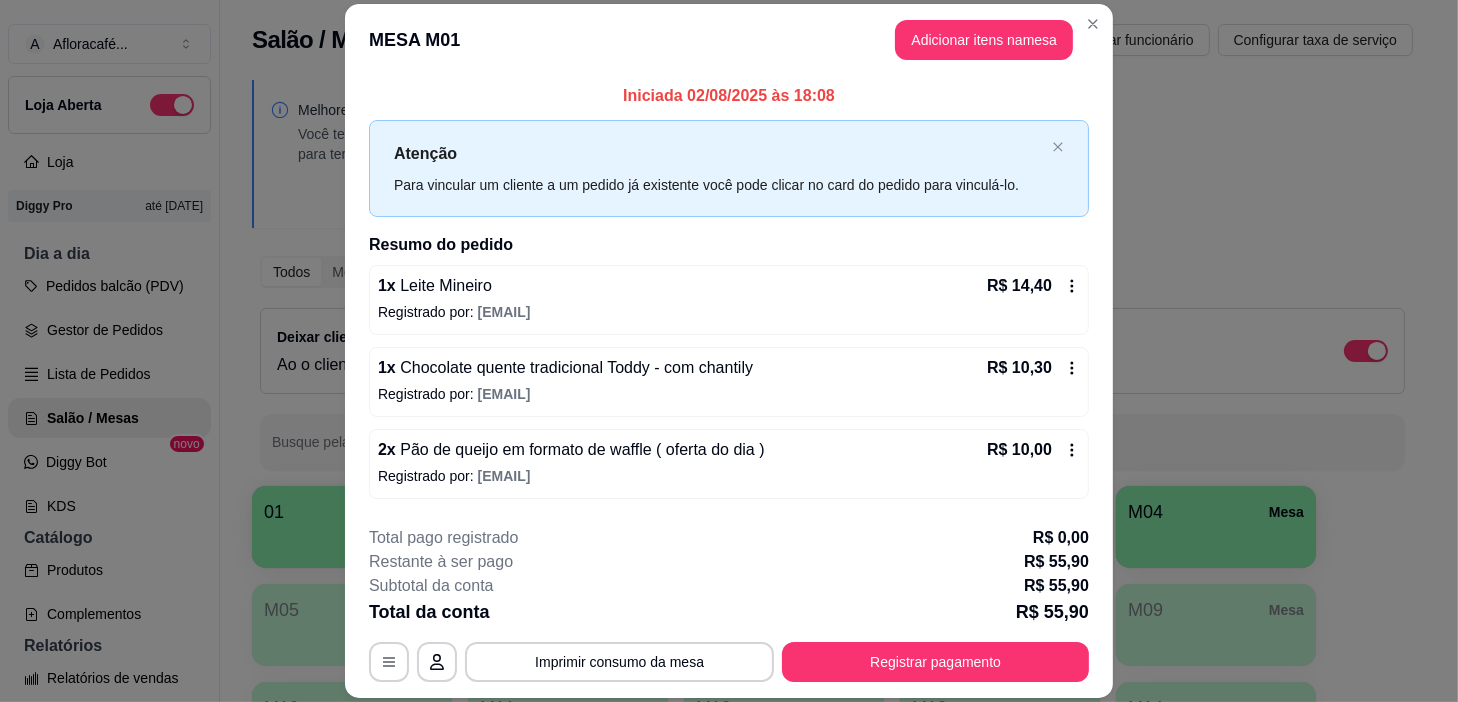 scroll, scrollTop: 240, scrollLeft: 0, axis: vertical 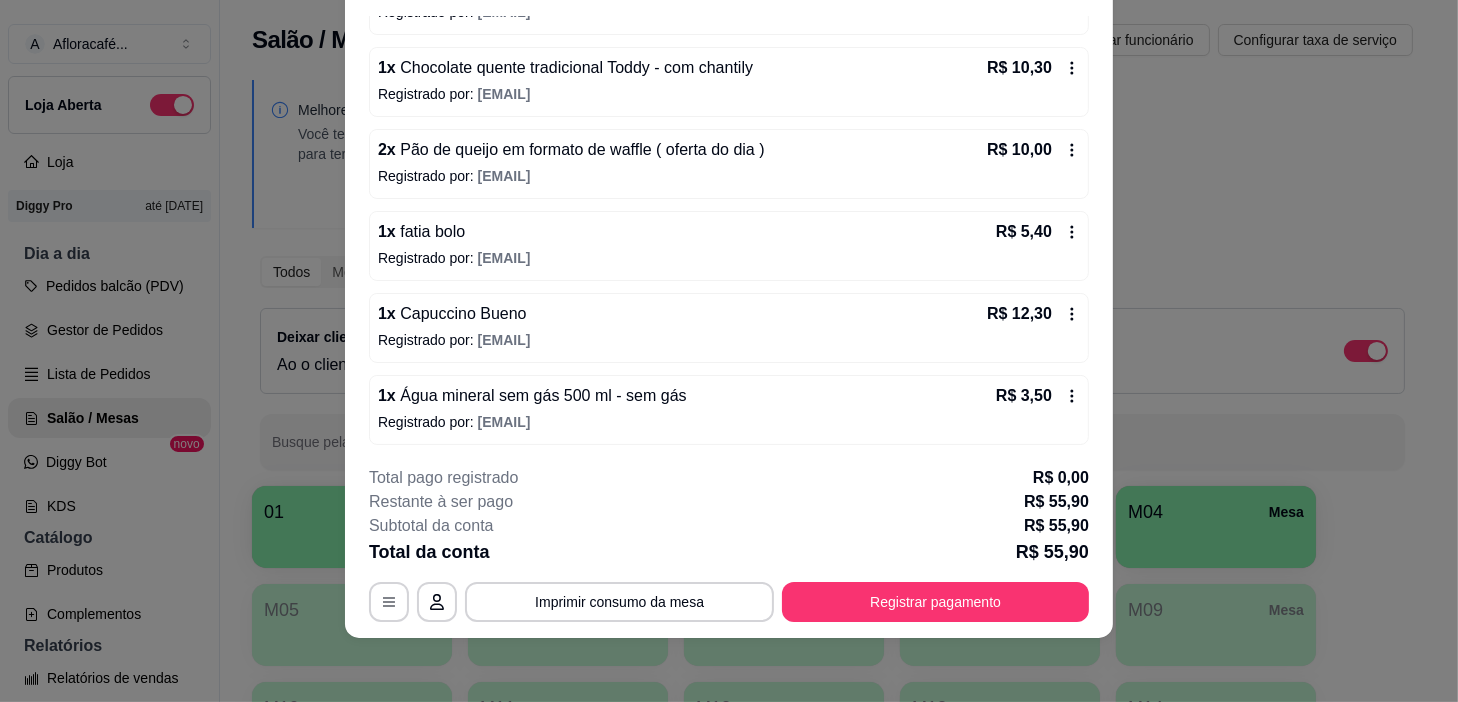 click on "**********" at bounding box center (729, 544) 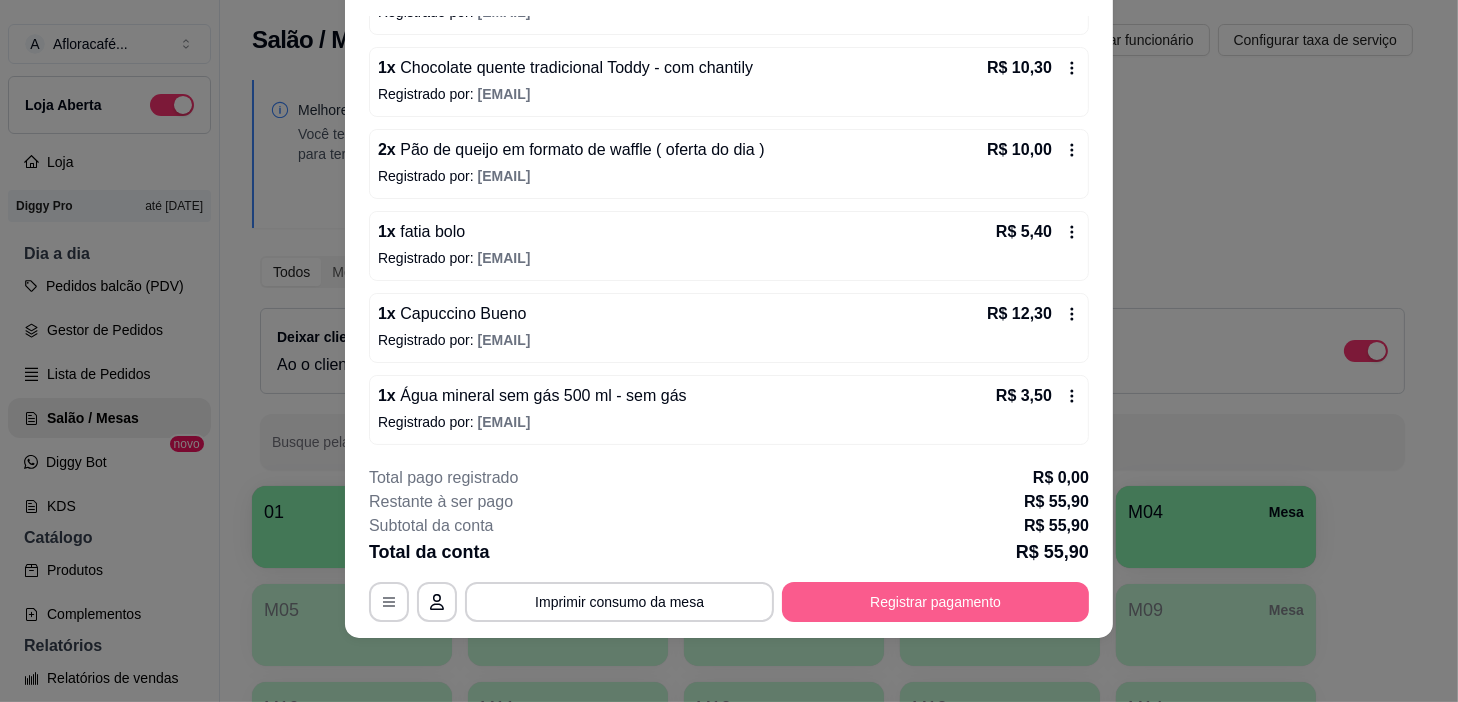 click on "Registrar pagamento" at bounding box center (935, 602) 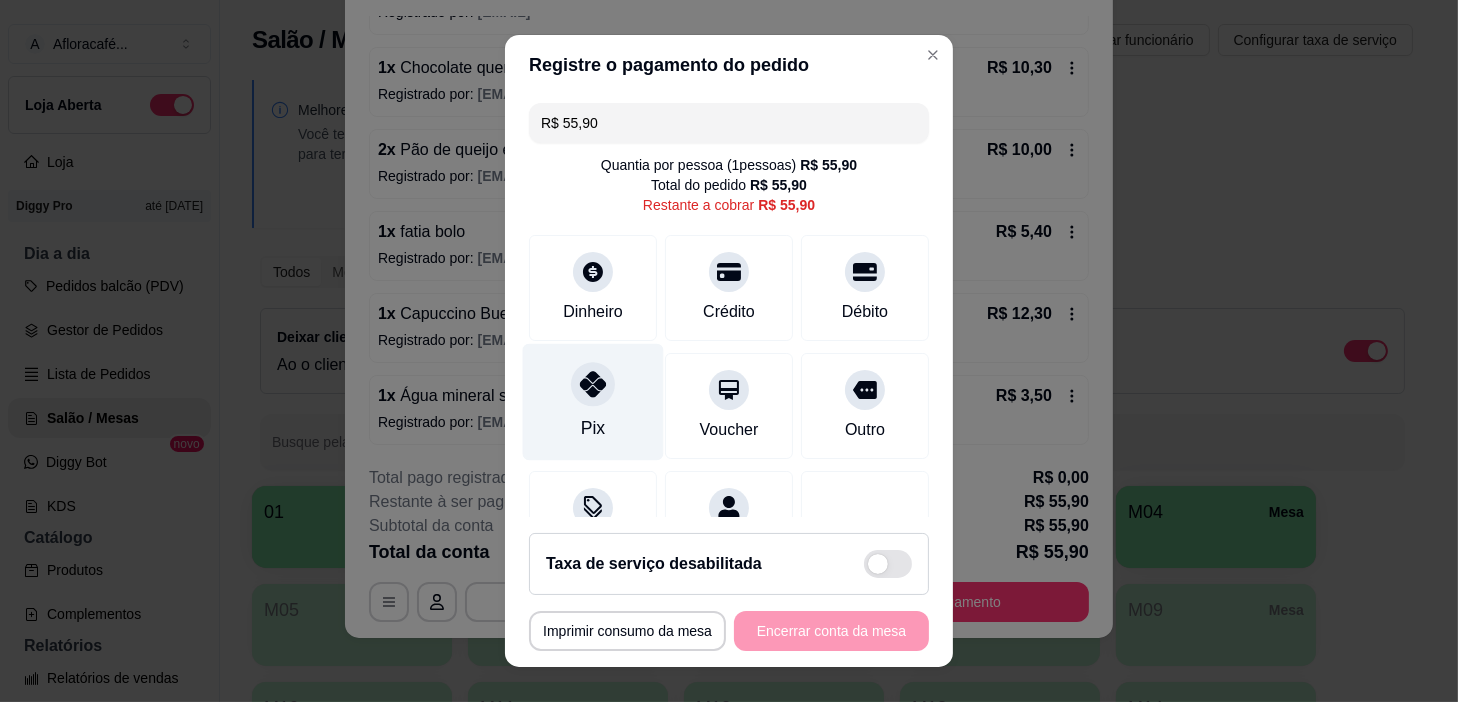 click on "Pix" at bounding box center [593, 402] 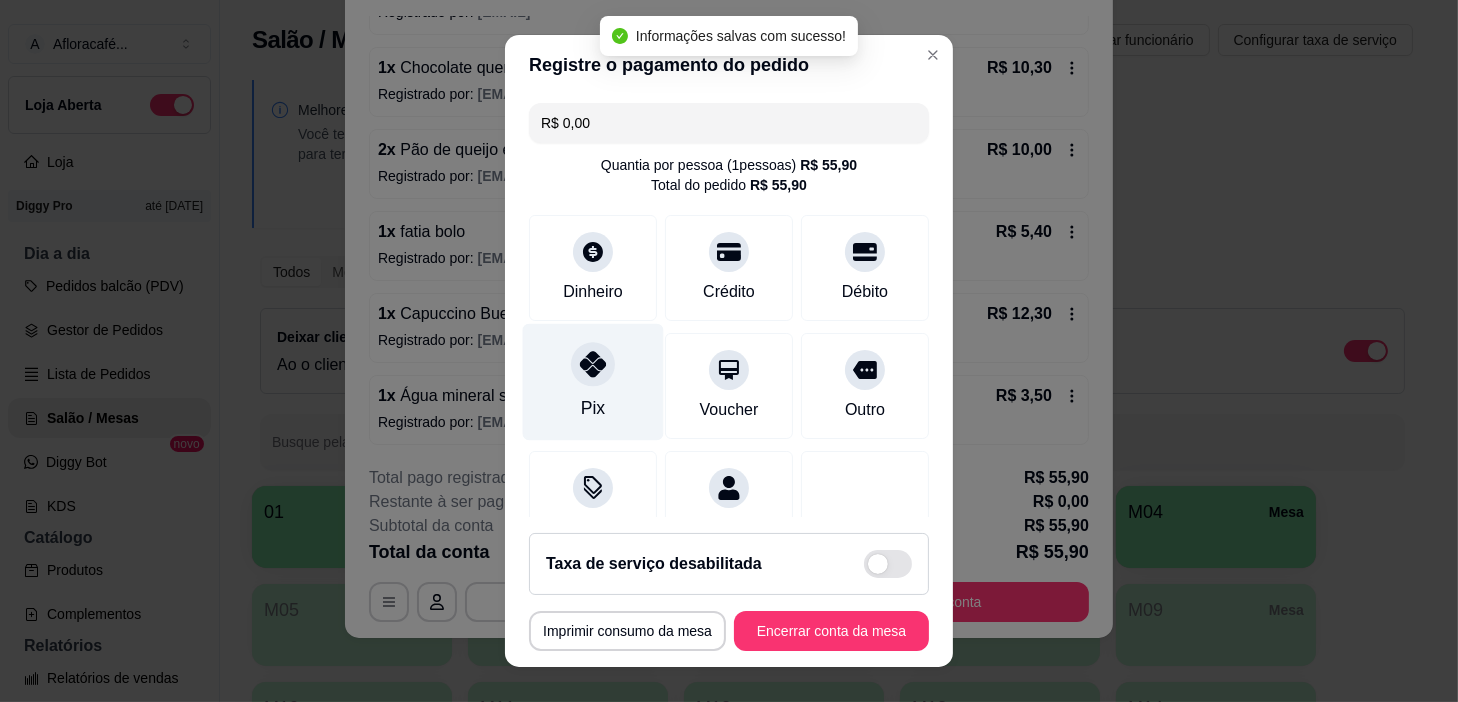 type on "R$ 0,00" 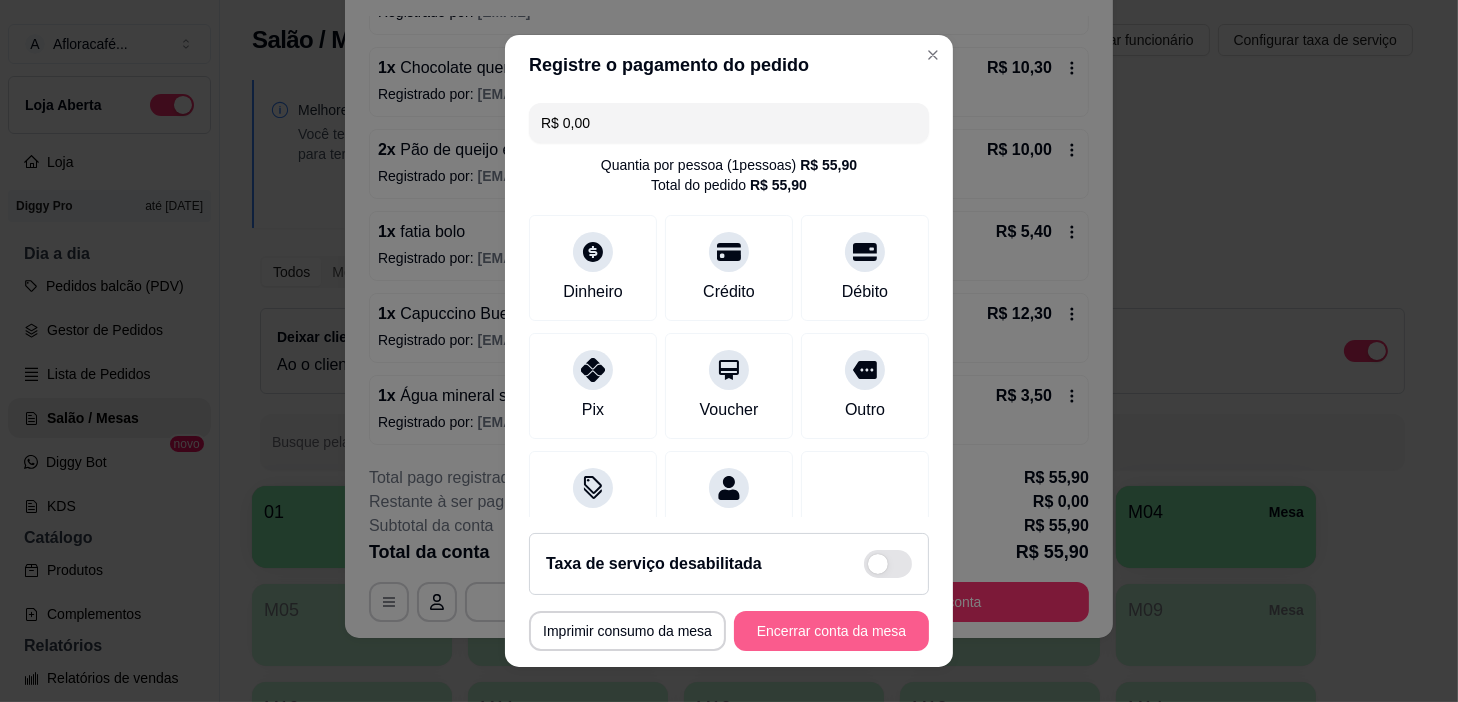 click on "Encerrar conta da mesa" at bounding box center (831, 631) 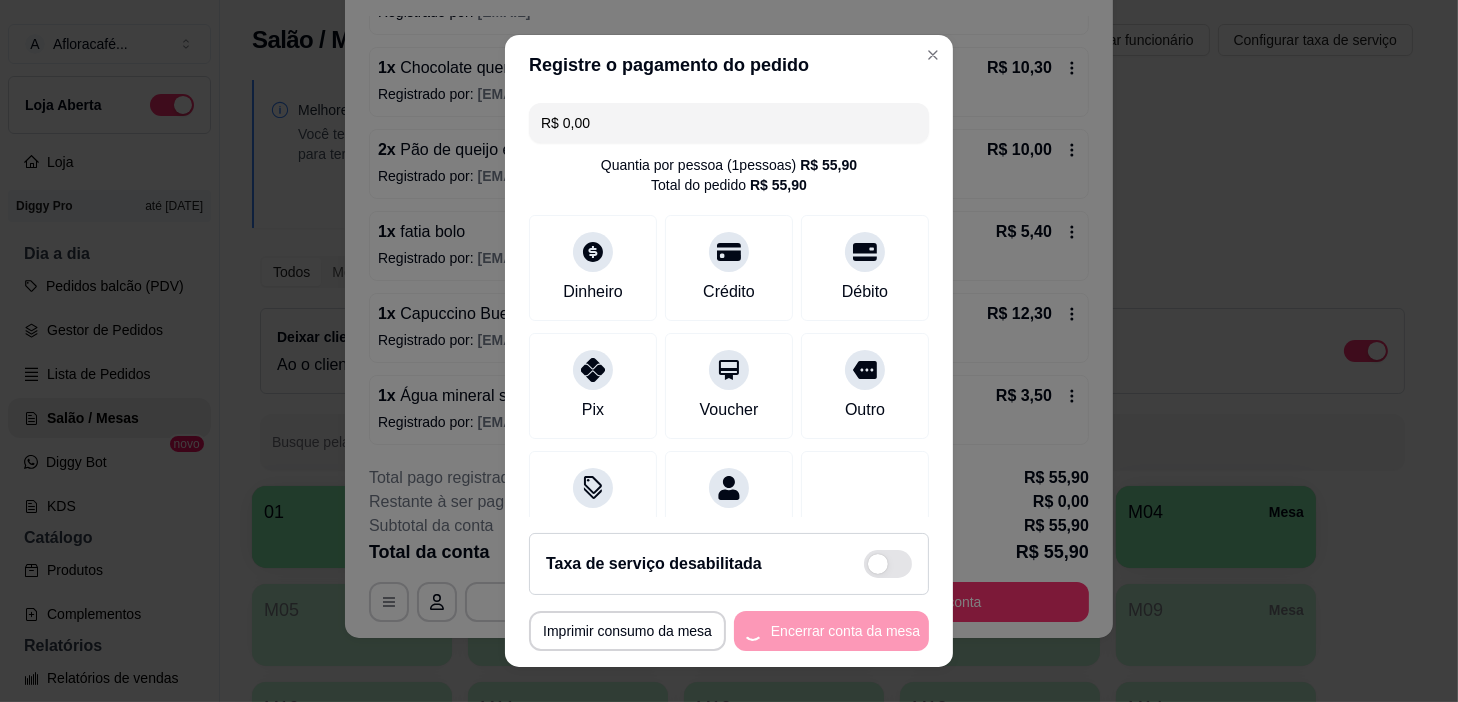 scroll, scrollTop: 0, scrollLeft: 0, axis: both 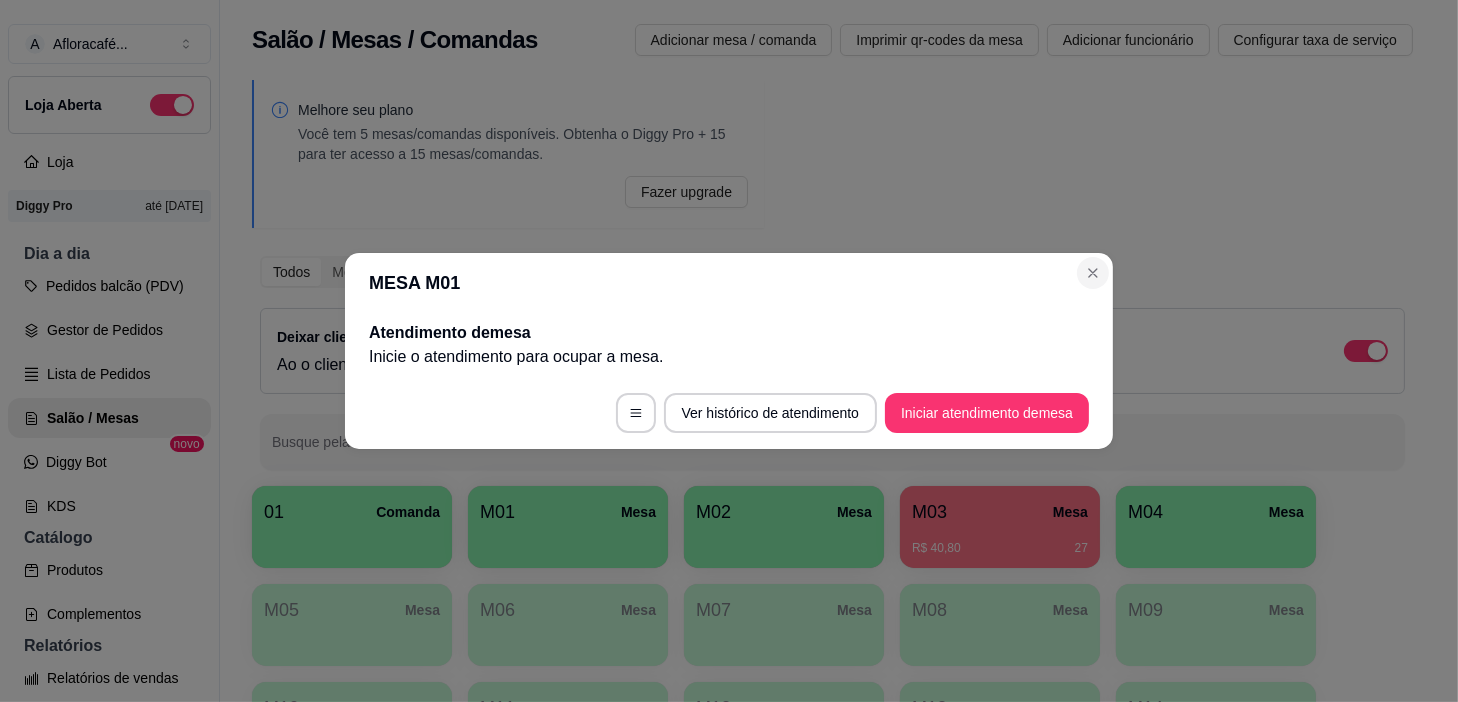 click on "MESA M01 Atendimento de  mesa Inicie o atendimento para ocupar a   mesa . Ver histórico de atendimento Iniciar atendimento de  mesa" at bounding box center (729, 351) 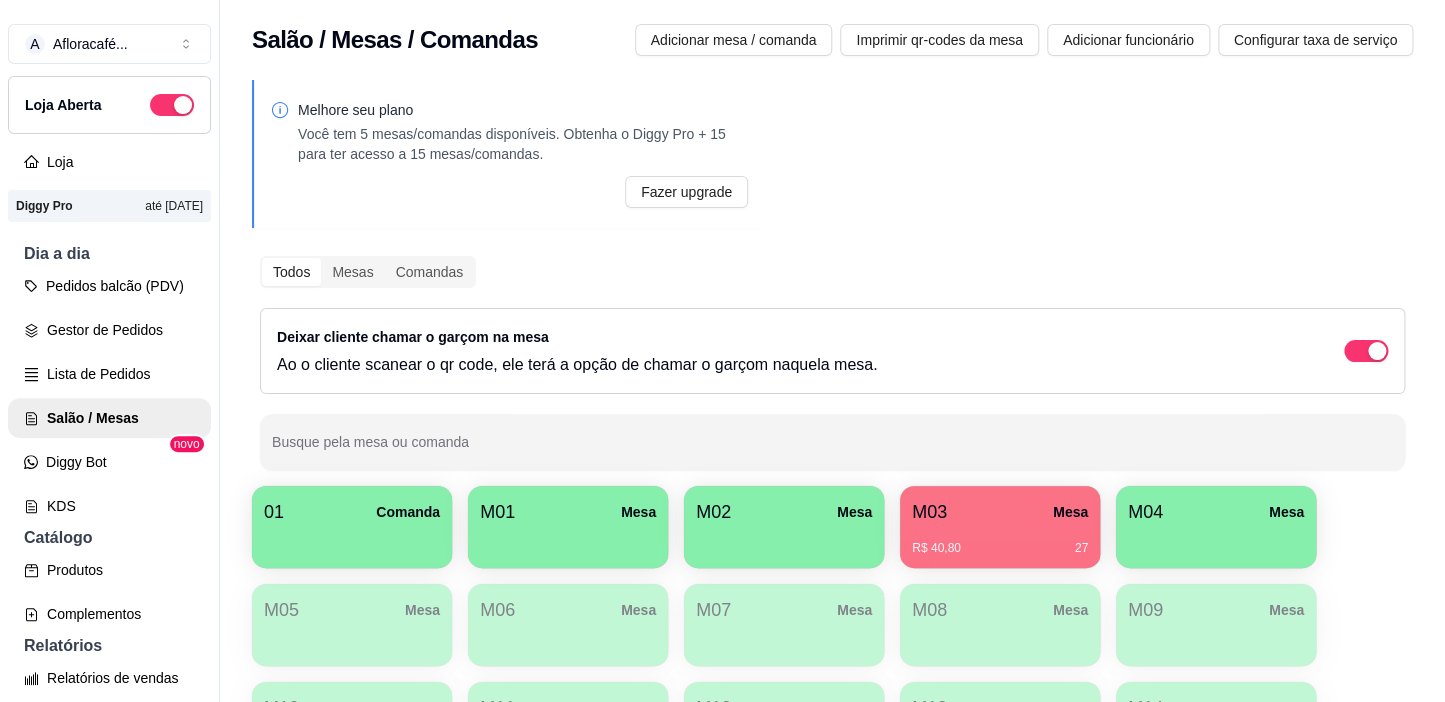 click on "R$ 40,80 27" at bounding box center (1000, 541) 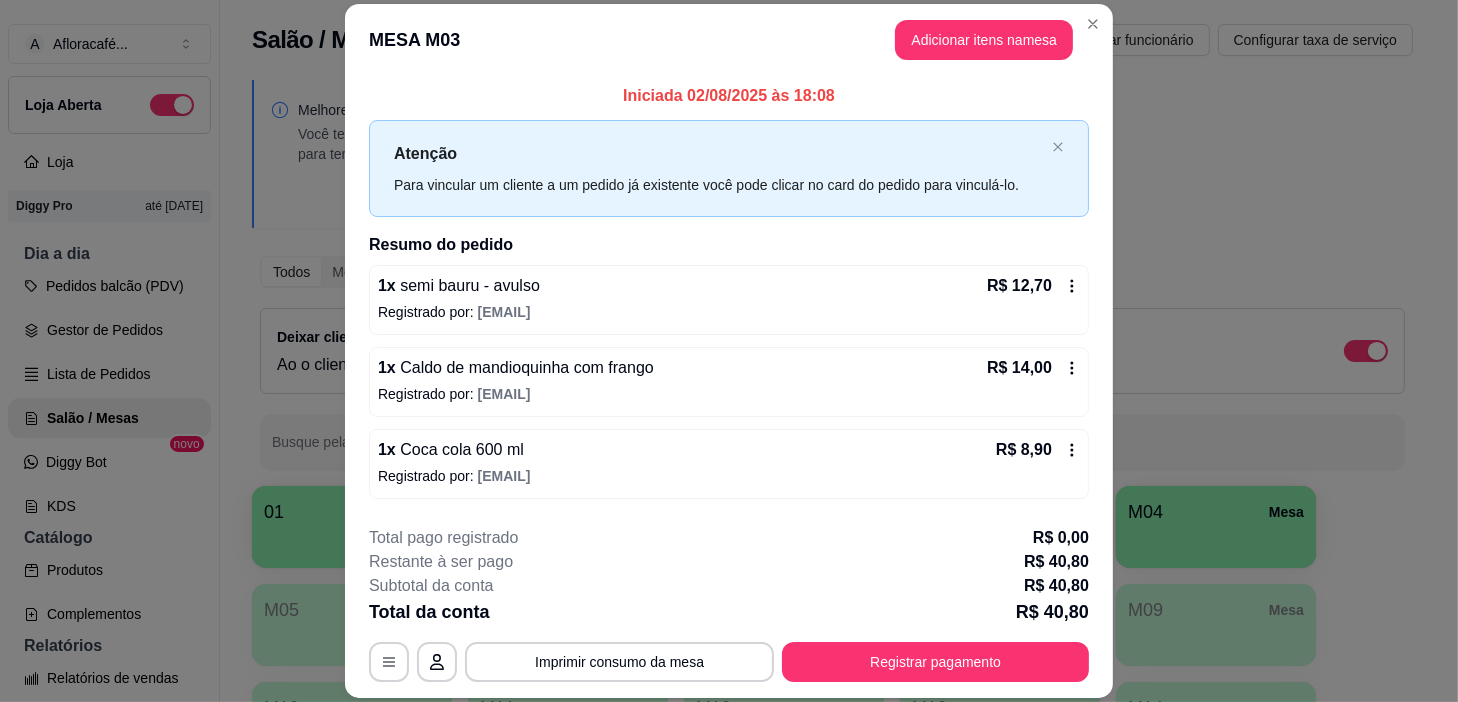 scroll, scrollTop: 77, scrollLeft: 0, axis: vertical 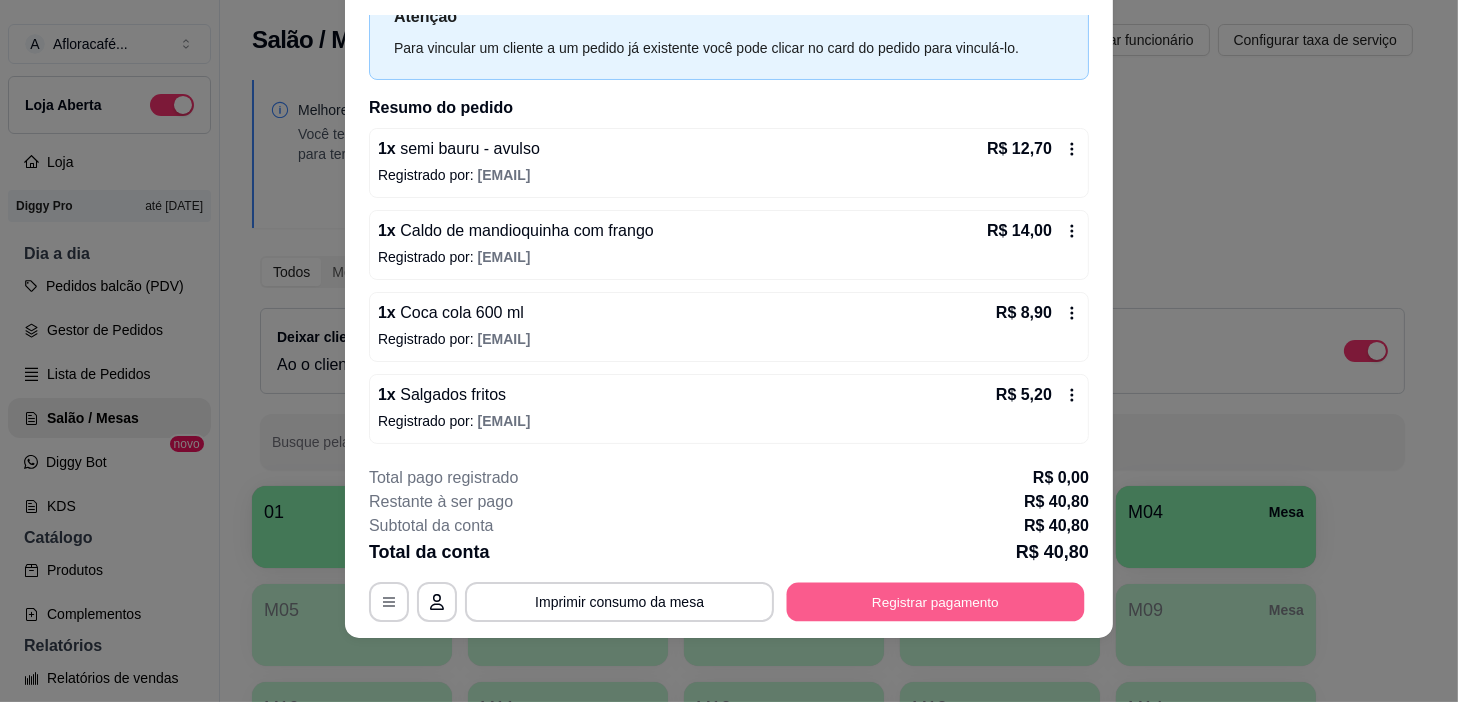 click on "Registrar pagamento" at bounding box center (936, 602) 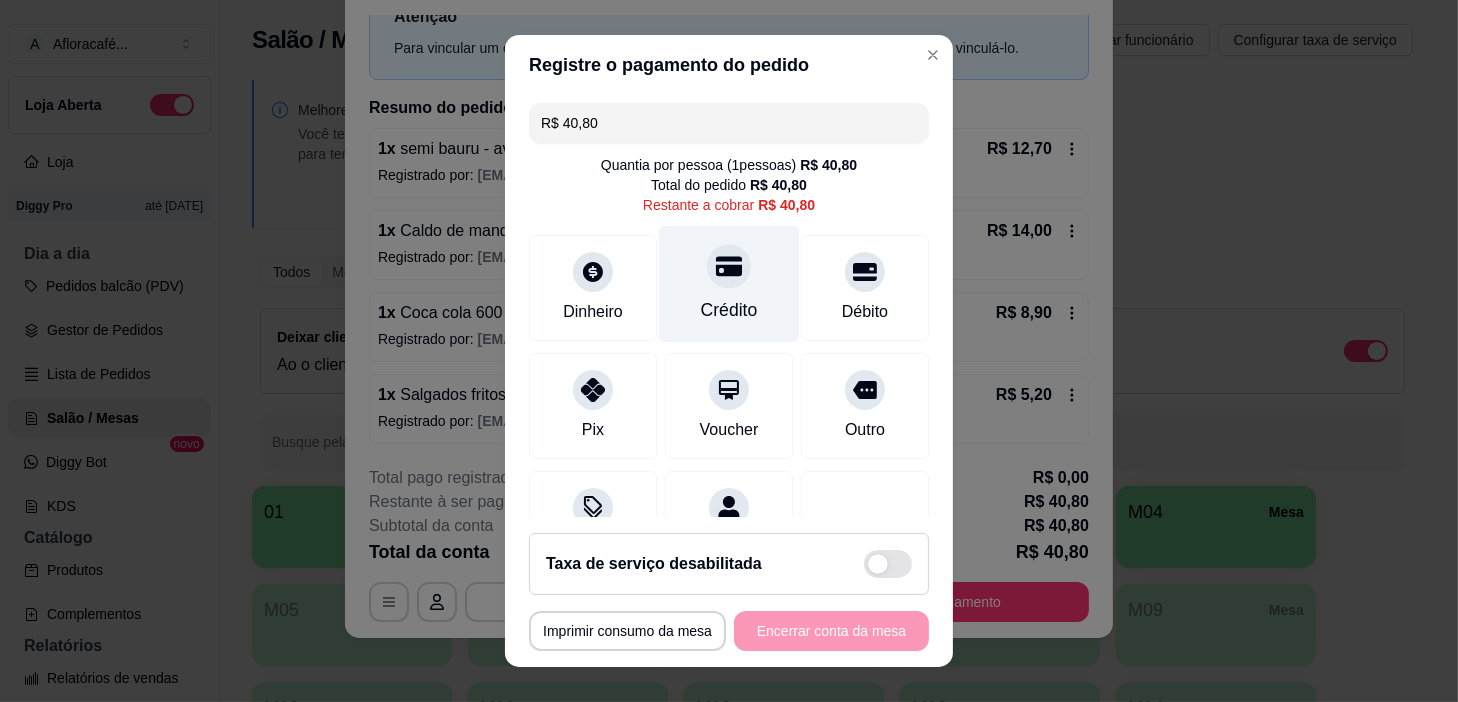 click on "Crédito" at bounding box center [729, 284] 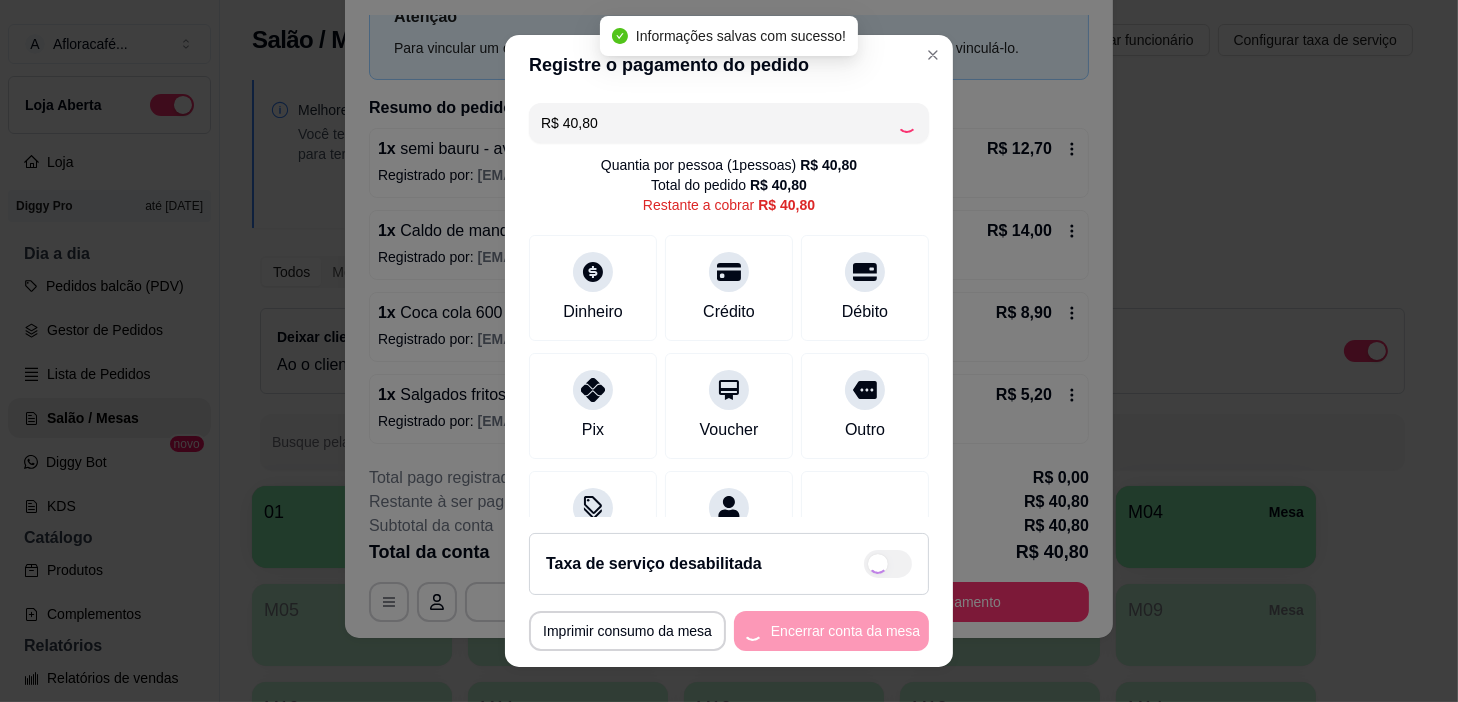 type on "R$ 0,00" 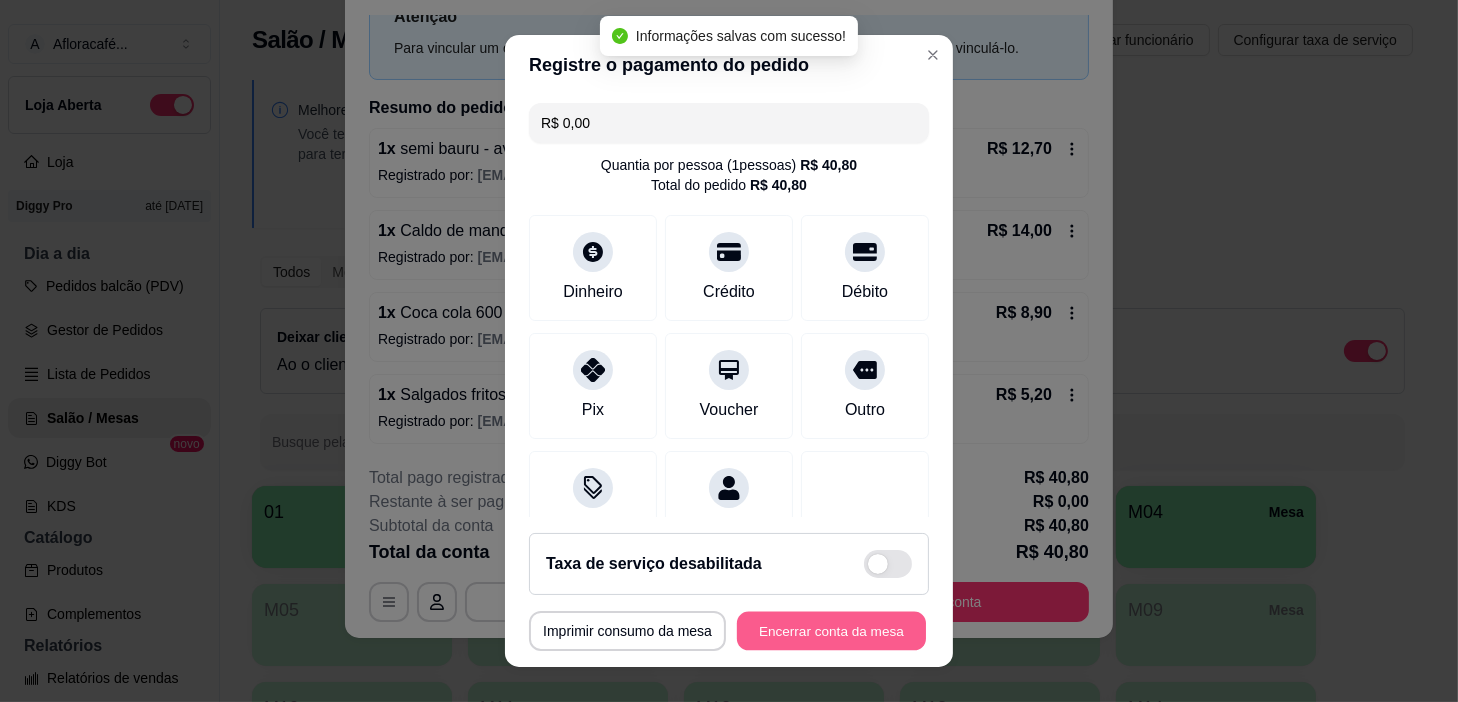 click on "Encerrar conta da mesa" at bounding box center (831, 631) 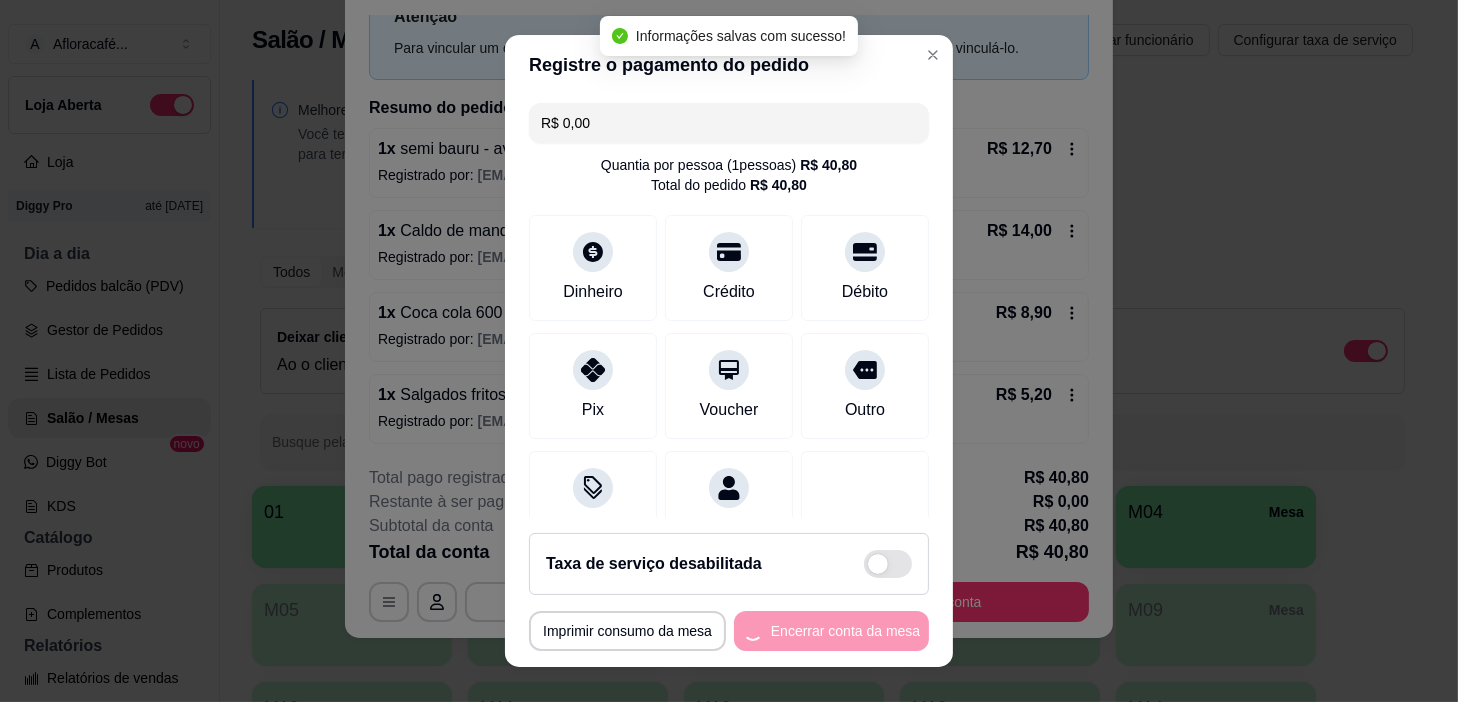 scroll, scrollTop: 0, scrollLeft: 0, axis: both 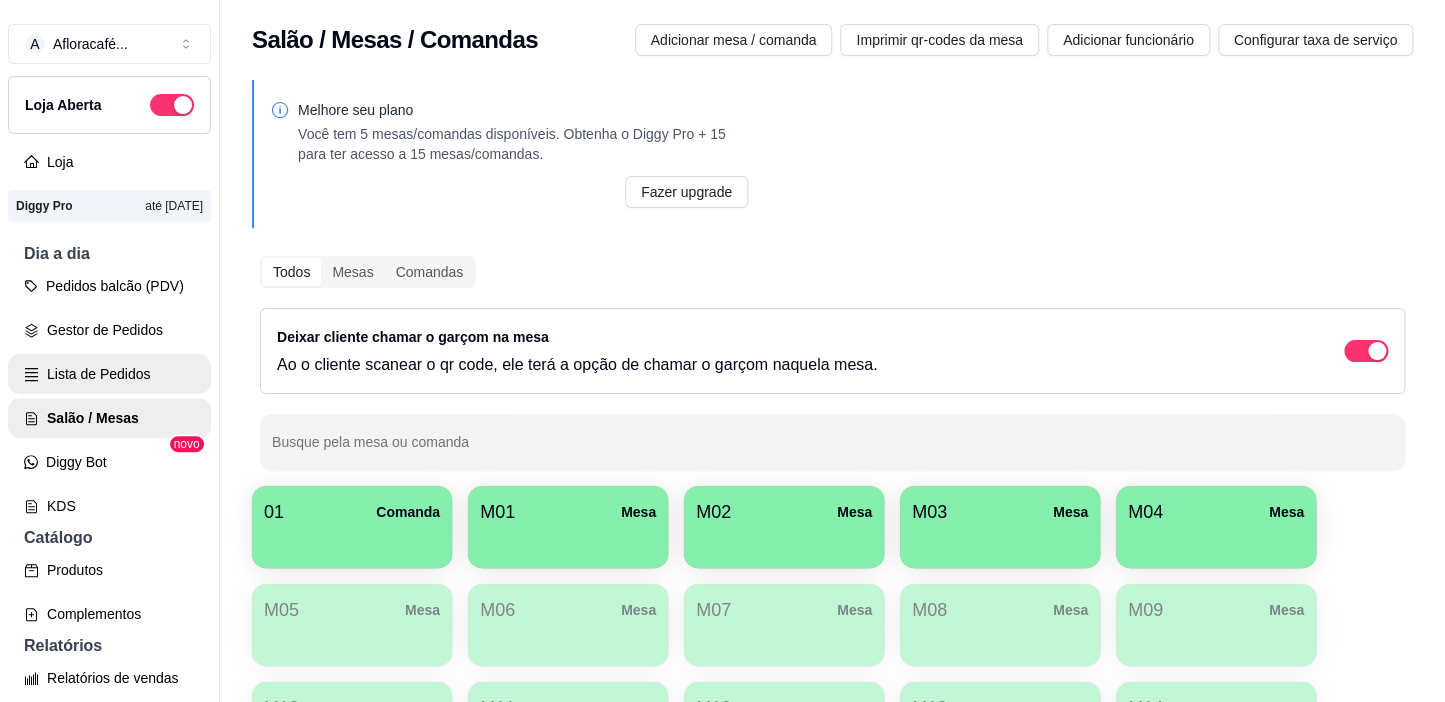 click on "Lista de Pedidos" at bounding box center [109, 374] 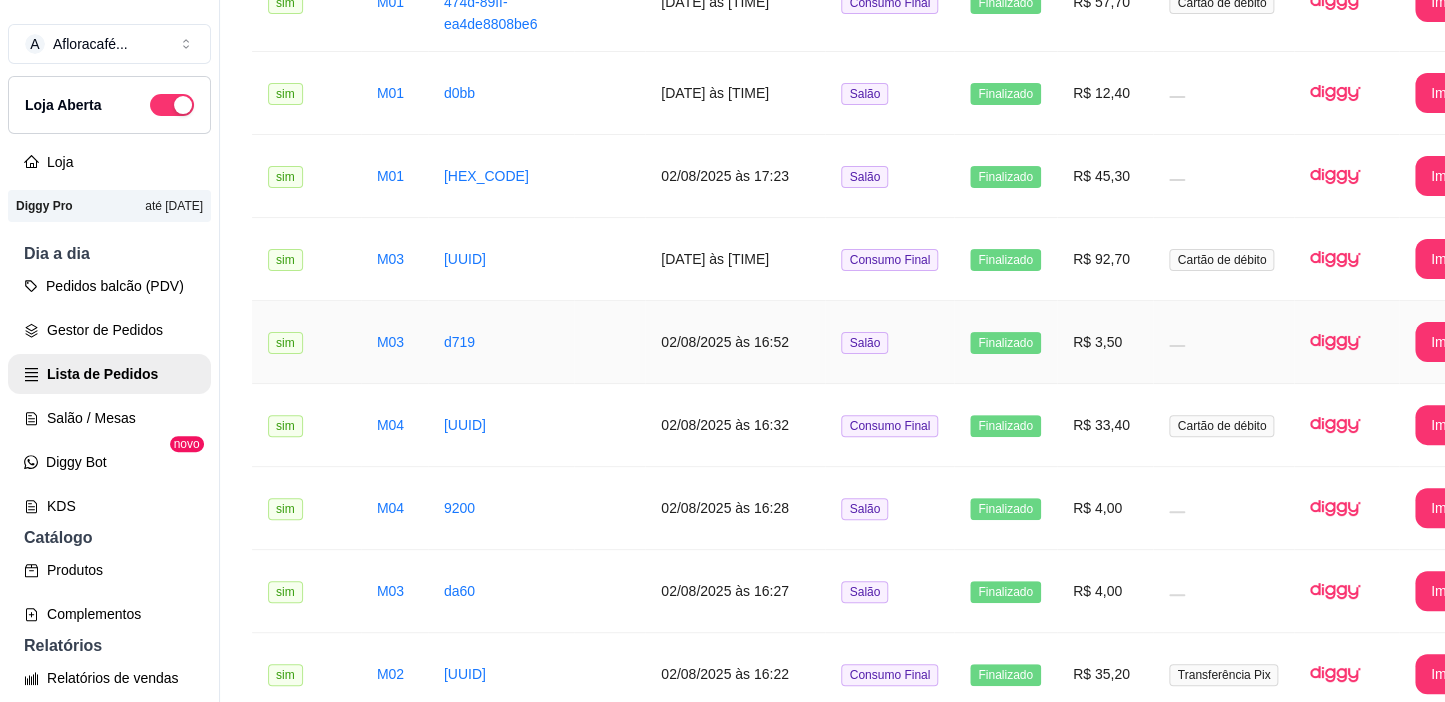 scroll, scrollTop: 2425, scrollLeft: 0, axis: vertical 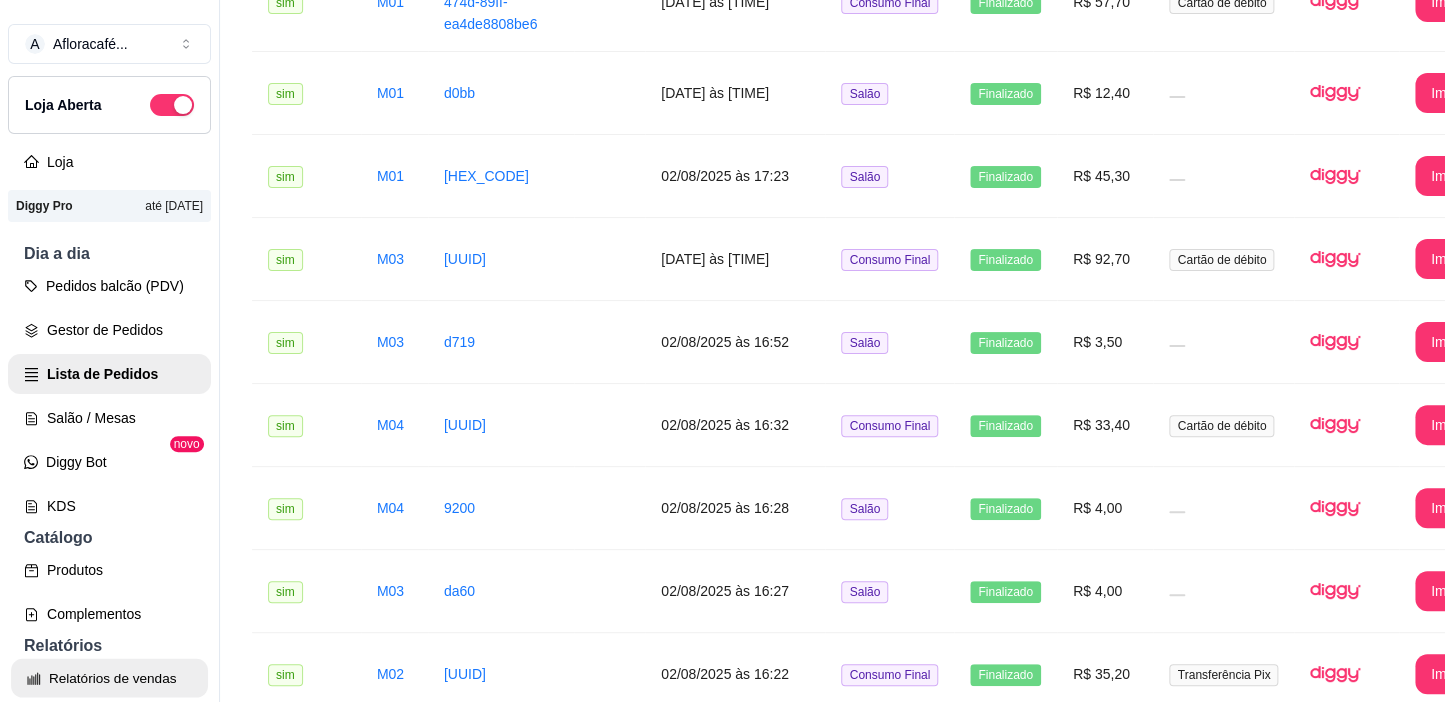 click on "Relatórios de vendas" at bounding box center [109, 678] 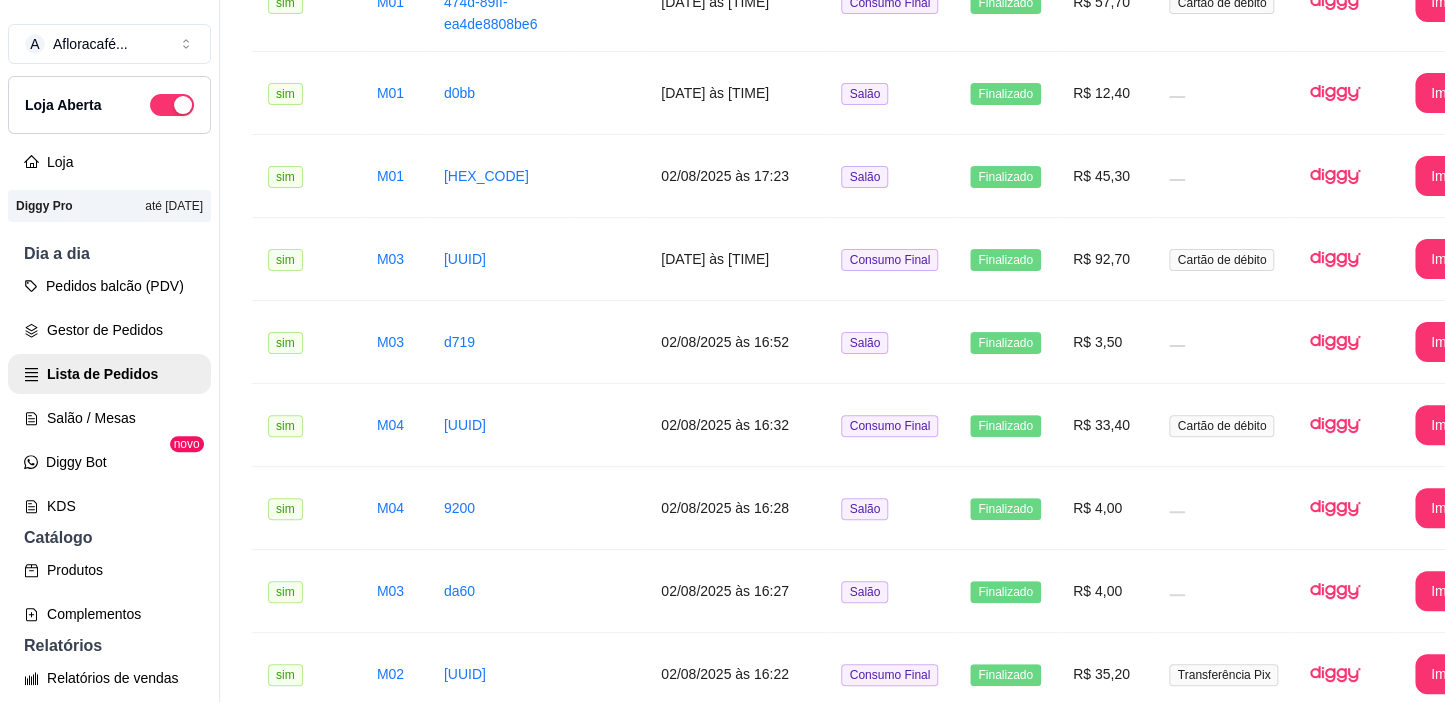 select on "ALL" 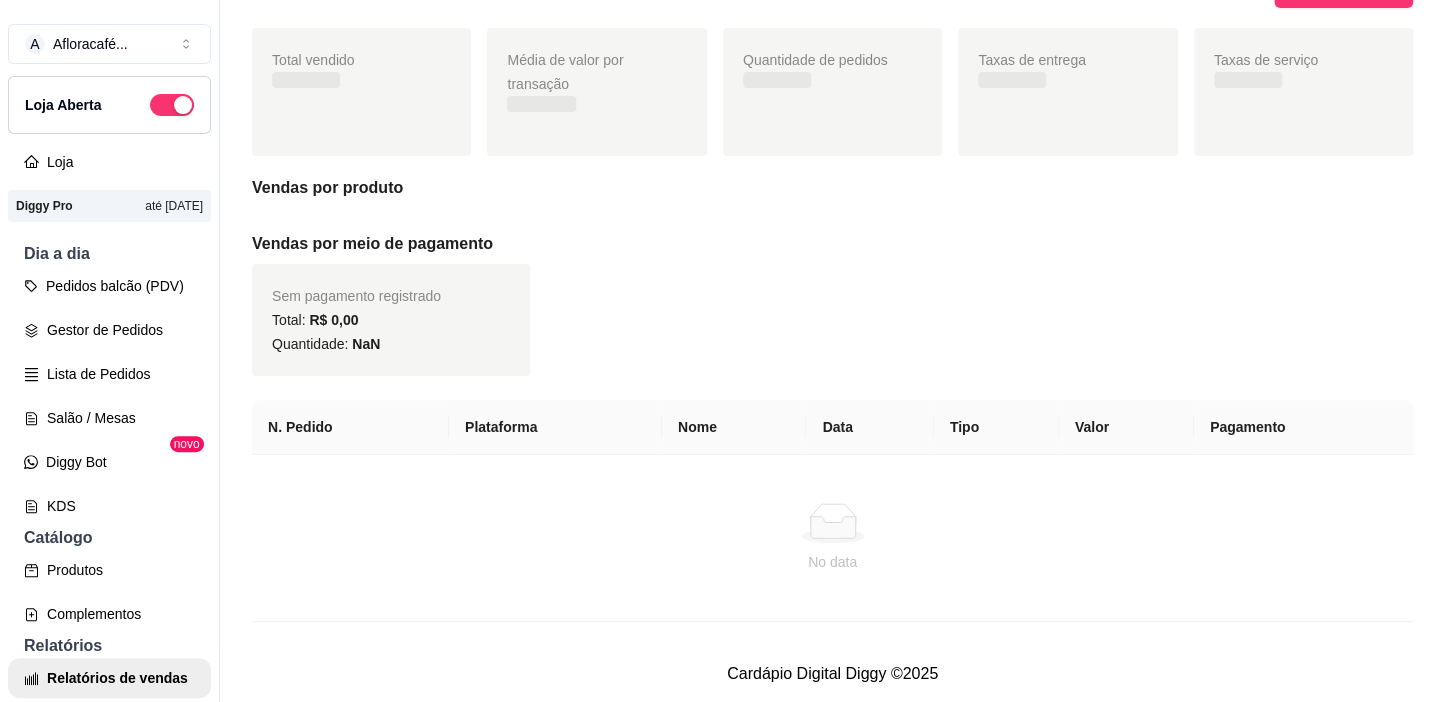 scroll, scrollTop: 0, scrollLeft: 0, axis: both 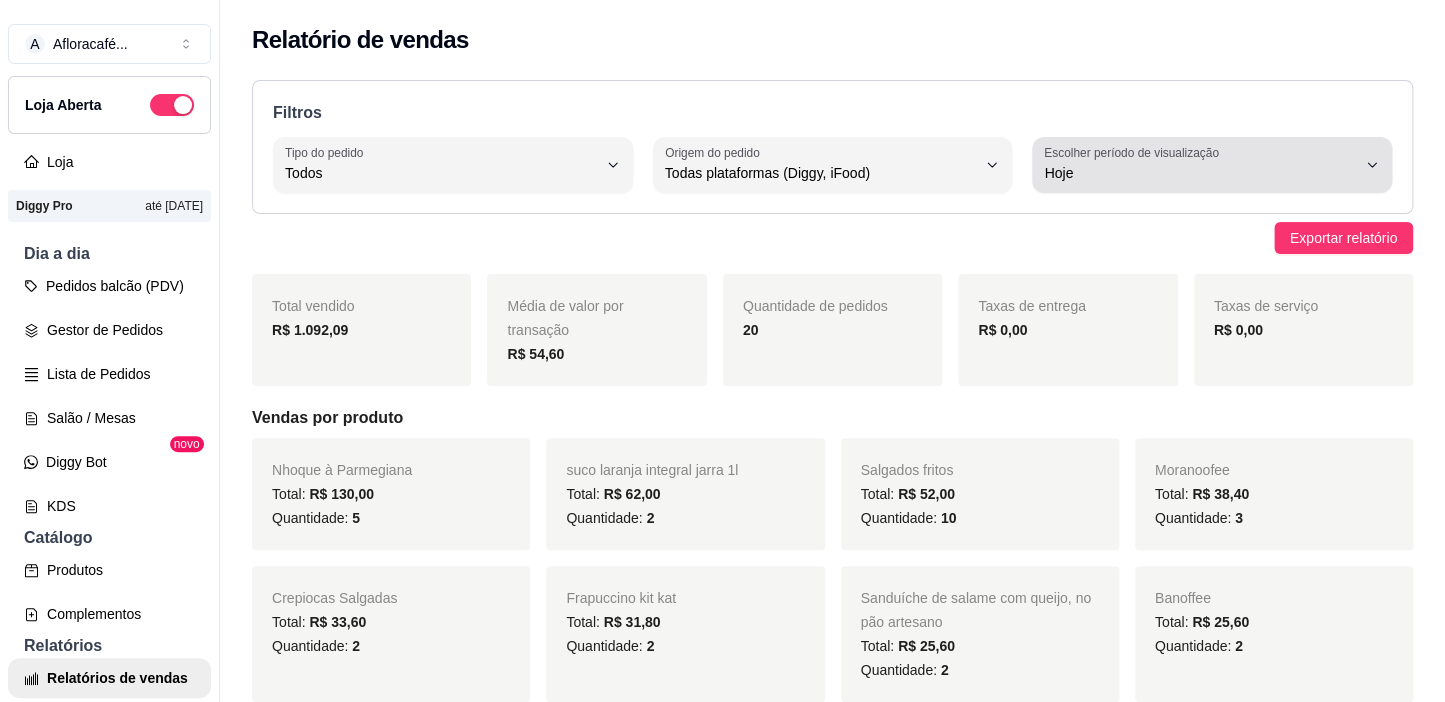 click 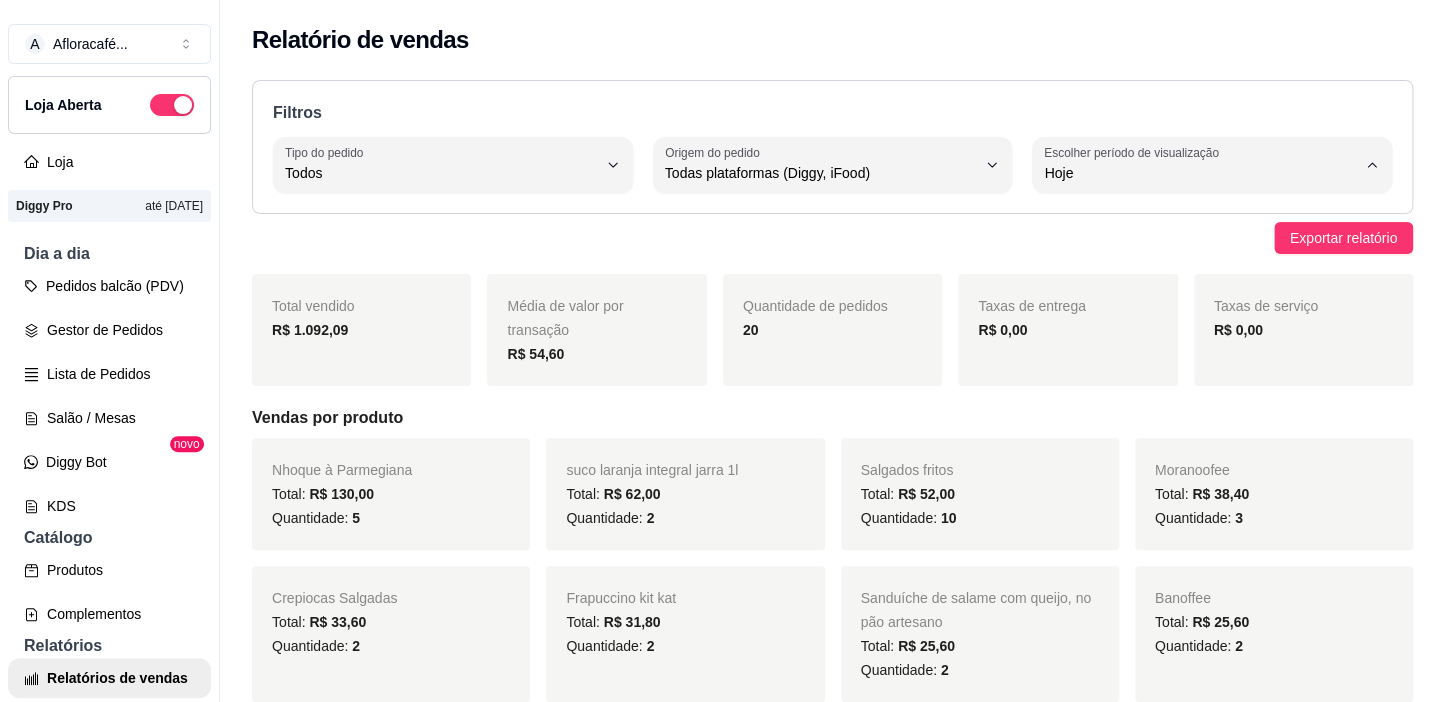 click on "Ontem" at bounding box center [1190, 252] 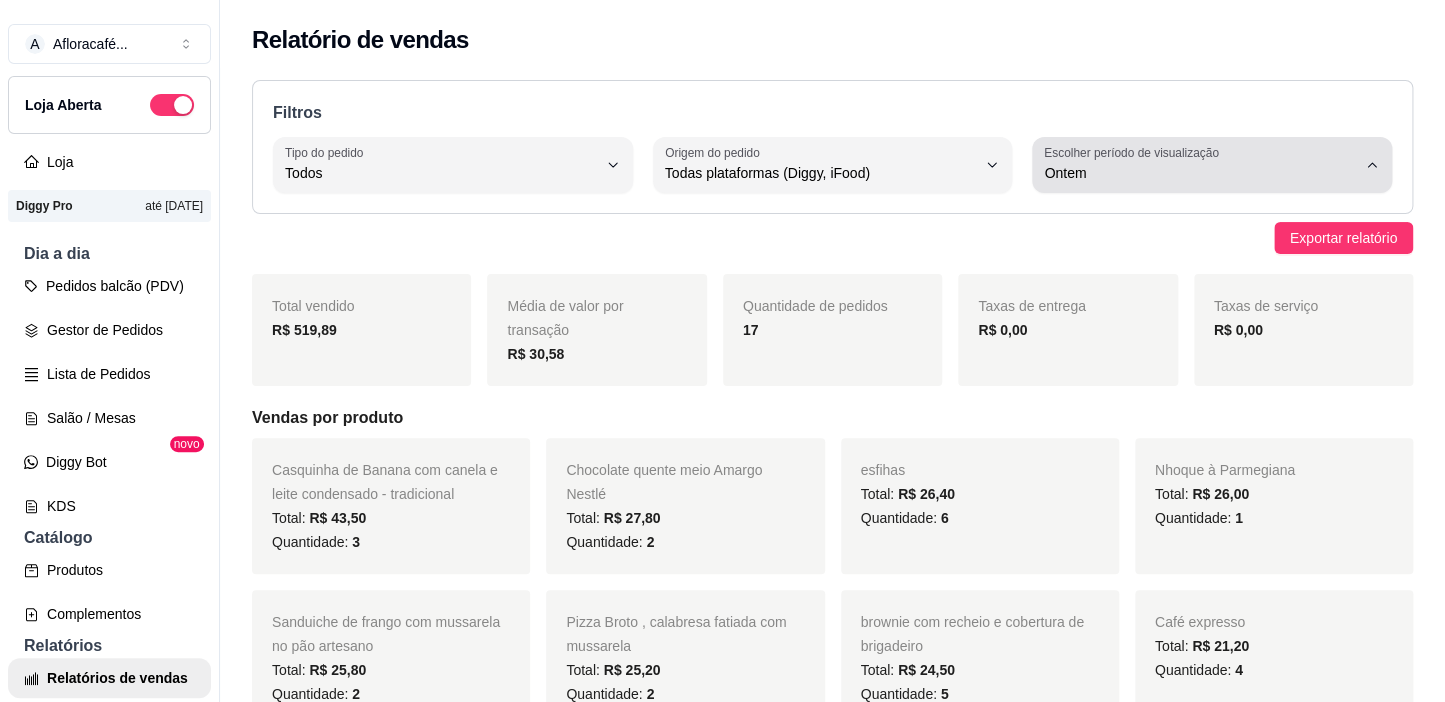 click on "Escolher período de visualização Ontem" at bounding box center [1212, 165] 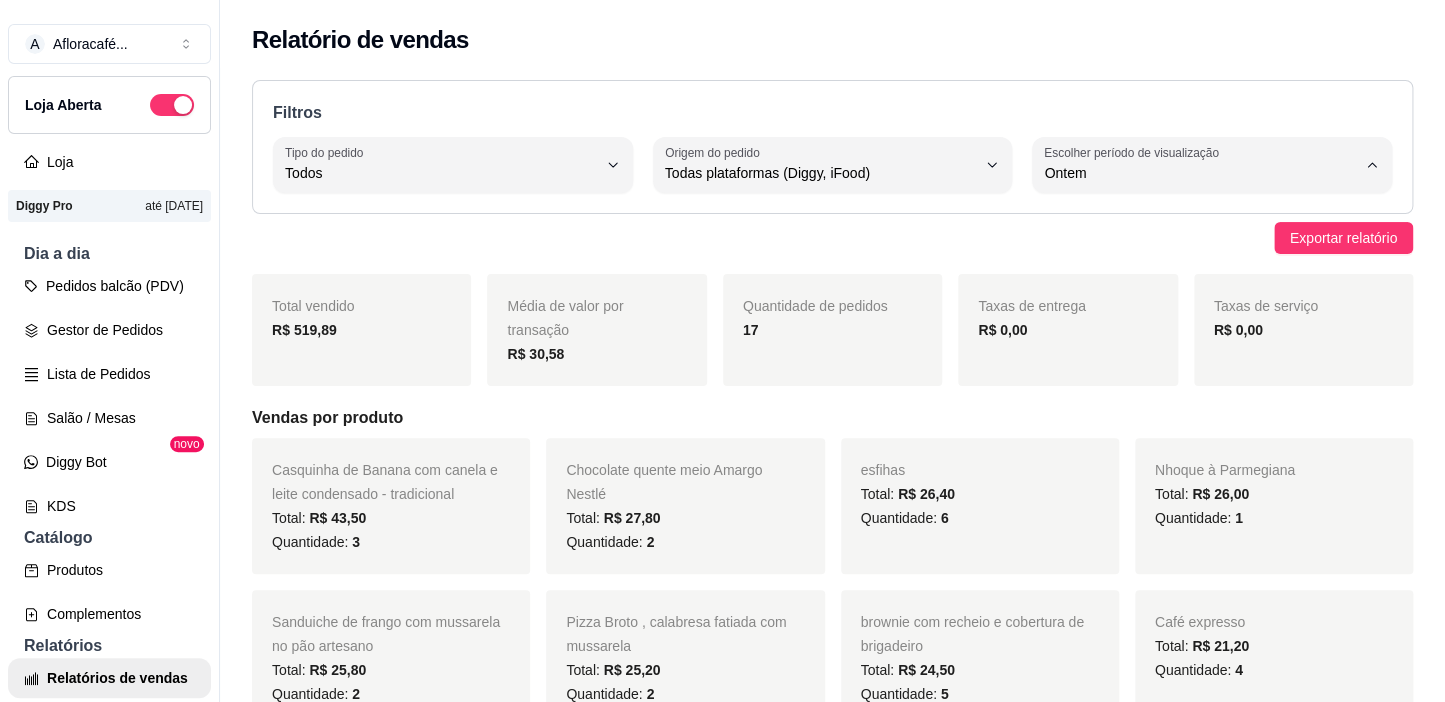 click on "Hoje" at bounding box center (1190, 219) 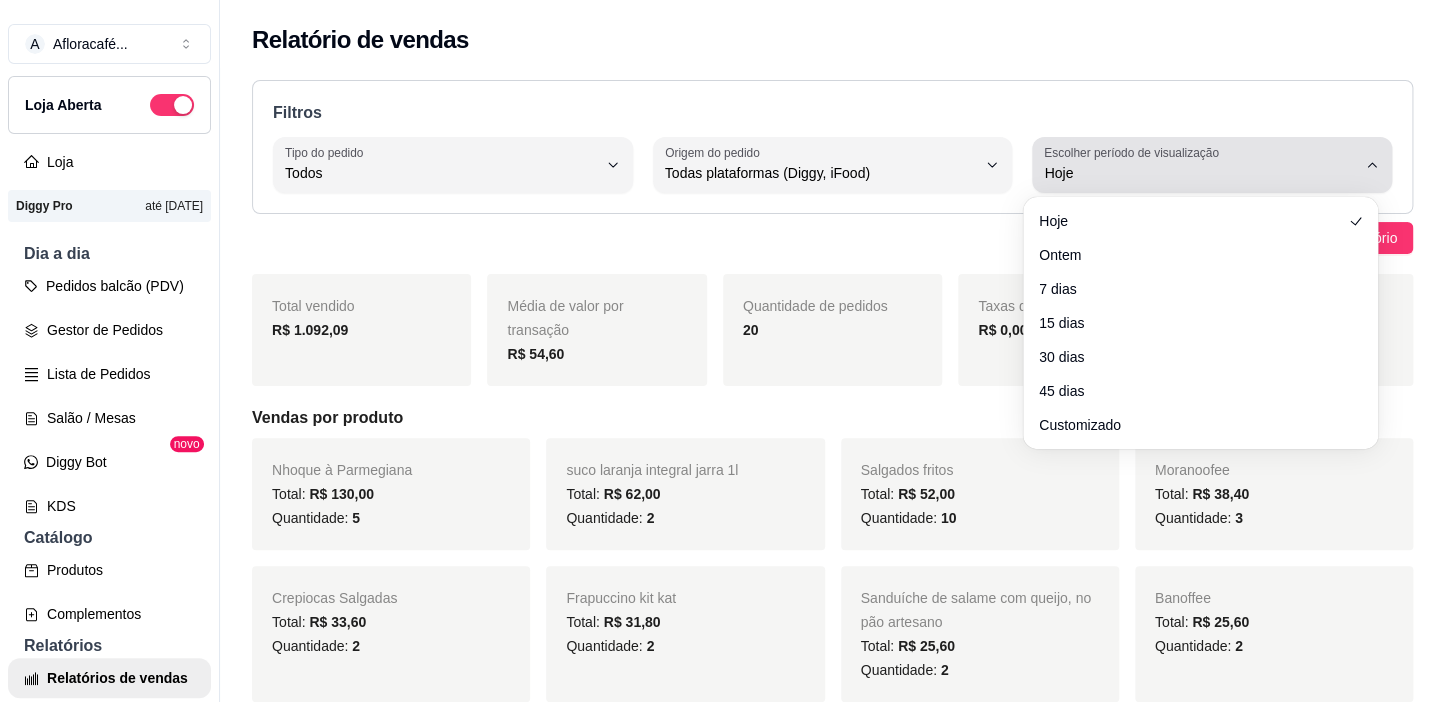 click 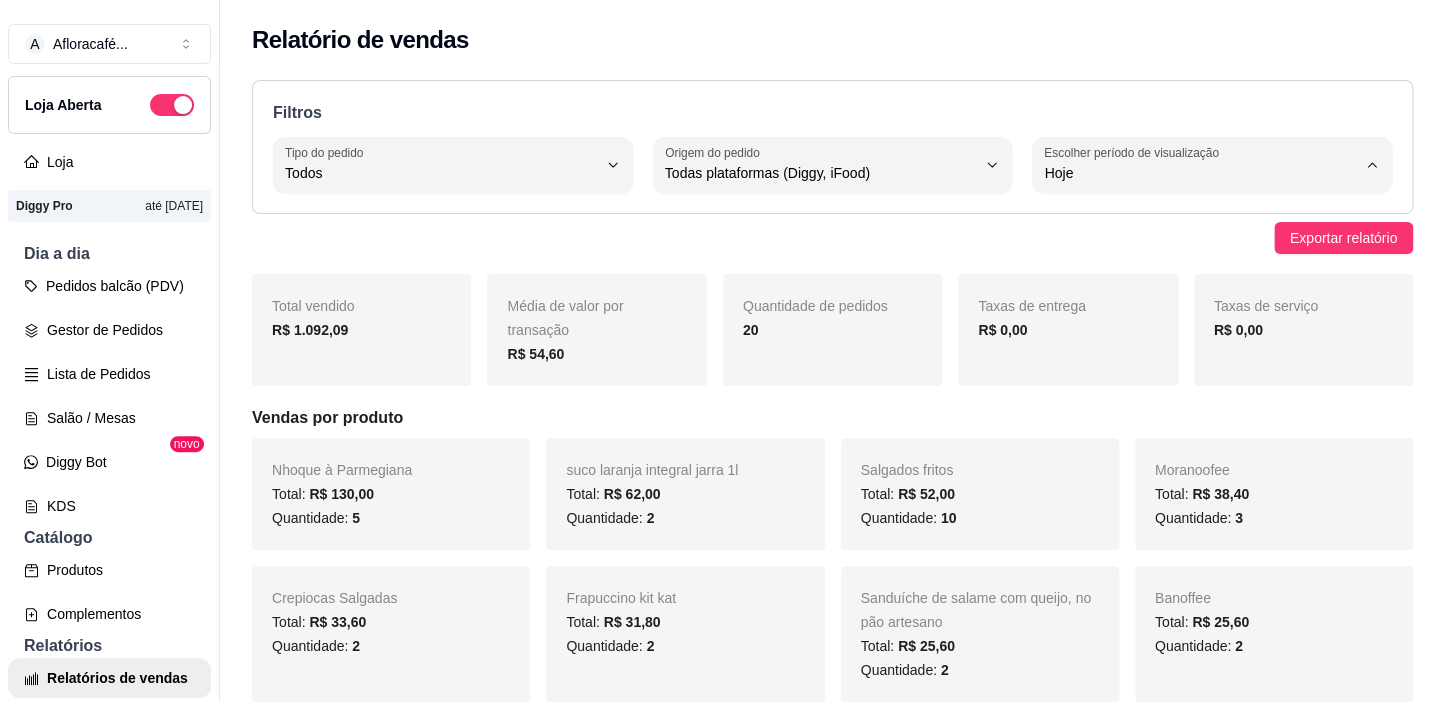 click on "Ontem" at bounding box center [1190, 252] 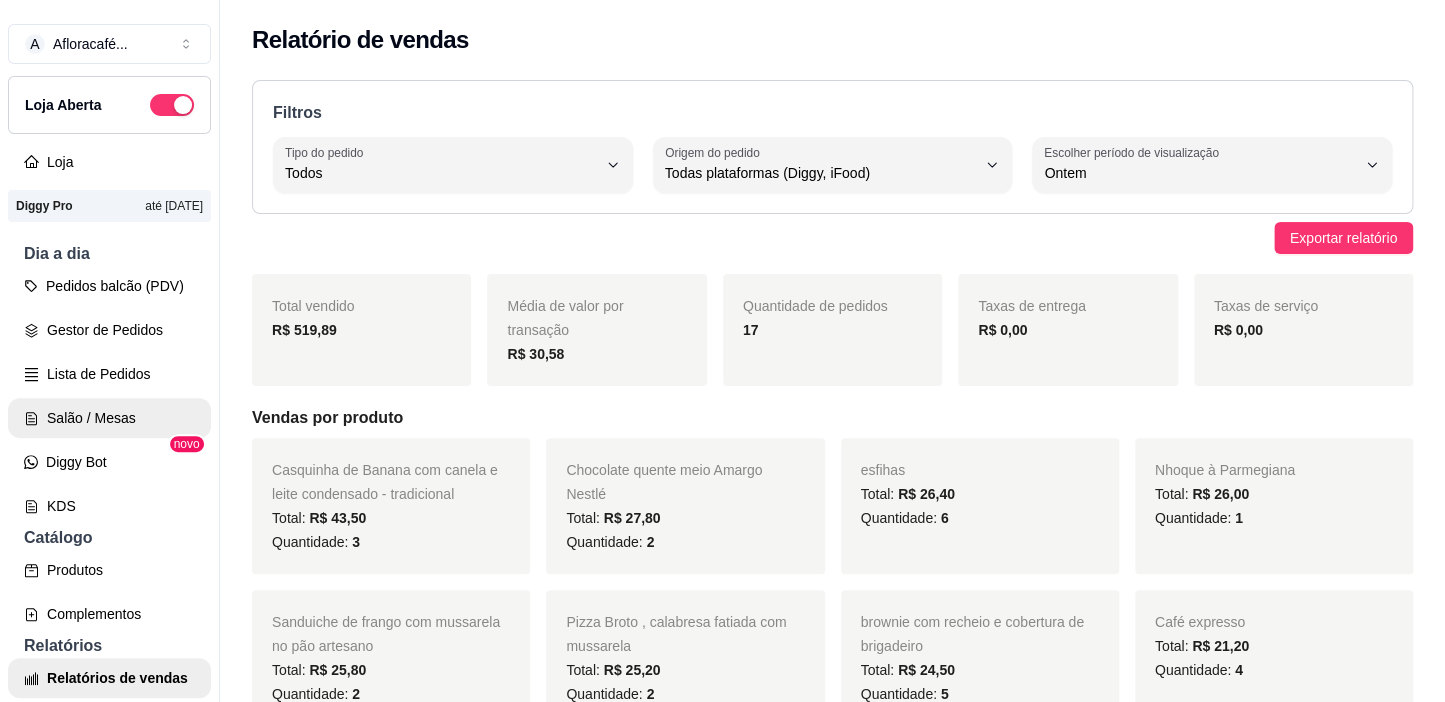 click on "Salão / Mesas" at bounding box center [109, 418] 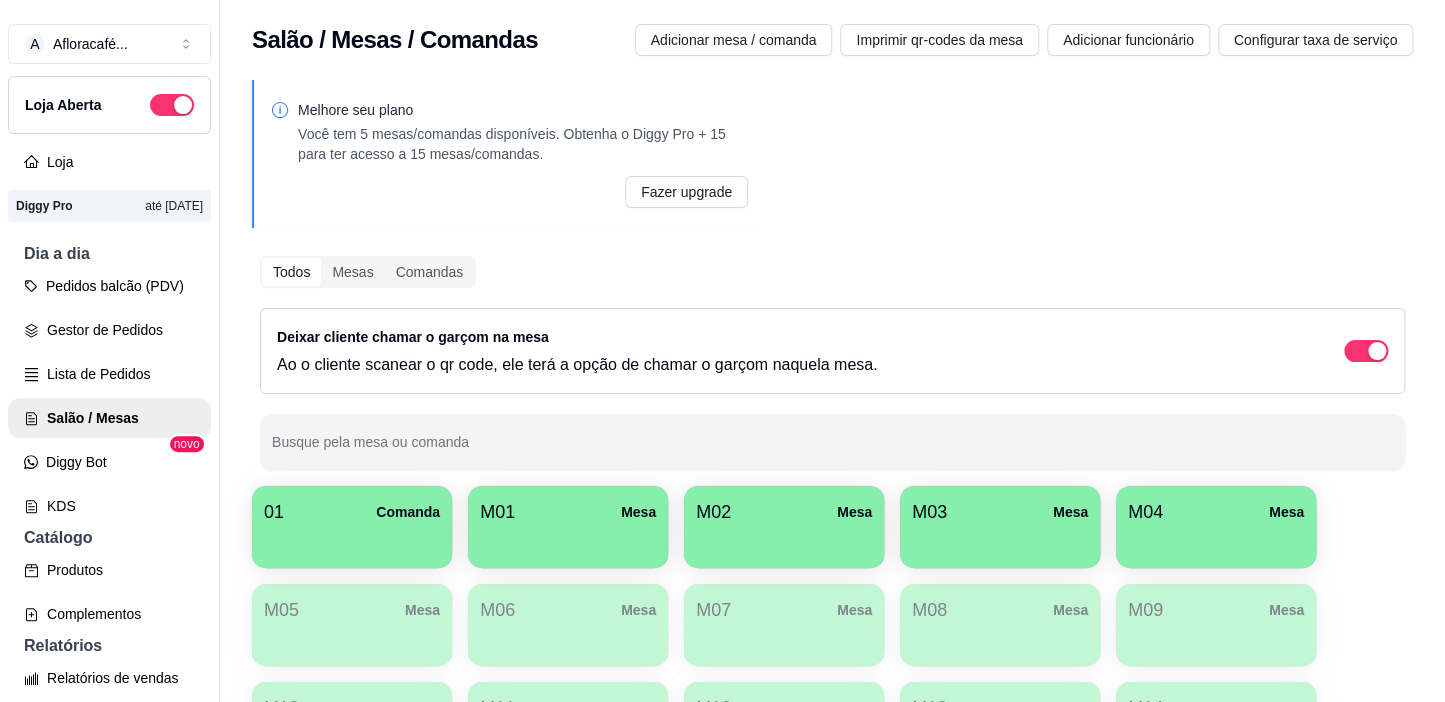 click on "Loja Aberta" at bounding box center (109, 105) 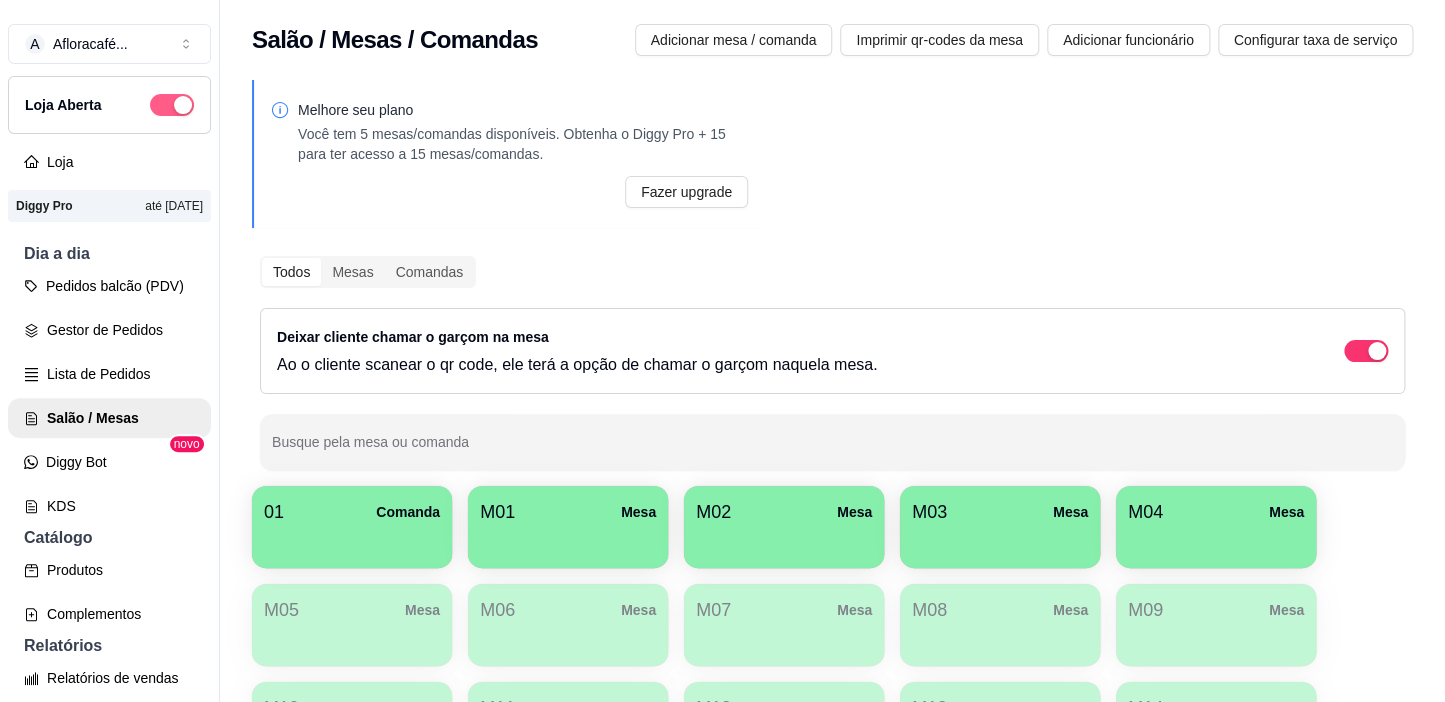 click at bounding box center (172, 105) 